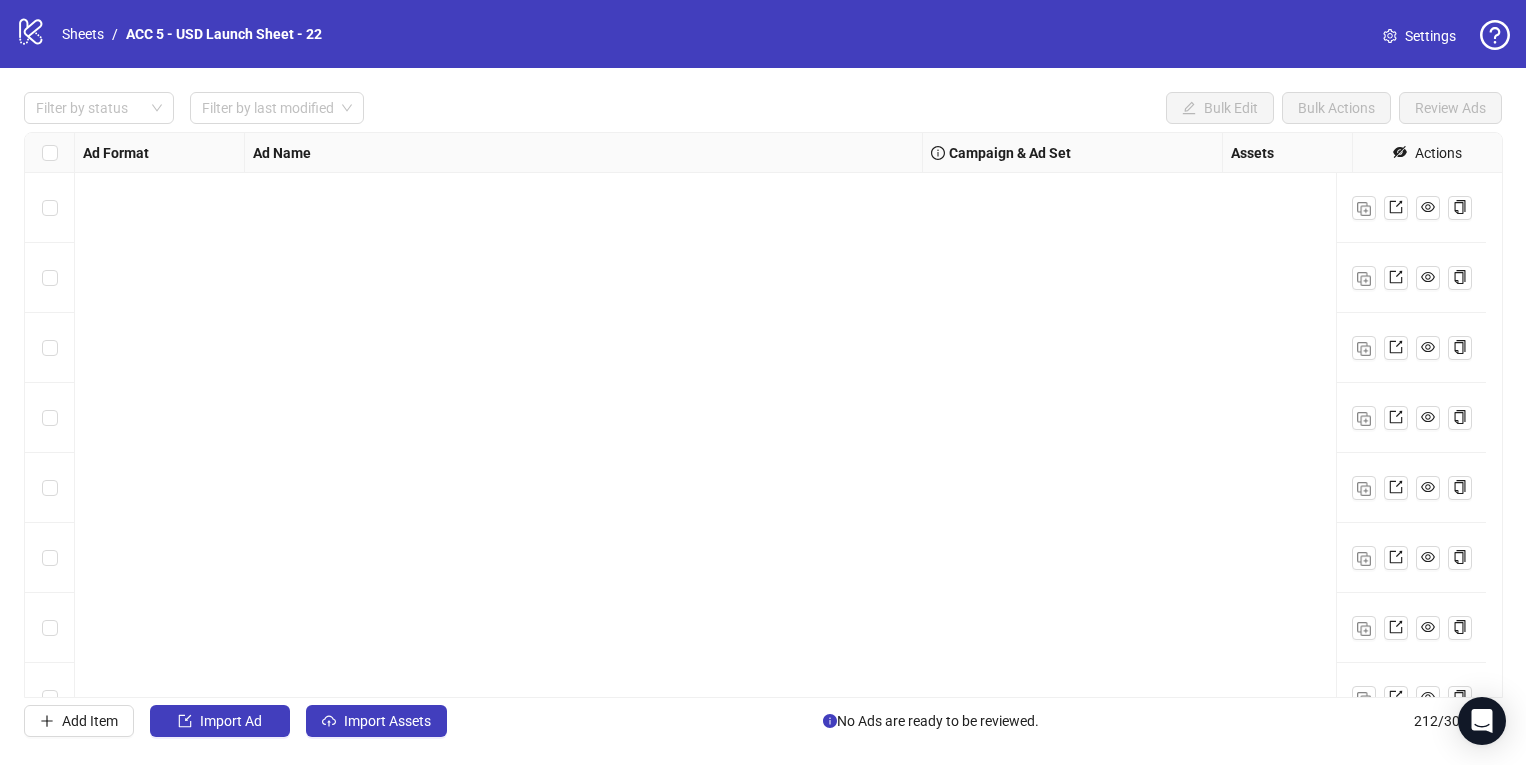 scroll, scrollTop: 0, scrollLeft: 0, axis: both 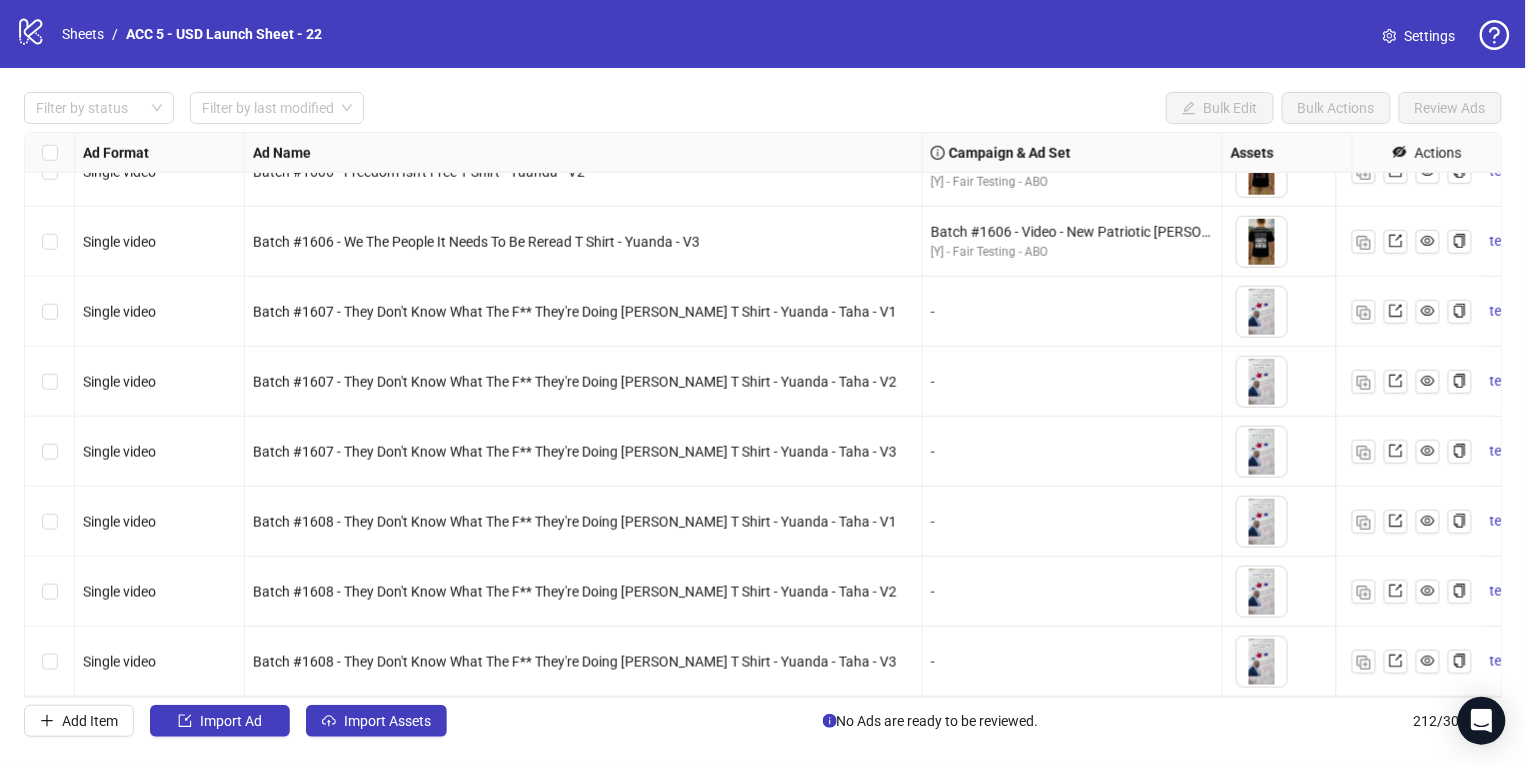 click on "Filter by status Filter by last modified Bulk Edit Bulk Actions Review Ads Ad Format Ad Name Campaign & Ad Set Assets Headlines Primary Texts Descriptions Destination URL App Product Page ID Display URL Leadgen Form Product Set ID Call to Action Actions Single video Batch #1606 - Make America Great Again MAGA T Shirt - Yuanda - V1 Batch #1606 - Video - New Patriotic T Shirt - Yuanda - July 20 [Y] - Fair Testing - ABO
To pick up a draggable item, press the space bar.
While dragging, use the arrow keys to move the item.
Press space again to drop the item in its new position, or press escape to cancel.
1 texts 1 texts Single video Batch #1606 - Freedom Isn't Free T Shirt - Yuanda - V2 Batch #1606 - Video - New Patriotic T Shirt - Yuanda - July 20 [Y] - Fair Testing - ABO
To pick up a draggable item, press the space bar.
While dragging, use the arrow keys to move the item.
Press space again to drop the item in its new position, or press escape to cancel.
1 texts 1 texts 1 texts" at bounding box center [763, 414] 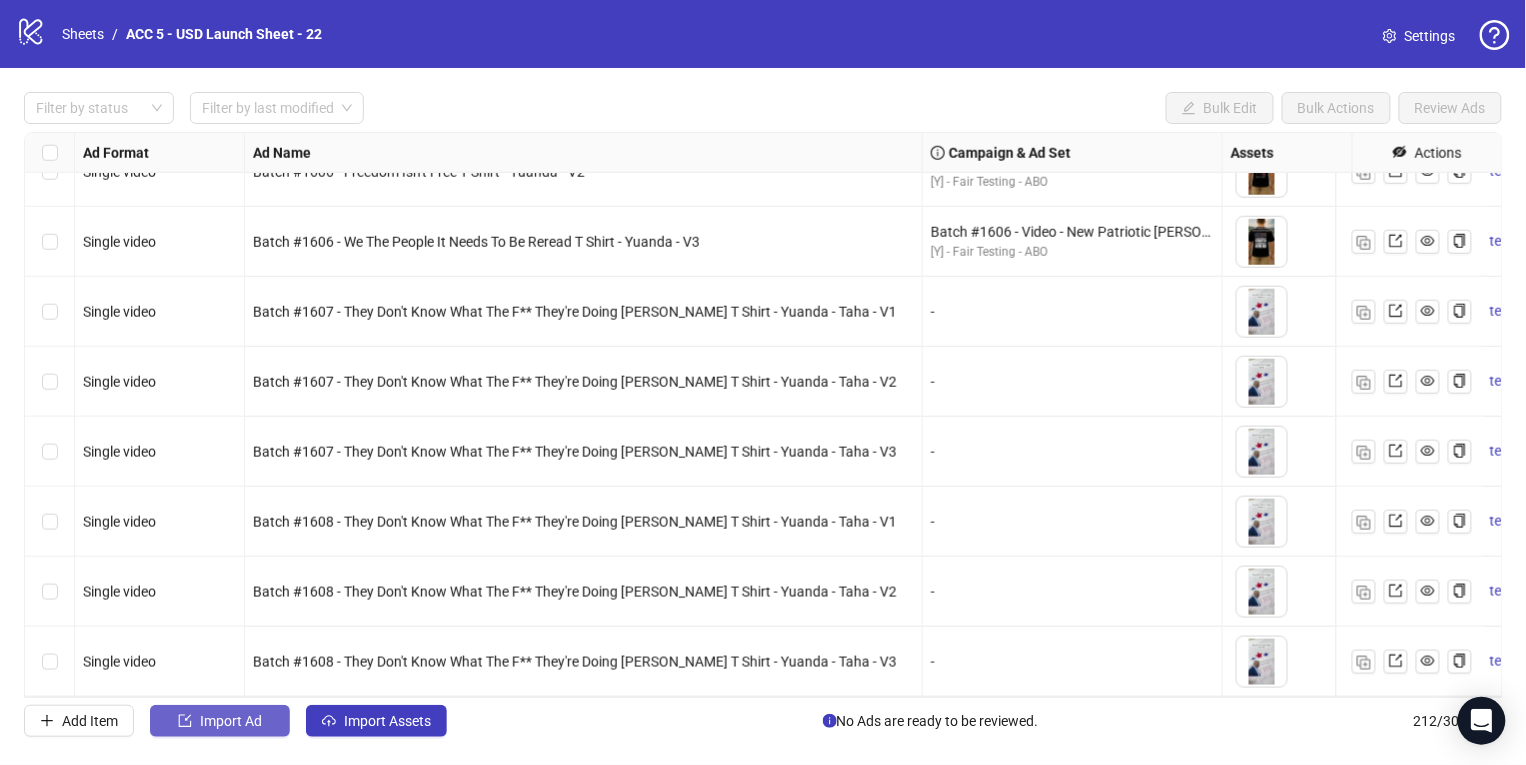 click on "Import Ad" at bounding box center [231, 721] 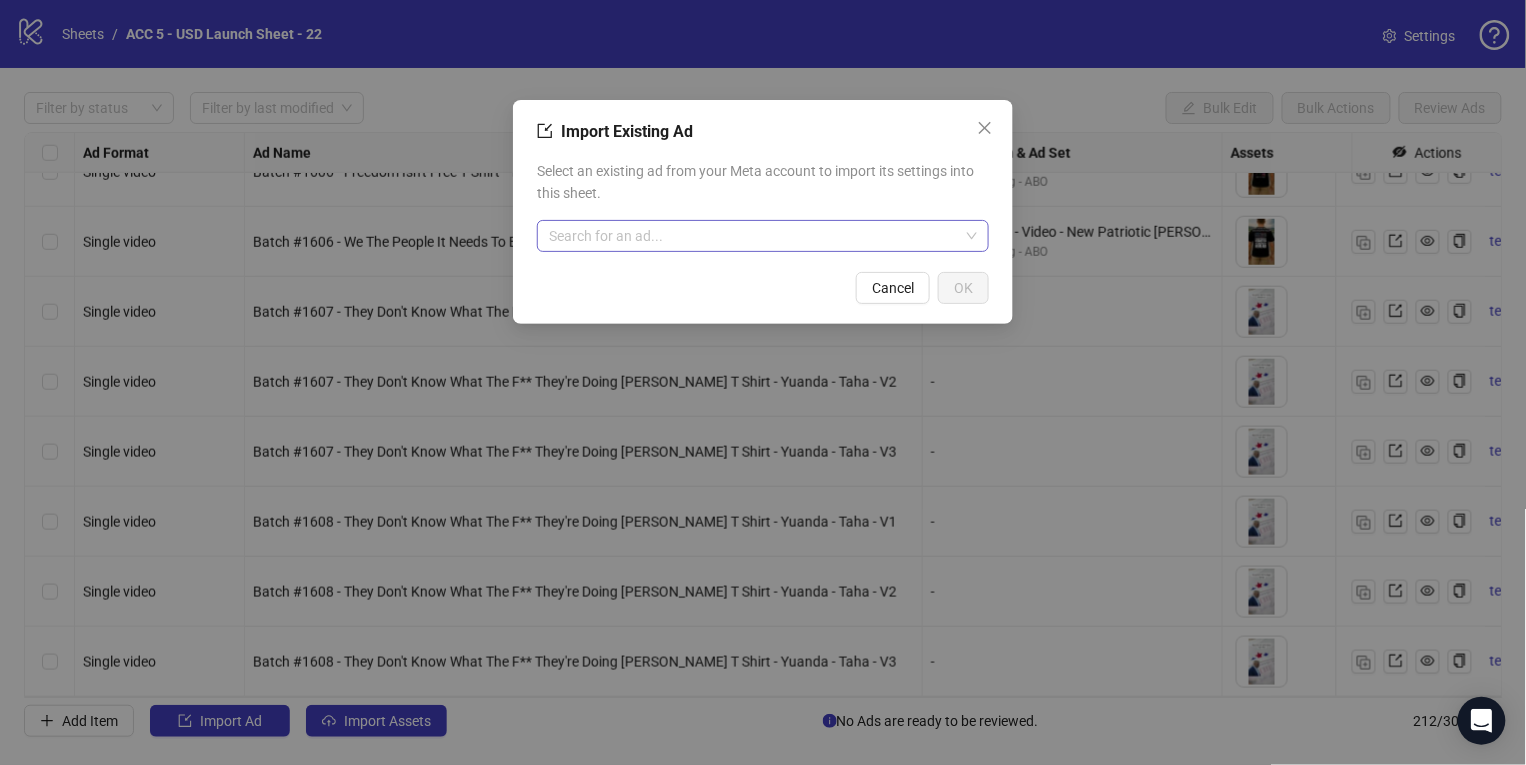 click at bounding box center [754, 236] 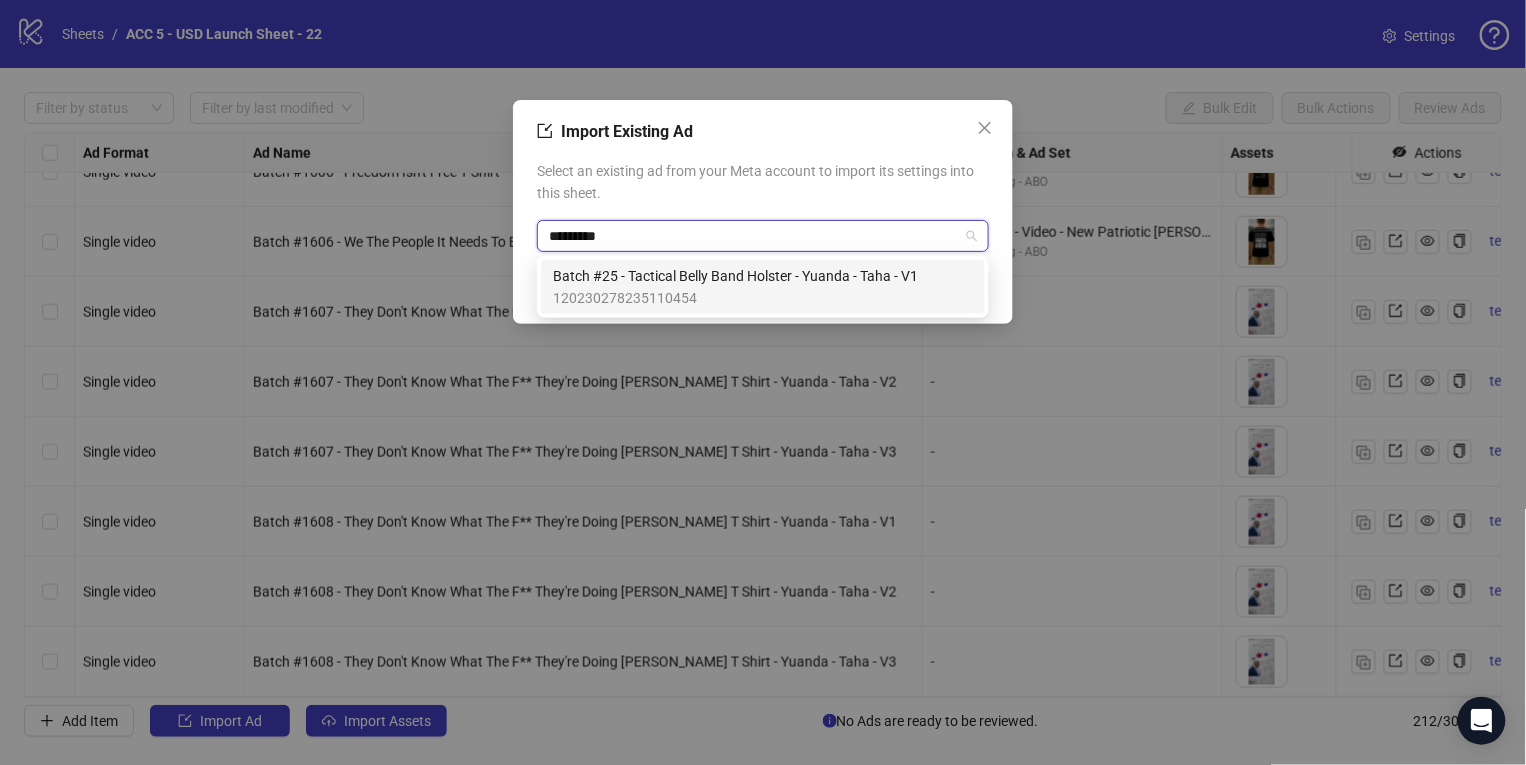 type on "*********" 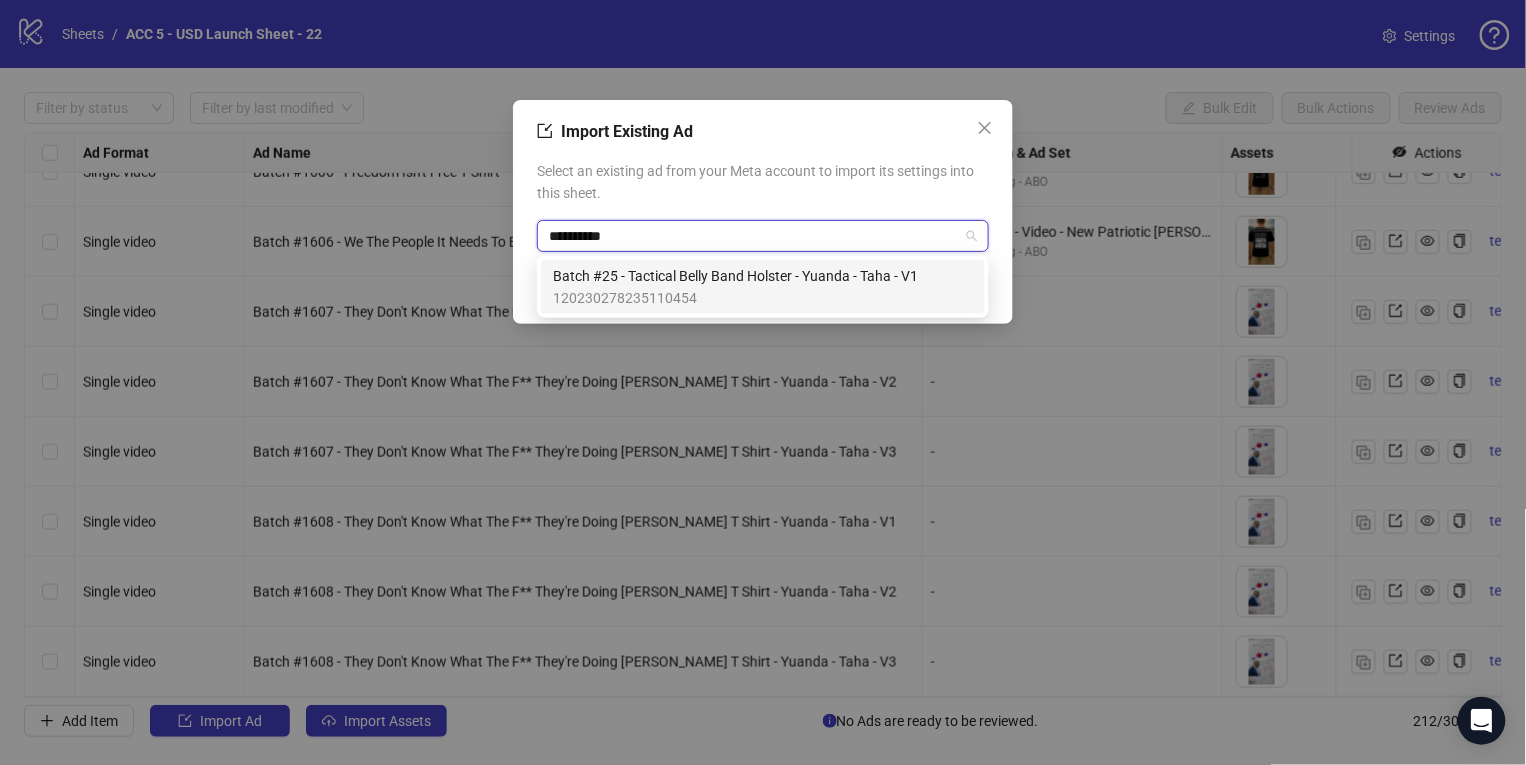 click on "120230278235110454" at bounding box center [735, 298] 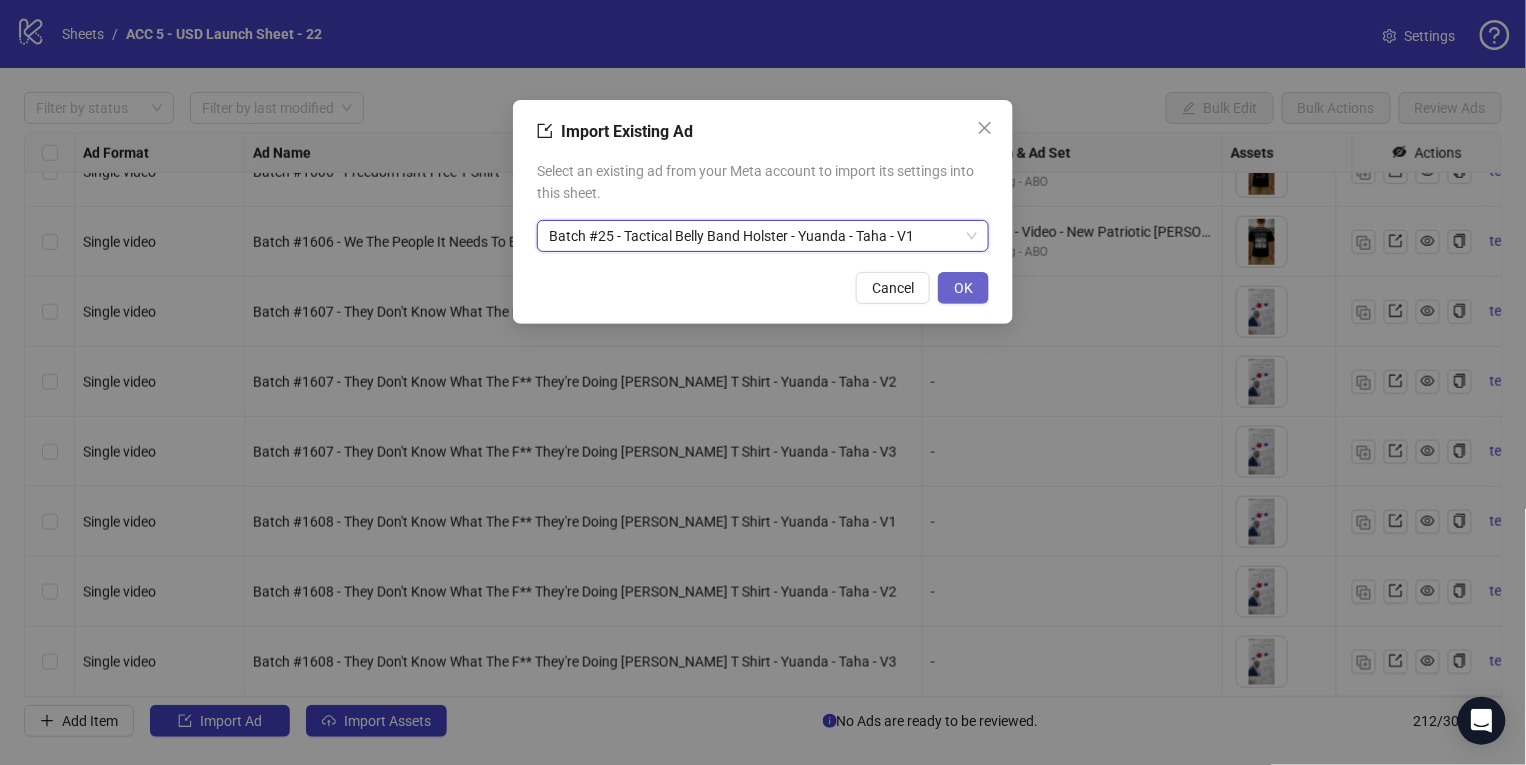 click on "OK" at bounding box center [963, 288] 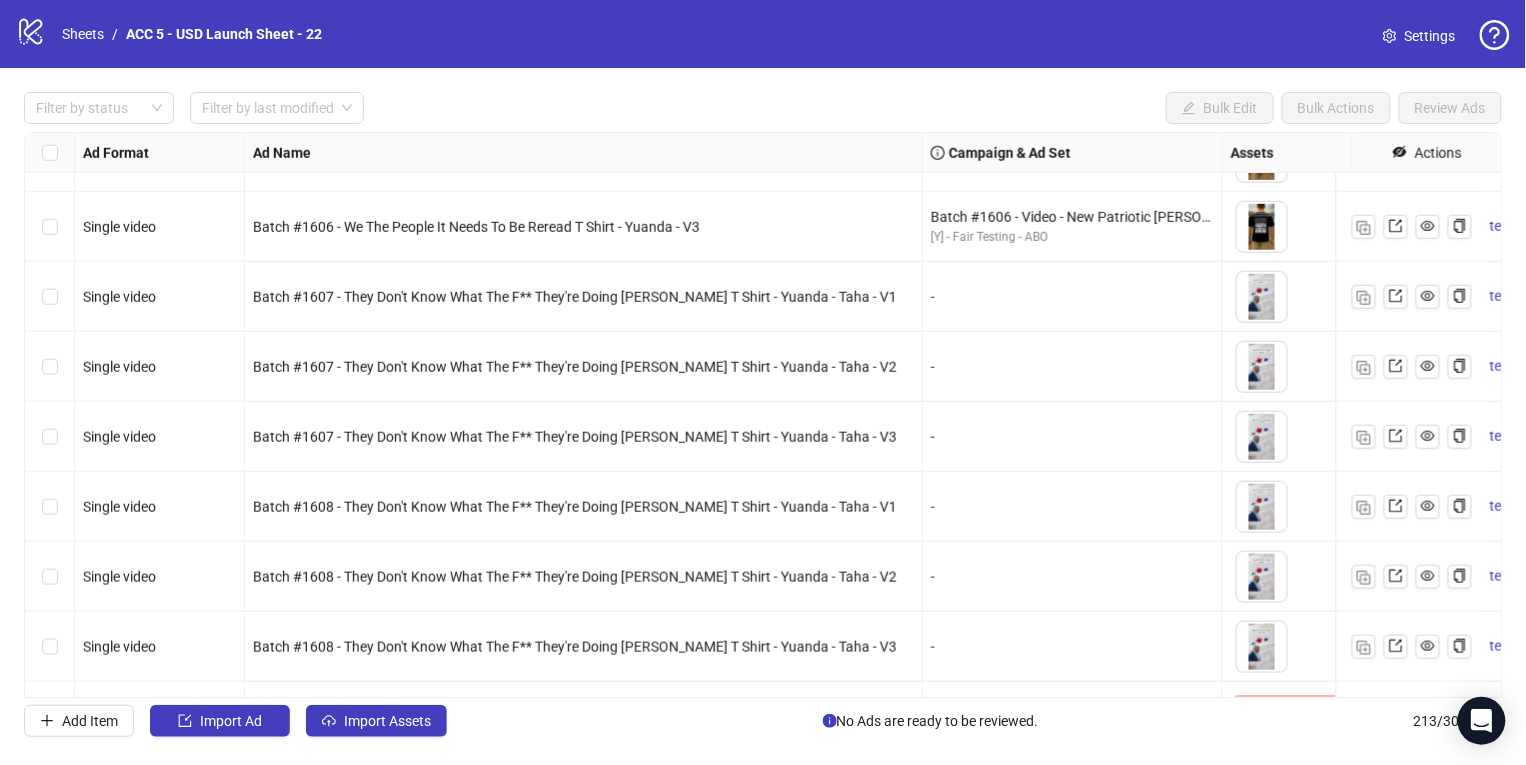 scroll, scrollTop: 14401, scrollLeft: 0, axis: vertical 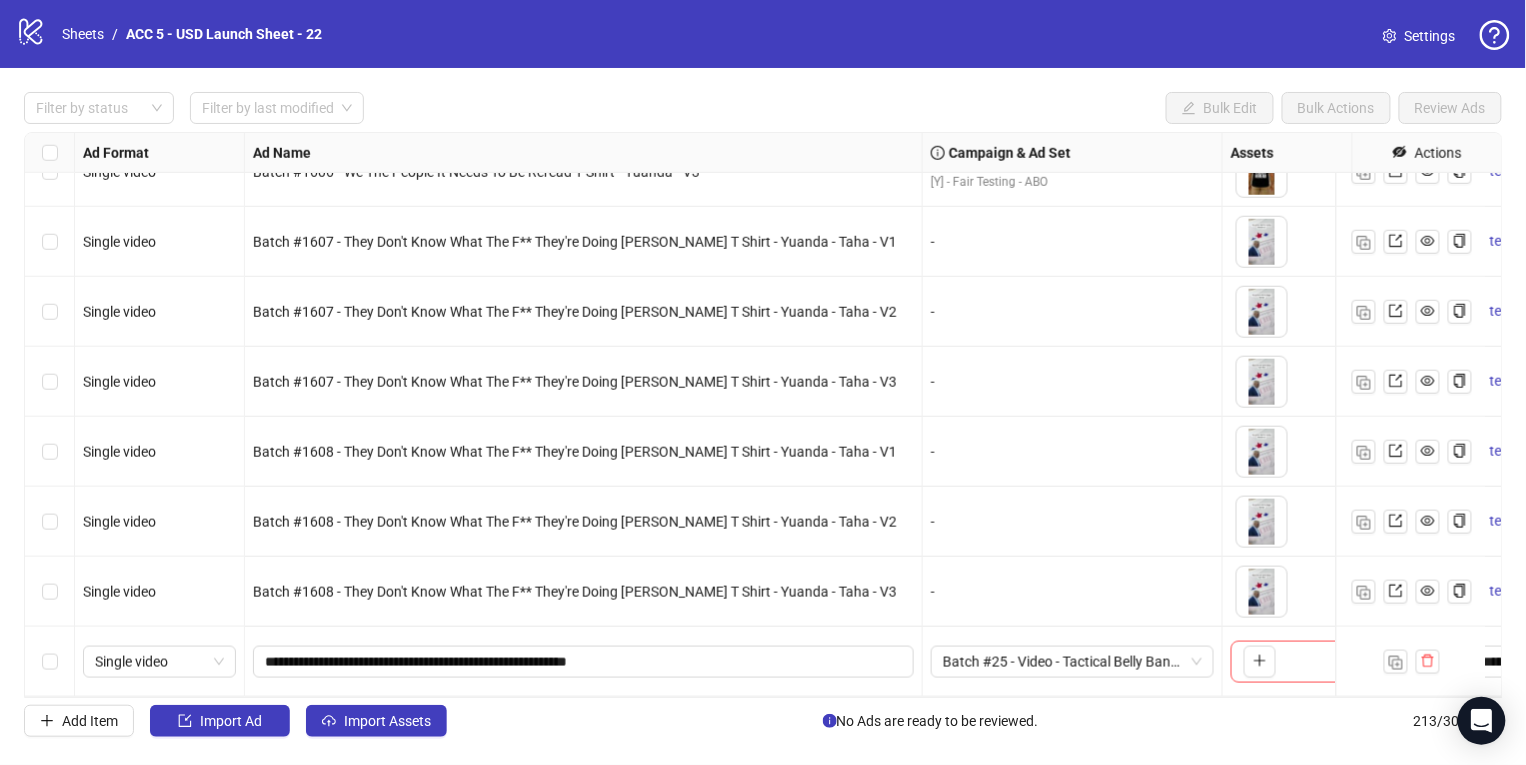 click on "Ad Format Ad Name Campaign & Ad Set Assets Headlines Primary Texts Descriptions Destination URL App Product Page ID Display URL Leadgen Form Product Set ID Call to Action Actions Single video Batch #1606 - Freedom Isn't Free T Shirt - Yuanda - V2 Batch #1606 - Video - New Patriotic T Shirt - Yuanda - July 20 [Y] - Fair Testing - ABO
To pick up a draggable item, press the space bar.
While dragging, use the arrow keys to move the item.
Press space again to drop the item in its new position, or press escape to cancel.
1 texts 1 texts 1 texts Single video Batch #1606 - We The People It Needs To Be Reread T Shirt - Yuanda - V3 Batch #1606 - Video - New Patriotic T Shirt - Yuanda - July 20 [Y] - Fair Testing - ABO
To pick up a draggable item, press the space bar.
While dragging, use the arrow keys to move the item.
Press space again to drop the item in its new position, or press escape to cancel.
1 texts 1 texts 1 texts Single video - 1 texts 1 texts 1 texts Single video - 1 texts -" at bounding box center (763, 415) 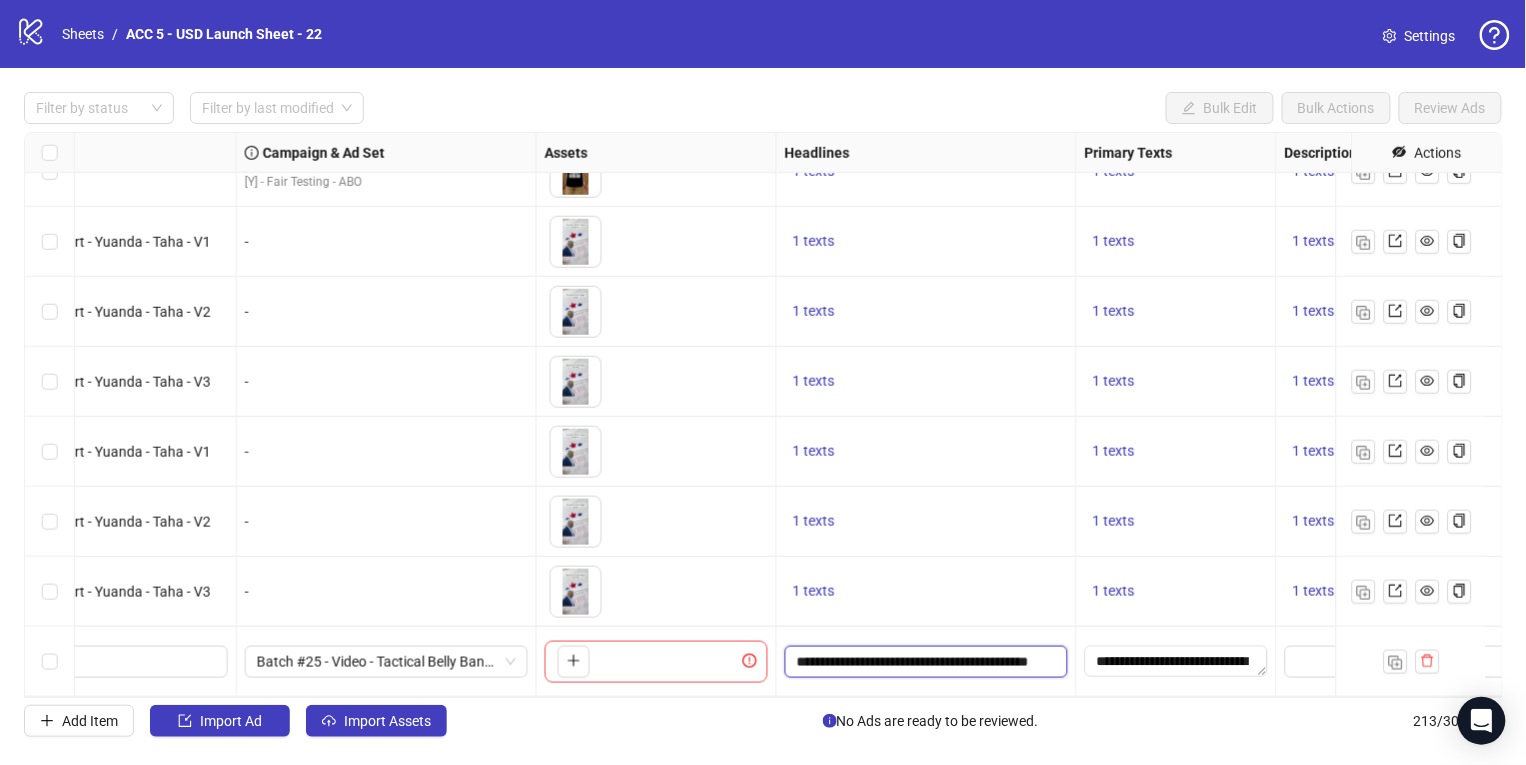 click on "**********" at bounding box center (924, 662) 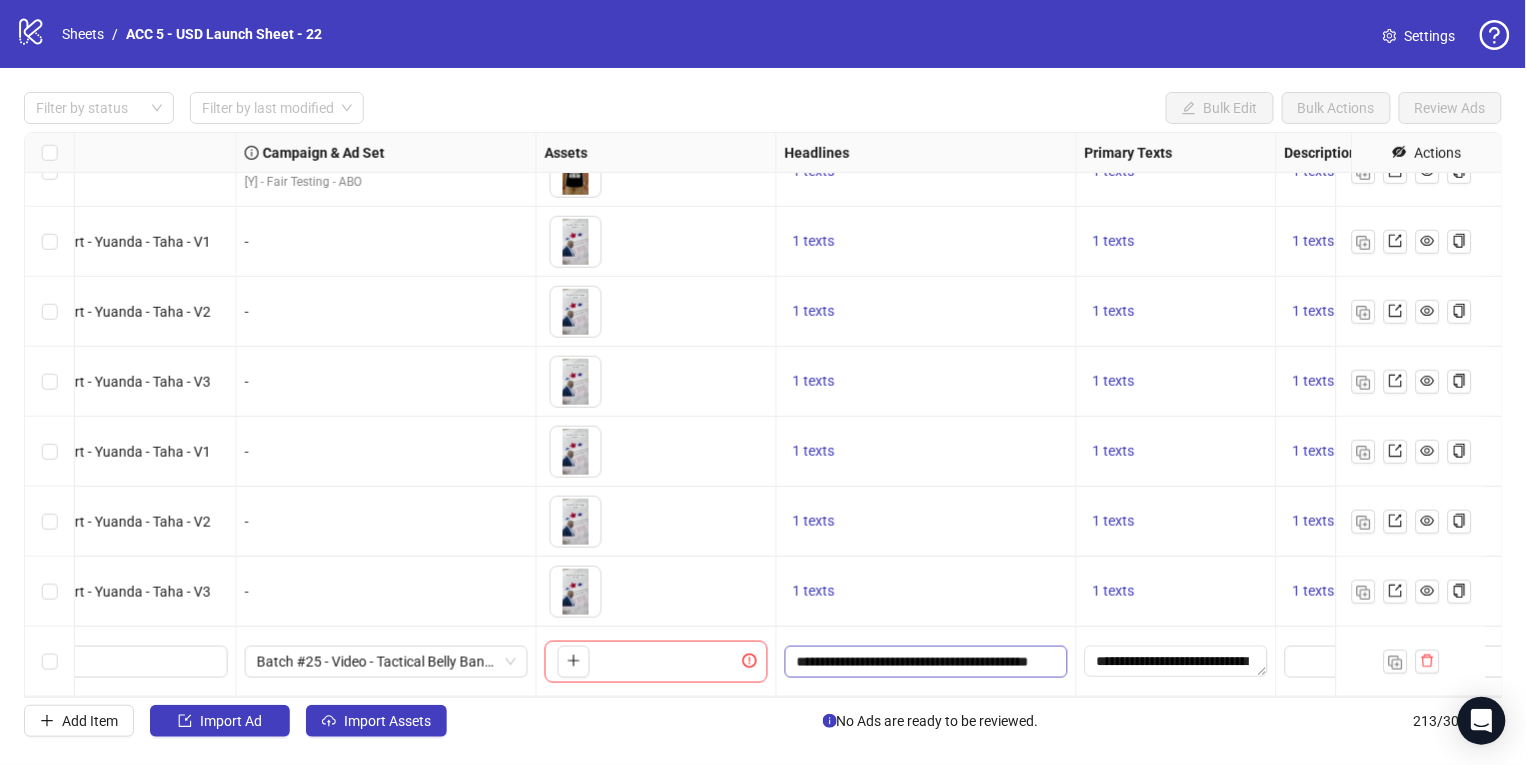 scroll, scrollTop: 0, scrollLeft: 24, axis: horizontal 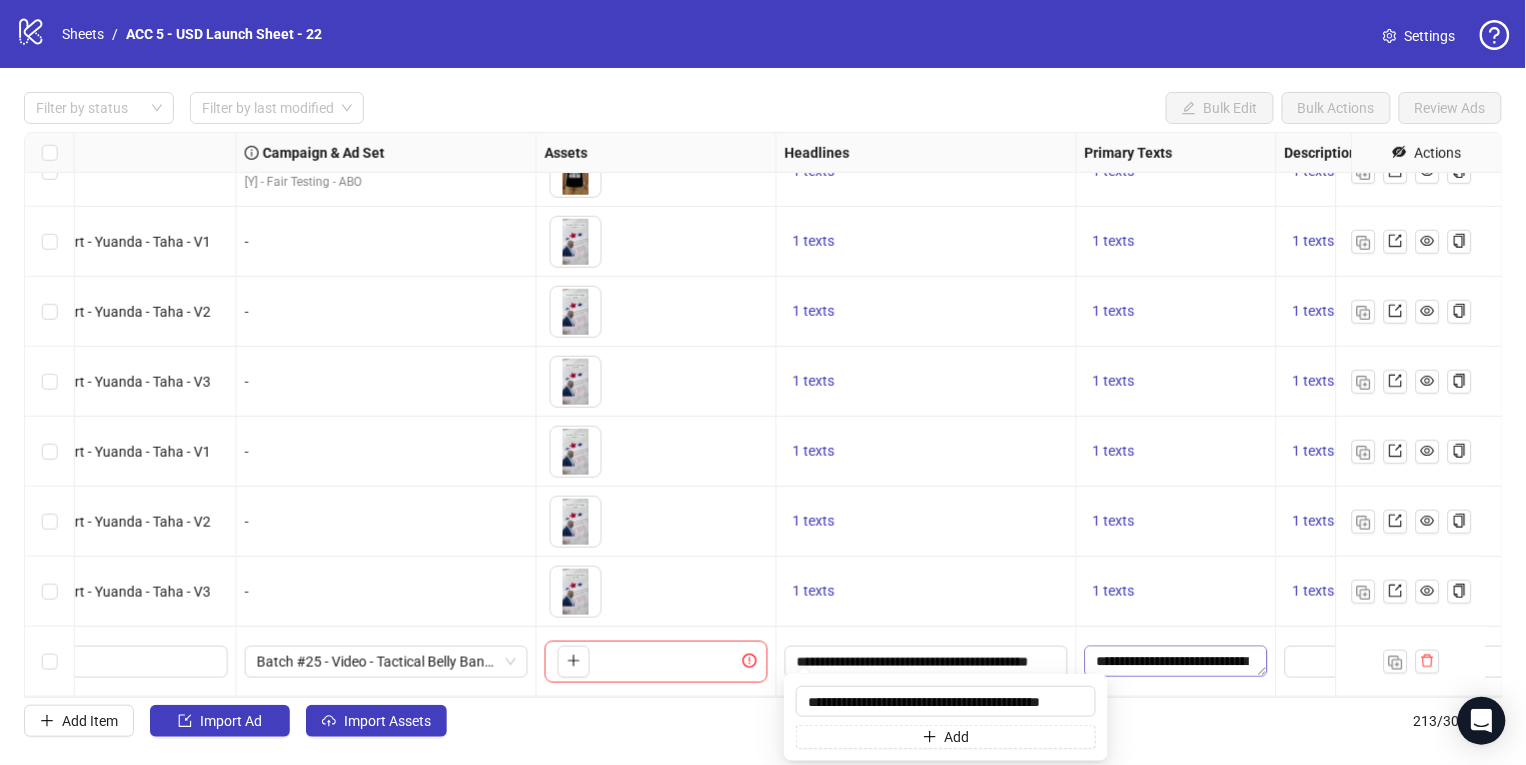 click on "**********" at bounding box center [1177, 662] 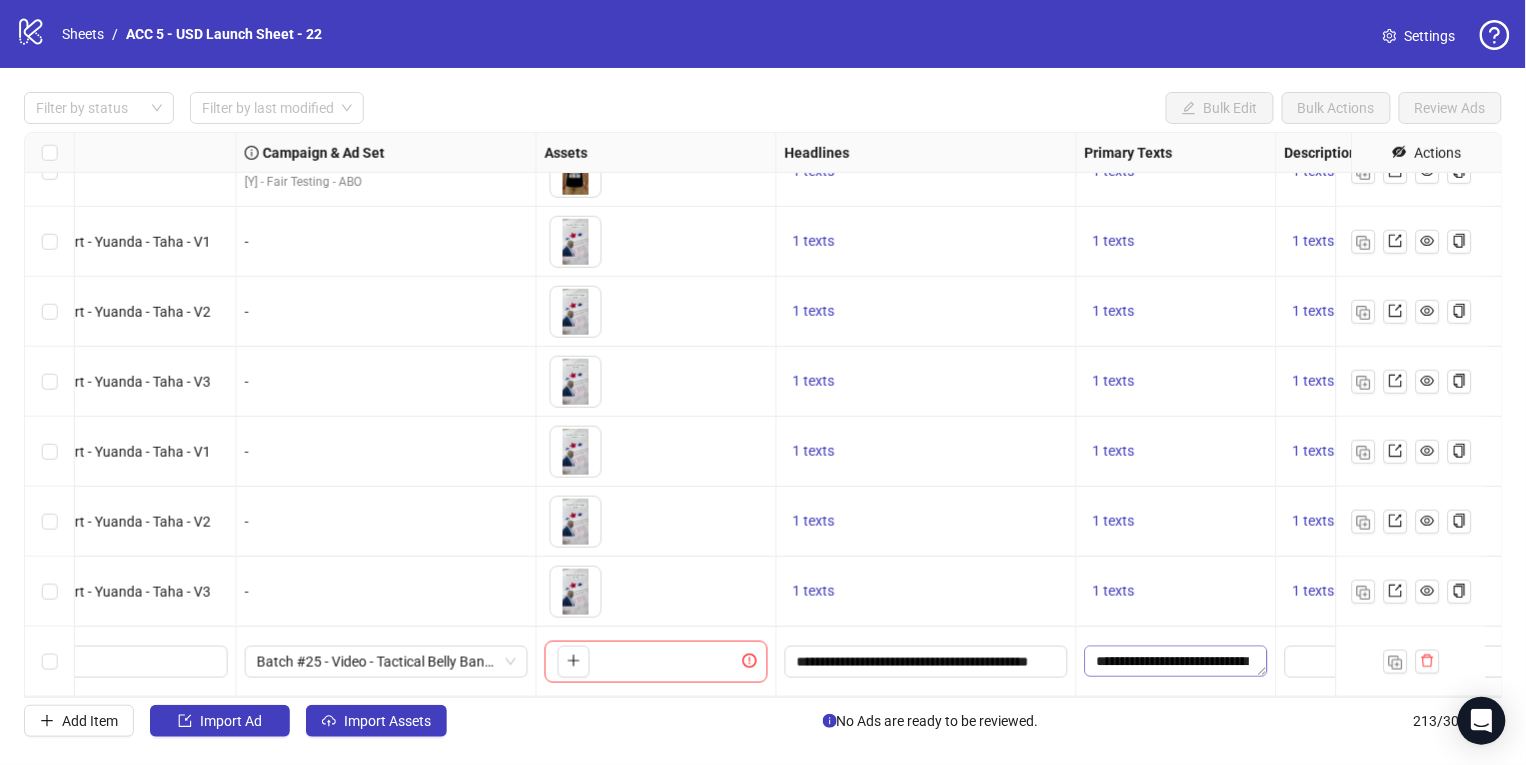 scroll, scrollTop: 0, scrollLeft: 0, axis: both 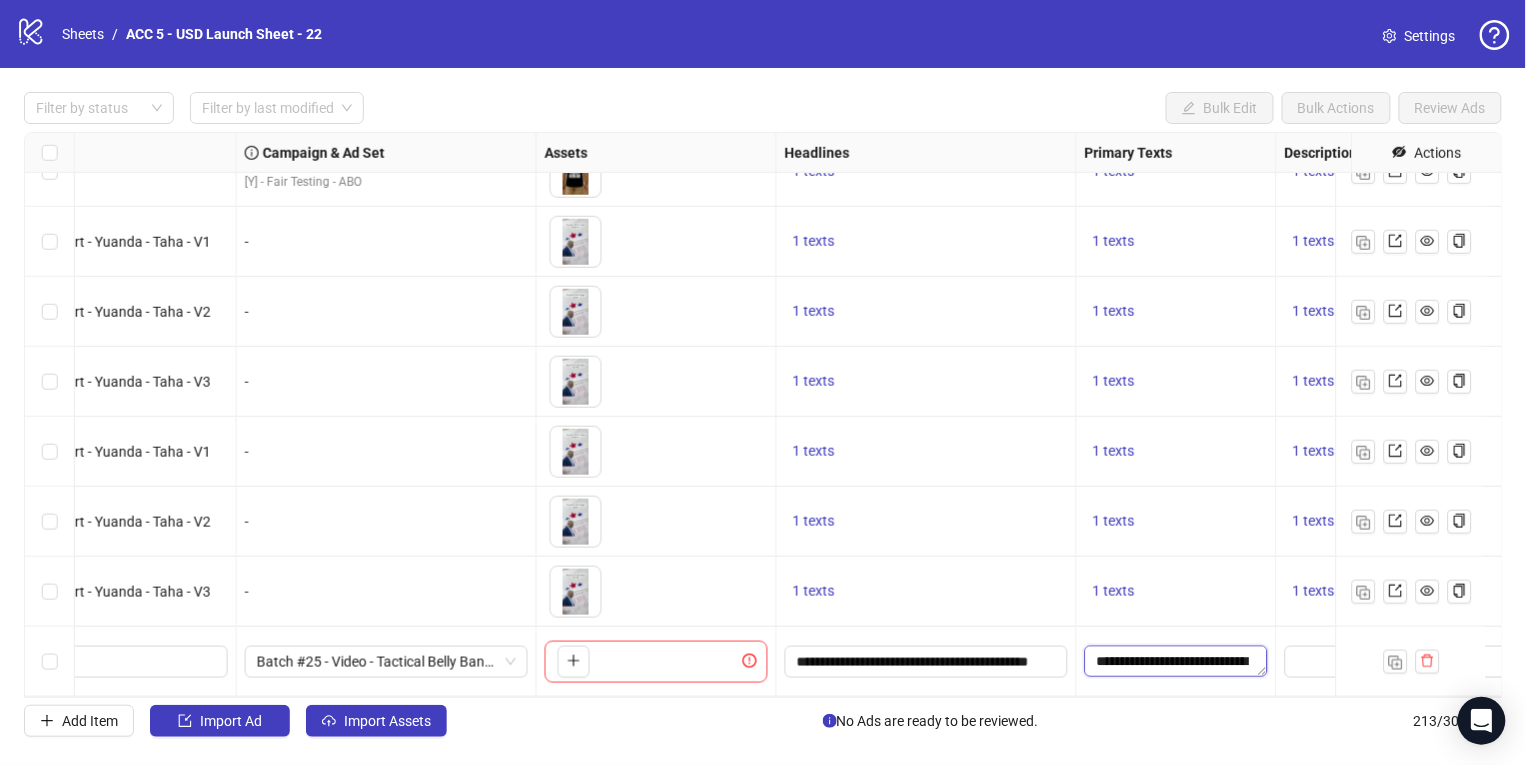 click on "**********" at bounding box center [1176, 662] 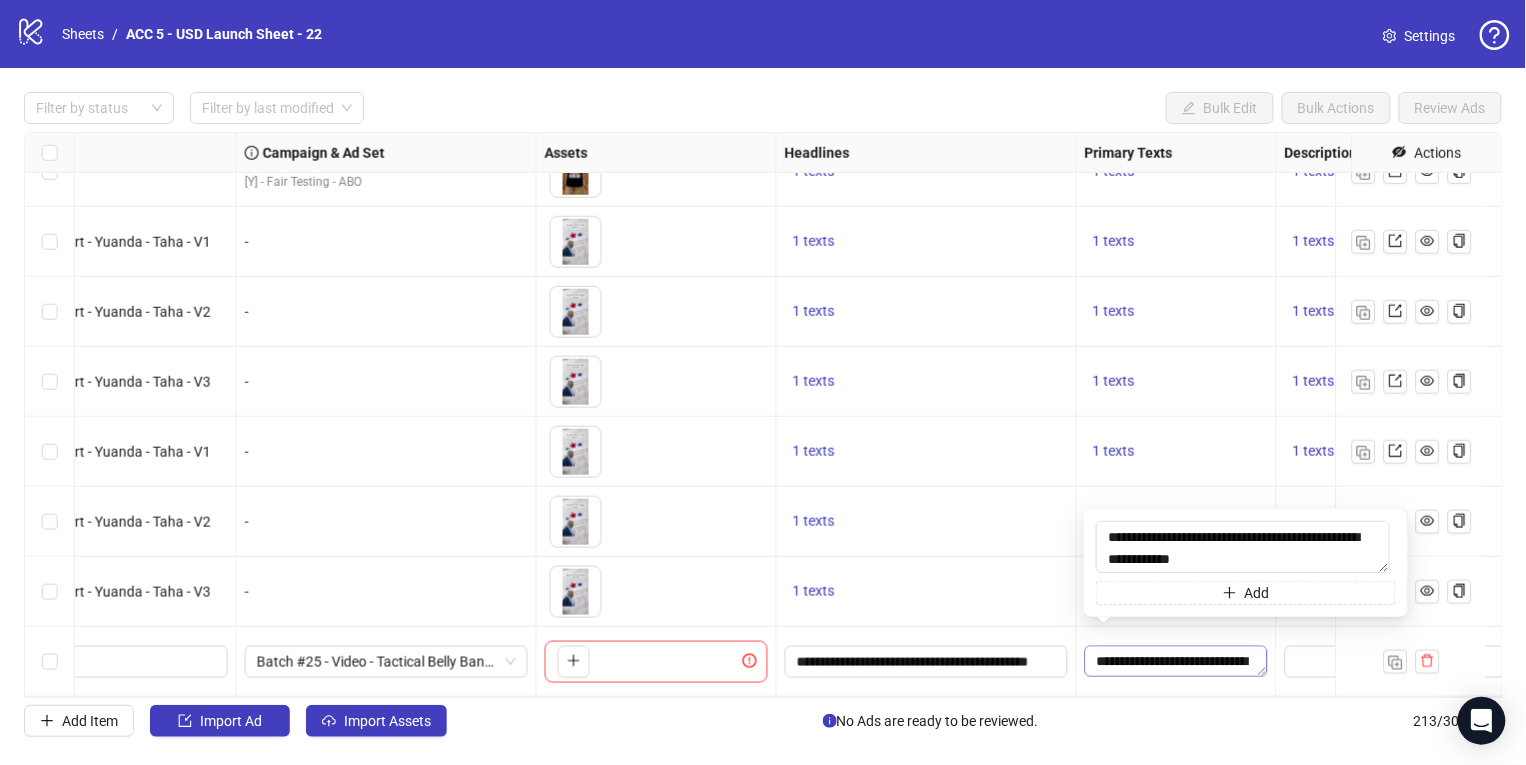 type on "**********" 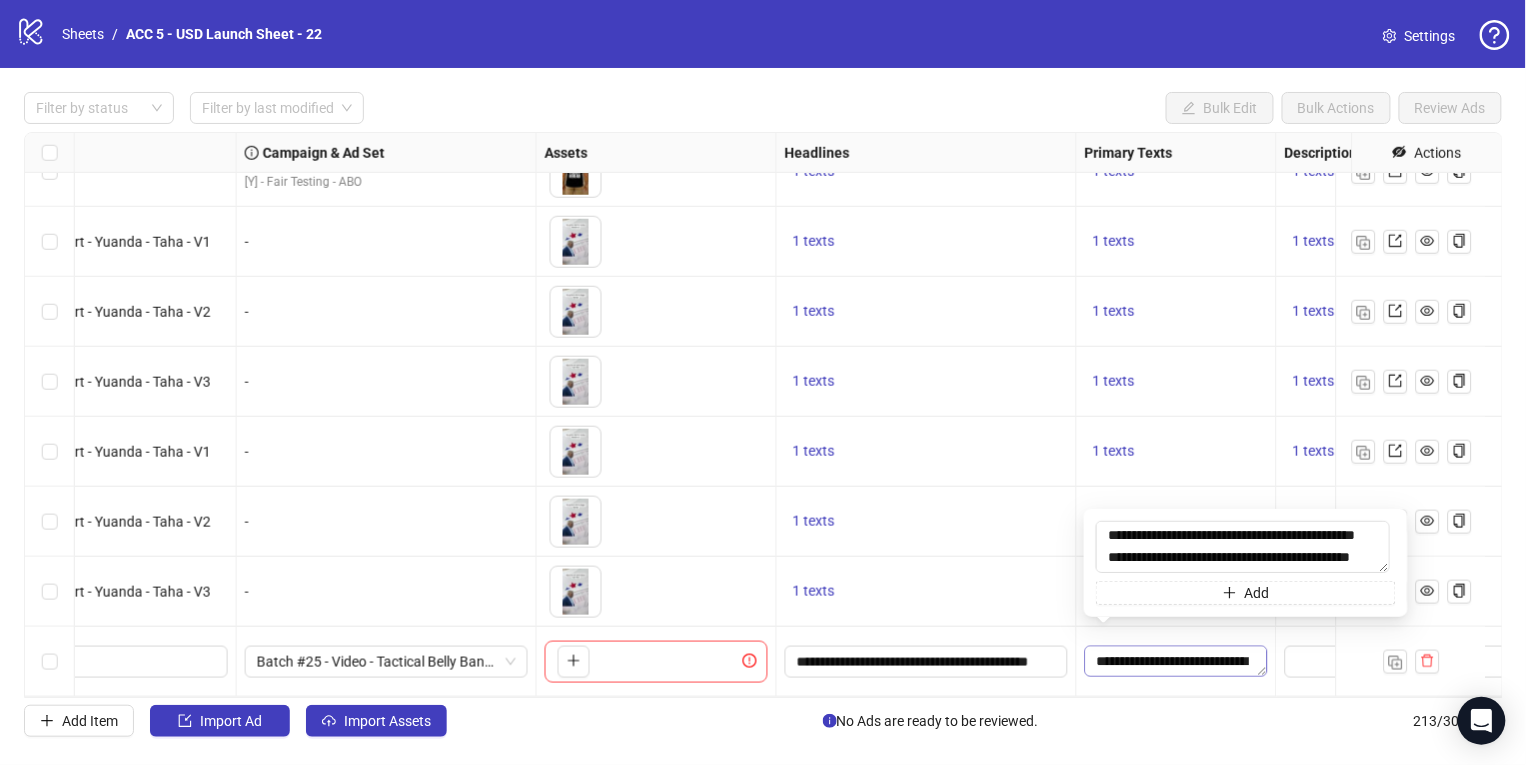scroll, scrollTop: 197, scrollLeft: 0, axis: vertical 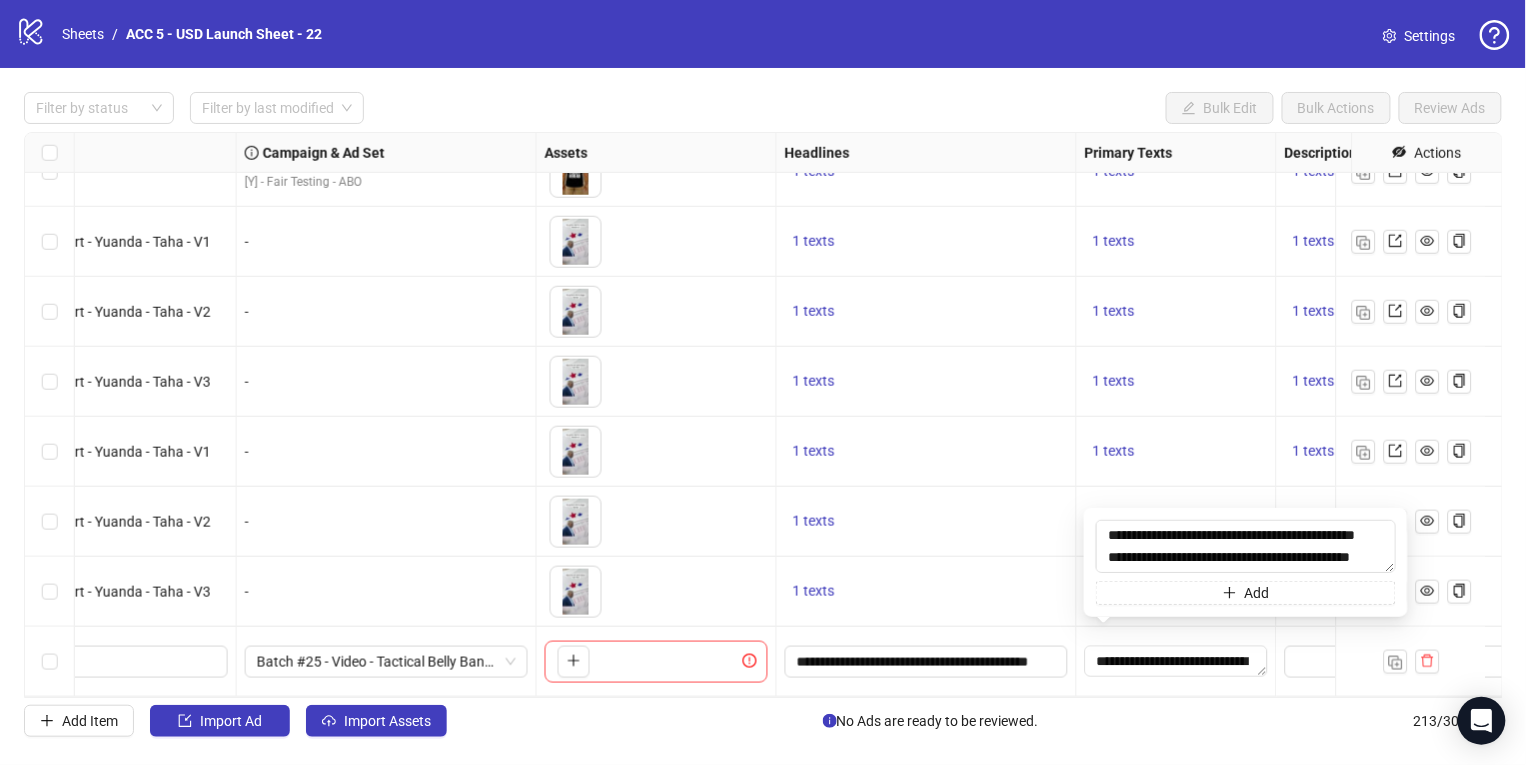 click on "1 texts" at bounding box center [1176, 452] 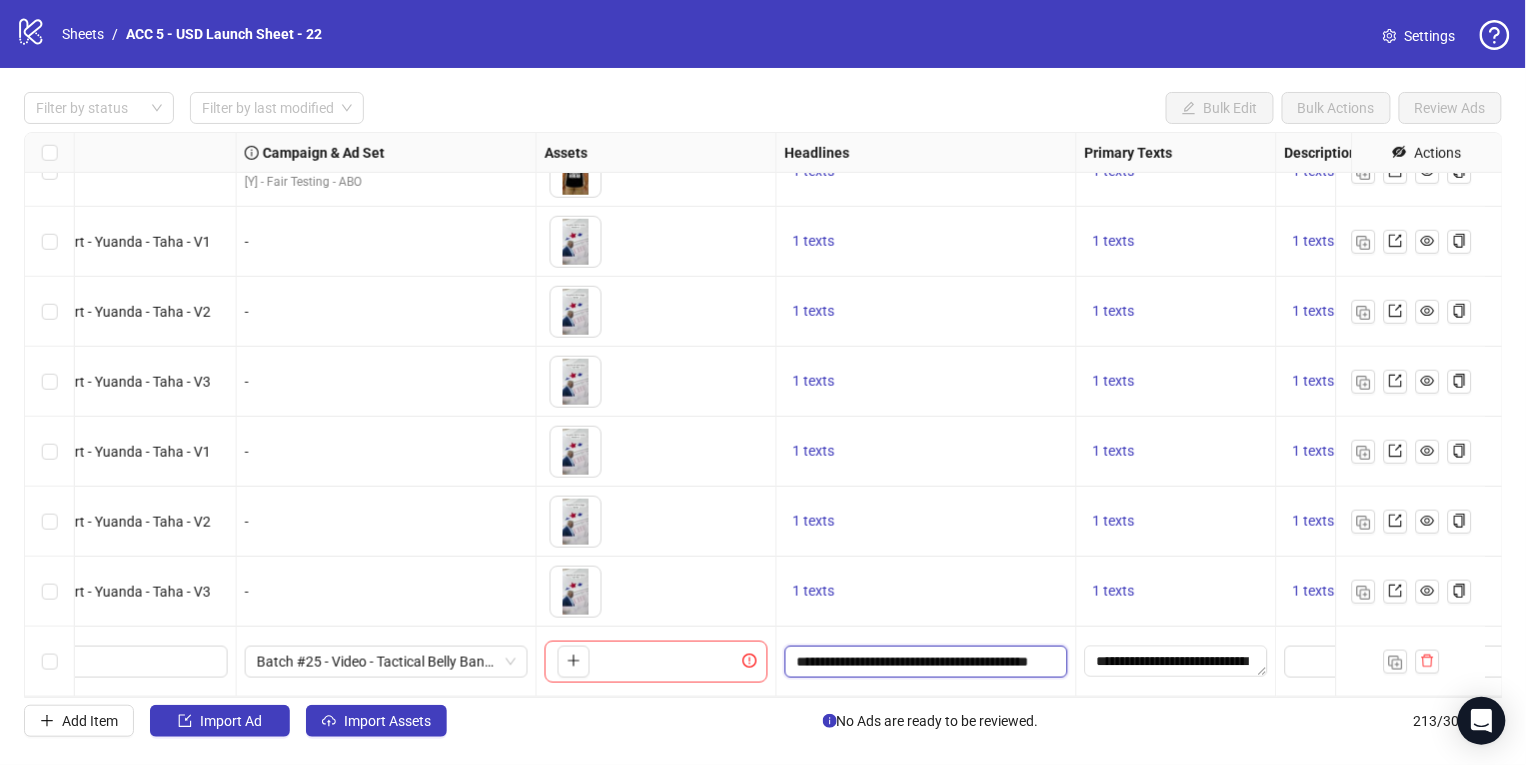 click on "**********" at bounding box center [924, 662] 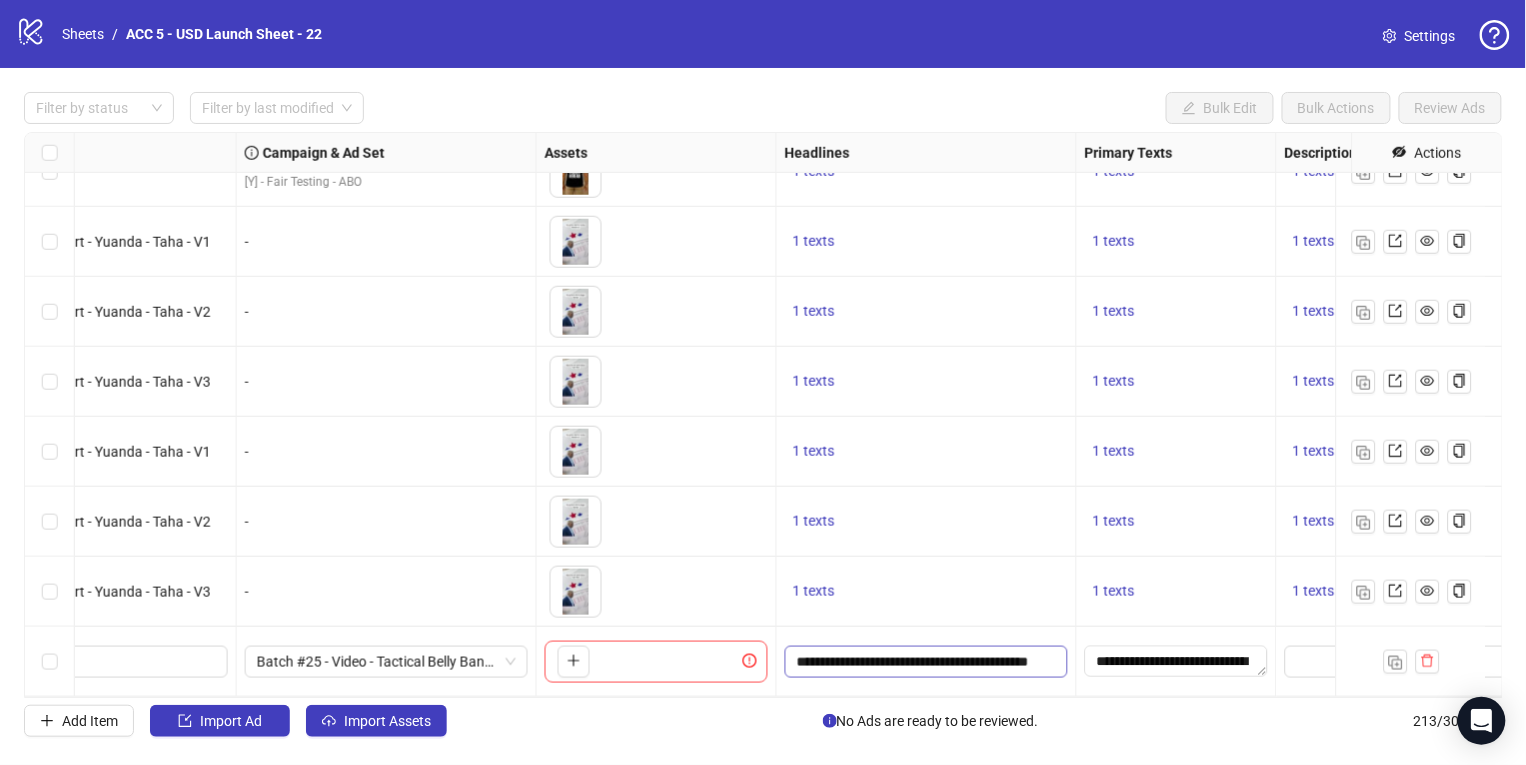 scroll, scrollTop: 0, scrollLeft: 24, axis: horizontal 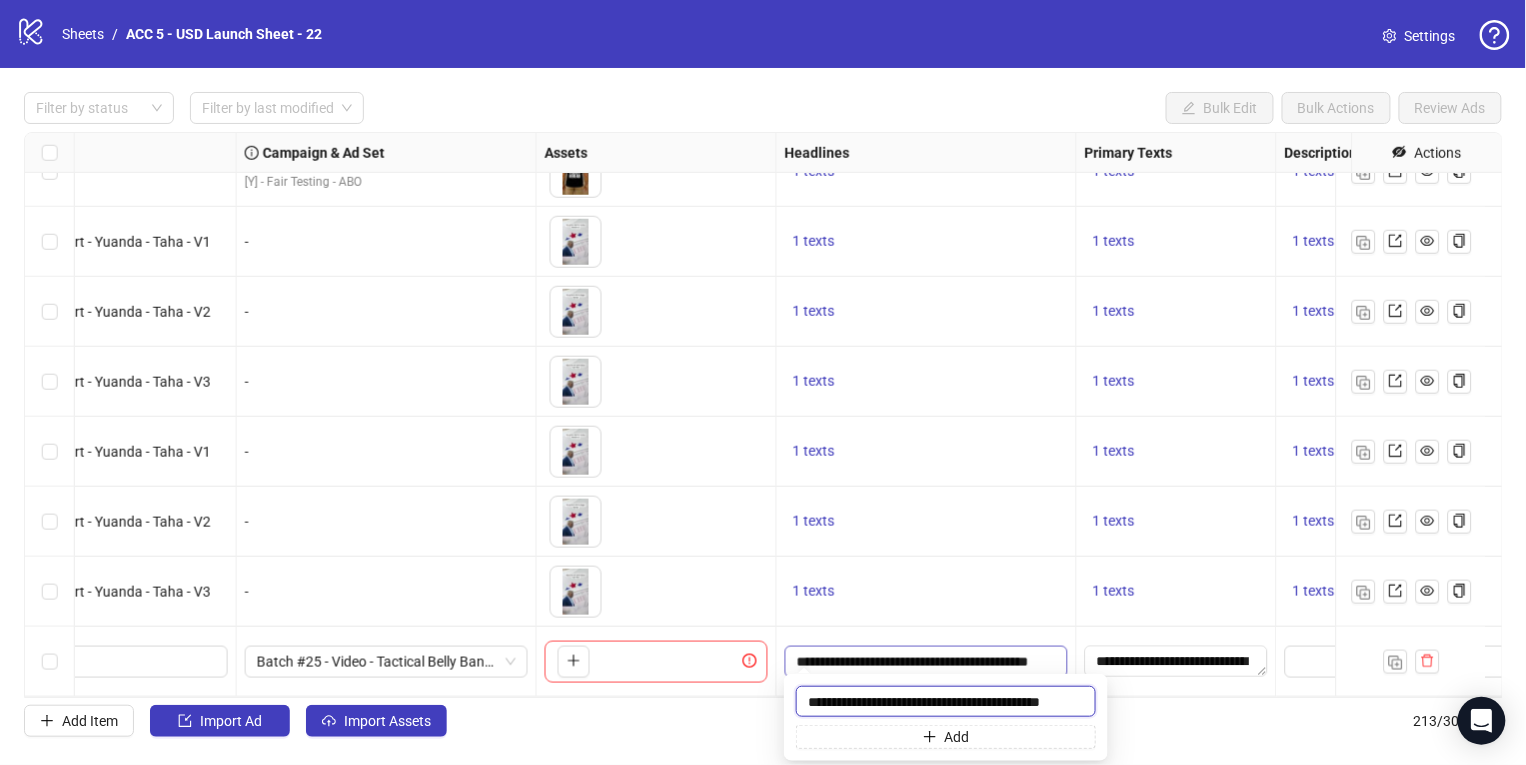paste 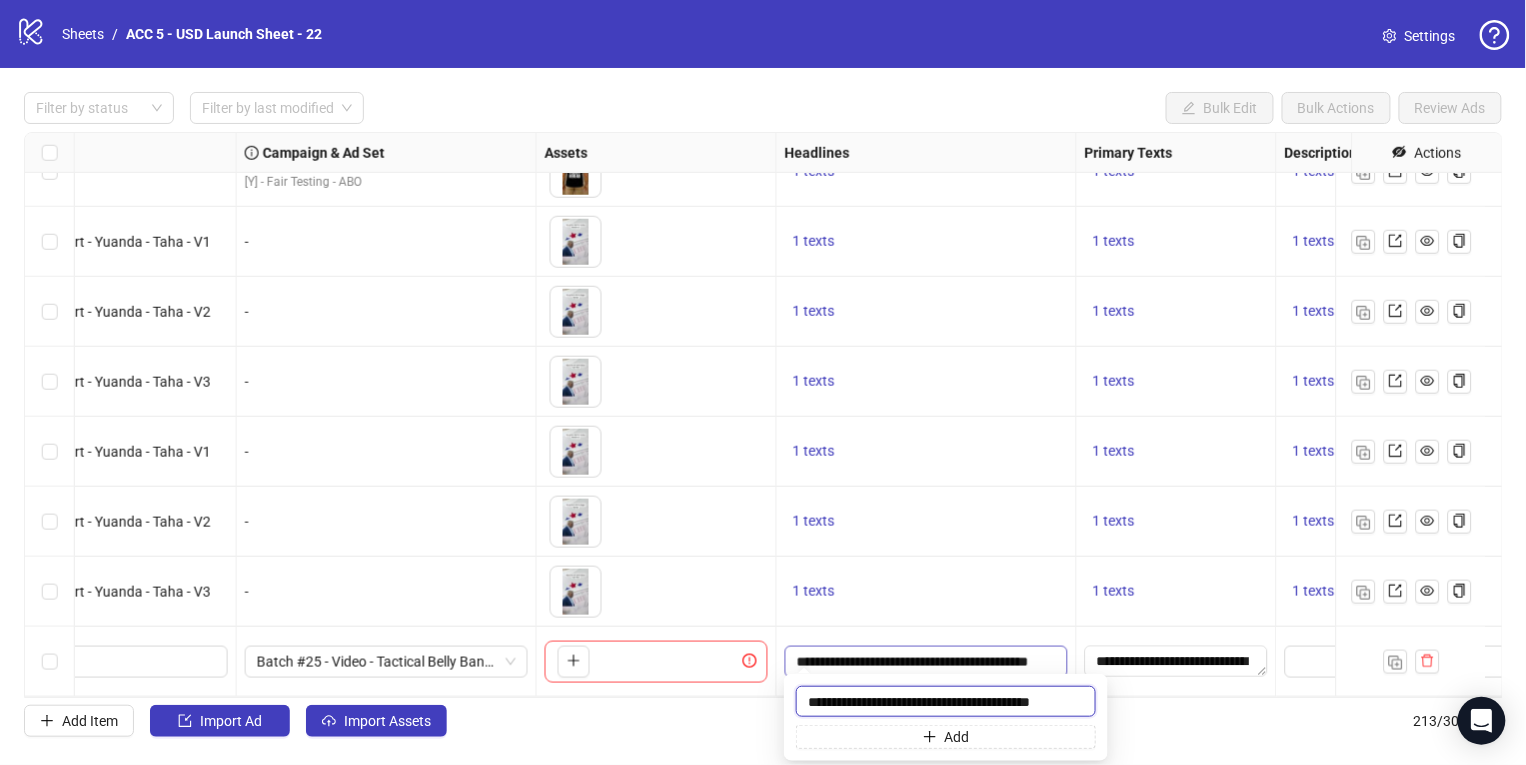 scroll, scrollTop: 0, scrollLeft: 30, axis: horizontal 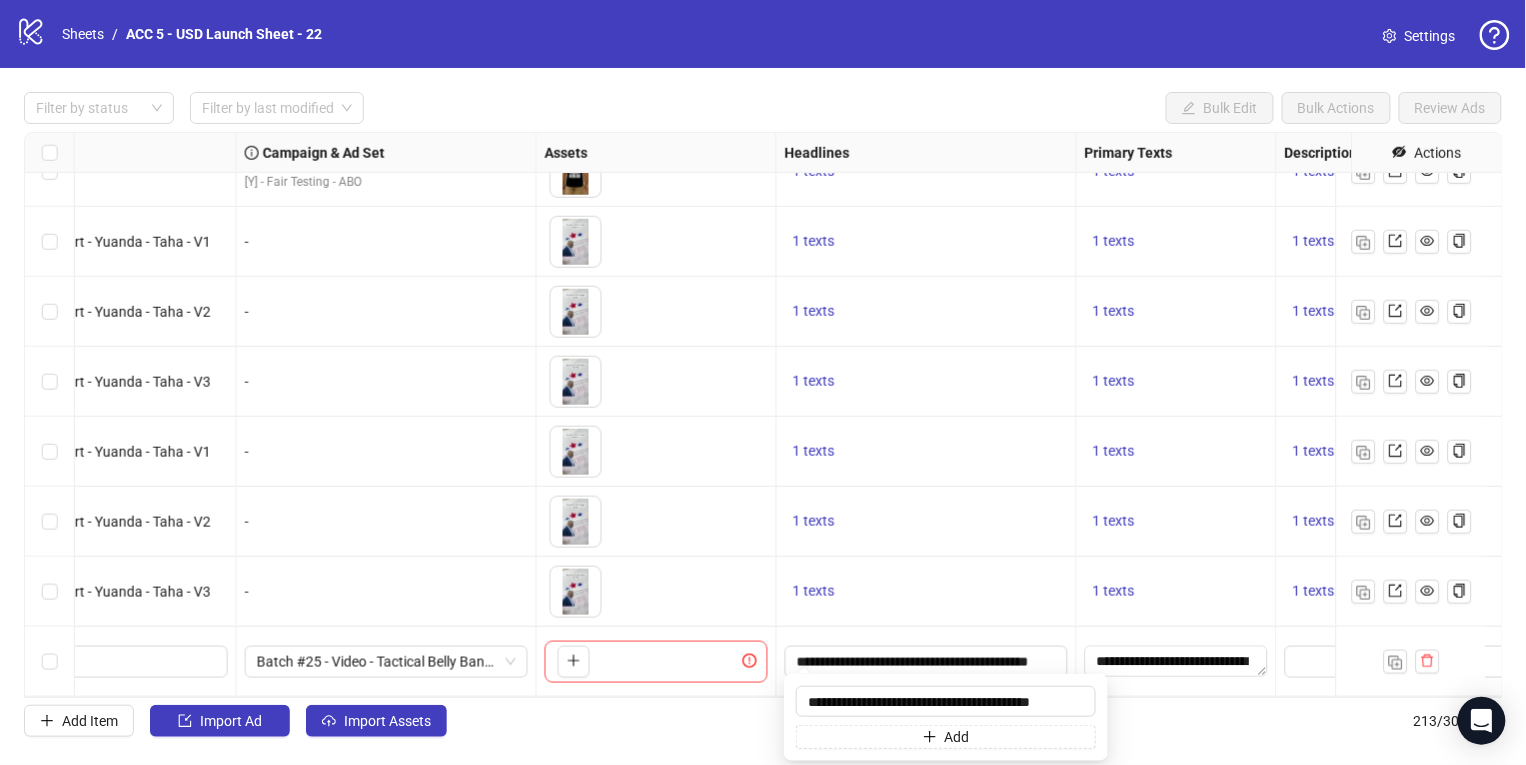 click on "1 texts" at bounding box center (926, 522) 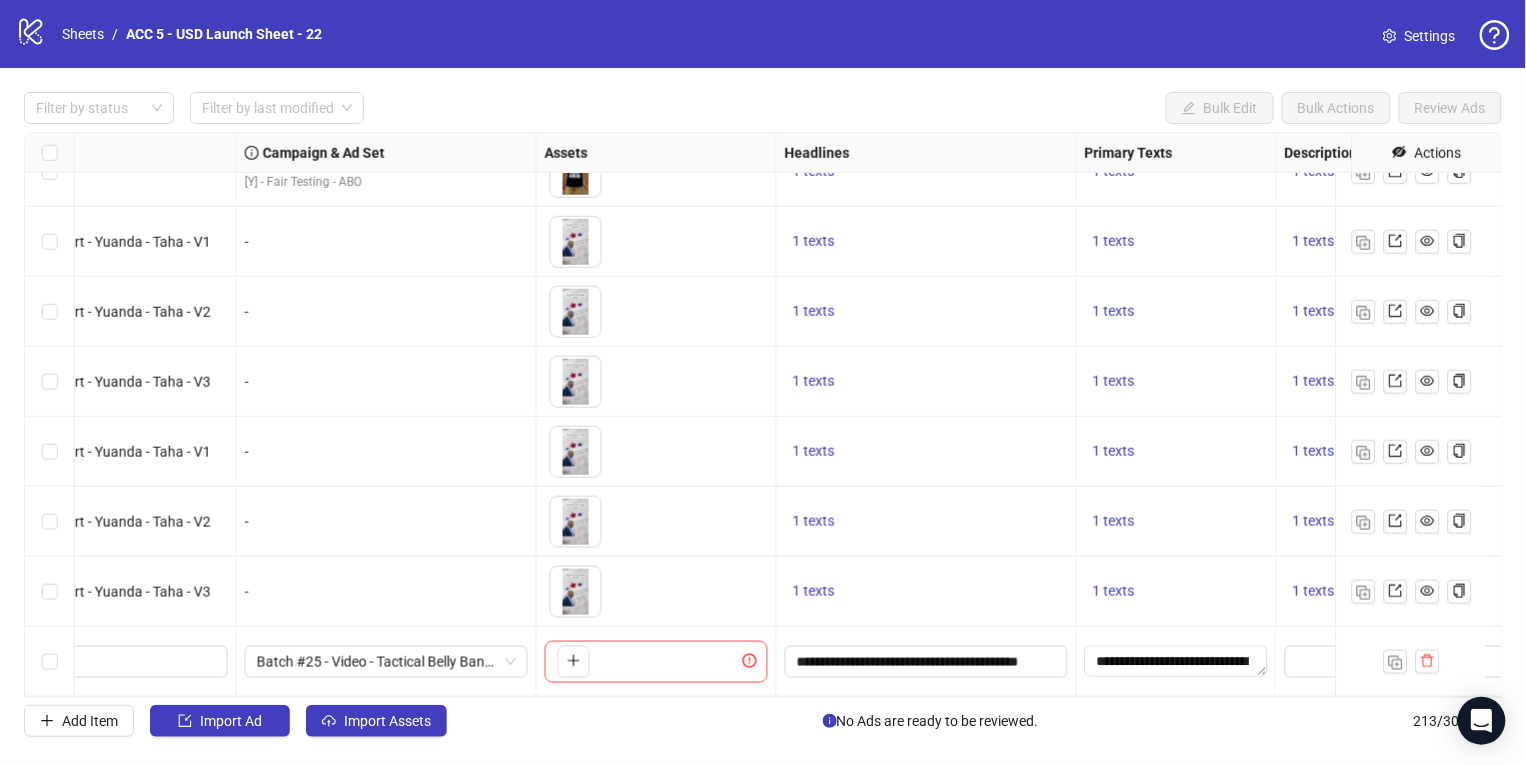 click on "Ad Format Ad Name Campaign & Ad Set Assets Headlines Primary Texts Descriptions Destination URL App Product Page ID Display URL Leadgen Form Product Set ID Call to Action Actions Single video Batch #1606 - Freedom Isn't Free T Shirt - Yuanda - V2 Batch #1606 - Video - New Patriotic T Shirt - Yuanda - July 20 [Y] - Fair Testing - ABO
To pick up a draggable item, press the space bar.
While dragging, use the arrow keys to move the item.
Press space again to drop the item in its new position, or press escape to cancel.
1 texts 1 texts 1 texts https://www.unitedpatriotco.com/products/freedom-isnt-free-t-shirt Single video Batch #1606 - We The People It Needs To Be Reread T Shirt - Yuanda - V3 Batch #1606 - Video - New Patriotic T Shirt - Yuanda - July 20 [Y] - Fair Testing - ABO
To pick up a draggable item, press the space bar.
While dragging, use the arrow keys to move the item.
Press space again to drop the item in its new position, or press escape to cancel.
1 texts 1 texts - - -" at bounding box center [763, 415] 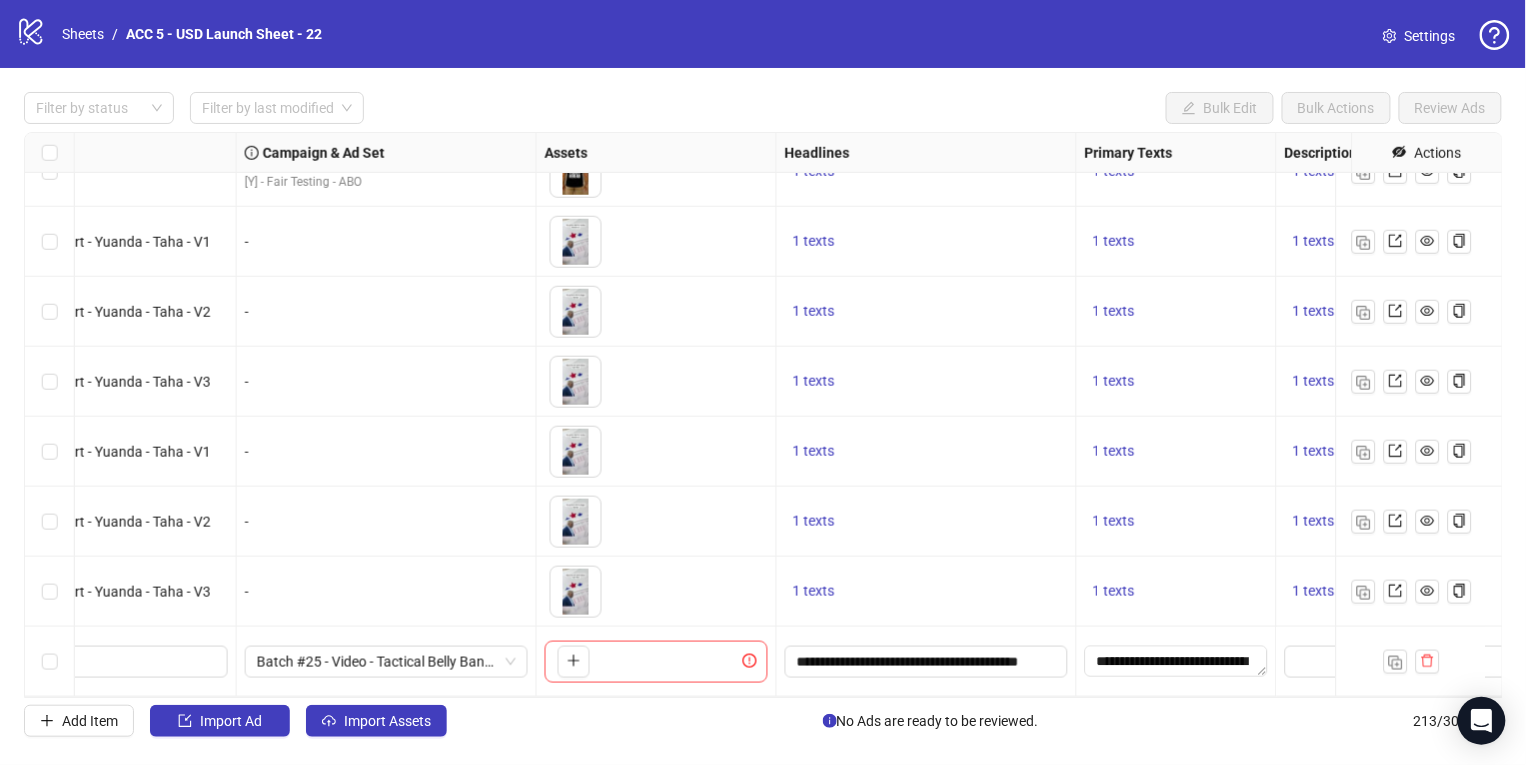 scroll, scrollTop: 14401, scrollLeft: 1184, axis: both 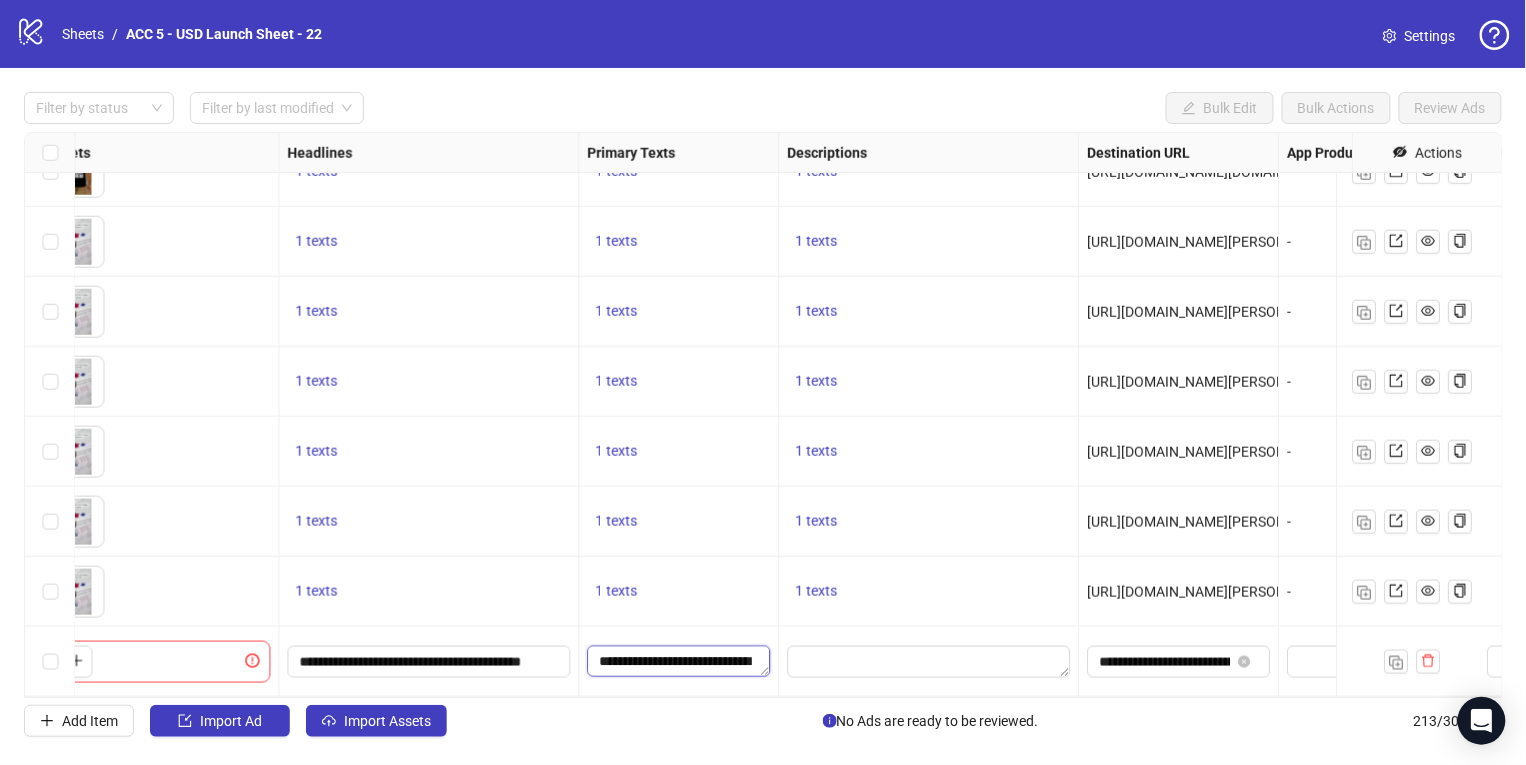 click on "**********" at bounding box center [678, 662] 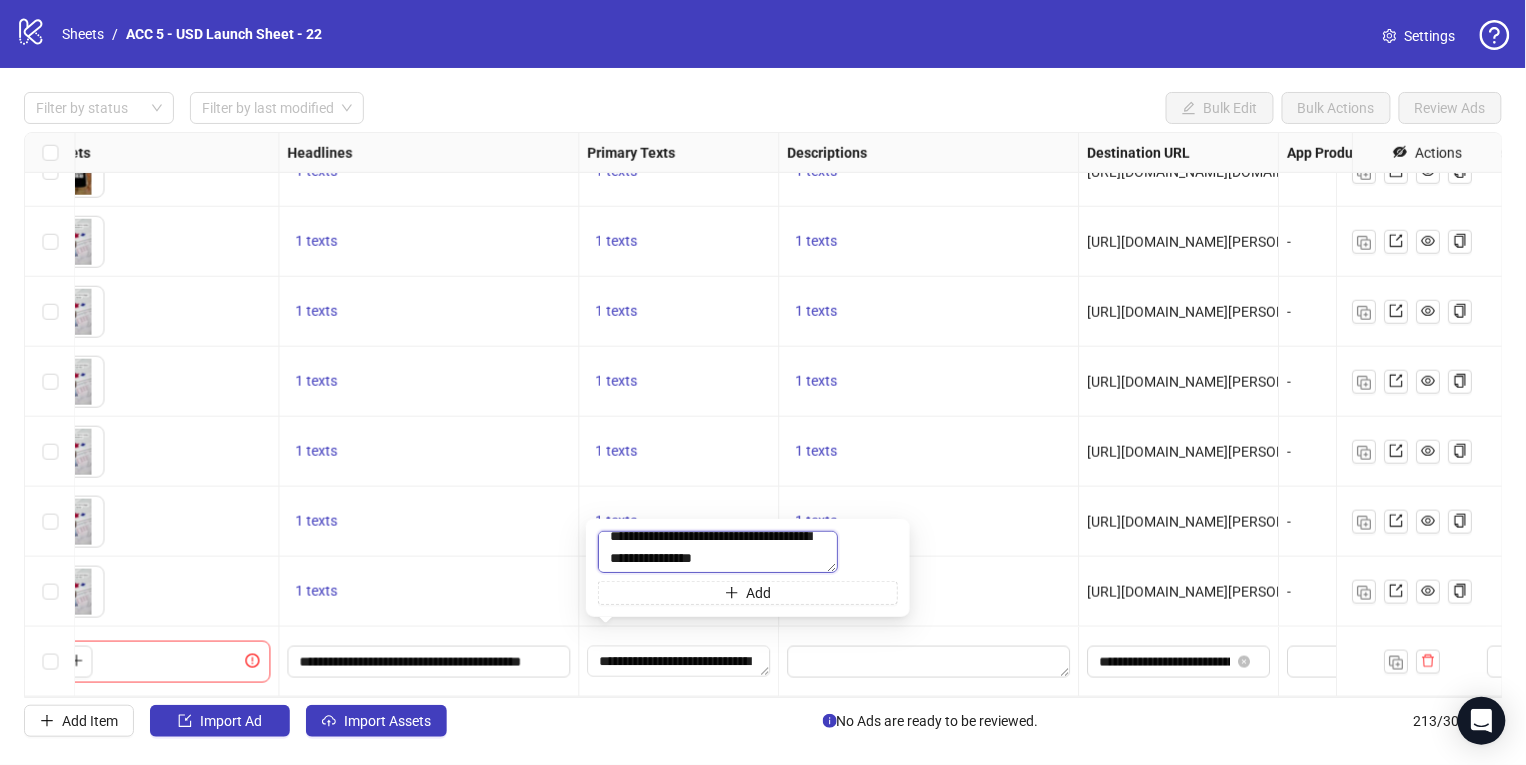 scroll, scrollTop: 0, scrollLeft: 0, axis: both 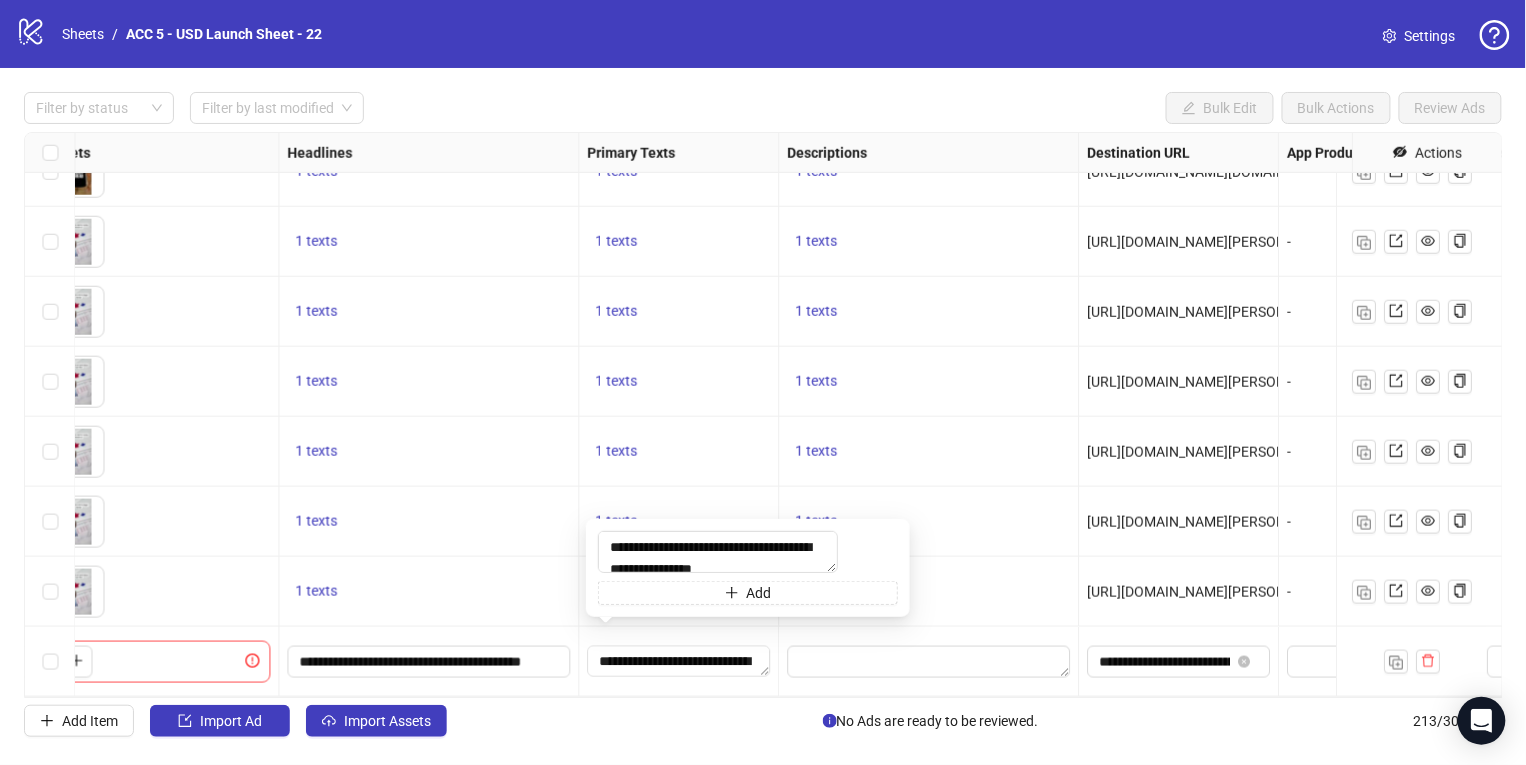 click on "1 texts" at bounding box center (679, 382) 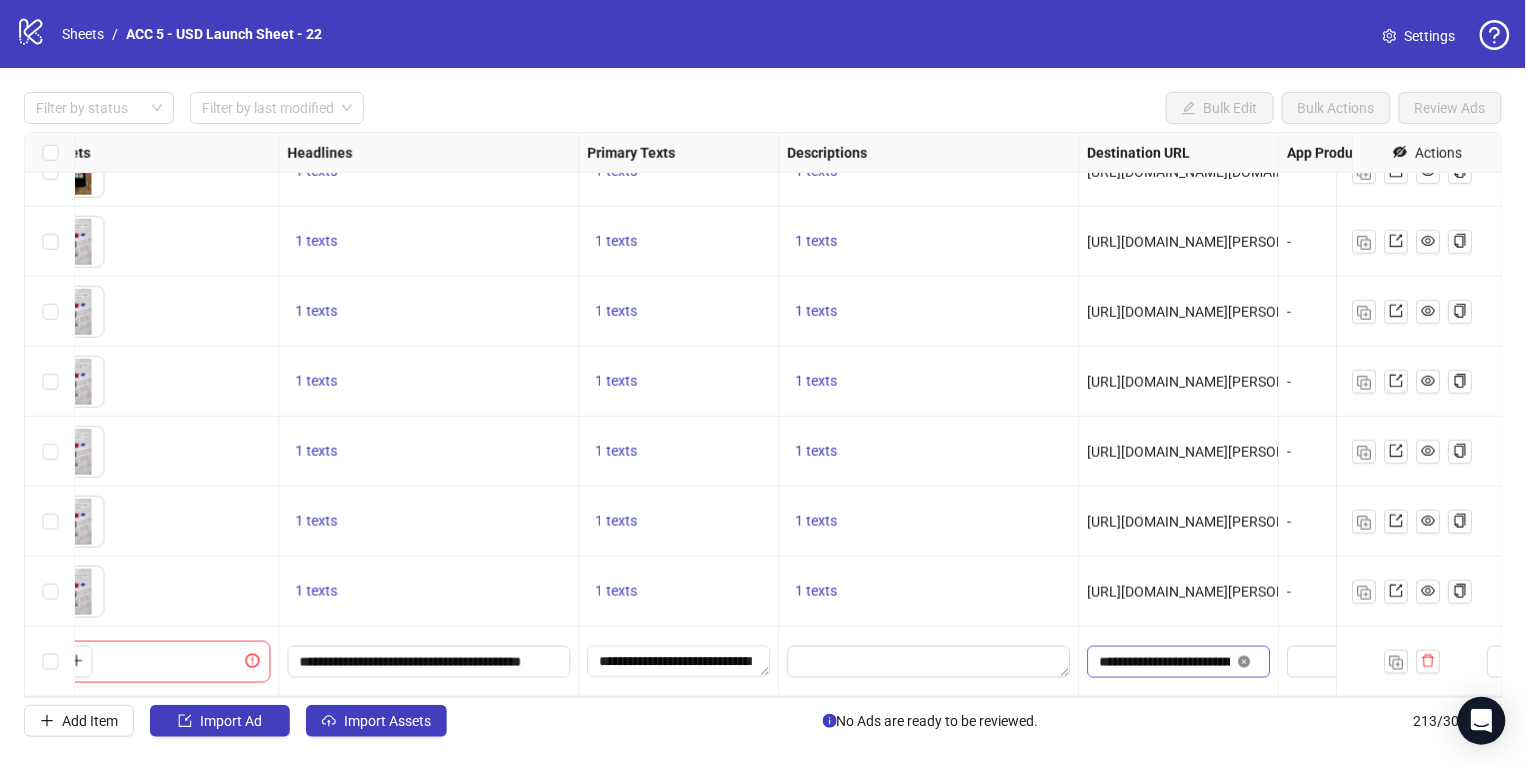 click 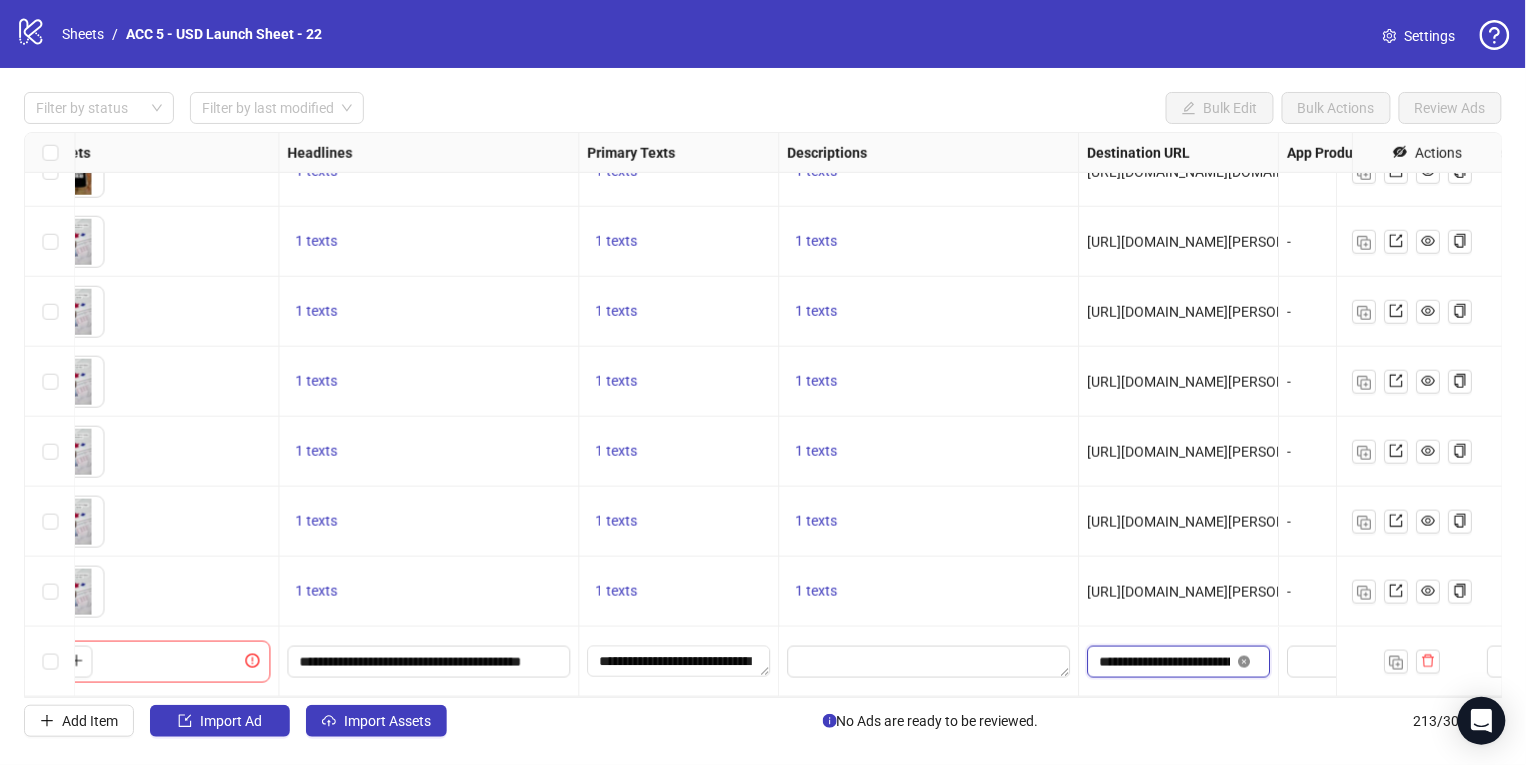 type 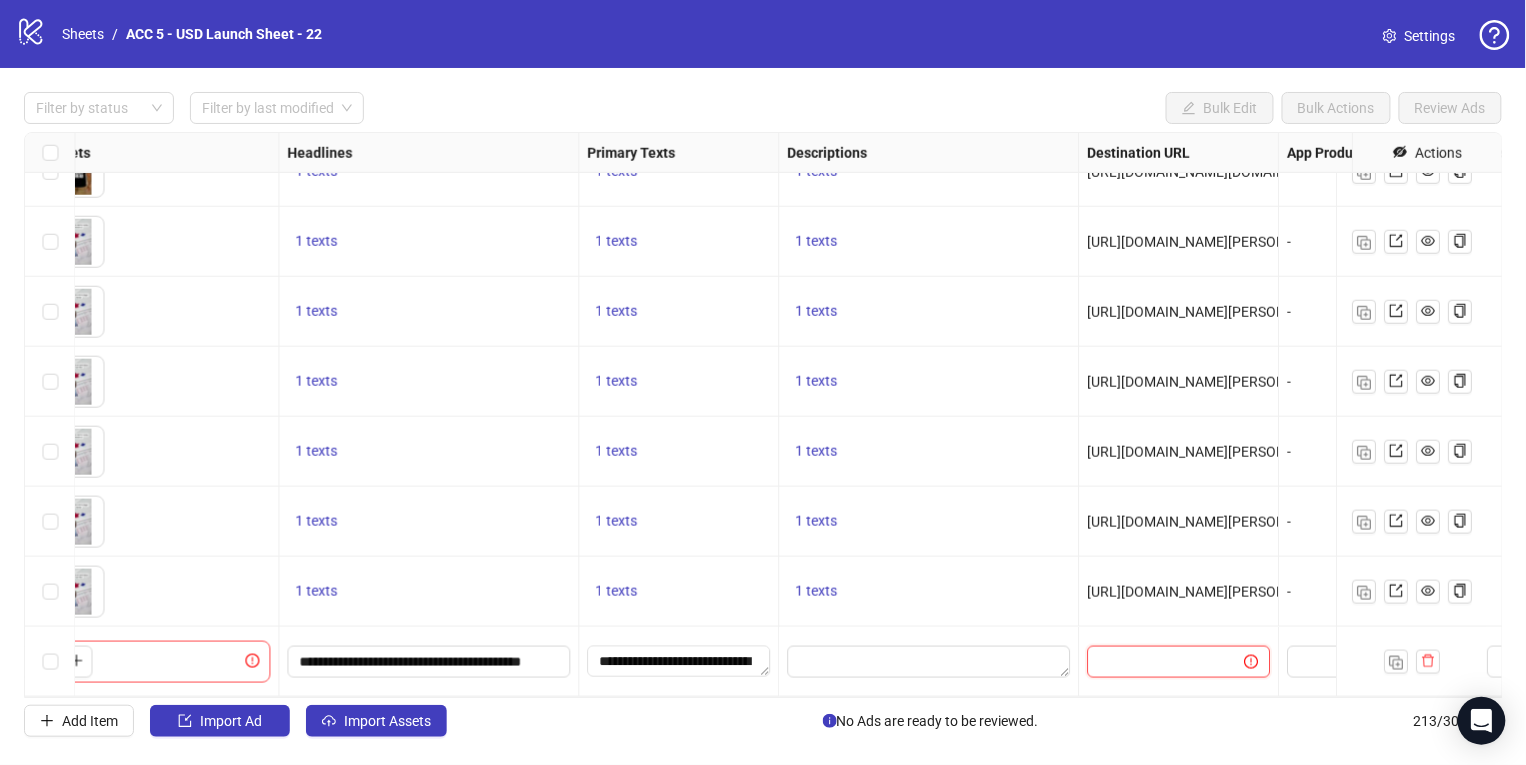 scroll, scrollTop: 0, scrollLeft: 0, axis: both 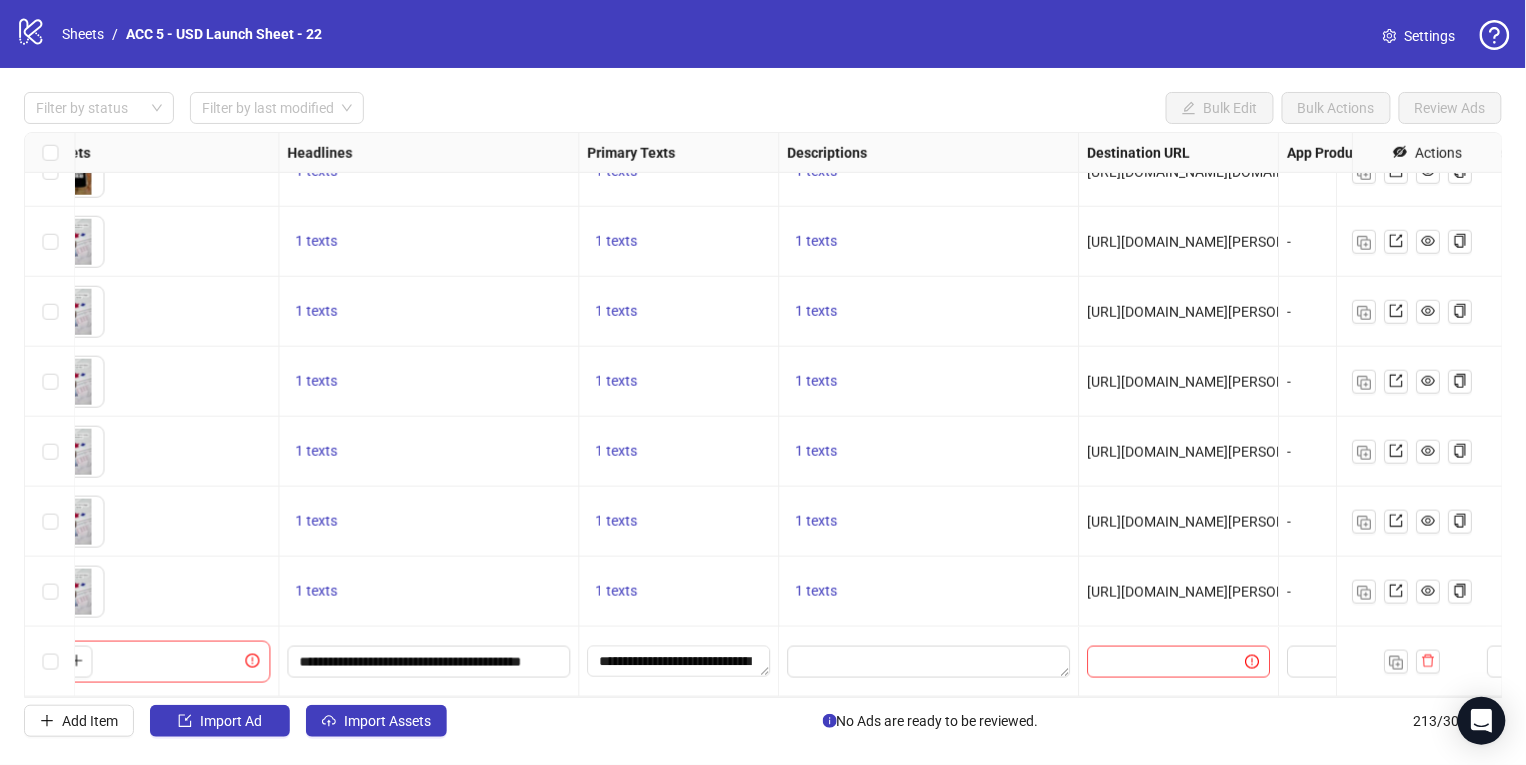 click on "1 texts" at bounding box center (929, 452) 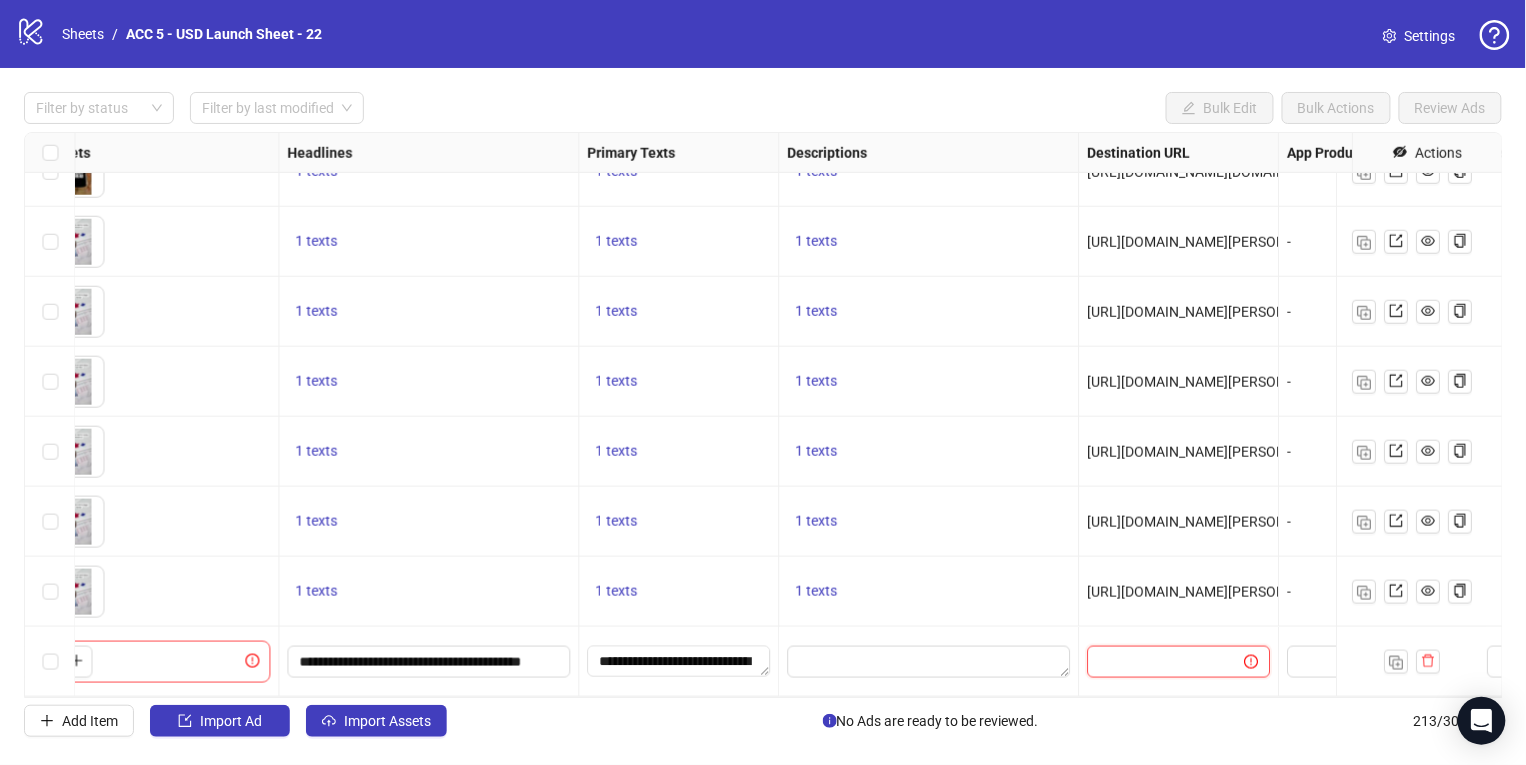 click at bounding box center [1157, 662] 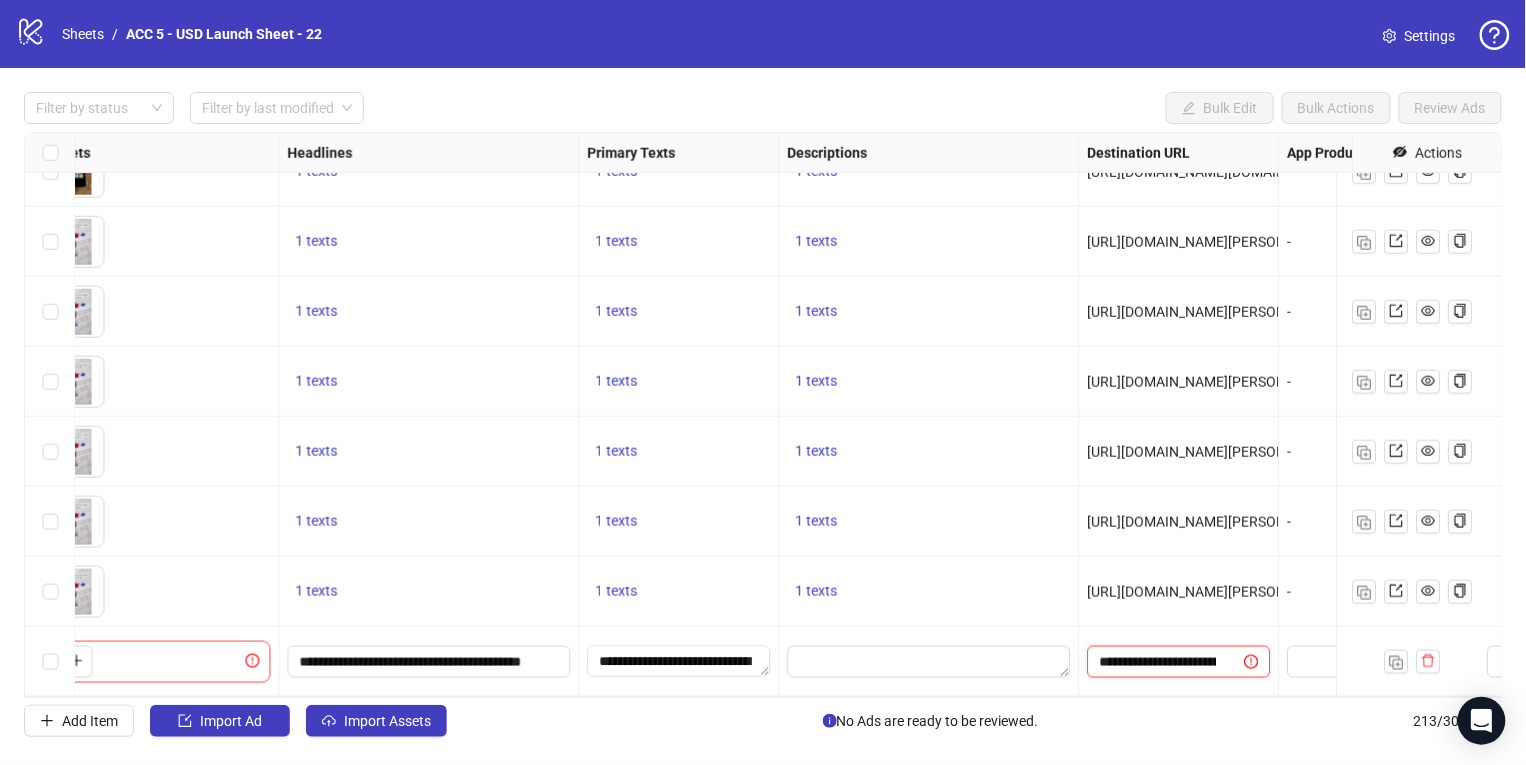 scroll, scrollTop: 0, scrollLeft: 196, axis: horizontal 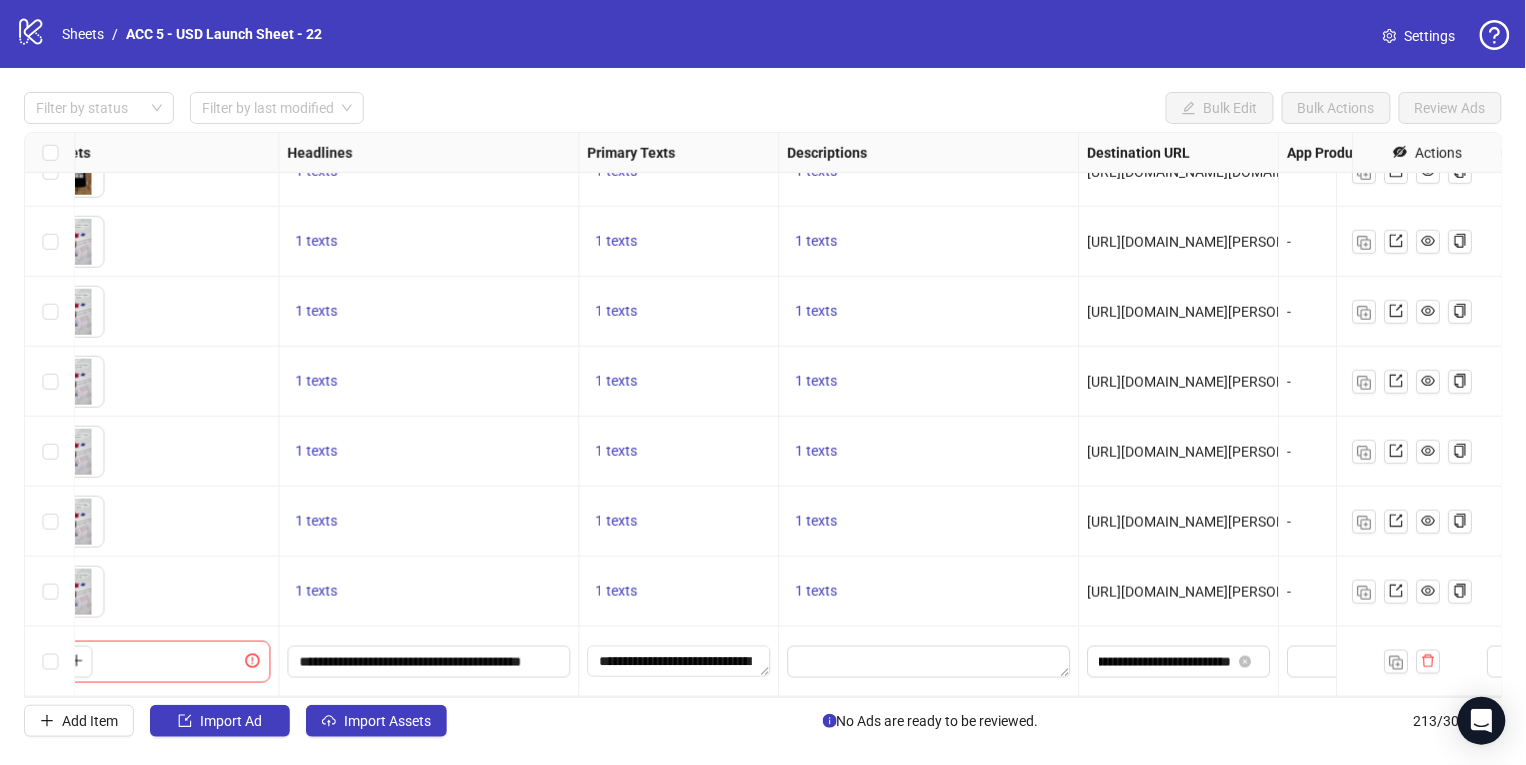 click on "1 texts" at bounding box center [929, 452] 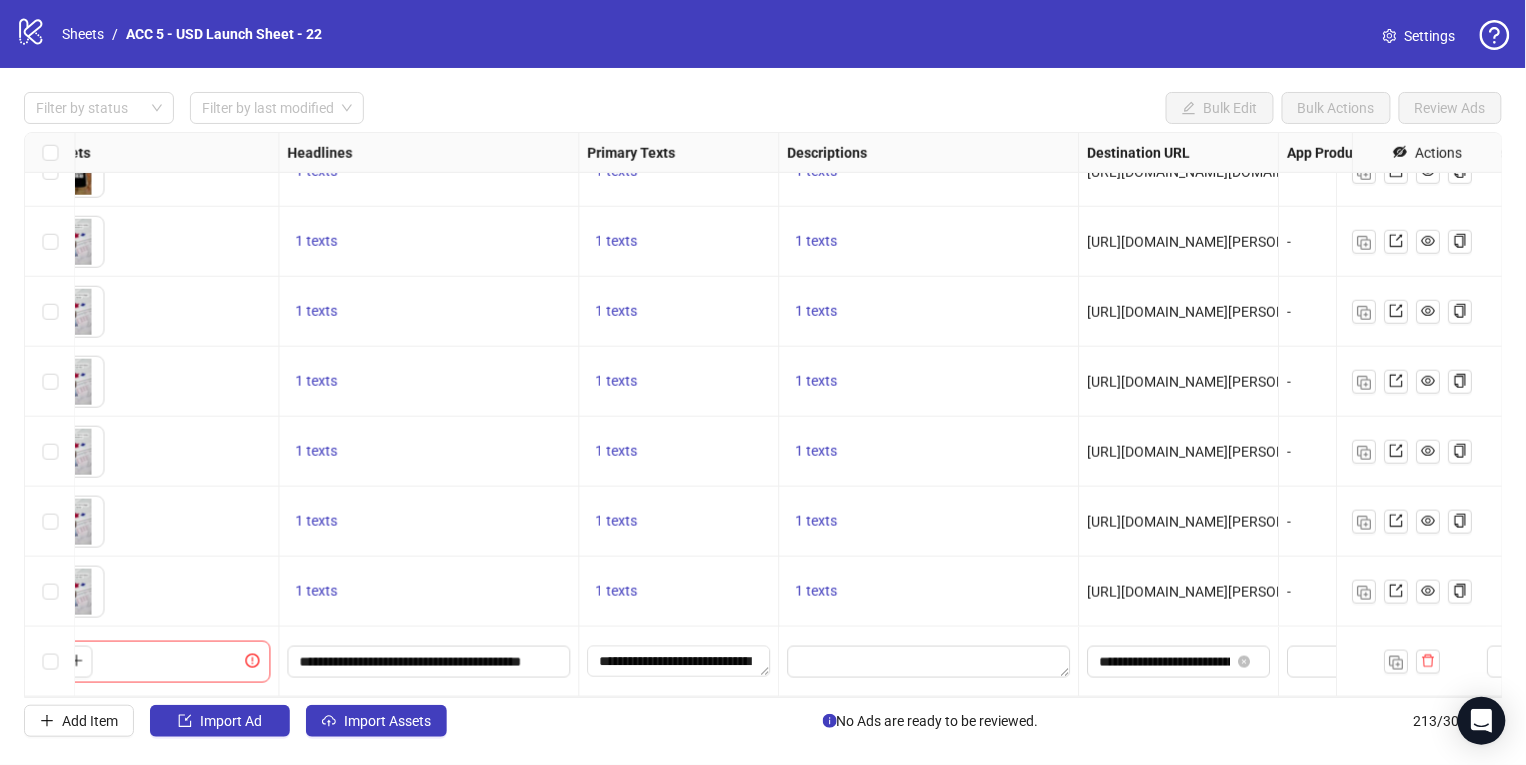 scroll, scrollTop: 14401, scrollLeft: 0, axis: vertical 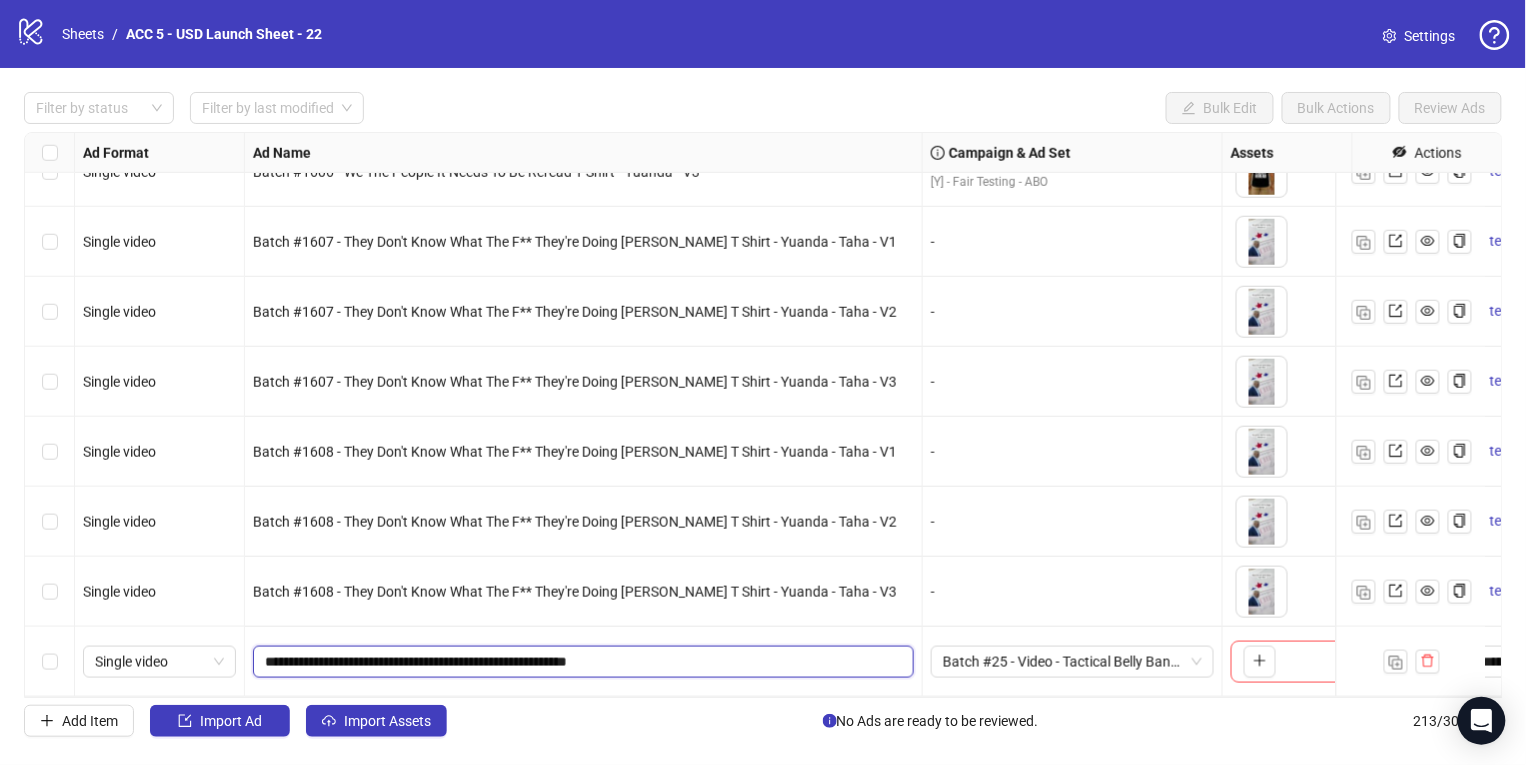 click on "**********" at bounding box center (581, 662) 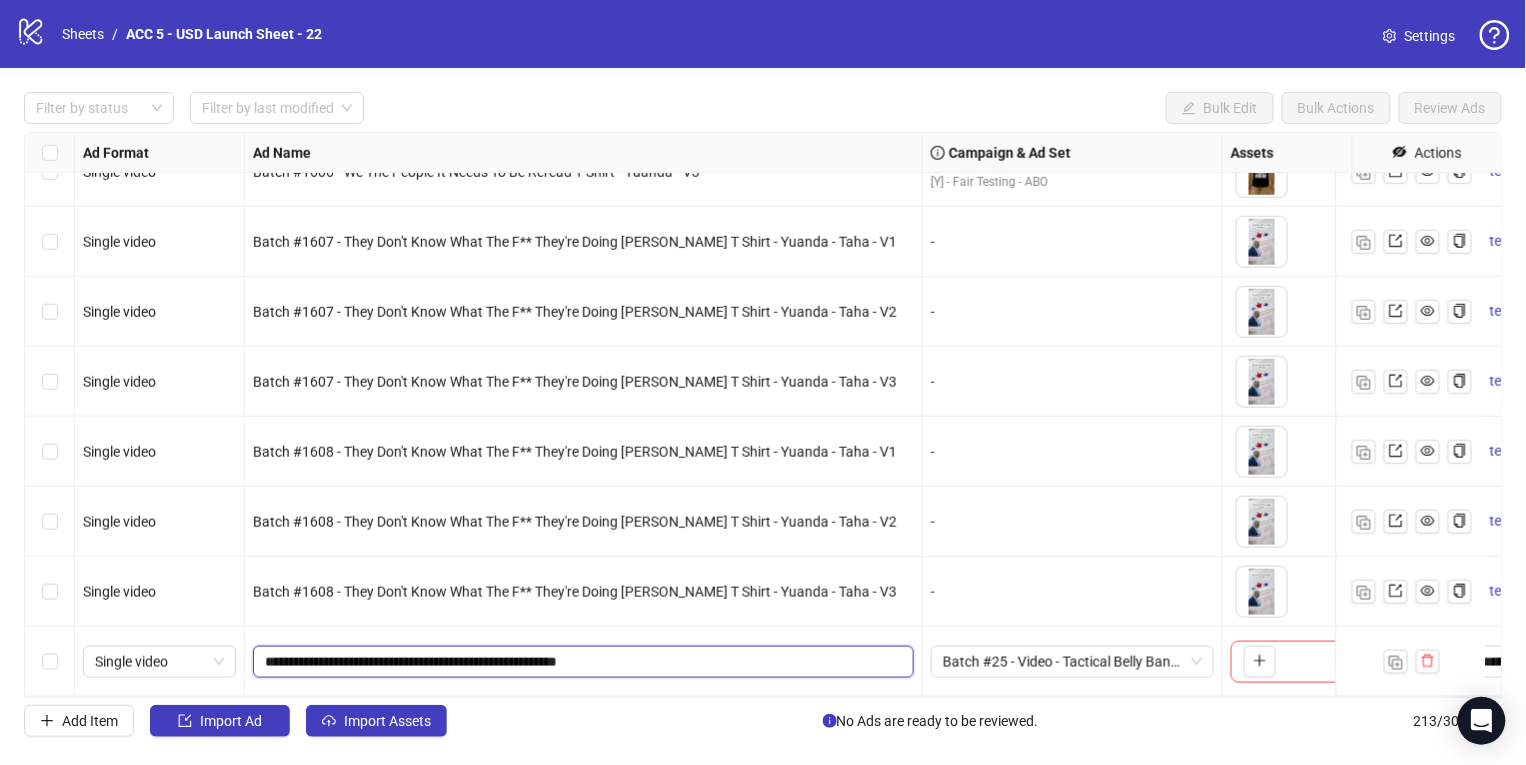 drag, startPoint x: 575, startPoint y: 646, endPoint x: 718, endPoint y: 671, distance: 145.16887 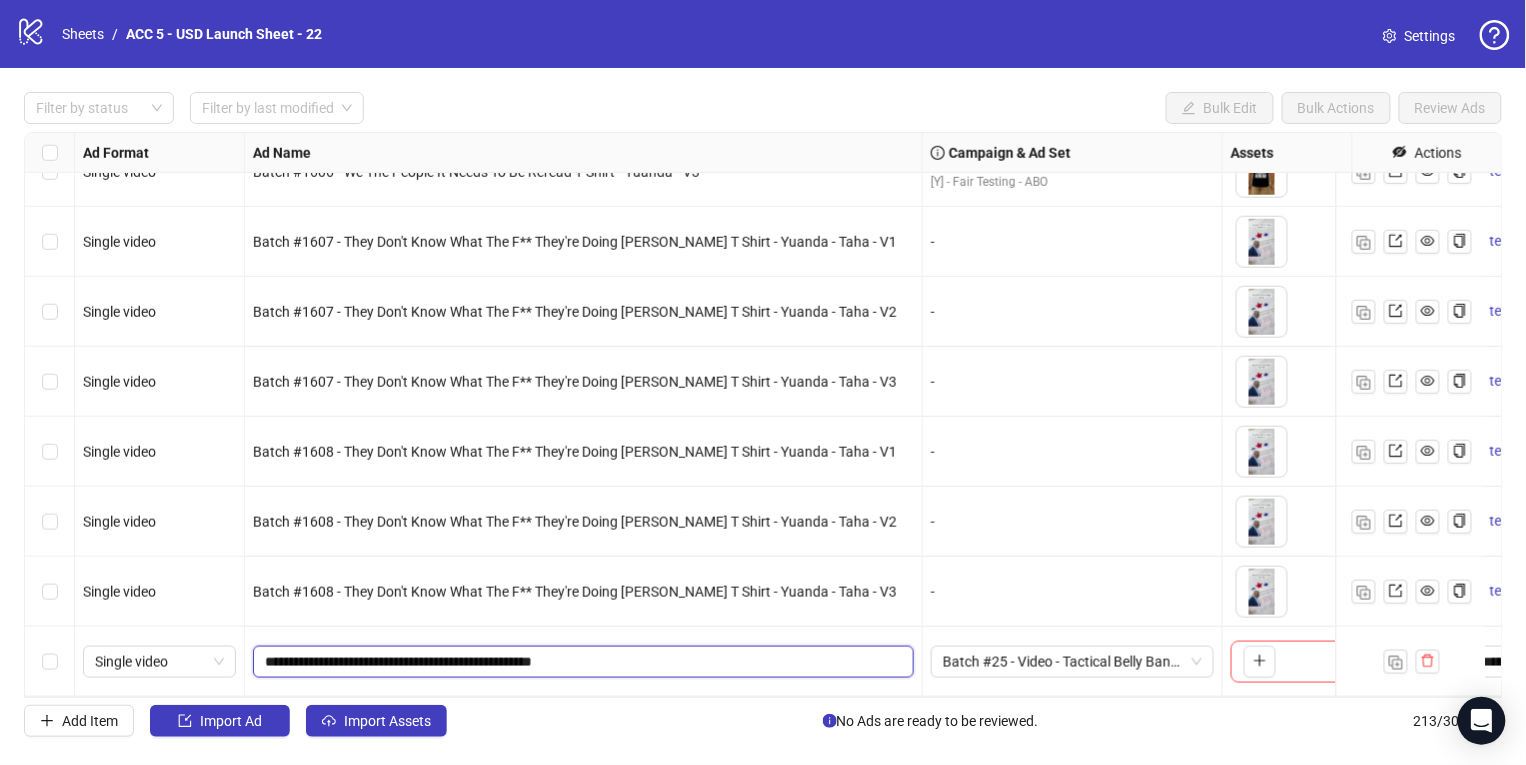 click on "**********" at bounding box center [581, 662] 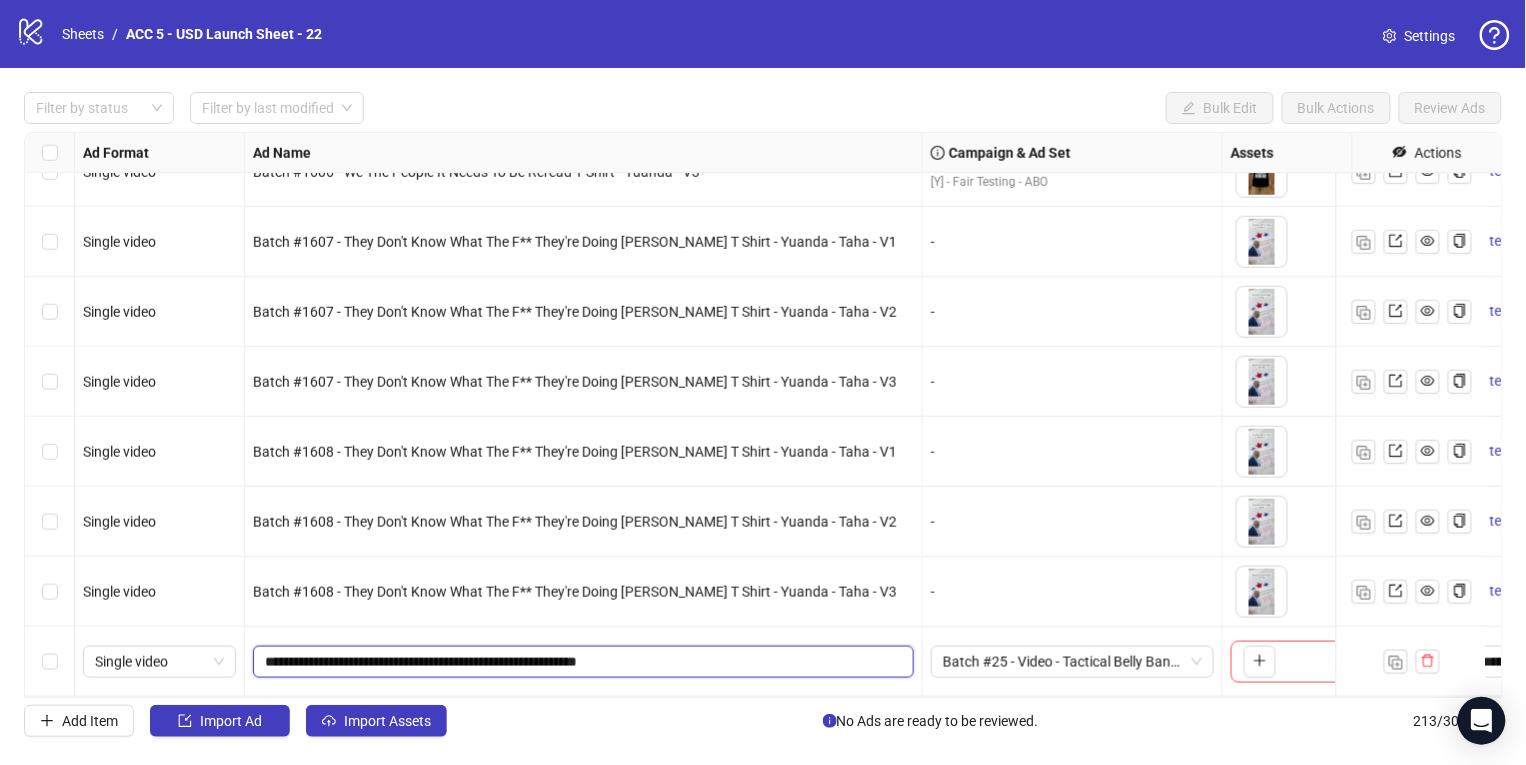 drag, startPoint x: 602, startPoint y: 644, endPoint x: 742, endPoint y: 664, distance: 141.42136 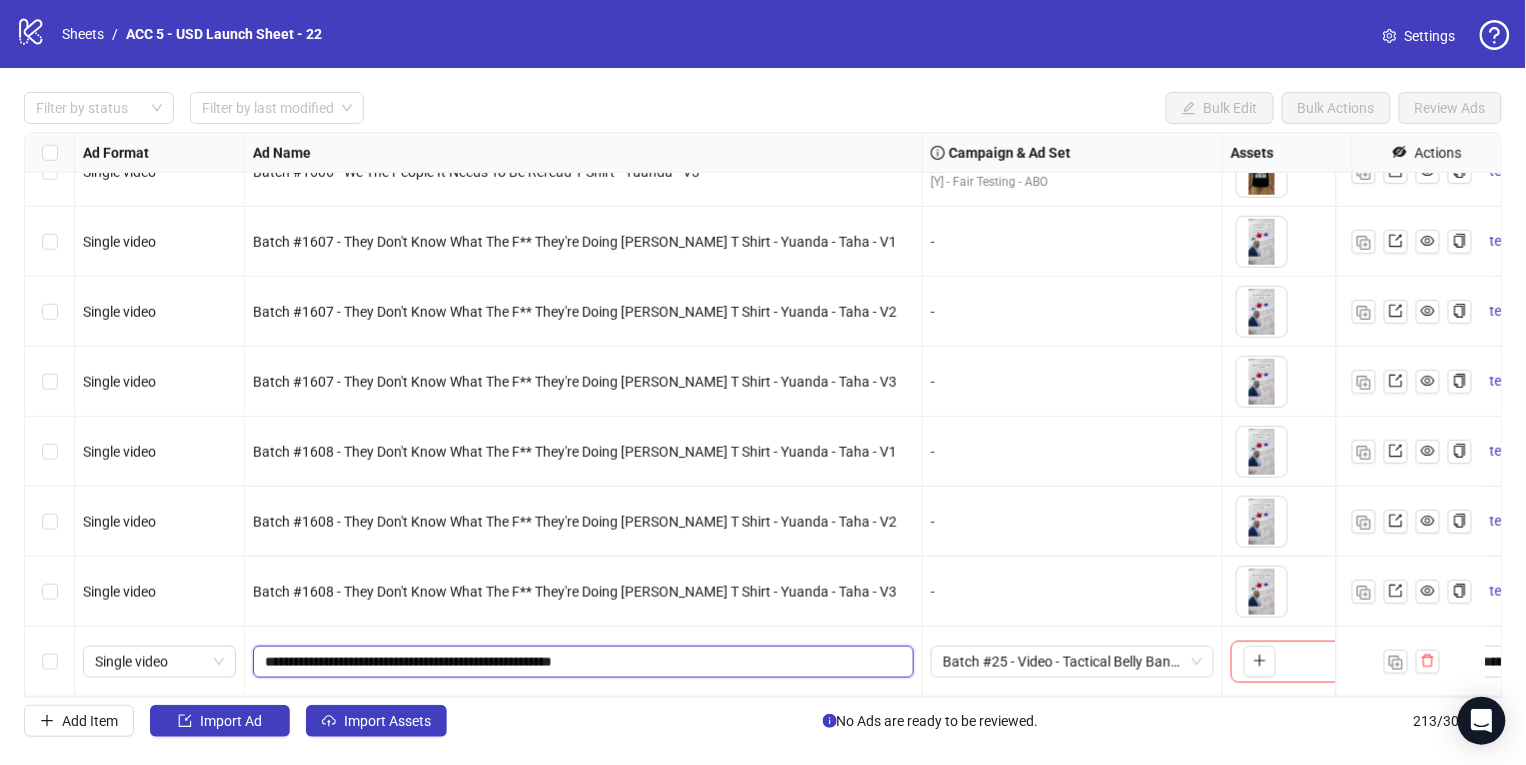 drag, startPoint x: 342, startPoint y: 648, endPoint x: 328, endPoint y: 648, distance: 14 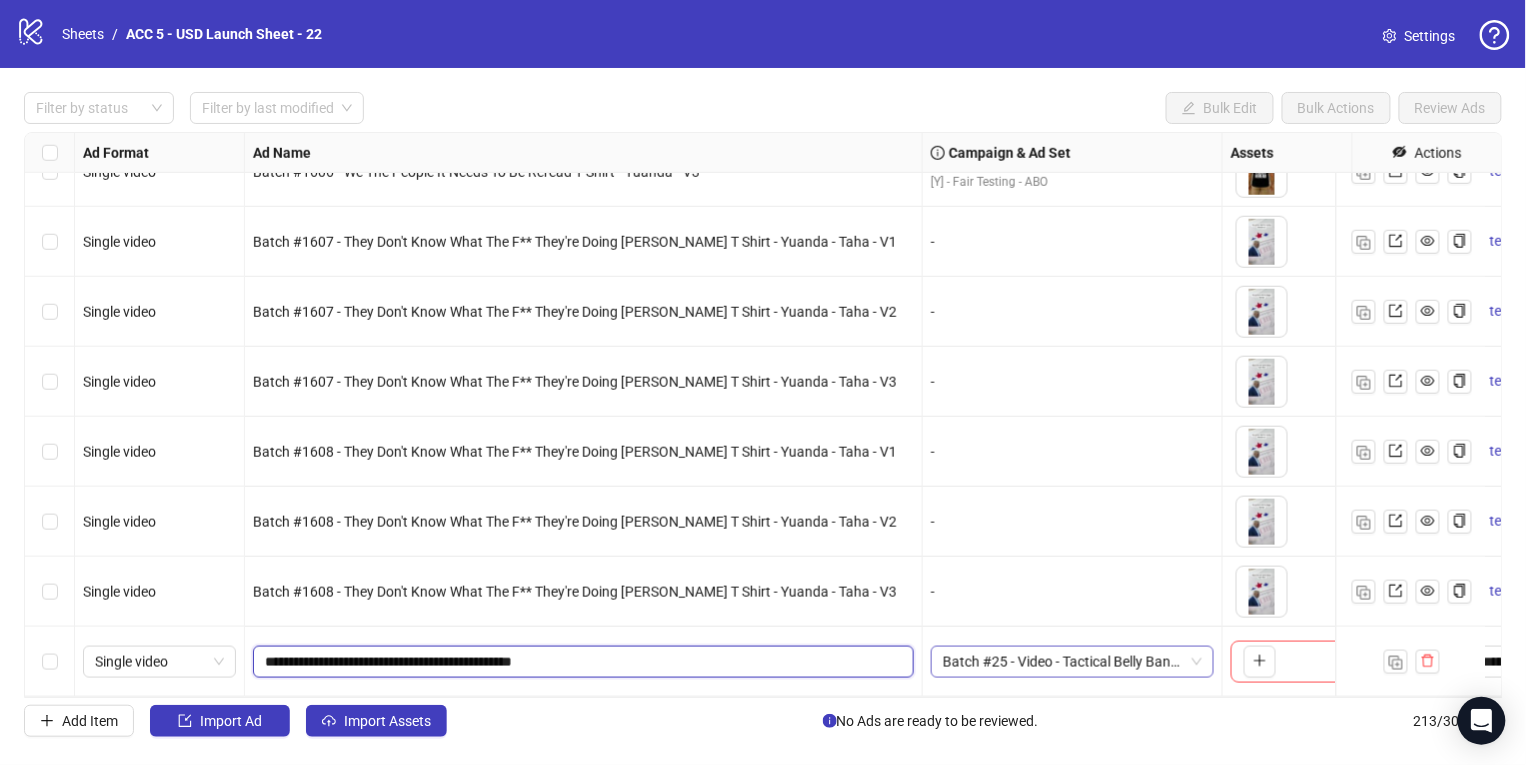click on "Batch #25 - Video - Tactical Belly Band Holster - Yuanda - Taha - Jul 12" at bounding box center [1072, 662] 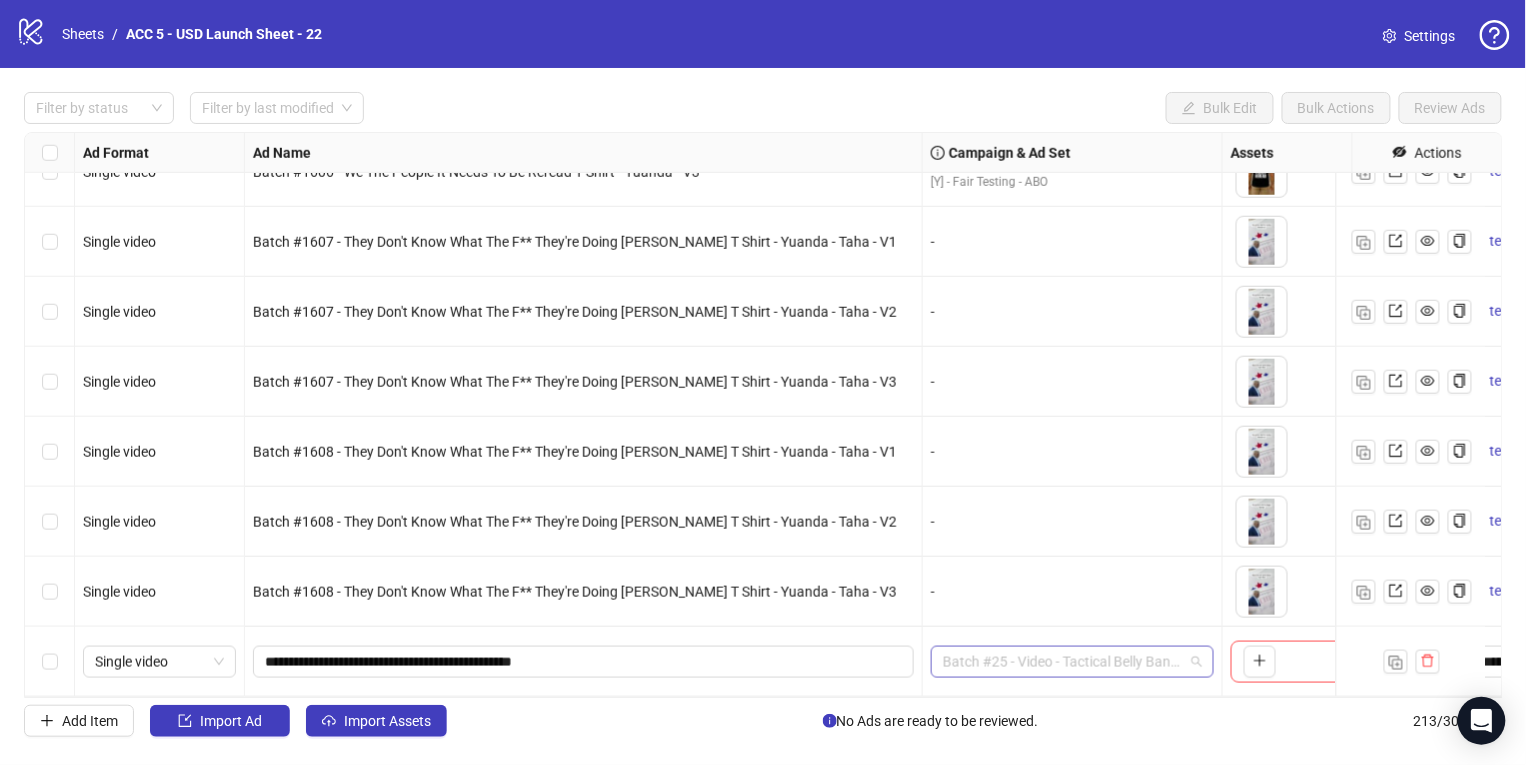 scroll, scrollTop: 1385, scrollLeft: 0, axis: vertical 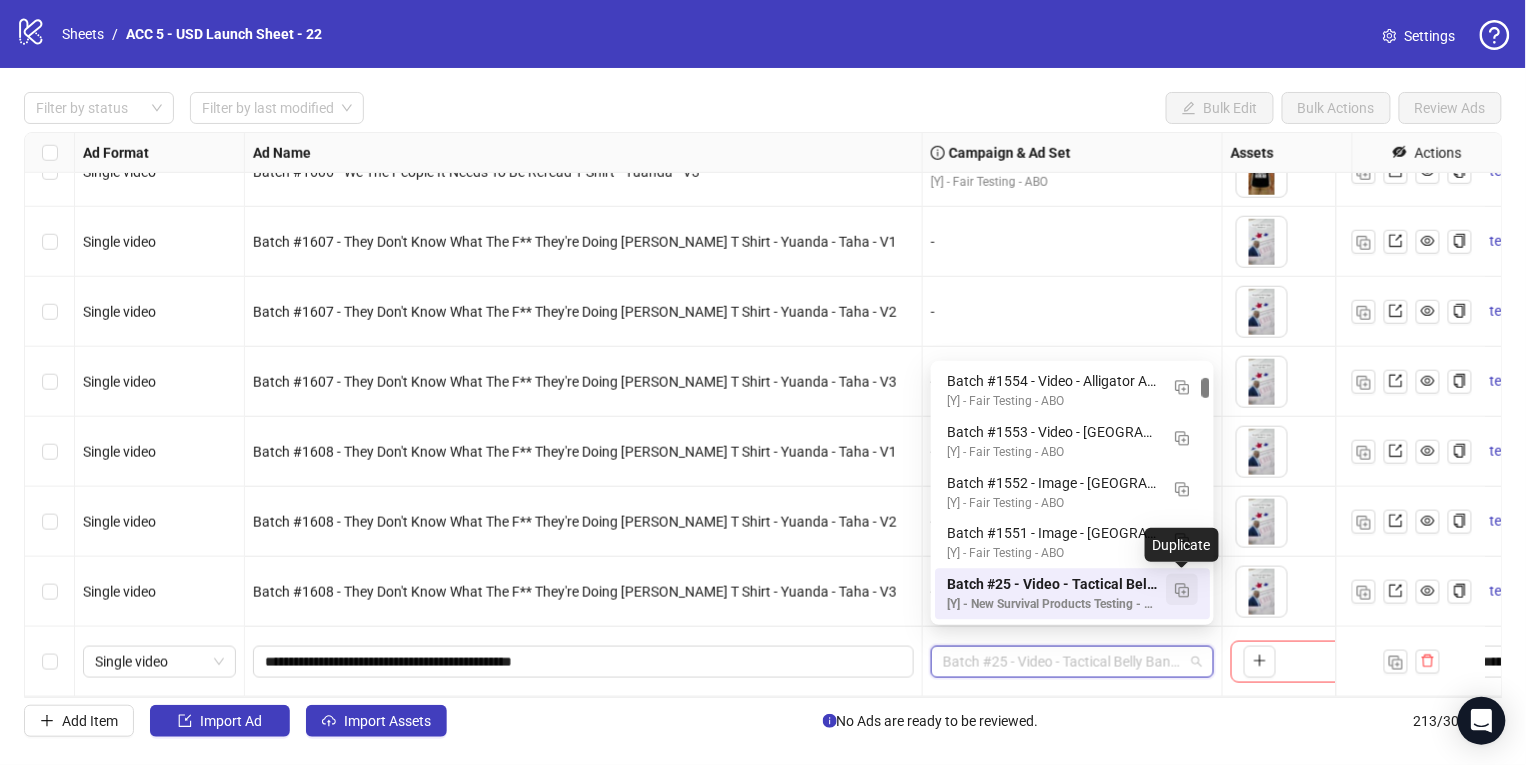 click at bounding box center (1182, 591) 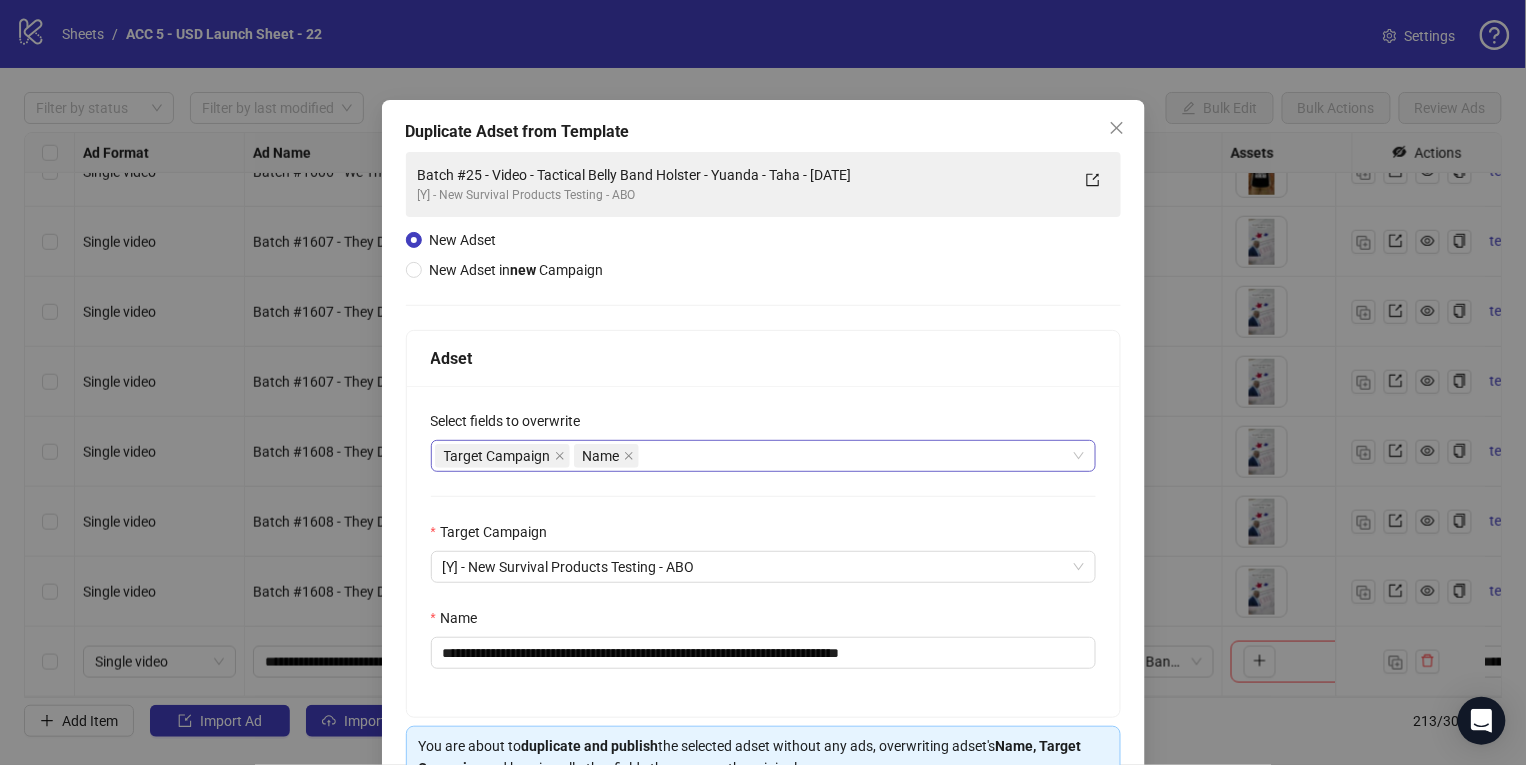 click on "Target Campaign Name" at bounding box center (753, 456) 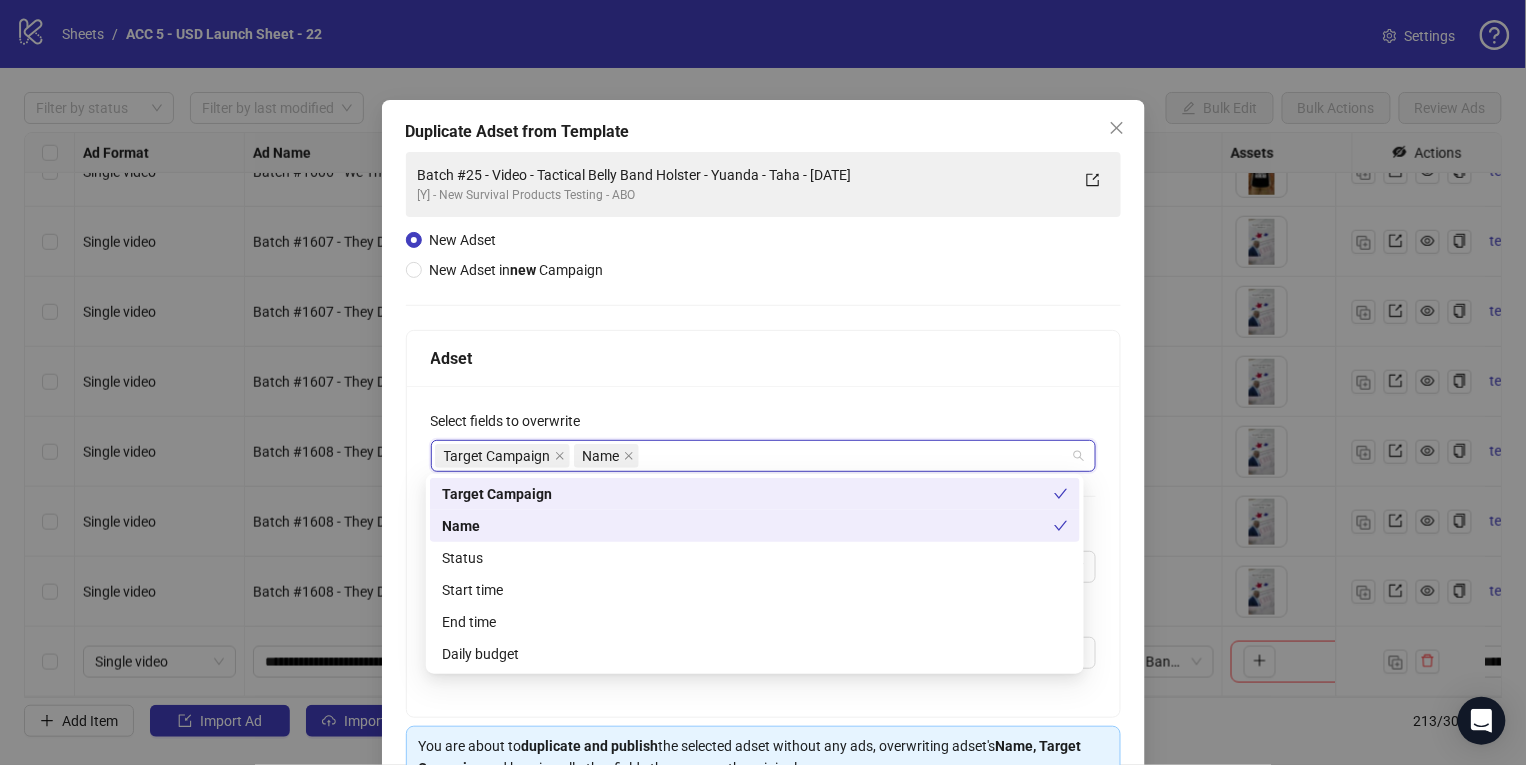 click on "Status" at bounding box center [755, 558] 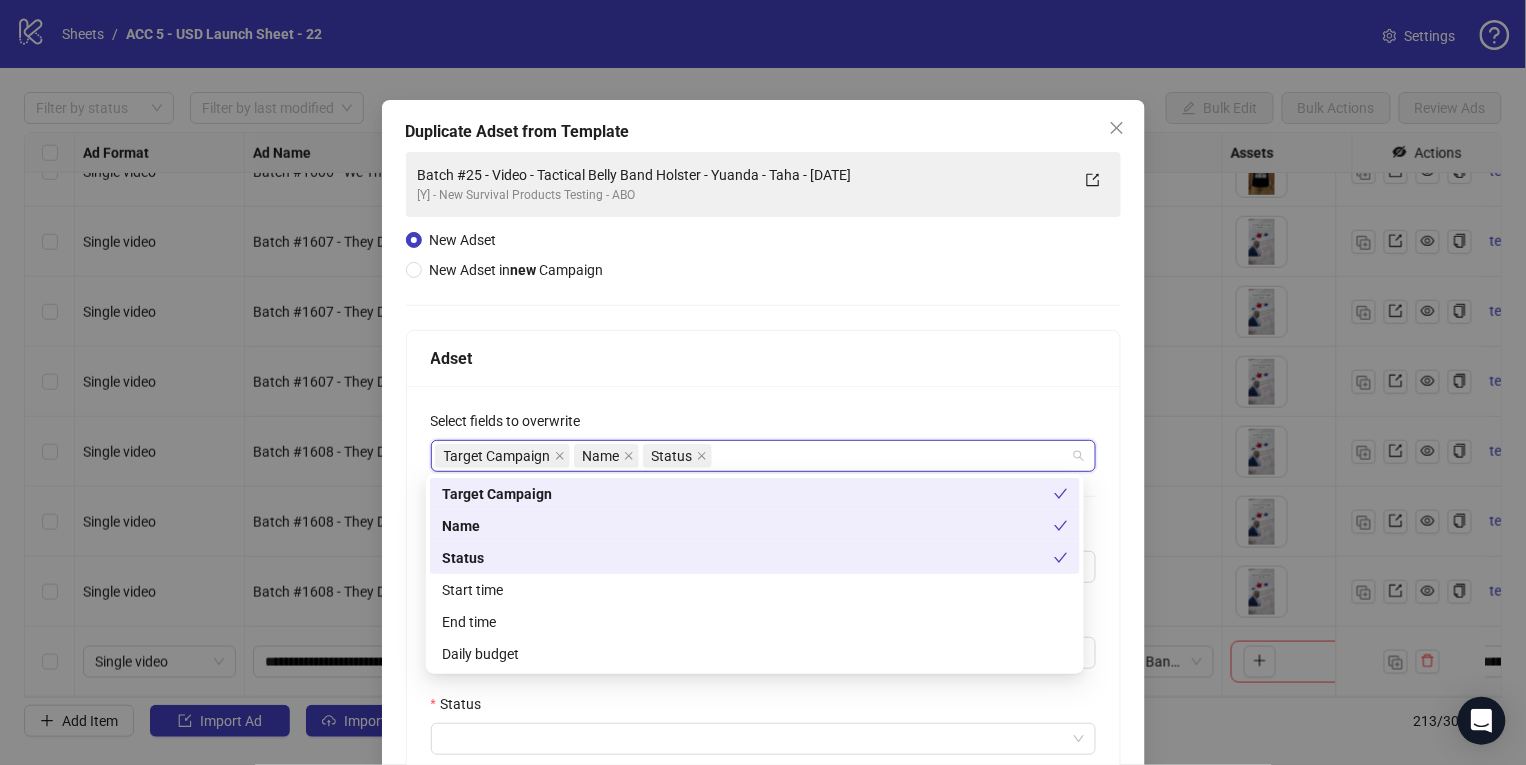 click on "Start time" at bounding box center (755, 590) 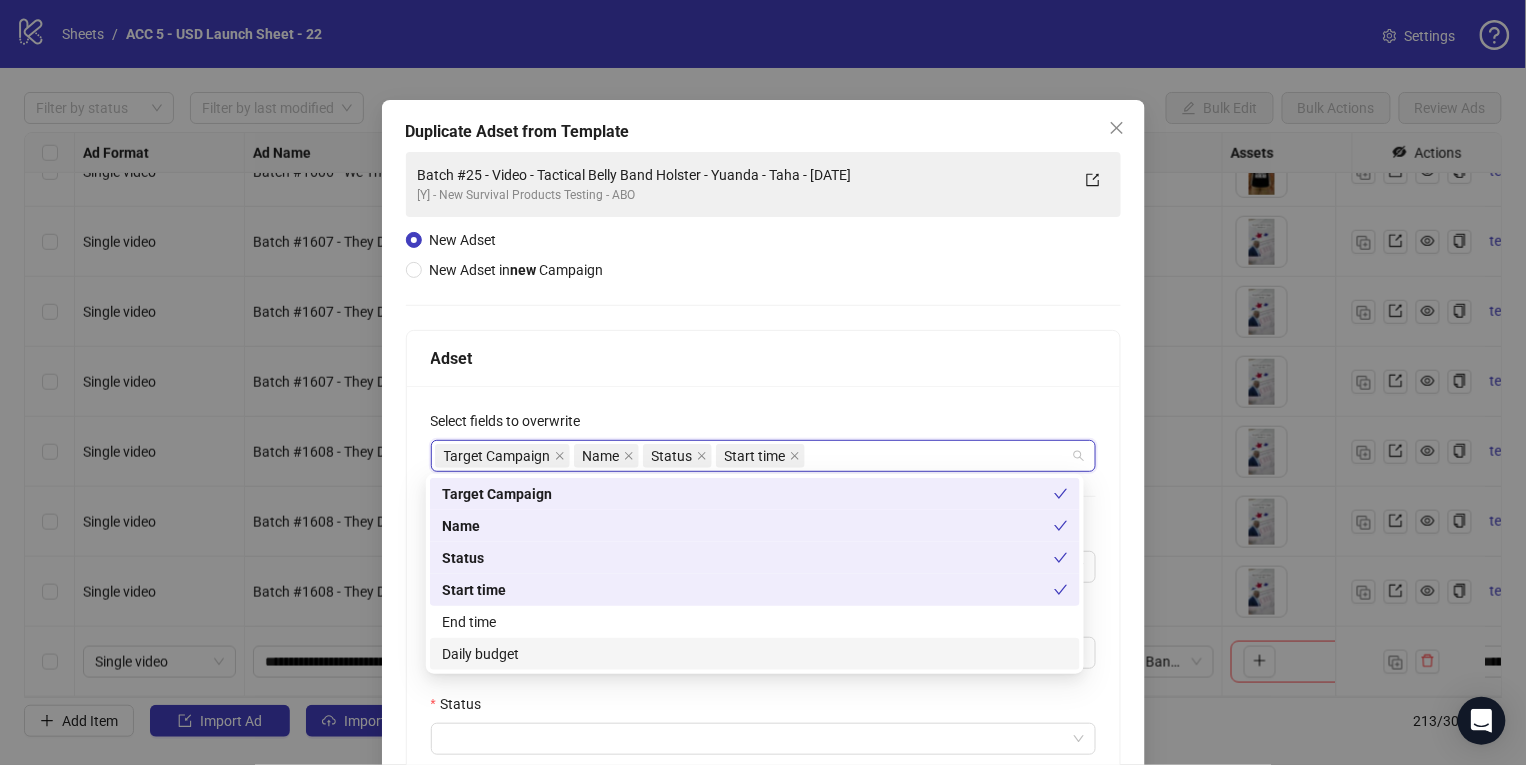 click on "End time" at bounding box center (755, 622) 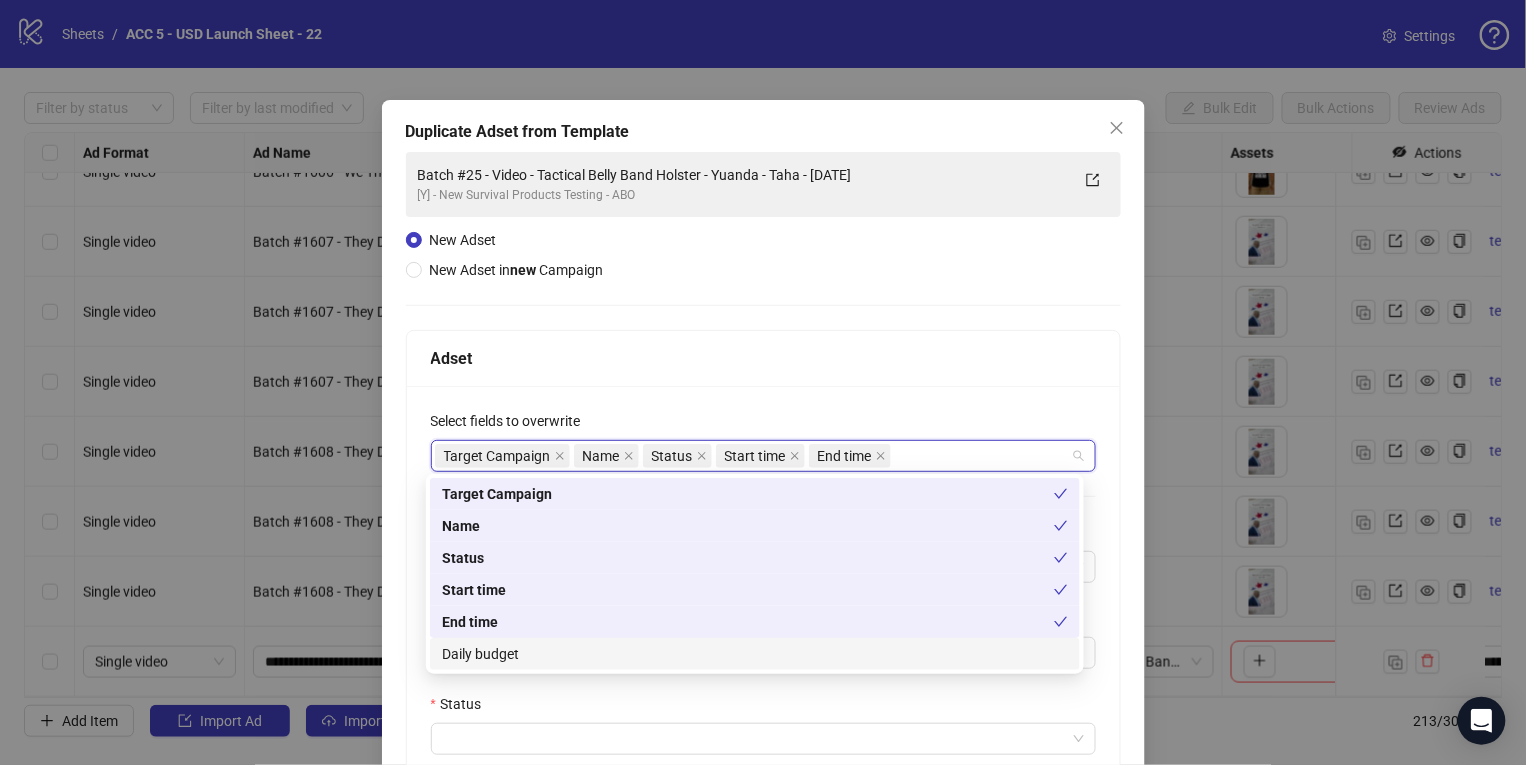 click on "Daily budget" at bounding box center [755, 654] 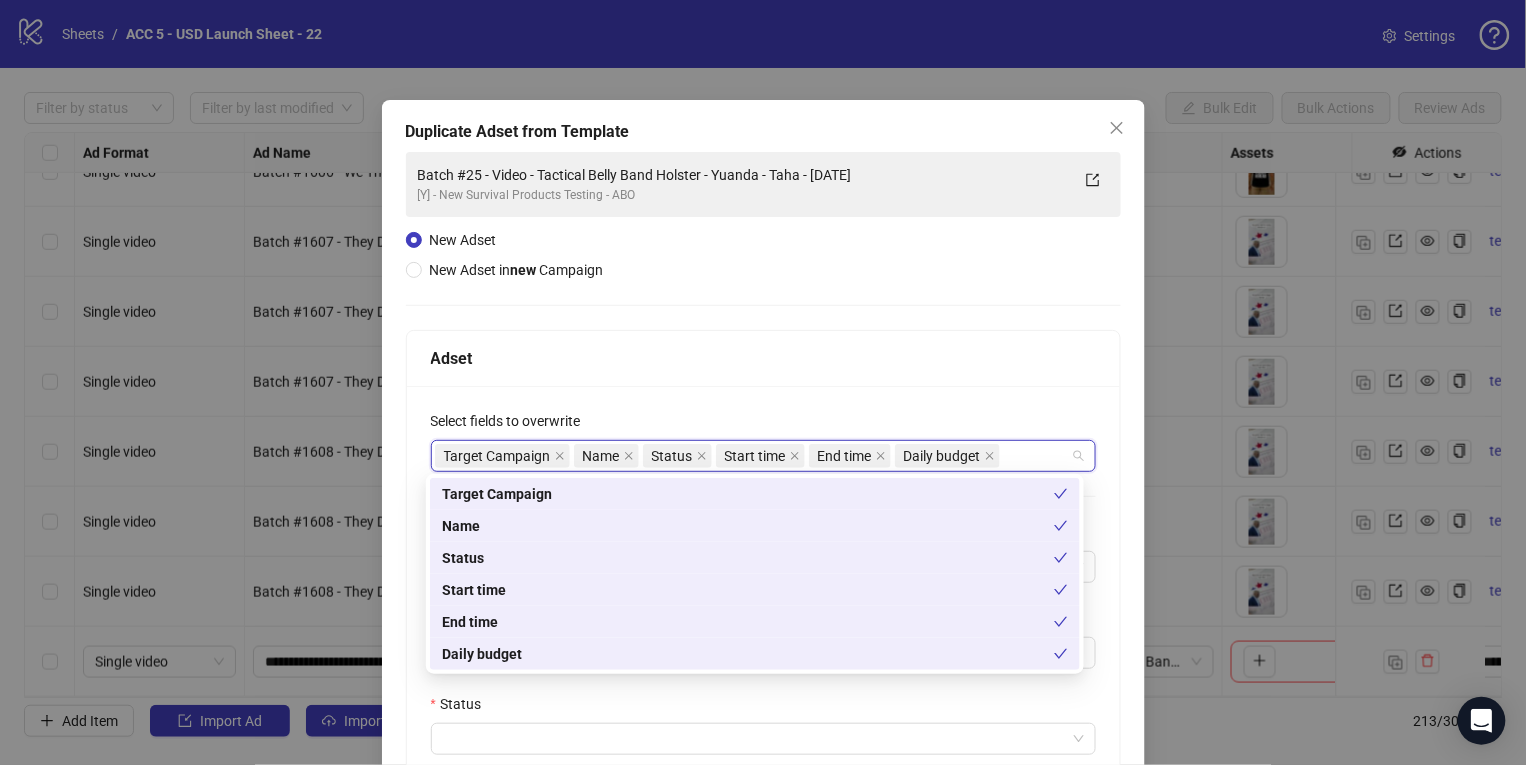click on "Status" at bounding box center [763, 708] 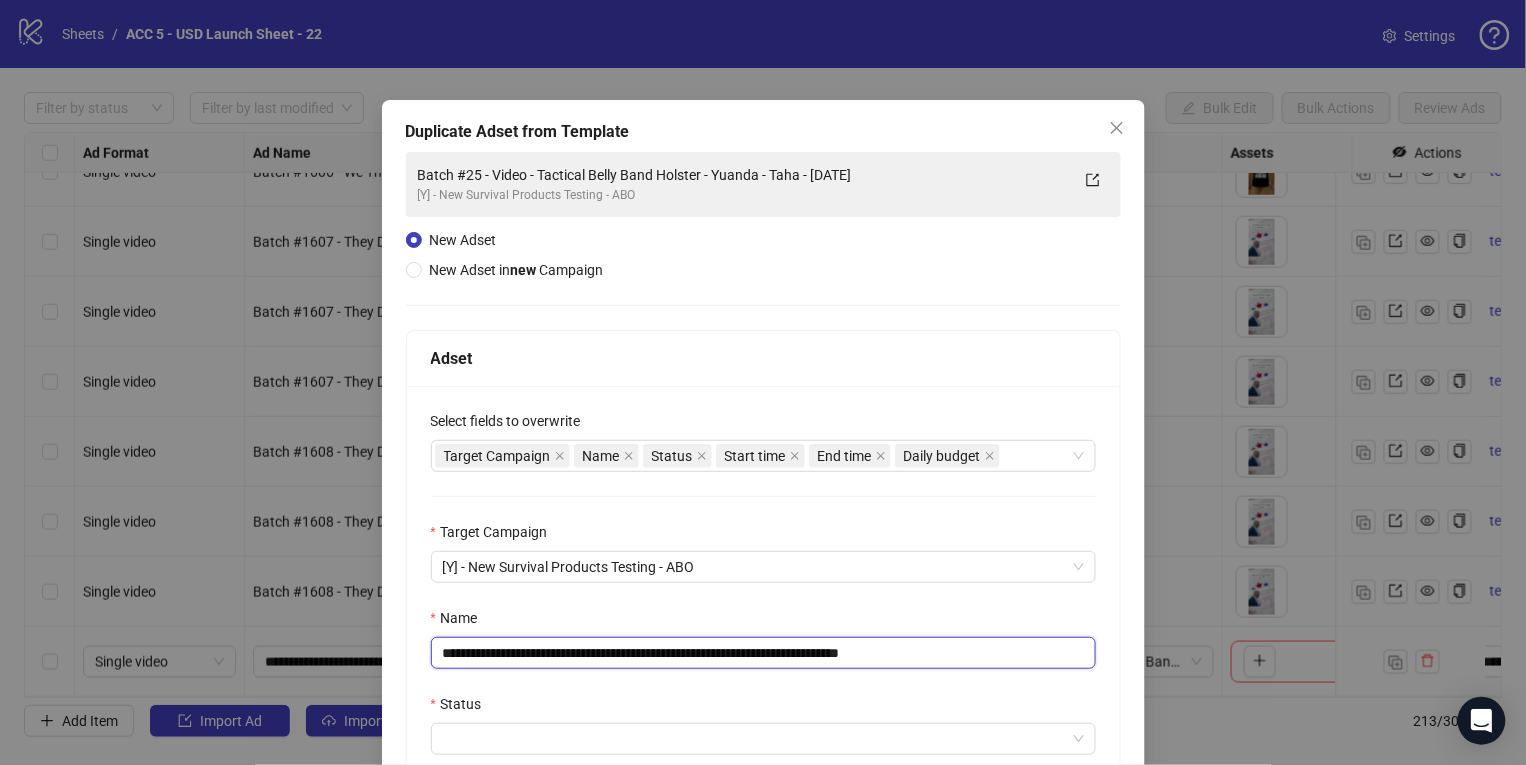 click on "**********" at bounding box center [763, 653] 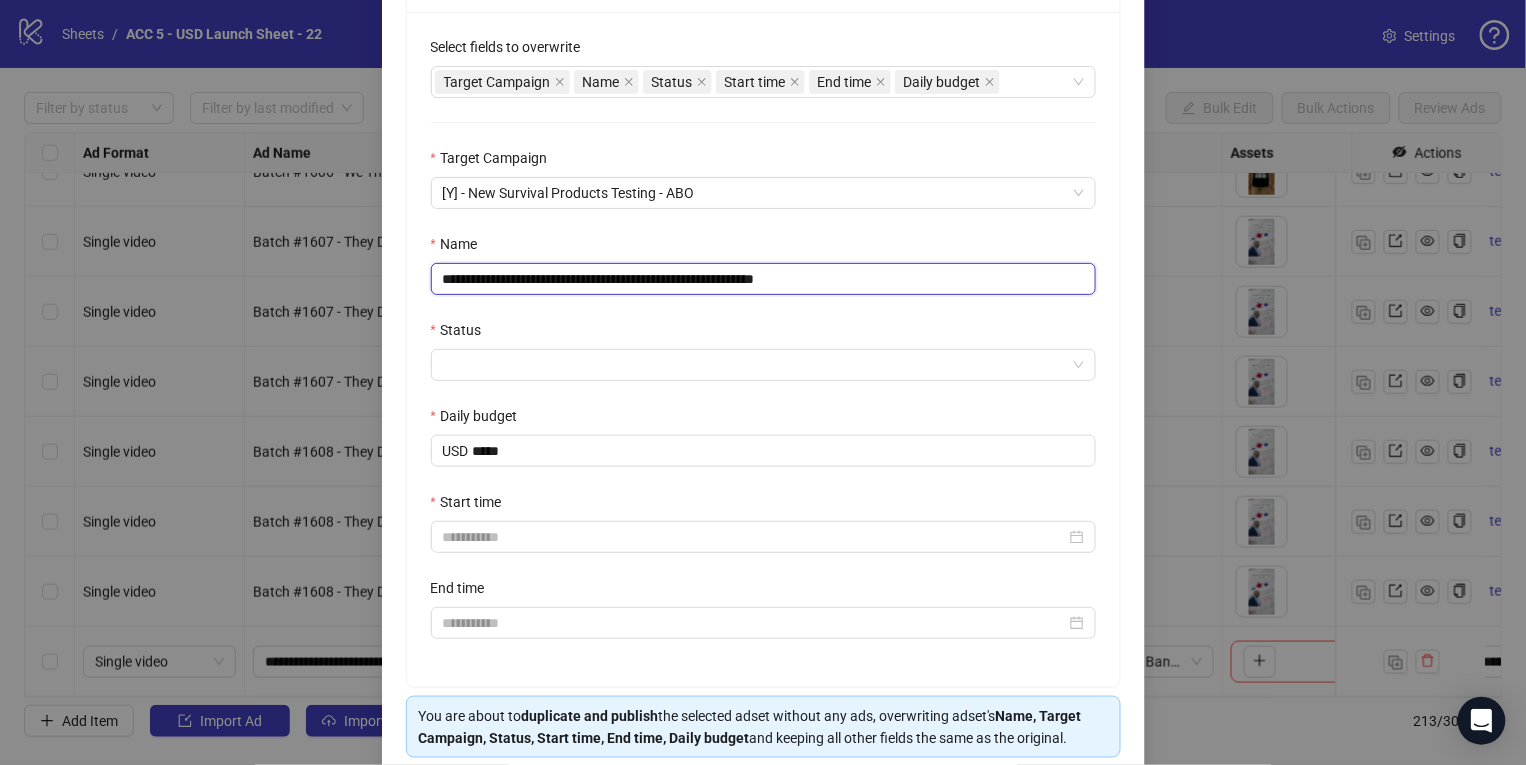 scroll, scrollTop: 375, scrollLeft: 0, axis: vertical 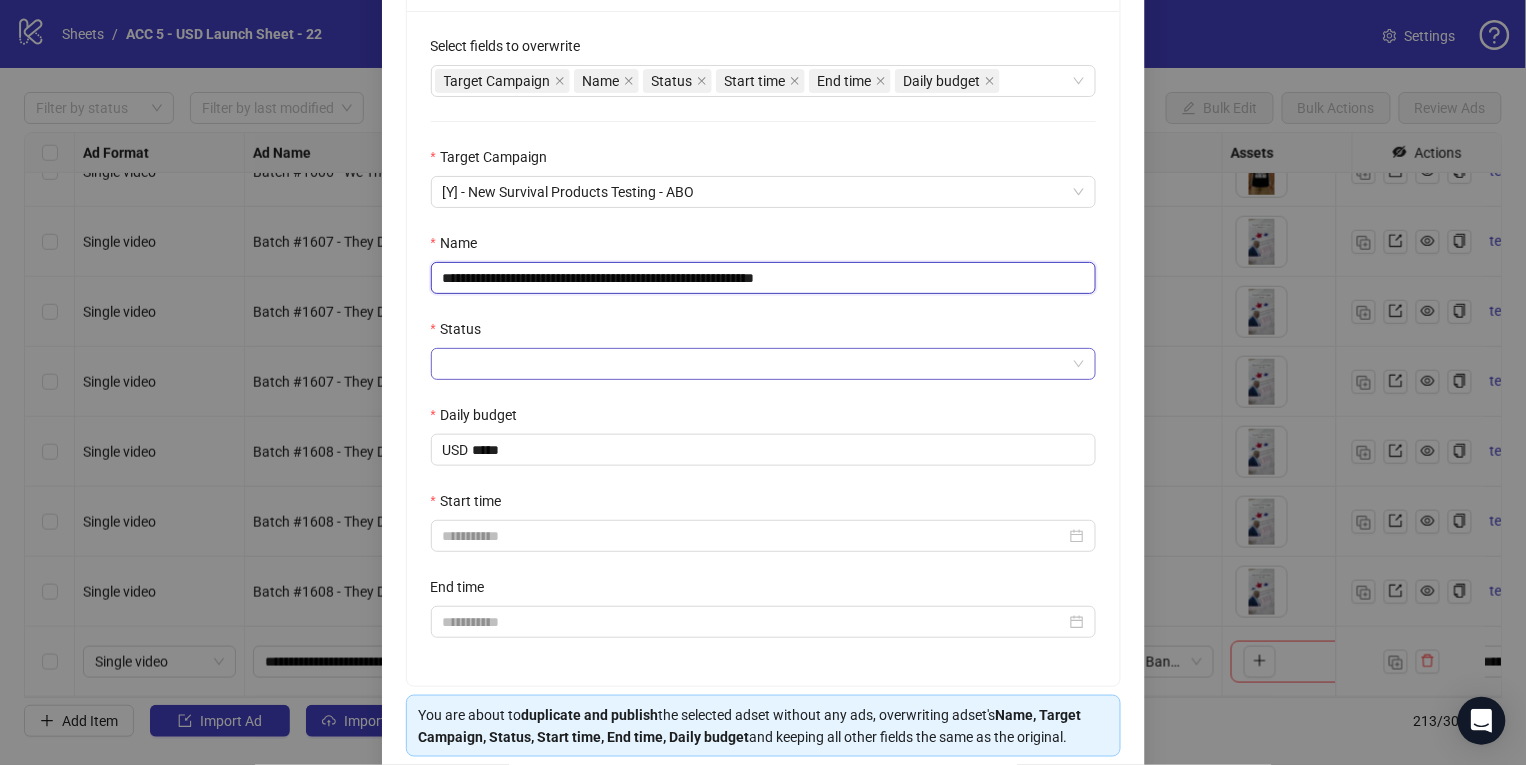 type on "**********" 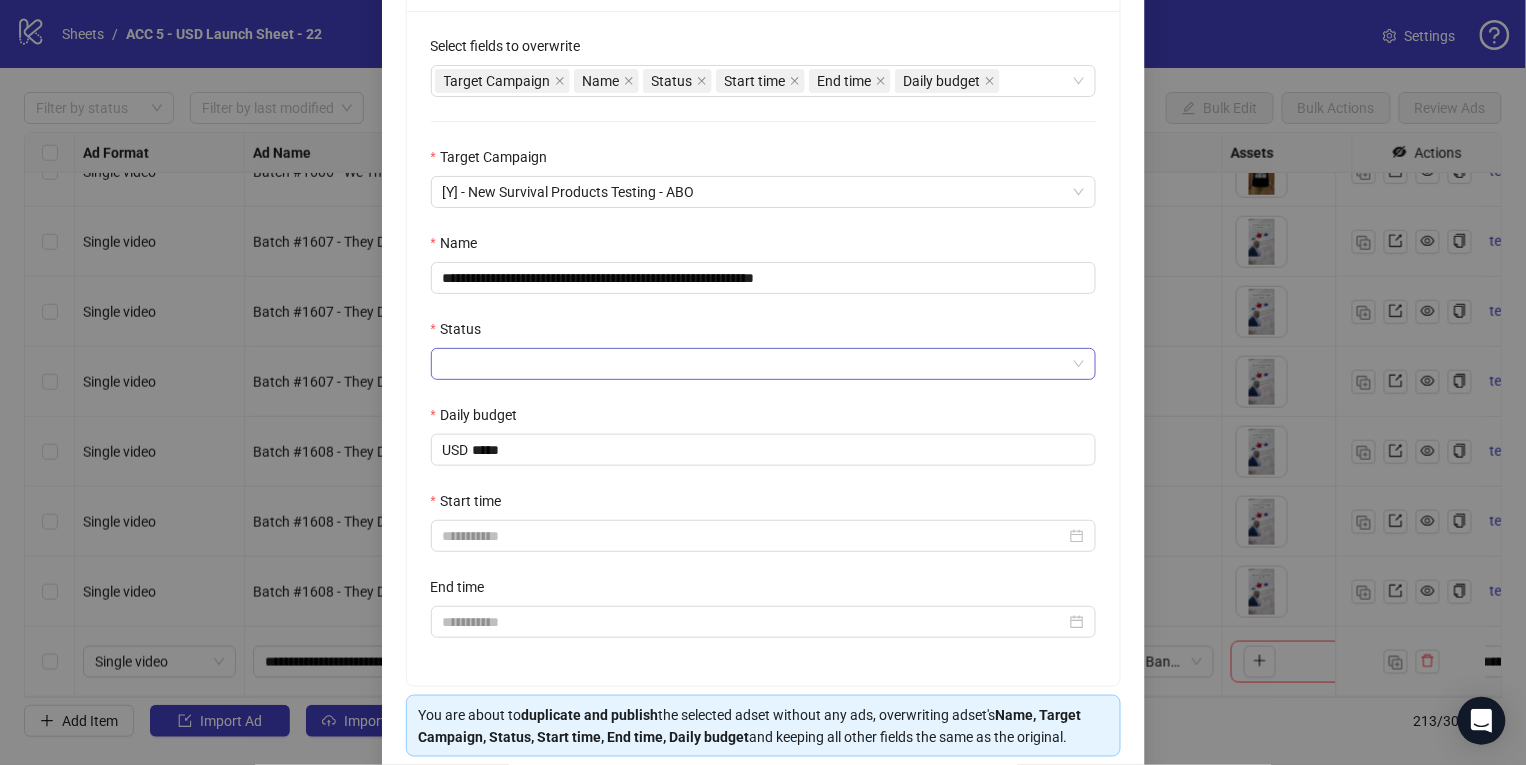 click on "Status" at bounding box center [754, 364] 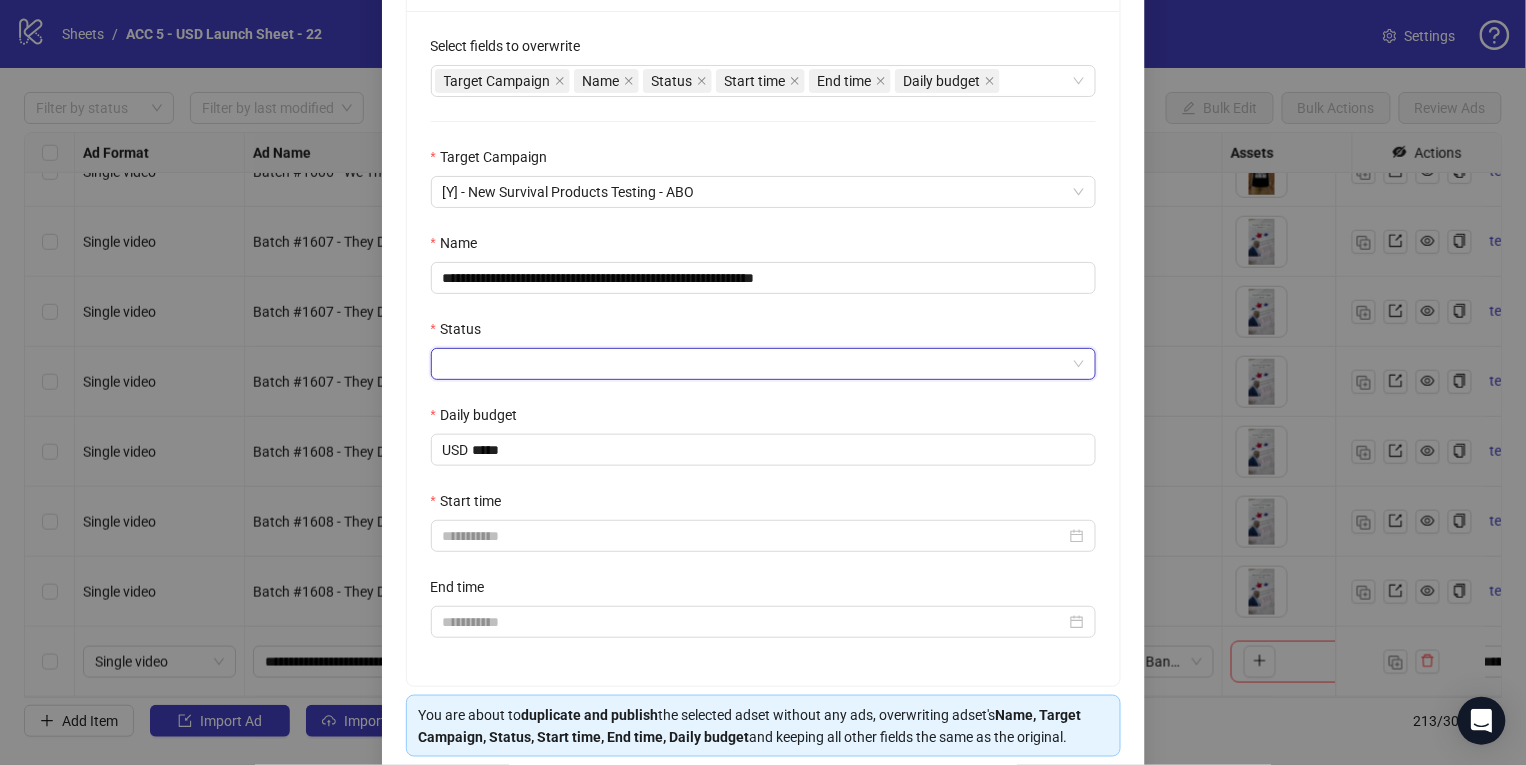 click on "ACTIVE" at bounding box center [426, 382] 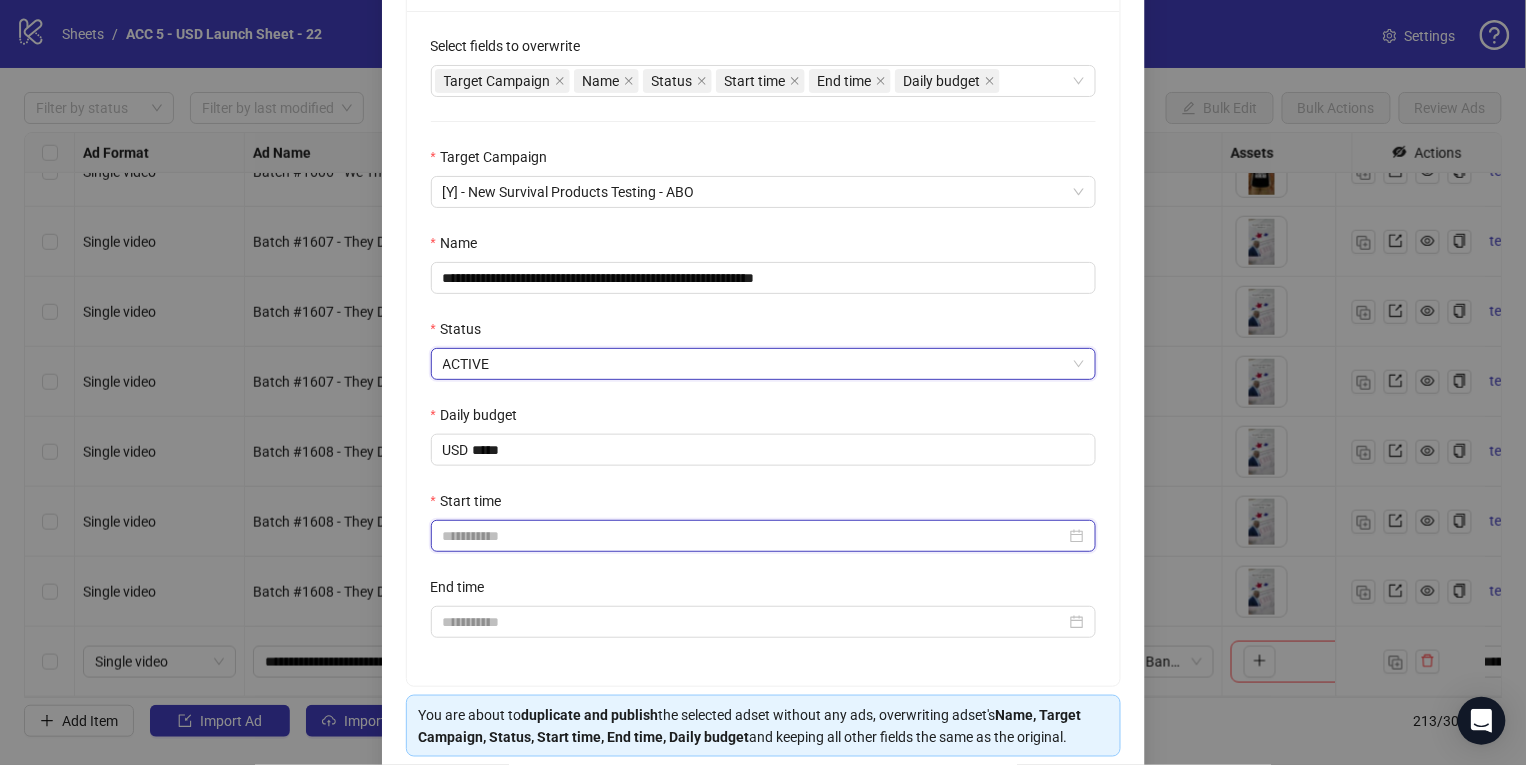 click on "Start time" at bounding box center [754, 536] 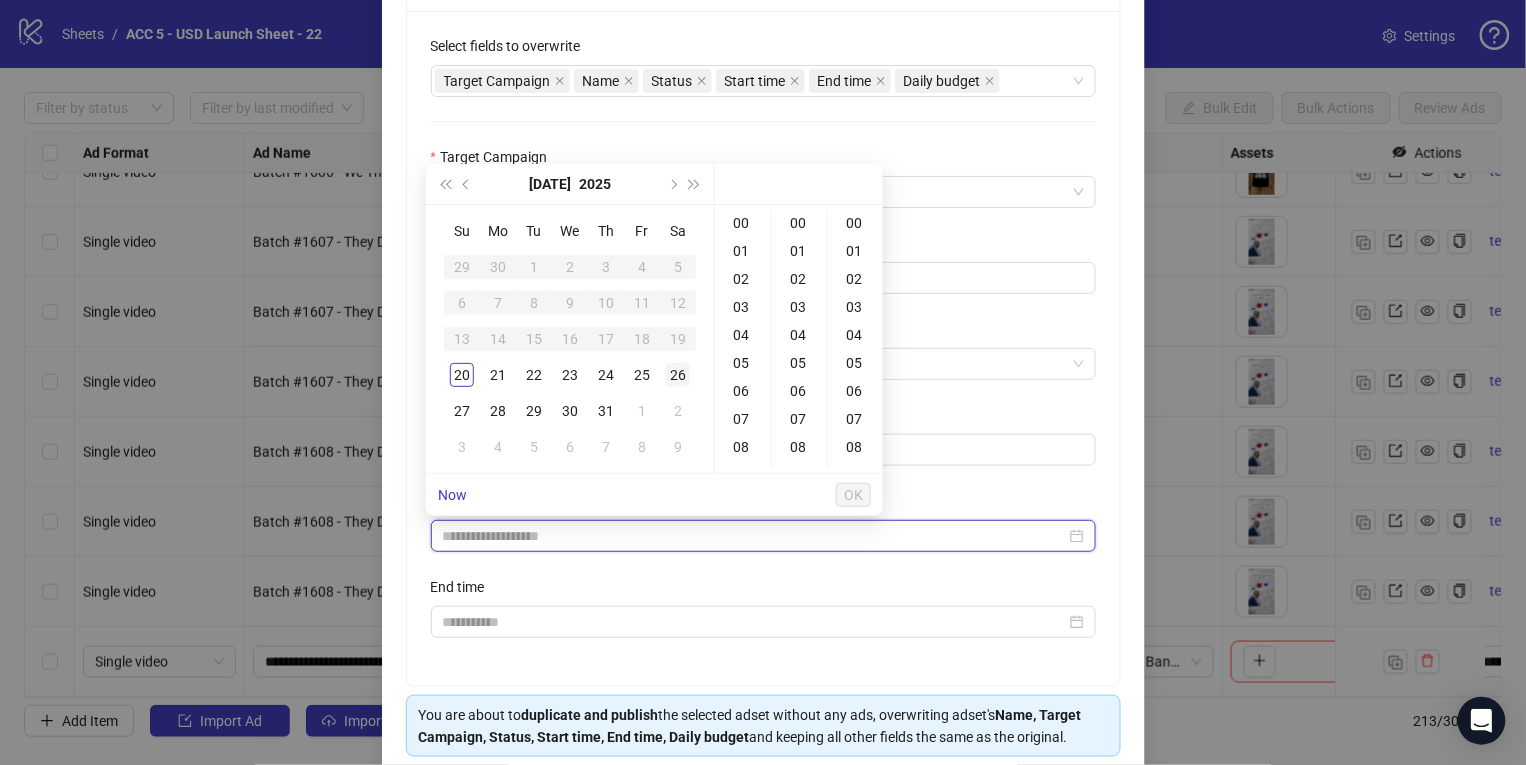 type on "**********" 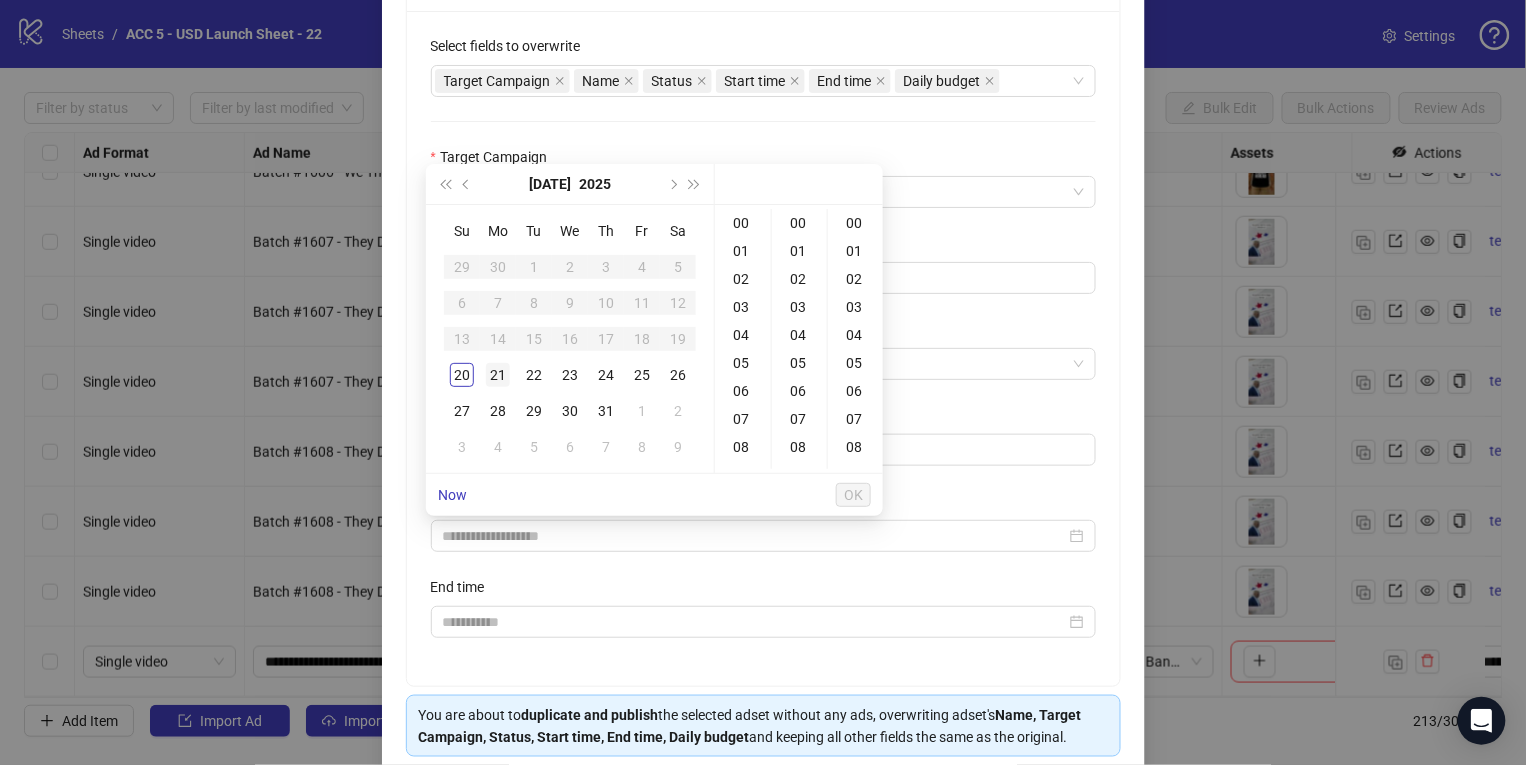 drag, startPoint x: 461, startPoint y: 373, endPoint x: 480, endPoint y: 361, distance: 22.472204 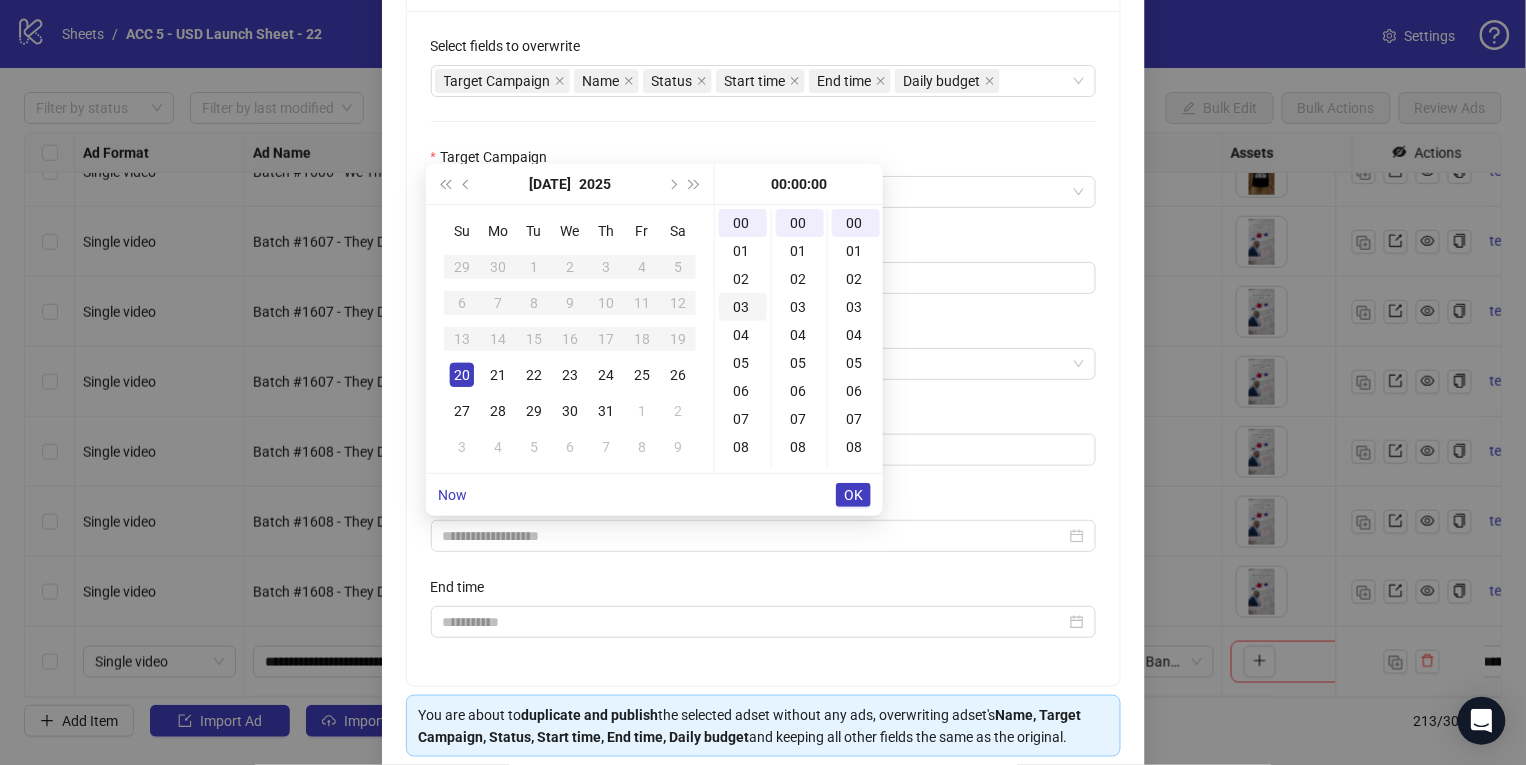 click on "03" at bounding box center [743, 307] 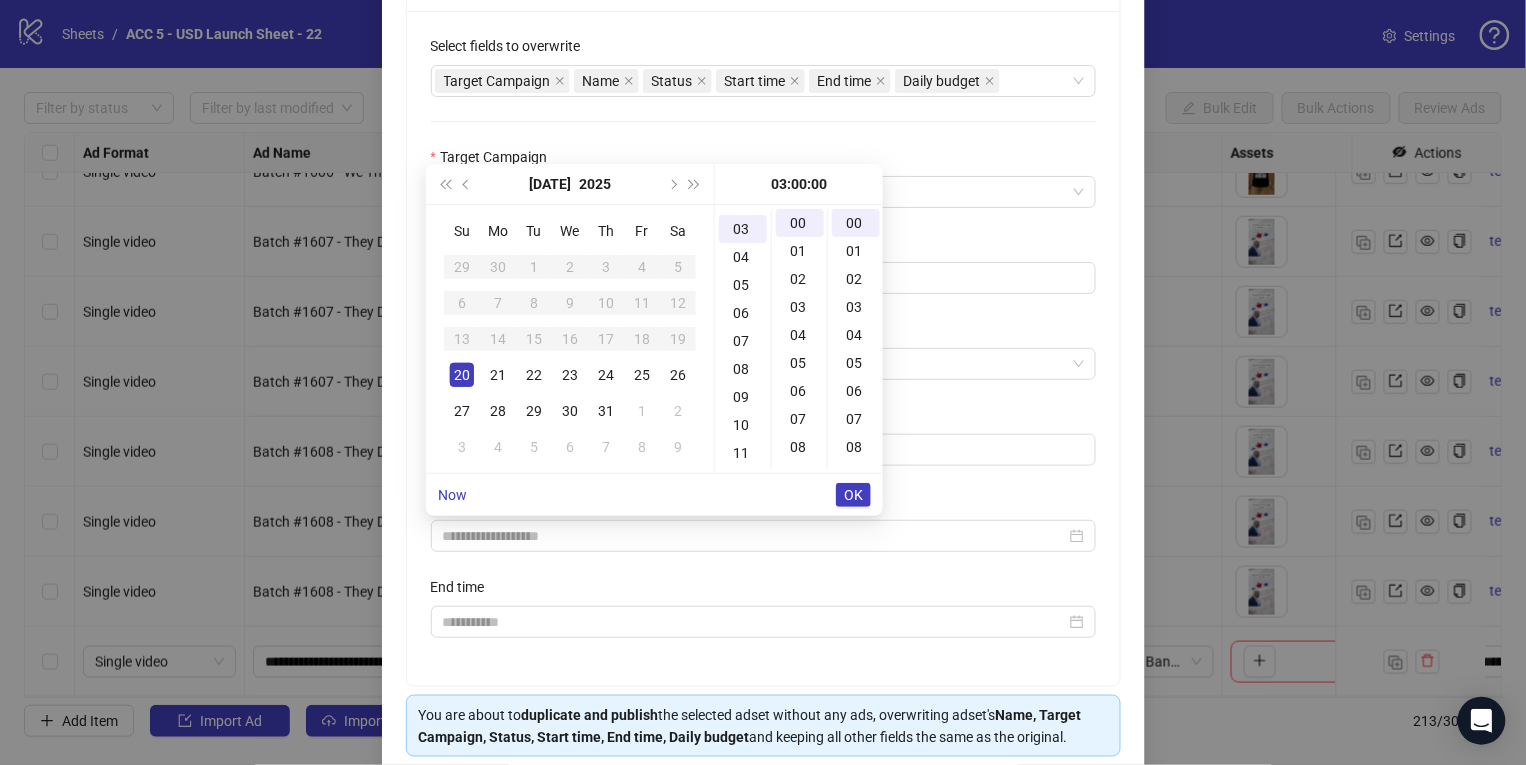 type on "**********" 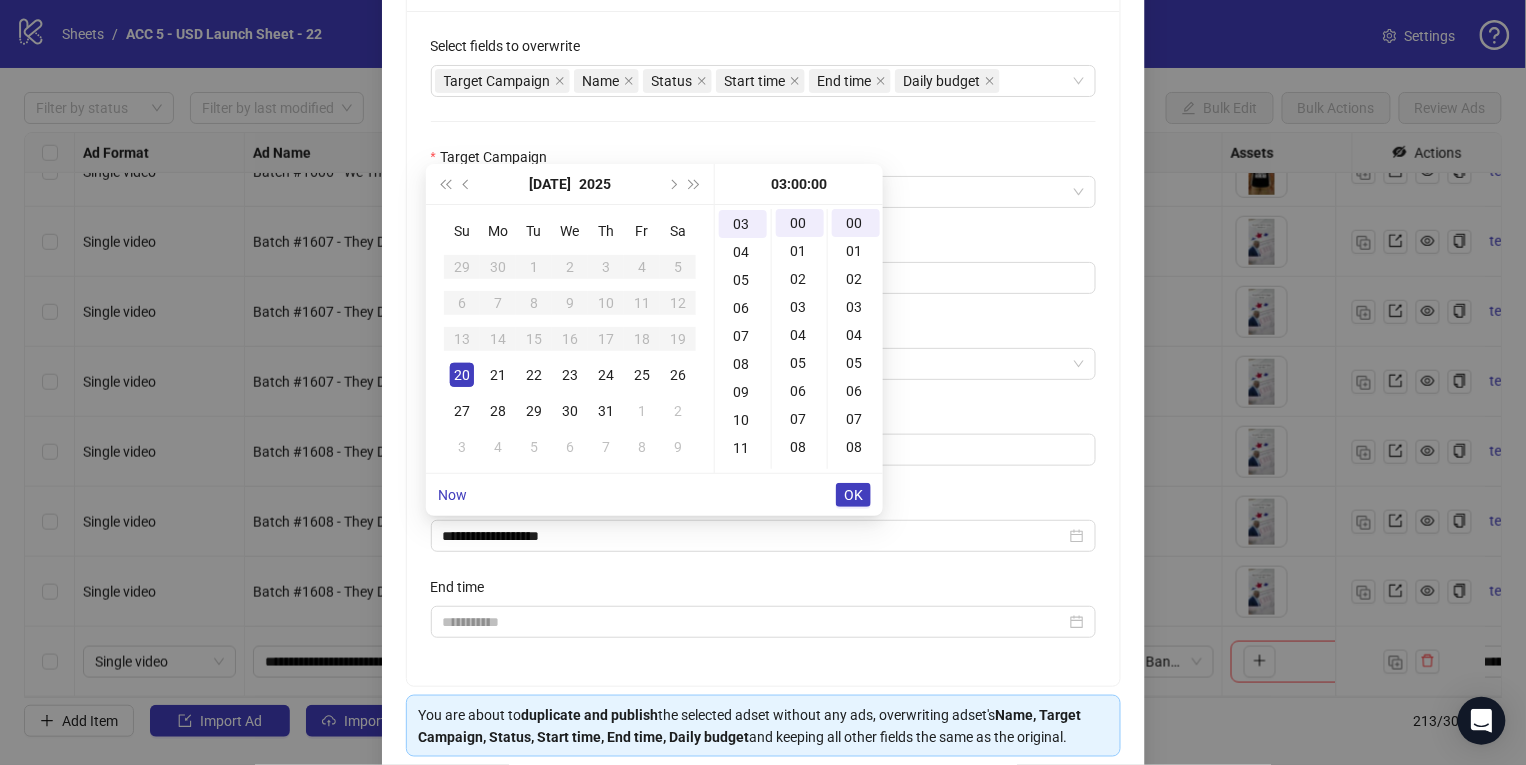 scroll, scrollTop: 83, scrollLeft: 0, axis: vertical 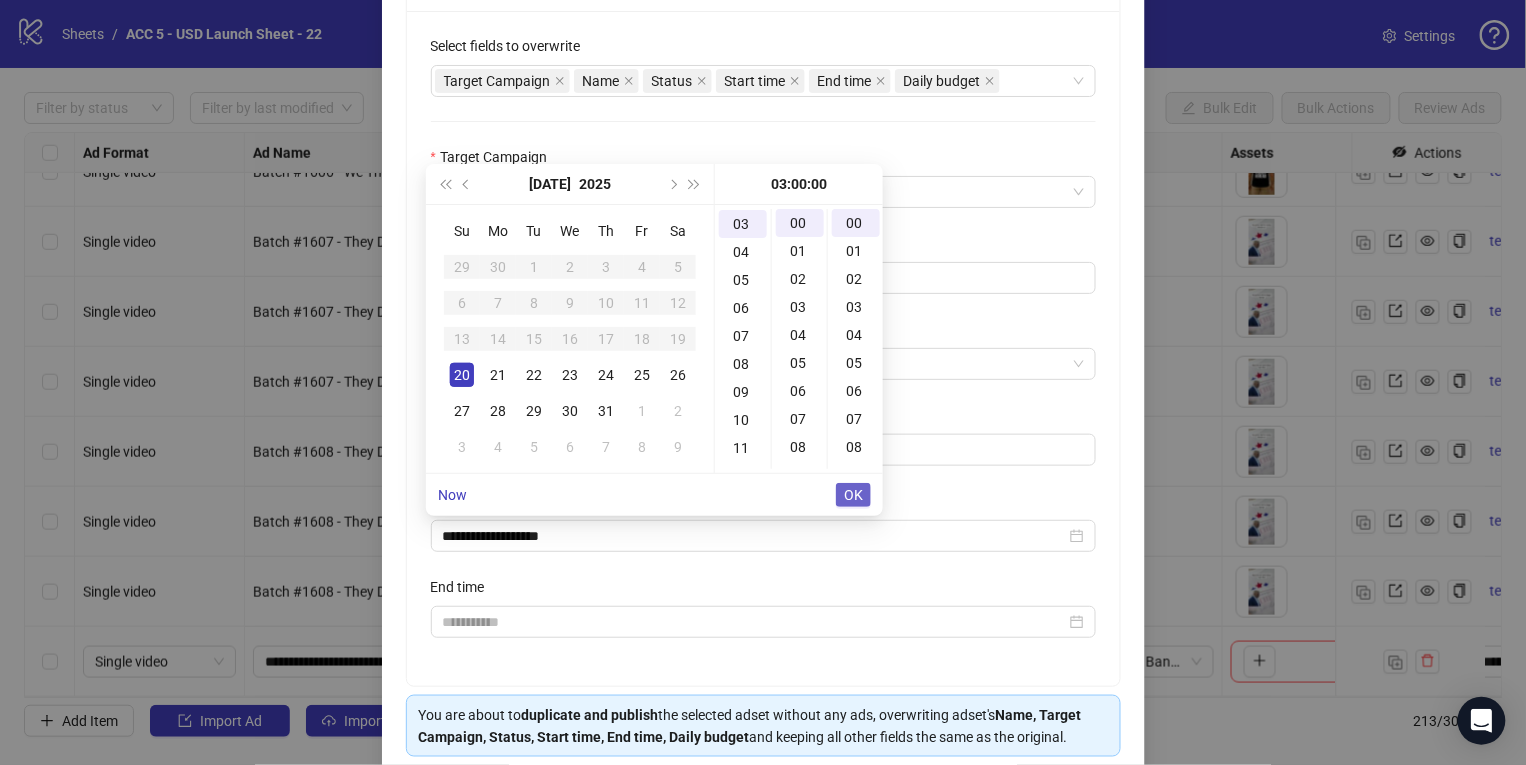 click on "OK" at bounding box center [853, 495] 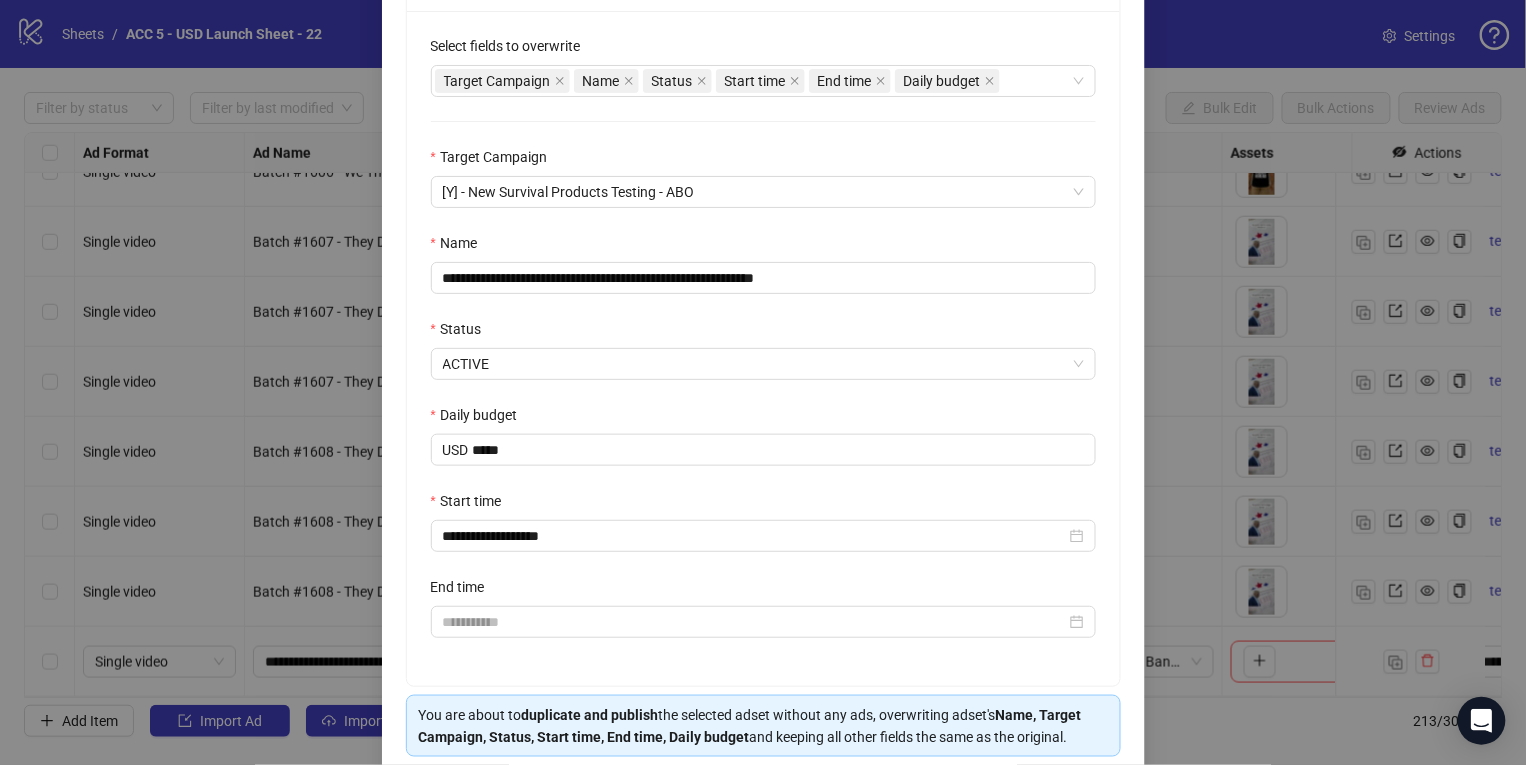 scroll, scrollTop: 451, scrollLeft: 0, axis: vertical 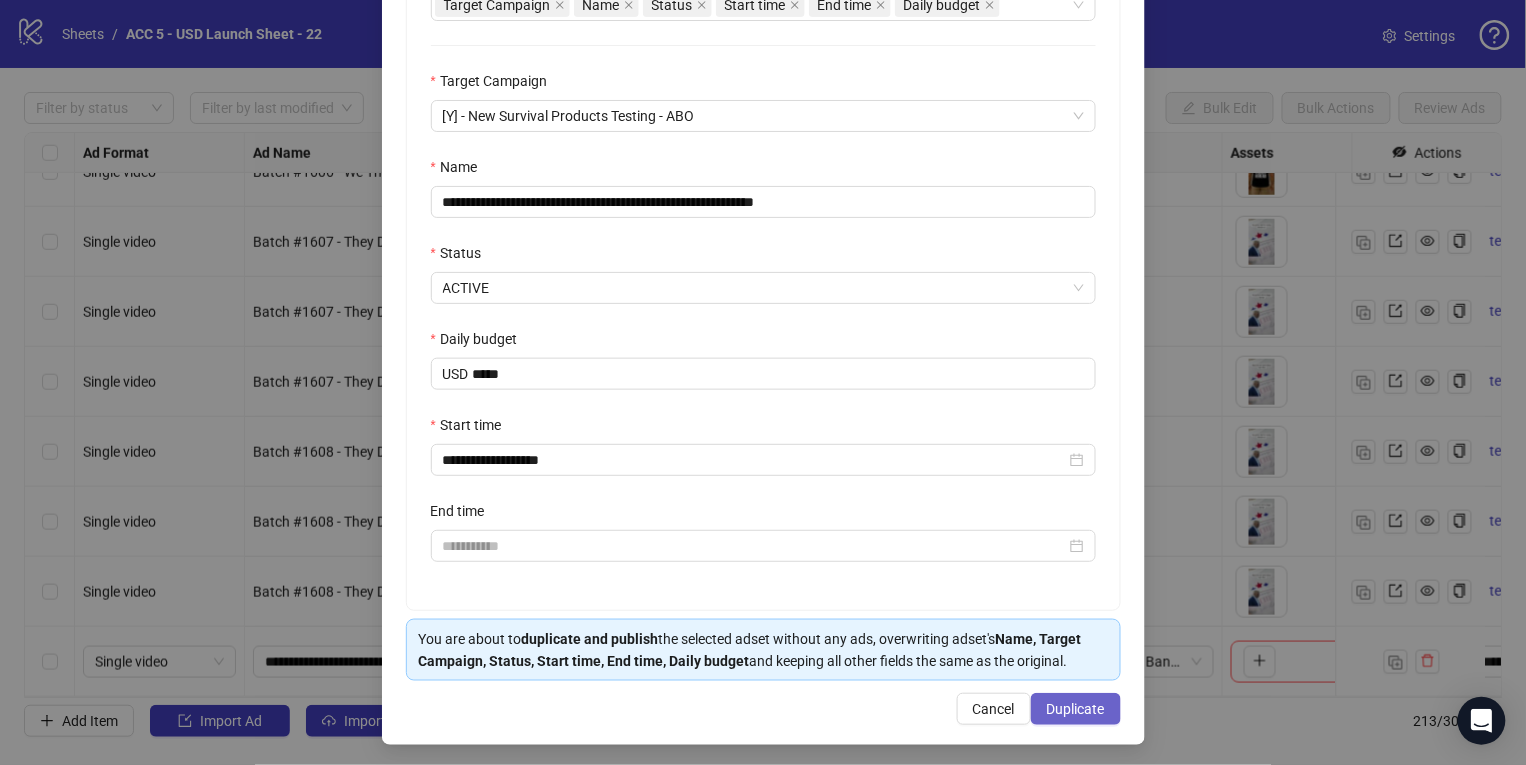 click on "Duplicate" at bounding box center [1076, 709] 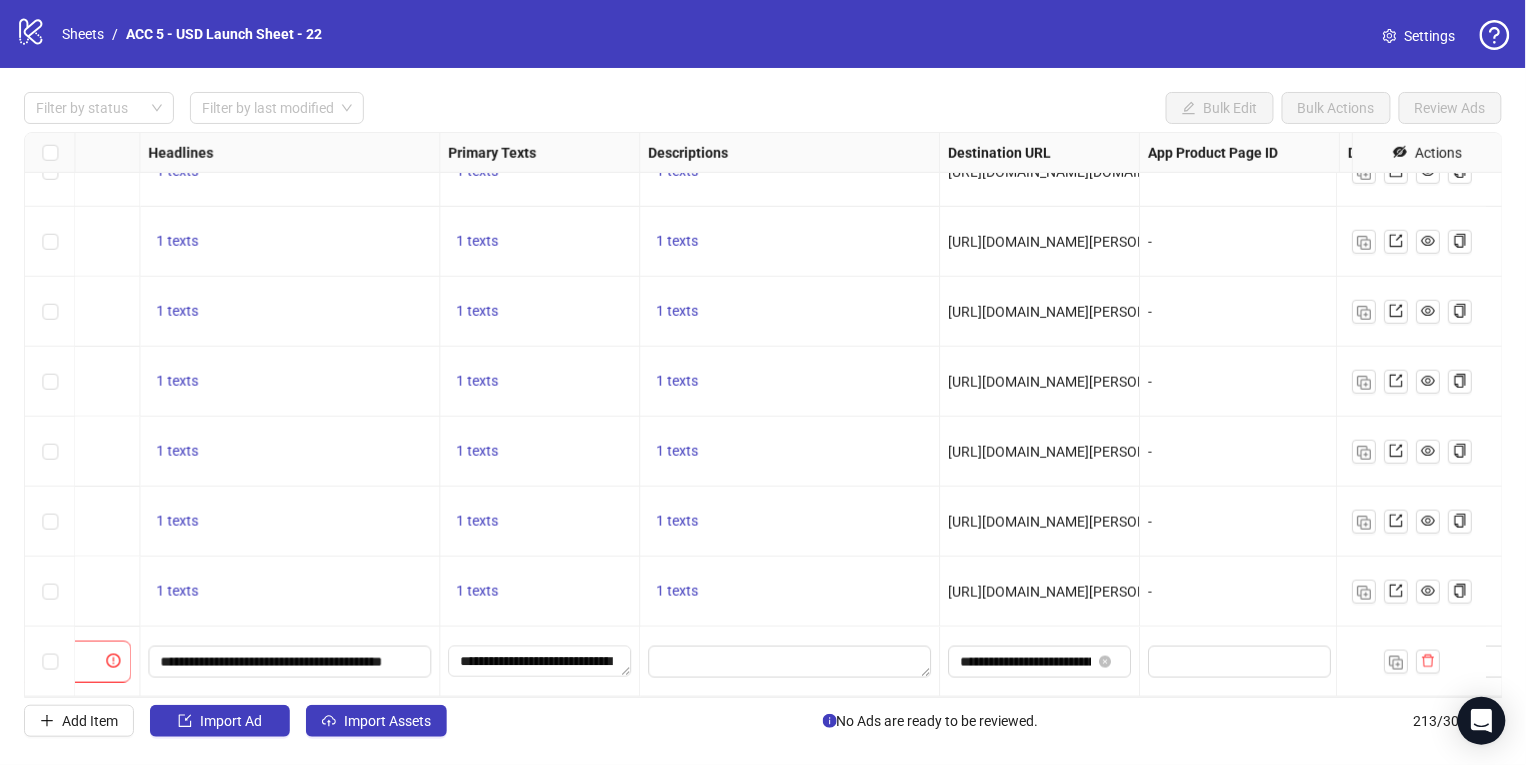 scroll, scrollTop: 14401, scrollLeft: 1368, axis: both 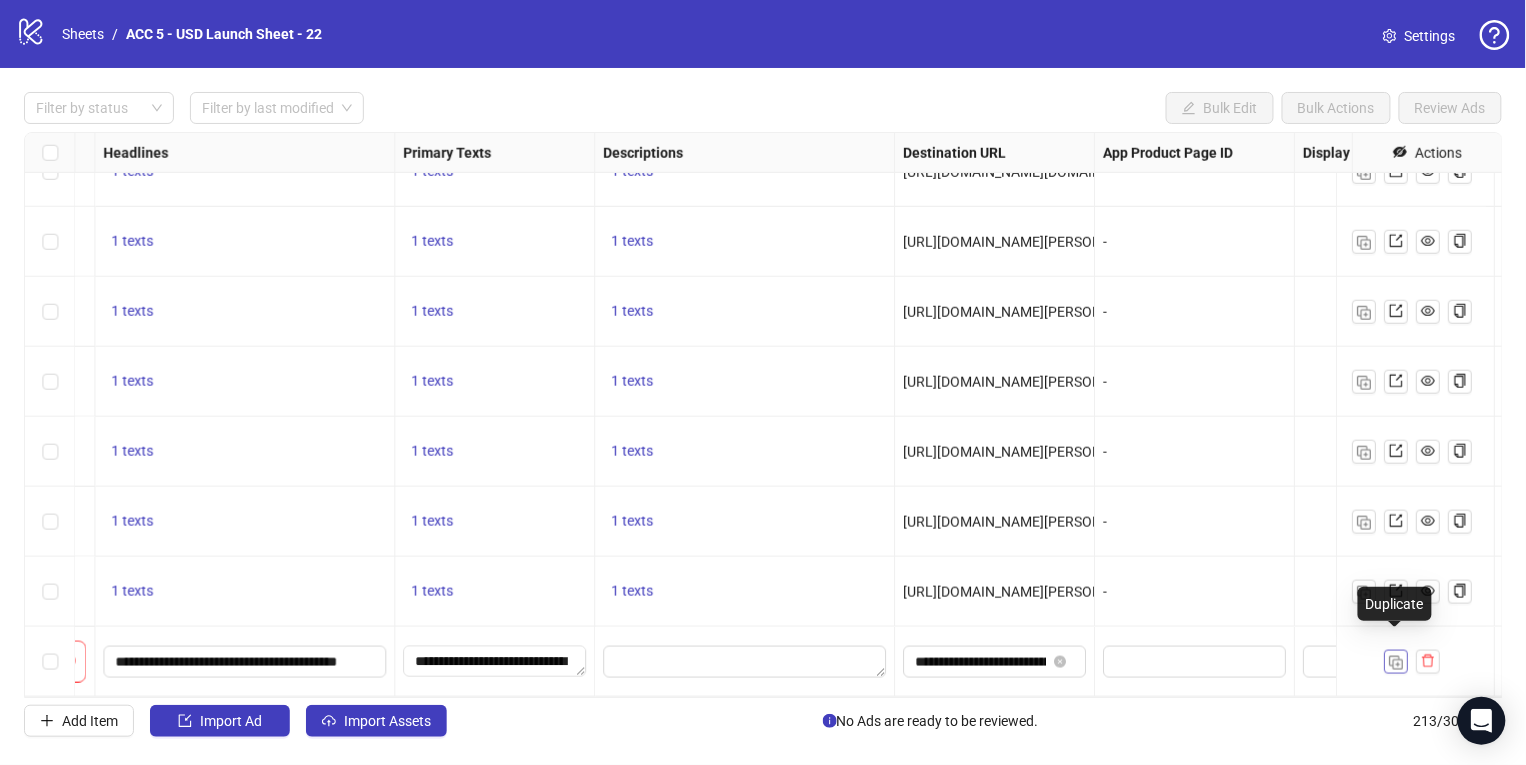 click at bounding box center [1396, 663] 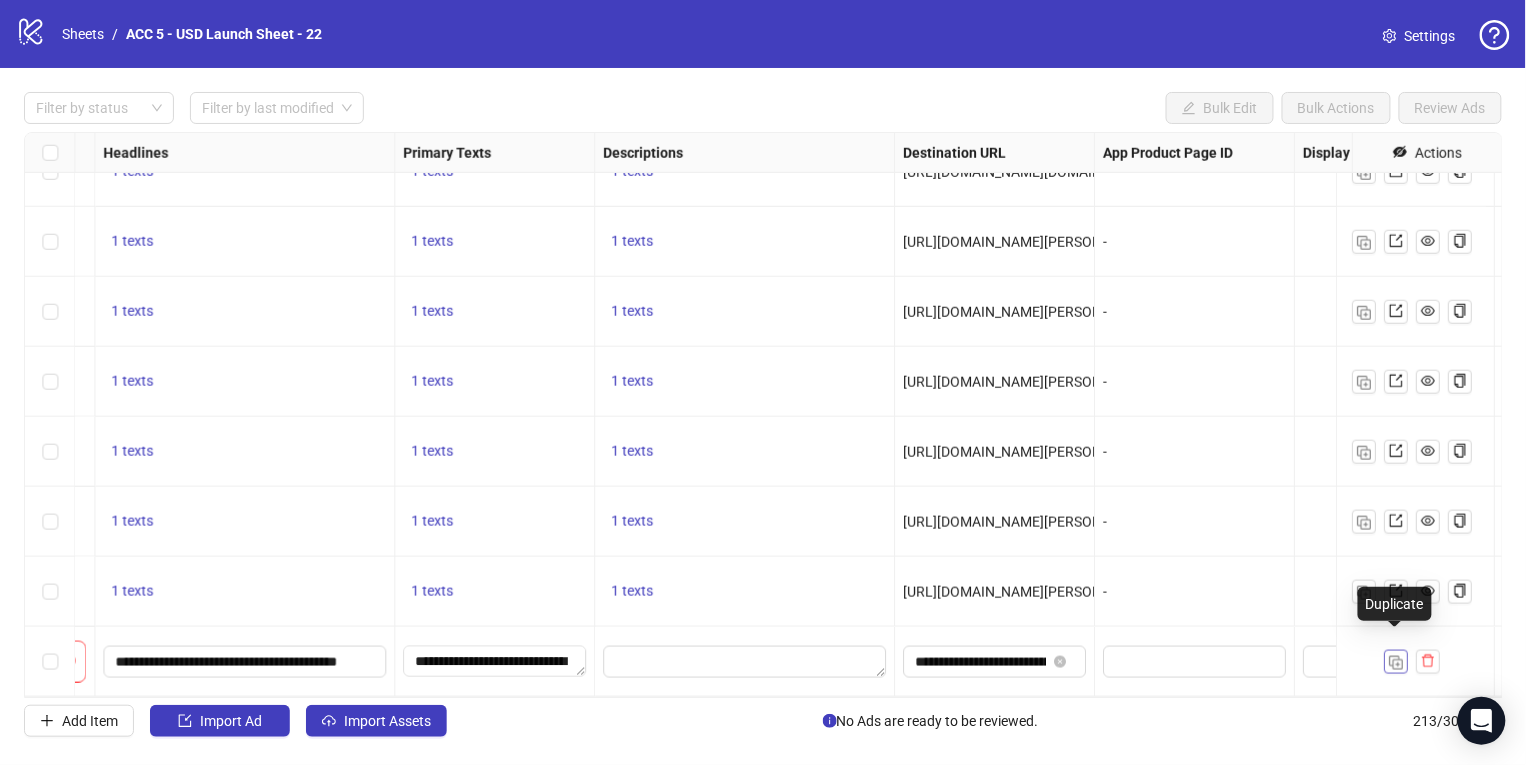 click at bounding box center (1396, 663) 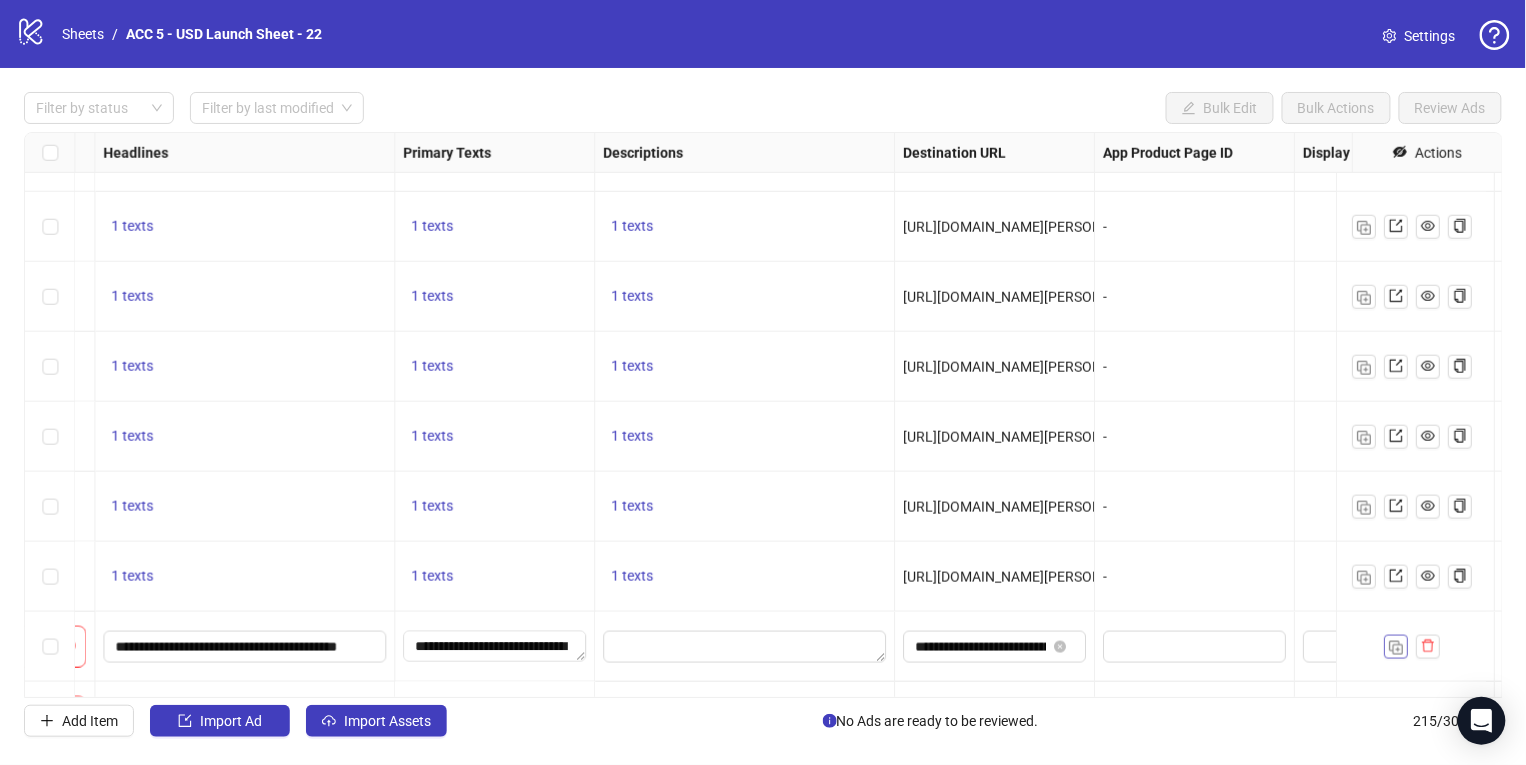 click at bounding box center (1396, 648) 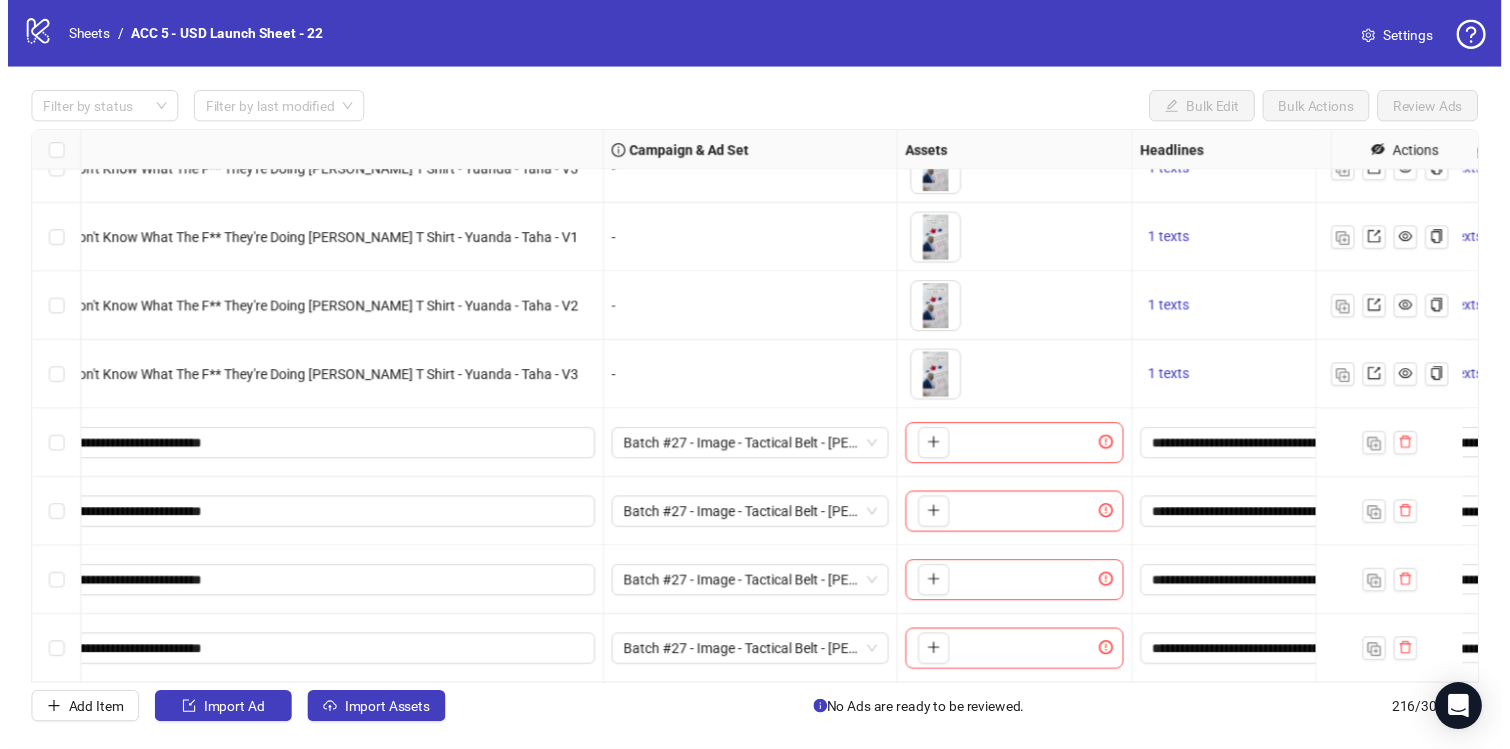 scroll, scrollTop: 14611, scrollLeft: 0, axis: vertical 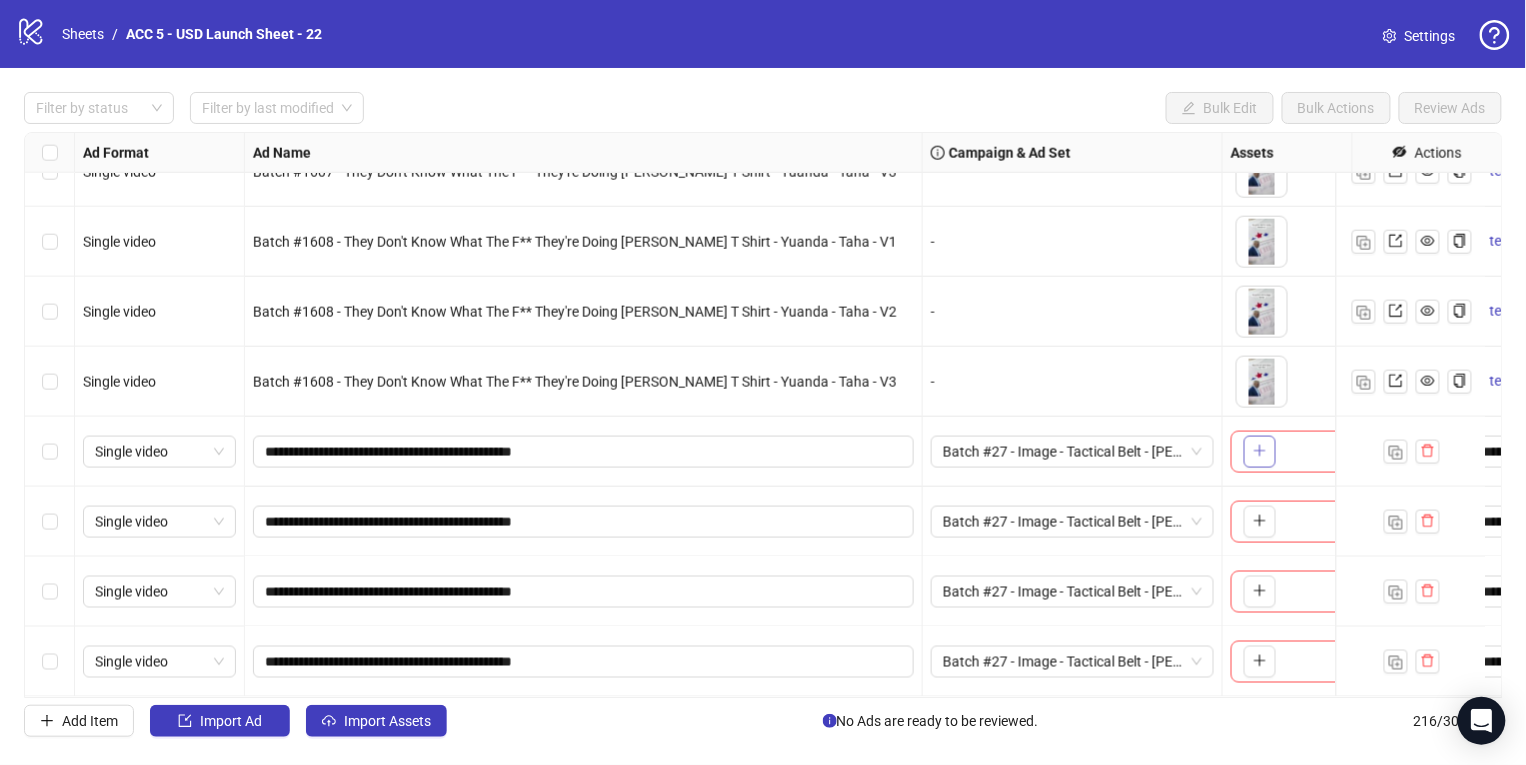 click 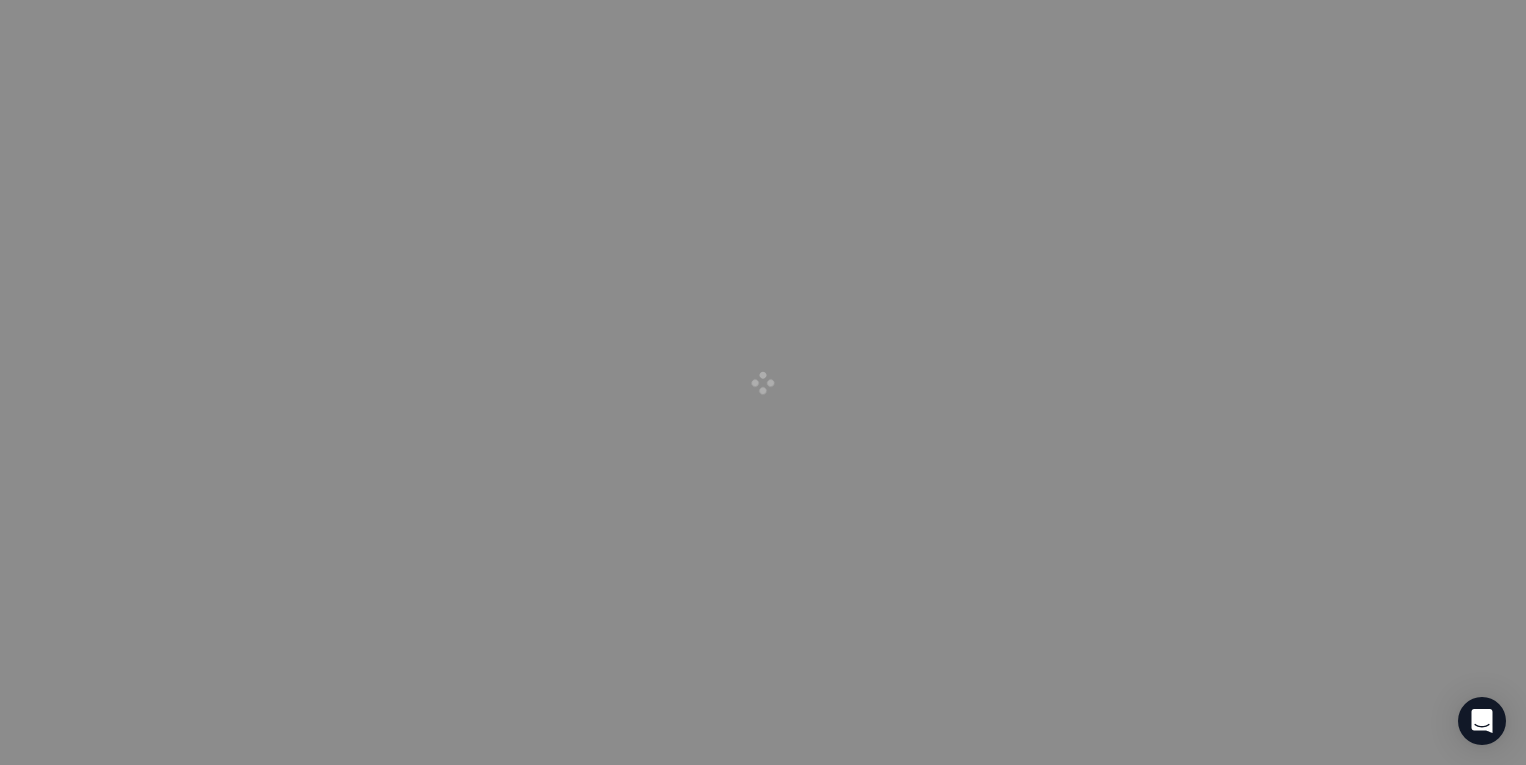 scroll, scrollTop: 0, scrollLeft: 0, axis: both 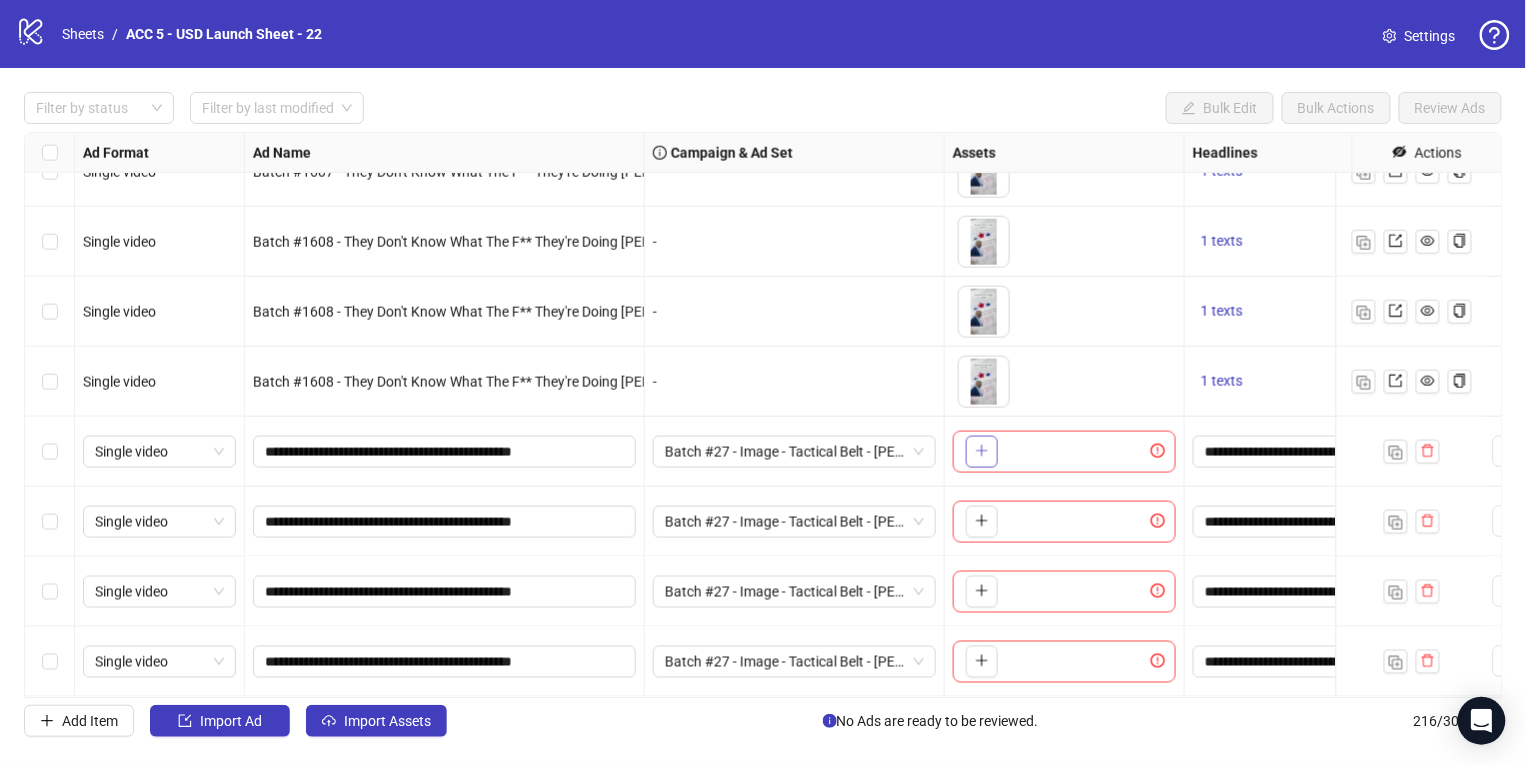 click at bounding box center [982, 452] 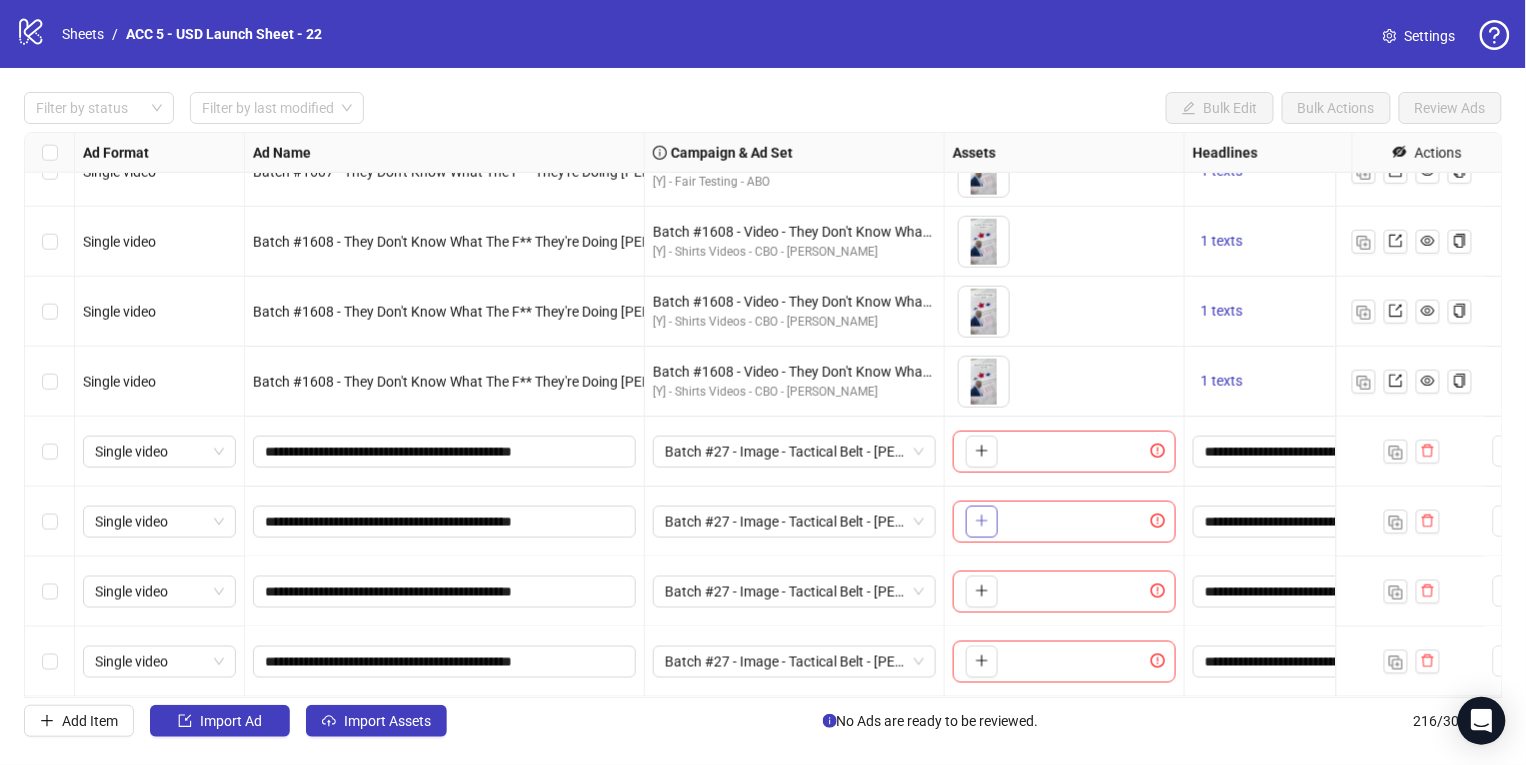 click 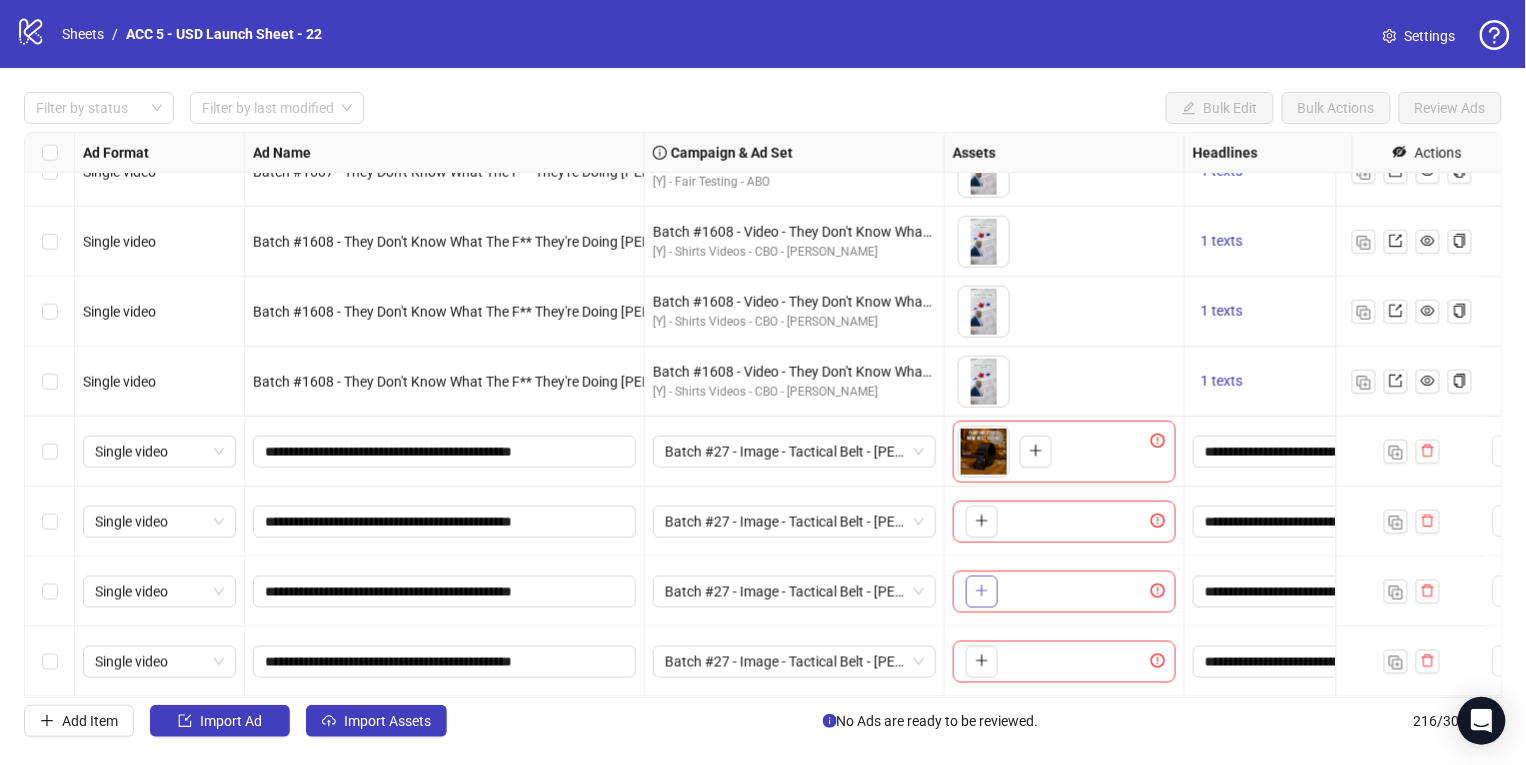 click at bounding box center (982, 592) 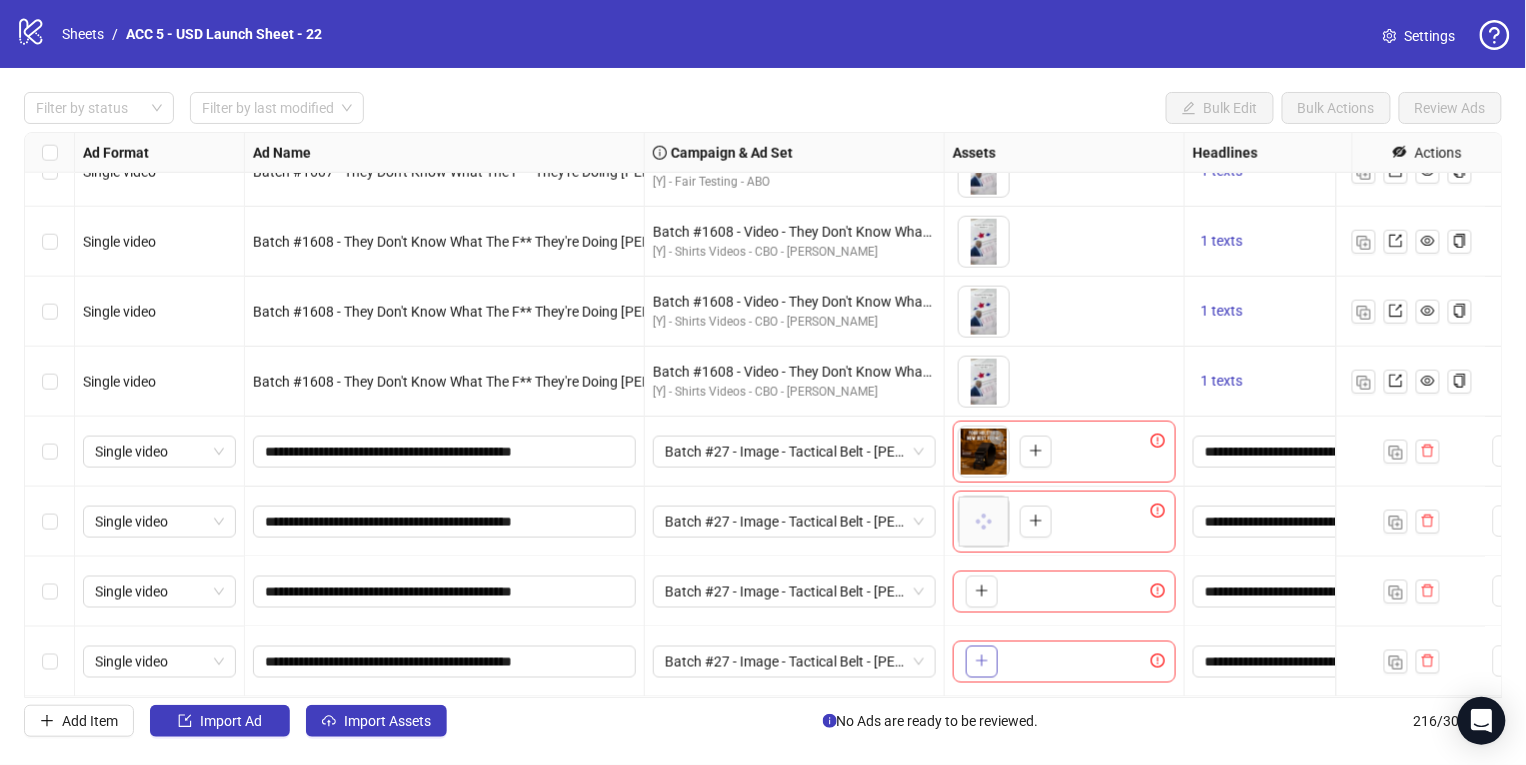click at bounding box center (982, 661) 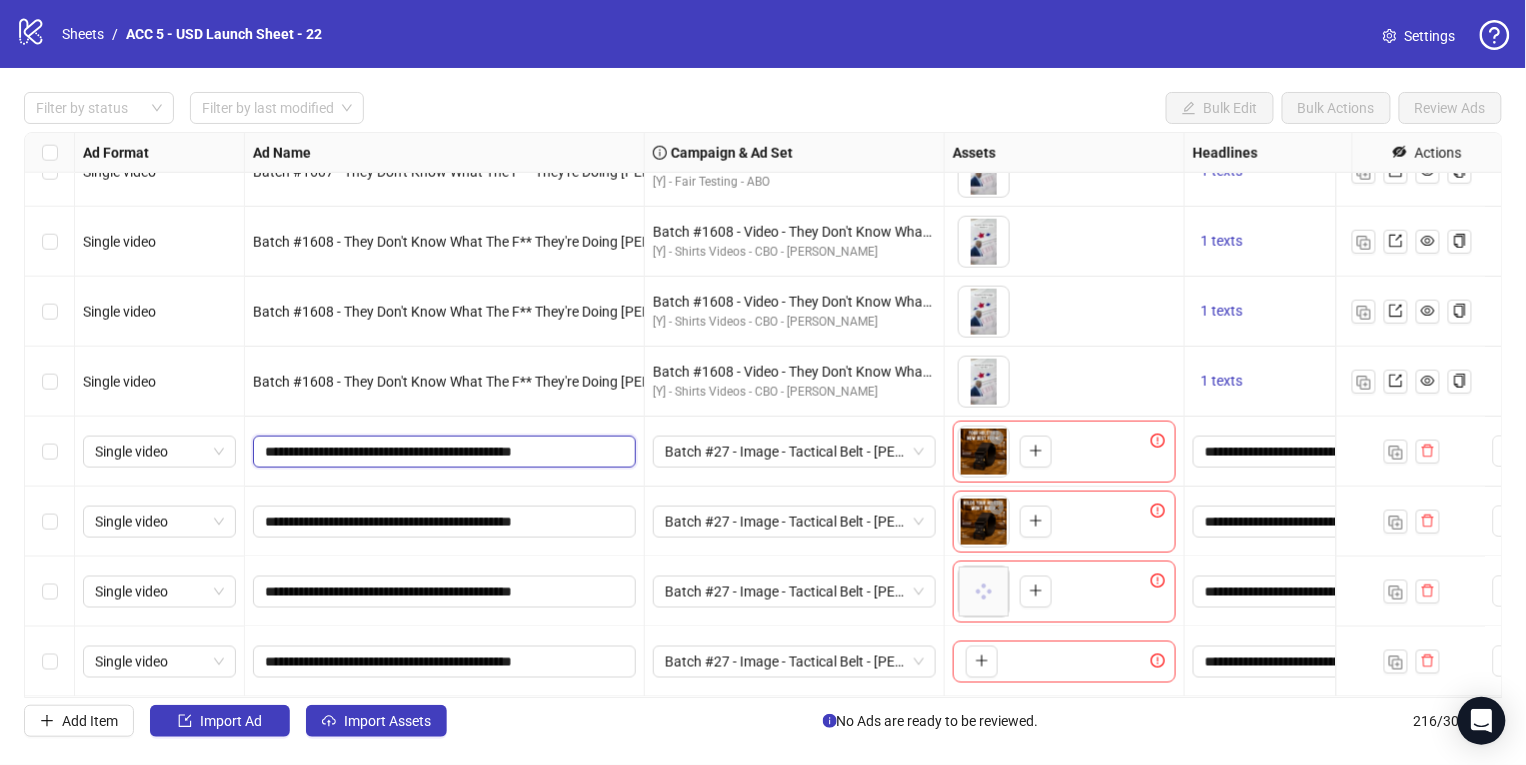 click on "**********" at bounding box center (442, 452) 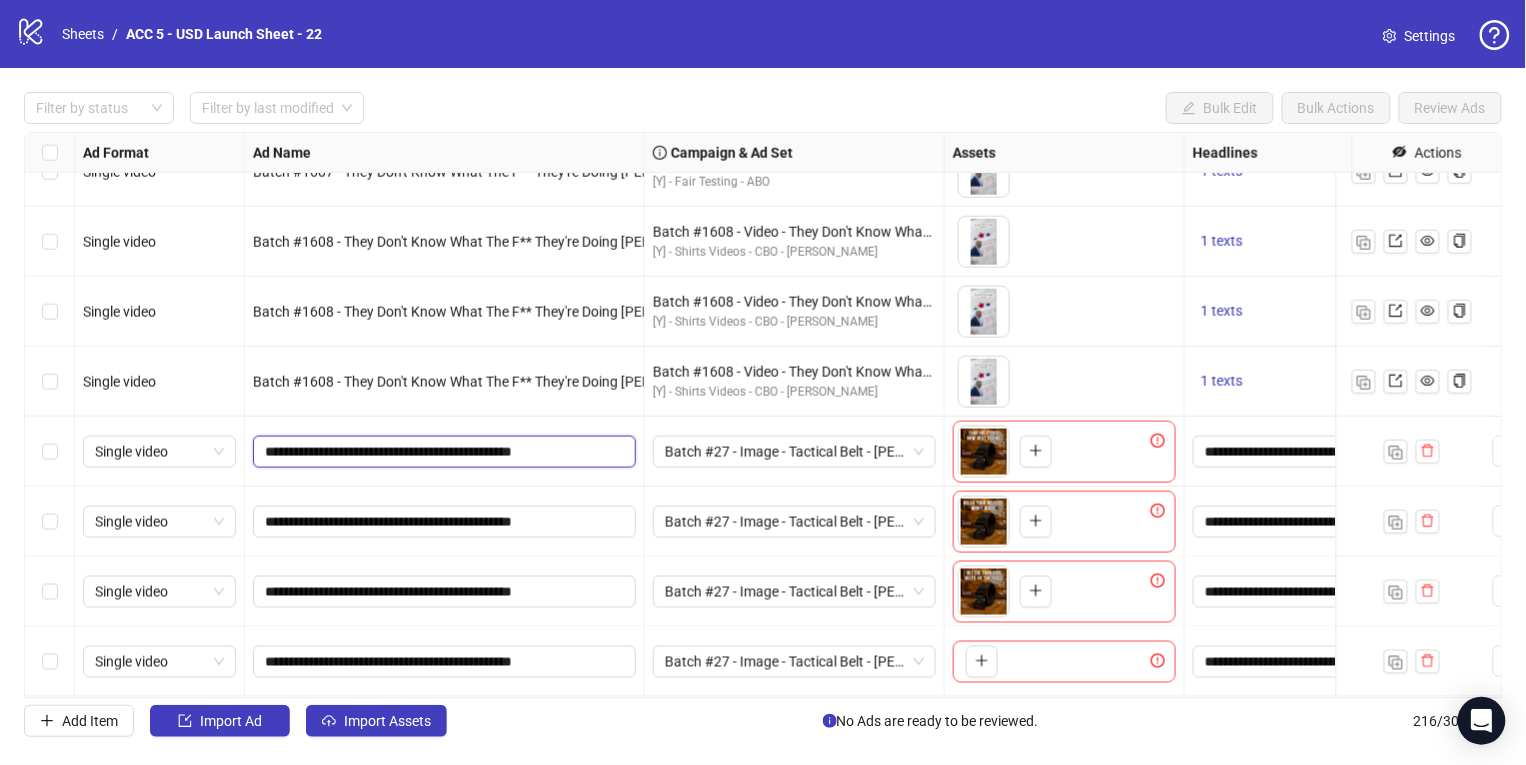type on "**********" 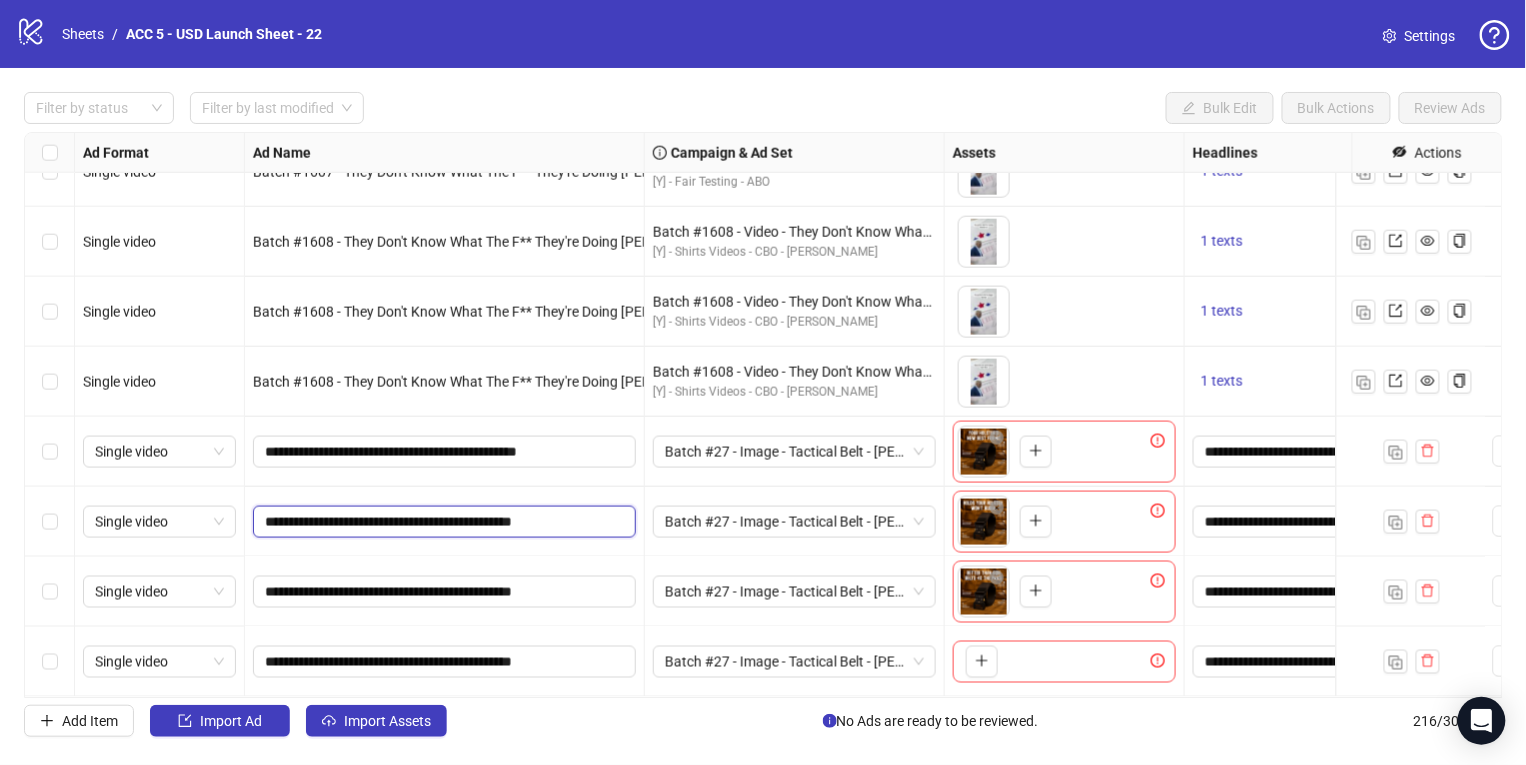 click on "**********" at bounding box center (442, 522) 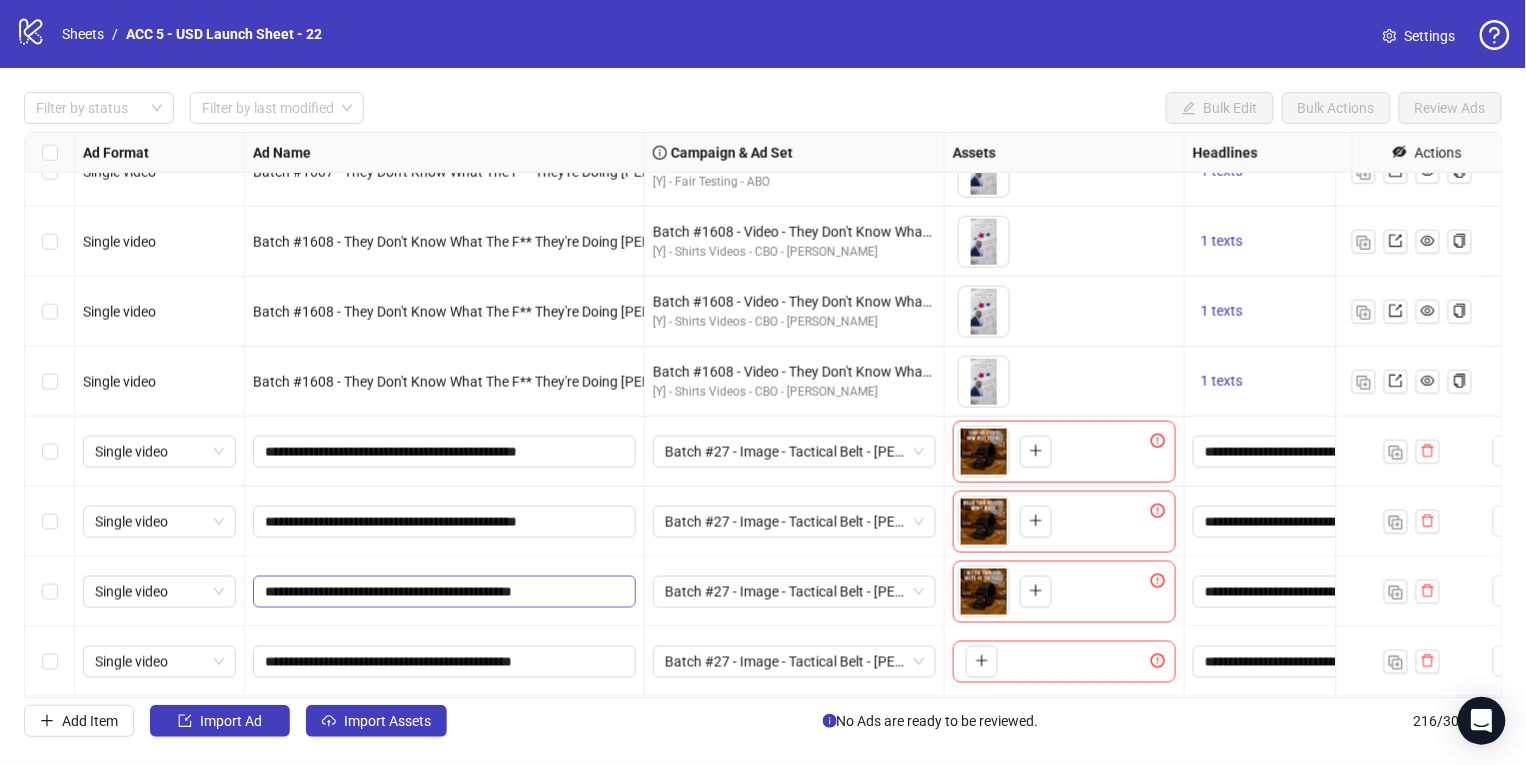 click on "**********" at bounding box center (445, 592) 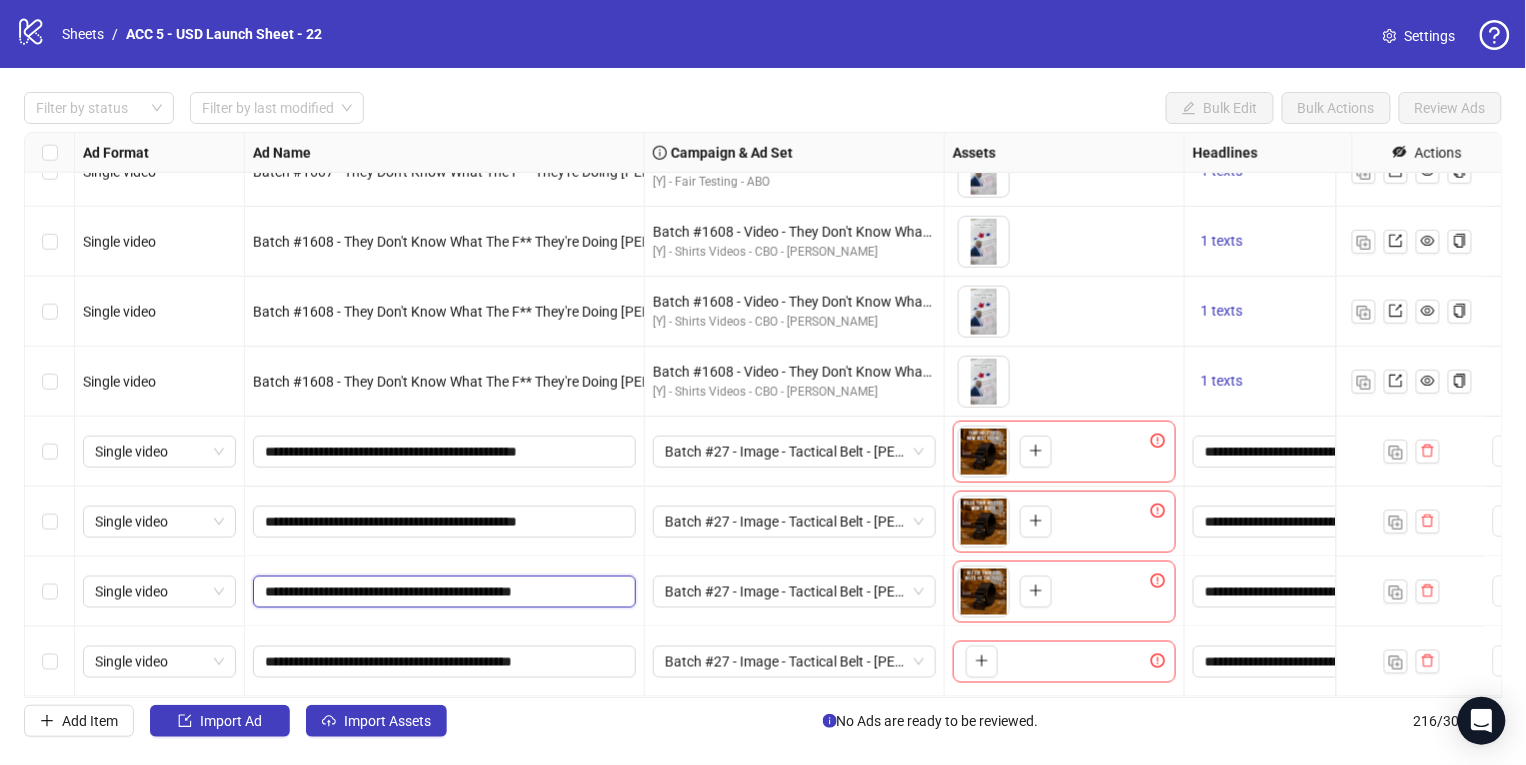click on "**********" at bounding box center [442, 592] 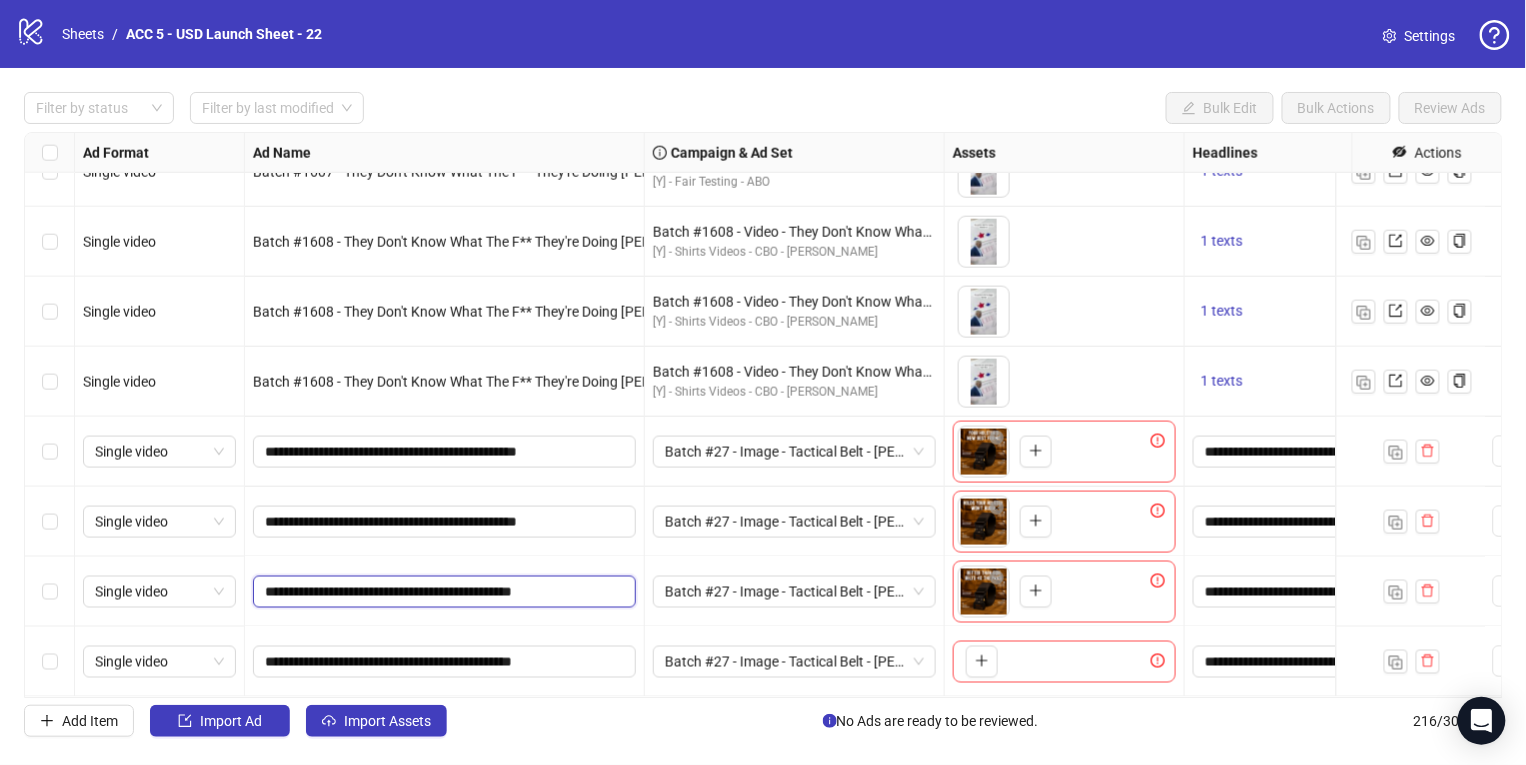 type on "**********" 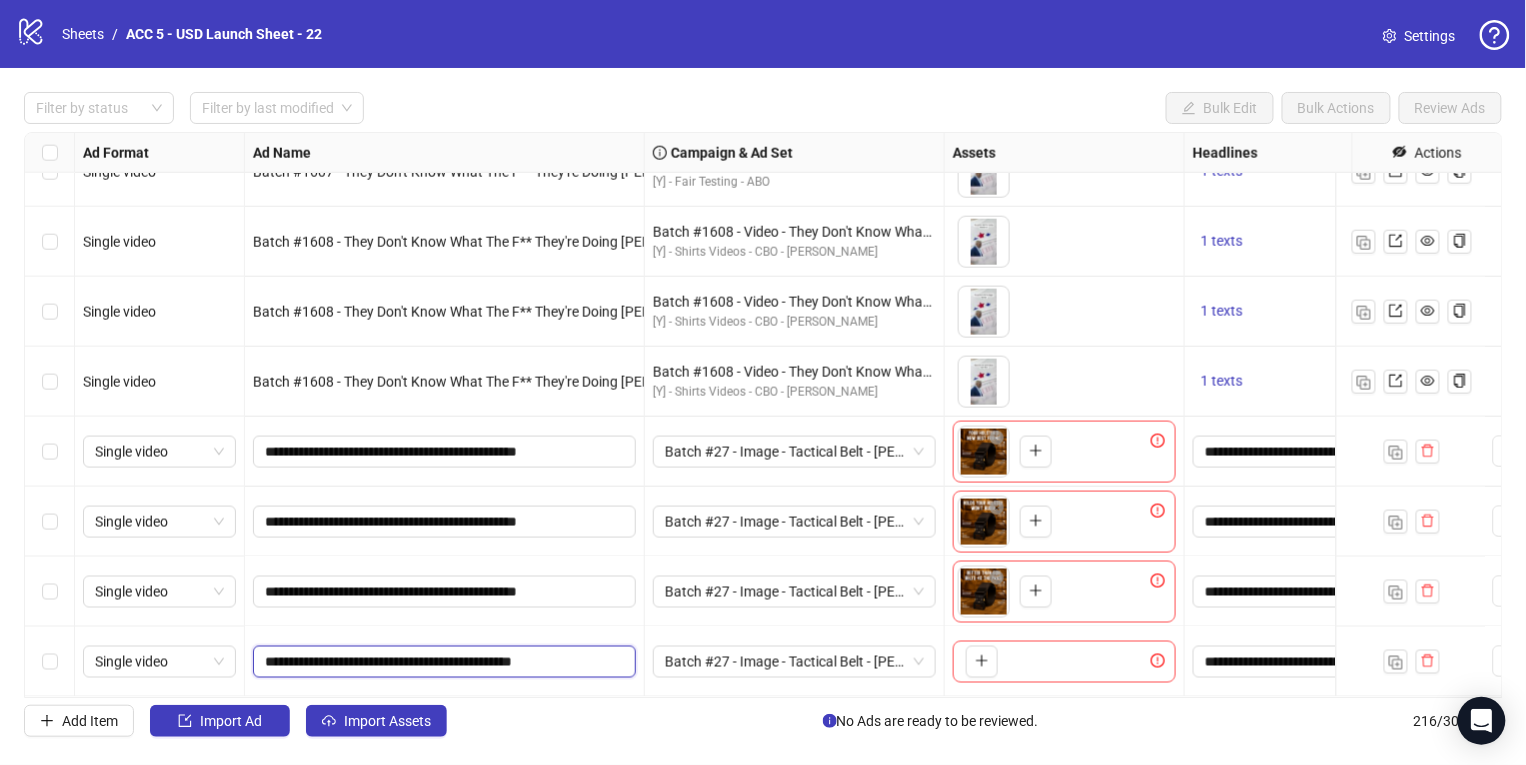 click on "**********" at bounding box center [442, 662] 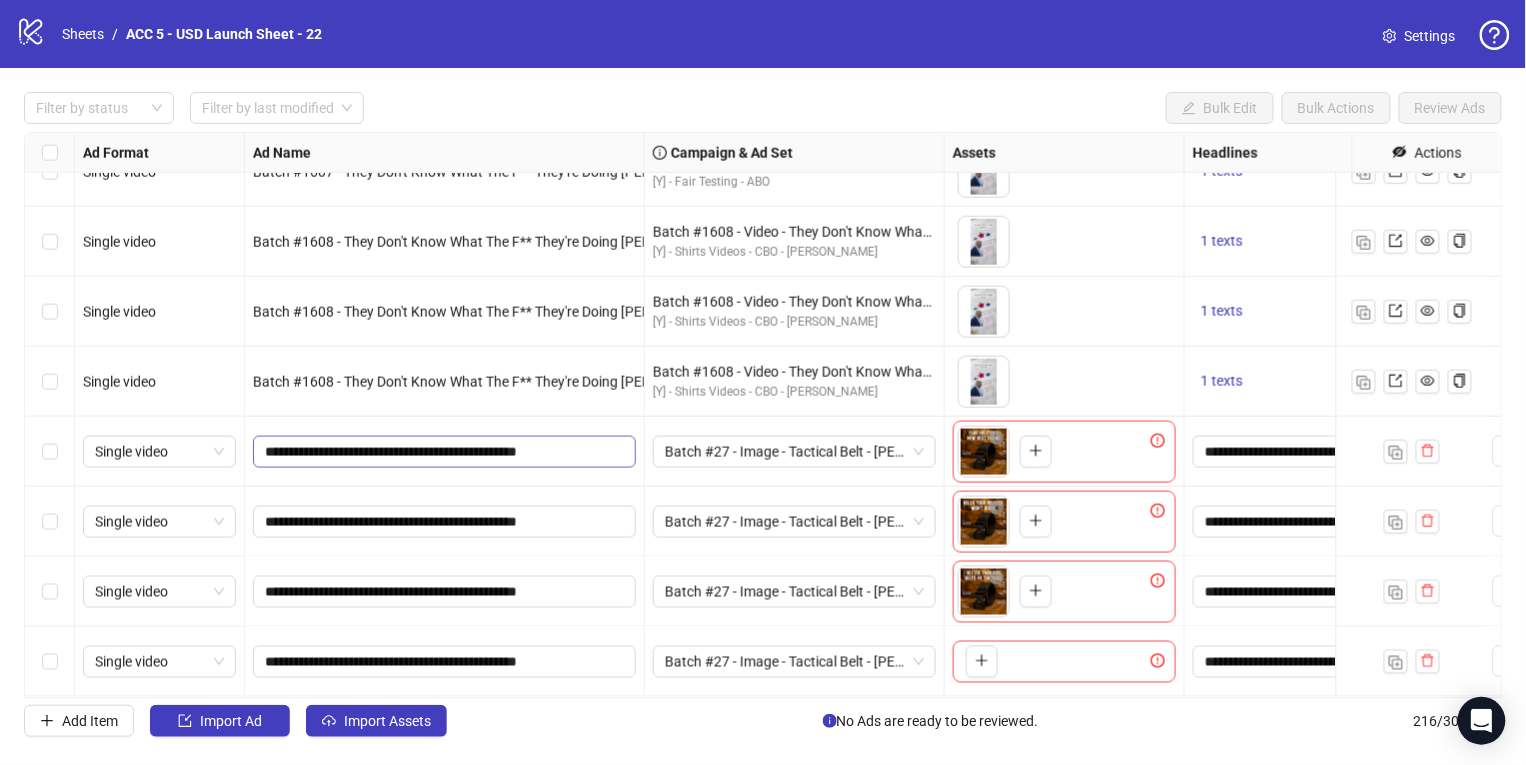 click on "**********" at bounding box center (445, 662) 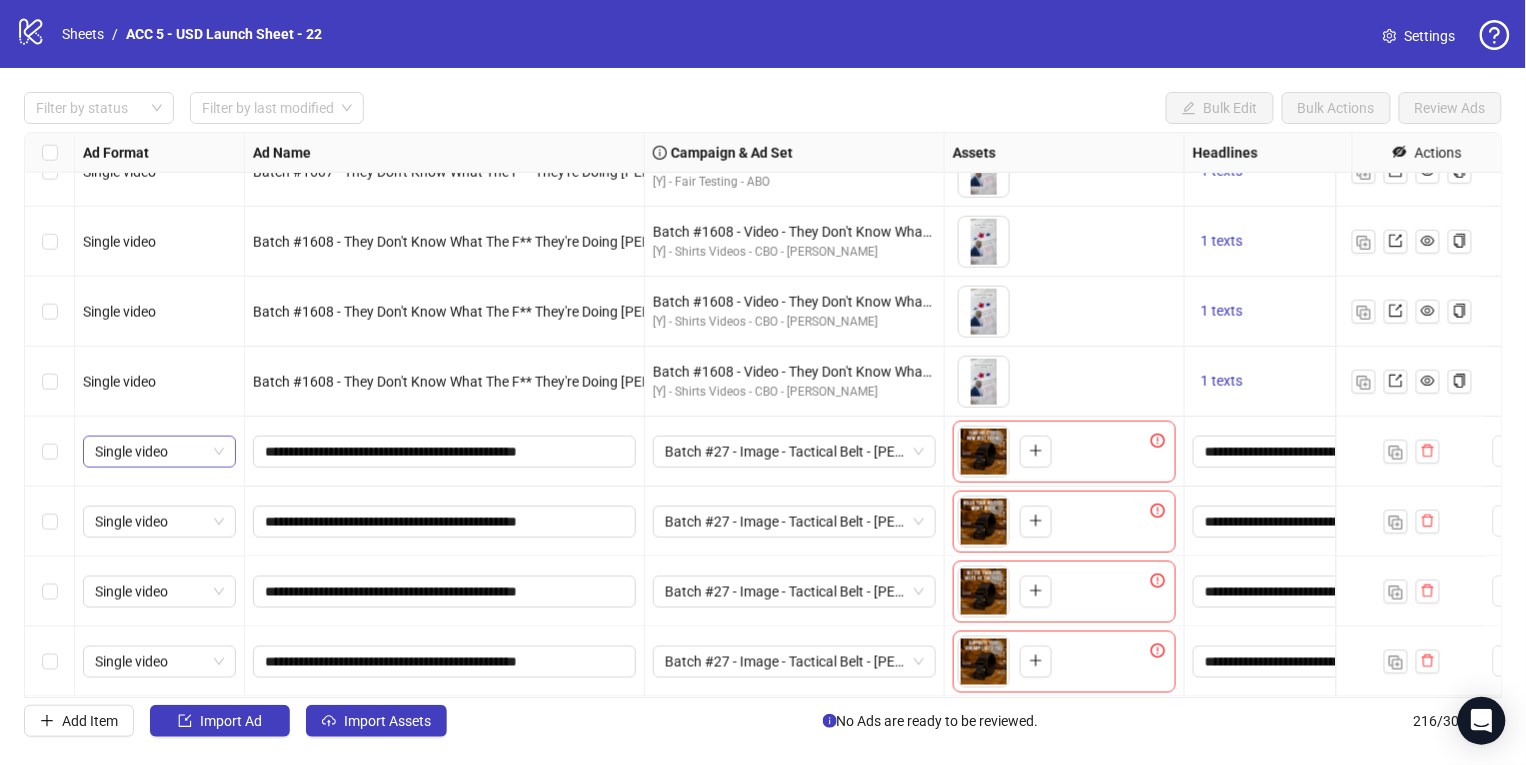 click on "Single video" at bounding box center (159, 452) 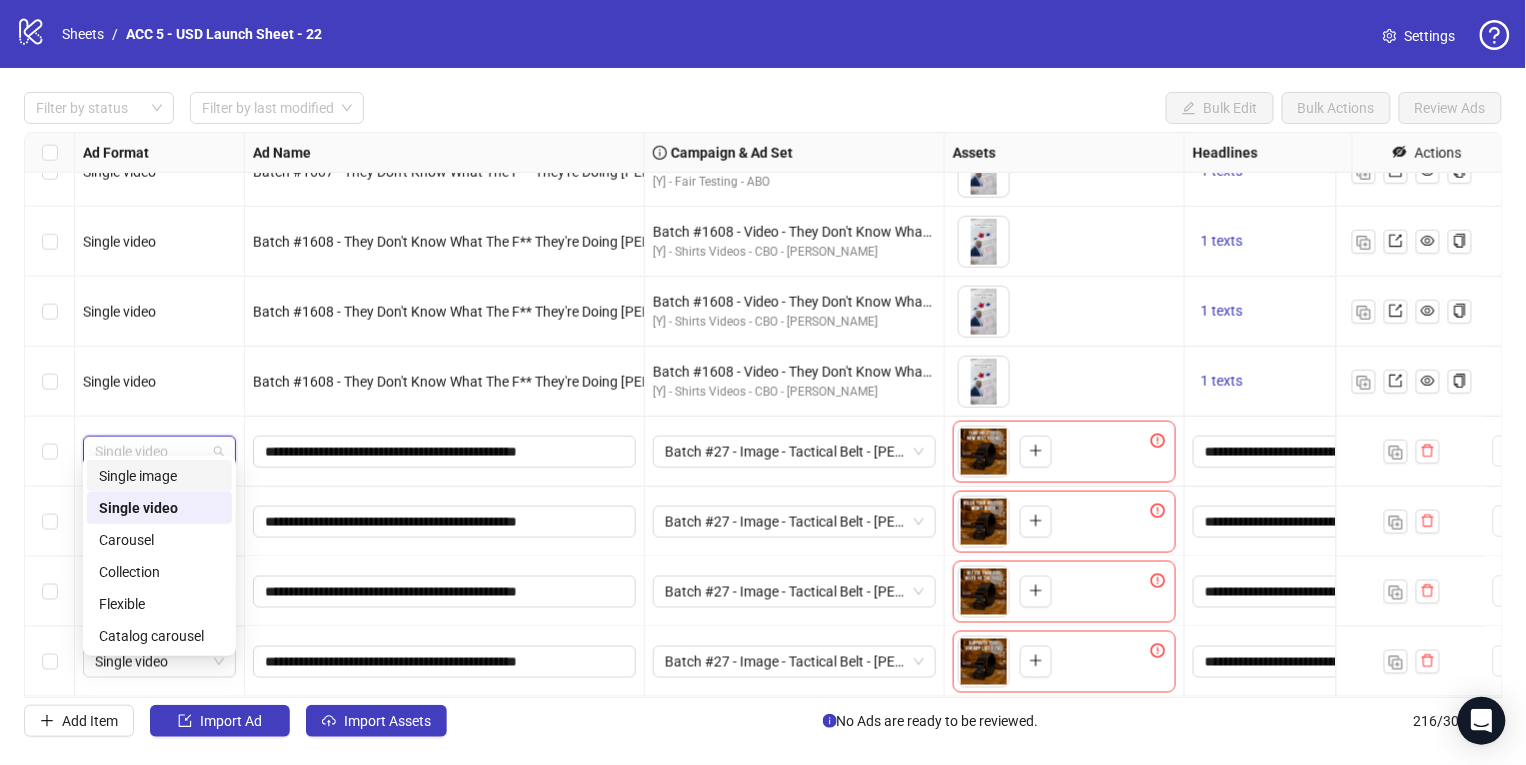 click on "Single image" at bounding box center (159, 476) 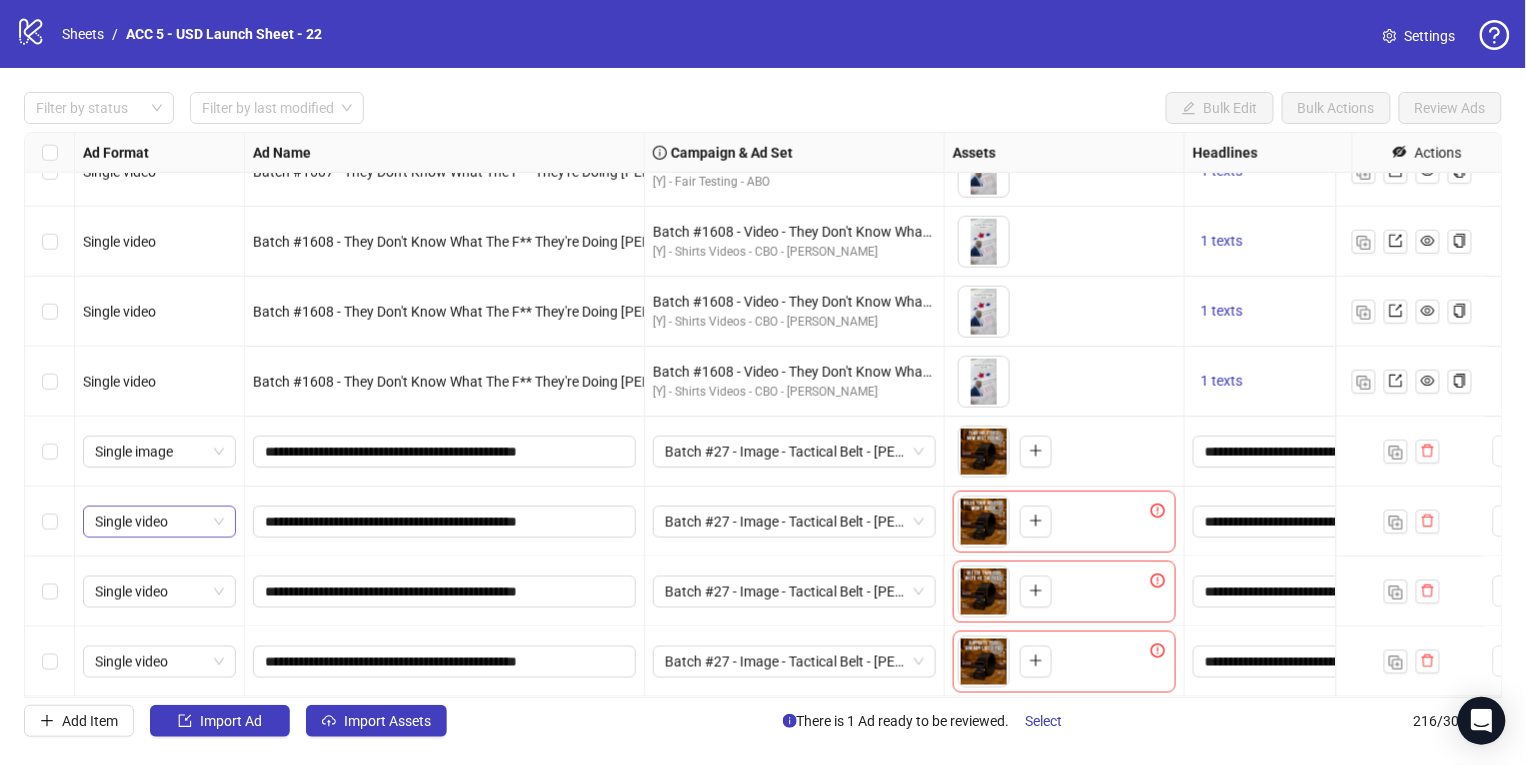 drag, startPoint x: 187, startPoint y: 513, endPoint x: 204, endPoint y: 505, distance: 18.788294 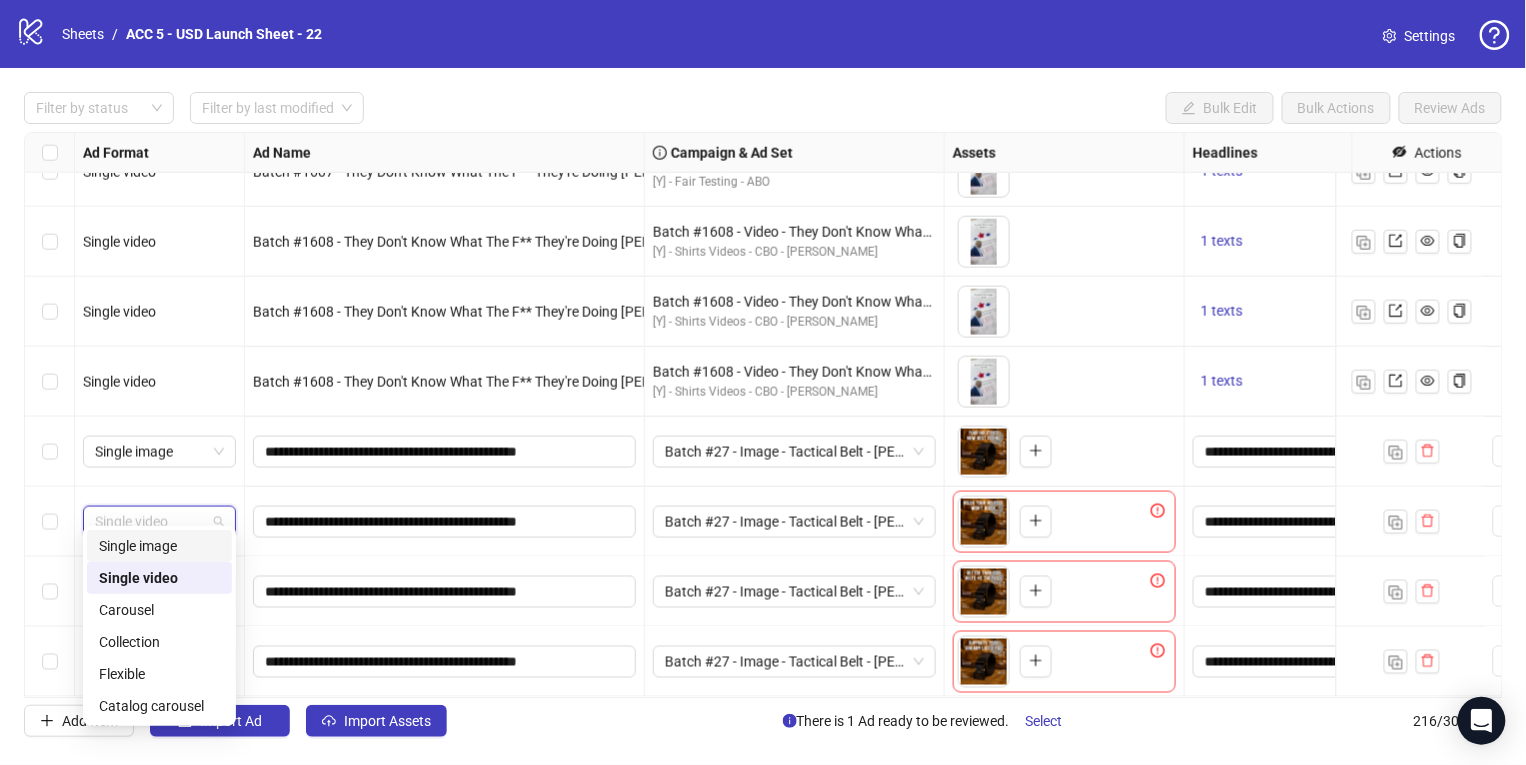 click on "Single image" at bounding box center [159, 546] 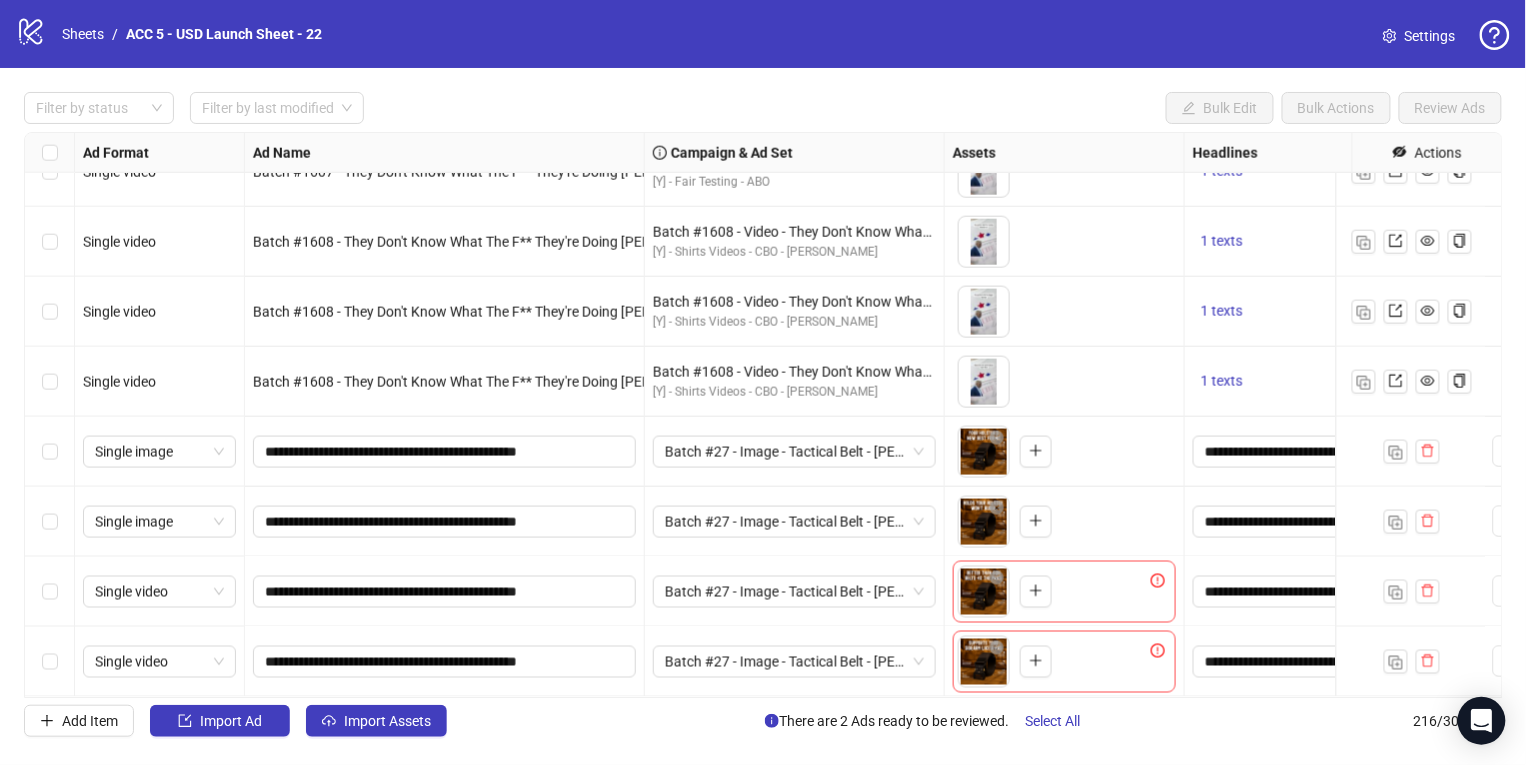 click on "Single video" at bounding box center (160, 592) 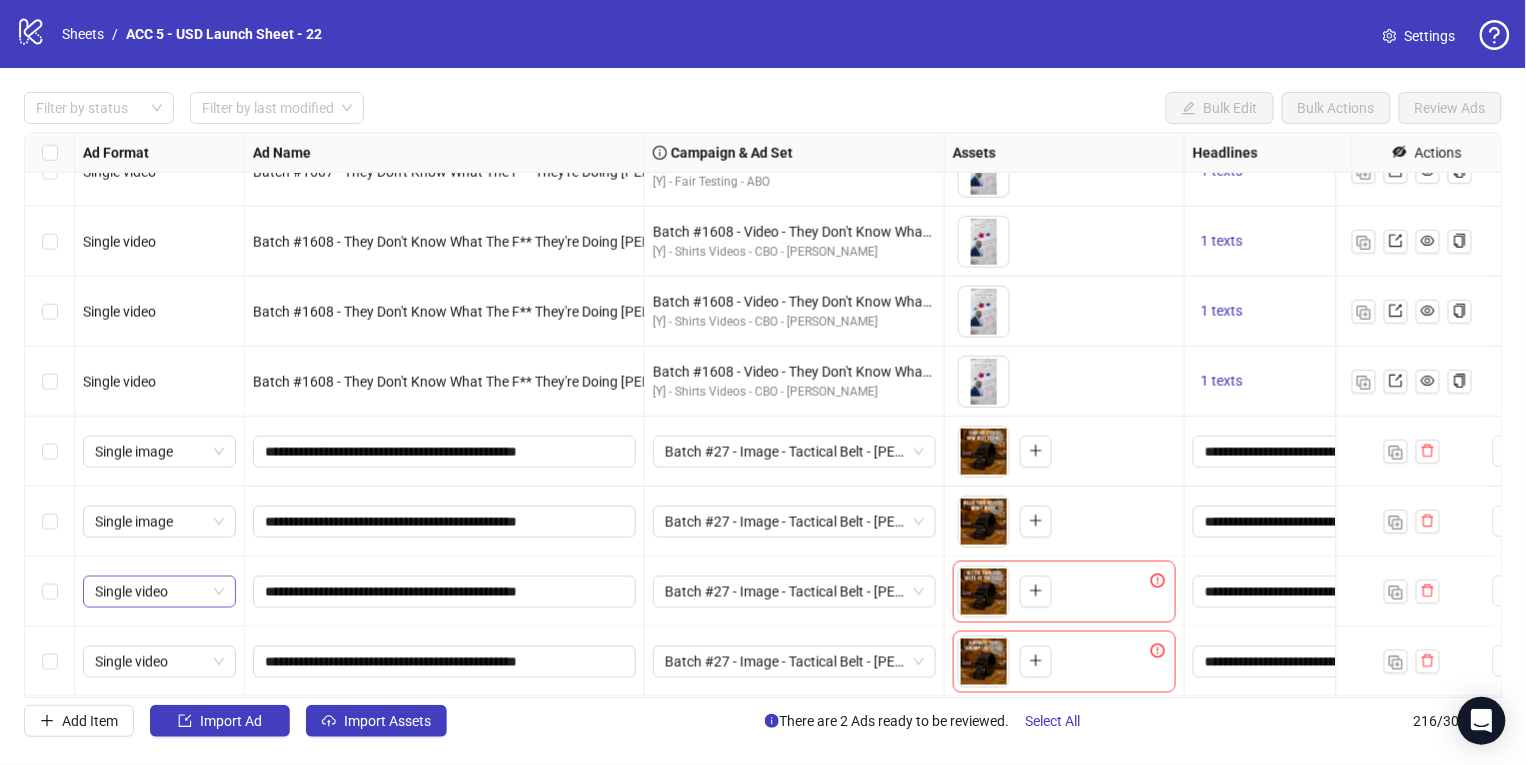 drag, startPoint x: 173, startPoint y: 594, endPoint x: 211, endPoint y: 562, distance: 49.67897 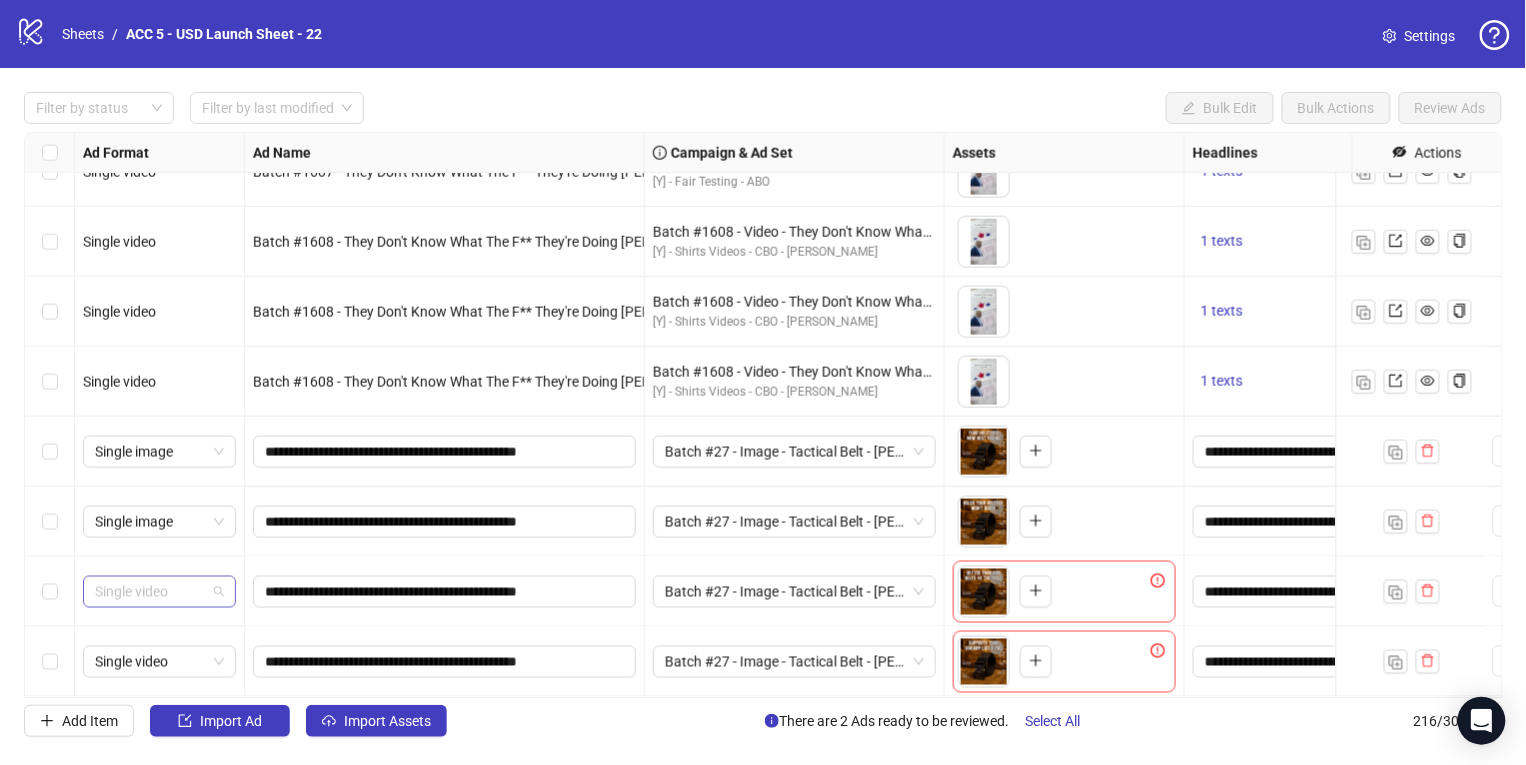 click on "Single video" at bounding box center [159, 592] 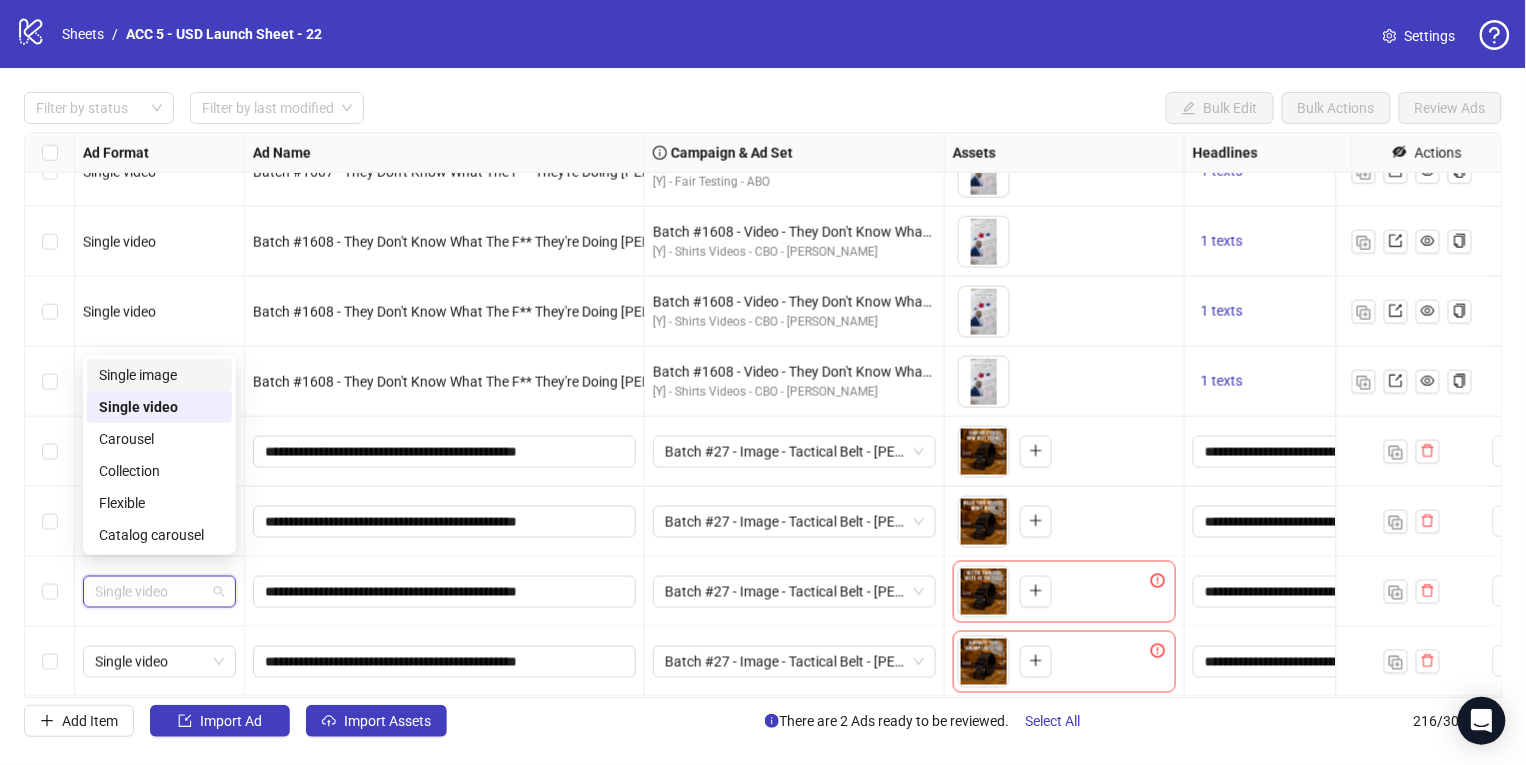 click on "Single image" at bounding box center [159, 375] 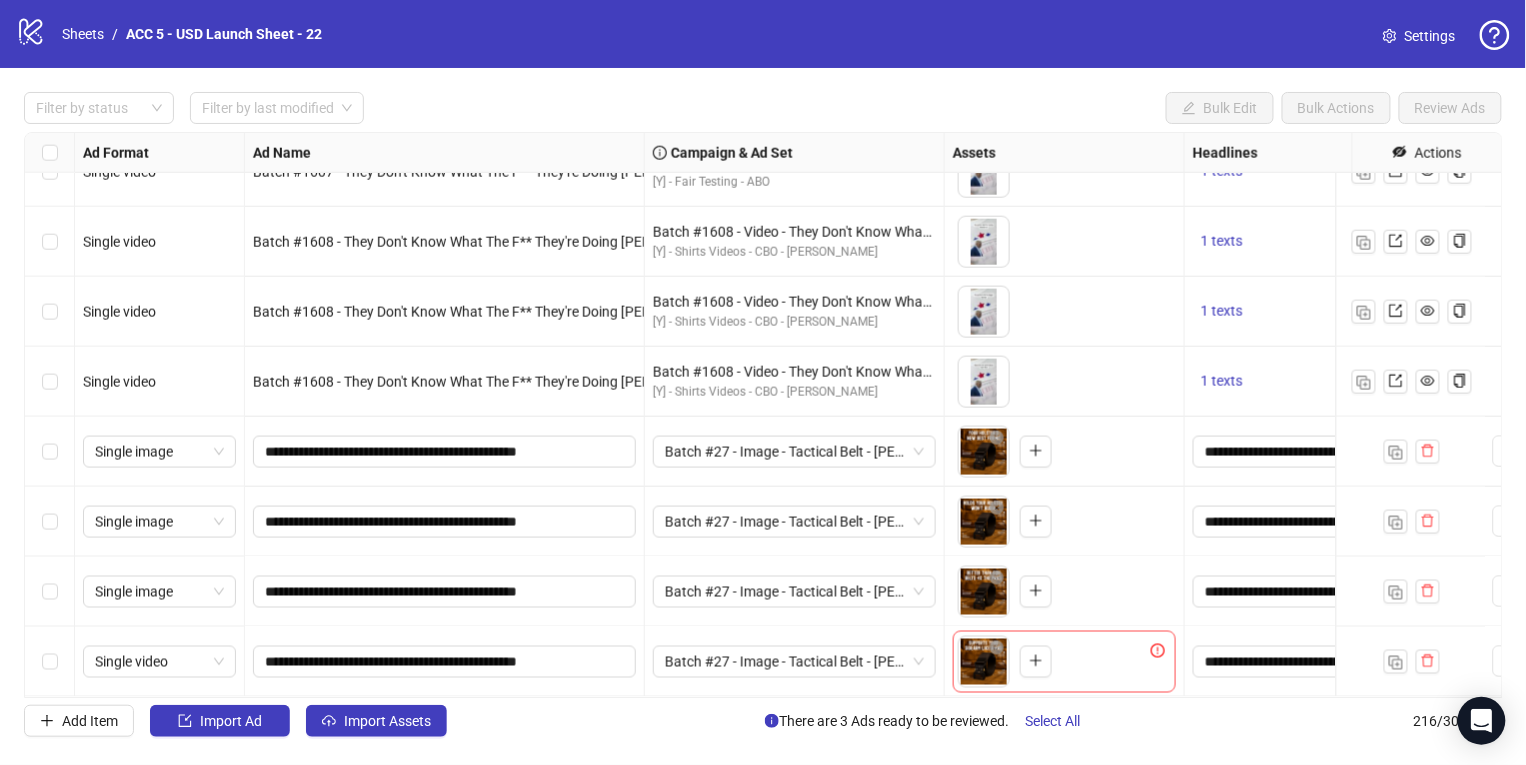 click on "Single video" at bounding box center (159, 662) 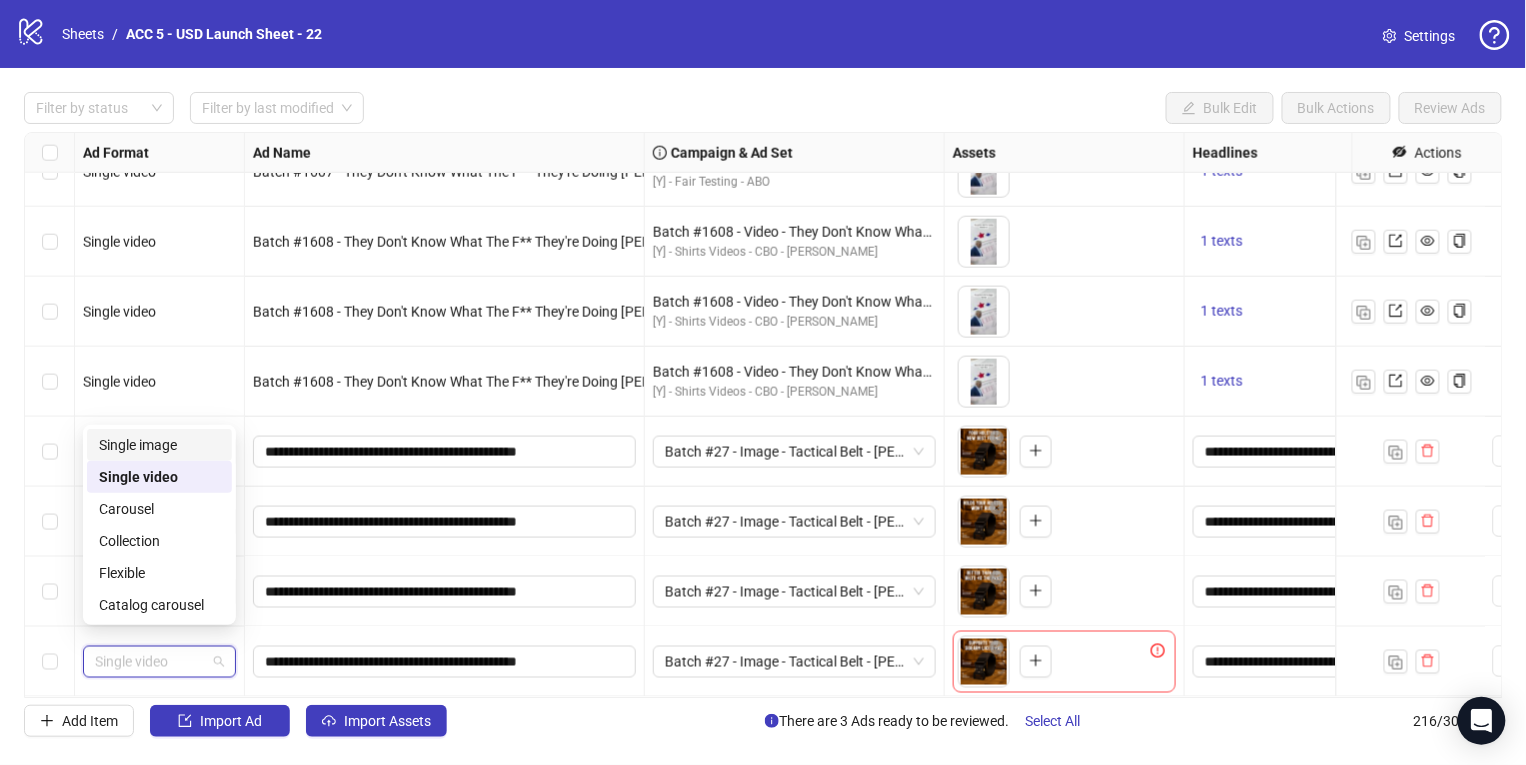 drag, startPoint x: 178, startPoint y: 439, endPoint x: 381, endPoint y: 463, distance: 204.4138 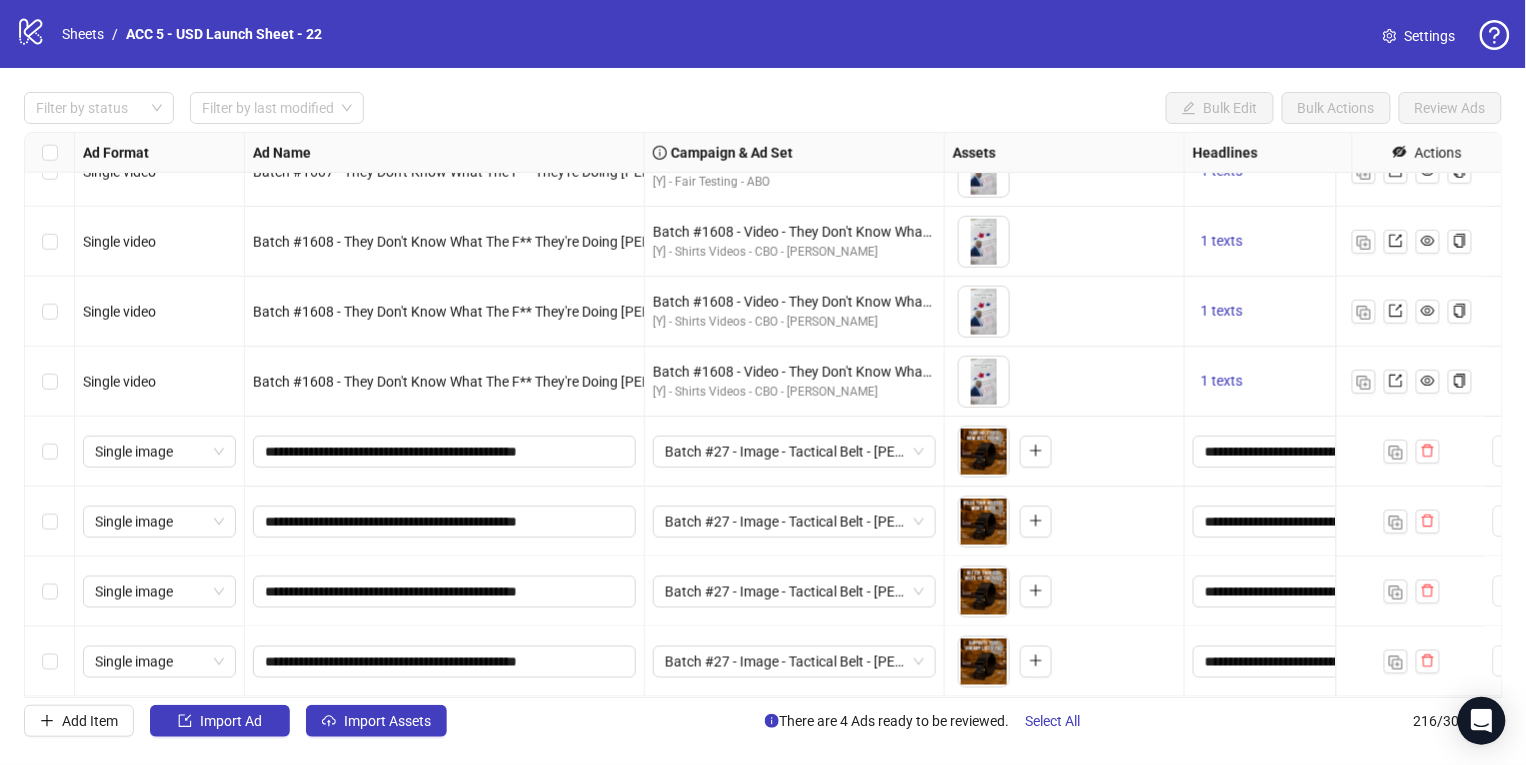 click on "Batch #27 - Image - Tactical Belt - Yuanda - Soumitra - Jul 20" at bounding box center (795, 522) 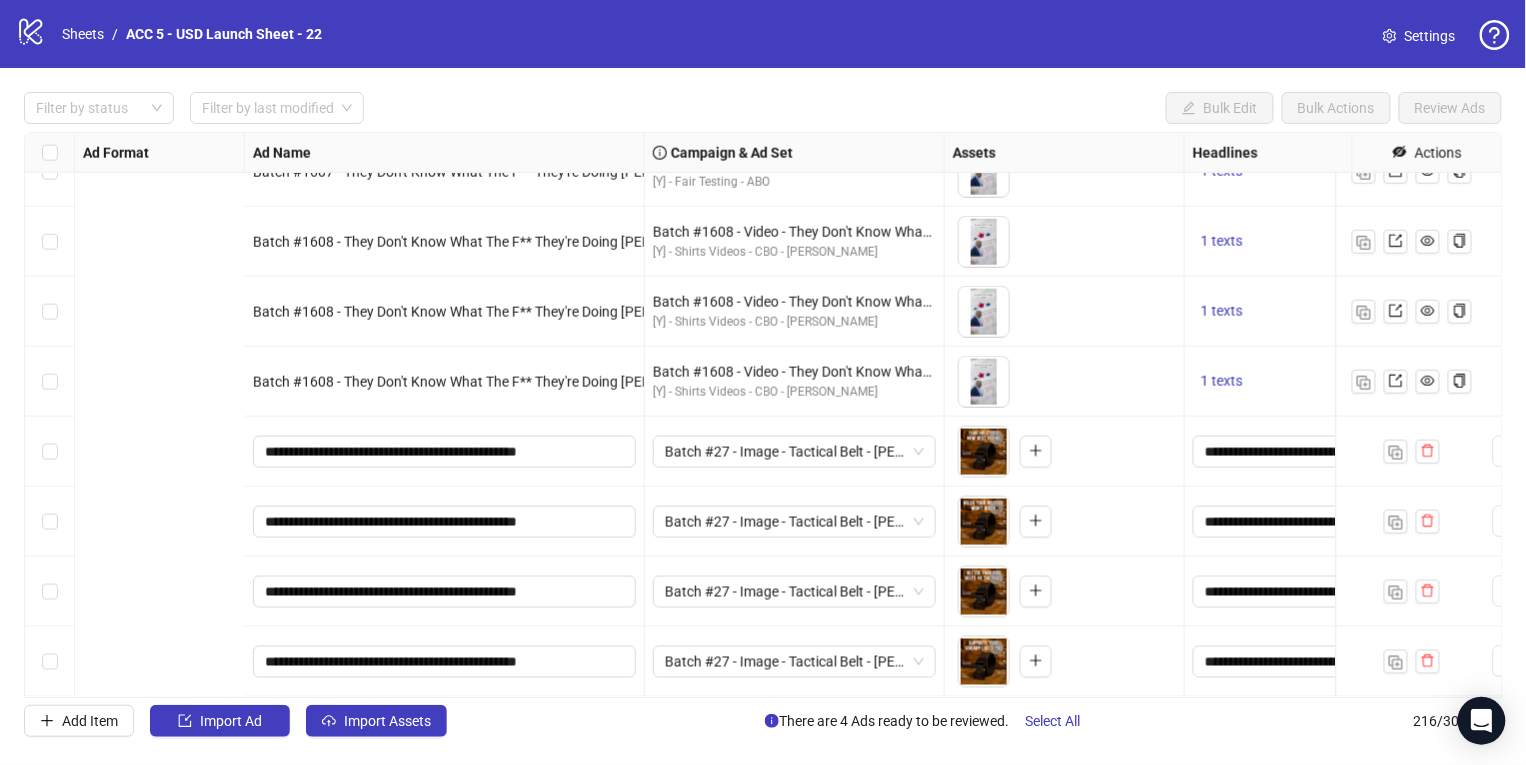 scroll, scrollTop: 14611, scrollLeft: 857, axis: both 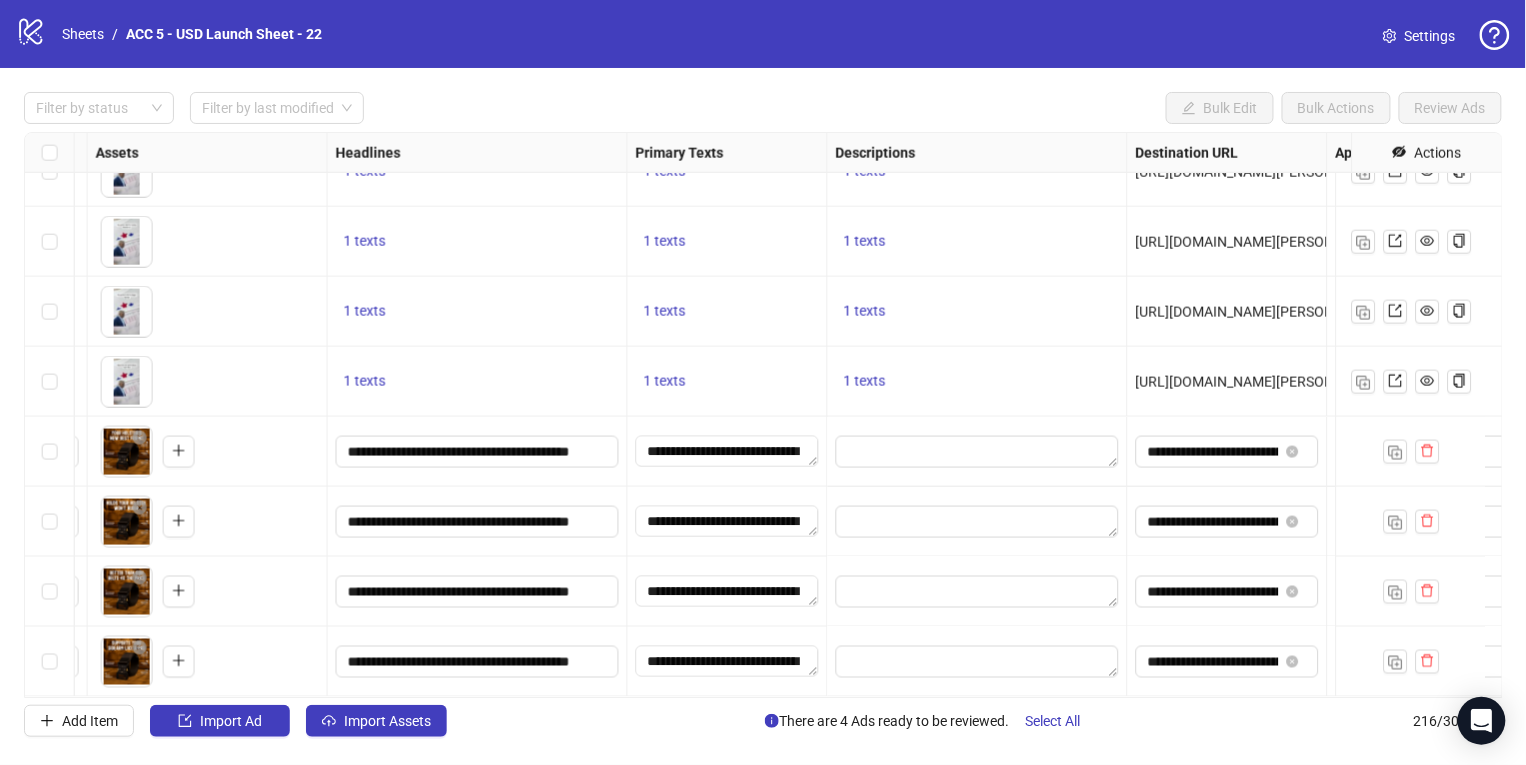 click on "Ad Format Ad Name Campaign & Ad Set Assets Headlines Primary Texts Descriptions Destination URL App Product Page ID Display URL Leadgen Form Product Set ID Call to Action Actions Batch #1607 - They Don't Know What The F** They're Doing Trump T Shirt - Yuanda - Taha - V2 Batch #1607 - Video - They Don't Know What The F** They're Doing Trump T Shirt - Yuanda - Taha - July 20 [Y] - Fair Testing - ABO
To pick up a draggable item, press the space bar.
While dragging, use the arrow keys to move the item.
Press space again to drop the item in its new position, or press escape to cancel.
1 texts 1 texts 1 texts https://www.unitedpatriotco.com/products/they-dont-know-what-the-f-theyre-doing-trump-t-shirt - Batch #1607 - They Don't Know What The F** They're Doing Trump T Shirt - Yuanda - Taha - V3 Batch #1607 - Video - They Don't Know What The F** They're Doing Trump T Shirt - Yuanda - Taha - July 20 [Y] - Fair Testing - ABO 1 texts 1 texts 1 texts - [Y] - Shirts Videos - CBO - Yuanda Manage 1 texts - -" at bounding box center (763, 415) 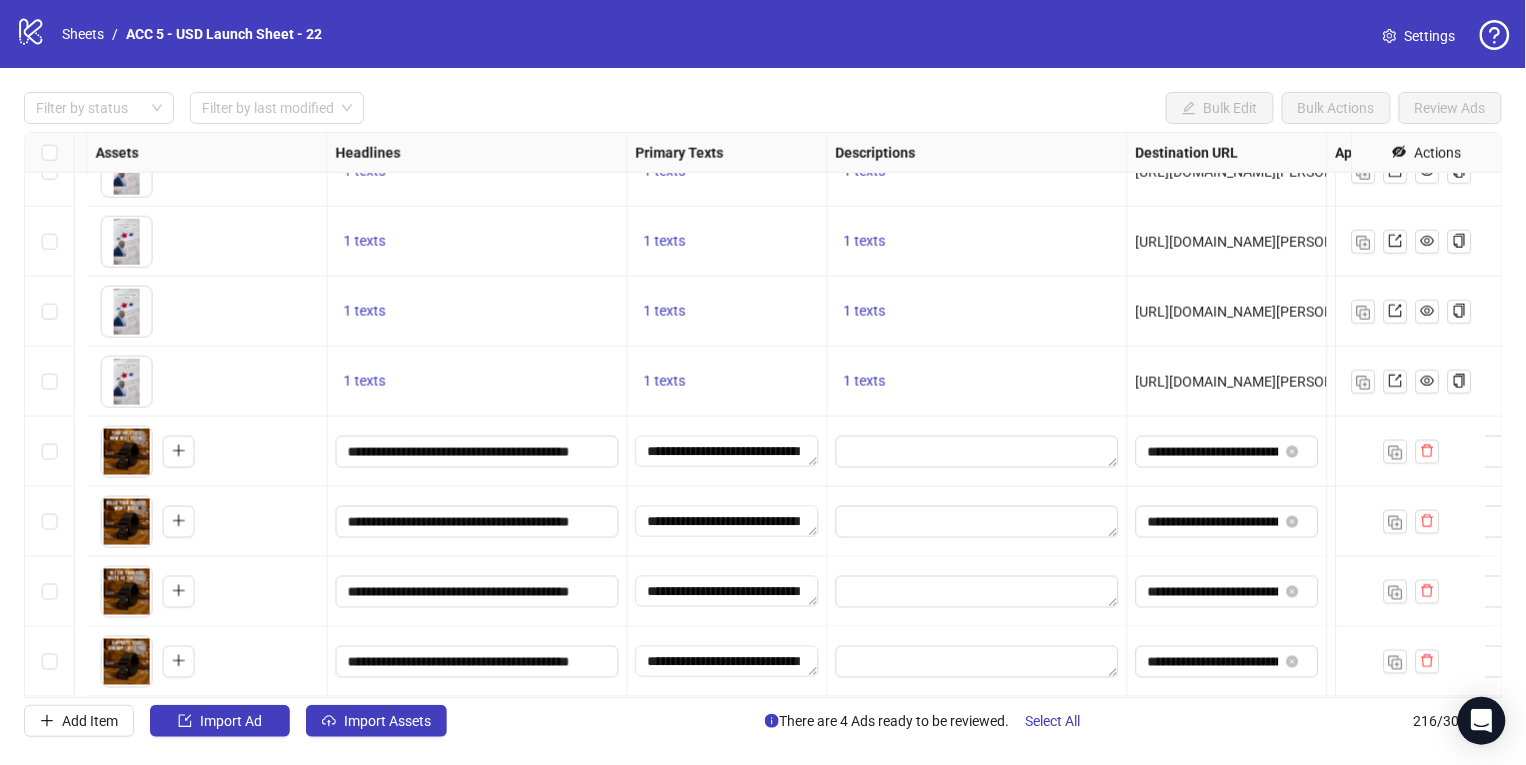 scroll, scrollTop: 14611, scrollLeft: 1391, axis: both 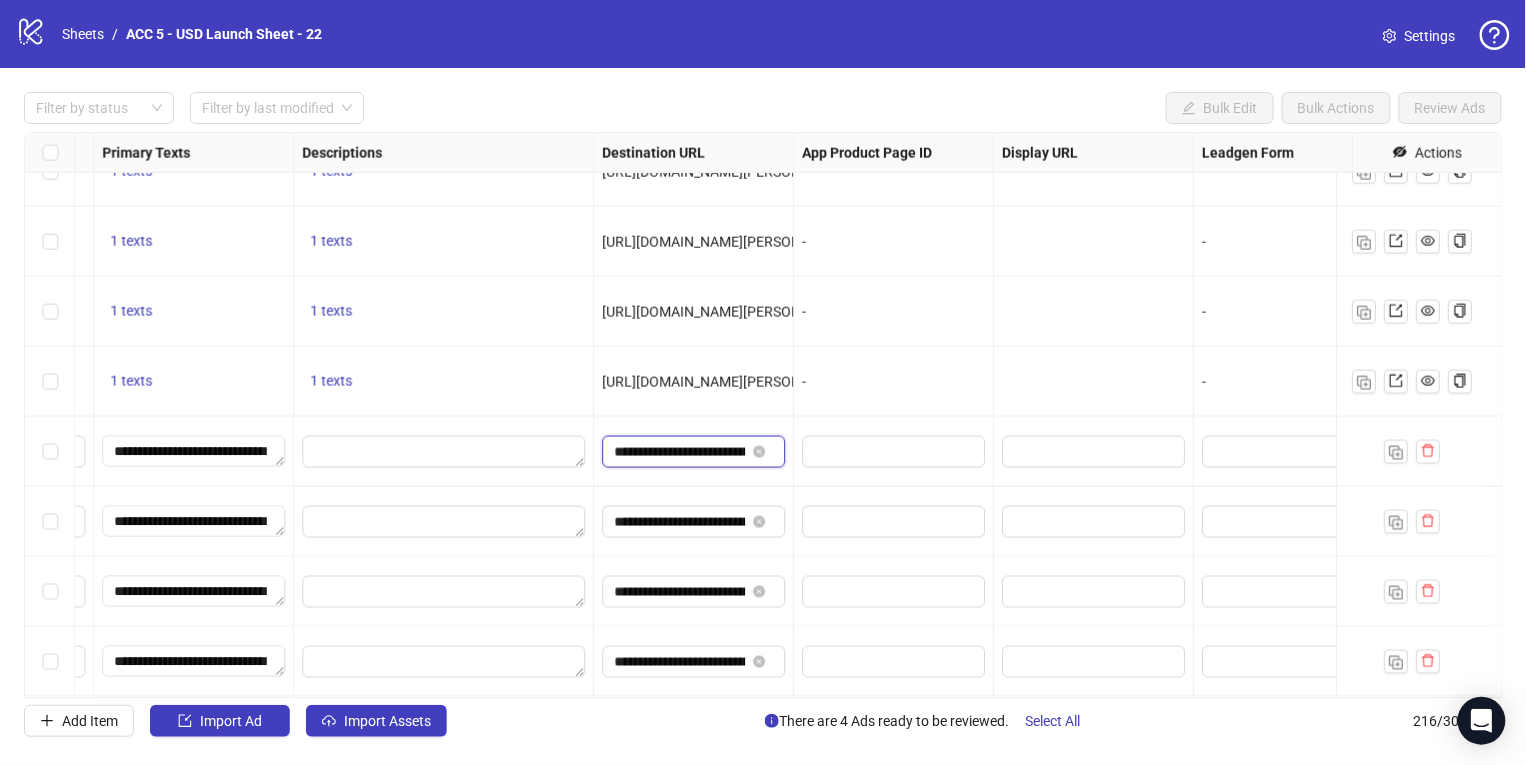 click on "**********" at bounding box center [679, 452] 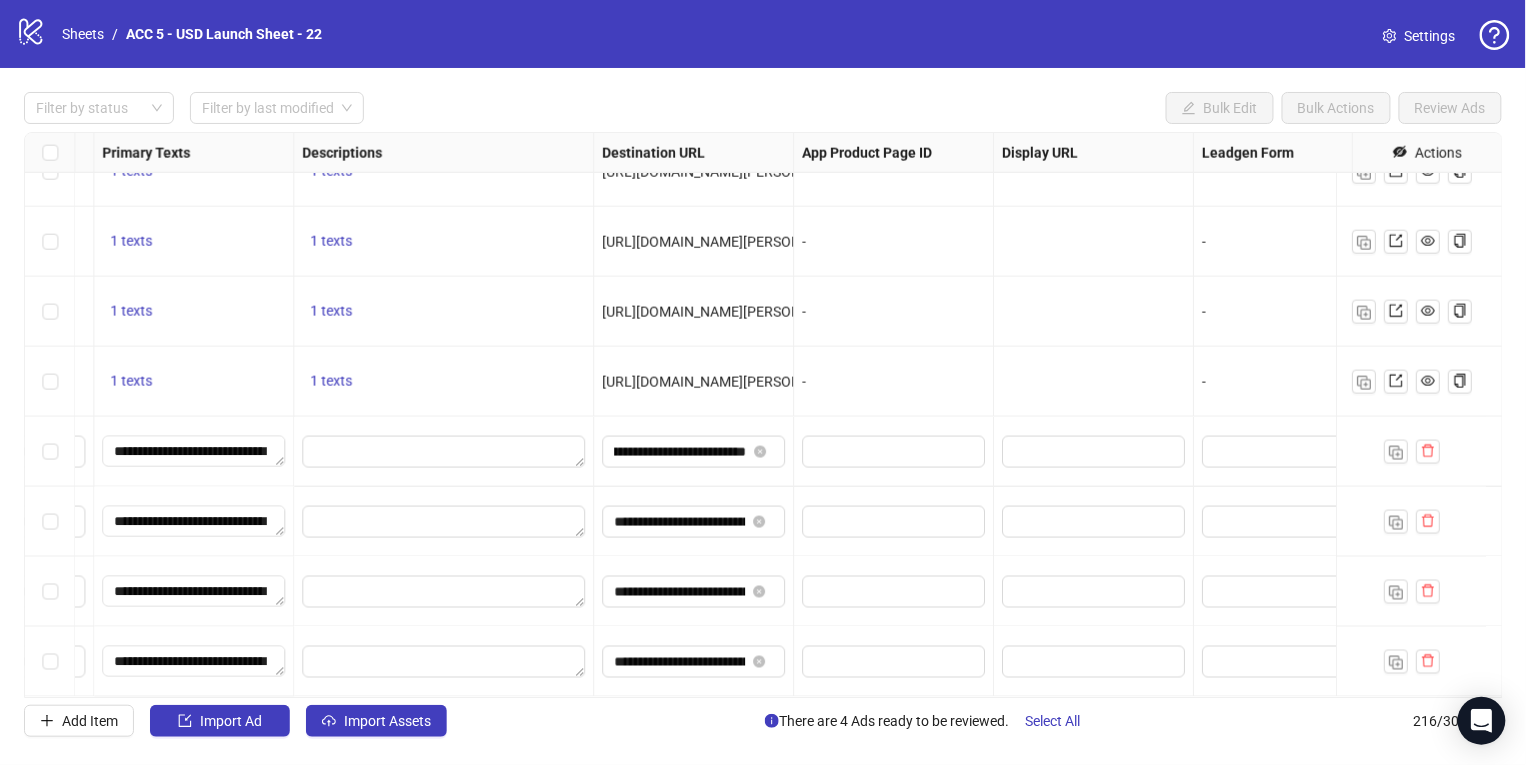 click on "-" at bounding box center [893, 382] 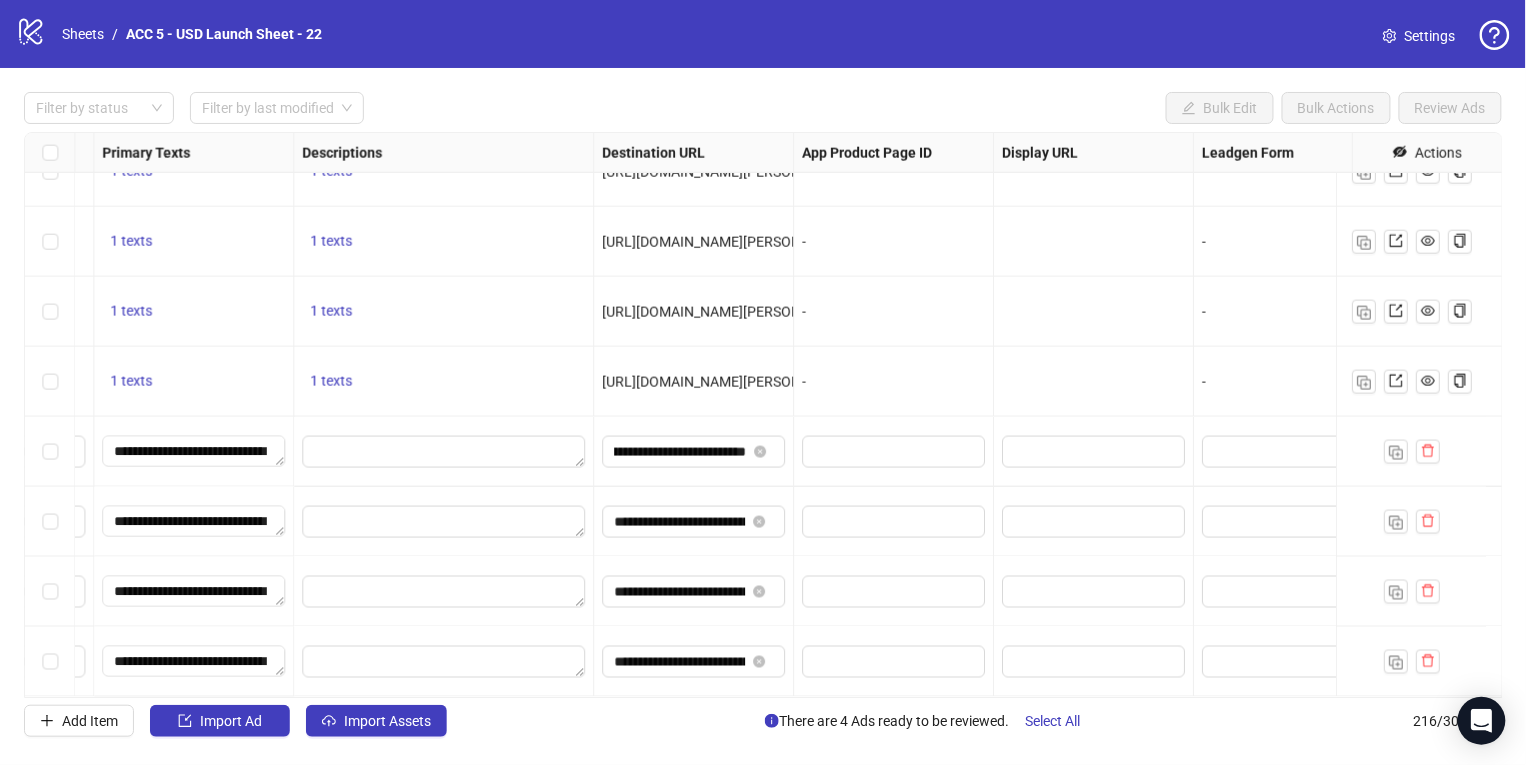 scroll, scrollTop: 0, scrollLeft: 0, axis: both 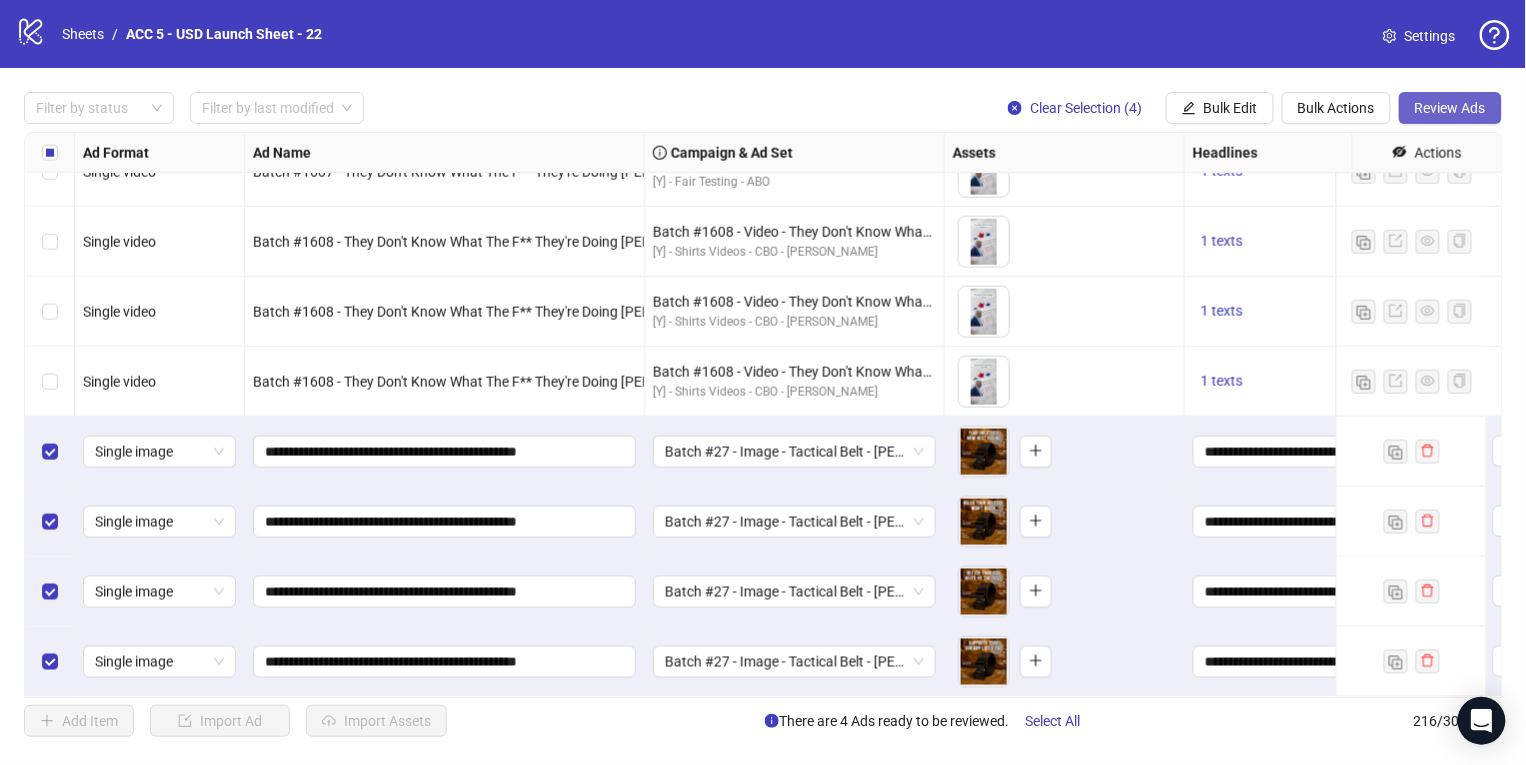 click on "Review Ads" at bounding box center (1450, 108) 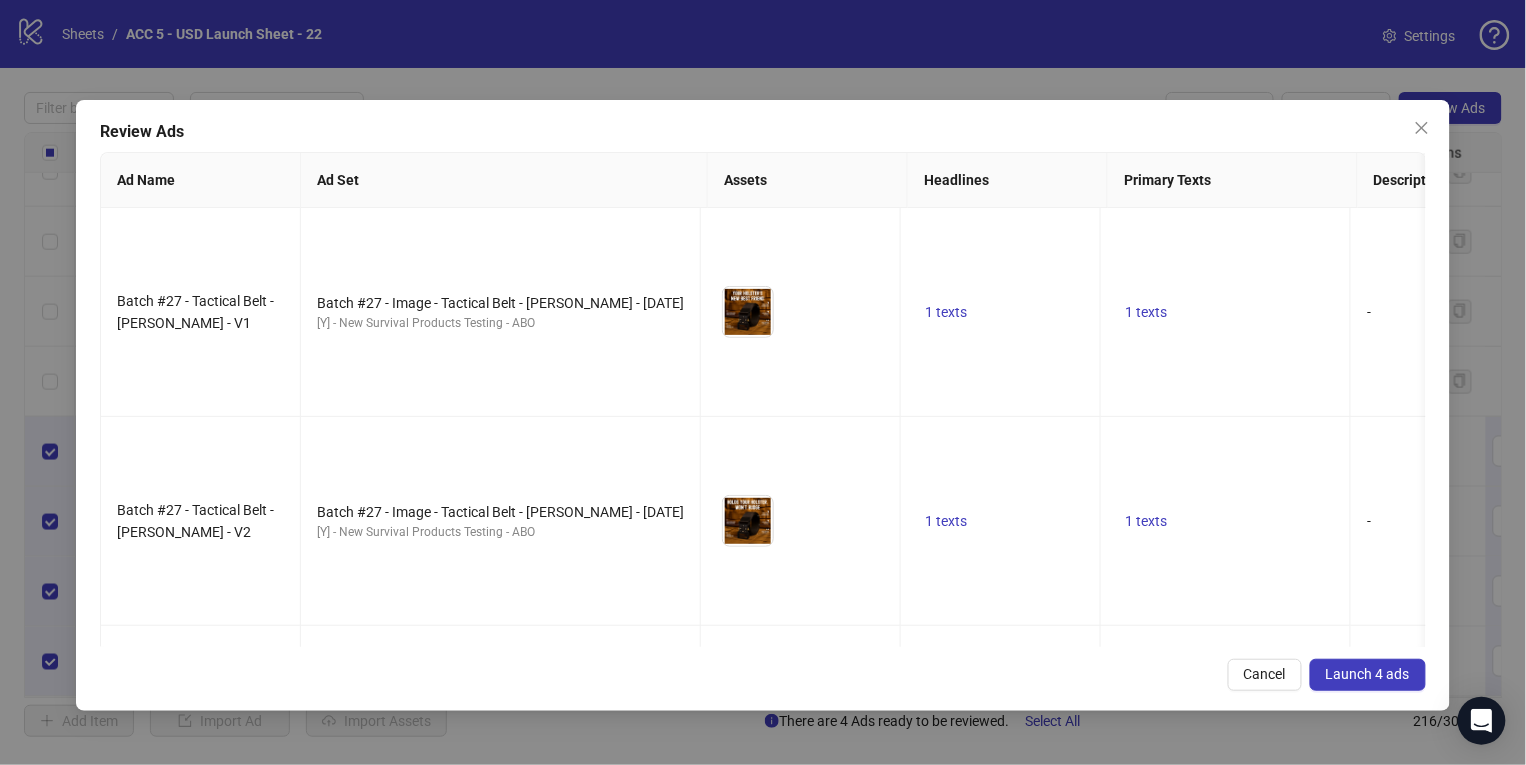 click on "Launch 4 ads" at bounding box center (1368, 674) 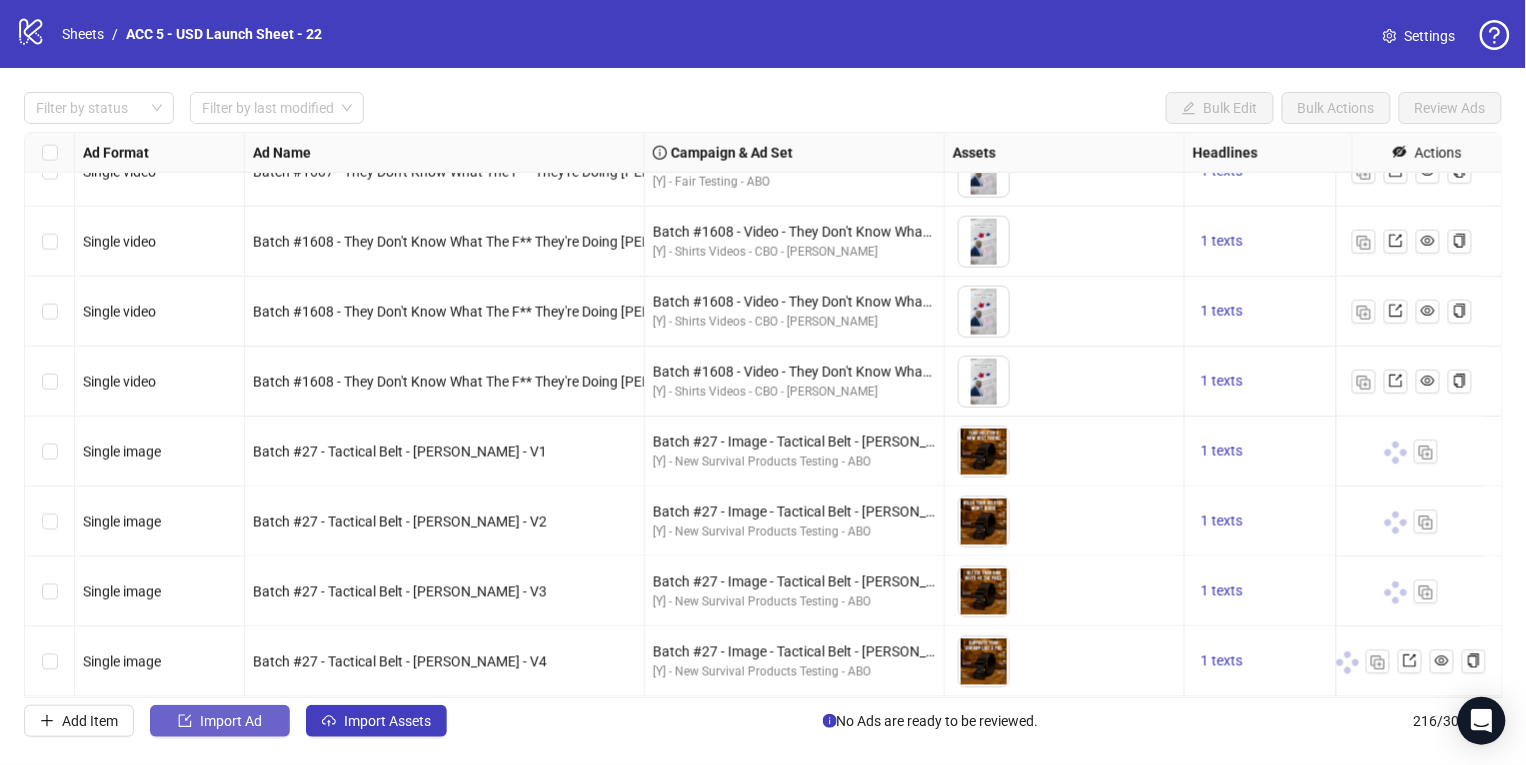 click on "Import Ad" at bounding box center (231, 721) 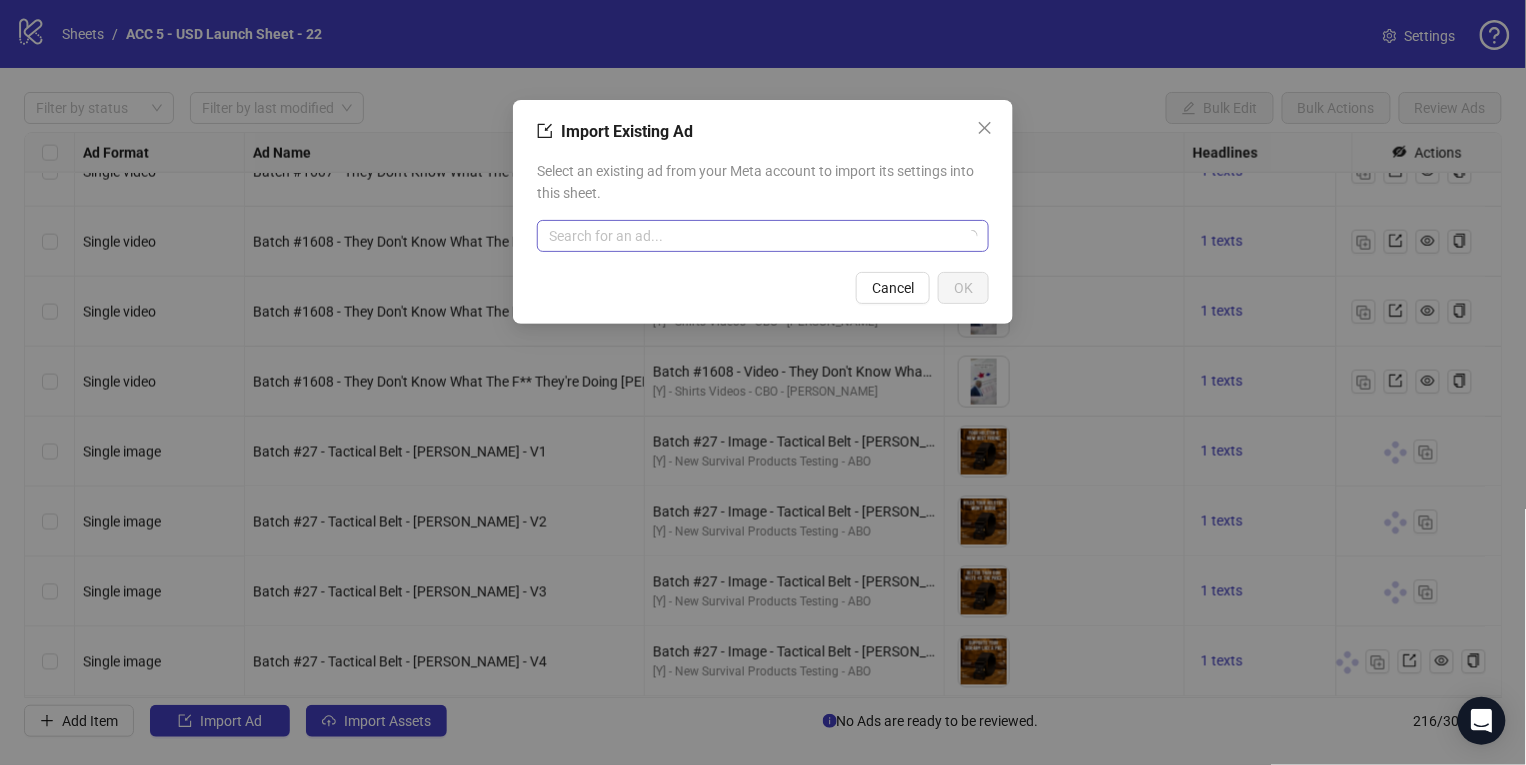 click at bounding box center [754, 236] 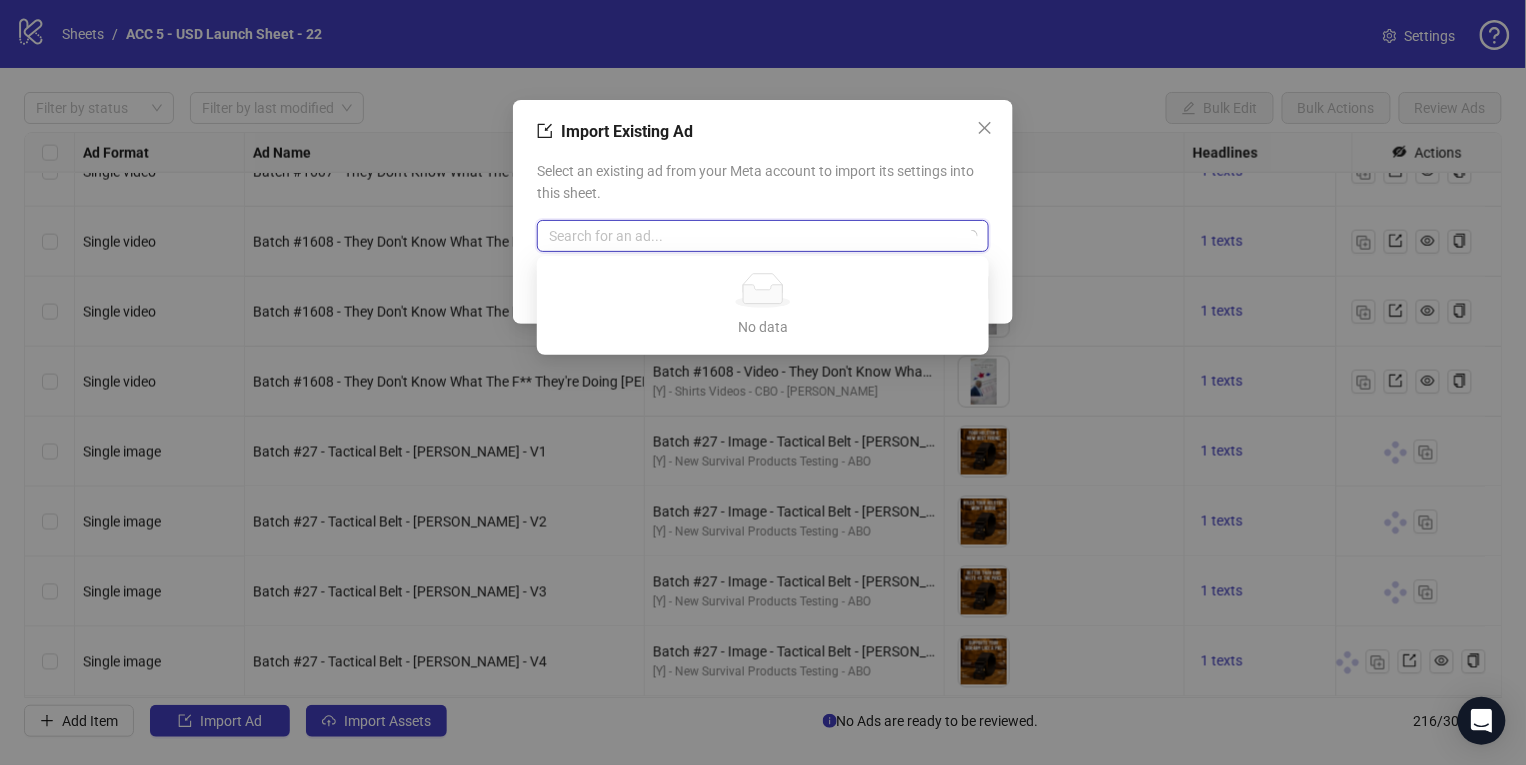 paste on "*********" 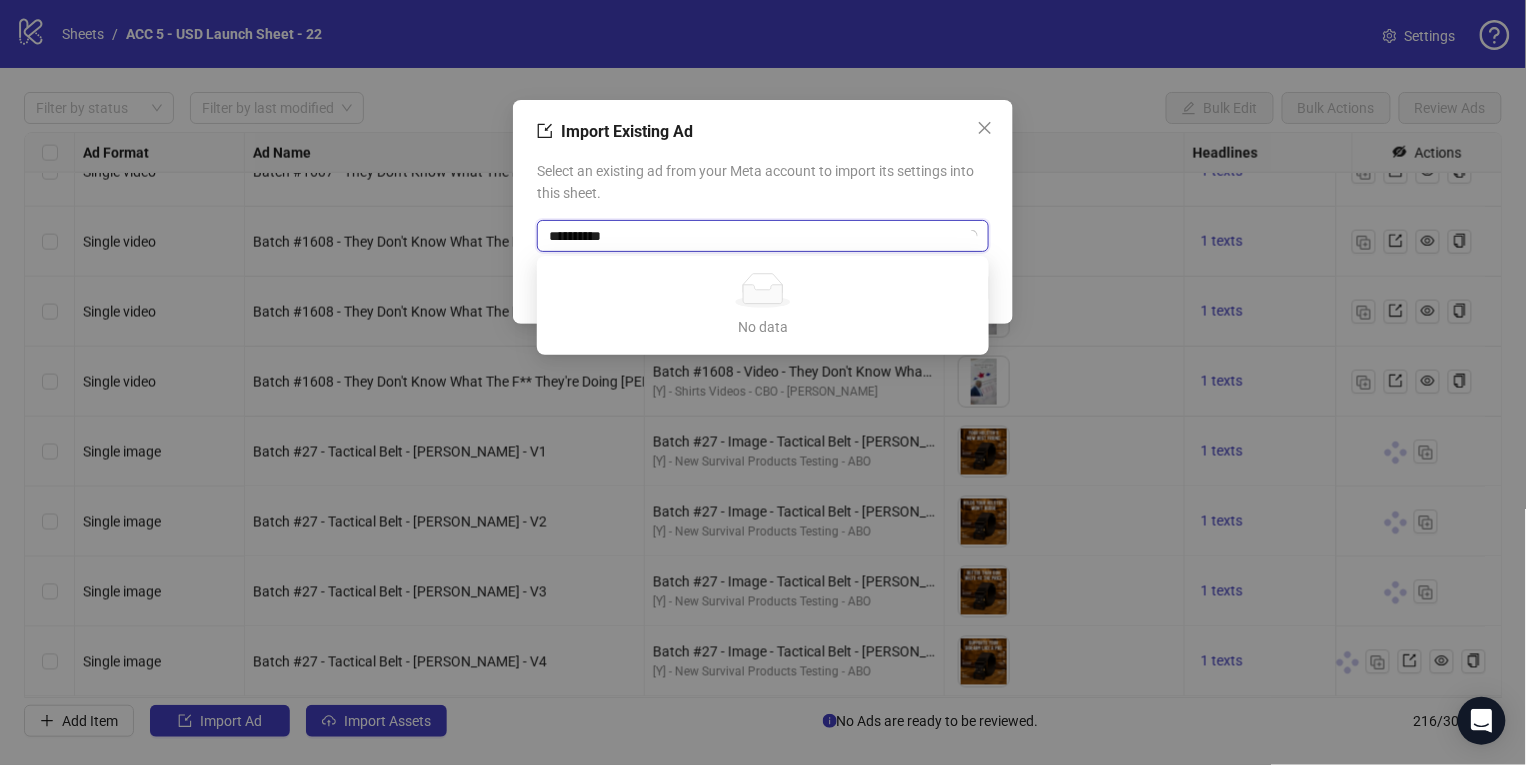 click on "*********" at bounding box center (754, 236) 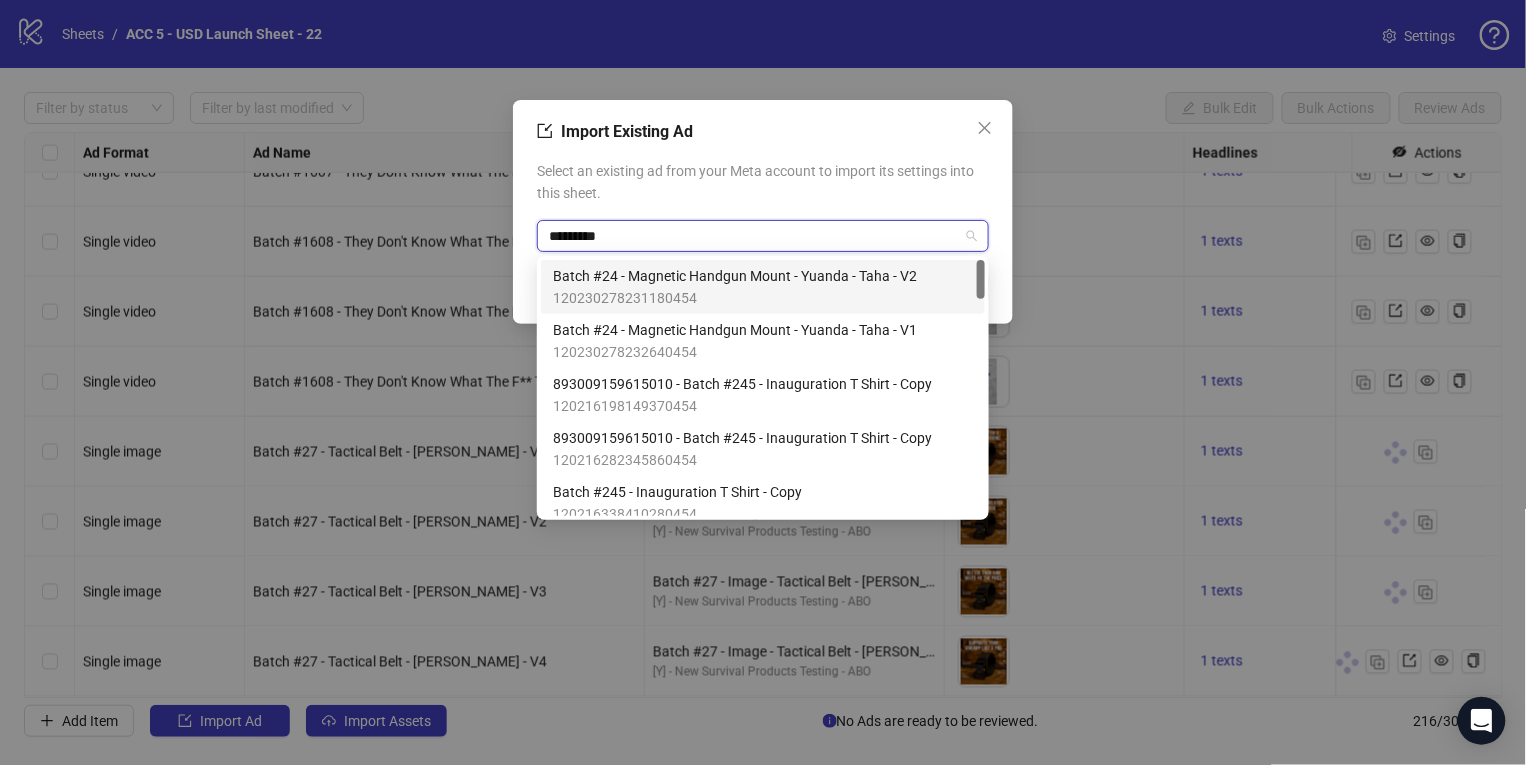type on "*********" 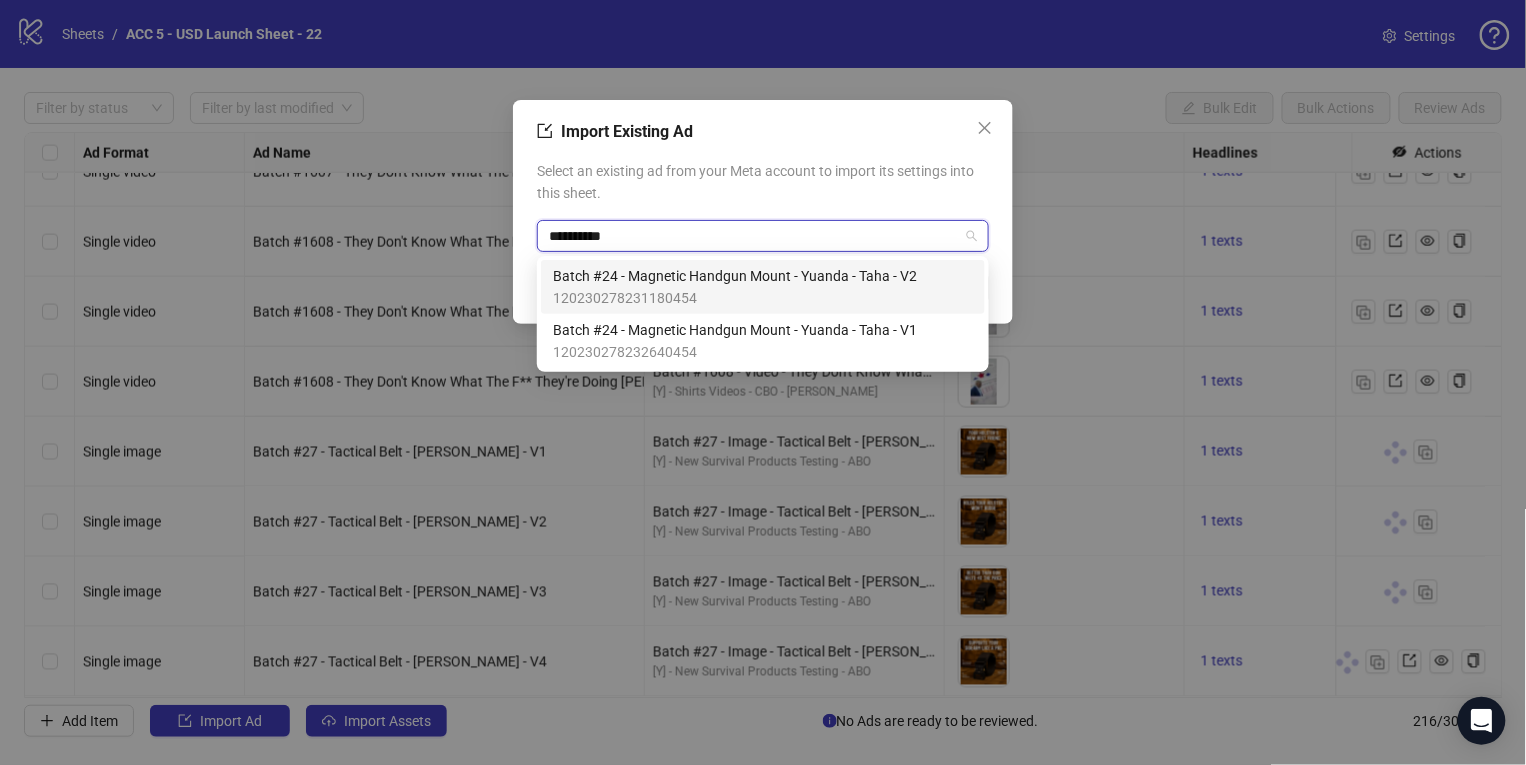 click on "Batch #24 - Magnetic Handgun Mount - Yuanda - Taha - V1" at bounding box center [735, 330] 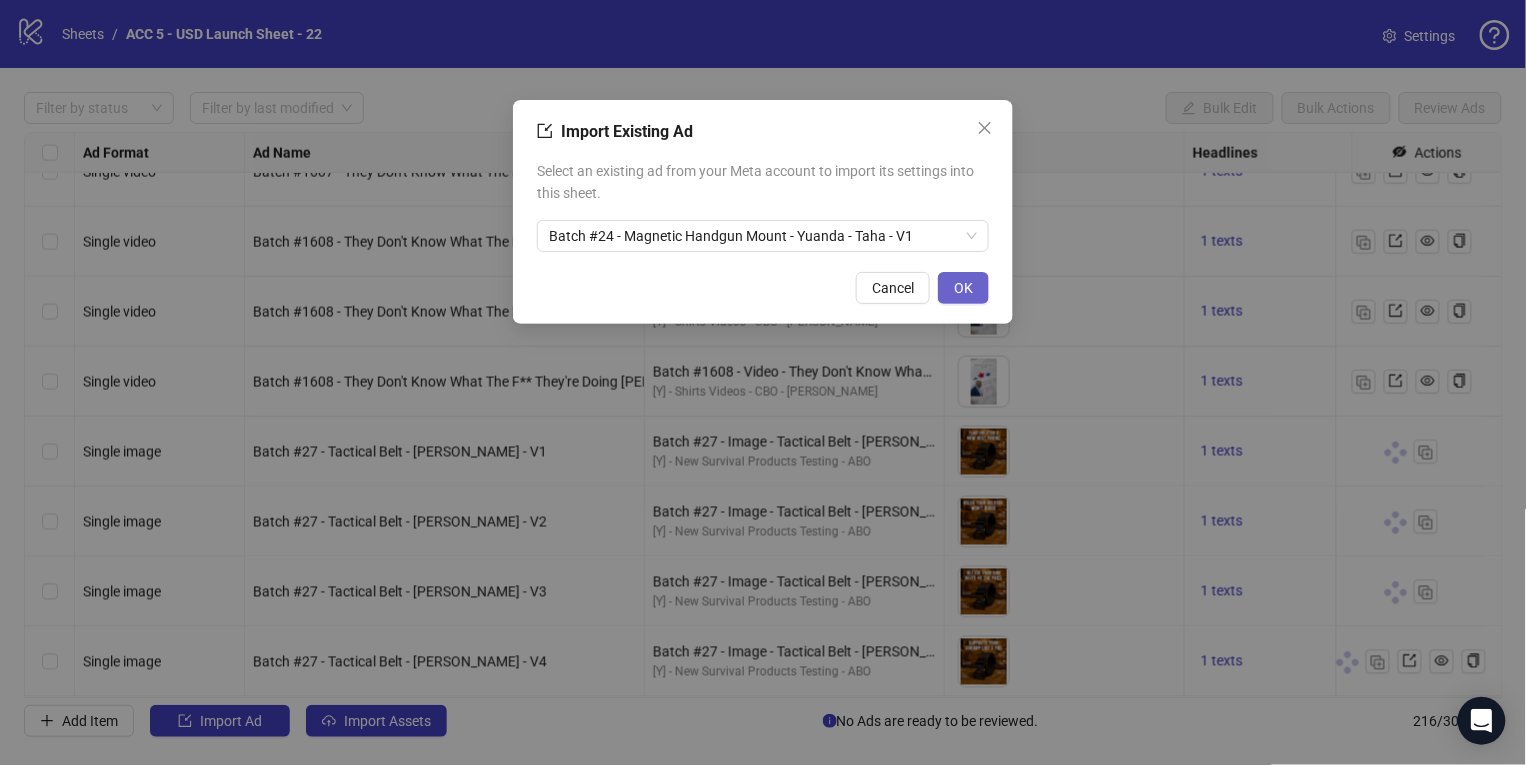 click on "OK" at bounding box center [963, 288] 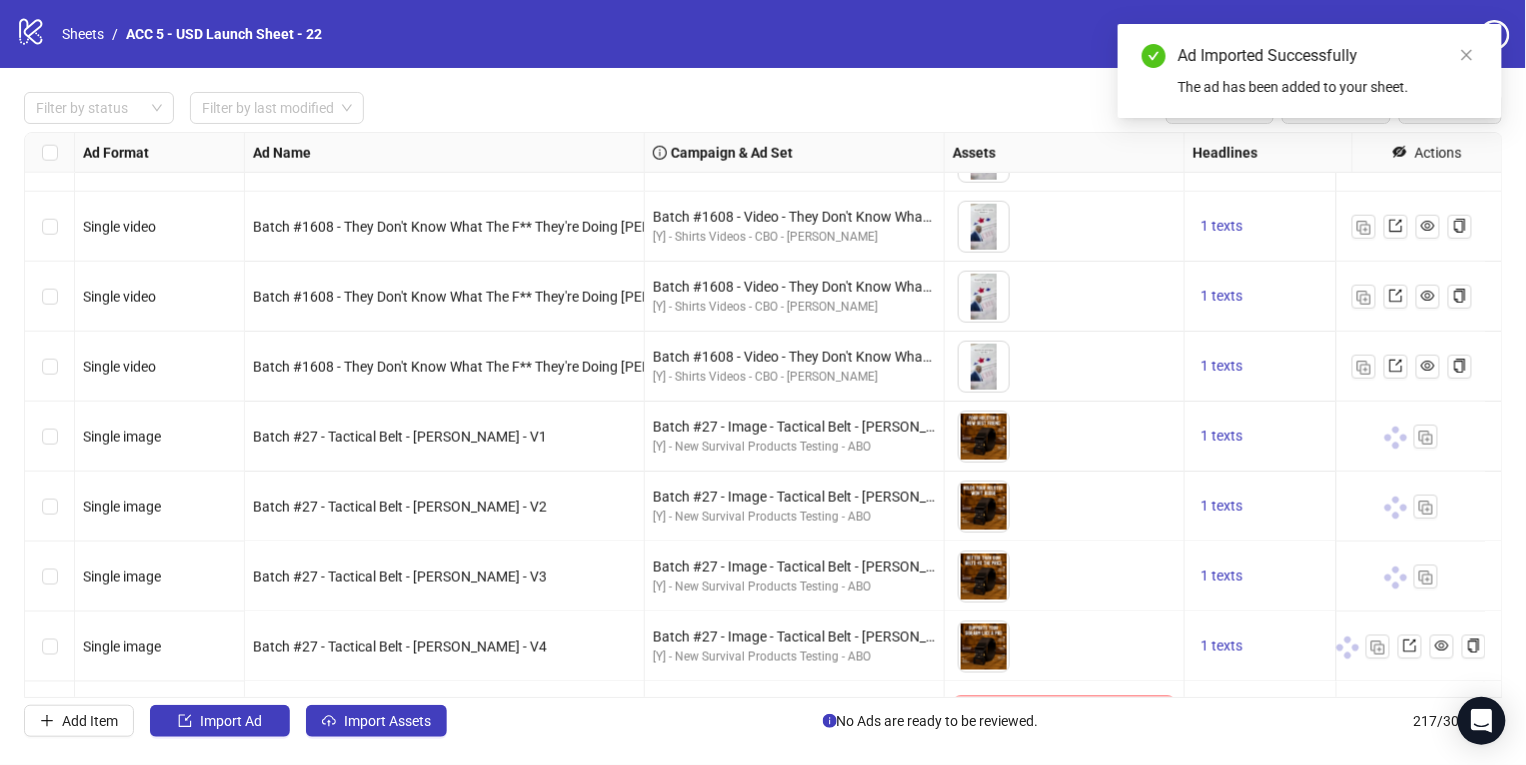scroll, scrollTop: 14681, scrollLeft: 0, axis: vertical 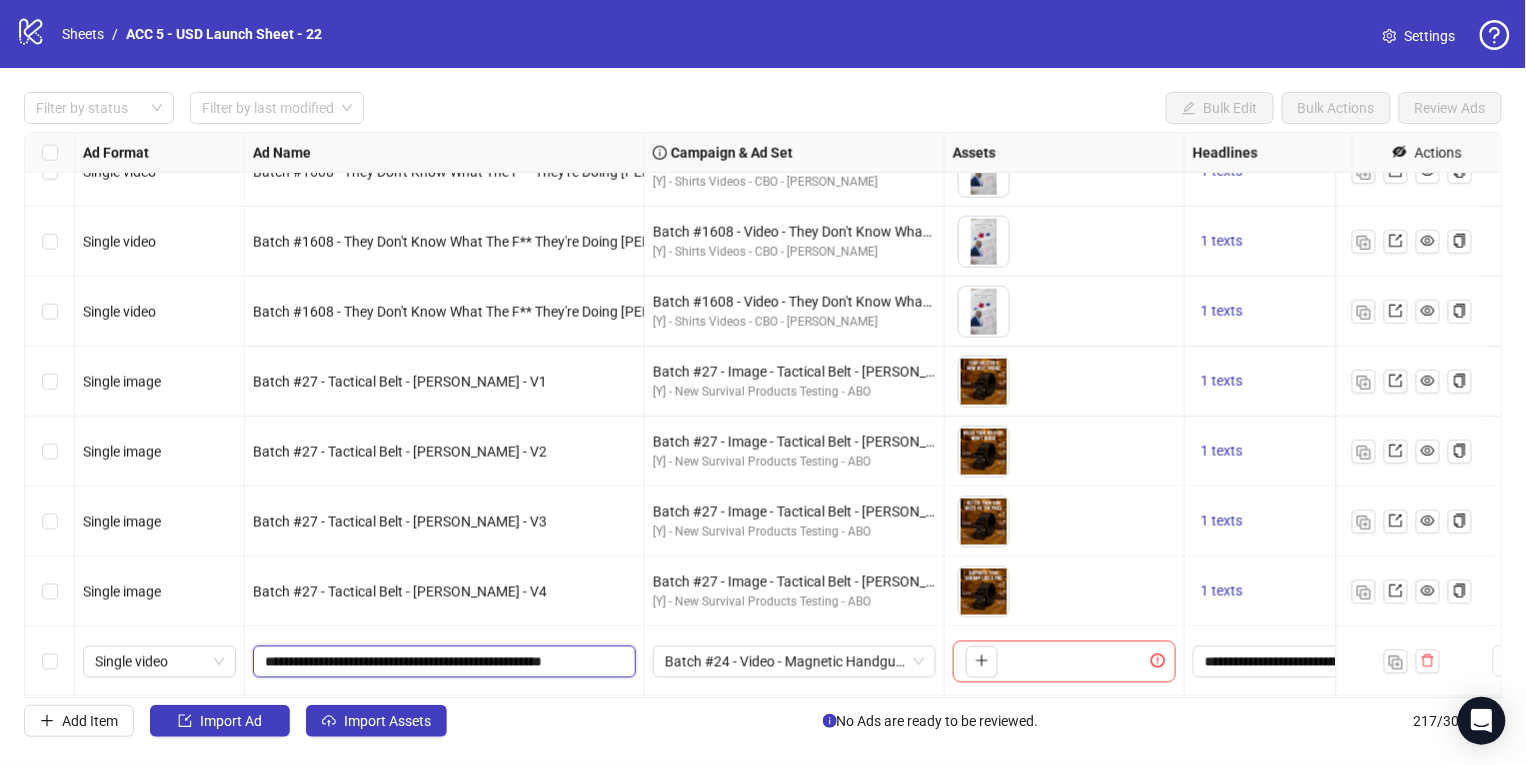 click on "**********" at bounding box center [442, 662] 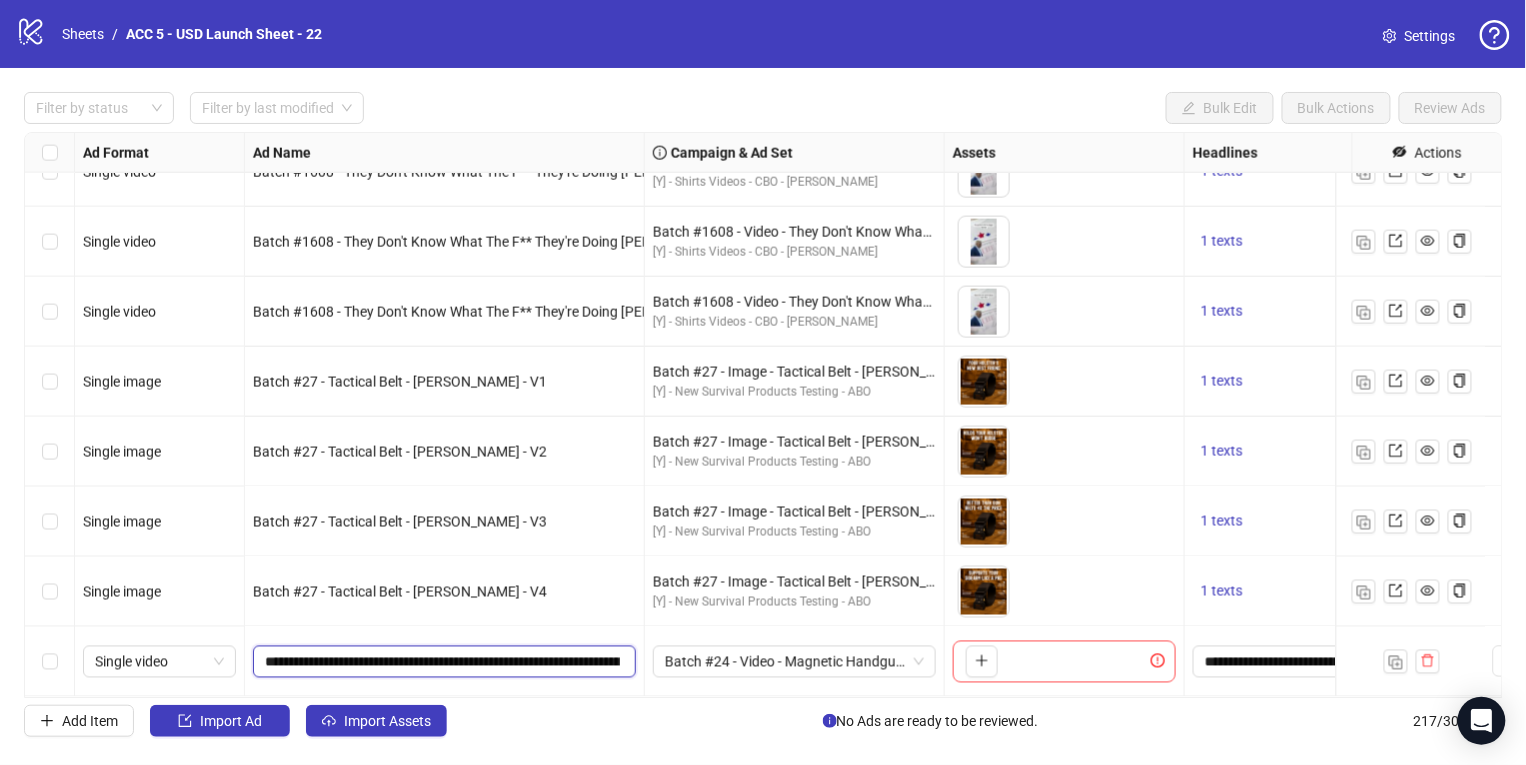 scroll, scrollTop: 0, scrollLeft: 121, axis: horizontal 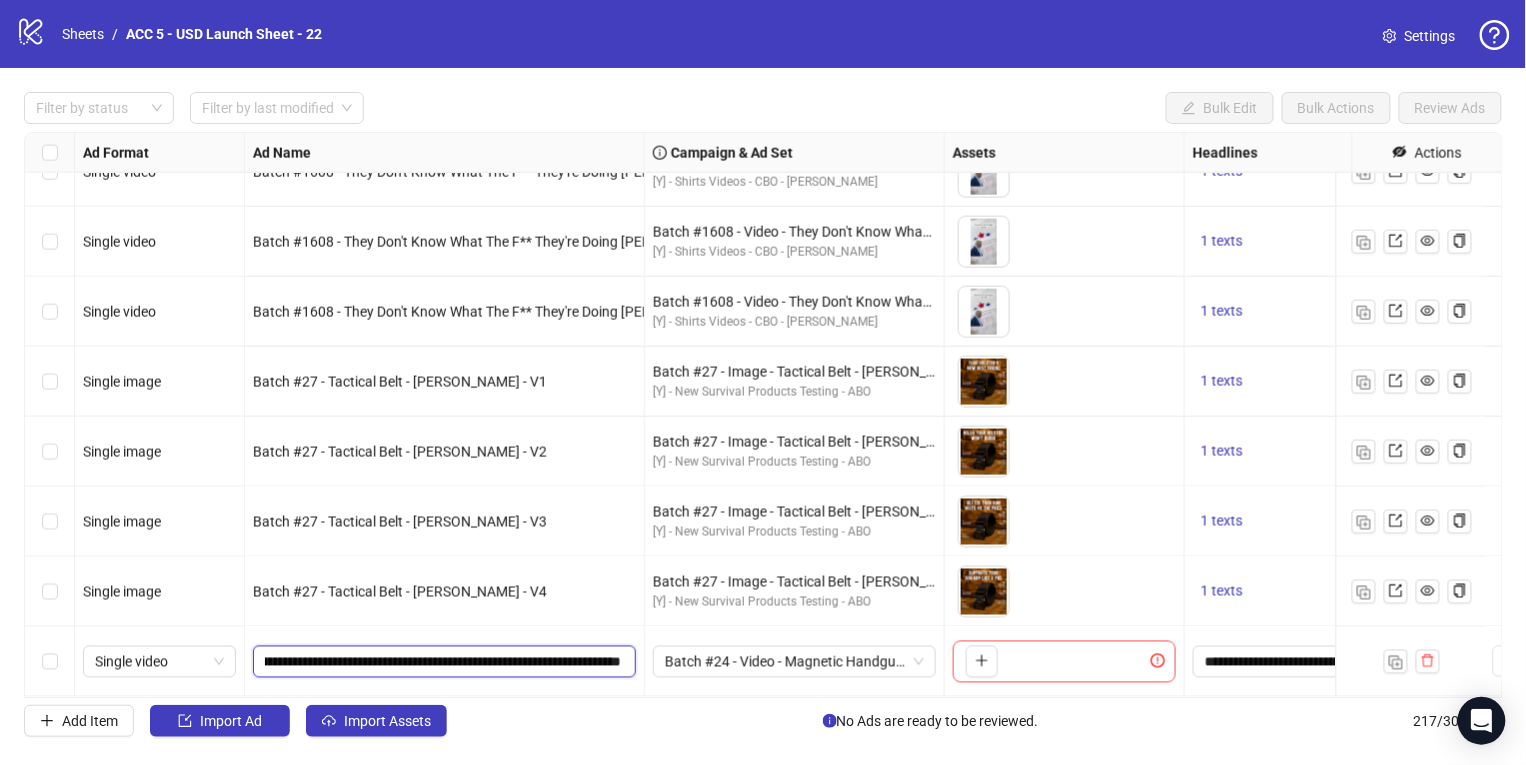drag, startPoint x: 588, startPoint y: 647, endPoint x: 735, endPoint y: 680, distance: 150.65855 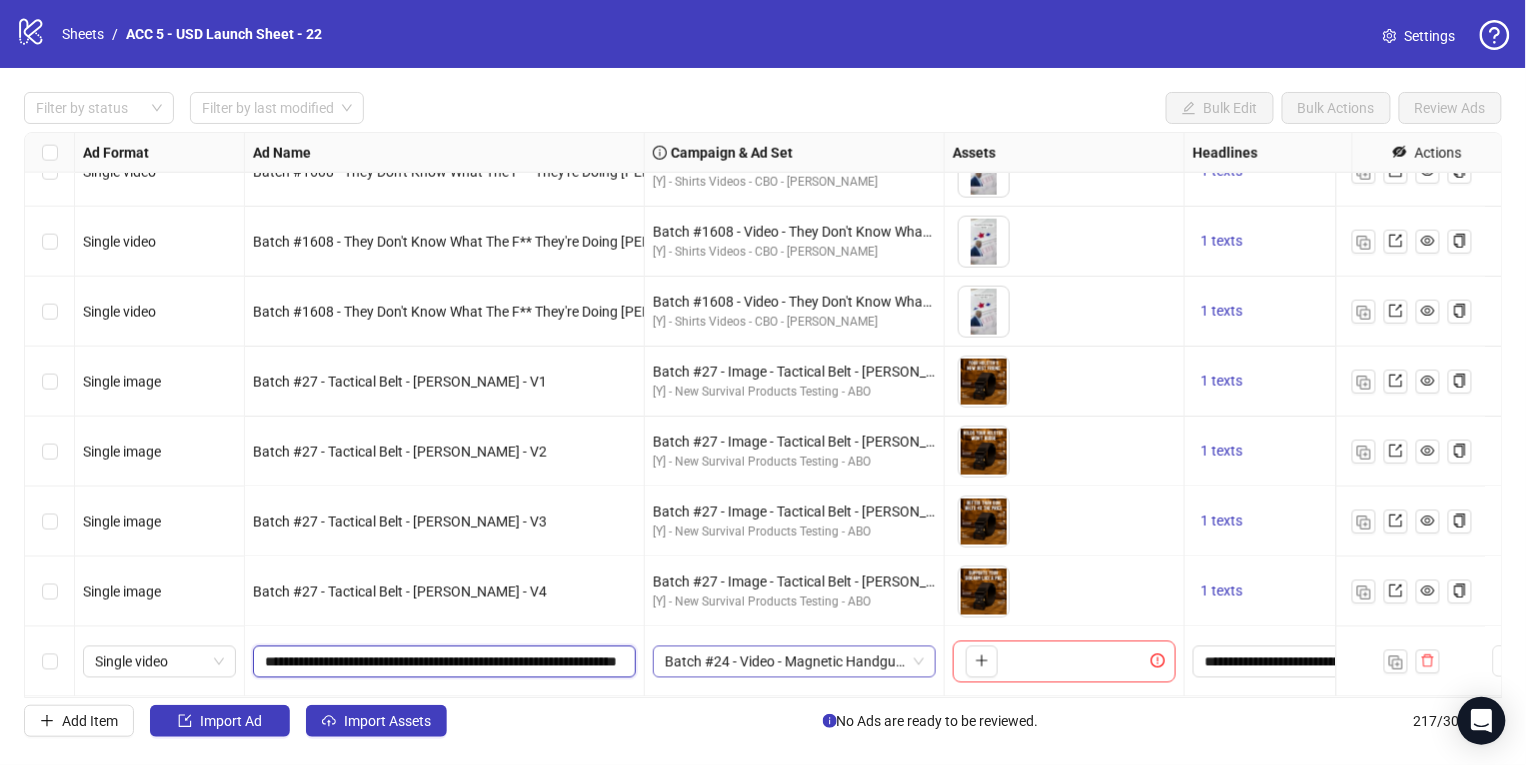 scroll, scrollTop: 0, scrollLeft: 91, axis: horizontal 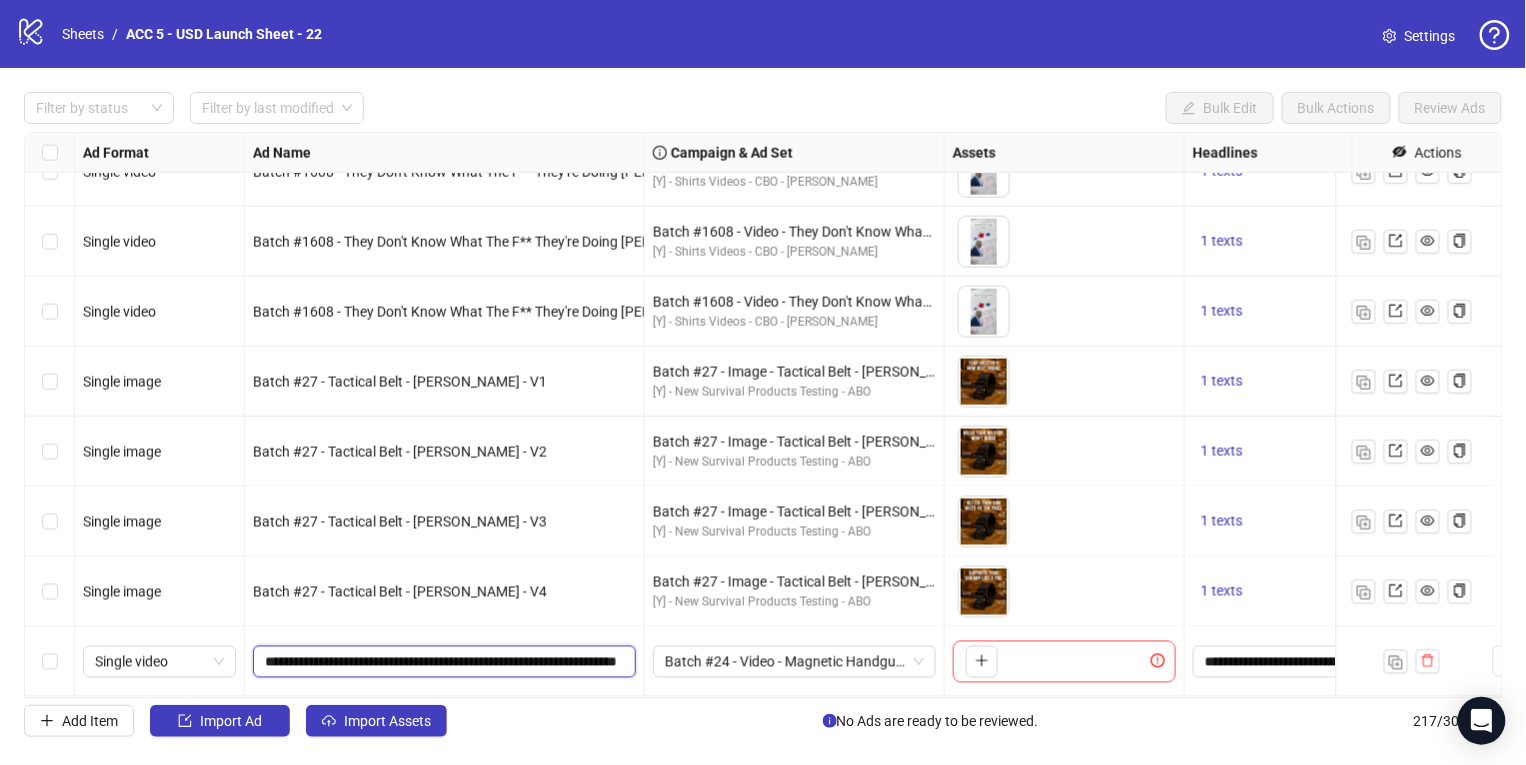 drag, startPoint x: 643, startPoint y: 145, endPoint x: 593, endPoint y: 562, distance: 419.9869 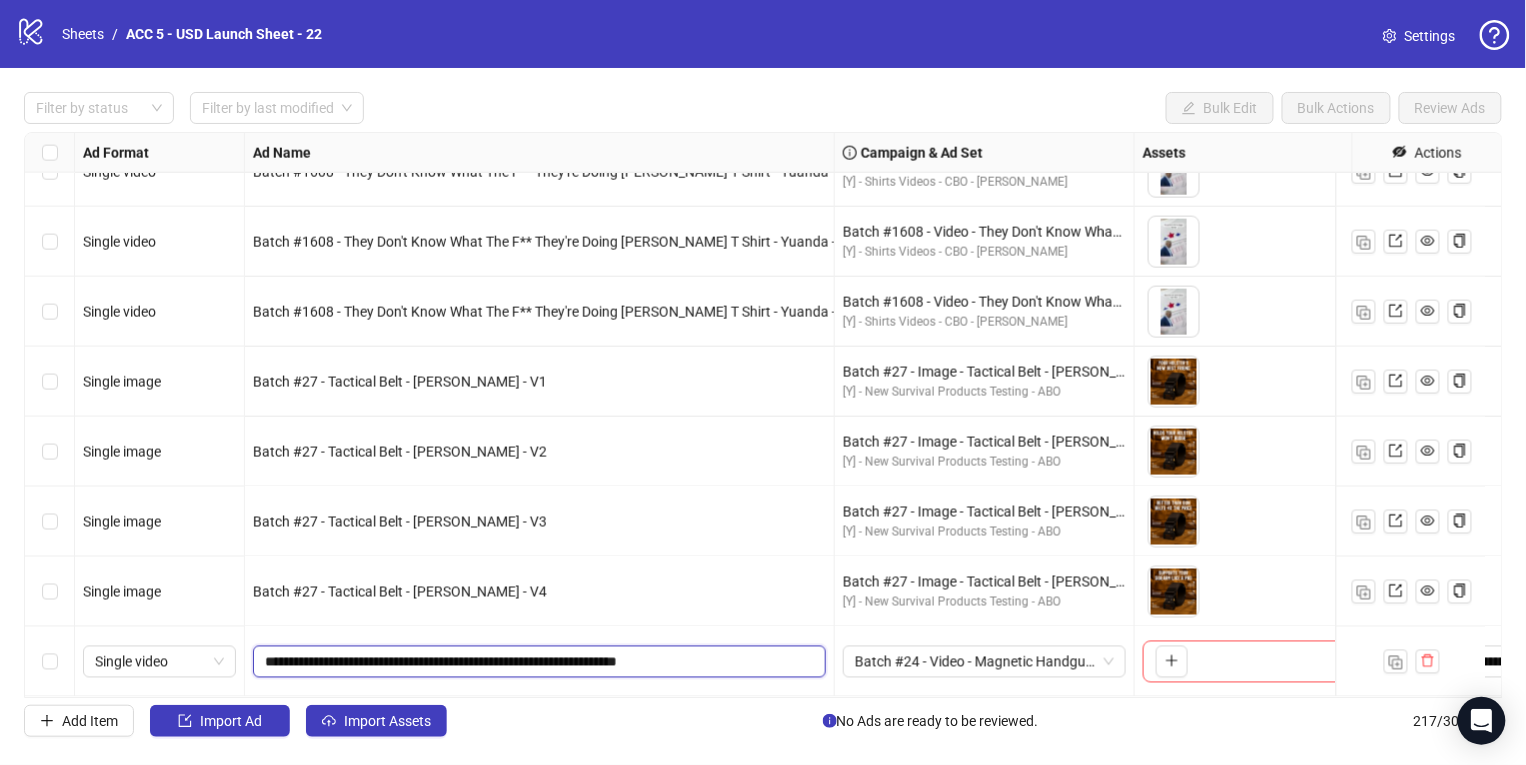 scroll, scrollTop: 0, scrollLeft: 0, axis: both 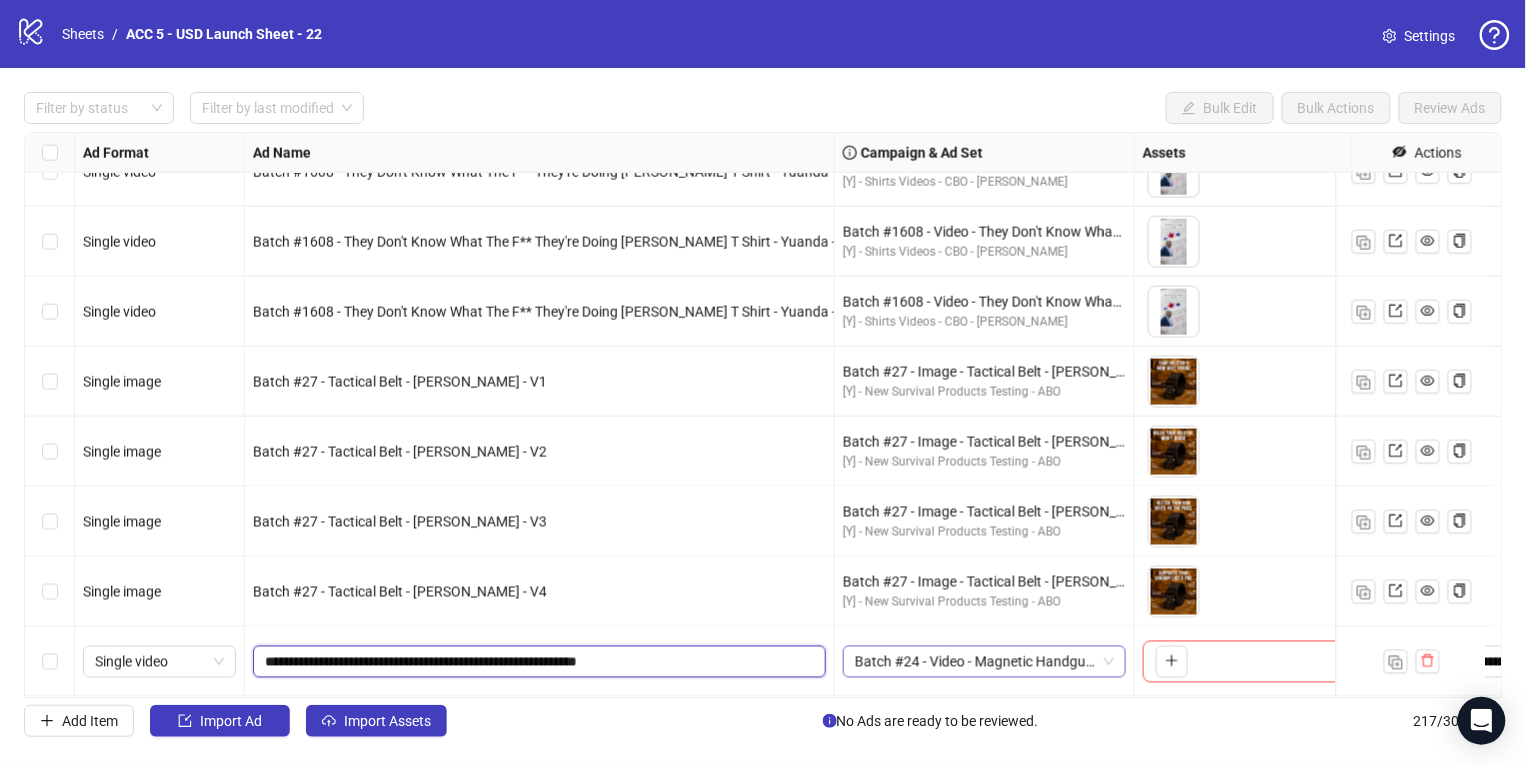 click on "Batch #24 - Video - Magnetic Handgun Mount - Yuanda - Taha - [DATE]" at bounding box center [984, 662] 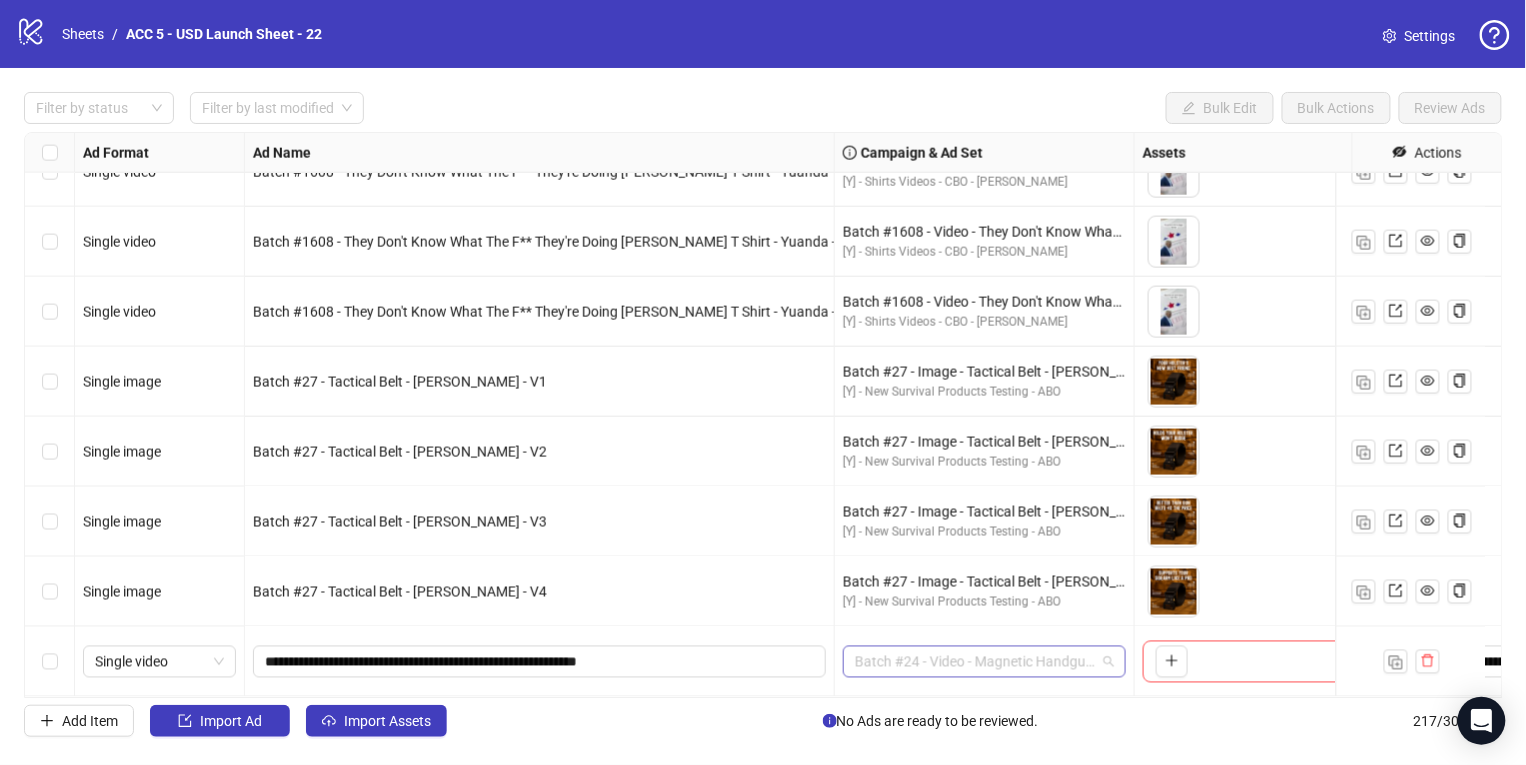 scroll, scrollTop: 1448, scrollLeft: 0, axis: vertical 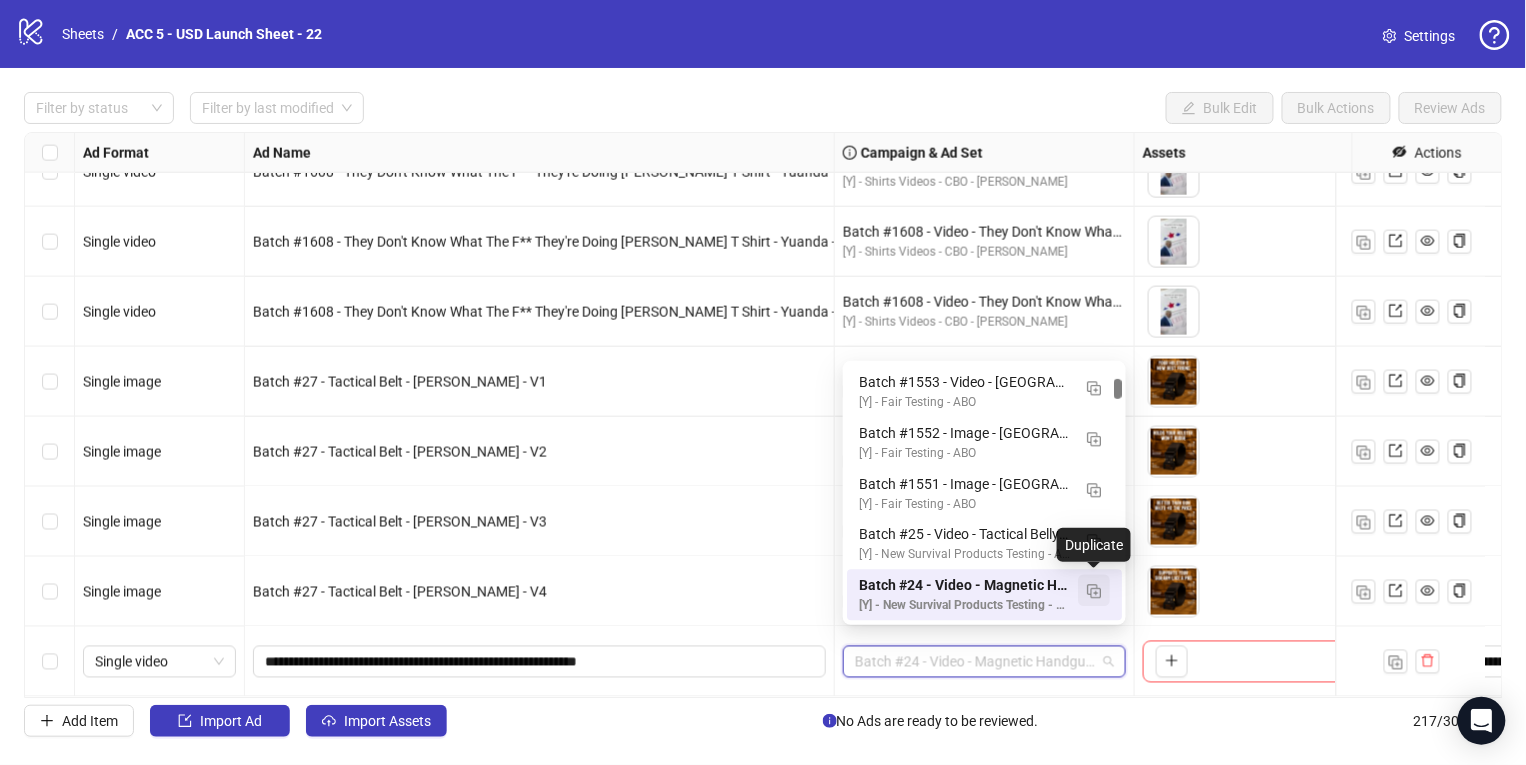 click at bounding box center [1094, 592] 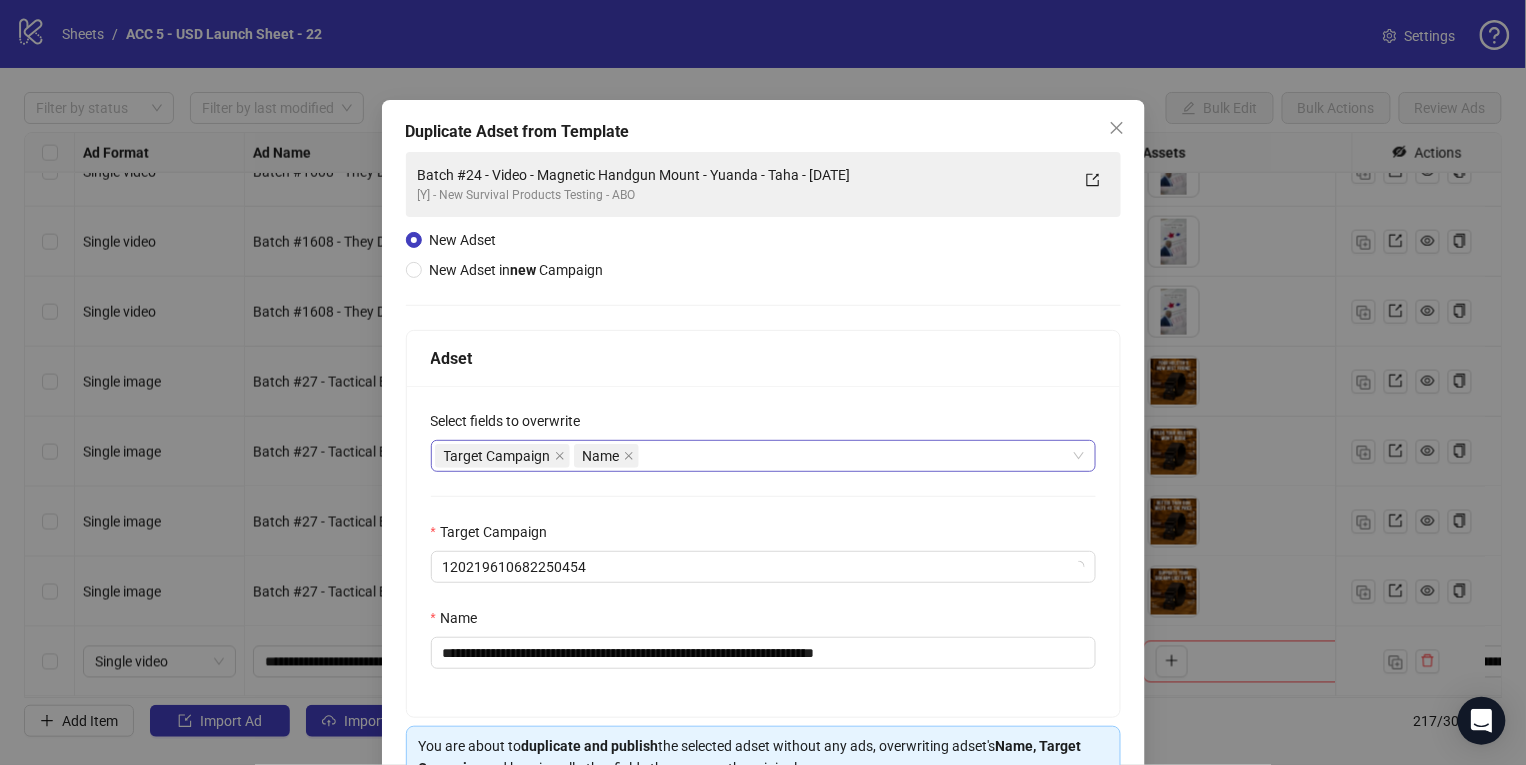 click on "Target Campaign Name" at bounding box center (763, 456) 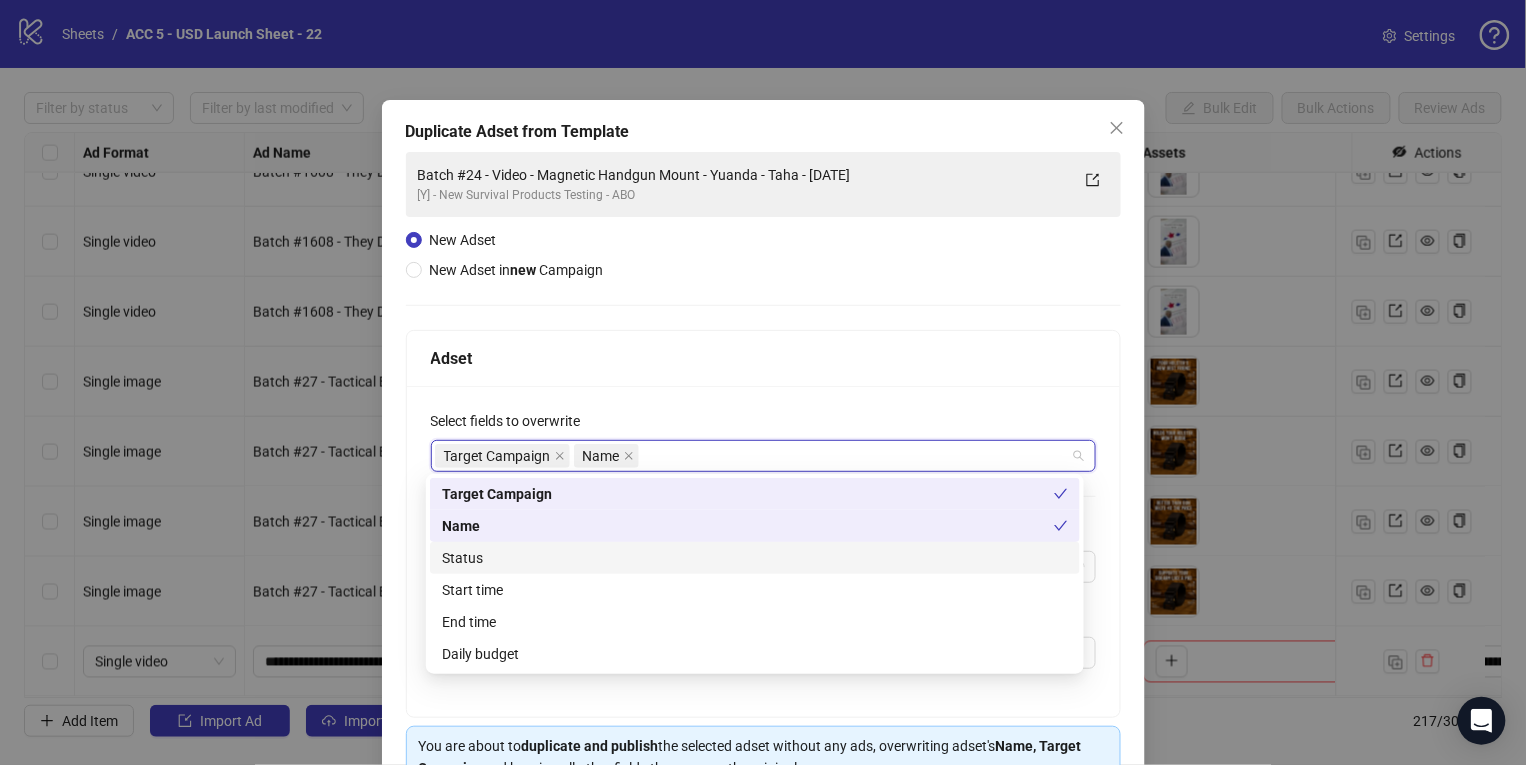 click on "Status" at bounding box center [755, 558] 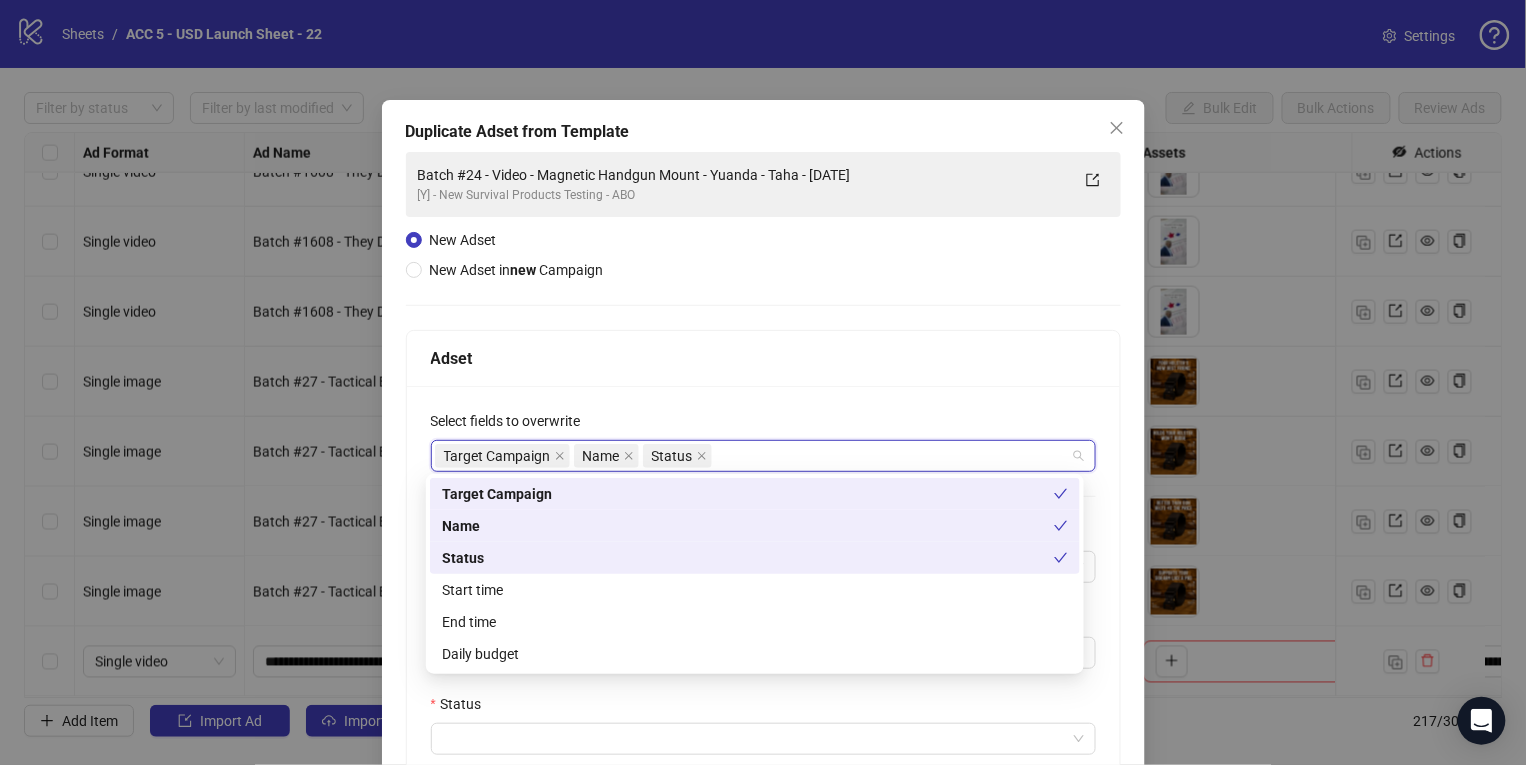 click on "Start time" at bounding box center [755, 590] 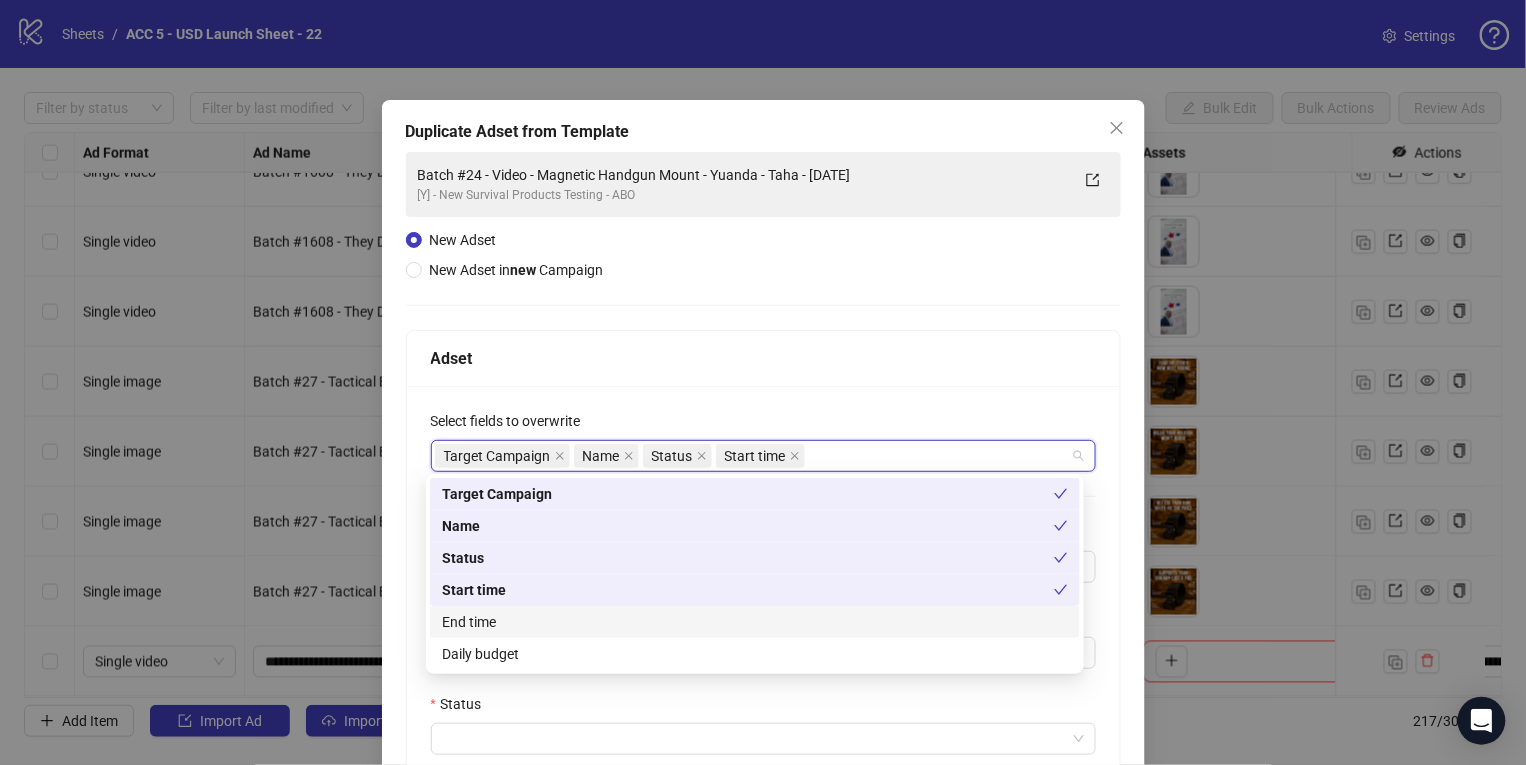 click on "End time" at bounding box center (755, 622) 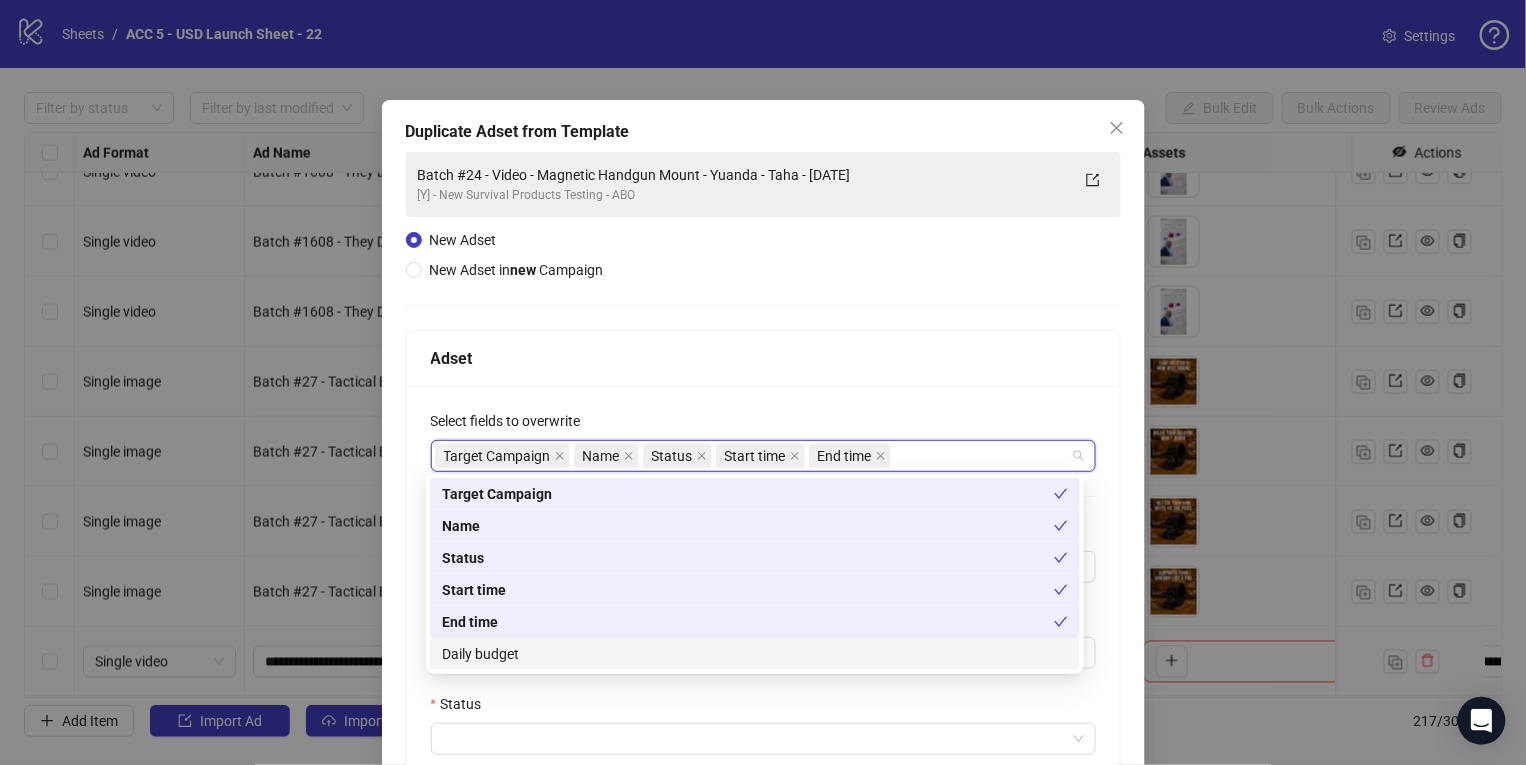 click on "Daily budget" at bounding box center (755, 654) 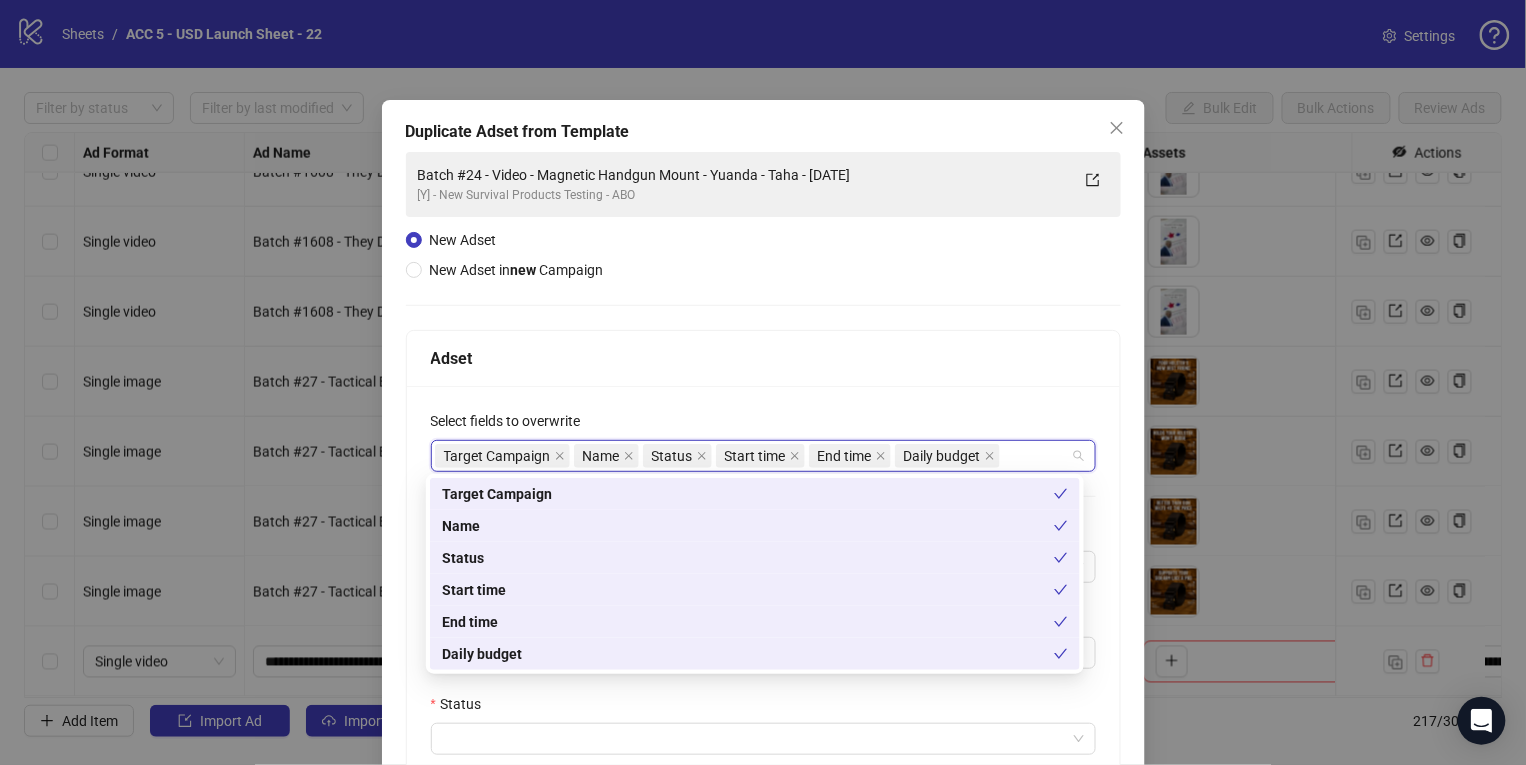 click on "**********" at bounding box center (763, 723) 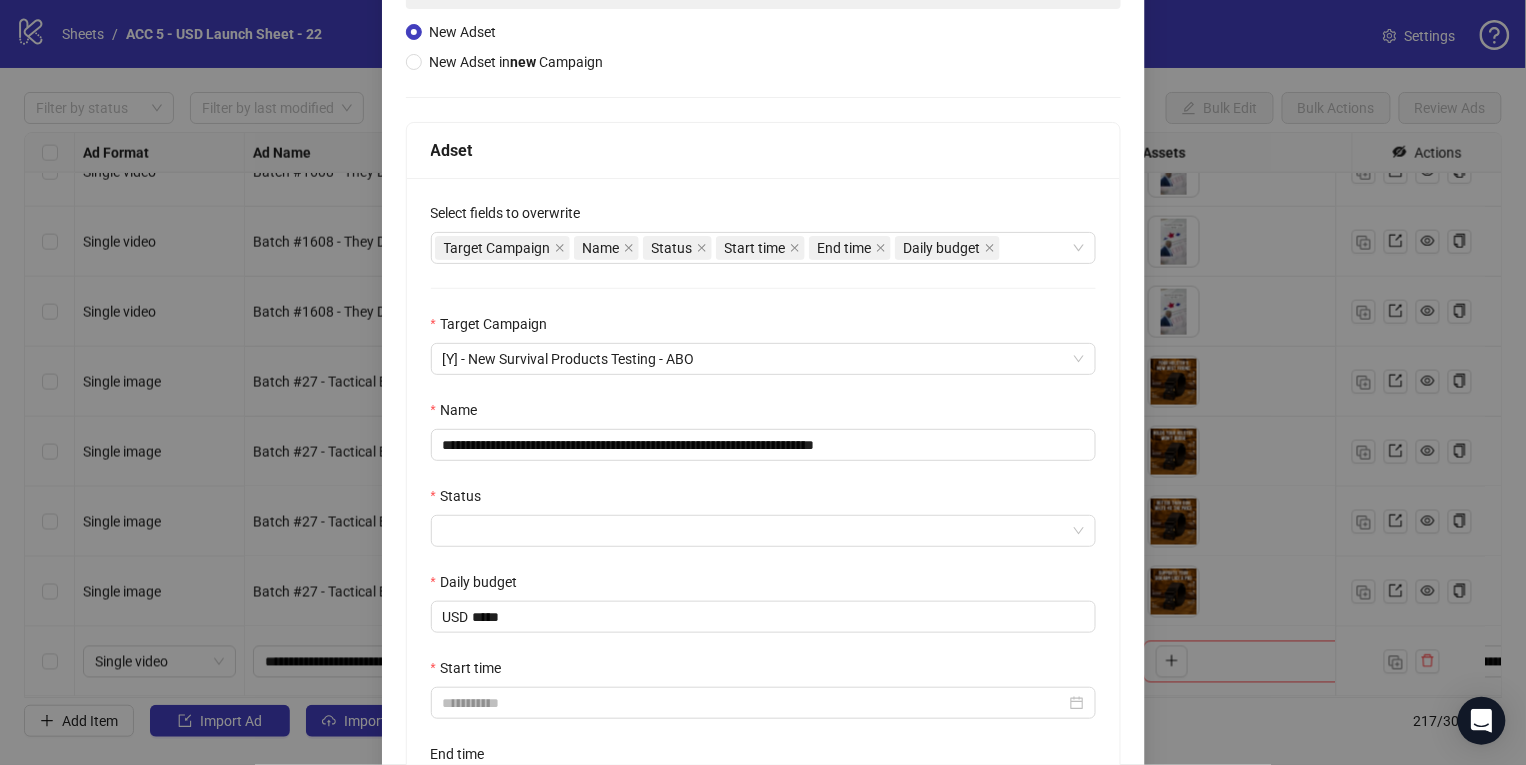 scroll, scrollTop: 206, scrollLeft: 0, axis: vertical 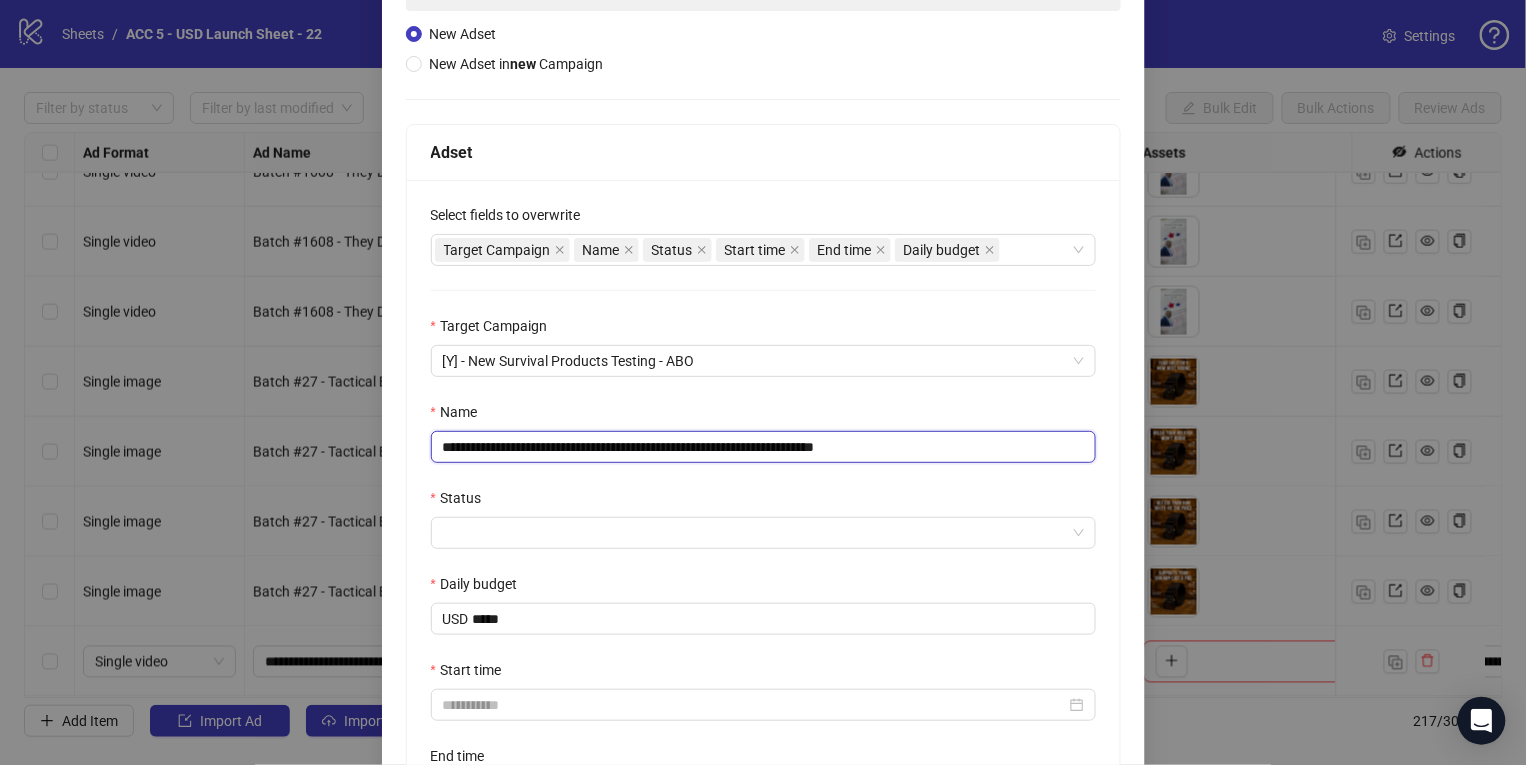 click on "**********" at bounding box center (763, 447) 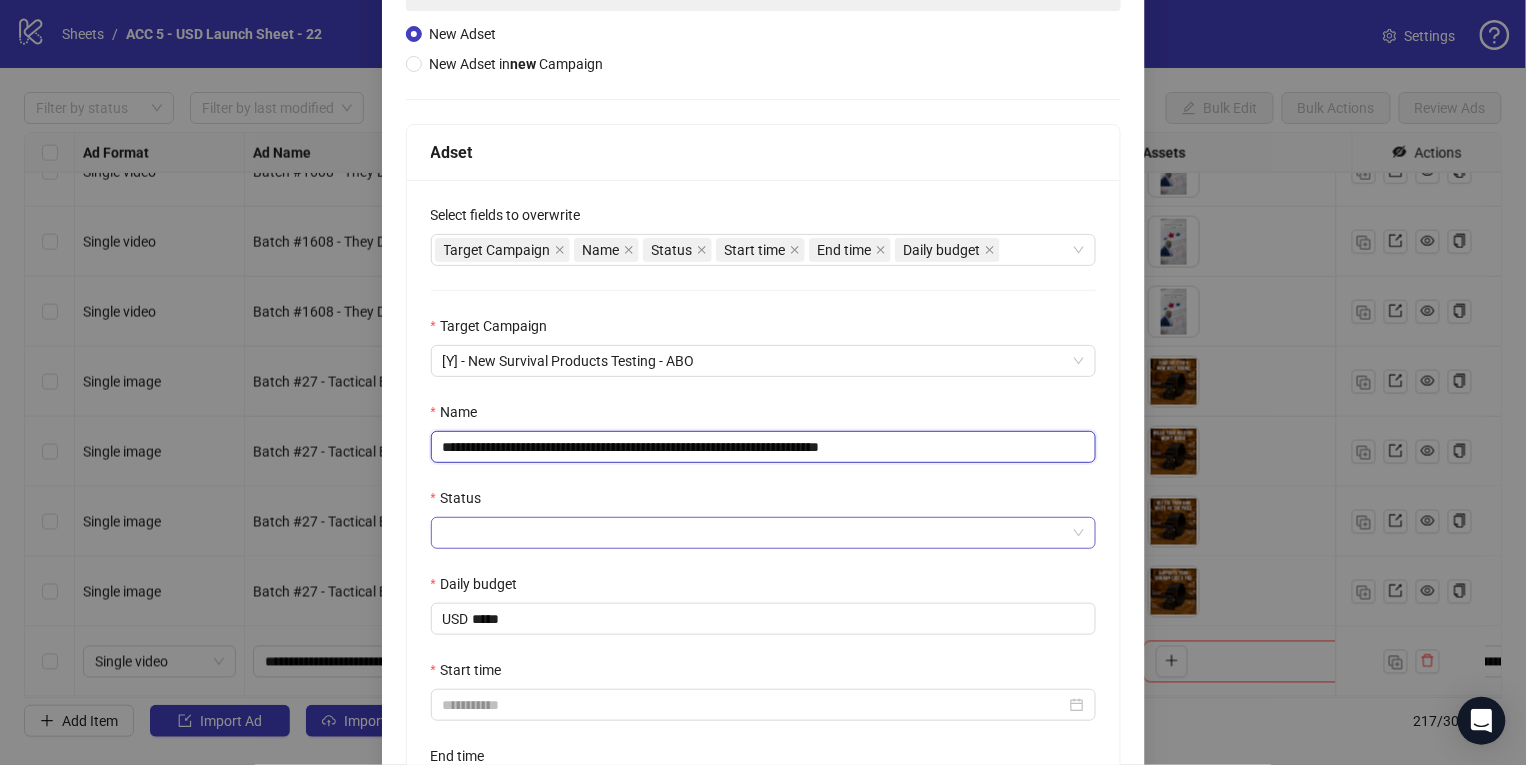 type on "**********" 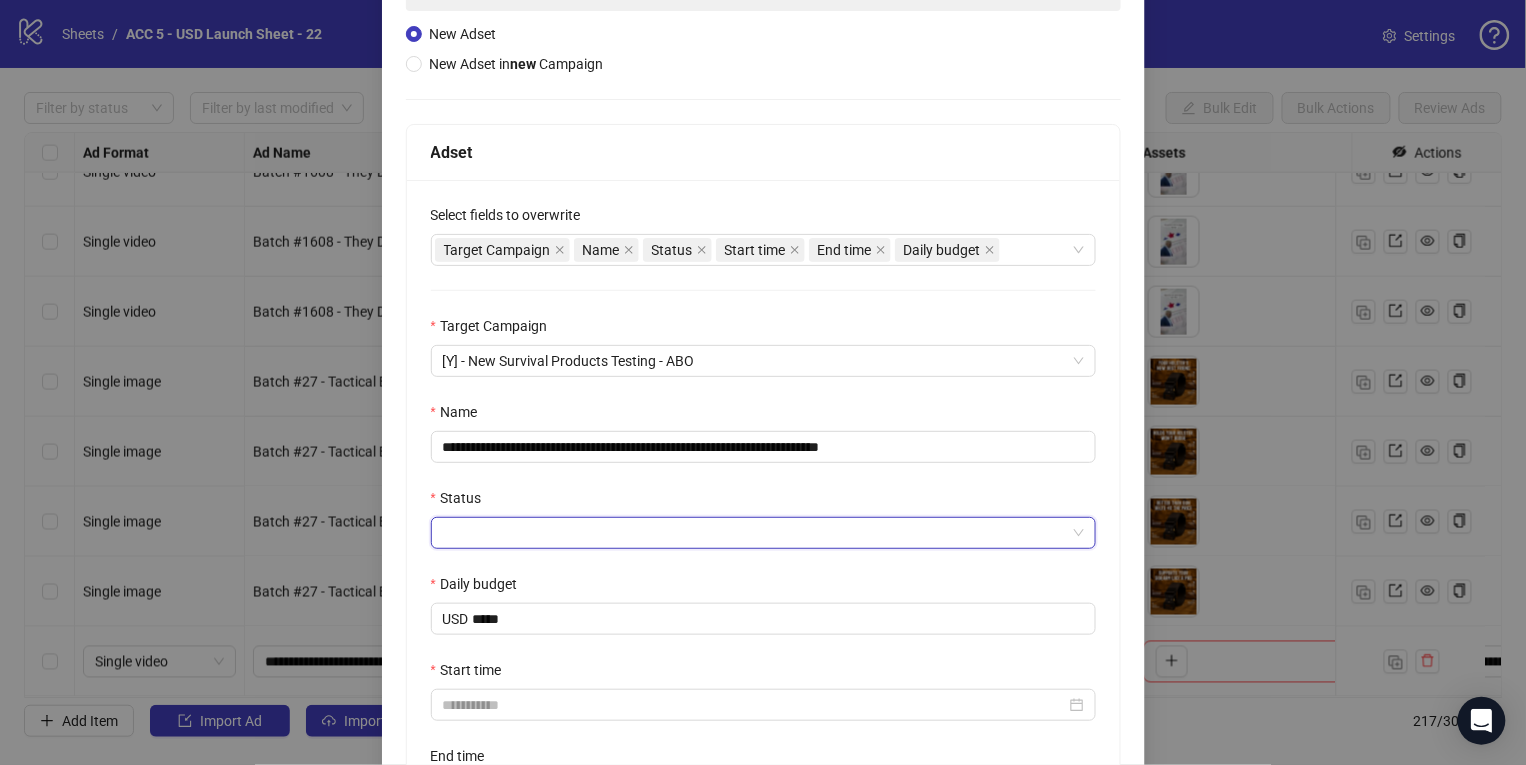 click on "Status" at bounding box center (754, 533) 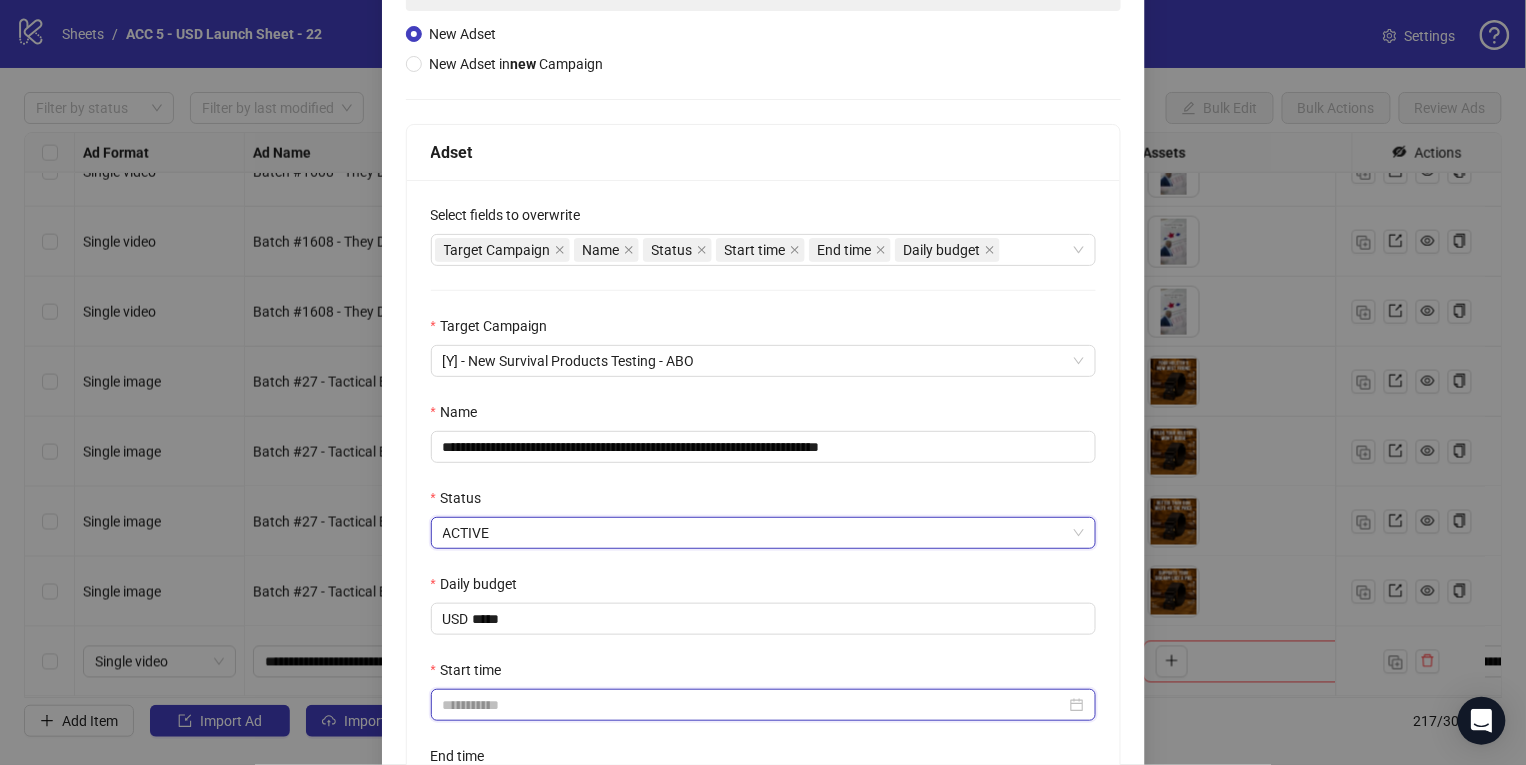 click on "Start time" at bounding box center [754, 705] 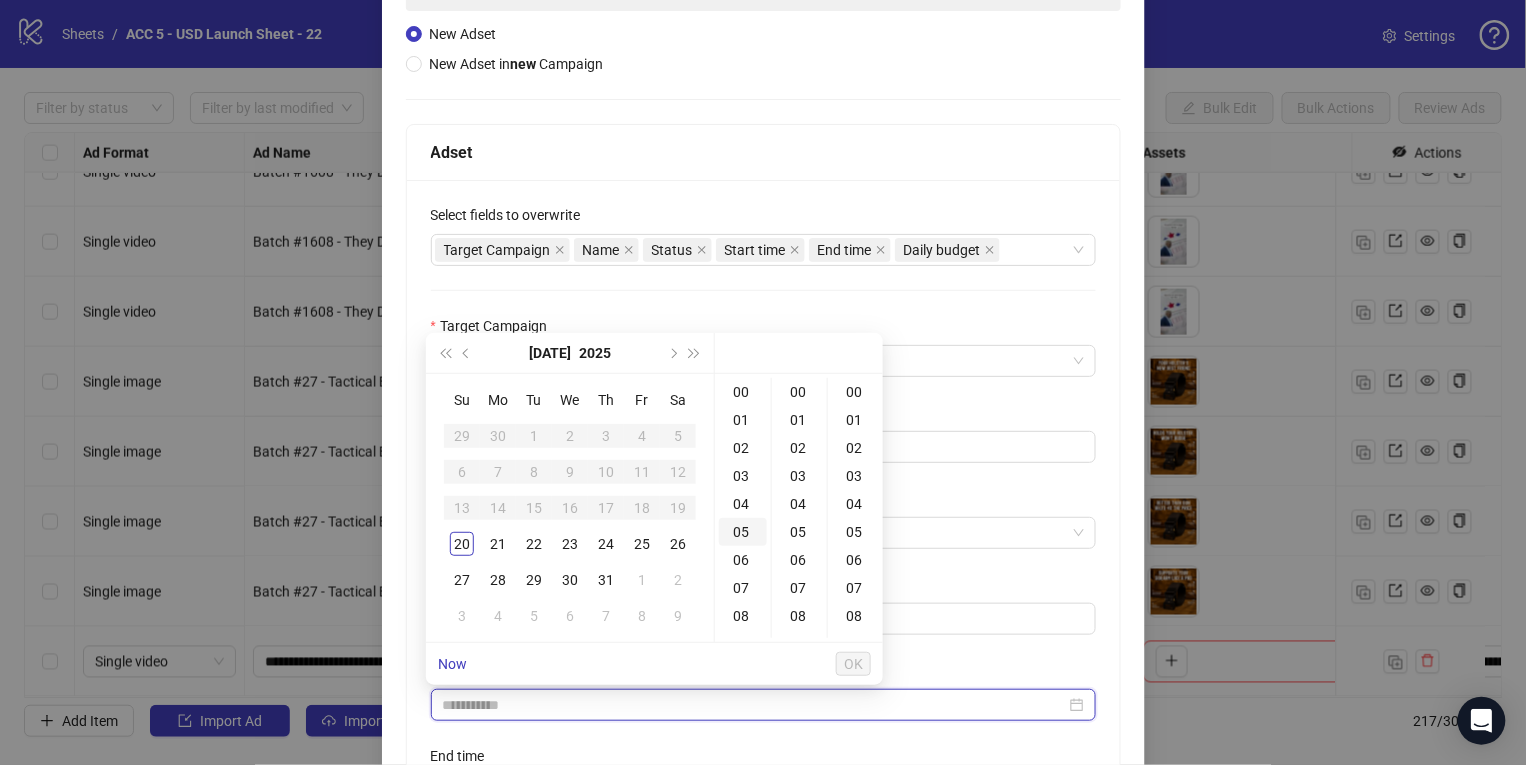 type on "**********" 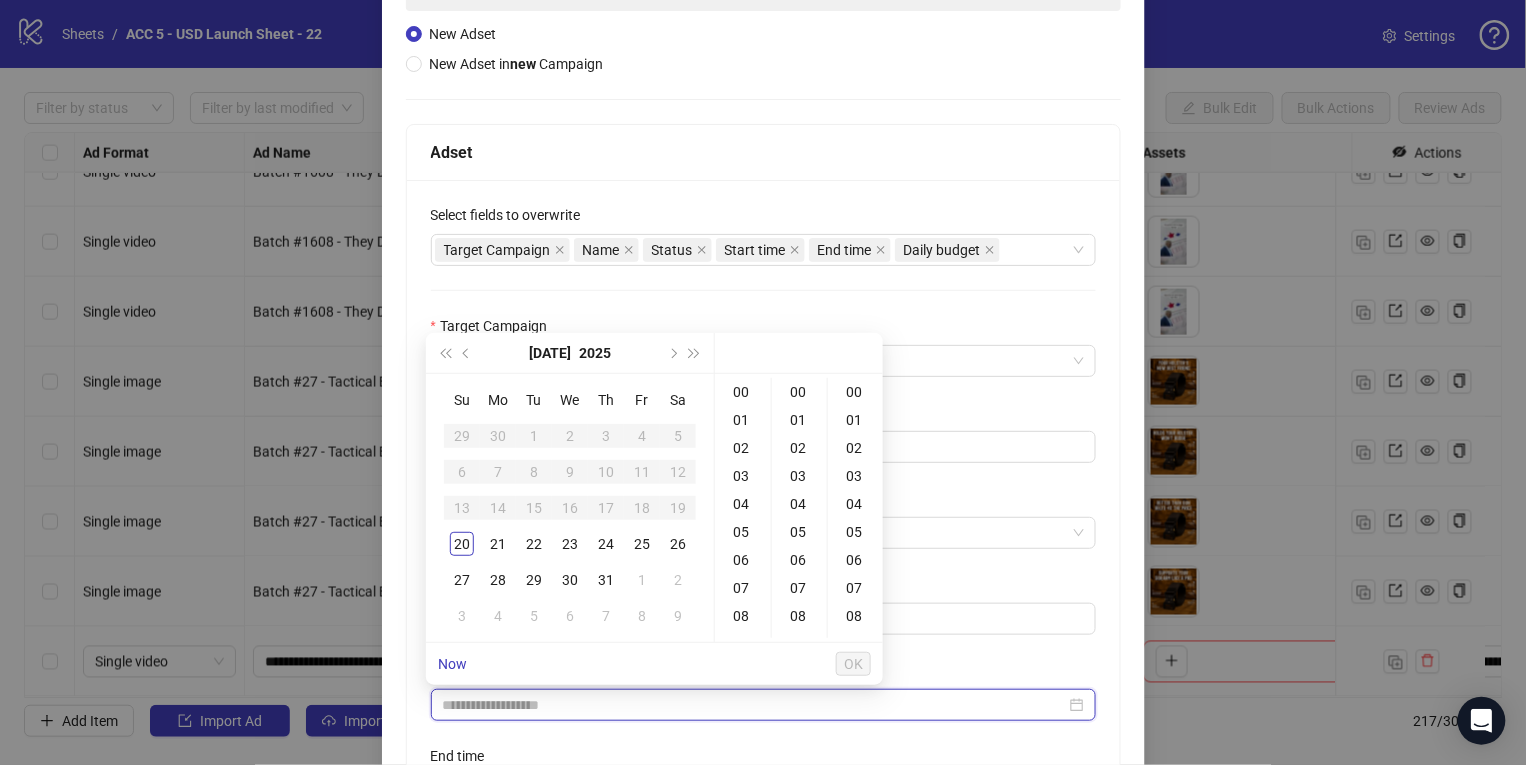type on "**********" 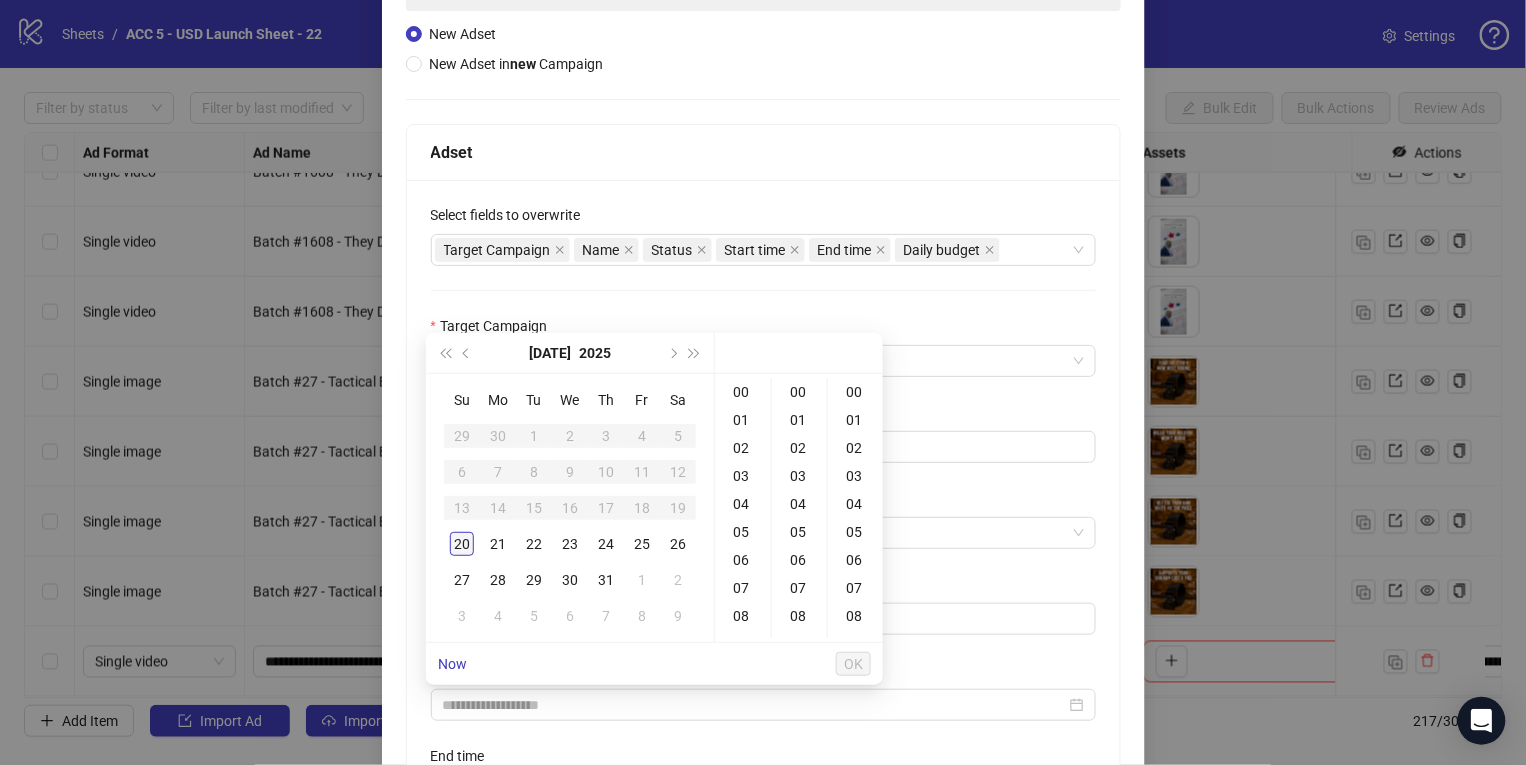 click on "20" at bounding box center (462, 544) 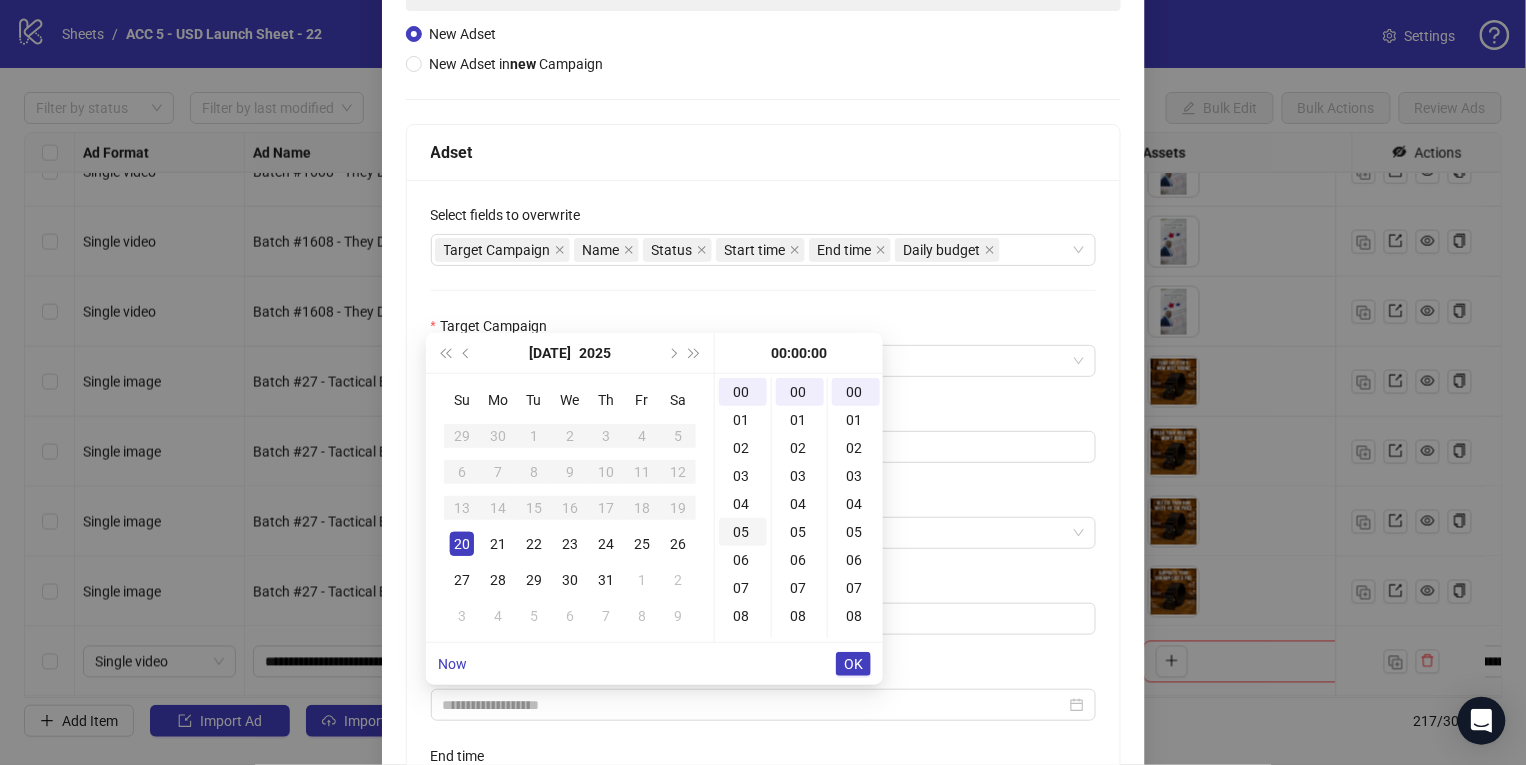 click on "03" at bounding box center (743, 476) 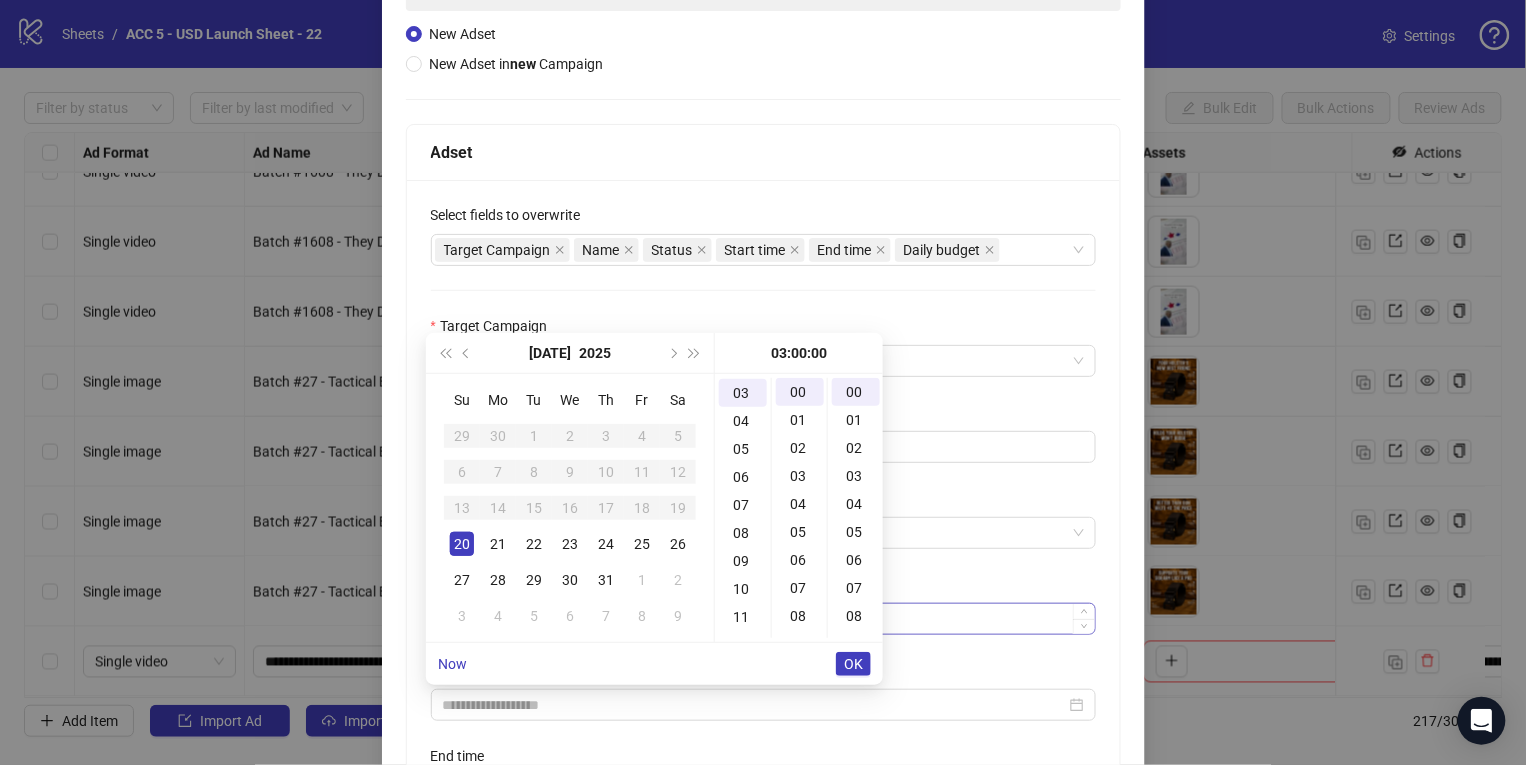 scroll, scrollTop: 83, scrollLeft: 0, axis: vertical 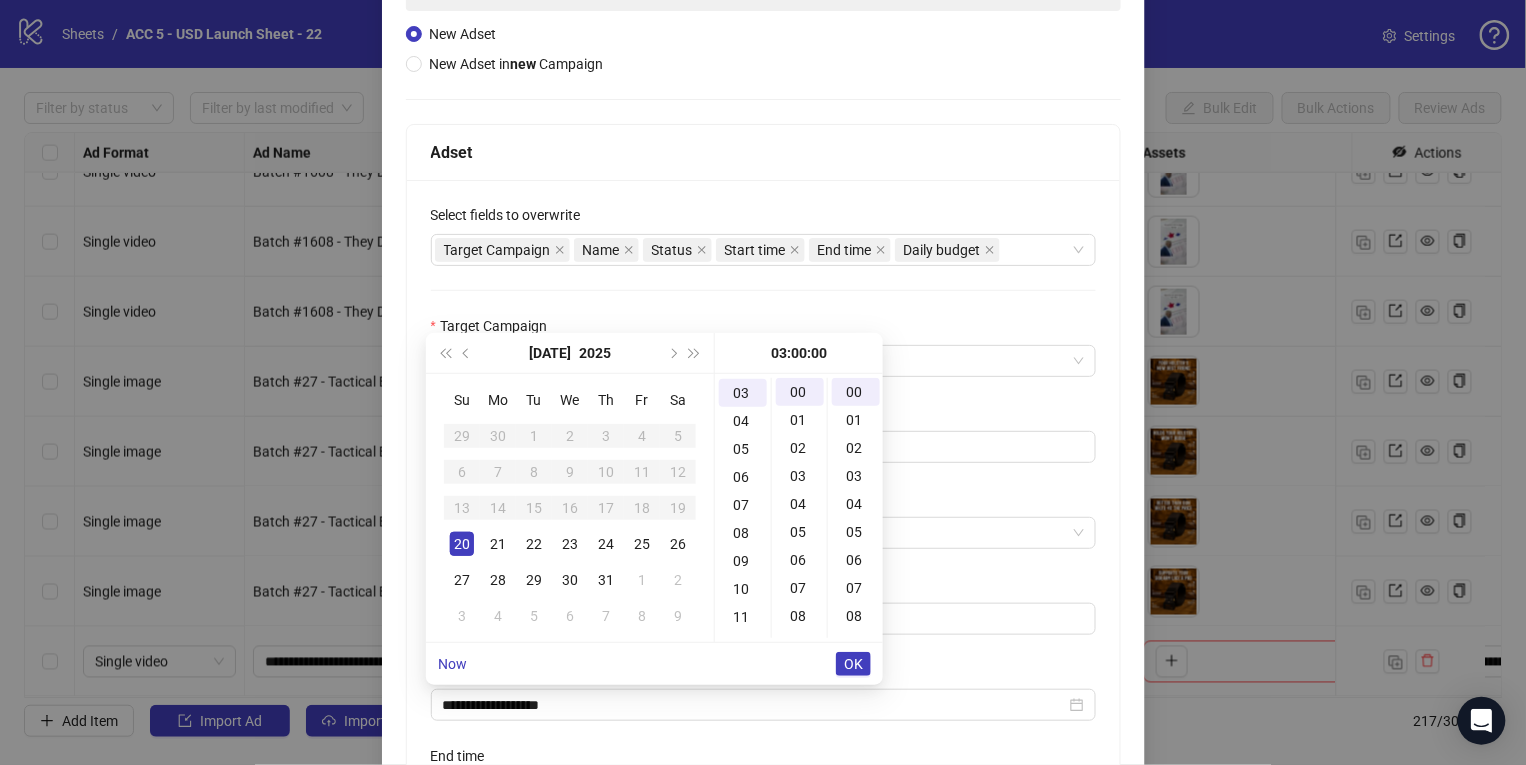 click on "OK" at bounding box center (853, 664) 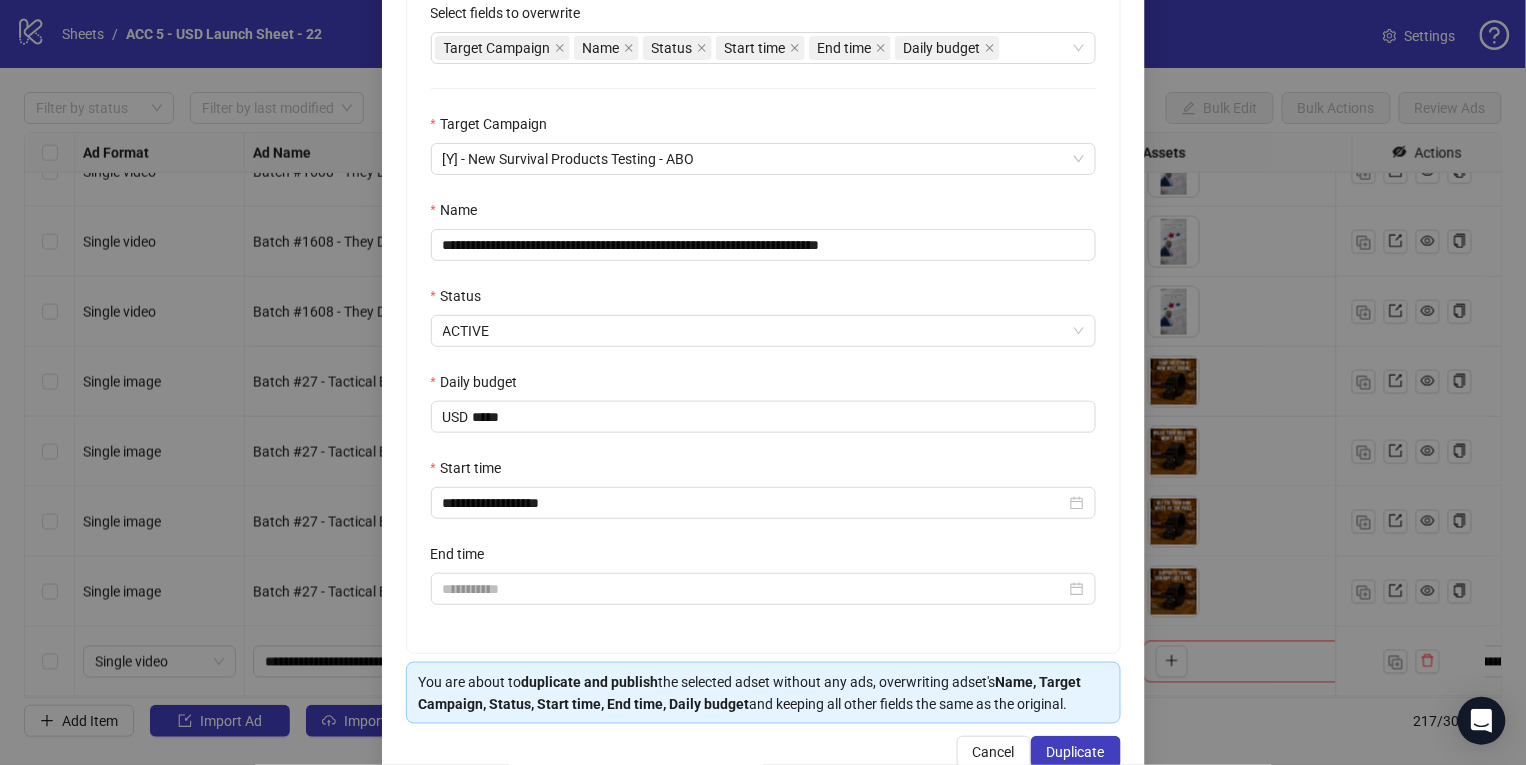 scroll, scrollTop: 451, scrollLeft: 0, axis: vertical 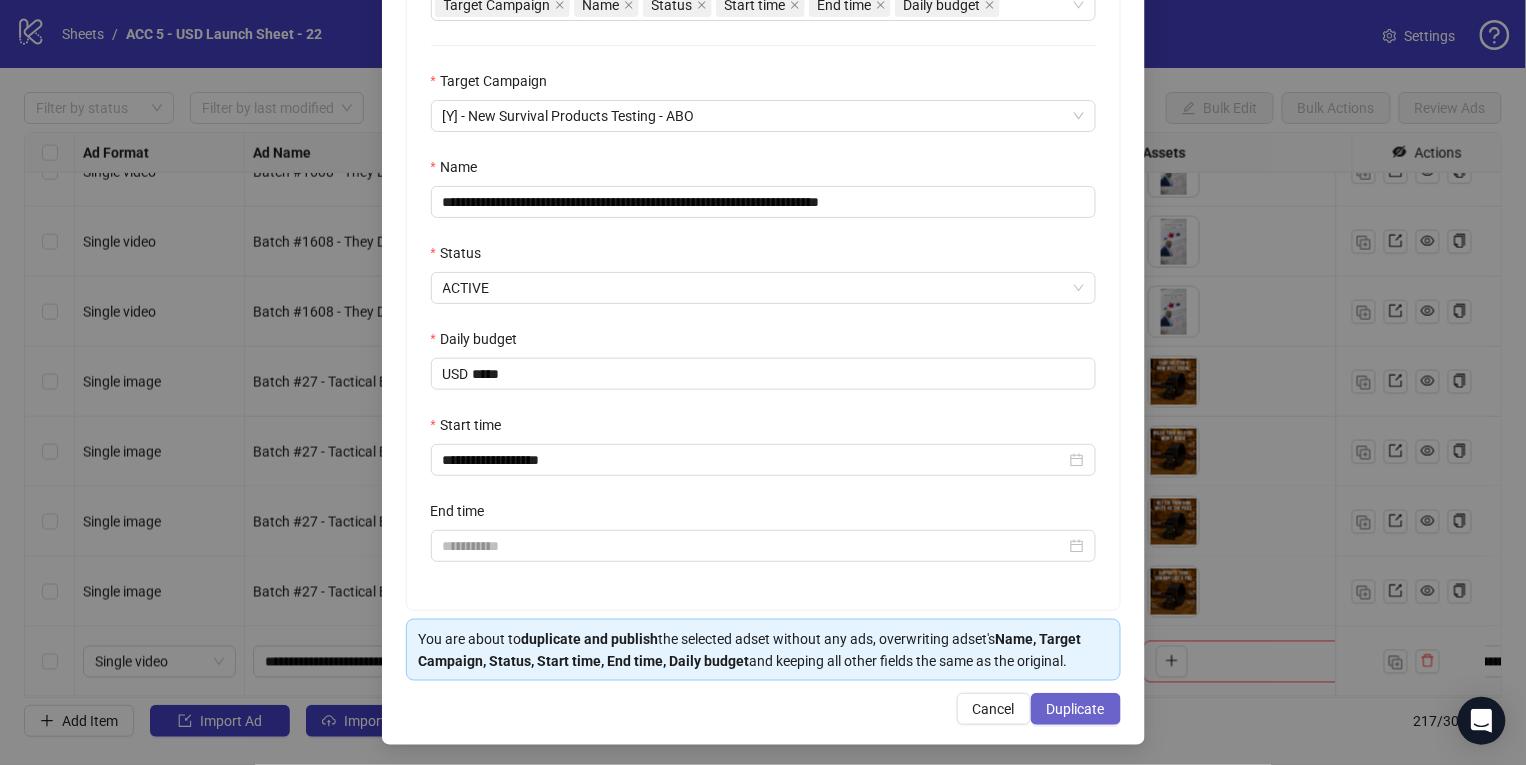 click on "Duplicate" at bounding box center (1076, 709) 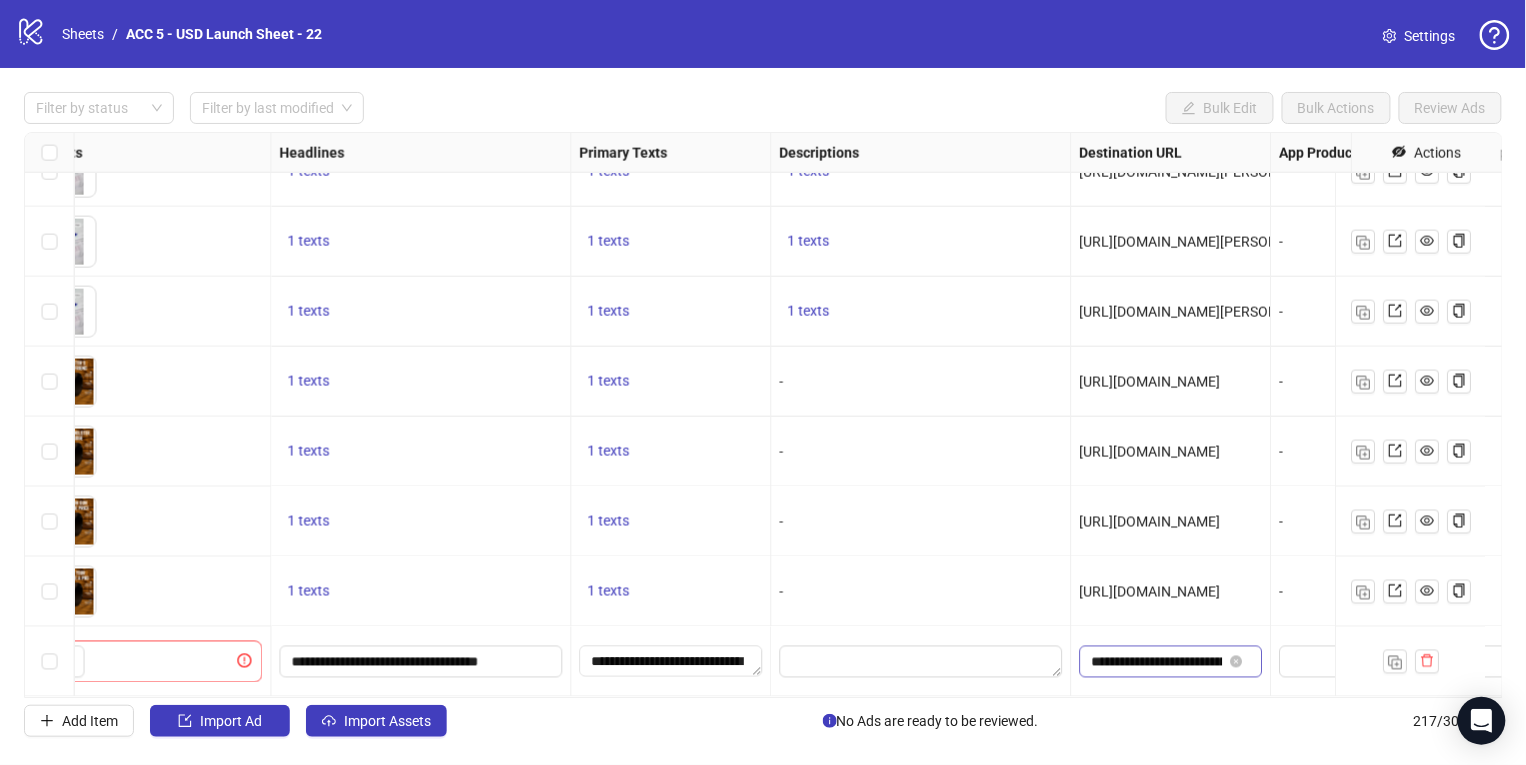 scroll, scrollTop: 14681, scrollLeft: 1296, axis: both 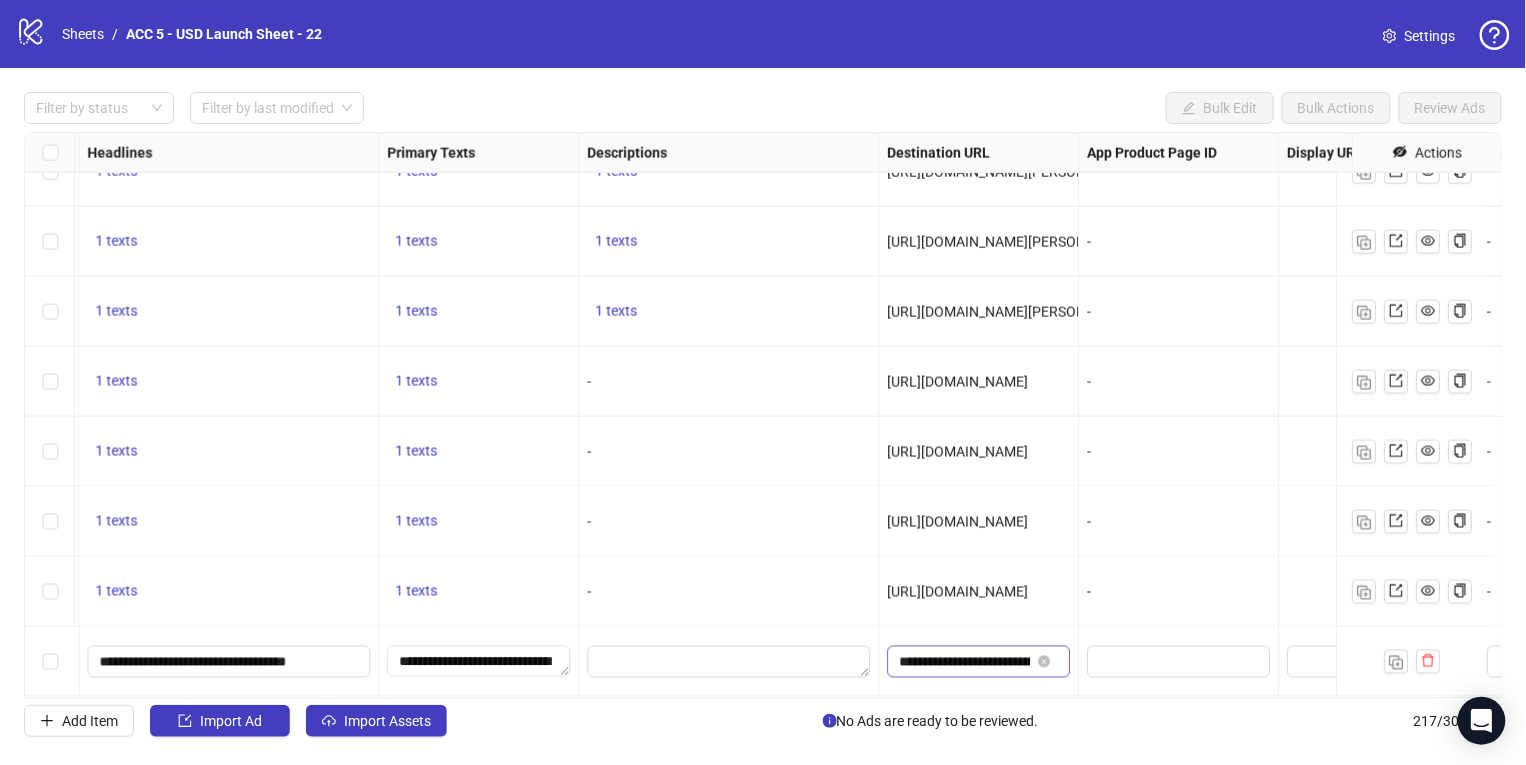 click 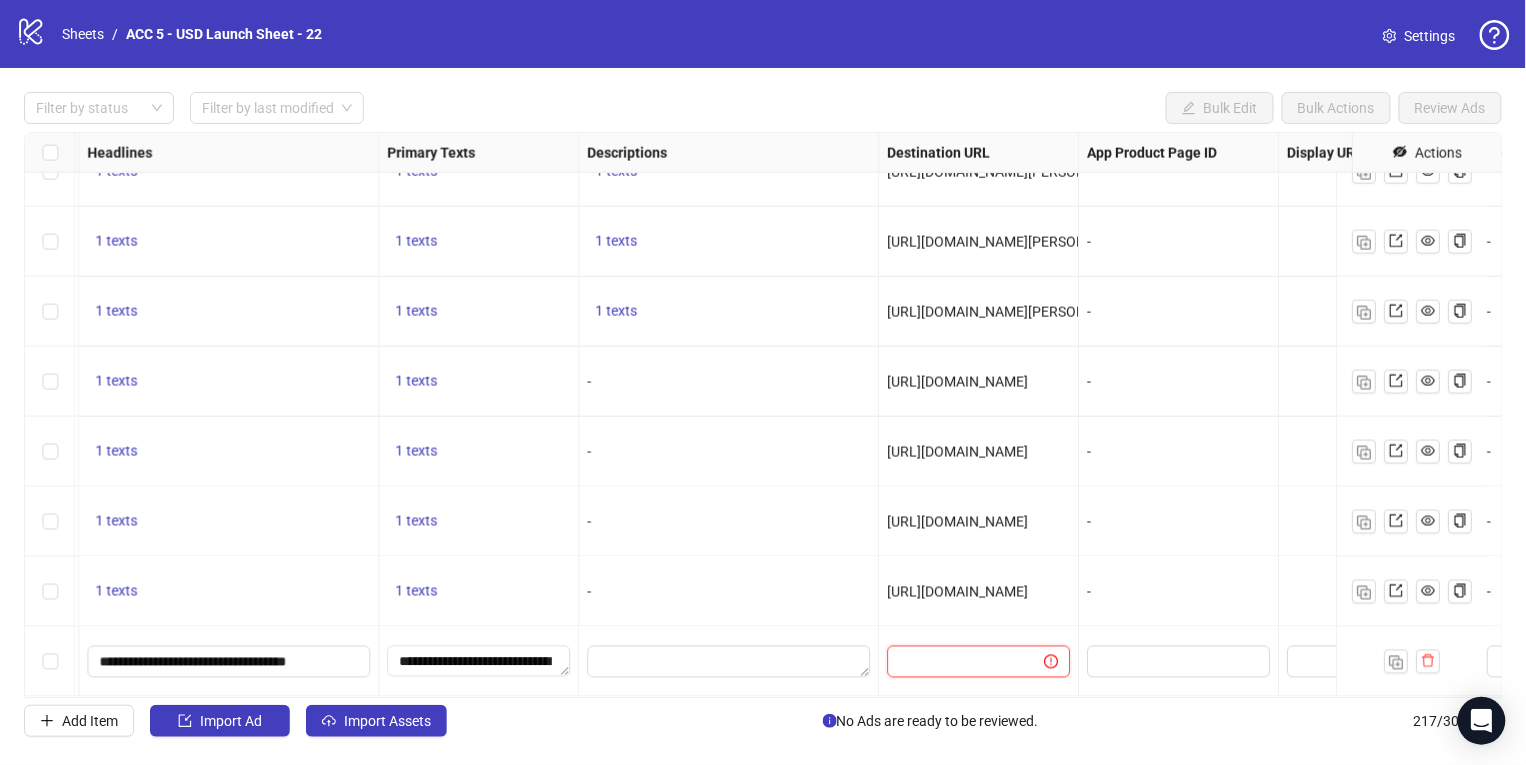 scroll, scrollTop: 0, scrollLeft: 0, axis: both 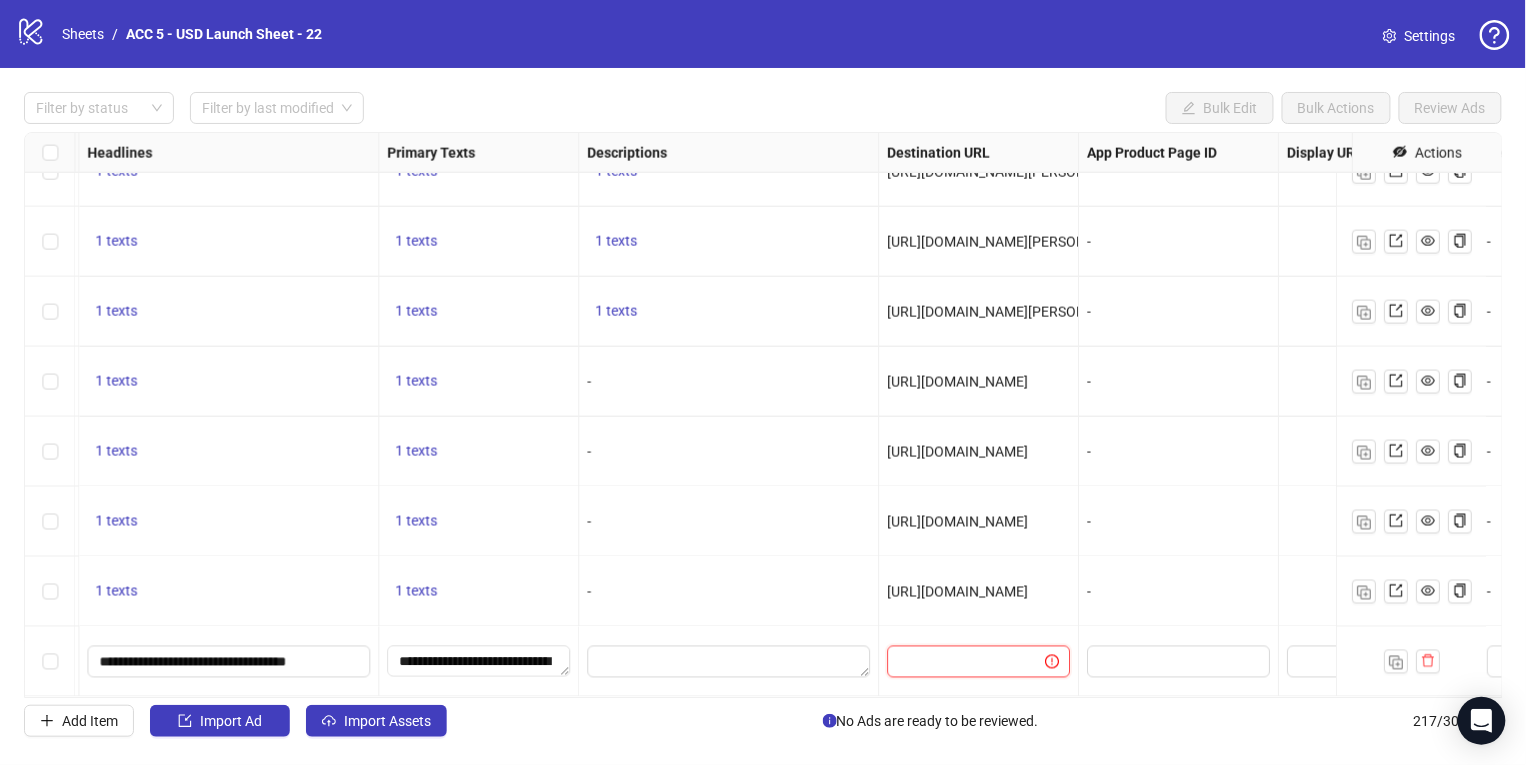 click at bounding box center (958, 662) 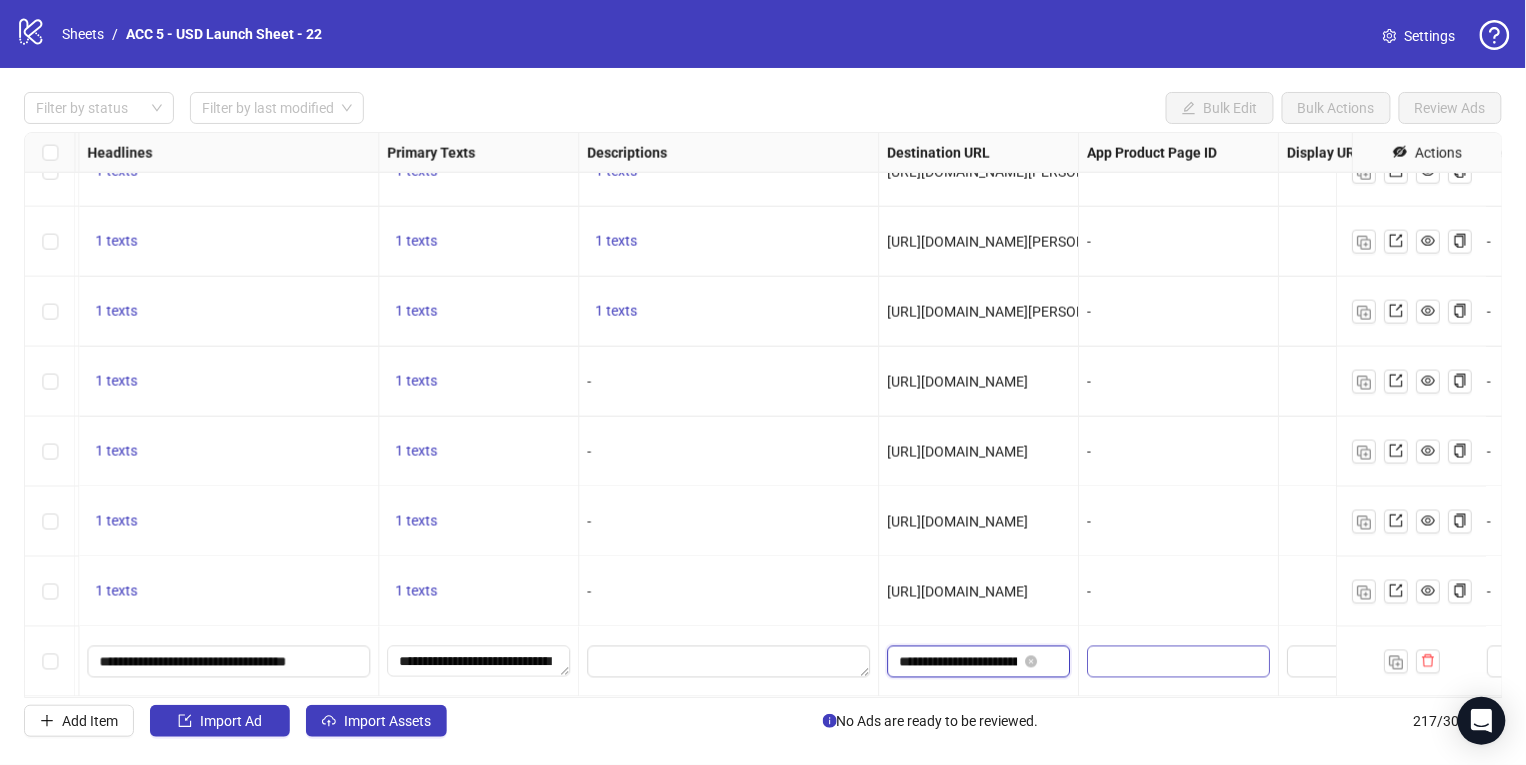 scroll, scrollTop: 0, scrollLeft: 283, axis: horizontal 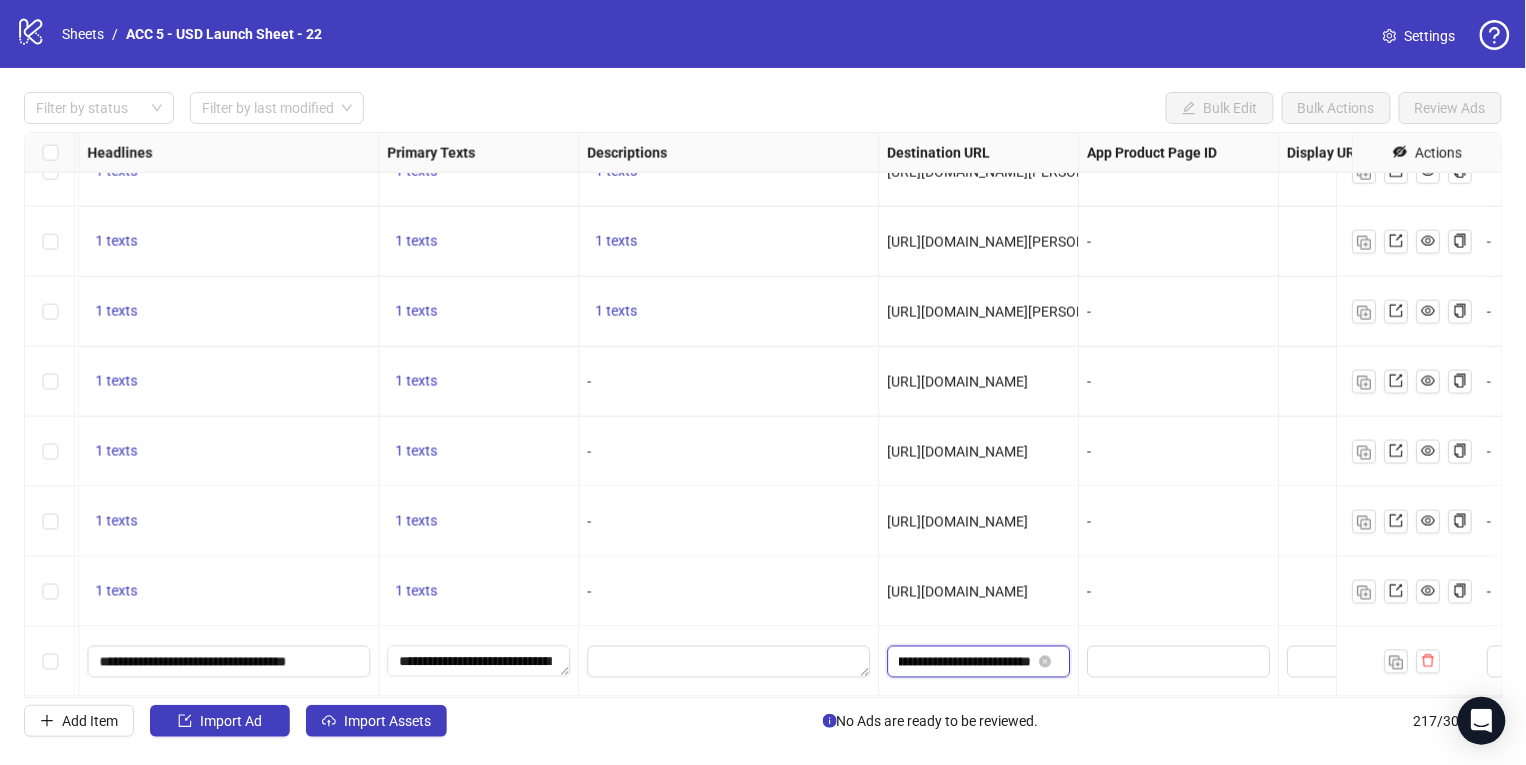 type on "**********" 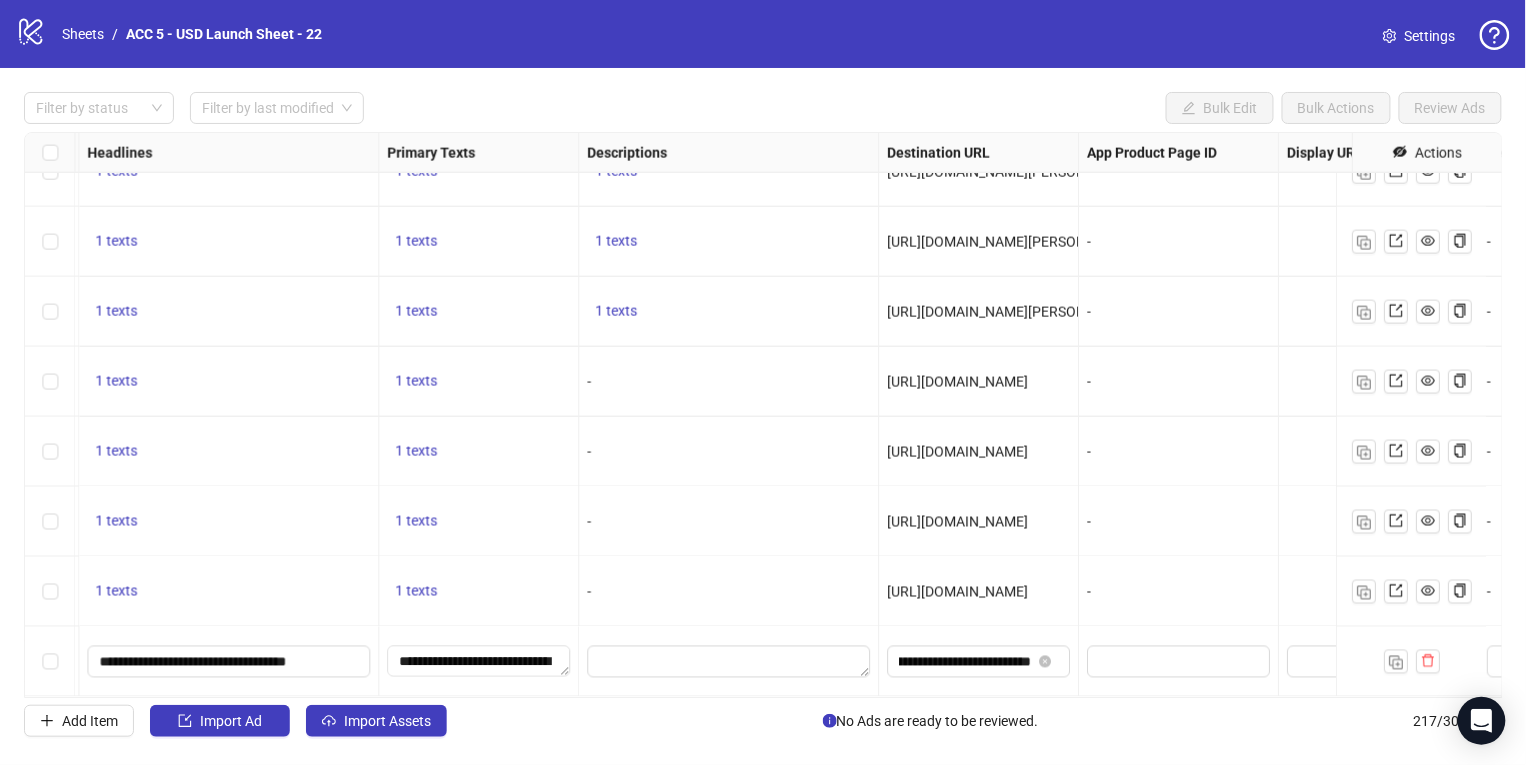 click on "-" at bounding box center (1179, 592) 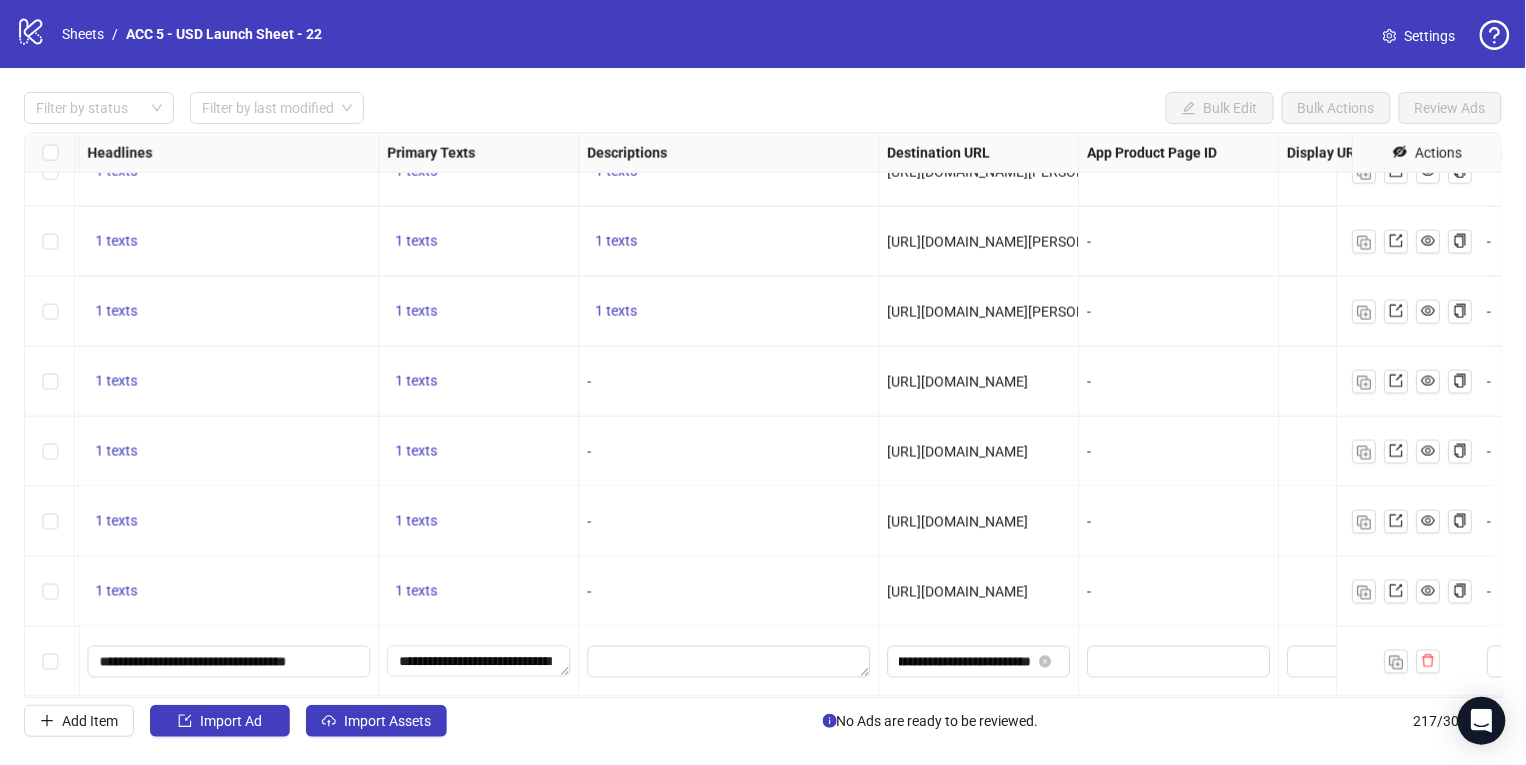 scroll, scrollTop: 0, scrollLeft: 0, axis: both 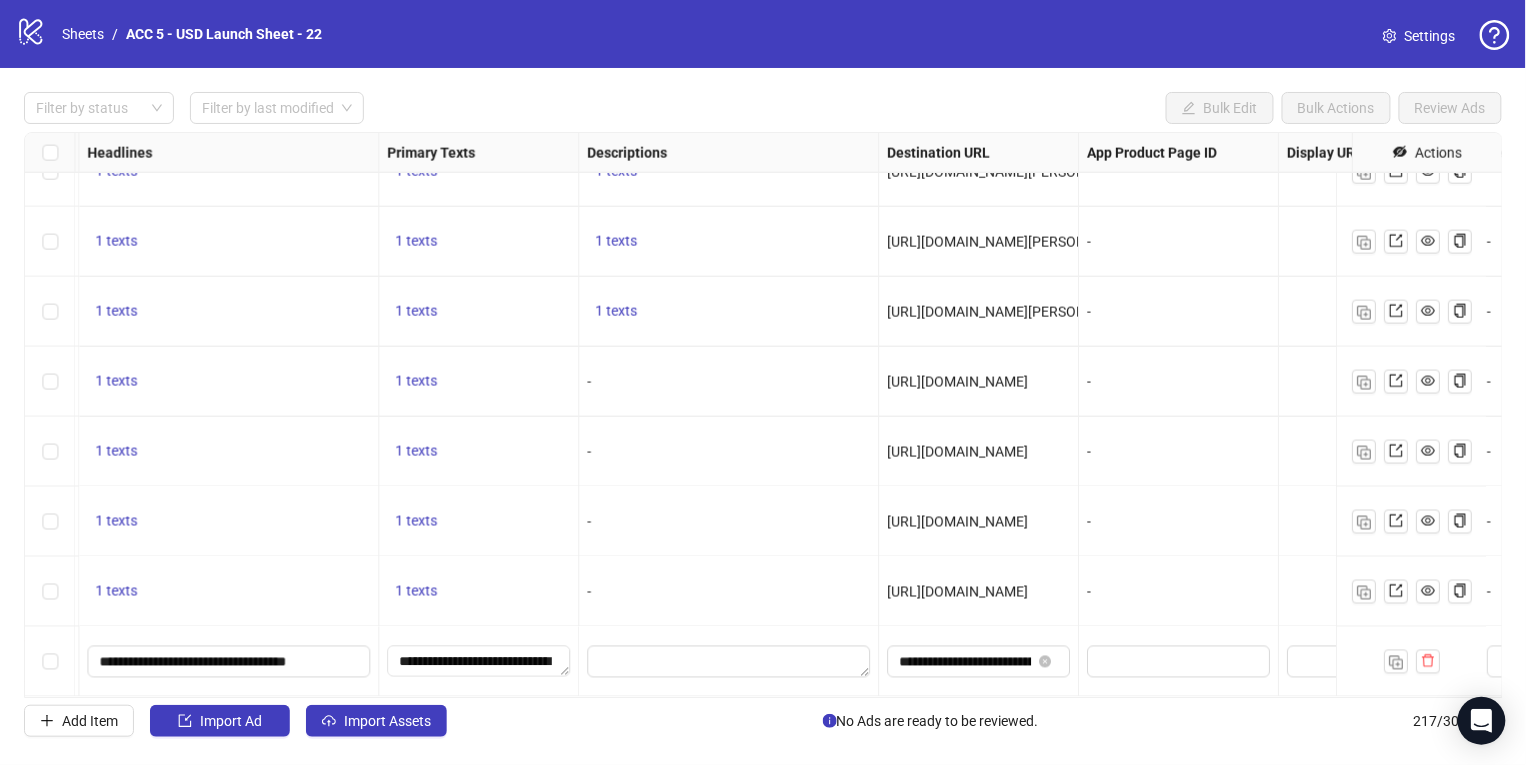 click on "-" at bounding box center (1179, 522) 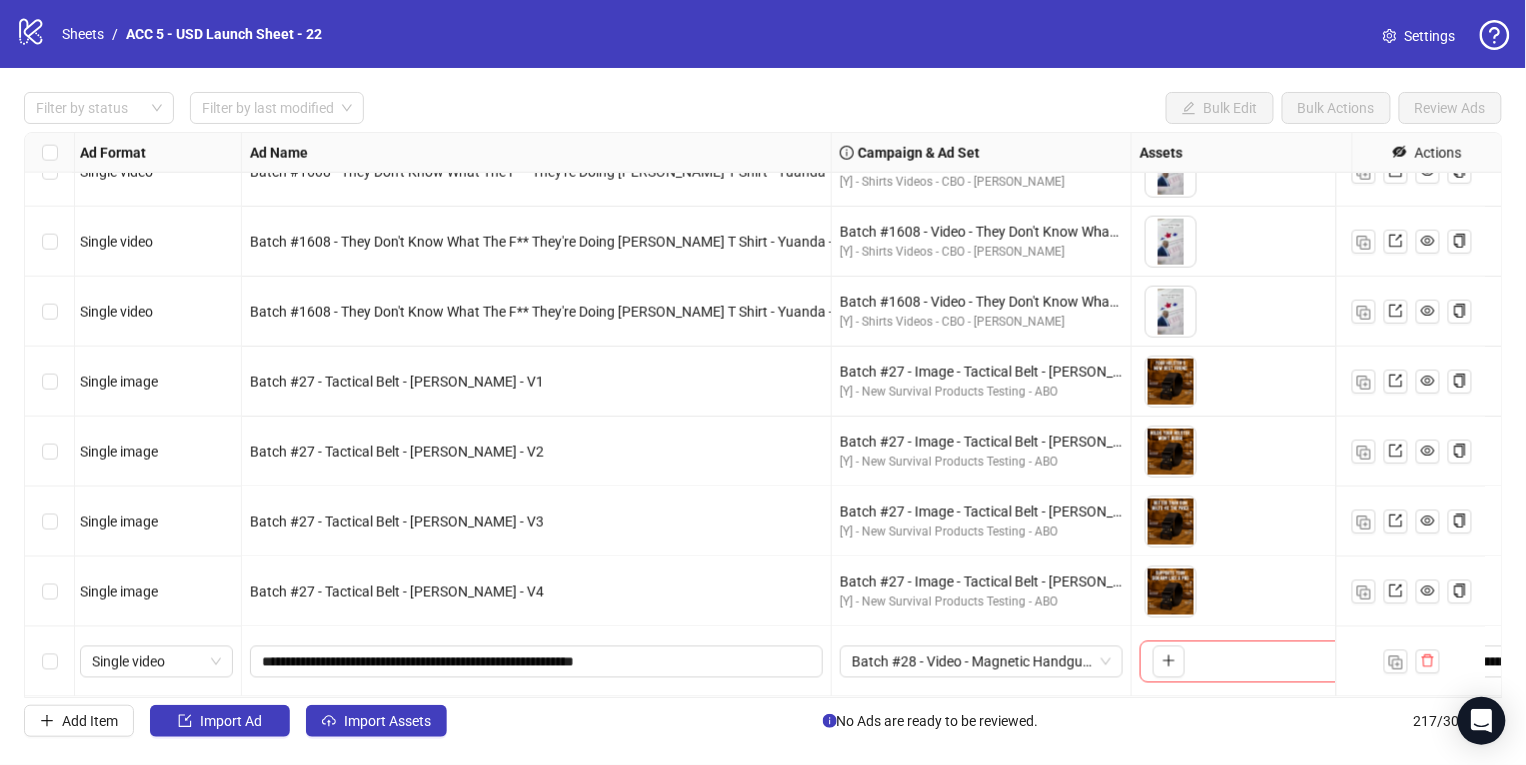 scroll, scrollTop: 14681, scrollLeft: 3, axis: both 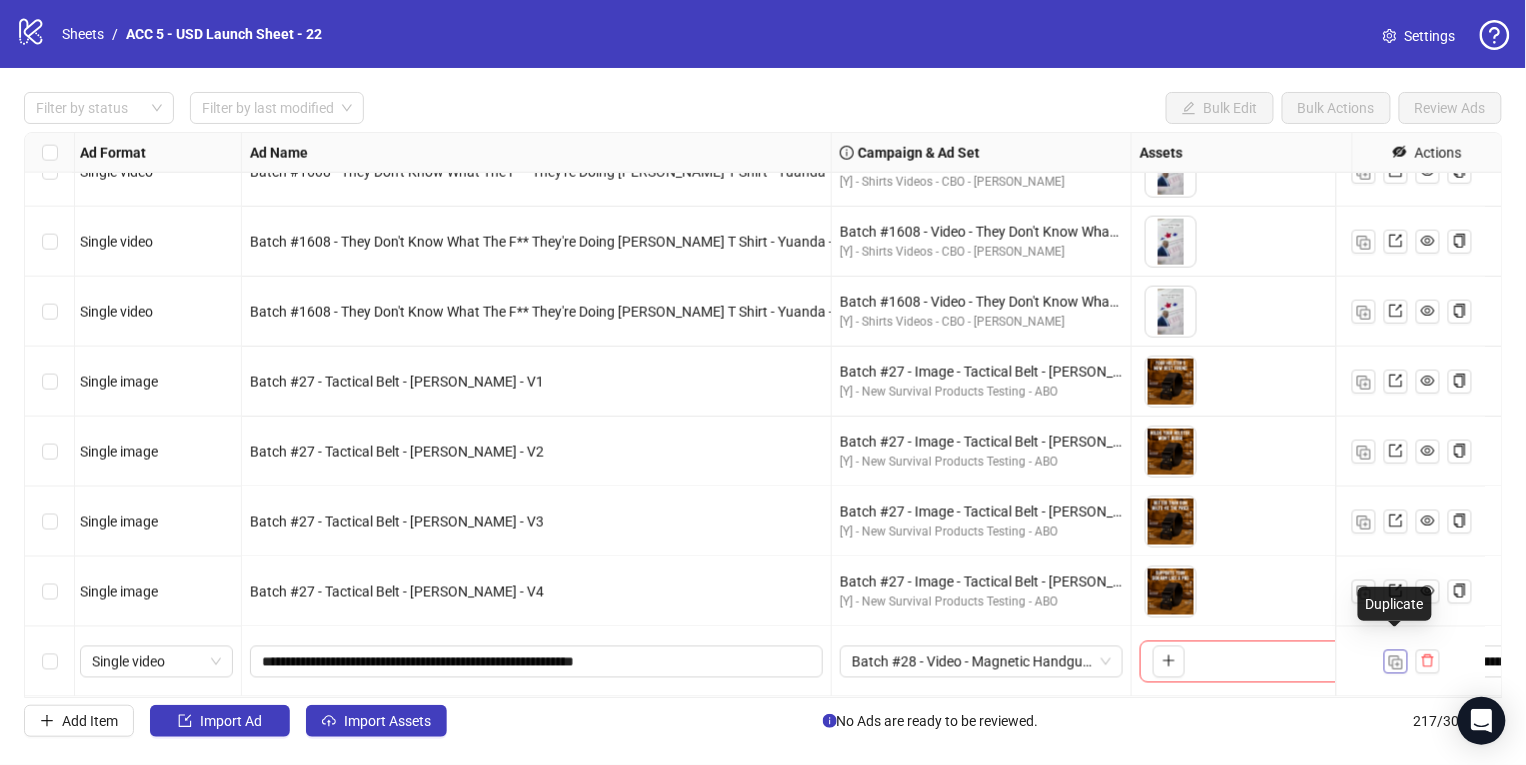 click at bounding box center [1396, 663] 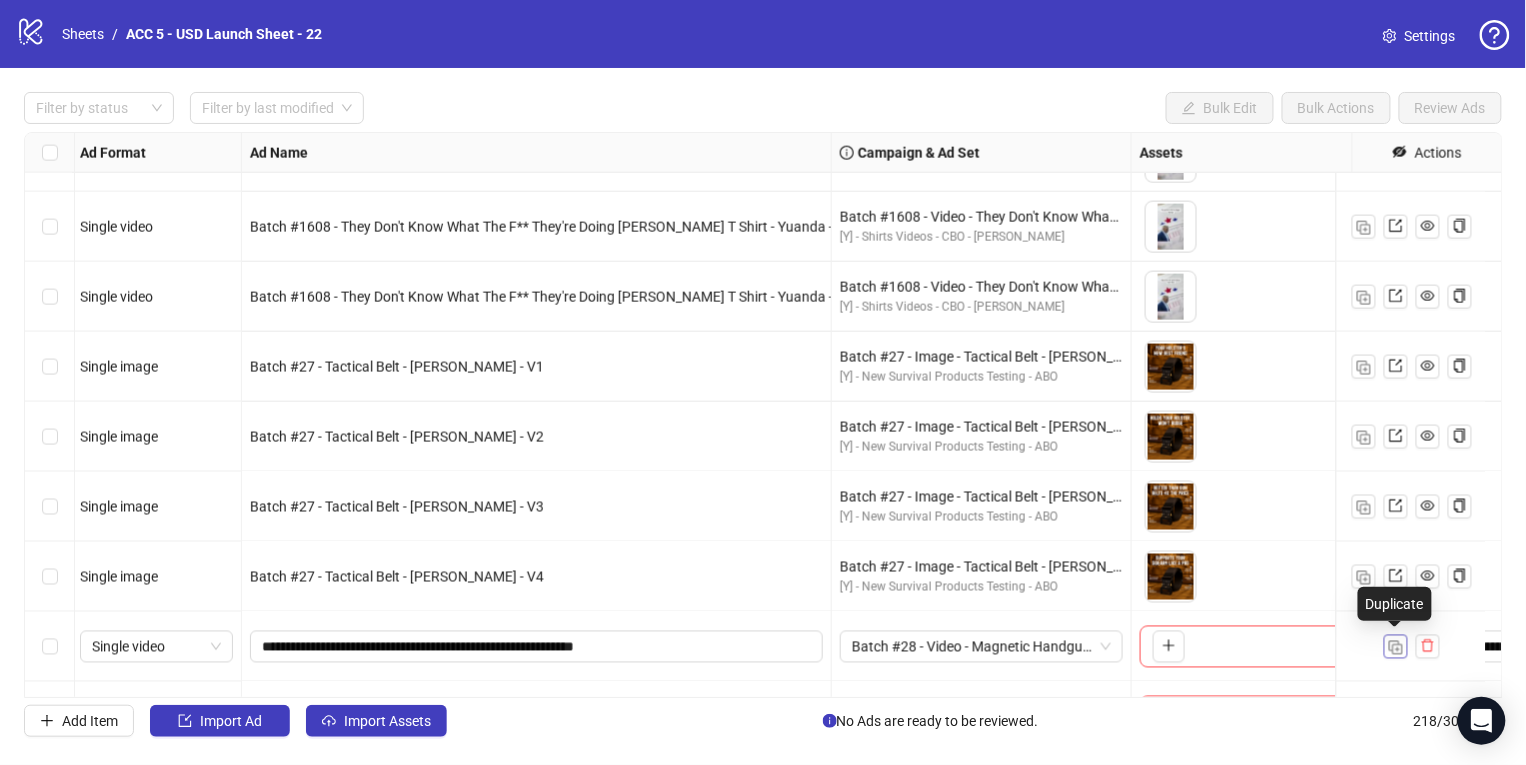 click at bounding box center [1396, 648] 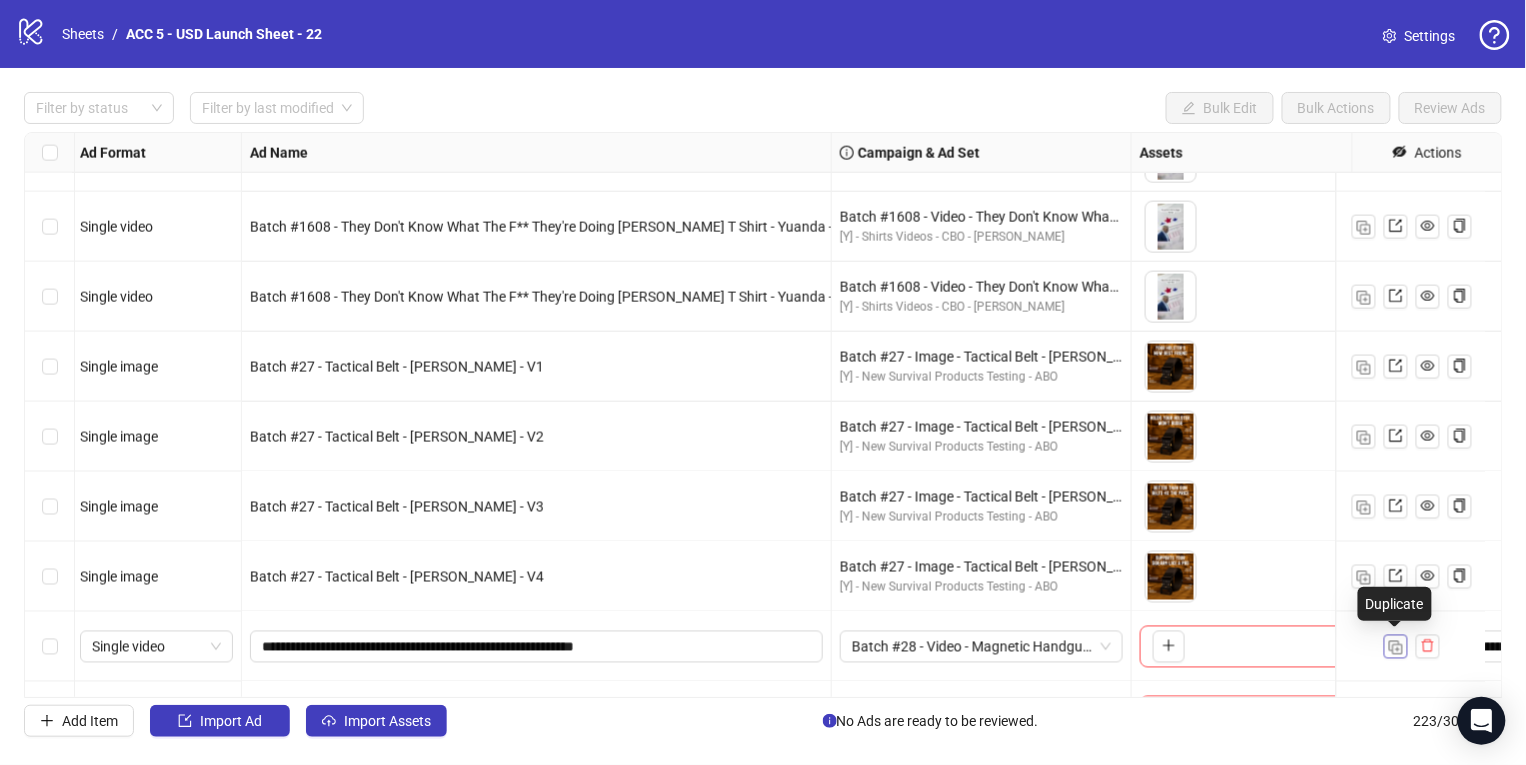 click at bounding box center (1396, 648) 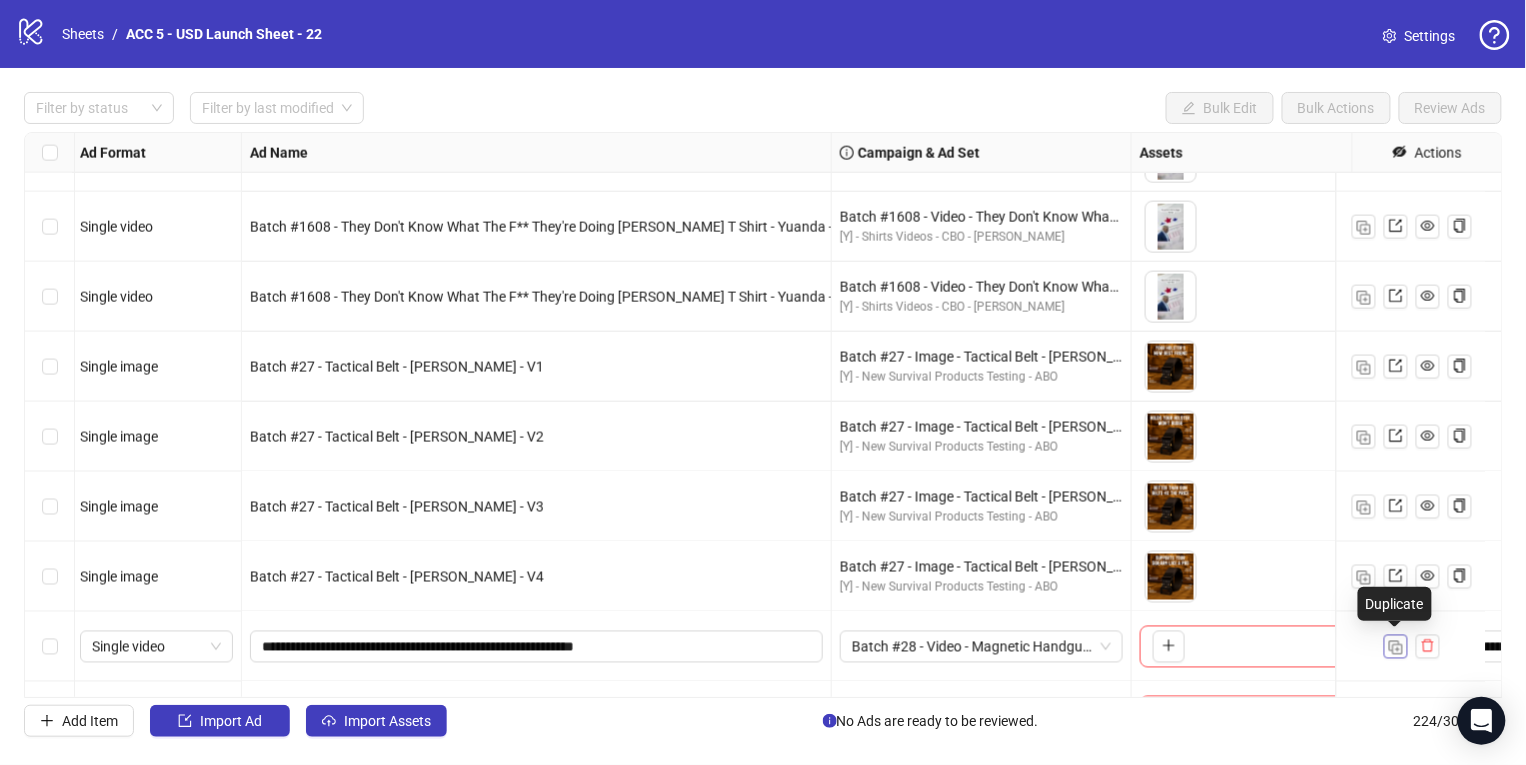 click at bounding box center (1396, 648) 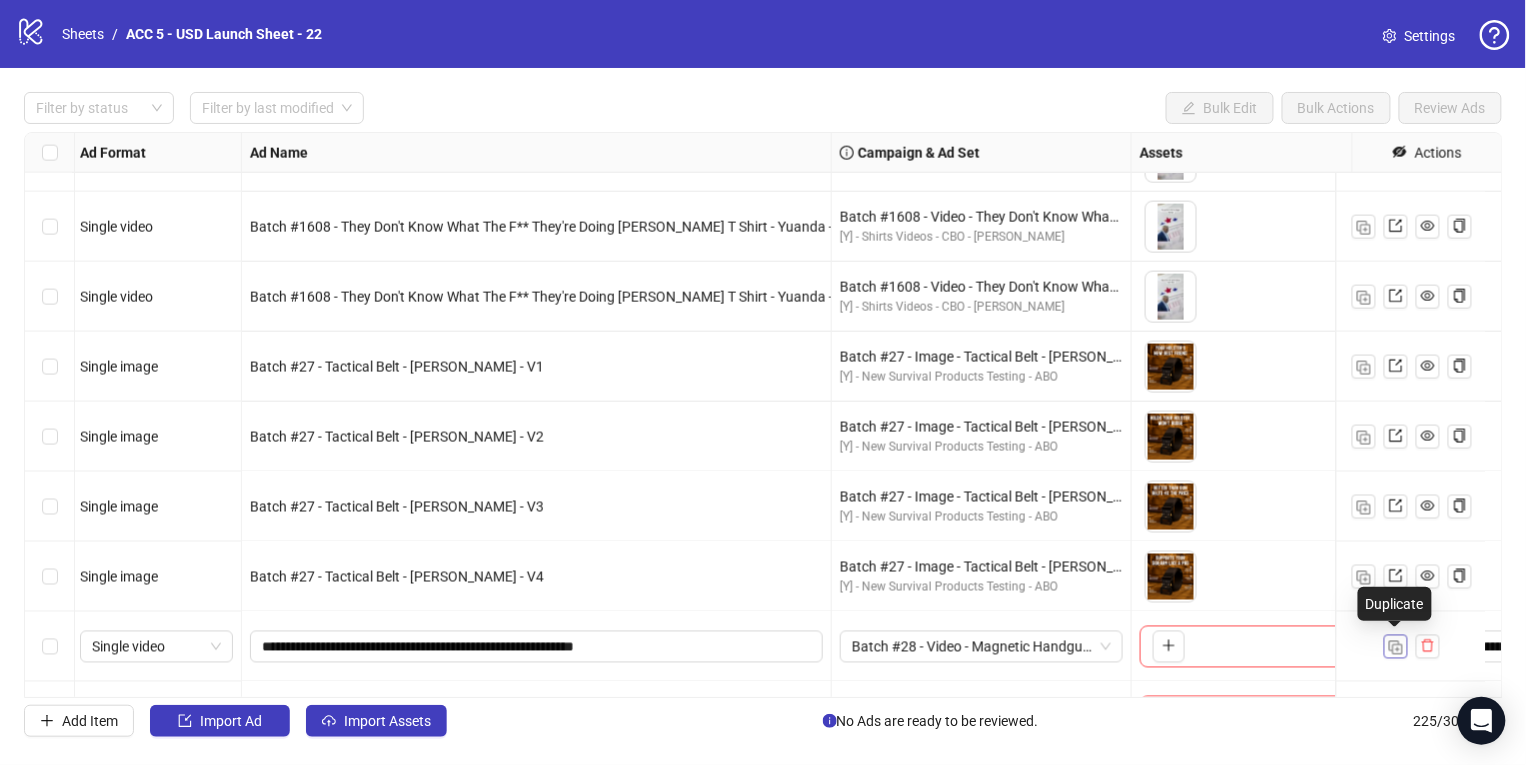click at bounding box center [1396, 648] 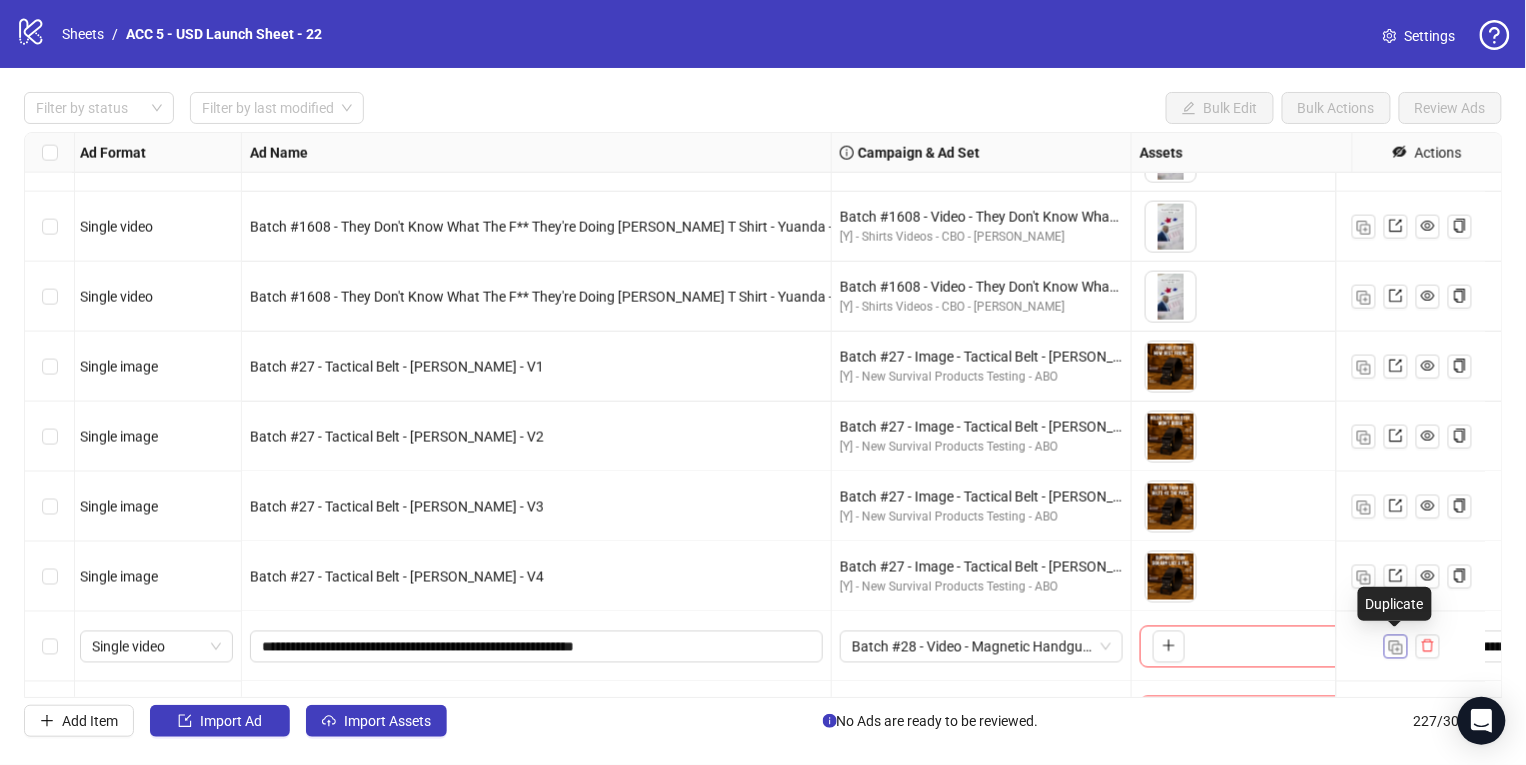 click at bounding box center (1396, 648) 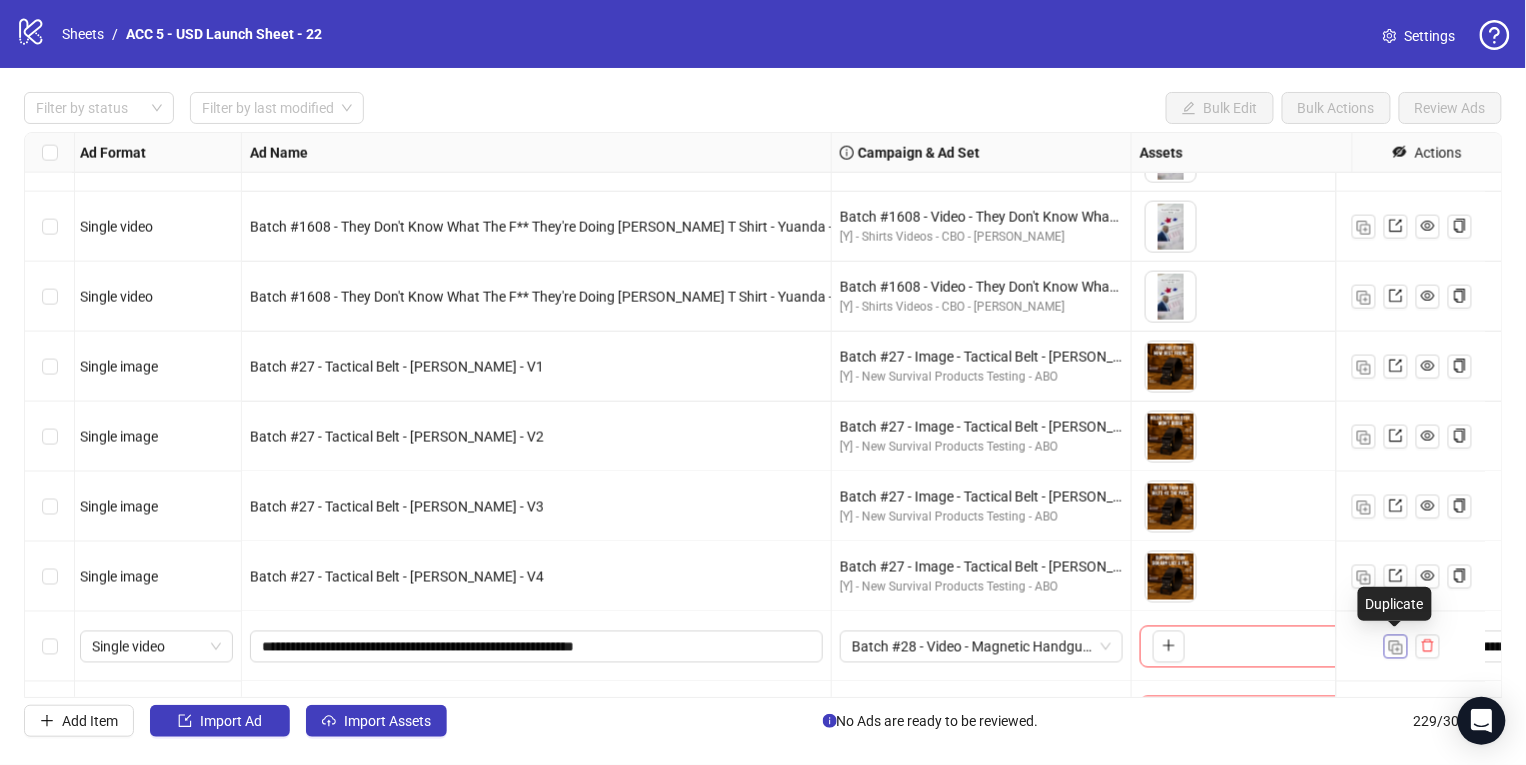 click at bounding box center (1396, 648) 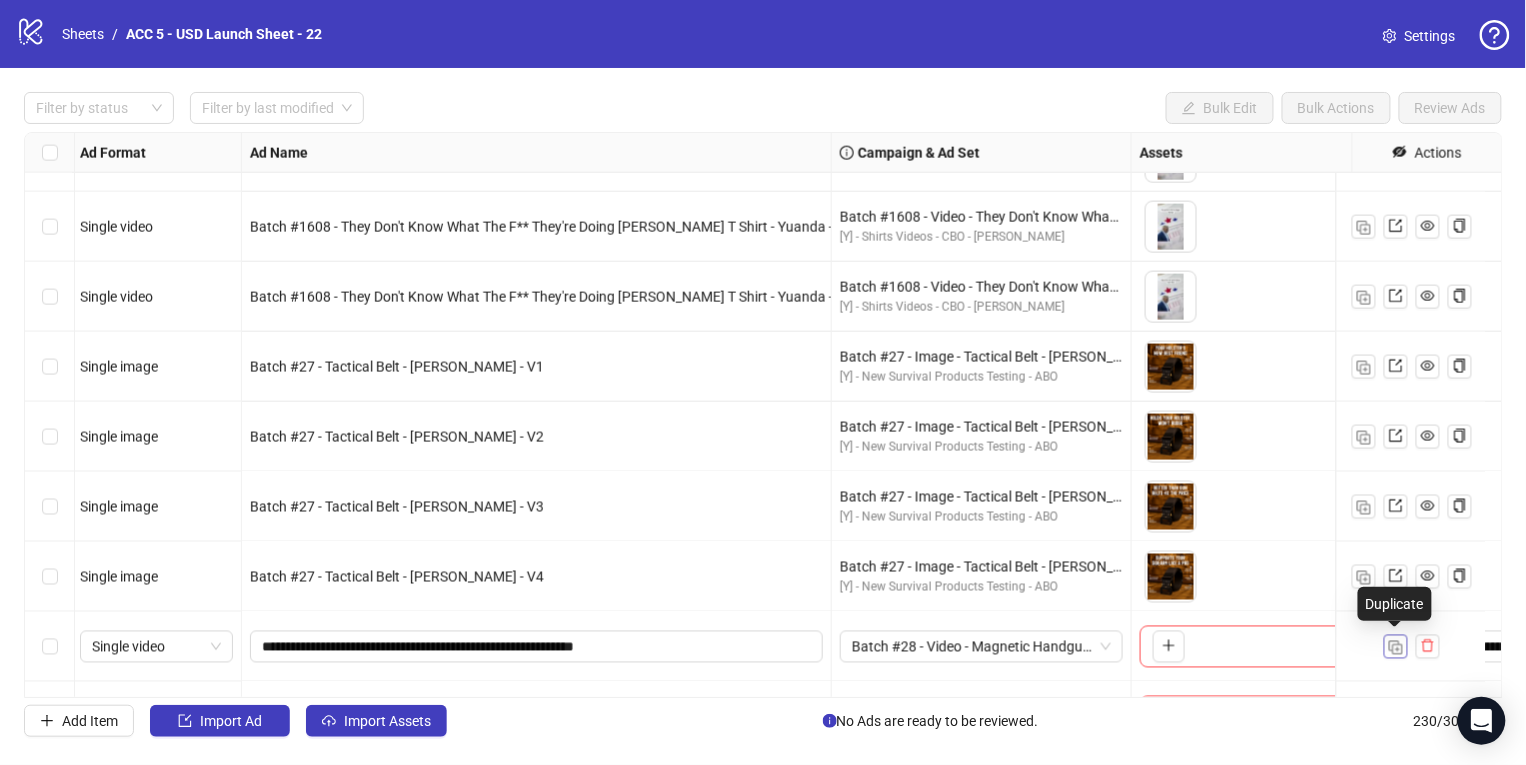 click at bounding box center (1396, 648) 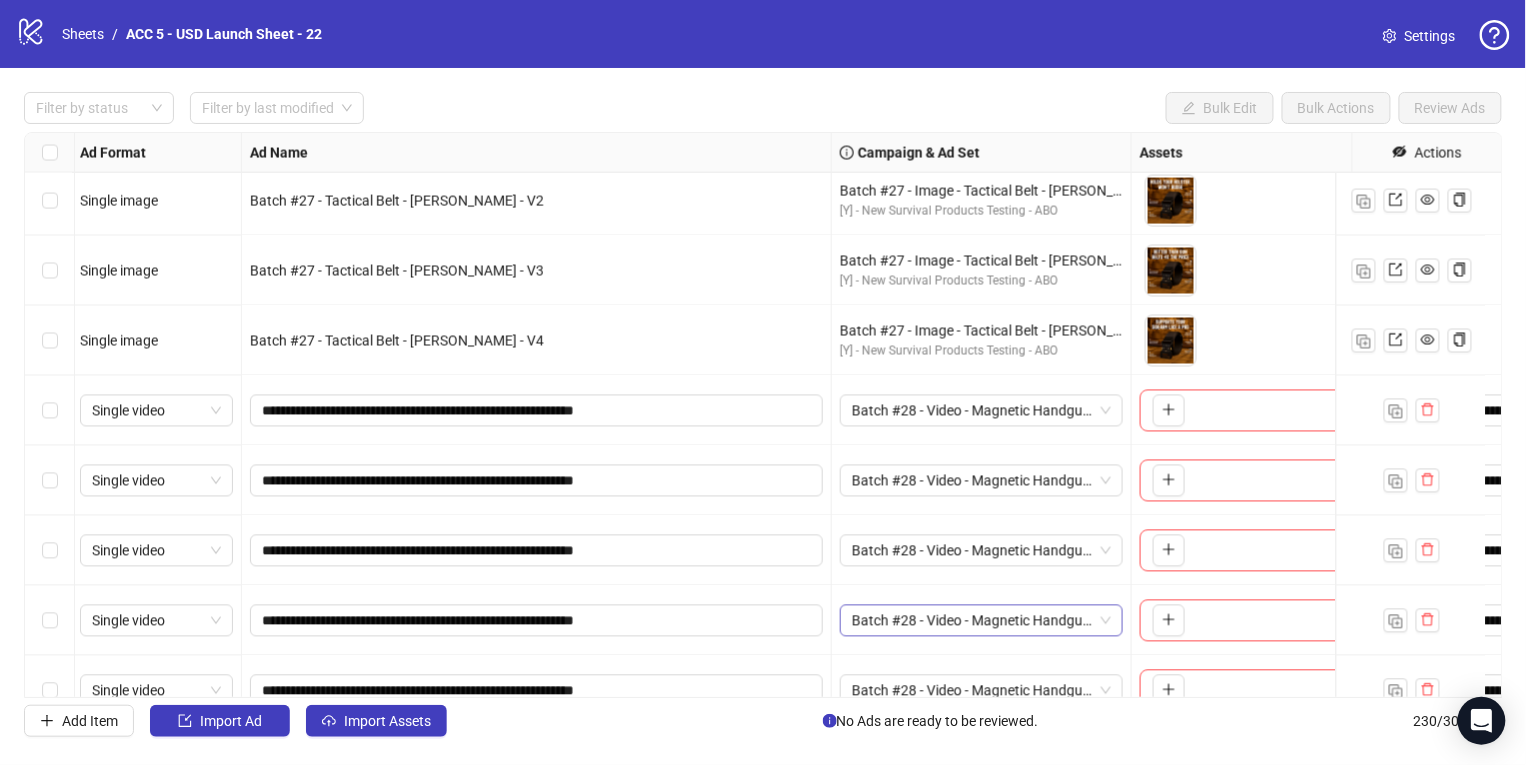 scroll, scrollTop: 14990, scrollLeft: 3, axis: both 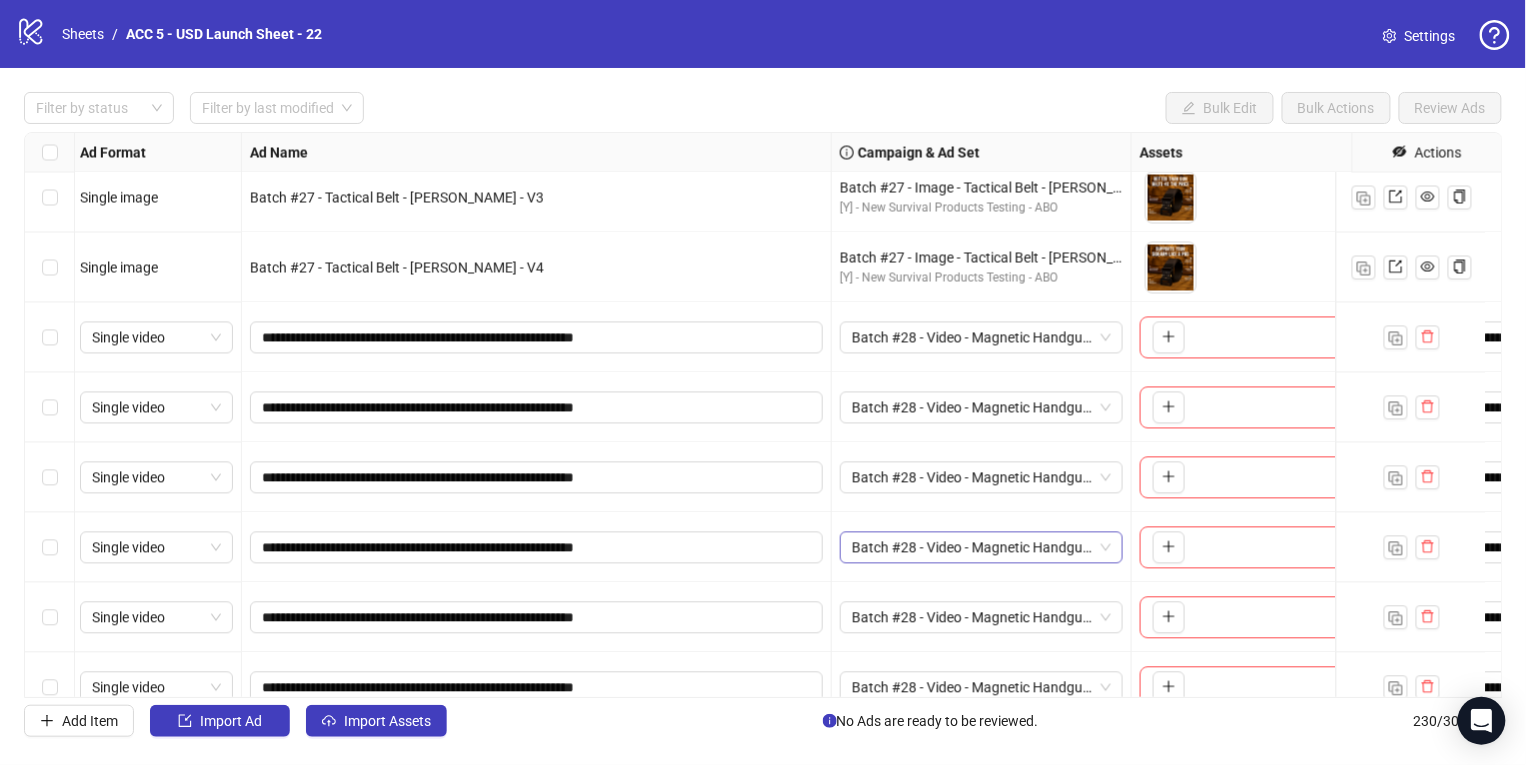 click on "Batch #28 - Video - Magnetic Handgun Mount - Yuanda - Tiktok Video - Jul 20" at bounding box center (981, 548) 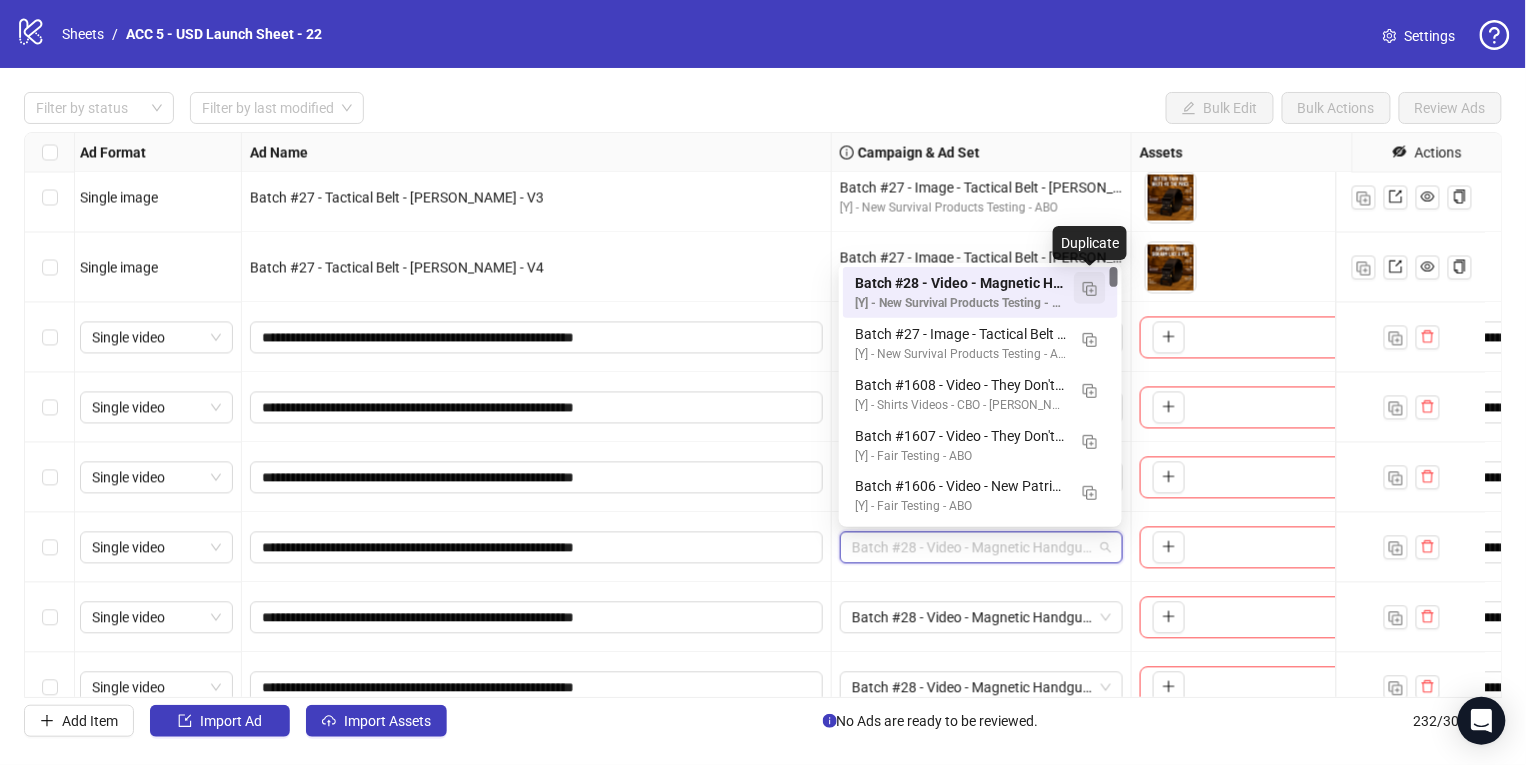 click at bounding box center [1090, 289] 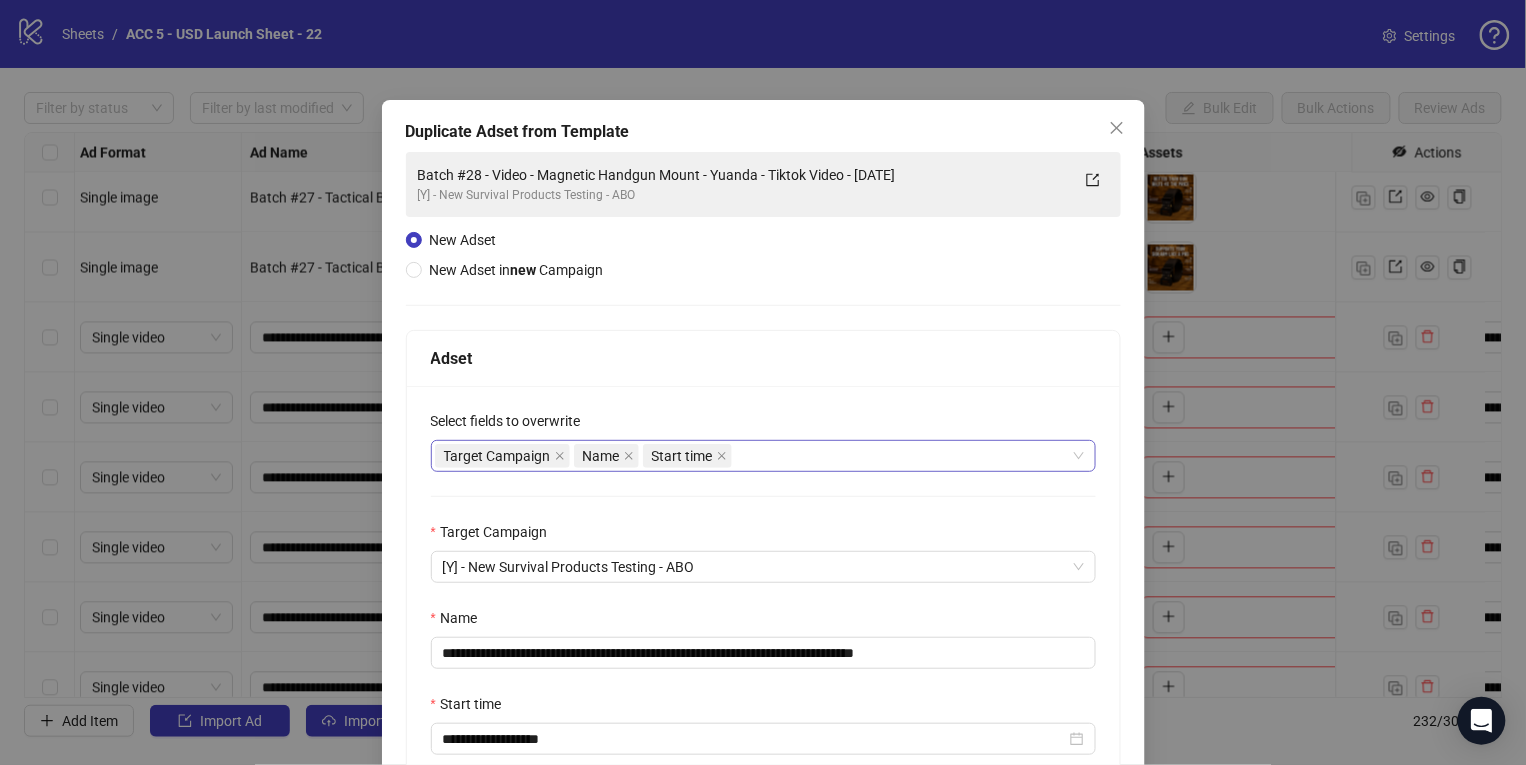 click on "Target Campaign Name Start time" at bounding box center [763, 456] 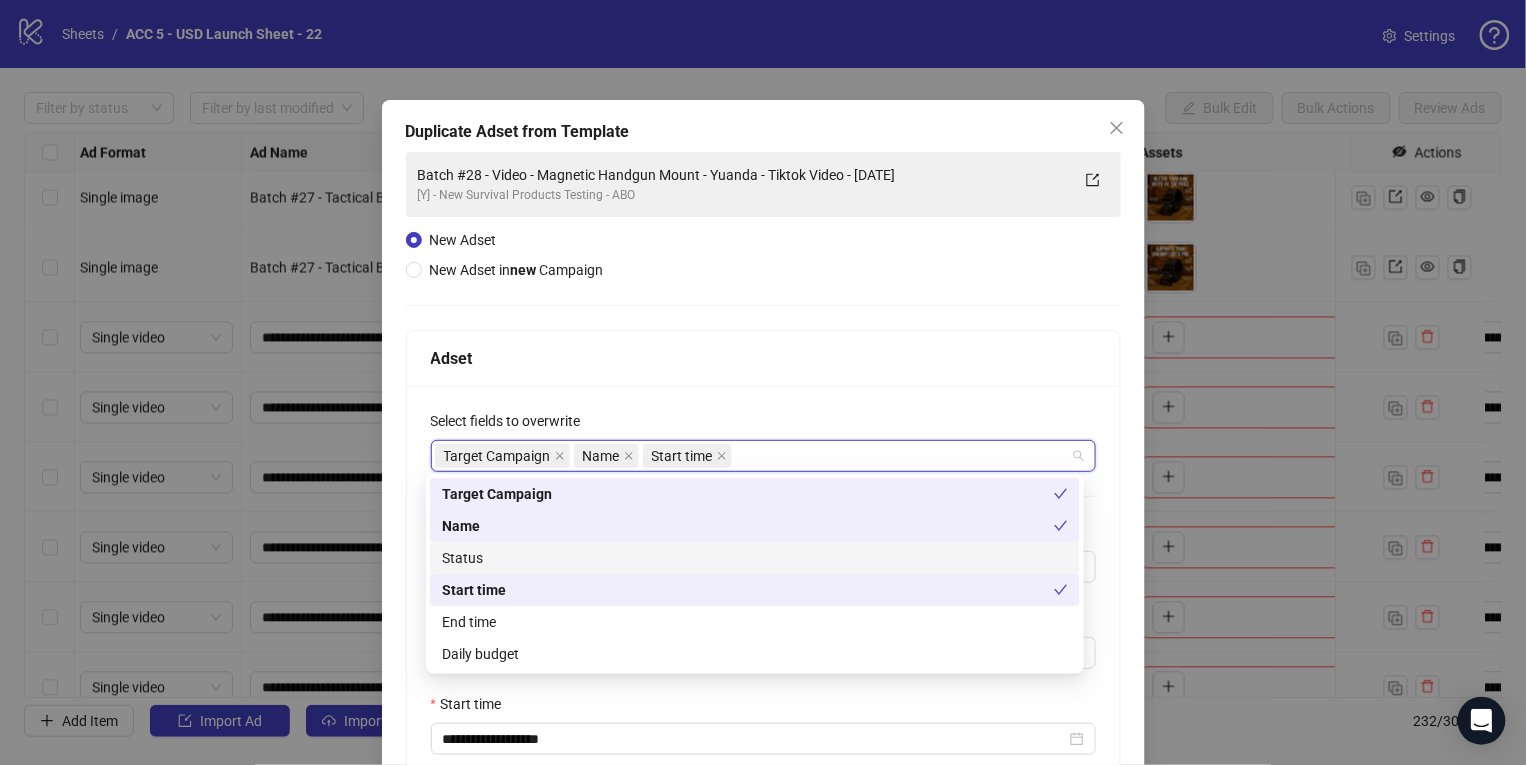 click on "Status" at bounding box center [755, 558] 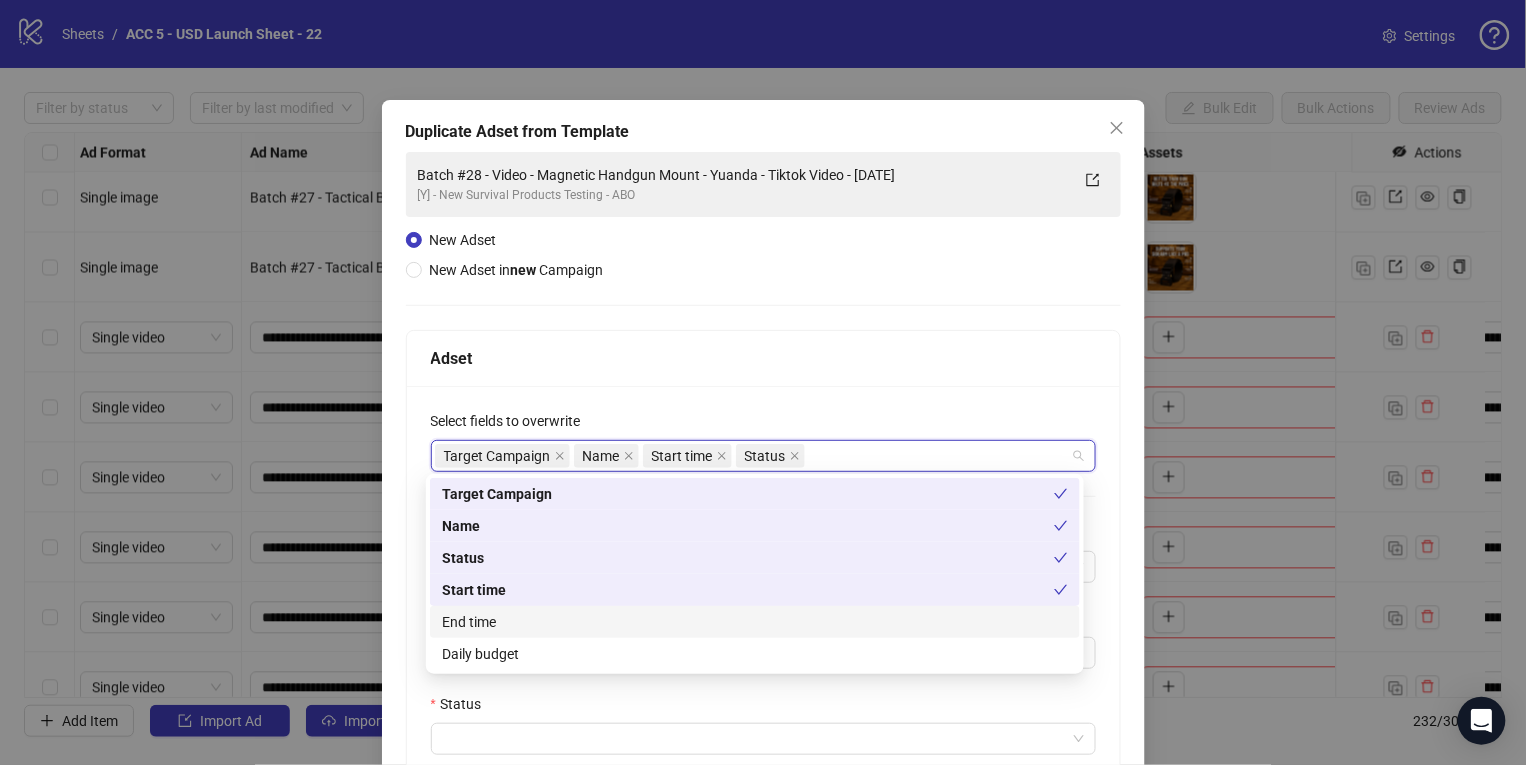 click on "End time" at bounding box center [755, 622] 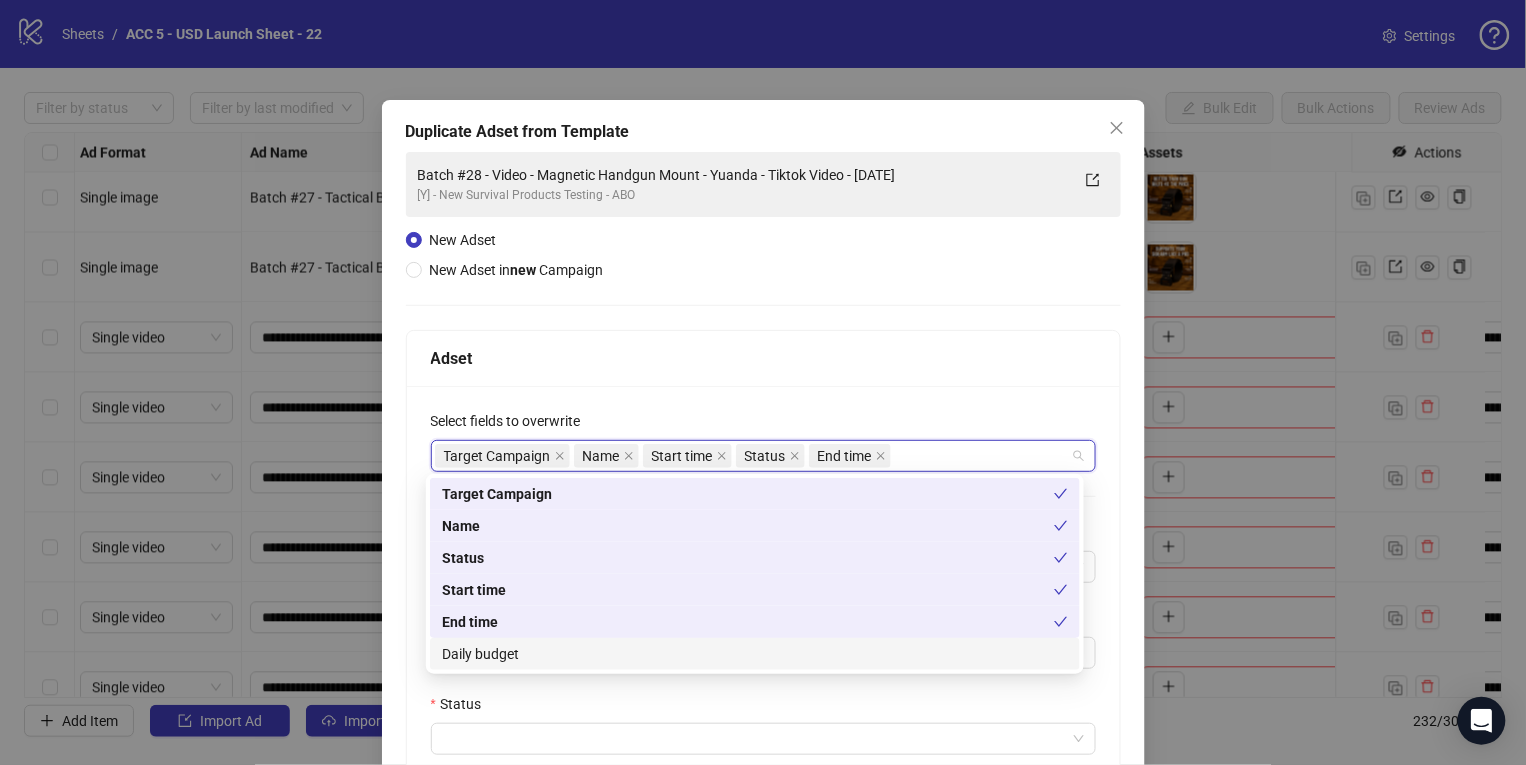click on "Daily budget" at bounding box center (755, 654) 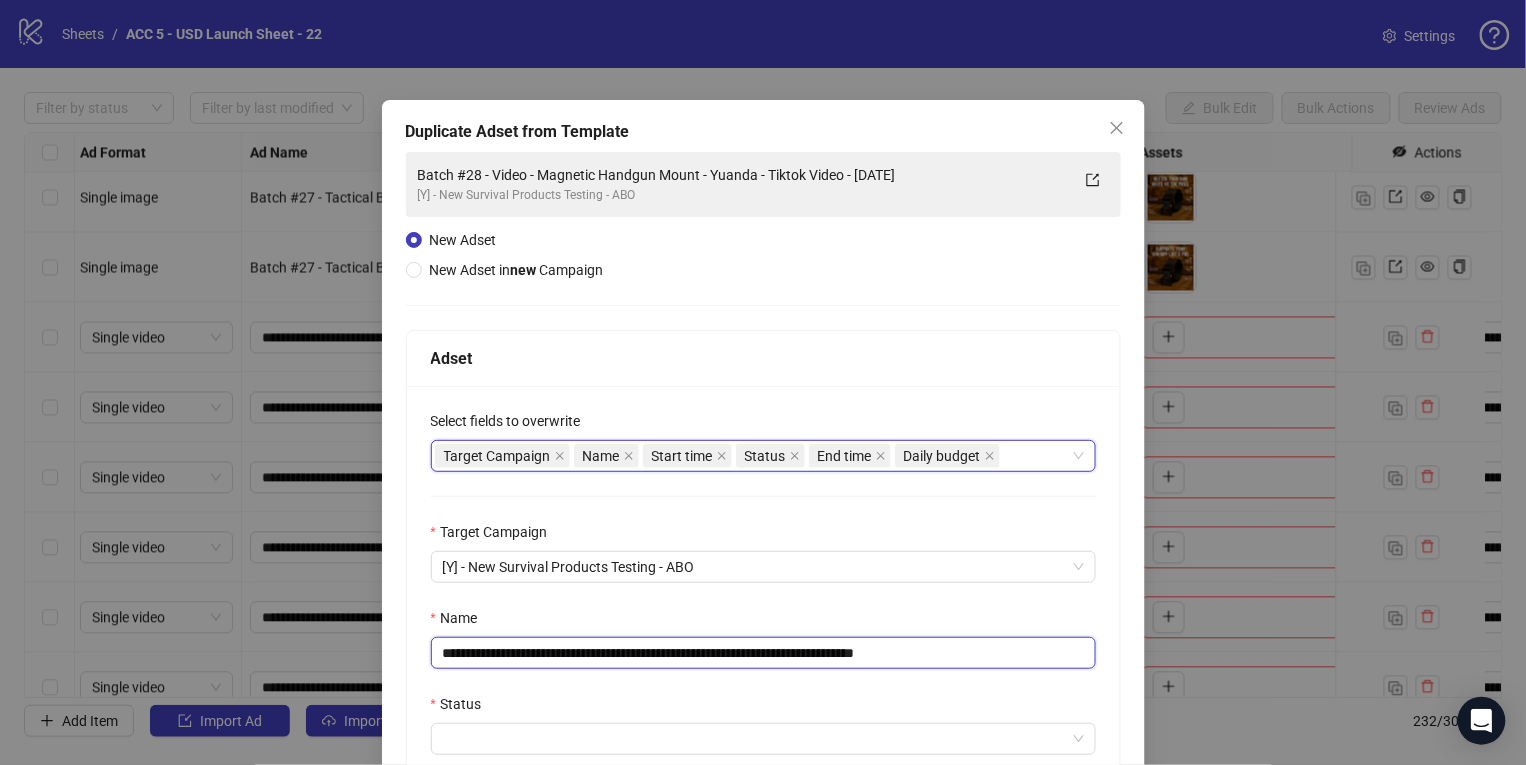click on "**********" at bounding box center (763, 653) 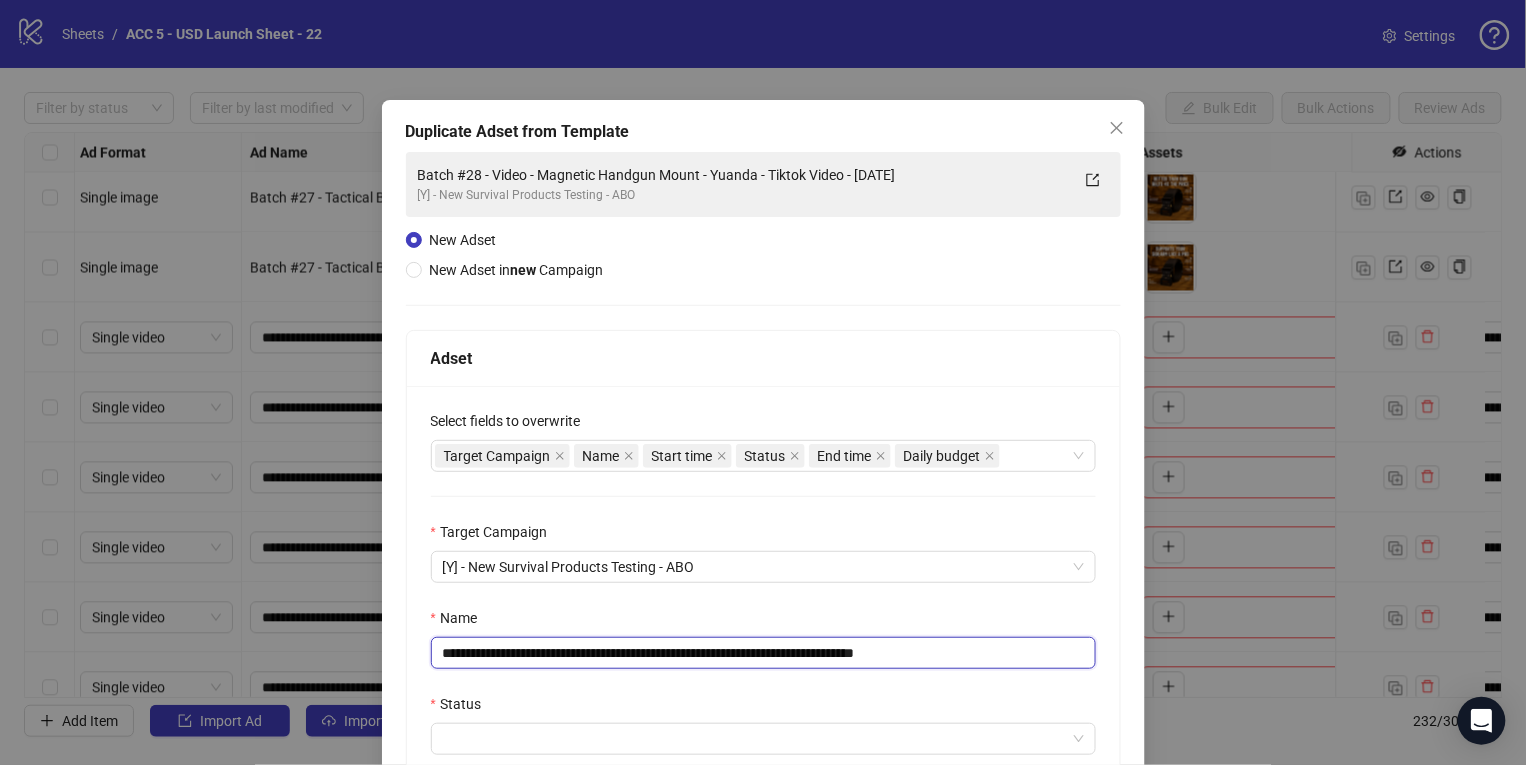 paste 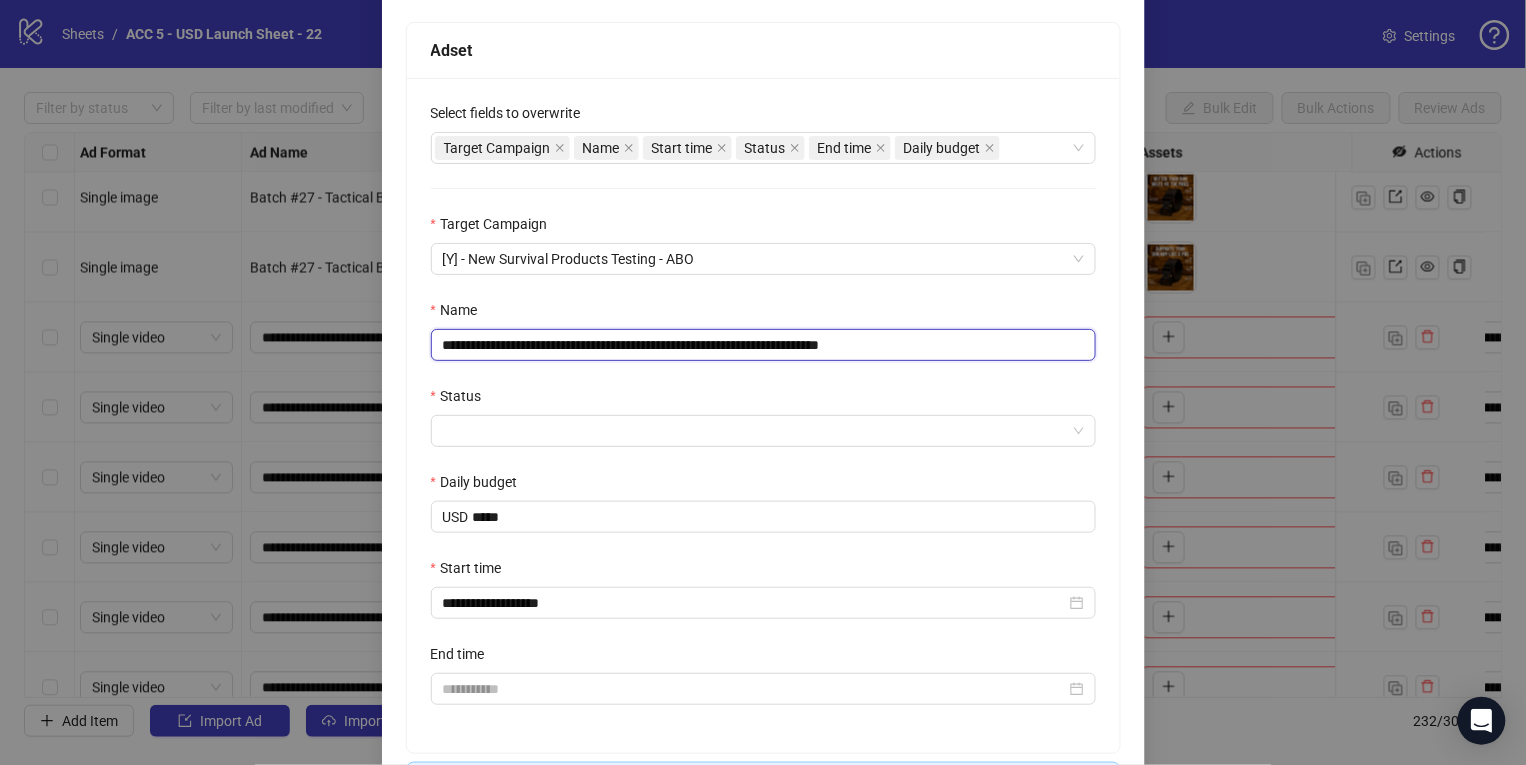 scroll, scrollTop: 316, scrollLeft: 0, axis: vertical 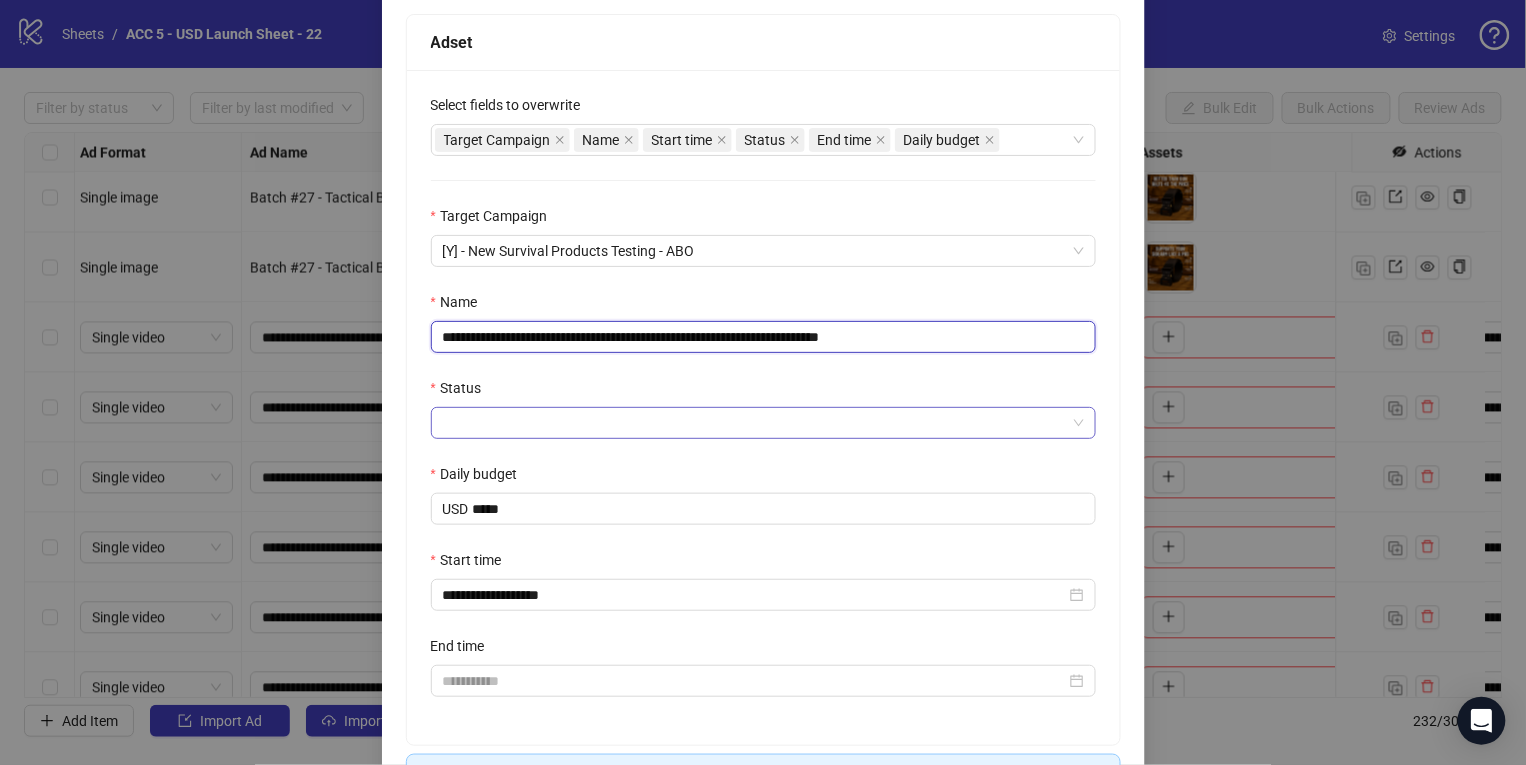 type on "**********" 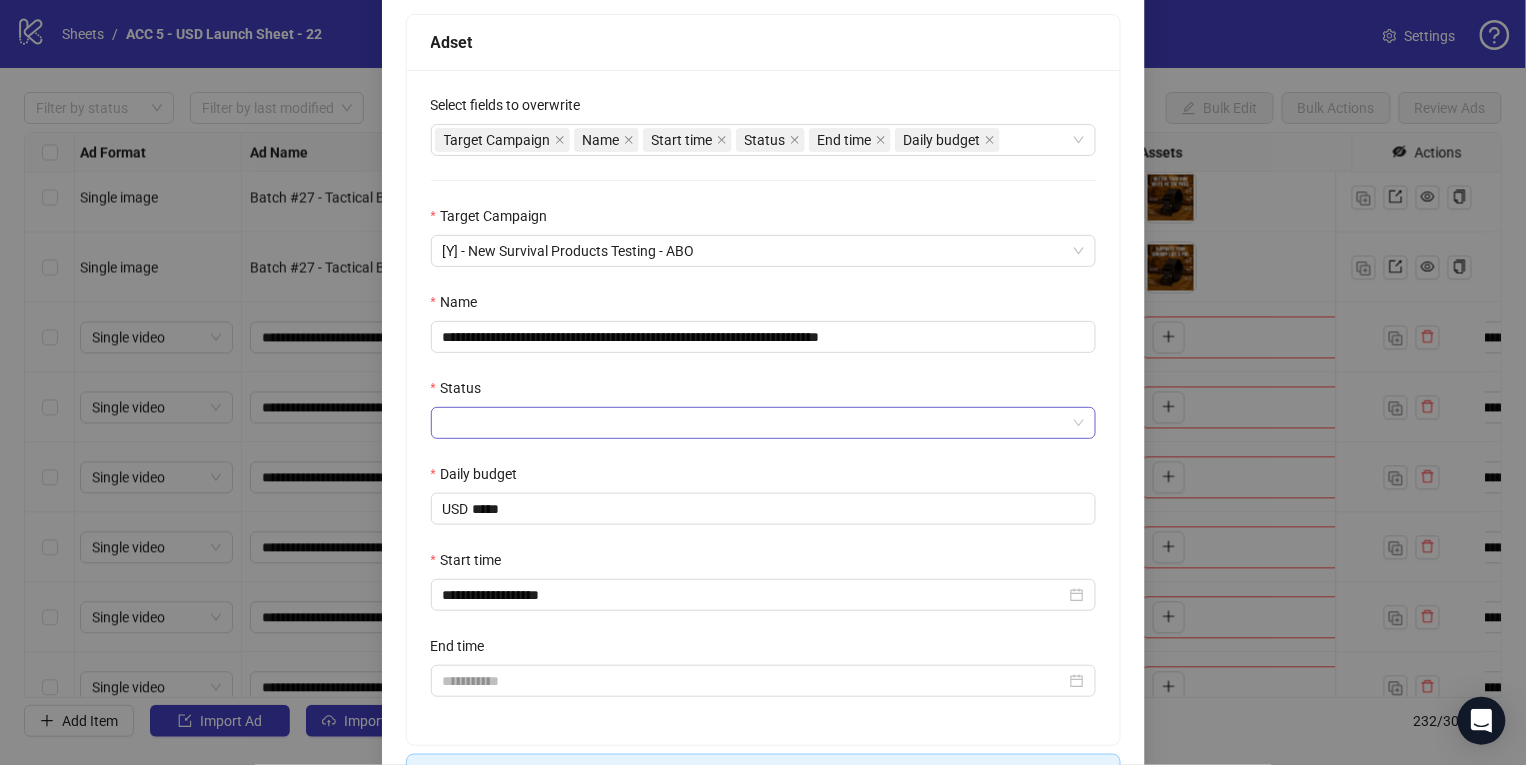 click on "Status" at bounding box center (754, 423) 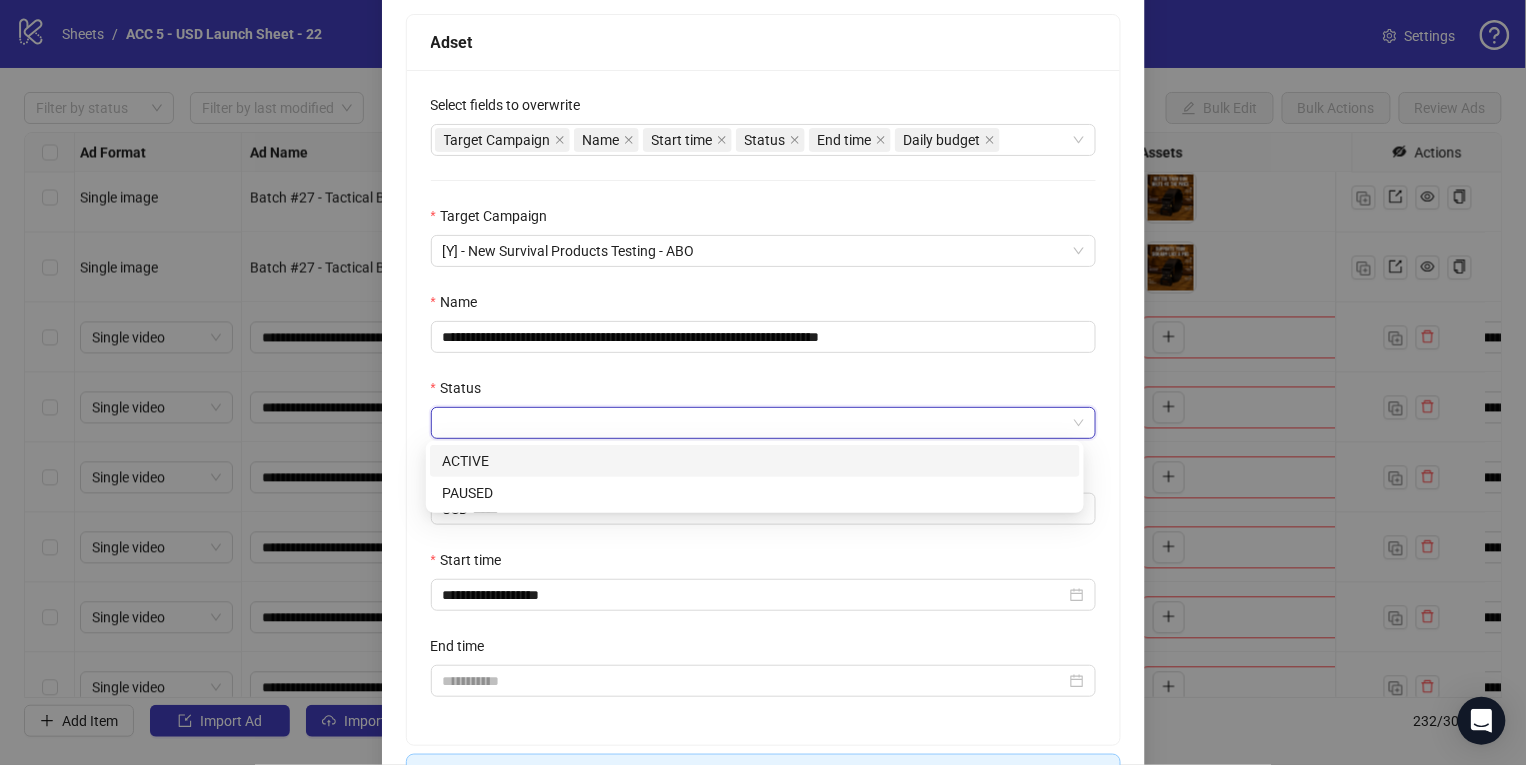 drag, startPoint x: 524, startPoint y: 458, endPoint x: 539, endPoint y: 460, distance: 15.132746 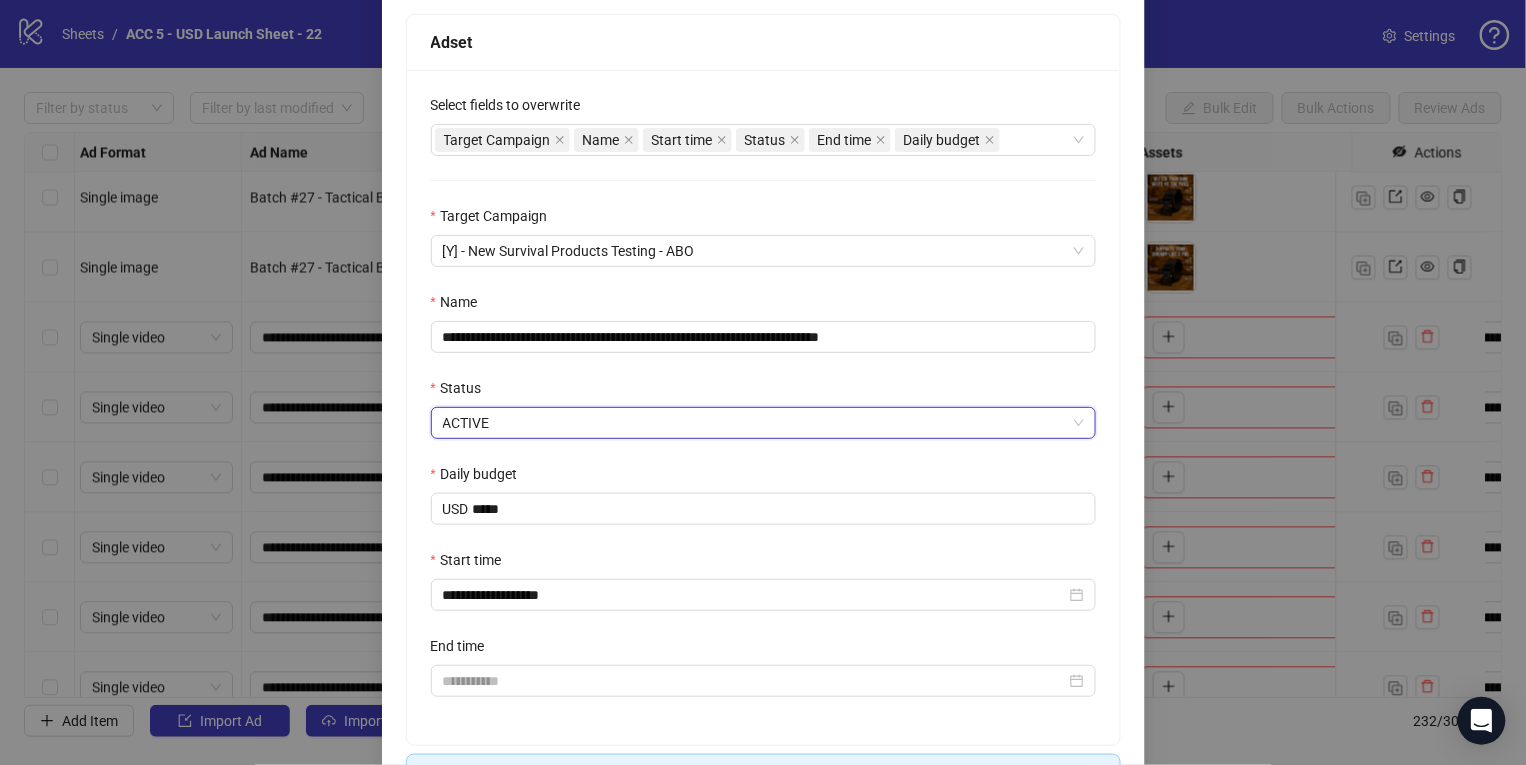 click on "Start time" at bounding box center [763, 564] 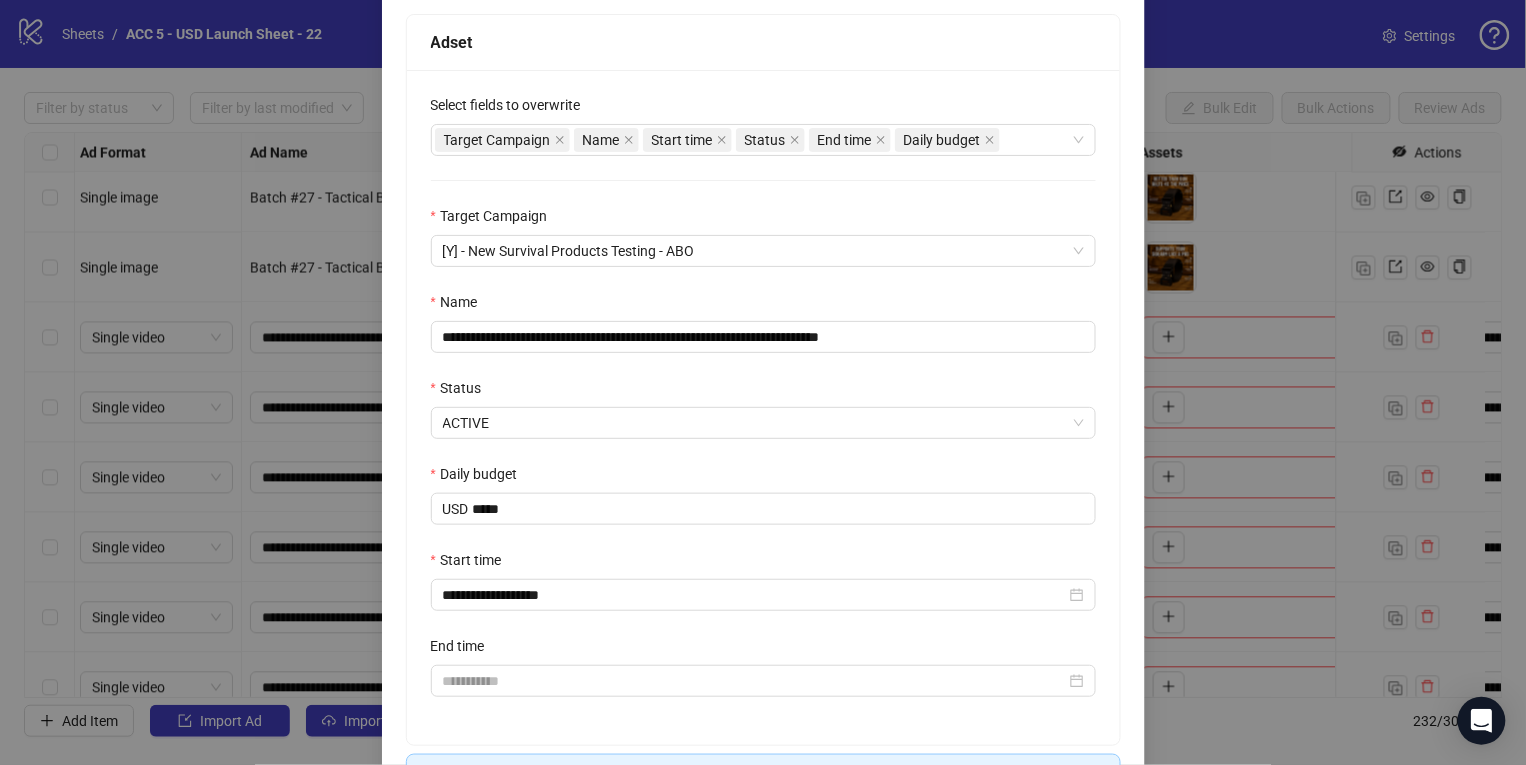 scroll, scrollTop: 451, scrollLeft: 0, axis: vertical 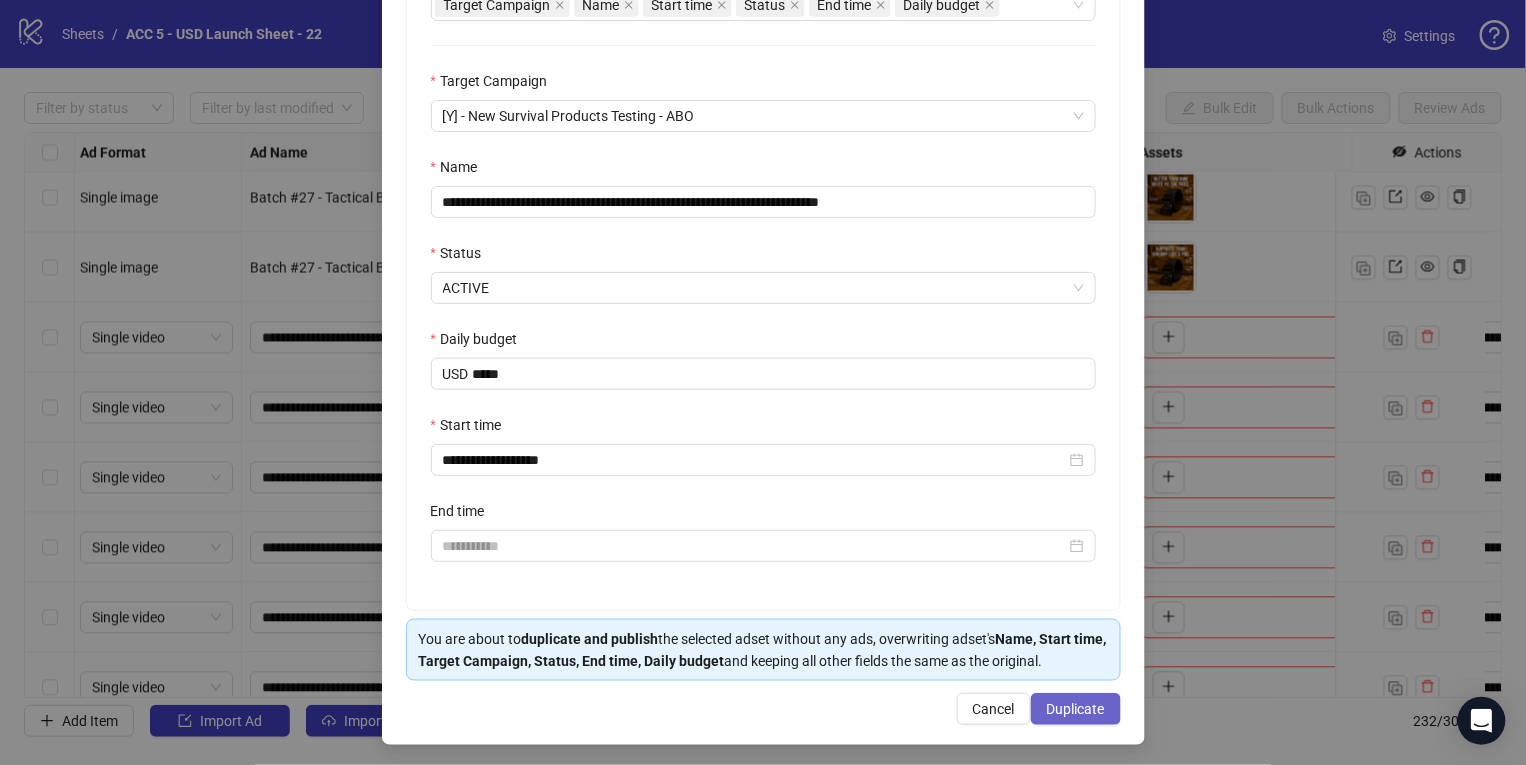 click on "Duplicate" at bounding box center (1076, 709) 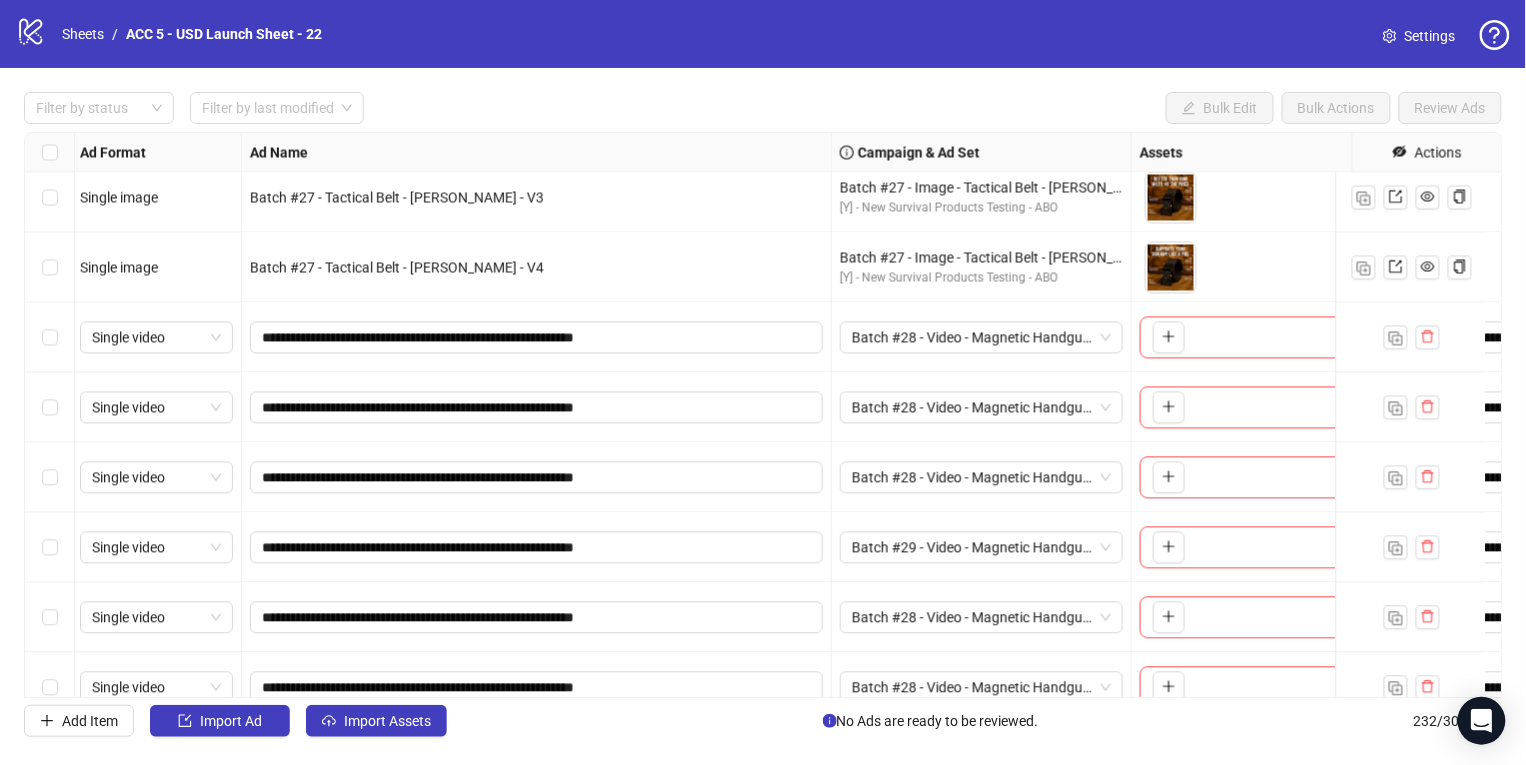 click on "Ad Format Ad Name Campaign & Ad Set Assets Headlines Primary Texts Descriptions Destination URL App Product Page ID Display URL Leadgen Form Product Set ID Call to Action Actions Single image Batch #27 - Tactical Belt - Yuanda - Soumitra - V1 Batch #27 - Image - Tactical Belt - Yuanda - Soumitra - Jul 20 [Y] - New Survival Products Testing - ABO
To pick up a draggable item, press the space bar.
While dragging, use the arrow keys to move the item.
Press space again to drop the item in its new position, or press escape to cancel.
1 texts 1 texts Single image Batch #27 - Tactical Belt - Yuanda - Soumitra - V2 Batch #27 - Image - Tactical Belt - Yuanda - Soumitra - Jul 20 [Y] - New Survival Products Testing - ABO
To pick up a draggable item, press the space bar.
While dragging, use the arrow keys to move the item.
Press space again to drop the item in its new position, or press escape to cancel.
1 texts 1 texts Single image Batch #27 - Tactical Belt - Yuanda - Soumitra - V3 1 texts" at bounding box center [763, 415] 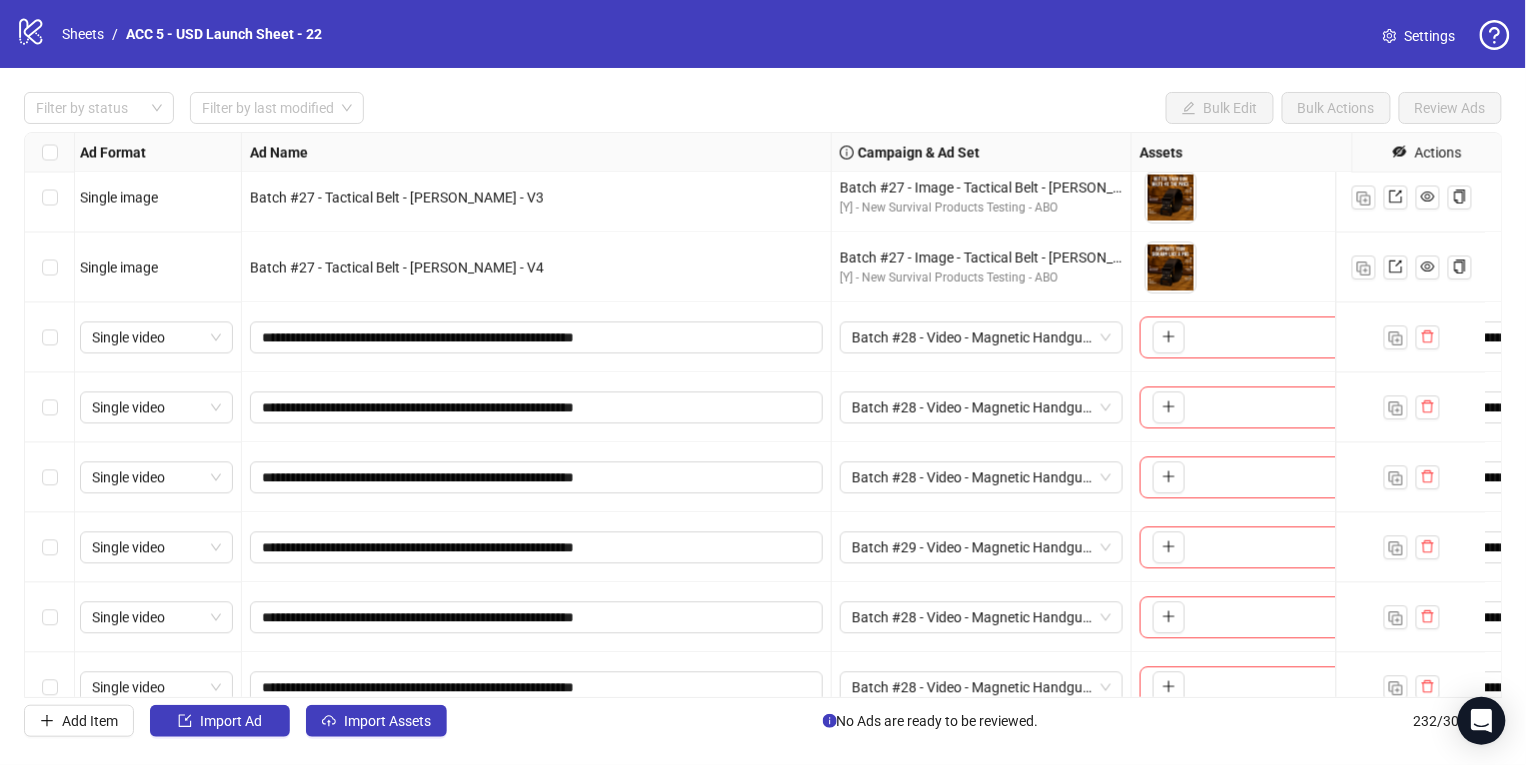 scroll, scrollTop: 15146, scrollLeft: 3, axis: both 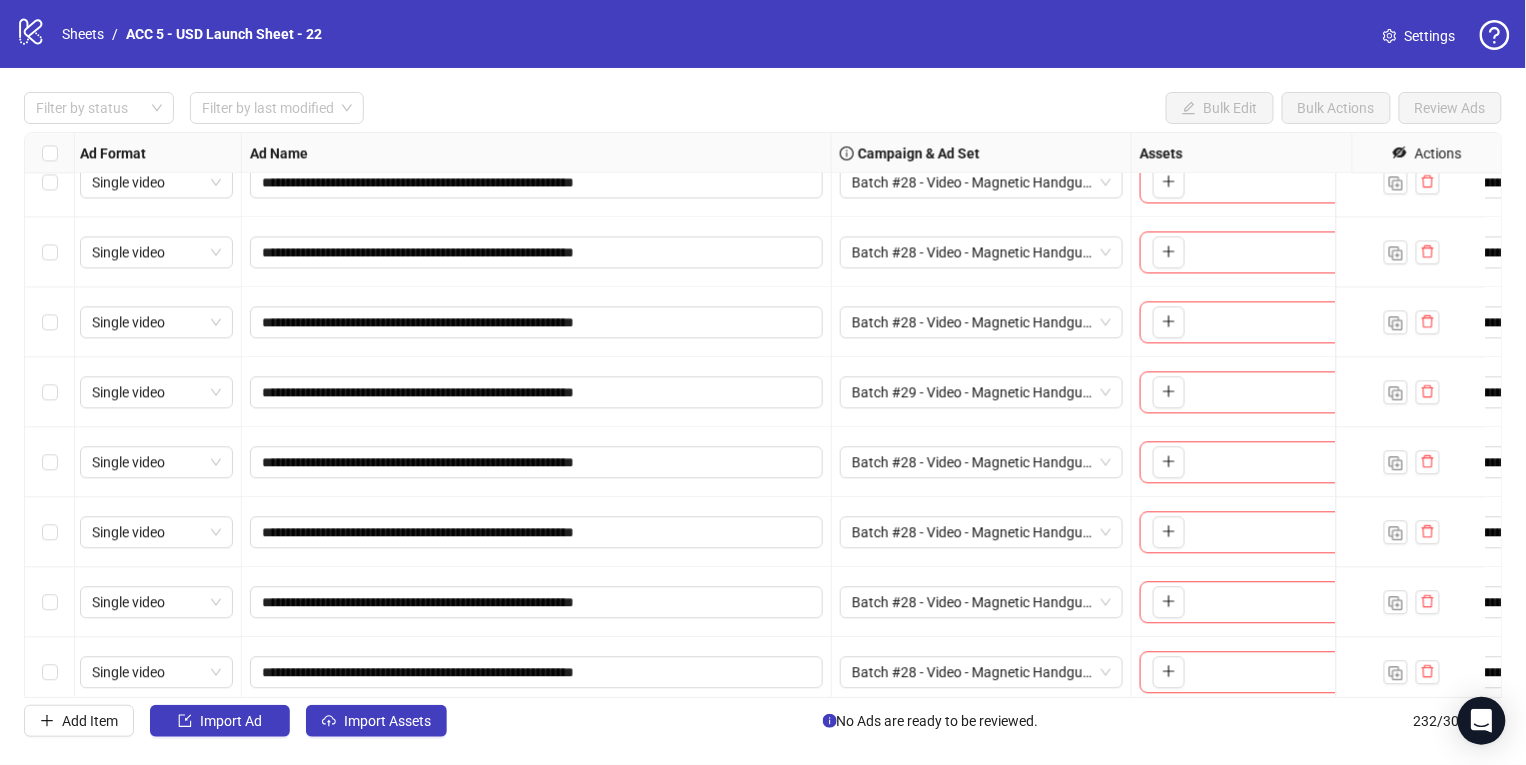click on "Batch #28 - Video - Magnetic Handgun Mount - Yuanda - Tiktok Video - Jul 20" at bounding box center (981, 462) 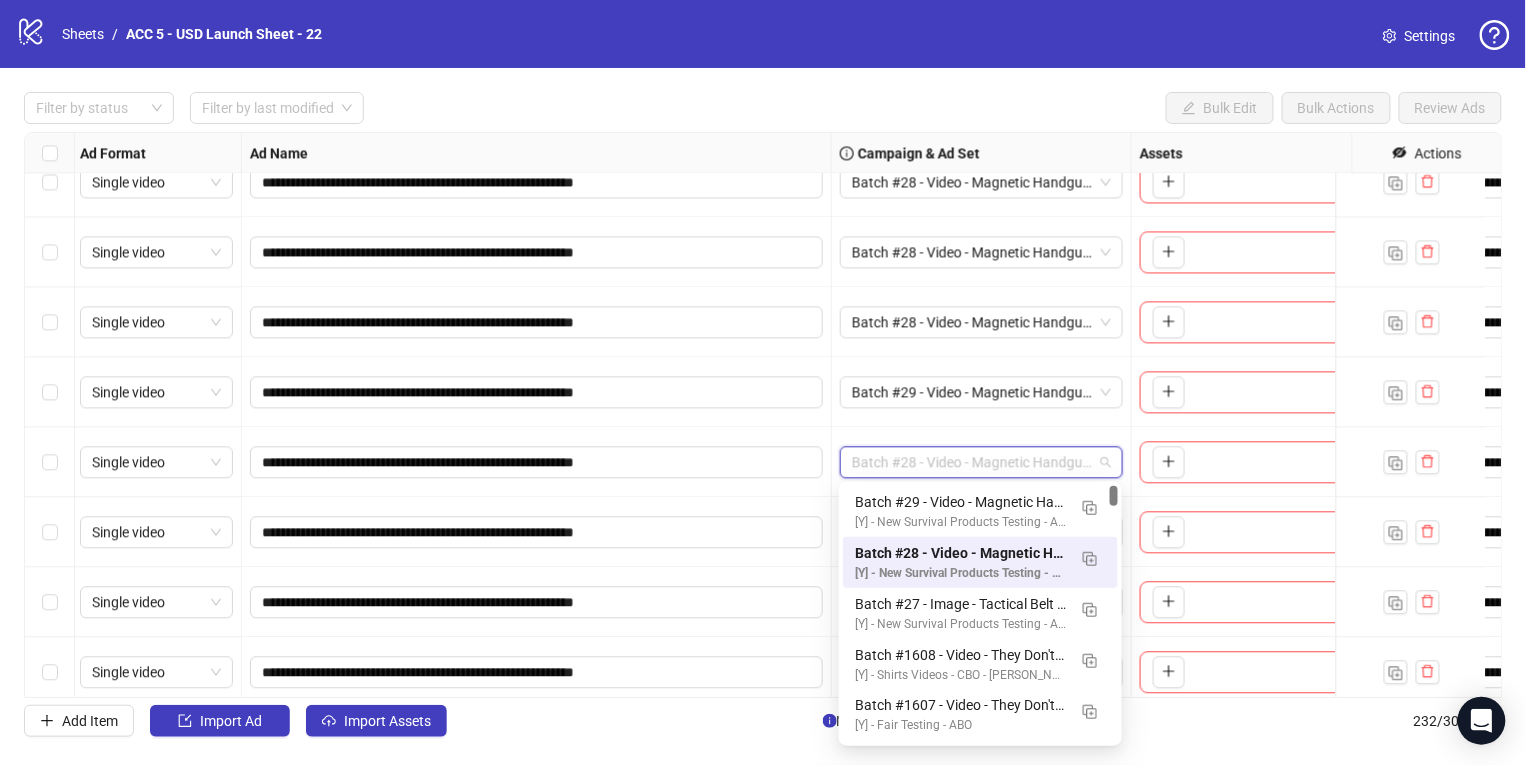 click on "Batch #28 - Video - Magnetic Handgun Mount - Yuanda - Tiktok Video - Jul 20" at bounding box center (981, 462) 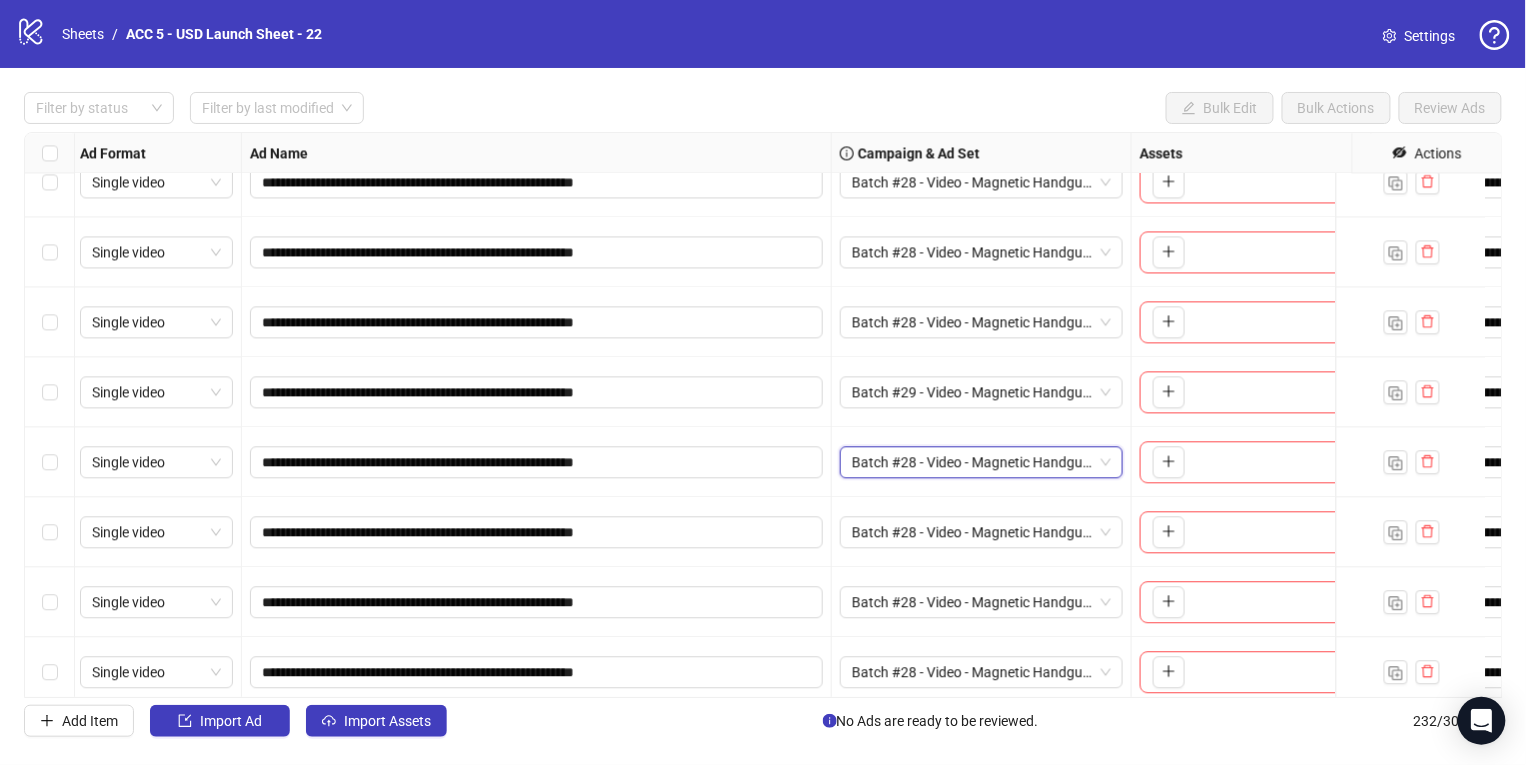 click on "Batch #28 - Video - Magnetic Handgun Mount - Yuanda - Tiktok Video - Jul 20" at bounding box center [981, 462] 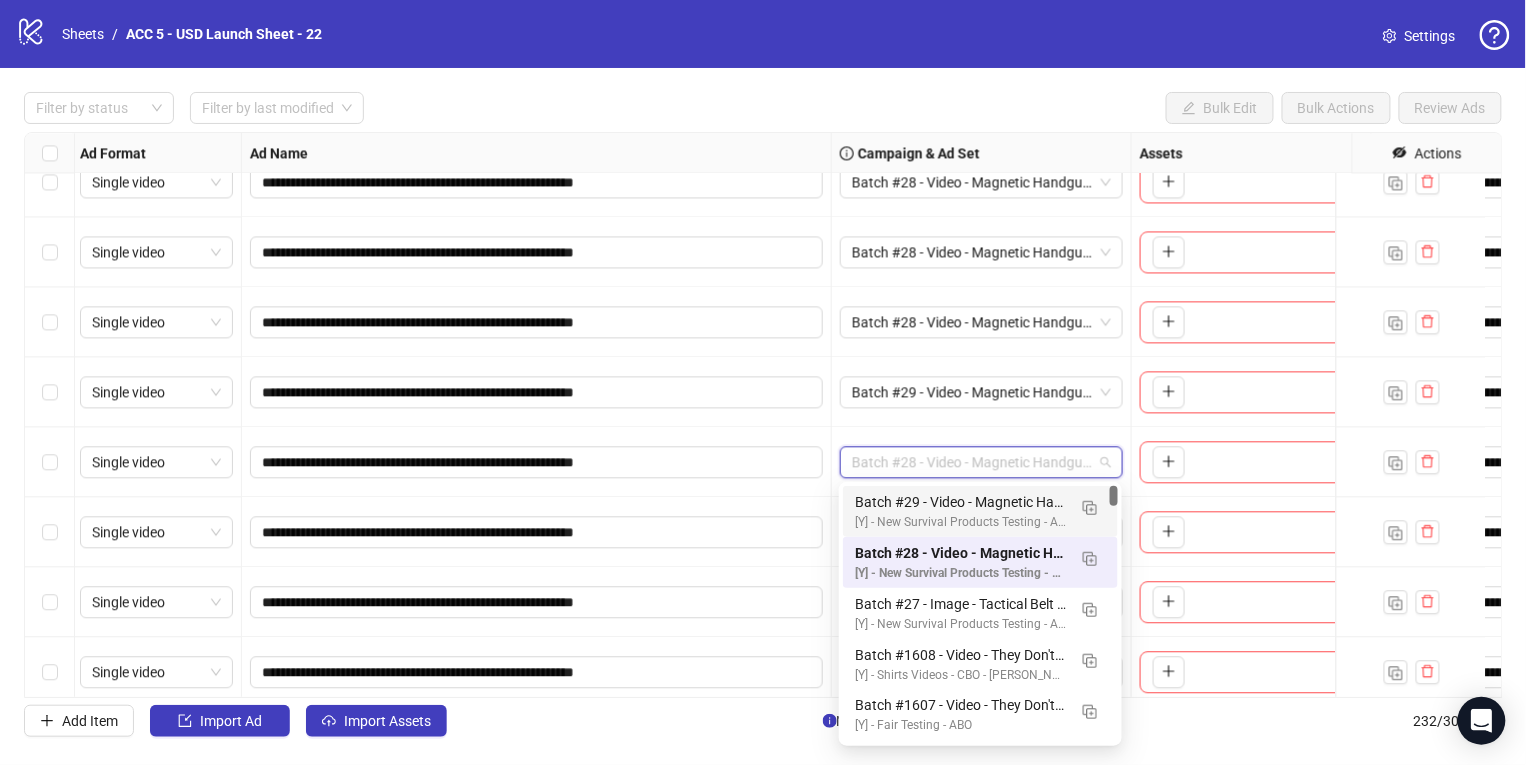 click on "Batch #29 - Video - Magnetic Handgun Mount - Yuanda - Tiktok Video - [DATE]" at bounding box center (960, 502) 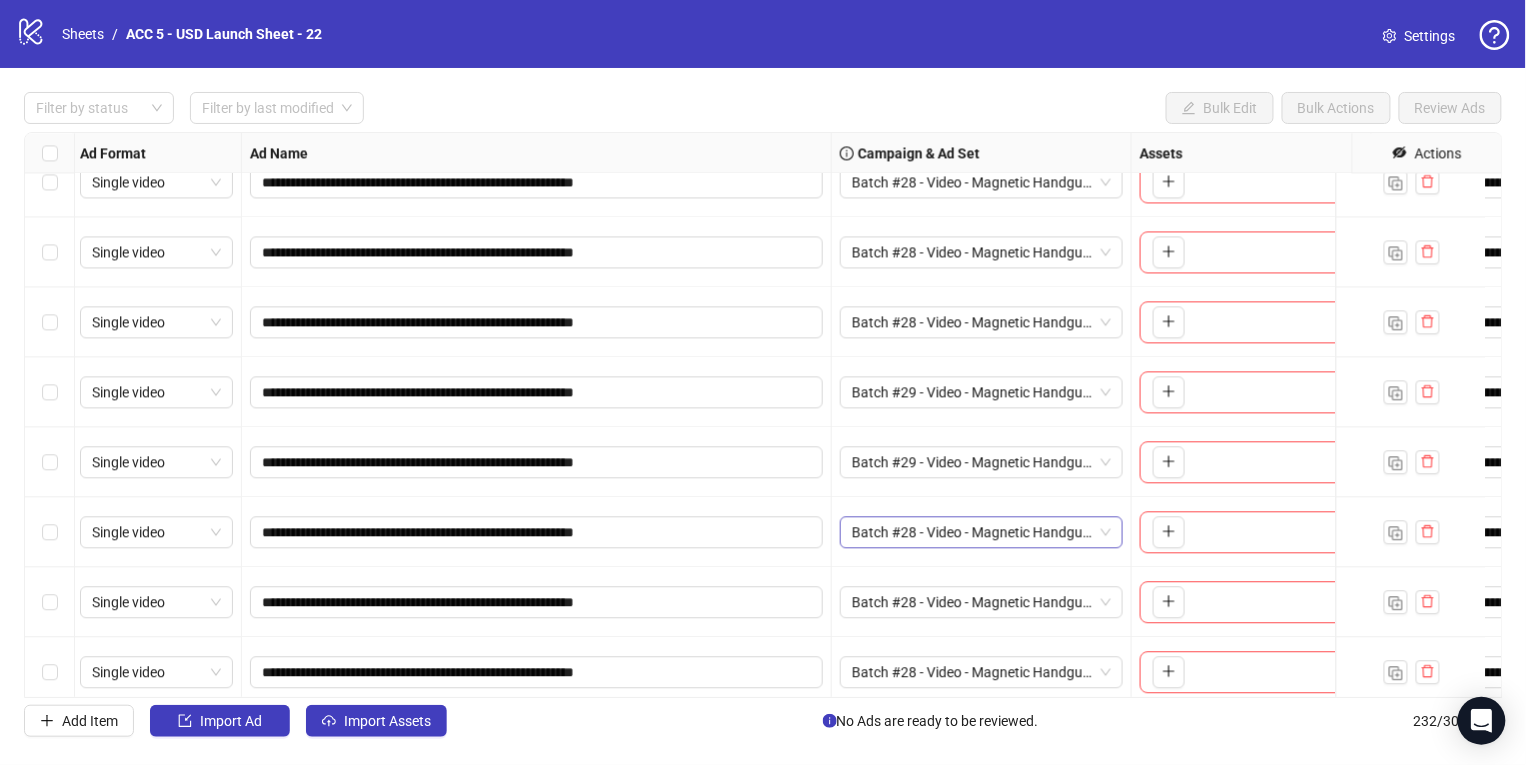 click on "Batch #28 - Video - Magnetic Handgun Mount - Yuanda - Tiktok Video - Jul 20" at bounding box center [981, 532] 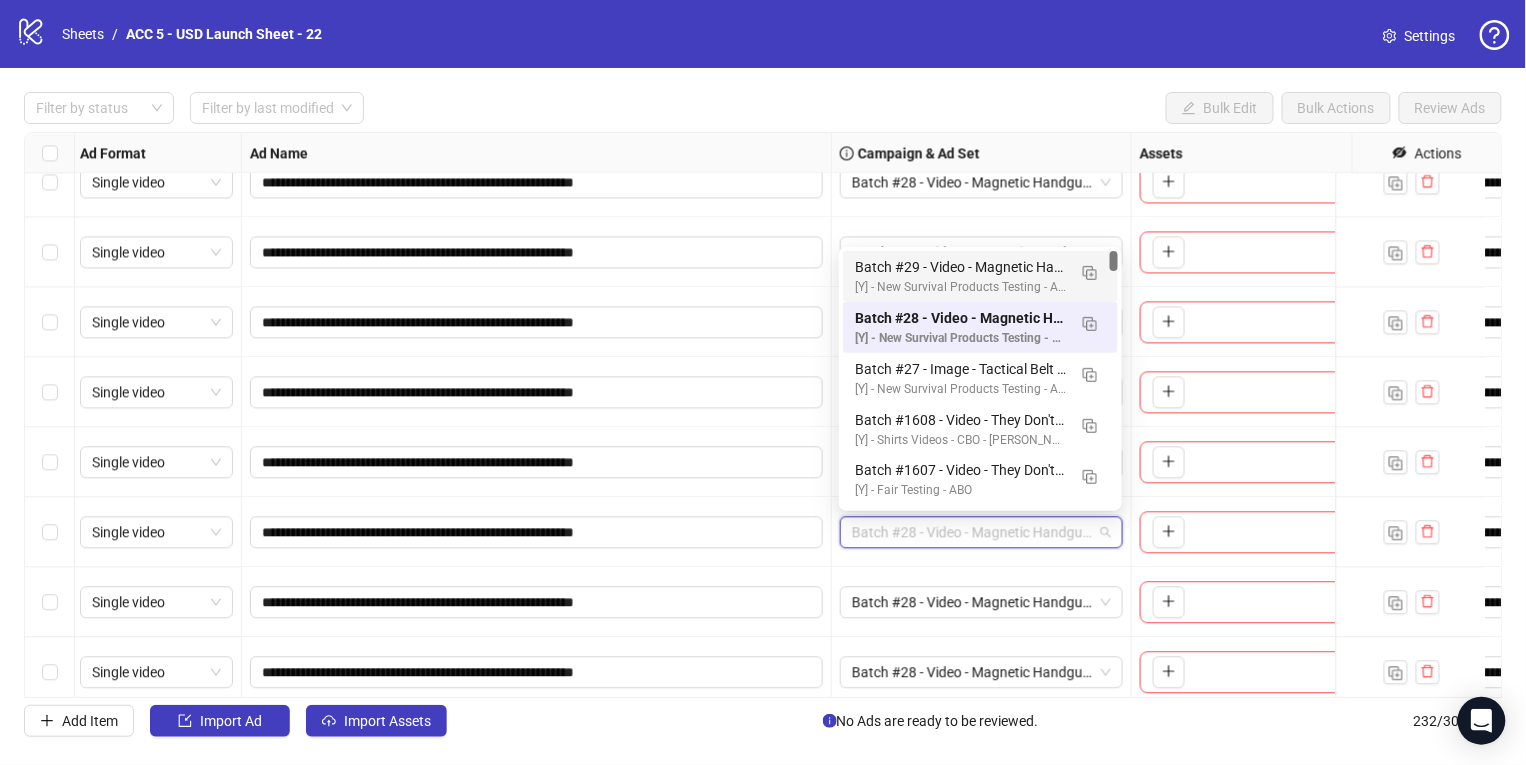 click on "Batch #29 - Video - Magnetic Handgun Mount - Yuanda - Tiktok Video - Jul 20" at bounding box center [960, 267] 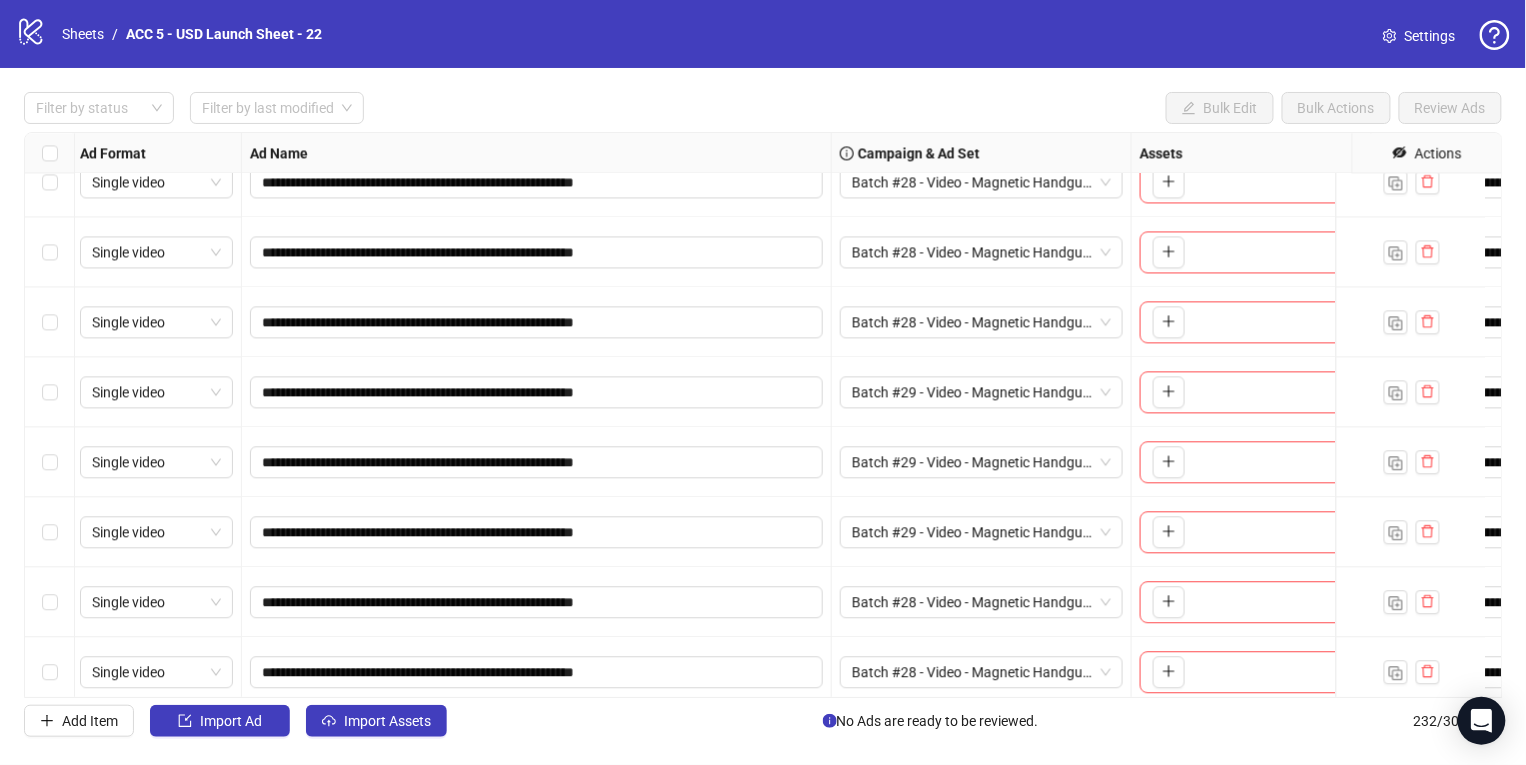 click on "**********" at bounding box center [763, 415] 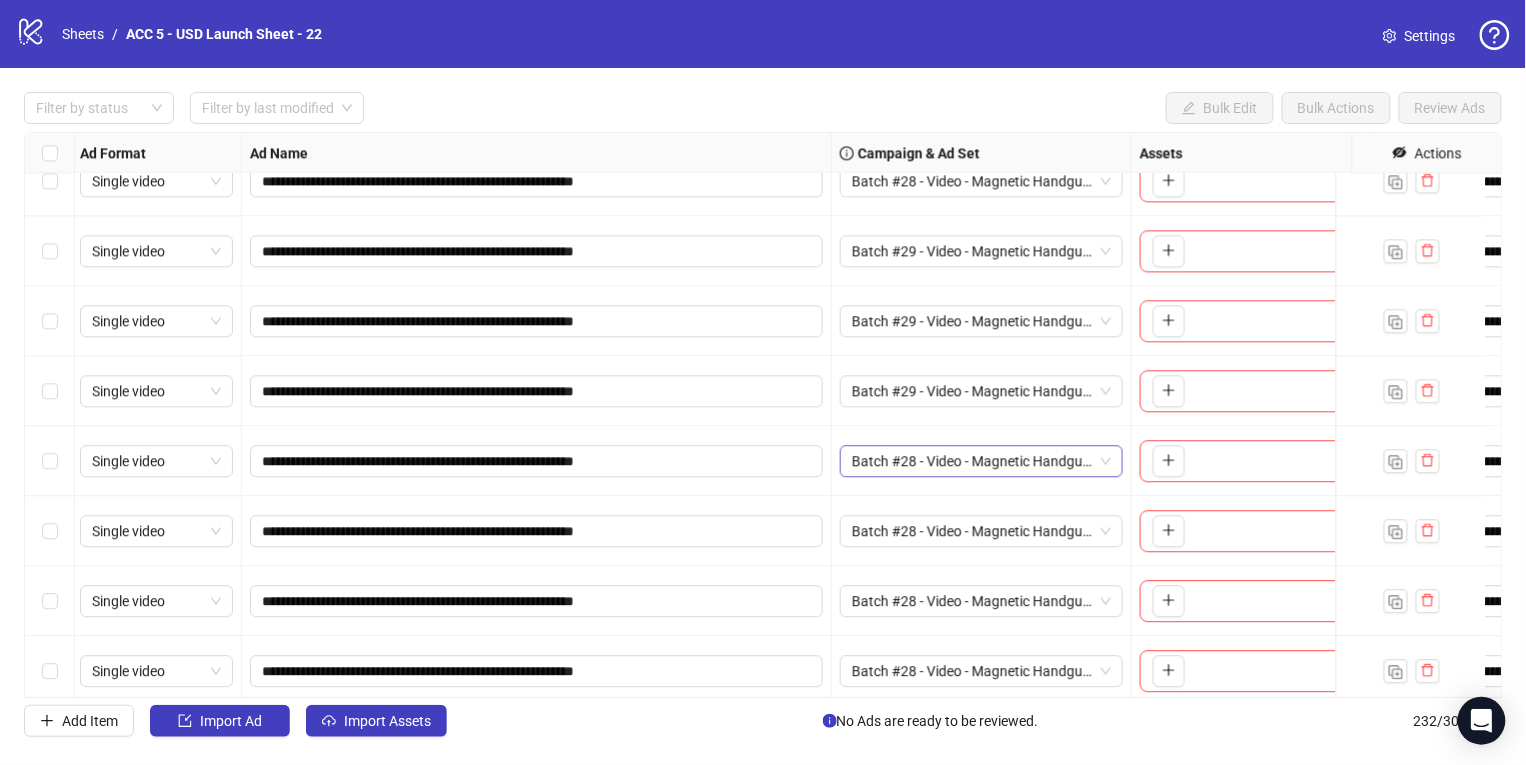 click on "Batch #28 - Video - Magnetic Handgun Mount - Yuanda - Tiktok Video - Jul 20" at bounding box center [981, 461] 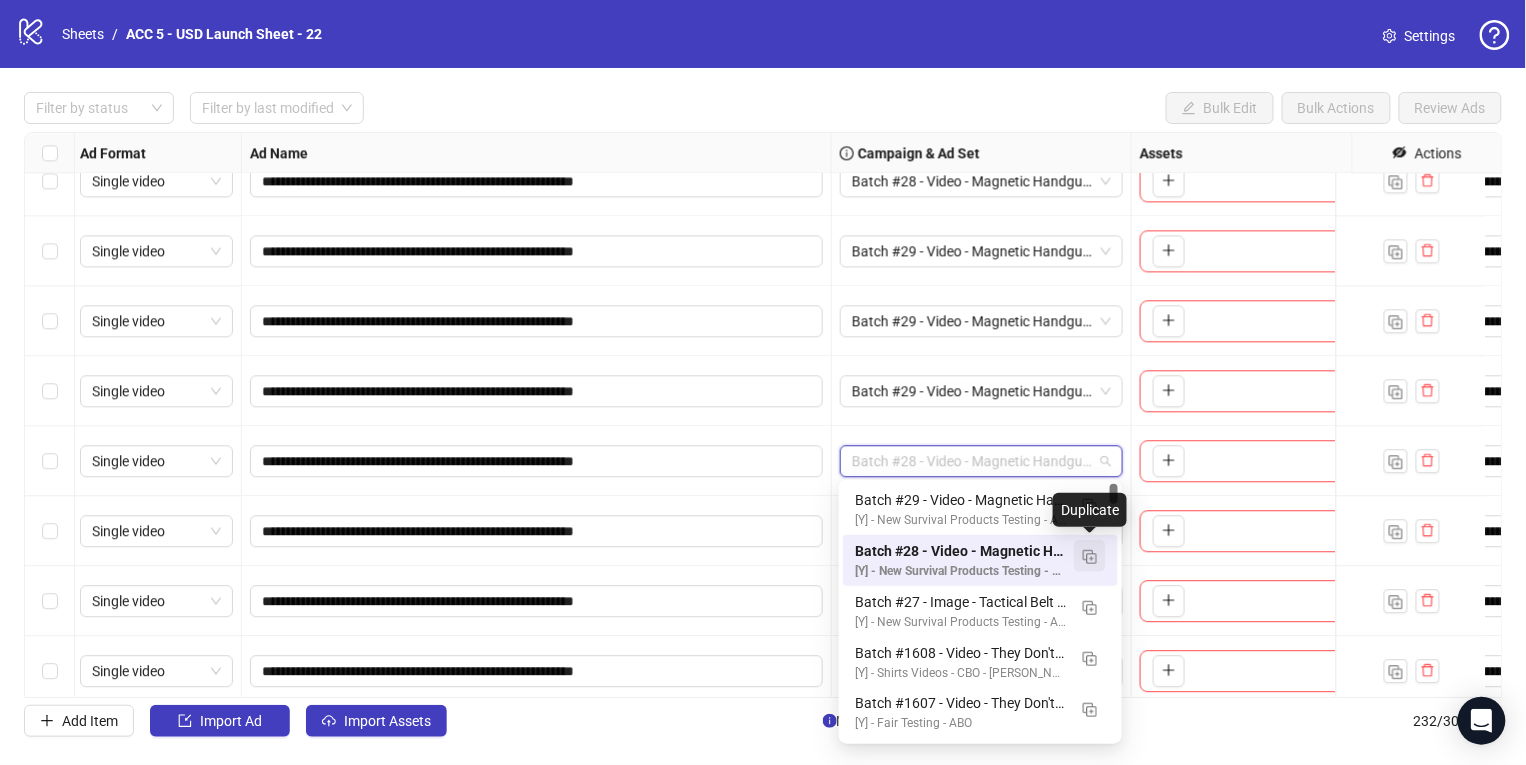 click at bounding box center [1090, 557] 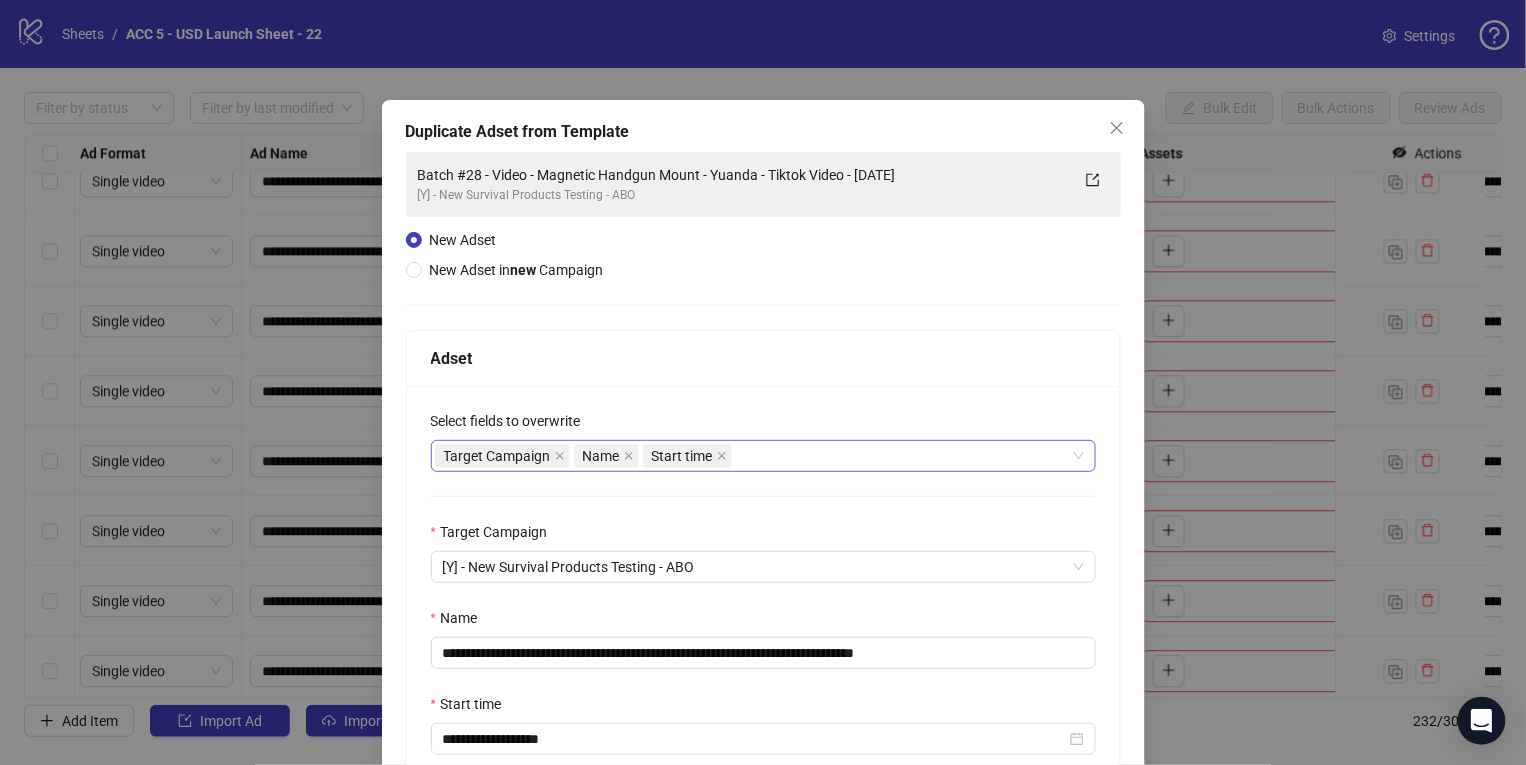 click on "Target Campaign Name Start time" at bounding box center (753, 456) 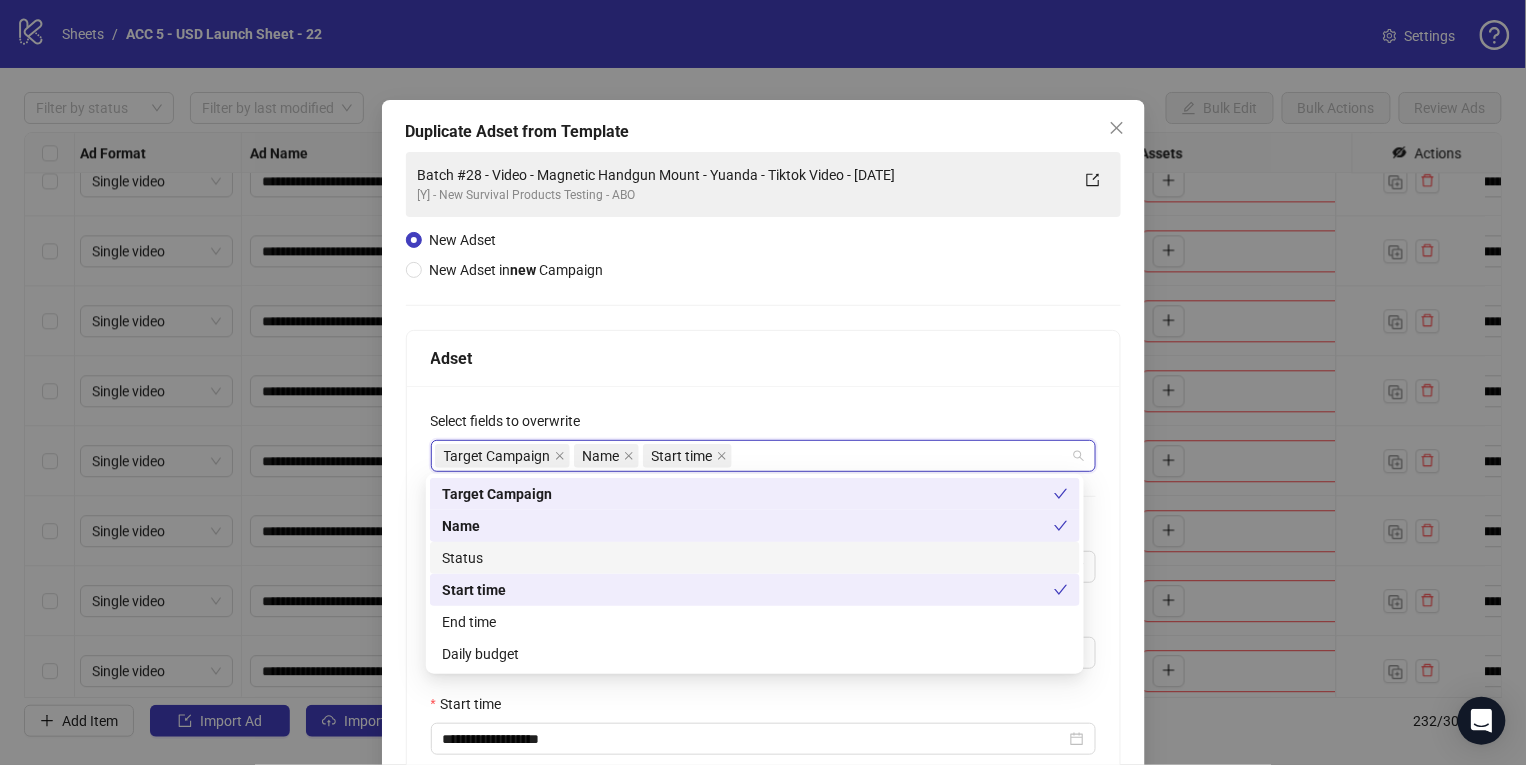 drag, startPoint x: 535, startPoint y: 557, endPoint x: 538, endPoint y: 616, distance: 59.07622 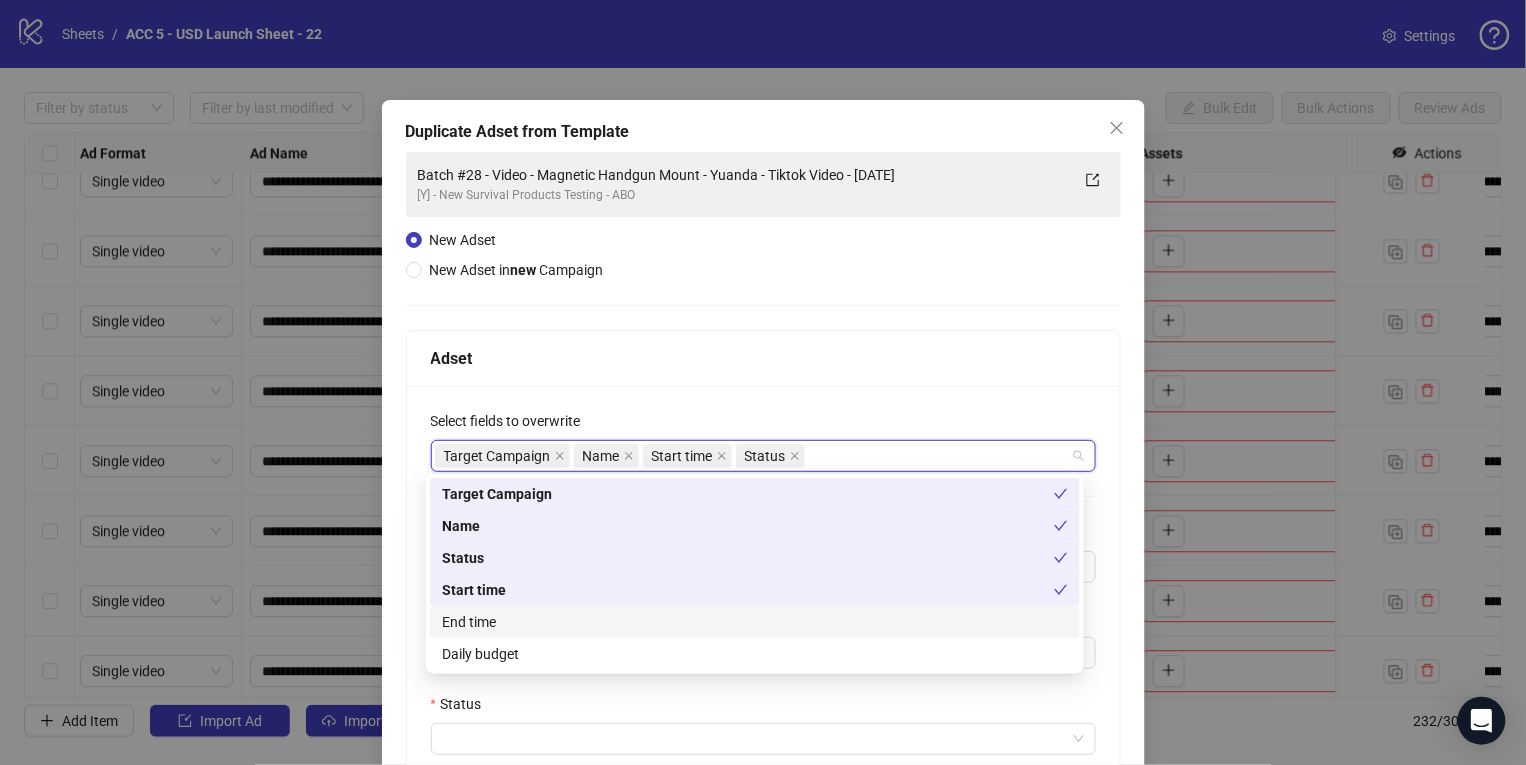 click on "End time" at bounding box center (755, 622) 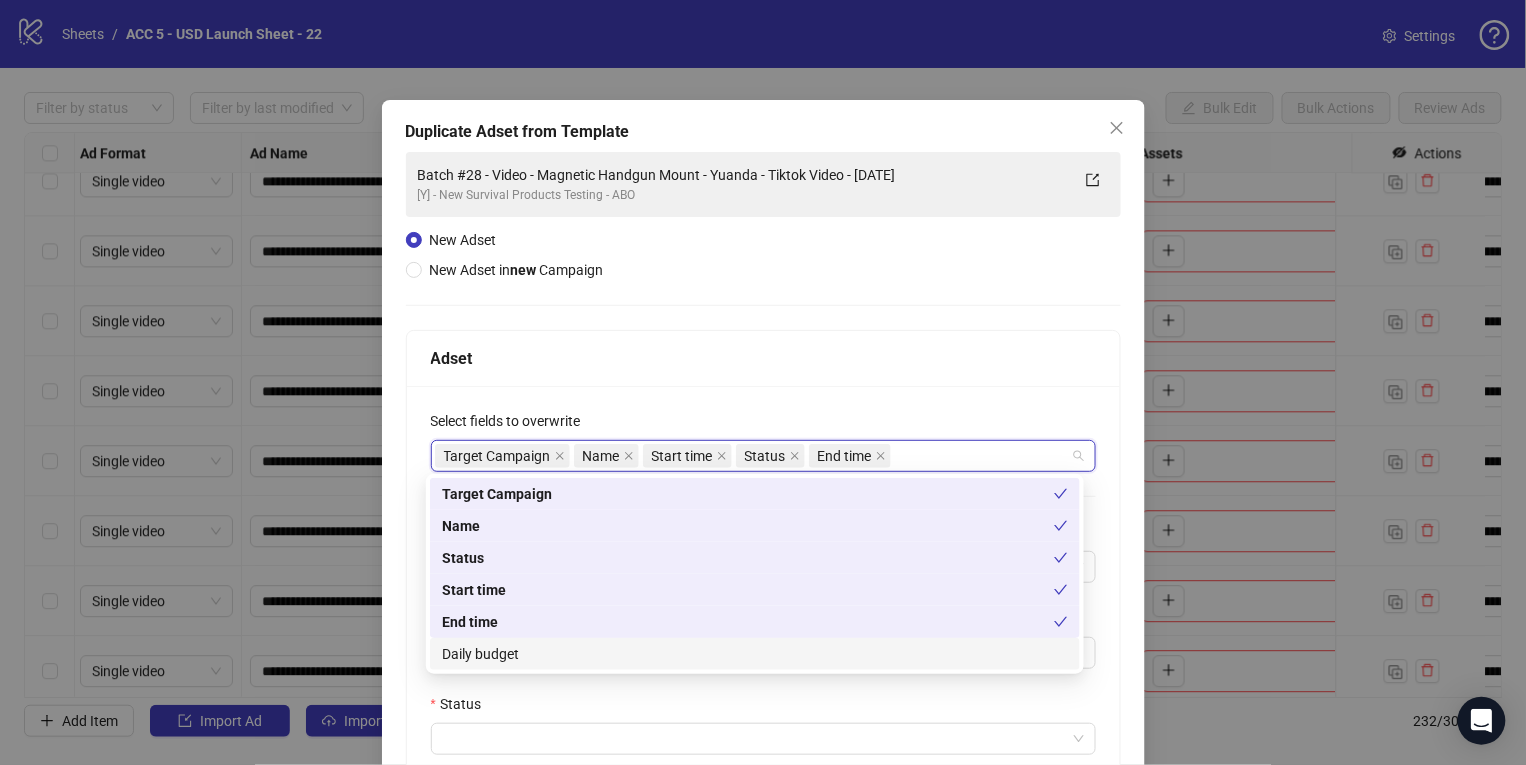 drag, startPoint x: 534, startPoint y: 645, endPoint x: 547, endPoint y: 672, distance: 29.966648 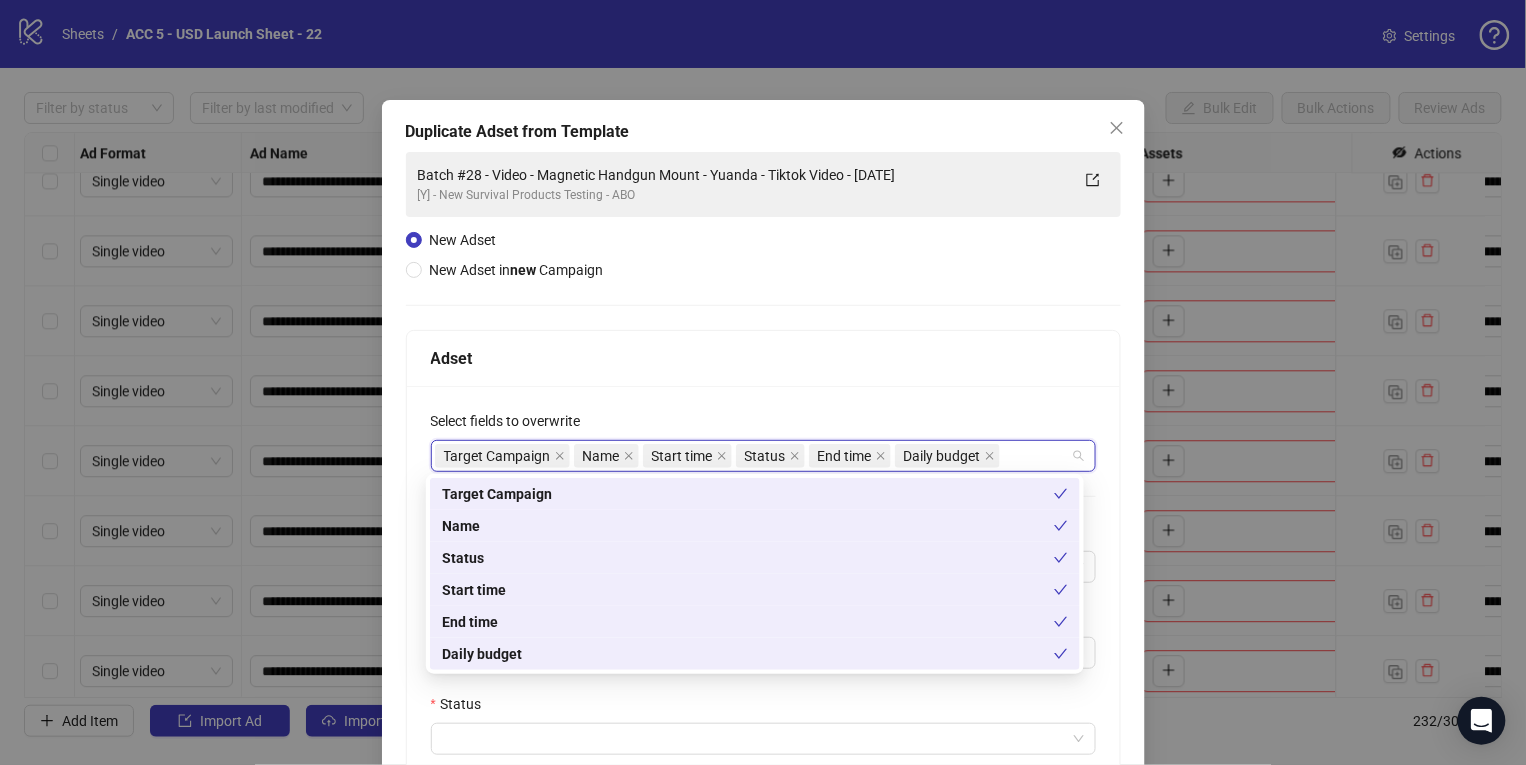 click on "**********" at bounding box center (763, 723) 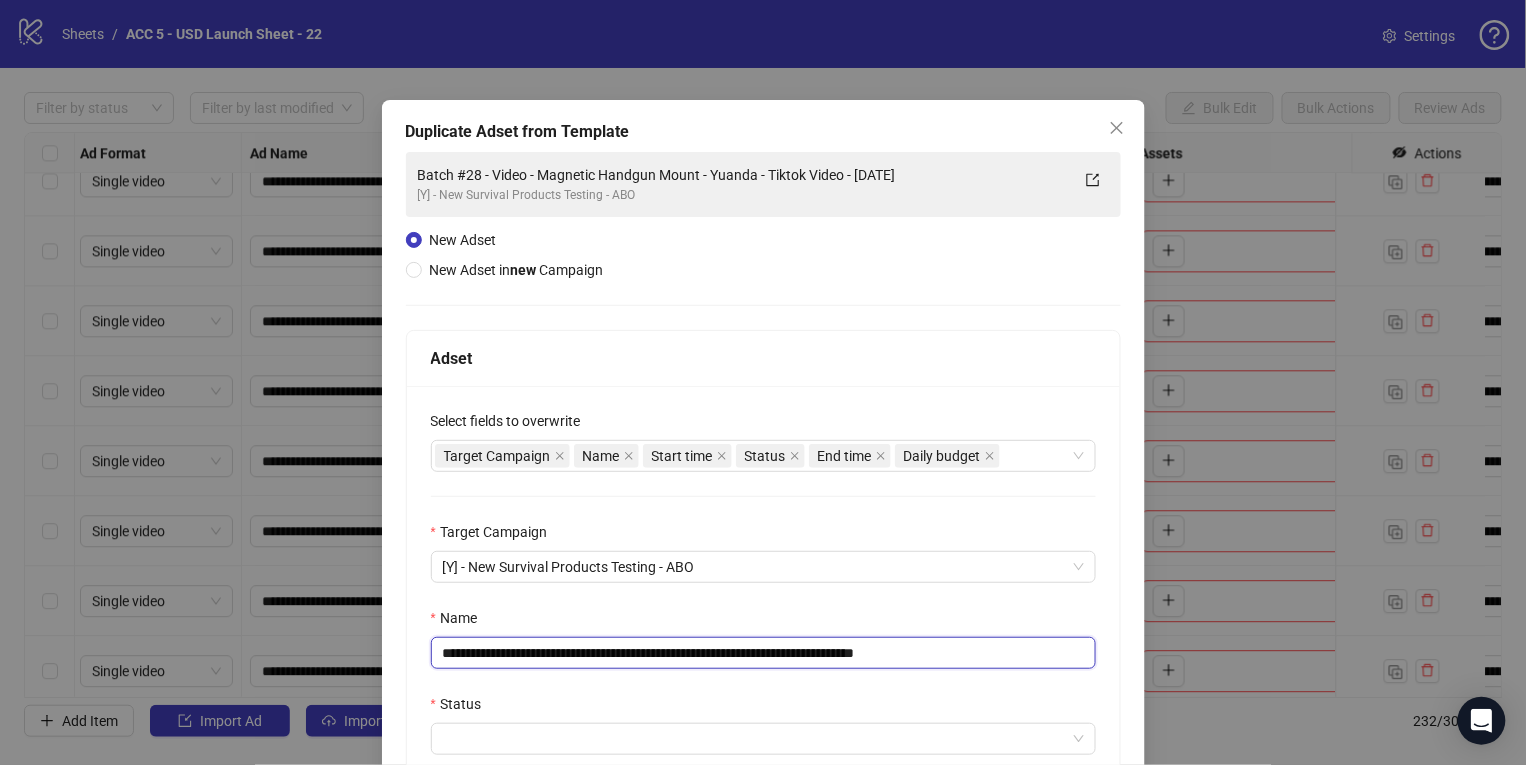 click on "**********" at bounding box center [763, 653] 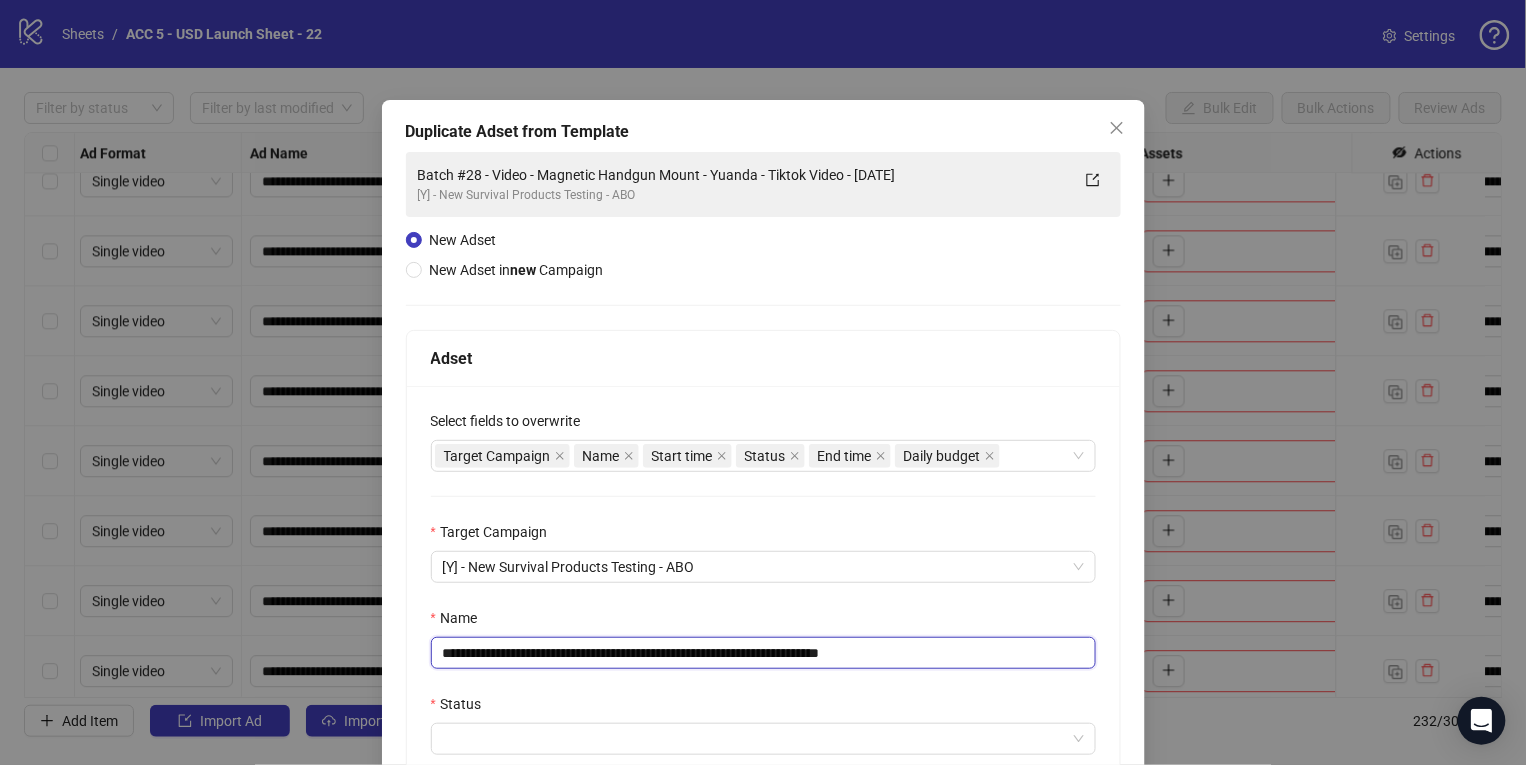 scroll, scrollTop: 150, scrollLeft: 0, axis: vertical 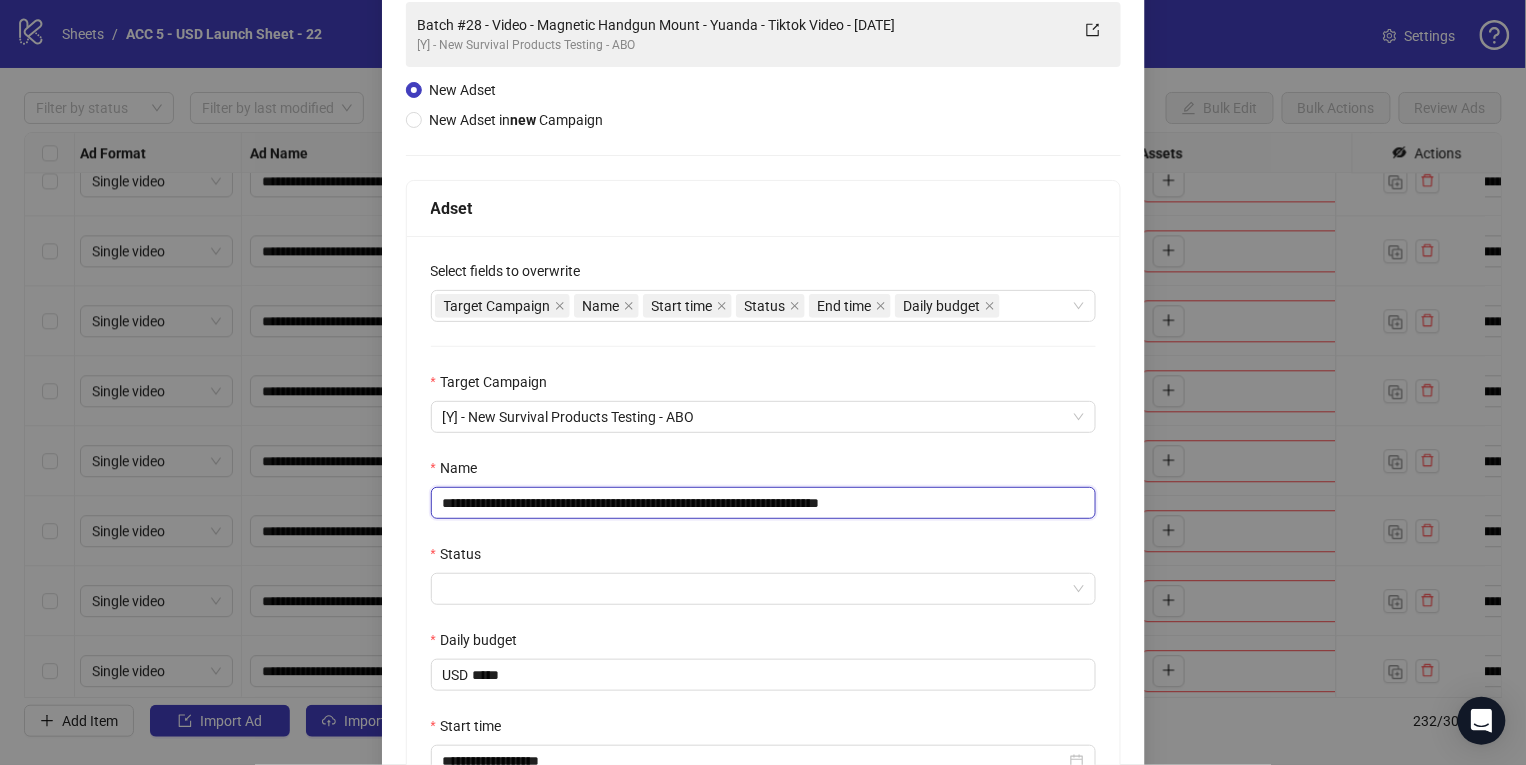 click on "**********" at bounding box center (763, 503) 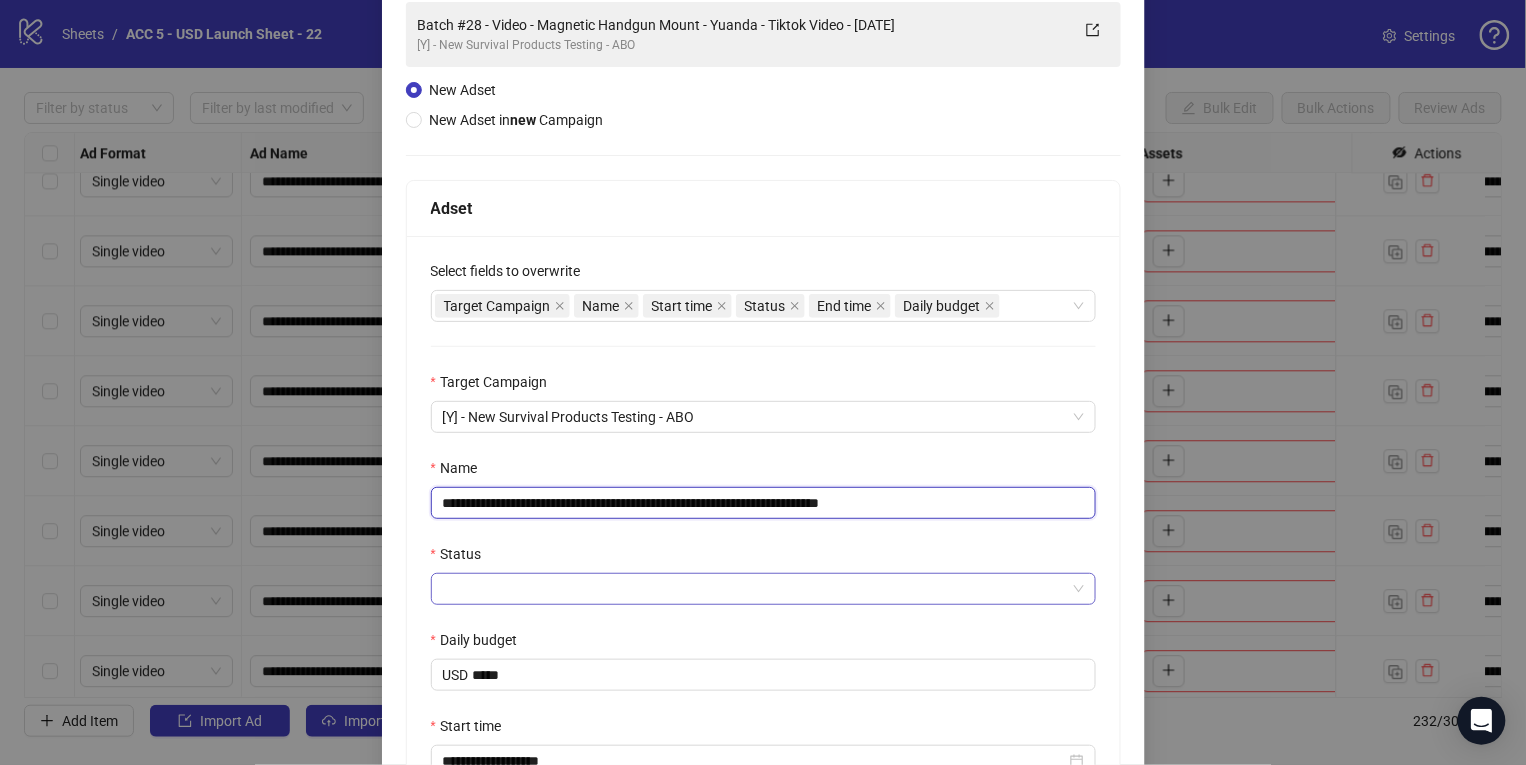 type on "**********" 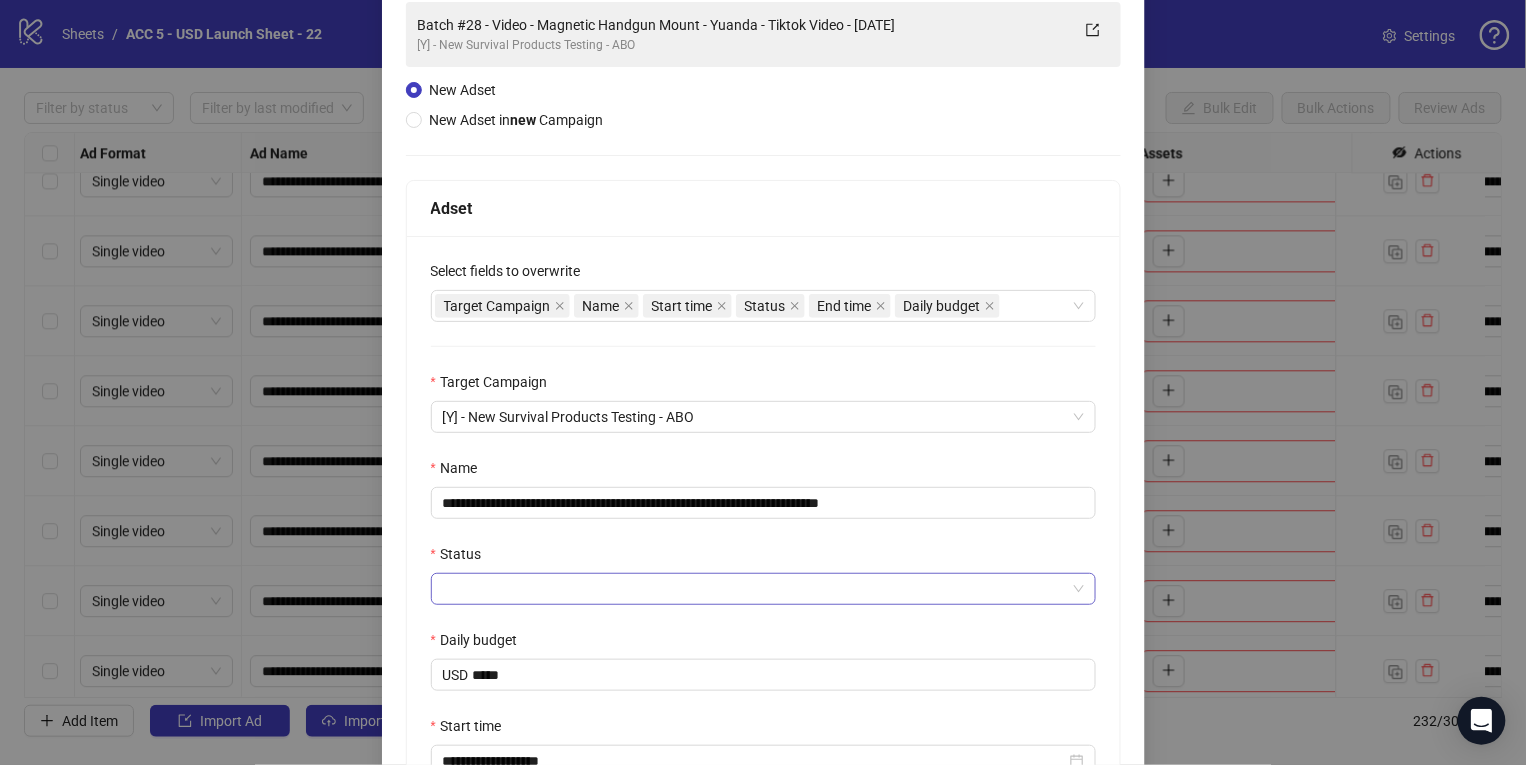 click on "Status" at bounding box center (754, 589) 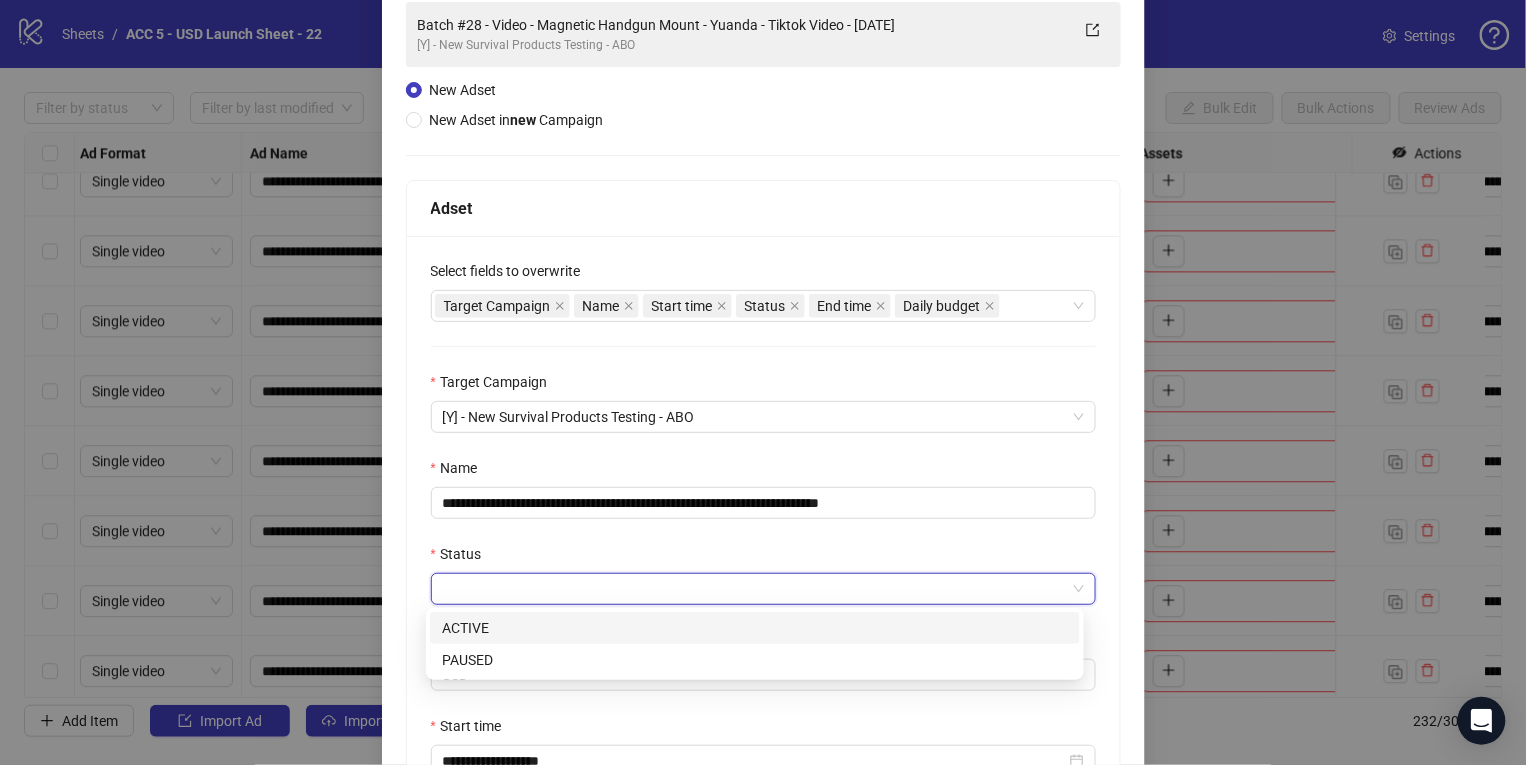 click on "ACTIVE" at bounding box center [755, 628] 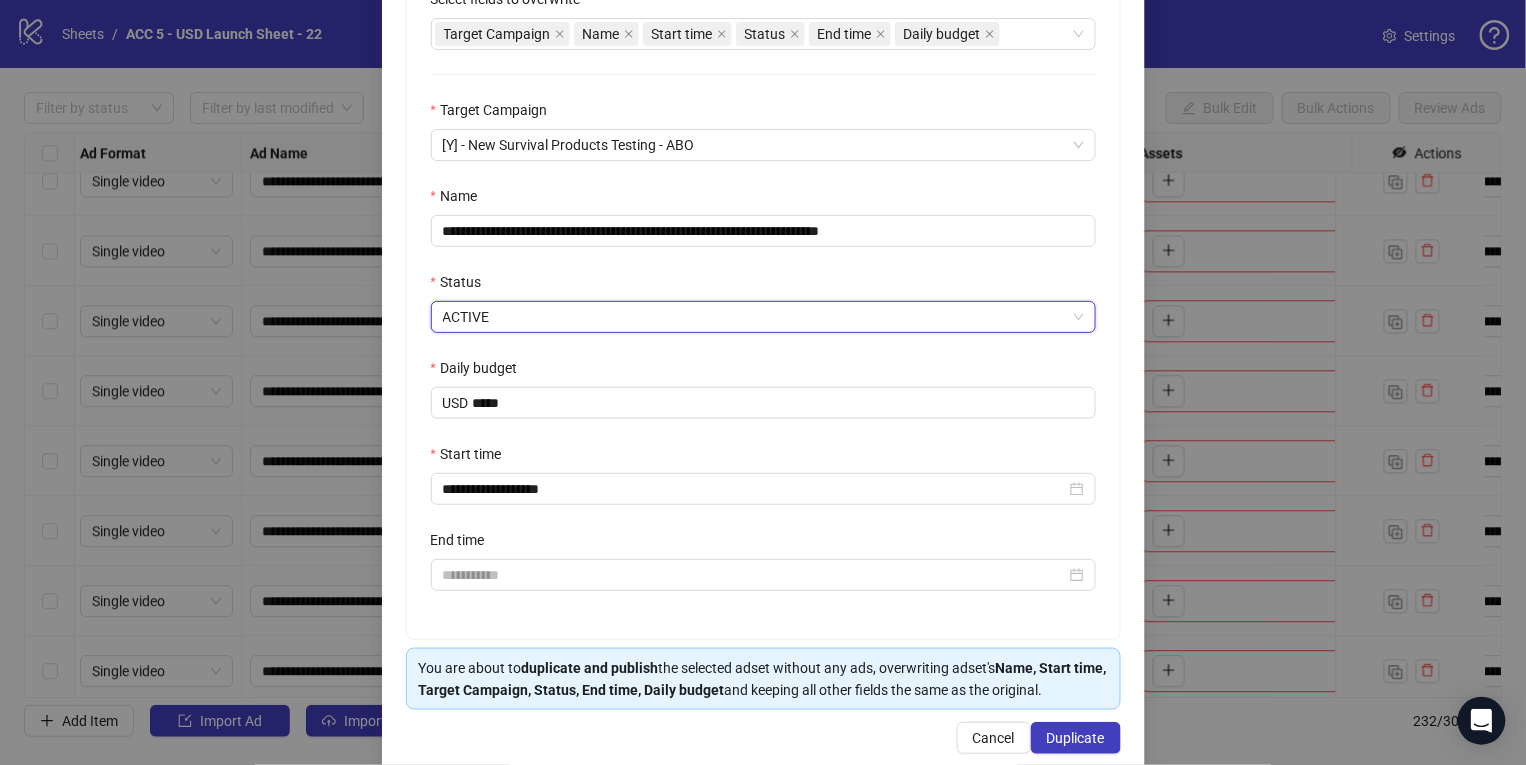 scroll, scrollTop: 451, scrollLeft: 0, axis: vertical 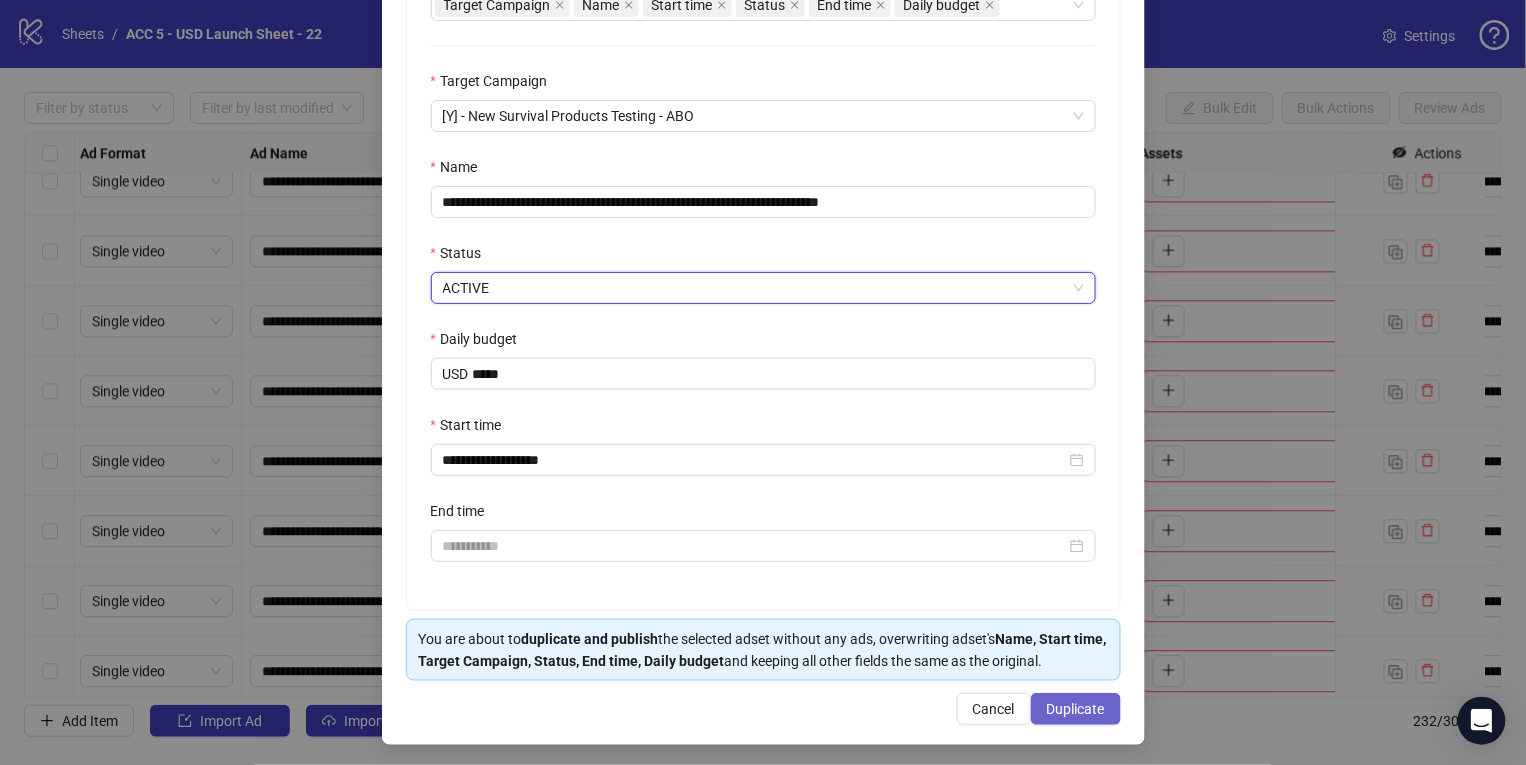 click on "Duplicate" at bounding box center (1076, 709) 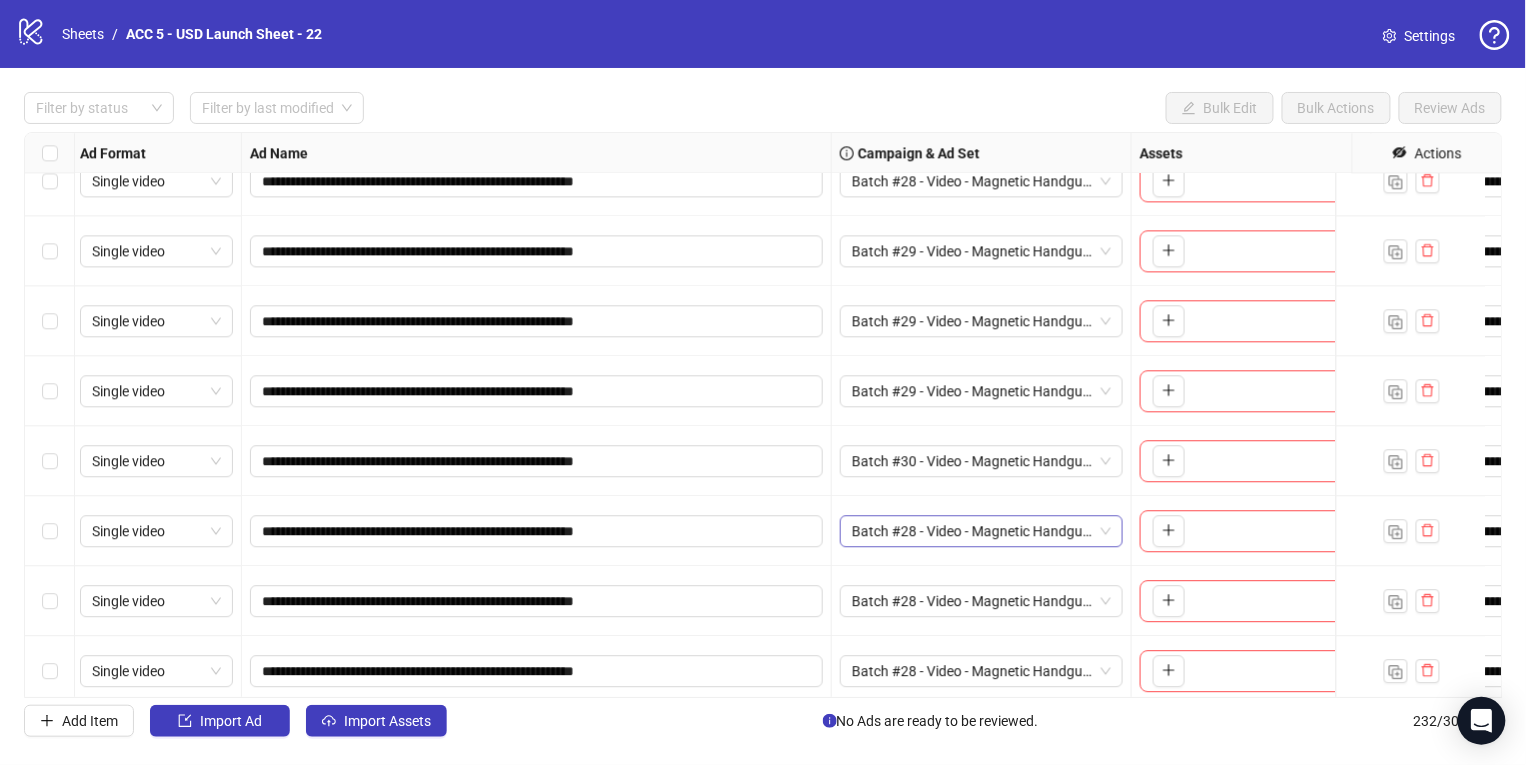 click on "Batch #28 - Video - Magnetic Handgun Mount - Yuanda - Tiktok Video - Jul 20" at bounding box center (981, 531) 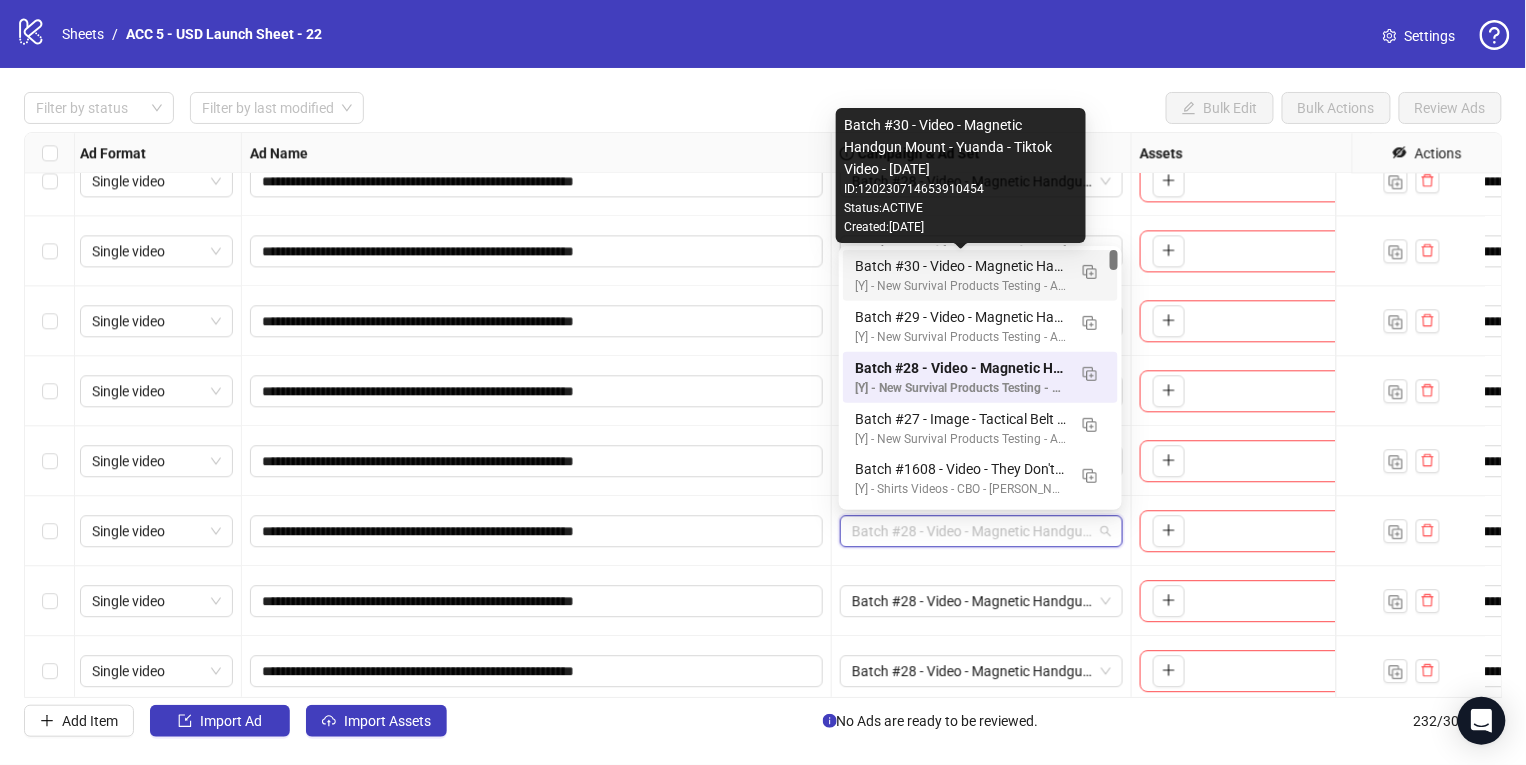click on "Batch #30 - Video - Magnetic Handgun Mount - Yuanda - Tiktok Video - Jul 20" at bounding box center [960, 266] 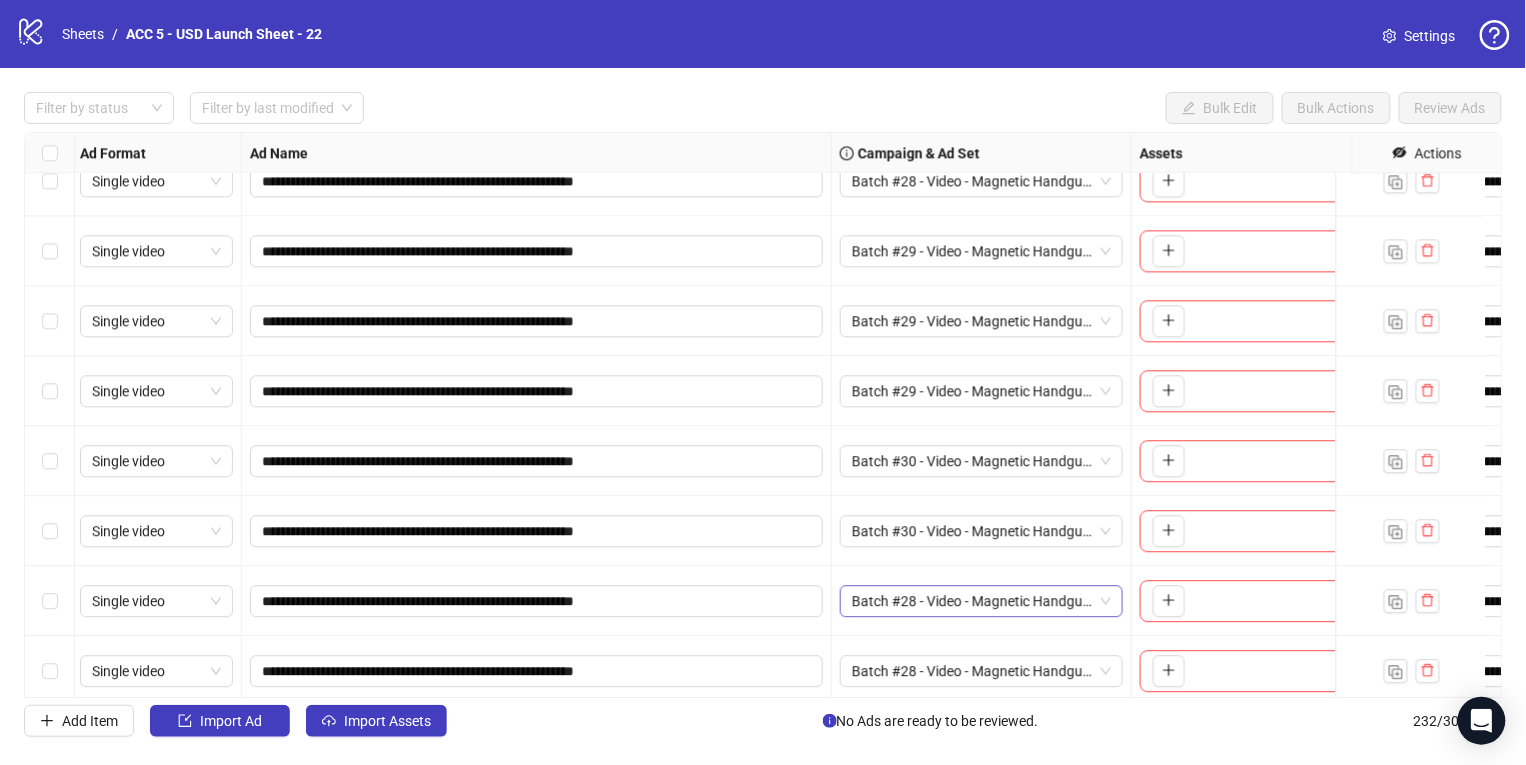 click on "Batch #28 - Video - Magnetic Handgun Mount - Yuanda - Tiktok Video - Jul 20" at bounding box center [981, 601] 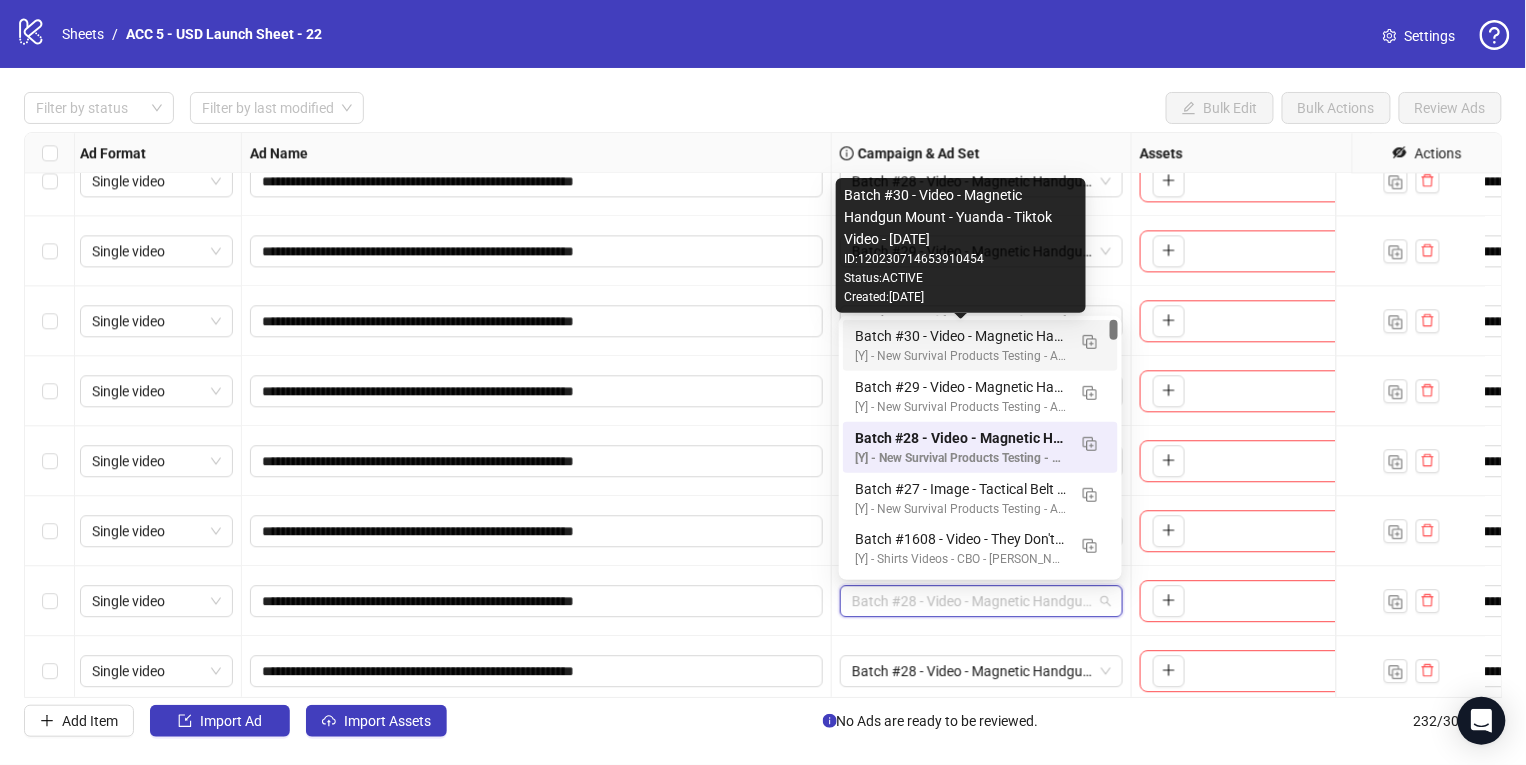 click on "Batch #30 - Video - Magnetic Handgun Mount - Yuanda - Tiktok Video - Jul 20" at bounding box center [960, 336] 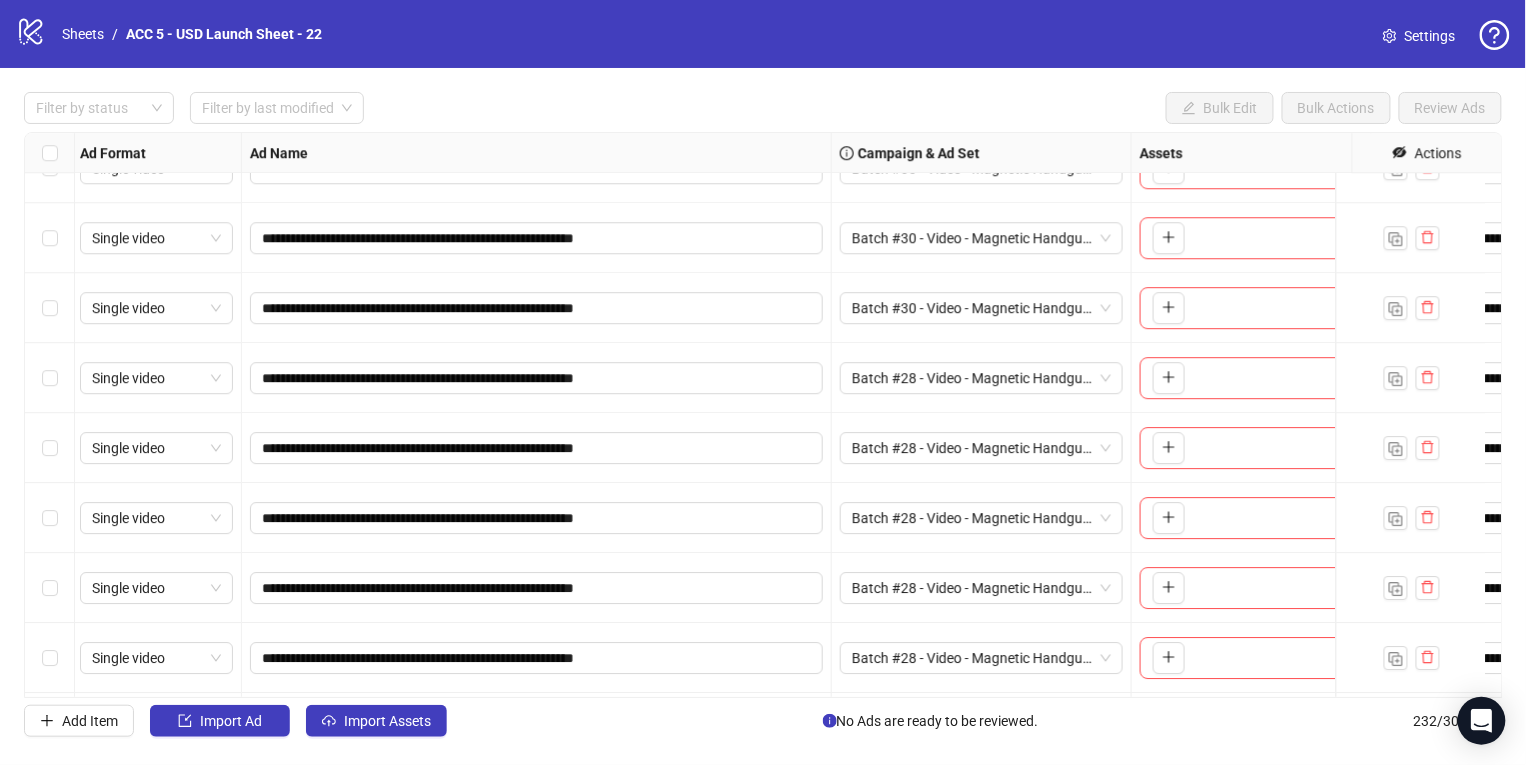 click on "**********" at bounding box center [763, 415] 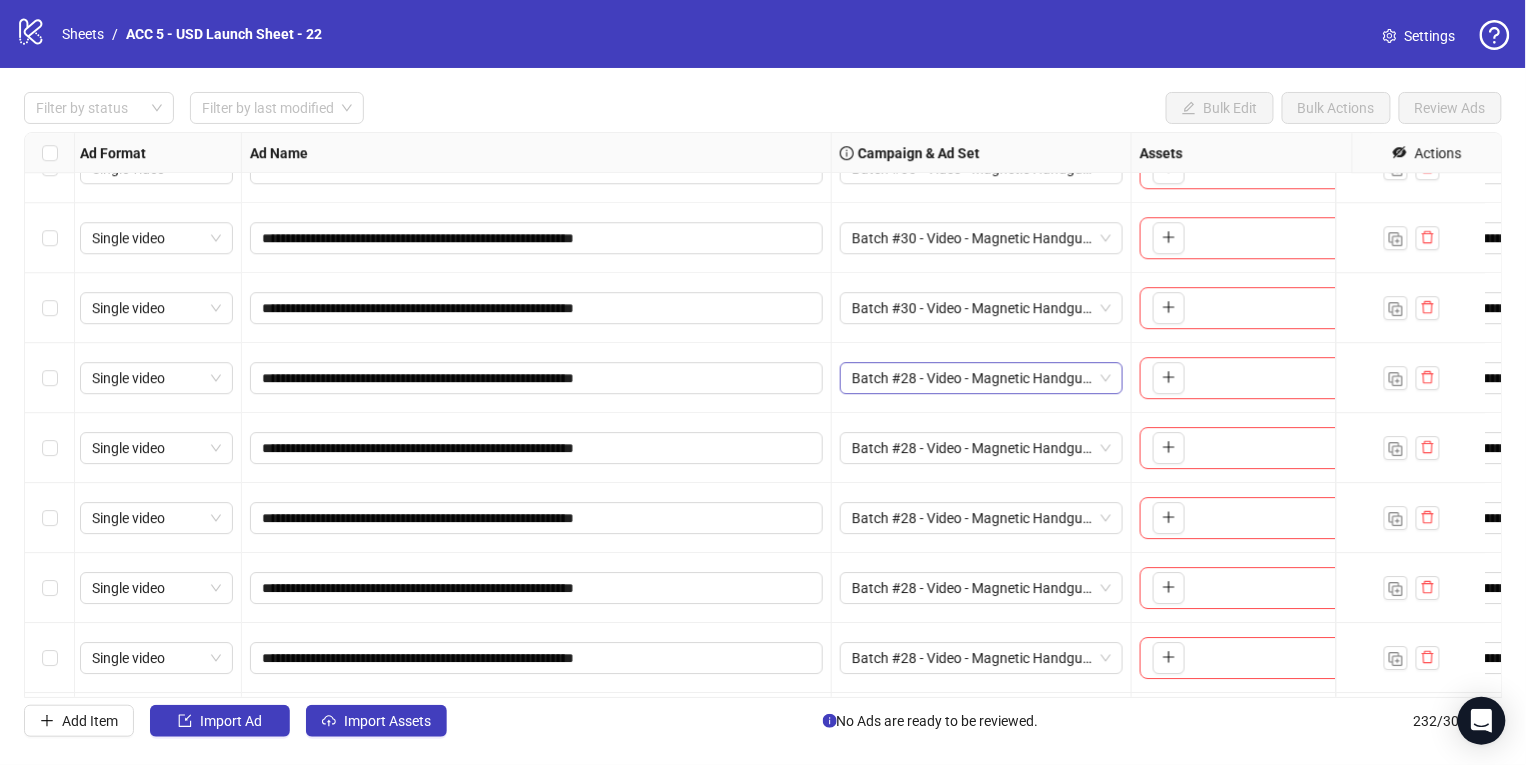 scroll, scrollTop: 15586, scrollLeft: 3, axis: both 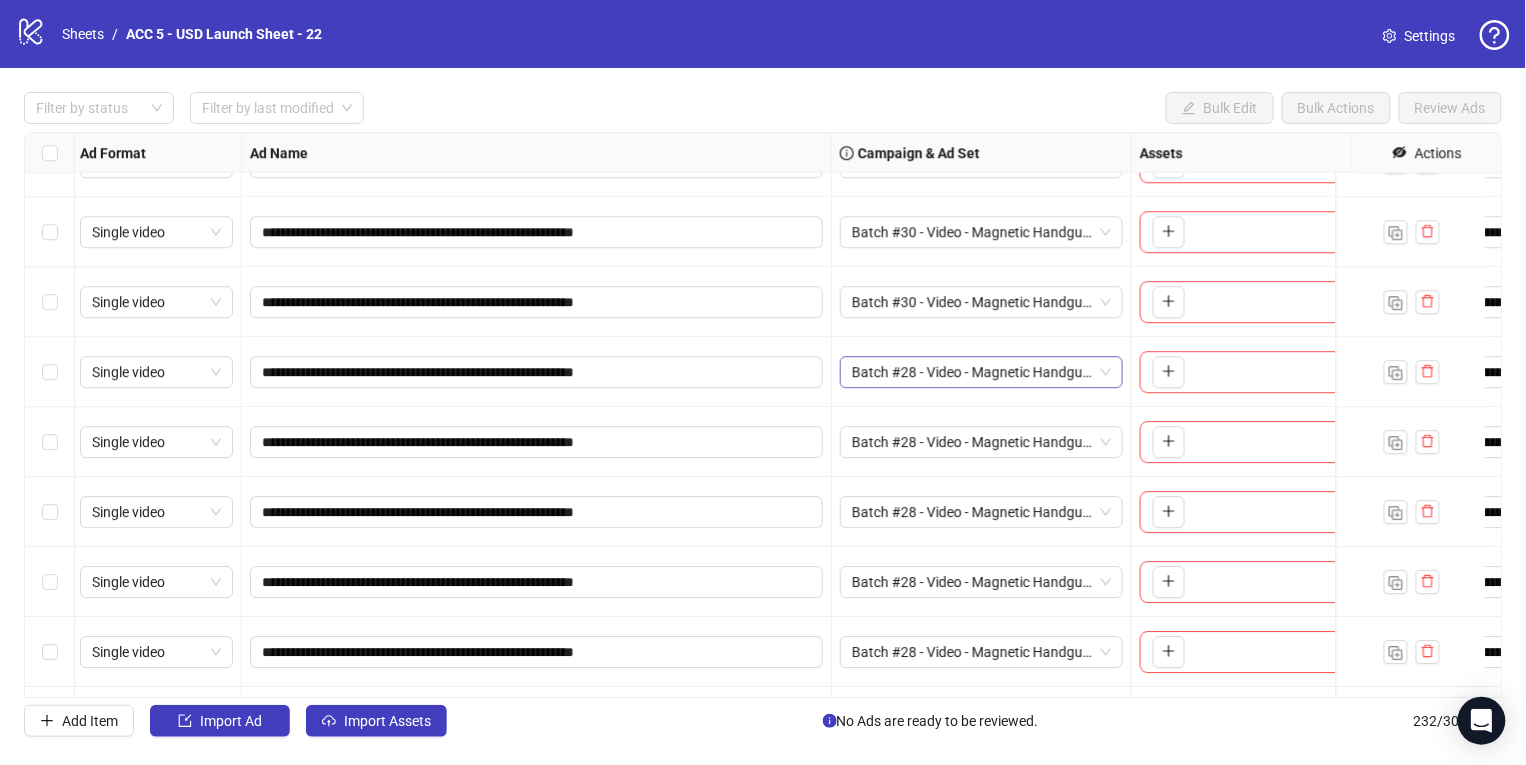 click on "Batch #28 - Video - Magnetic Handgun Mount - Yuanda - Tiktok Video - Jul 20" at bounding box center [981, 372] 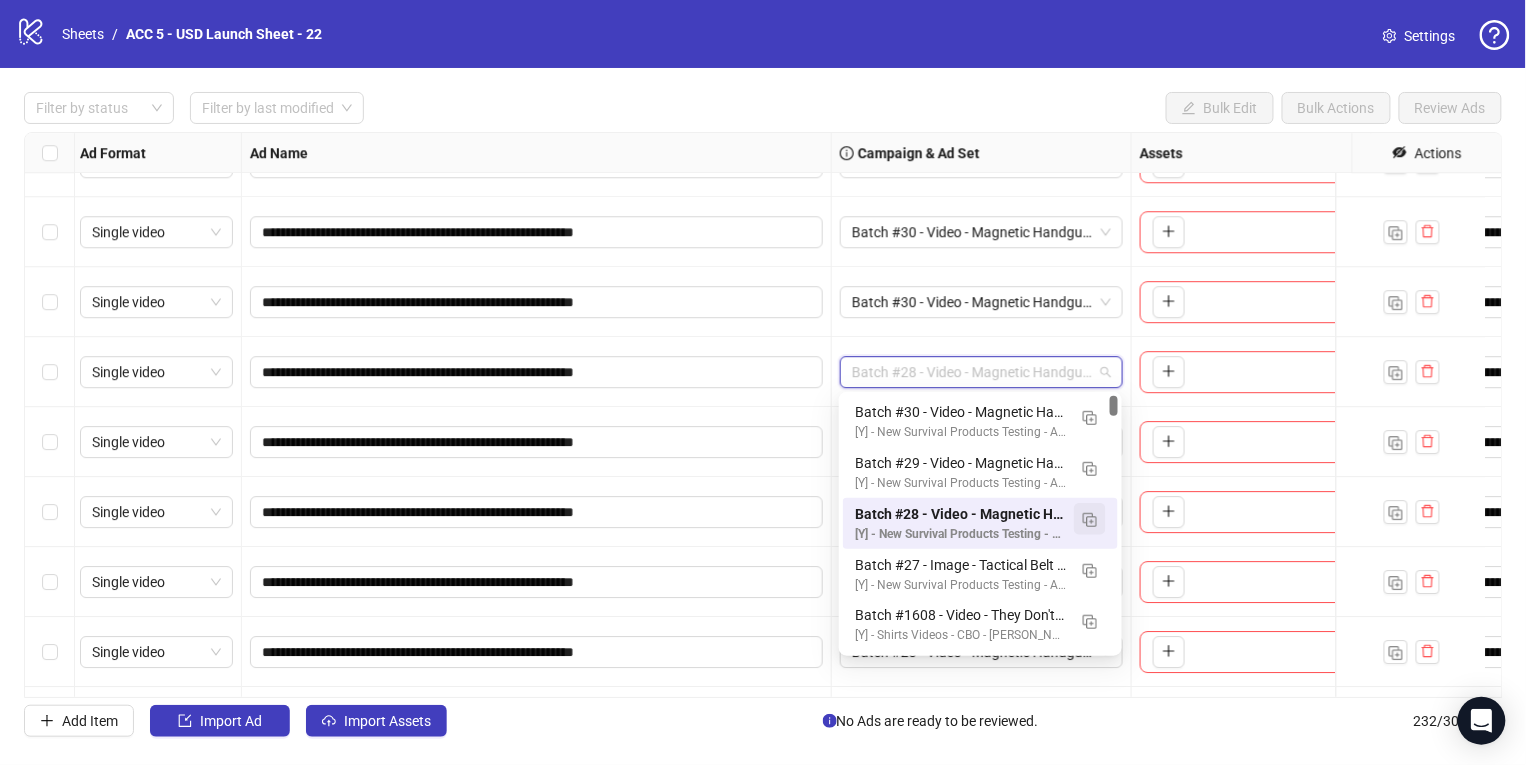 click at bounding box center (1090, 520) 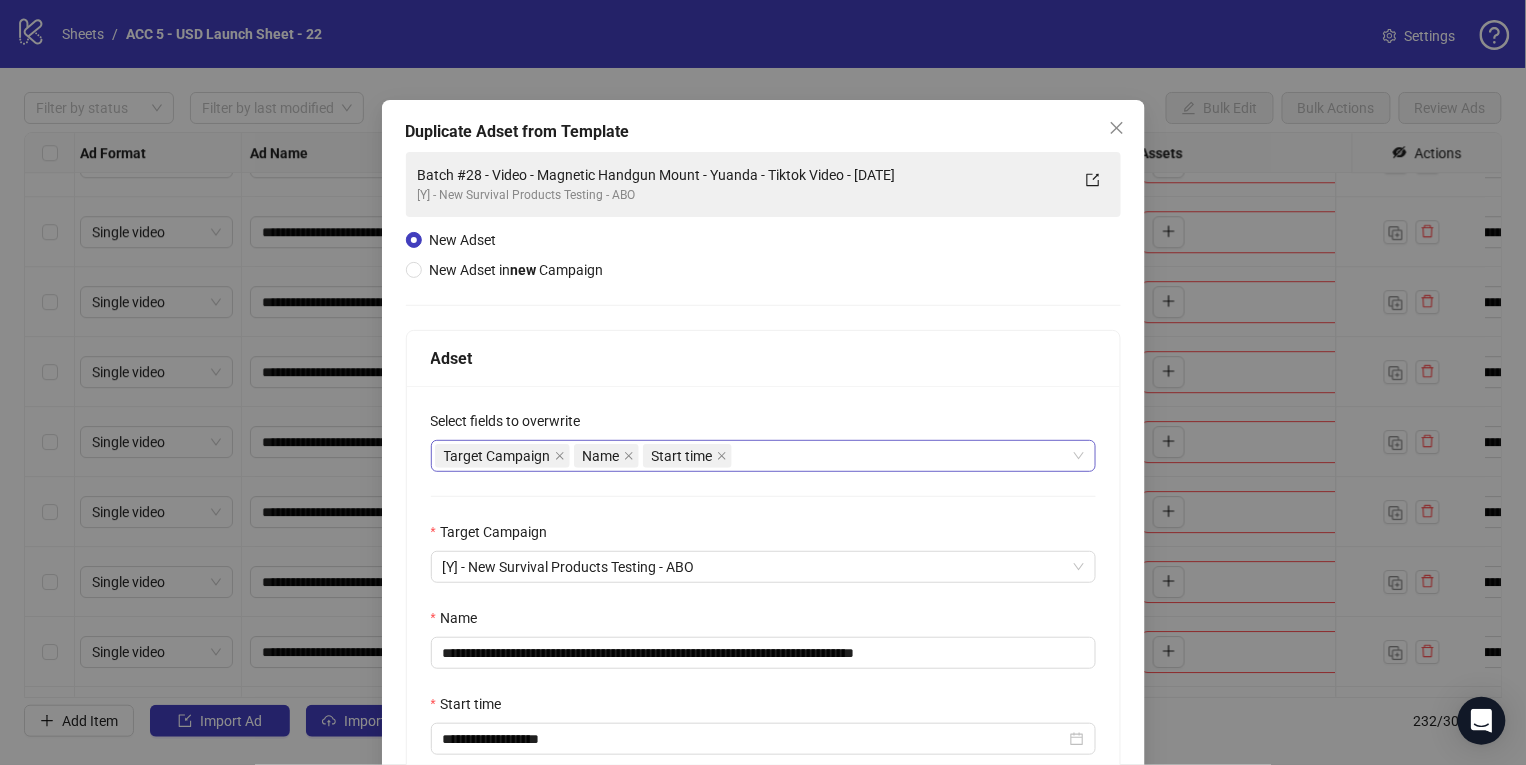 click on "Target Campaign Name Start time" at bounding box center (753, 456) 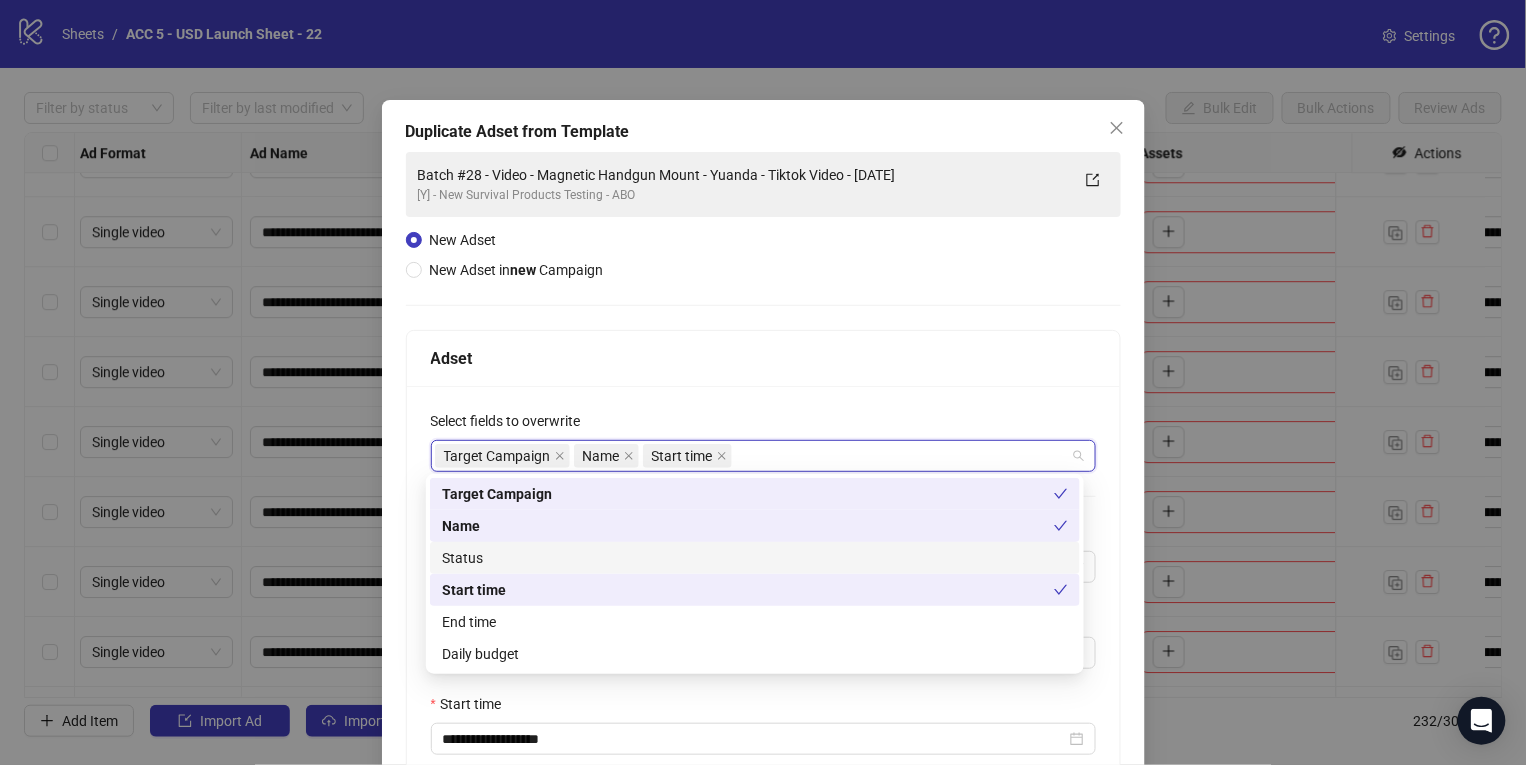 drag, startPoint x: 522, startPoint y: 563, endPoint x: 523, endPoint y: 591, distance: 28.01785 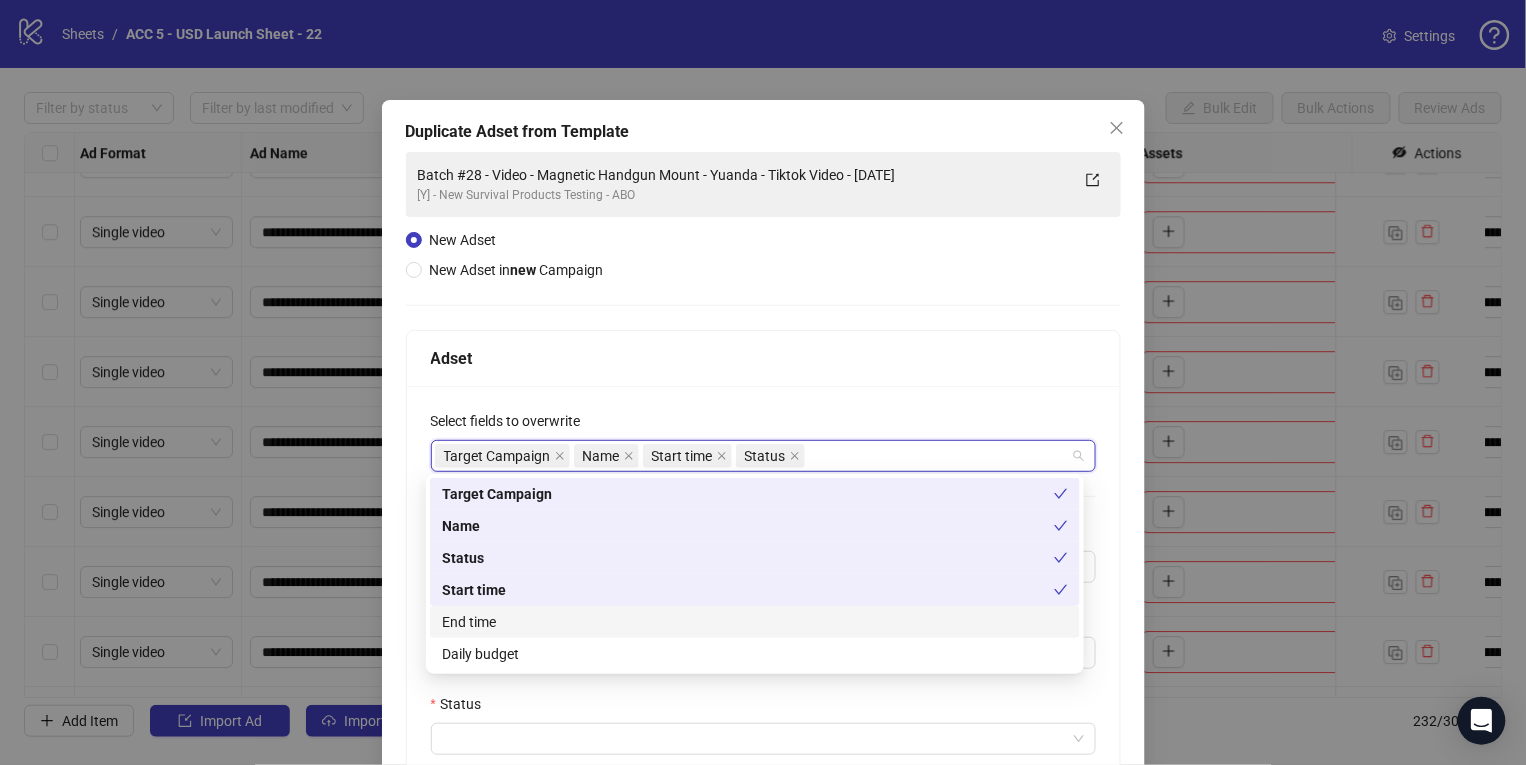 drag, startPoint x: 514, startPoint y: 618, endPoint x: 524, endPoint y: 661, distance: 44.14748 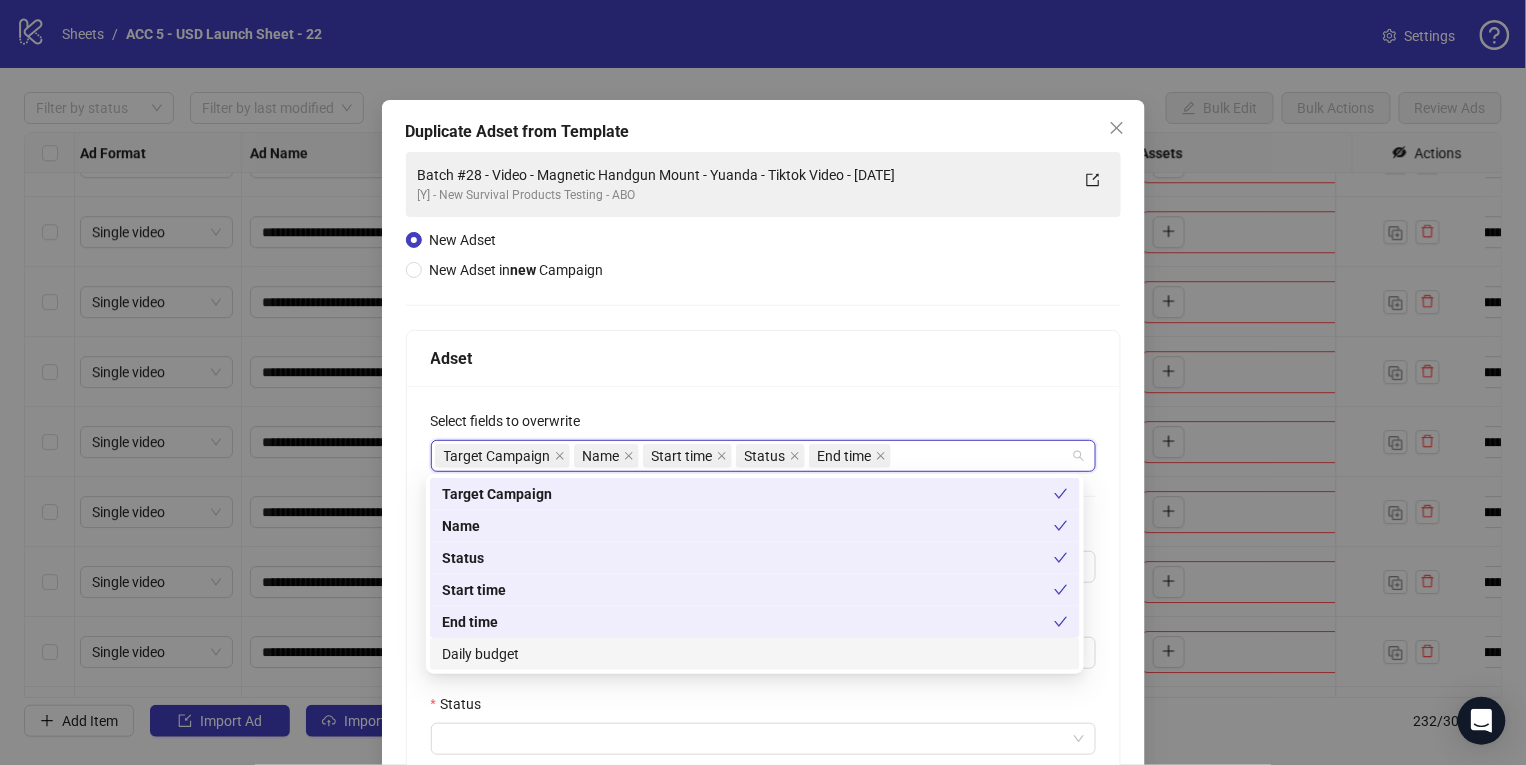 click on "Daily budget" at bounding box center (755, 654) 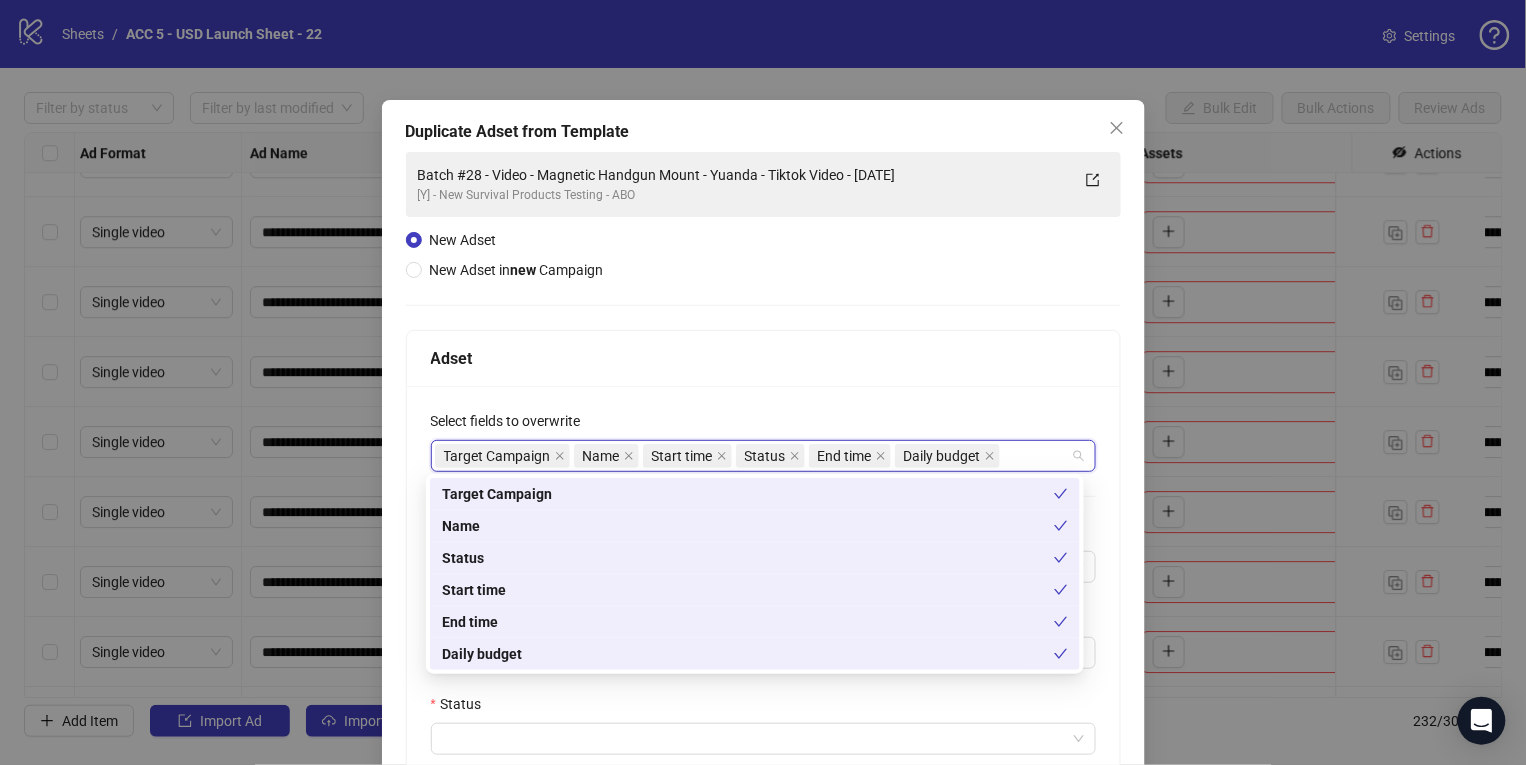 click on "Status" at bounding box center [763, 708] 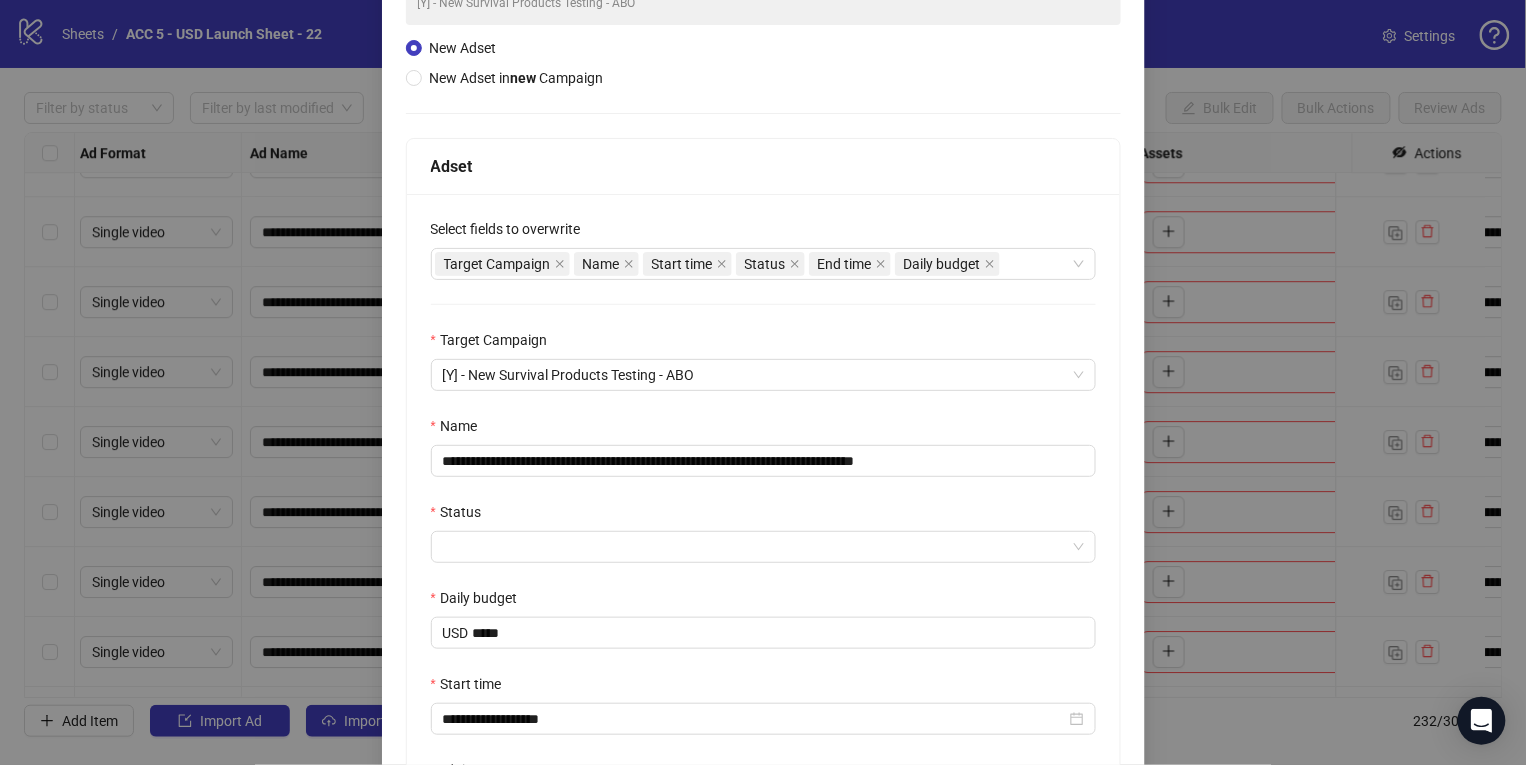 scroll, scrollTop: 193, scrollLeft: 0, axis: vertical 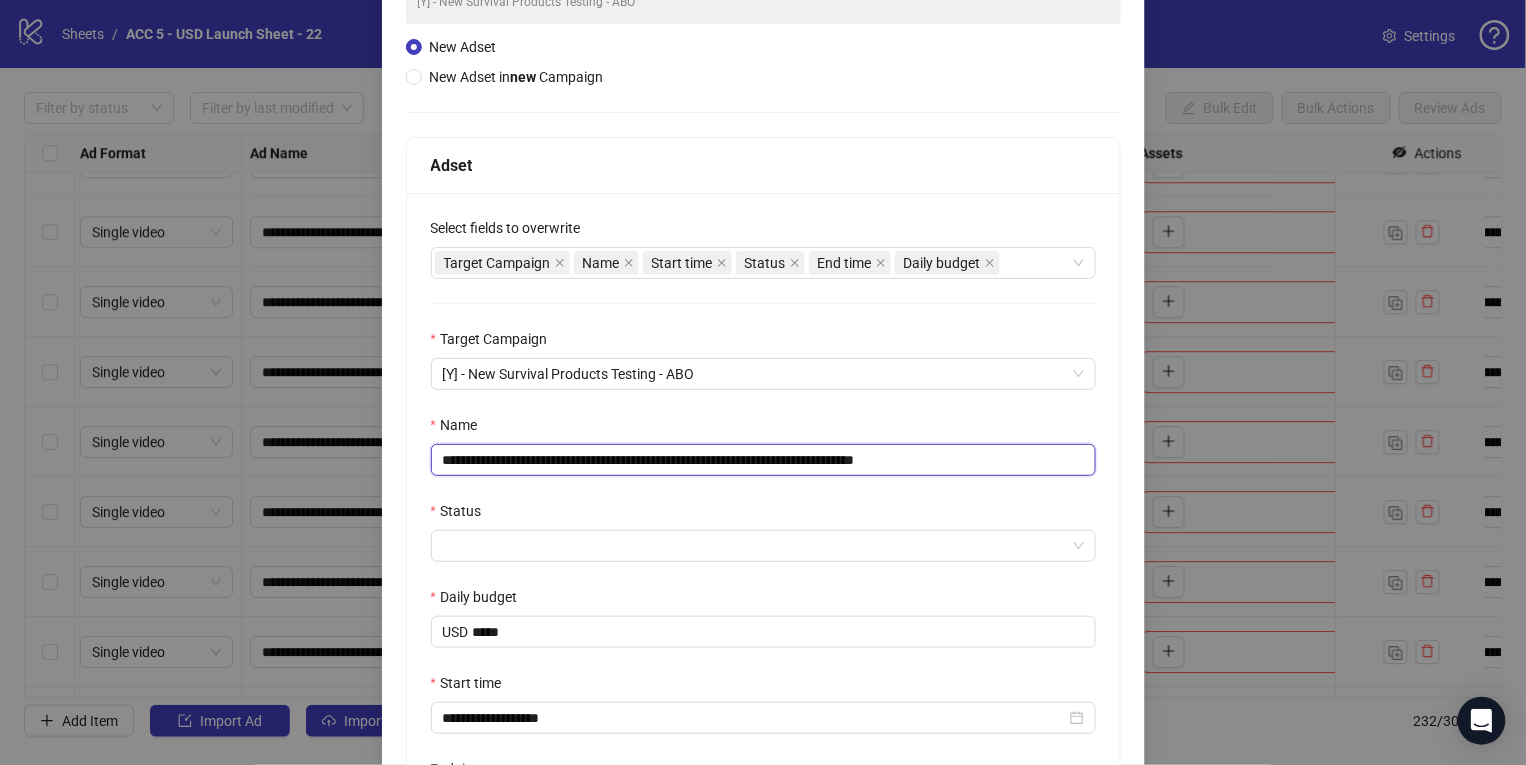 click on "**********" at bounding box center [763, 460] 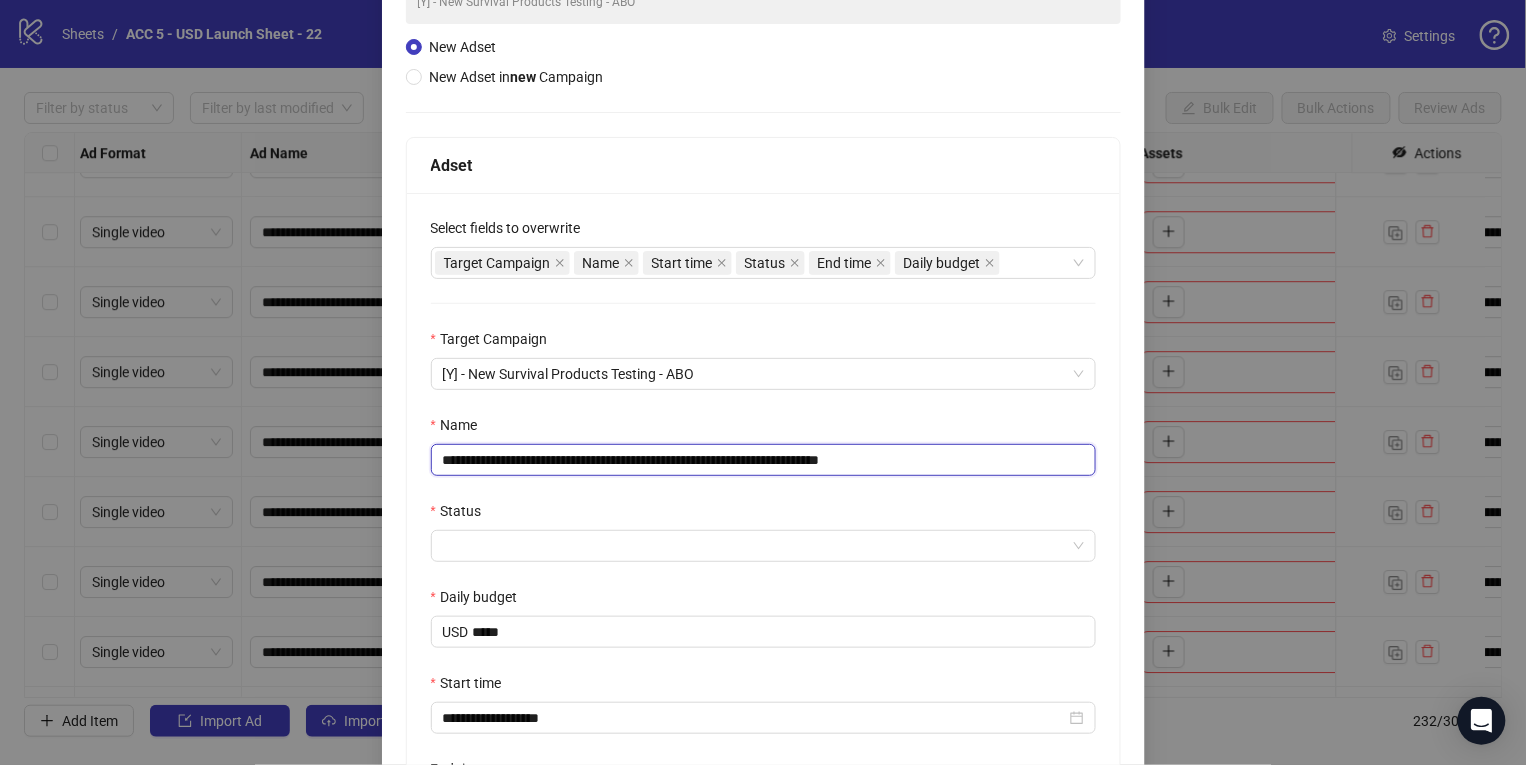 click on "**********" at bounding box center (763, 460) 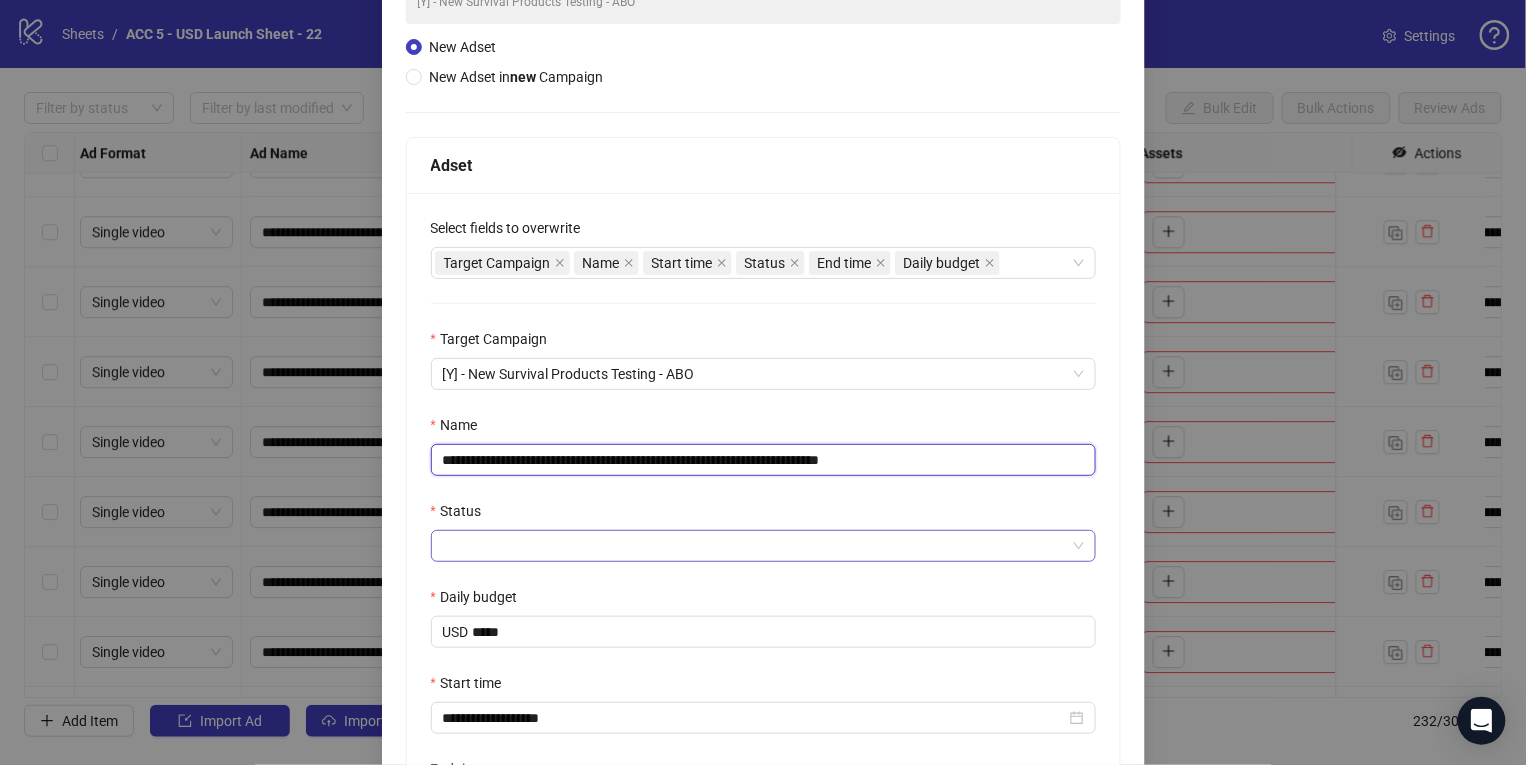 type on "**********" 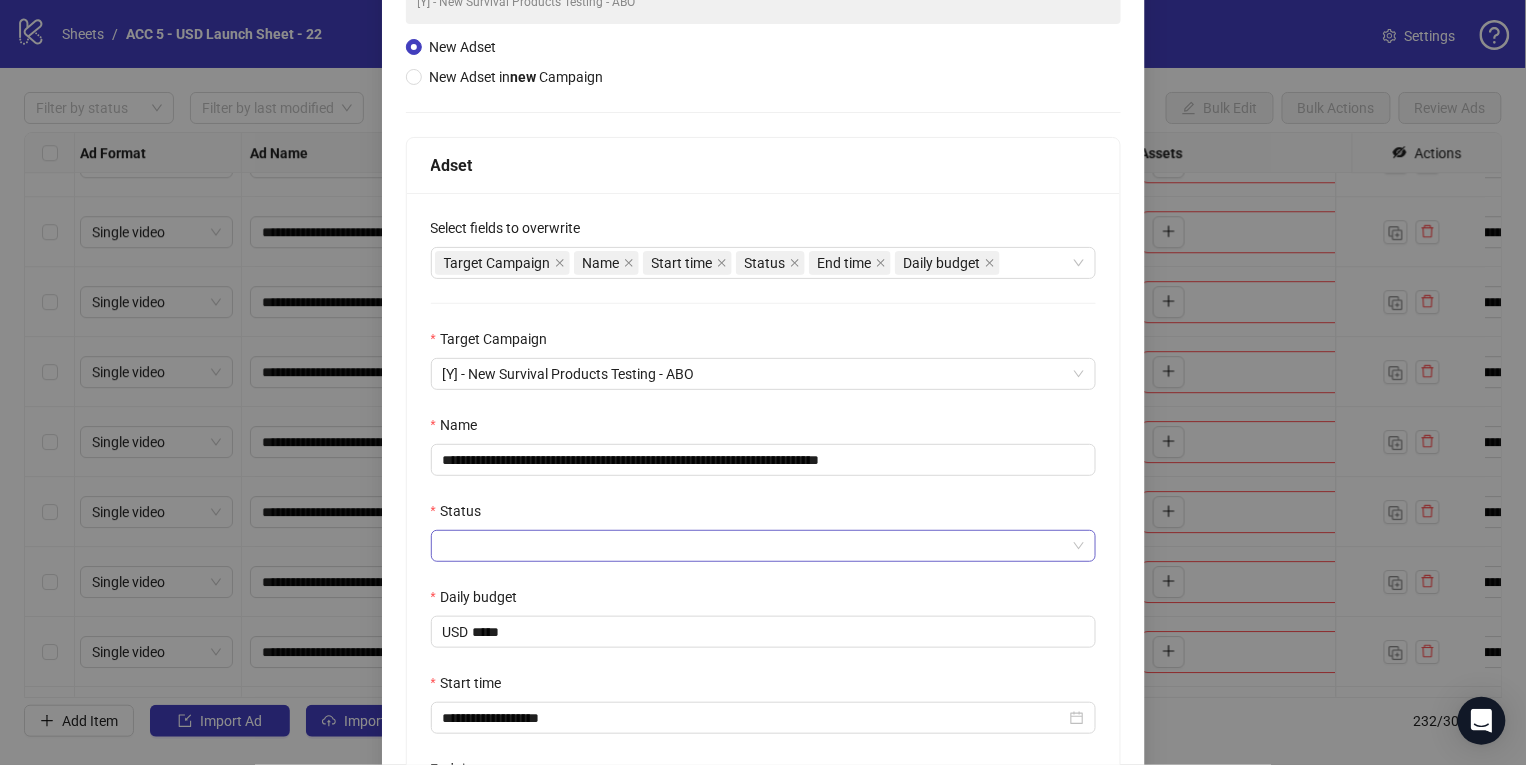 drag, startPoint x: 496, startPoint y: 539, endPoint x: 499, endPoint y: 549, distance: 10.440307 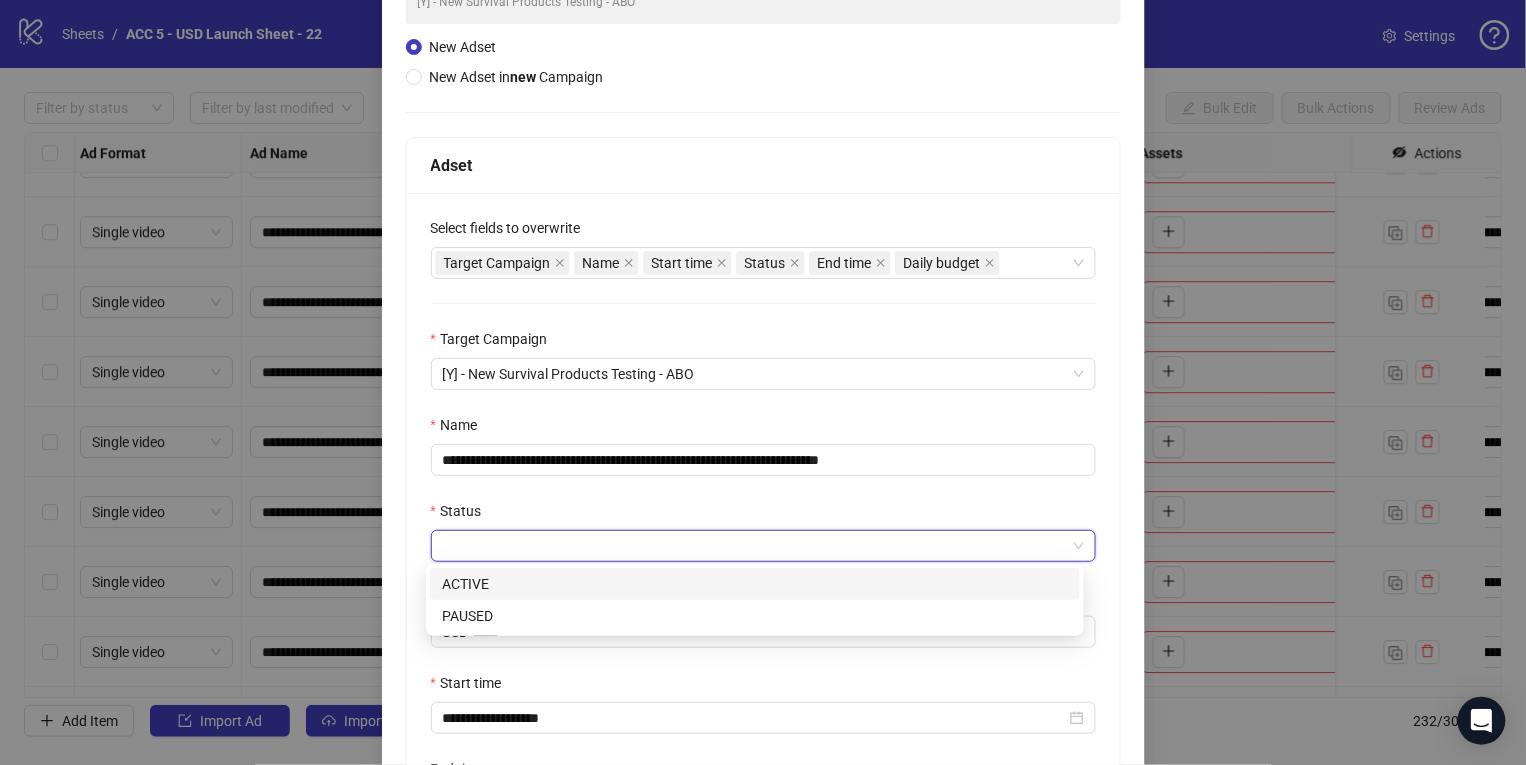 click on "**********" at bounding box center (763, 530) 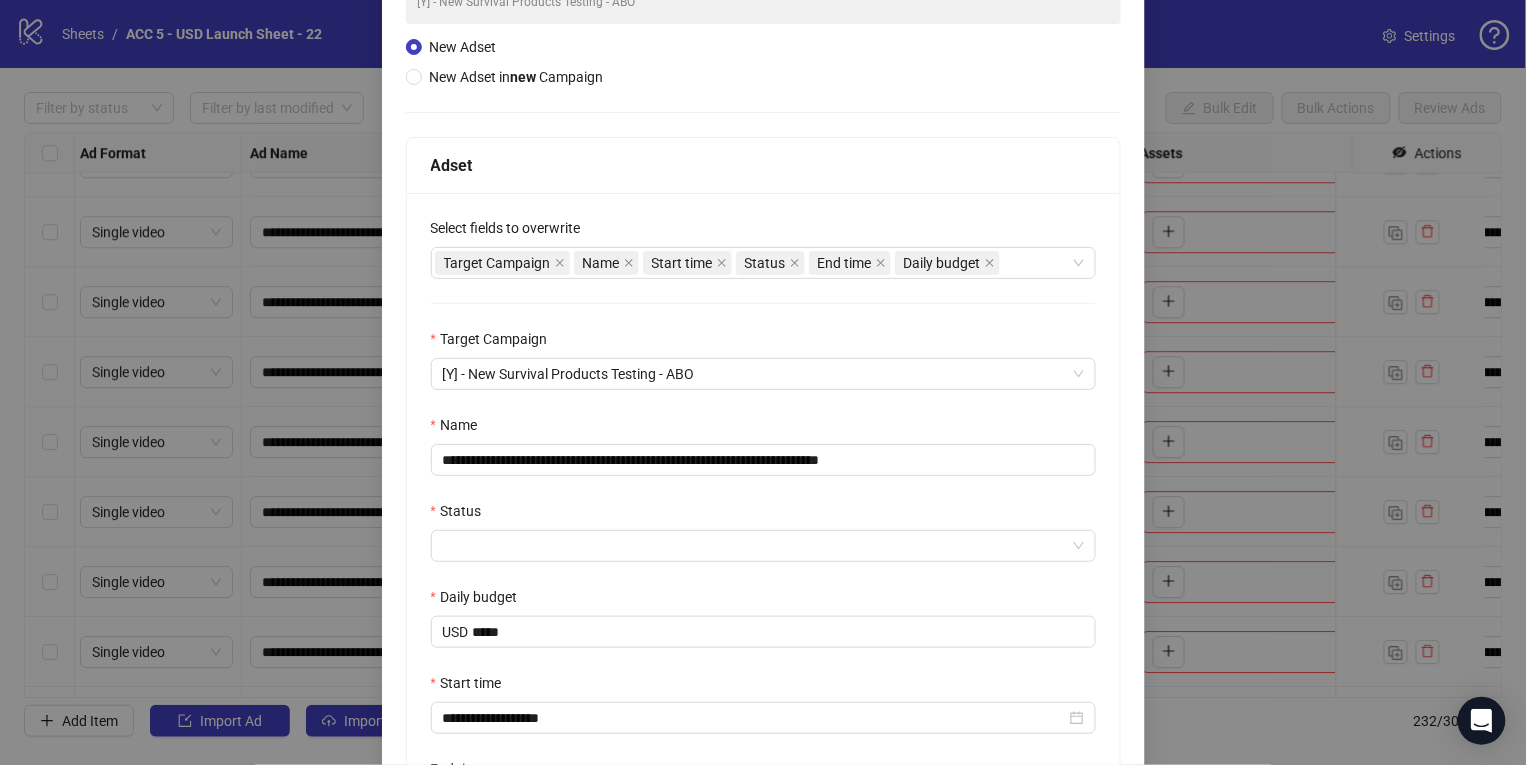click on "**********" at bounding box center [763, 530] 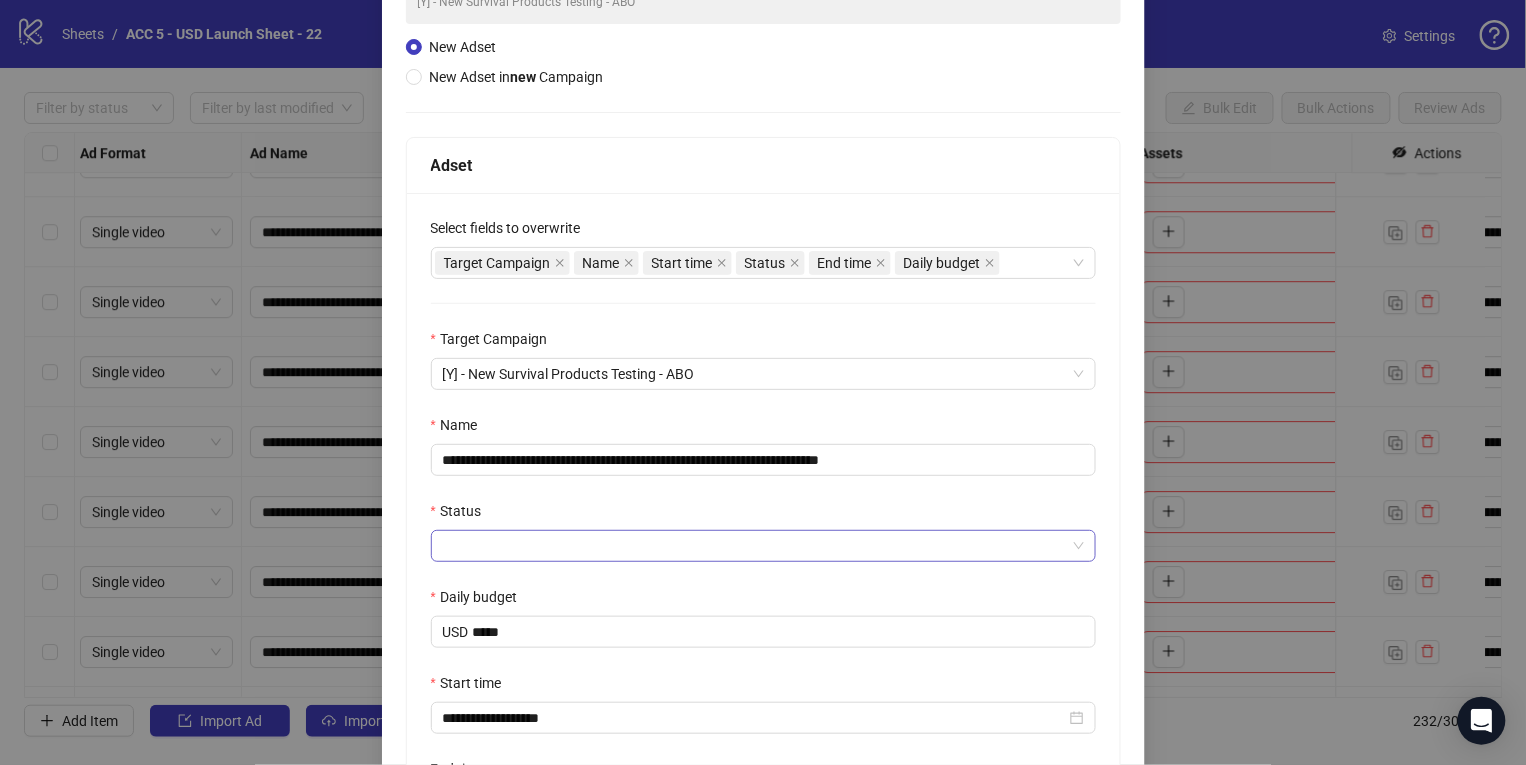 click on "Status" at bounding box center (754, 546) 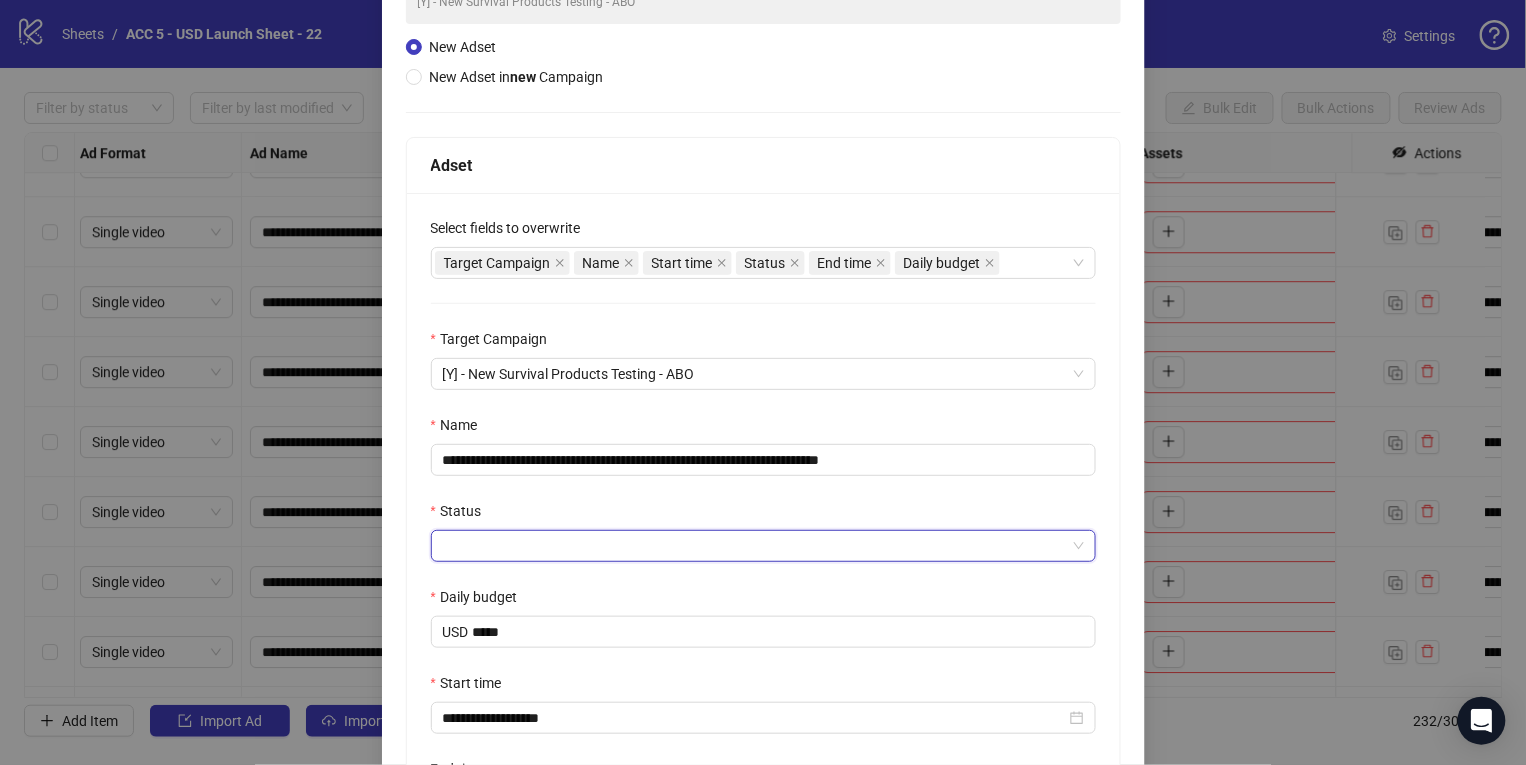click on "ACTIVE" at bounding box center (426, 564) 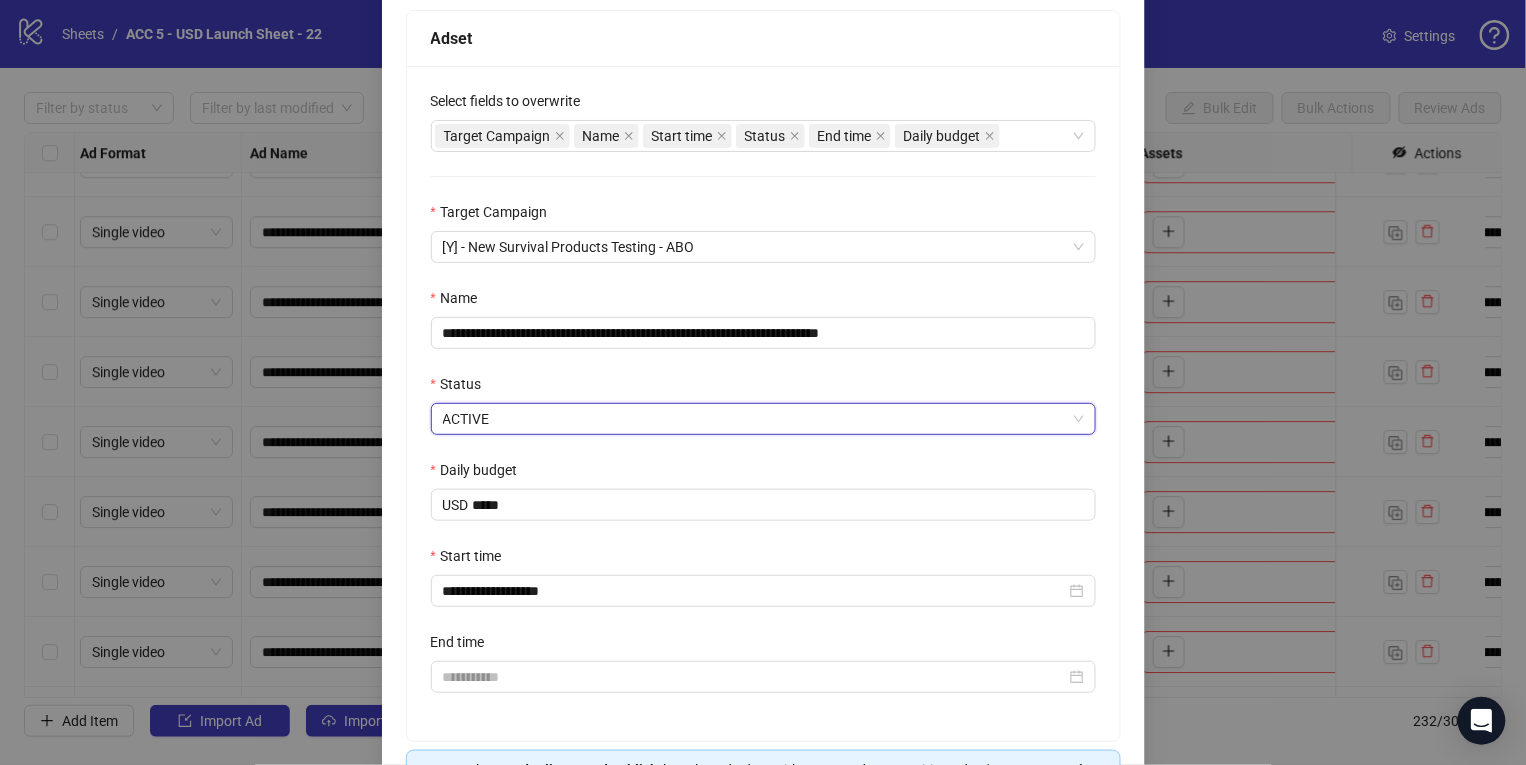 click on "Start time" at bounding box center [763, 560] 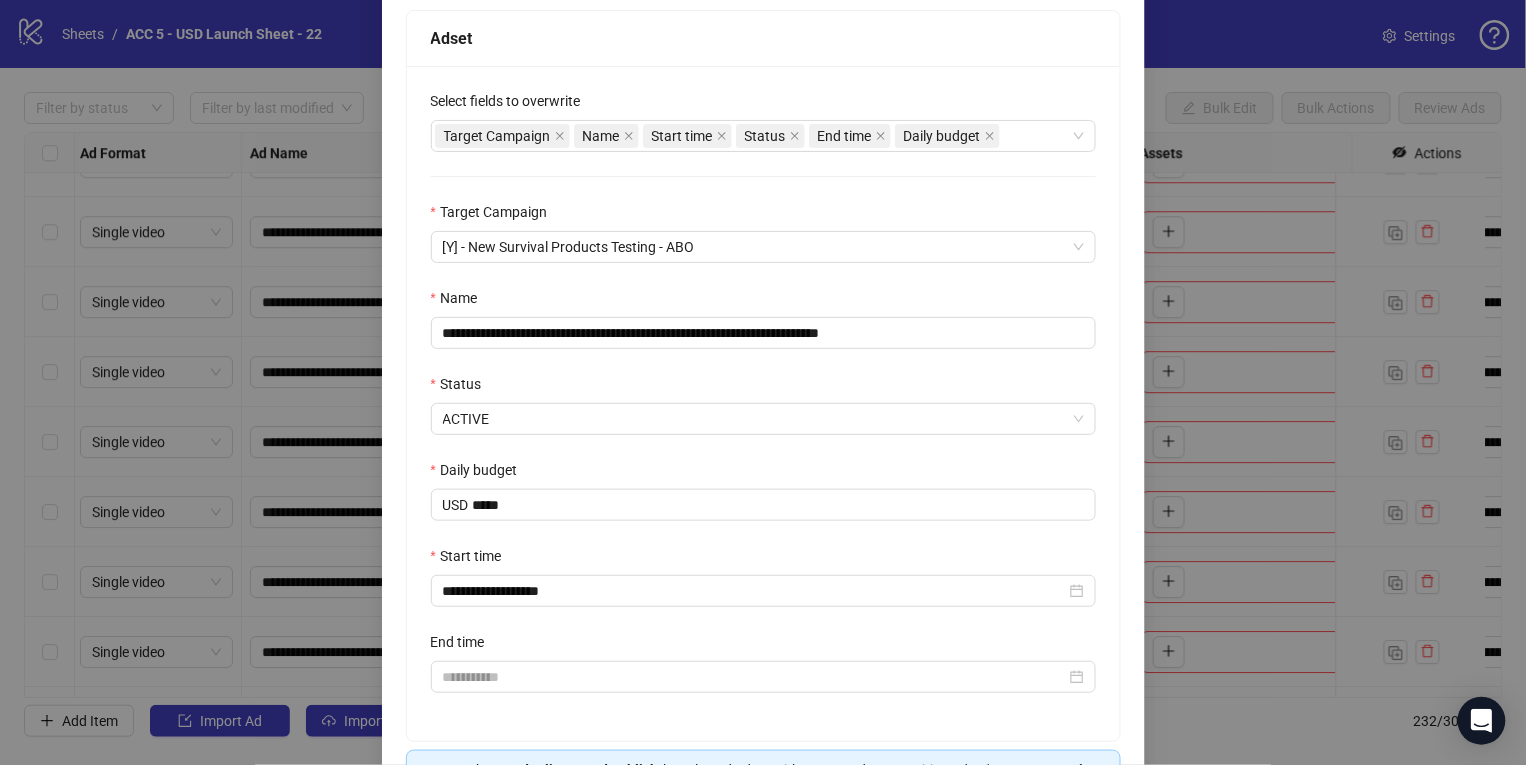 scroll, scrollTop: 451, scrollLeft: 0, axis: vertical 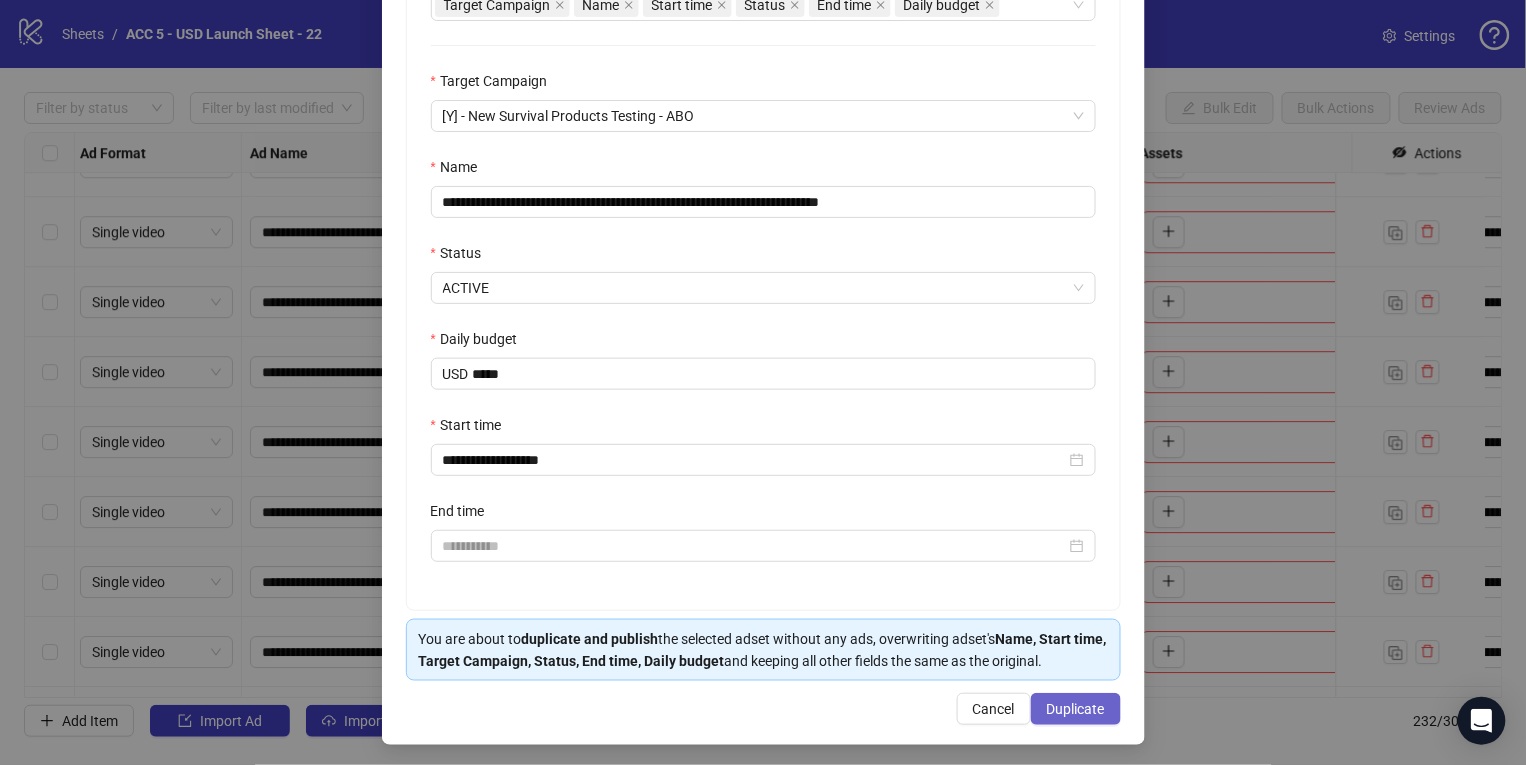 click on "Duplicate" at bounding box center [1076, 709] 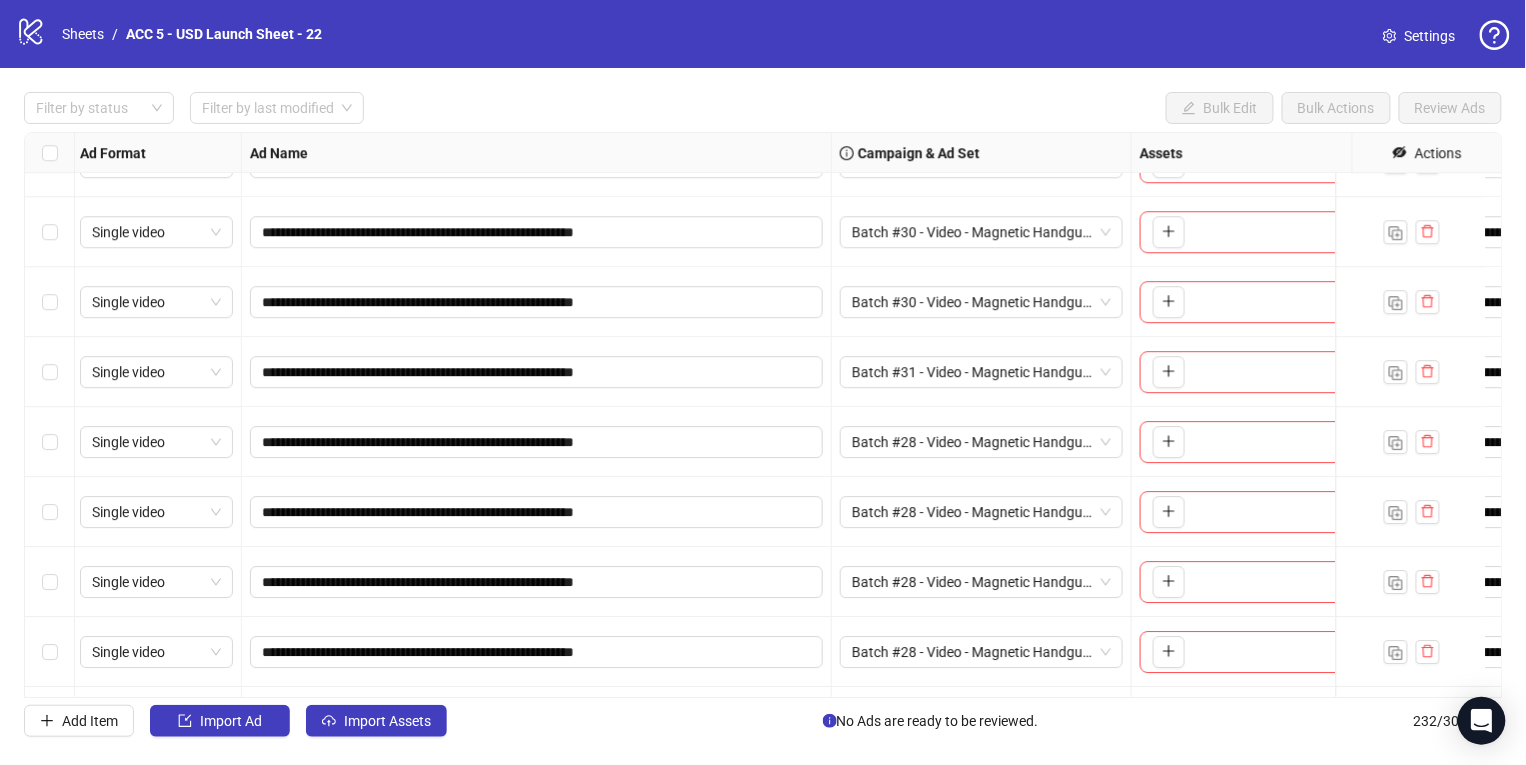 scroll, scrollTop: 15731, scrollLeft: 3, axis: both 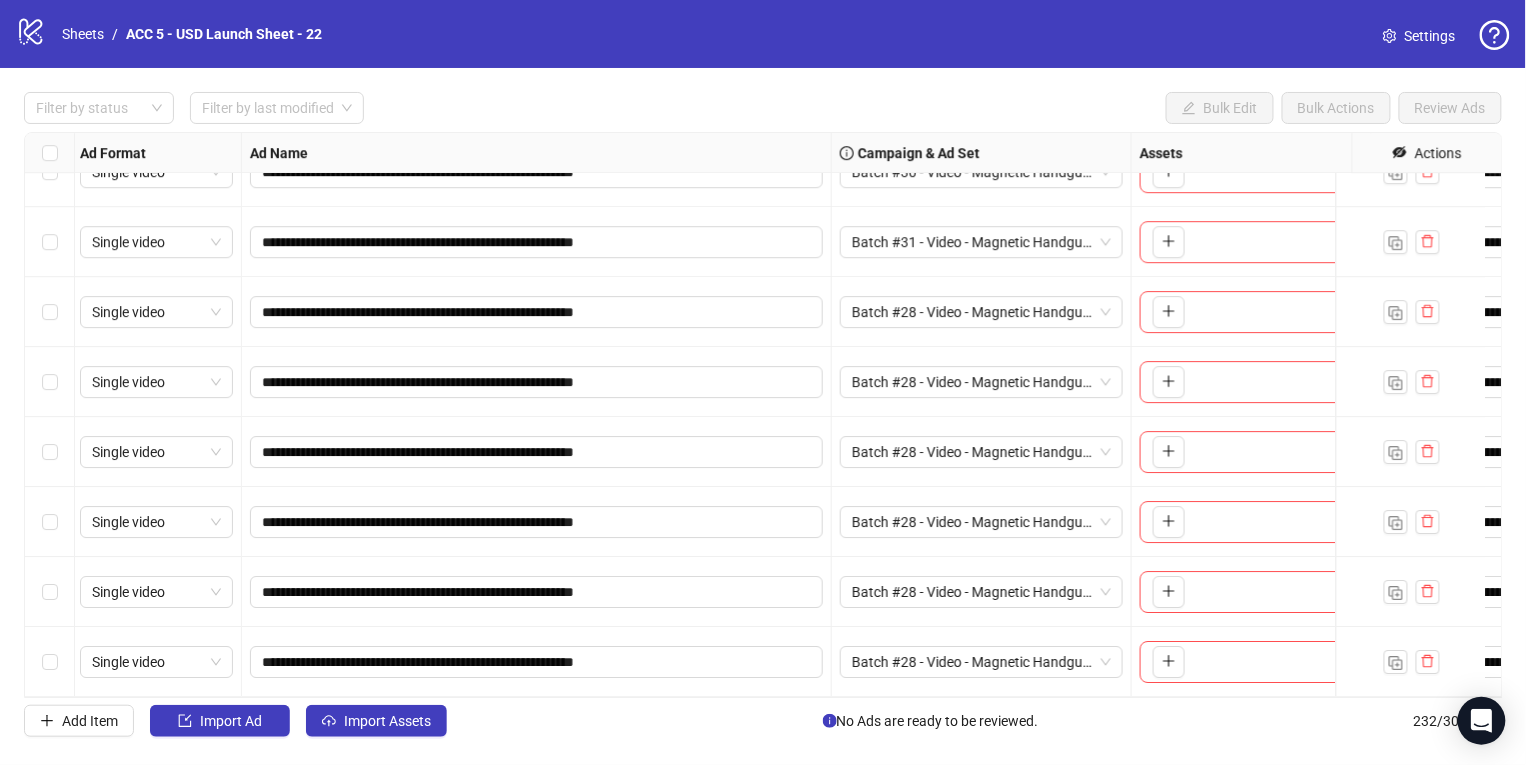 click on "**********" at bounding box center (763, 415) 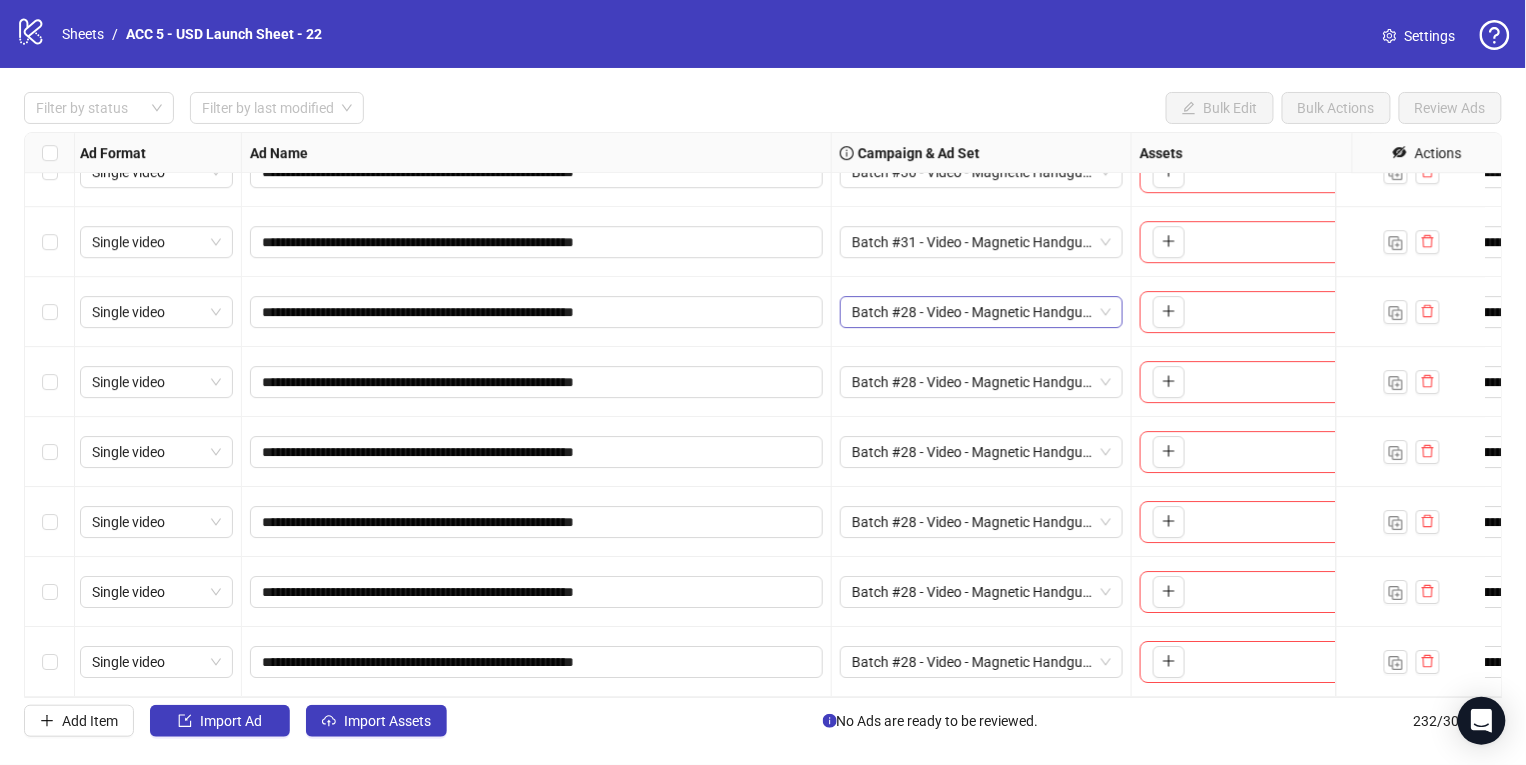 click on "Batch #28 - Video - Magnetic Handgun Mount - Yuanda - Tiktok Video - Jul 20" at bounding box center (981, 312) 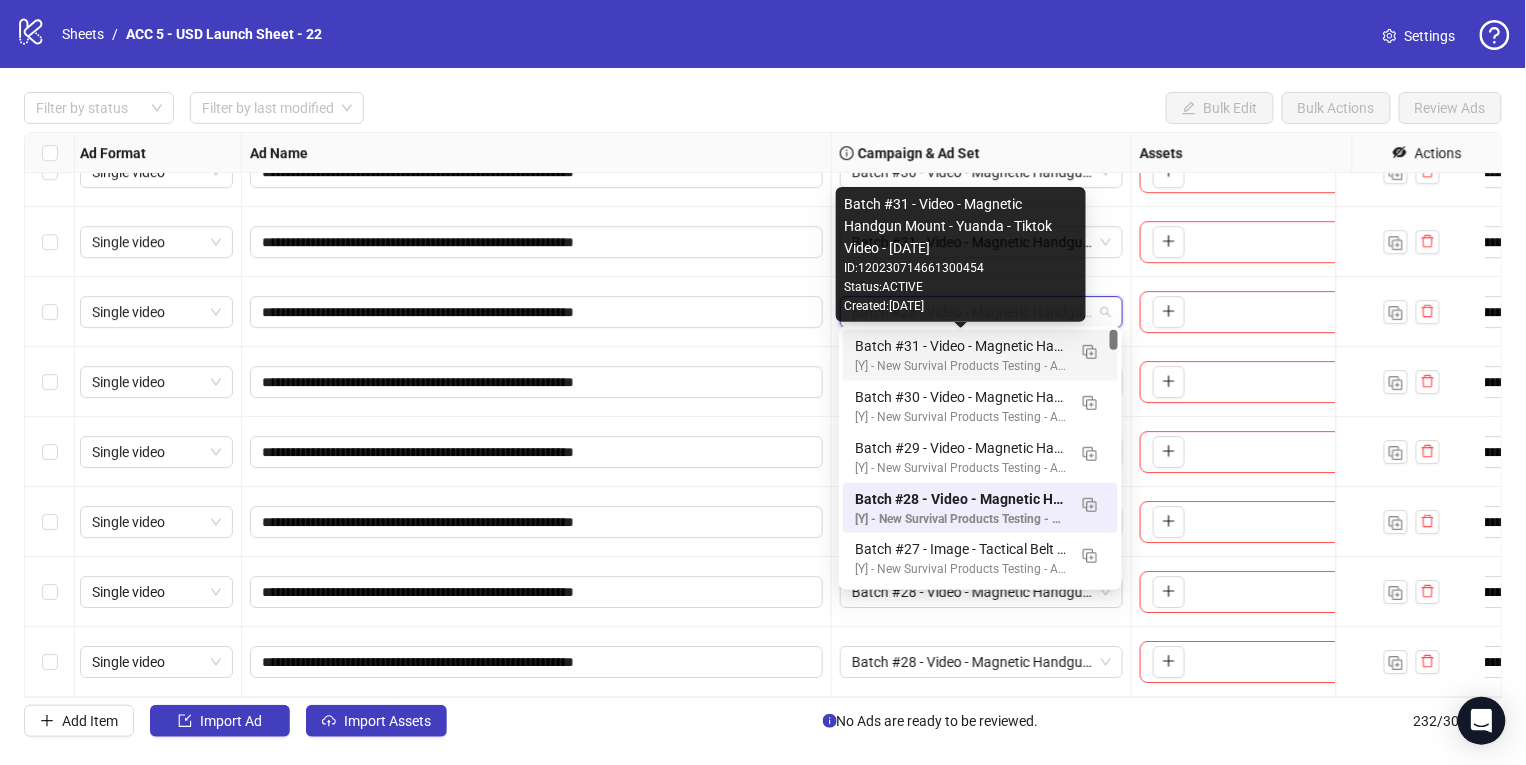 drag, startPoint x: 930, startPoint y: 349, endPoint x: 943, endPoint y: 428, distance: 80.06248 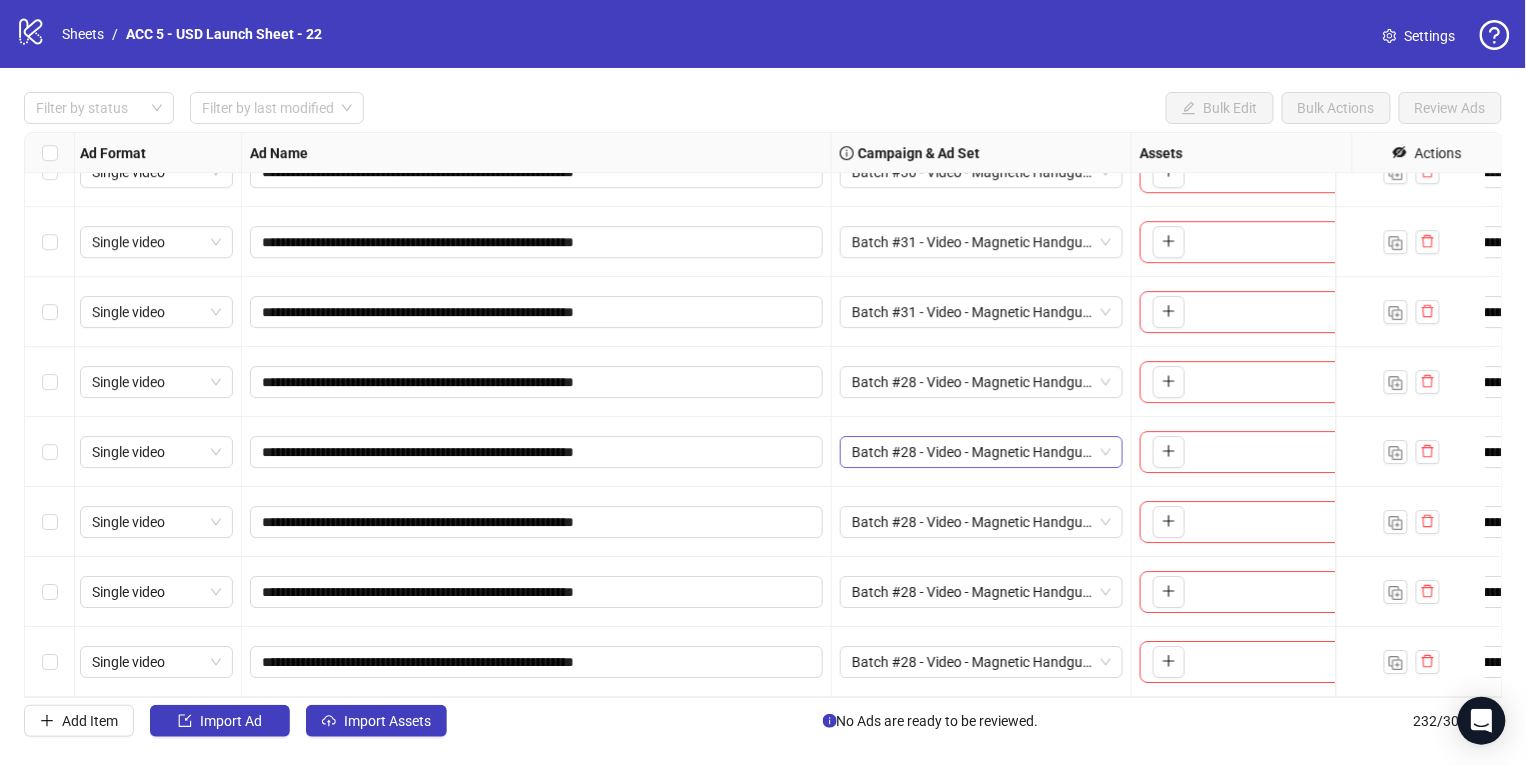 click on "Batch #28 - Video - Magnetic Handgun Mount - Yuanda - Tiktok Video - Jul 20" at bounding box center [981, 452] 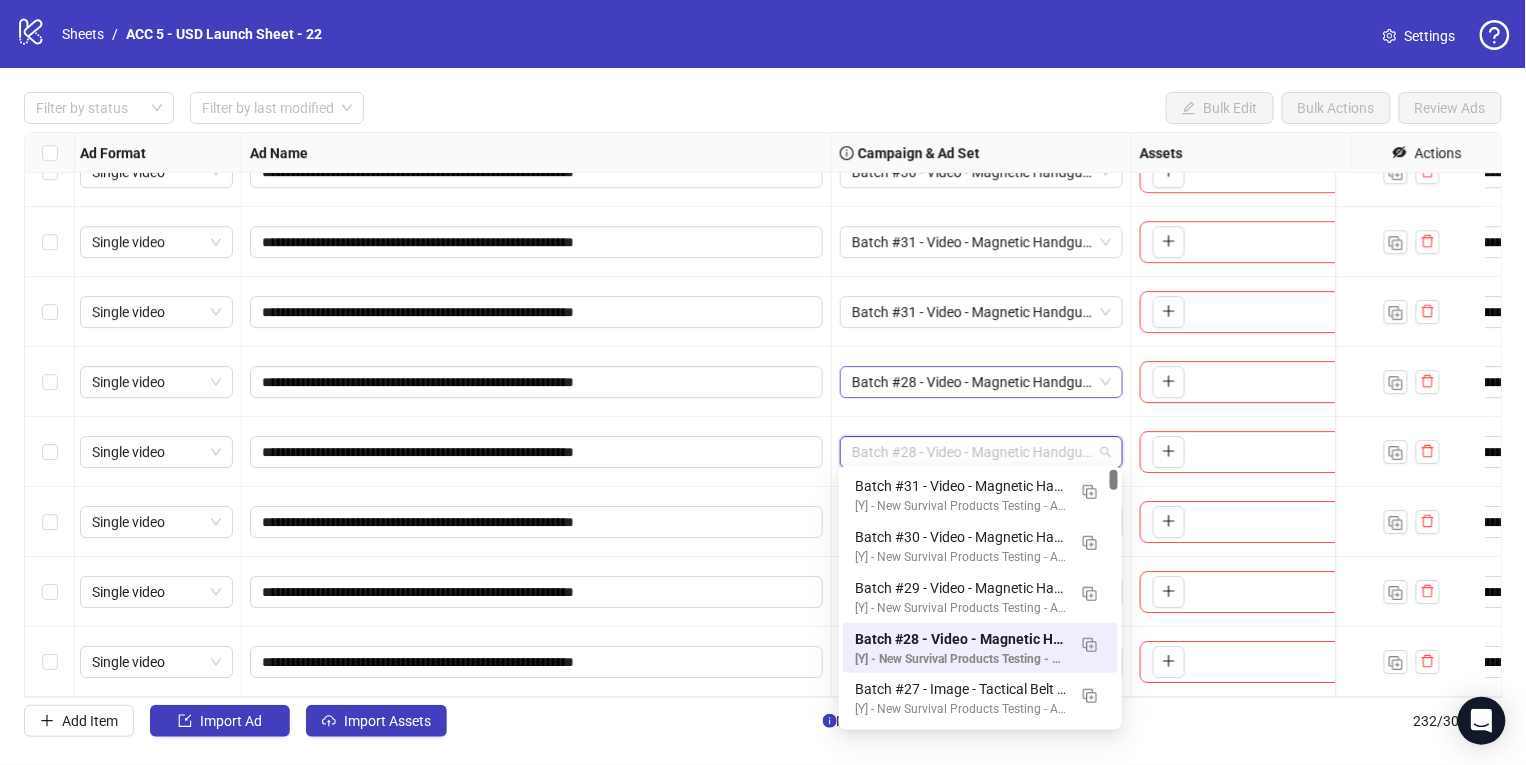 click on "Batch #28 - Video - Magnetic Handgun Mount - Yuanda - Tiktok Video - Jul 20" at bounding box center (981, 382) 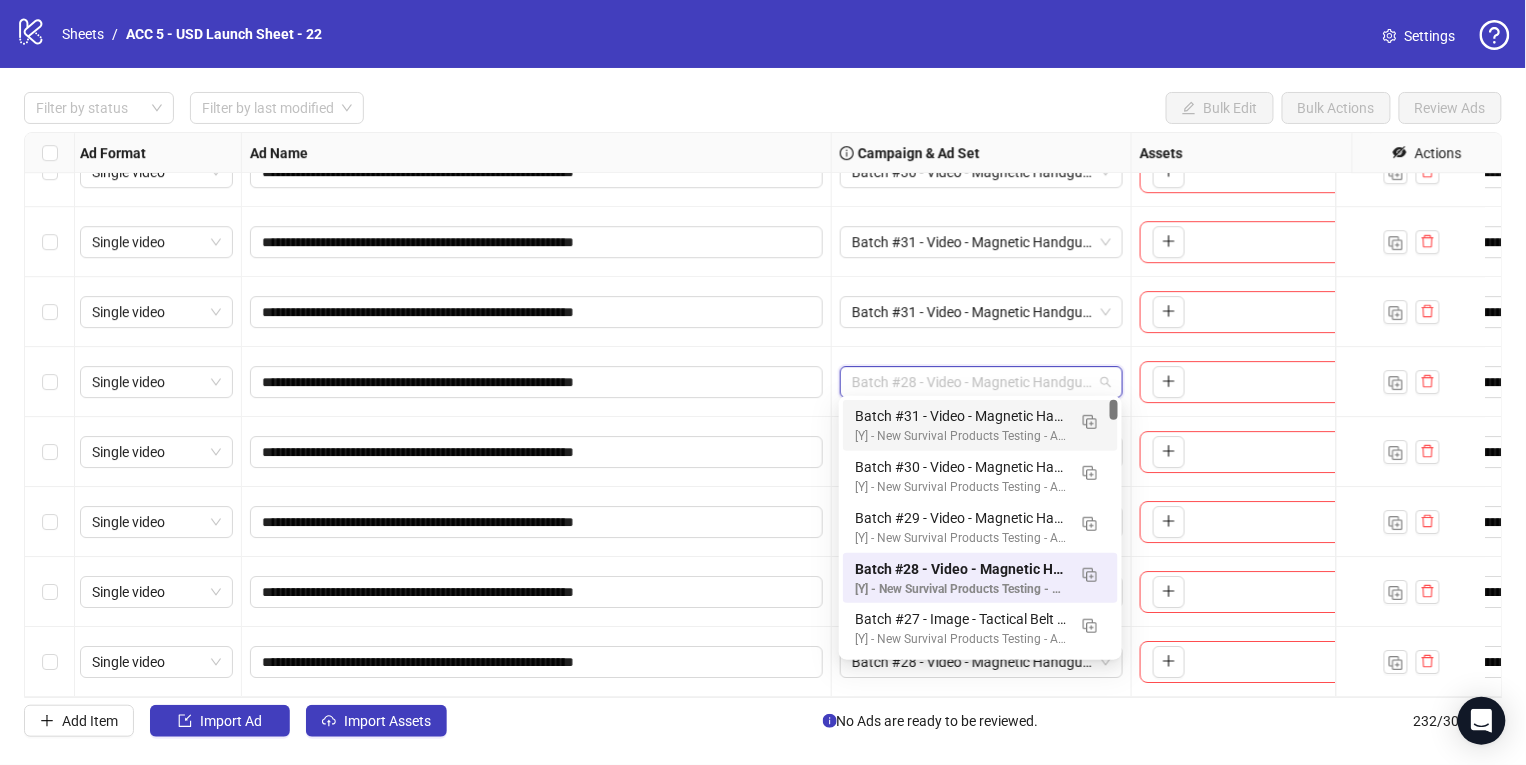 click on "Batch #31 - Video - Magnetic Handgun Mount - Yuanda - Tiktok Video - [DATE]" at bounding box center (960, 416) 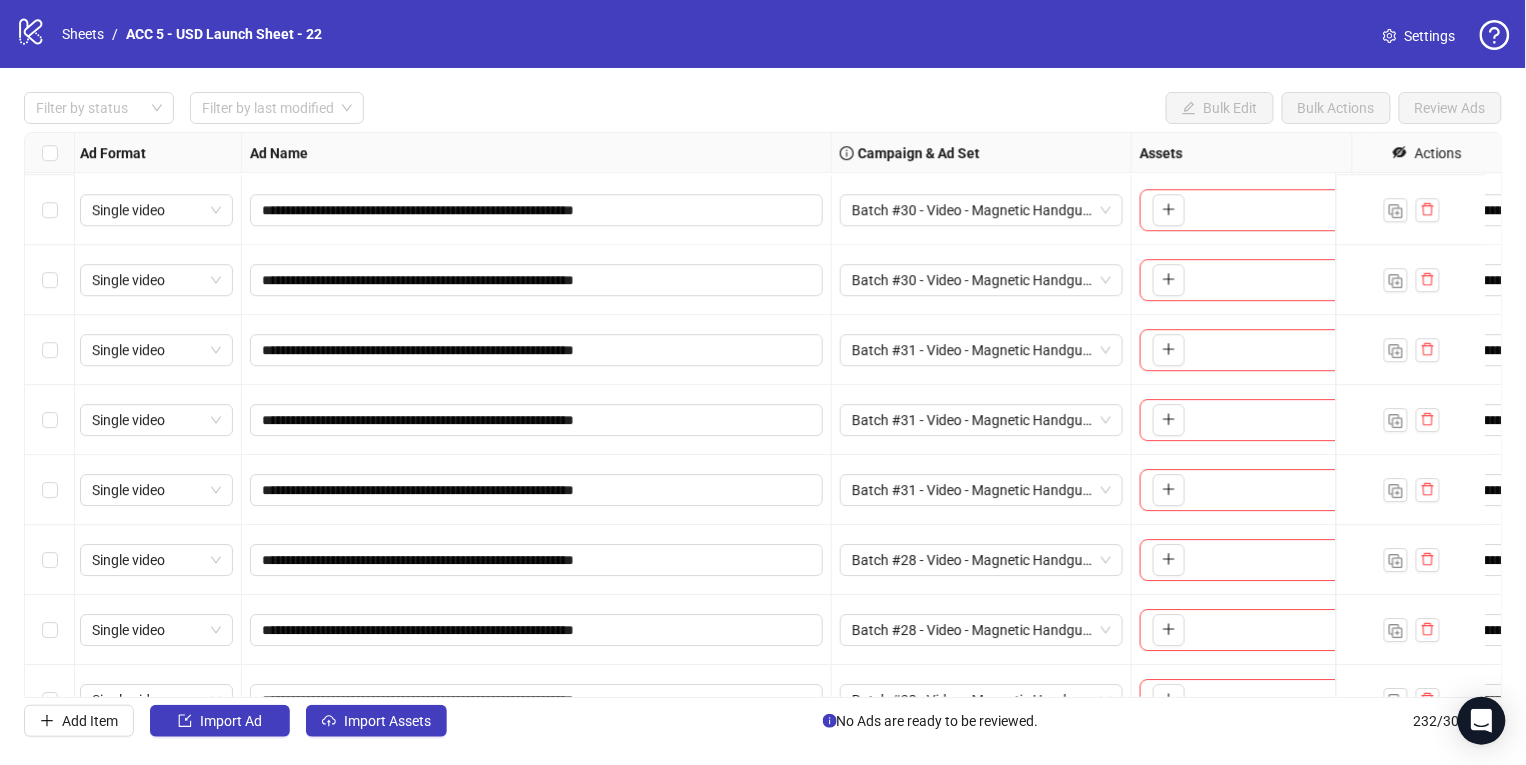 scroll, scrollTop: 15731, scrollLeft: 3, axis: both 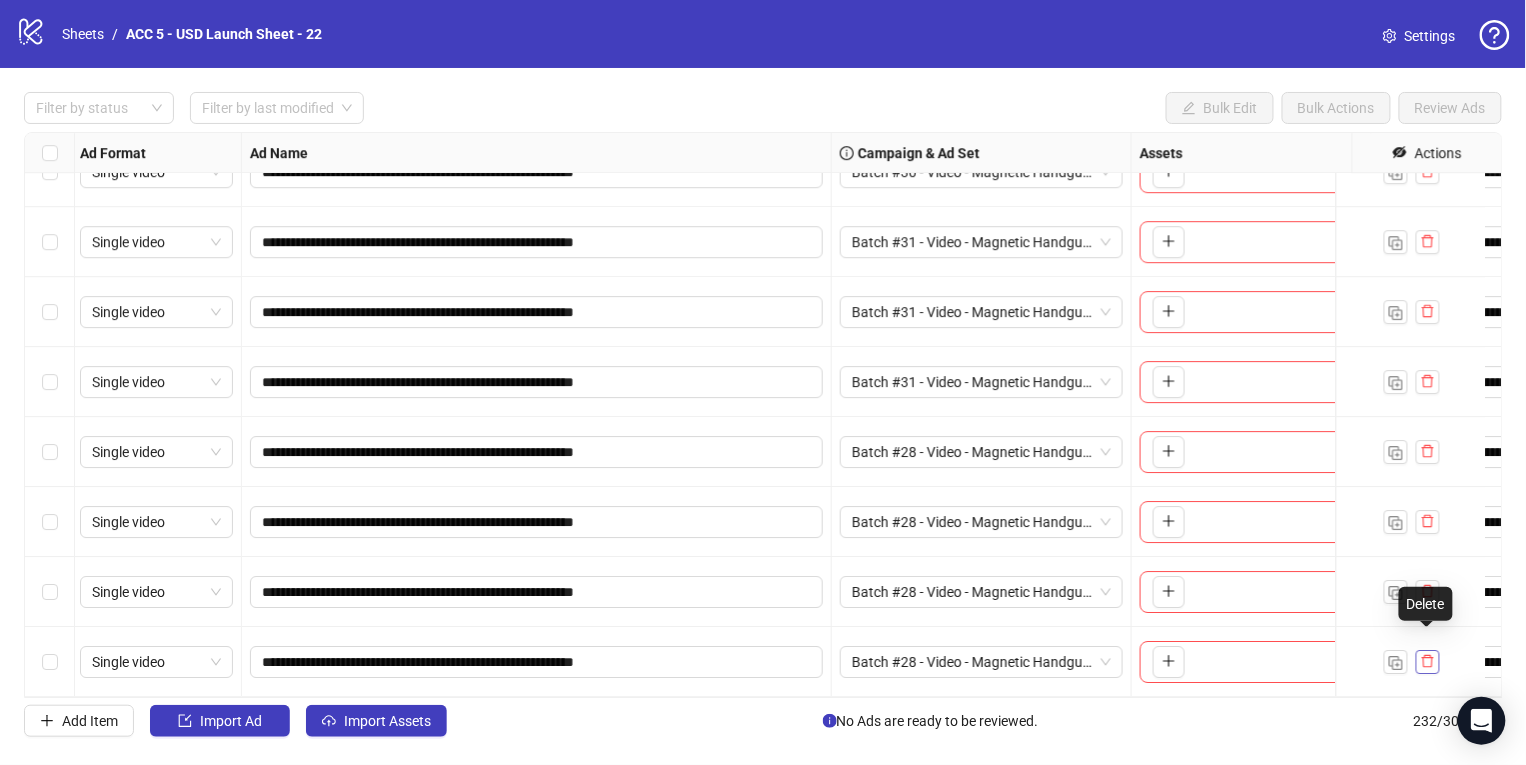 click 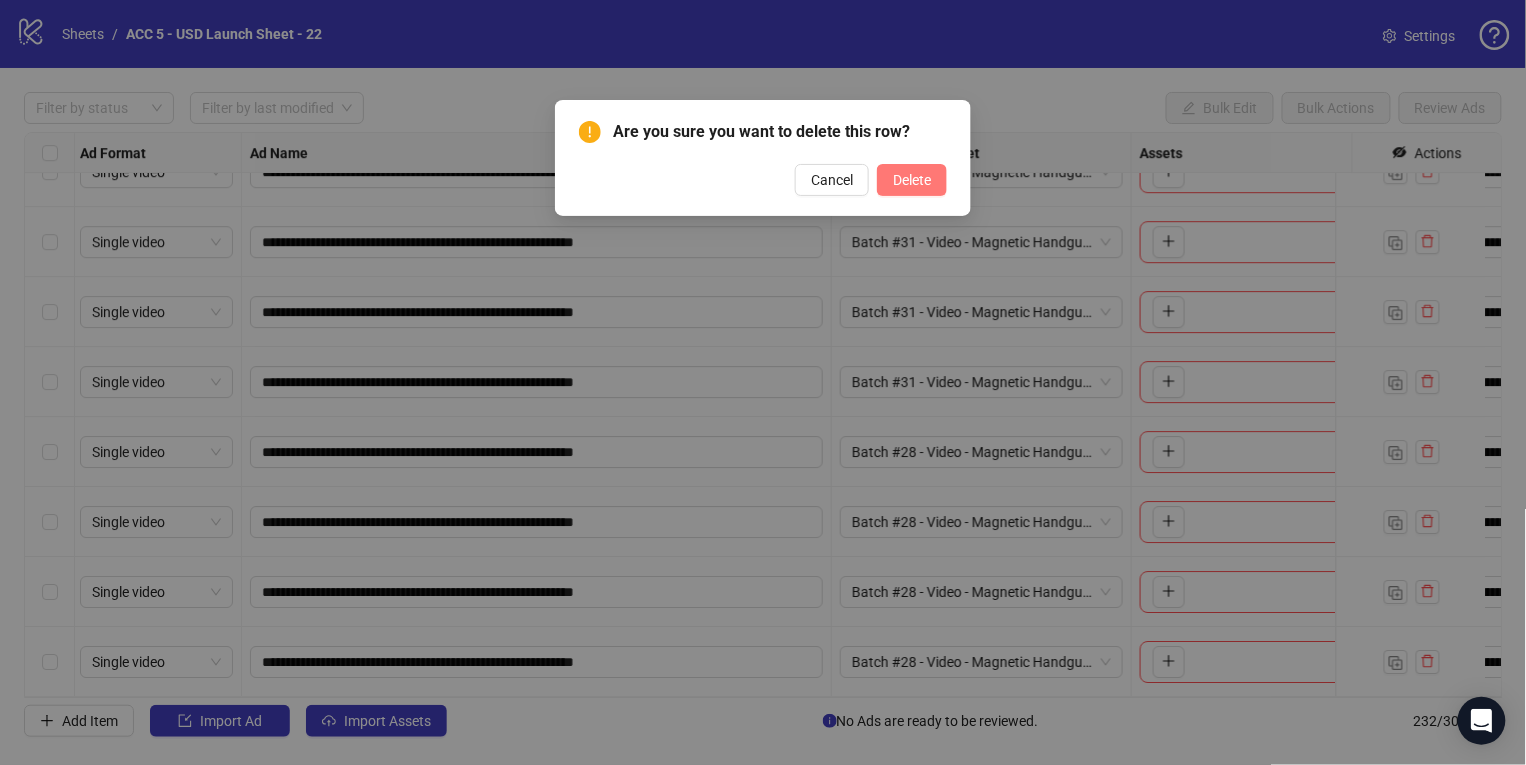 click on "Delete" at bounding box center [912, 180] 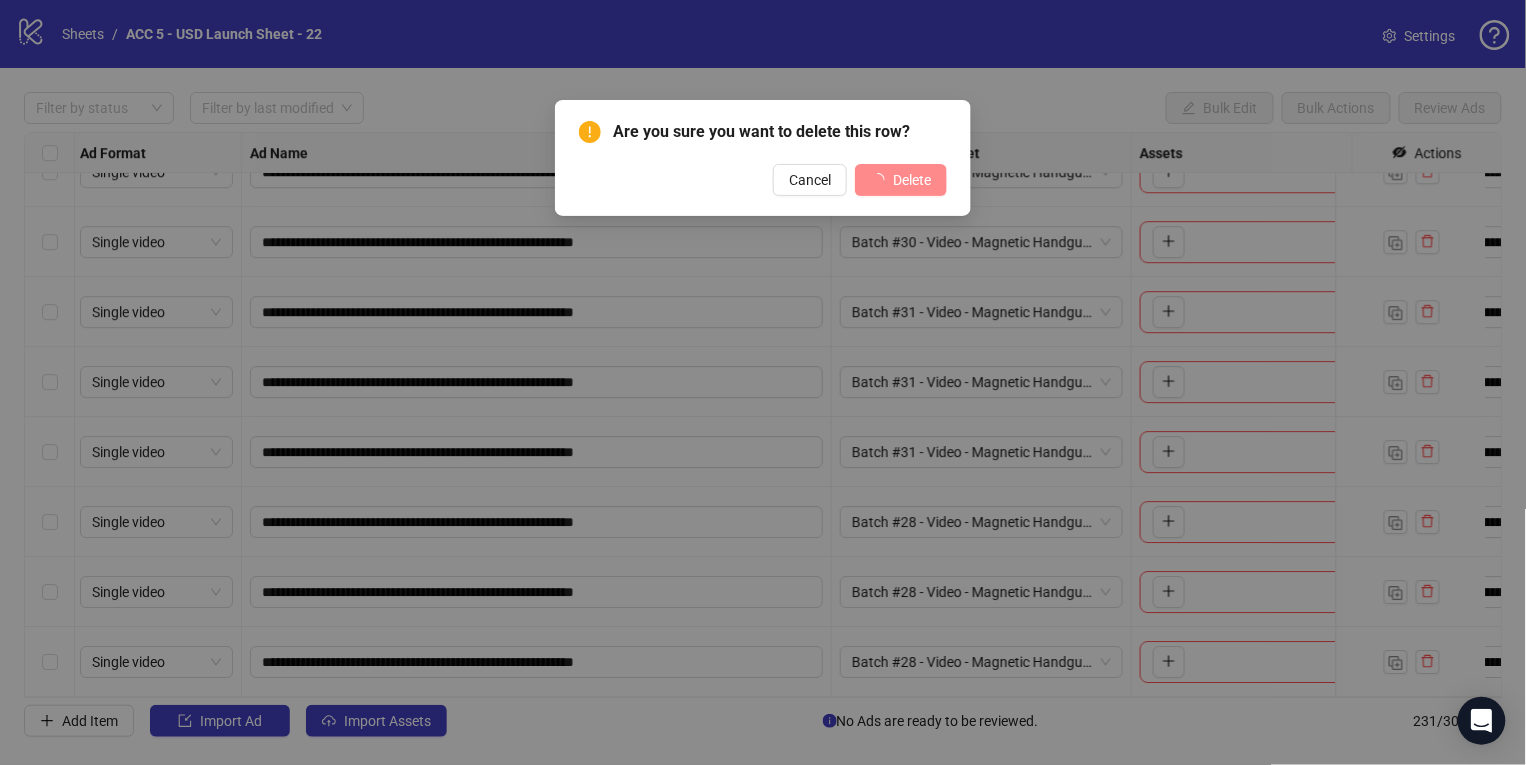 scroll, scrollTop: 15661, scrollLeft: 3, axis: both 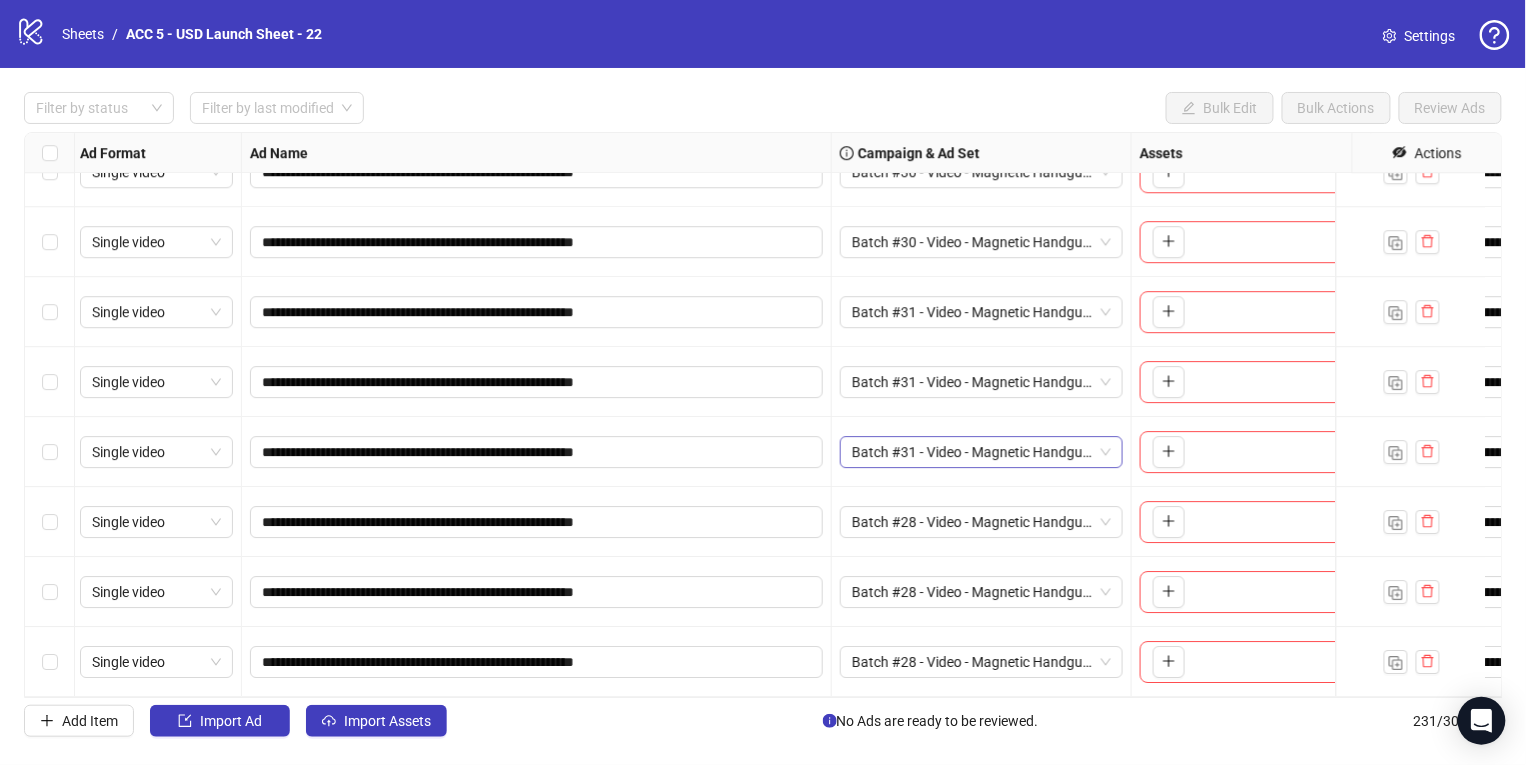 click on "Batch #31 - Video - Magnetic Handgun Mount - Yuanda - Tiktok Video - [DATE]" at bounding box center (981, 452) 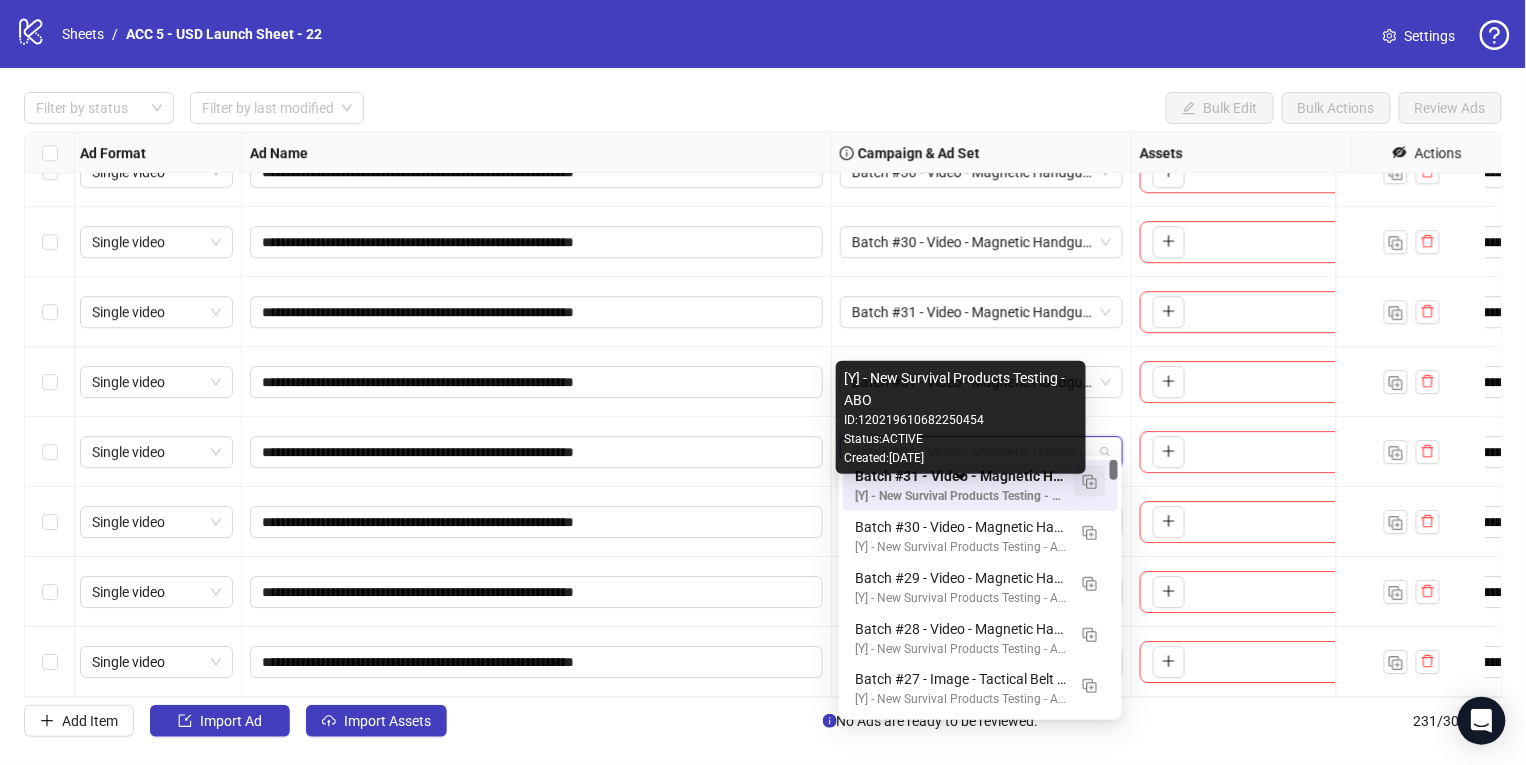 click at bounding box center [1090, 481] 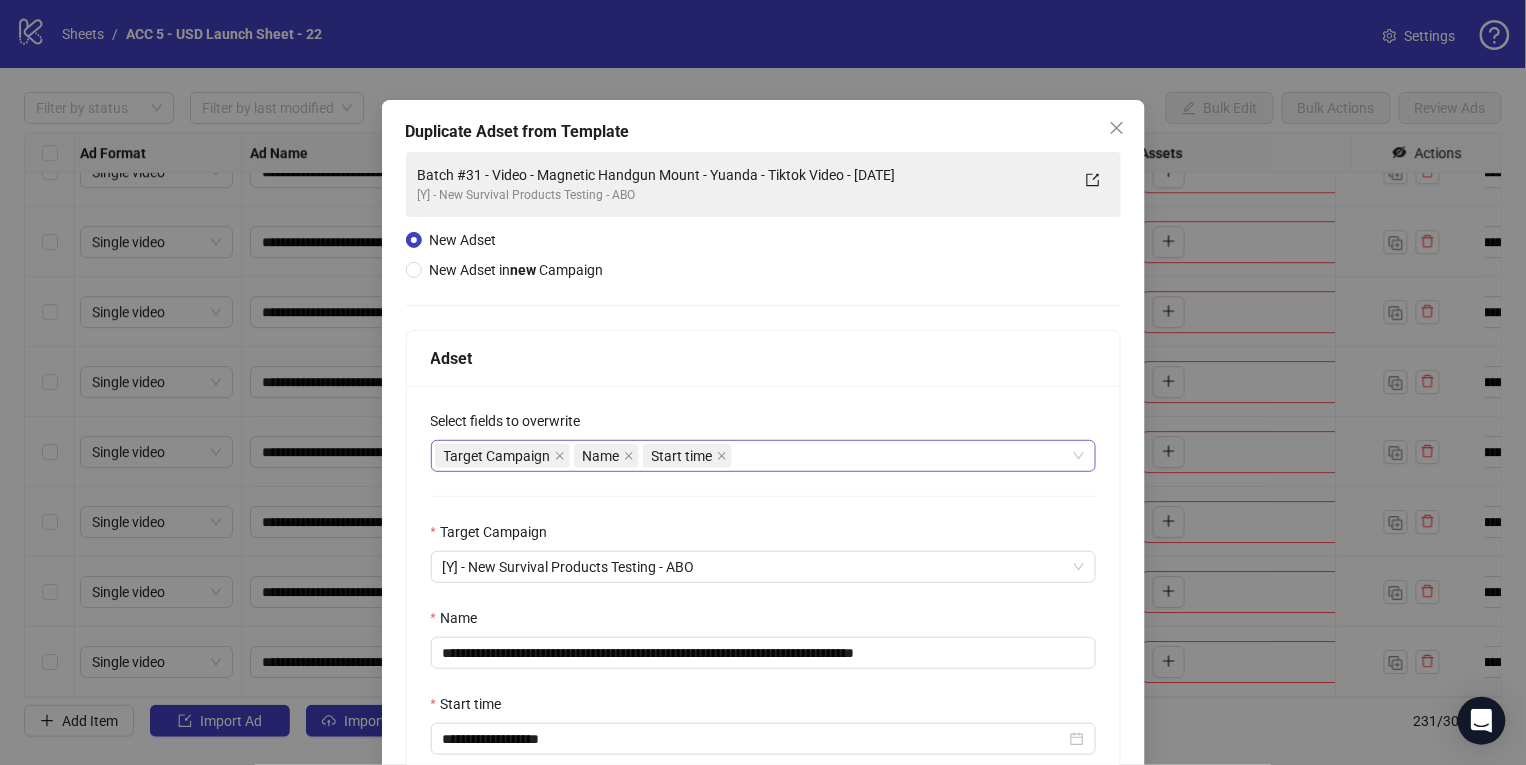 click on "Target Campaign Name Start time" at bounding box center [753, 456] 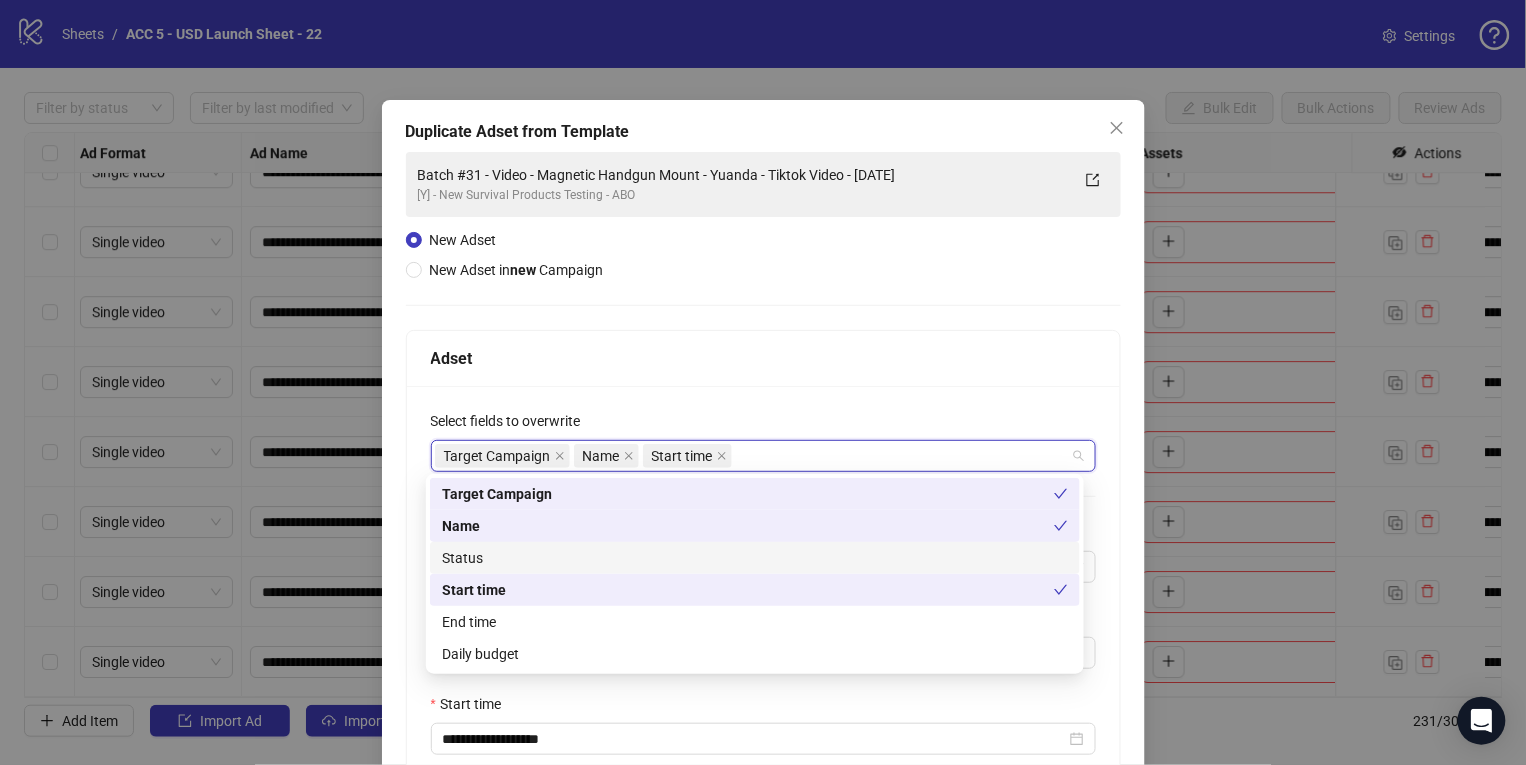 click on "Status" at bounding box center (755, 558) 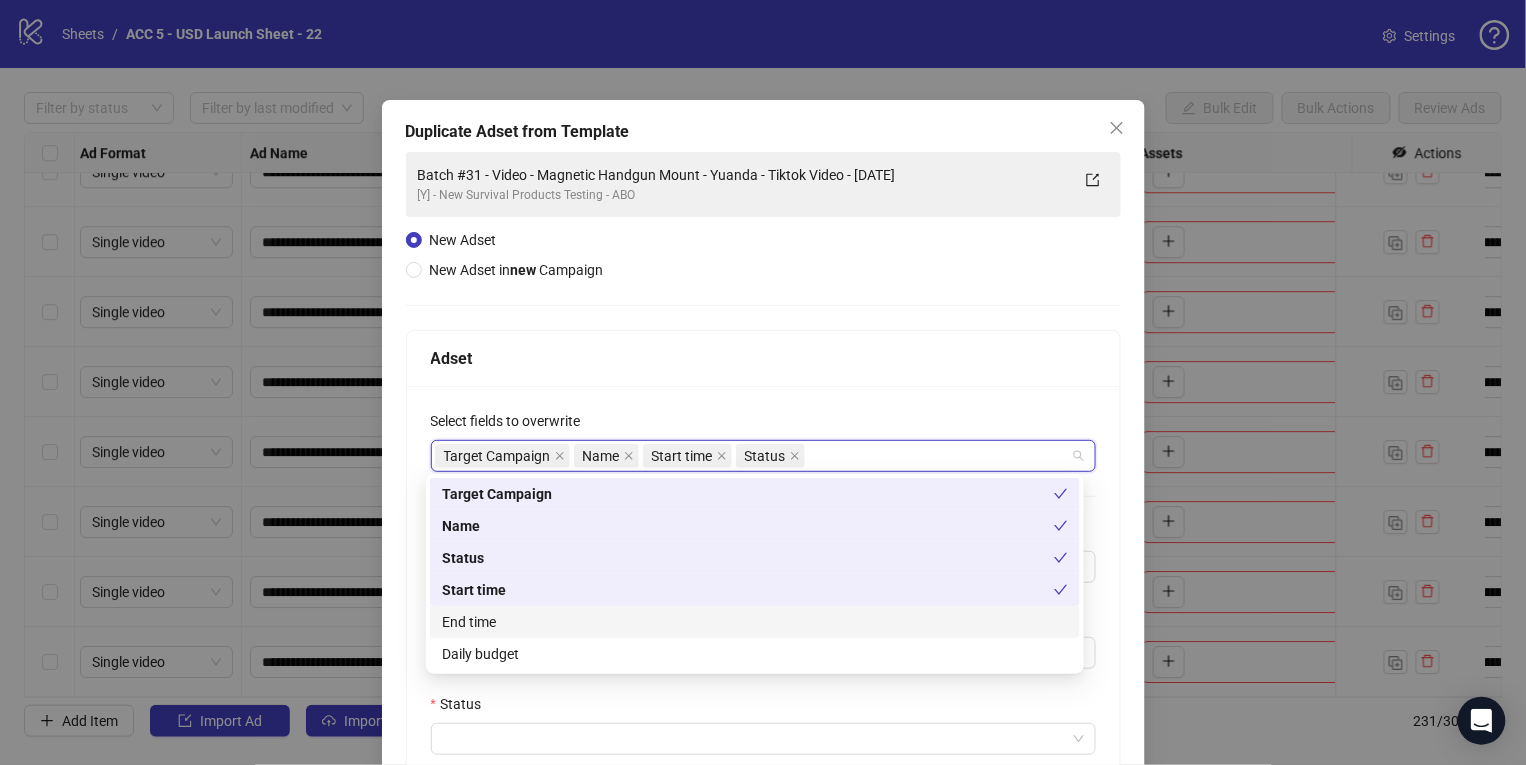 click on "End time" at bounding box center [755, 622] 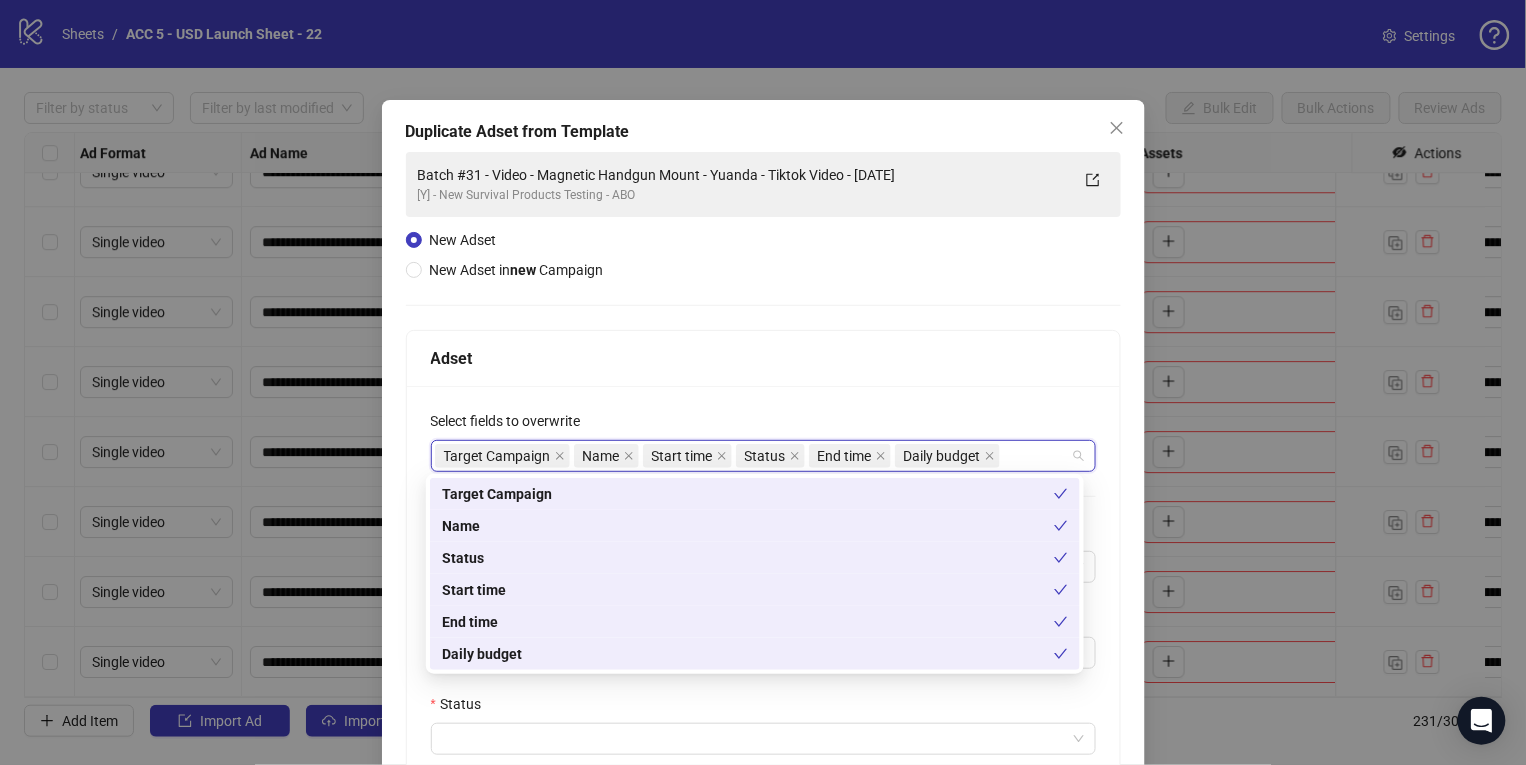click on "Status" at bounding box center (763, 708) 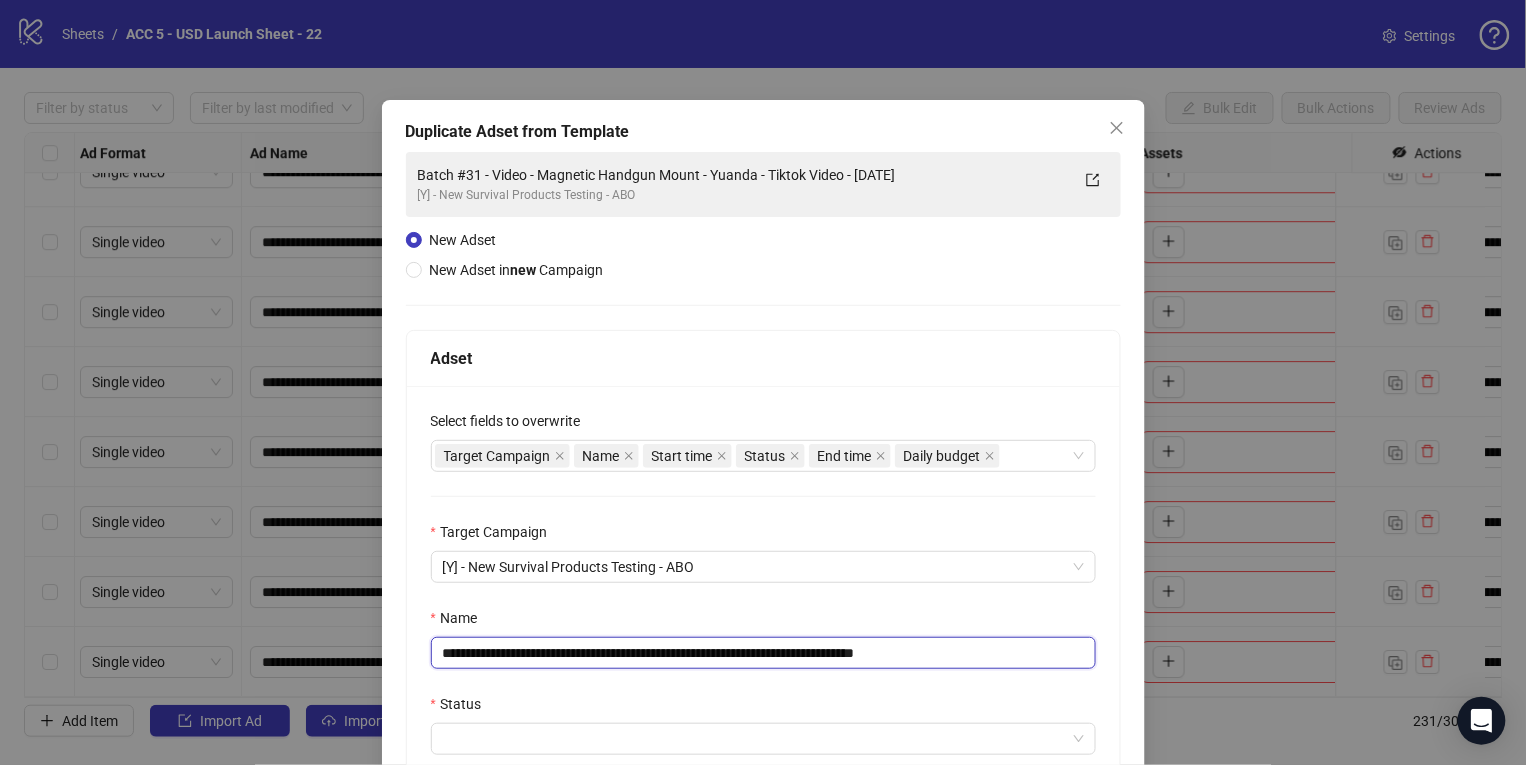 click on "**********" at bounding box center (763, 653) 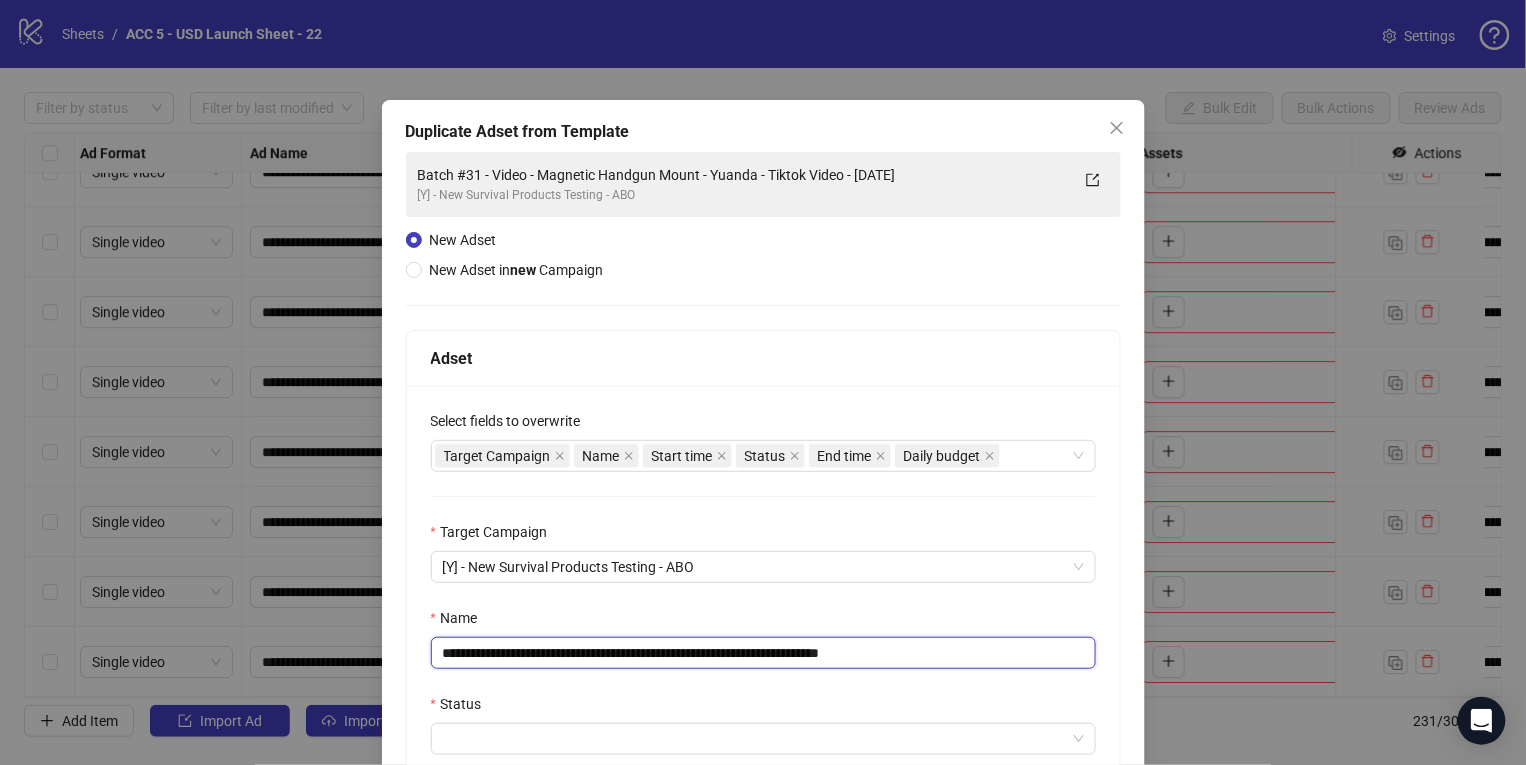 click on "**********" at bounding box center (763, 653) 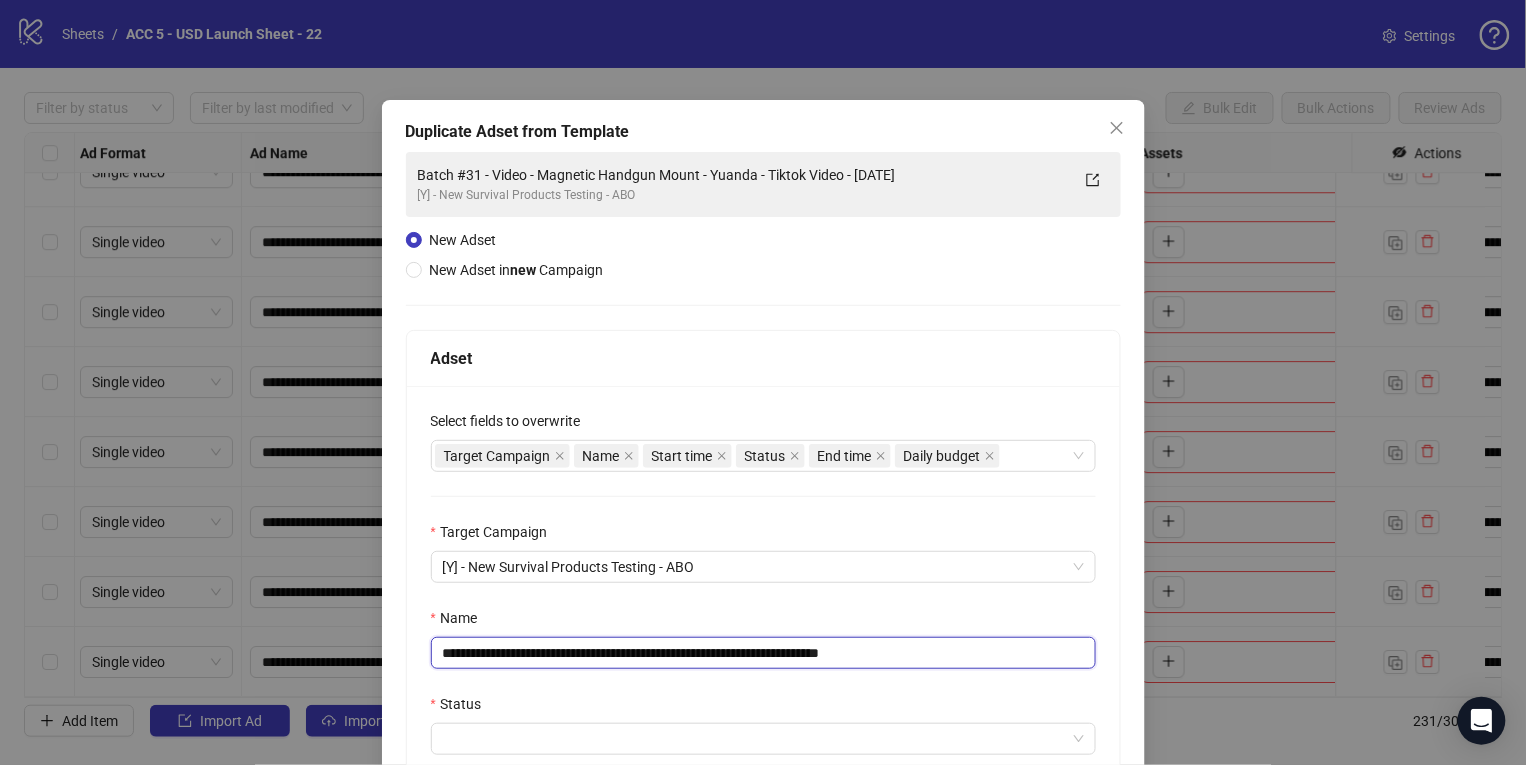 type on "**********" 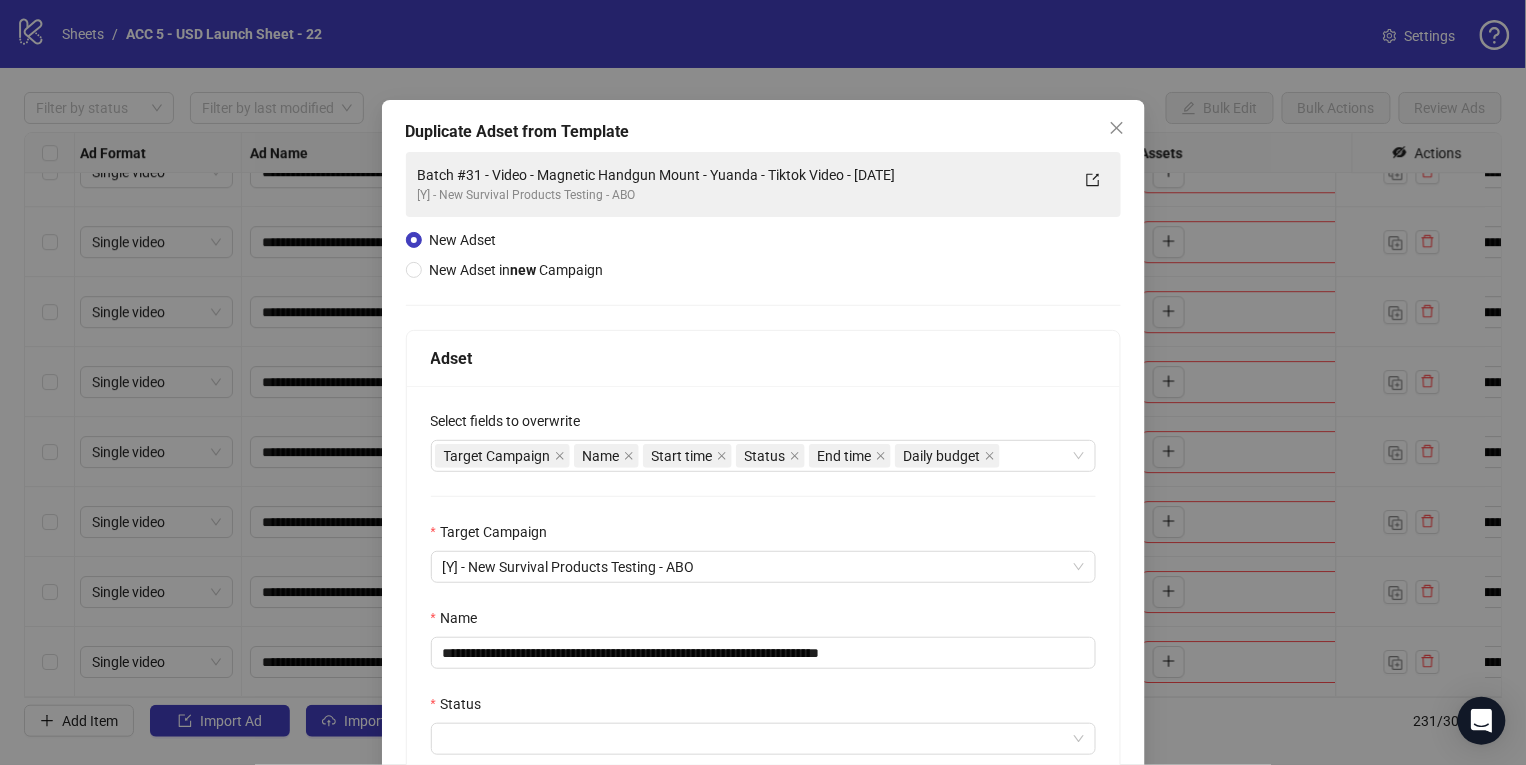 click on "Name" at bounding box center (763, 622) 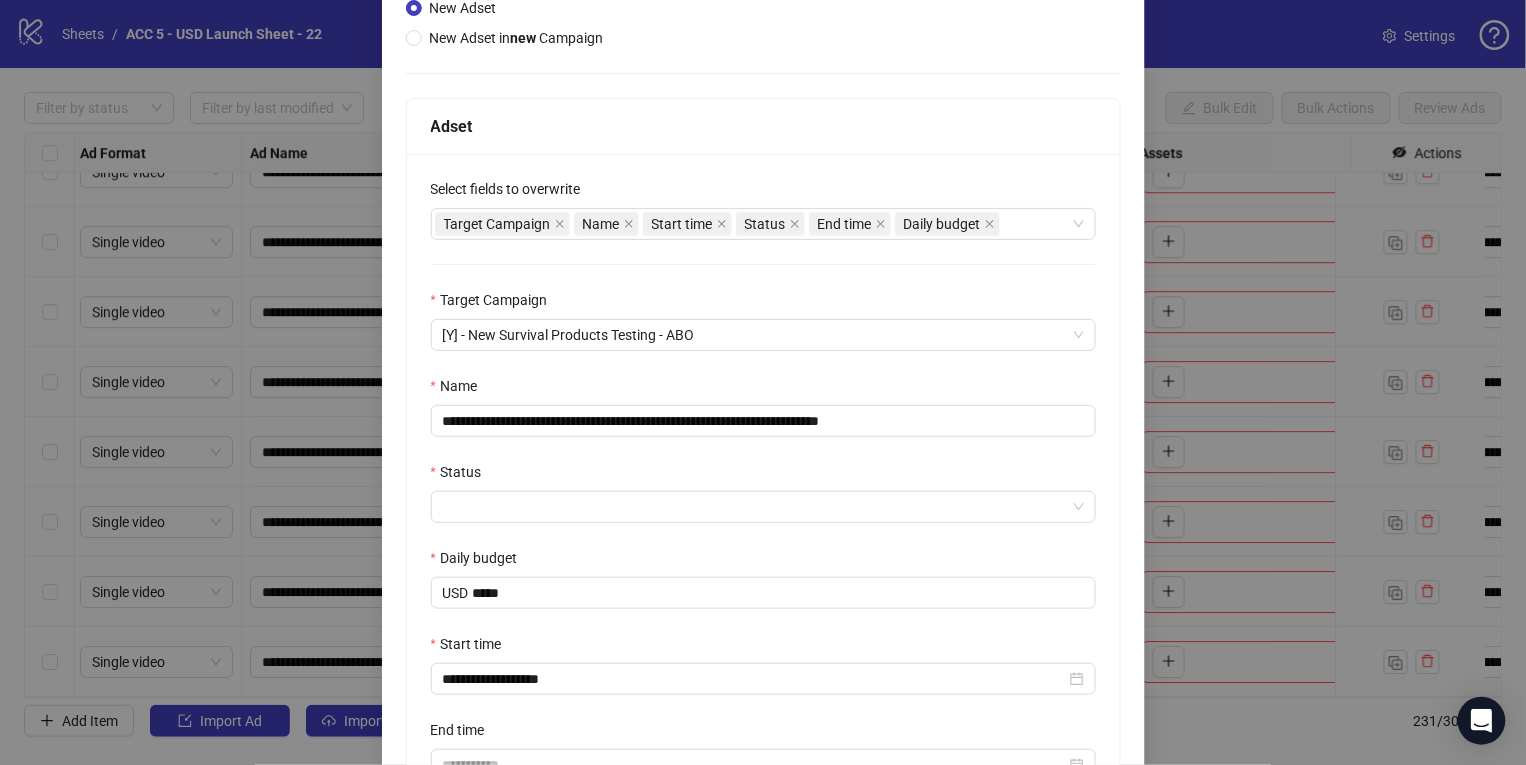 scroll, scrollTop: 256, scrollLeft: 0, axis: vertical 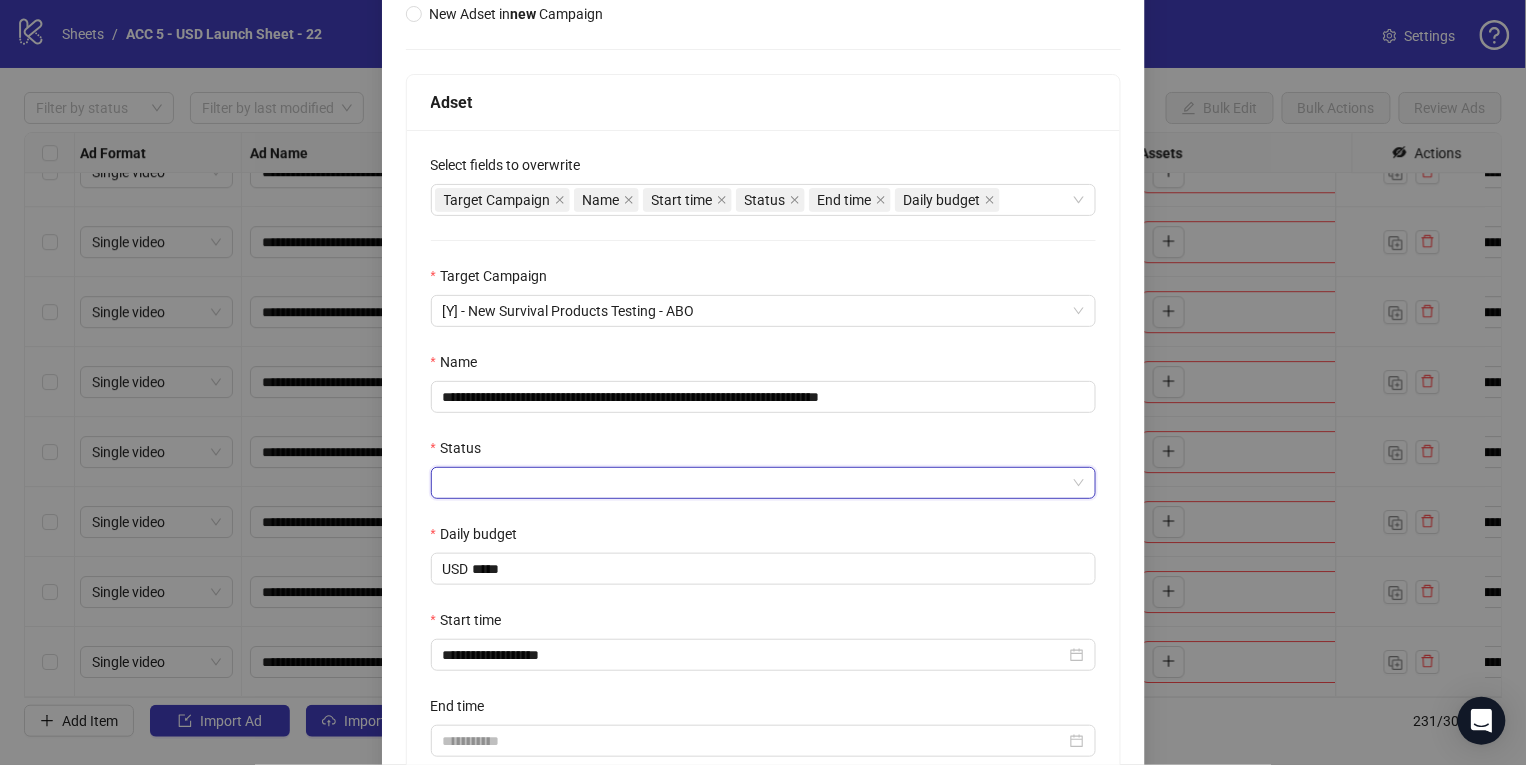 click on "Status" at bounding box center (754, 483) 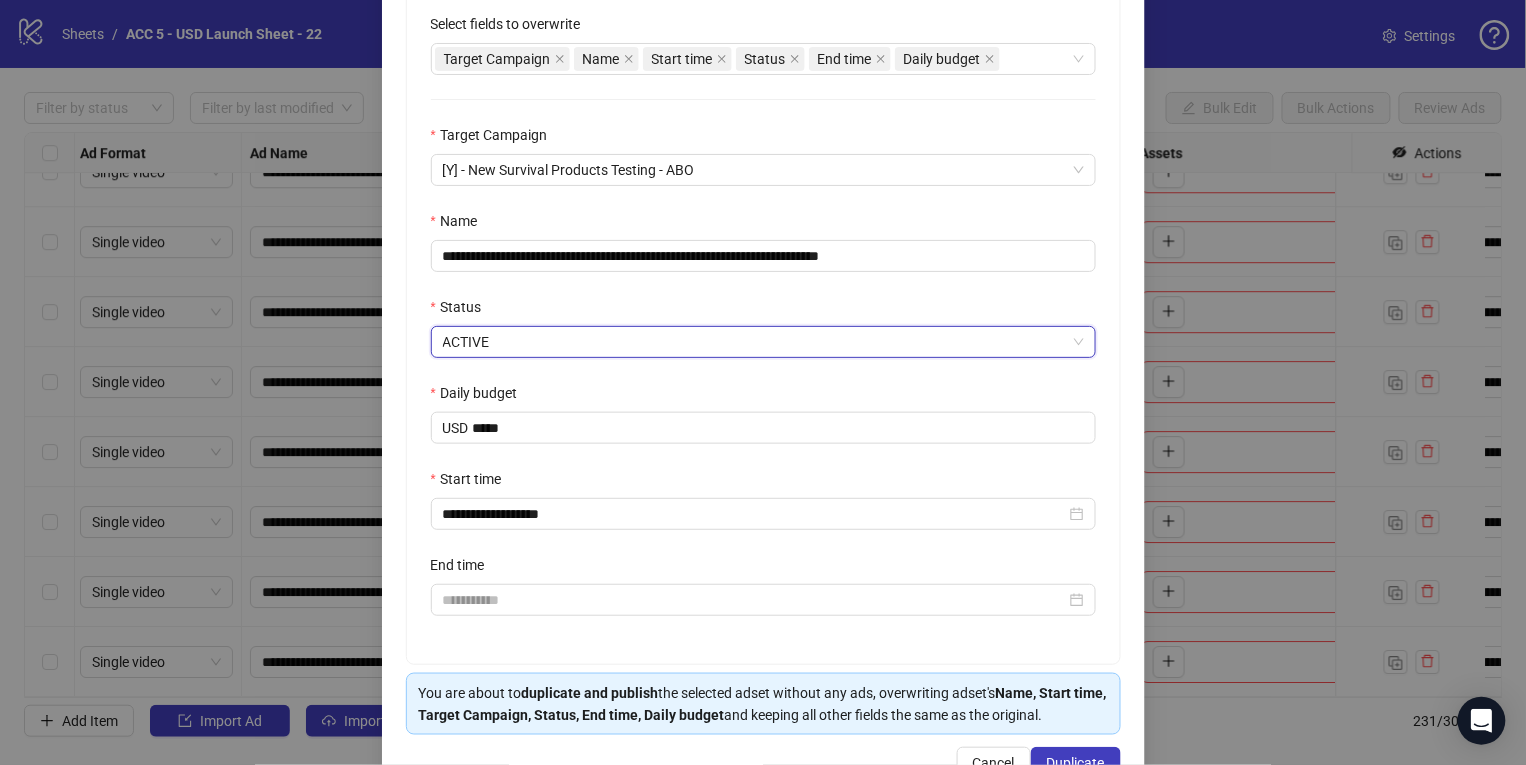 scroll, scrollTop: 451, scrollLeft: 0, axis: vertical 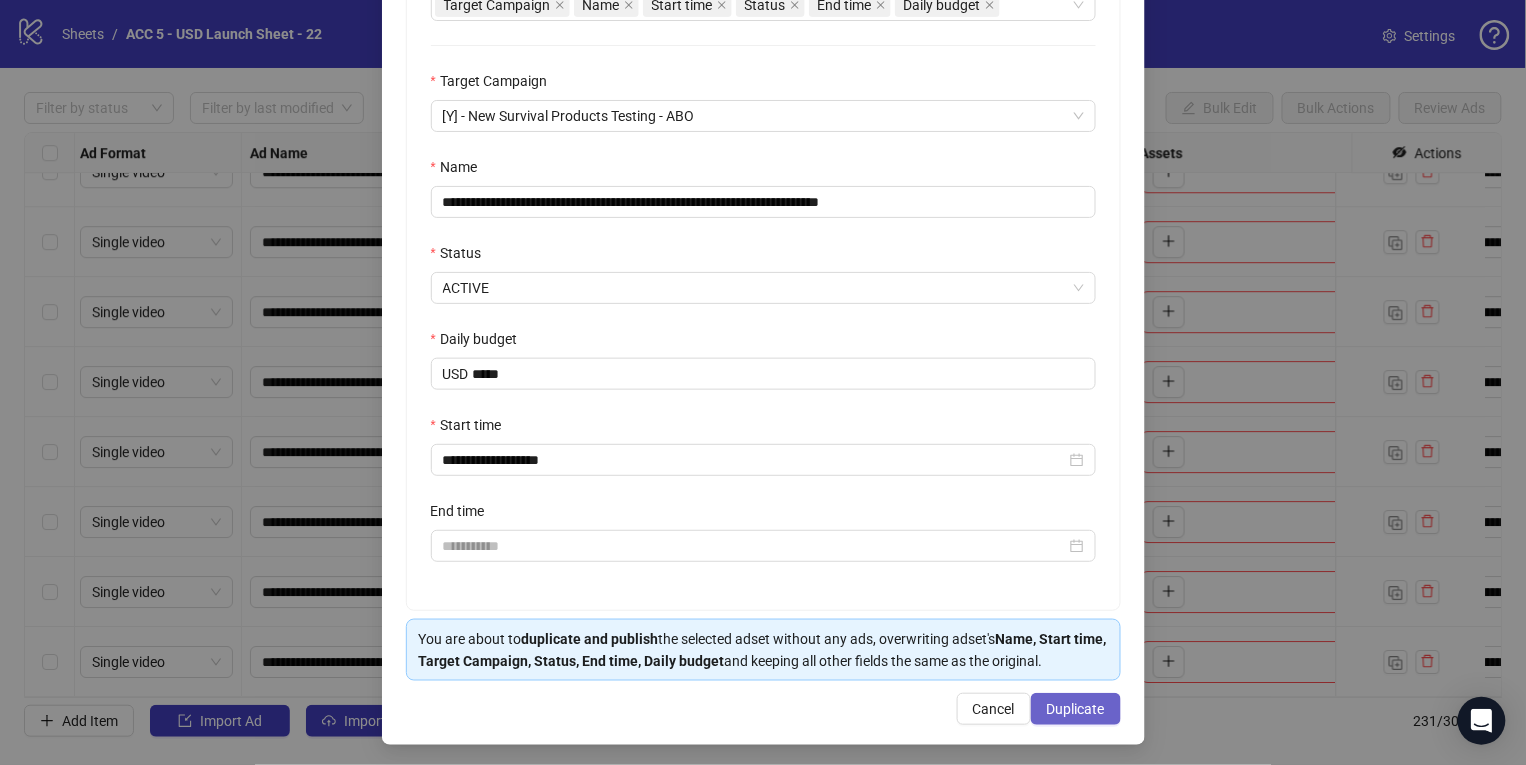 click on "Duplicate" at bounding box center (1076, 709) 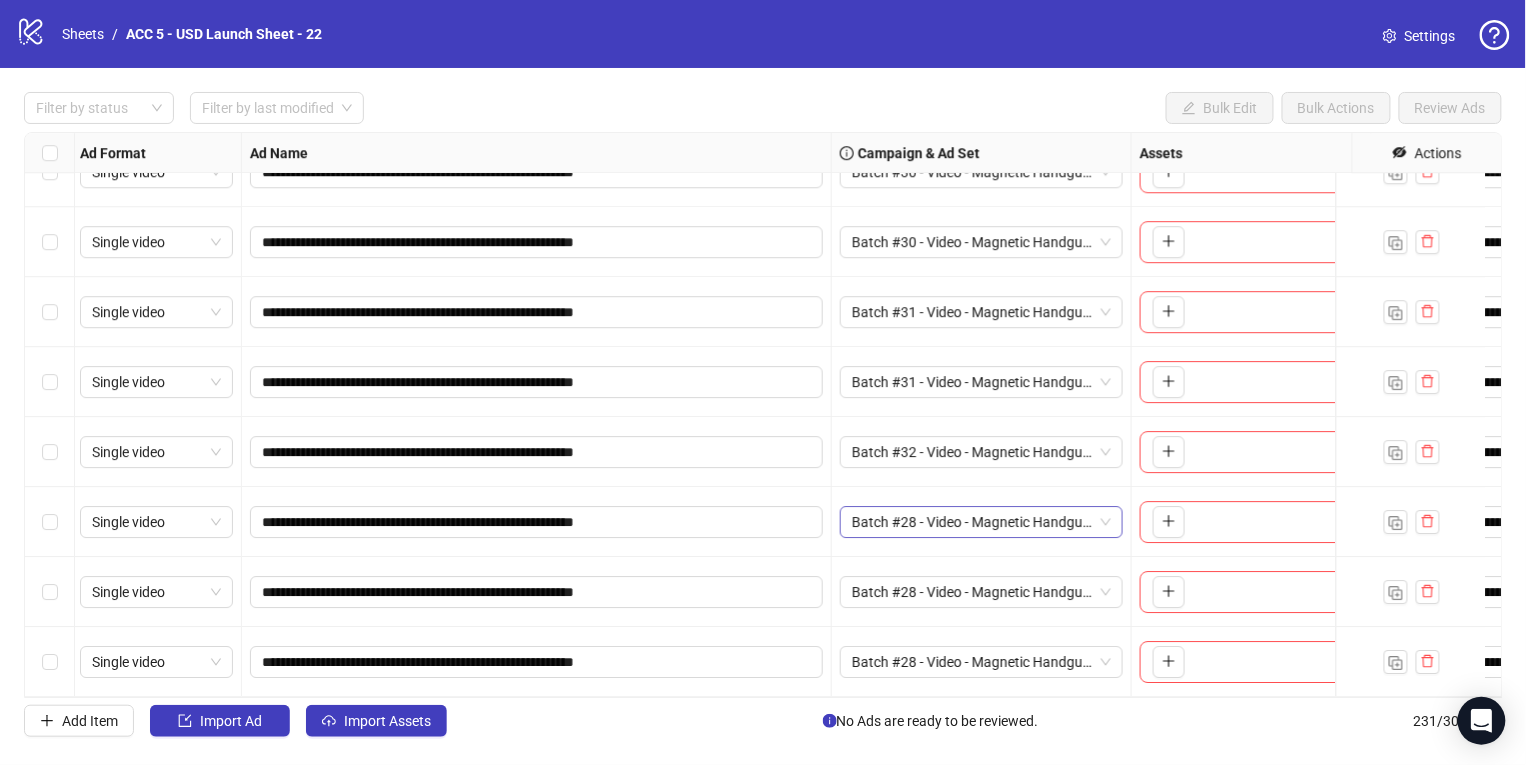 click on "Batch #28 - Video - Magnetic Handgun Mount - Yuanda - Tiktok Video - Jul 20" at bounding box center [981, 522] 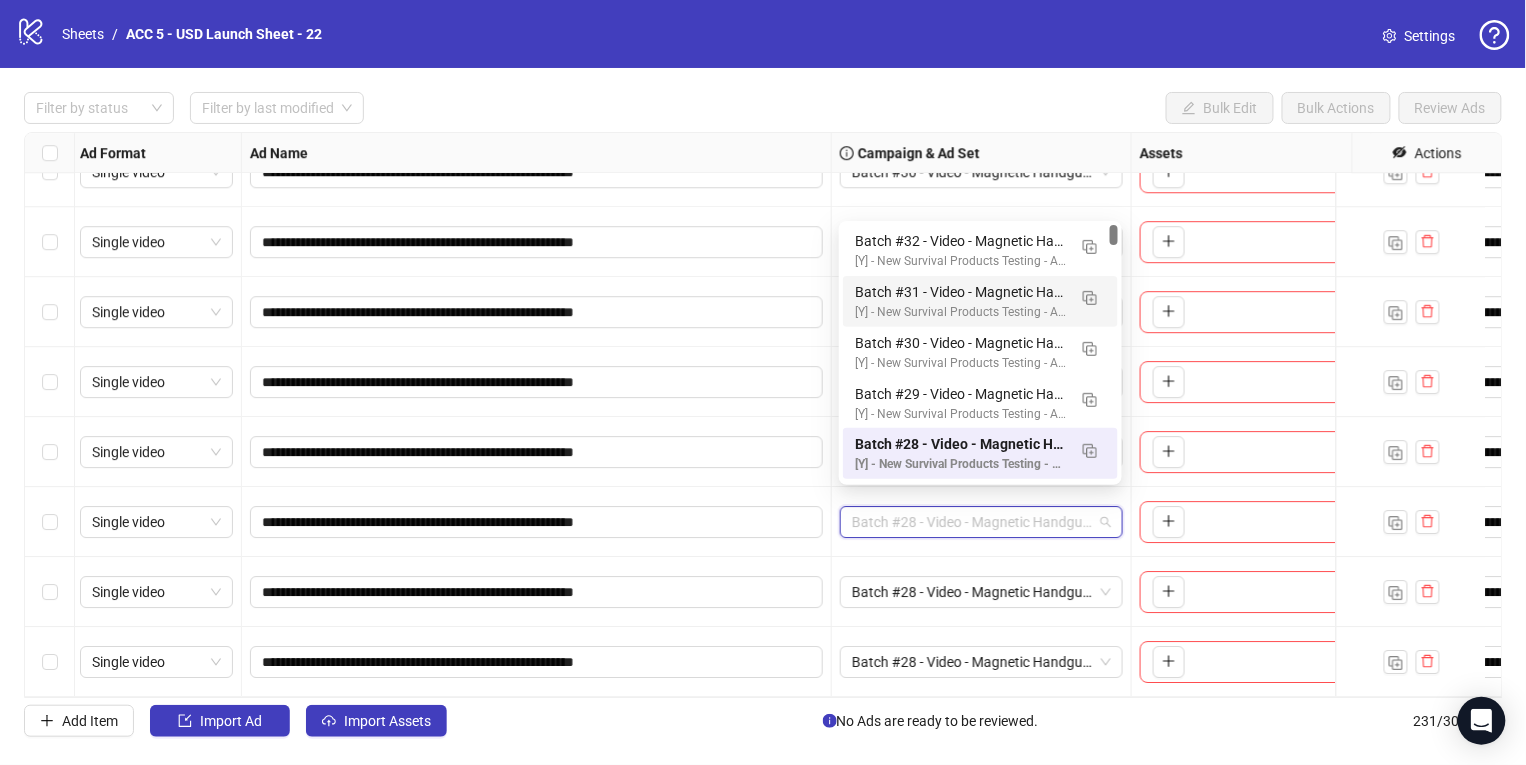 click on "[Y] - New Survival Products Testing - ABO" at bounding box center (960, 261) 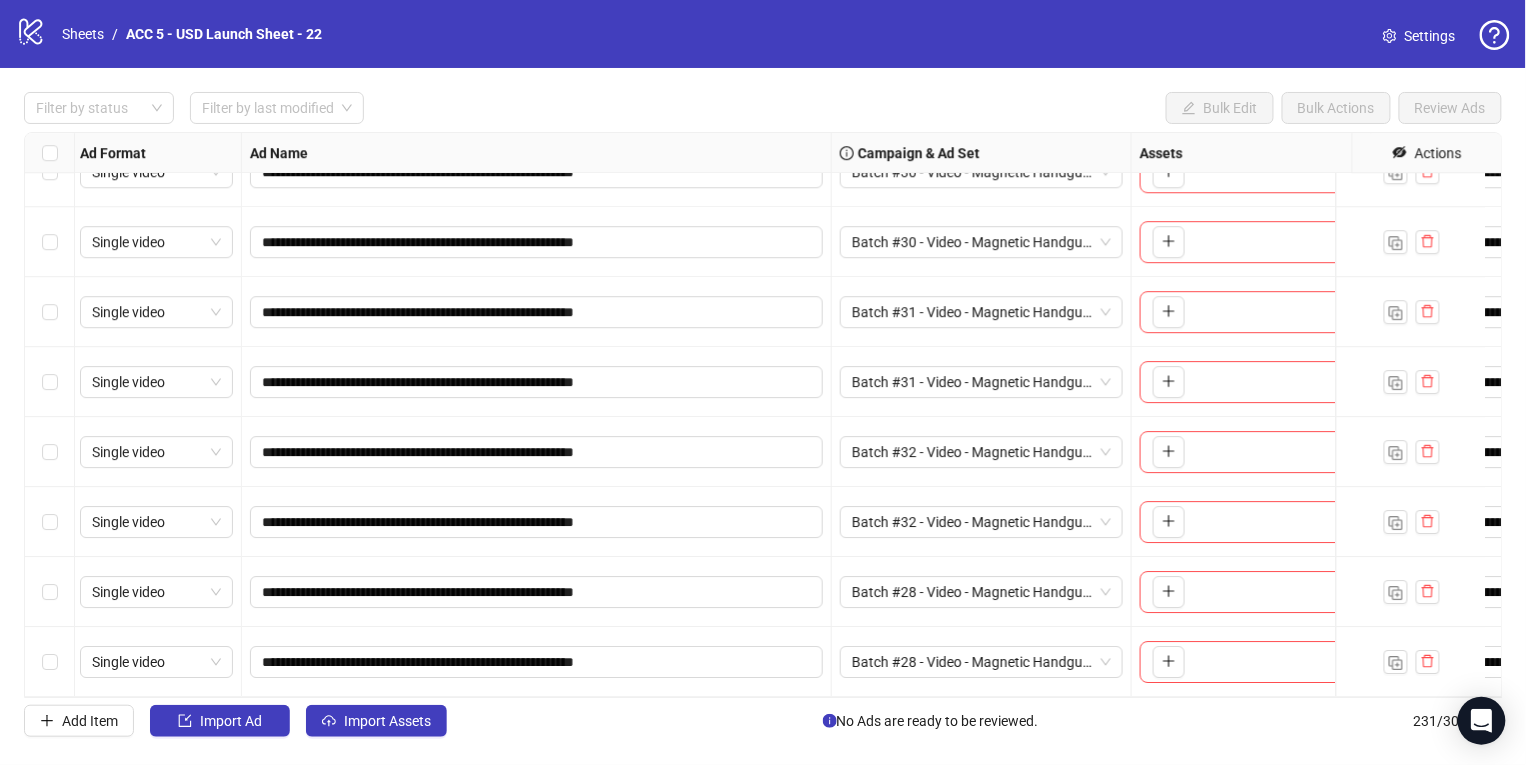 click on "**********" at bounding box center [763, 415] 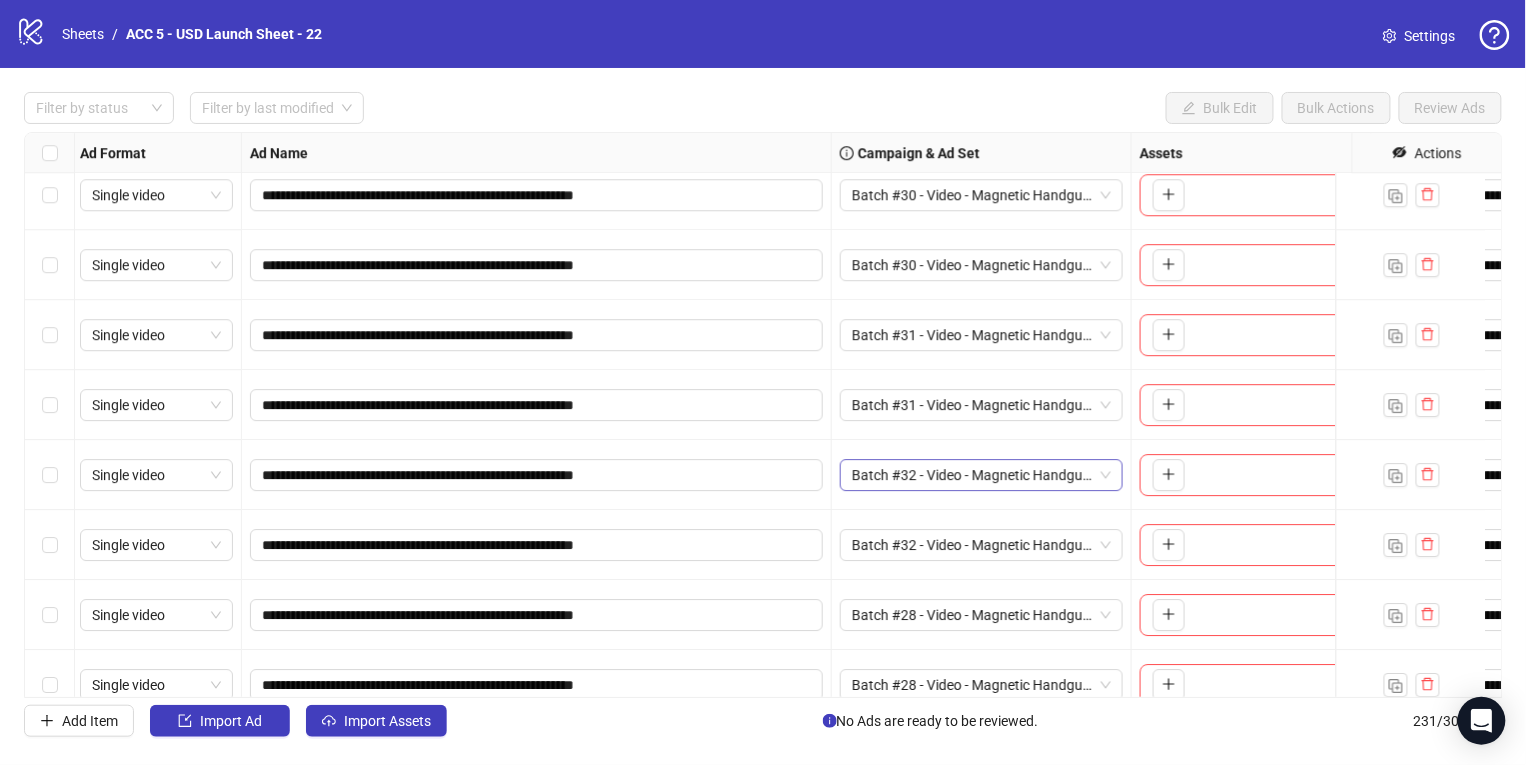 click on "Batch #32 - Video - Magnetic Handgun Mount - Yuanda - Tiktok Video - [DATE]" at bounding box center [981, 475] 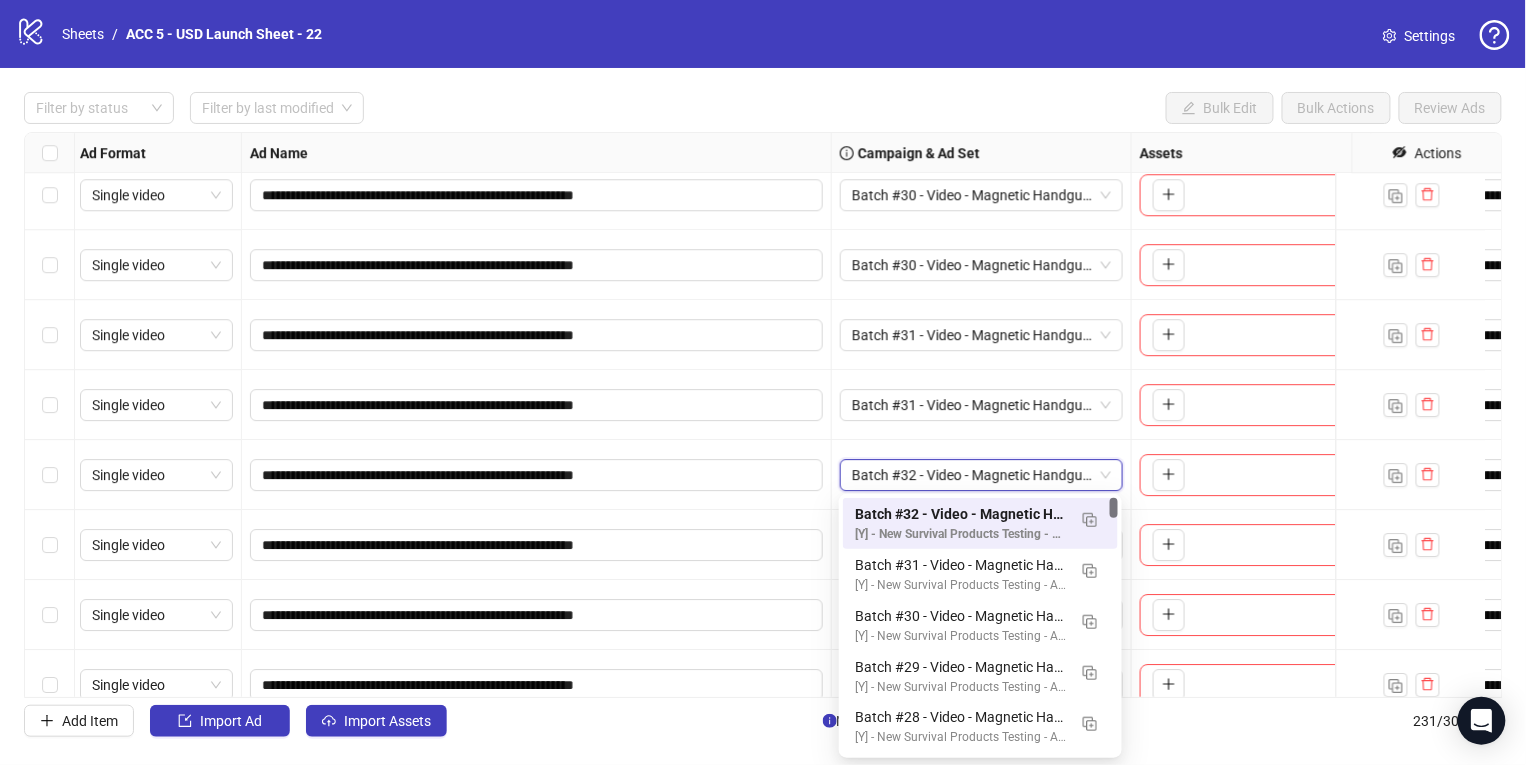 click on "Batch #32 - Video - Magnetic Handgun Mount - Yuanda - Tiktok Video - [DATE]" at bounding box center (981, 475) 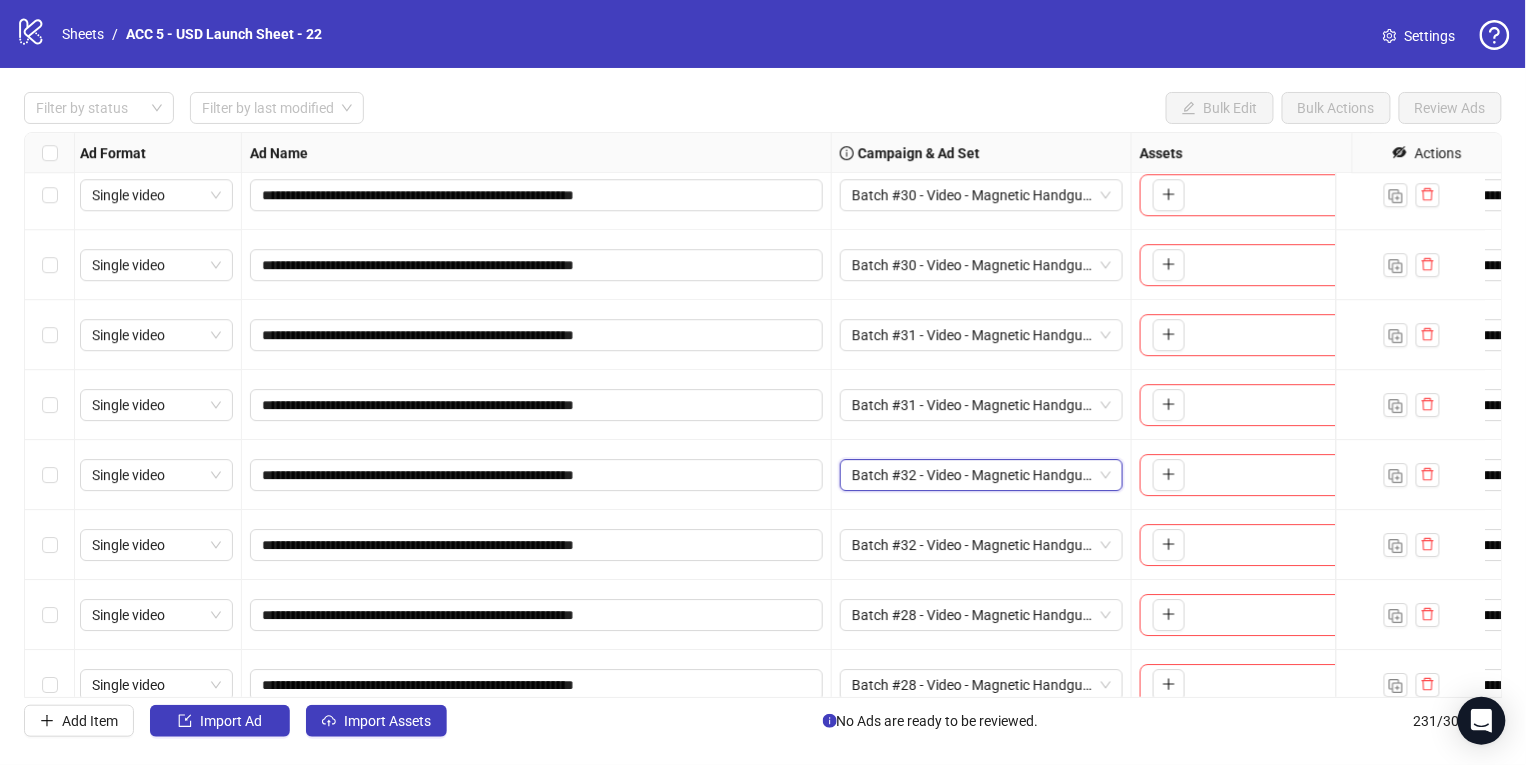 click on "Batch #32 - Video - Magnetic Handgun Mount - Yuanda - Tiktok Video - [DATE]" at bounding box center (981, 475) 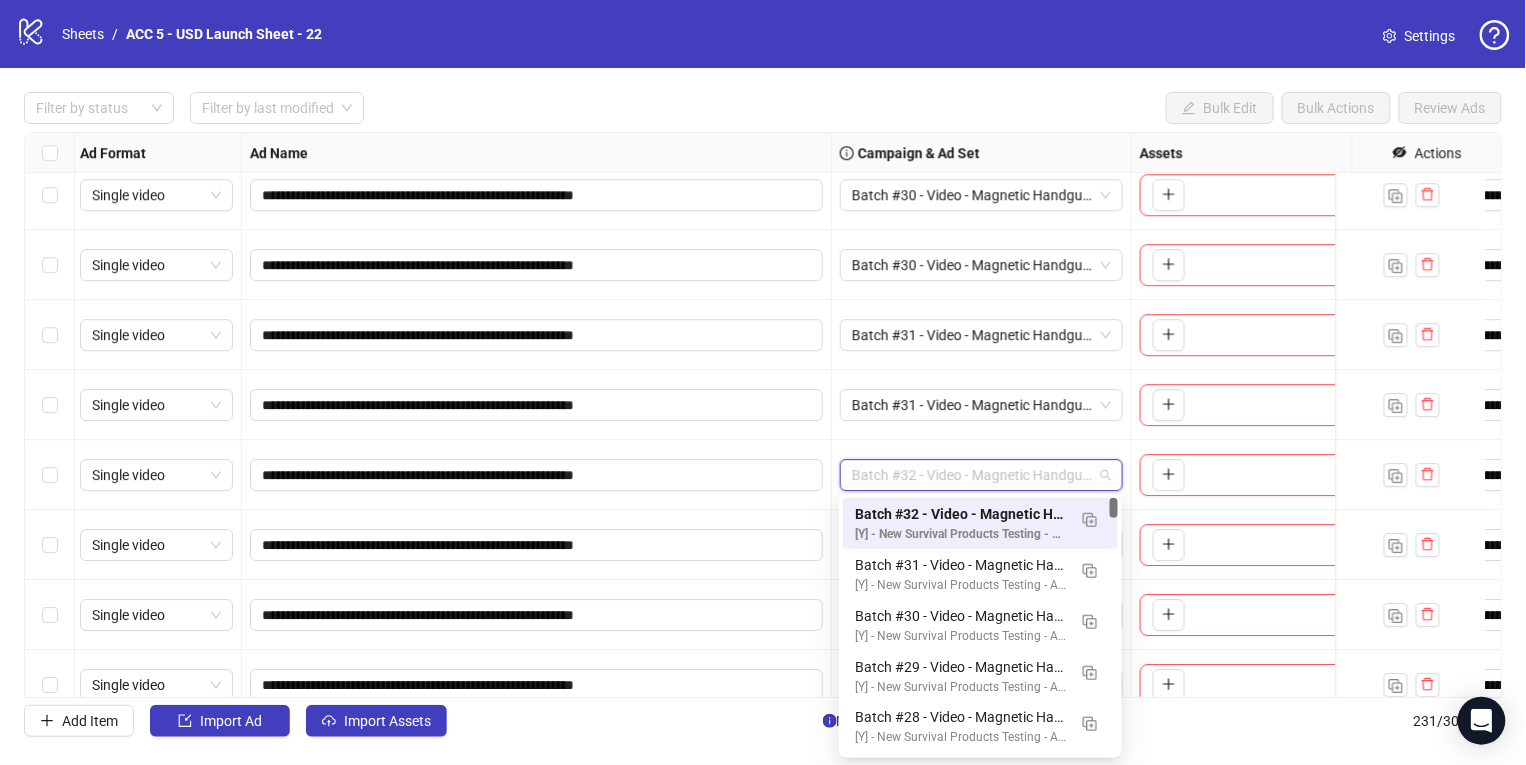 click on "[Y] - New Survival Products Testing - ABO" at bounding box center (960, 585) 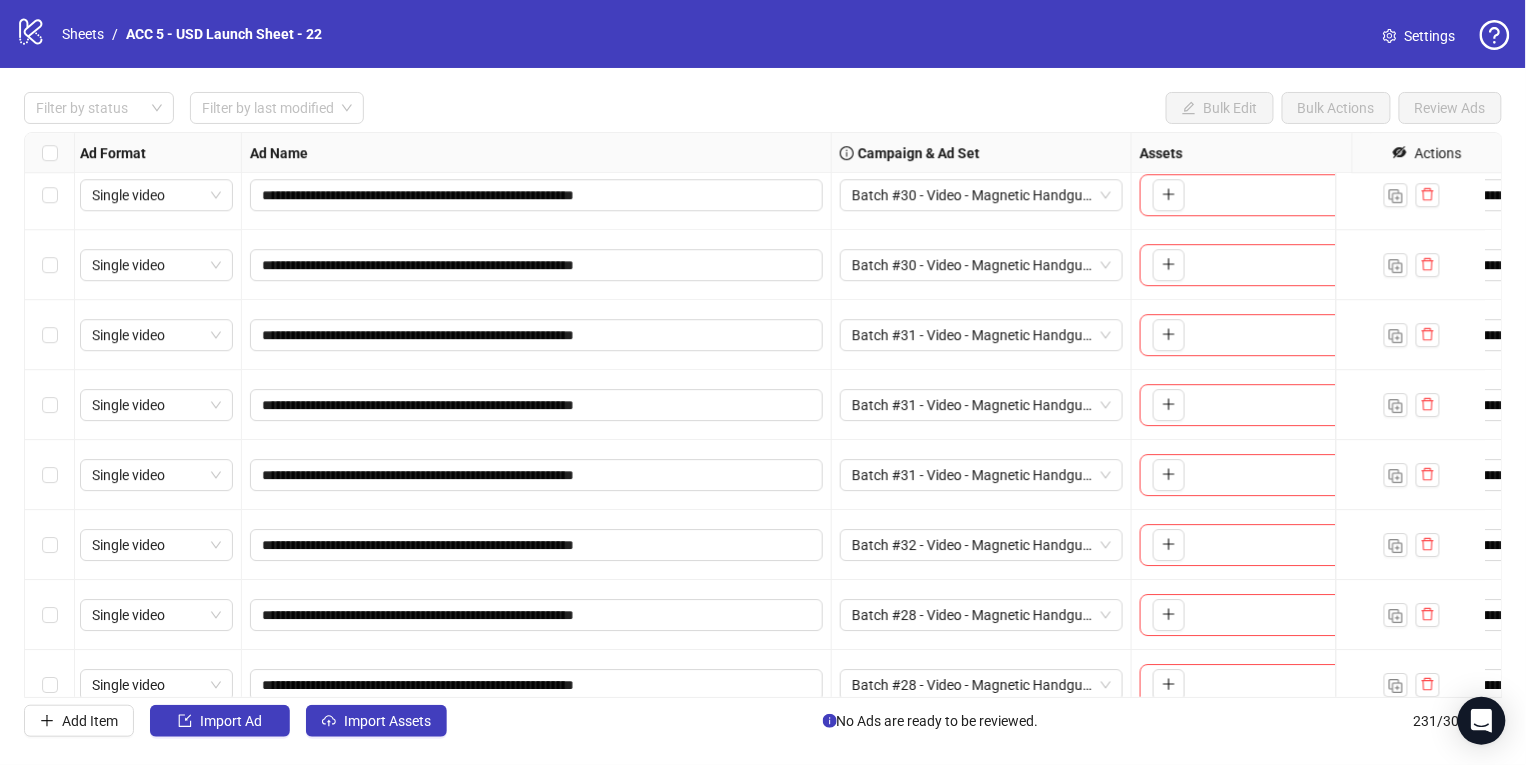 scroll, scrollTop: 15661, scrollLeft: 3, axis: both 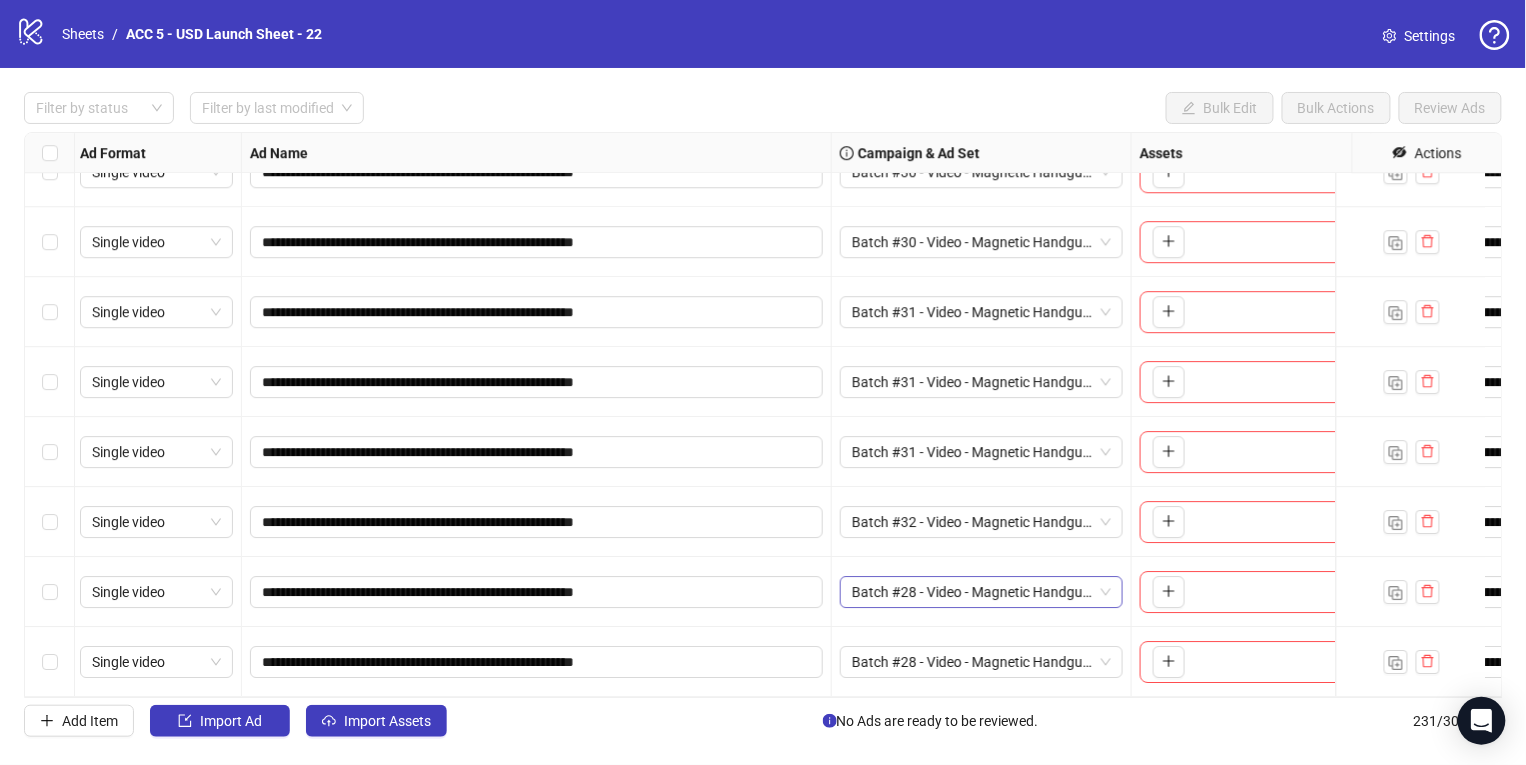 click on "Batch #28 - Video - Magnetic Handgun Mount - Yuanda - Tiktok Video - Jul 20" at bounding box center (981, 592) 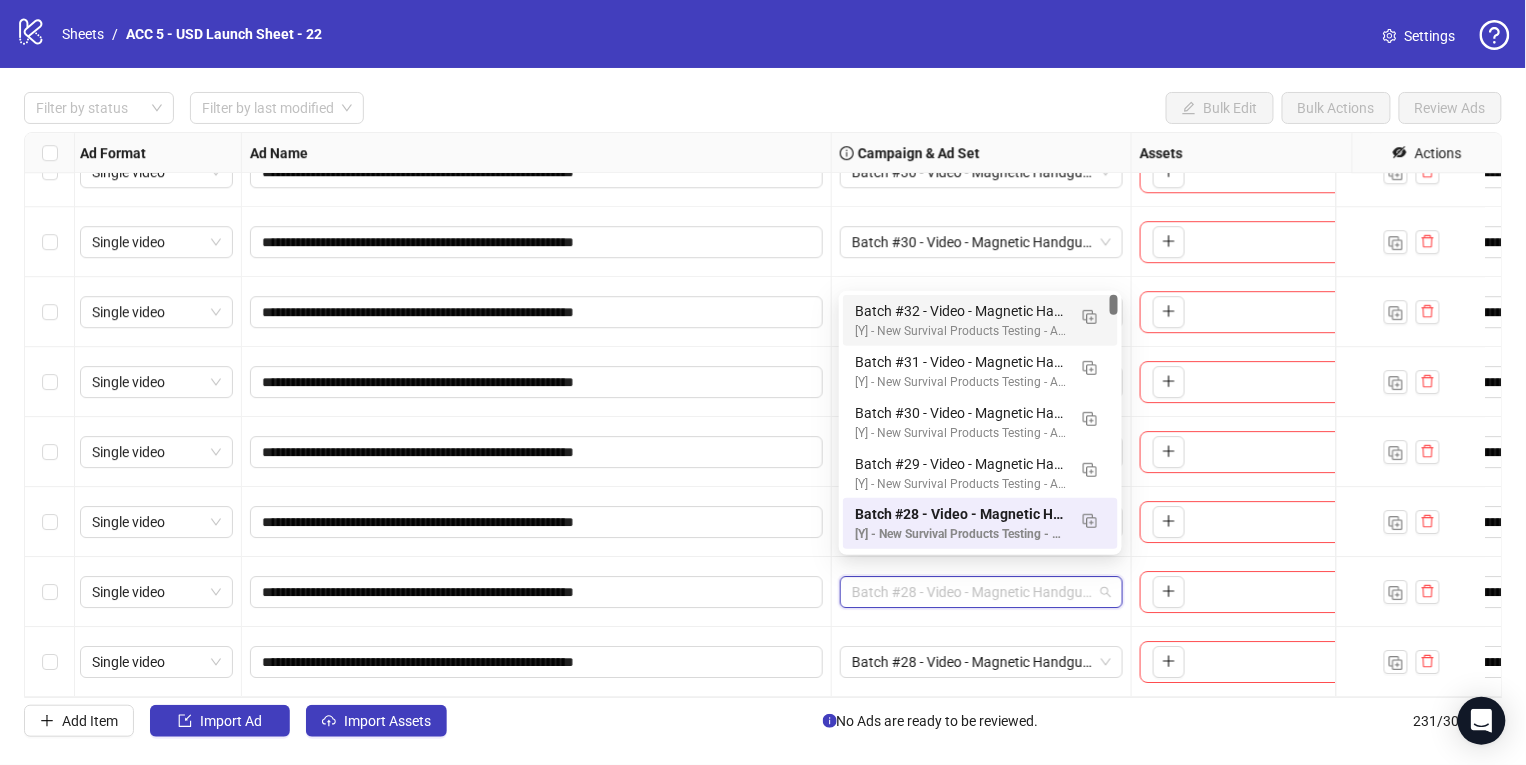 click on "Batch #32 - Video - Magnetic Handgun Mount - Yuanda - Tiktok Video - [DATE]" at bounding box center [960, 311] 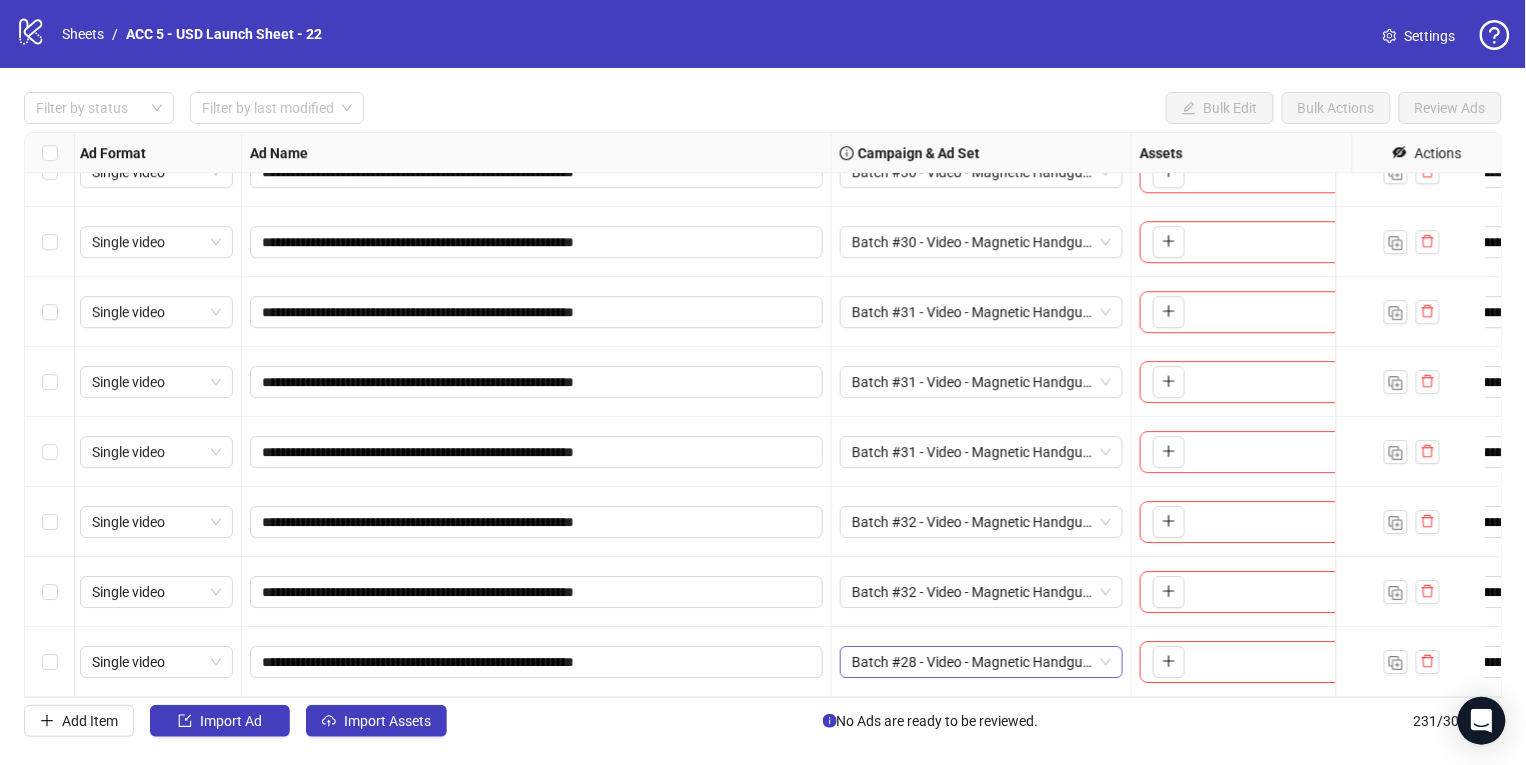click on "Batch #28 - Video - Magnetic Handgun Mount - Yuanda - Tiktok Video - Jul 20" at bounding box center [981, 662] 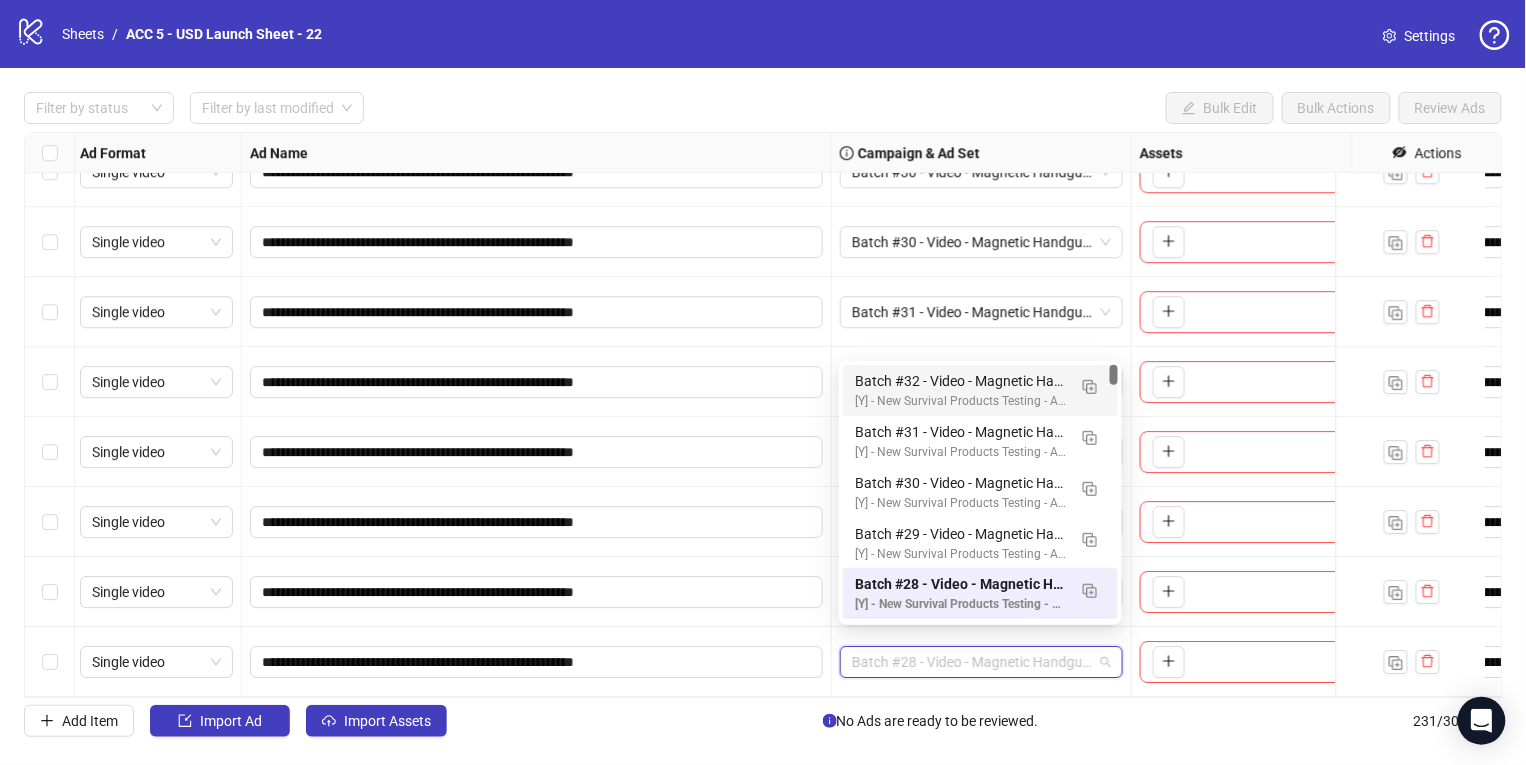 click on "Batch #32 - Video - Magnetic Handgun Mount - Yuanda - Tiktok Video - [DATE]" at bounding box center (960, 381) 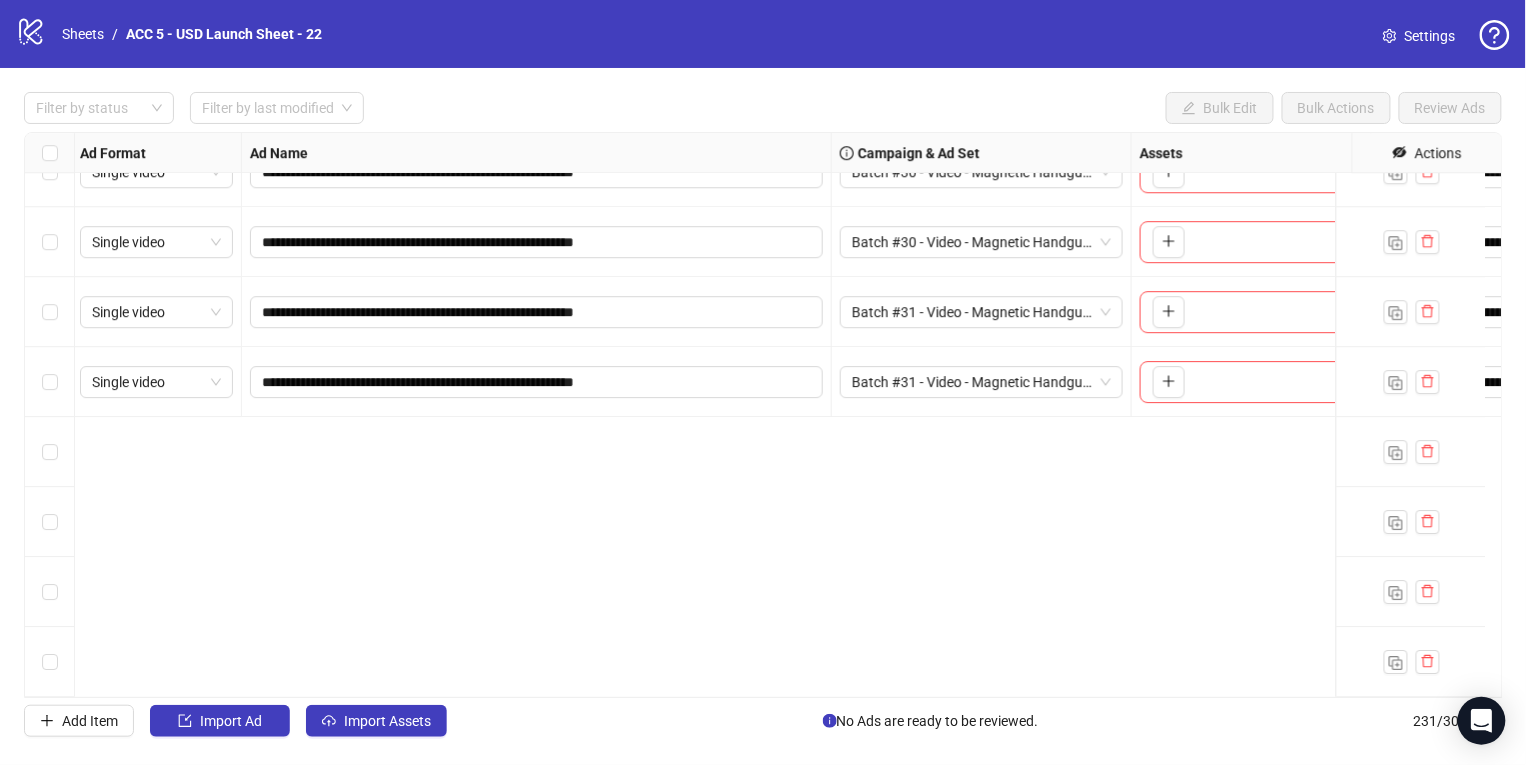 scroll, scrollTop: 15241, scrollLeft: 3, axis: both 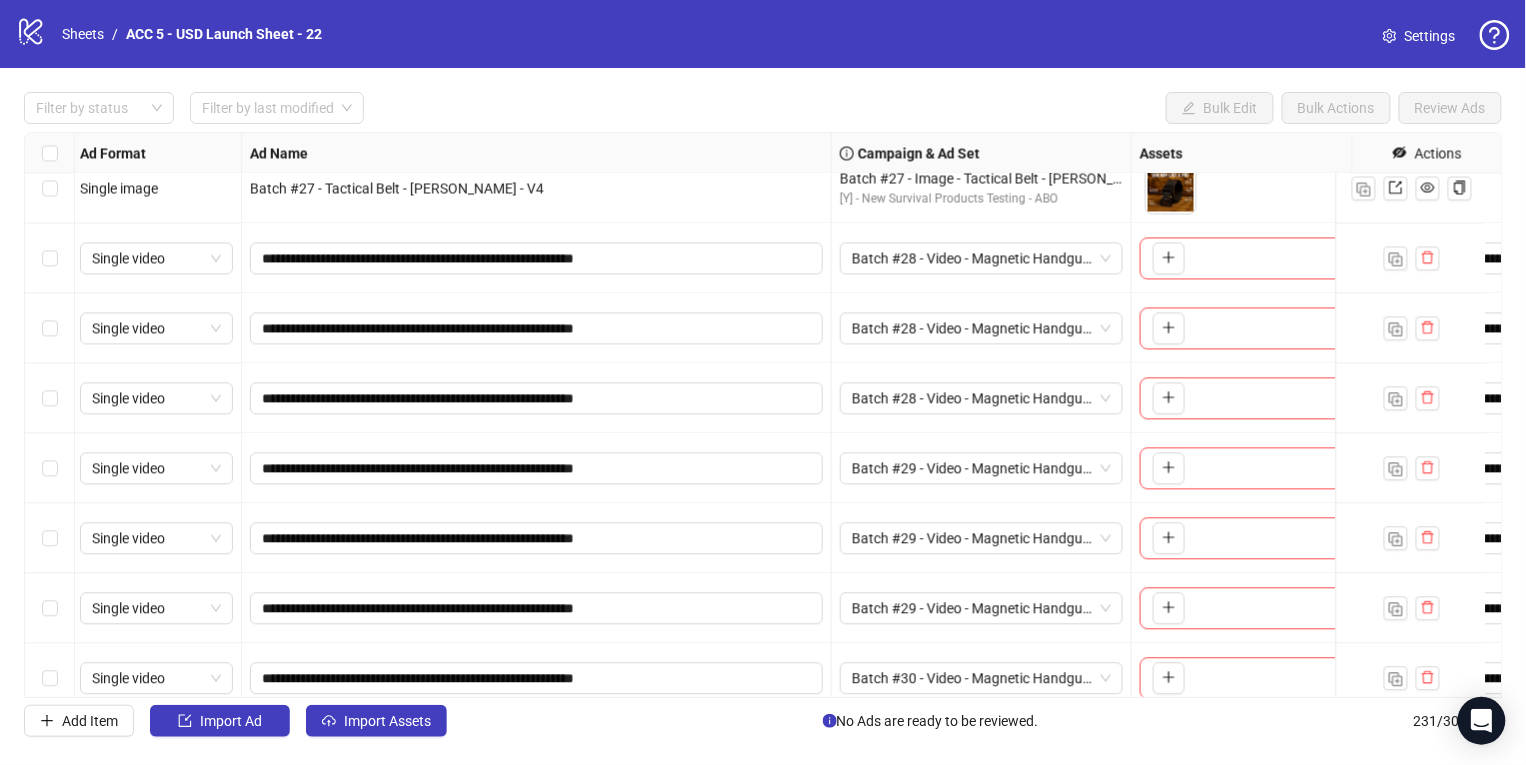 click on "Ad Format Ad Name Campaign & Ad Set Assets Headlines Primary Texts Descriptions Destination URL App Product Page ID Display URL Leadgen Form Product Set ID Call to Action Actions Single image Batch #27 - Tactical Belt - Yuanda - Soumitra - V2 Batch #27 - Image - Tactical Belt - Yuanda - Soumitra - Jul 20 [Y] - New Survival Products Testing - ABO
To pick up a draggable item, press the space bar.
While dragging, use the arrow keys to move the item.
Press space again to drop the item in its new position, or press escape to cancel.
1 texts 1 texts Single image Batch #27 - Tactical Belt - Yuanda - Soumitra - V3 Batch #27 - Image - Tactical Belt - Yuanda - Soumitra - Jul 20 [Y] - New Survival Products Testing - ABO
To pick up a draggable item, press the space bar.
While dragging, use the arrow keys to move the item.
Press space again to drop the item in its new position, or press escape to cancel.
1 texts 1 texts Single image Batch #27 - Tactical Belt - Yuanda - Soumitra - V4 1 texts" at bounding box center (763, 415) 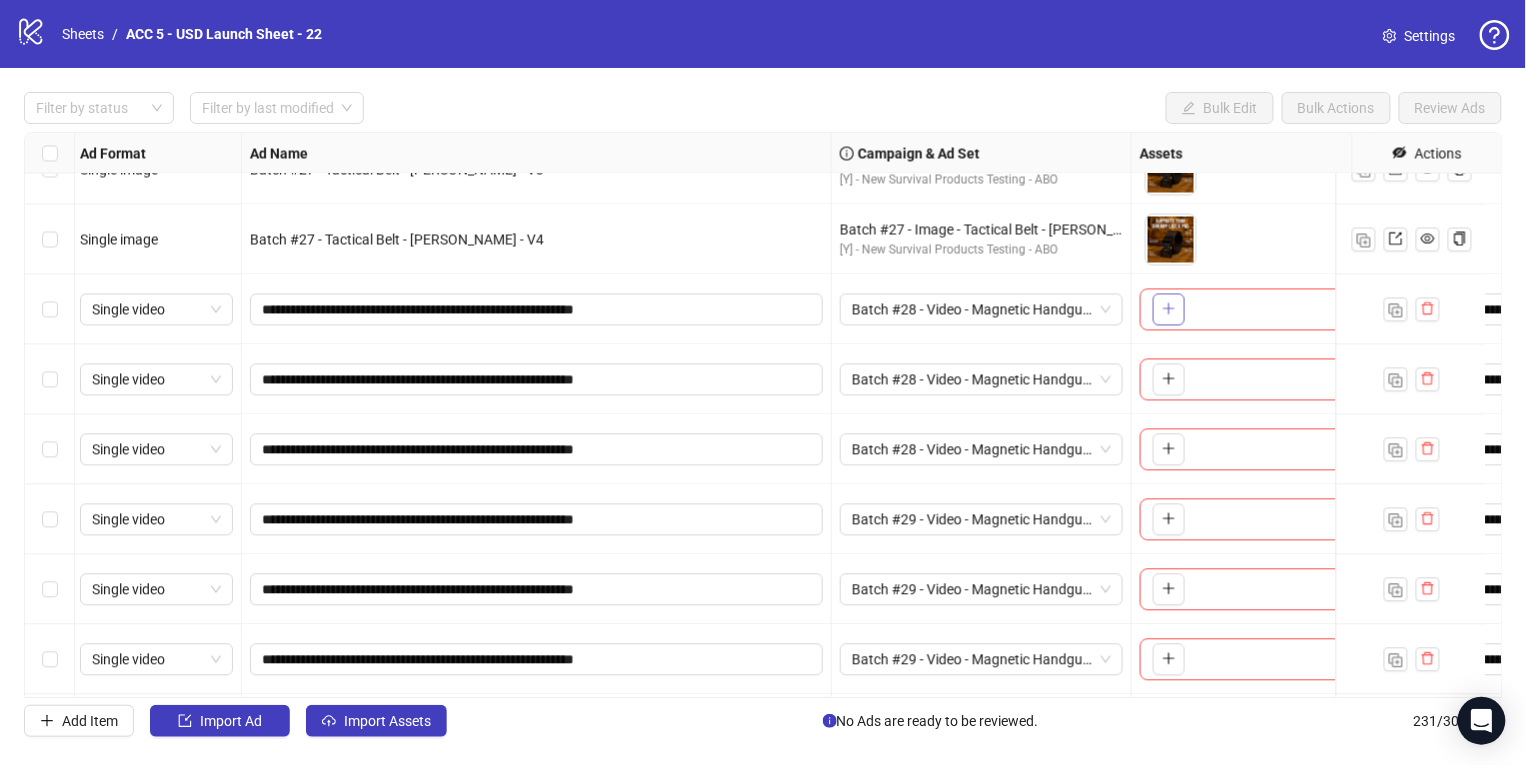 click 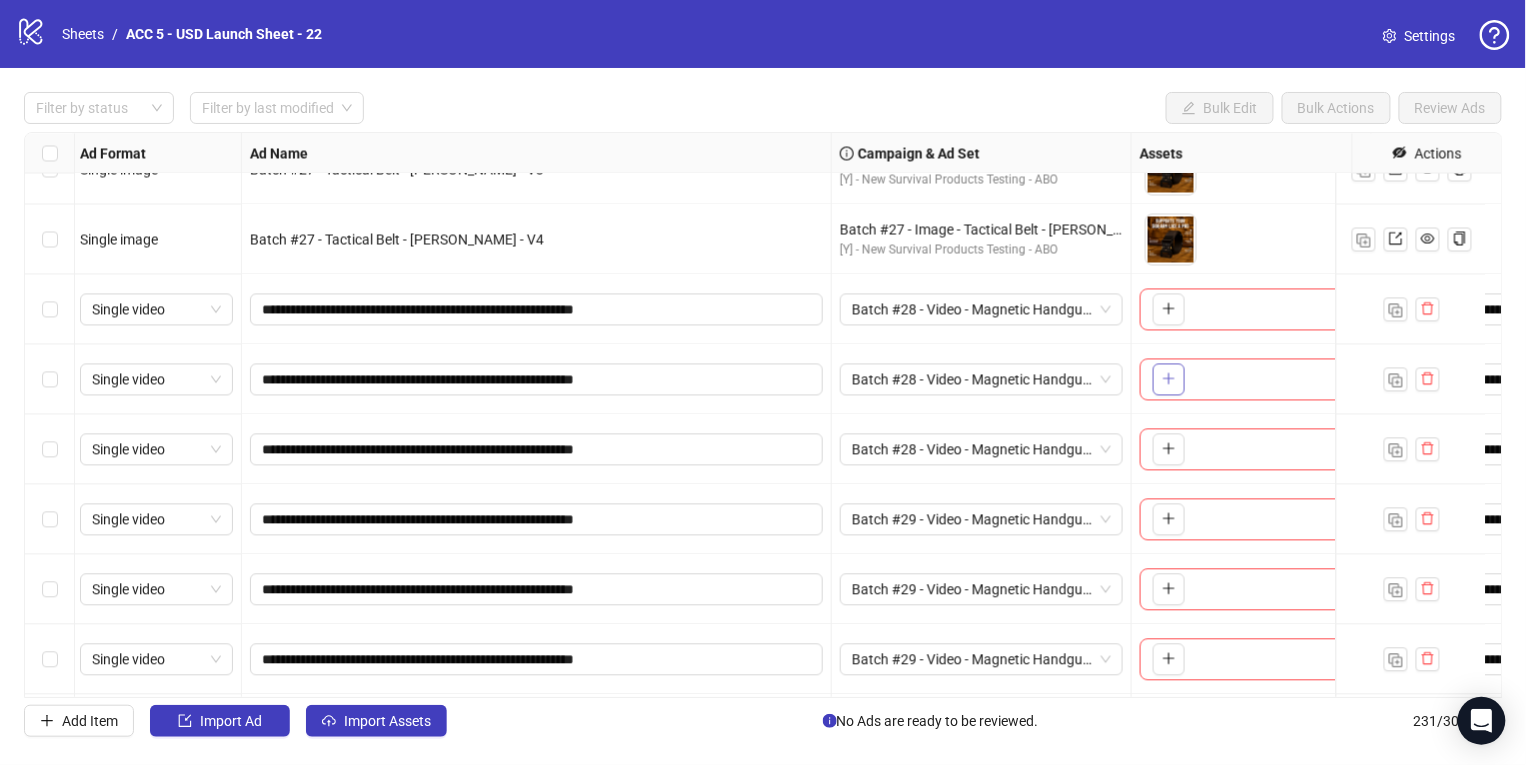 click at bounding box center [1169, 379] 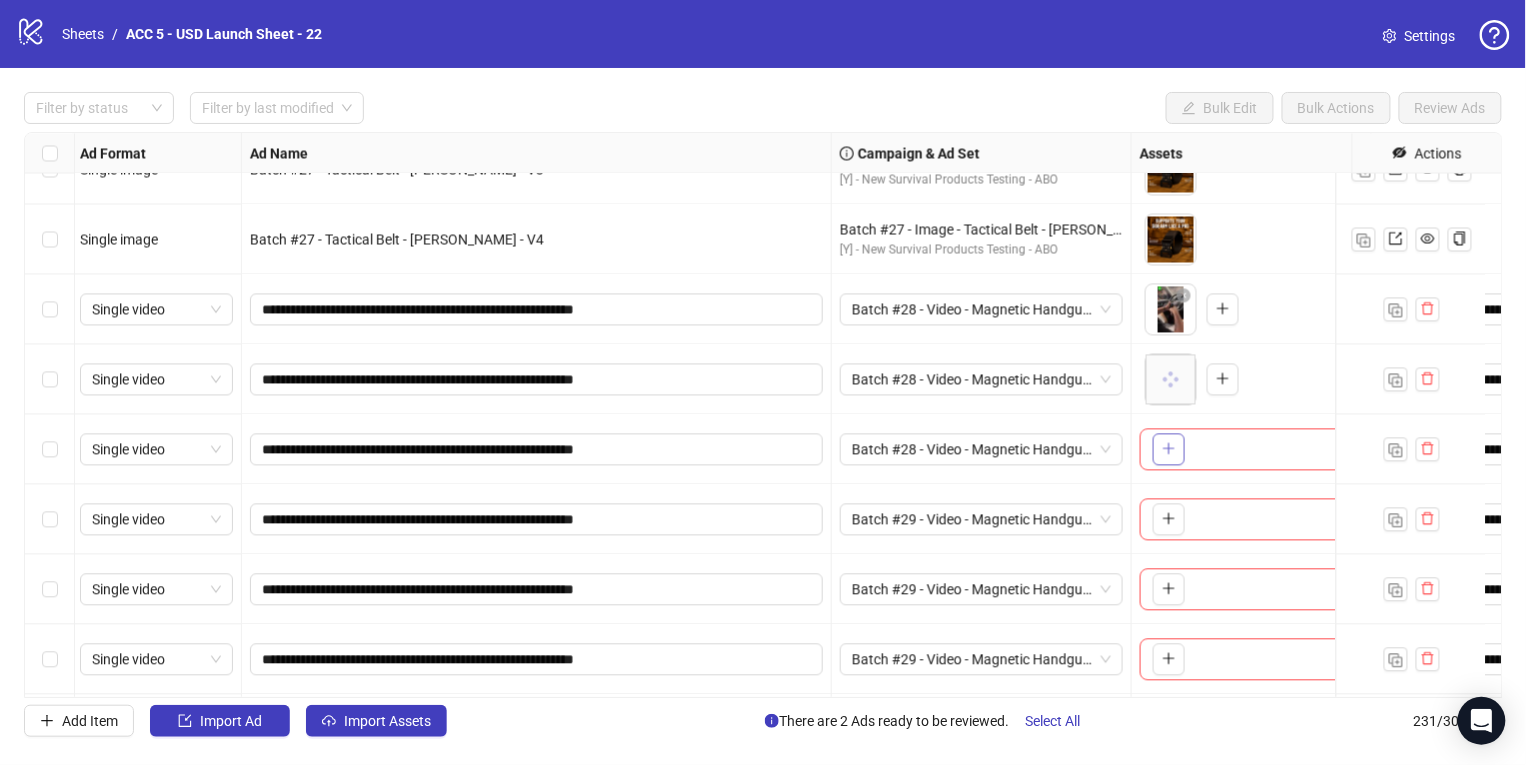 click 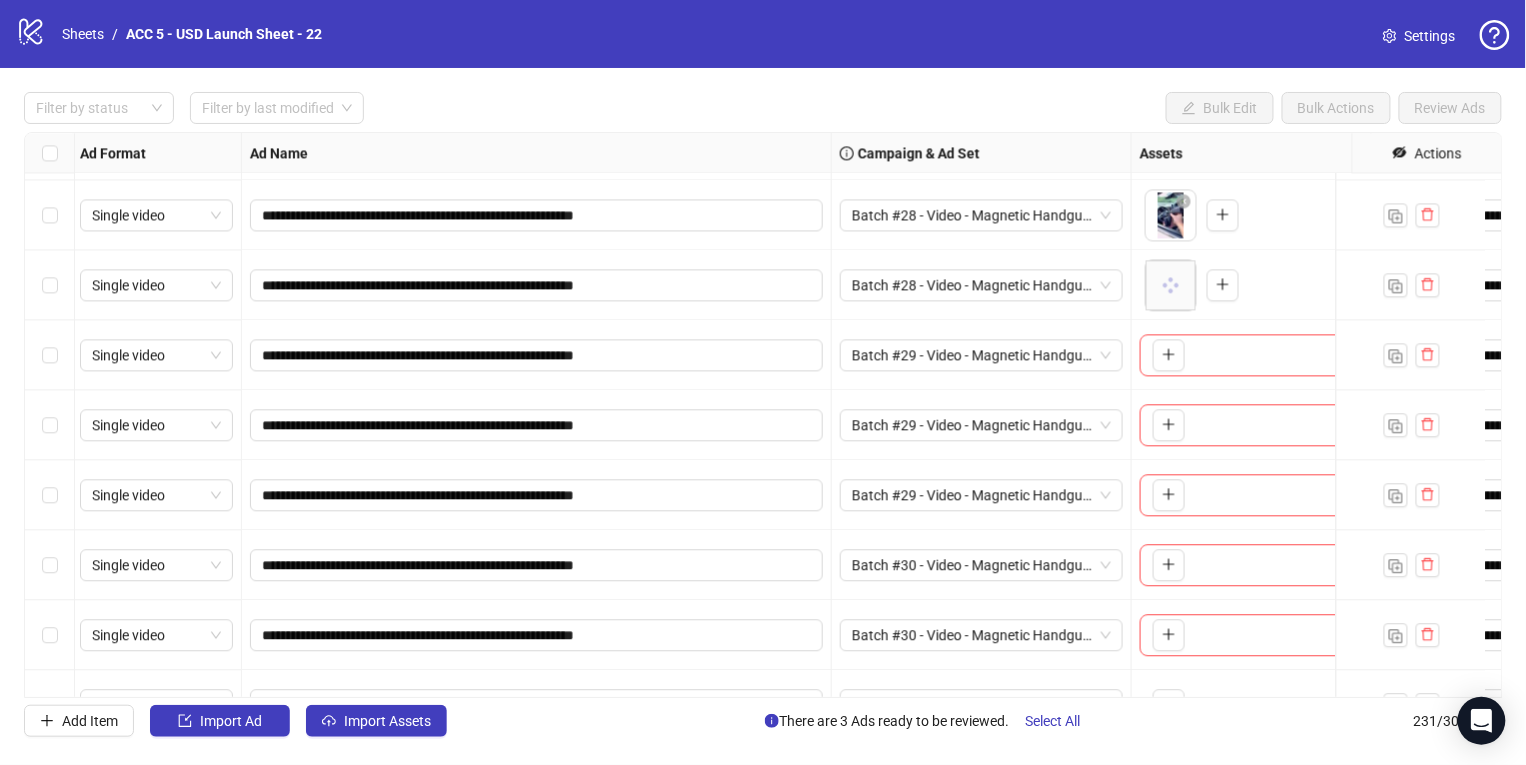 click on "**********" at bounding box center [763, 415] 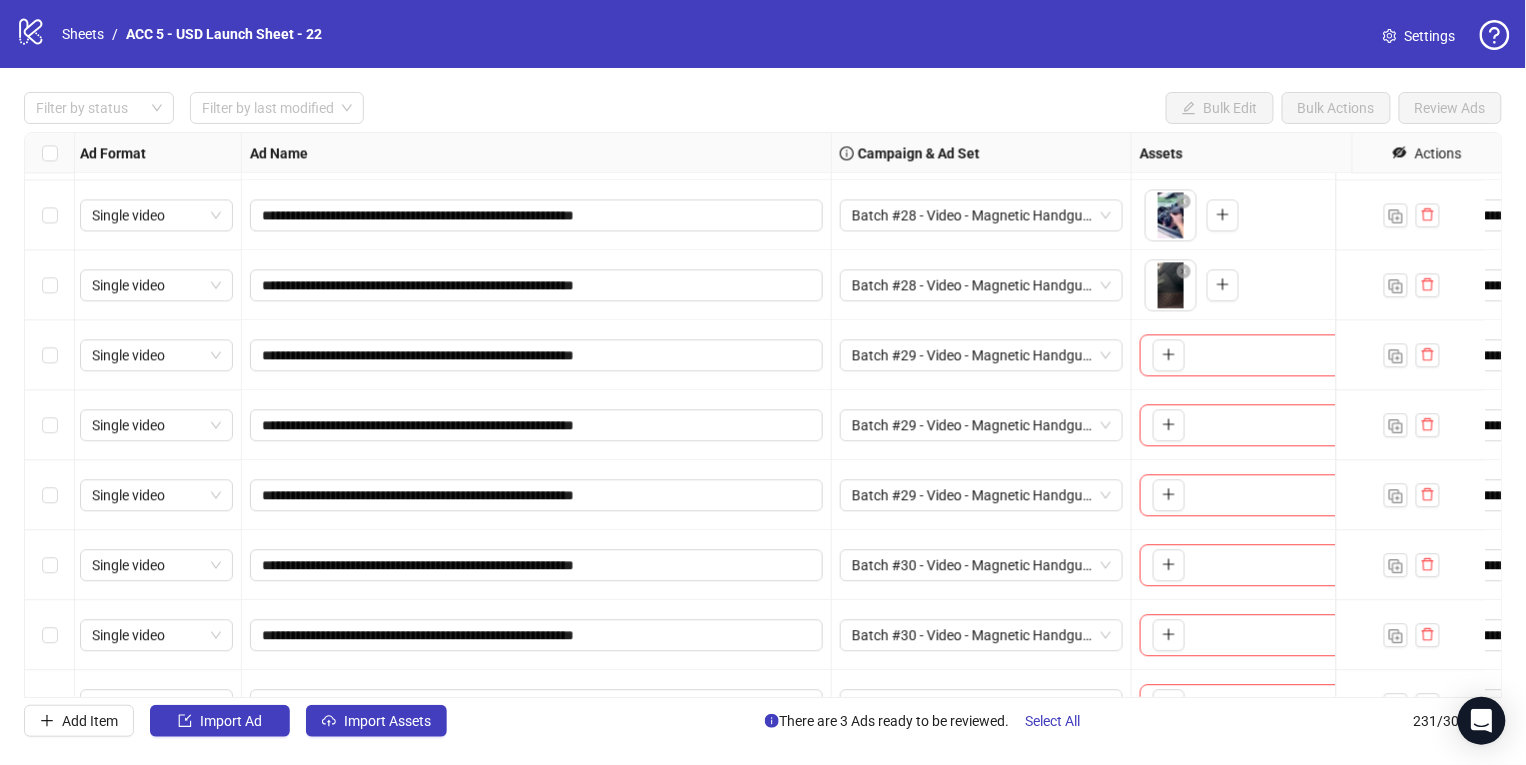 scroll, scrollTop: 15205, scrollLeft: 3, axis: both 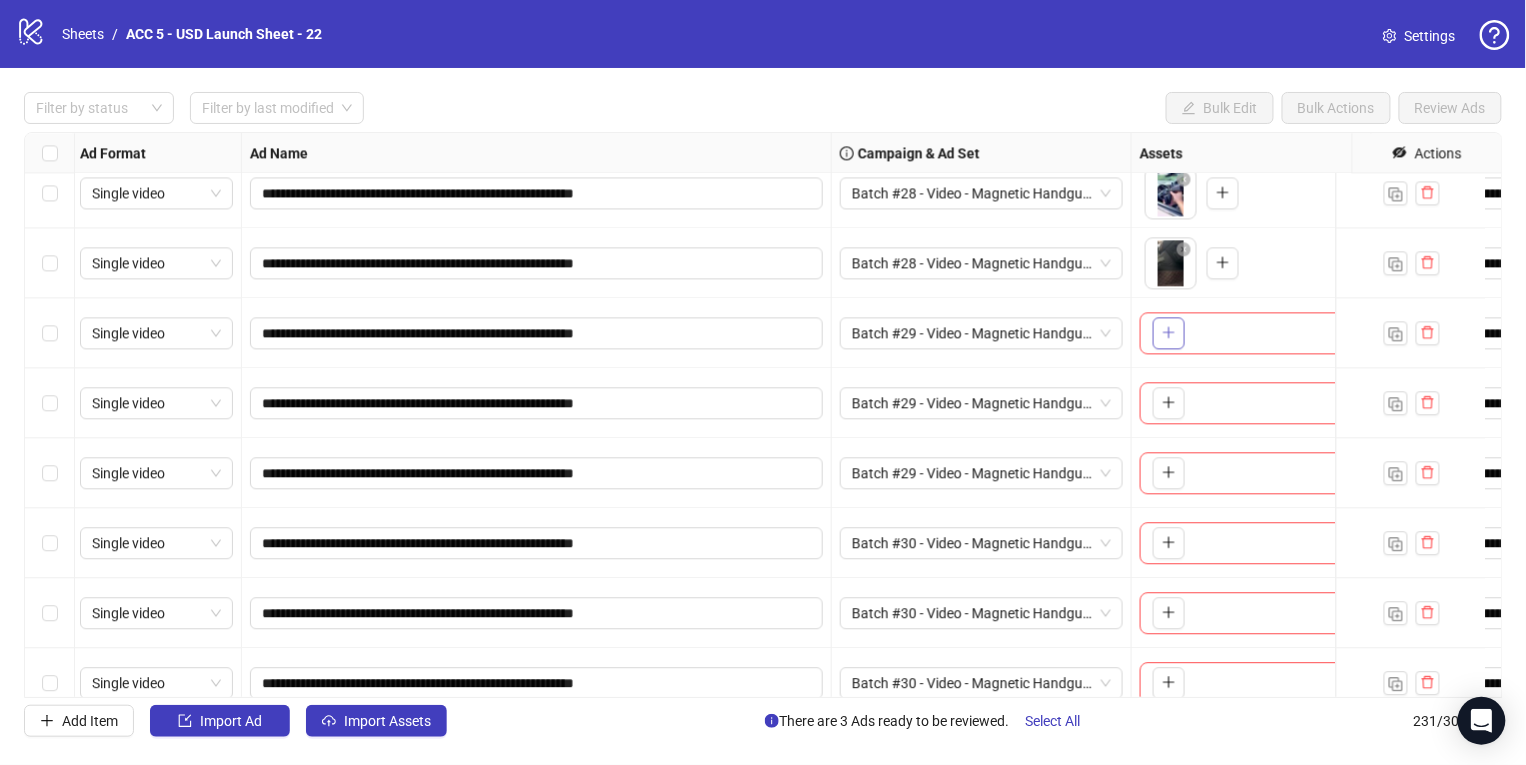 click 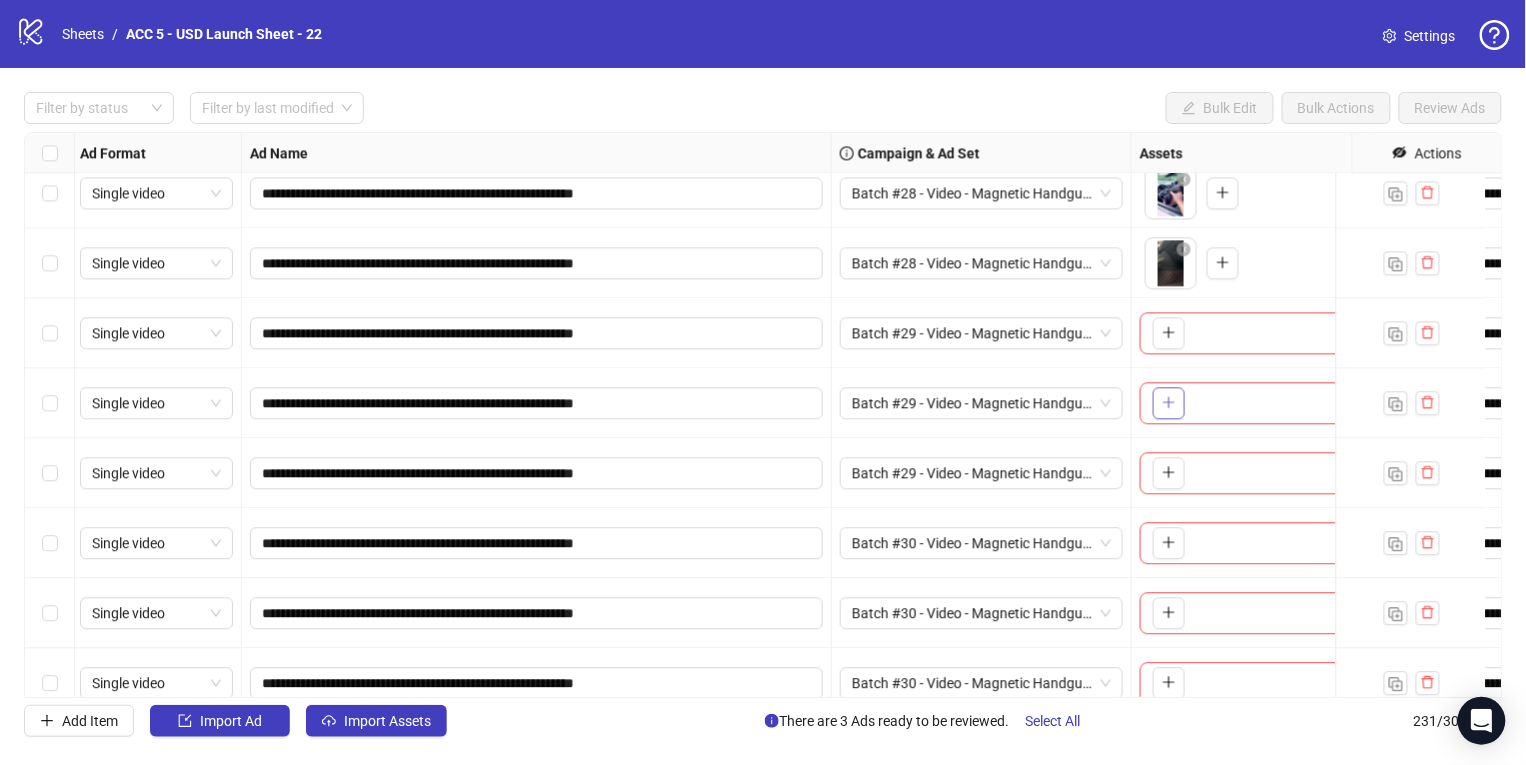 click 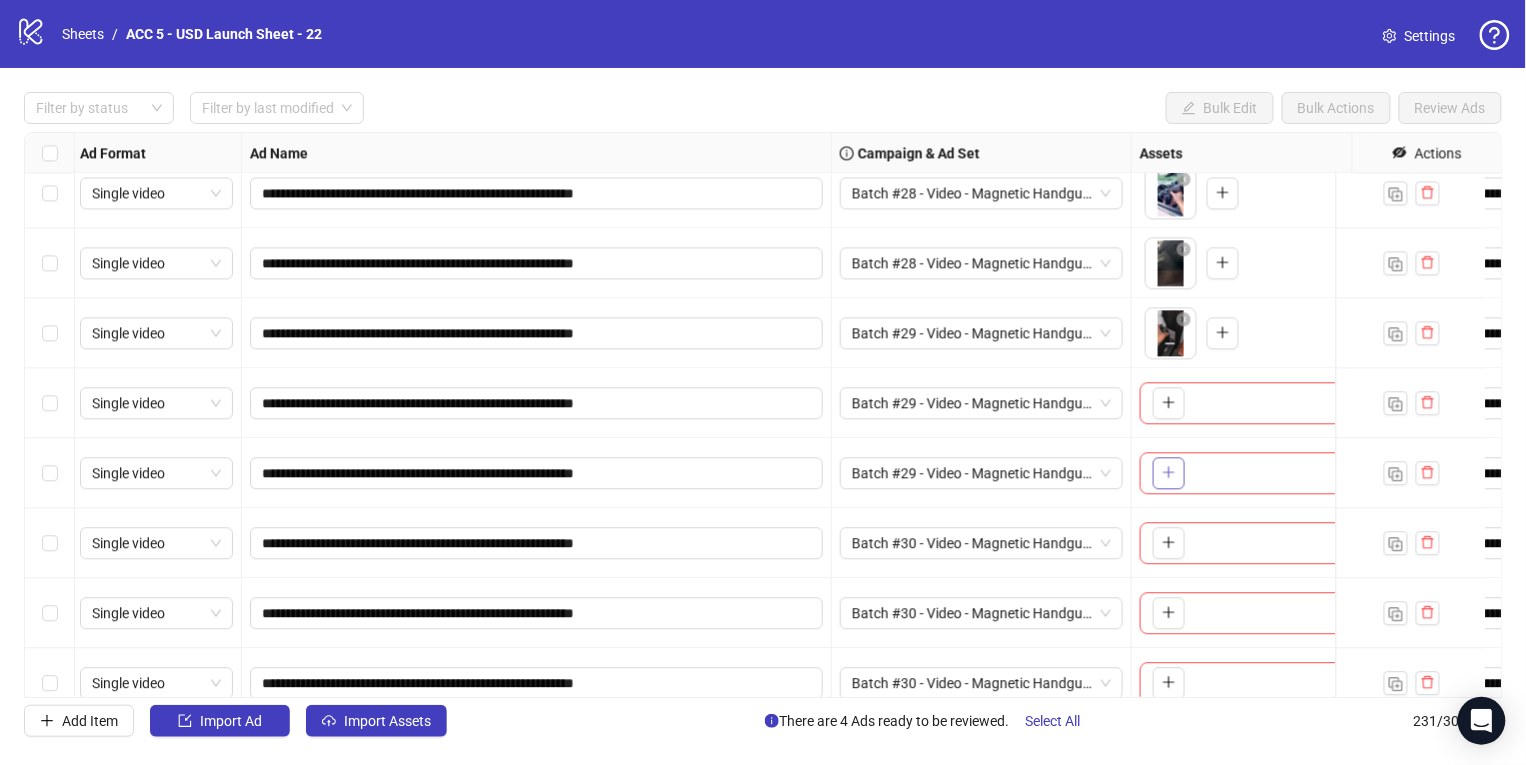 click 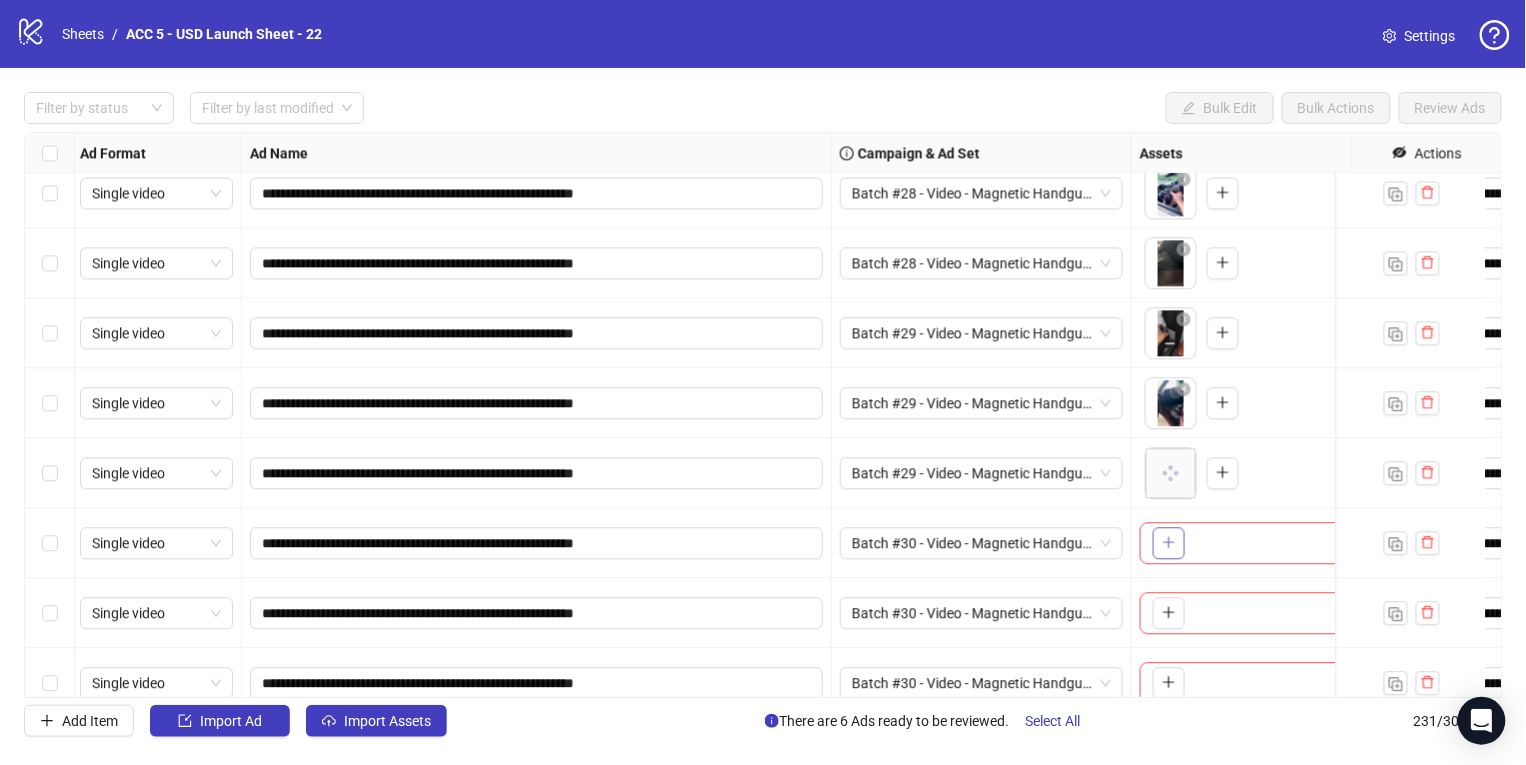 scroll, scrollTop: 15303, scrollLeft: 3, axis: both 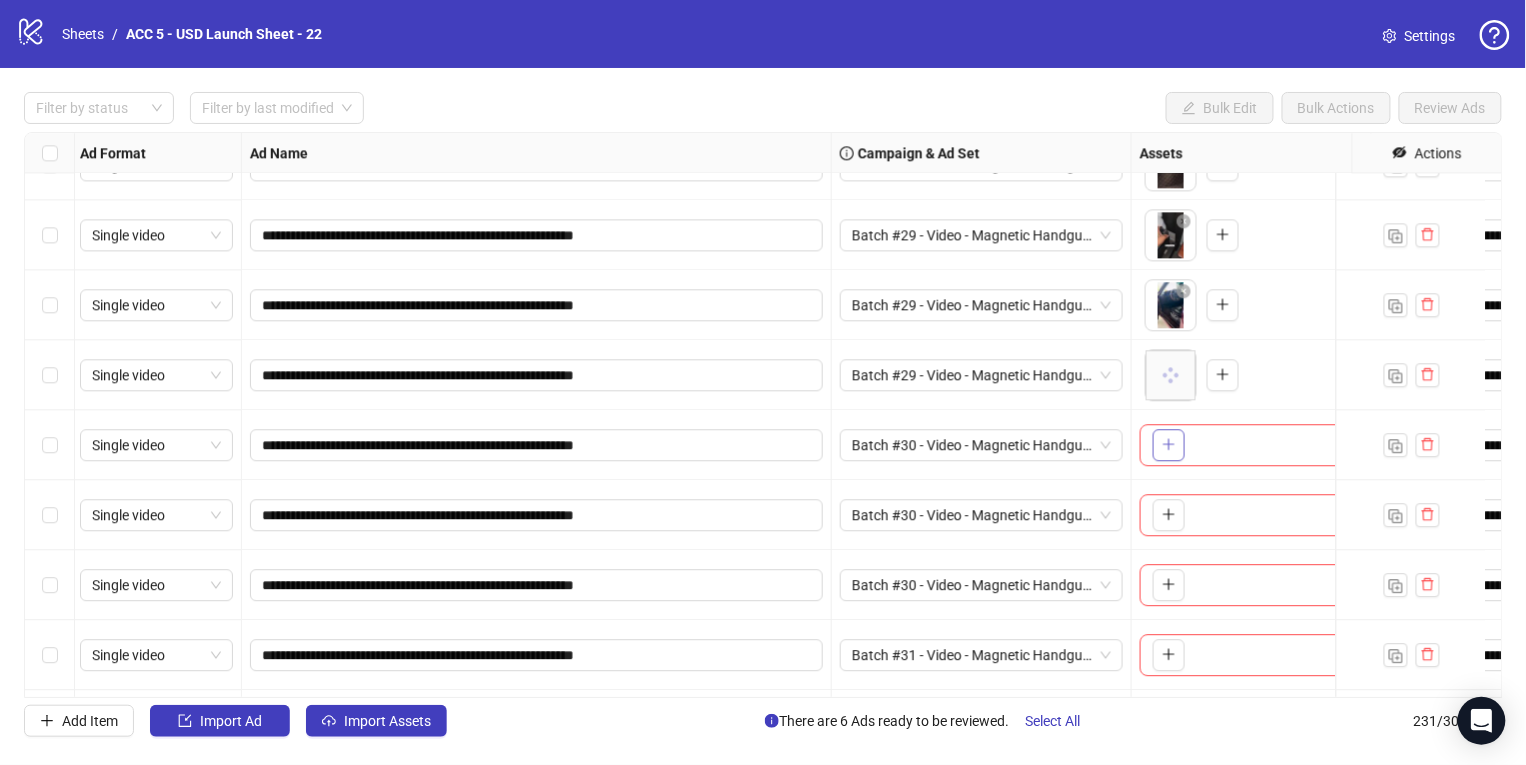 click at bounding box center (1169, 445) 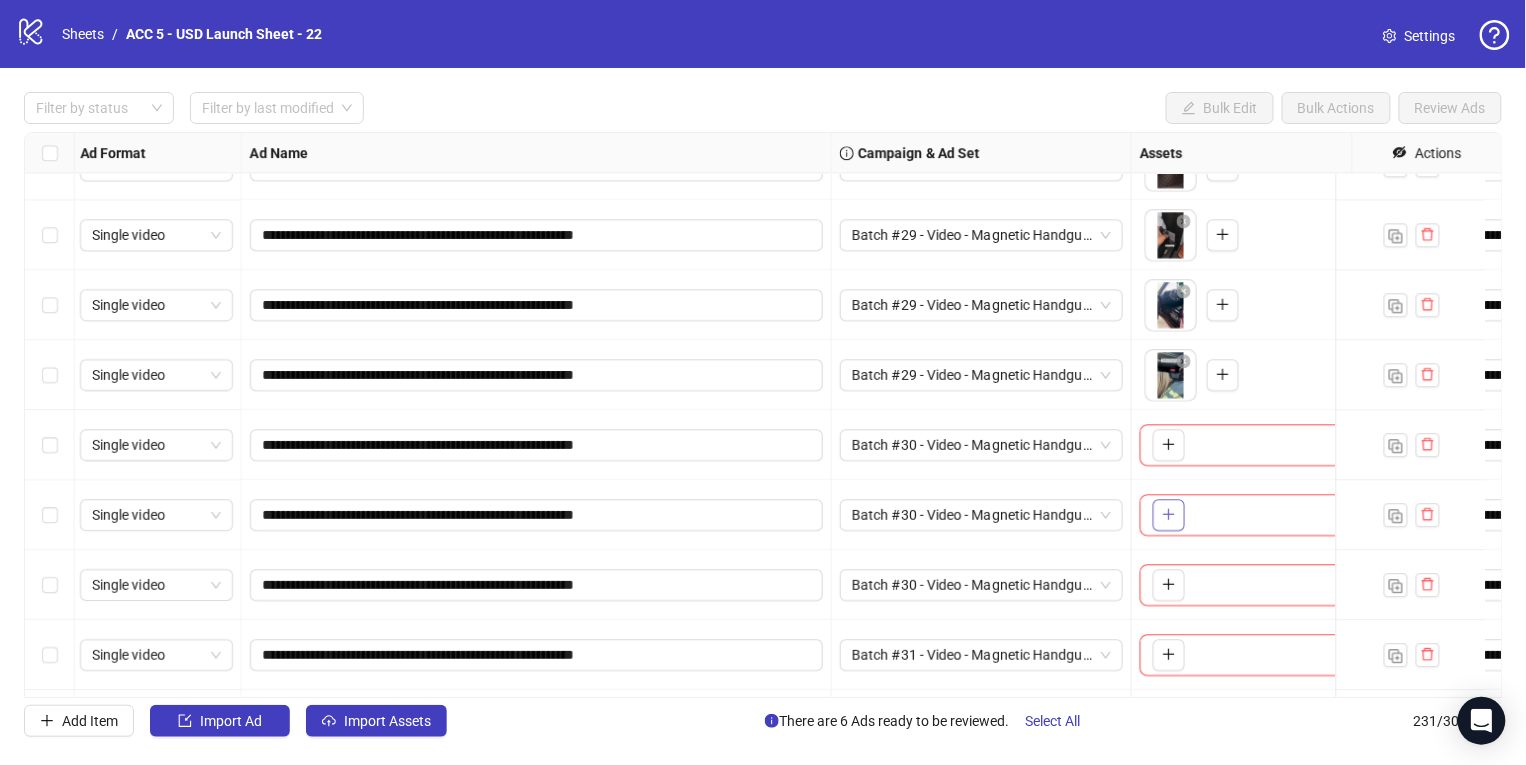 click 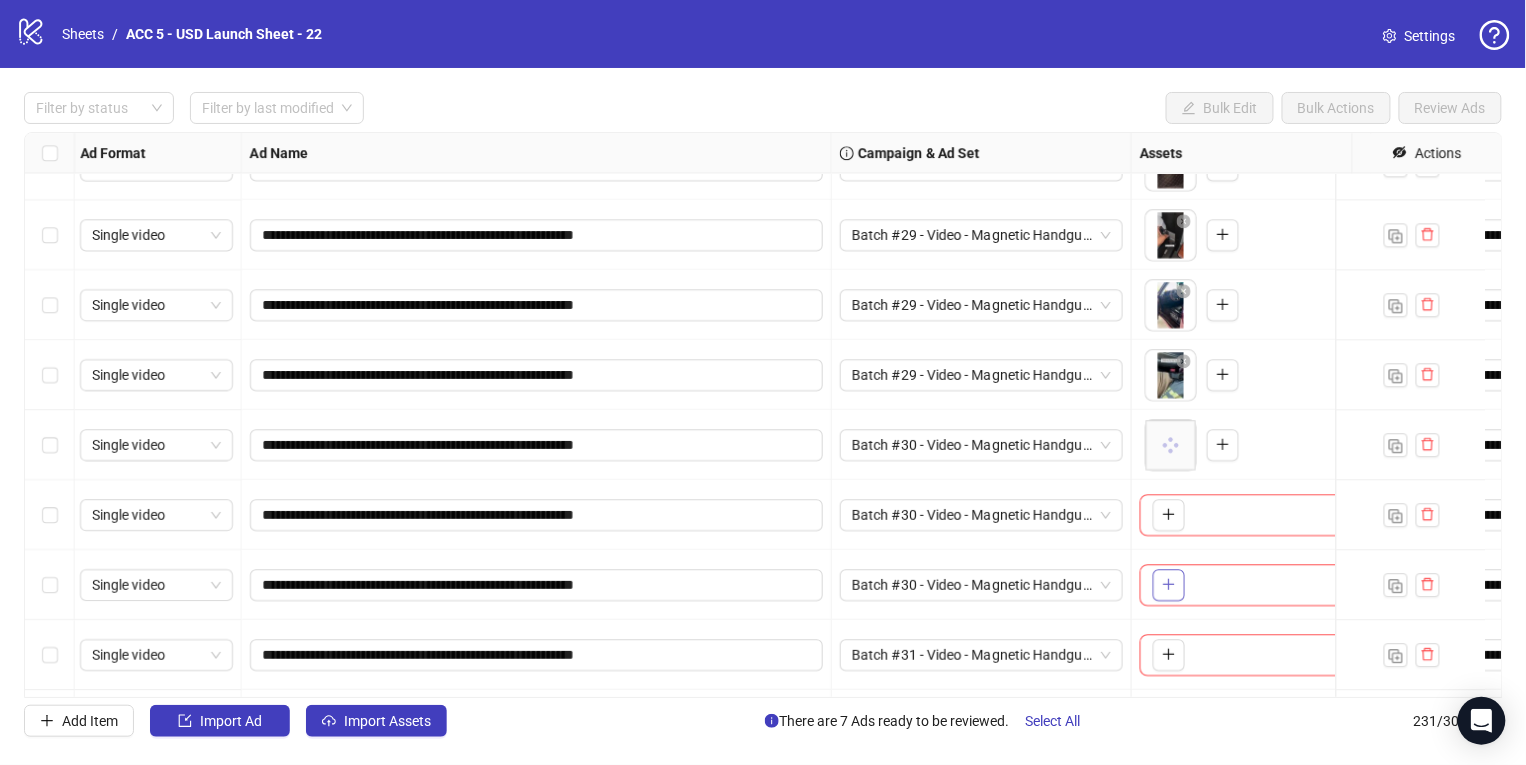 click 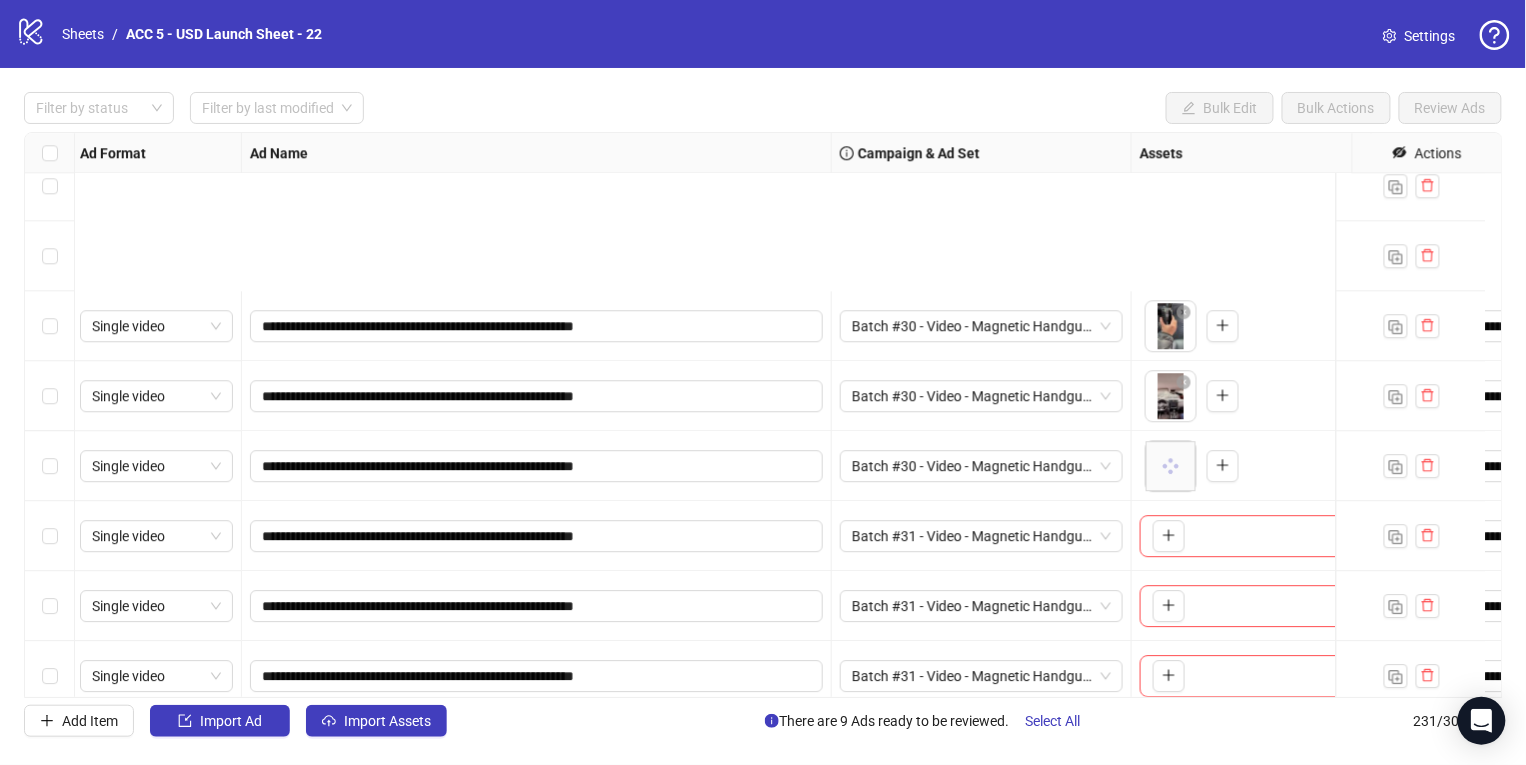 scroll, scrollTop: 15661, scrollLeft: 3, axis: both 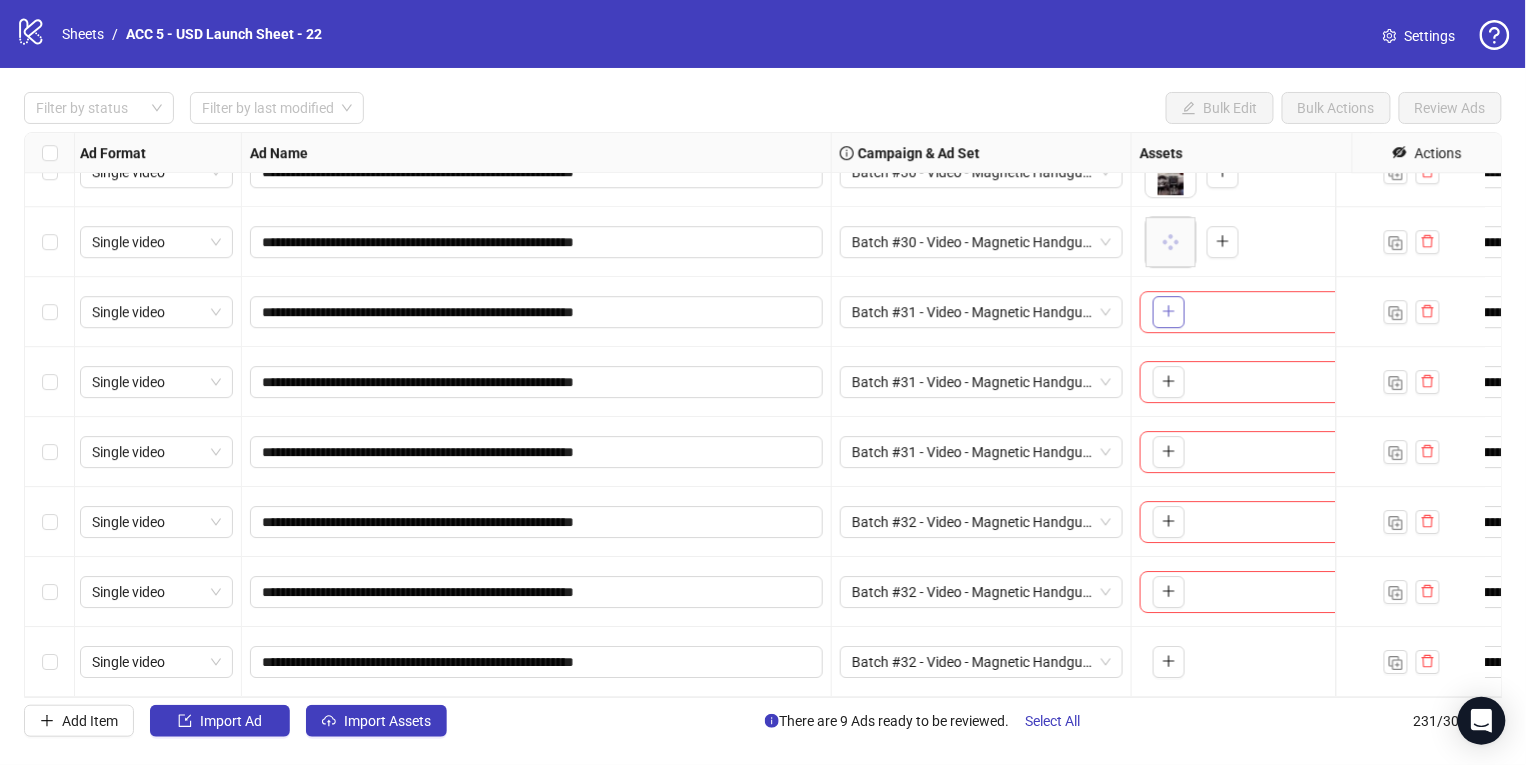 click at bounding box center [1169, 312] 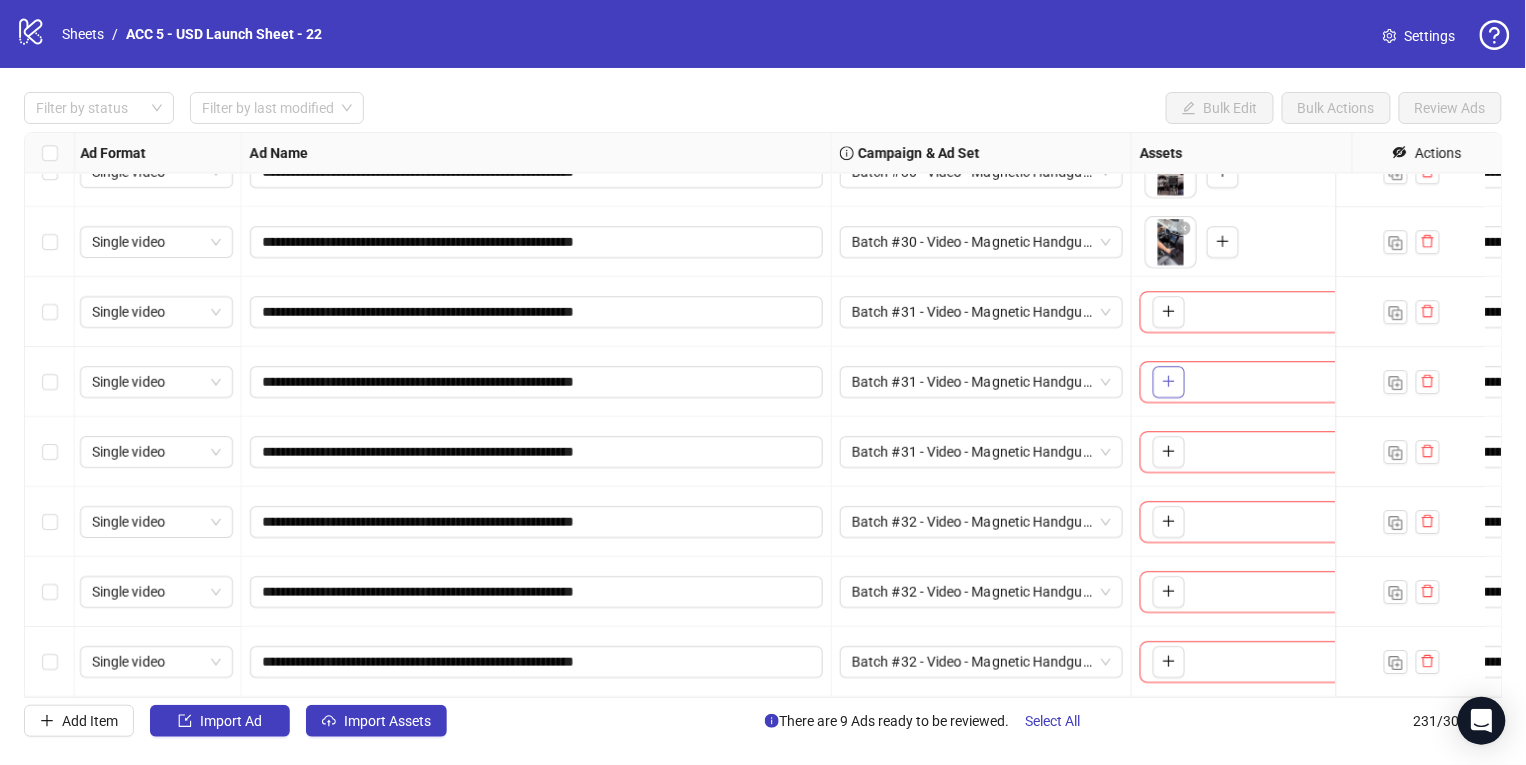 click 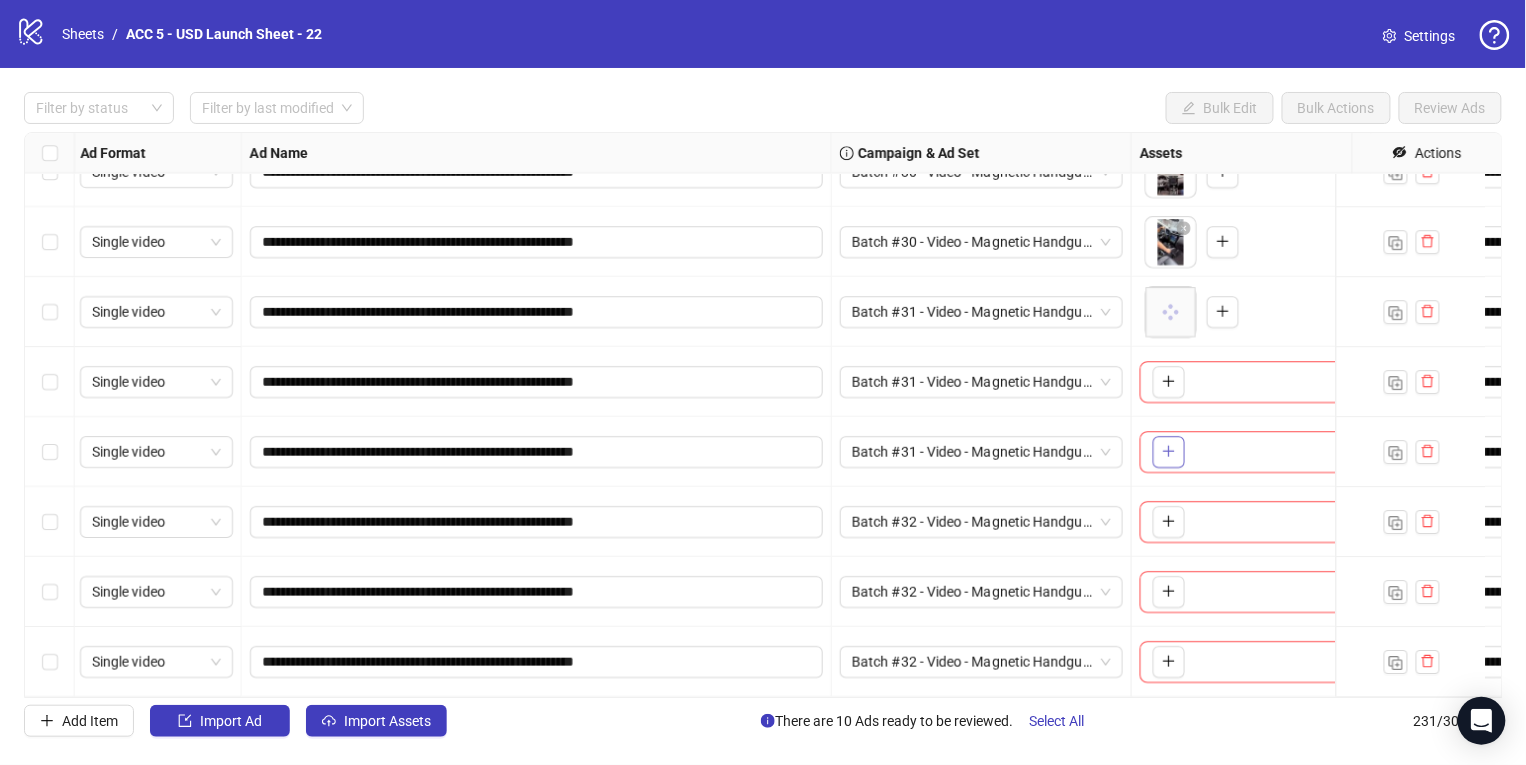 click 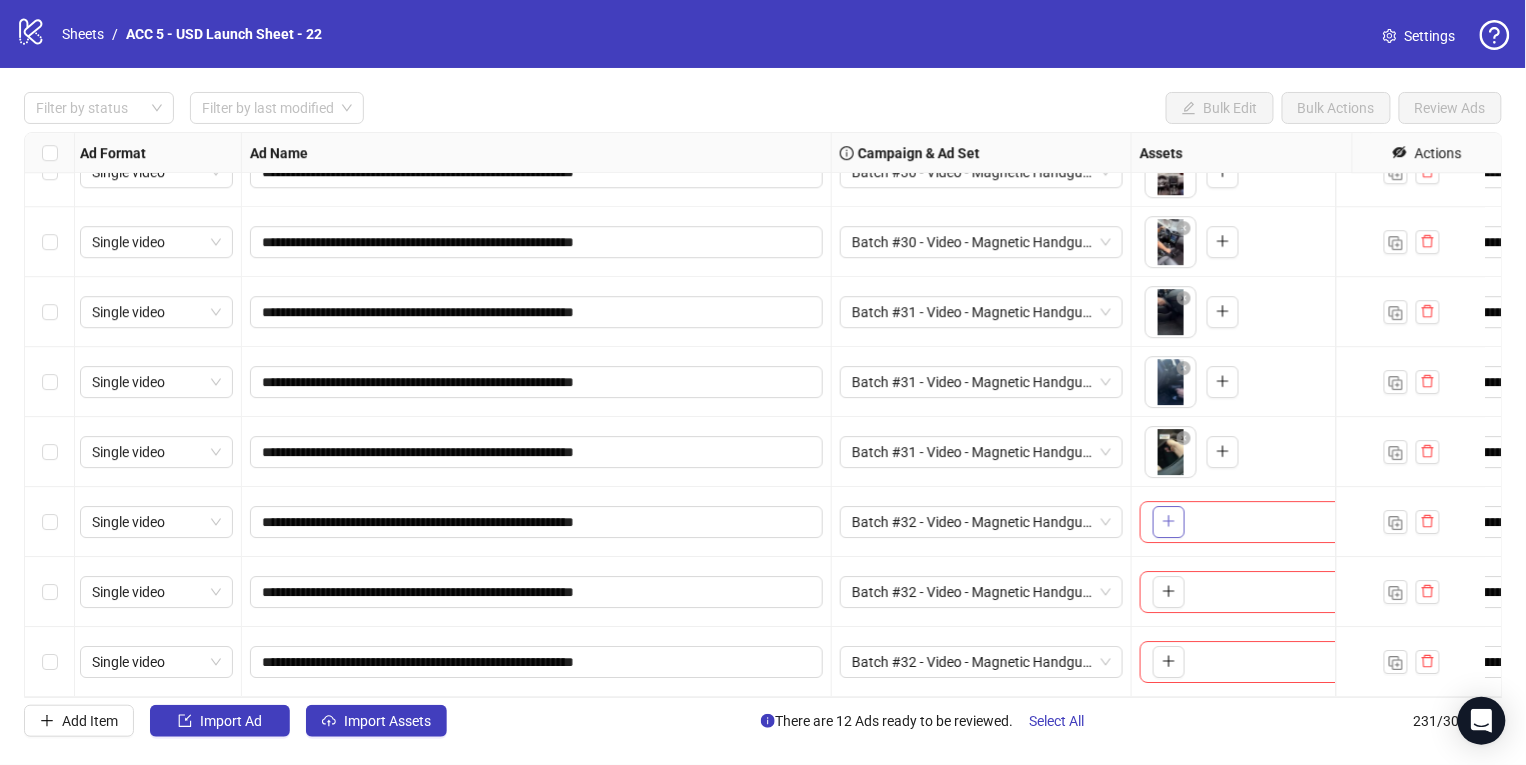 click 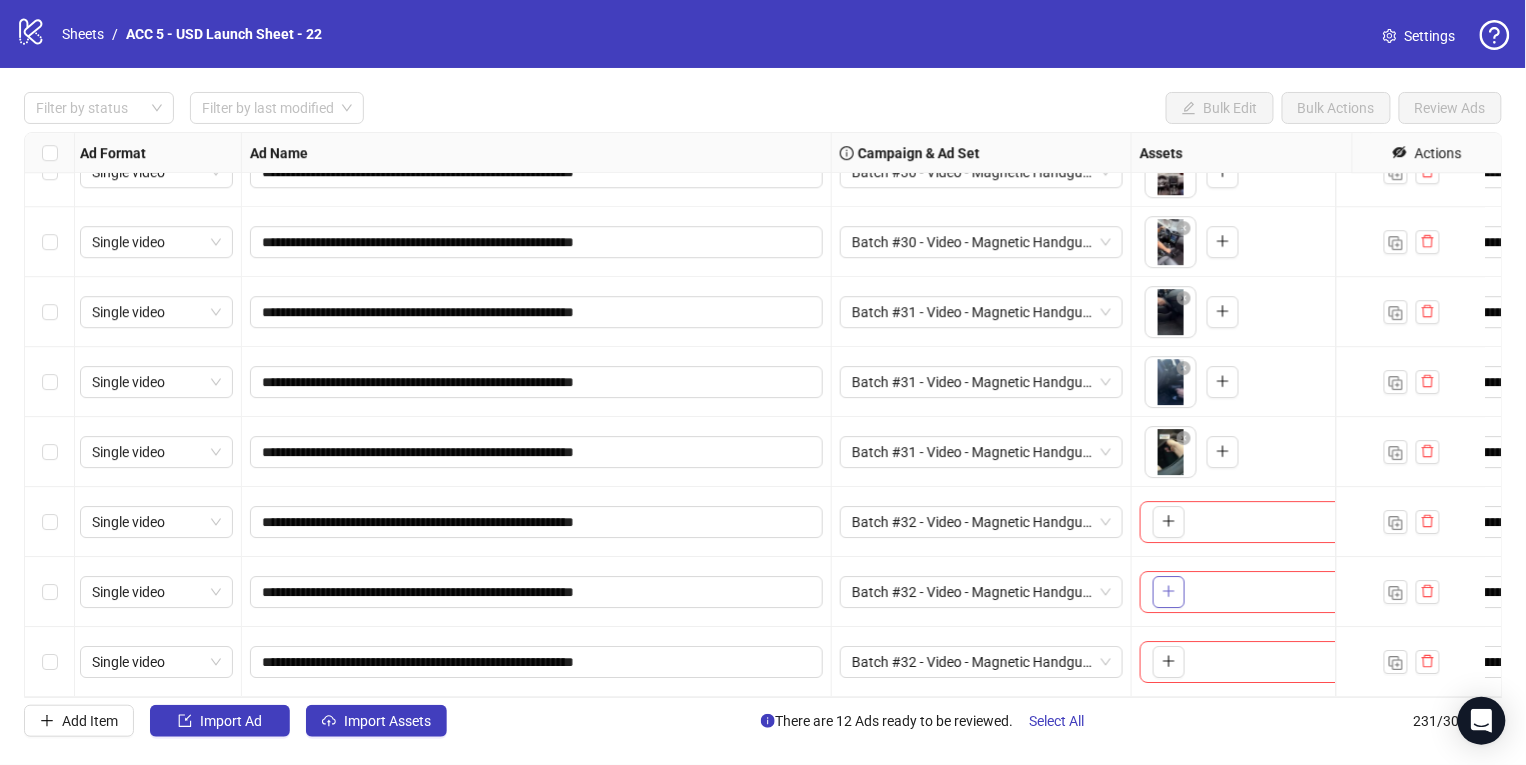 click 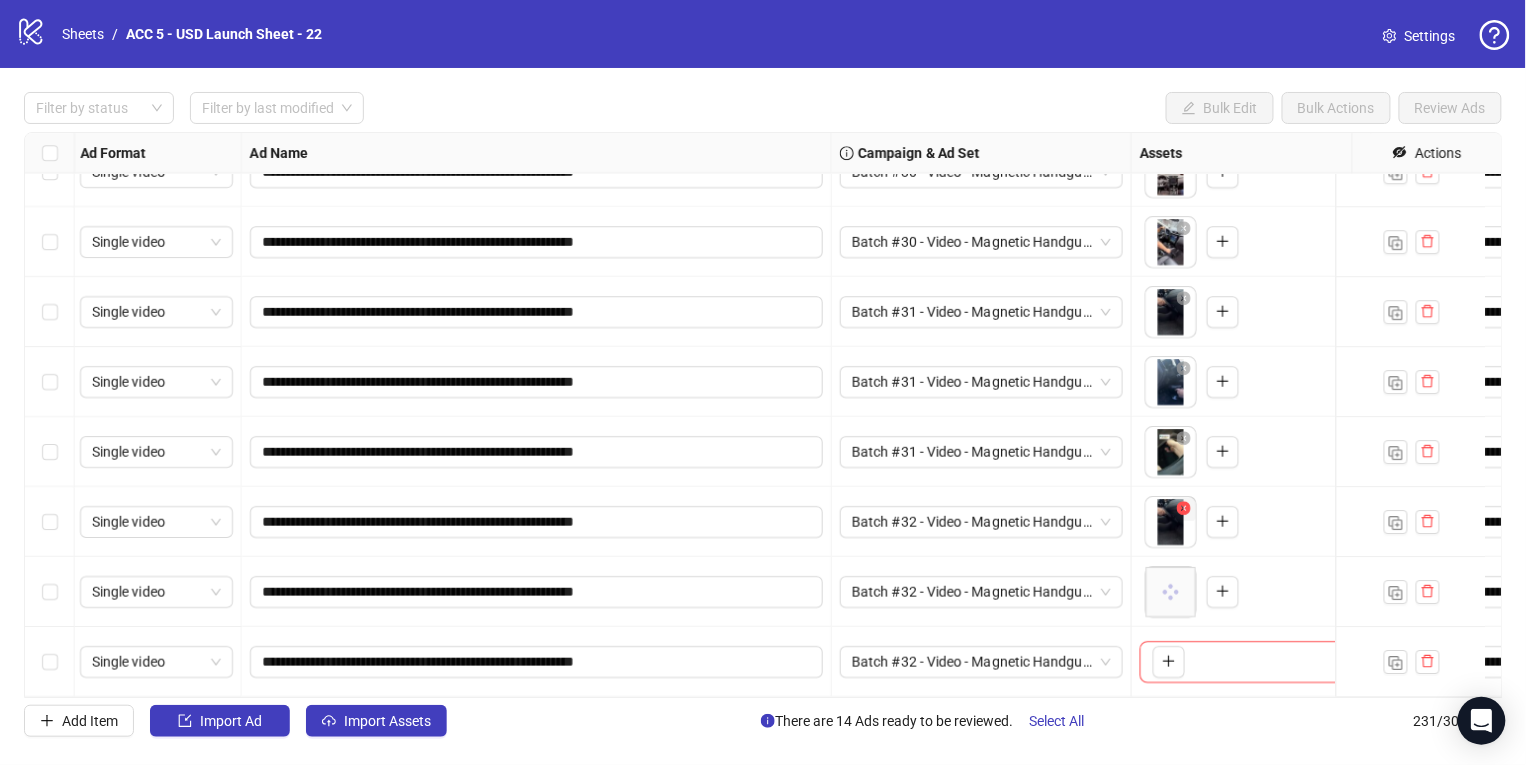 click 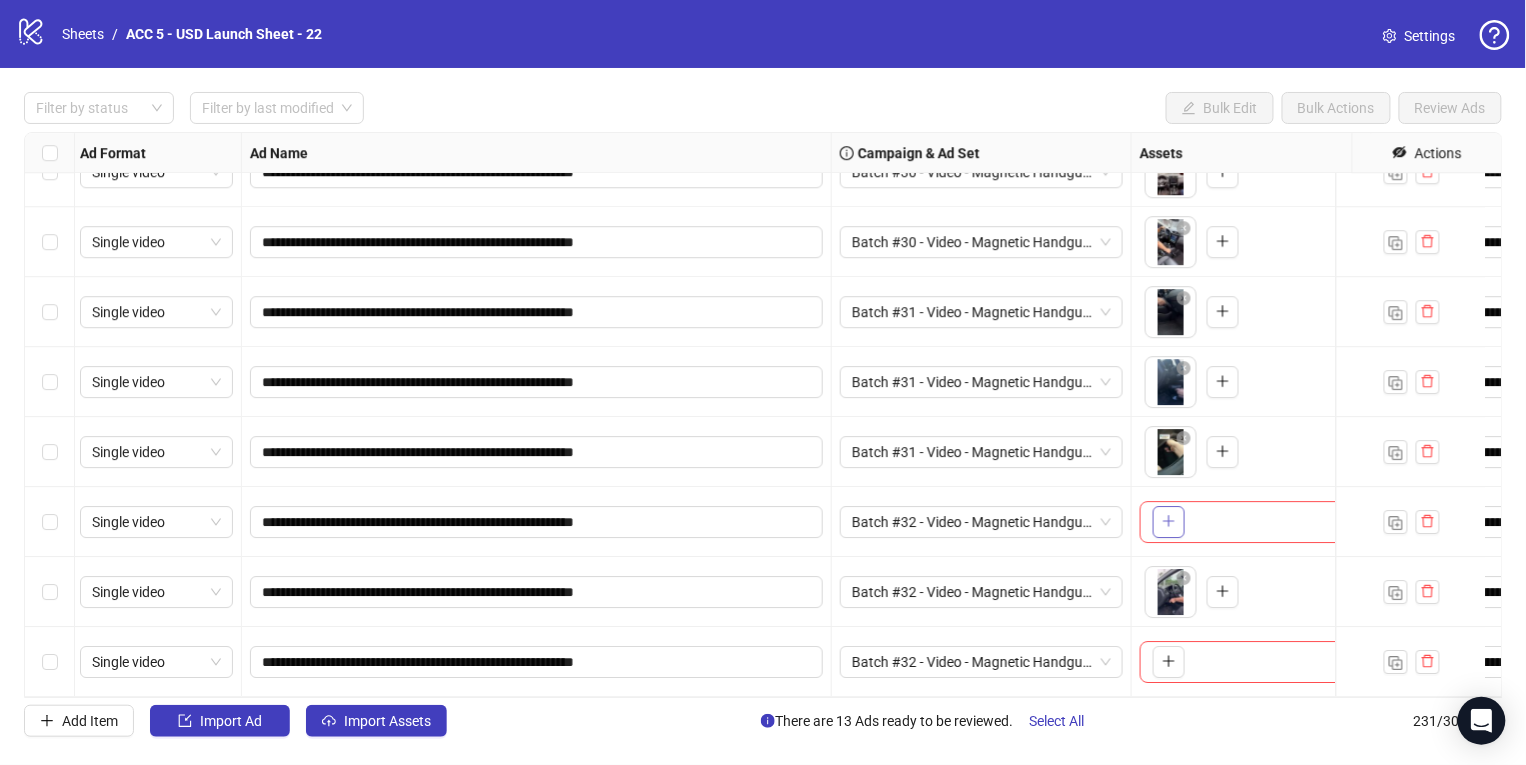 drag, startPoint x: 1174, startPoint y: 487, endPoint x: 1164, endPoint y: 504, distance: 19.723083 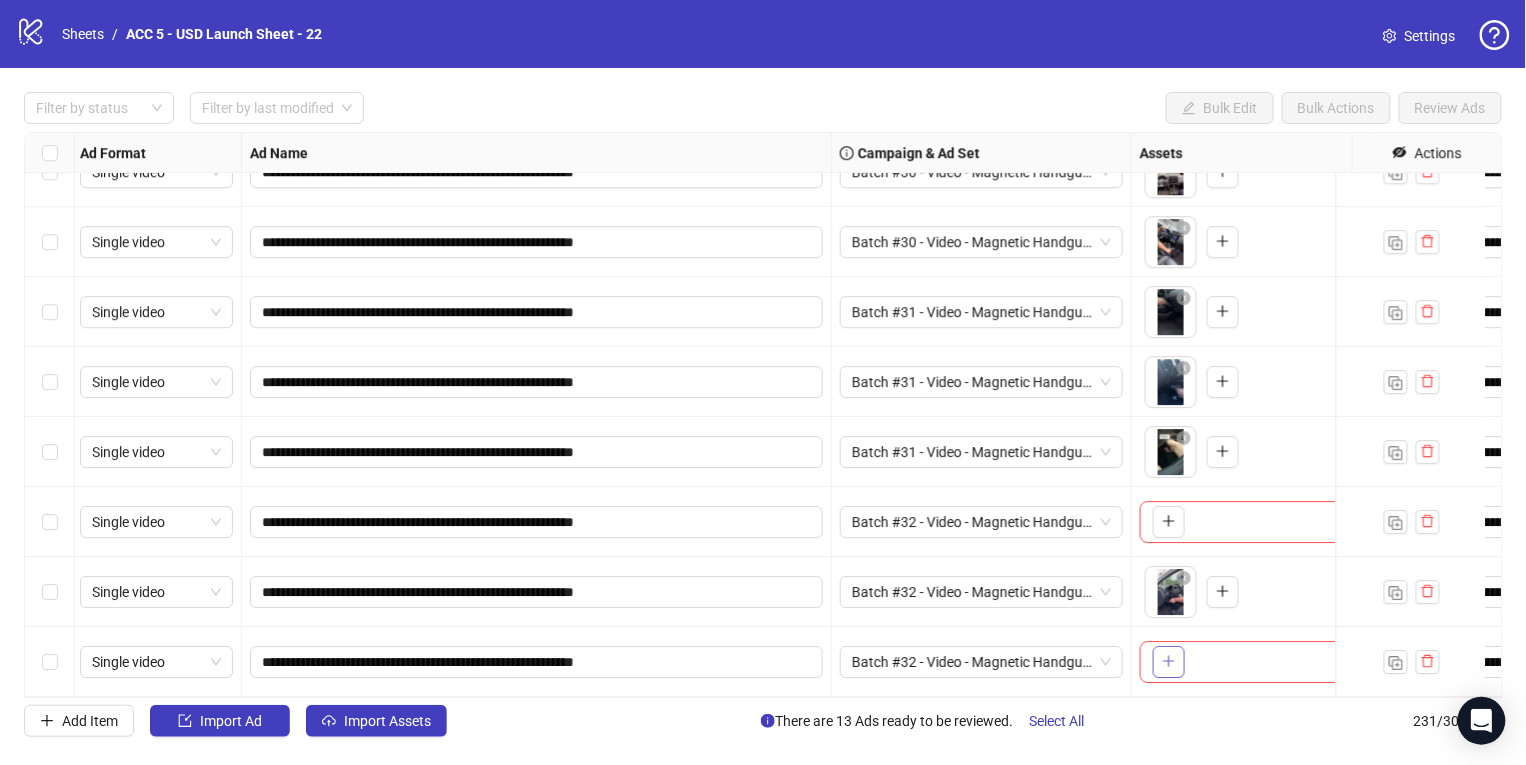 click at bounding box center (1169, 662) 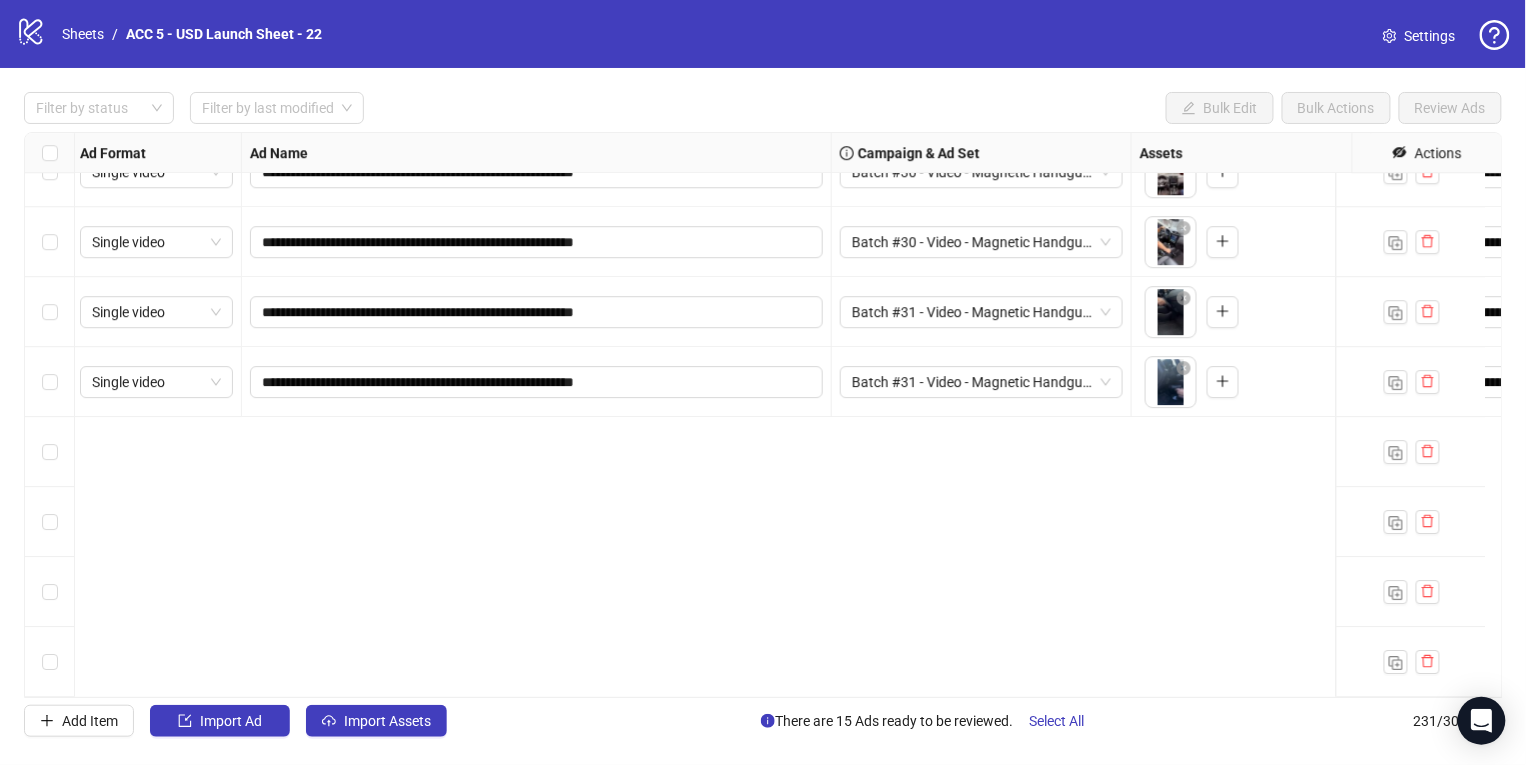 scroll, scrollTop: 15262, scrollLeft: 3, axis: both 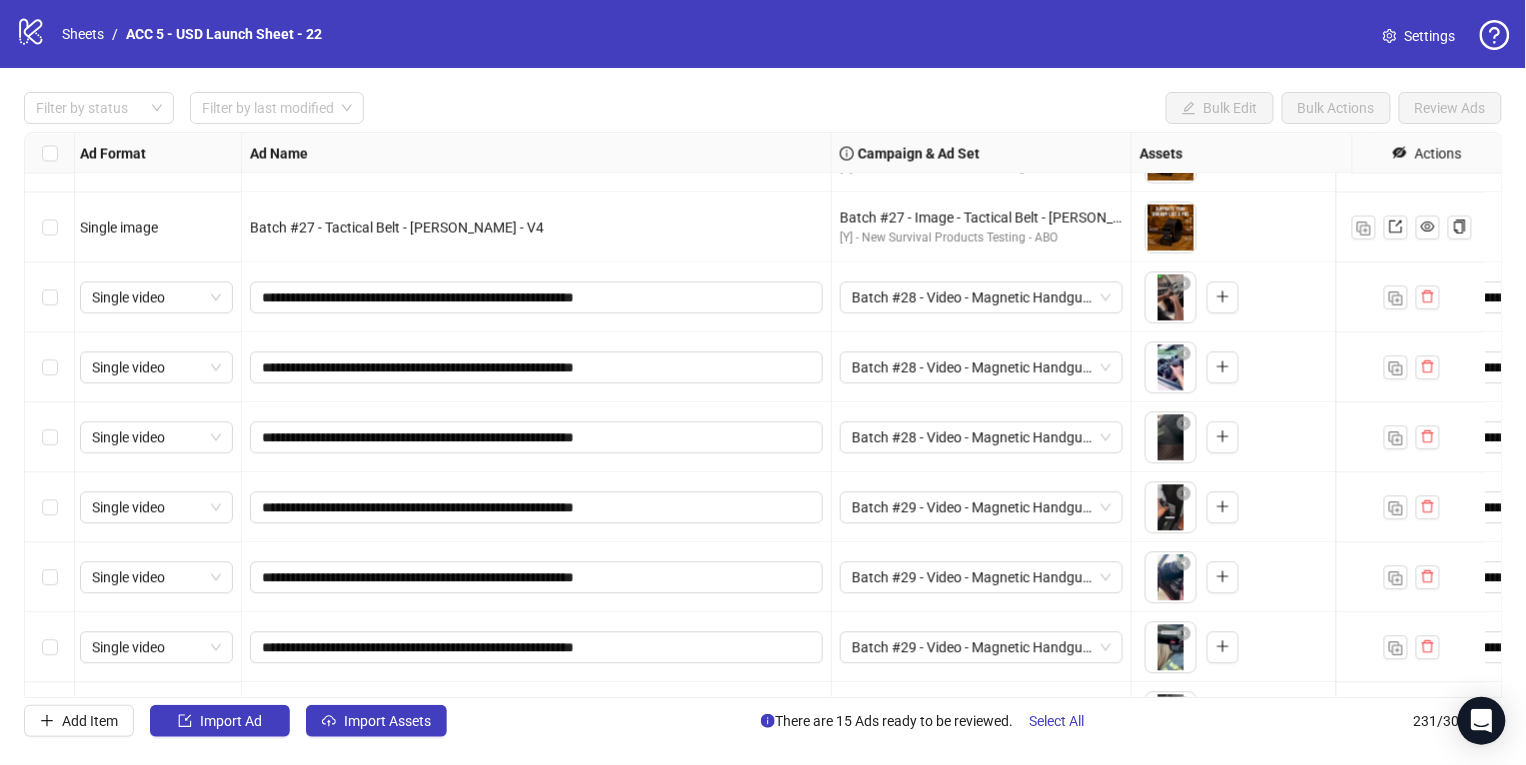 click on "Ad Format Ad Name Campaign & Ad Set Assets Headlines Primary Texts Descriptions Destination URL App Product Page ID Display URL Leadgen Form Product Set ID Call to Action Actions Single image Batch #27 - Tactical Belt - Yuanda - Soumitra - V1 Batch #27 - Image - Tactical Belt - Yuanda - Soumitra - Jul 20 [Y] - New Survival Products Testing - ABO
To pick up a draggable item, press the space bar.
While dragging, use the arrow keys to move the item.
Press space again to drop the item in its new position, or press escape to cancel.
1 texts 1 texts Single image Batch #27 - Tactical Belt - Yuanda - Soumitra - V2 Batch #27 - Image - Tactical Belt - Yuanda - Soumitra - Jul 20 [Y] - New Survival Products Testing - ABO
To pick up a draggable item, press the space bar.
While dragging, use the arrow keys to move the item.
Press space again to drop the item in its new position, or press escape to cancel.
1 texts 1 texts Single image Batch #27 - Tactical Belt - Yuanda - Soumitra - V3 1 texts" at bounding box center (763, 415) 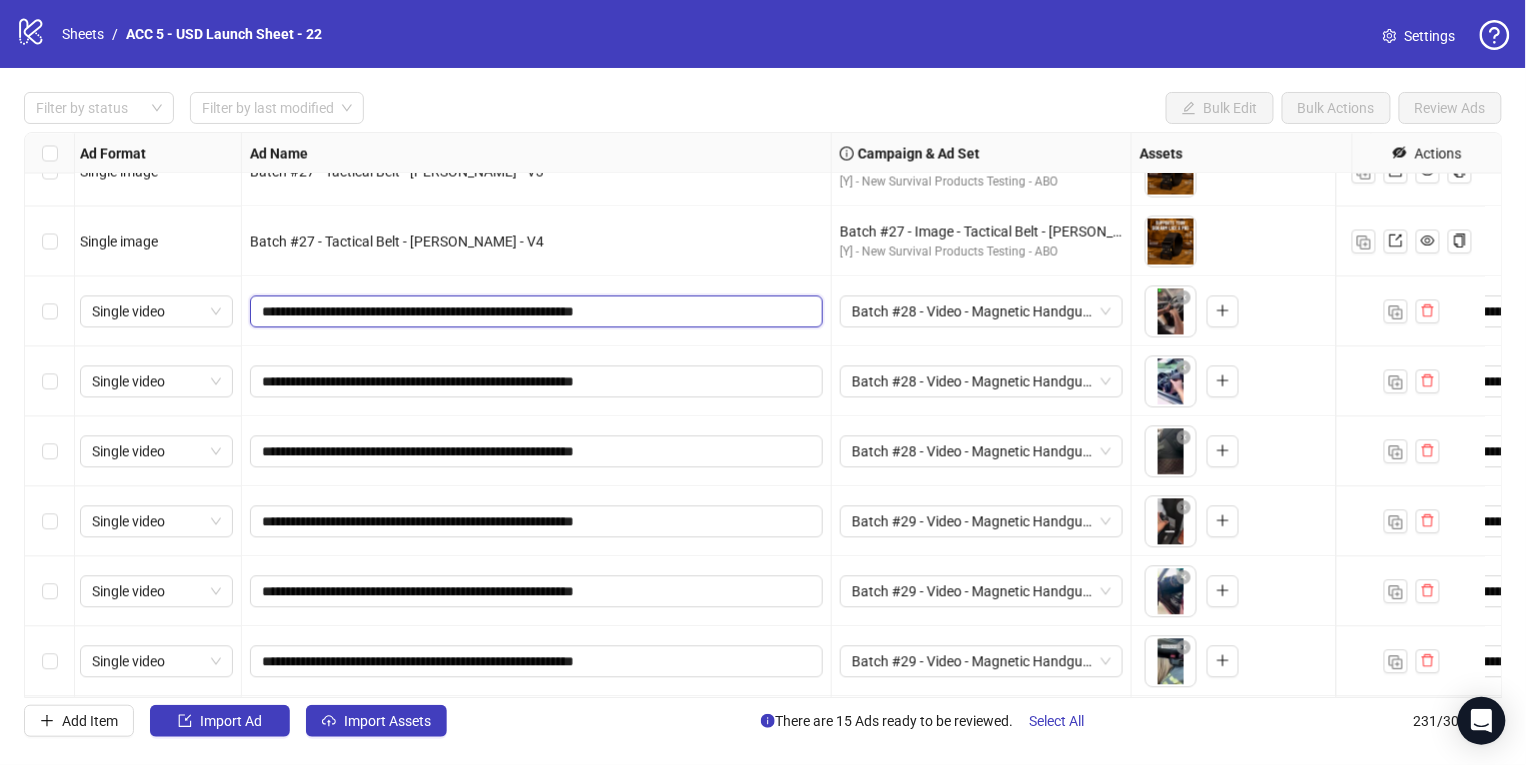 click on "**********" at bounding box center (534, 311) 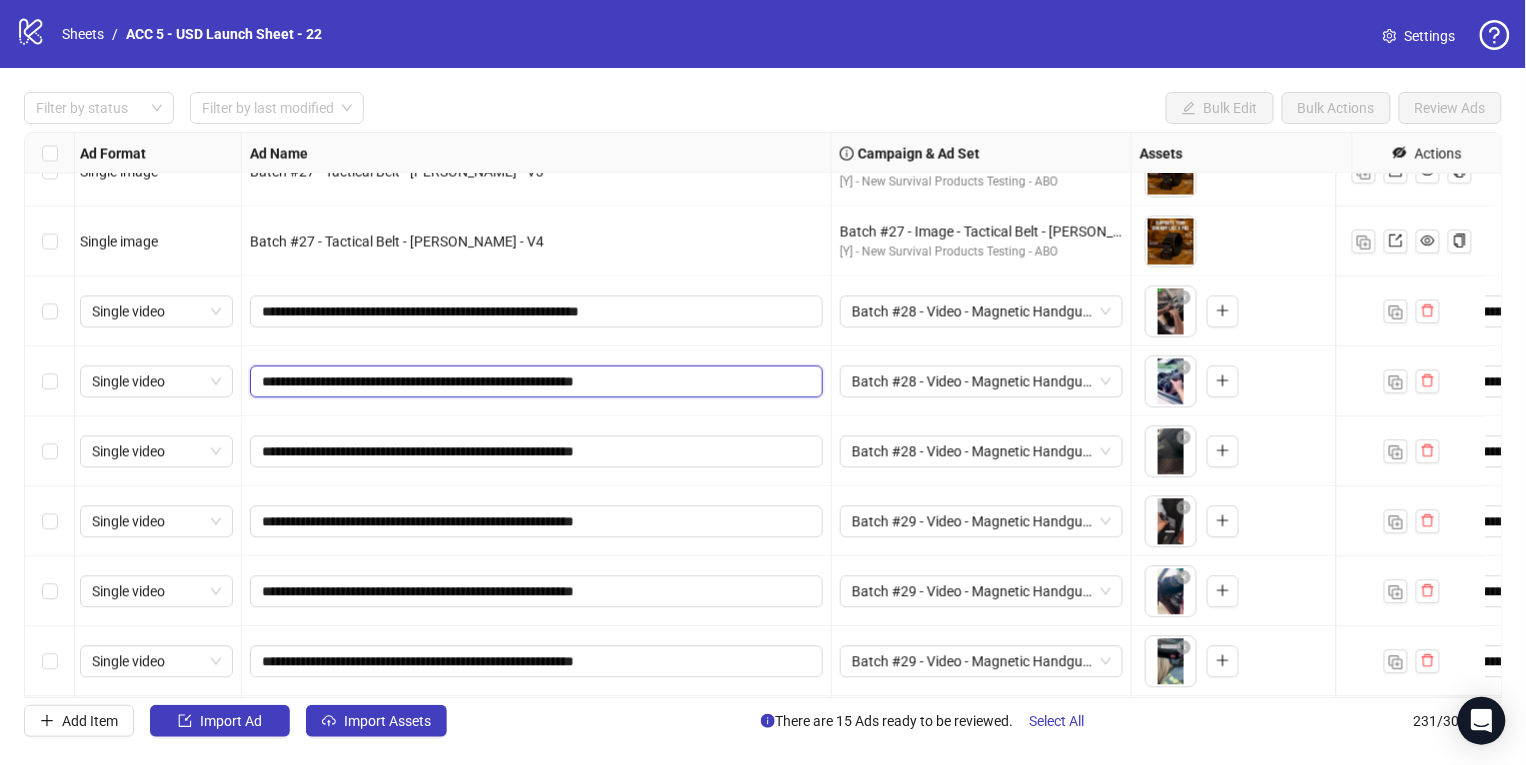 click on "**********" at bounding box center [534, 381] 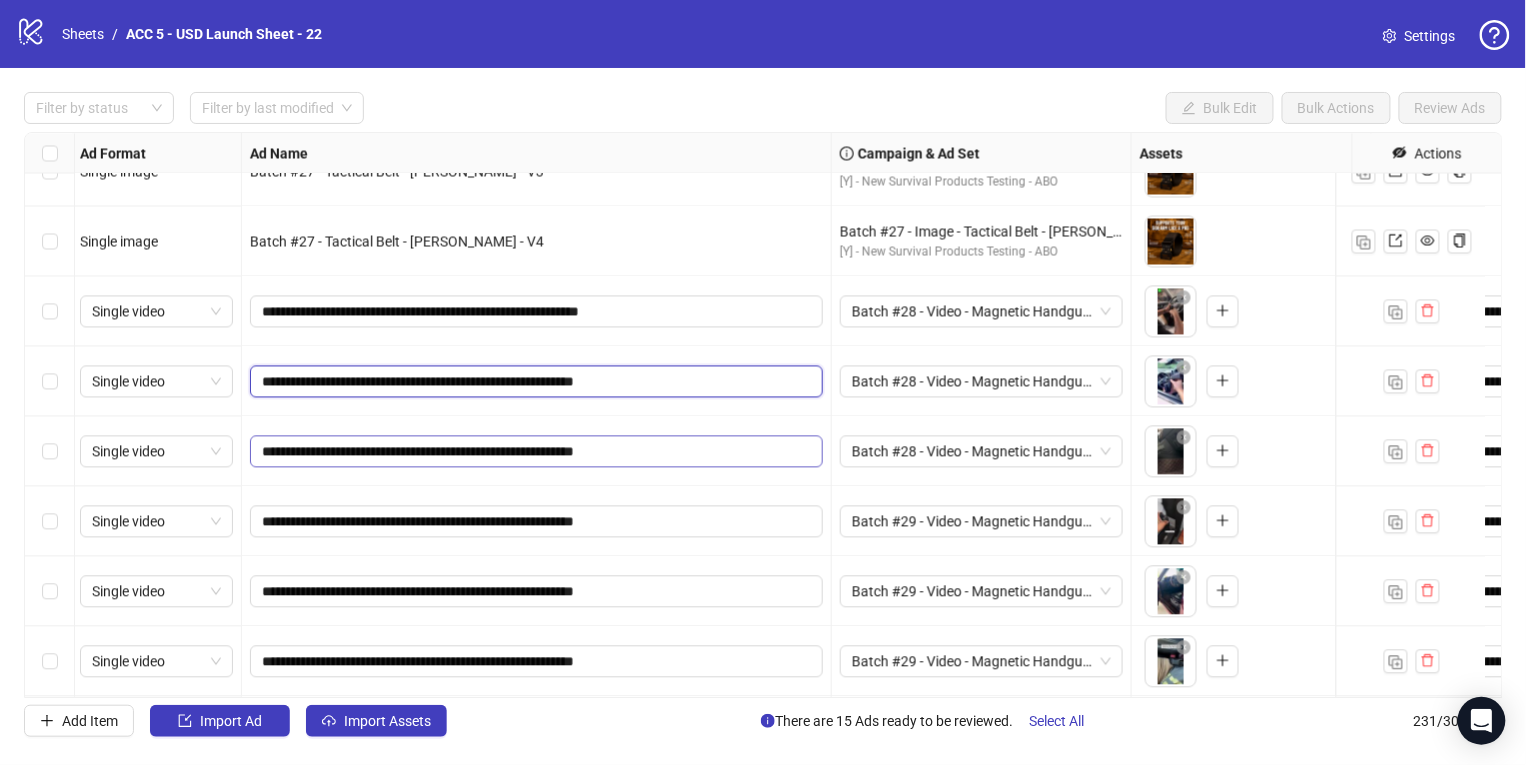 type on "**********" 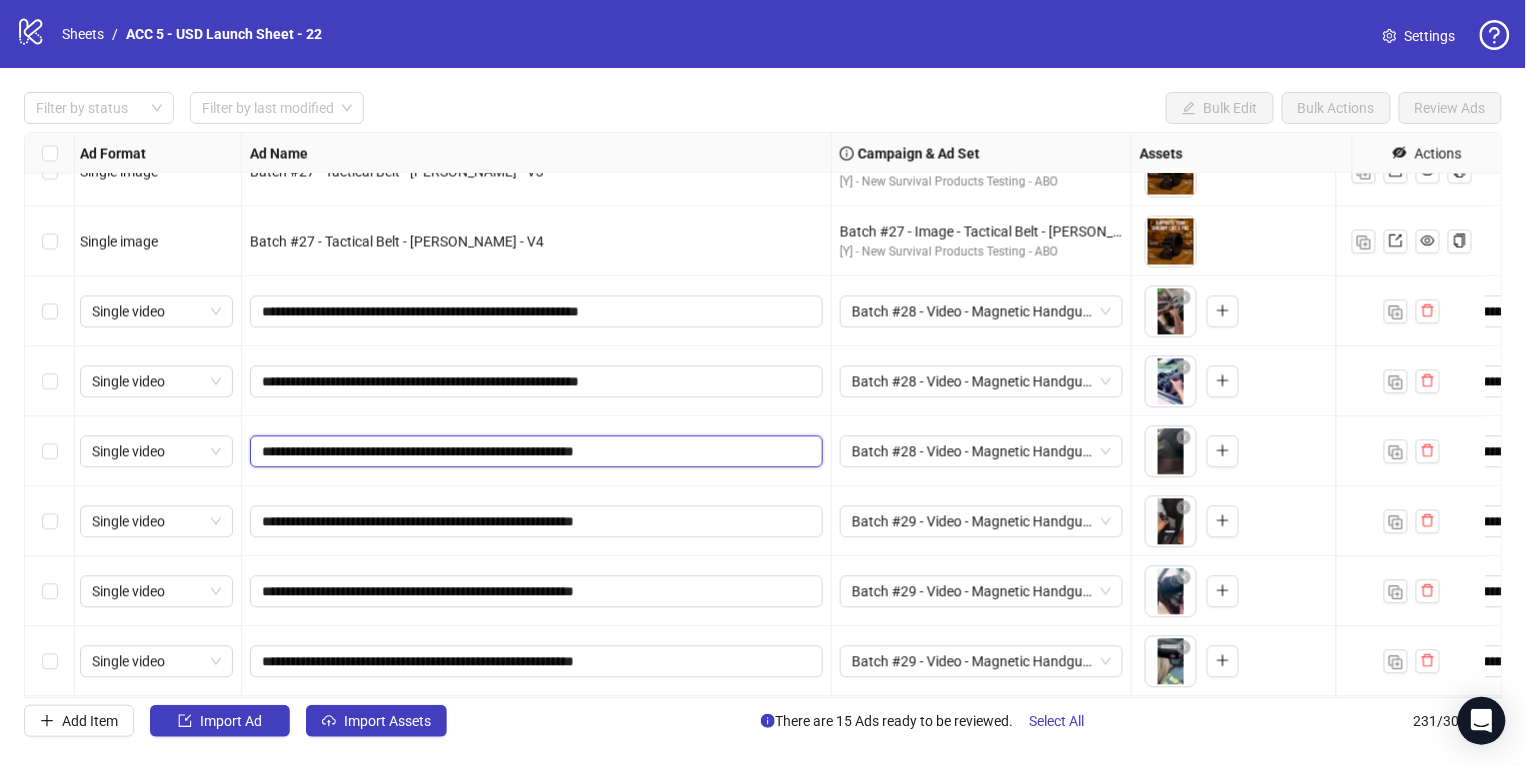 click on "**********" at bounding box center [534, 451] 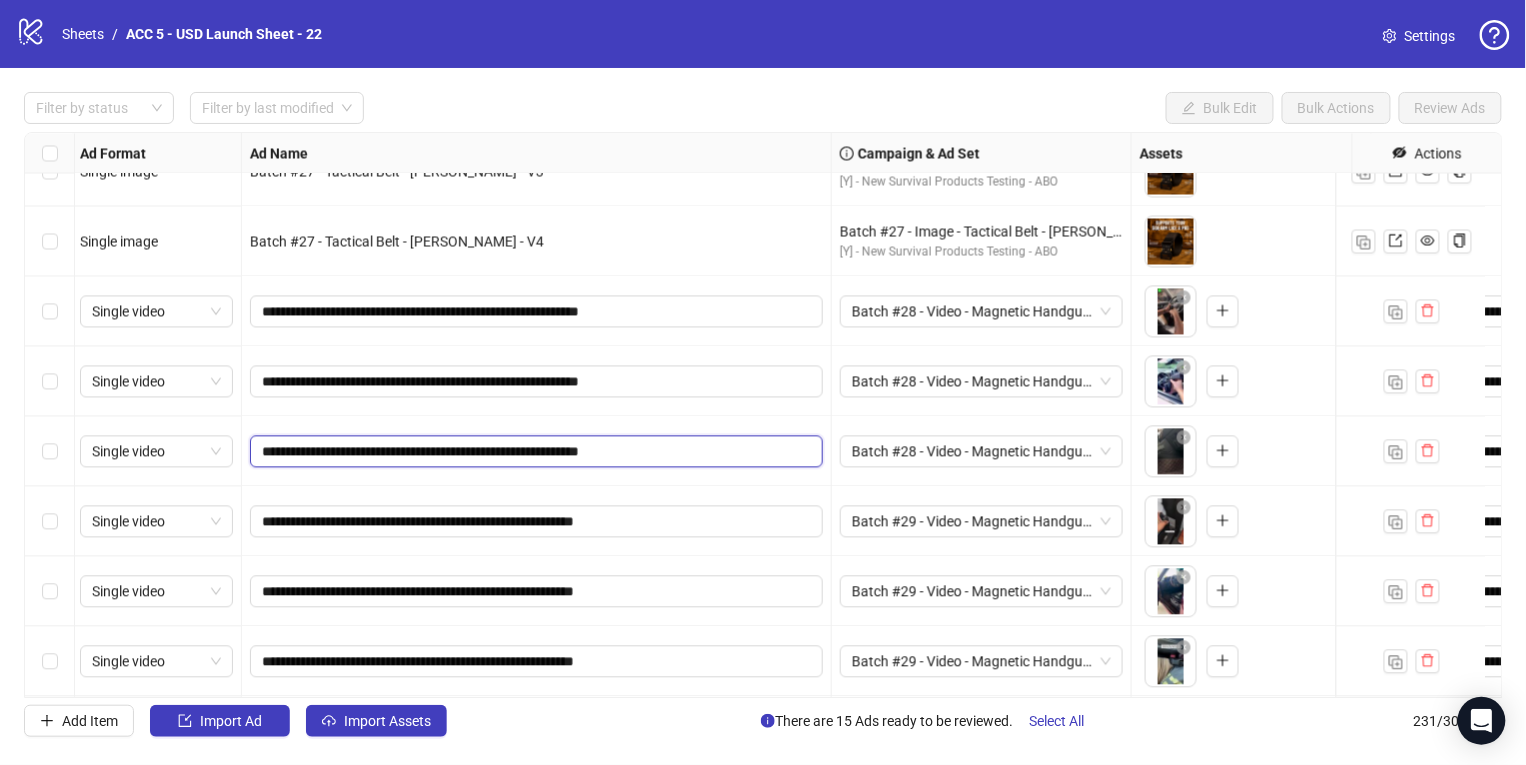 type on "**********" 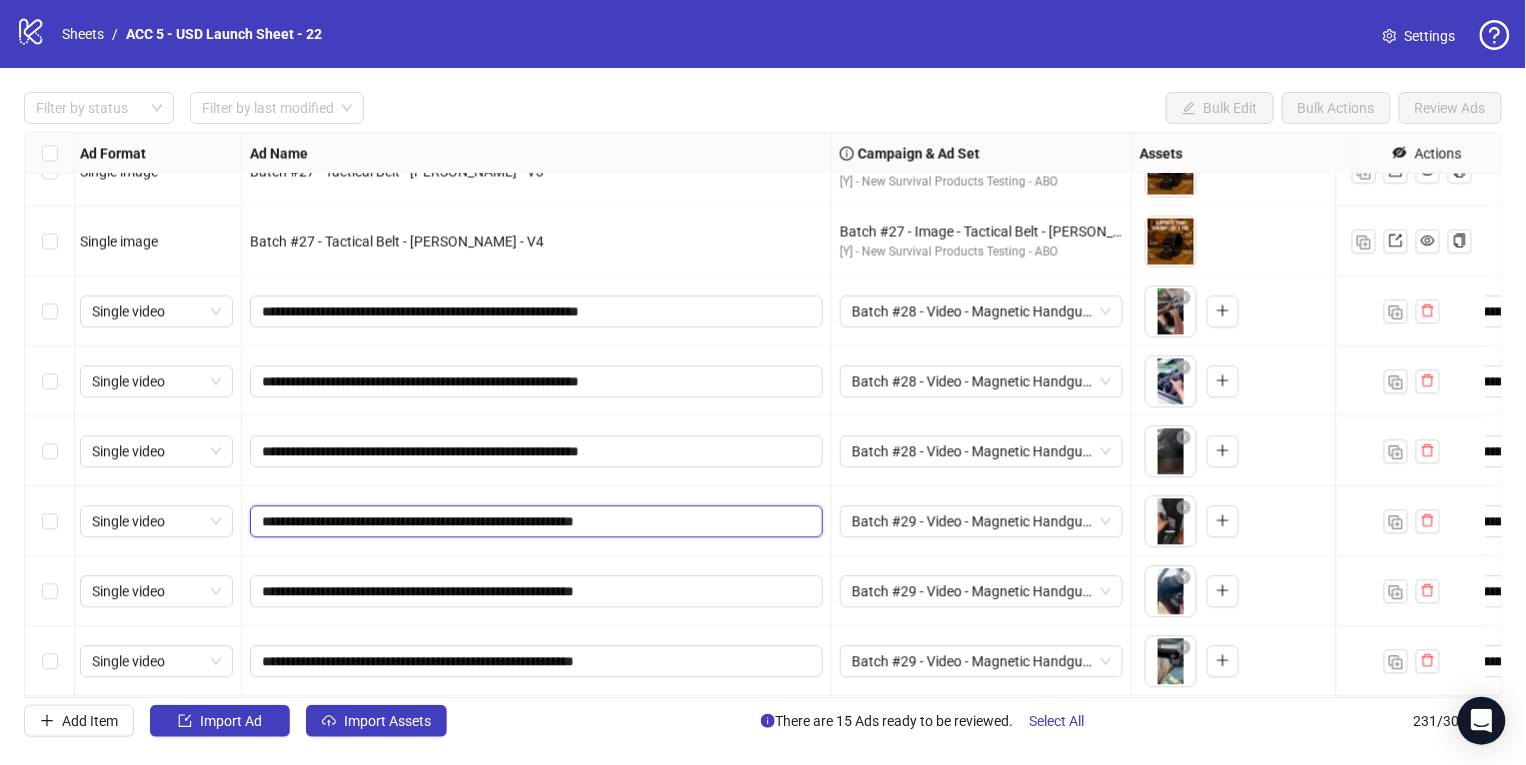 click on "**********" at bounding box center [534, 521] 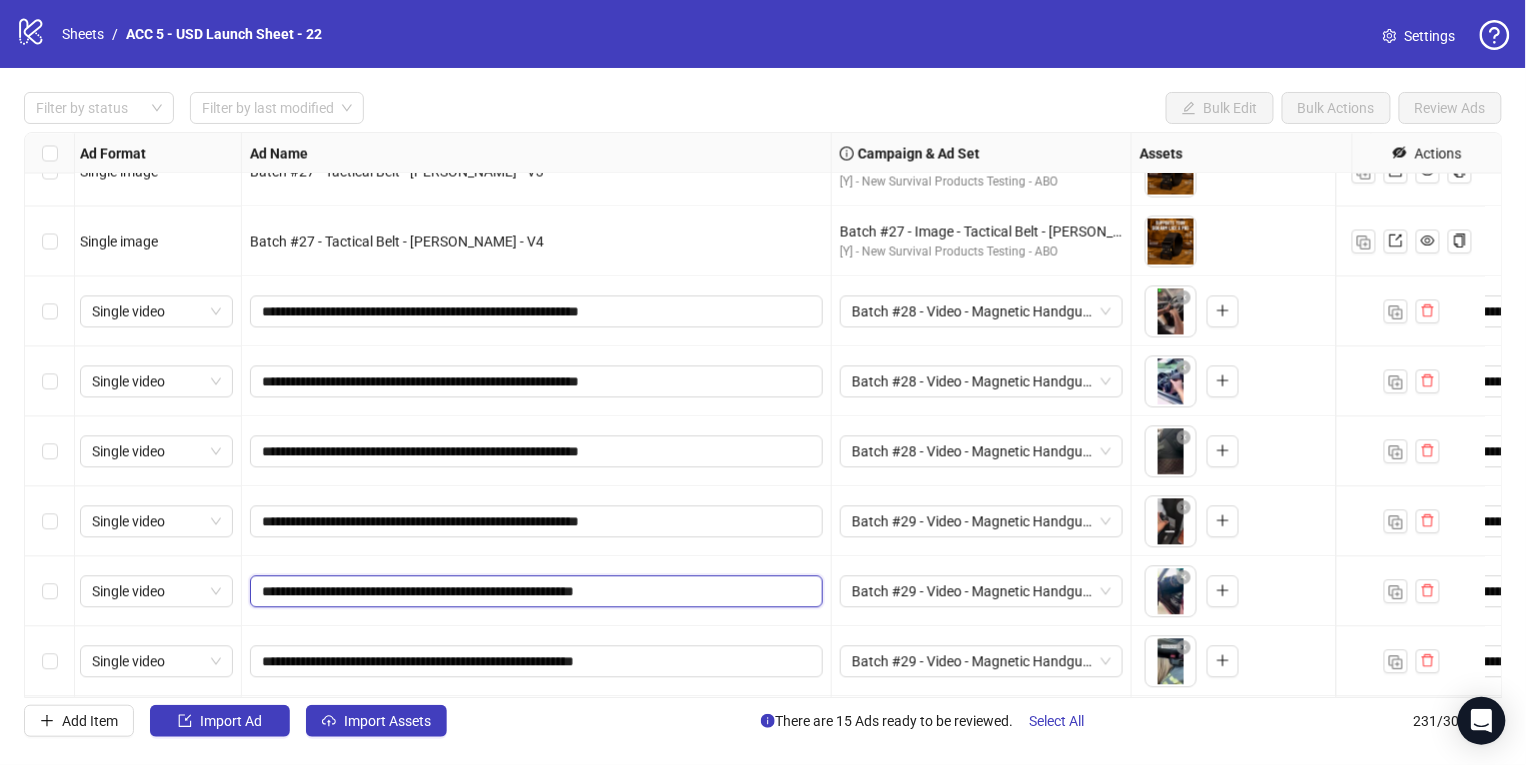 click on "**********" at bounding box center (534, 591) 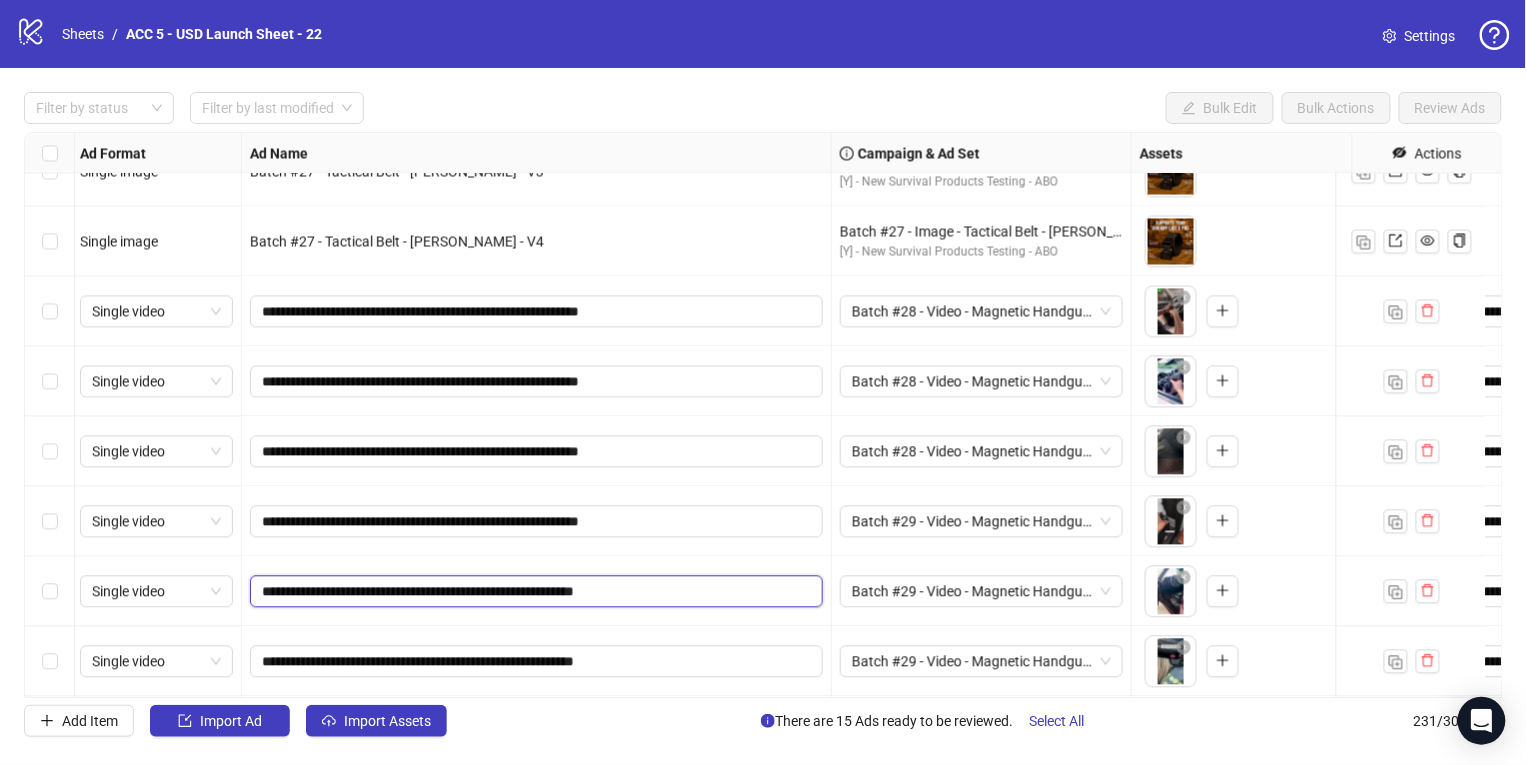 paste 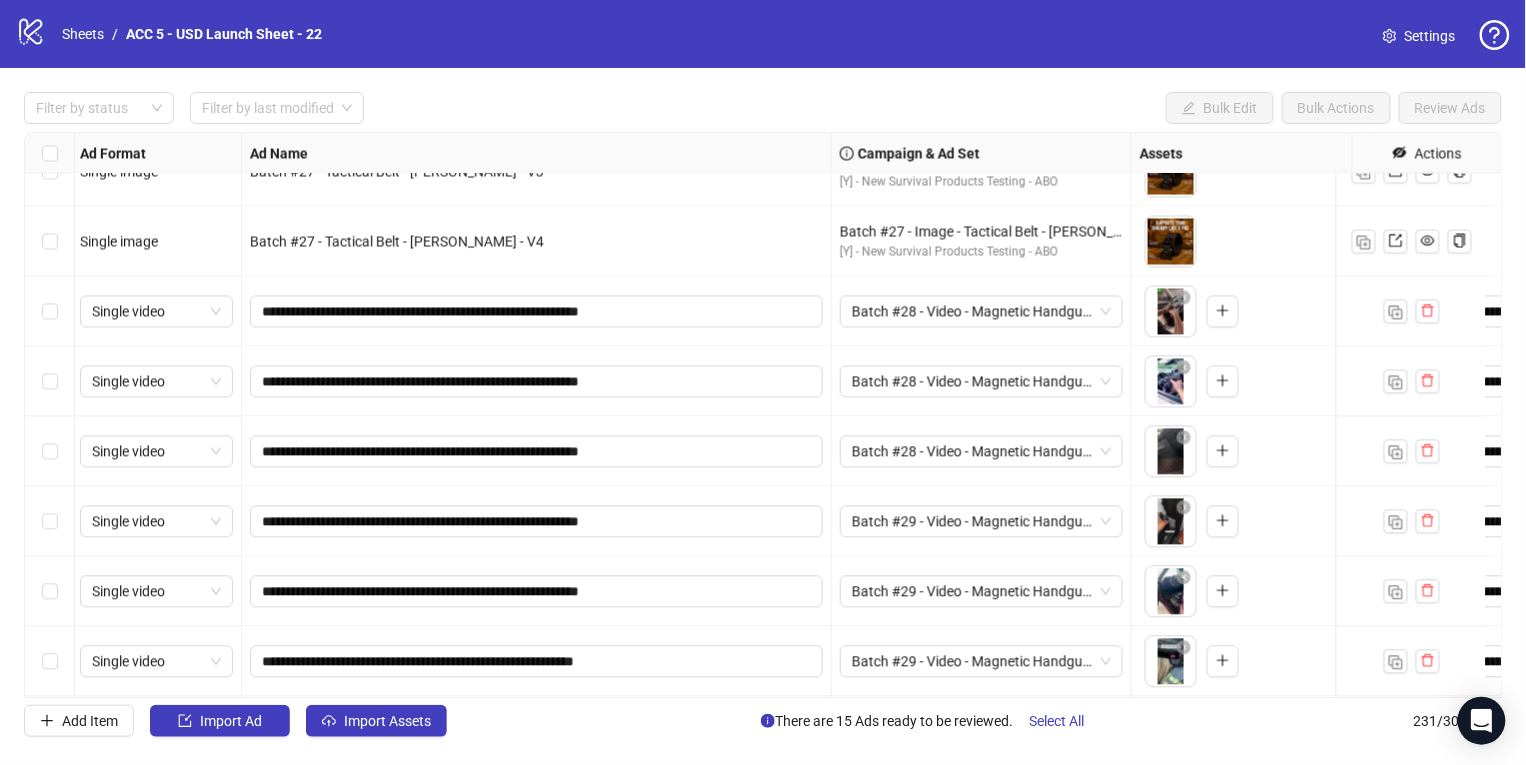 click on "Ad Format Ad Name Campaign & Ad Set Assets Headlines Primary Texts Descriptions Destination URL App Product Page ID Display URL Leadgen Form Product Set ID Call to Action Actions Single image Batch #27 - Tactical Belt - Yuanda - Soumitra - V1 Batch #27 - Image - Tactical Belt - Yuanda - Soumitra - Jul 20 [Y] - New Survival Products Testing - ABO
To pick up a draggable item, press the space bar.
While dragging, use the arrow keys to move the item.
Press space again to drop the item in its new position, or press escape to cancel.
1 texts 1 texts Single image Batch #27 - Tactical Belt - Yuanda - Soumitra - V2 Batch #27 - Image - Tactical Belt - Yuanda - Soumitra - Jul 20 [Y] - New Survival Products Testing - ABO
To pick up a draggable item, press the space bar.
While dragging, use the arrow keys to move the item.
Press space again to drop the item in its new position, or press escape to cancel.
1 texts 1 texts Single image Batch #27 - Tactical Belt - Yuanda - Soumitra - V3 1 texts" at bounding box center [763, 415] 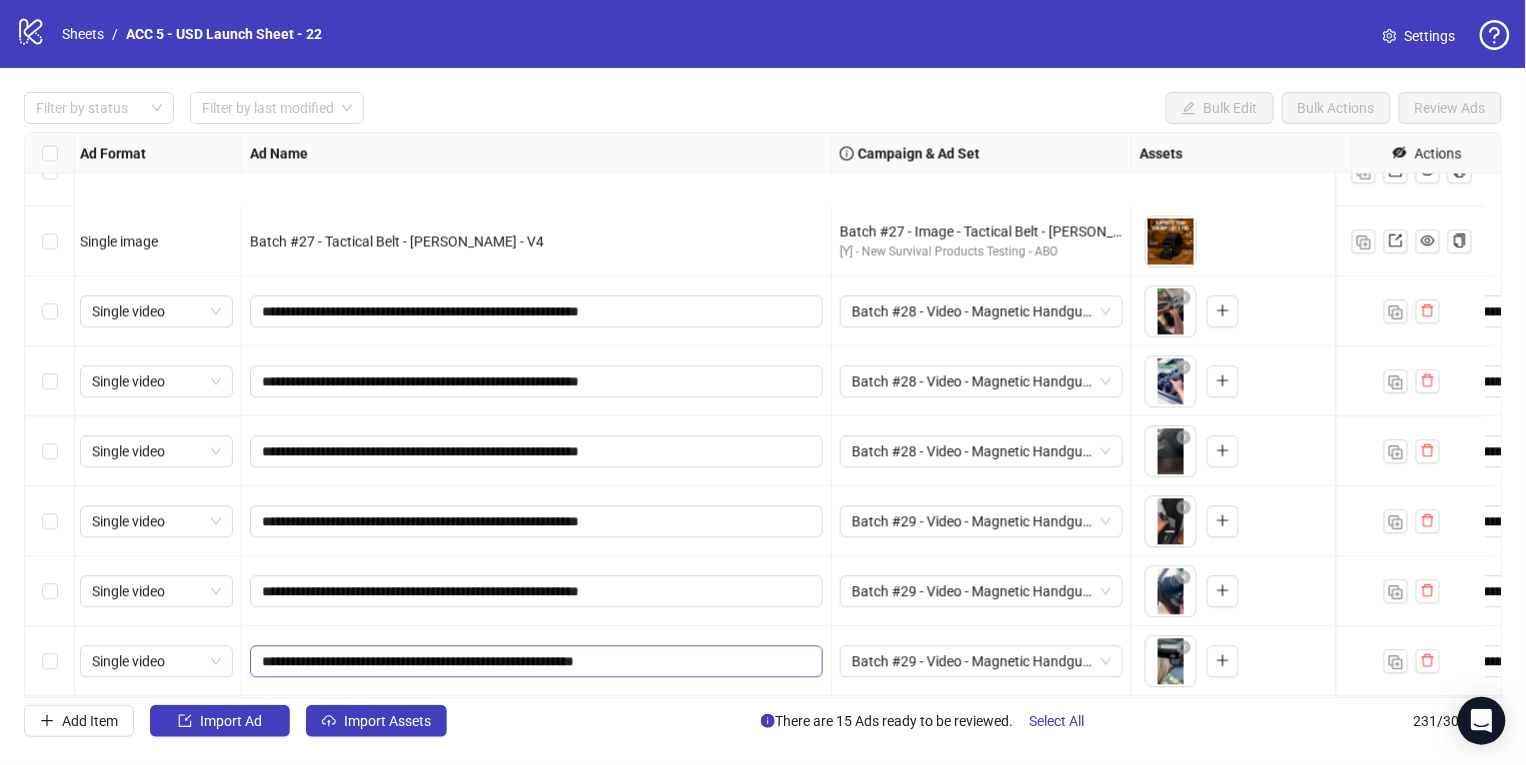 scroll, scrollTop: 15209, scrollLeft: 2, axis: both 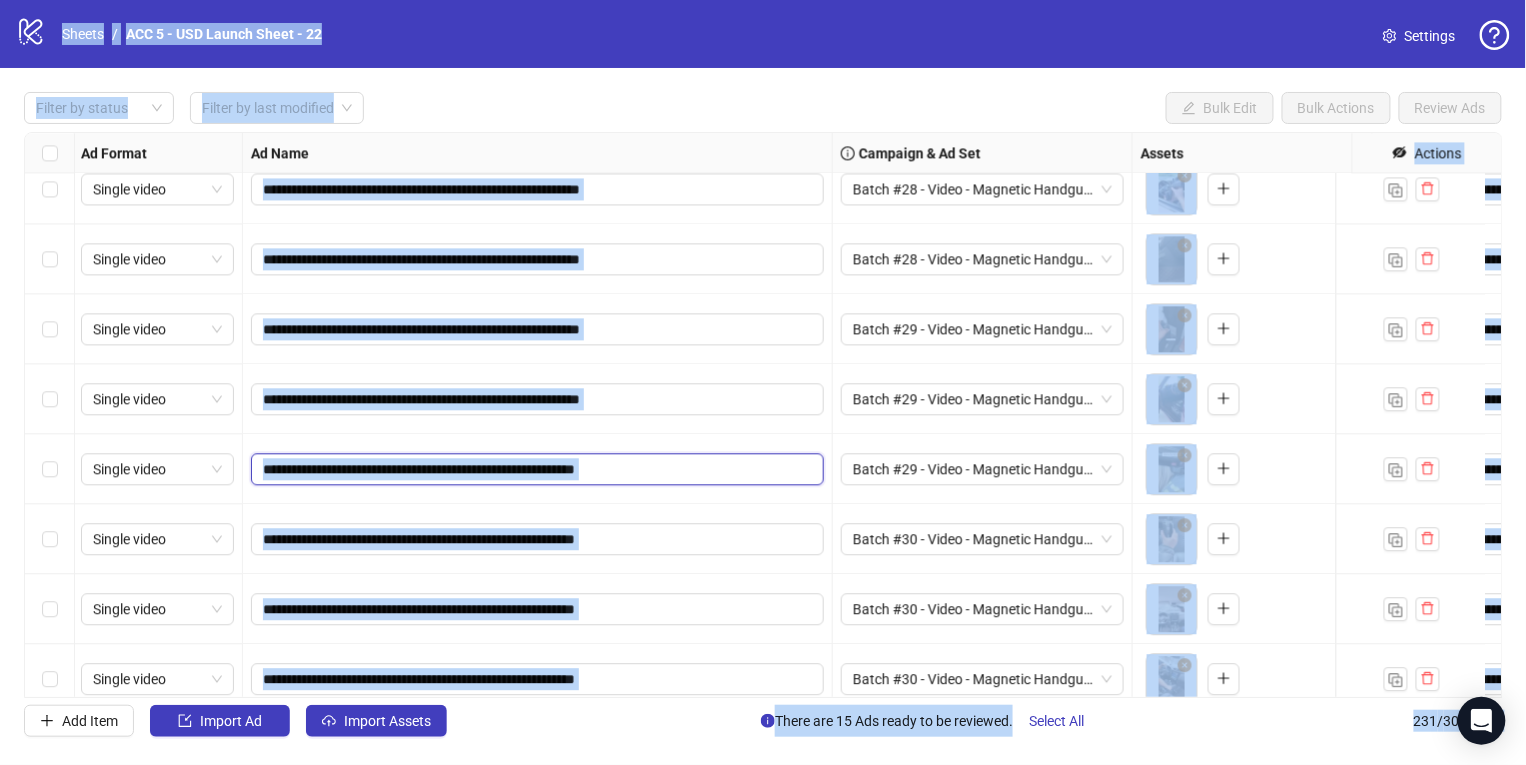 click on "**********" at bounding box center (535, 469) 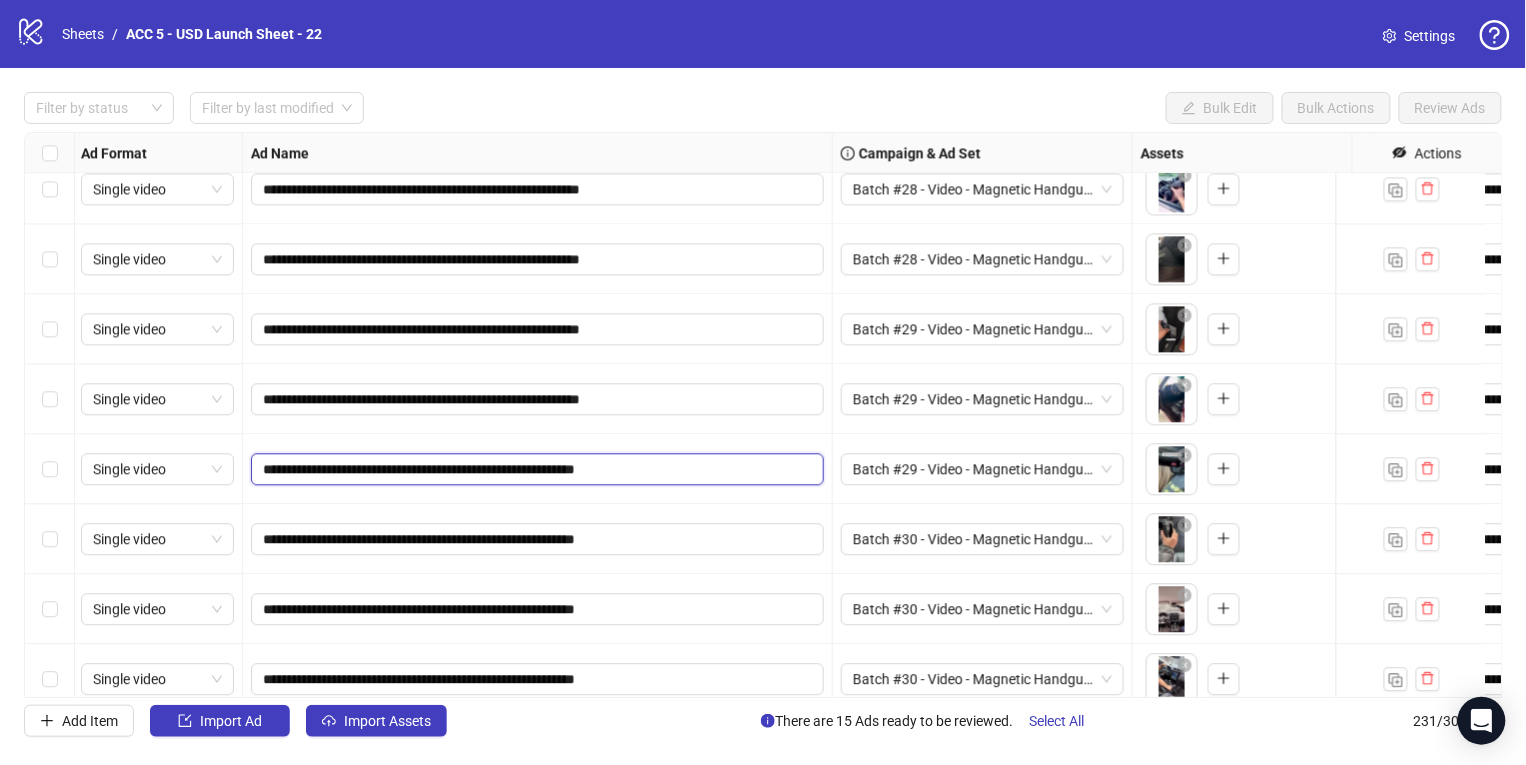 paste 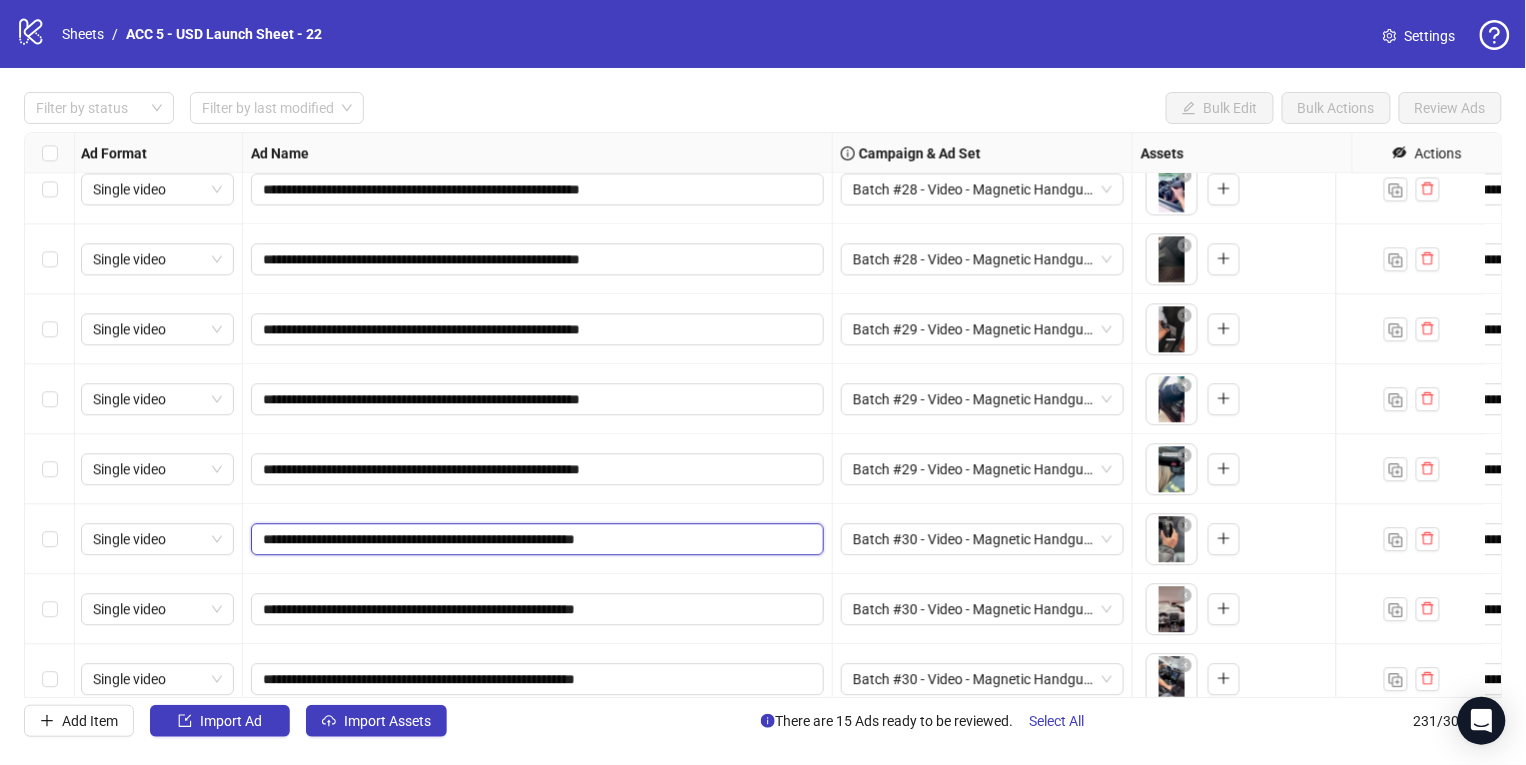click on "**********" at bounding box center [535, 539] 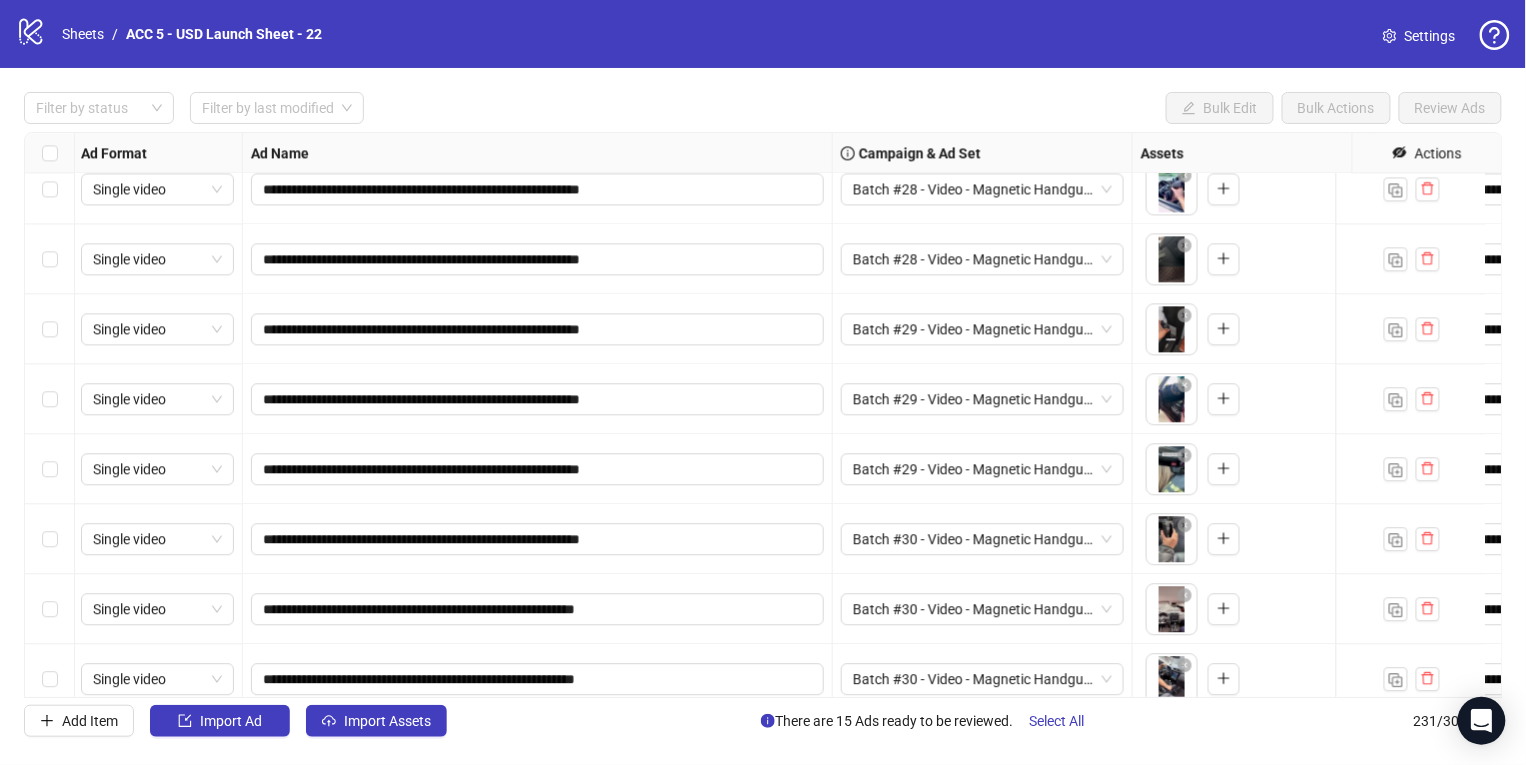click on "**********" at bounding box center (763, 415) 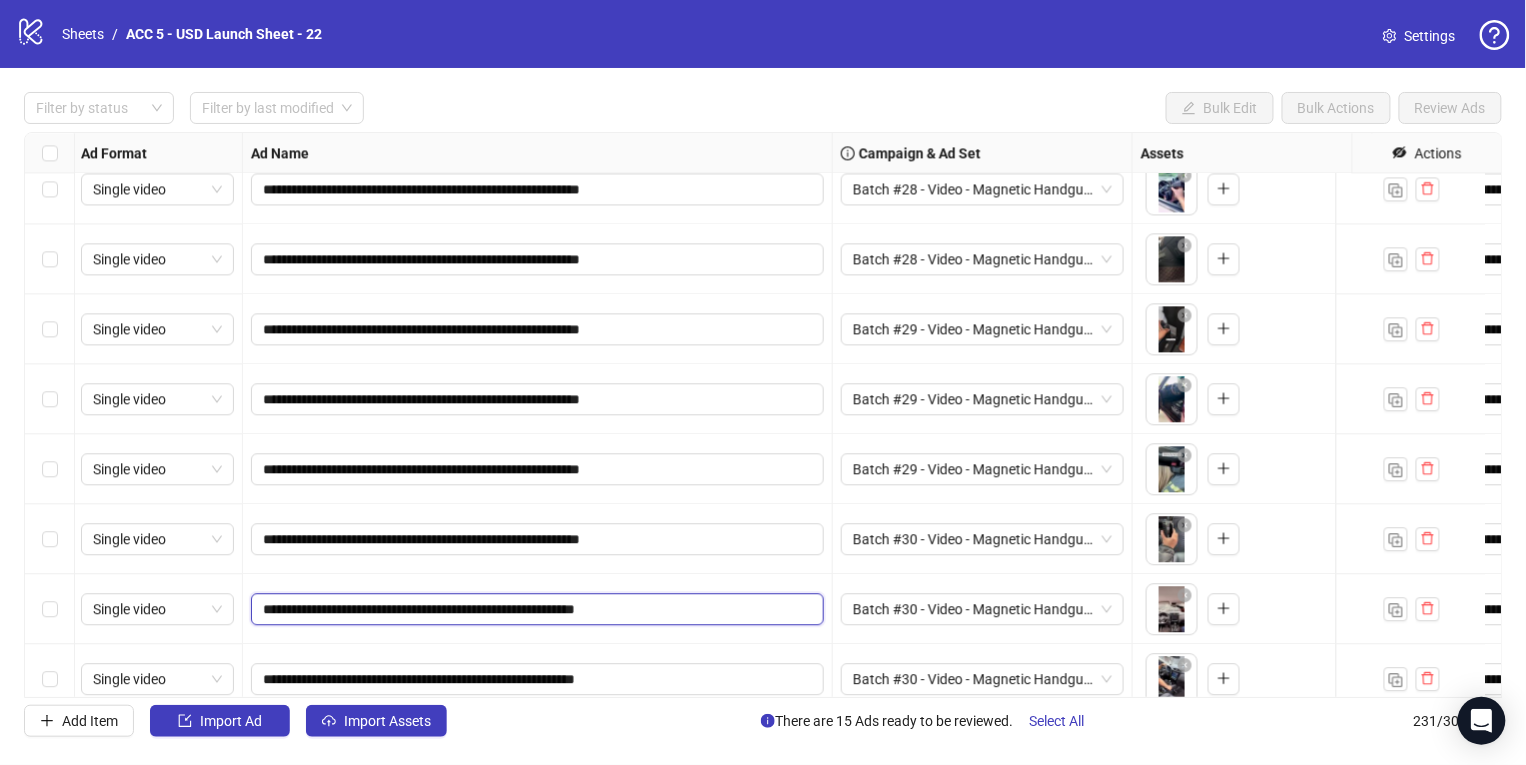 click on "**********" at bounding box center (535, 609) 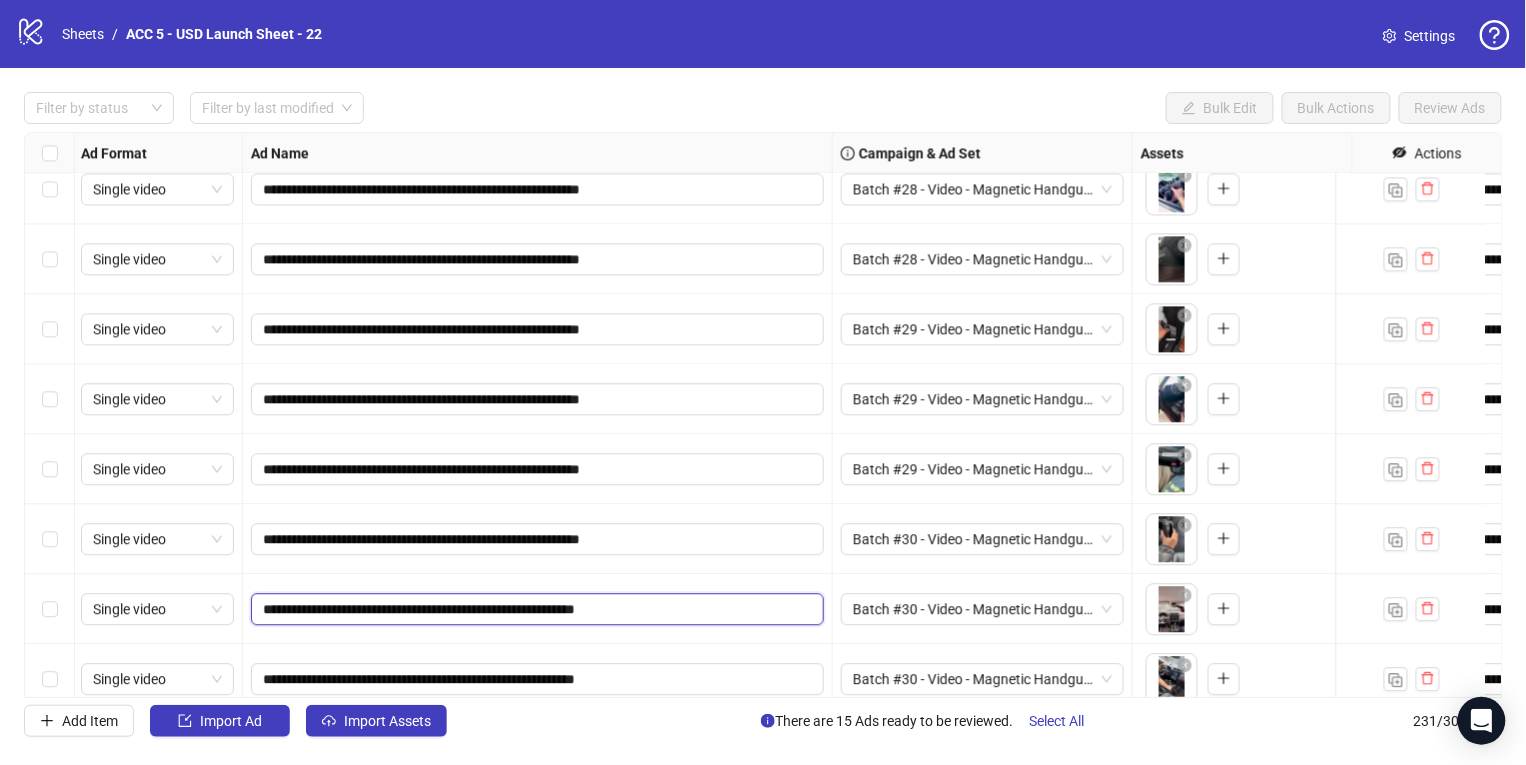 scroll, scrollTop: 15369, scrollLeft: 2, axis: both 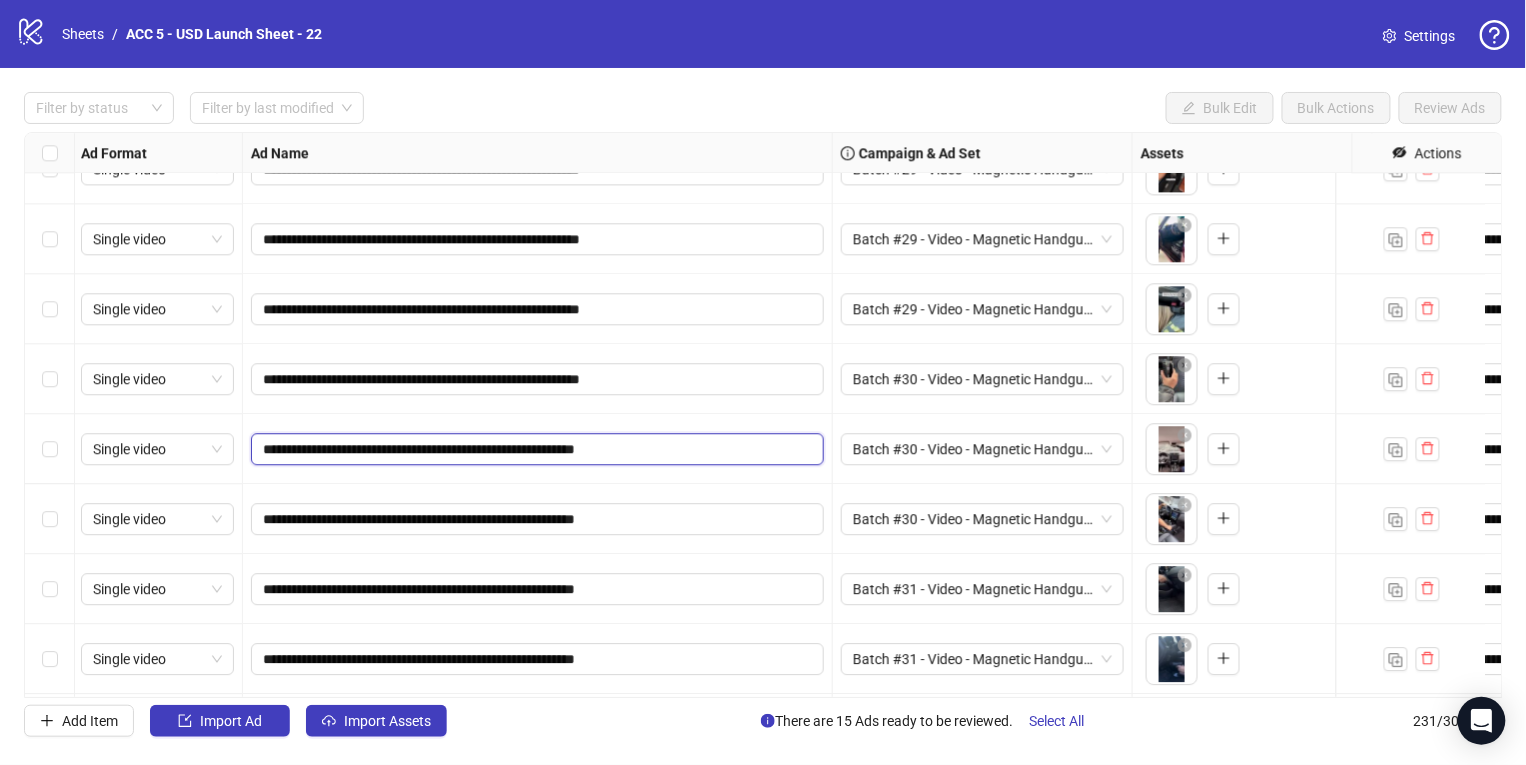 paste 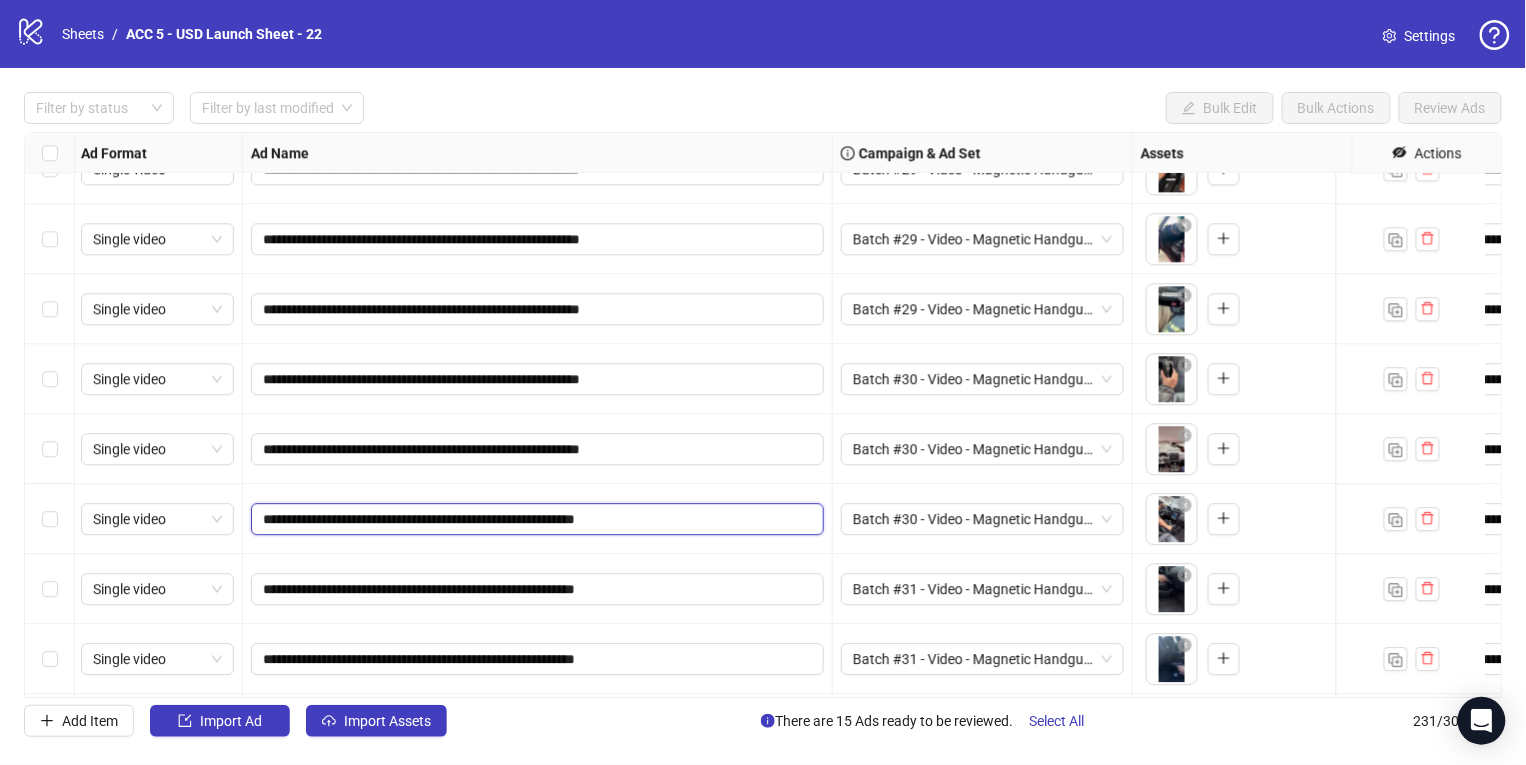 click on "**********" at bounding box center [535, 519] 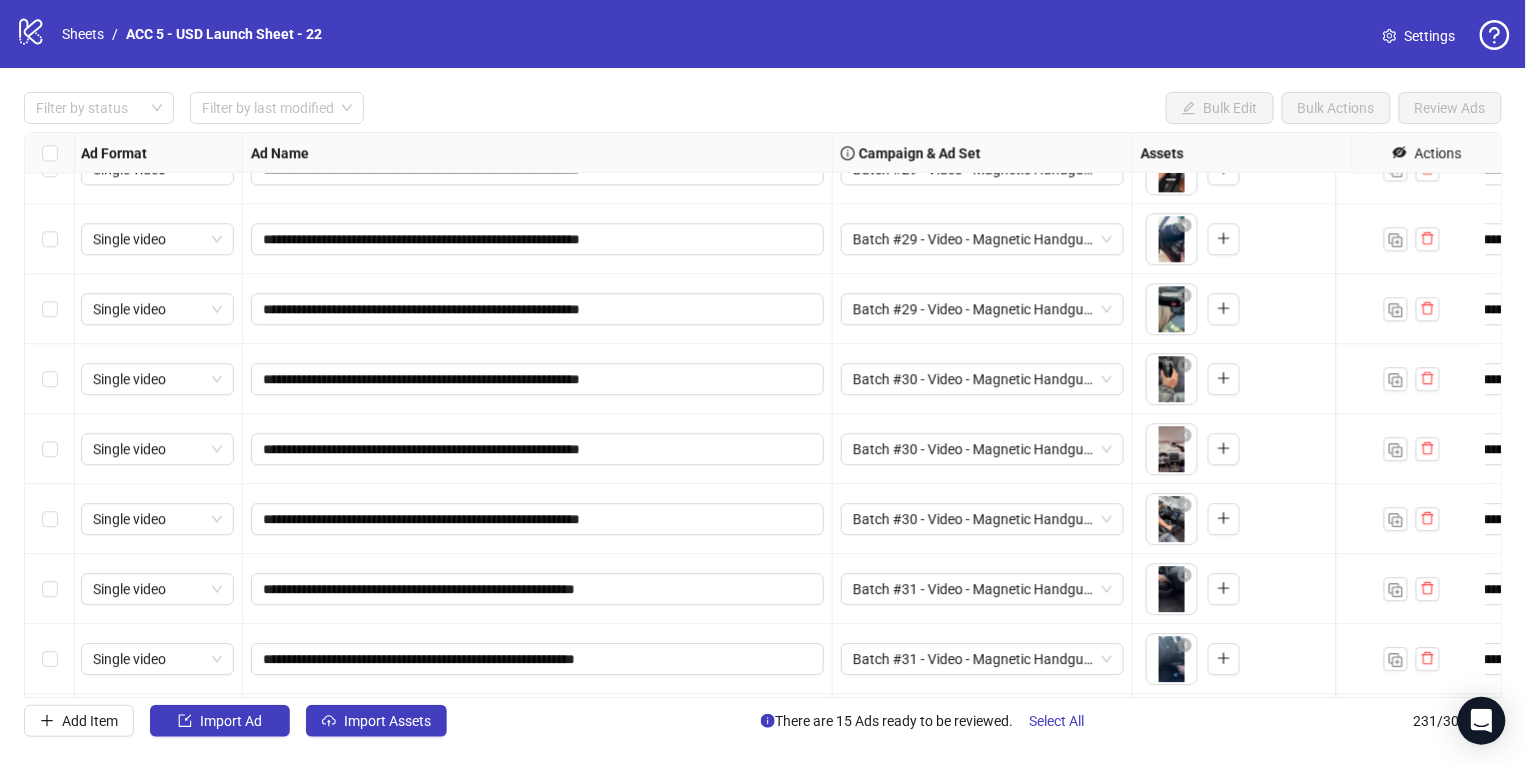 click on "**********" at bounding box center (763, 415) 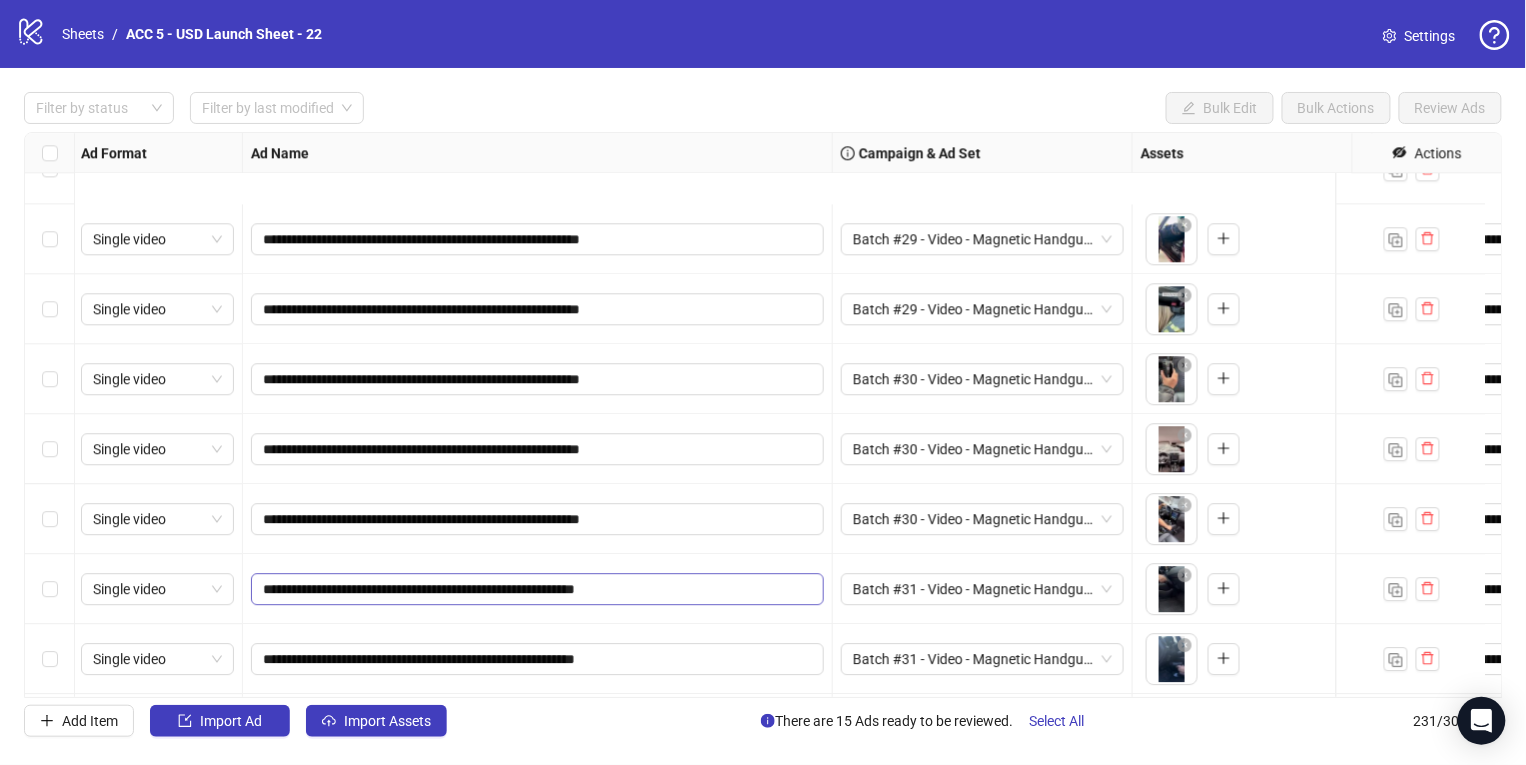 scroll, scrollTop: 15575, scrollLeft: 2, axis: both 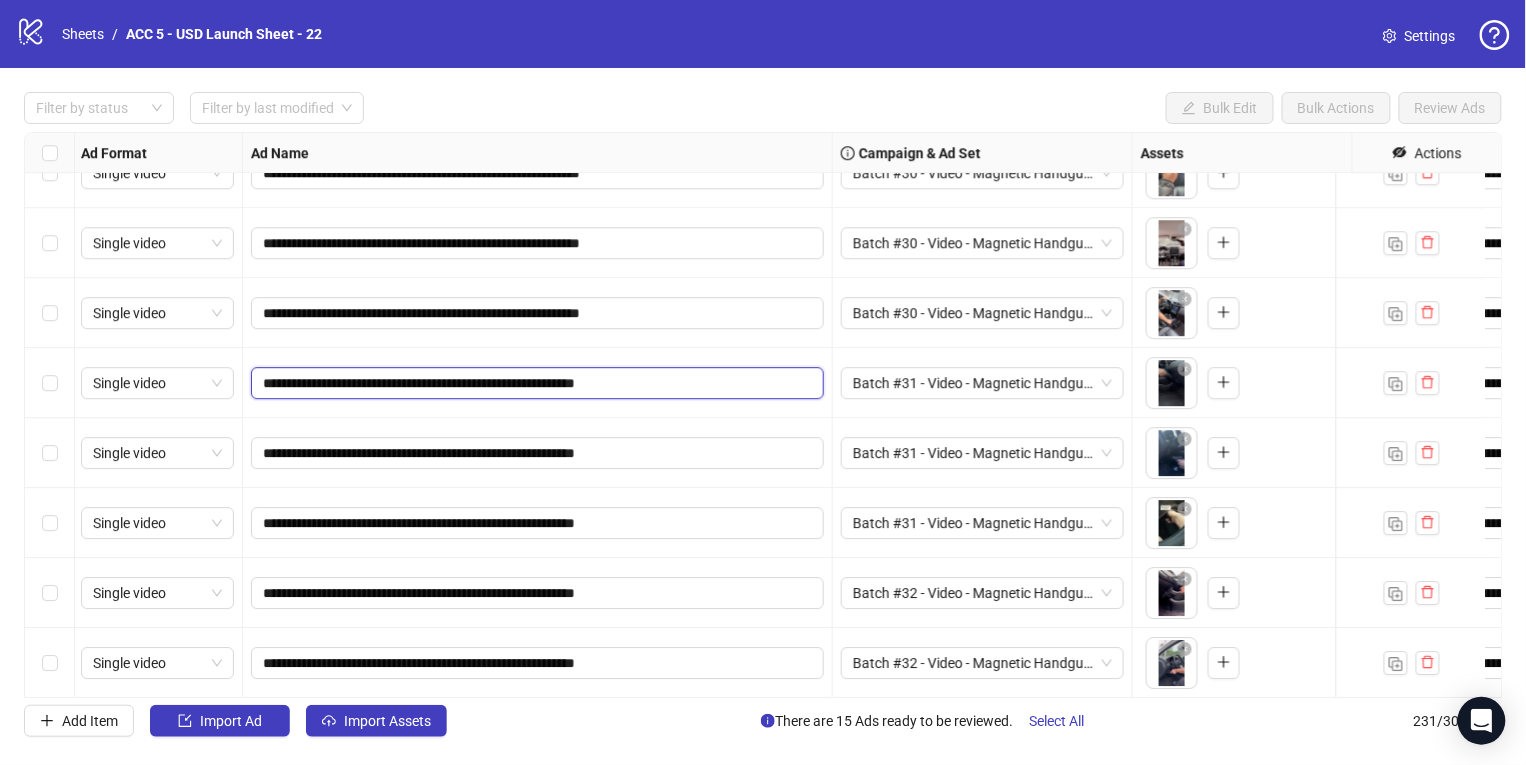 click on "**********" at bounding box center [535, 383] 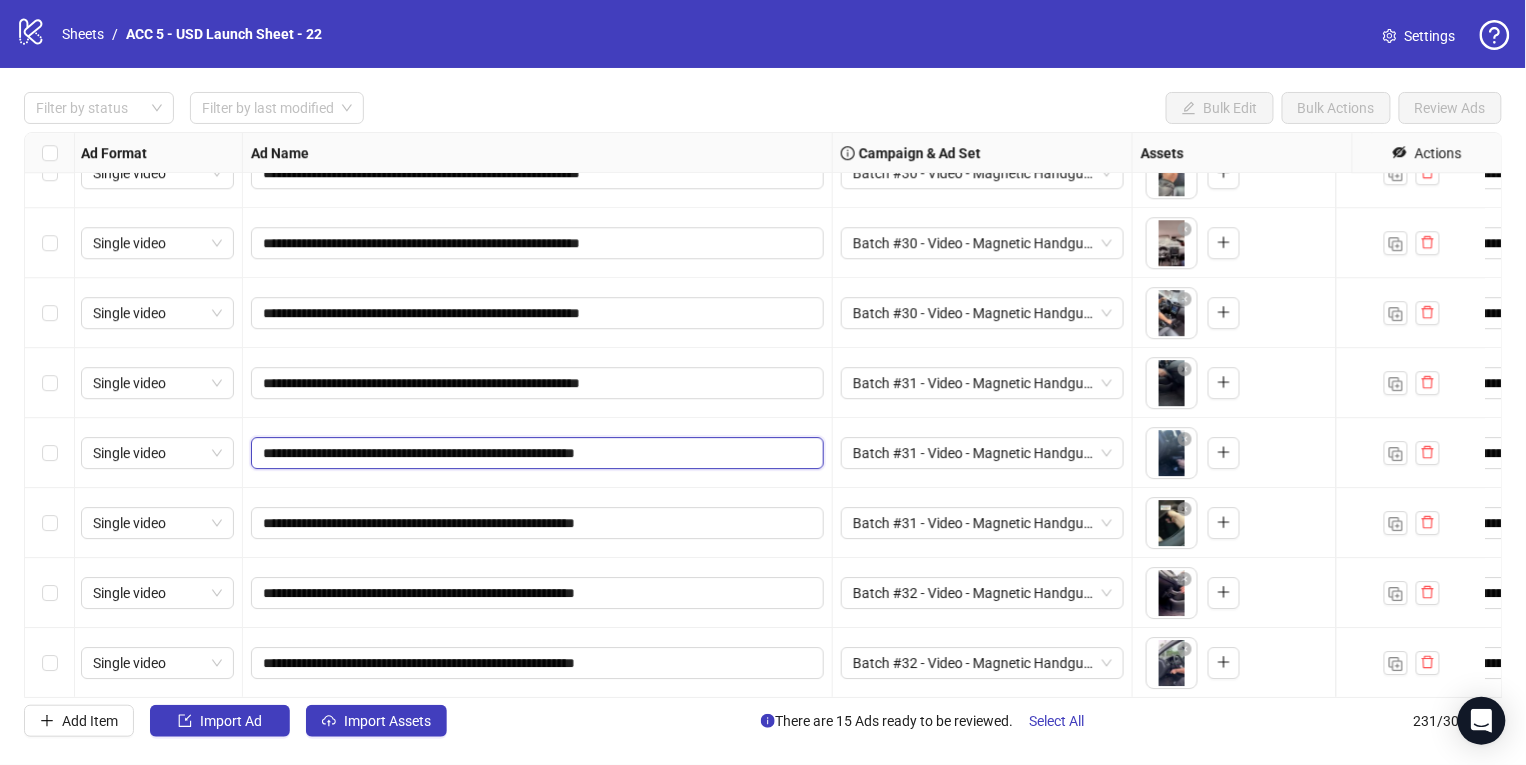 click on "**********" at bounding box center [535, 453] 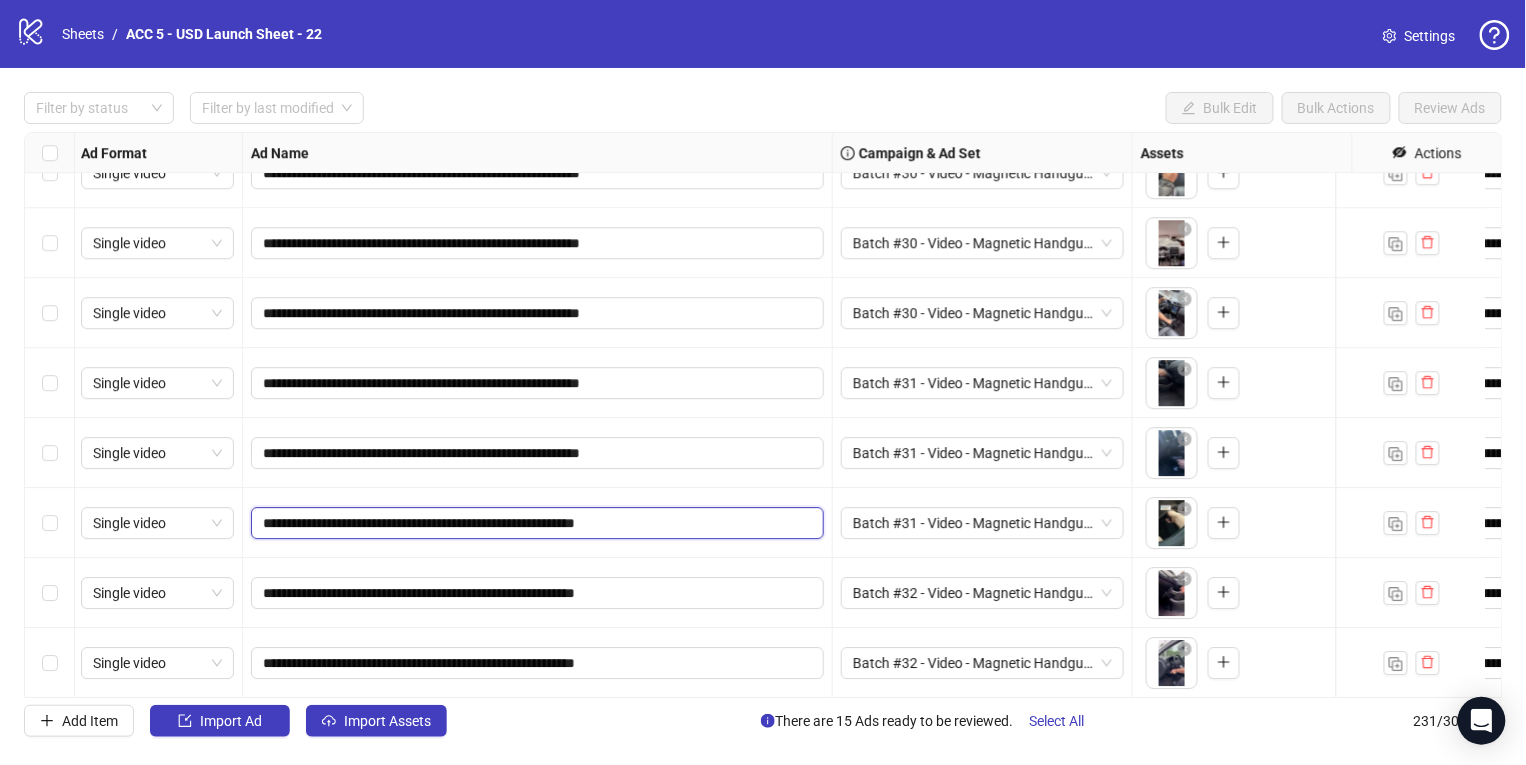 click on "**********" at bounding box center (535, 523) 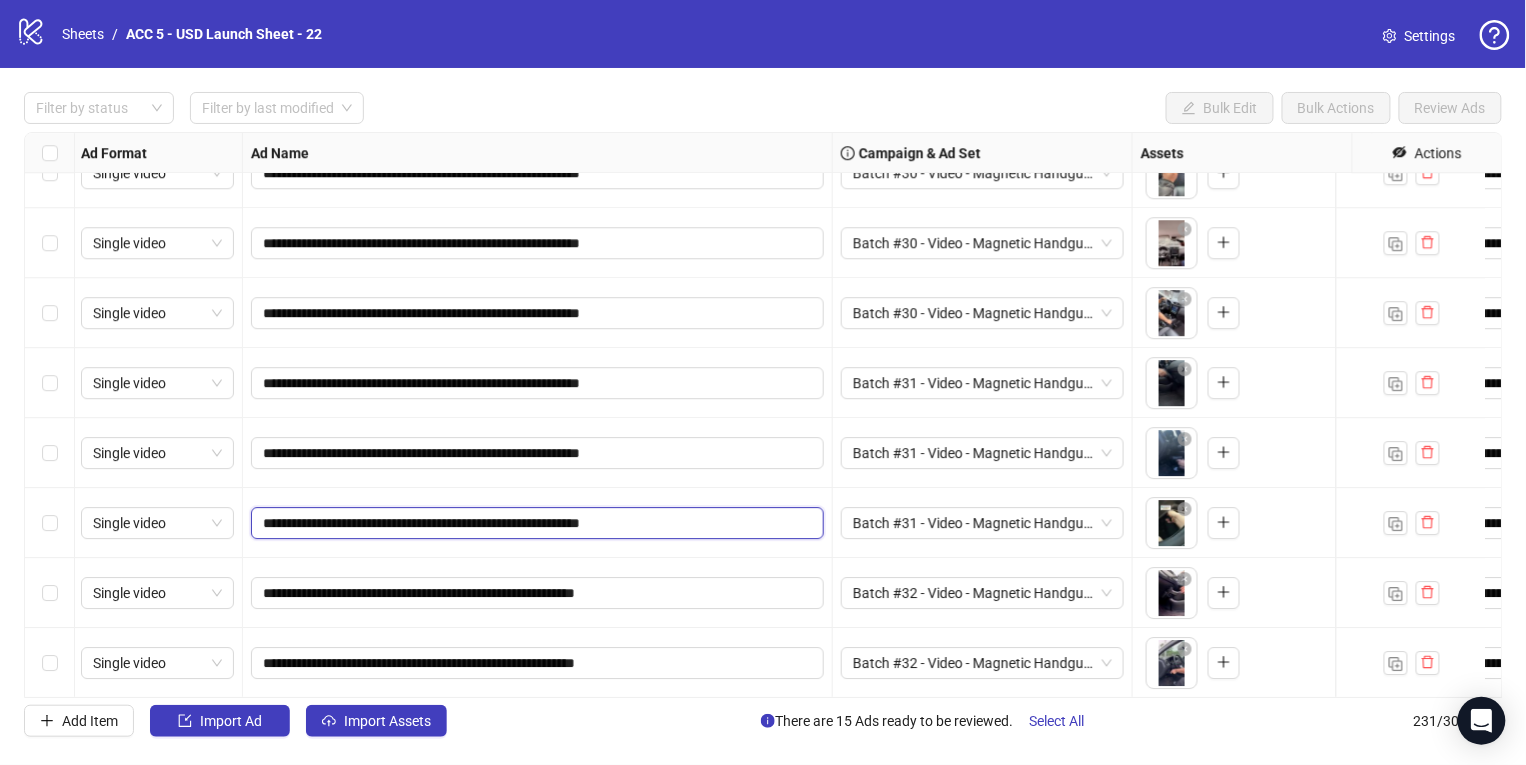 scroll, scrollTop: 15661, scrollLeft: 2, axis: both 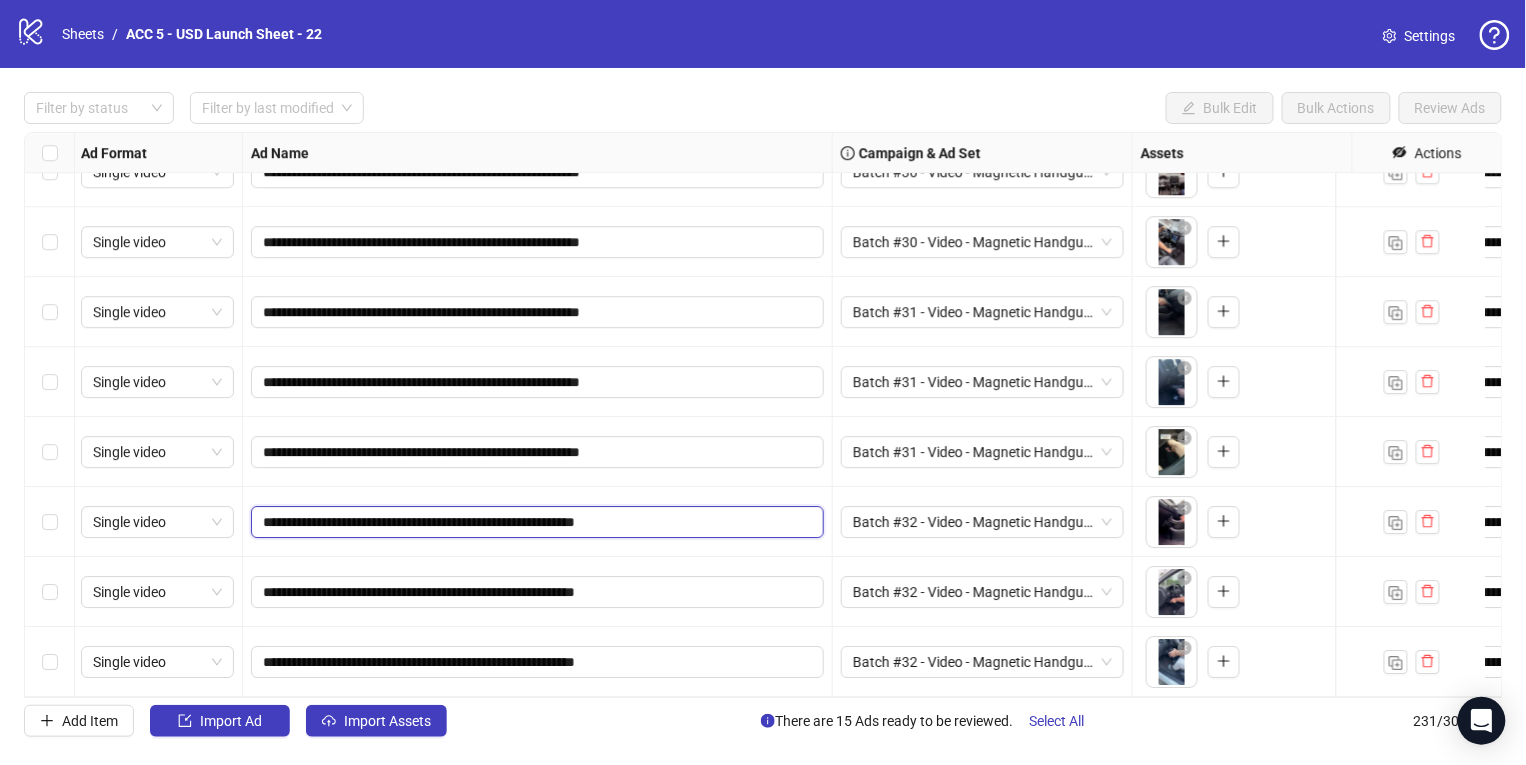 click on "**********" at bounding box center [535, 522] 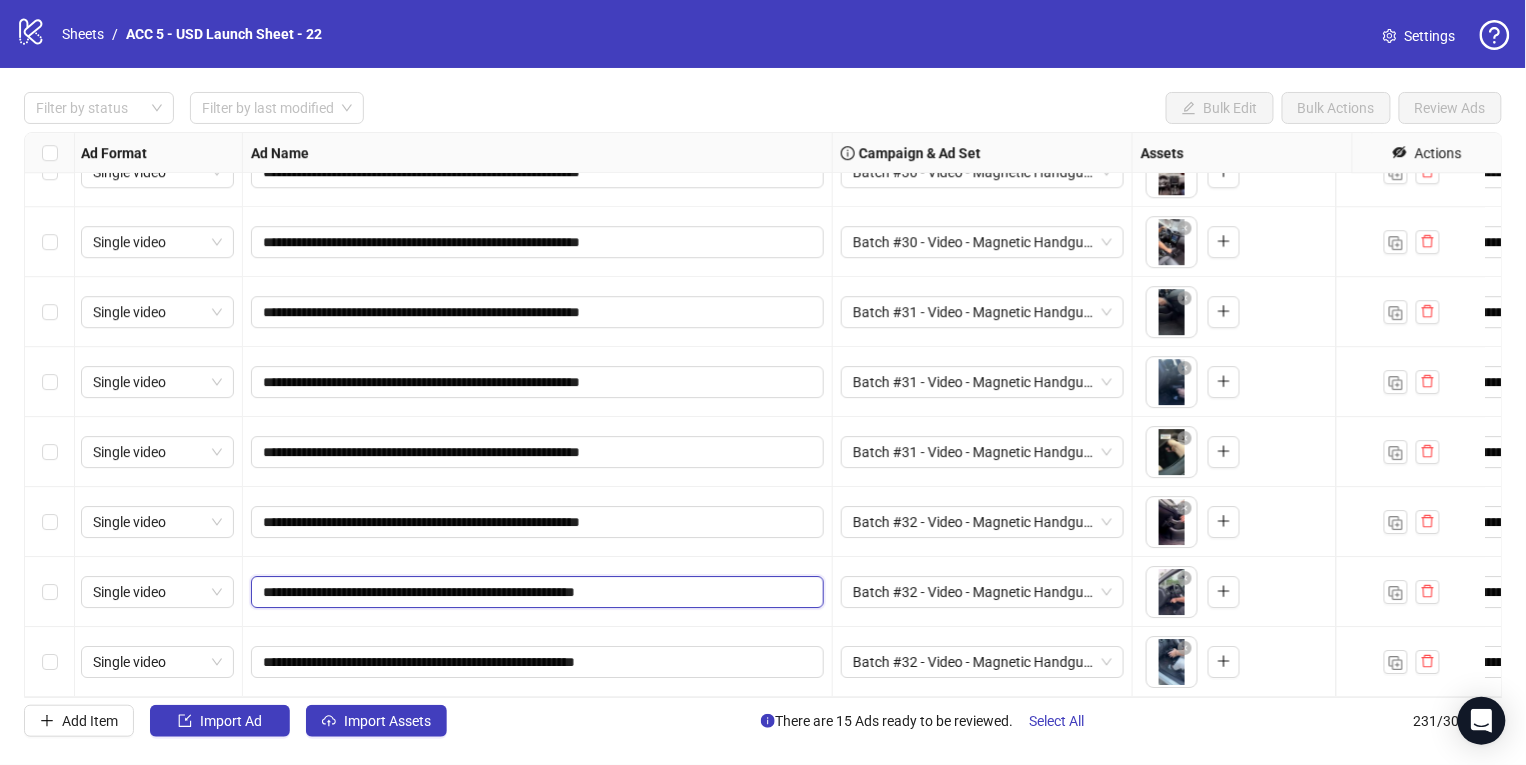 click on "**********" at bounding box center [535, 592] 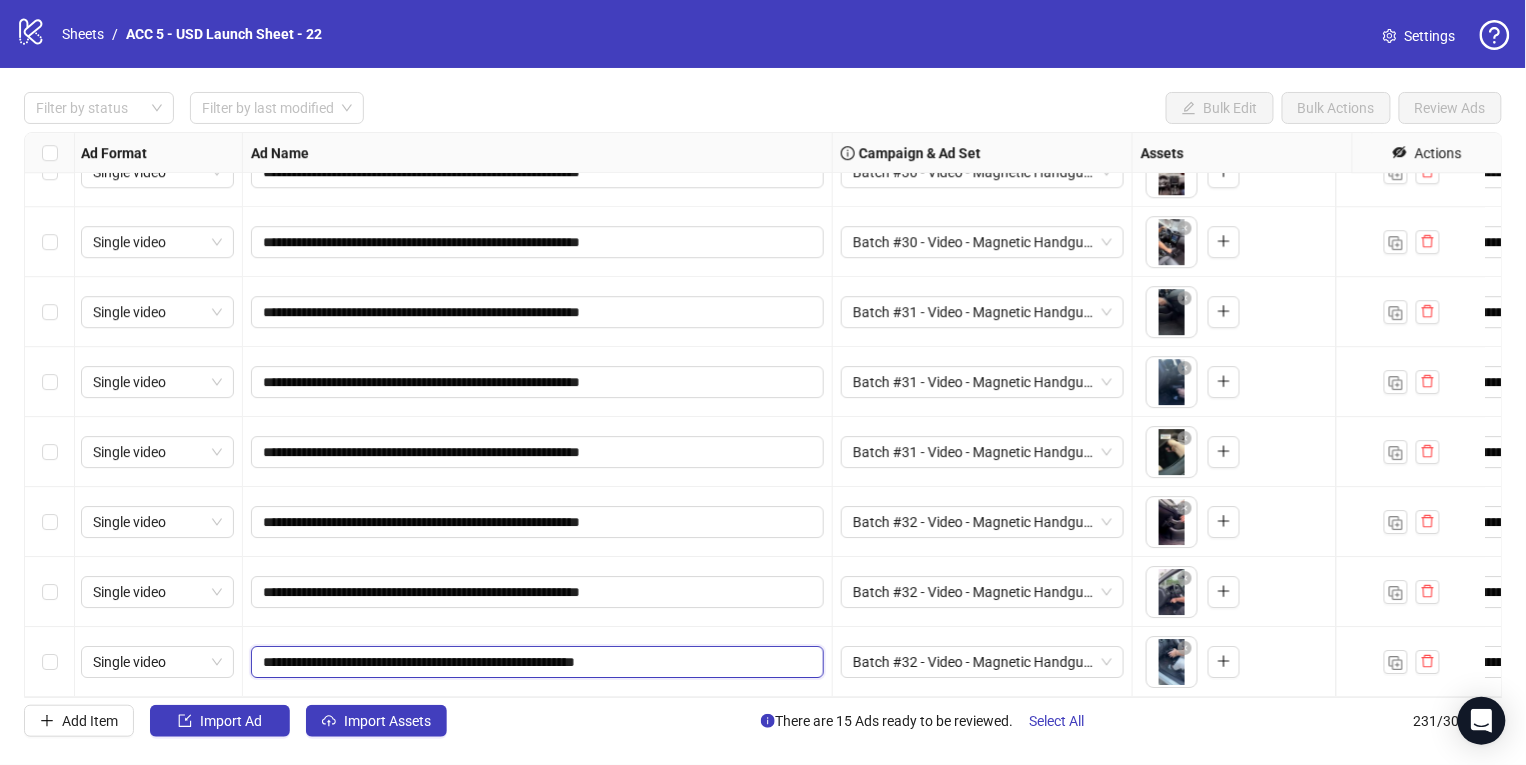 click on "**********" at bounding box center [535, 662] 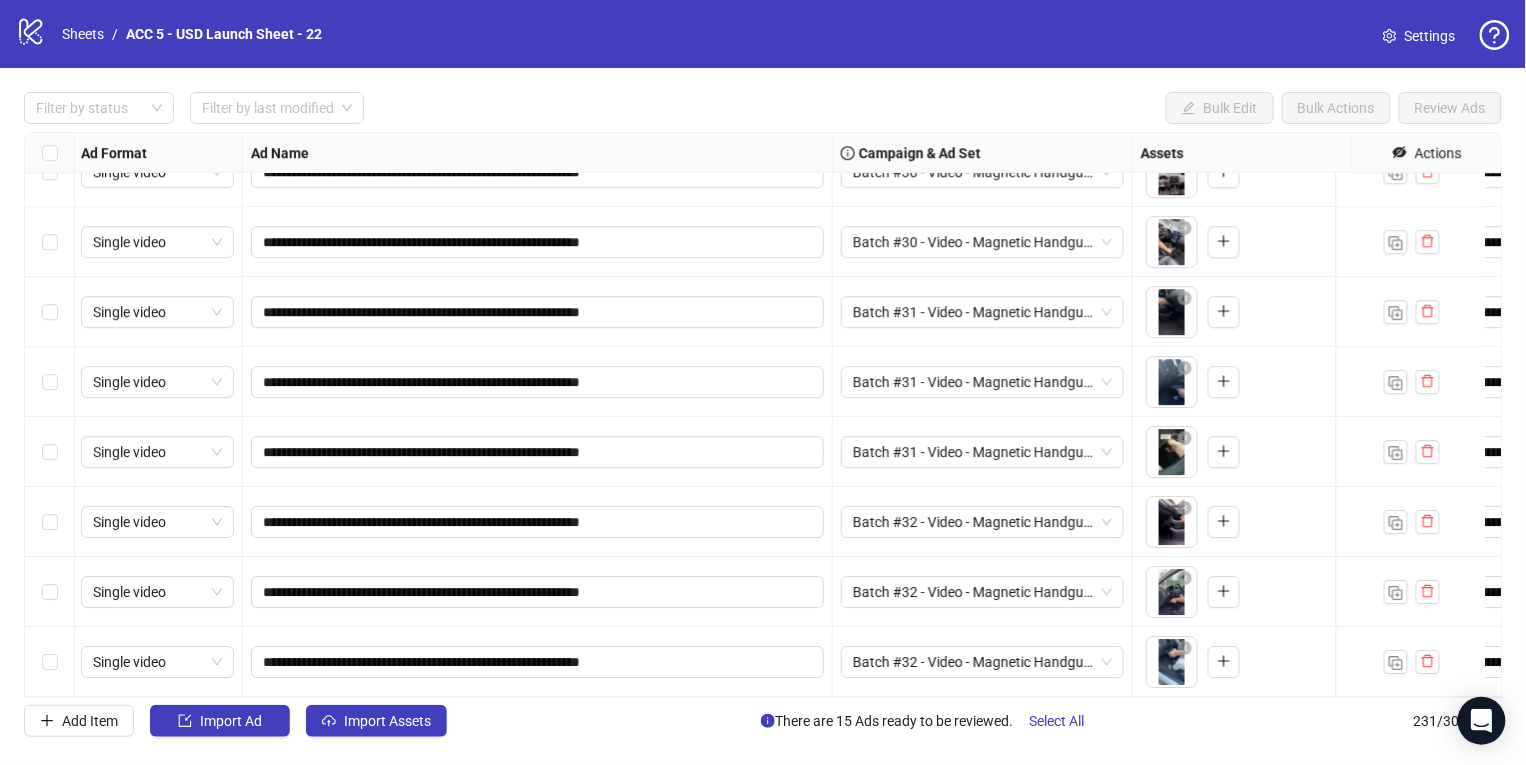 click on "**********" at bounding box center [538, 592] 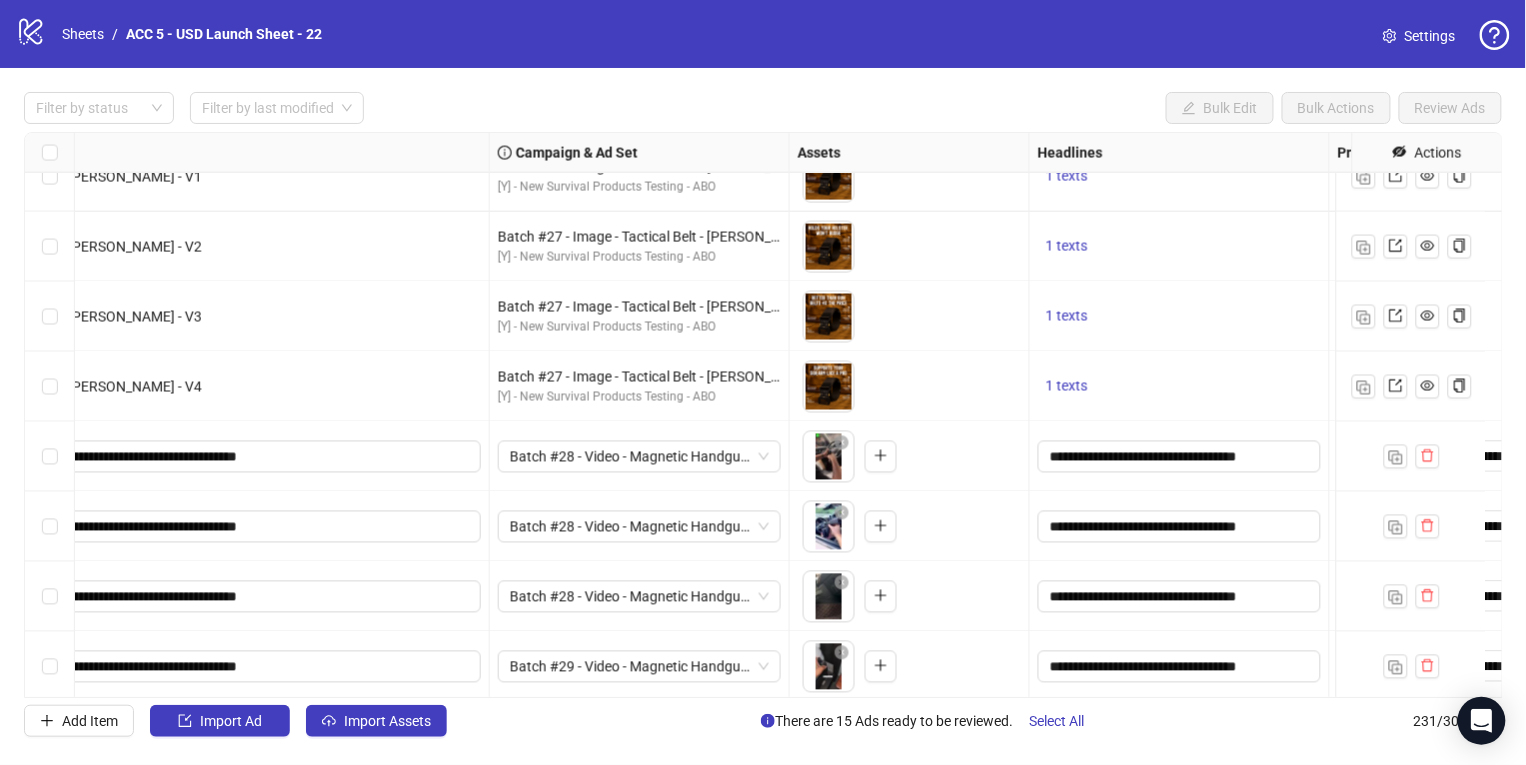 scroll, scrollTop: 14867, scrollLeft: 0, axis: vertical 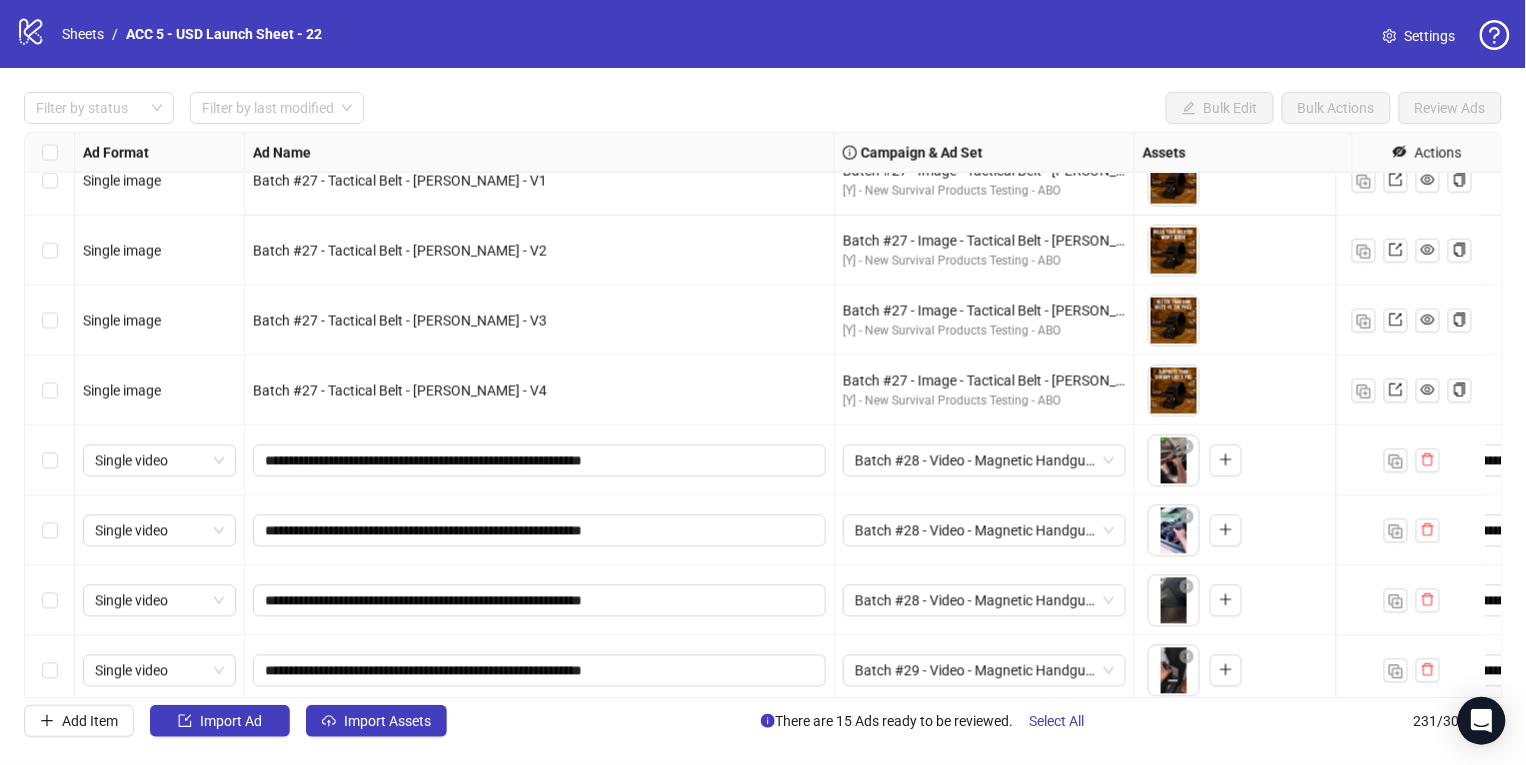 click at bounding box center [50, 601] 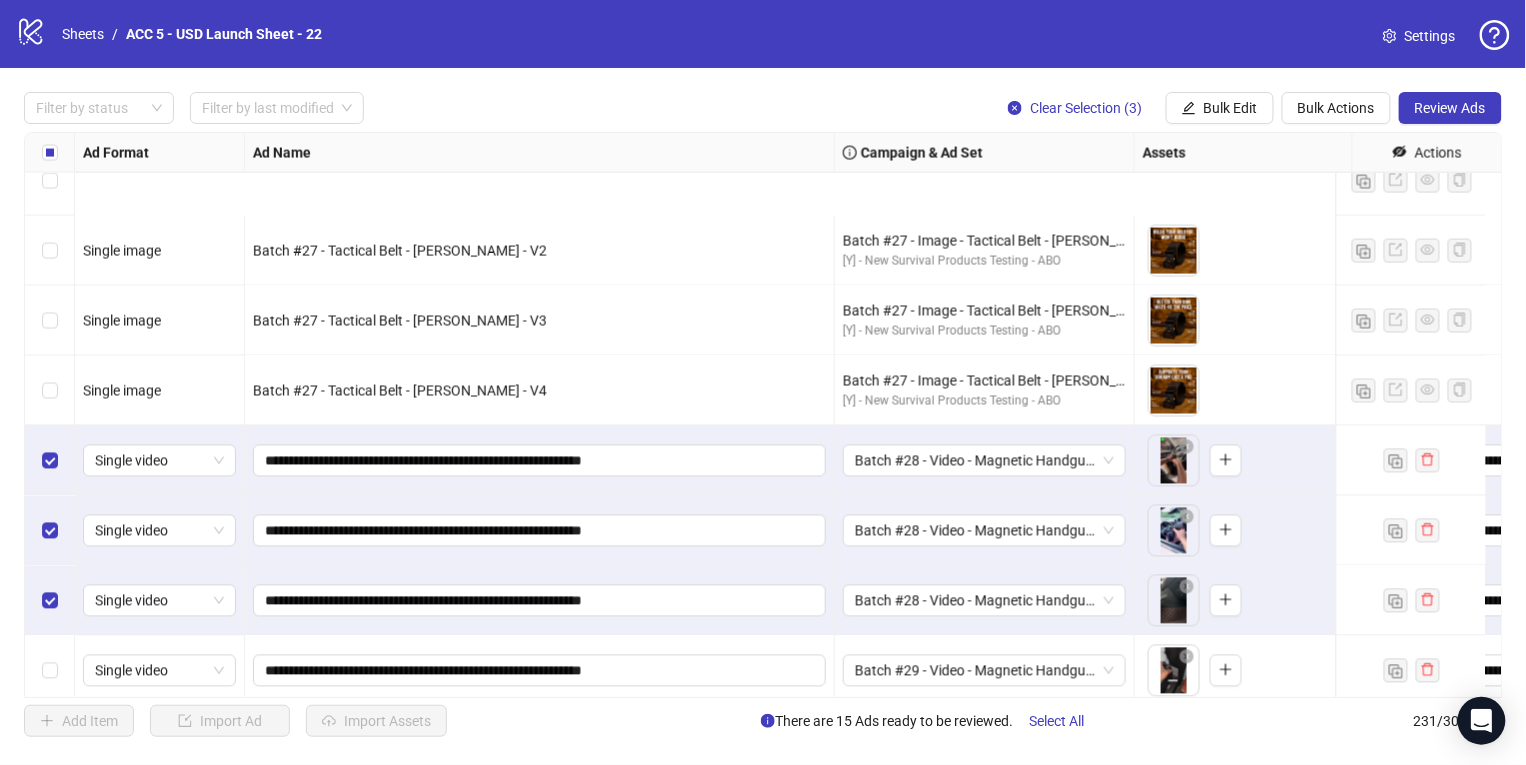 click at bounding box center [50, 671] 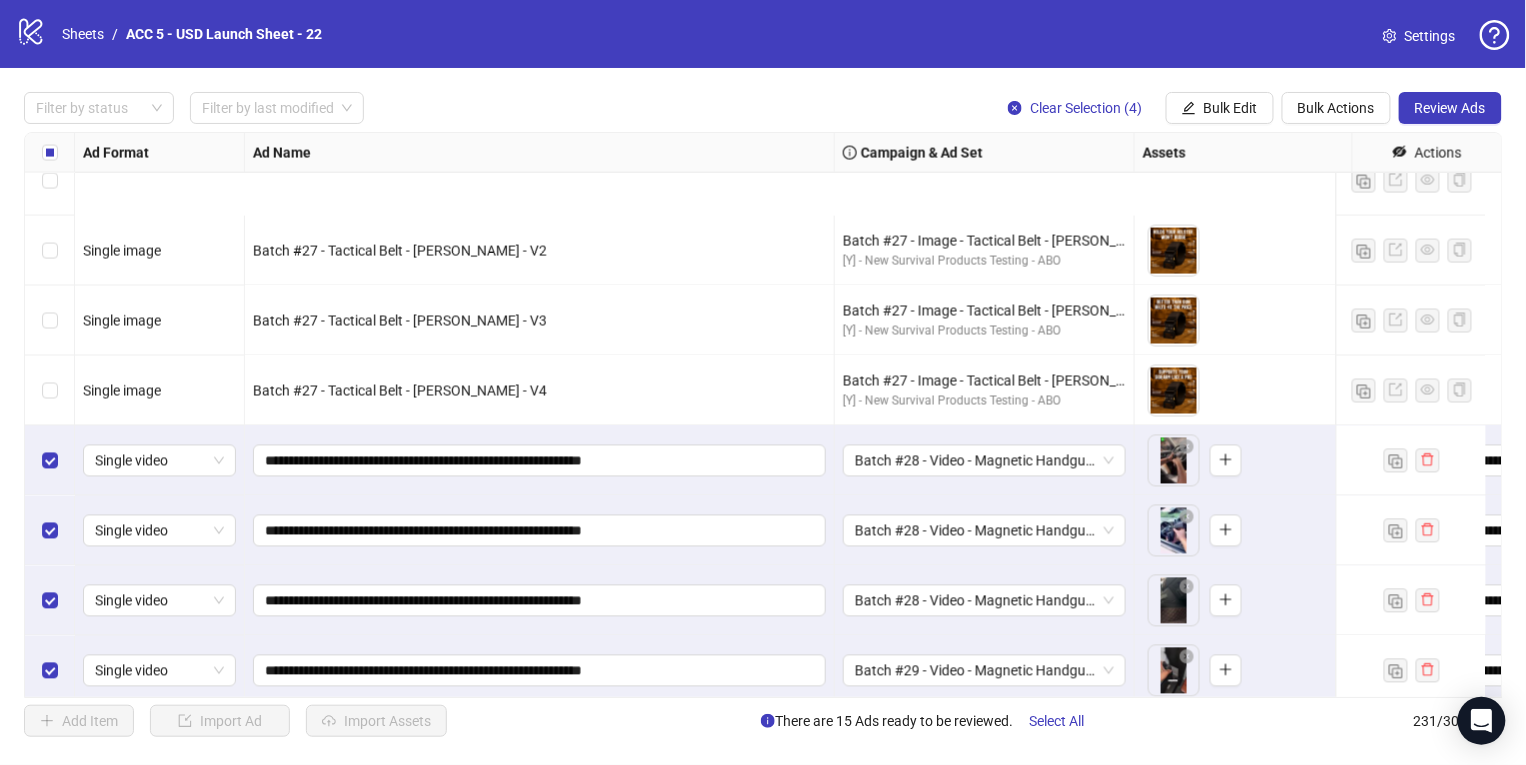 scroll, scrollTop: 15080, scrollLeft: 0, axis: vertical 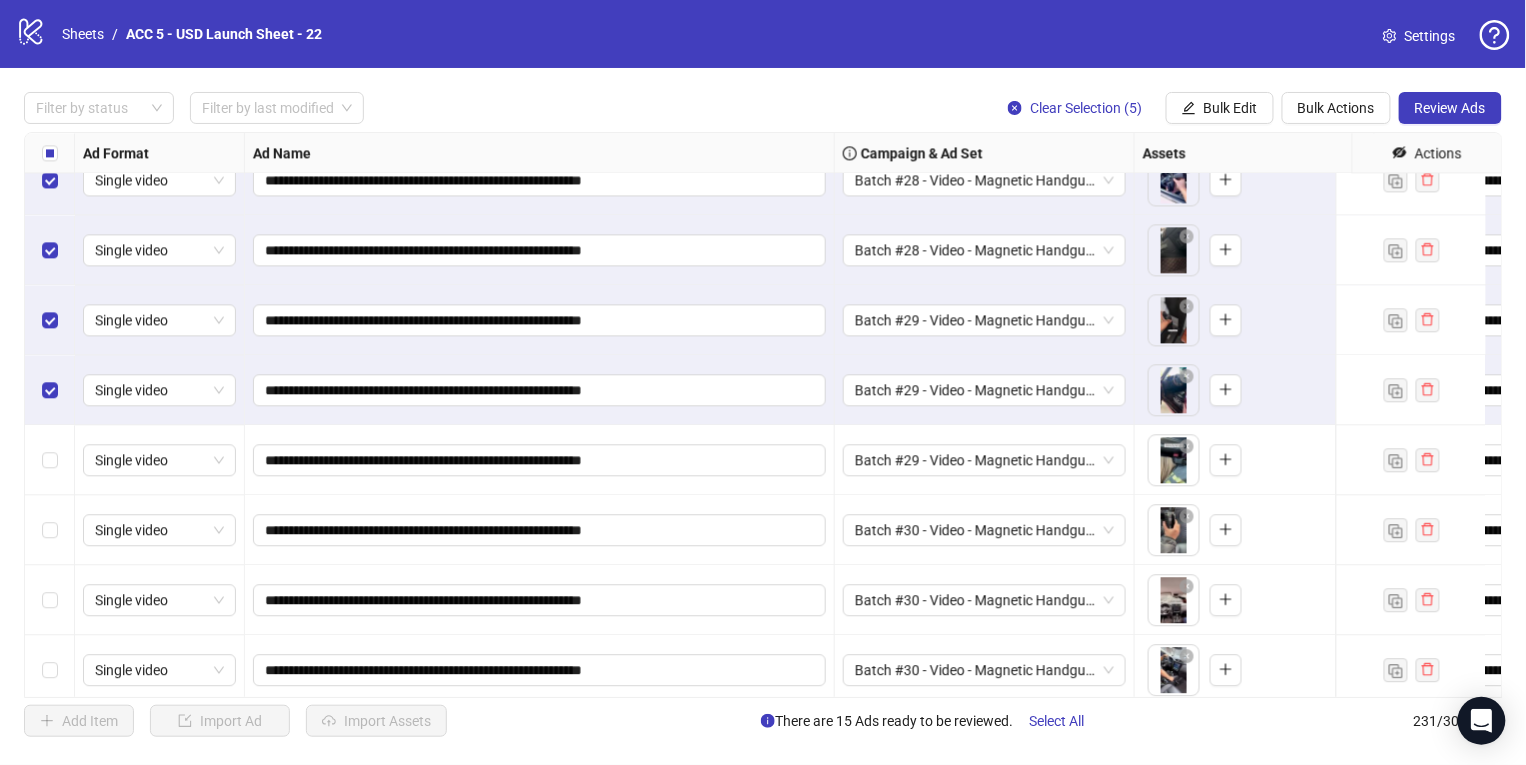 click at bounding box center [50, 600] 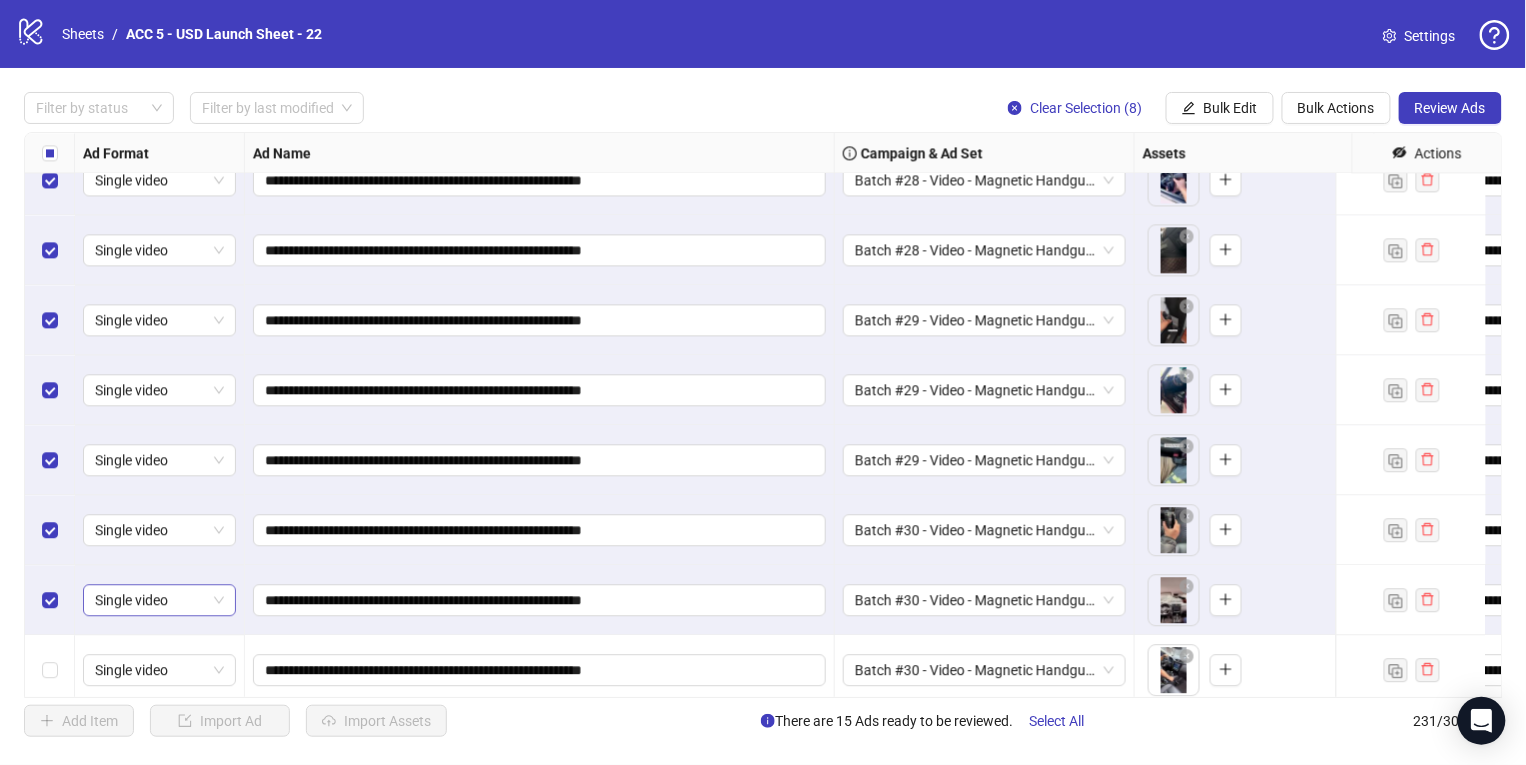drag, startPoint x: 60, startPoint y: 553, endPoint x: 82, endPoint y: 475, distance: 81.0432 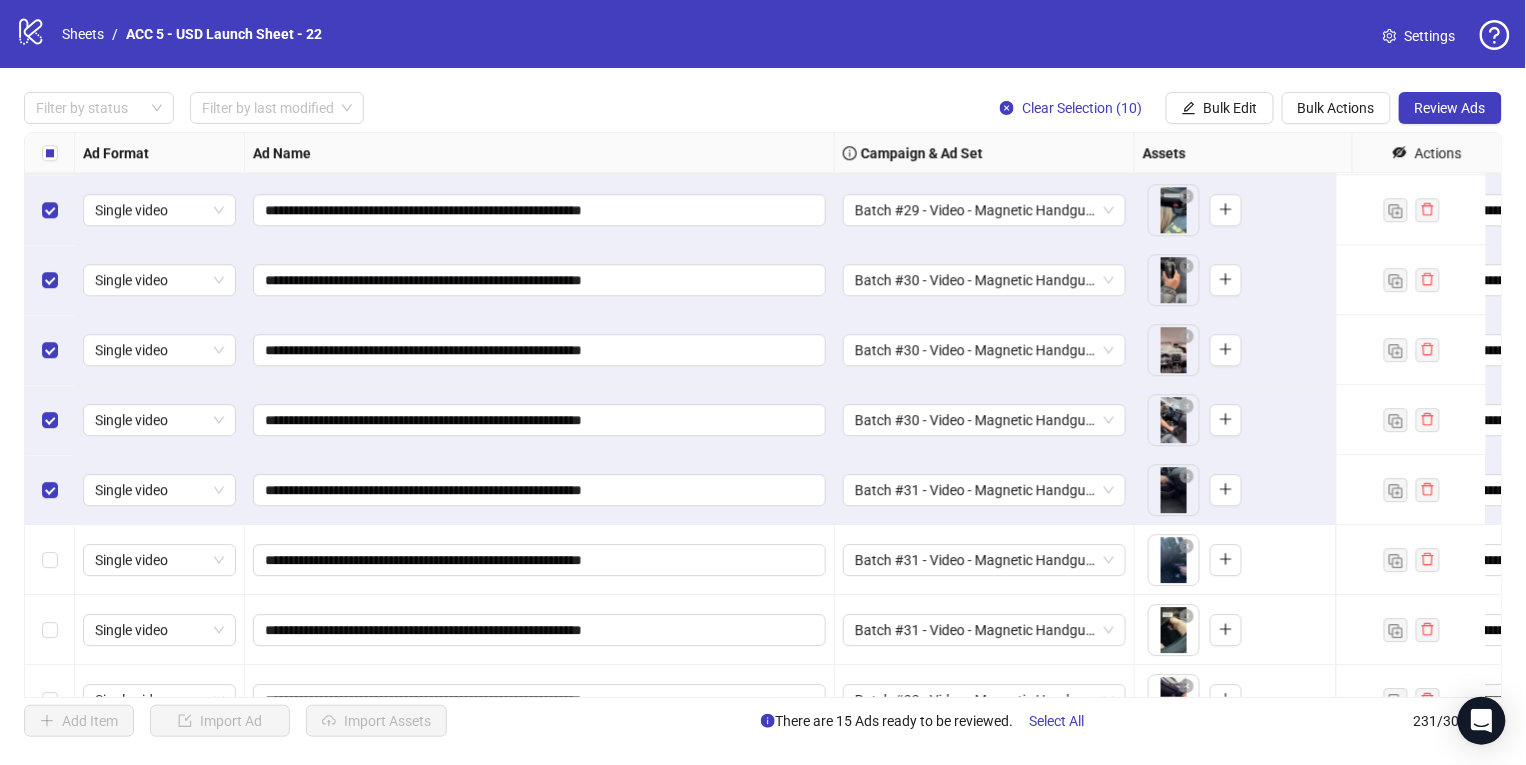 scroll, scrollTop: 15637, scrollLeft: 0, axis: vertical 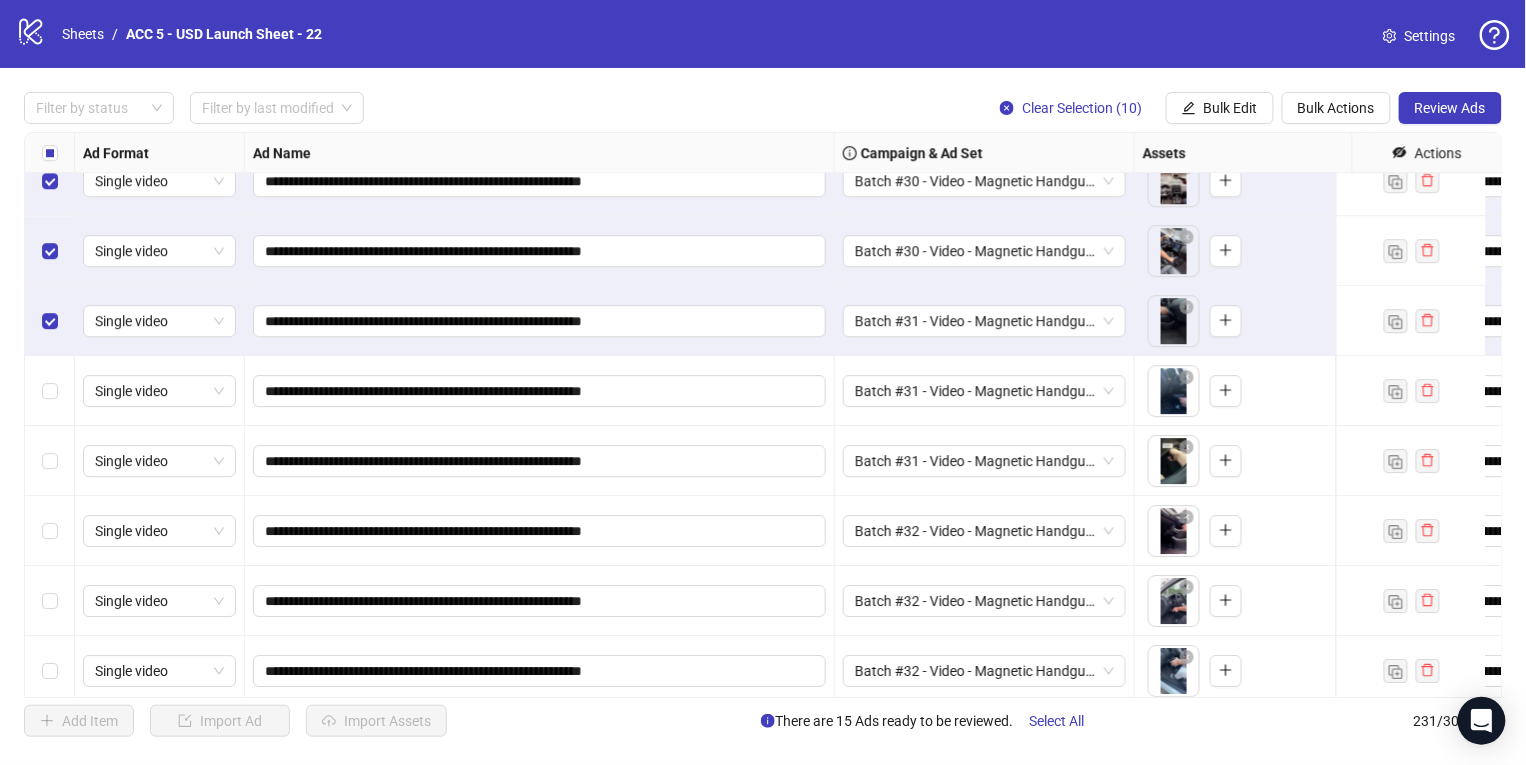 click at bounding box center (50, 391) 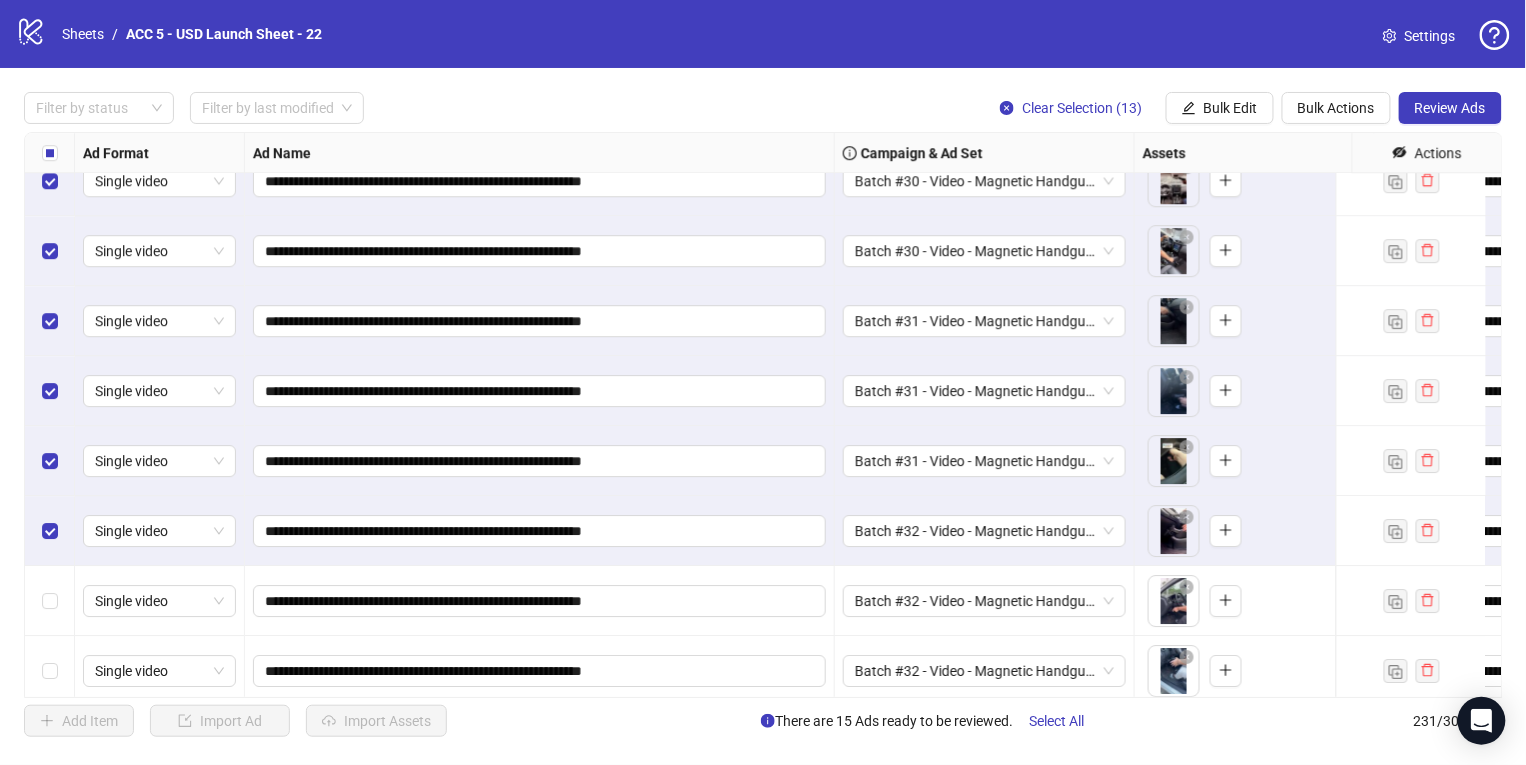 click at bounding box center (50, 601) 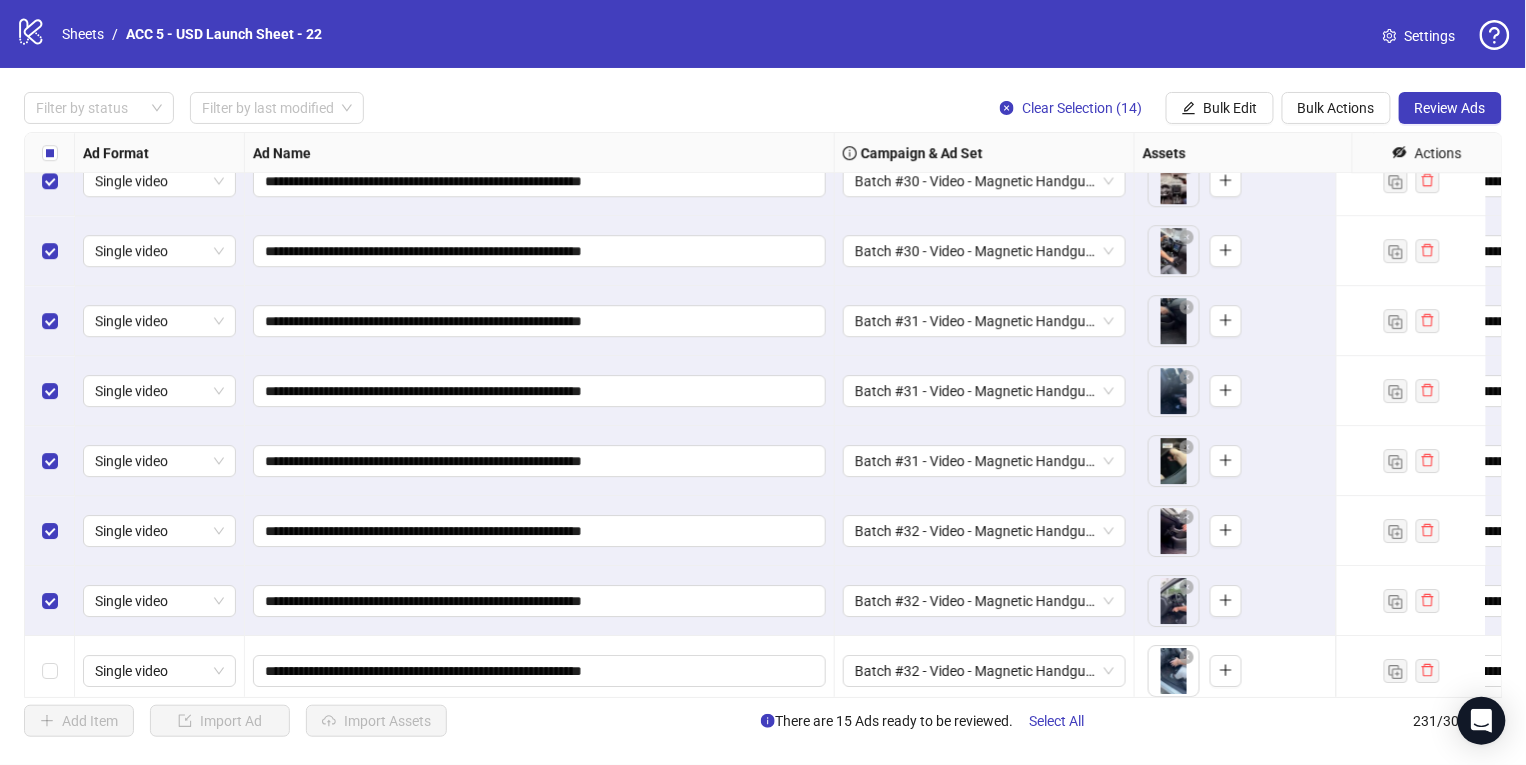 scroll, scrollTop: 15661, scrollLeft: 0, axis: vertical 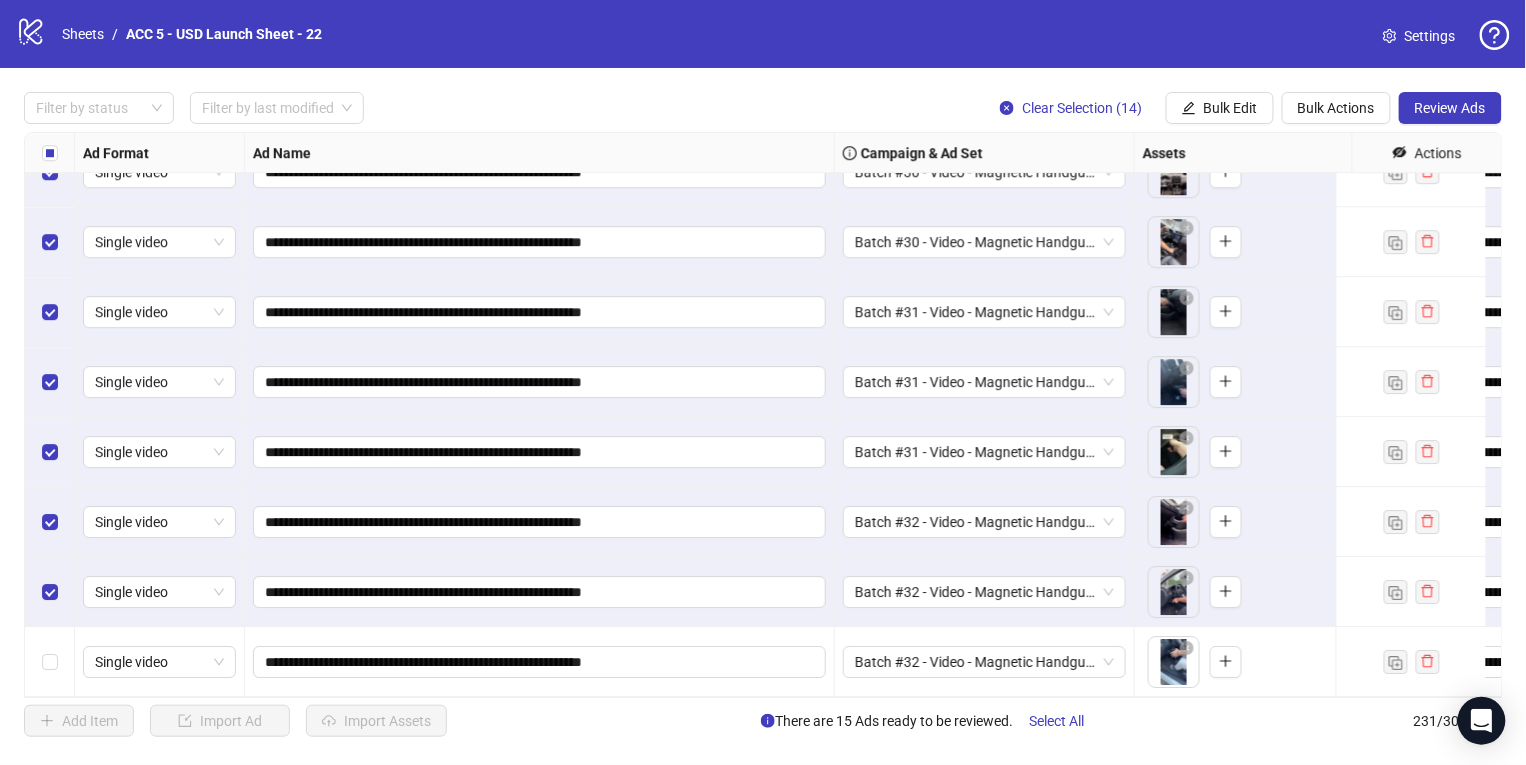 click at bounding box center [50, 662] 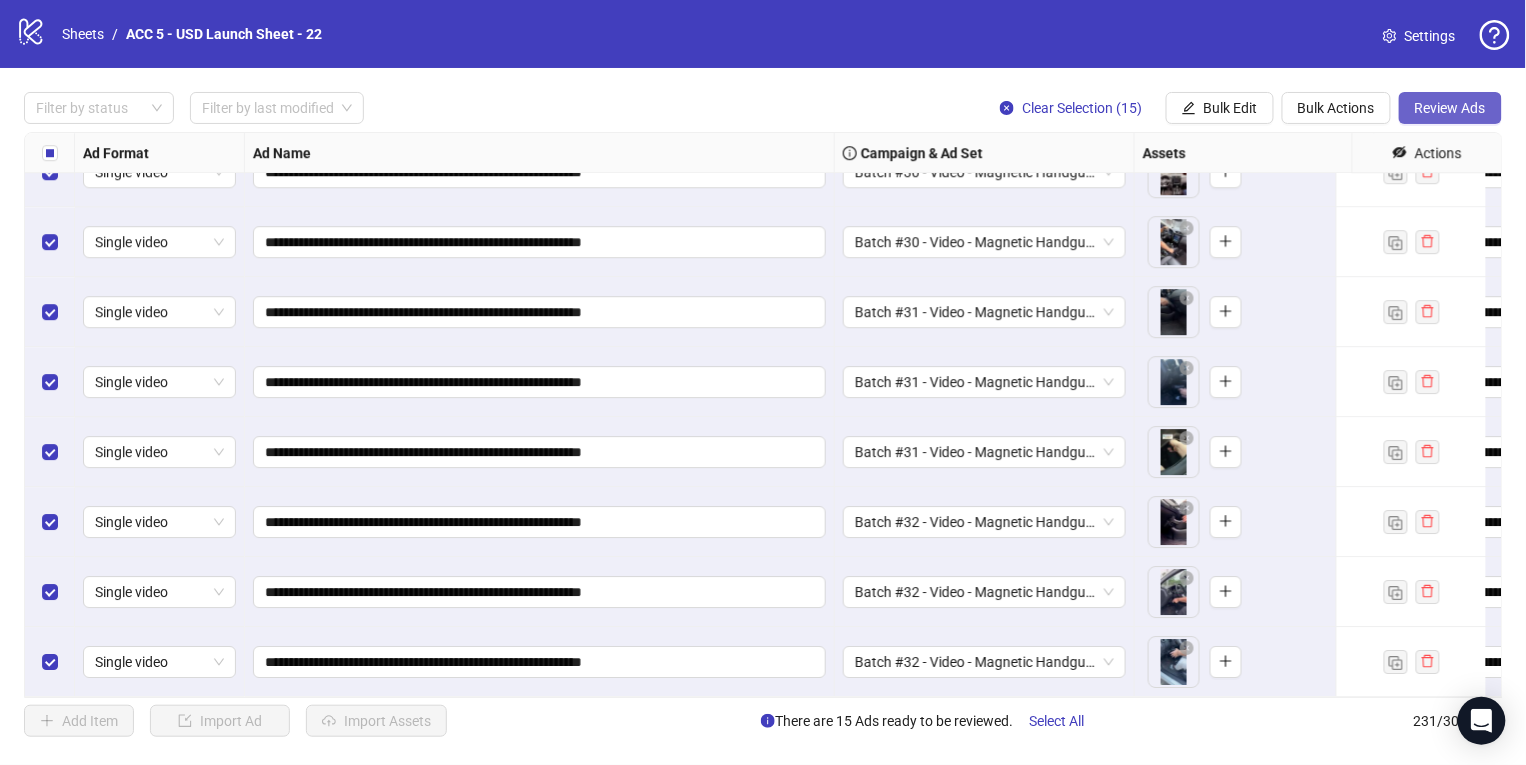 click on "Review Ads" at bounding box center (1450, 108) 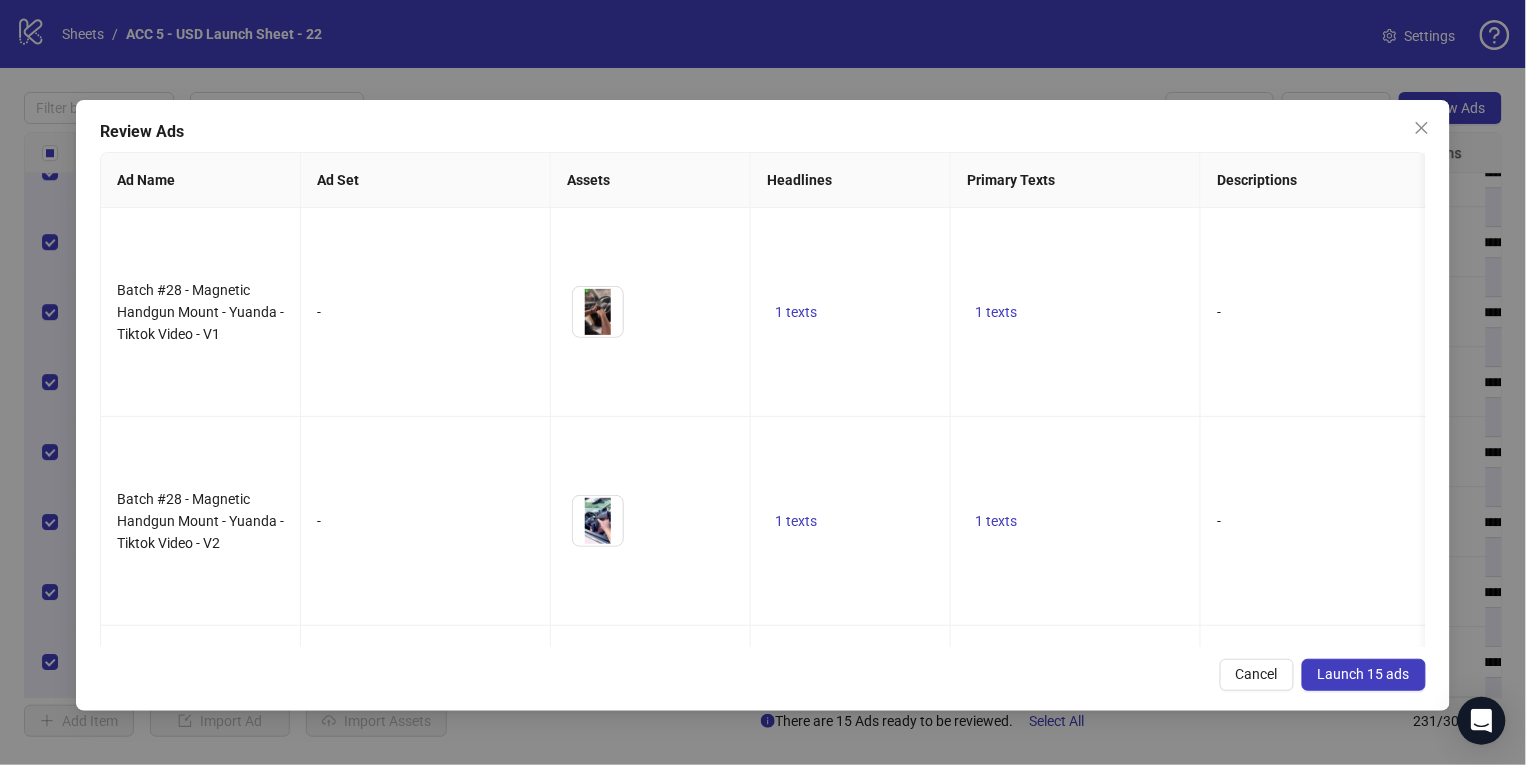 click on "Launch 15 ads" at bounding box center (1364, 674) 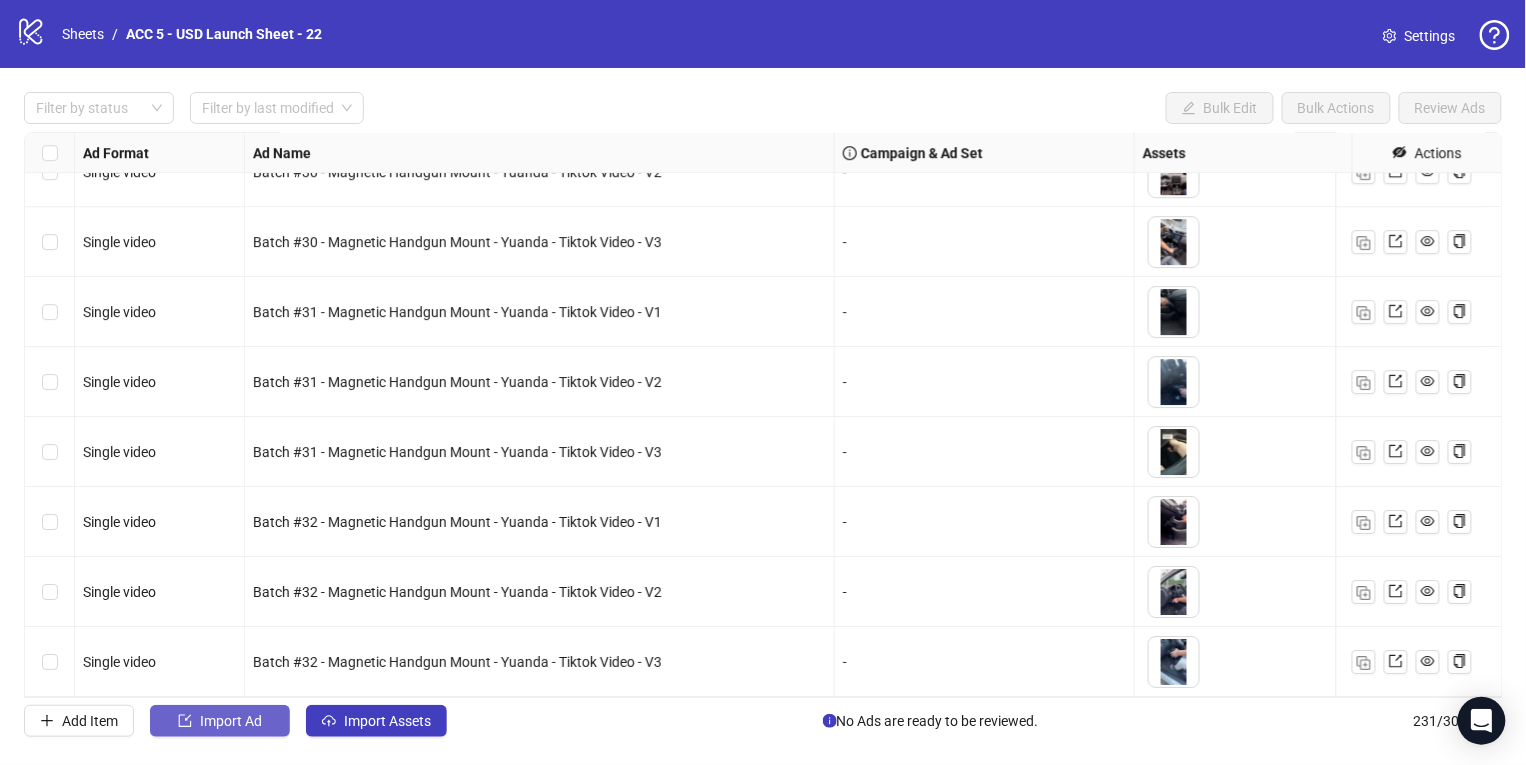click on "Import Ad" at bounding box center [220, 721] 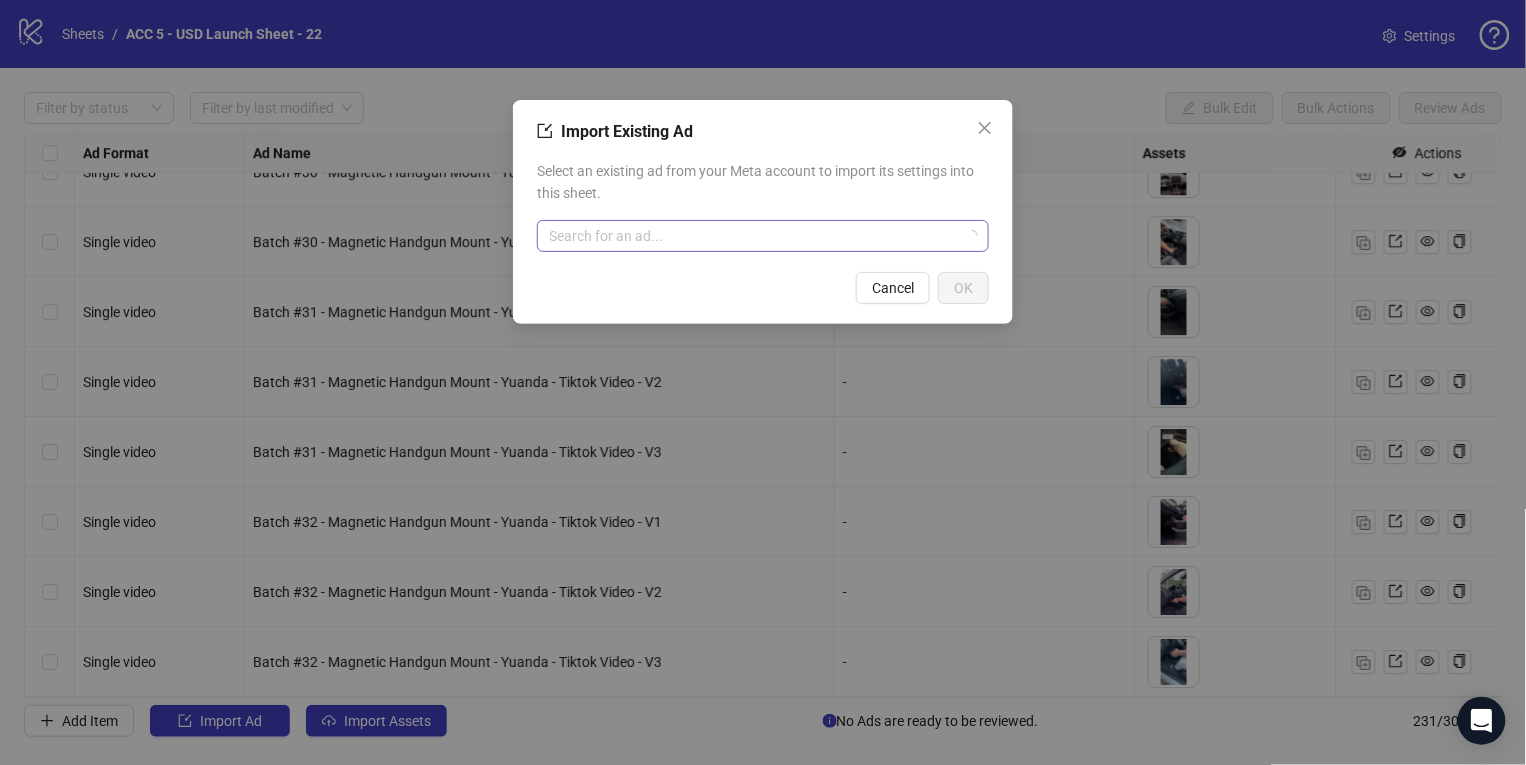 click at bounding box center [754, 236] 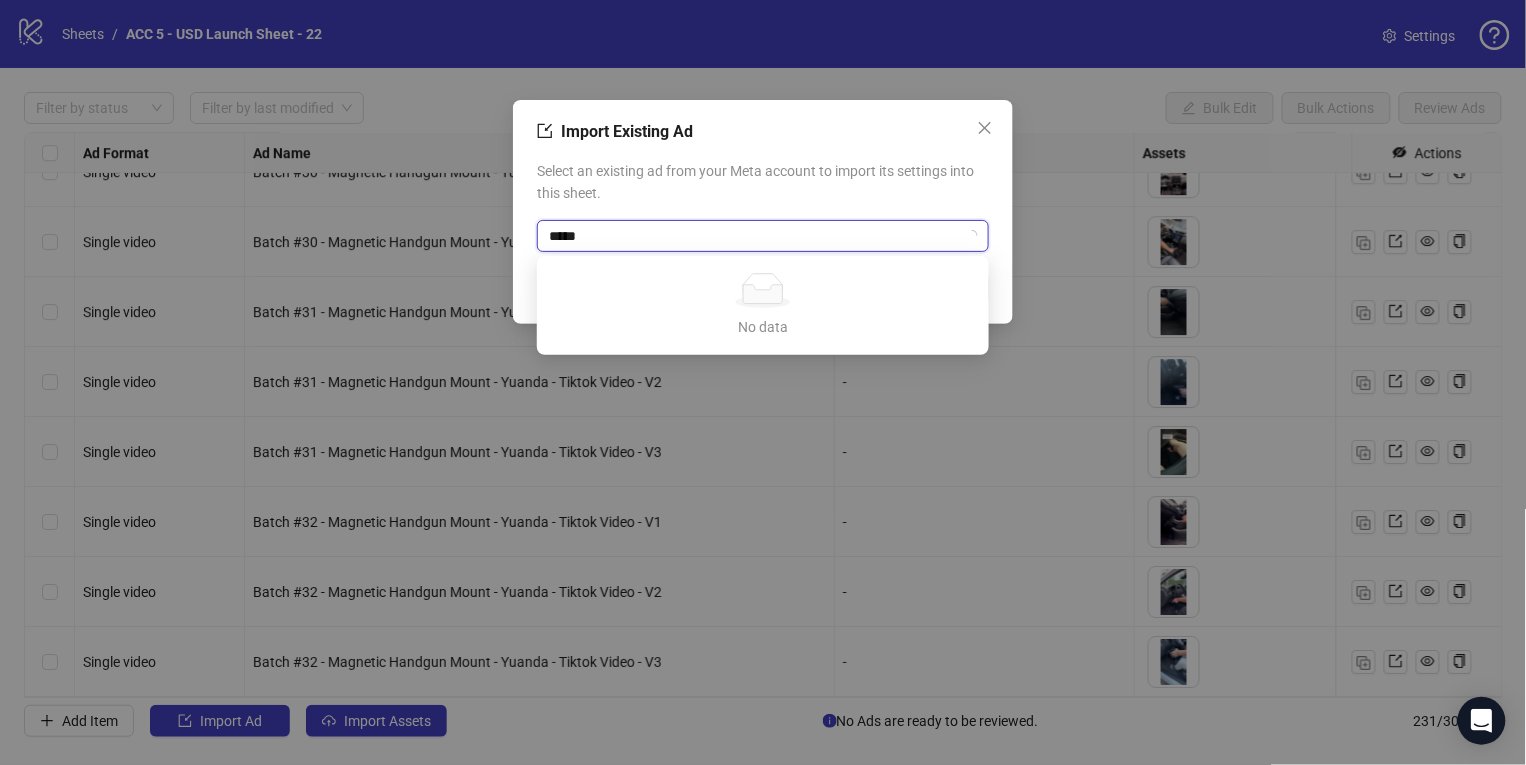 type on "*****" 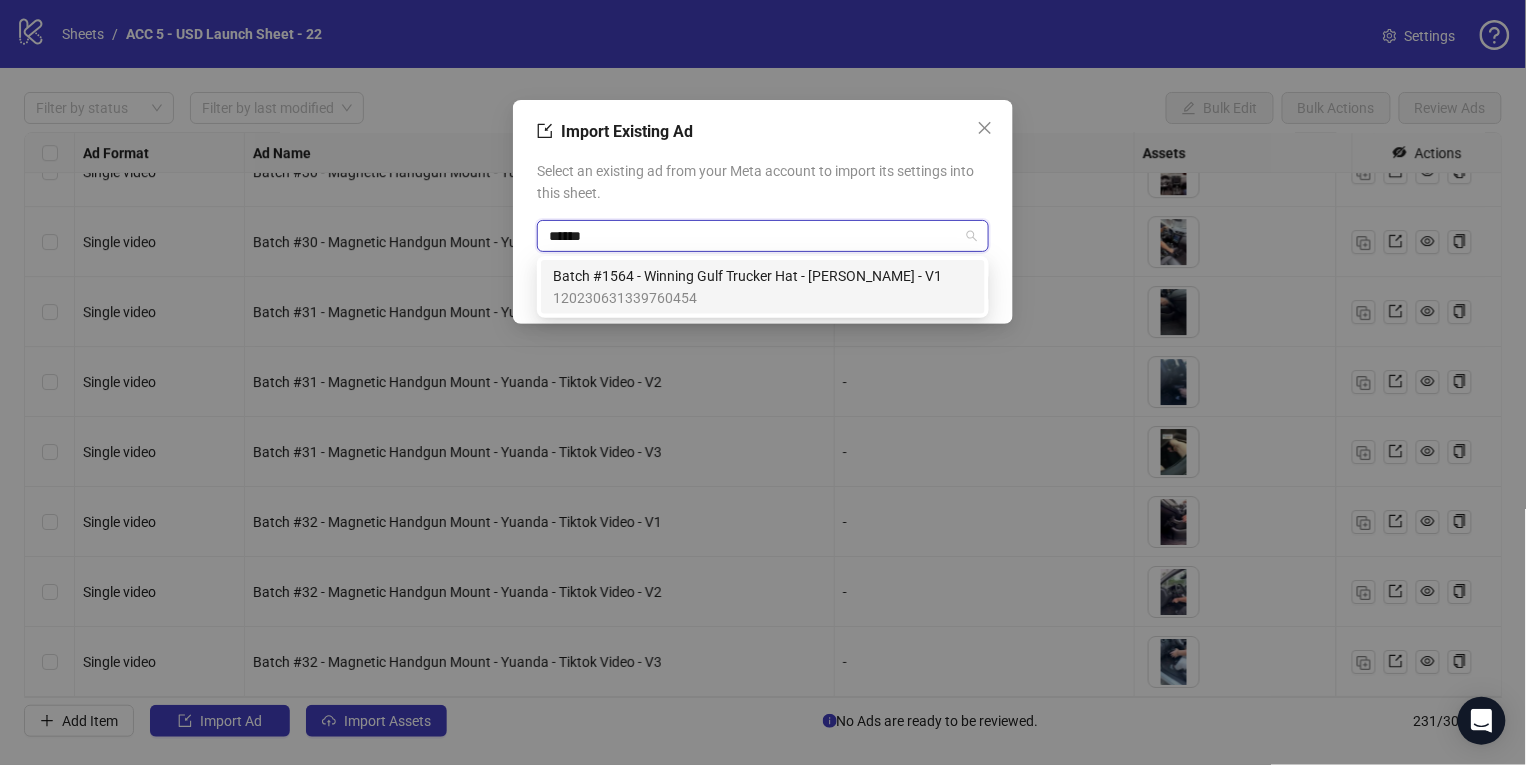 click on "120230631339760454" at bounding box center (747, 298) 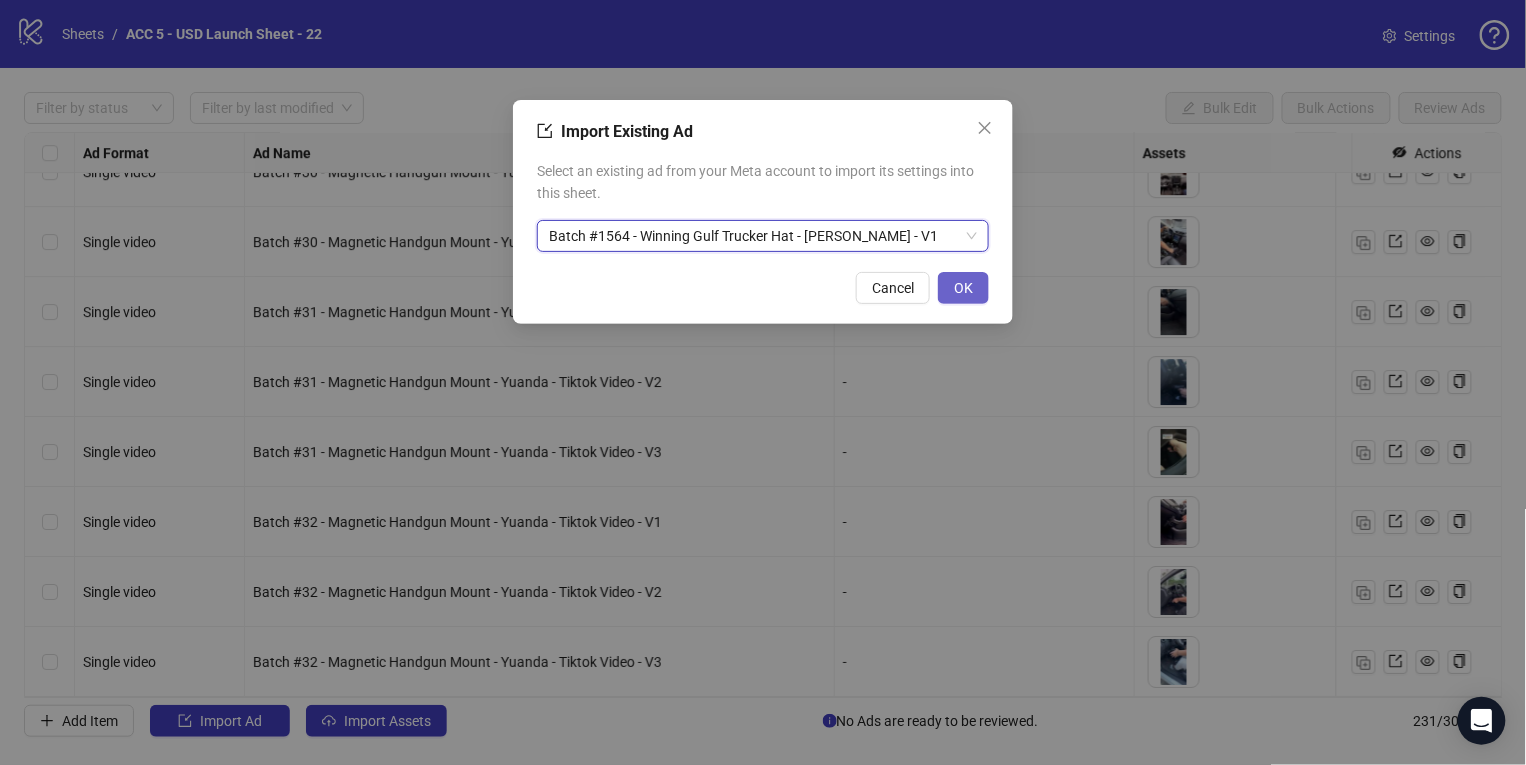 click on "OK" at bounding box center [963, 288] 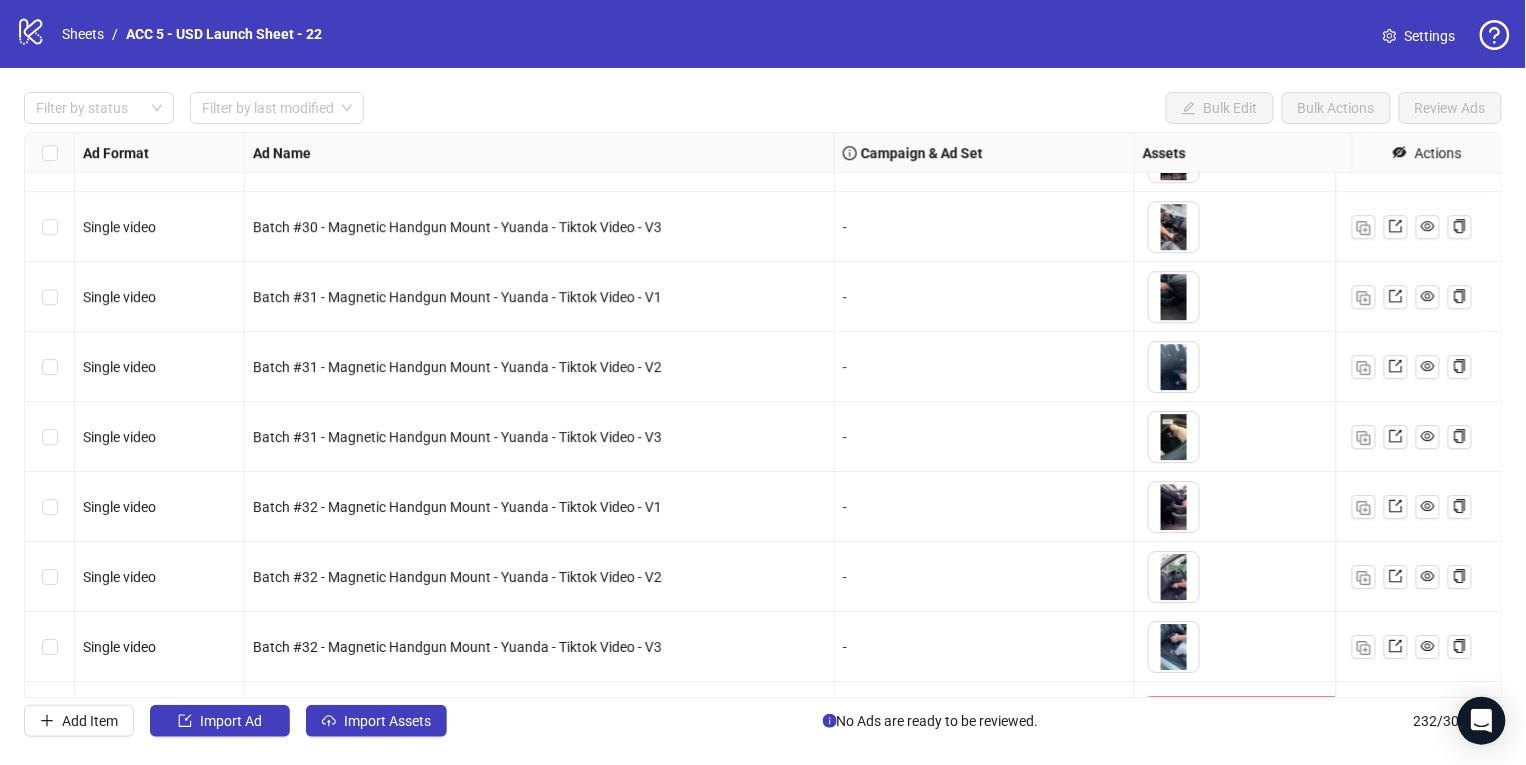 scroll, scrollTop: 15731, scrollLeft: 0, axis: vertical 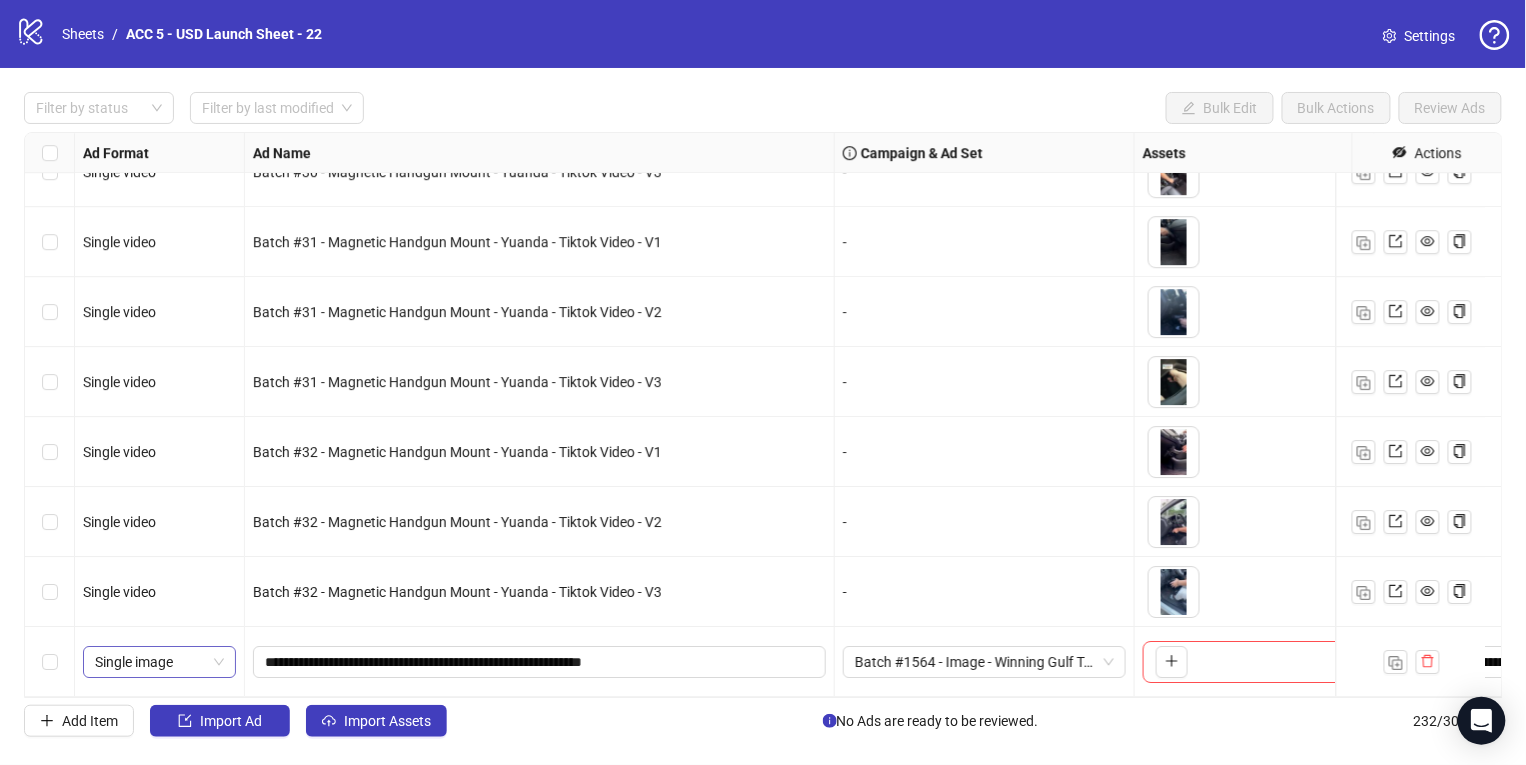 click on "Single image" at bounding box center (159, 662) 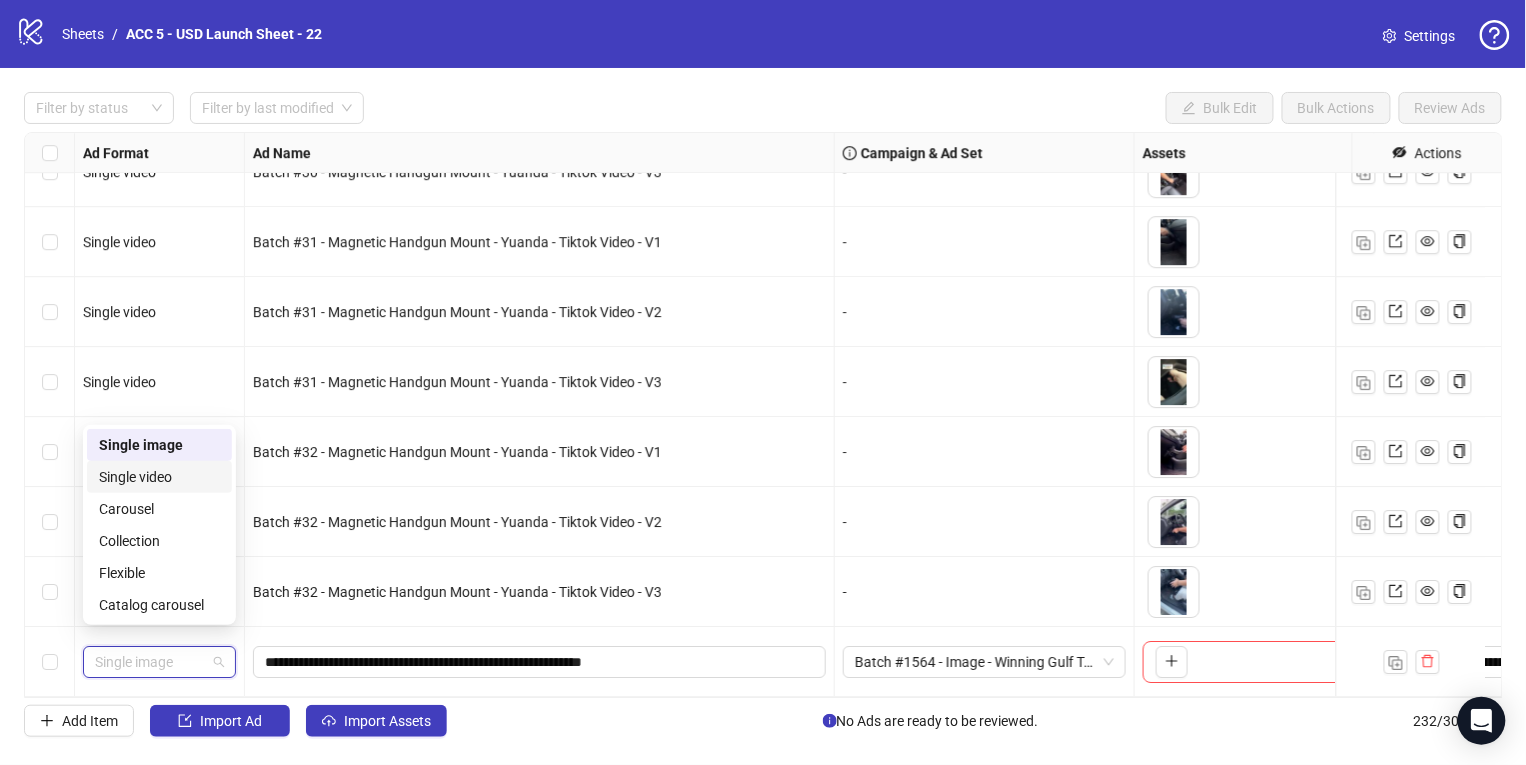 click on "Single video" at bounding box center [159, 477] 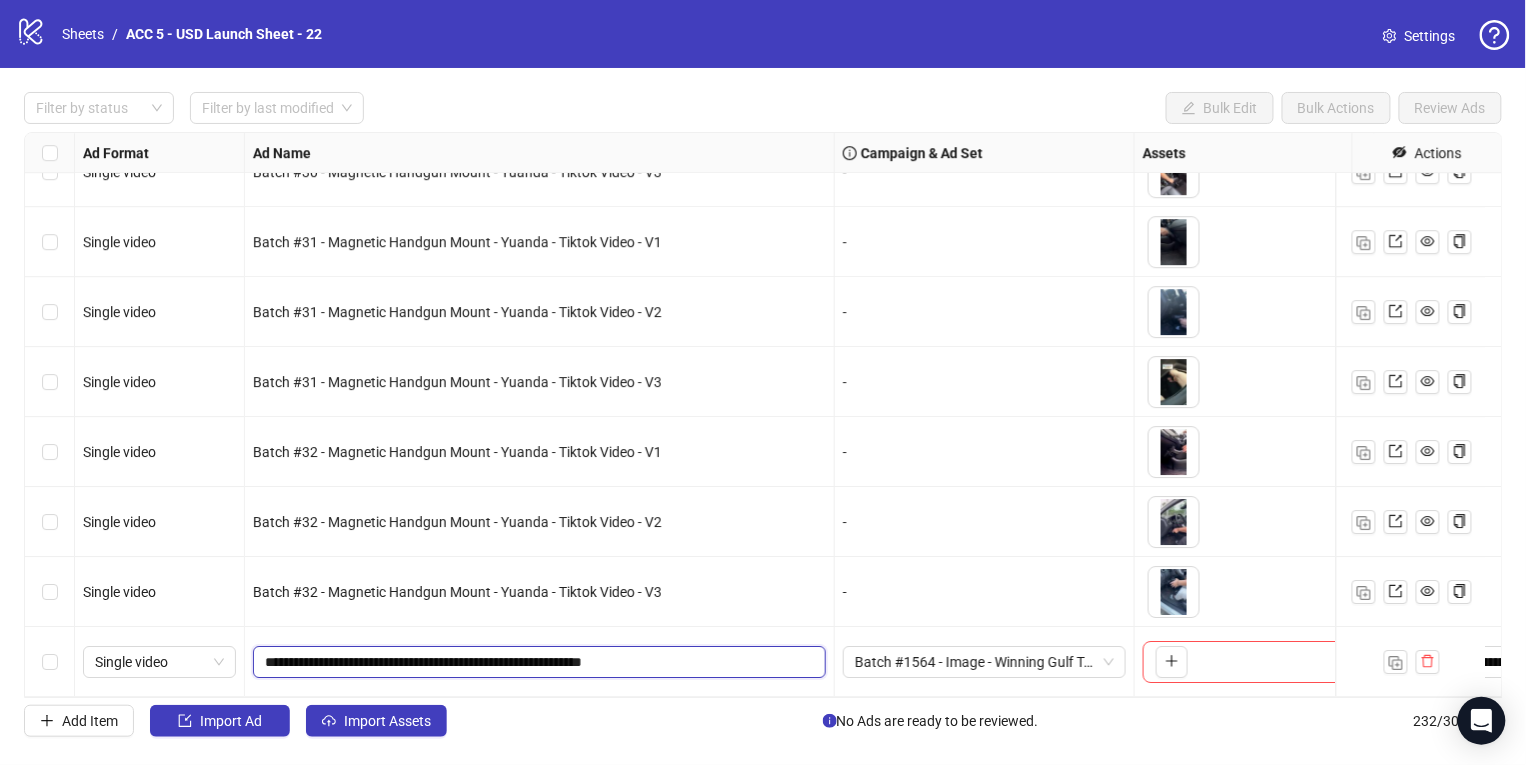 click on "**********" at bounding box center (537, 662) 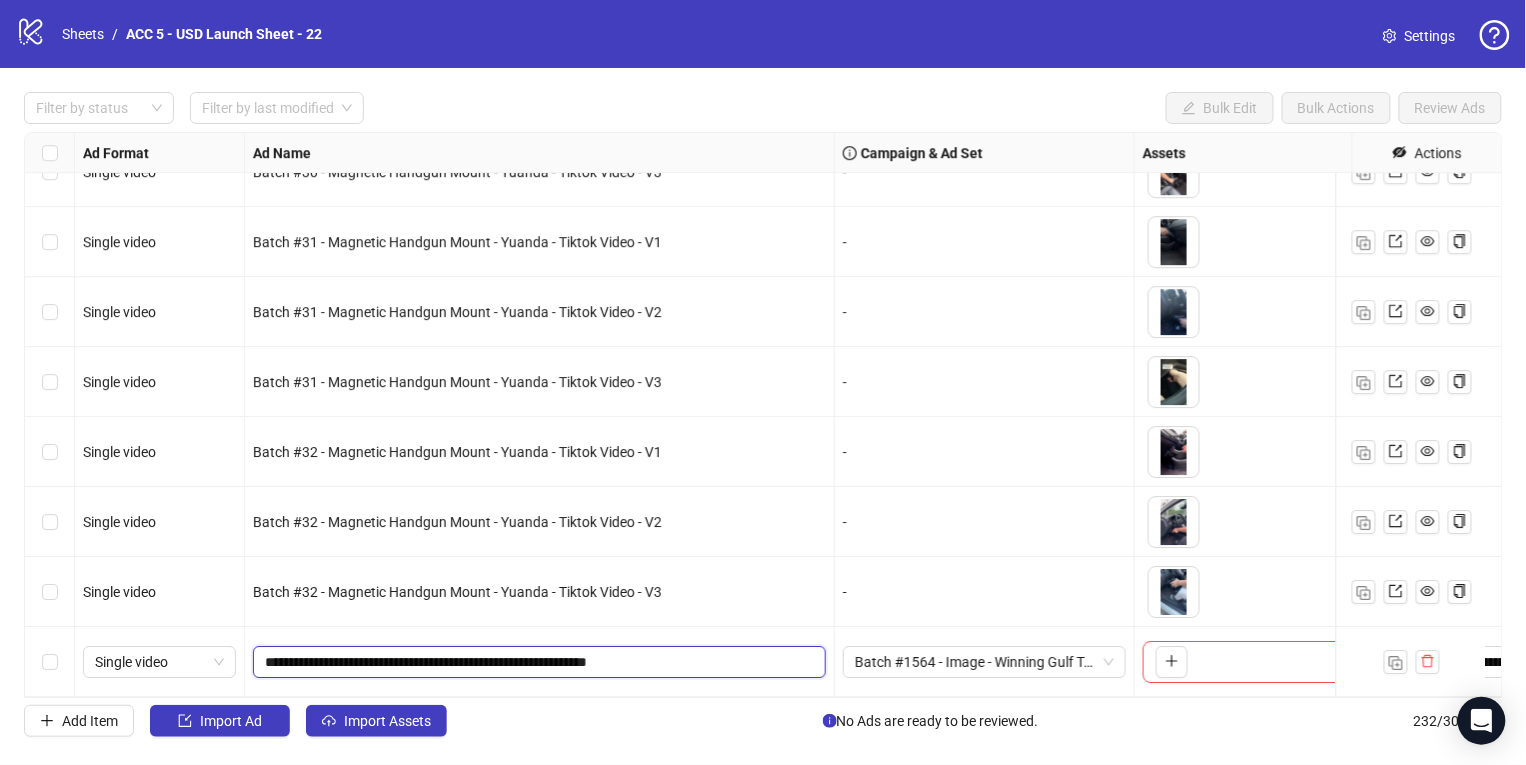 click on "**********" at bounding box center [537, 662] 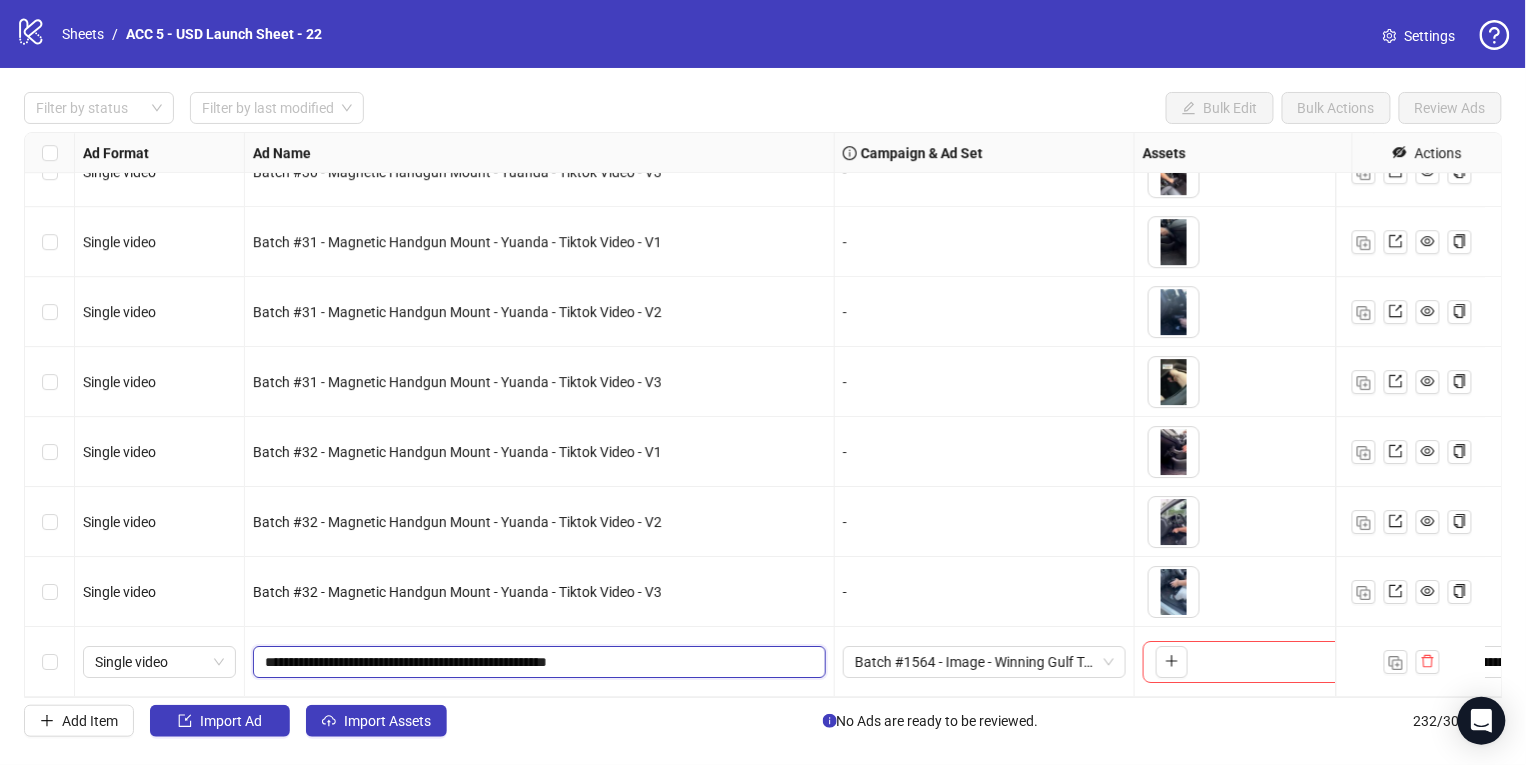 drag, startPoint x: 604, startPoint y: 652, endPoint x: 768, endPoint y: 672, distance: 165.21501 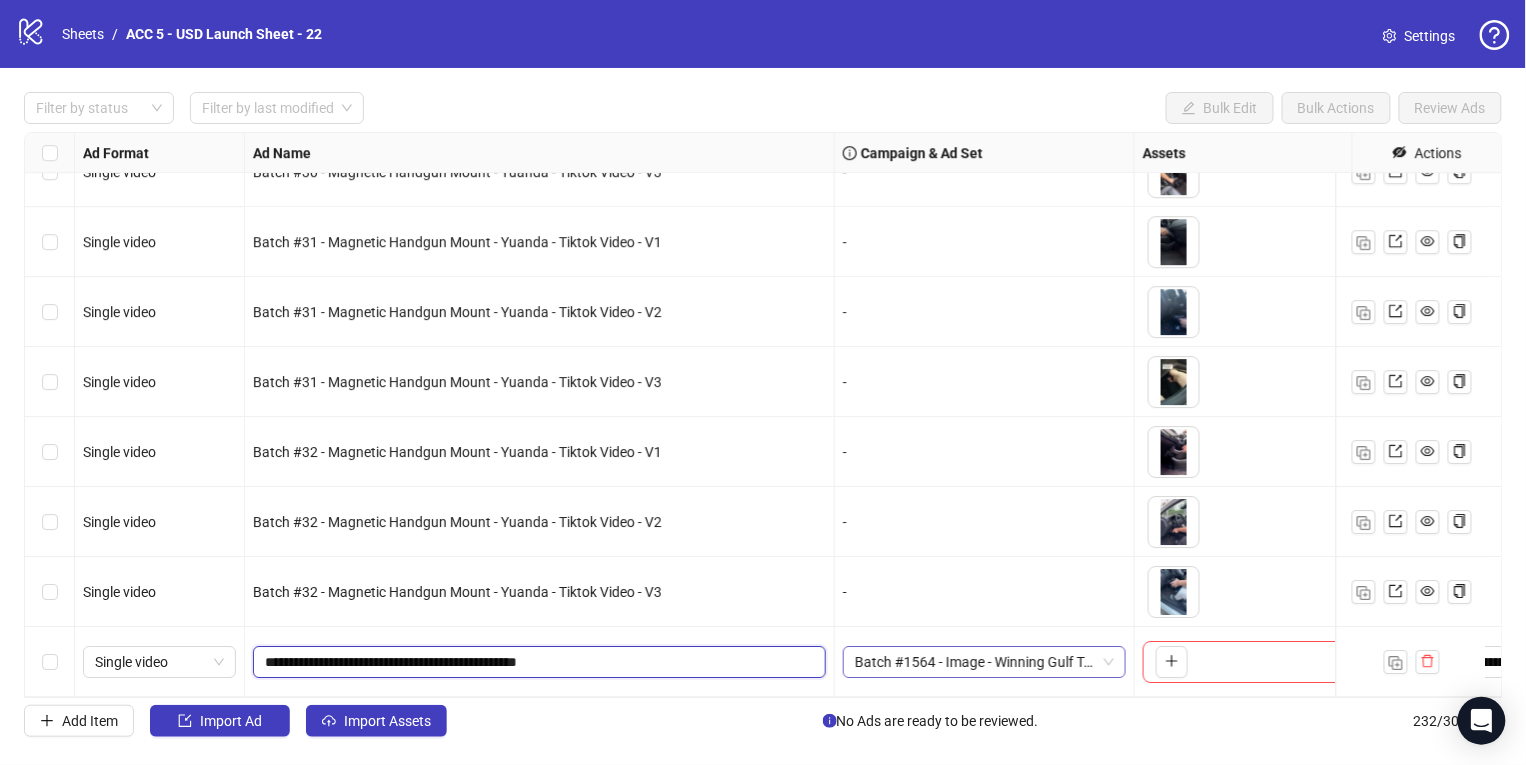click on "Batch #1564 - Image - Winning Gulf Trucker Hat - Yuanda - Soumitra - July 18" at bounding box center (984, 662) 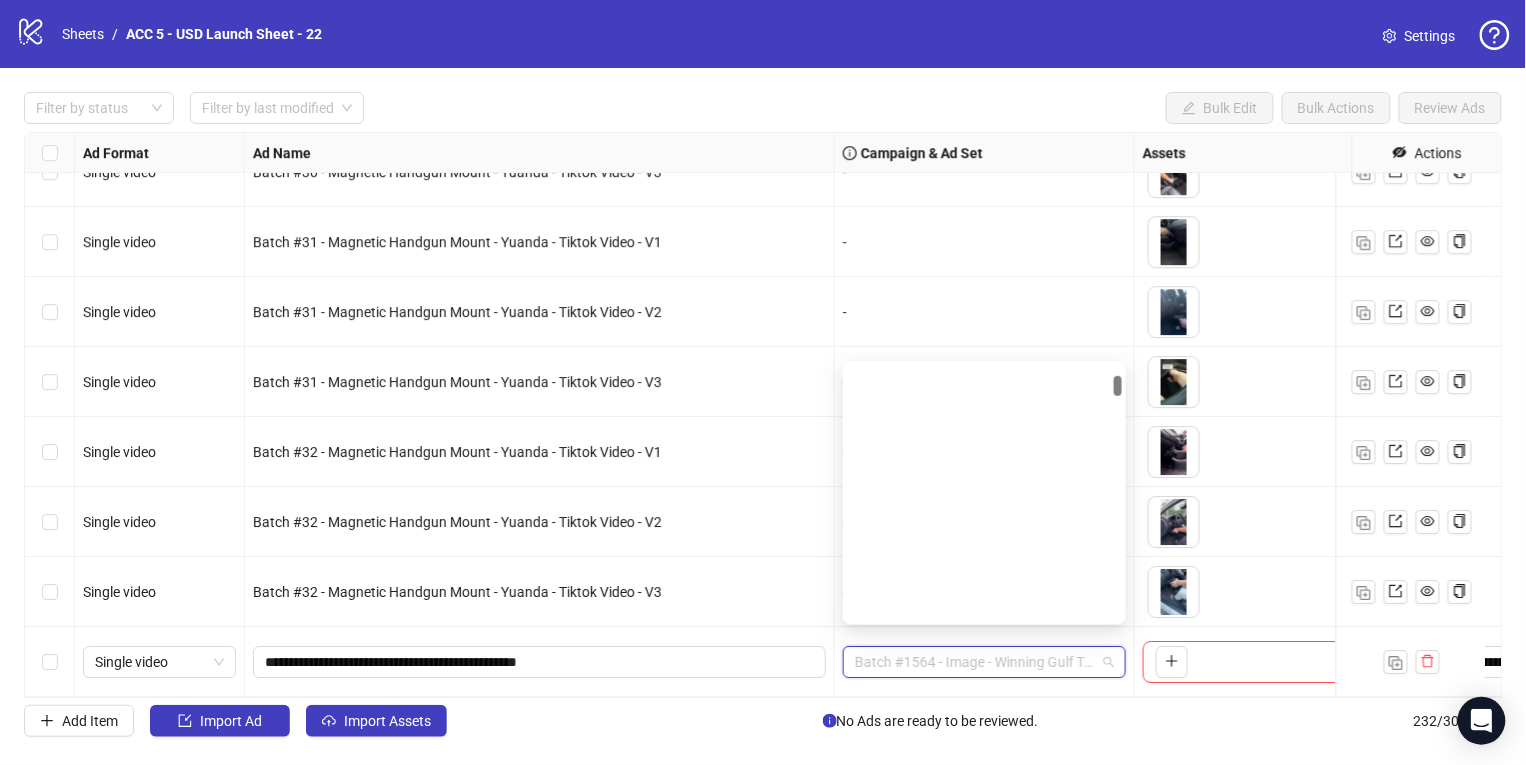 scroll, scrollTop: 1096, scrollLeft: 0, axis: vertical 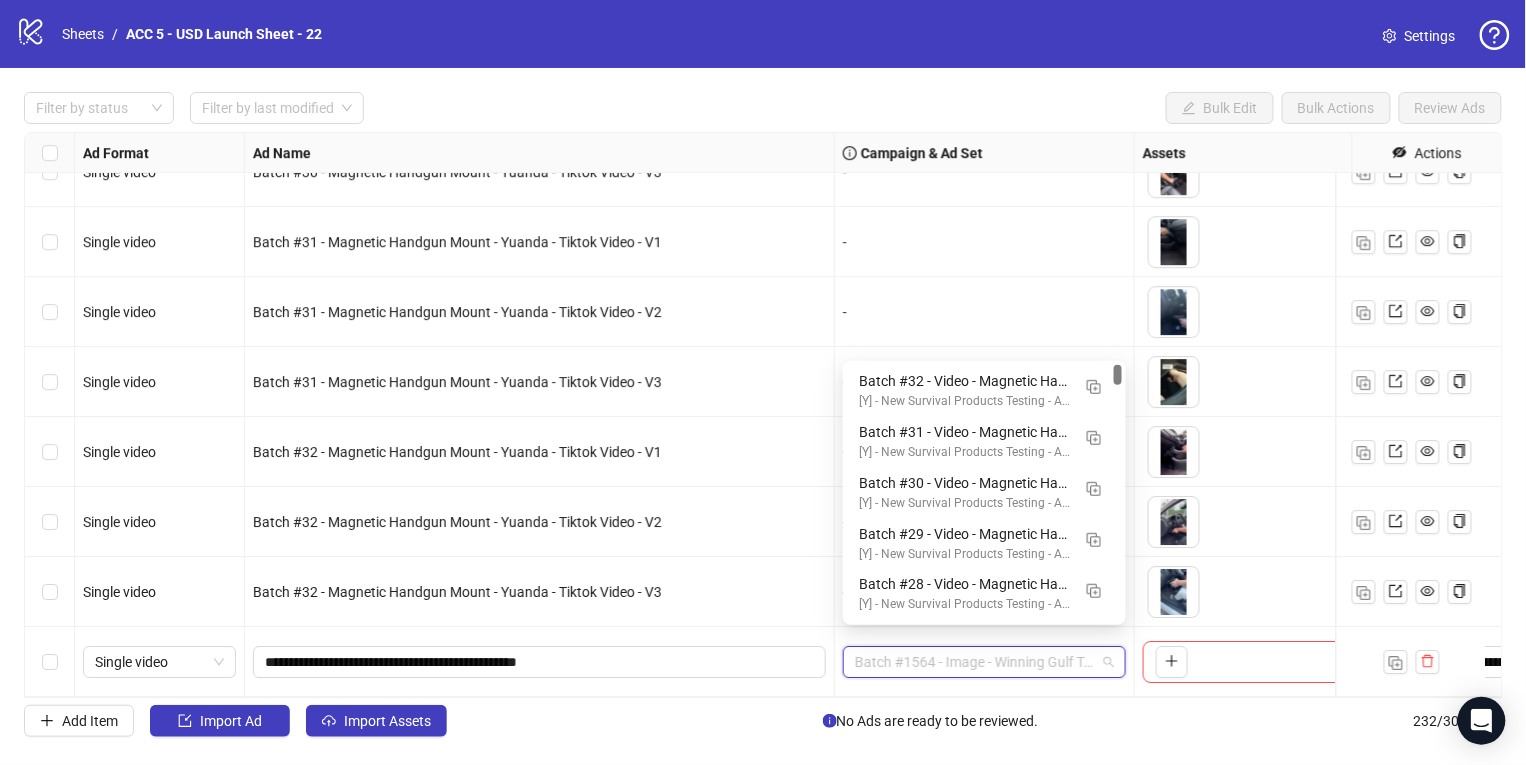 drag, startPoint x: 1119, startPoint y: 388, endPoint x: 1117, endPoint y: 335, distance: 53.037724 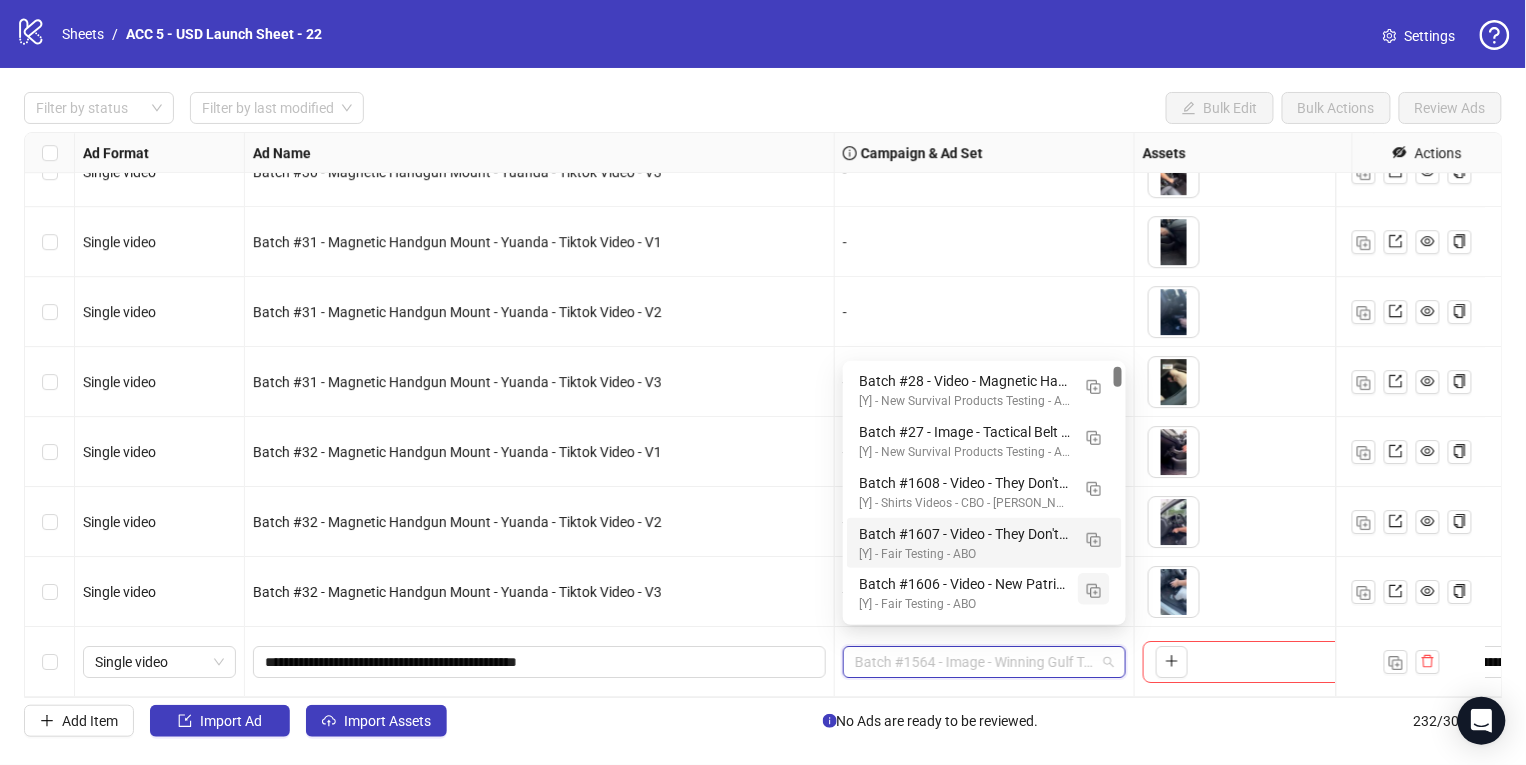 scroll, scrollTop: 216, scrollLeft: 0, axis: vertical 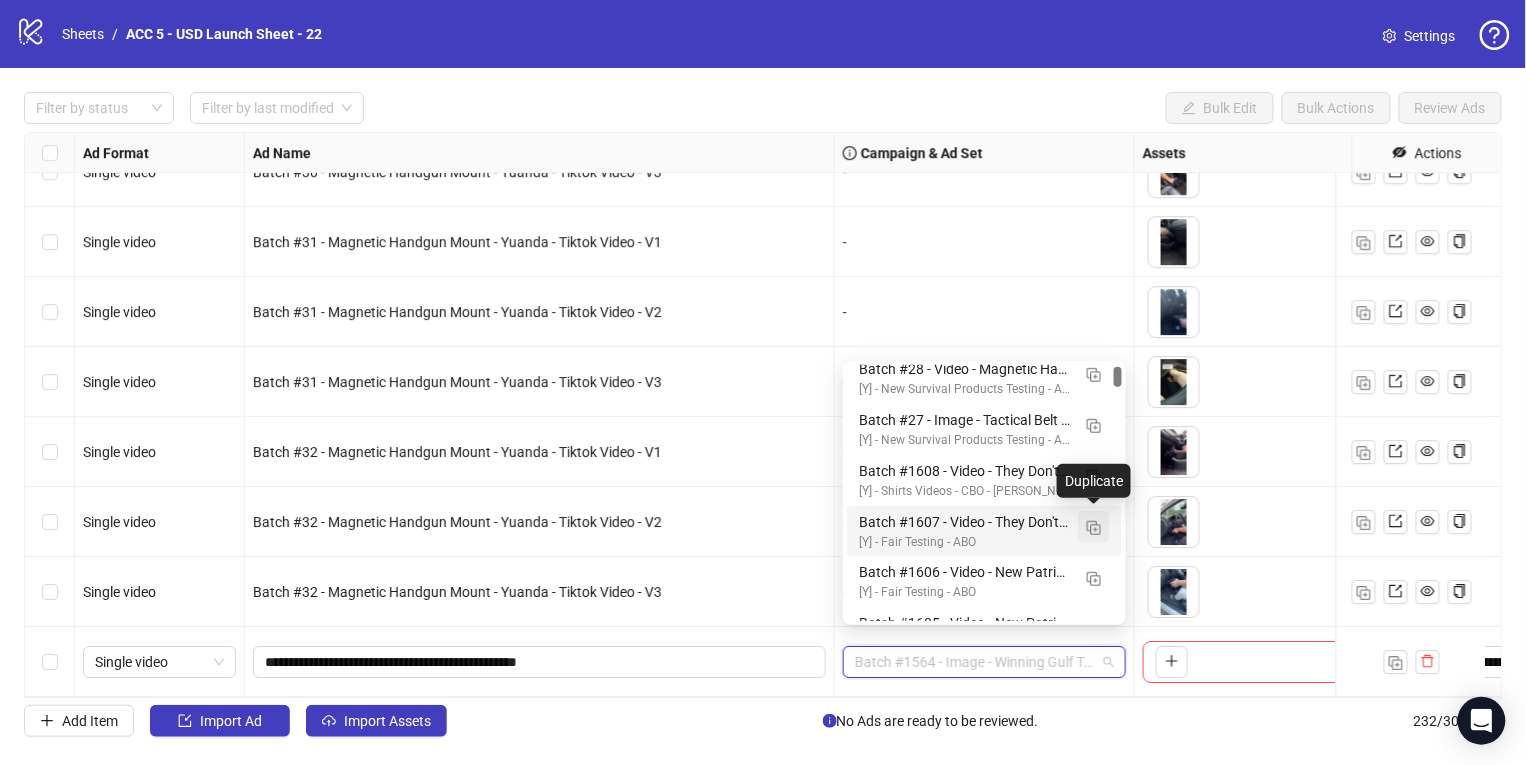 click at bounding box center [1094, 528] 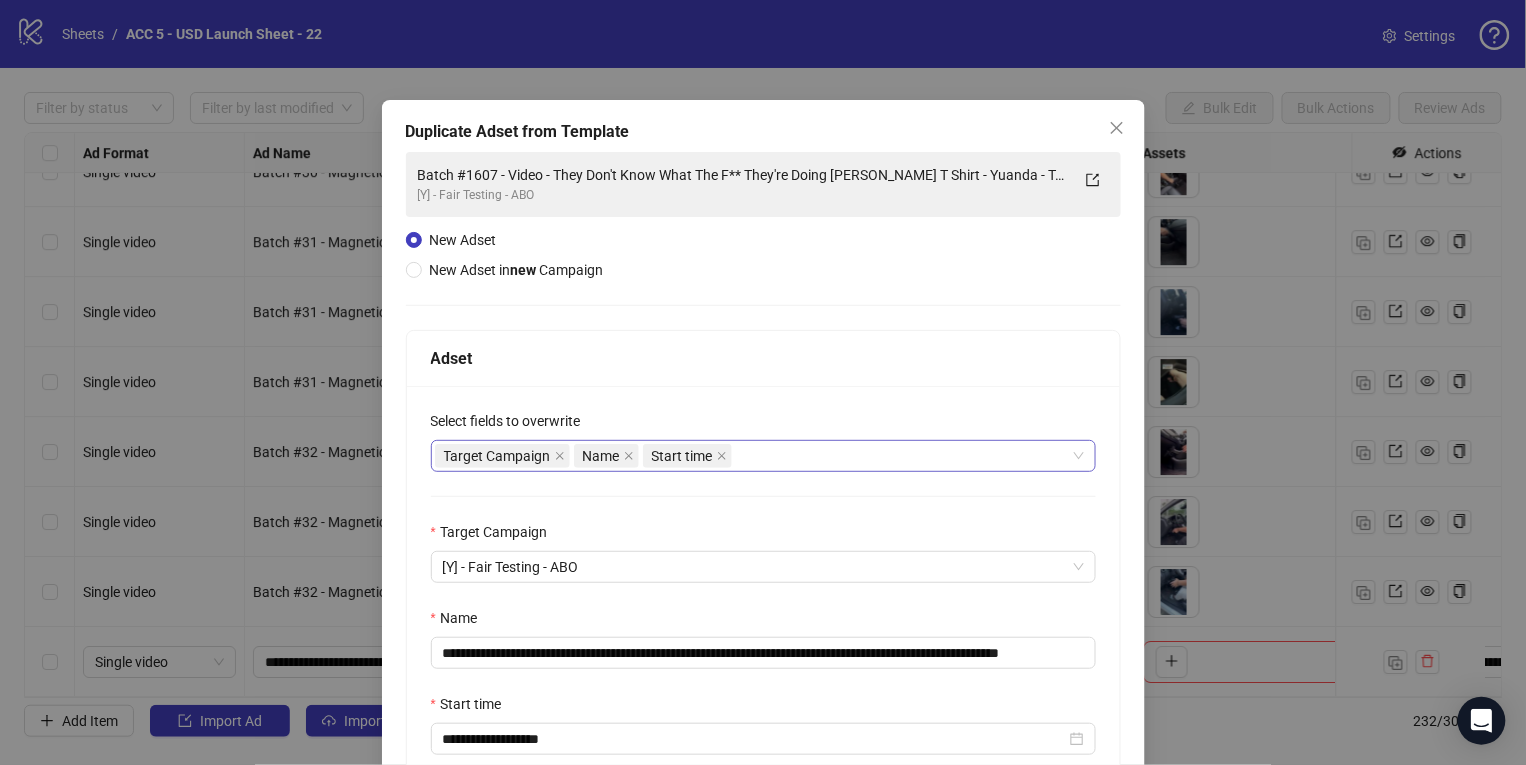 click on "Target Campaign Name Start time" at bounding box center [763, 456] 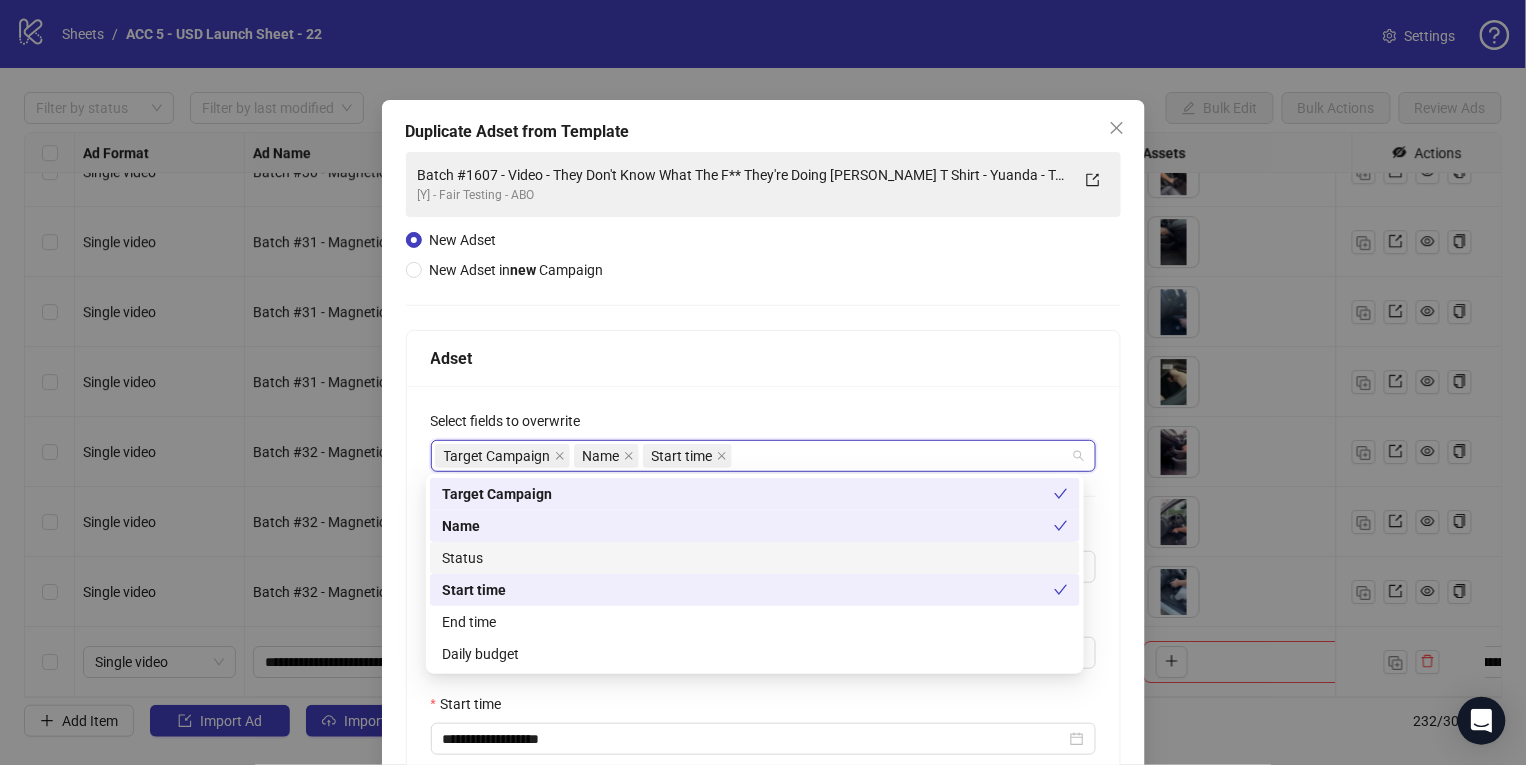 click on "Status" at bounding box center [755, 558] 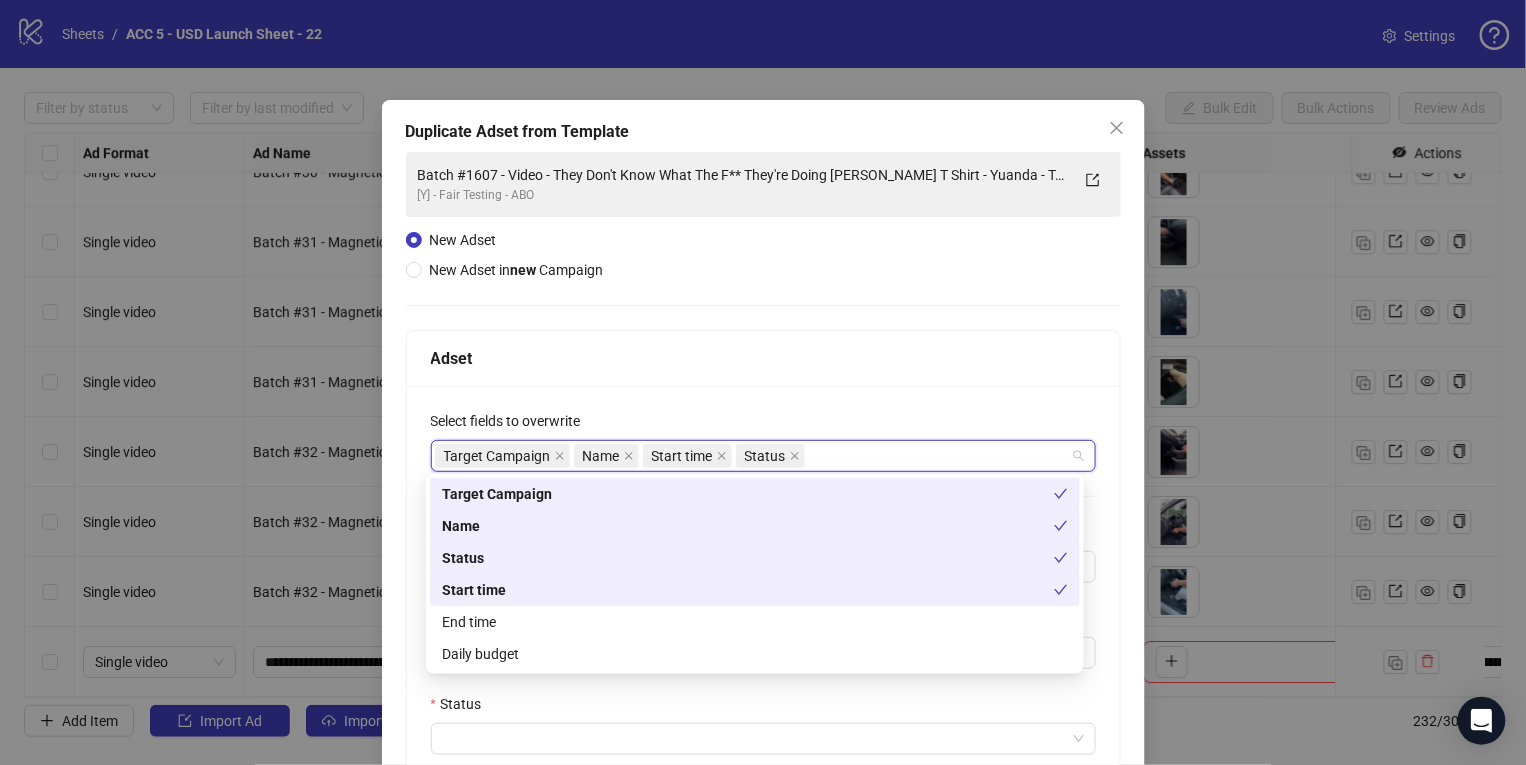 click on "End time" at bounding box center (755, 622) 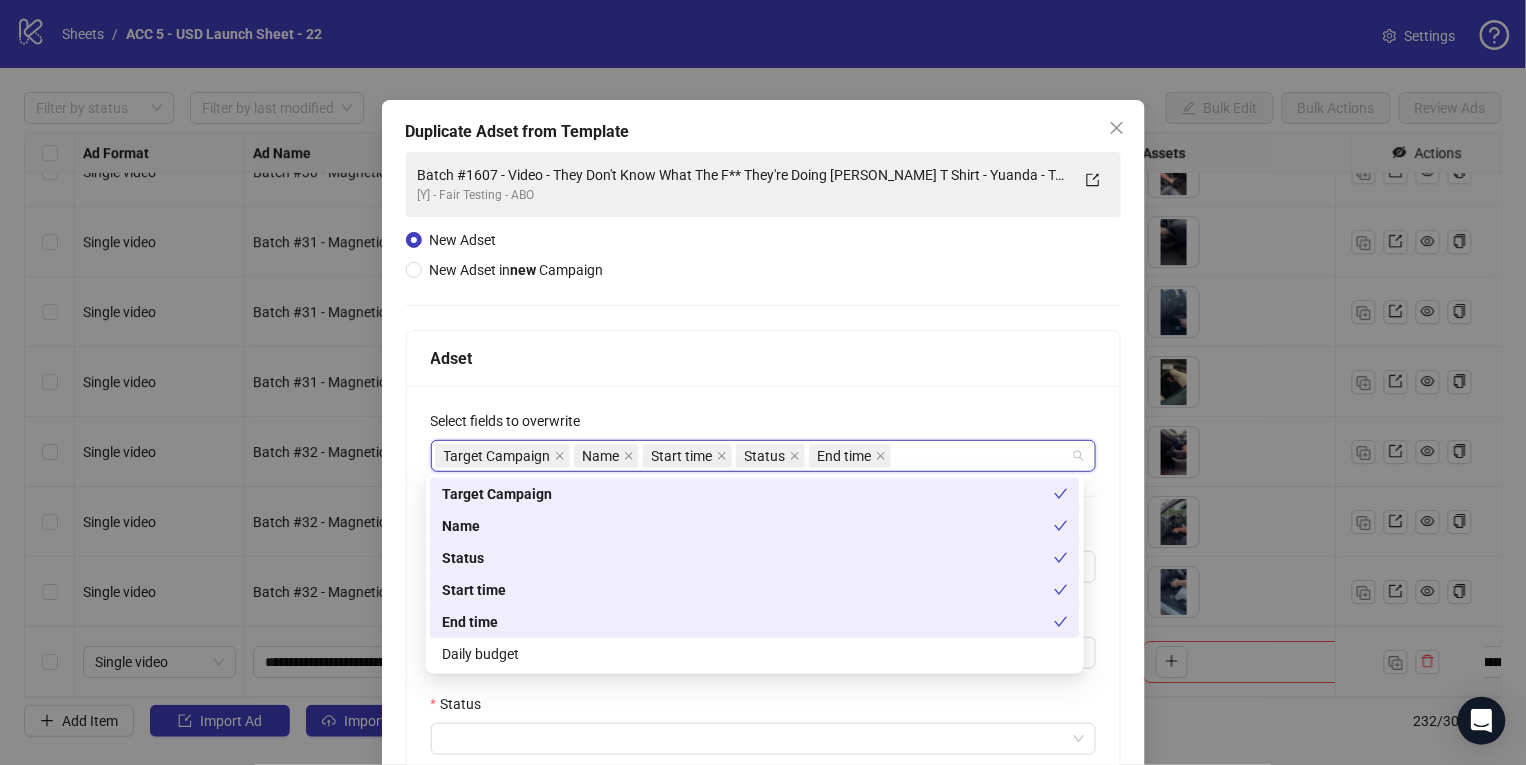 click on "Daily budget" at bounding box center (755, 654) 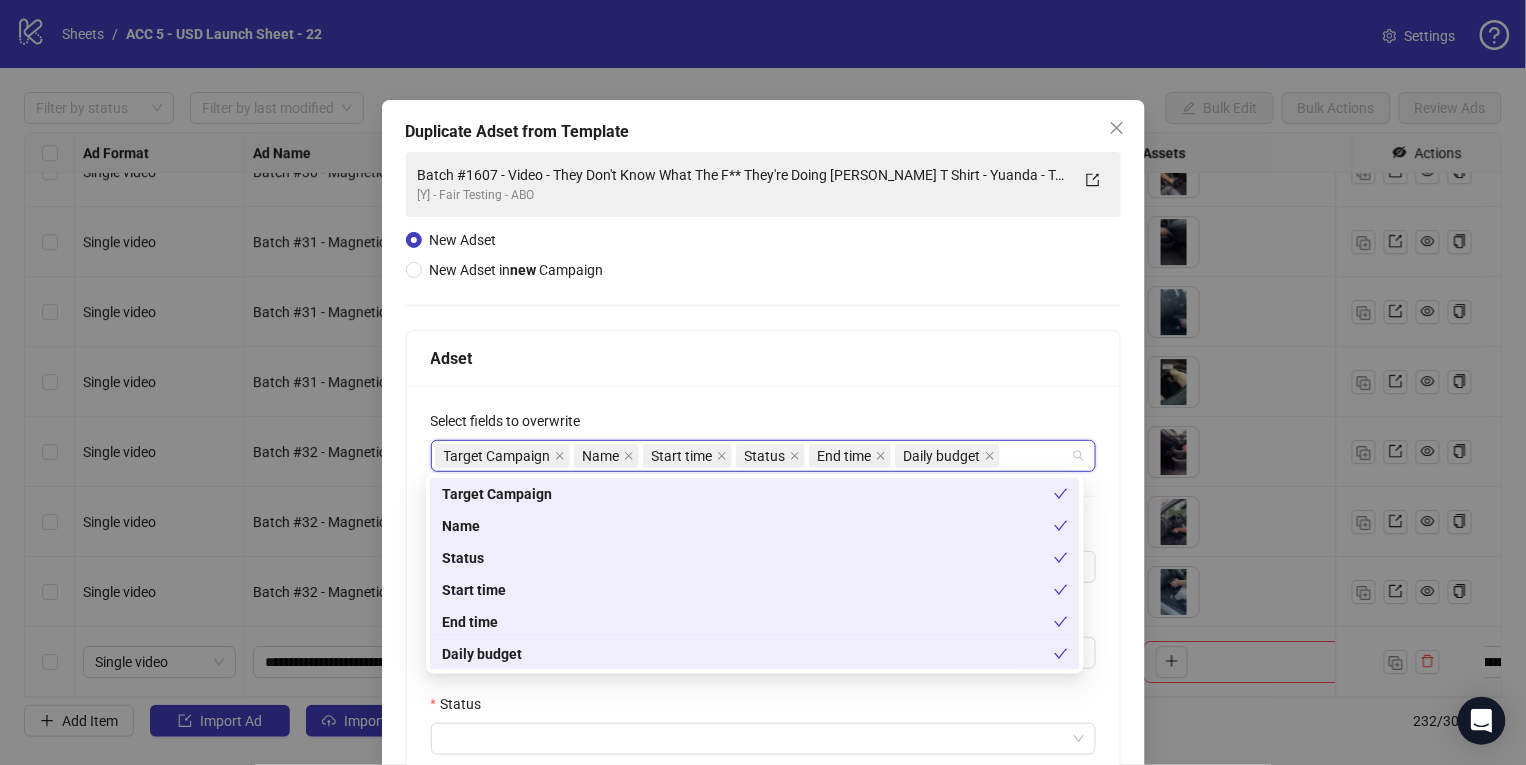 click on "Status" at bounding box center (763, 708) 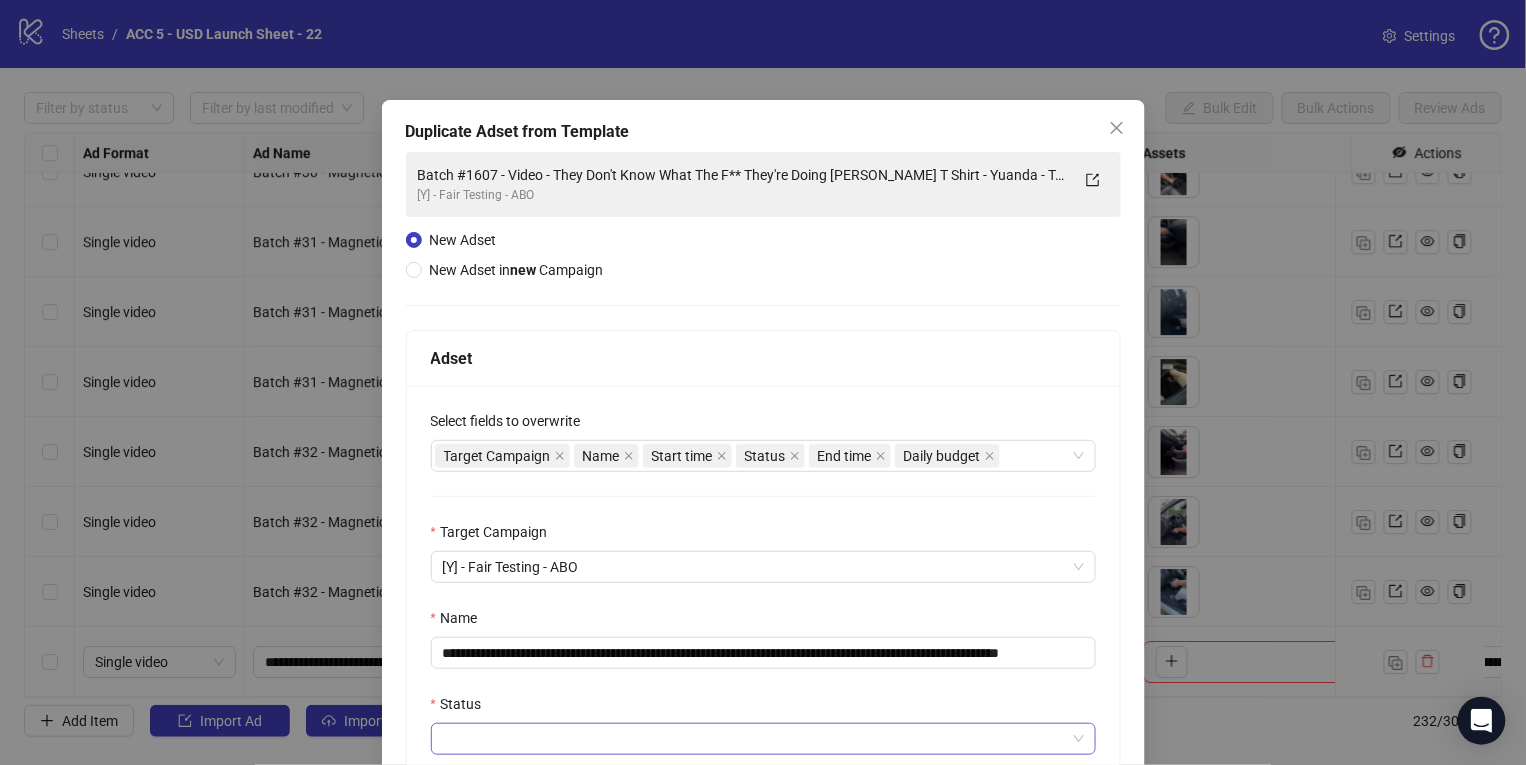 scroll, scrollTop: 183, scrollLeft: 0, axis: vertical 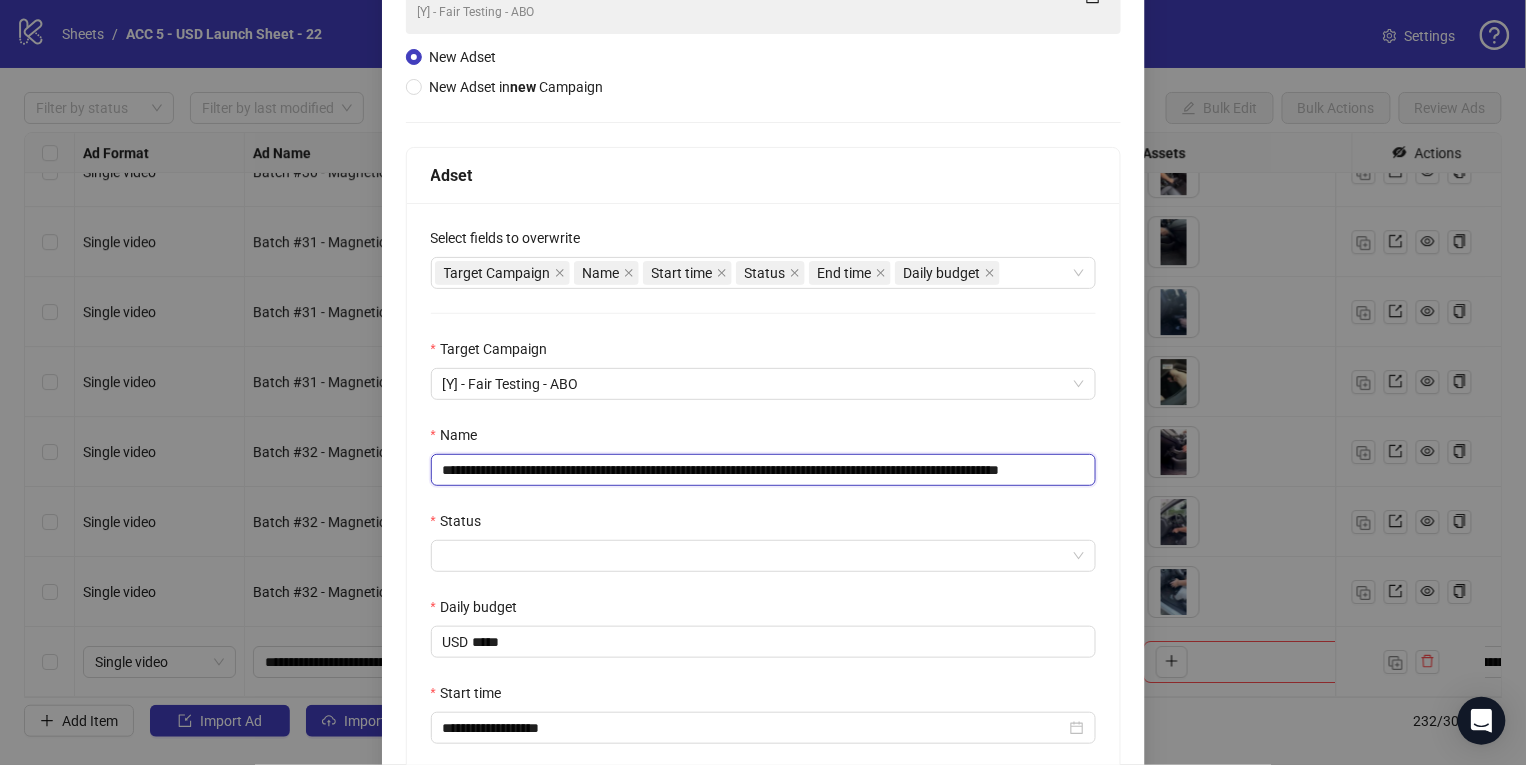 click on "**********" at bounding box center (763, 470) 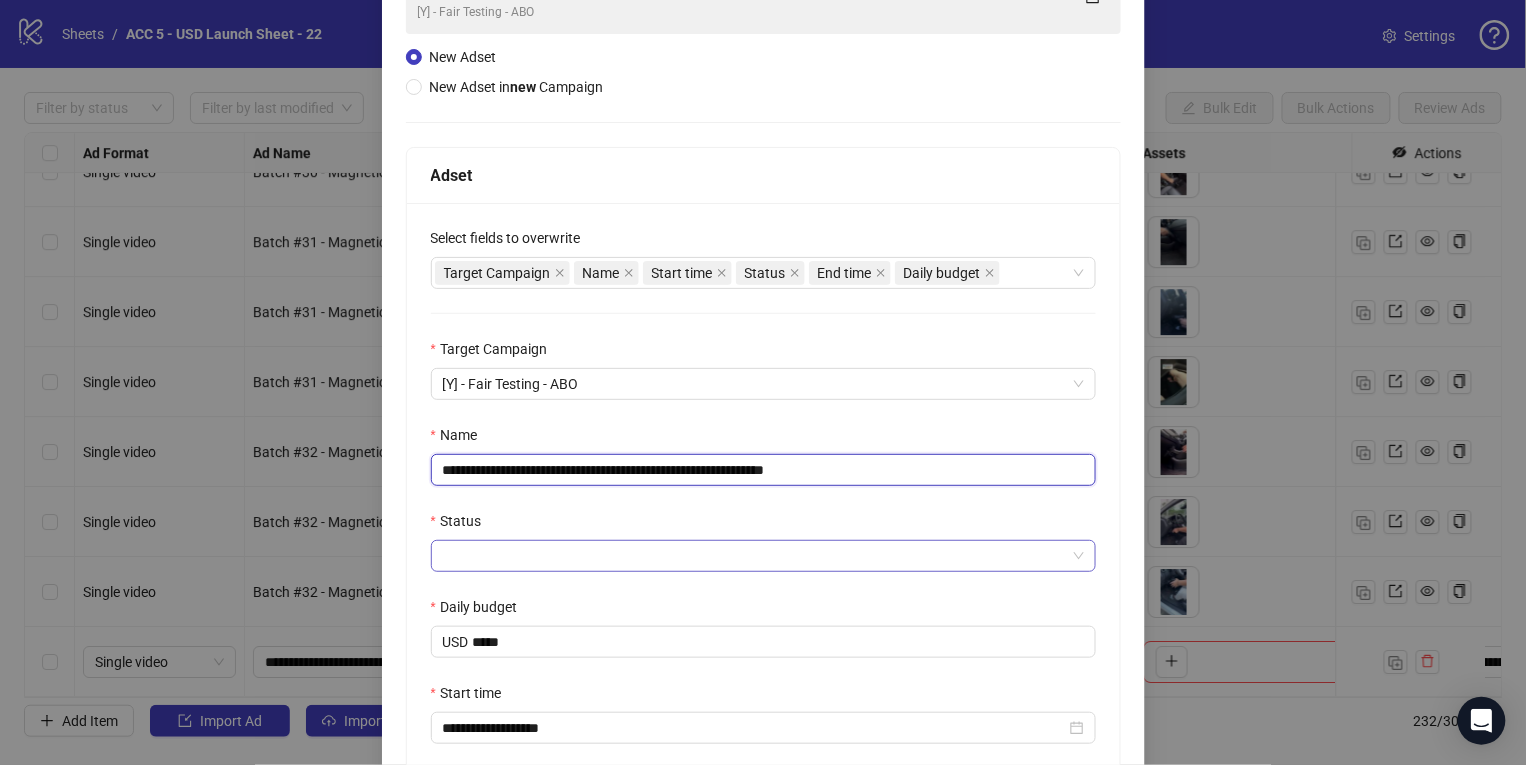 type on "**********" 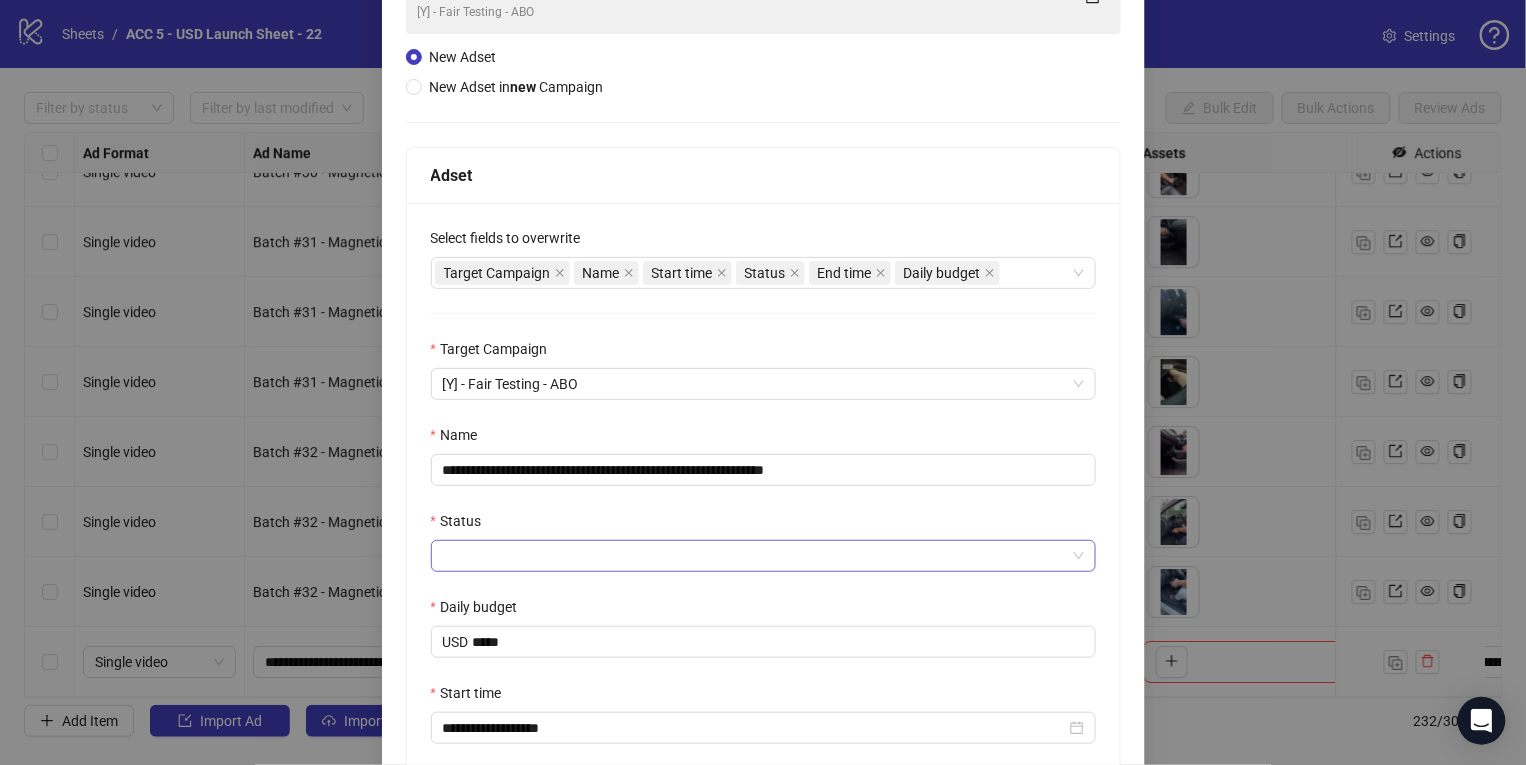 click on "Status" at bounding box center (754, 556) 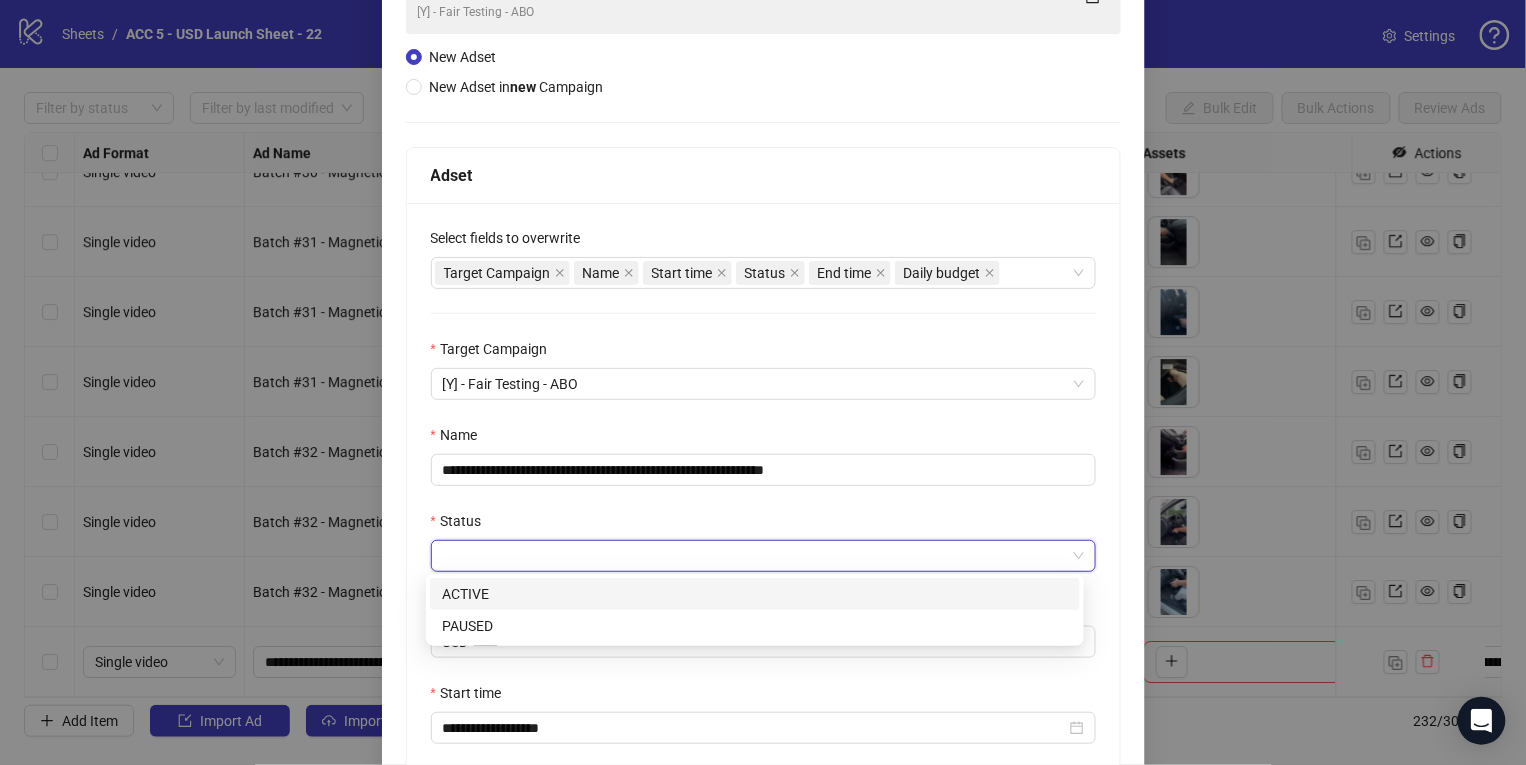 click on "ACTIVE" at bounding box center [755, 594] 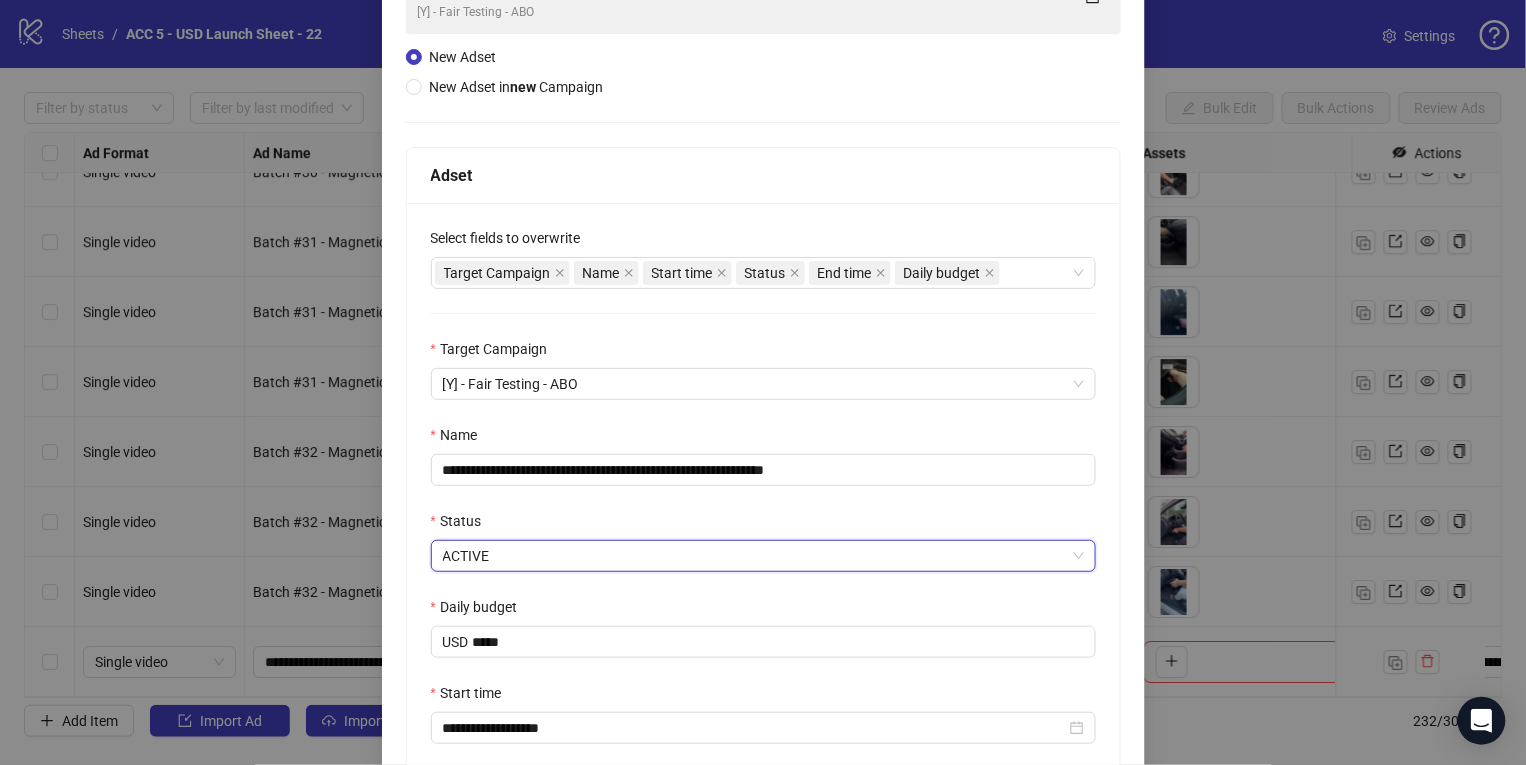 scroll, scrollTop: 451, scrollLeft: 0, axis: vertical 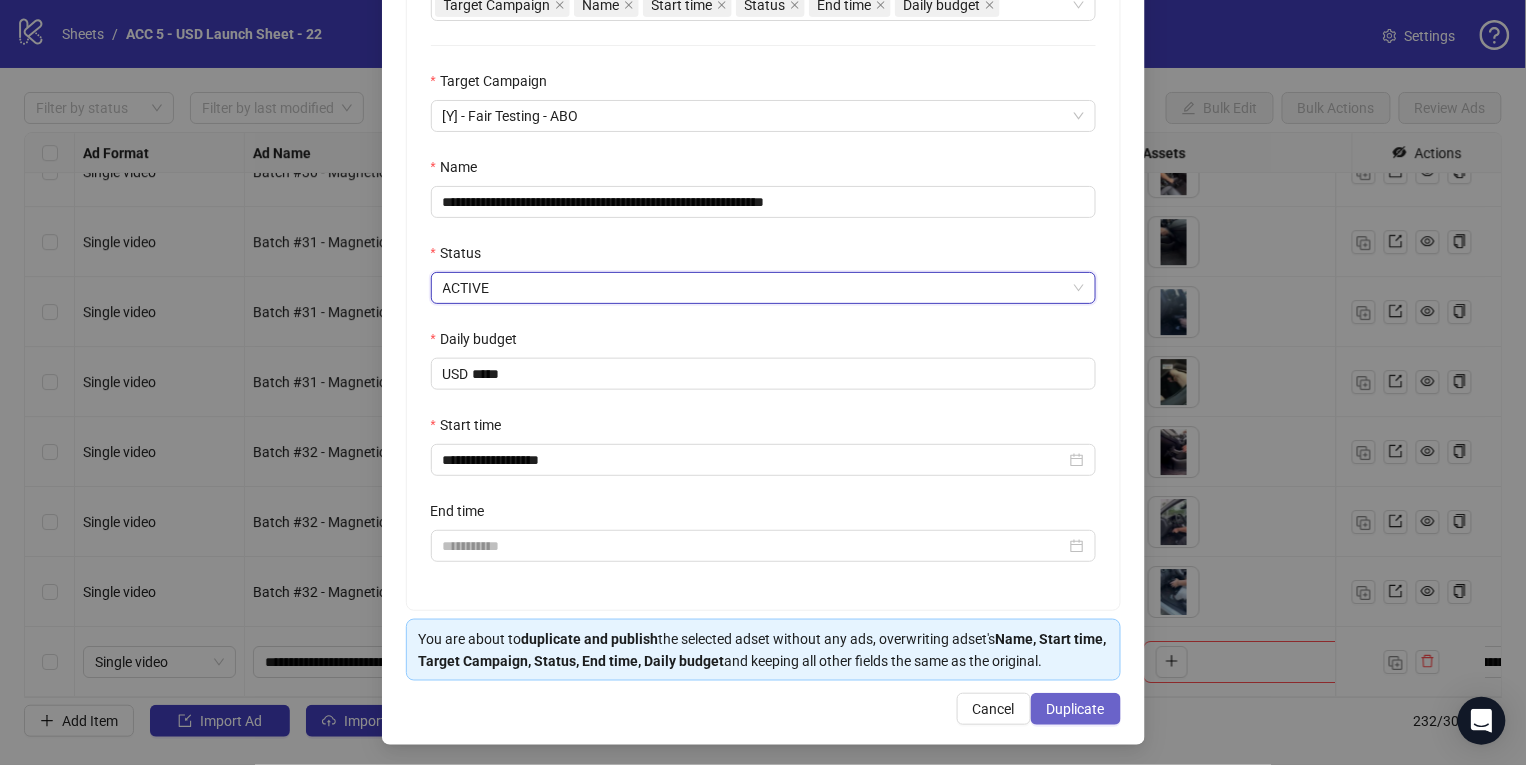 click on "Duplicate" at bounding box center (1076, 709) 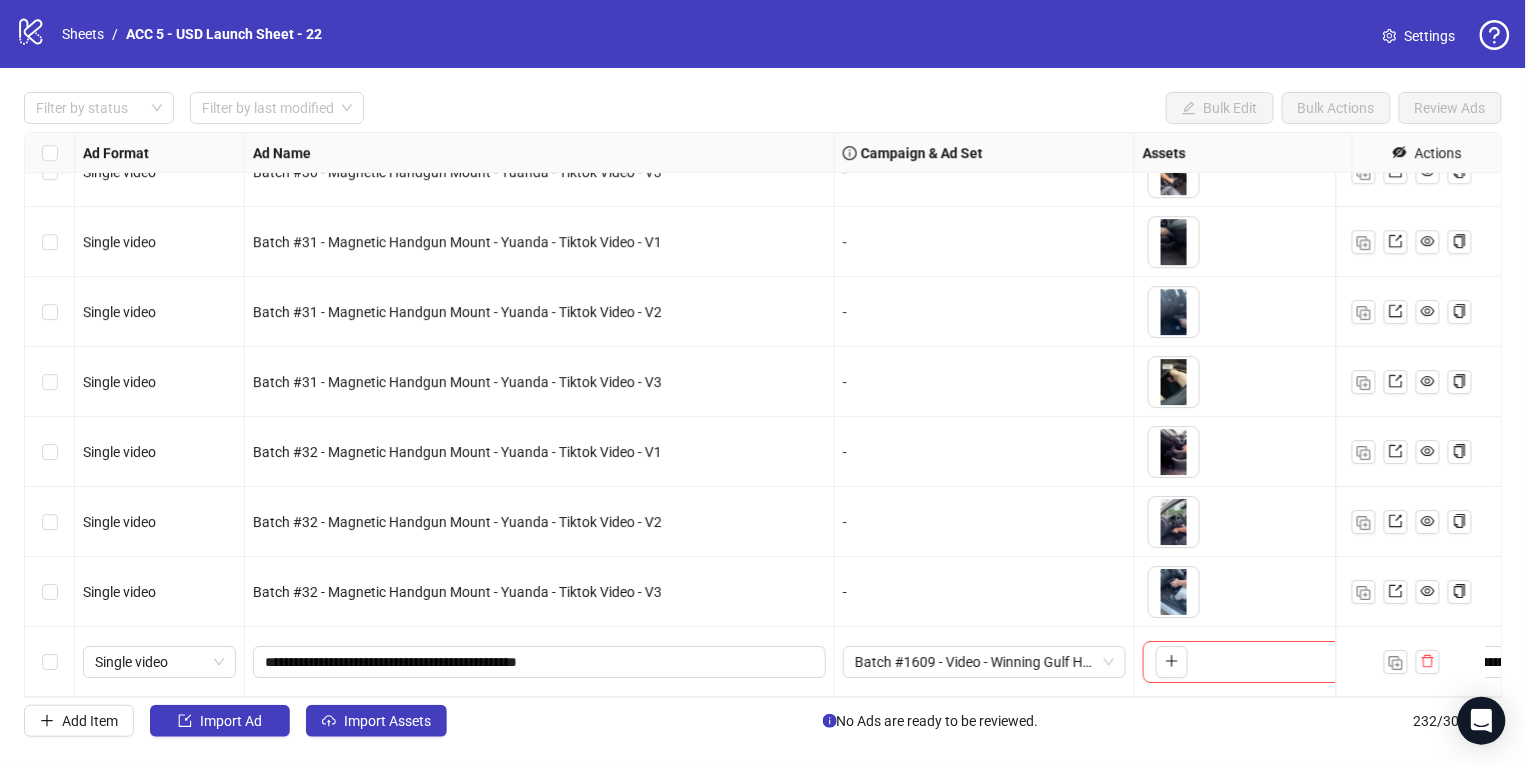 scroll, scrollTop: 15731, scrollLeft: 716, axis: both 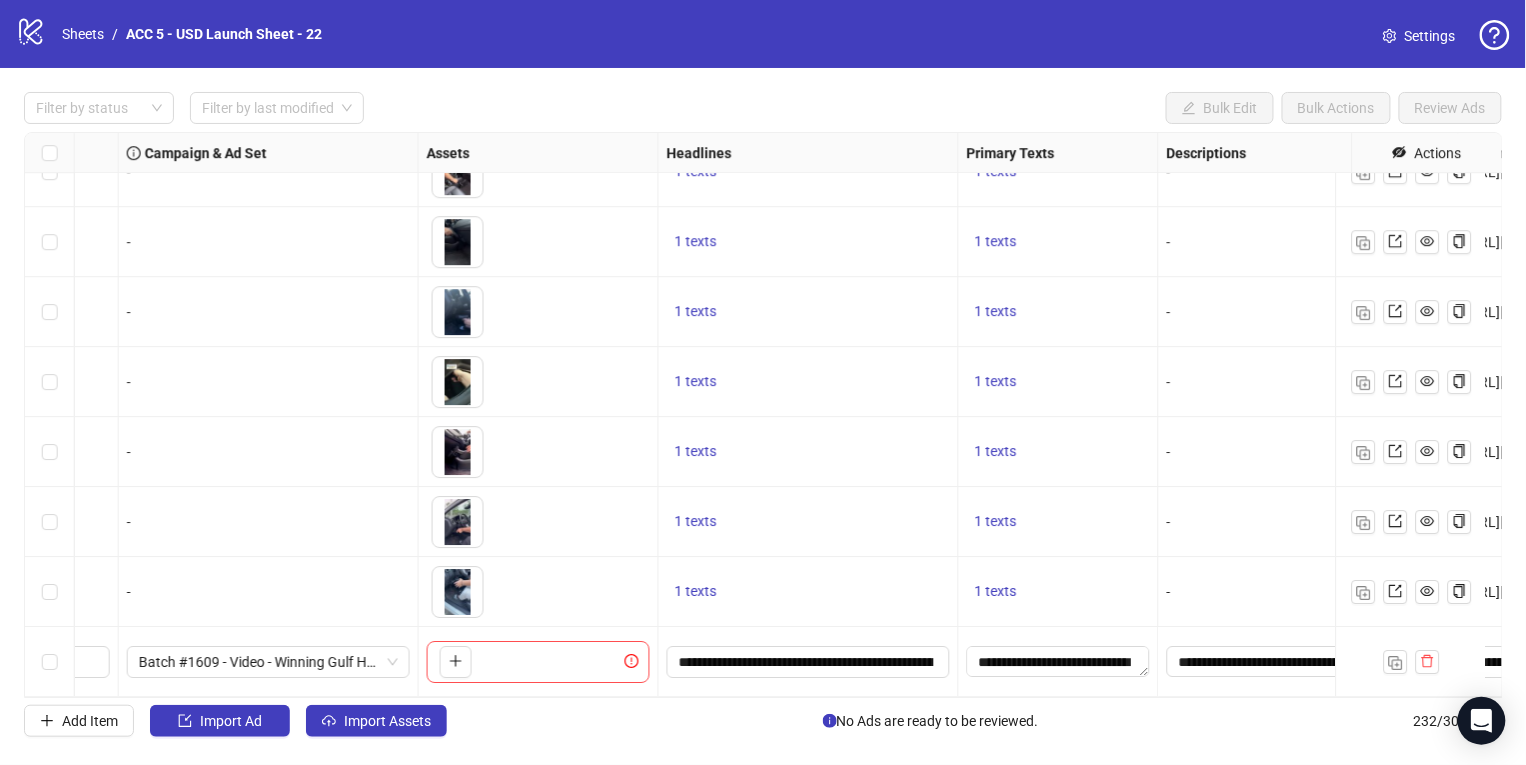 click on "Ad Format Ad Name Campaign & Ad Set Assets Headlines Primary Texts Descriptions Destination URL App Product Page ID Display URL Leadgen Form Product Set ID Call to Action Actions Batch #30 - Magnetic Handgun Mount - Yuanda - Tiktok Video - V2 -
To pick up a draggable item, press the space bar.
While dragging, use the arrow keys to move the item.
Press space again to drop the item in its new position, or press escape to cancel.
1 texts 1 texts - https://www.unitedpatriotco.com/pages/magnetic-handgun-mount - - Batch #30 - Magnetic Handgun Mount - Yuanda - Tiktok Video - V3 -
To pick up a draggable item, press the space bar.
While dragging, use the arrow keys to move the item.
Press space again to drop the item in its new position, or press escape to cancel.
1 texts 1 texts - https://www.unitedpatriotco.com/pages/magnetic-handgun-mount - - Batch #31 - Magnetic Handgun Mount - Yuanda - Tiktok Video - V1 - 1 texts 1 texts - - - - 1 texts 1 texts - - - - 1 texts 1 texts - - - - - - -" at bounding box center (763, 415) 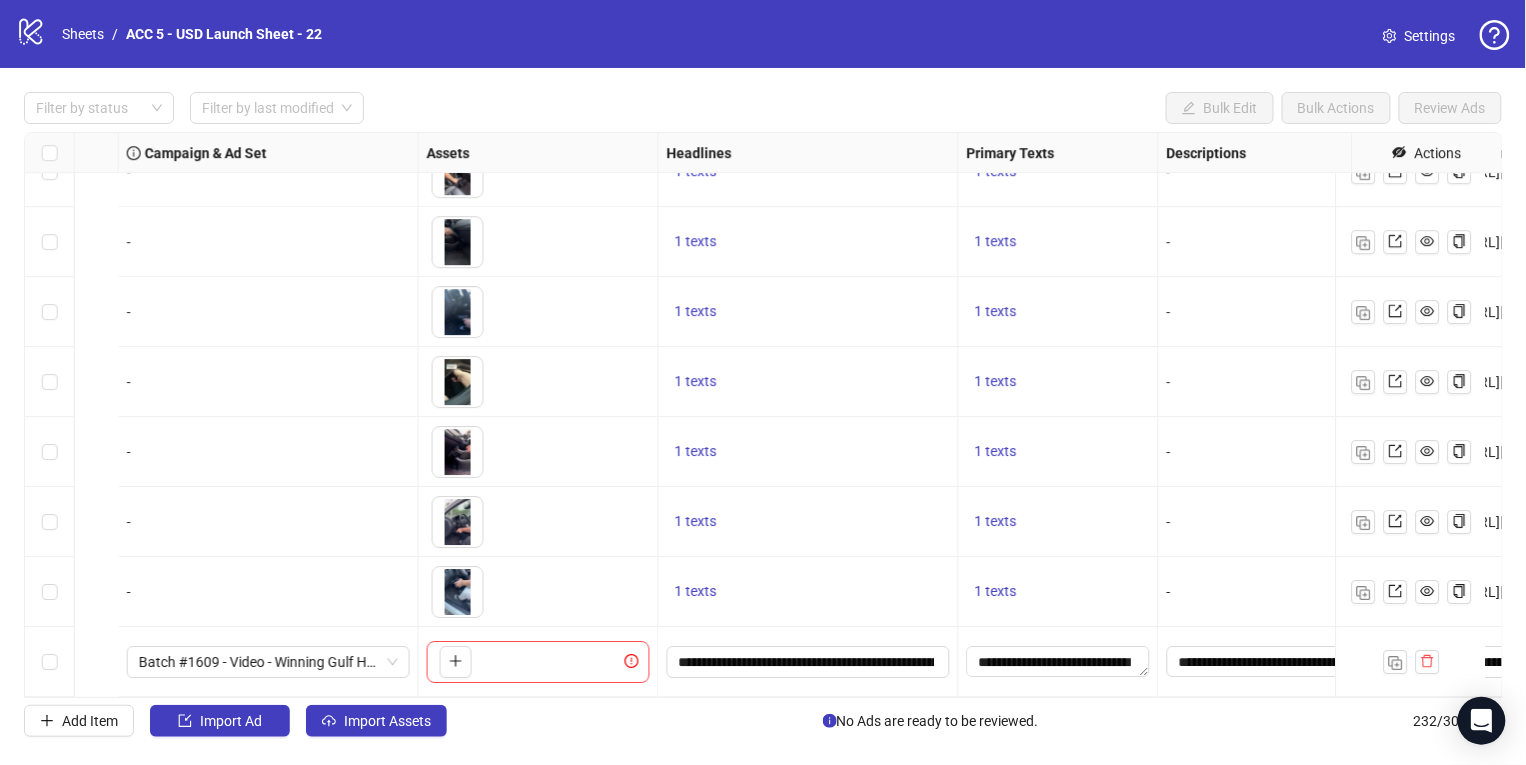 scroll, scrollTop: 15731, scrollLeft: 1292, axis: both 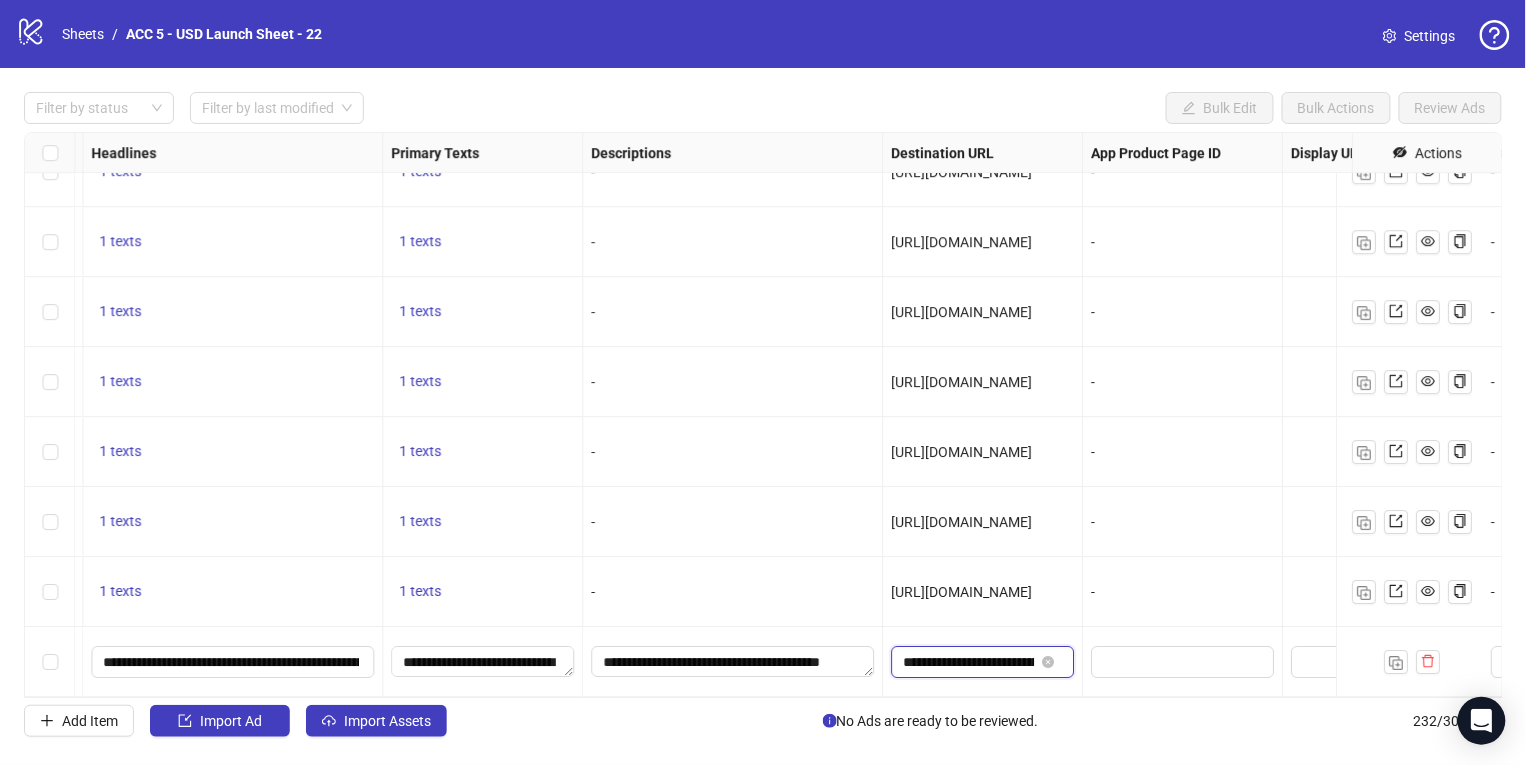 click on "Ad Format Ad Name Campaign & Ad Set Assets Headlines Primary Texts Descriptions Destination URL App Product Page ID Display URL Leadgen Form Product Set ID Call to Action Actions -
To pick up a draggable item, press the space bar.
While dragging, use the arrow keys to move the item.
Press space again to drop the item in its new position, or press escape to cancel.
1 texts 1 texts - https://www.unitedpatriotco.com/pages/magnetic-handgun-mount - - - -
To pick up a draggable item, press the space bar.
While dragging, use the arrow keys to move the item.
Press space again to drop the item in its new position, or press escape to cancel.
1 texts 1 texts - https://www.unitedpatriotco.com/pages/magnetic-handgun-mount - - - -
To pick up a draggable item, press the space bar.
While dragging, use the arrow keys to move the item.
Press space again to drop the item in its new position, or press escape to cancel.
1 texts 1 texts - - - - - 1 texts 1 texts - - - - - 1 texts - -" at bounding box center (763, 415) 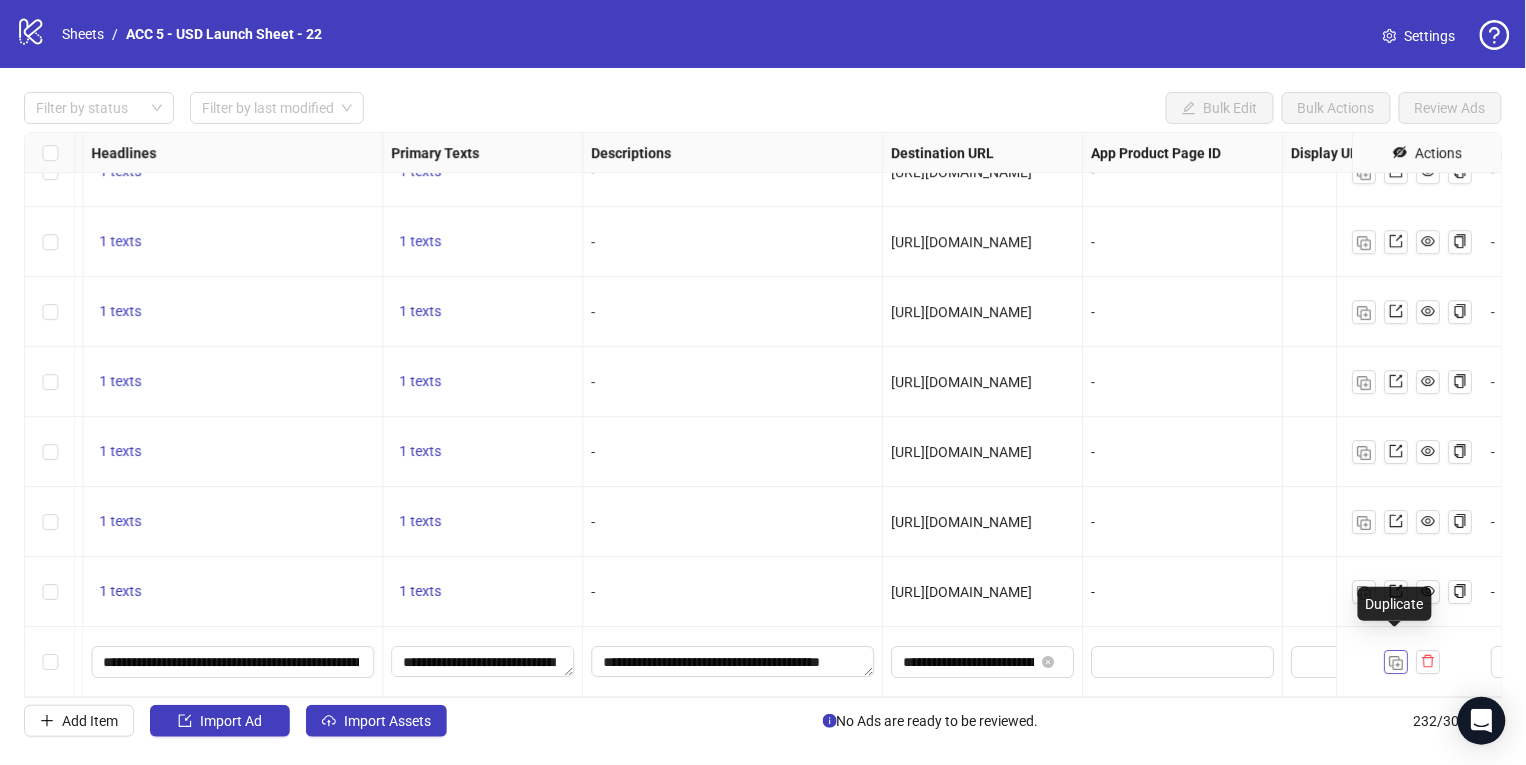 click at bounding box center [1396, 663] 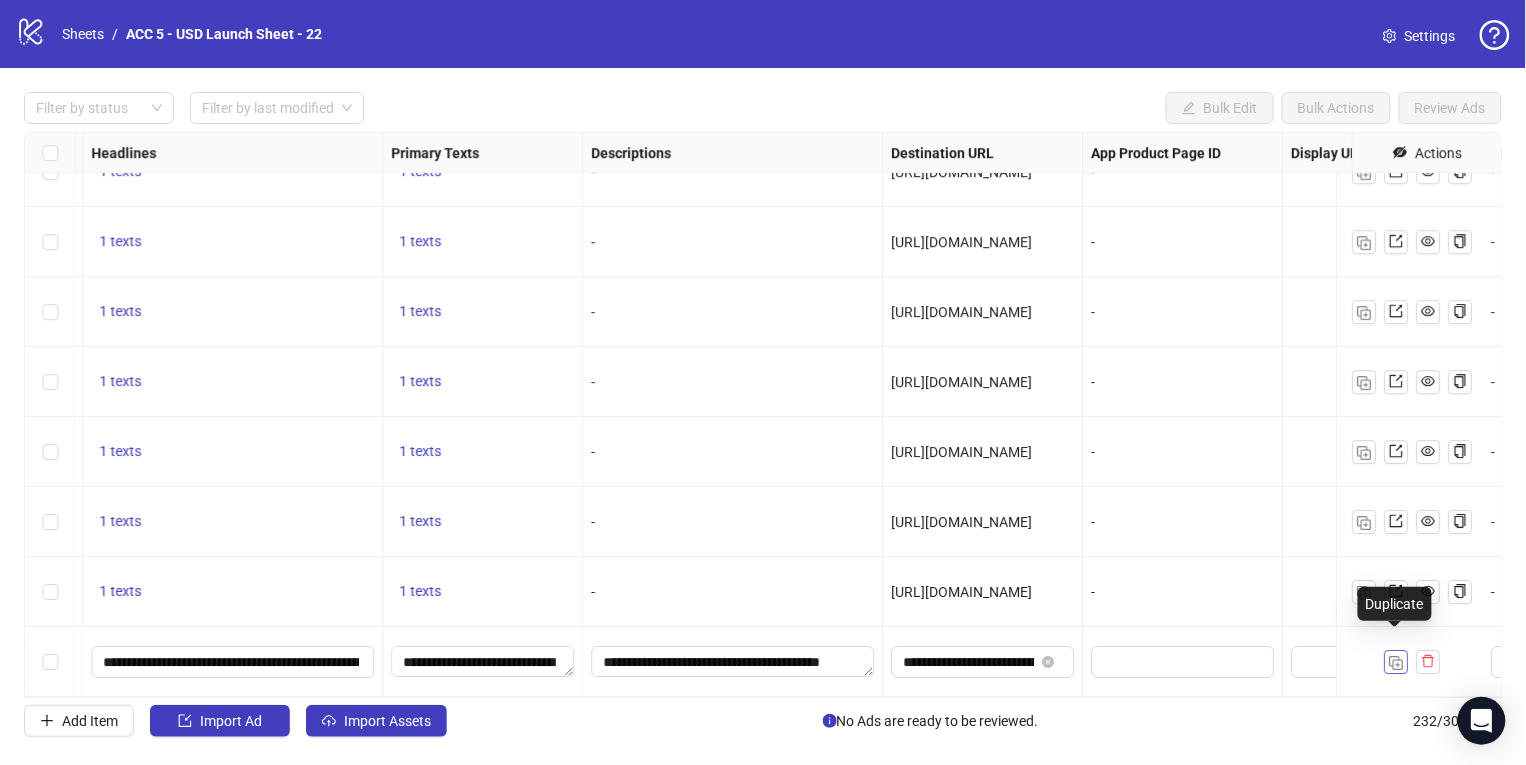 click at bounding box center (1396, 663) 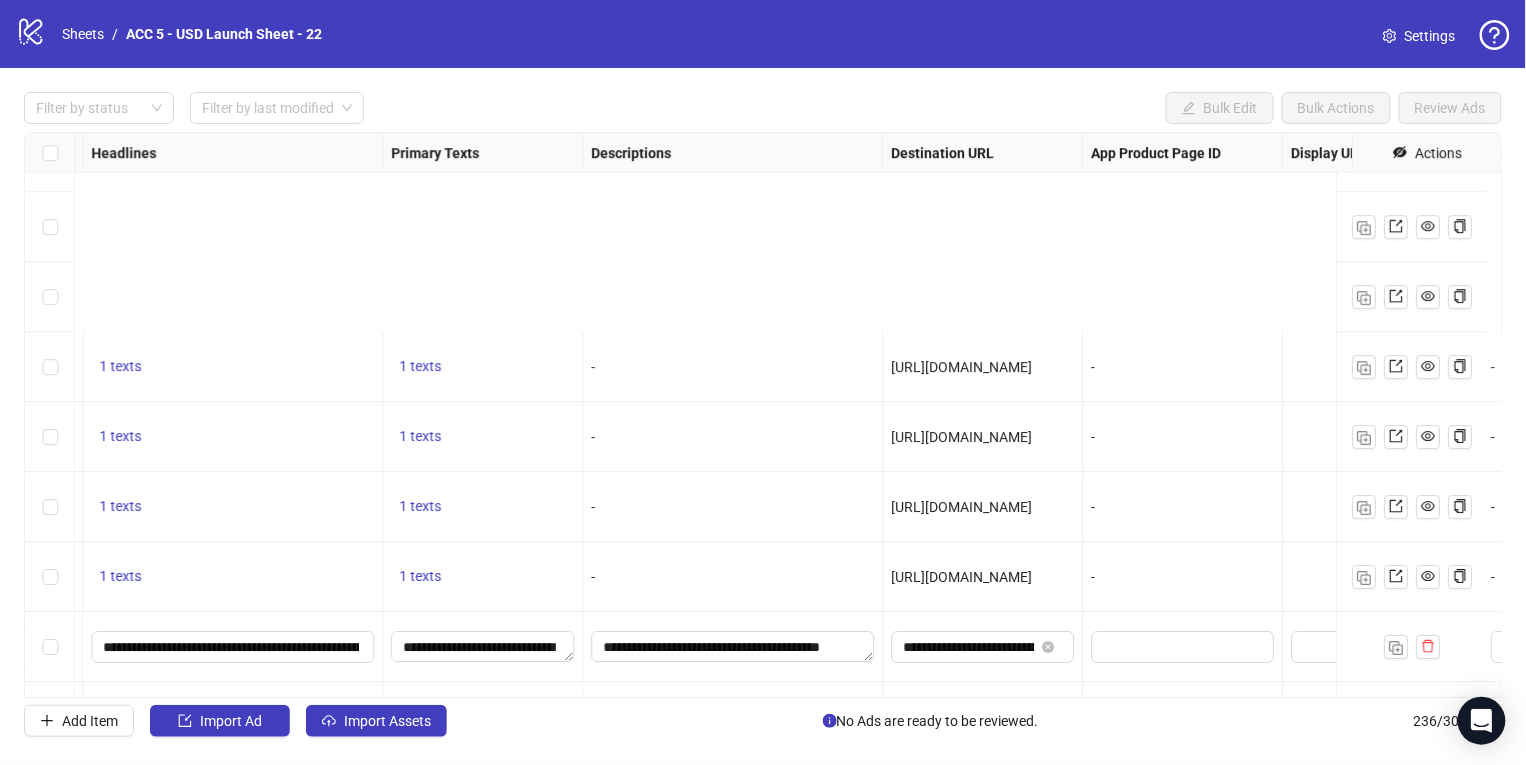 scroll, scrollTop: 16011, scrollLeft: 1292, axis: both 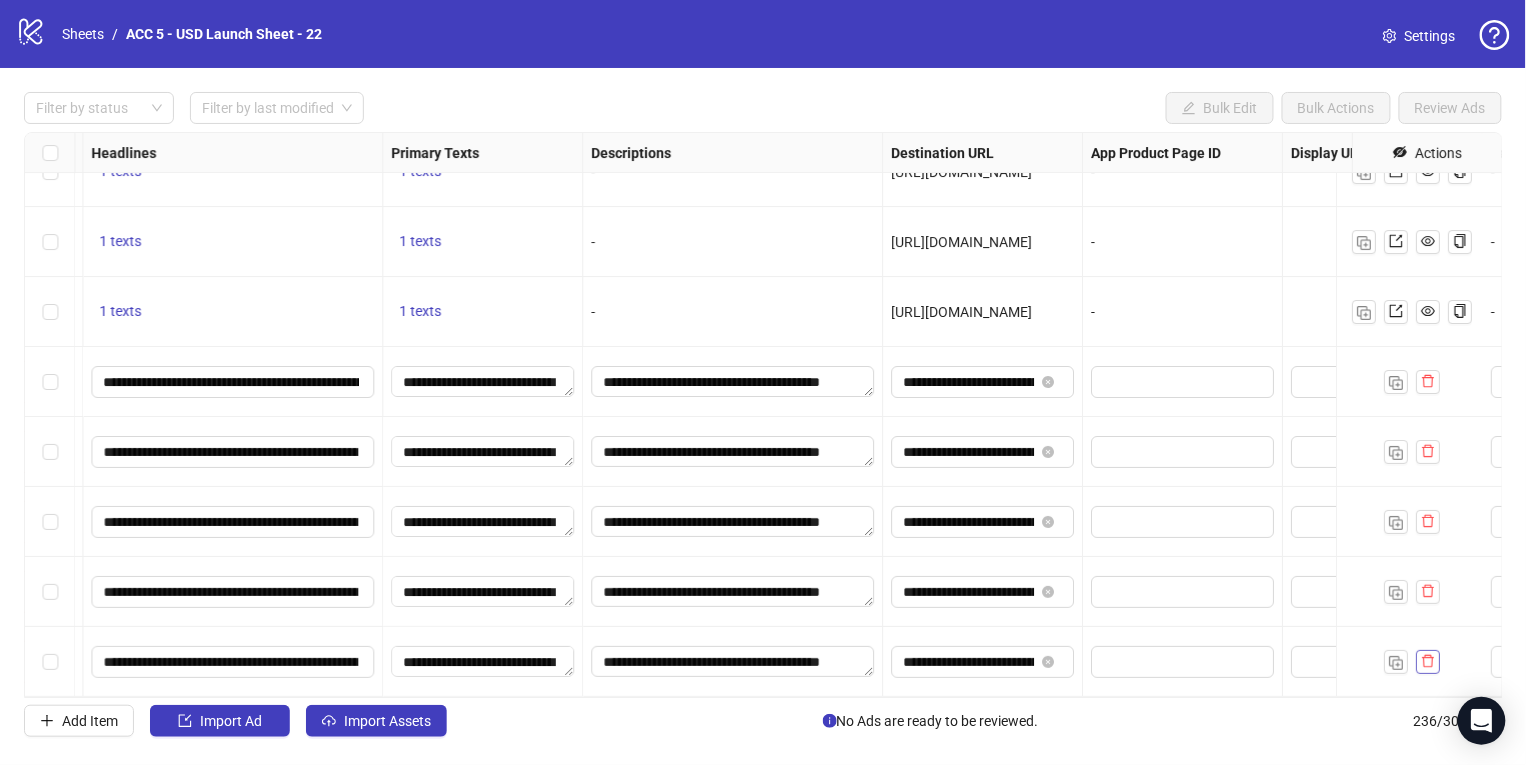 click at bounding box center (1428, 662) 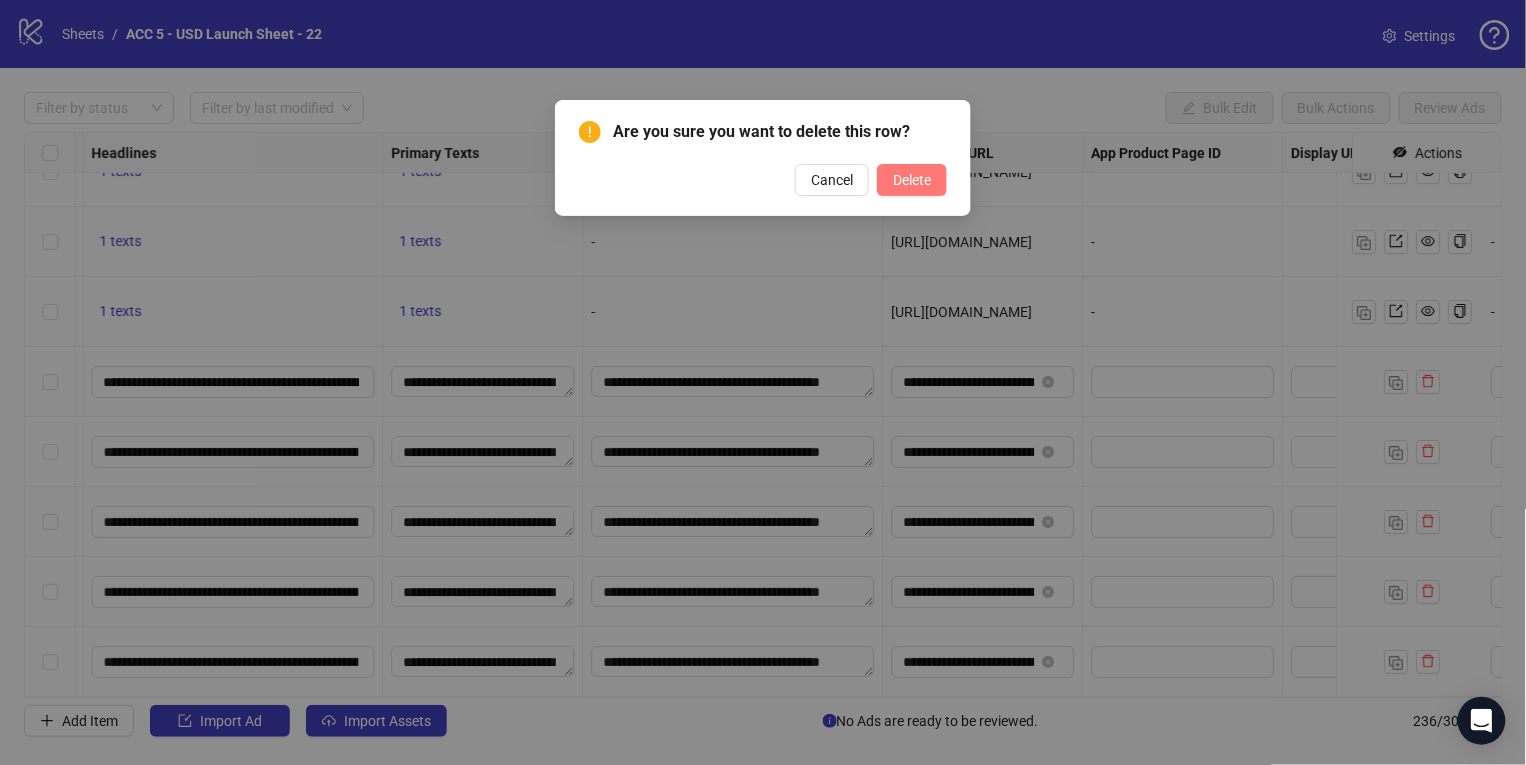 click on "Delete" at bounding box center (912, 180) 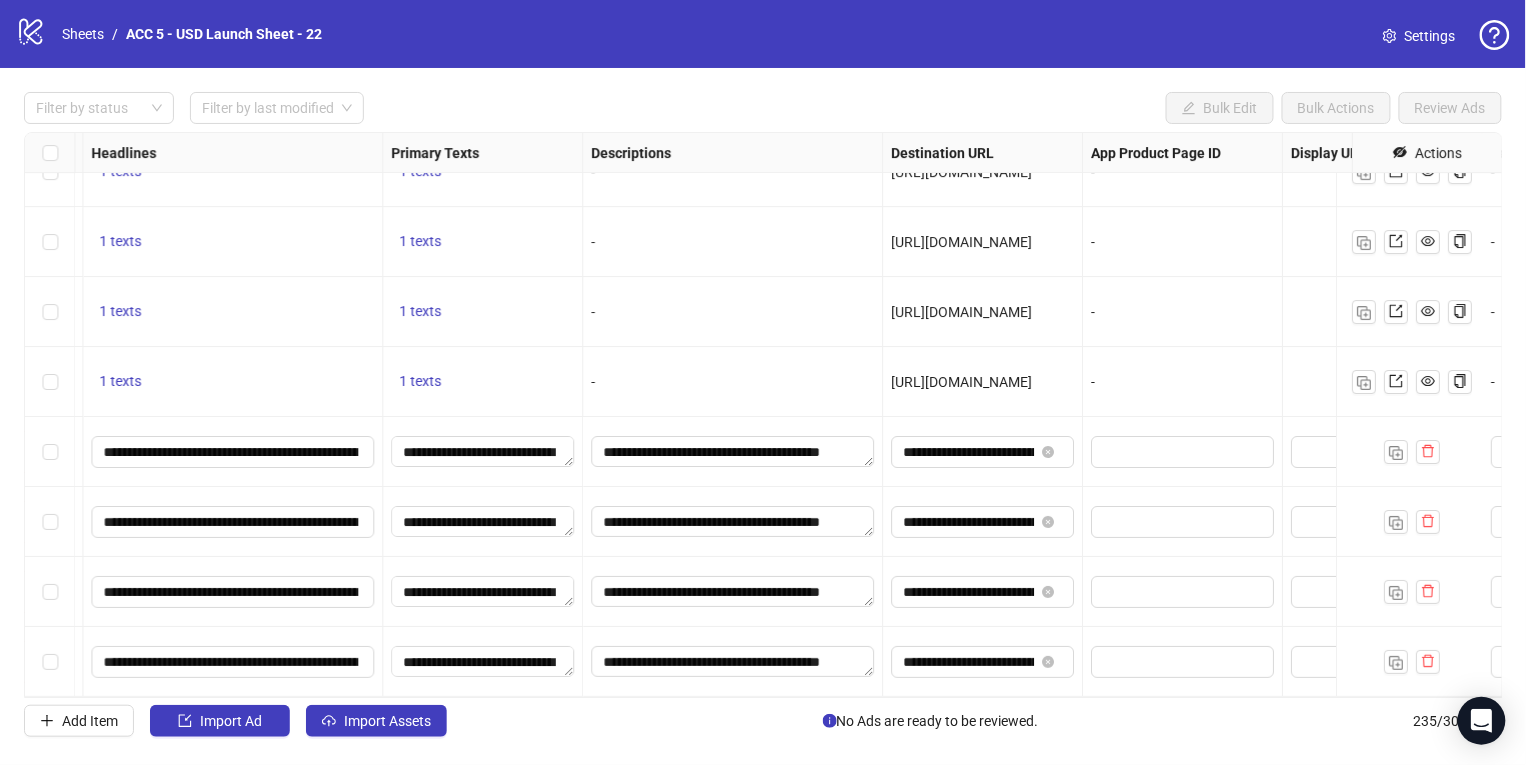 scroll, scrollTop: 15941, scrollLeft: 1292, axis: both 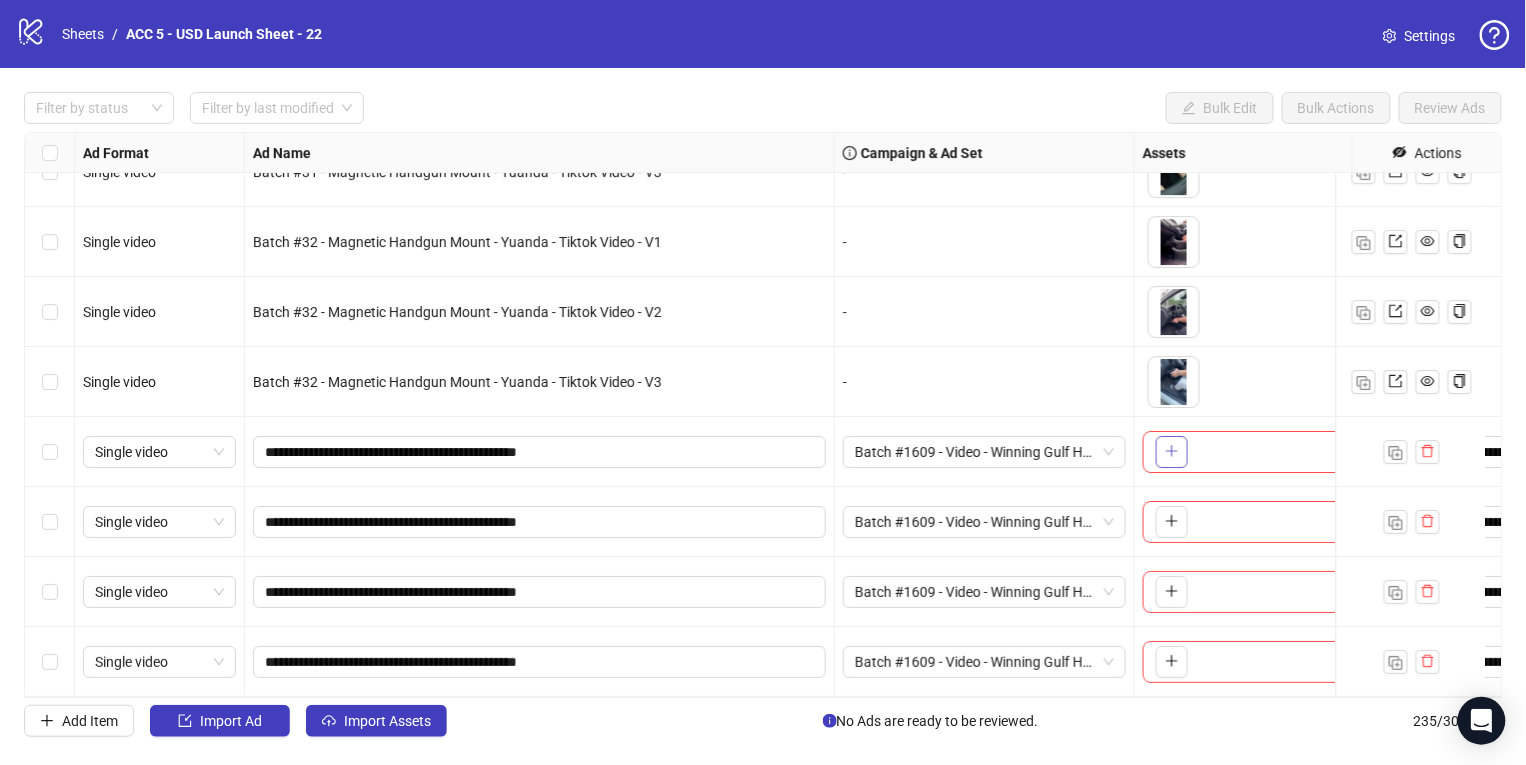 click at bounding box center (1172, 452) 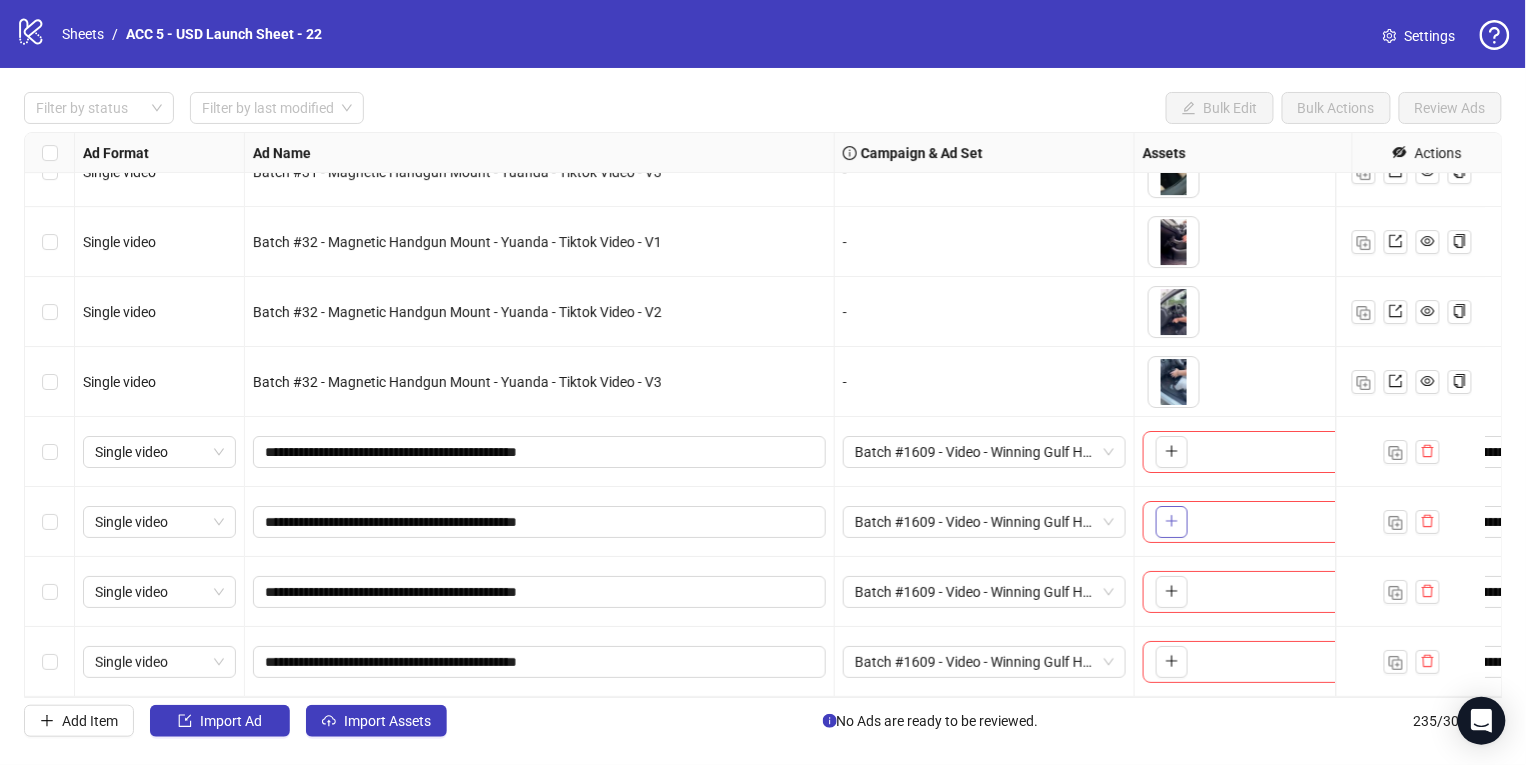 click at bounding box center (1172, 522) 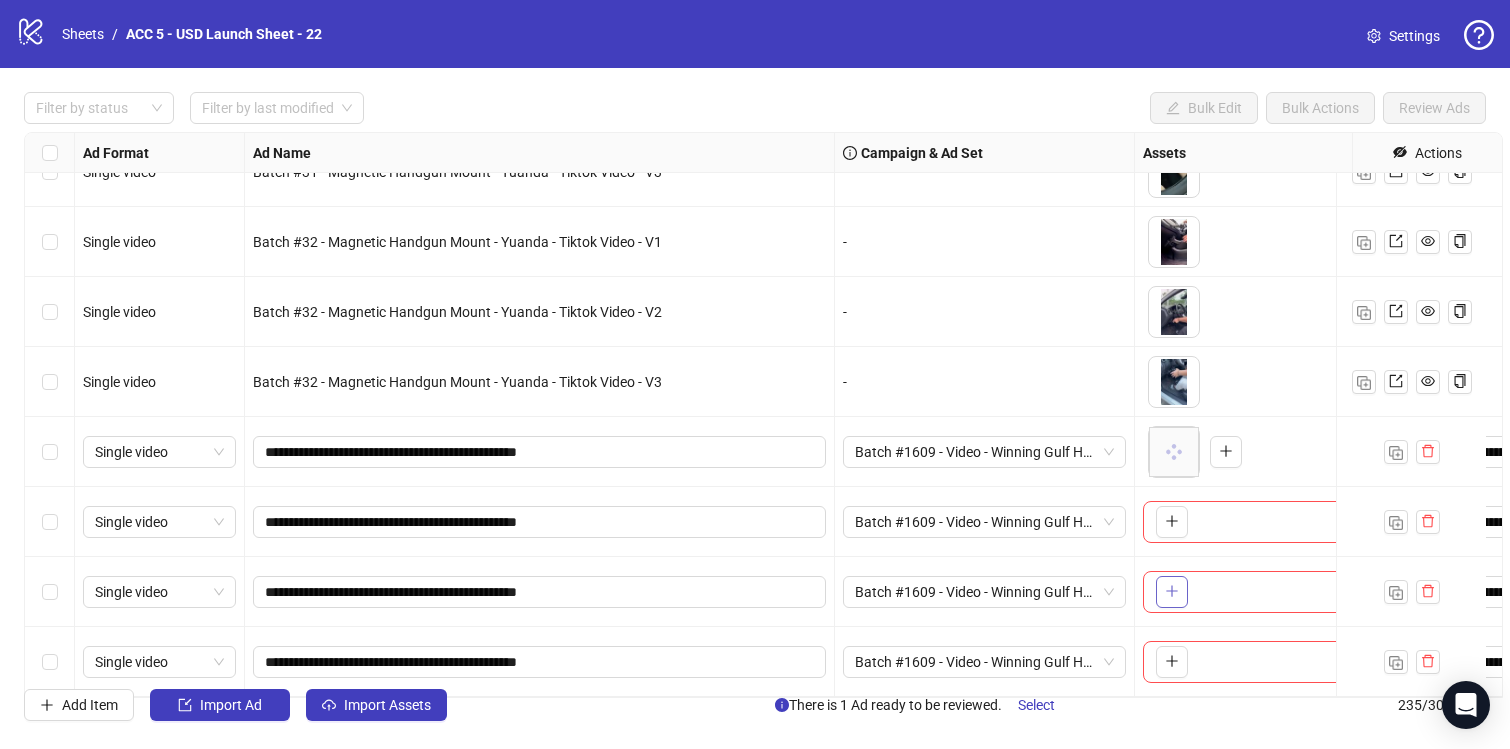 click at bounding box center (1172, 591) 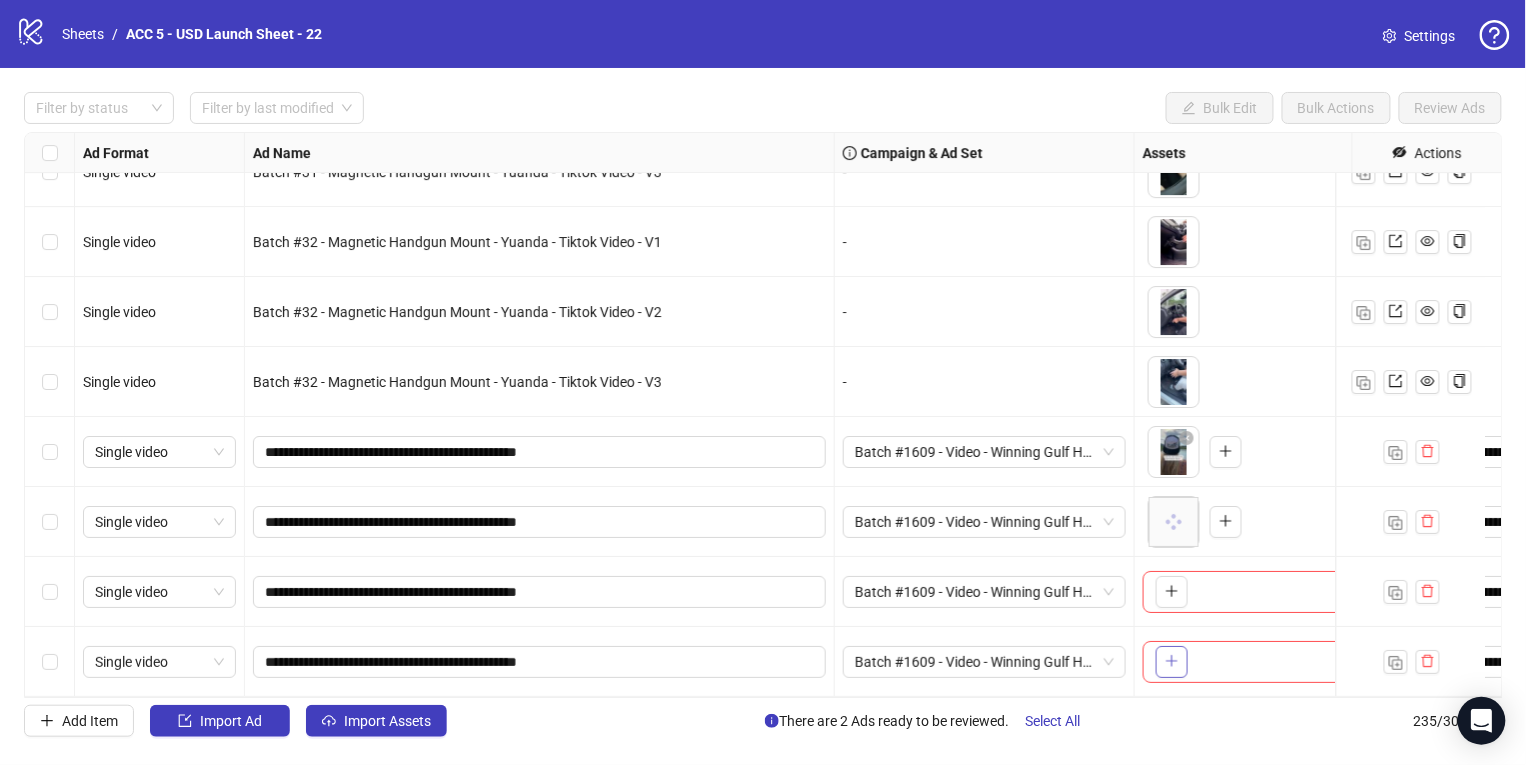 click at bounding box center (1172, 662) 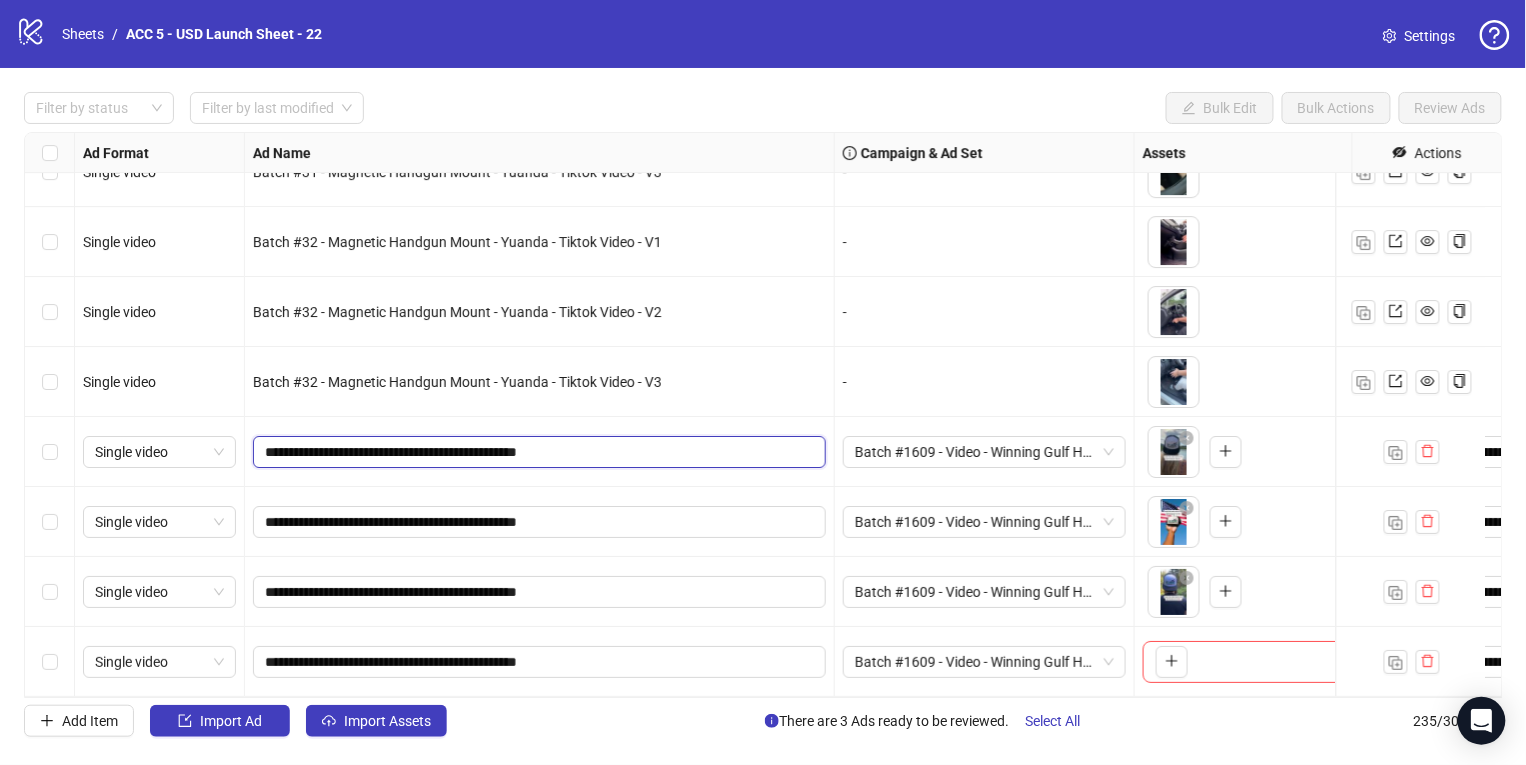 click on "**********" at bounding box center [537, 452] 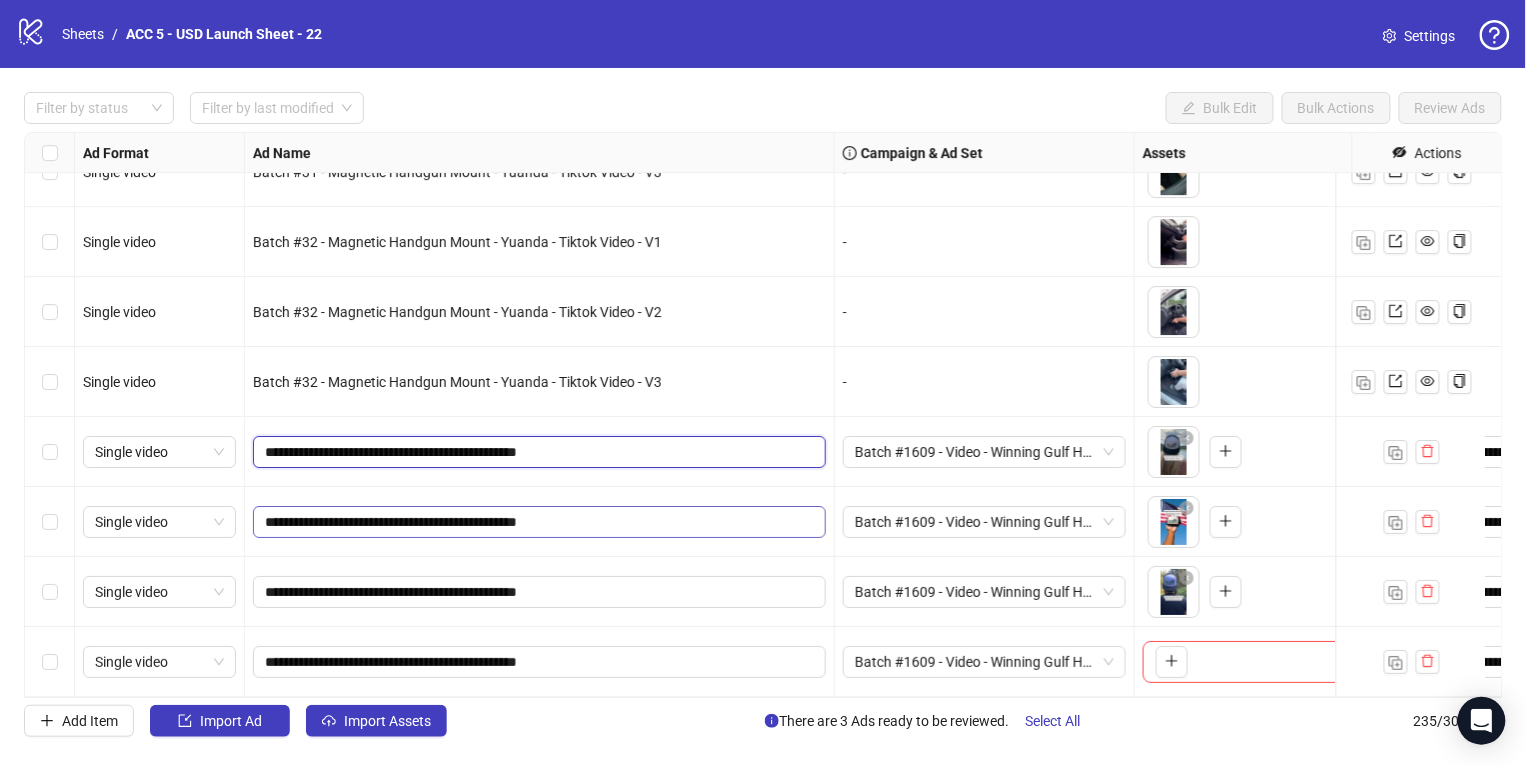 type on "**********" 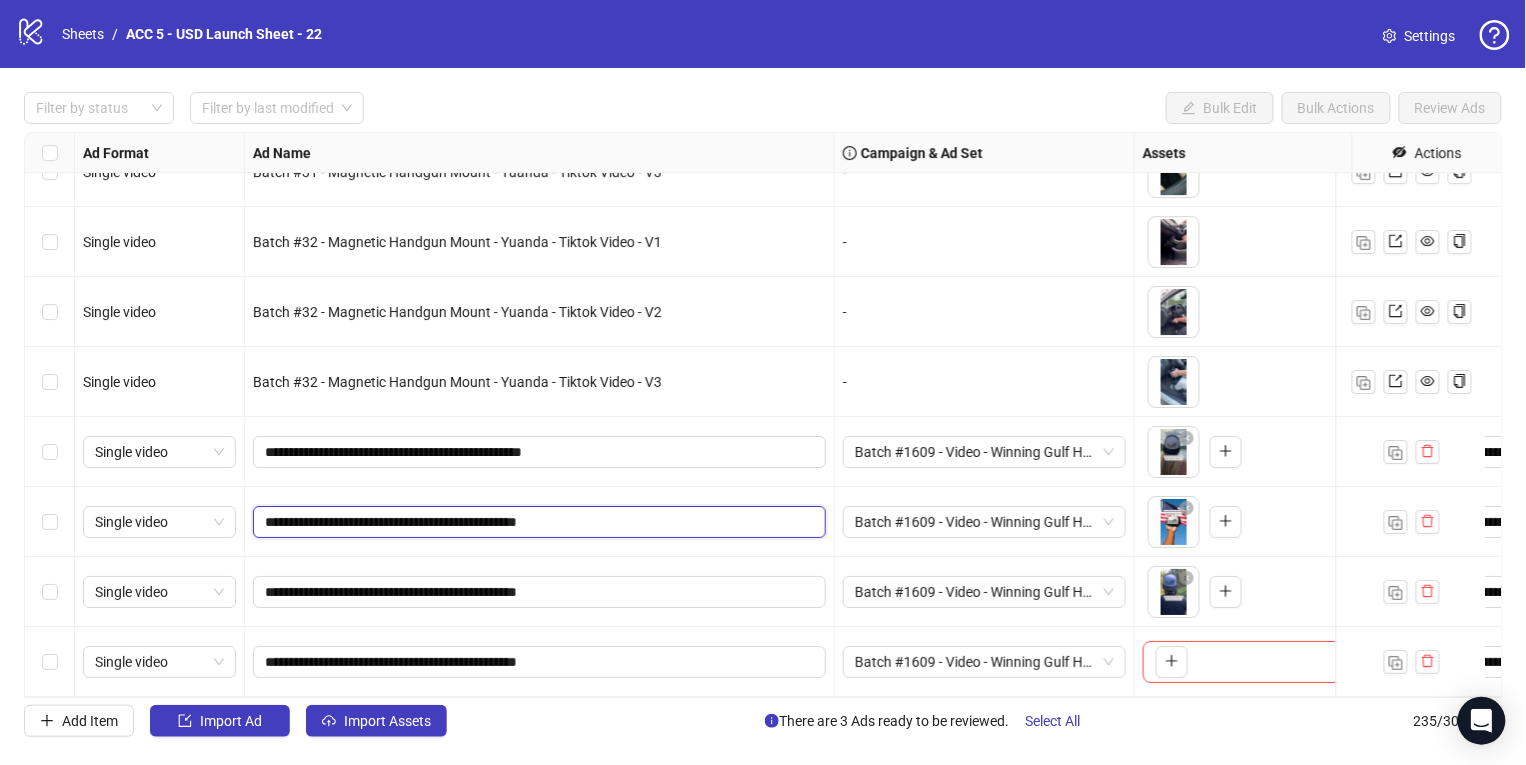 click on "**********" at bounding box center (537, 522) 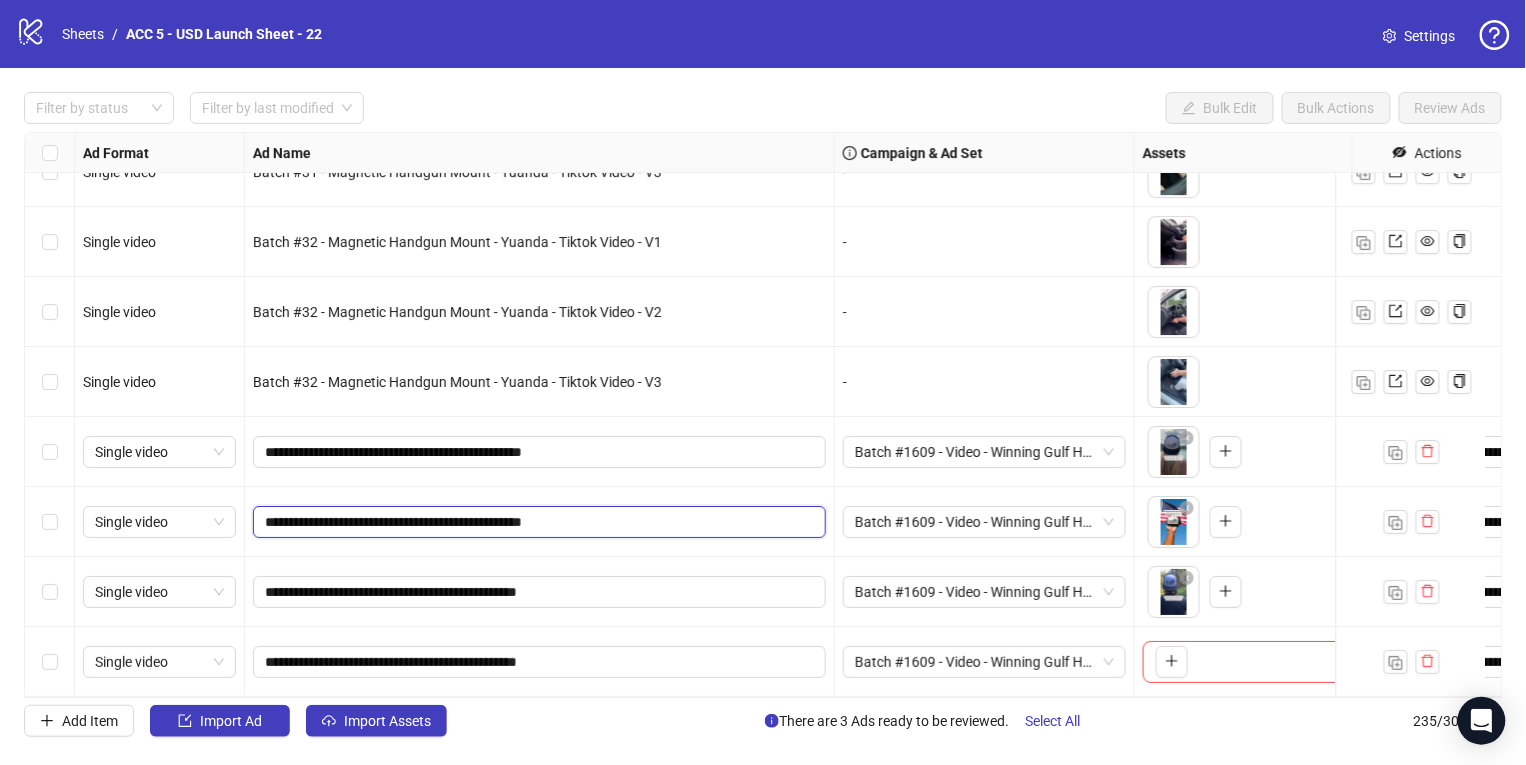 type on "**********" 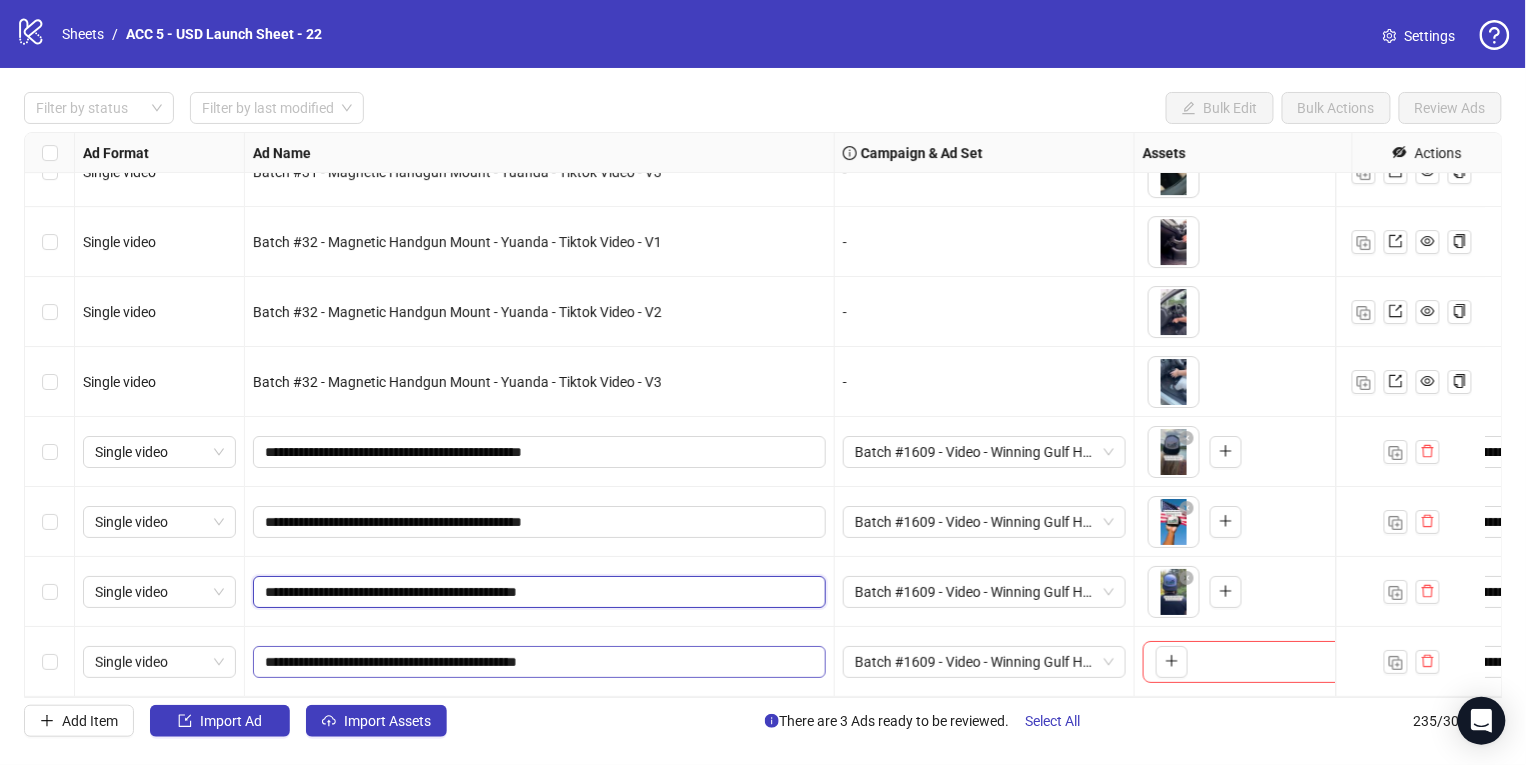 click on "**********" at bounding box center [537, 592] 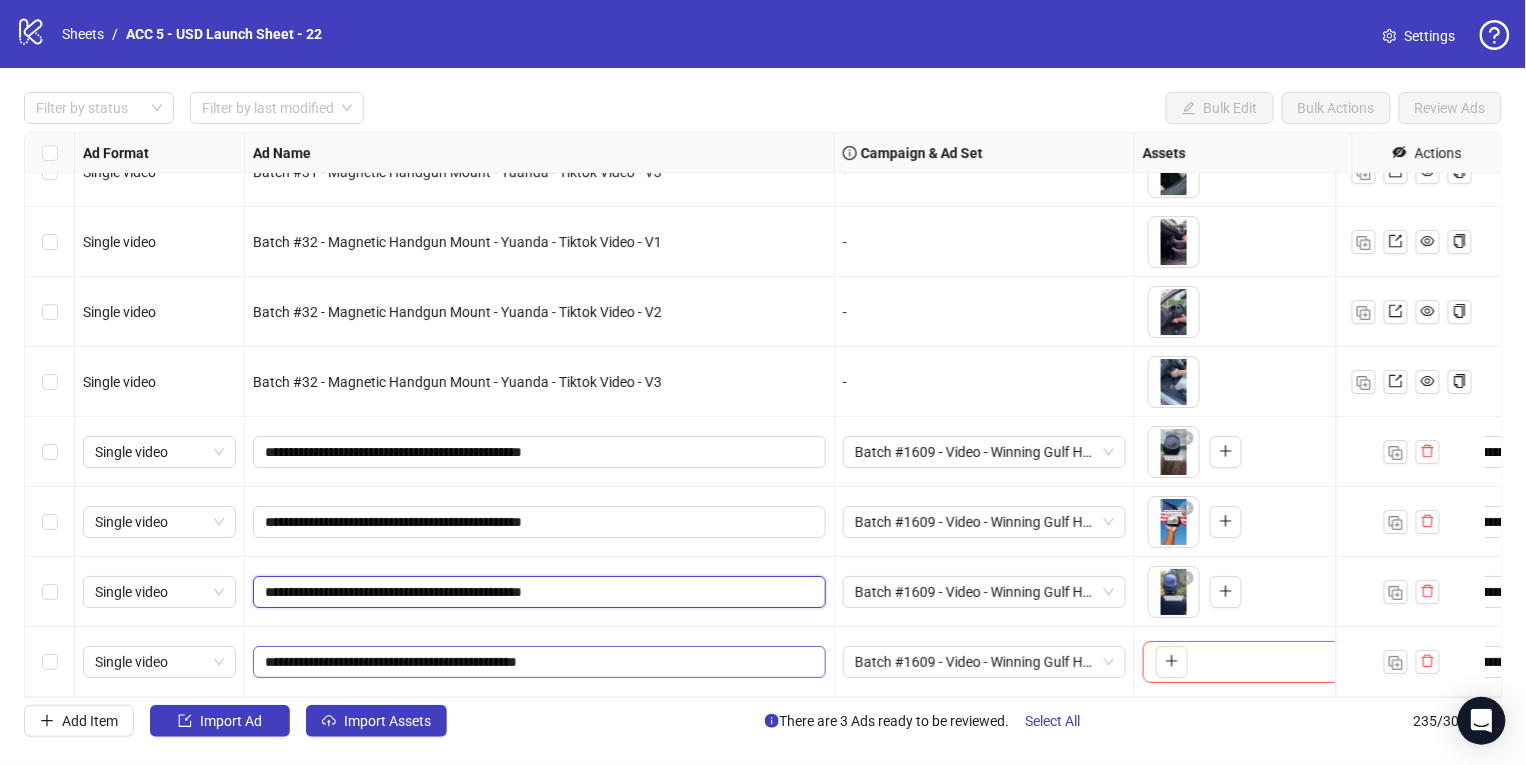 type on "**********" 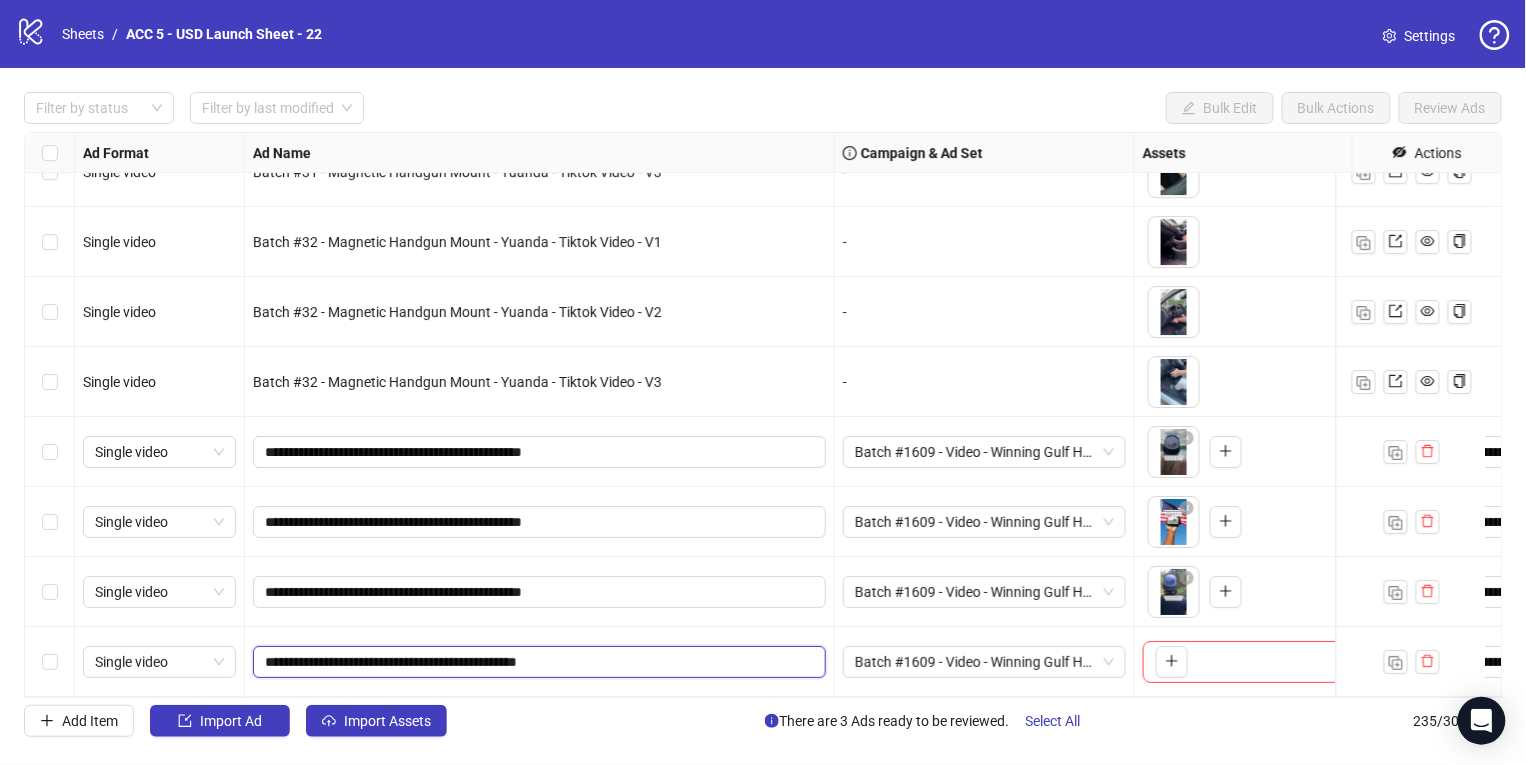 click on "**********" at bounding box center [537, 662] 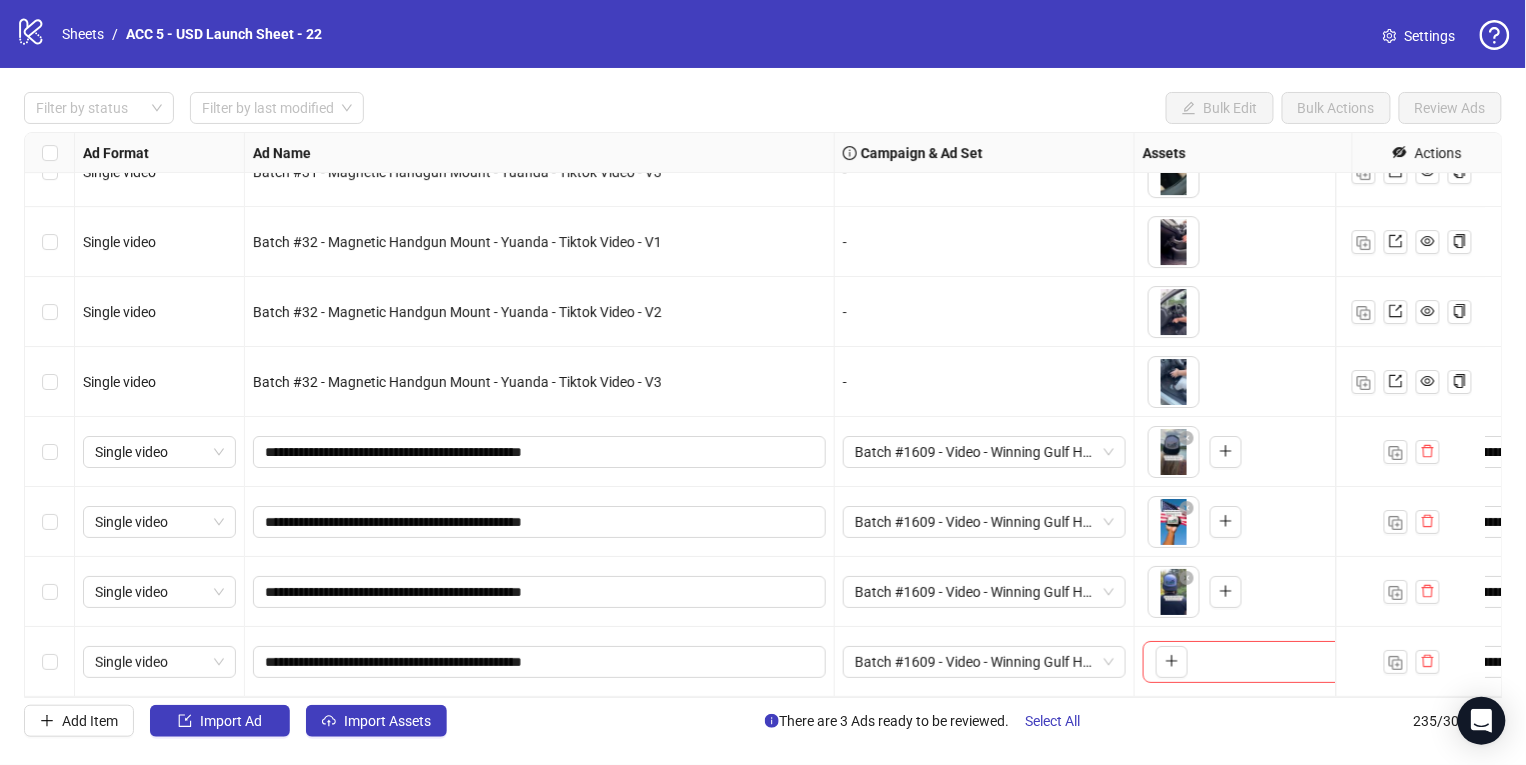 click on "**********" at bounding box center (540, 662) 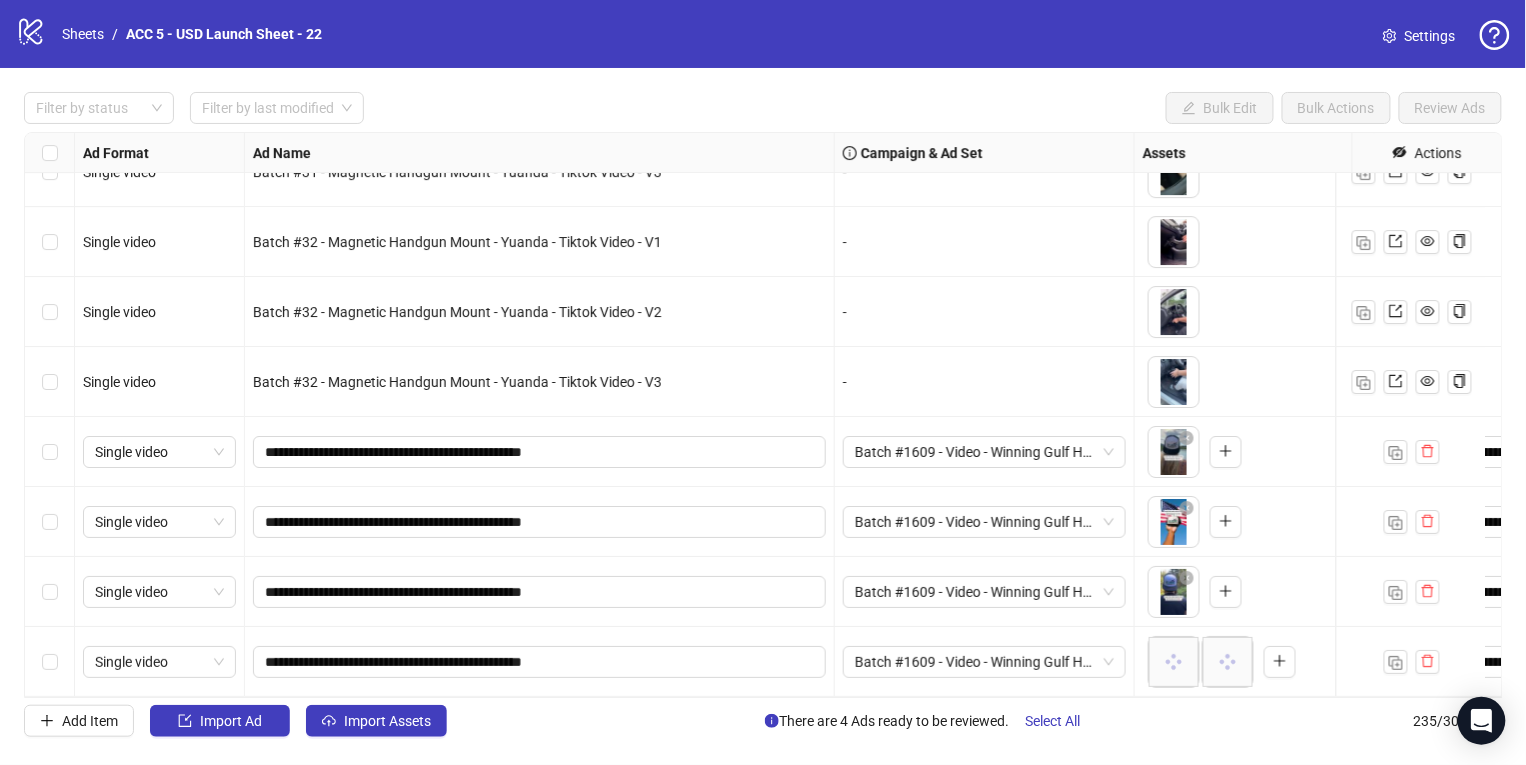 scroll, scrollTop: 15941, scrollLeft: 236, axis: both 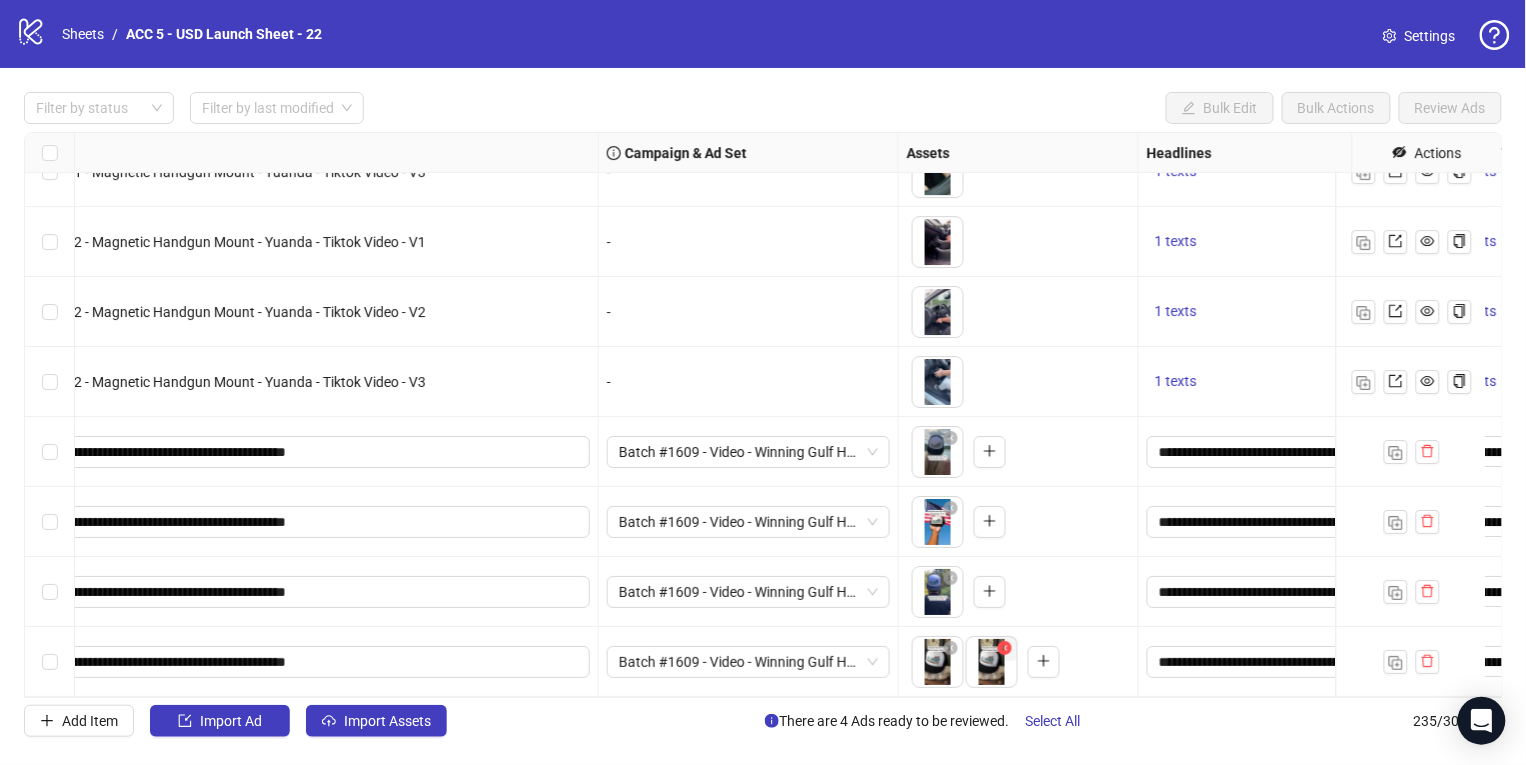 click 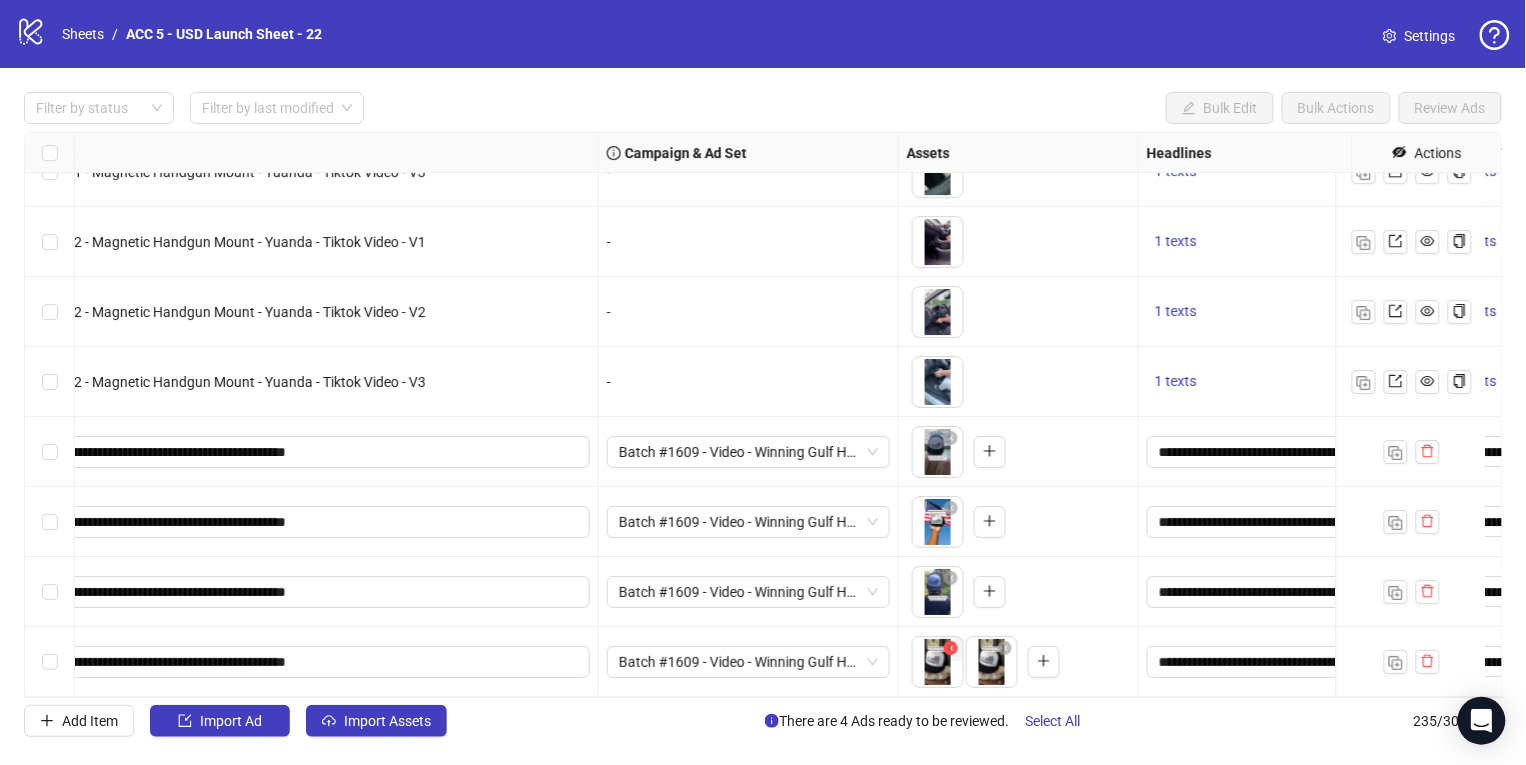 click 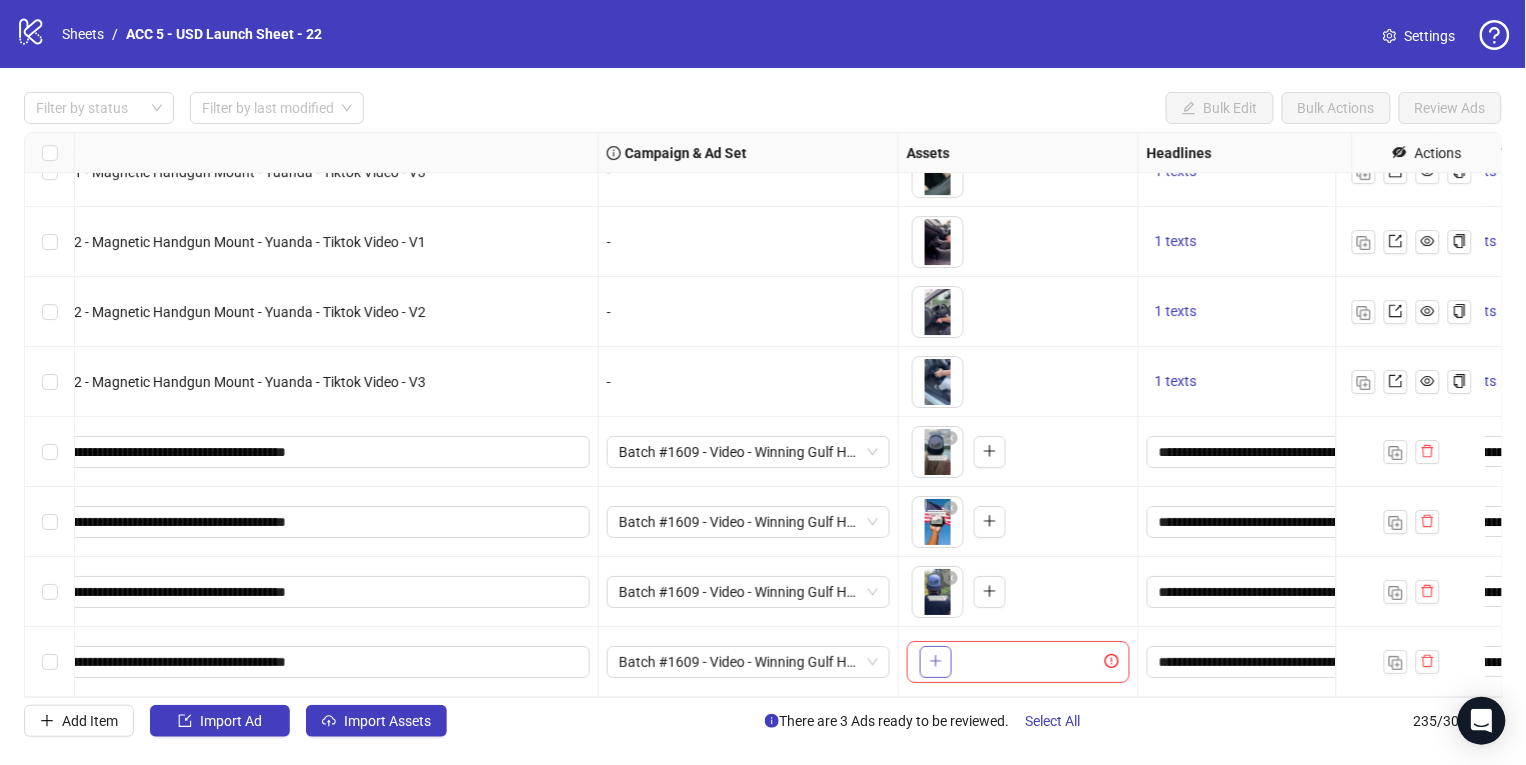 click 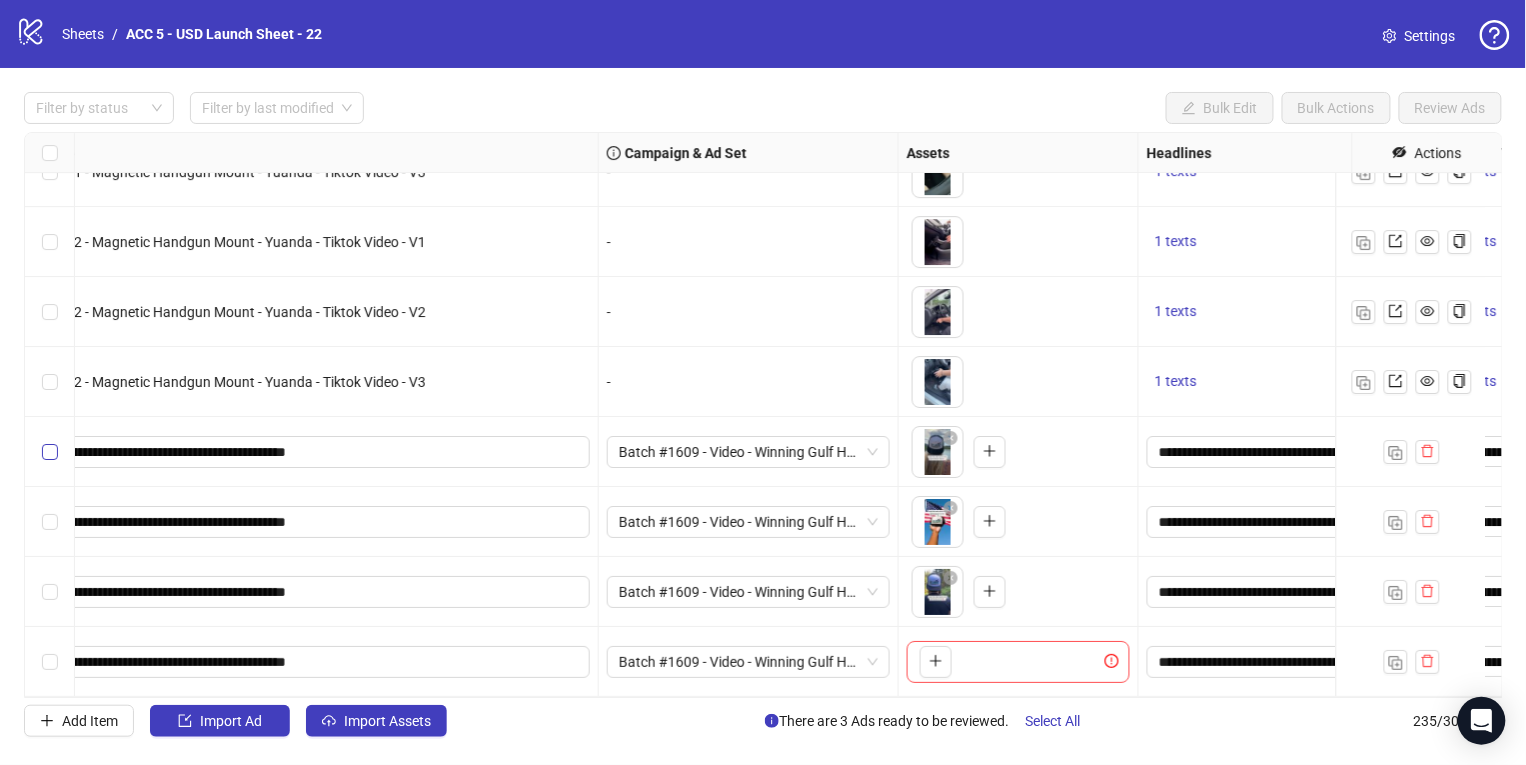 scroll, scrollTop: 15941, scrollLeft: 0, axis: vertical 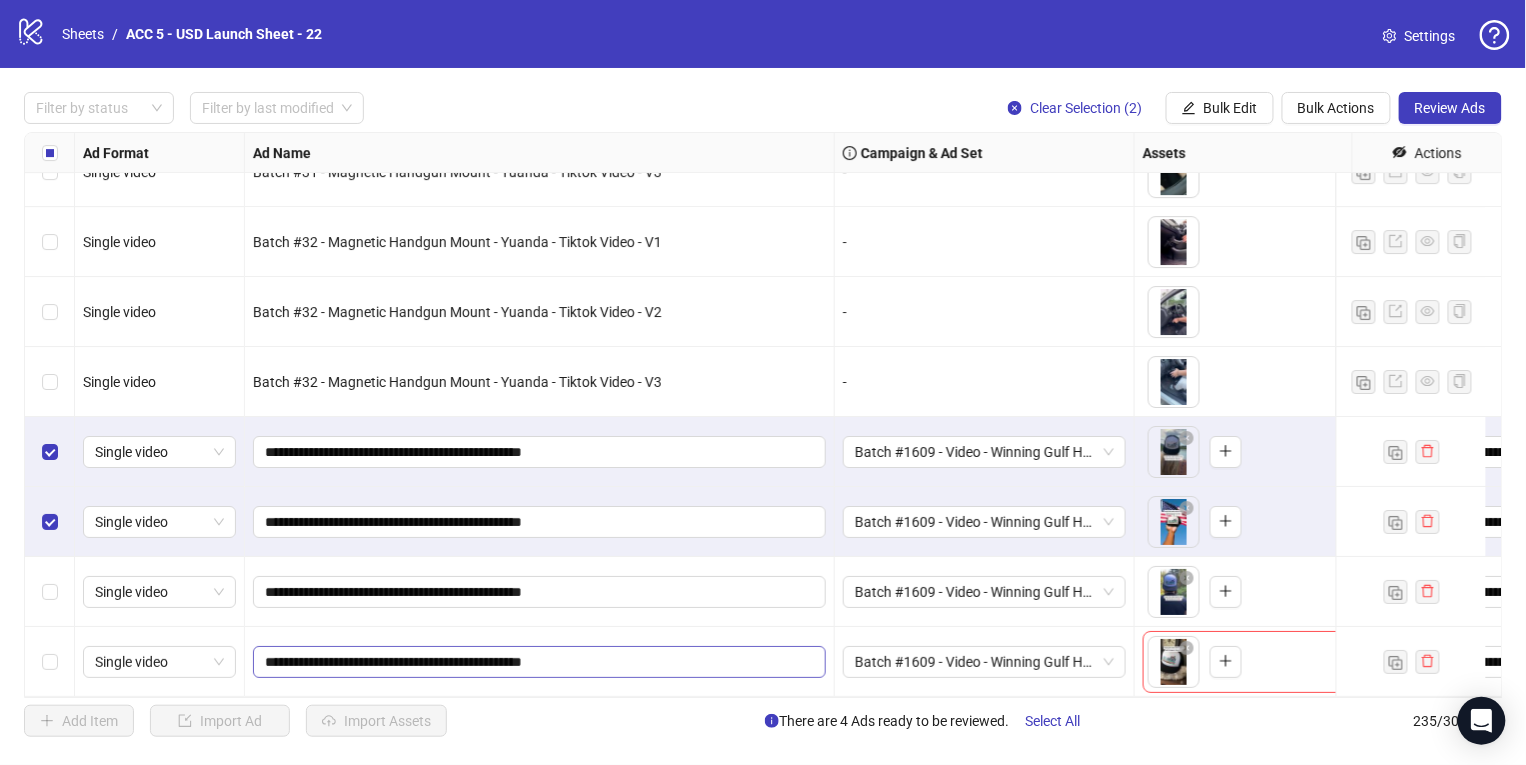 click at bounding box center [50, 662] 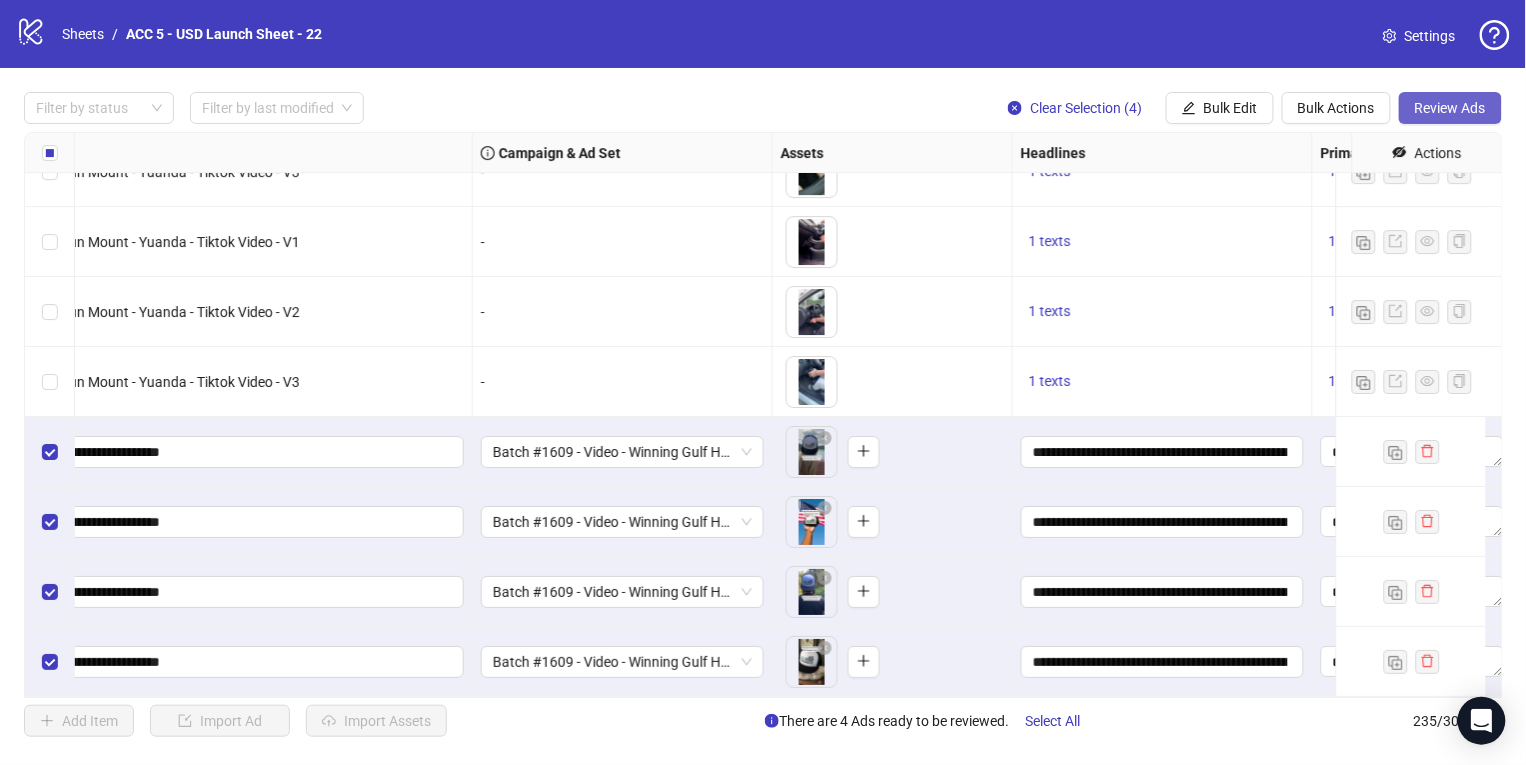 scroll, scrollTop: 15941, scrollLeft: 0, axis: vertical 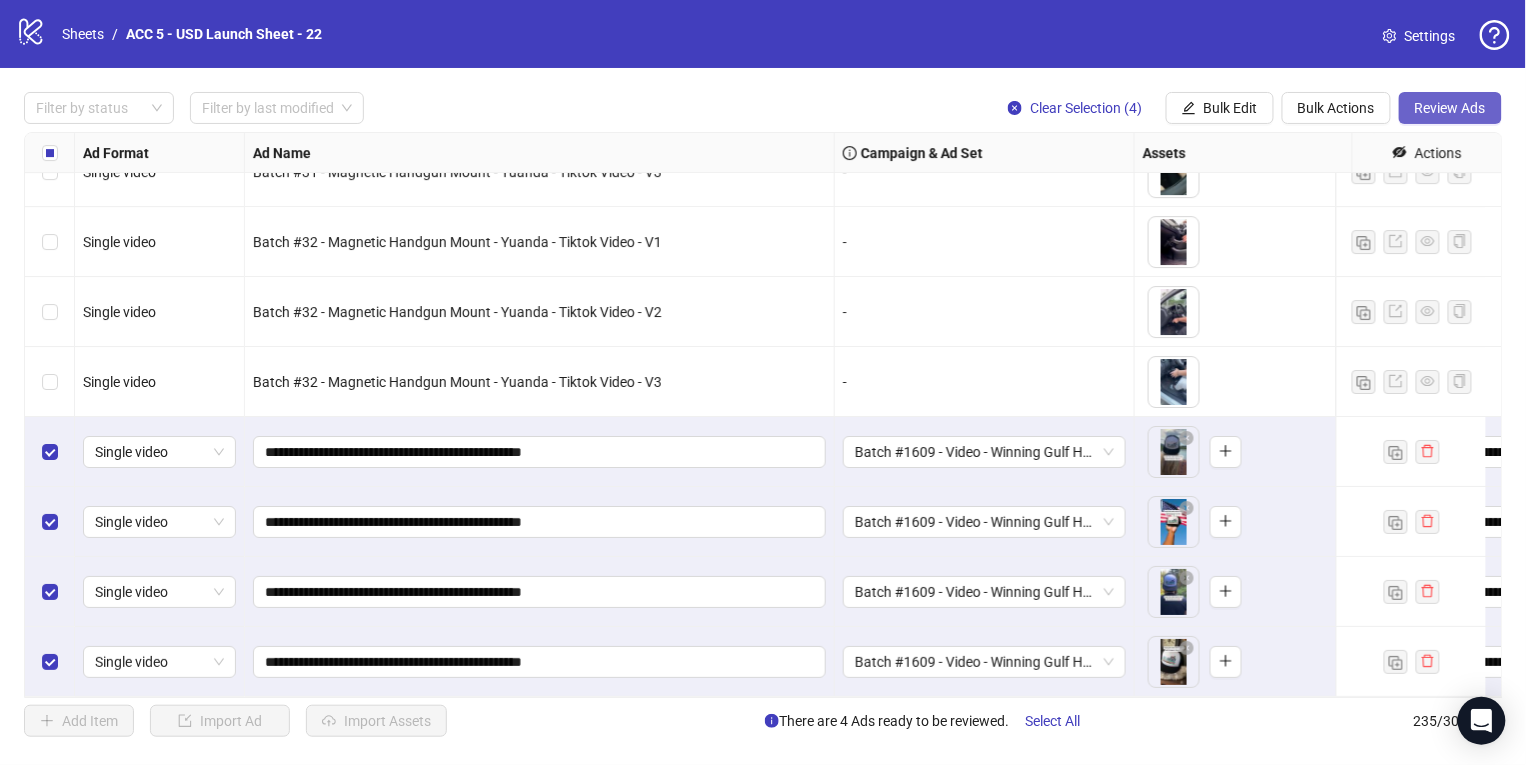 click on "Review Ads" at bounding box center [1450, 108] 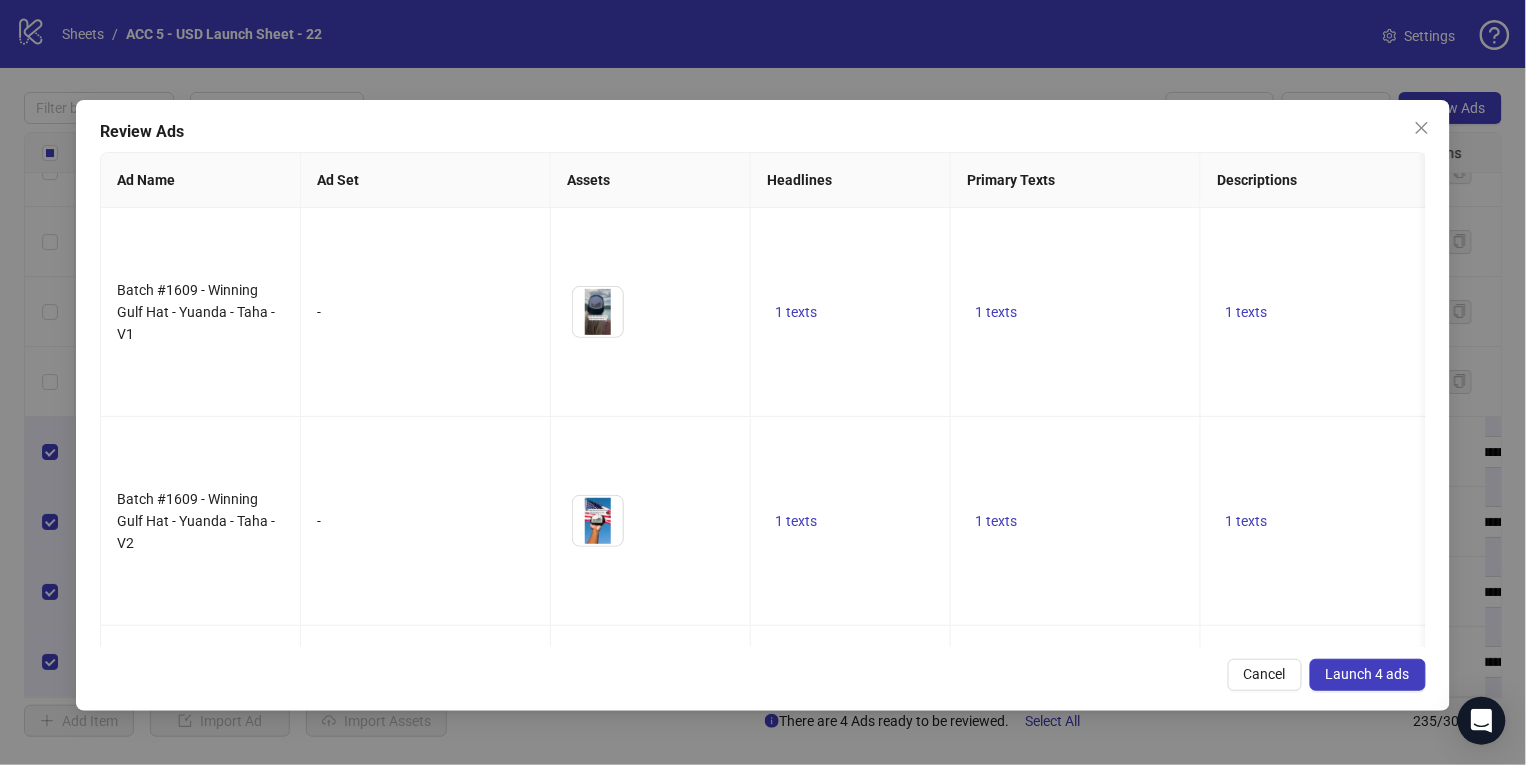 click on "Launch 4 ads" at bounding box center (1368, 675) 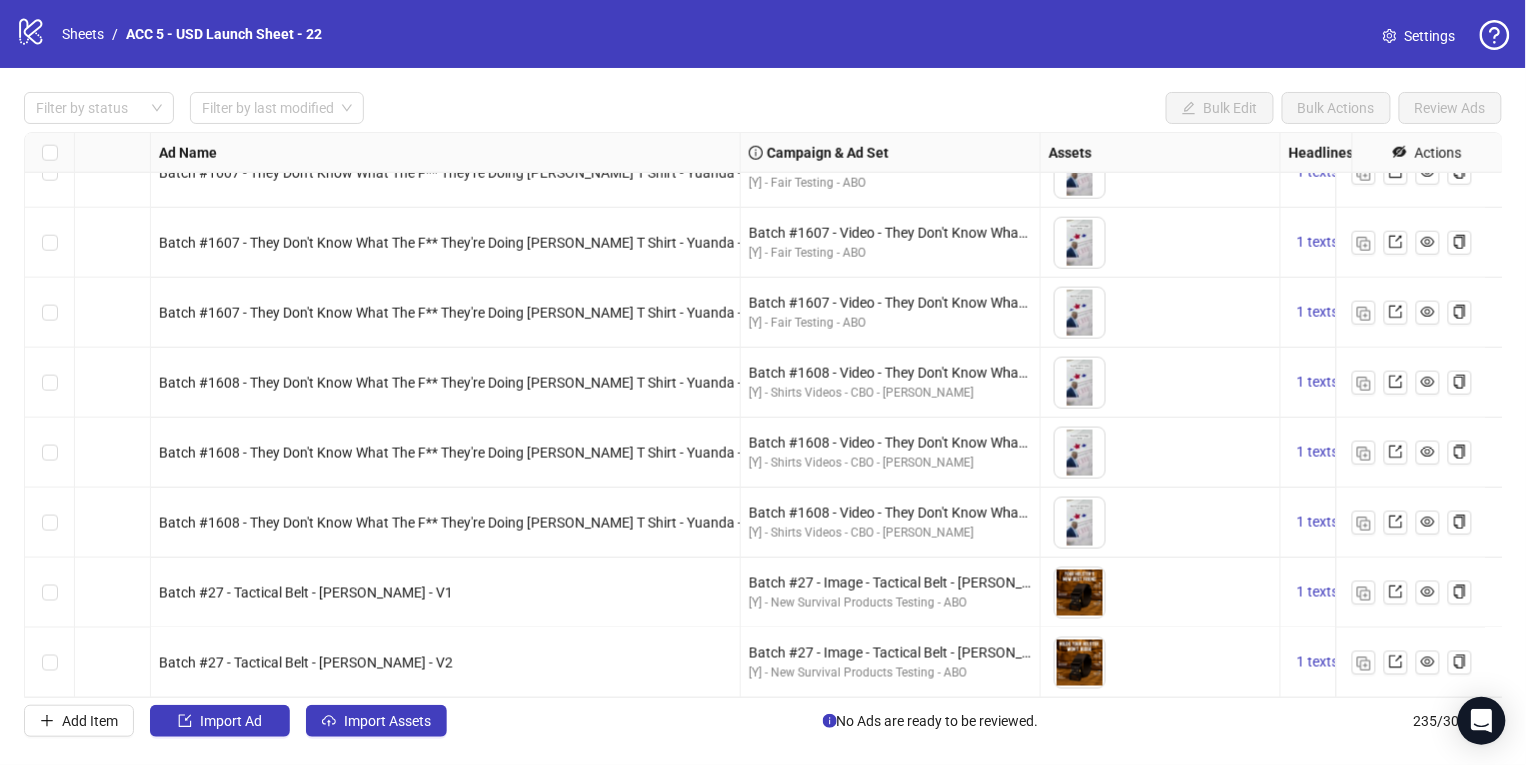 scroll, scrollTop: 14455, scrollLeft: 286, axis: both 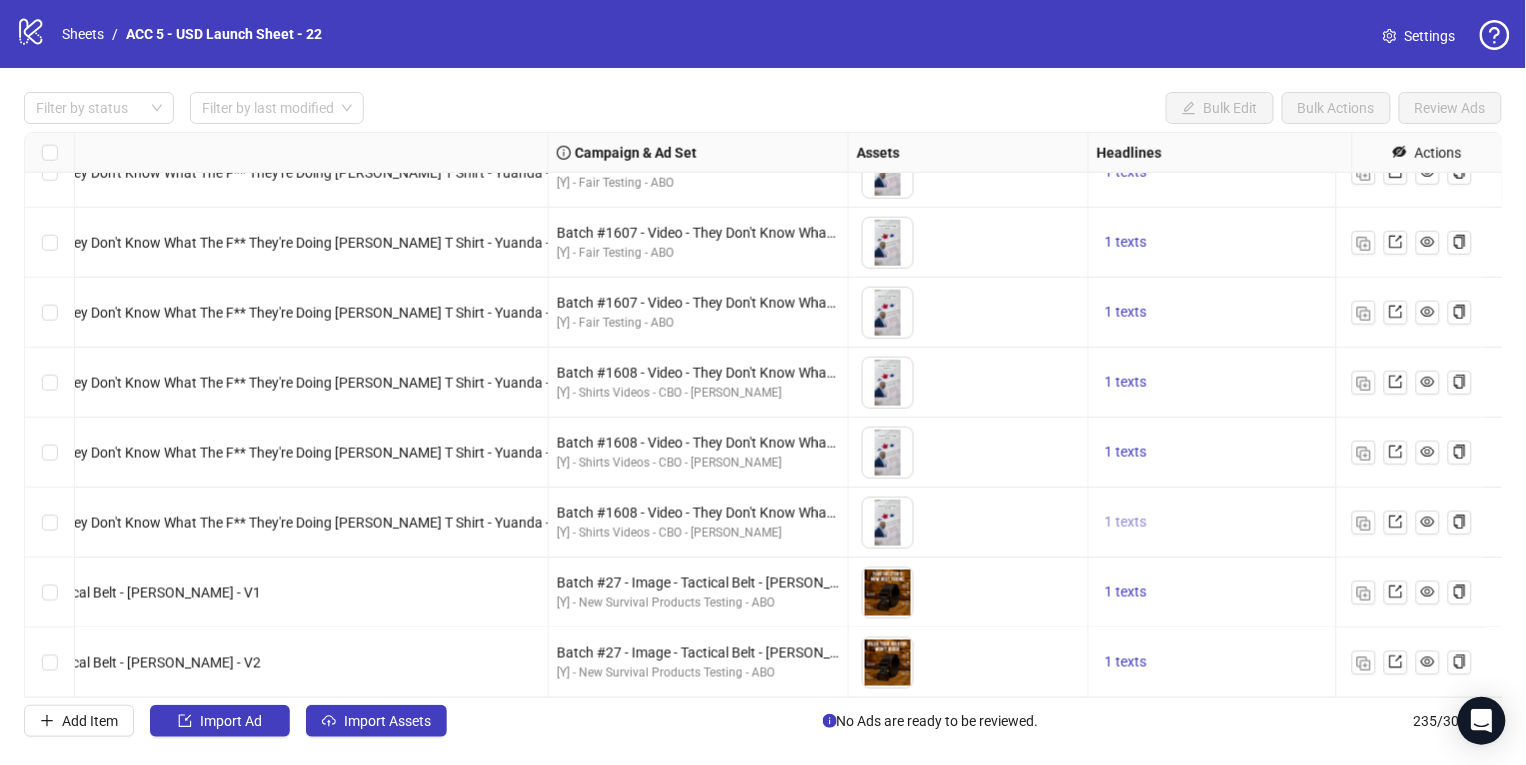 click on "1 texts" at bounding box center (1126, 522) 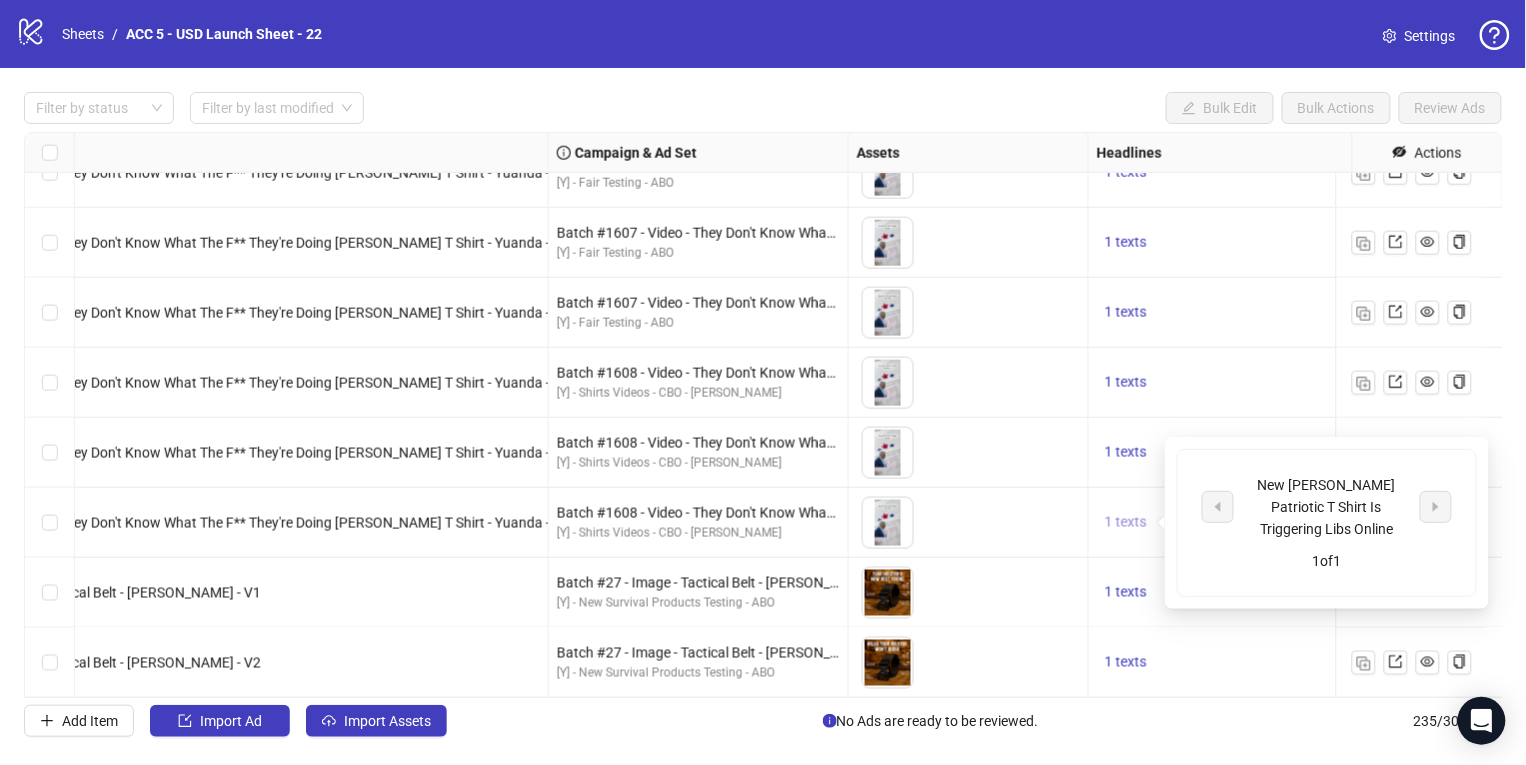 click on "1 texts" at bounding box center (1126, 522) 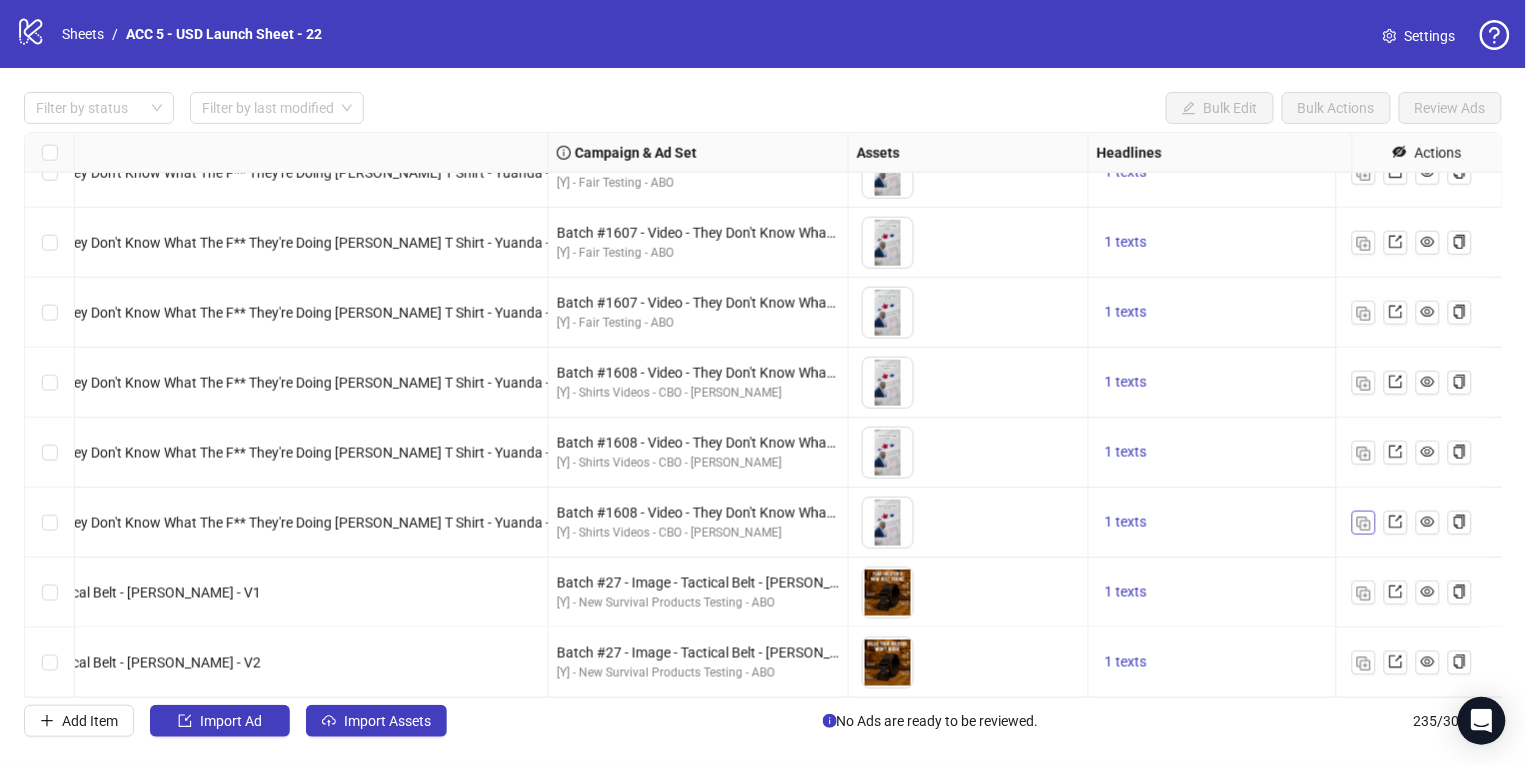 click at bounding box center (1364, 524) 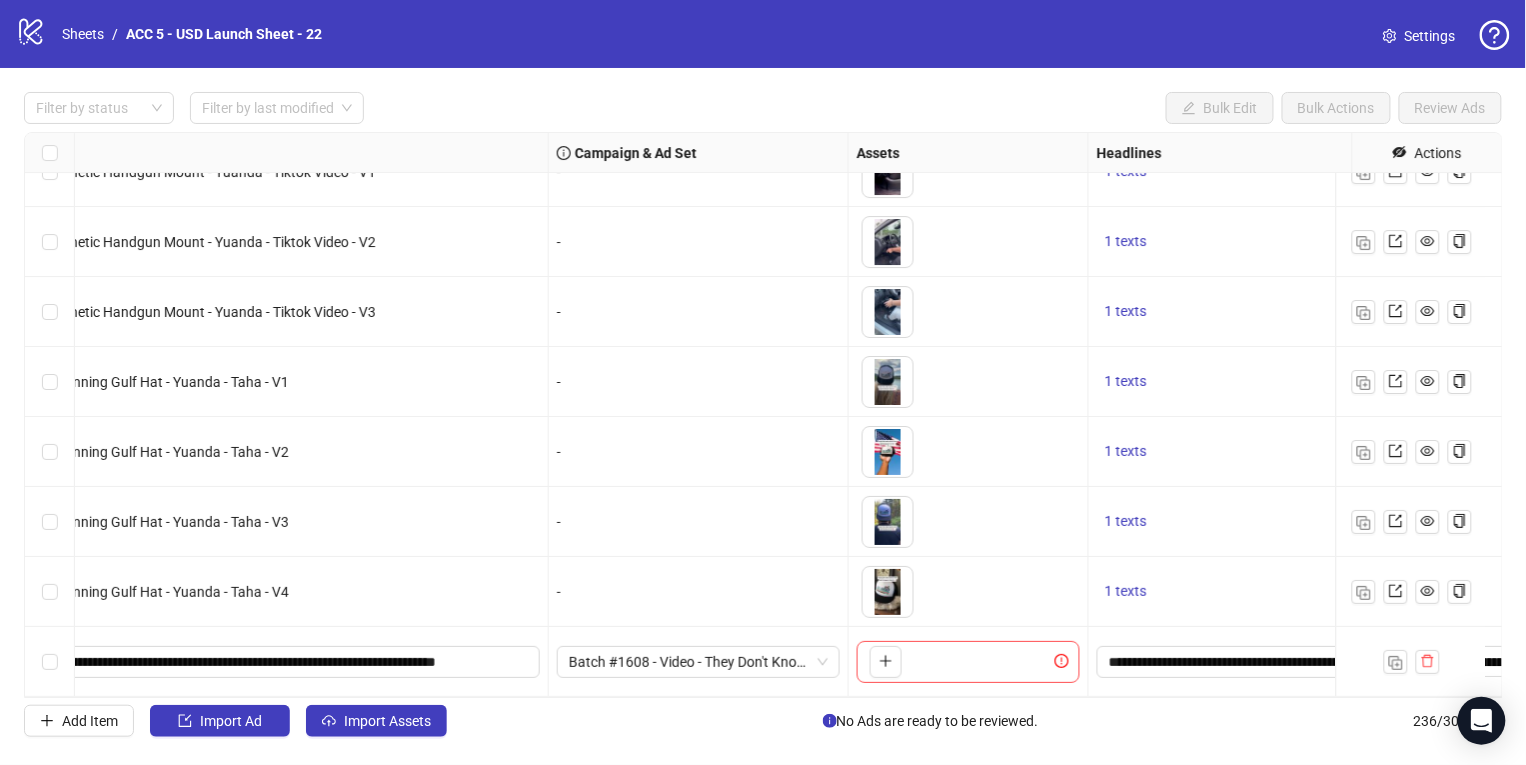 scroll, scrollTop: 16011, scrollLeft: 0, axis: vertical 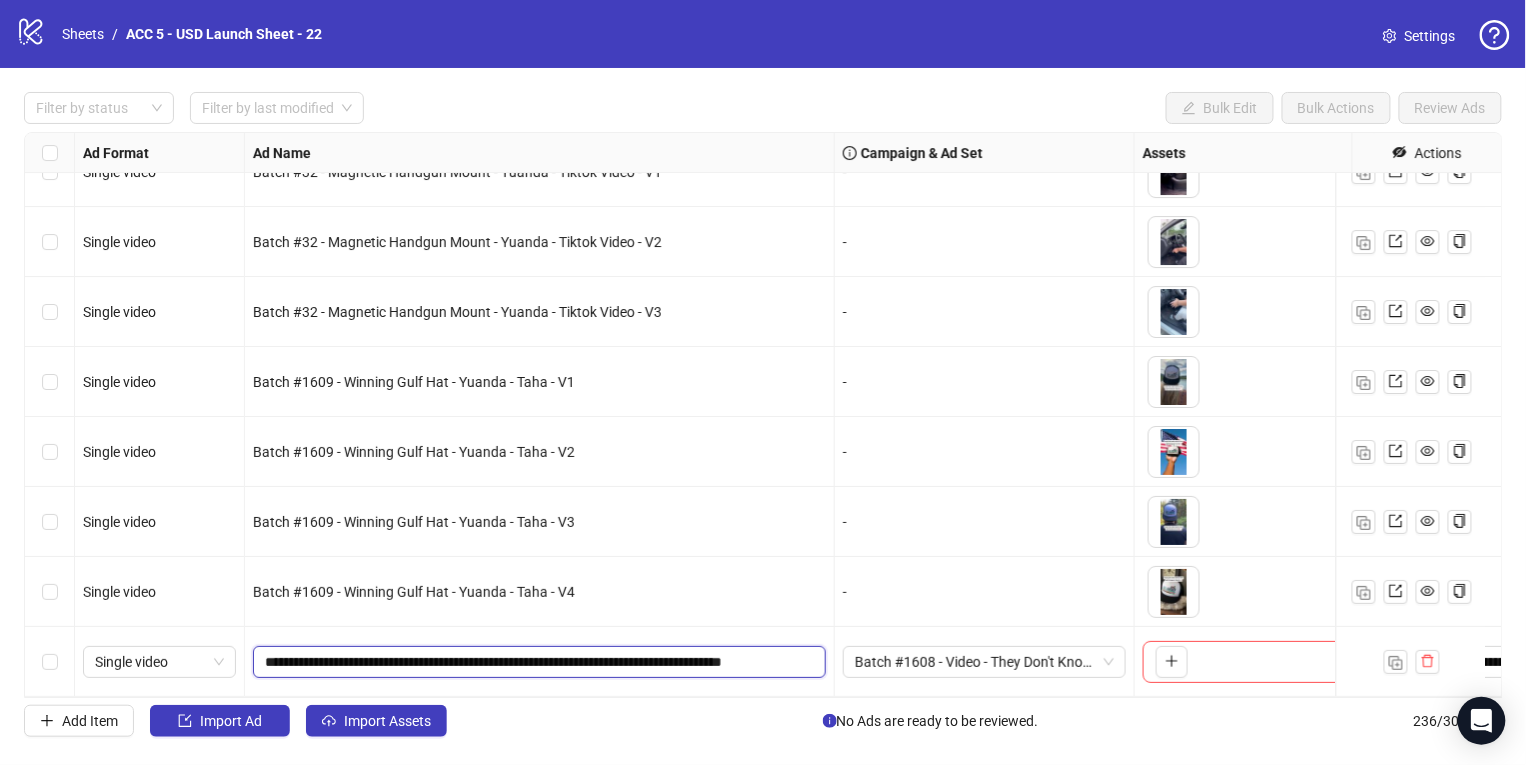click on "**********" at bounding box center [537, 662] 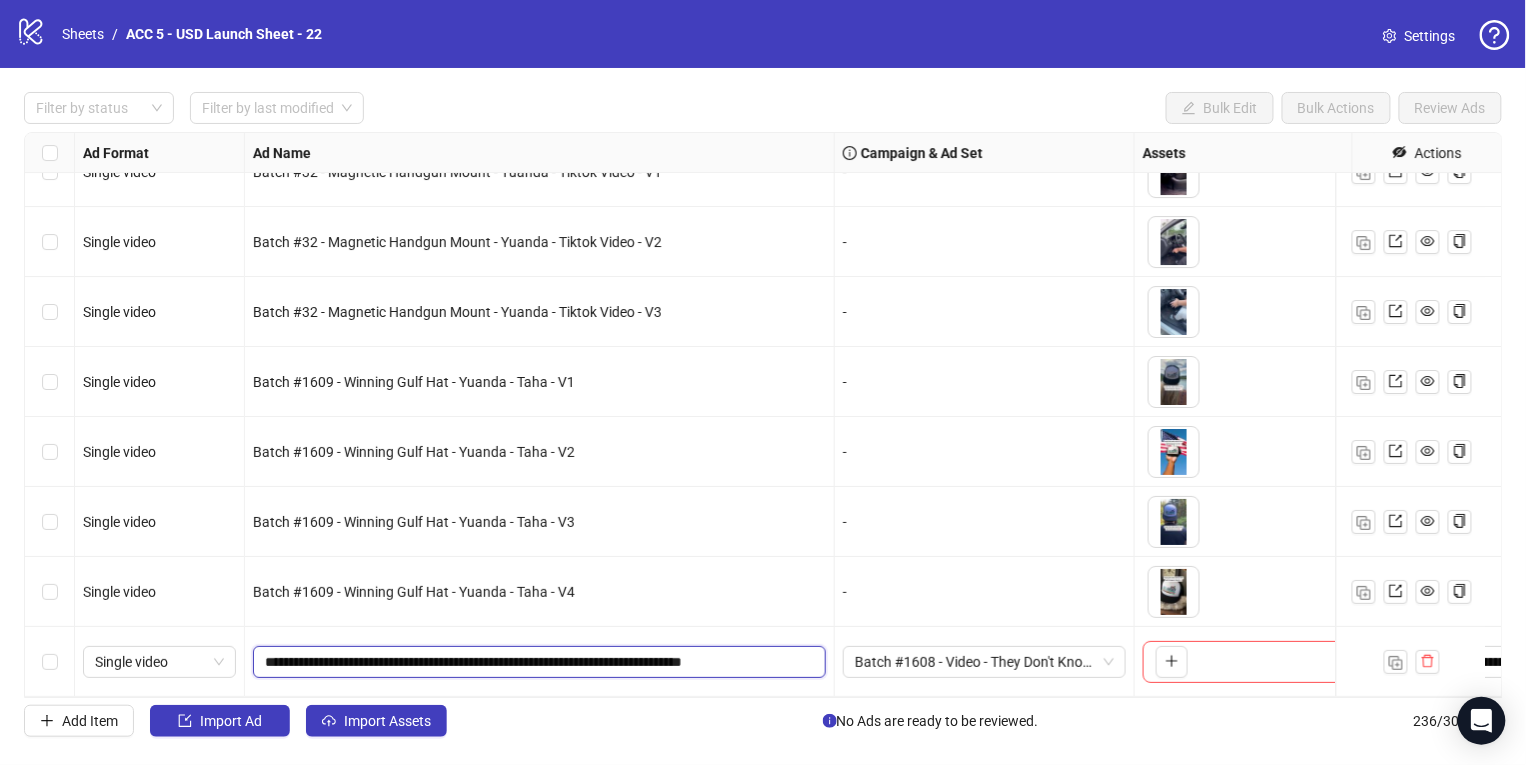 drag, startPoint x: 723, startPoint y: 646, endPoint x: 997, endPoint y: 681, distance: 276.22635 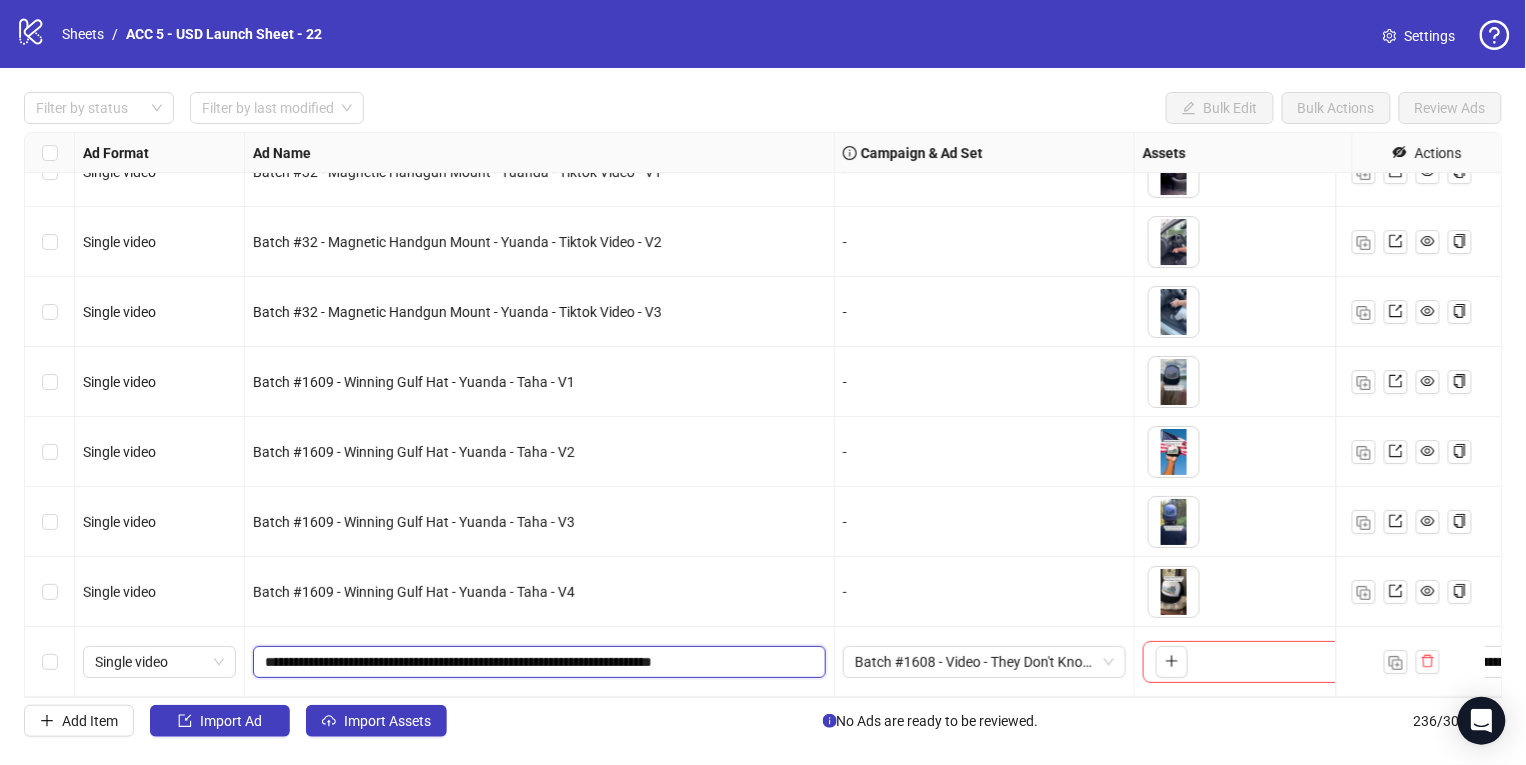 drag, startPoint x: 390, startPoint y: 642, endPoint x: 342, endPoint y: 641, distance: 48.010414 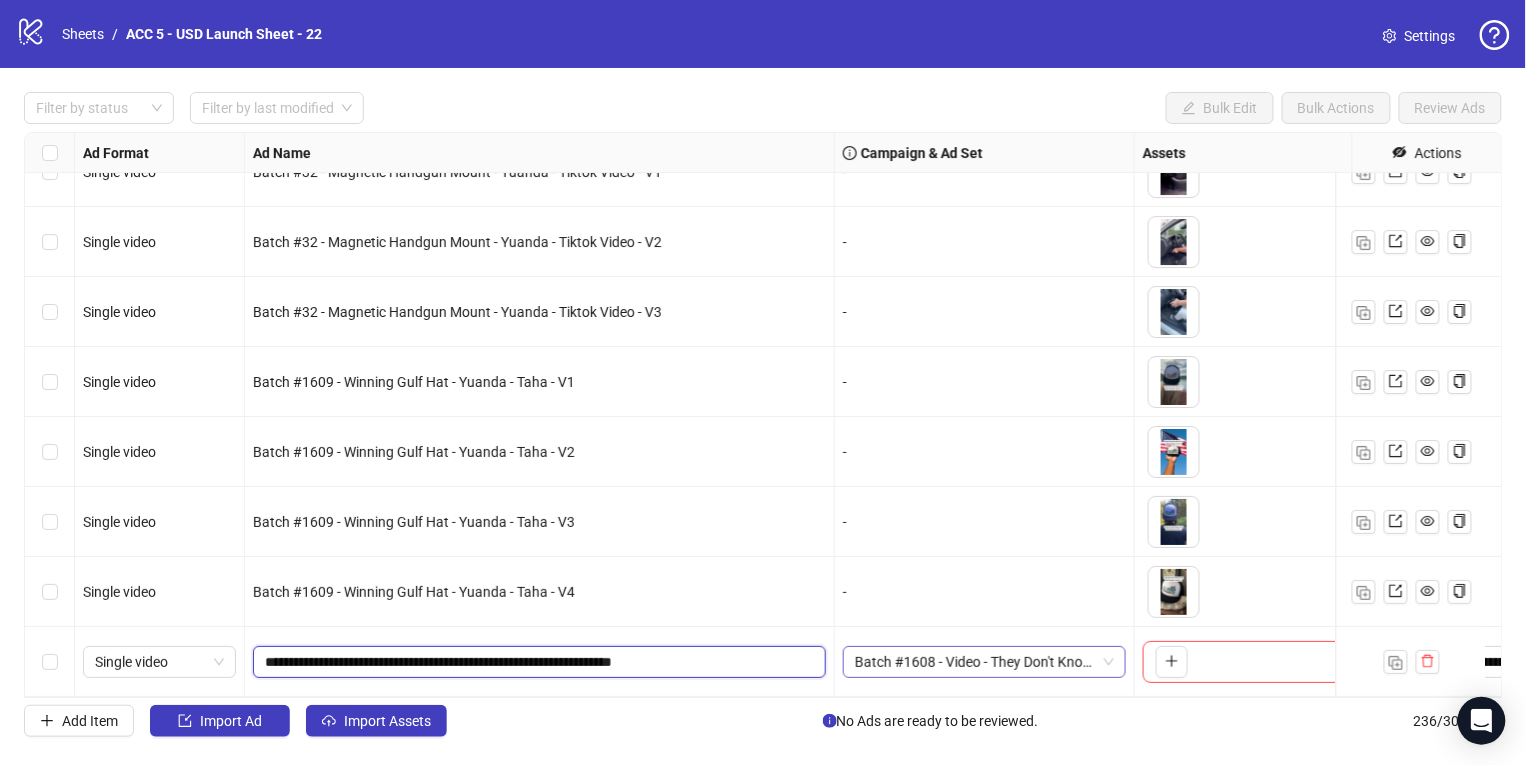 click on "Batch #1608 - Video - They Don't Know What The F** They're Doing Trump T Shirt - Yuanda - Taha - July 20" at bounding box center [984, 662] 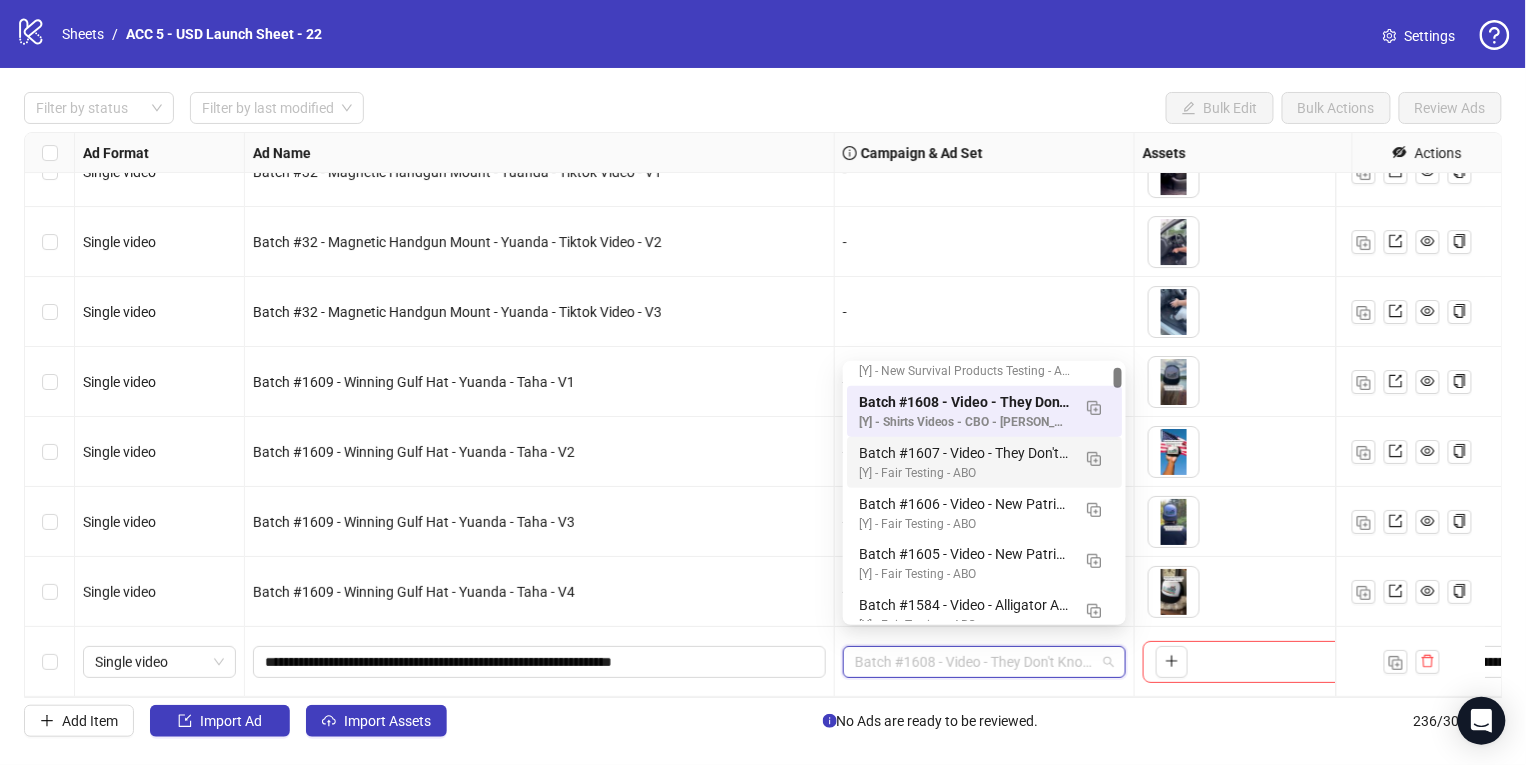 scroll, scrollTop: 349, scrollLeft: 0, axis: vertical 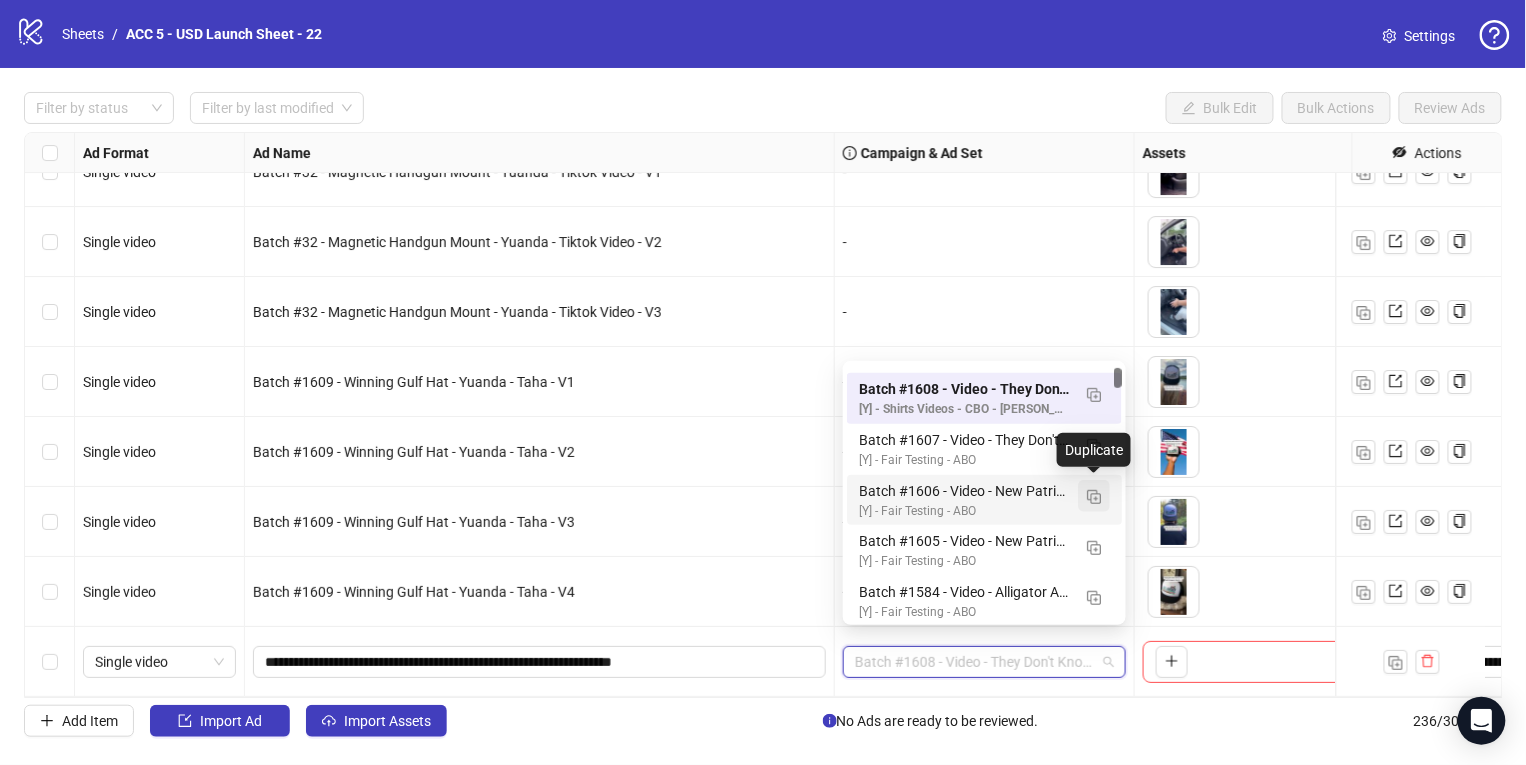 click at bounding box center [1094, 497] 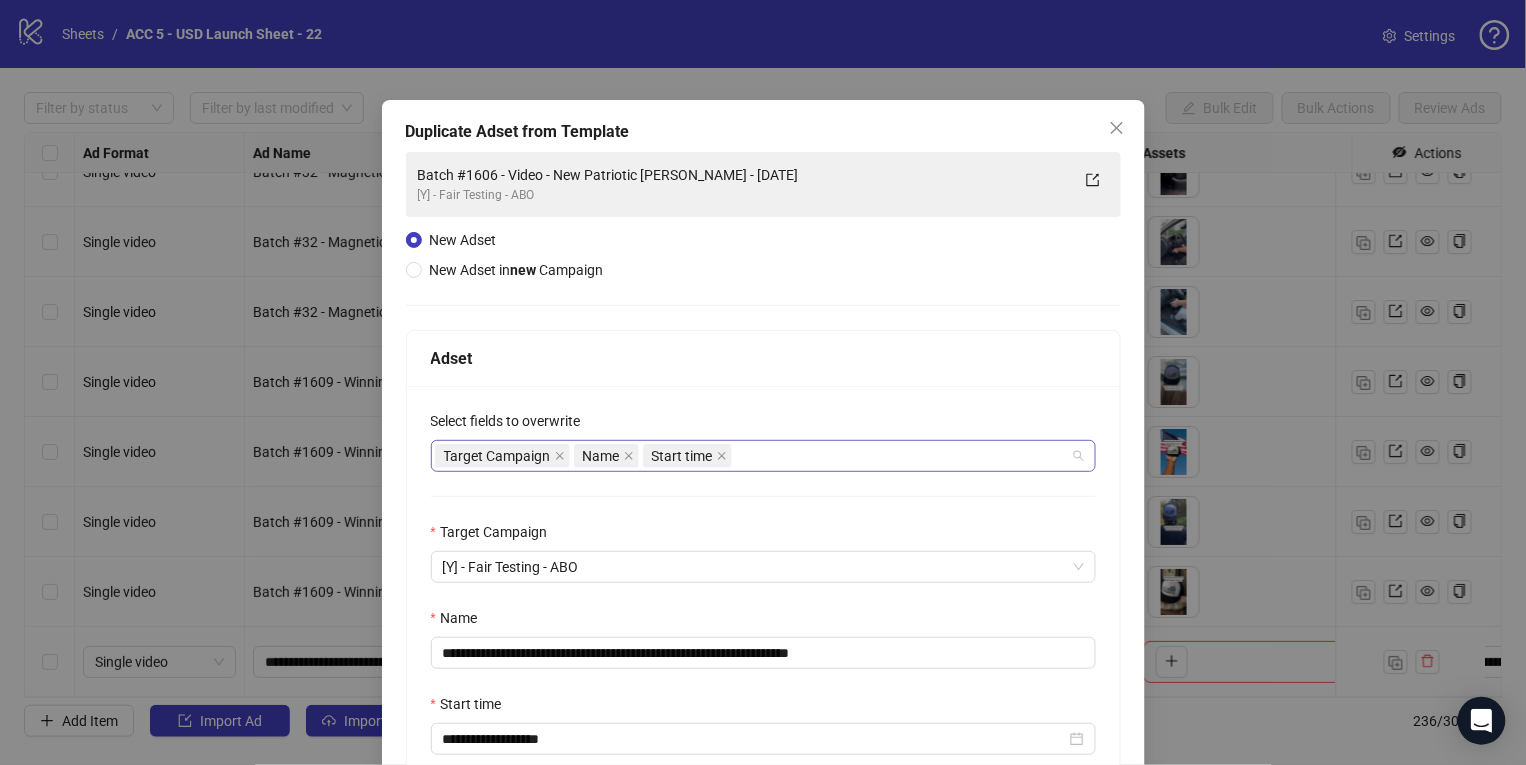 click on "Target Campaign Name Start time" at bounding box center (753, 456) 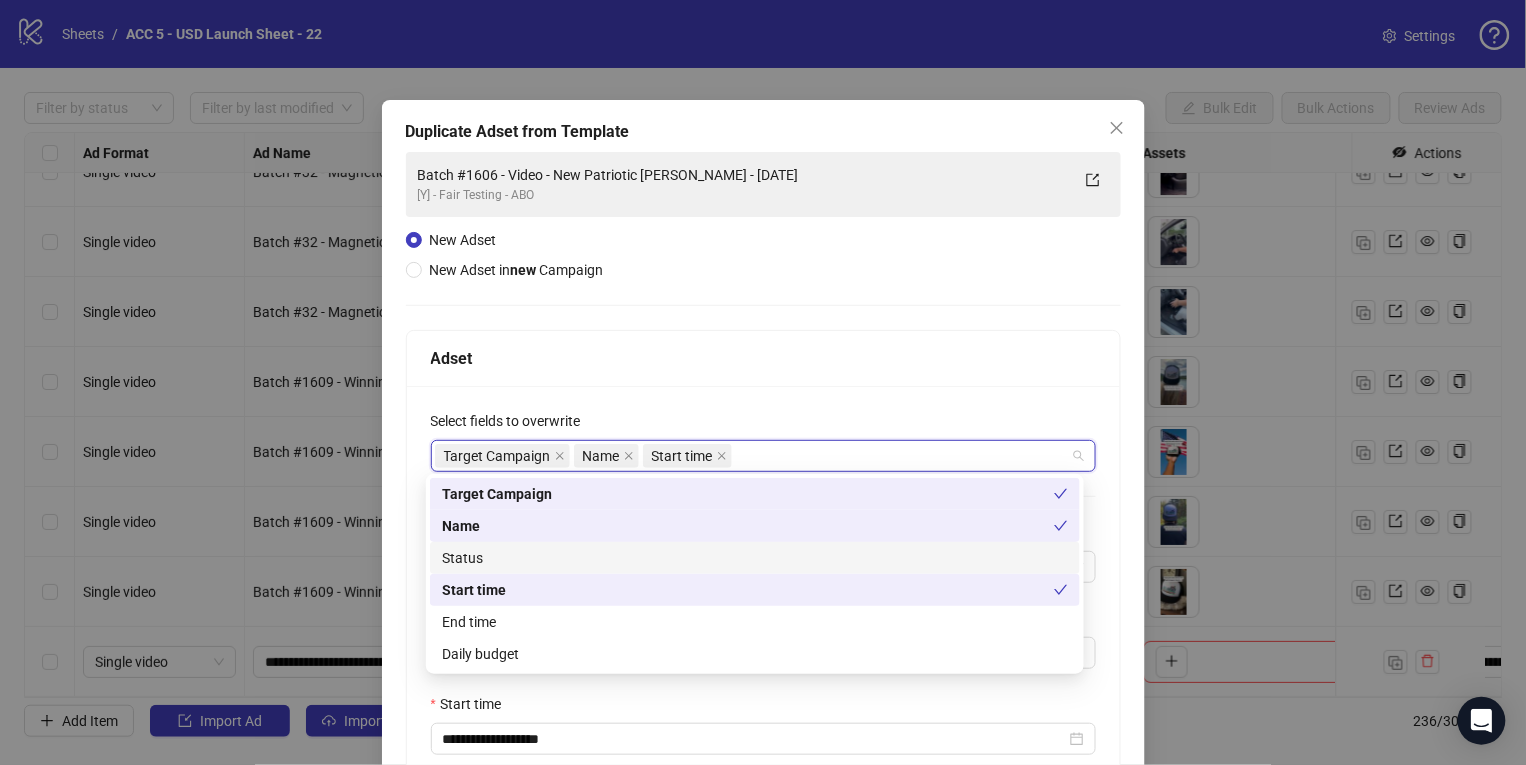 click on "Status" at bounding box center (755, 558) 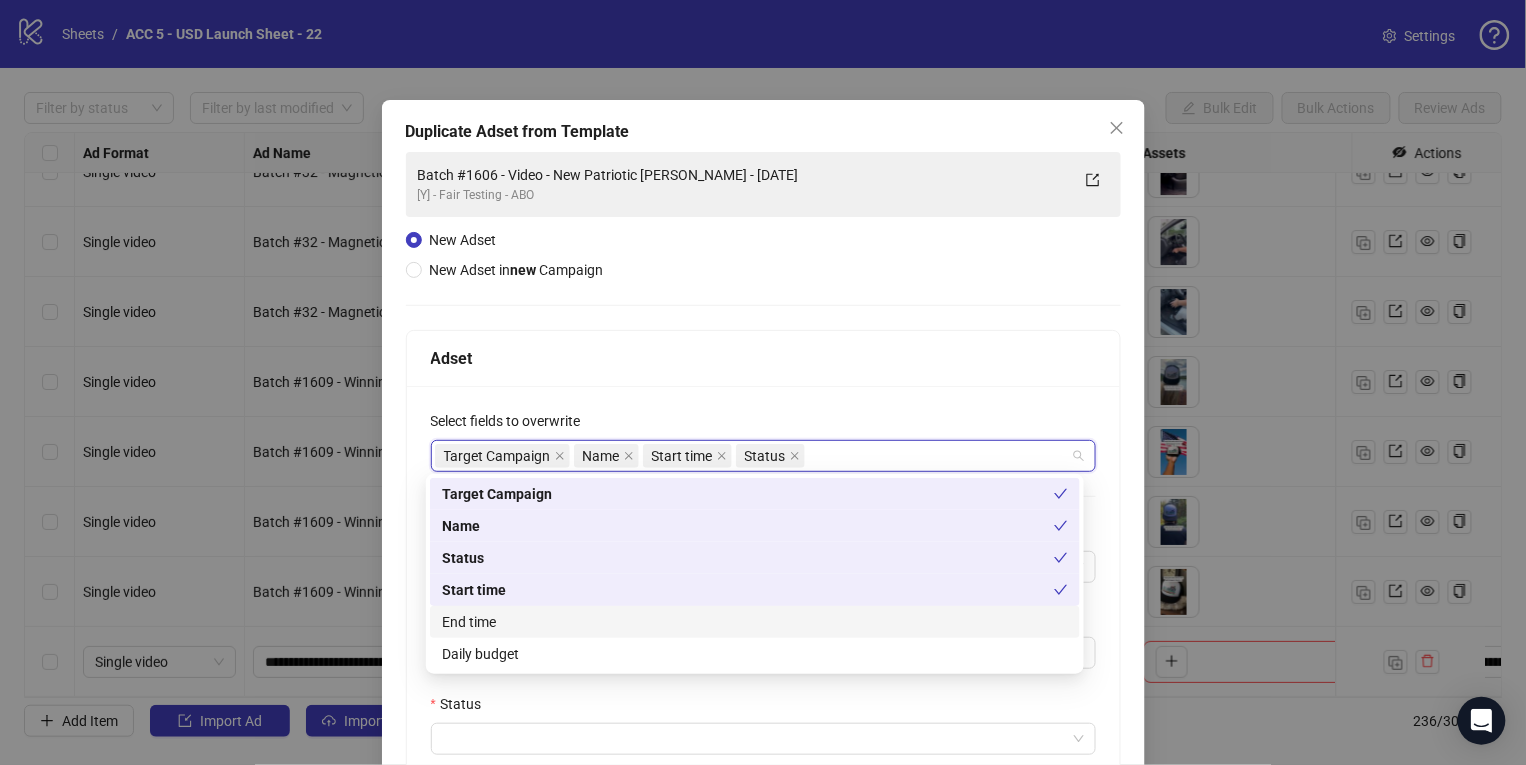 drag, startPoint x: 504, startPoint y: 624, endPoint x: 507, endPoint y: 663, distance: 39.115215 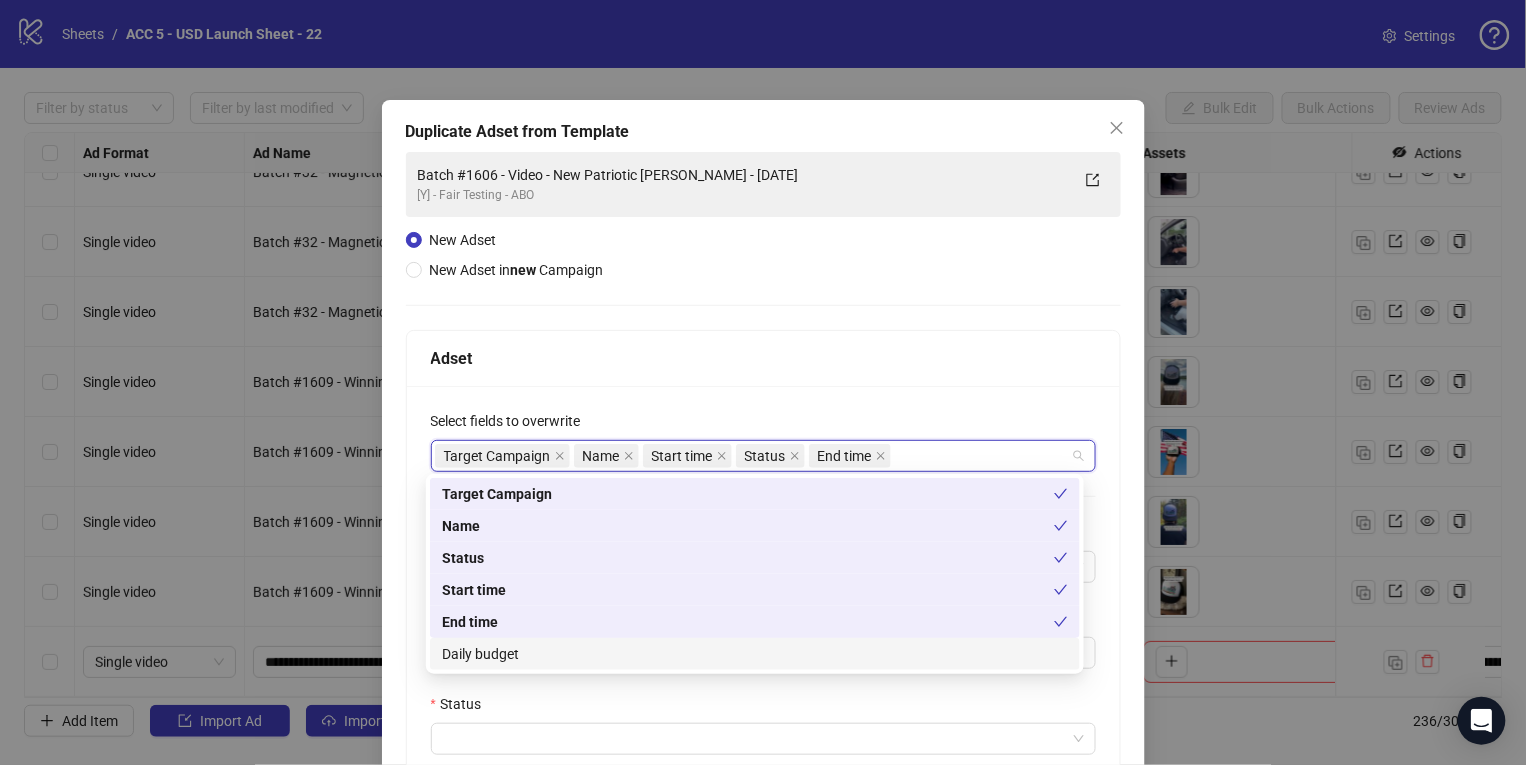 drag, startPoint x: 507, startPoint y: 663, endPoint x: 545, endPoint y: 671, distance: 38.832977 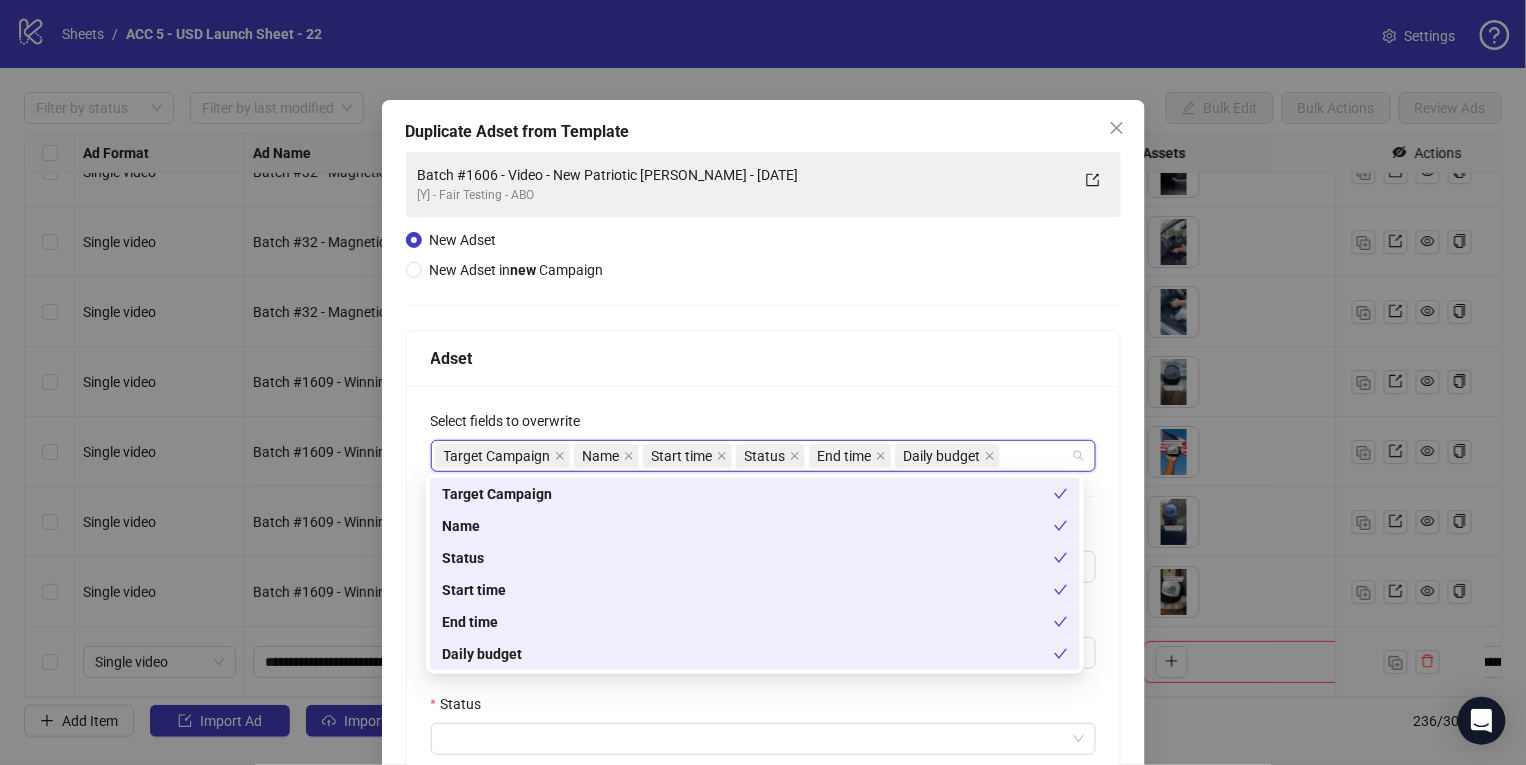 click on "Status" at bounding box center [763, 708] 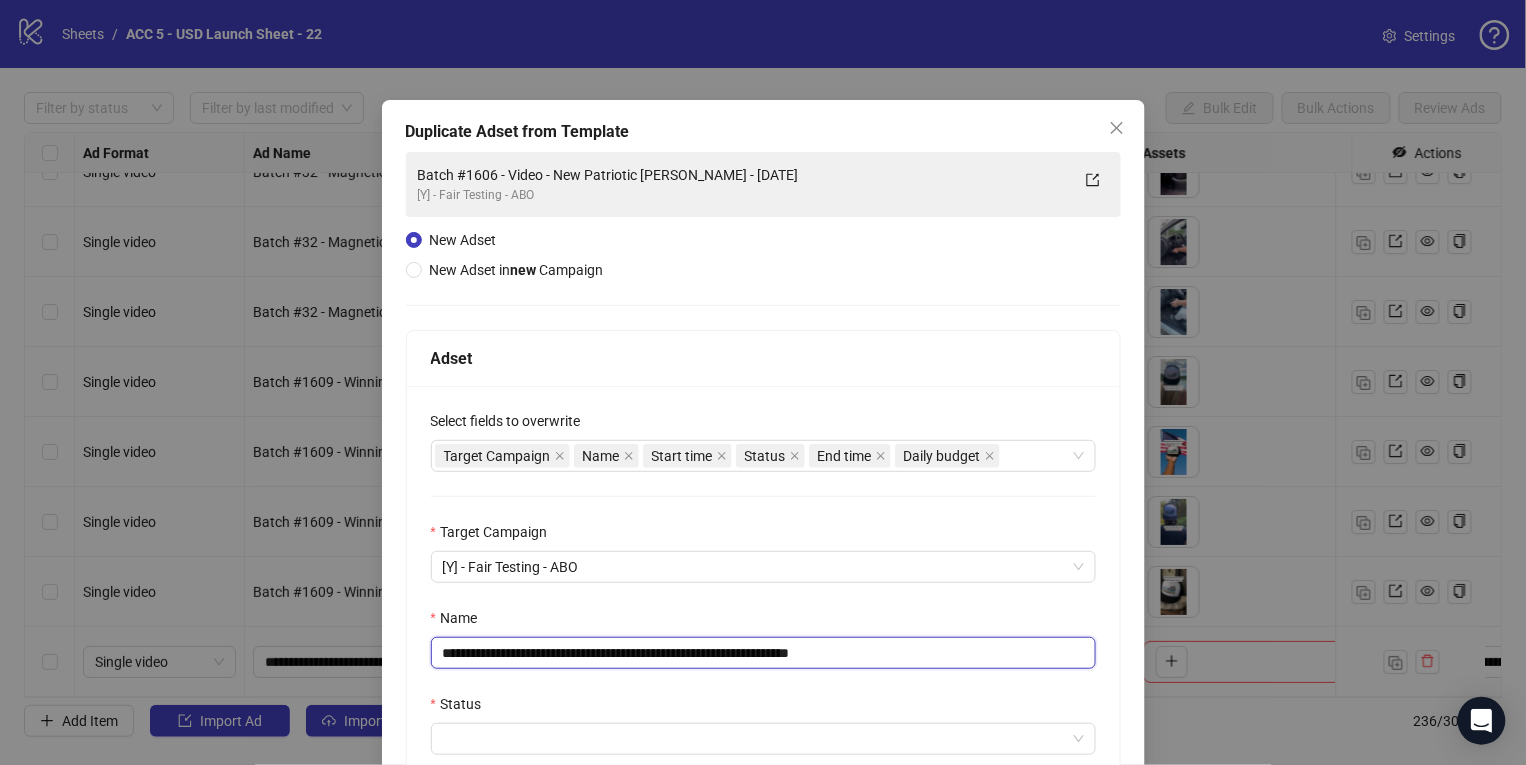 click on "**********" at bounding box center [763, 653] 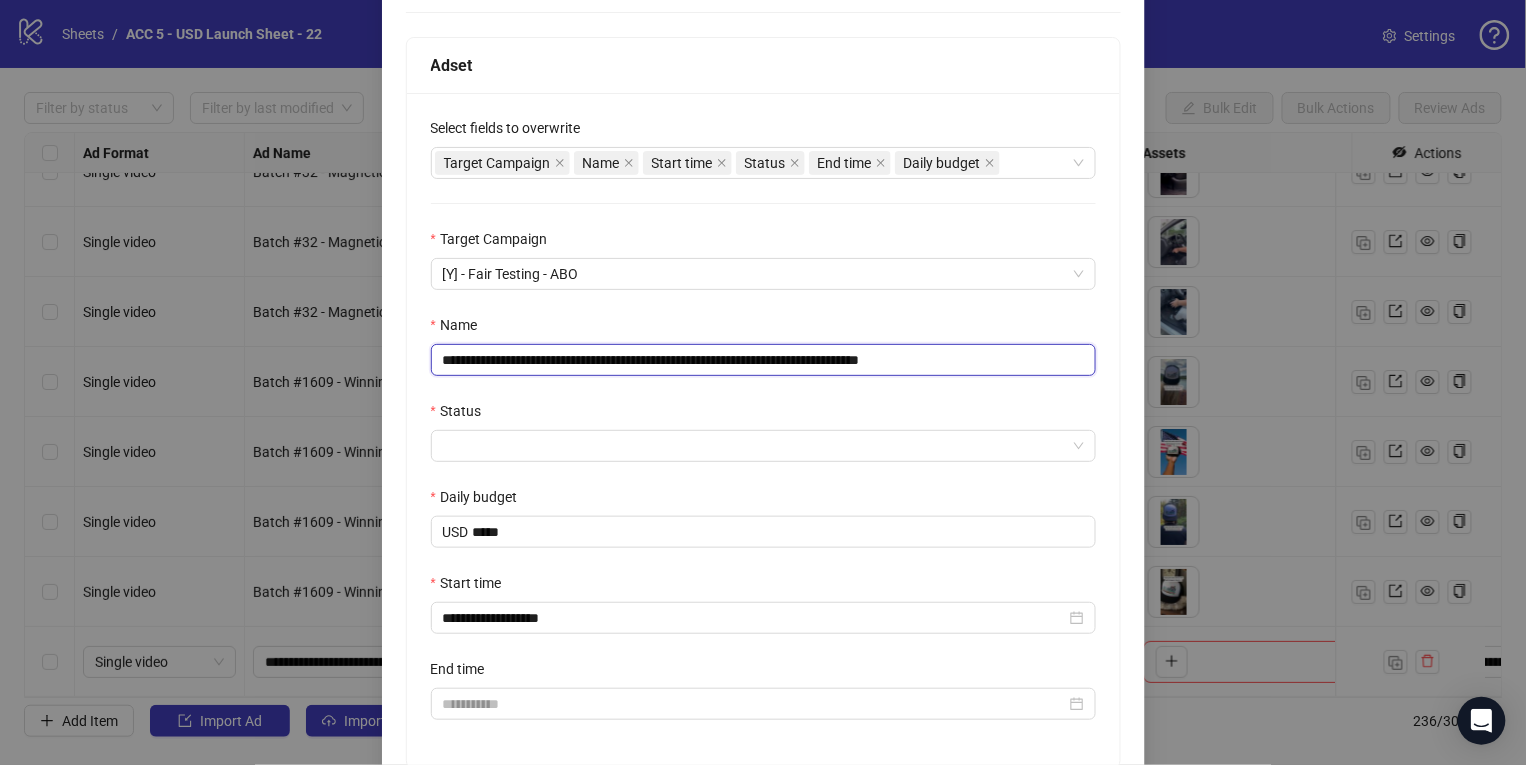 scroll, scrollTop: 364, scrollLeft: 0, axis: vertical 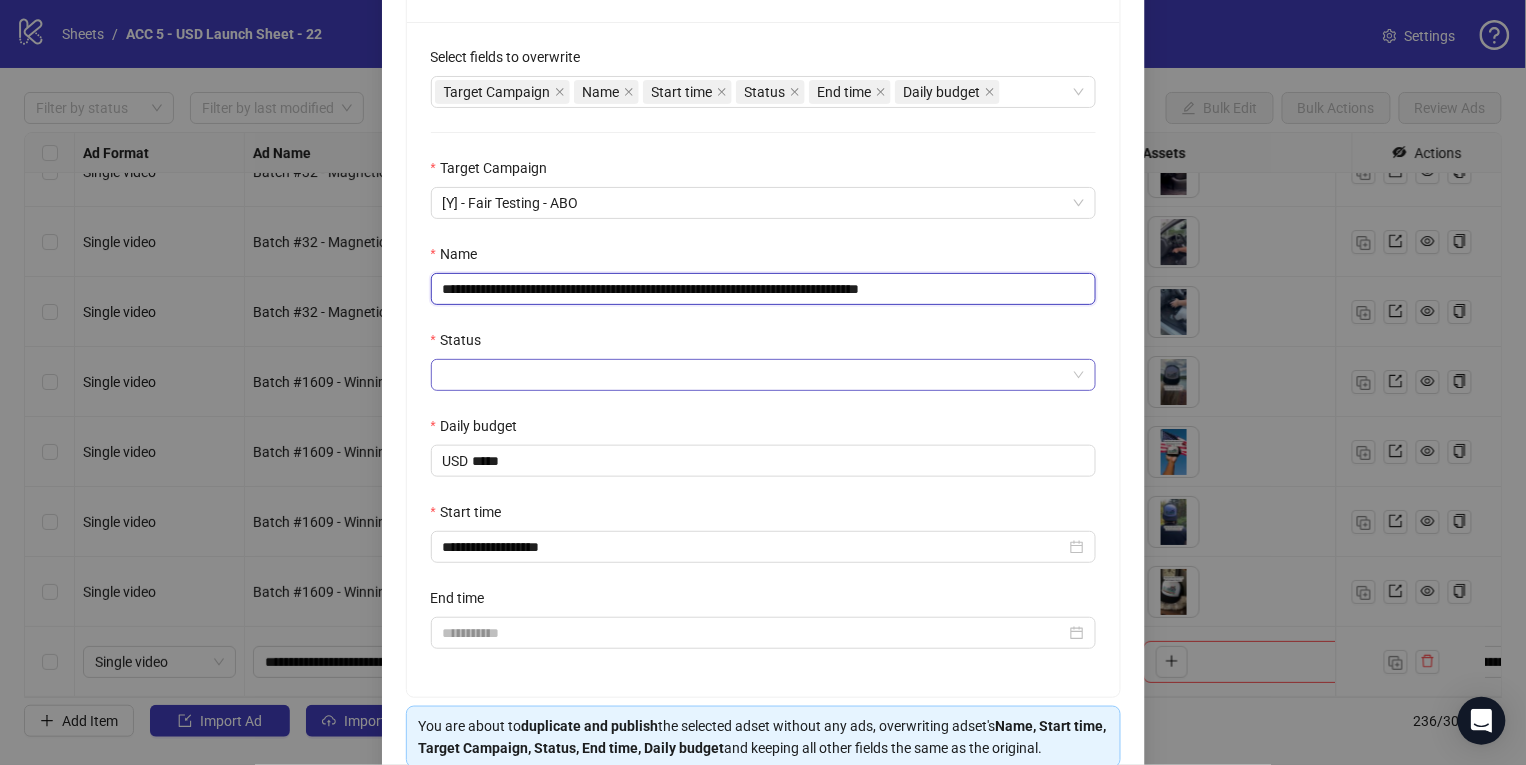 type on "**********" 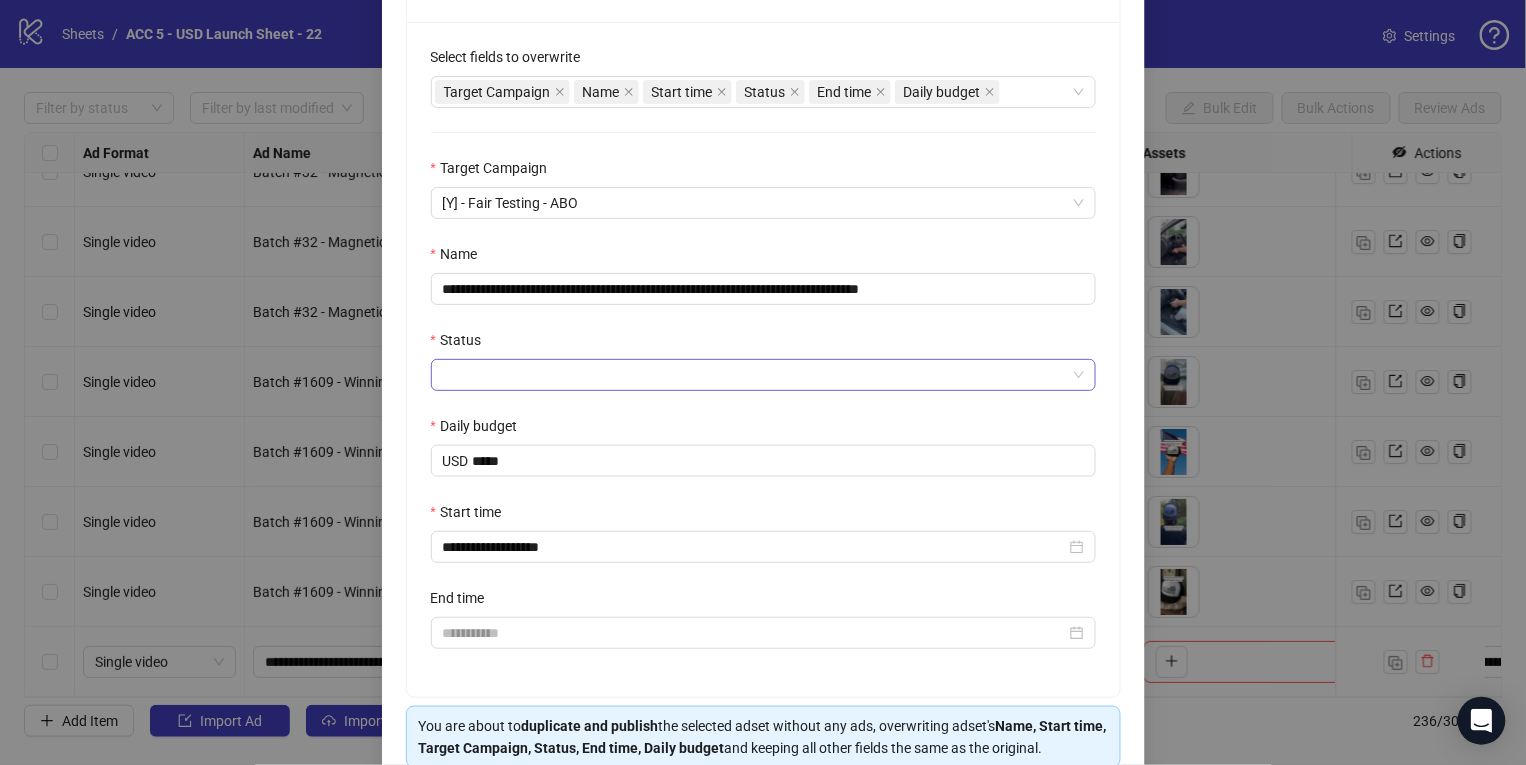 click on "Status" at bounding box center (754, 375) 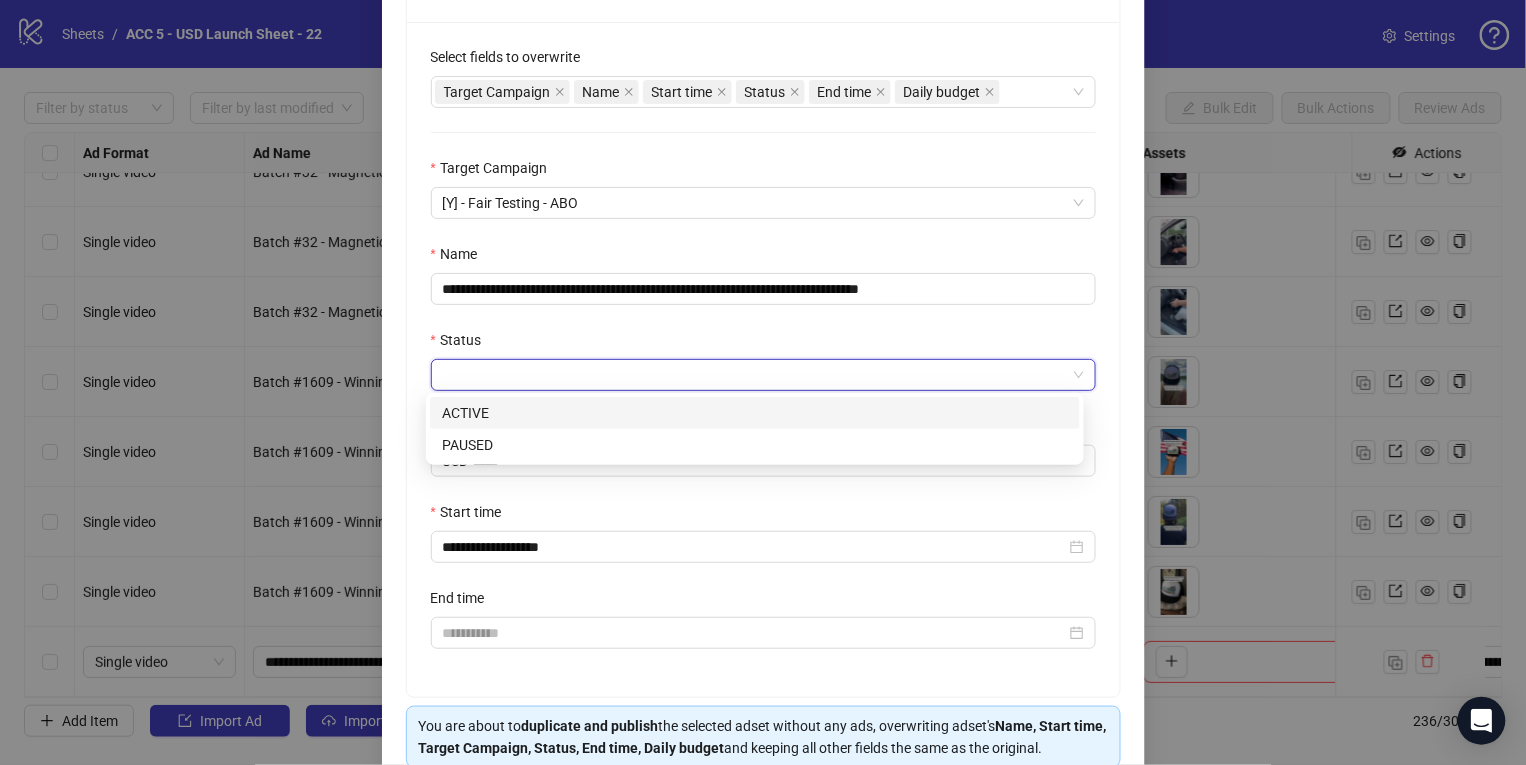 click on "PAUSED" at bounding box center [755, 445] 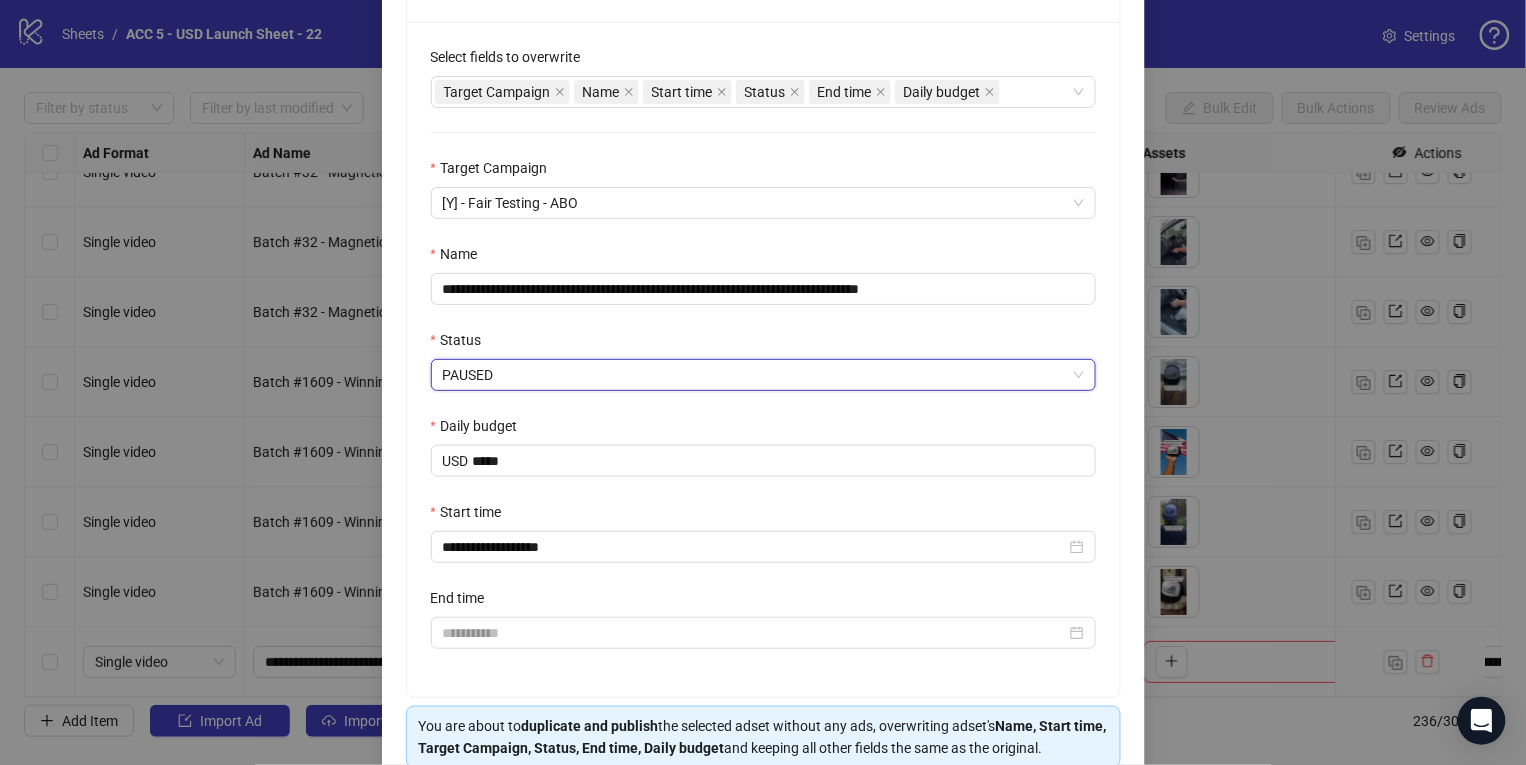 click on "Status" at bounding box center [763, 344] 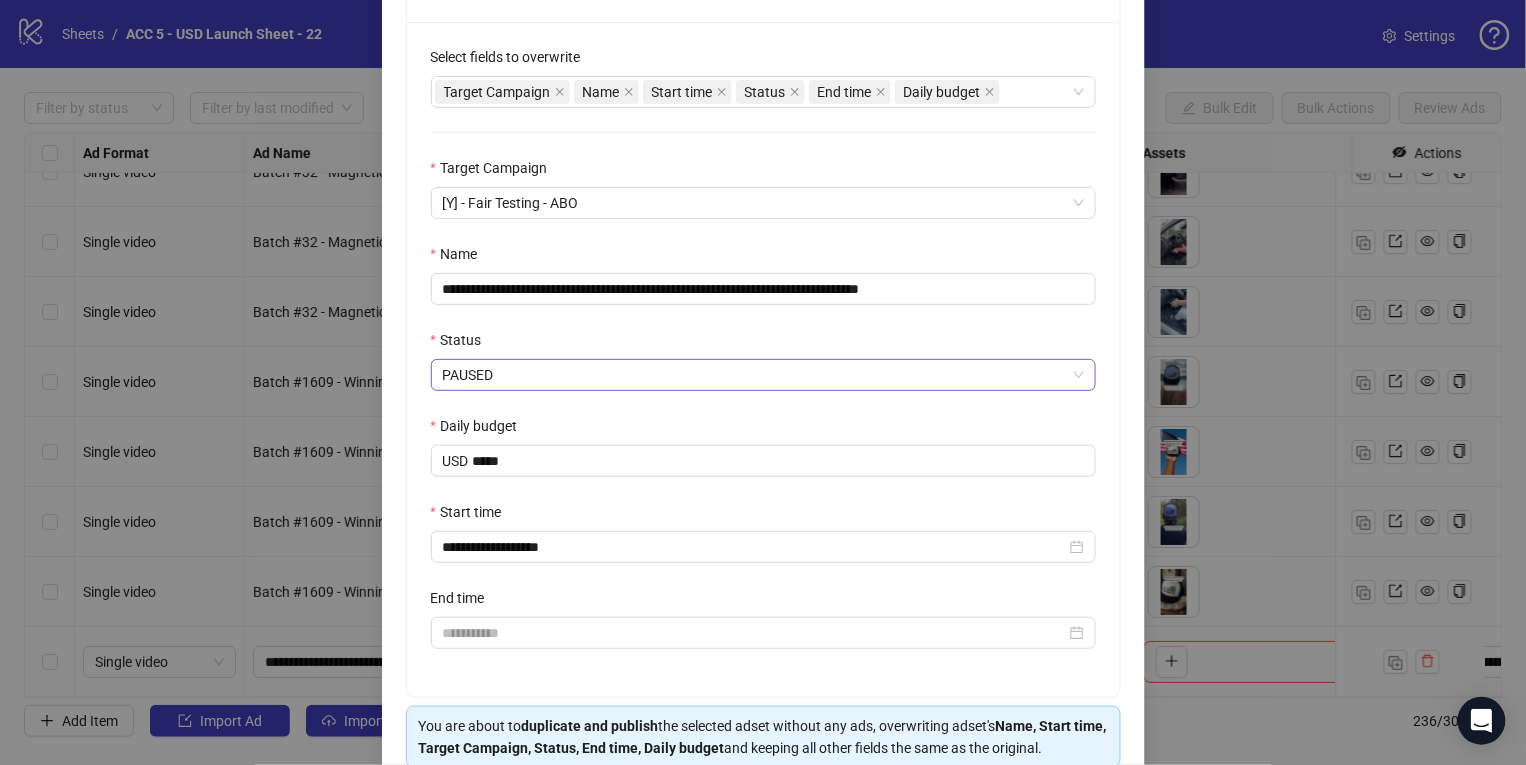 click on "**********" at bounding box center (763, 359) 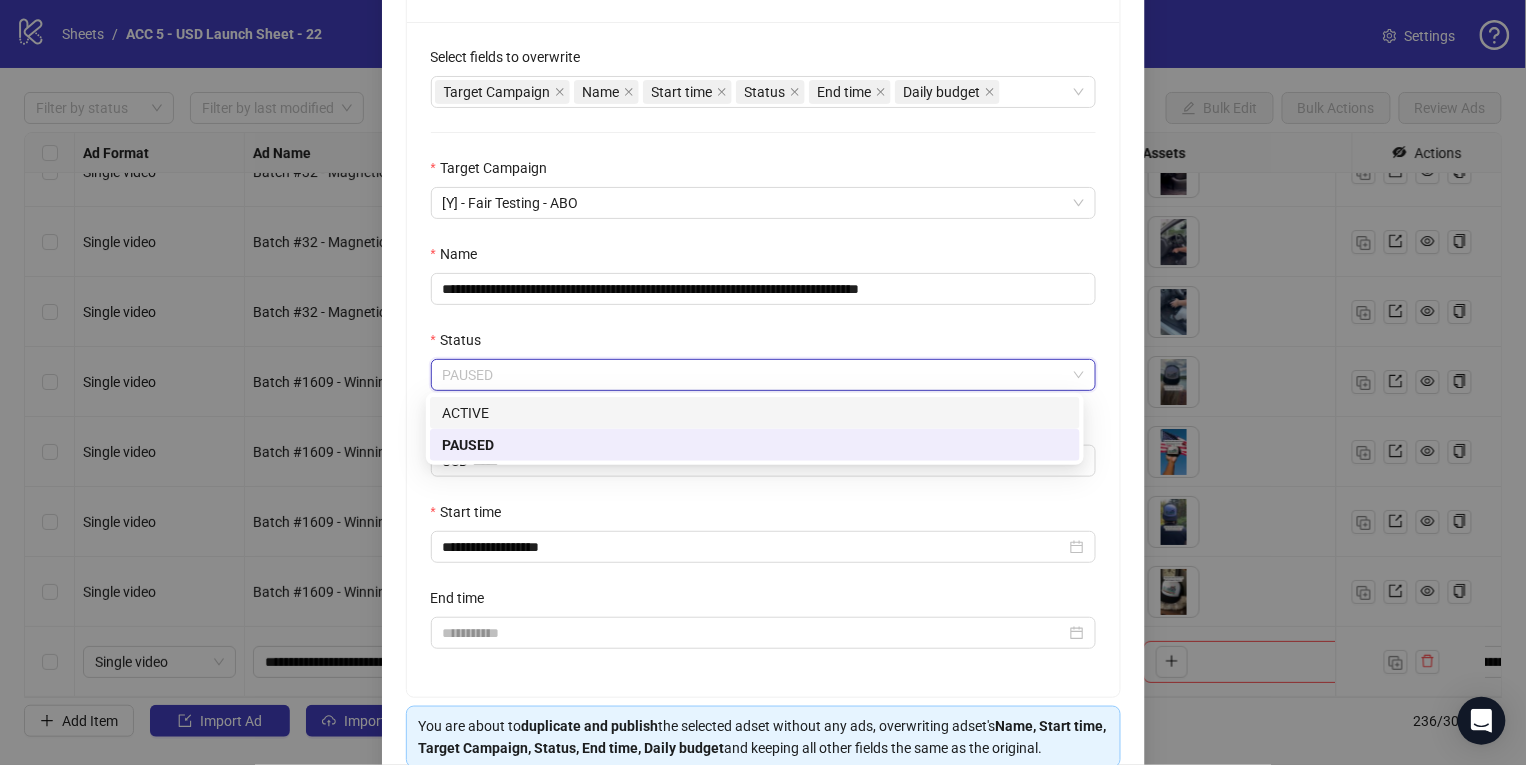 click on "ACTIVE" at bounding box center [755, 413] 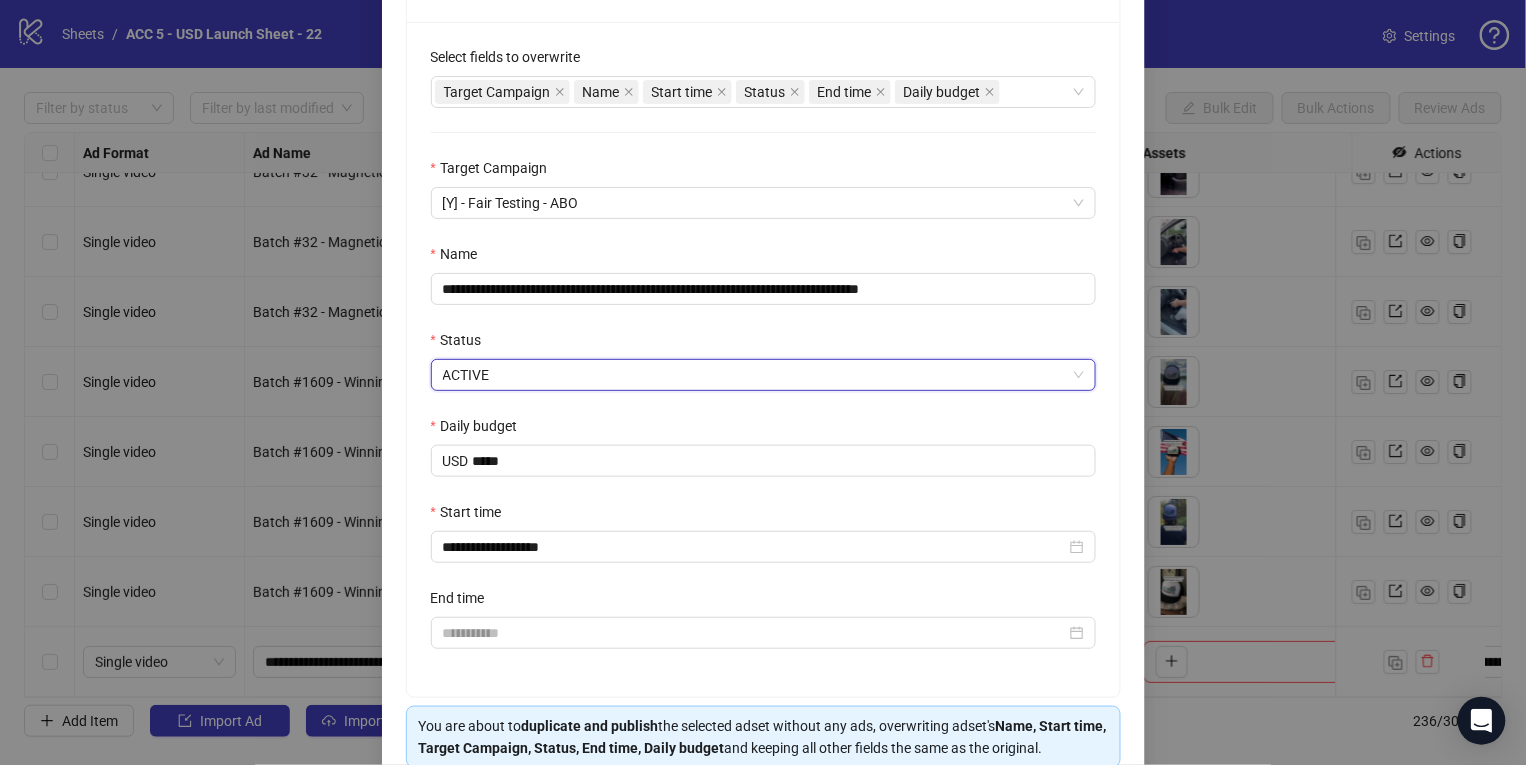 click on "Start time" at bounding box center (763, 516) 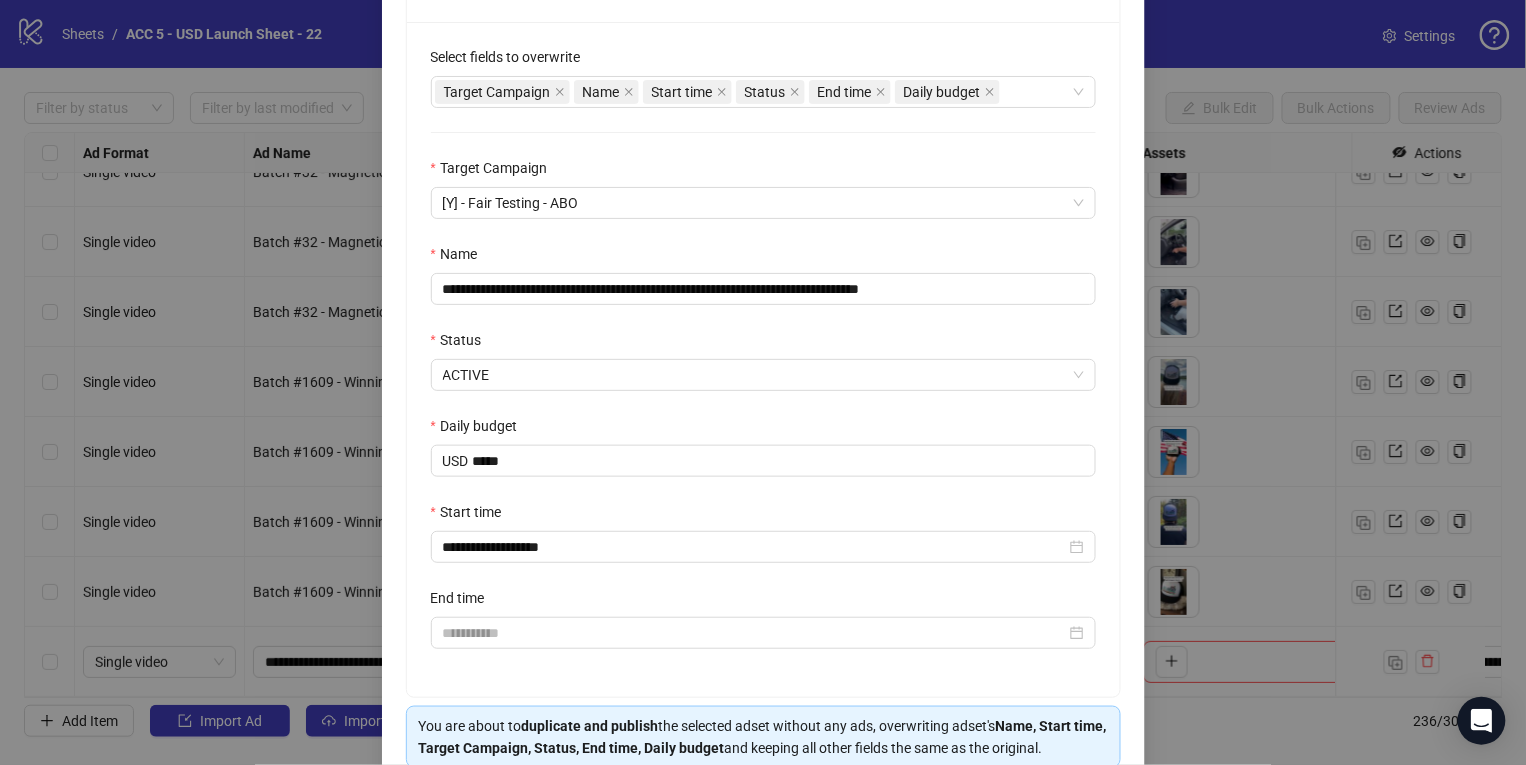 scroll, scrollTop: 451, scrollLeft: 0, axis: vertical 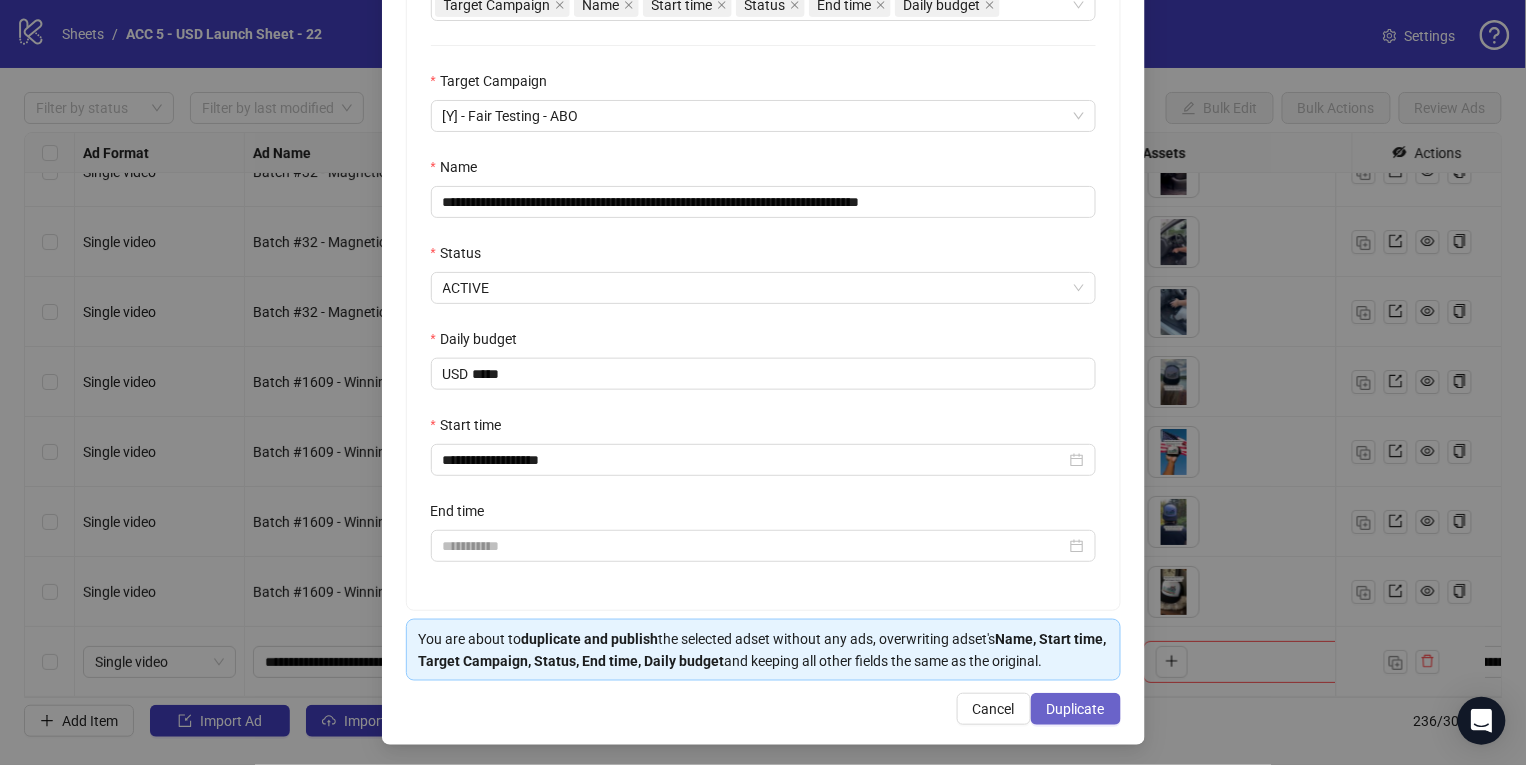 click on "Duplicate" at bounding box center [1076, 709] 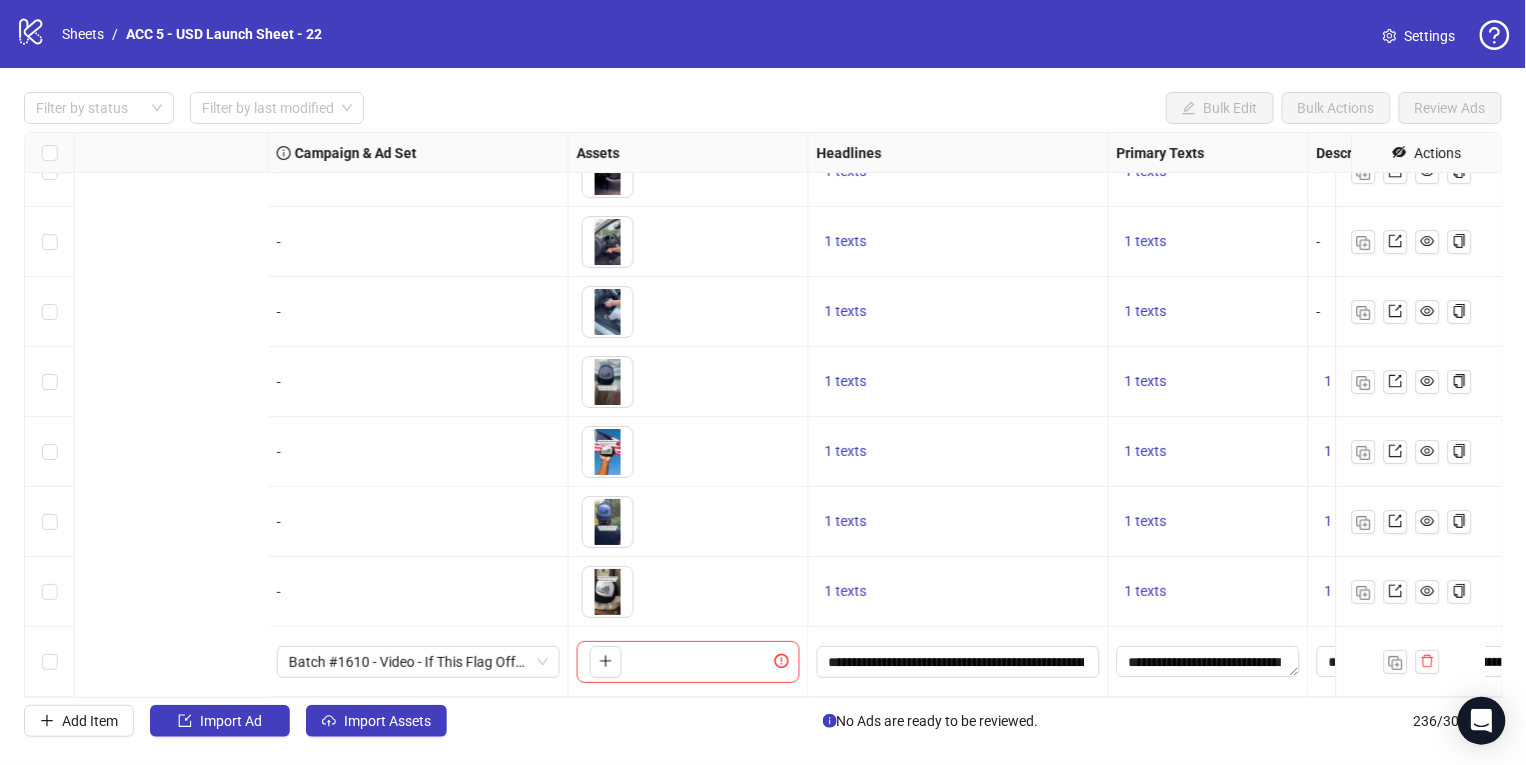 scroll, scrollTop: 16011, scrollLeft: 1256, axis: both 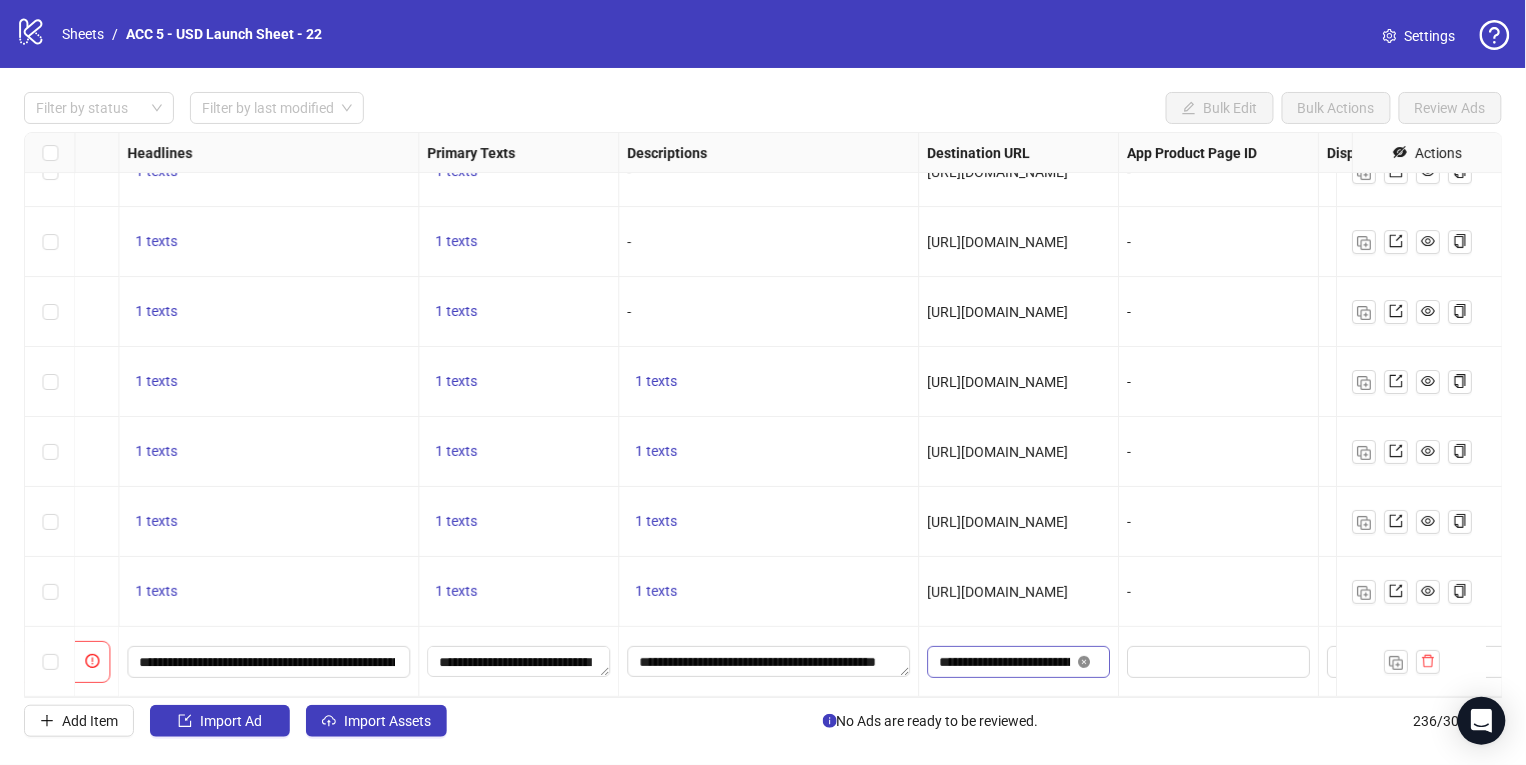 click 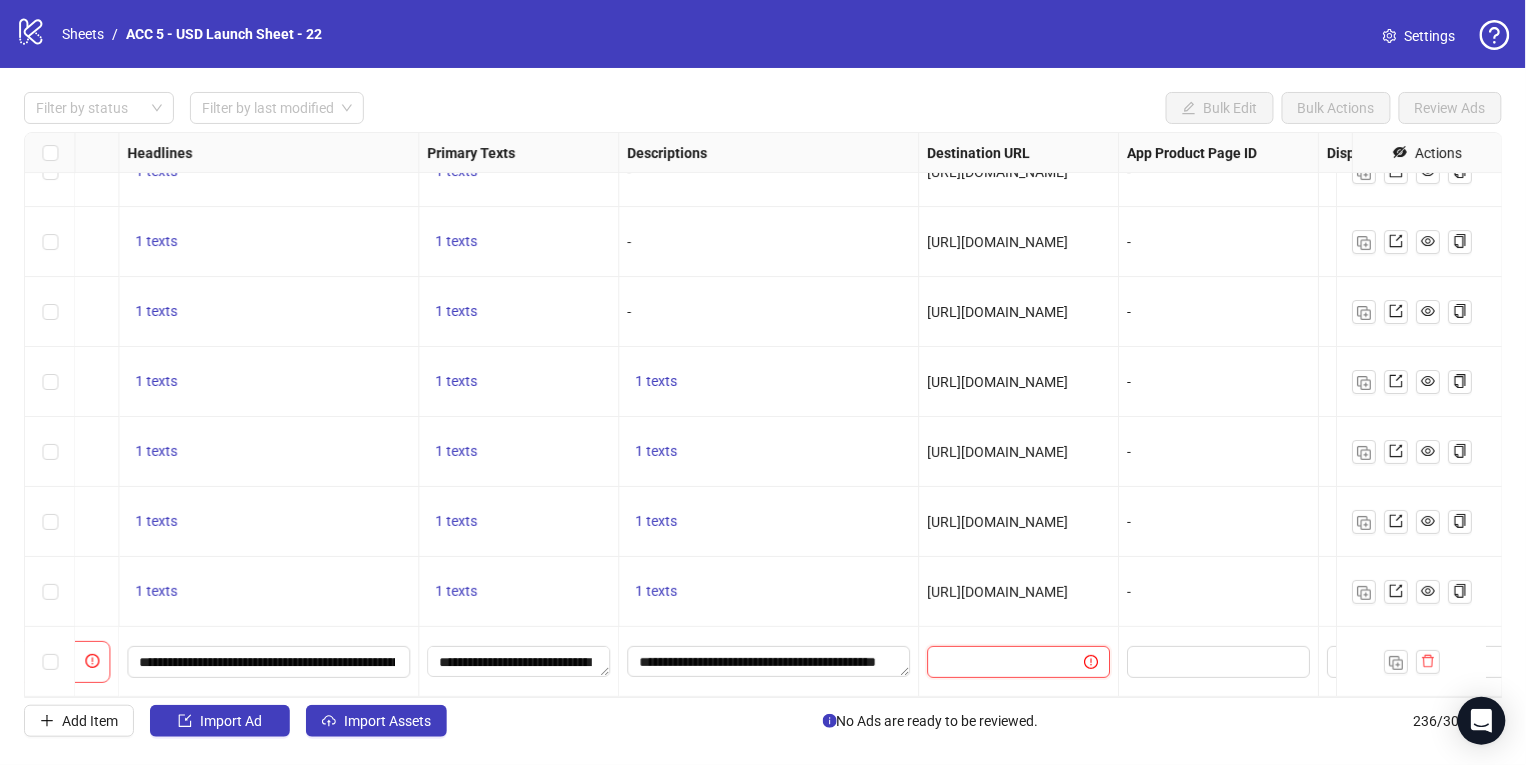 type 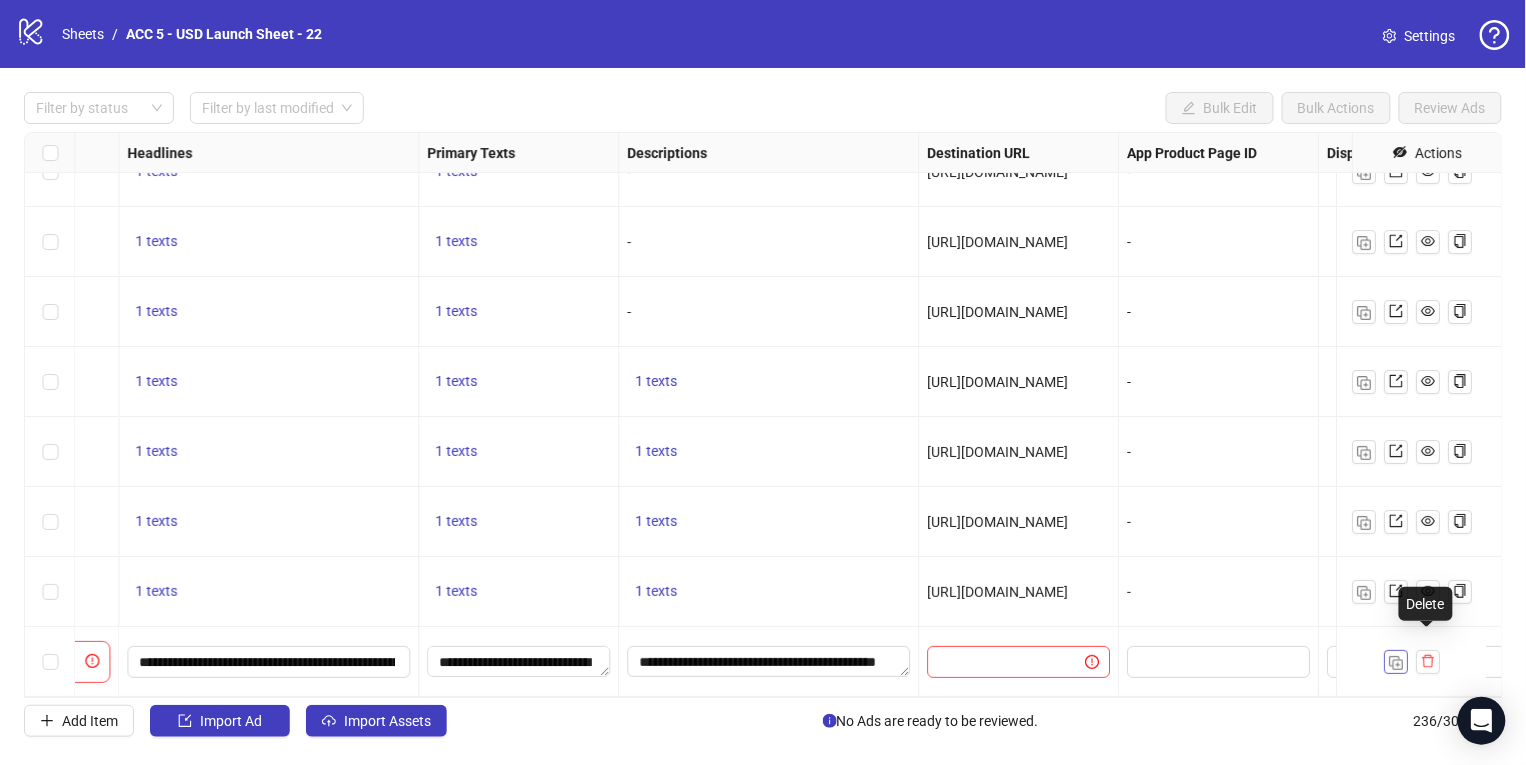 click at bounding box center (1396, 663) 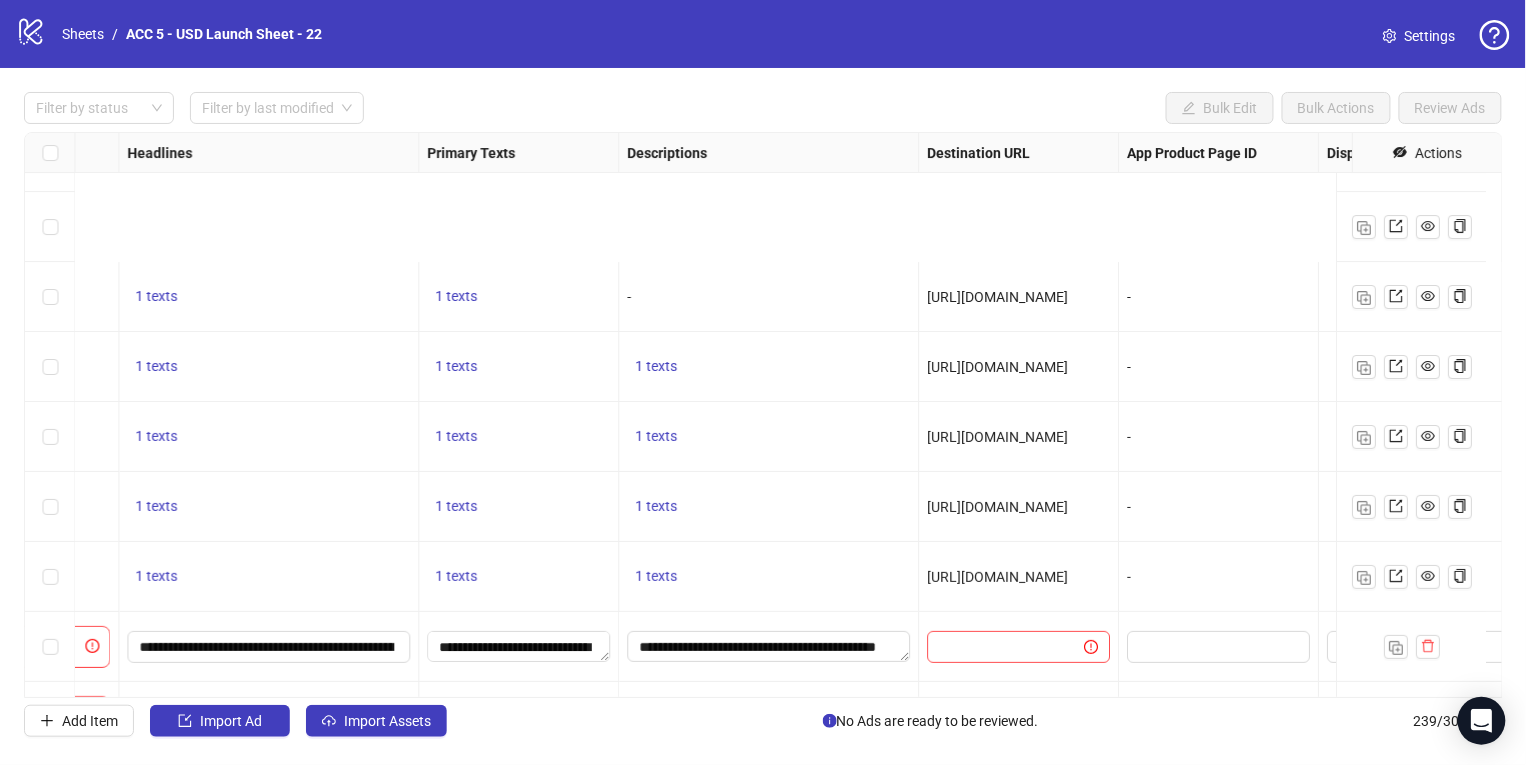 scroll, scrollTop: 16221, scrollLeft: 1256, axis: both 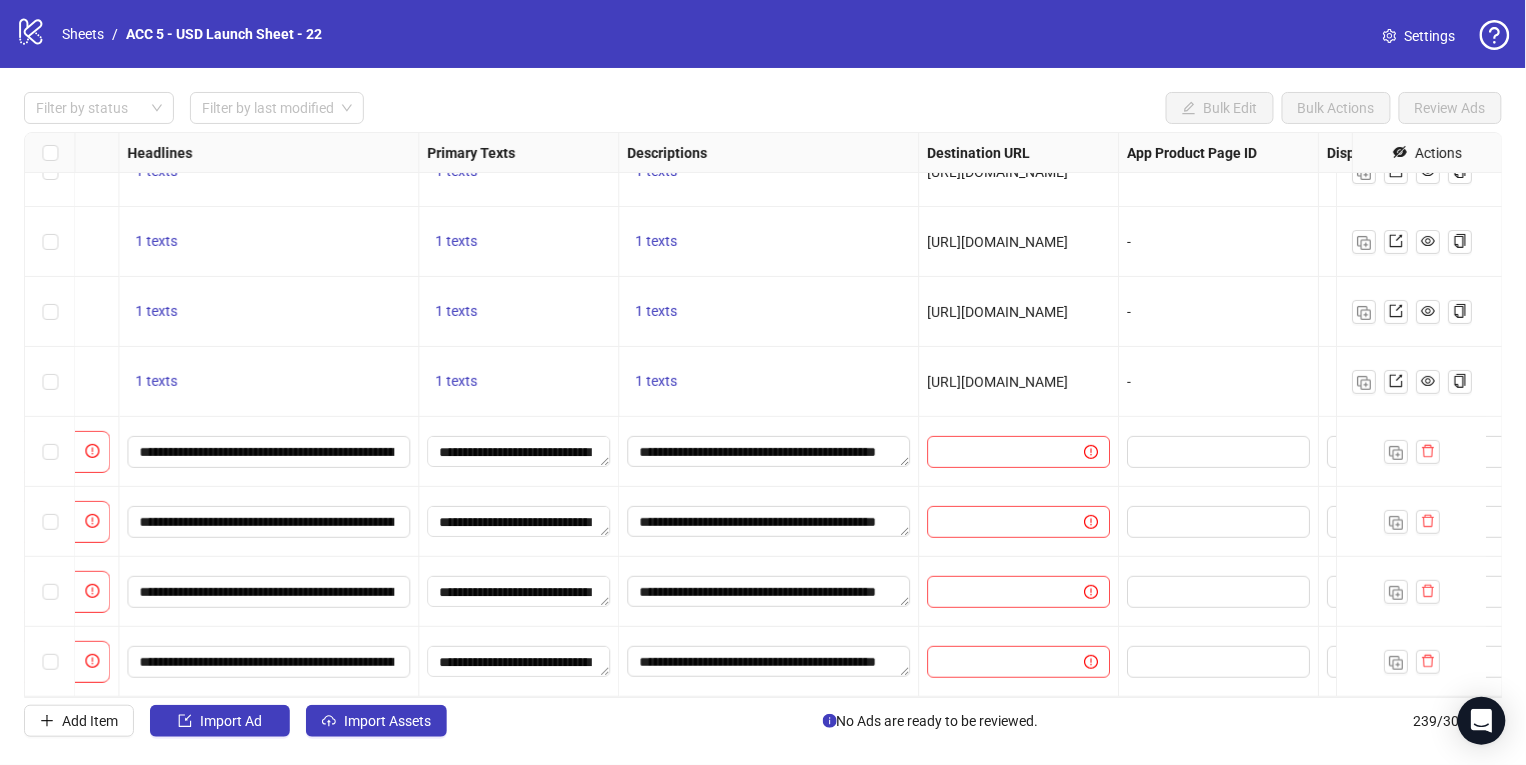 click on "Ad Format Ad Name Campaign & Ad Set Assets Headlines Primary Texts Descriptions Destination URL App Product Page ID Display URL Leadgen Form Product Set ID Call to Action Actions -
To pick up a draggable item, press the space bar.
While dragging, use the arrow keys to move the item.
Press space again to drop the item in its new position, or press escape to cancel.
1 texts 1 texts - https://www.unitedpatriotco.com/pages/magnetic-handgun-mount - - -
To pick up a draggable item, press the space bar.
While dragging, use the arrow keys to move the item.
Press space again to drop the item in its new position, or press escape to cancel.
1 texts 1 texts 1 texts https://www.unitedpatriotco.com/products/gulf-of-america-est-2025-trucker-hat-2 - - -
To pick up a draggable item, press the space bar.
While dragging, use the arrow keys to move the item.
Press space again to drop the item in its new position, or press escape to cancel.
1 texts 1 texts 1 texts - - - 1 texts - -" at bounding box center (763, 415) 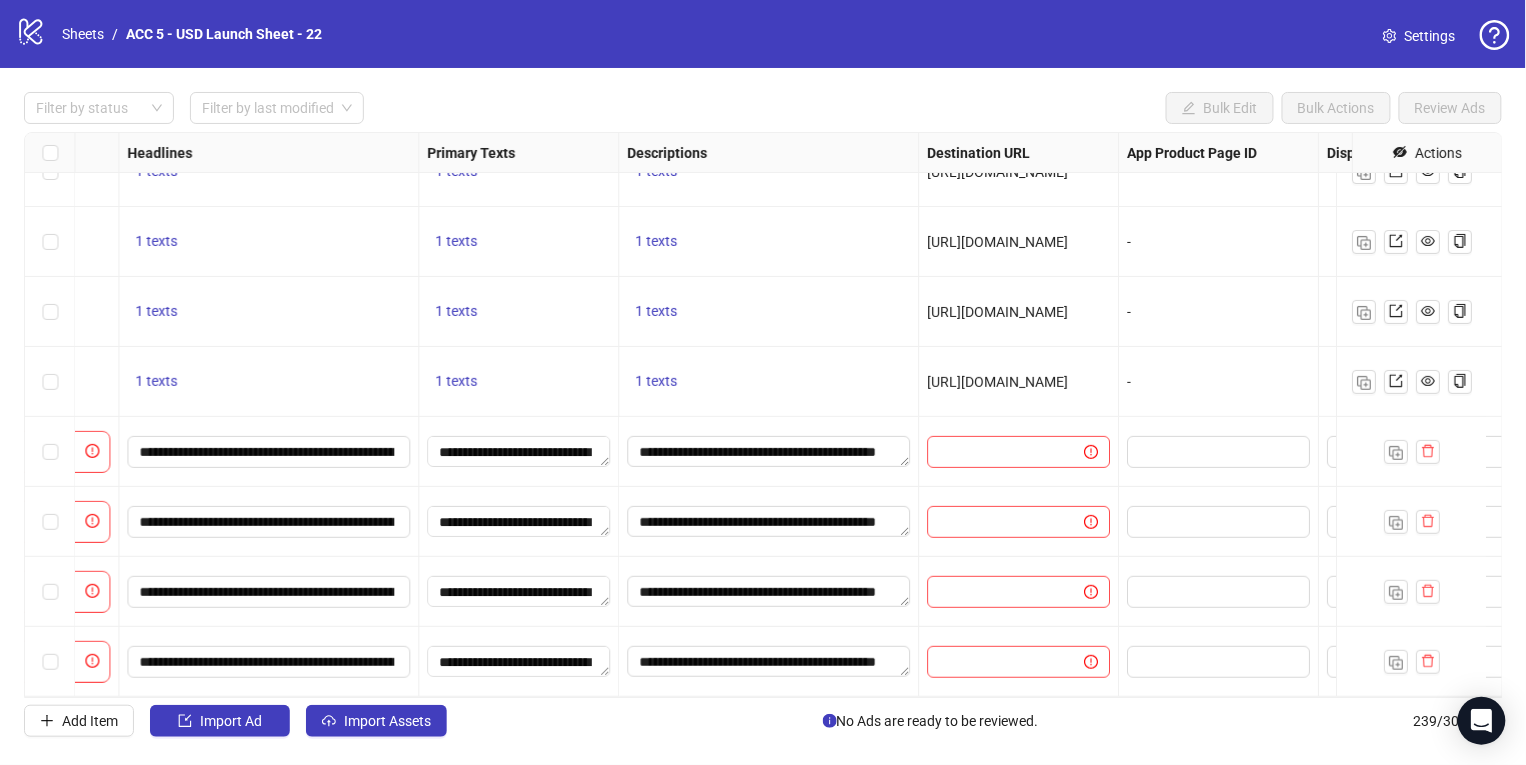 scroll, scrollTop: 16221, scrollLeft: 941, axis: both 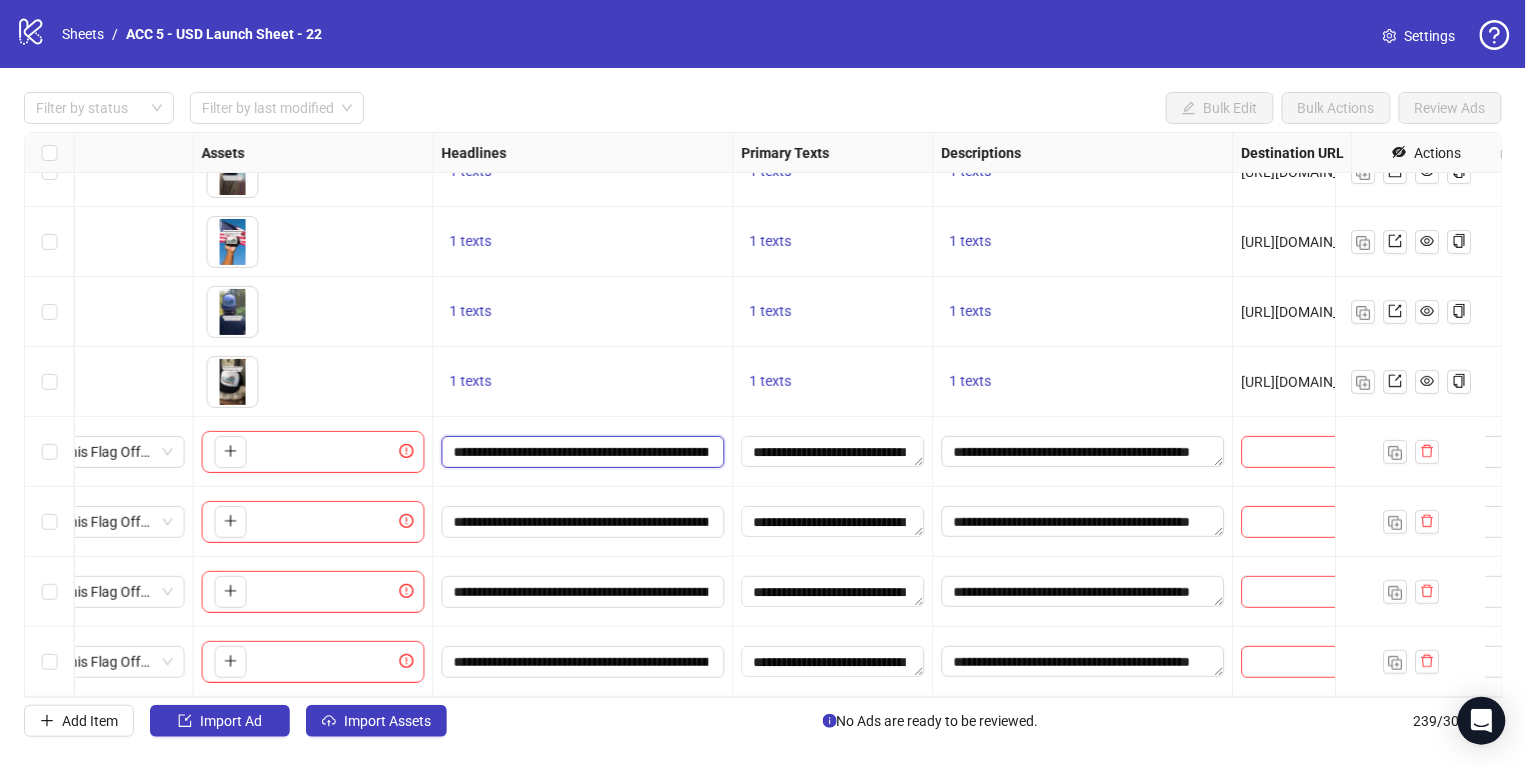 click on "**********" at bounding box center (581, 452) 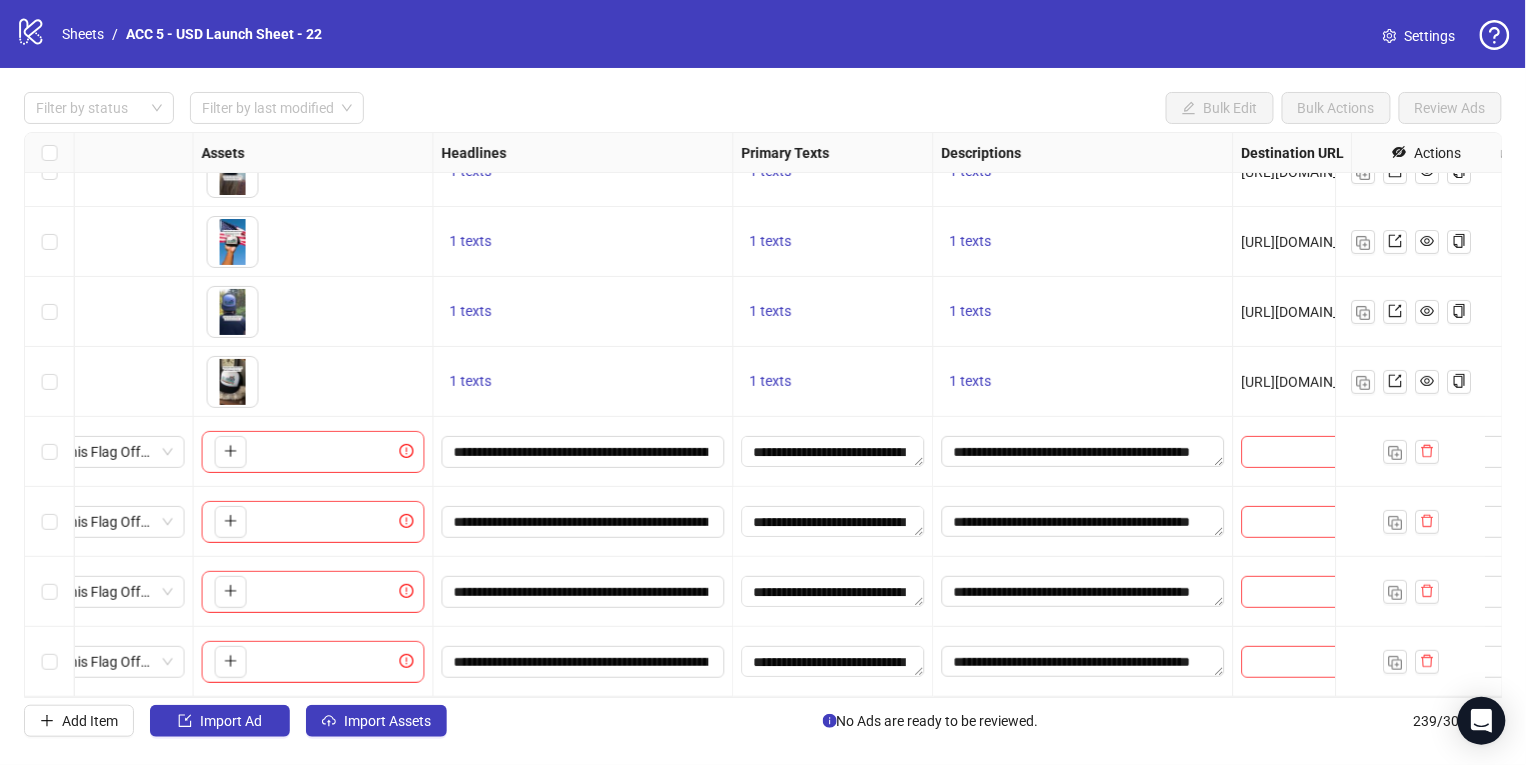 scroll, scrollTop: 0, scrollLeft: 47, axis: horizontal 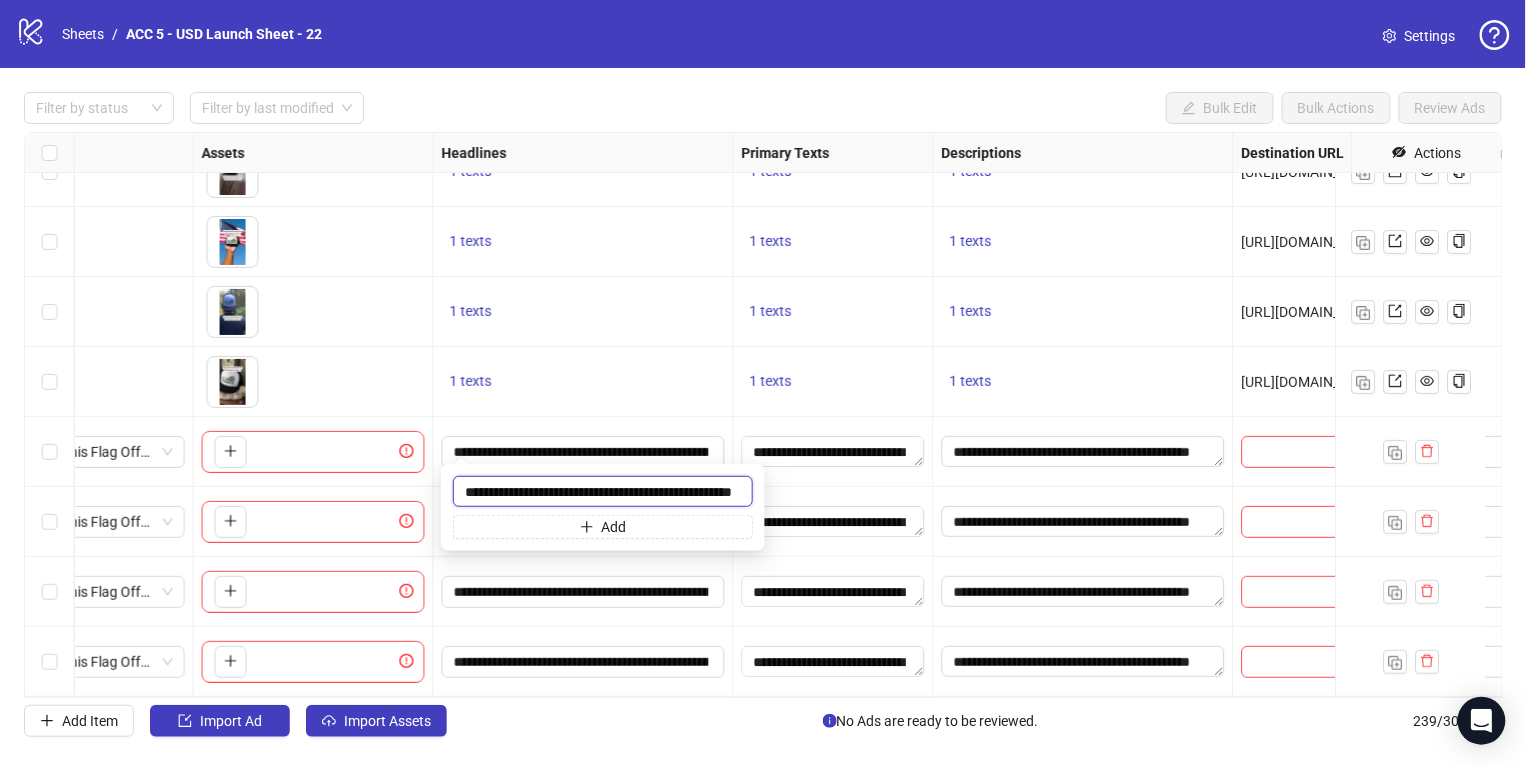 click on "**********" at bounding box center (603, 491) 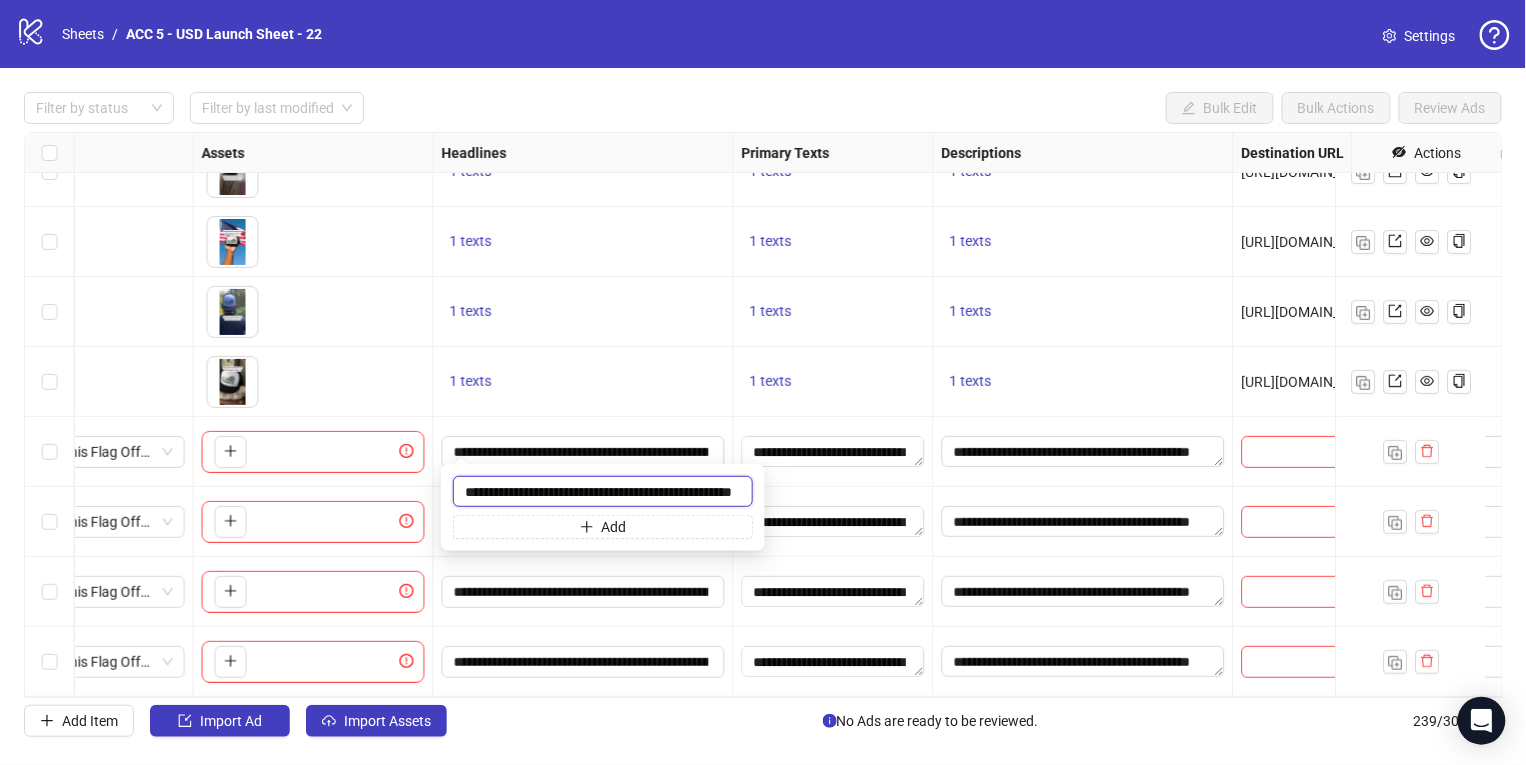 click on "**********" at bounding box center (603, 491) 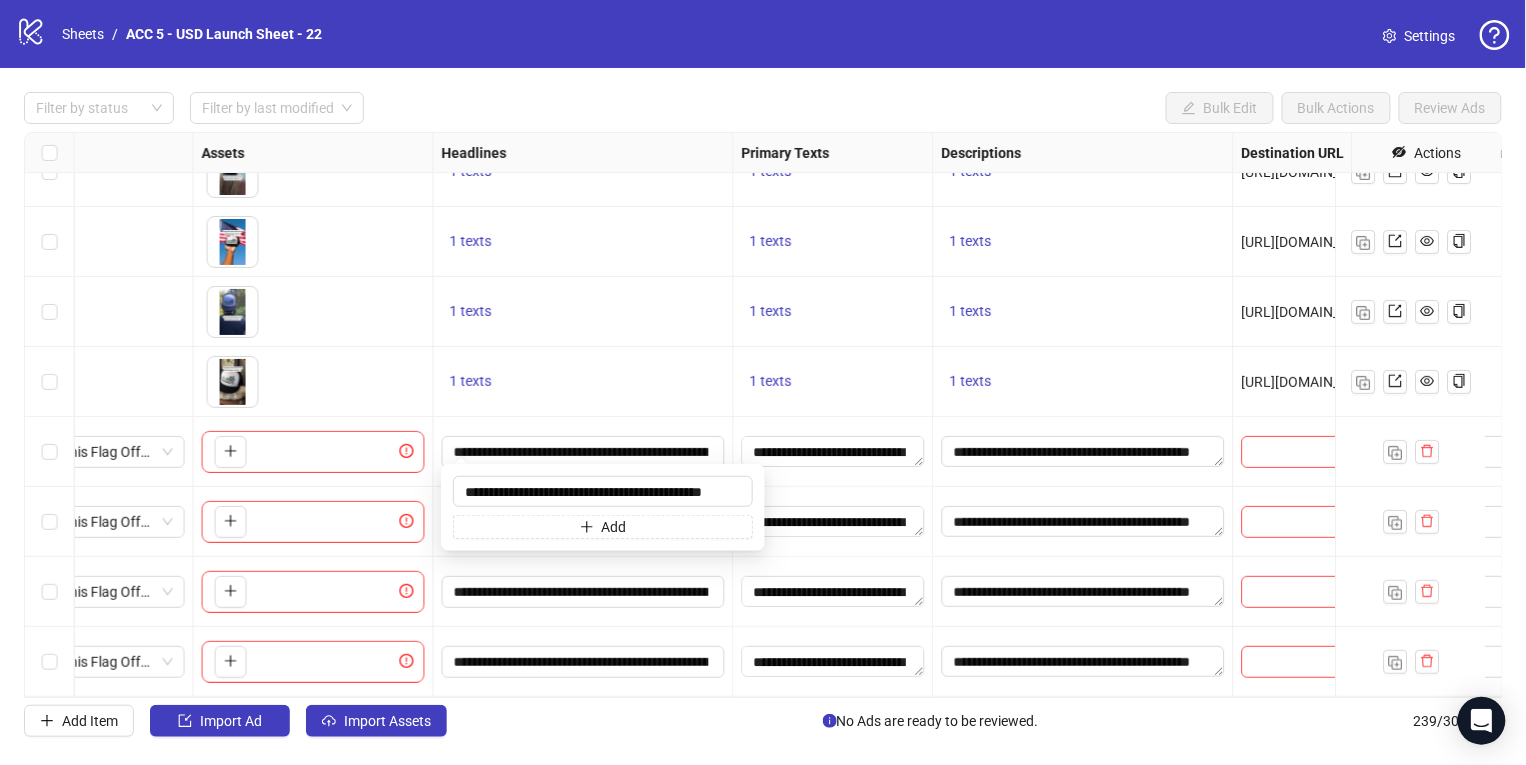 click on "1 texts" at bounding box center [584, 312] 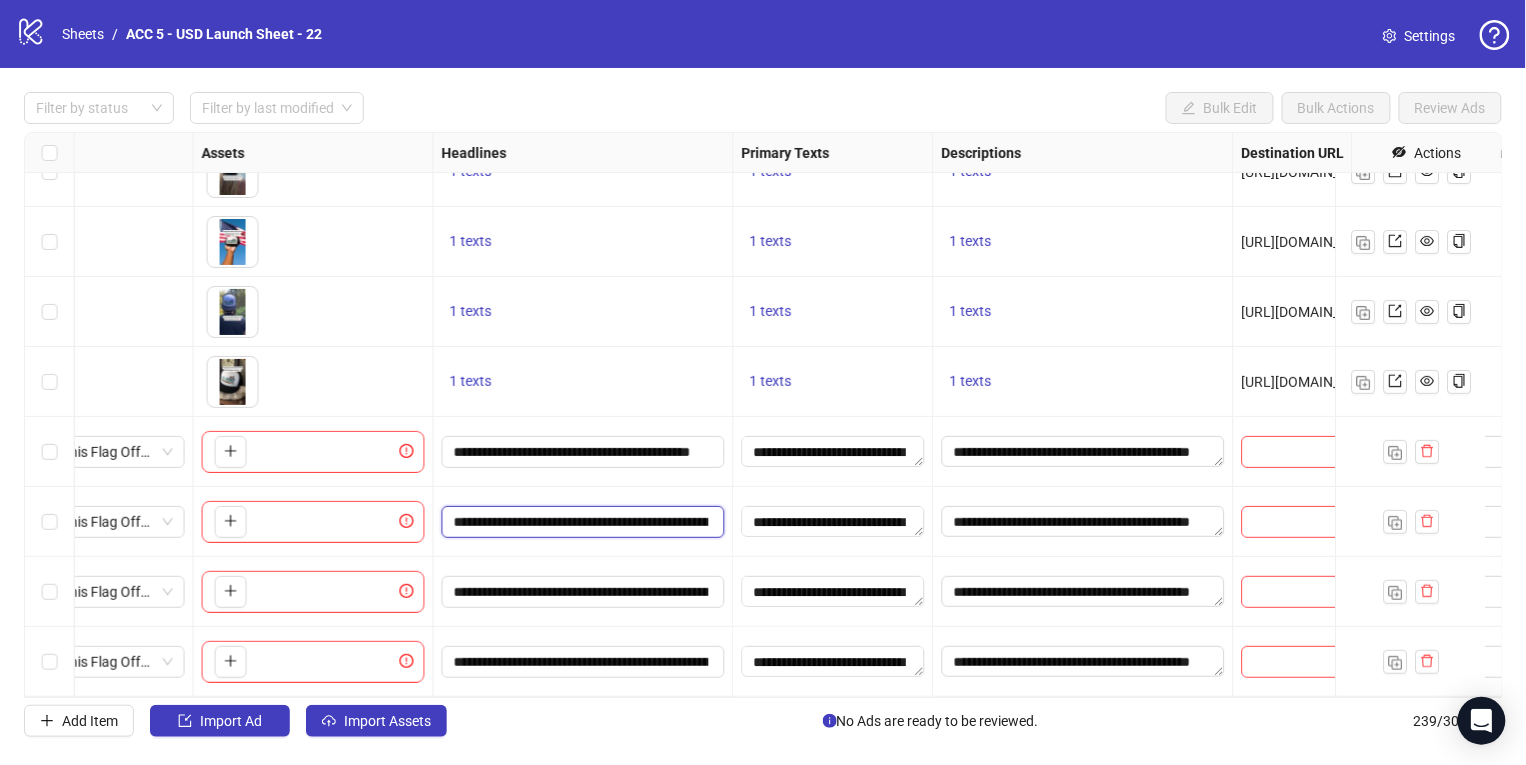 click on "**********" at bounding box center (581, 522) 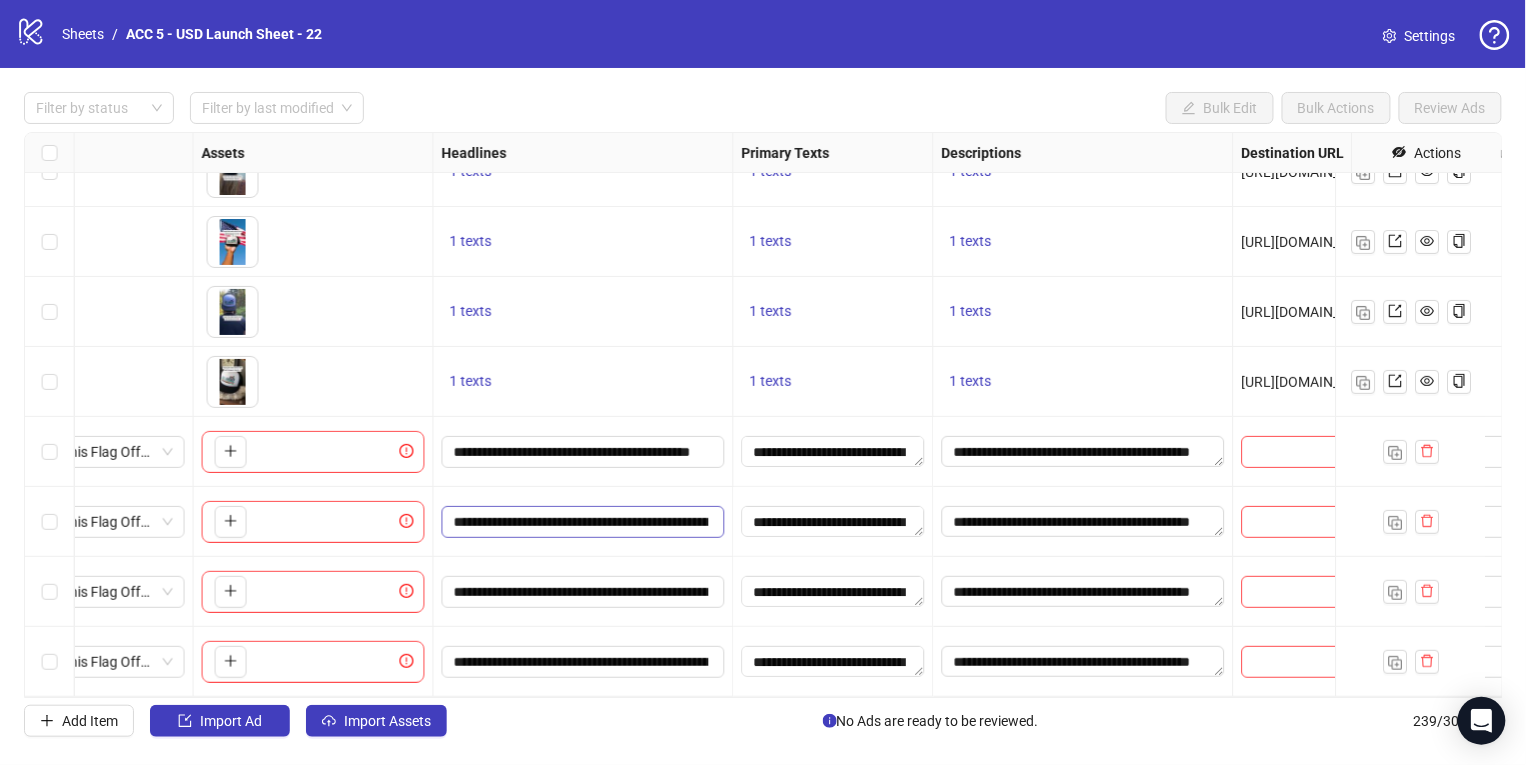 scroll, scrollTop: 0, scrollLeft: 47, axis: horizontal 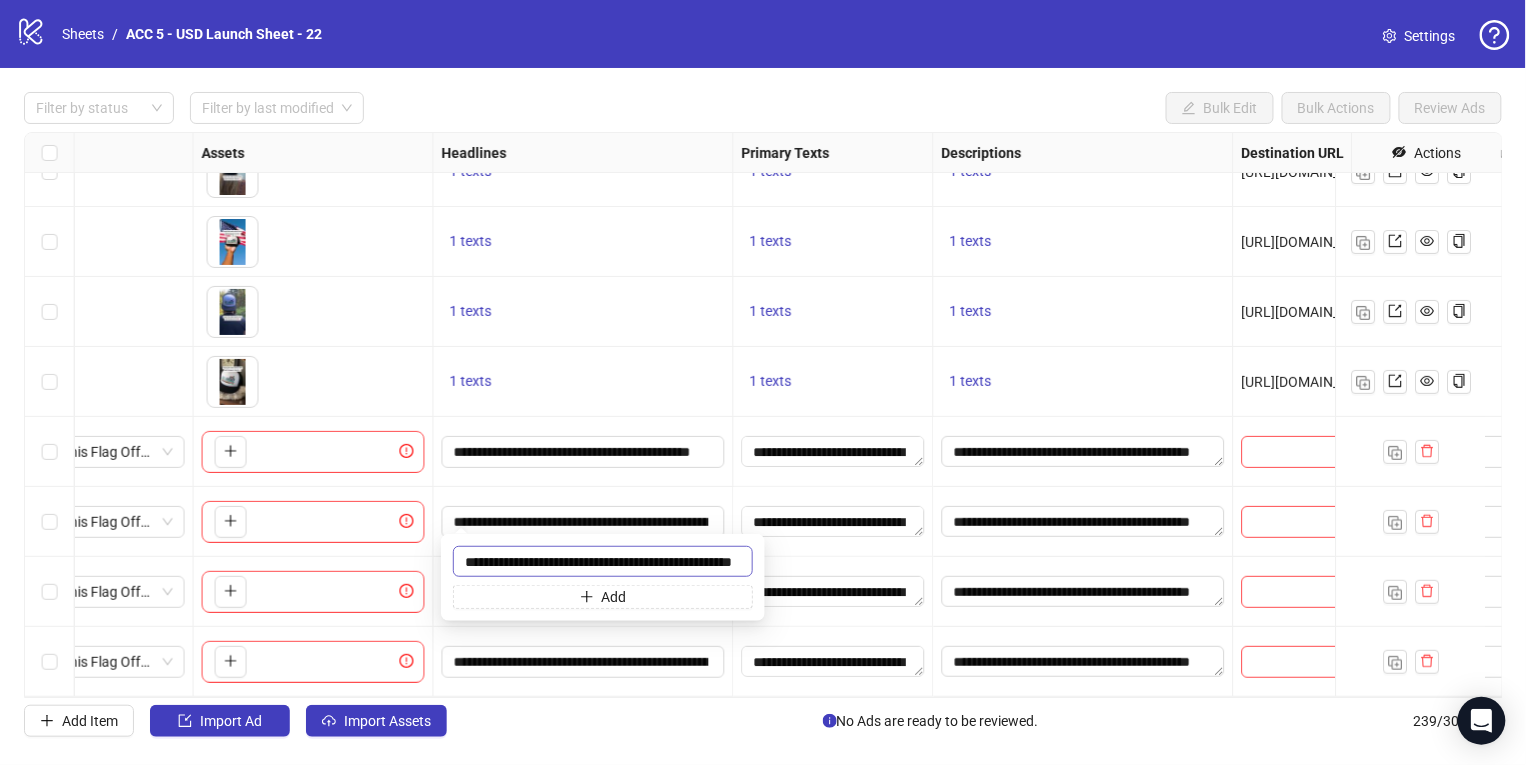 click on "**********" at bounding box center (603, 561) 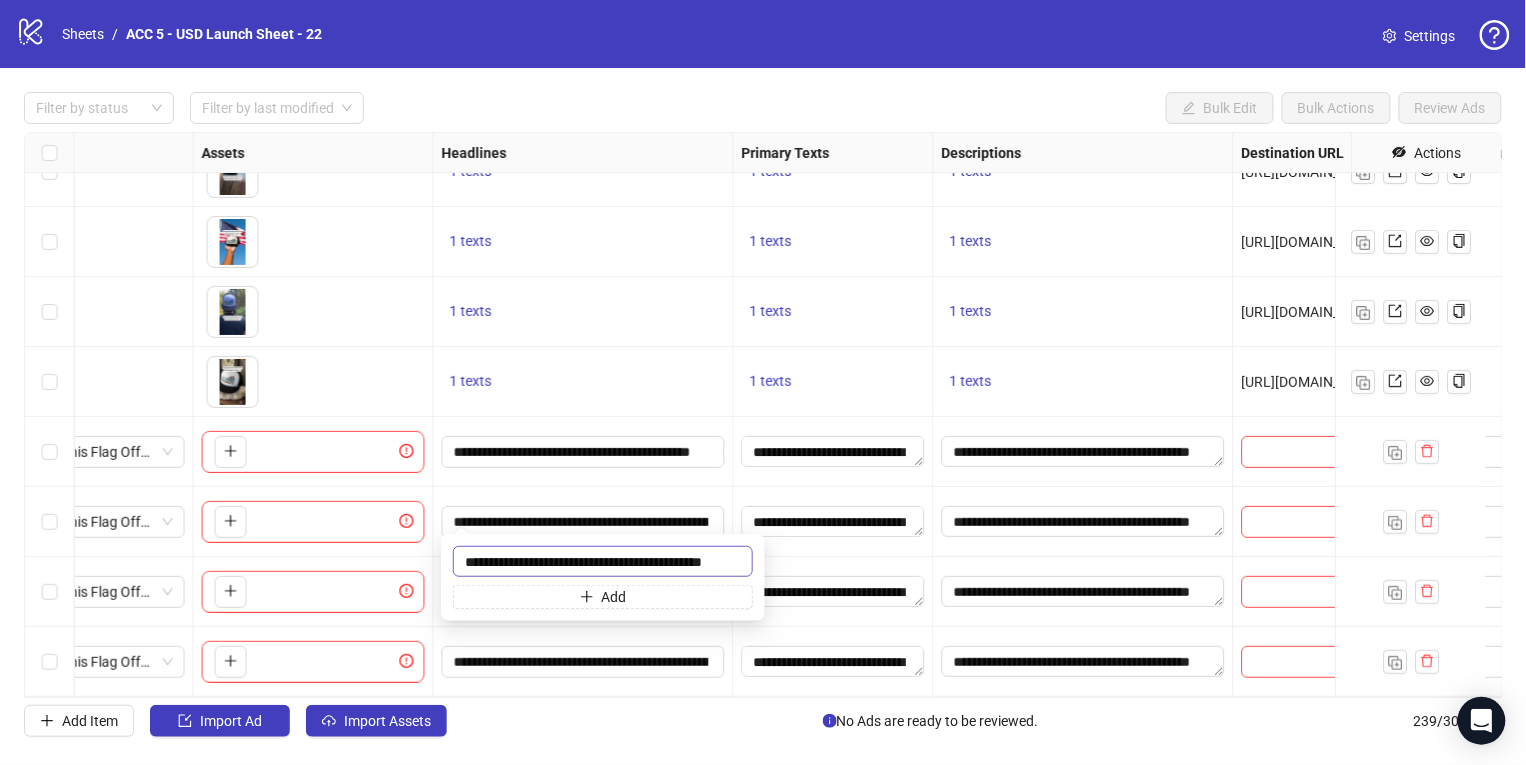 scroll, scrollTop: 0, scrollLeft: 3, axis: horizontal 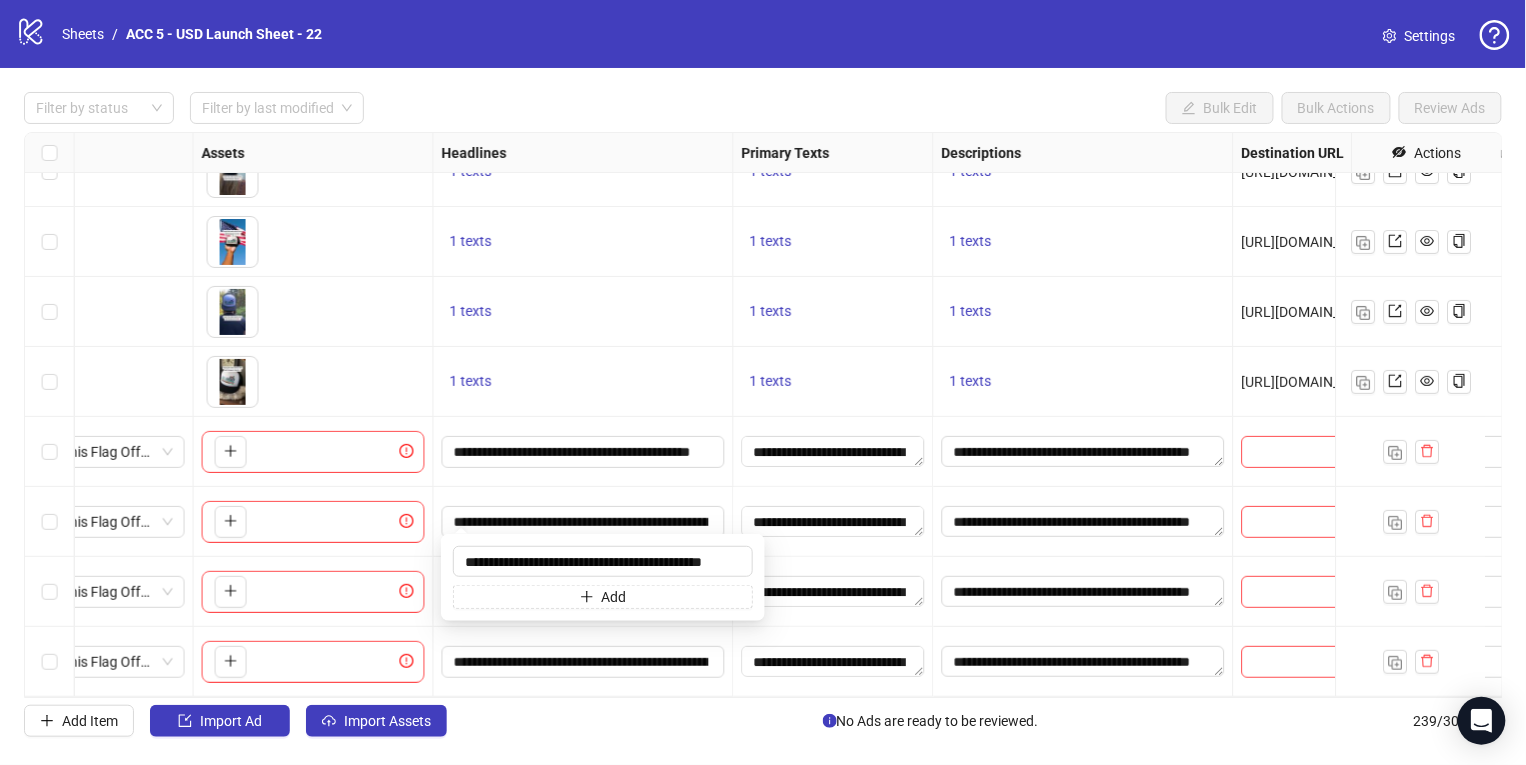 click on "**********" at bounding box center [584, 452] 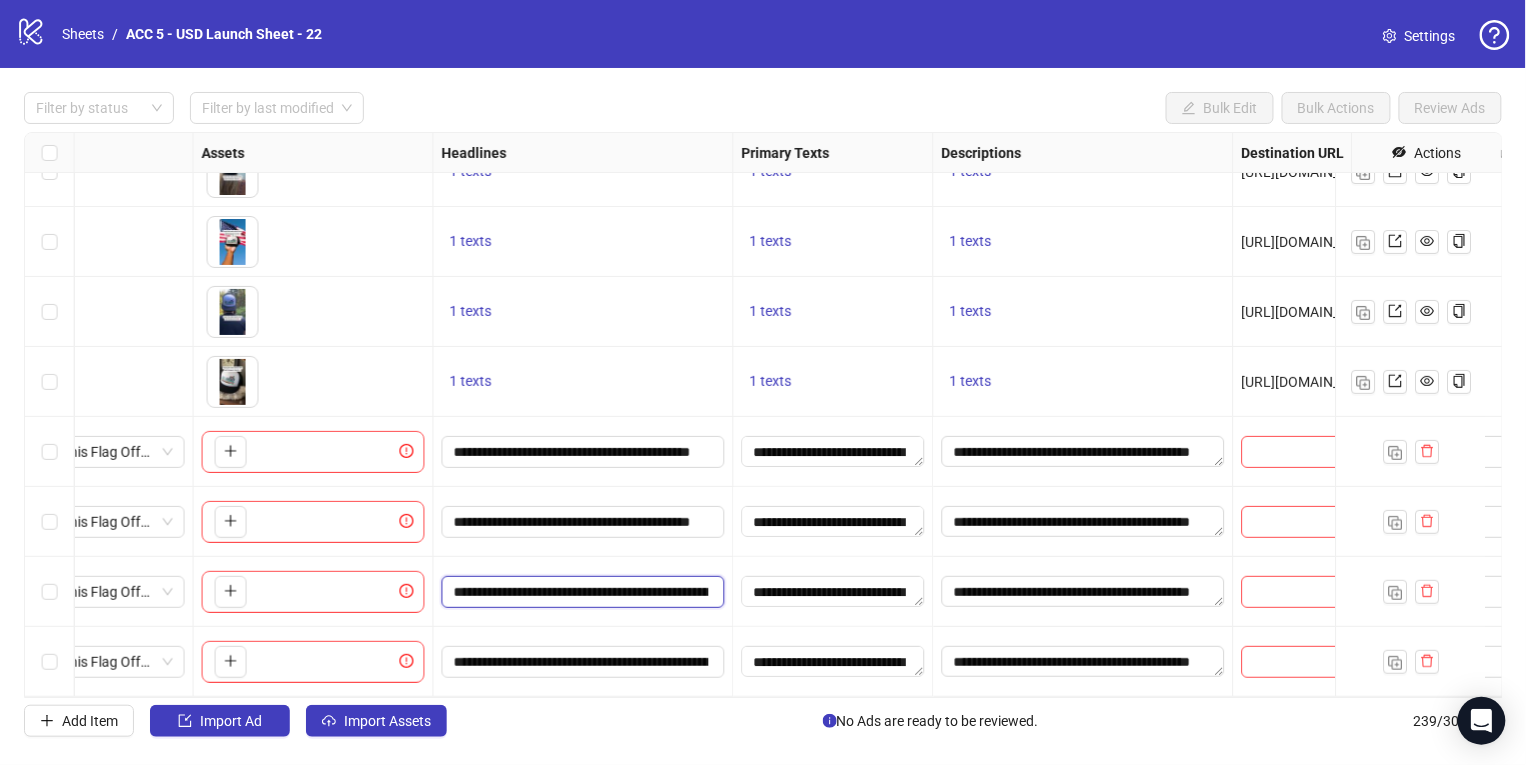 click on "**********" at bounding box center (581, 592) 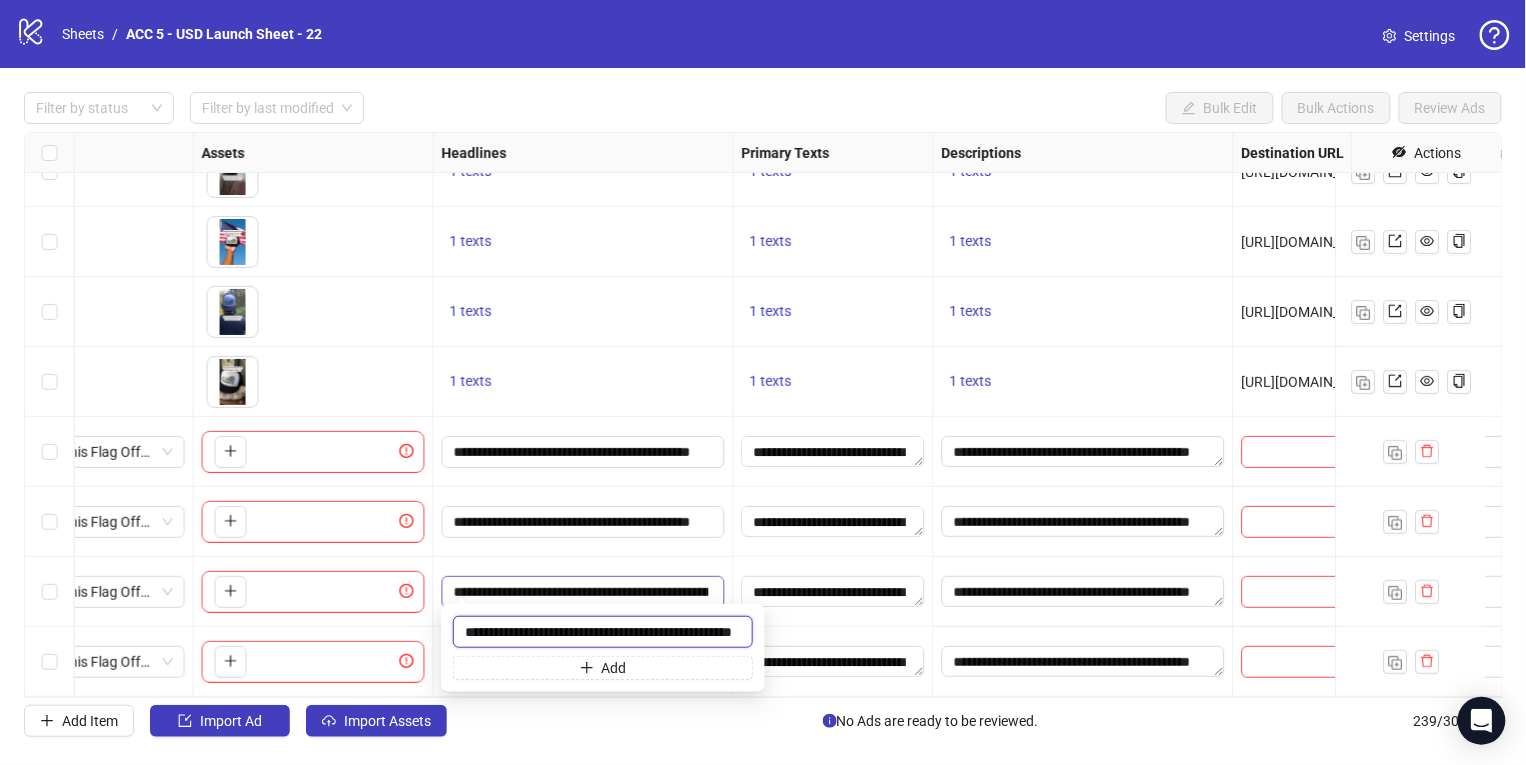 scroll, scrollTop: 0, scrollLeft: 47, axis: horizontal 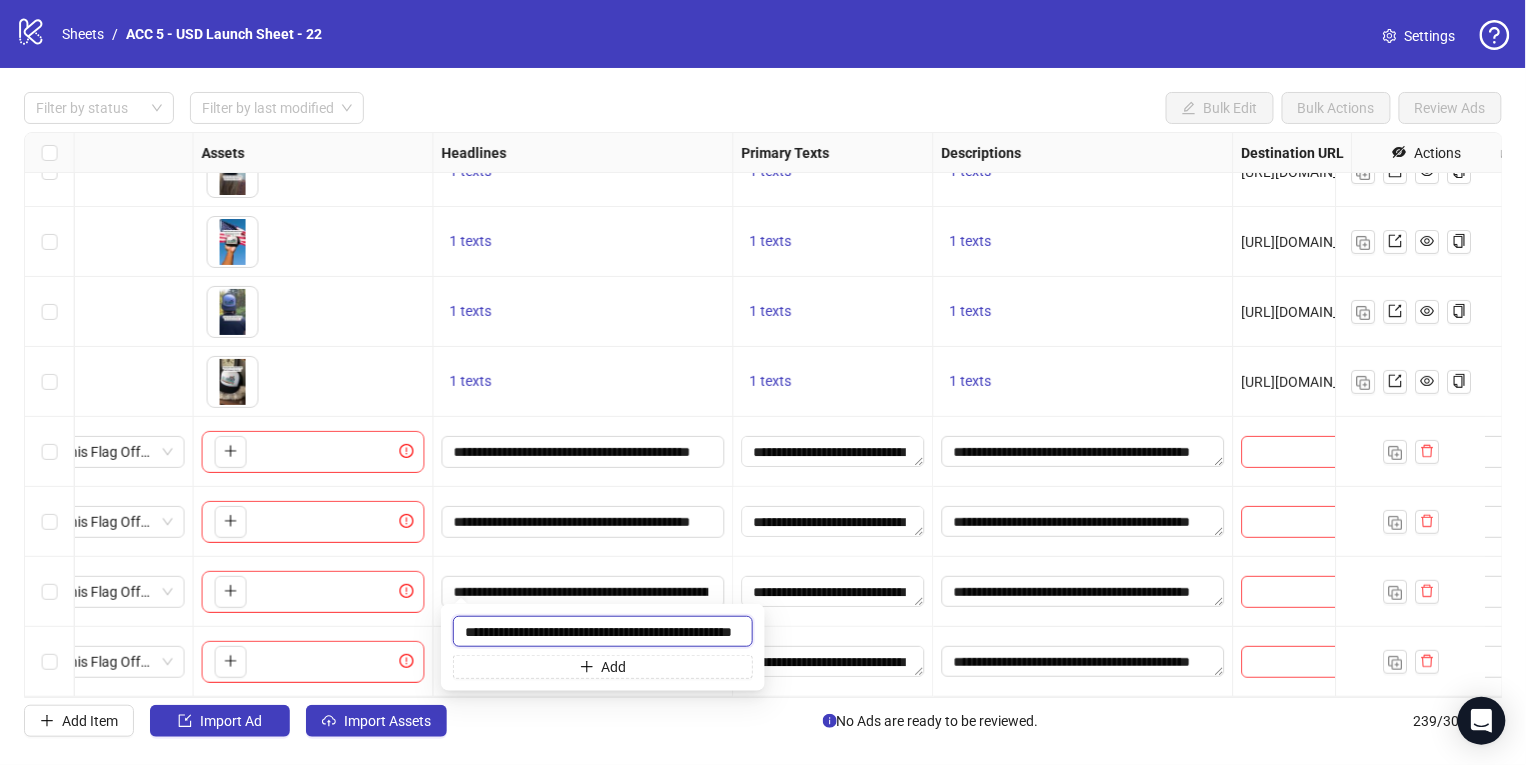 click on "**********" at bounding box center [603, 631] 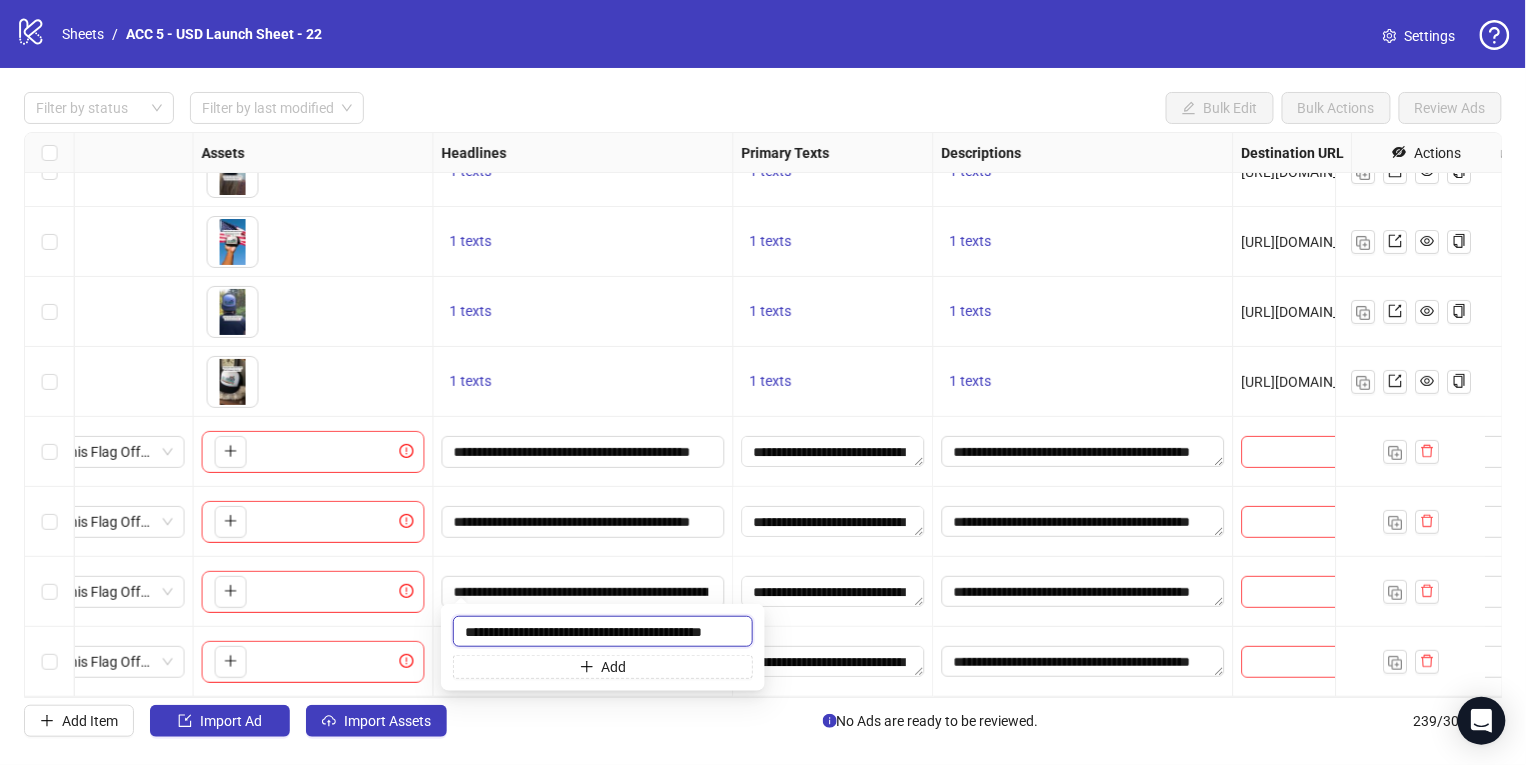 scroll, scrollTop: 0, scrollLeft: 3, axis: horizontal 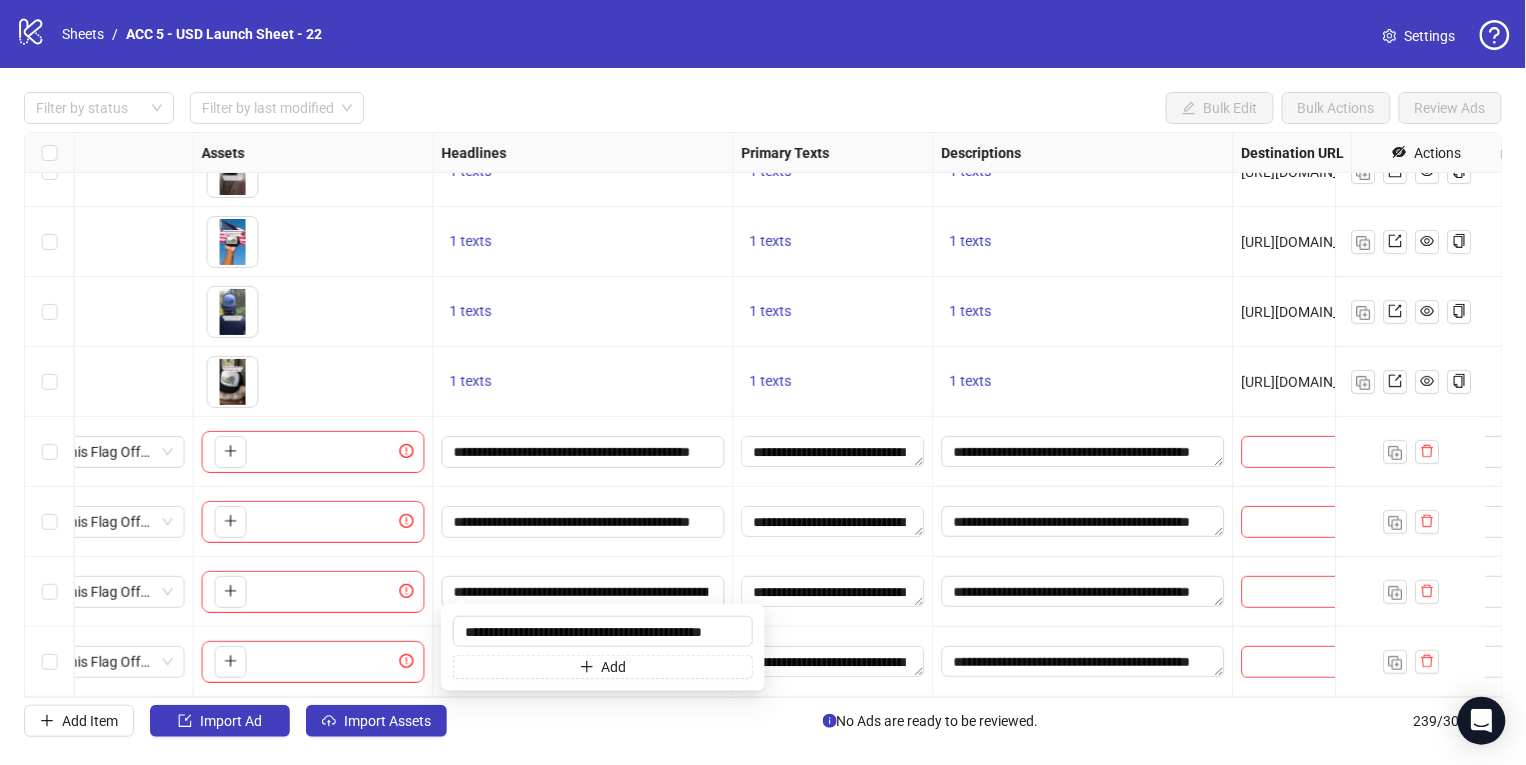 click on "**********" at bounding box center (584, 522) 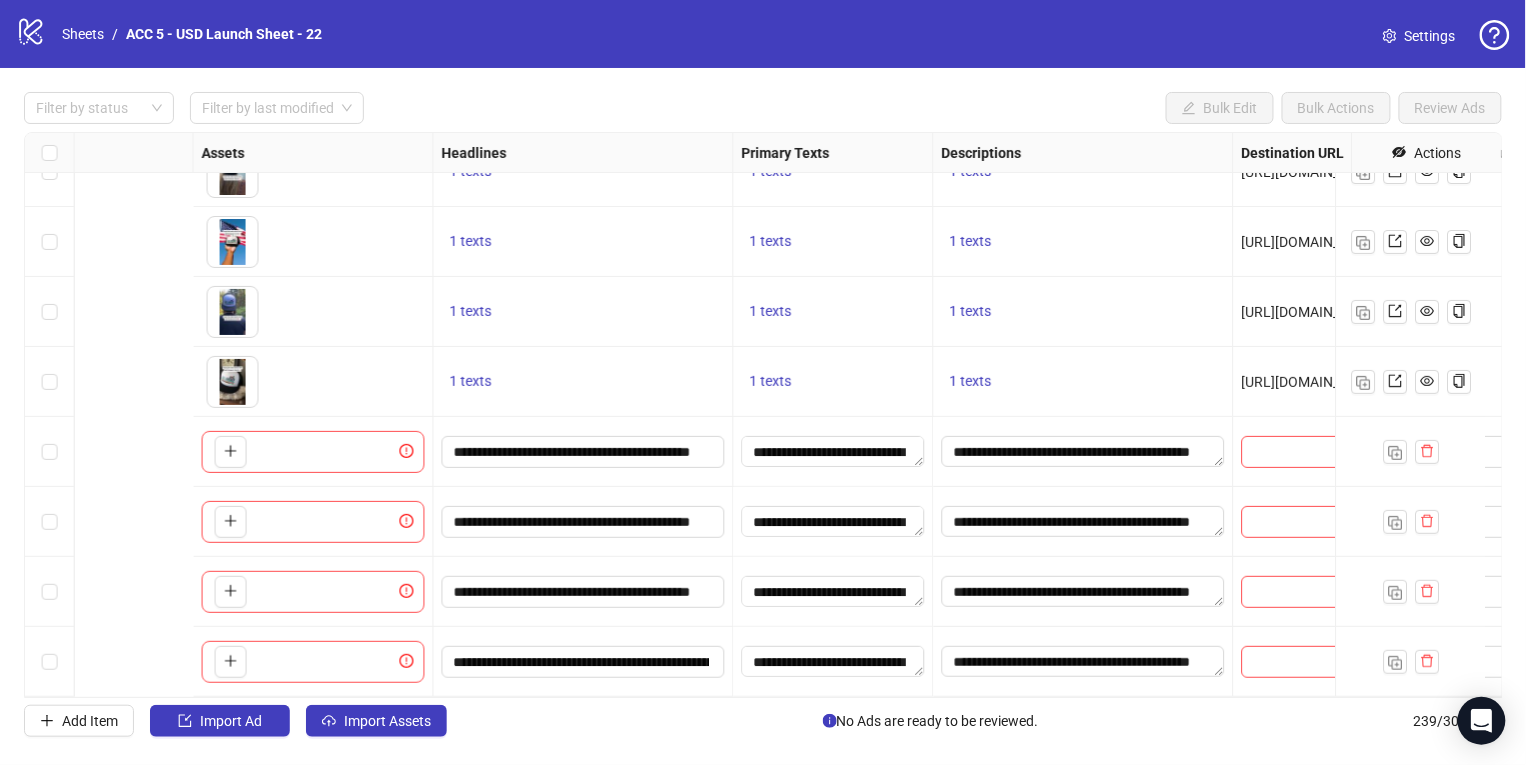 scroll, scrollTop: 16221, scrollLeft: 1472, axis: both 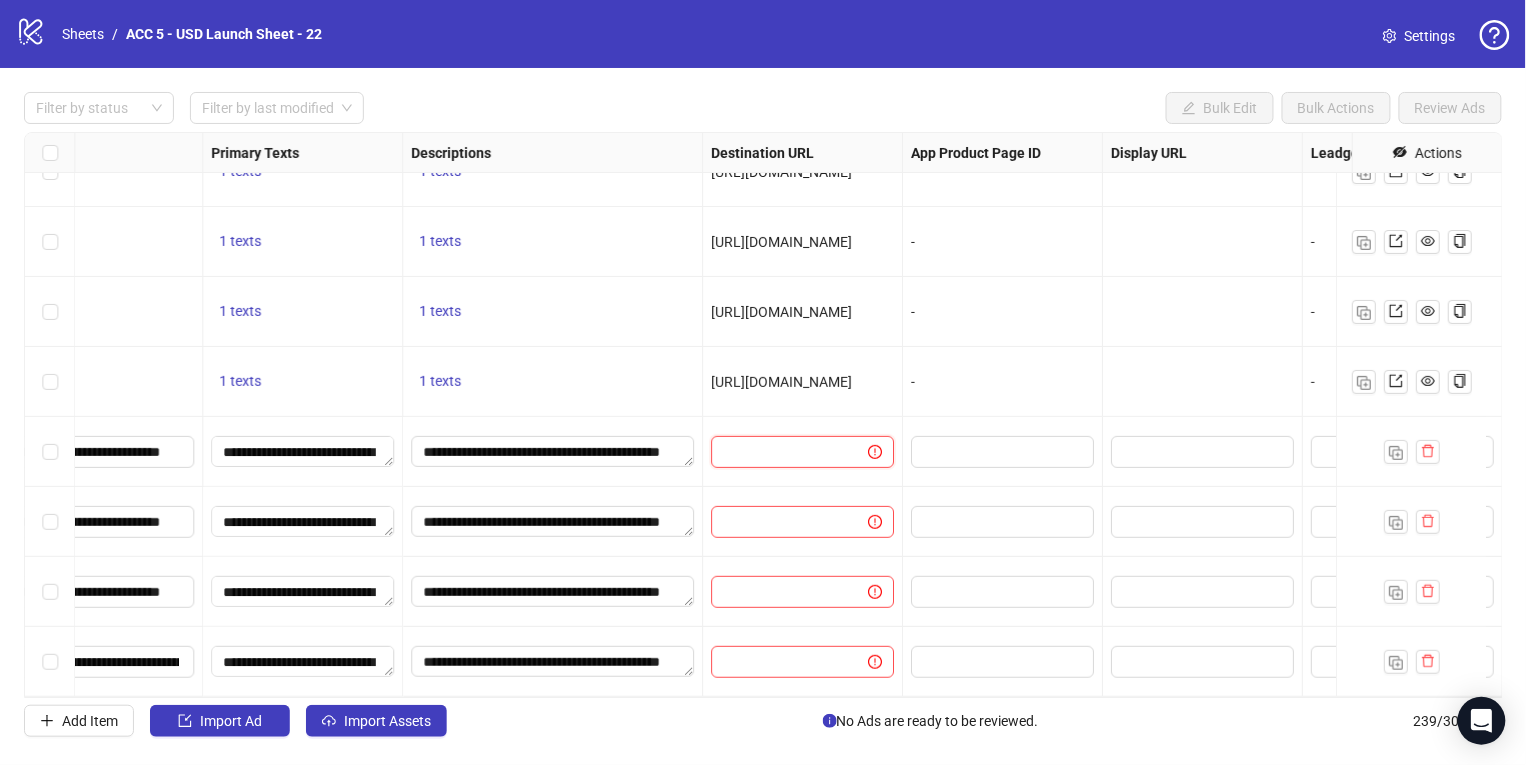 click at bounding box center (781, 452) 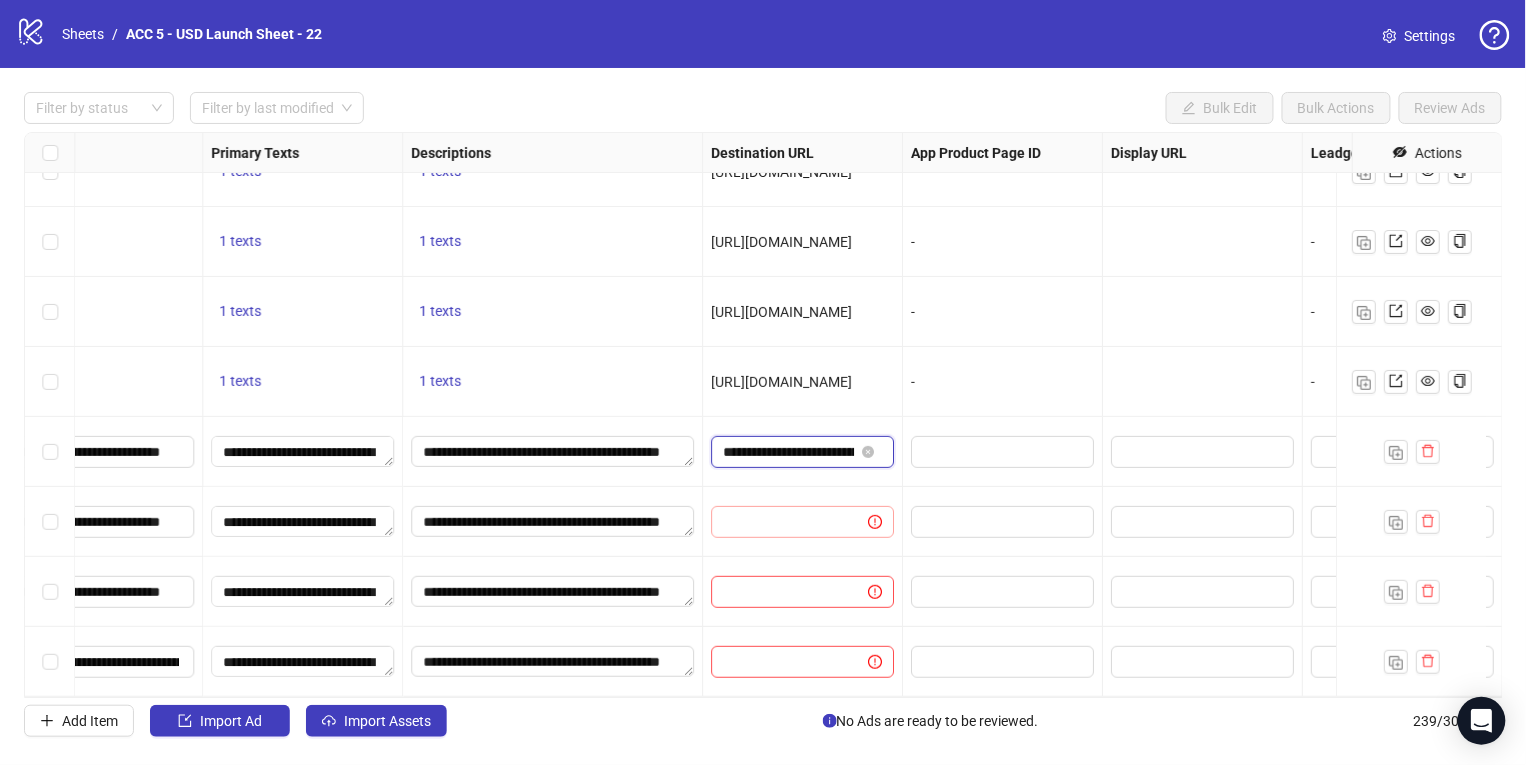 type on "**********" 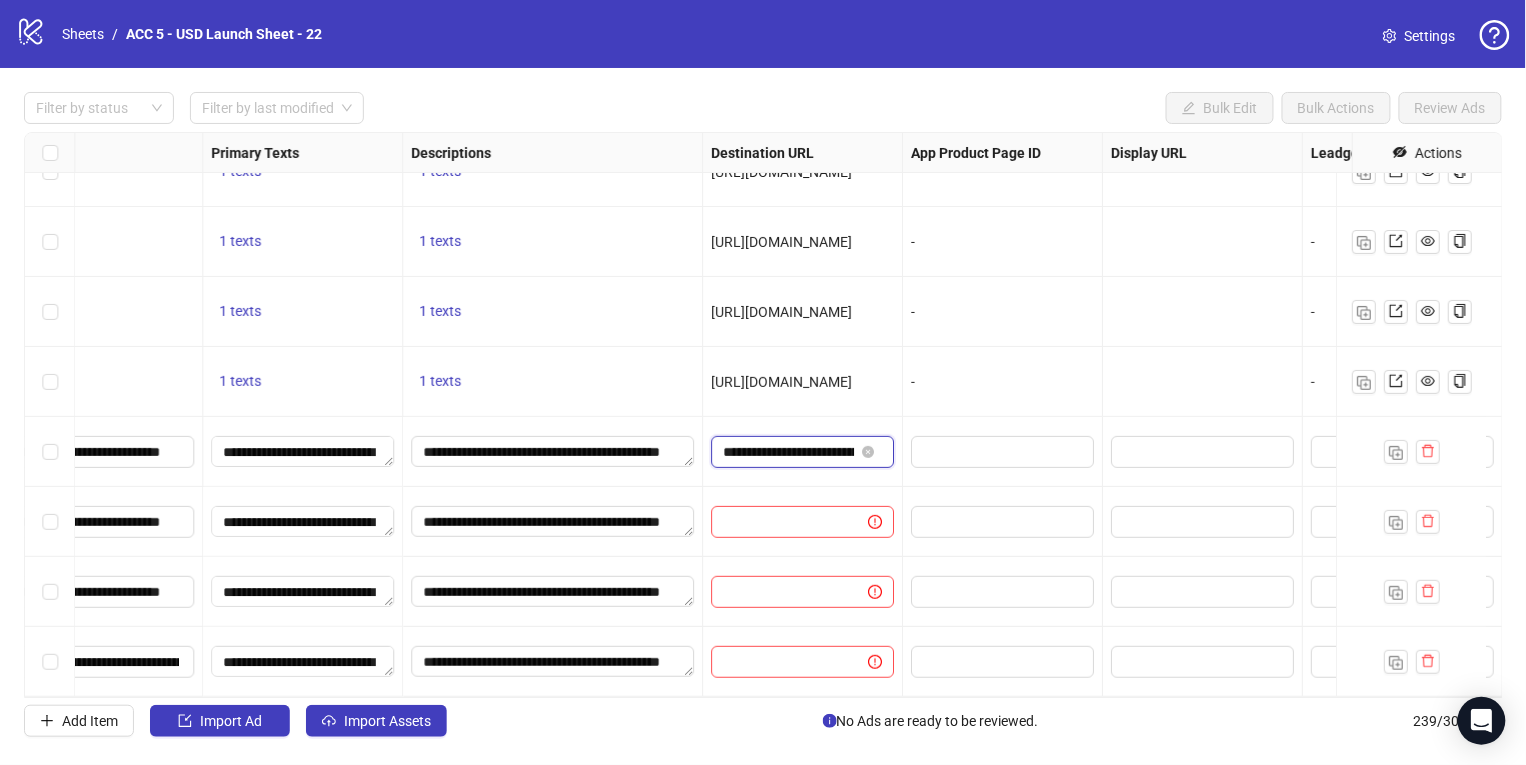 scroll, scrollTop: 0, scrollLeft: 513, axis: horizontal 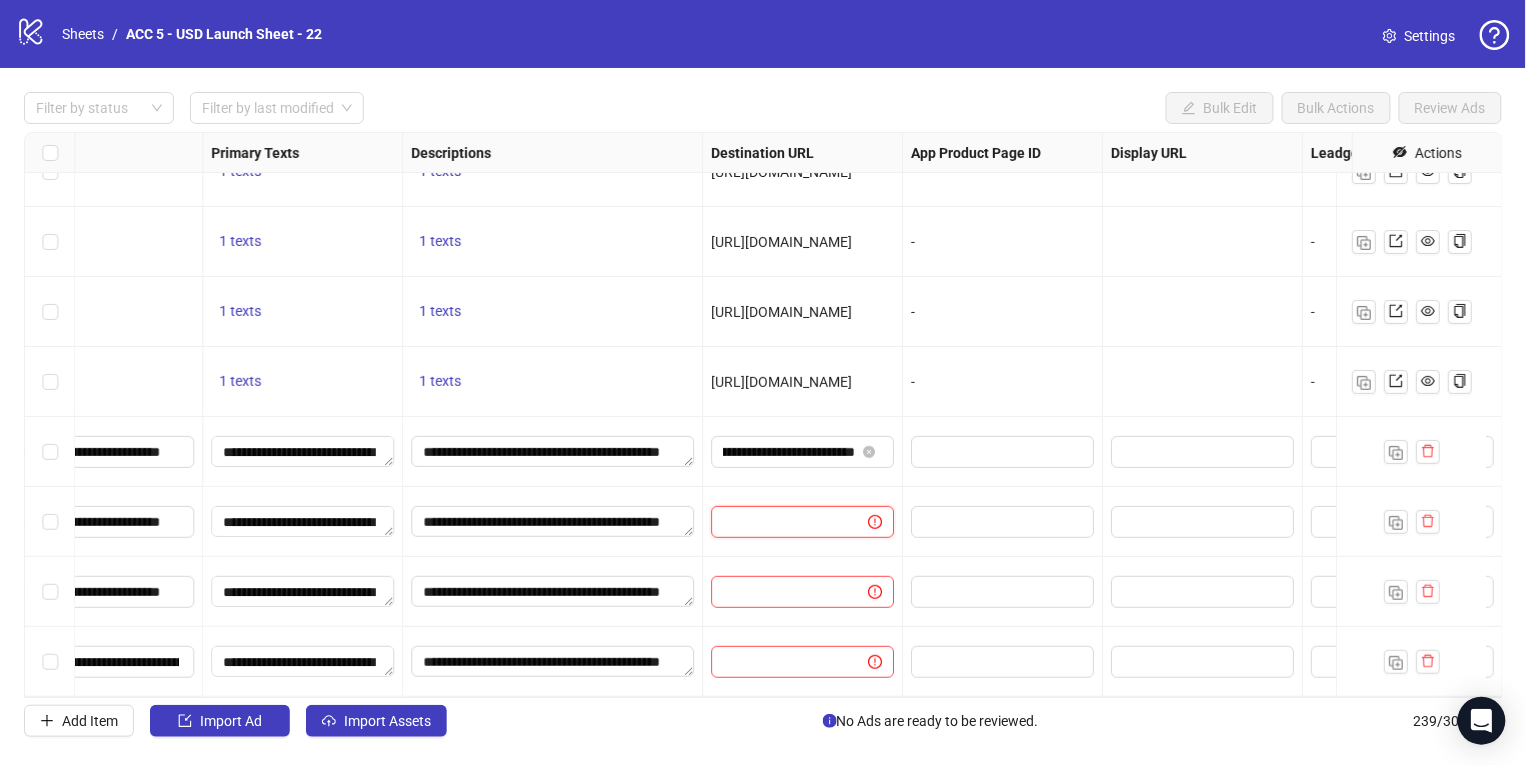 click at bounding box center [781, 522] 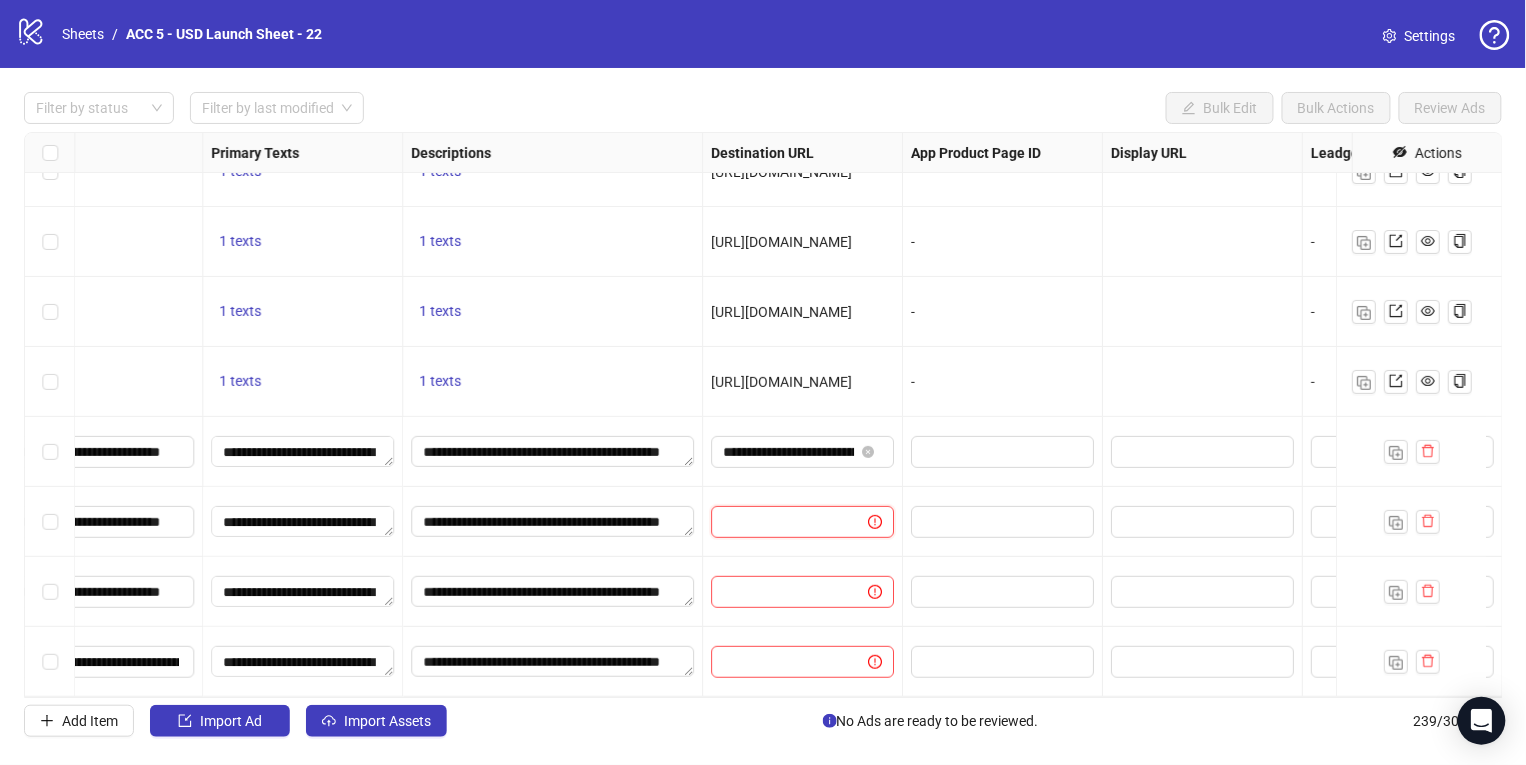 click at bounding box center (781, 522) 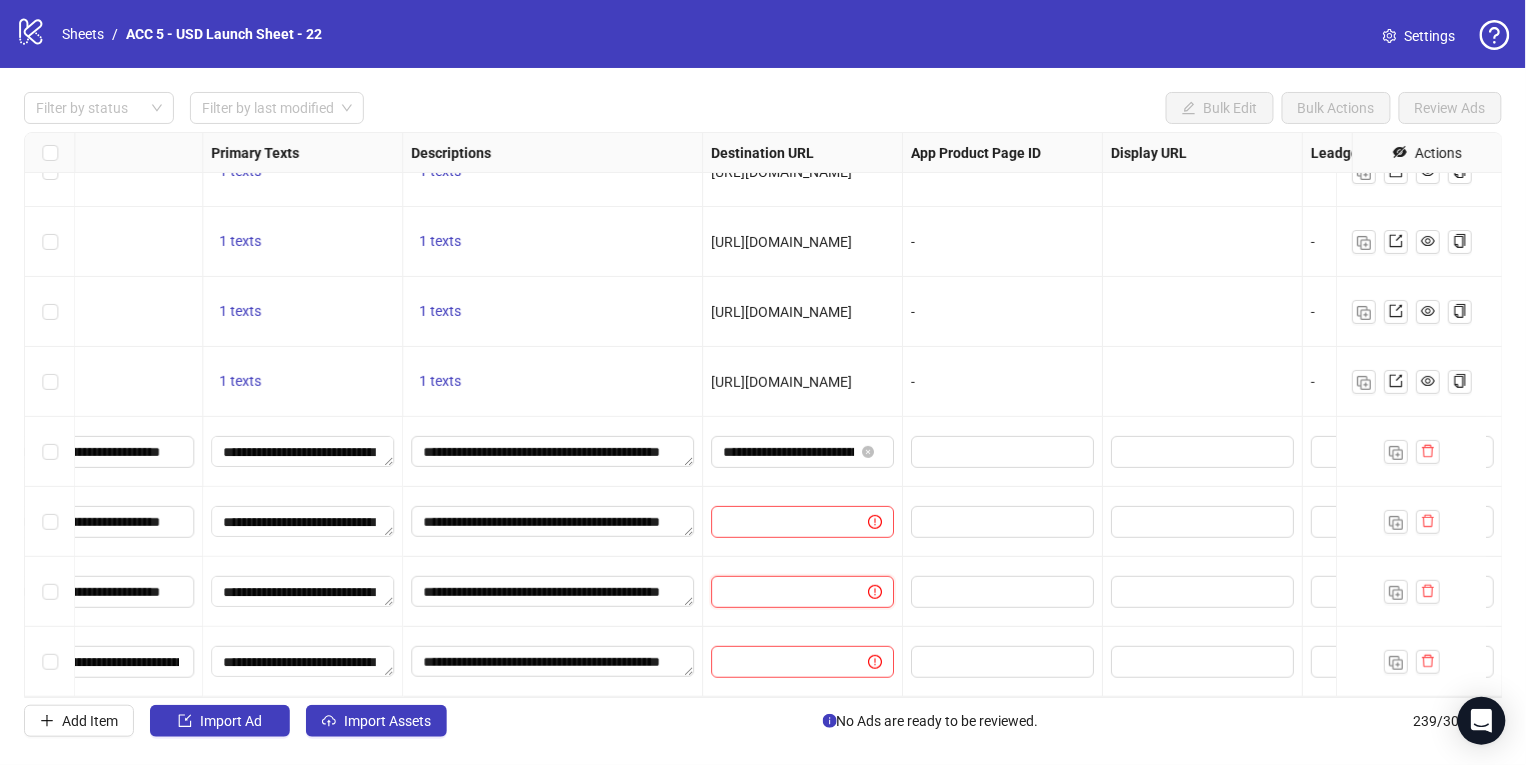click at bounding box center (781, 592) 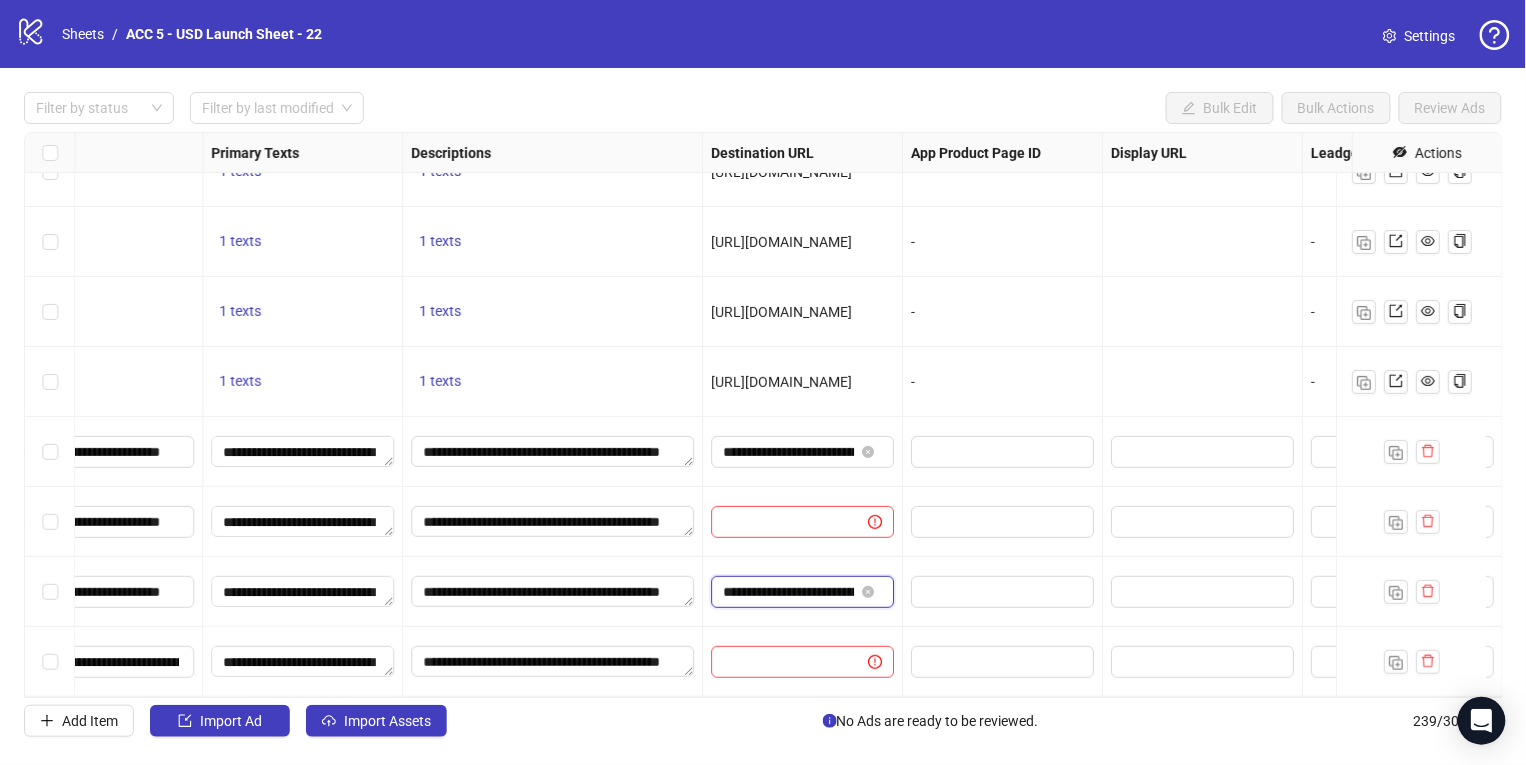 type on "**********" 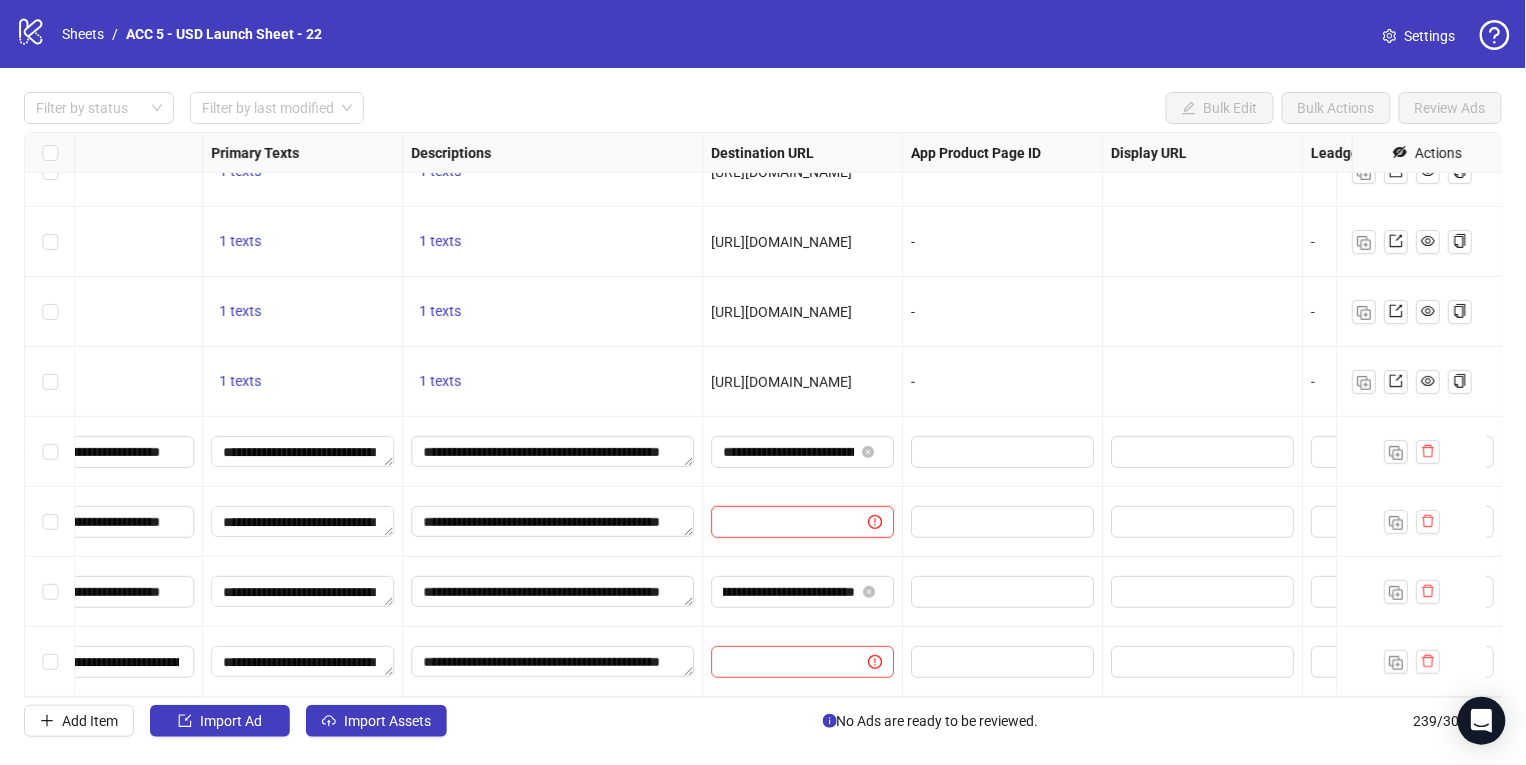 click at bounding box center [781, 522] 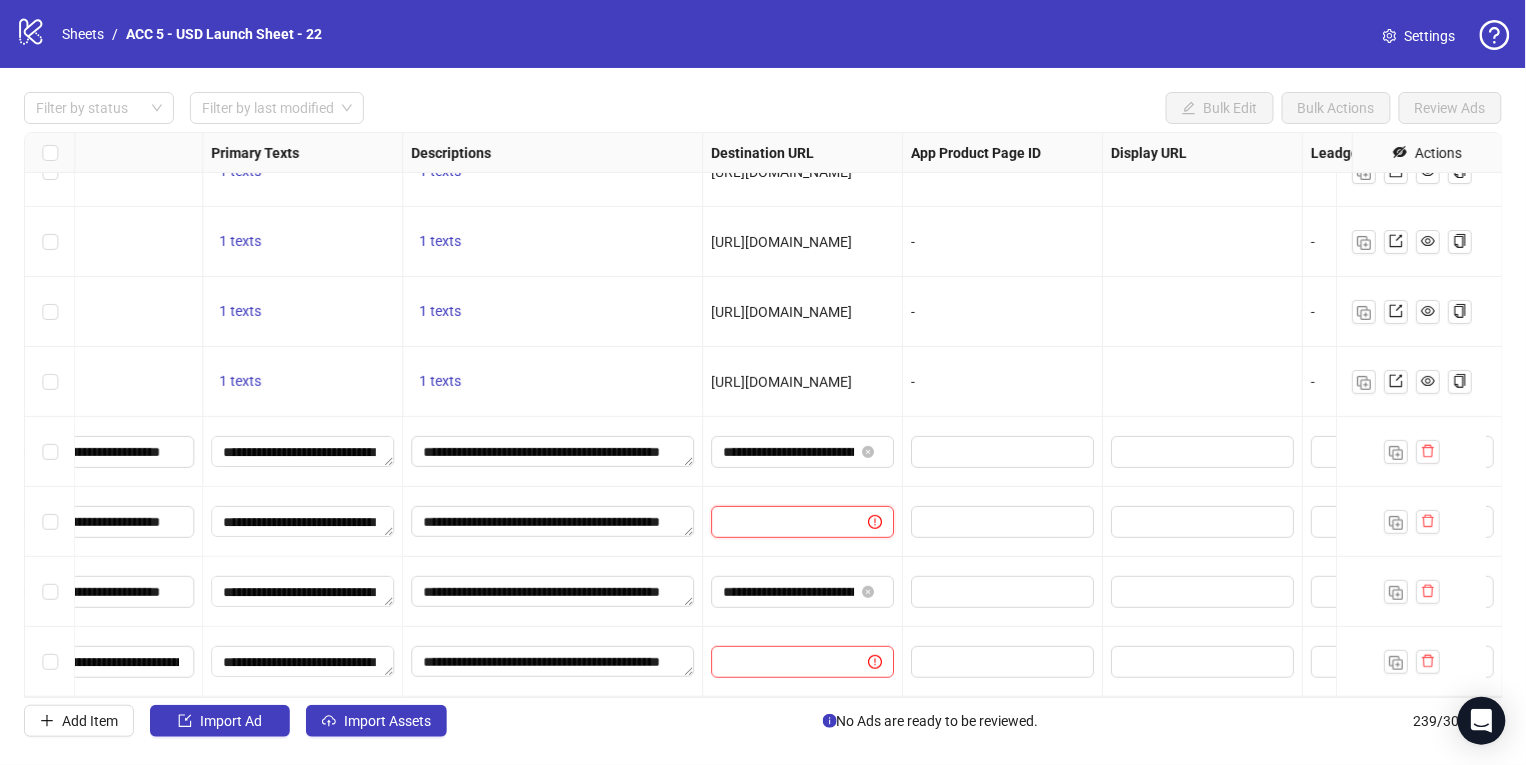 paste on "**********" 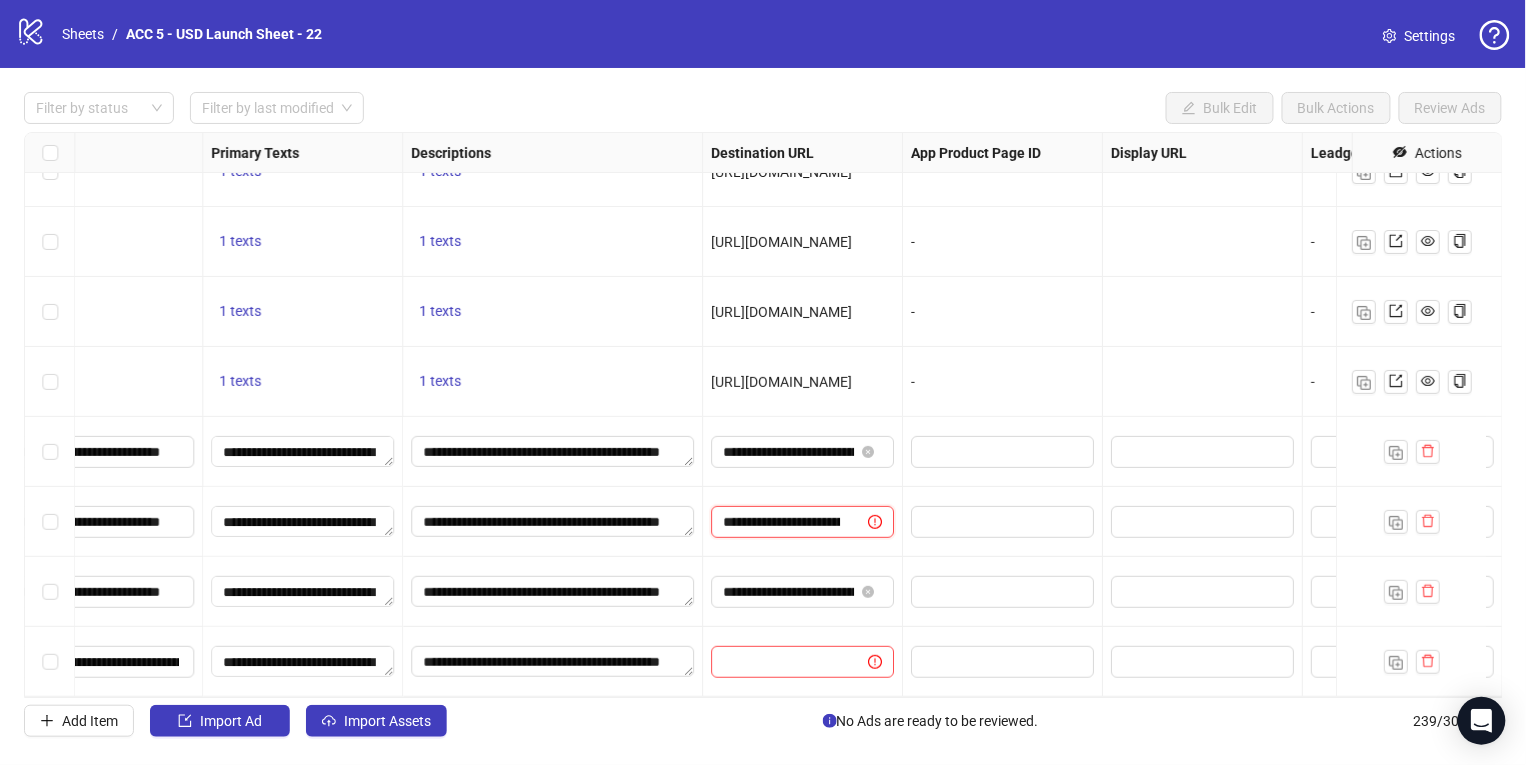 scroll, scrollTop: 0, scrollLeft: 448, axis: horizontal 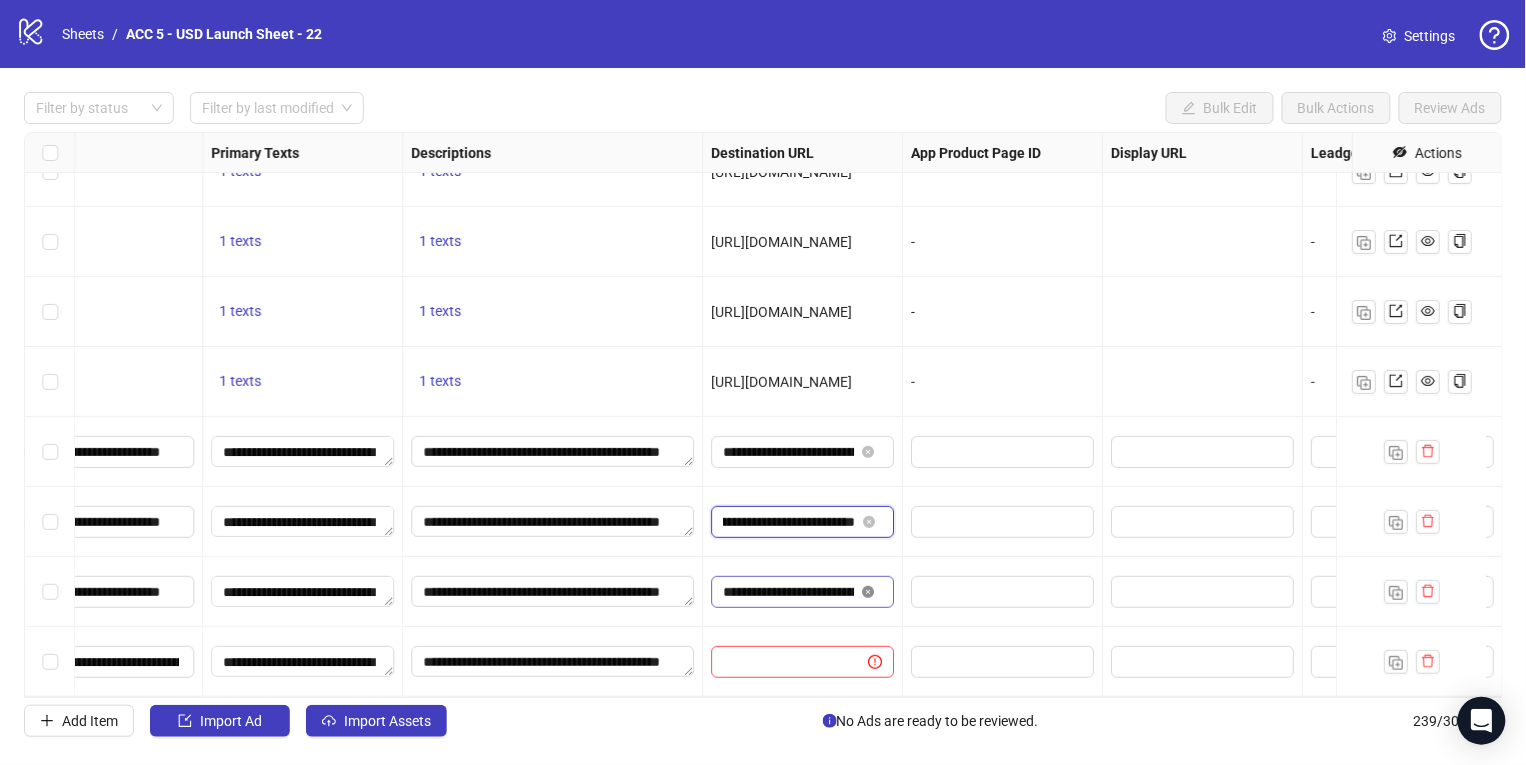 click 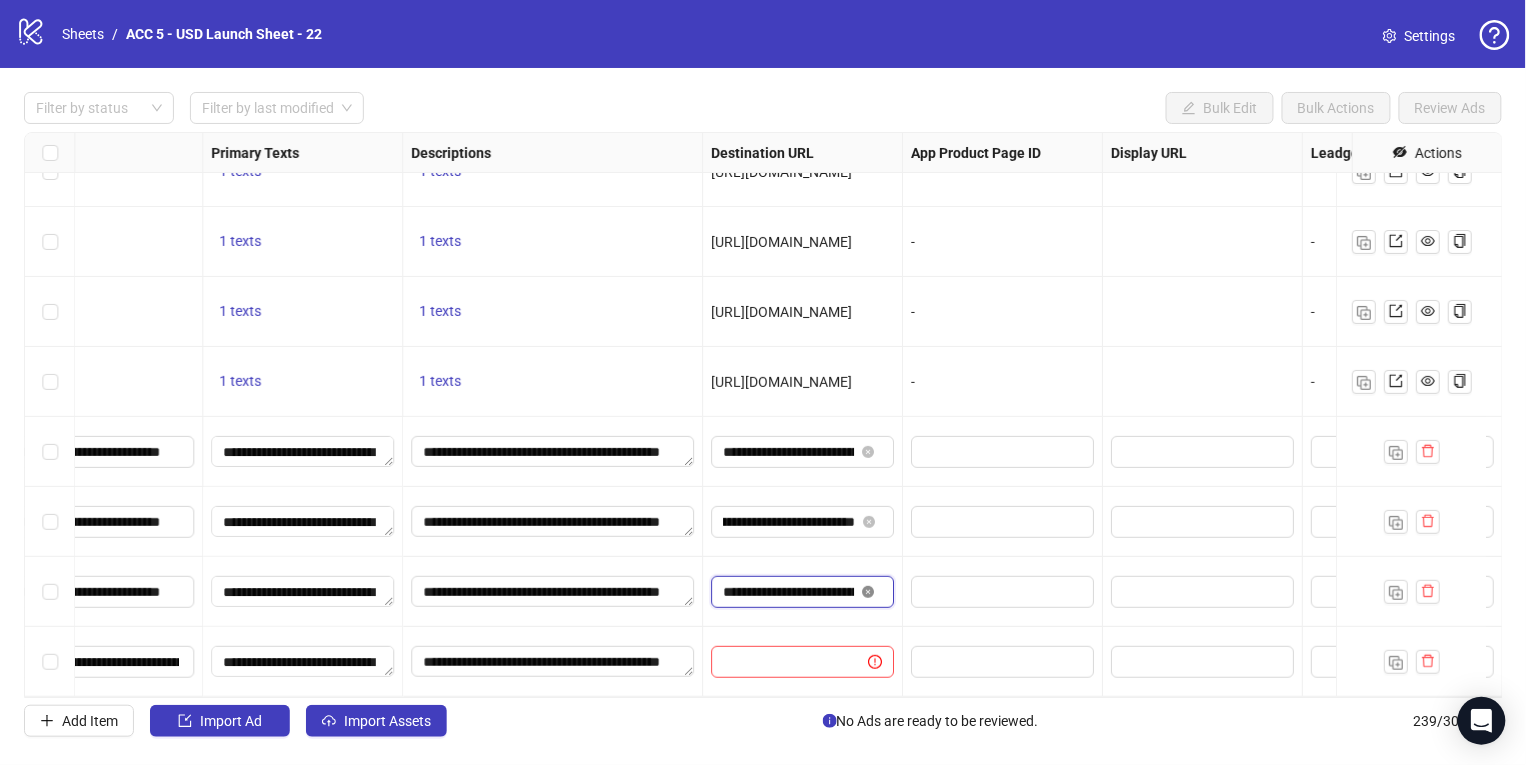 type 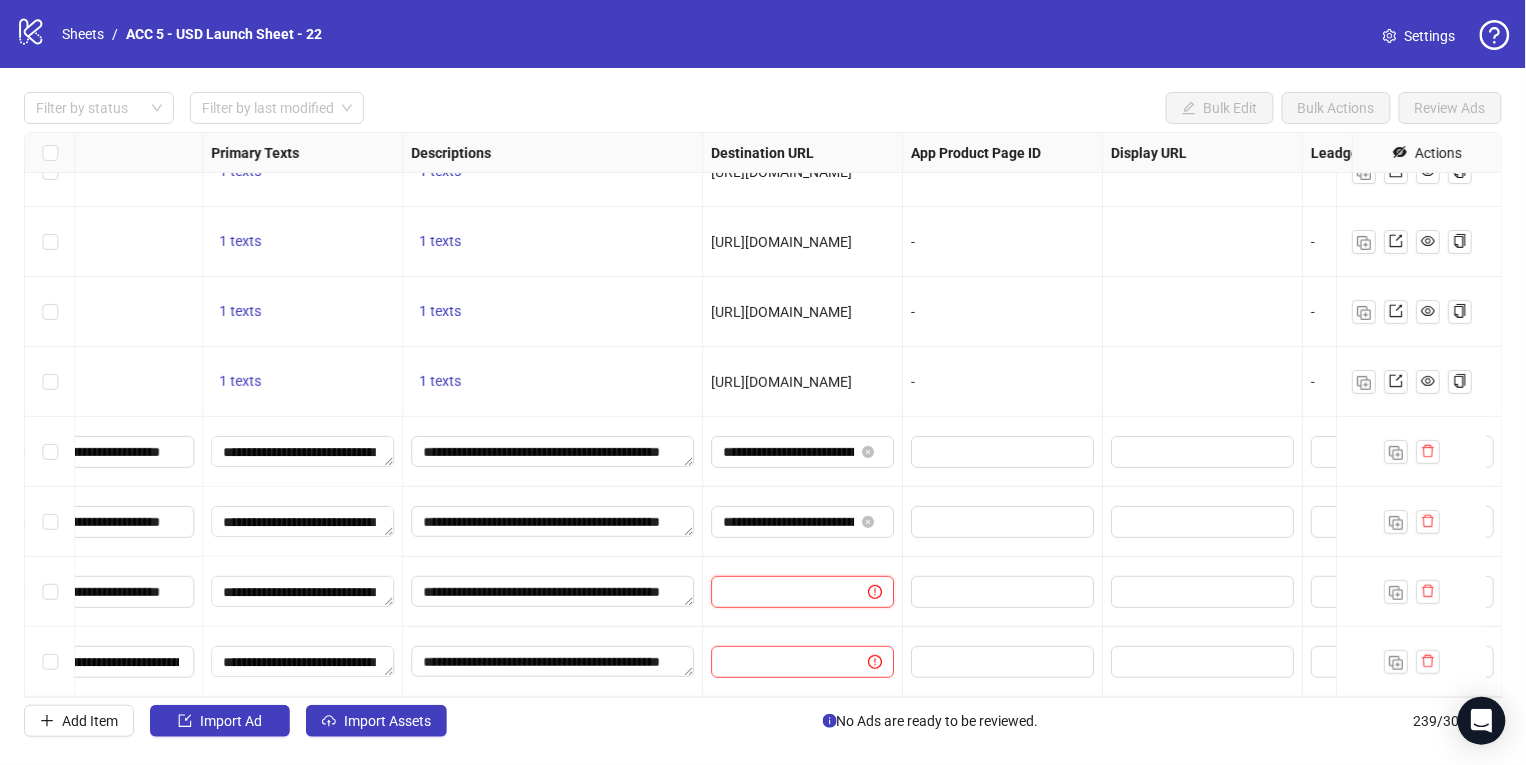 scroll, scrollTop: 0, scrollLeft: 0, axis: both 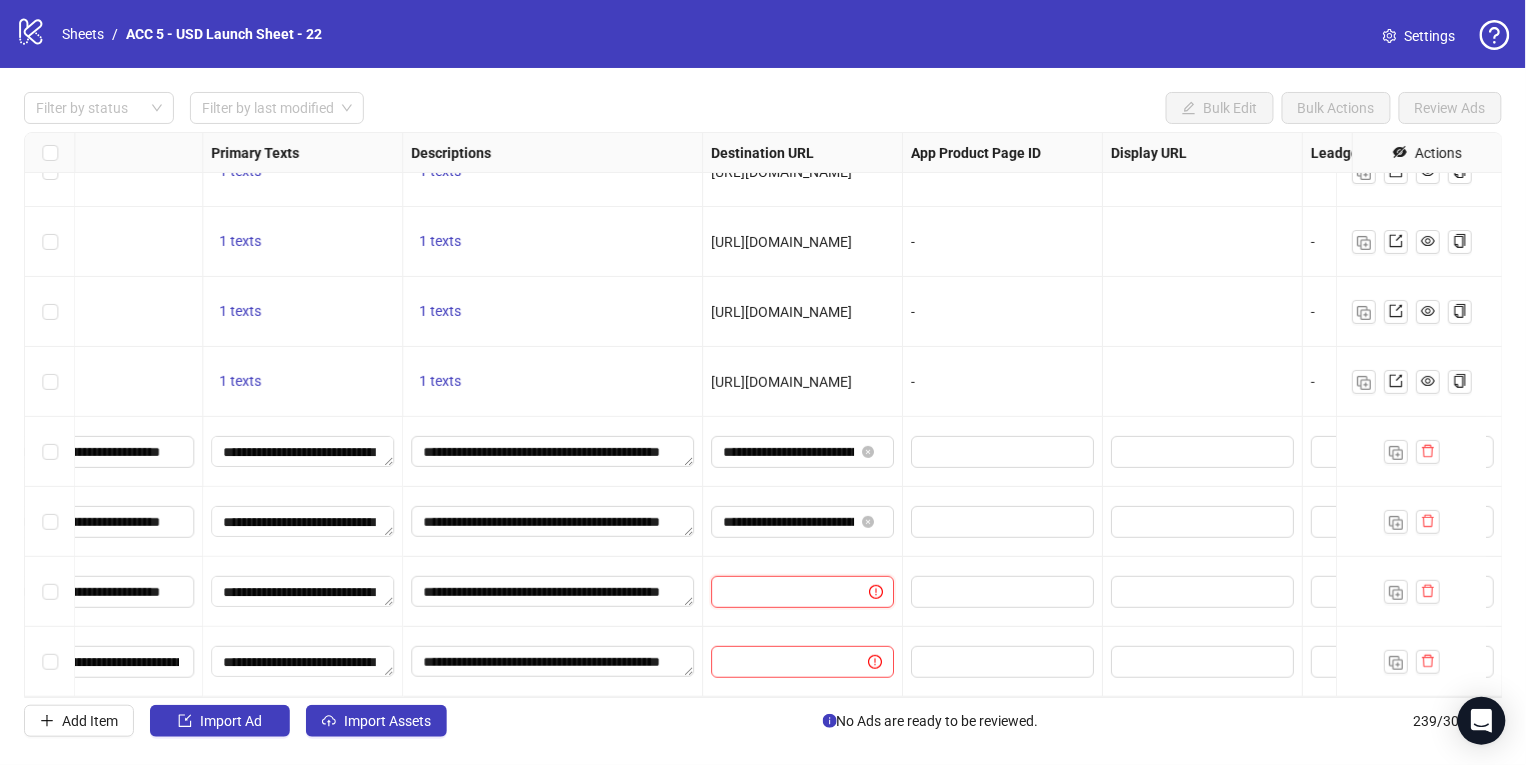 click at bounding box center [782, 592] 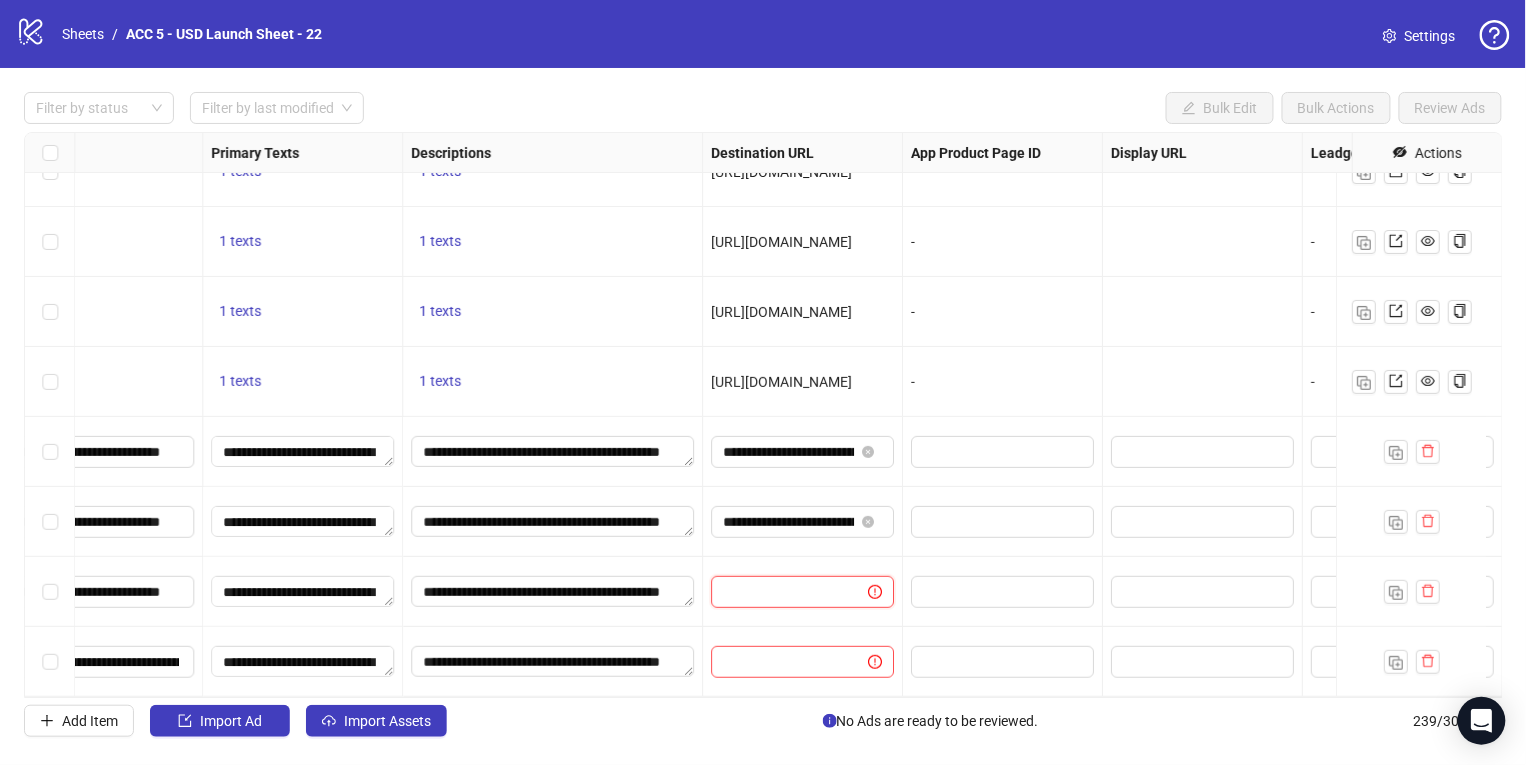 click at bounding box center [781, 592] 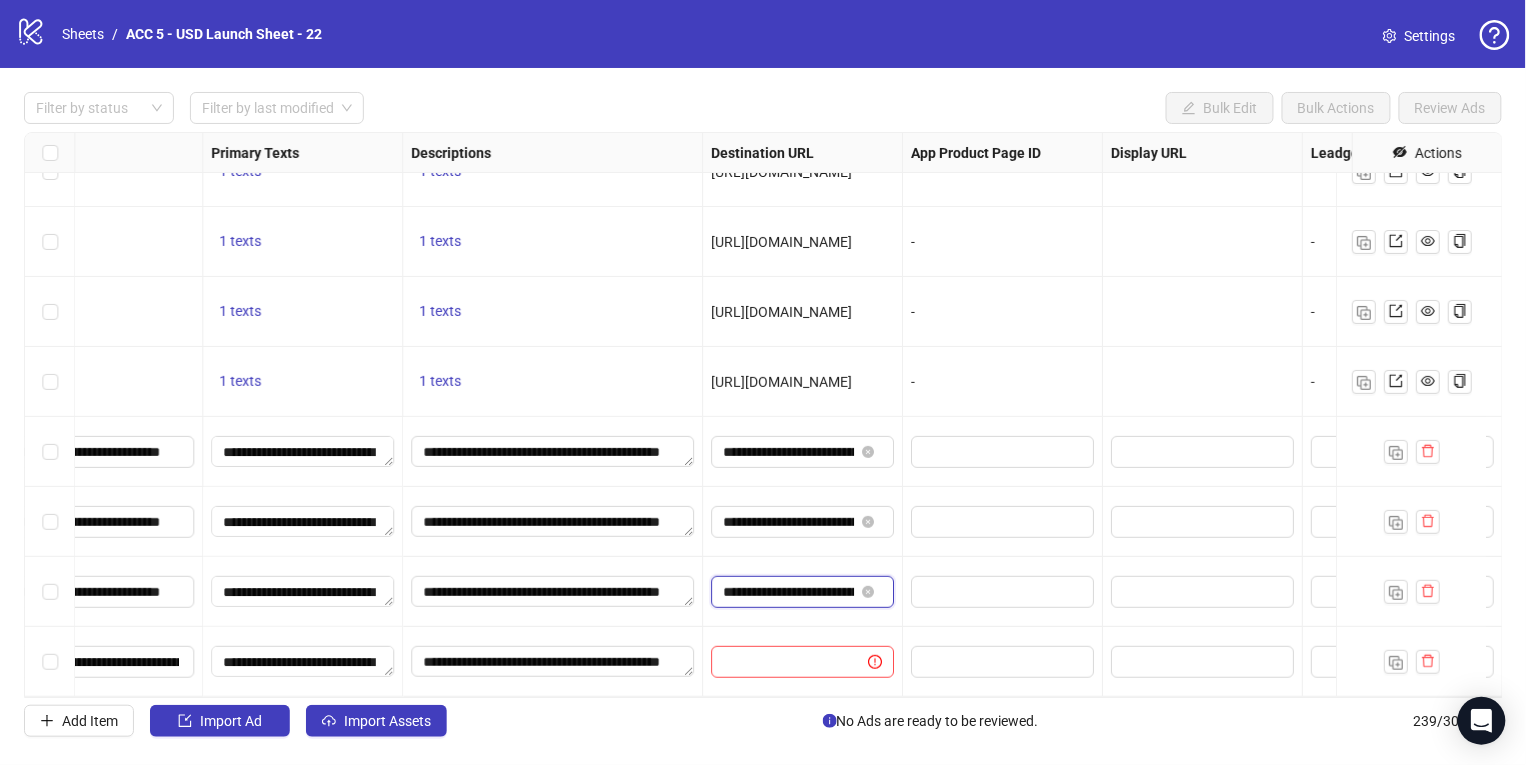 scroll, scrollTop: 0, scrollLeft: 412, axis: horizontal 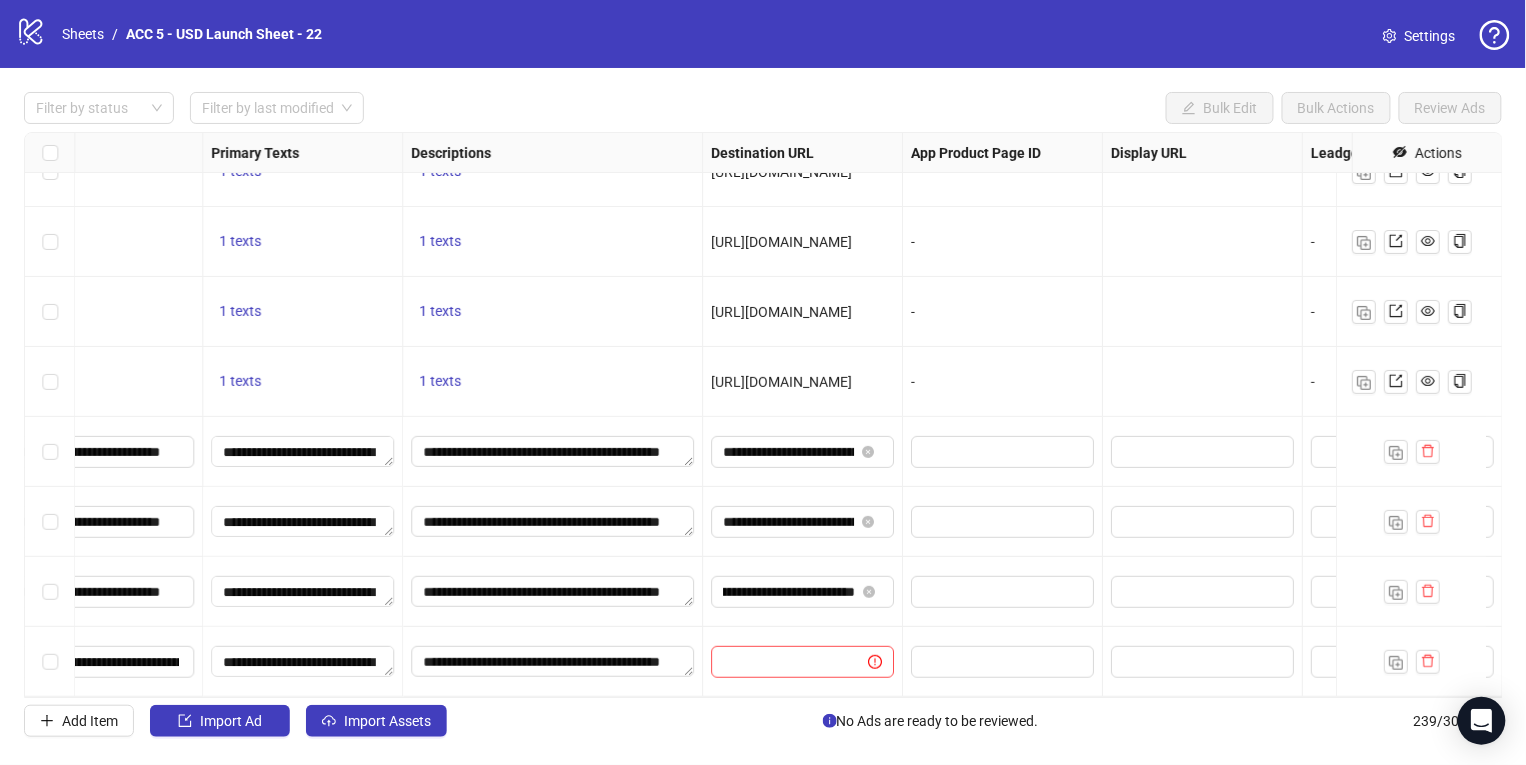 click on "**********" at bounding box center [803, 522] 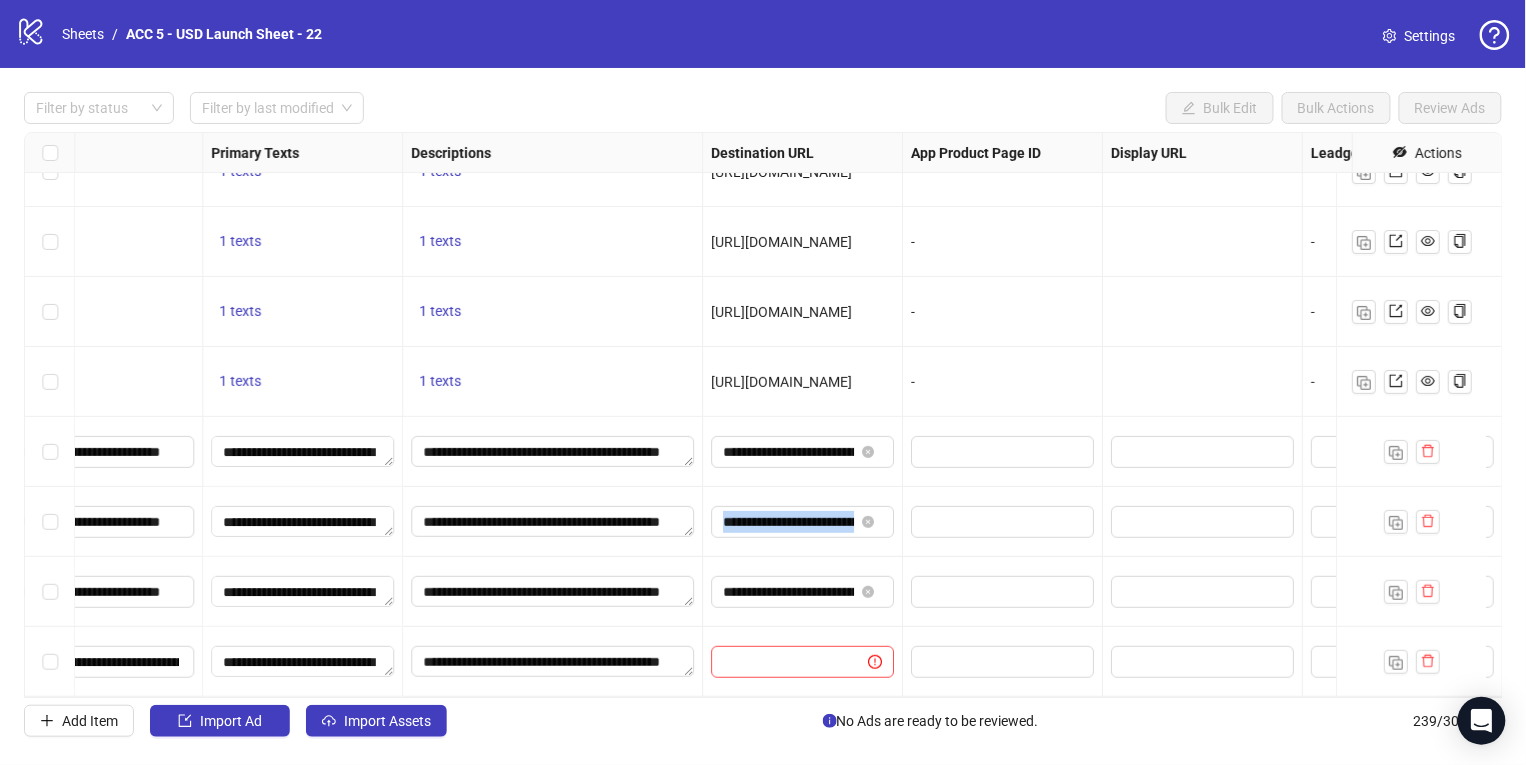 drag, startPoint x: 805, startPoint y: 531, endPoint x: 852, endPoint y: 532, distance: 47.010635 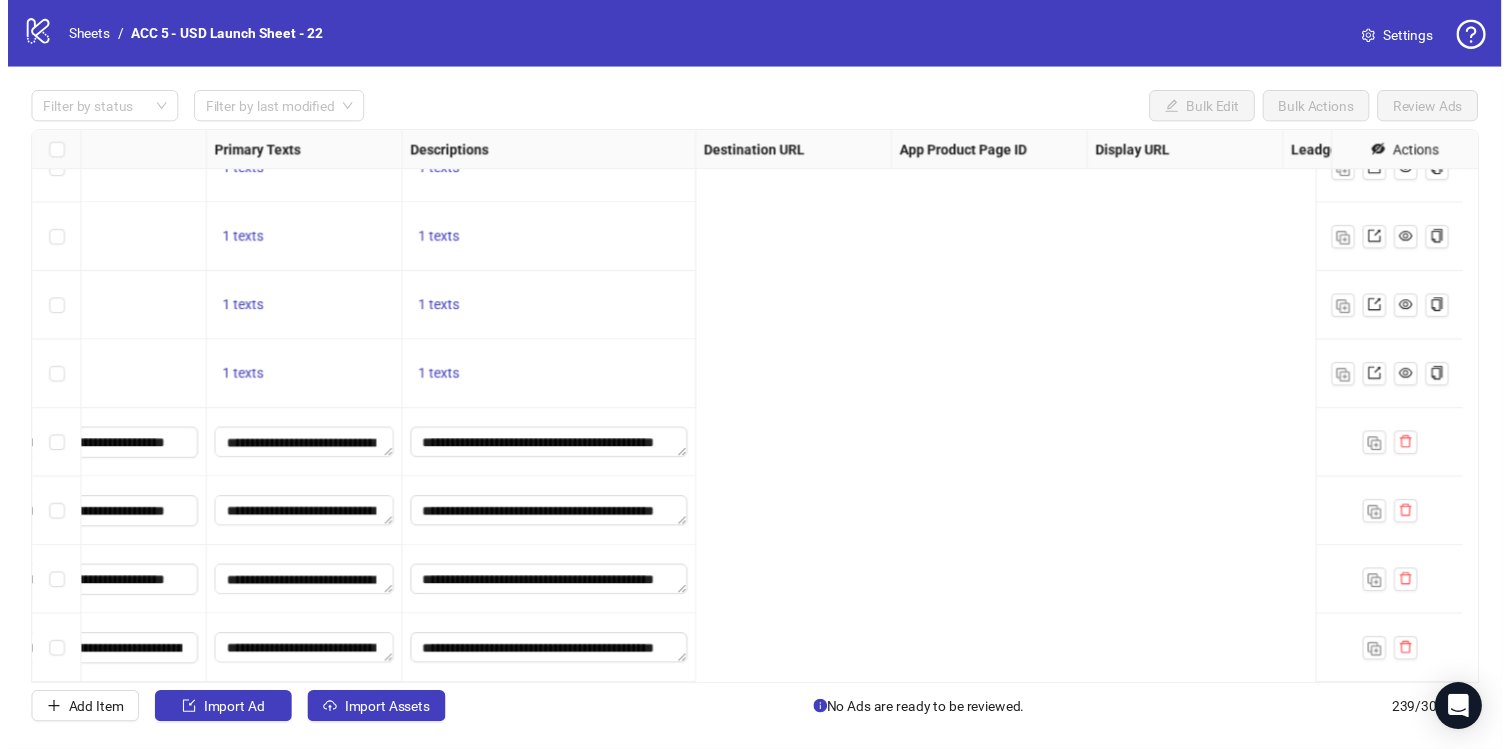 scroll, scrollTop: 16221, scrollLeft: 0, axis: vertical 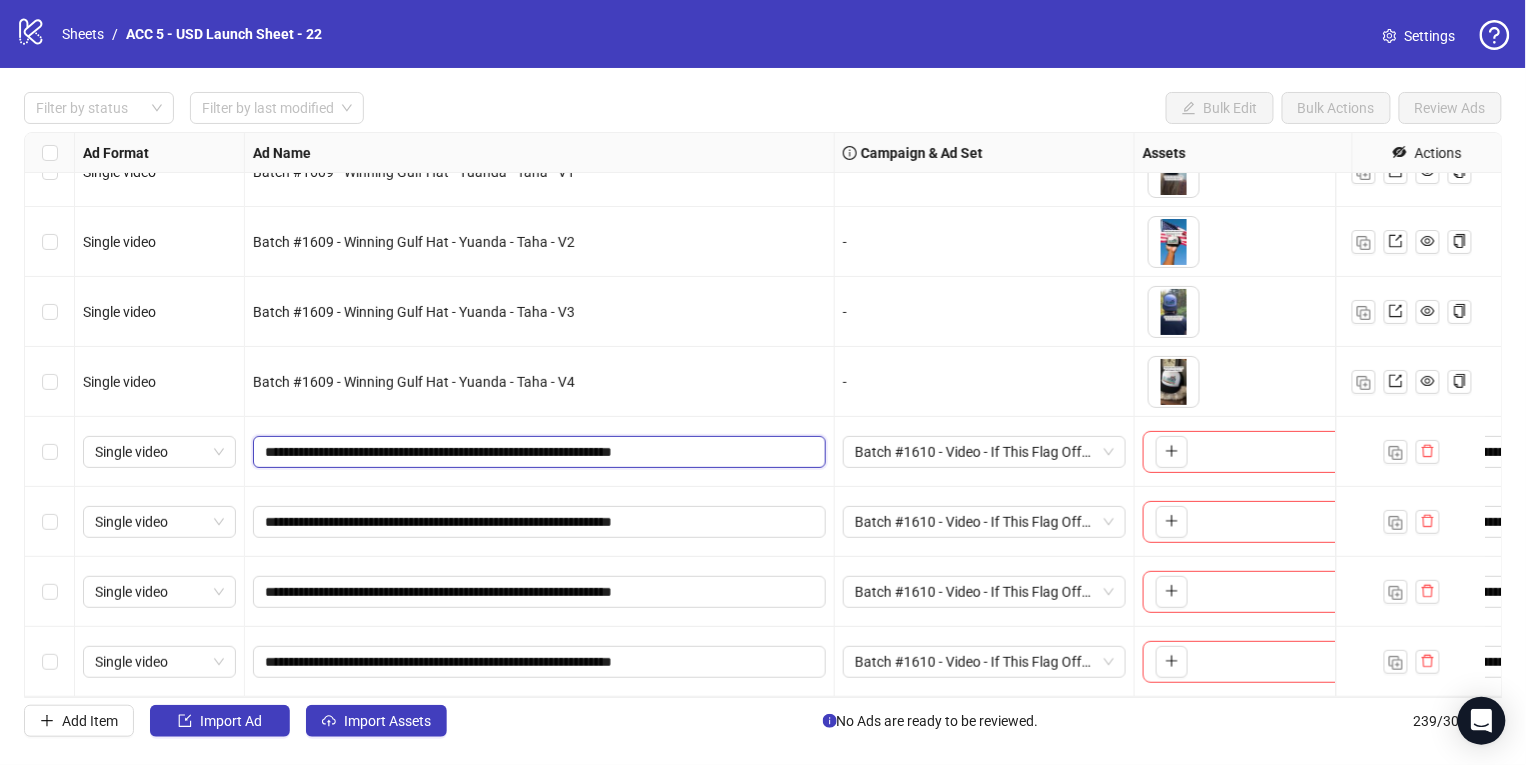 click on "**********" at bounding box center [537, 452] 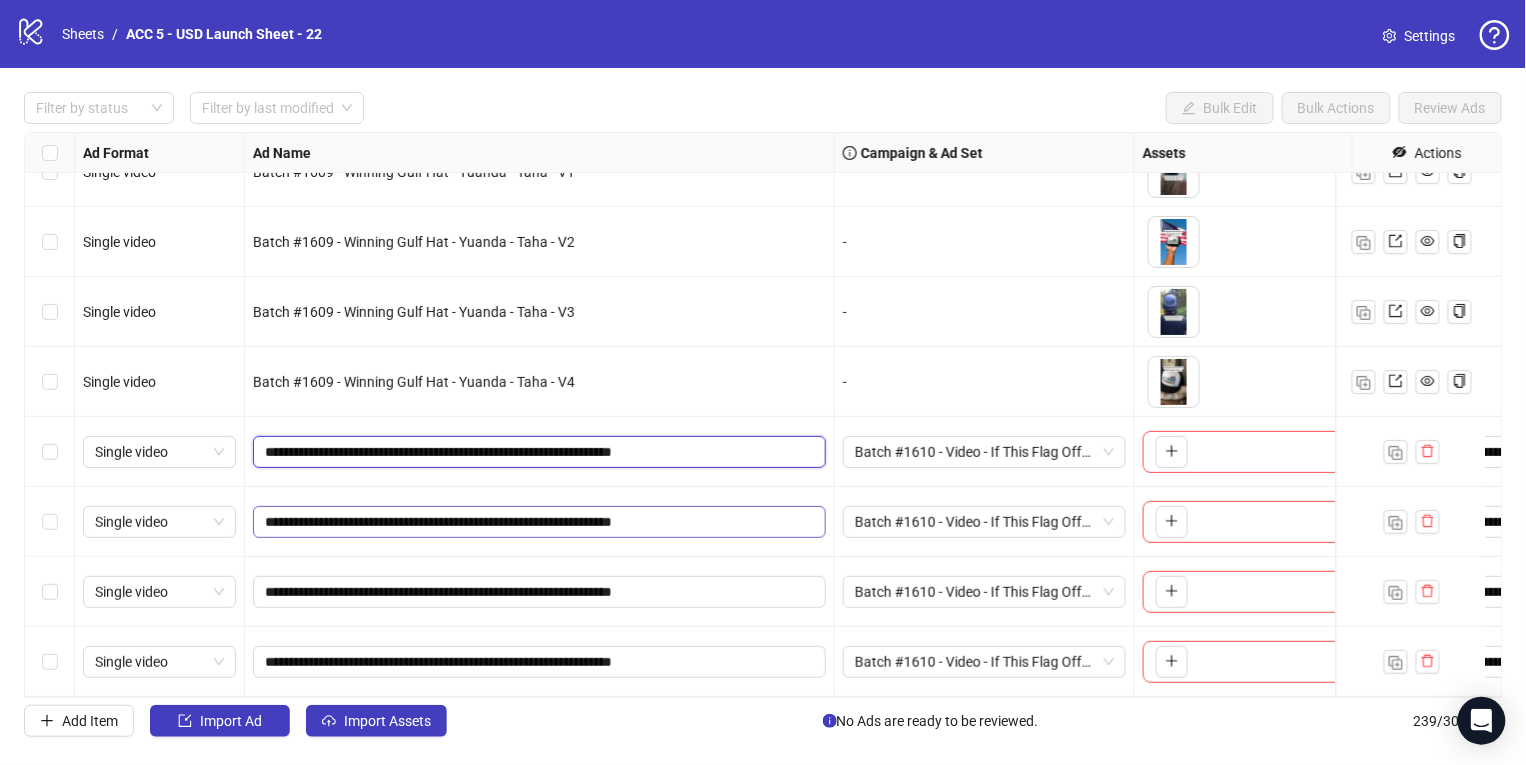 type on "**********" 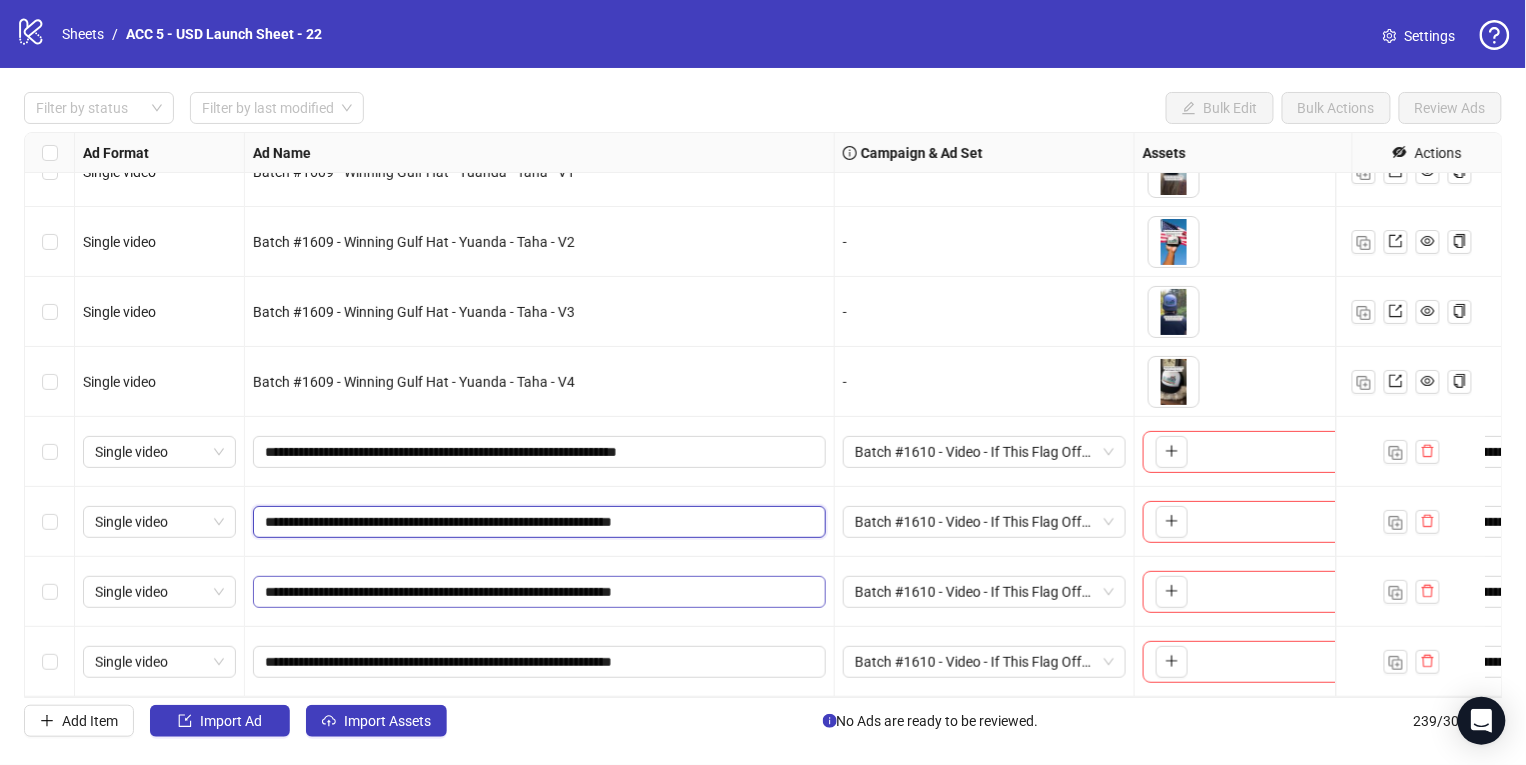 drag, startPoint x: 706, startPoint y: 512, endPoint x: 705, endPoint y: 591, distance: 79.00633 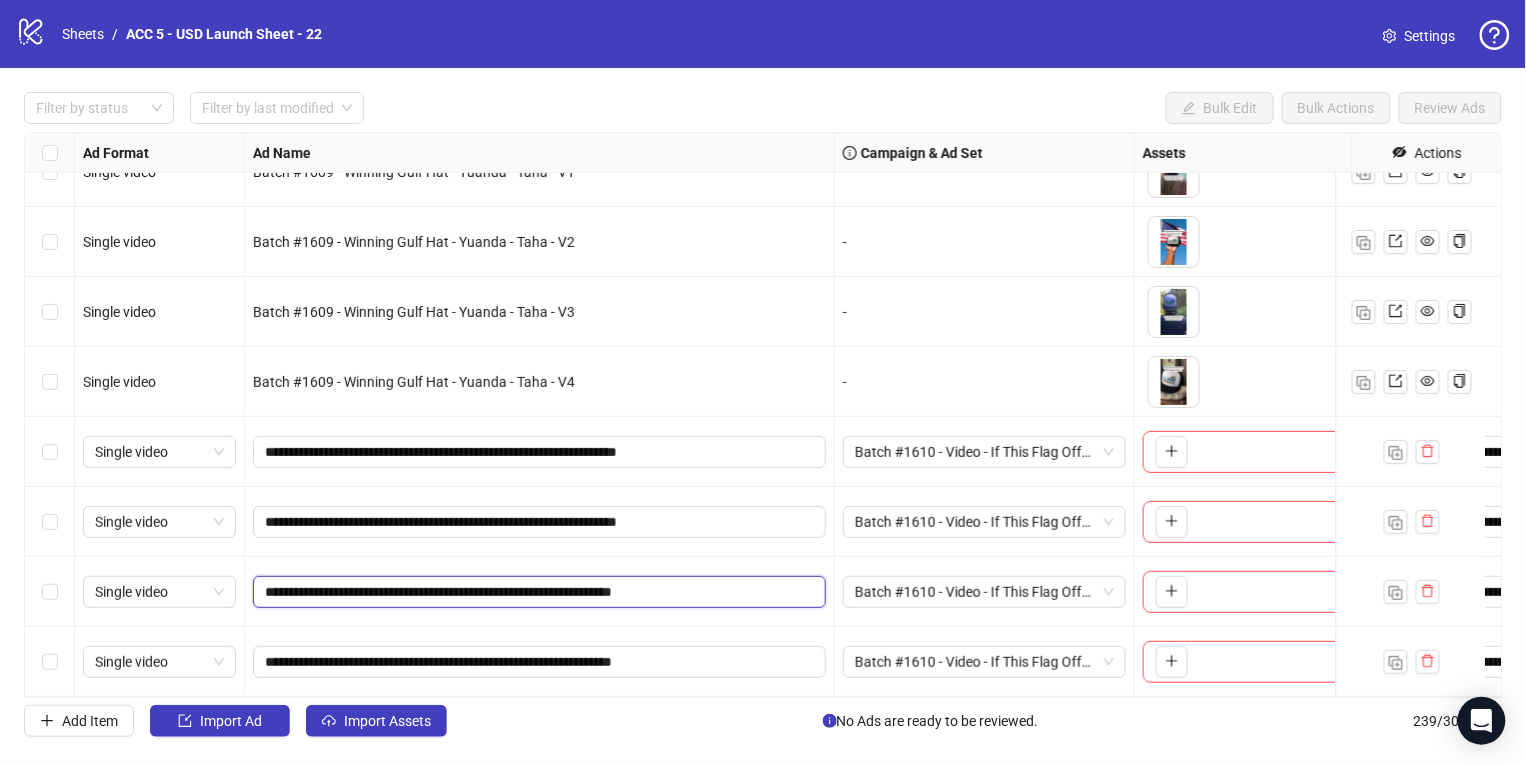 click on "**********" at bounding box center [537, 592] 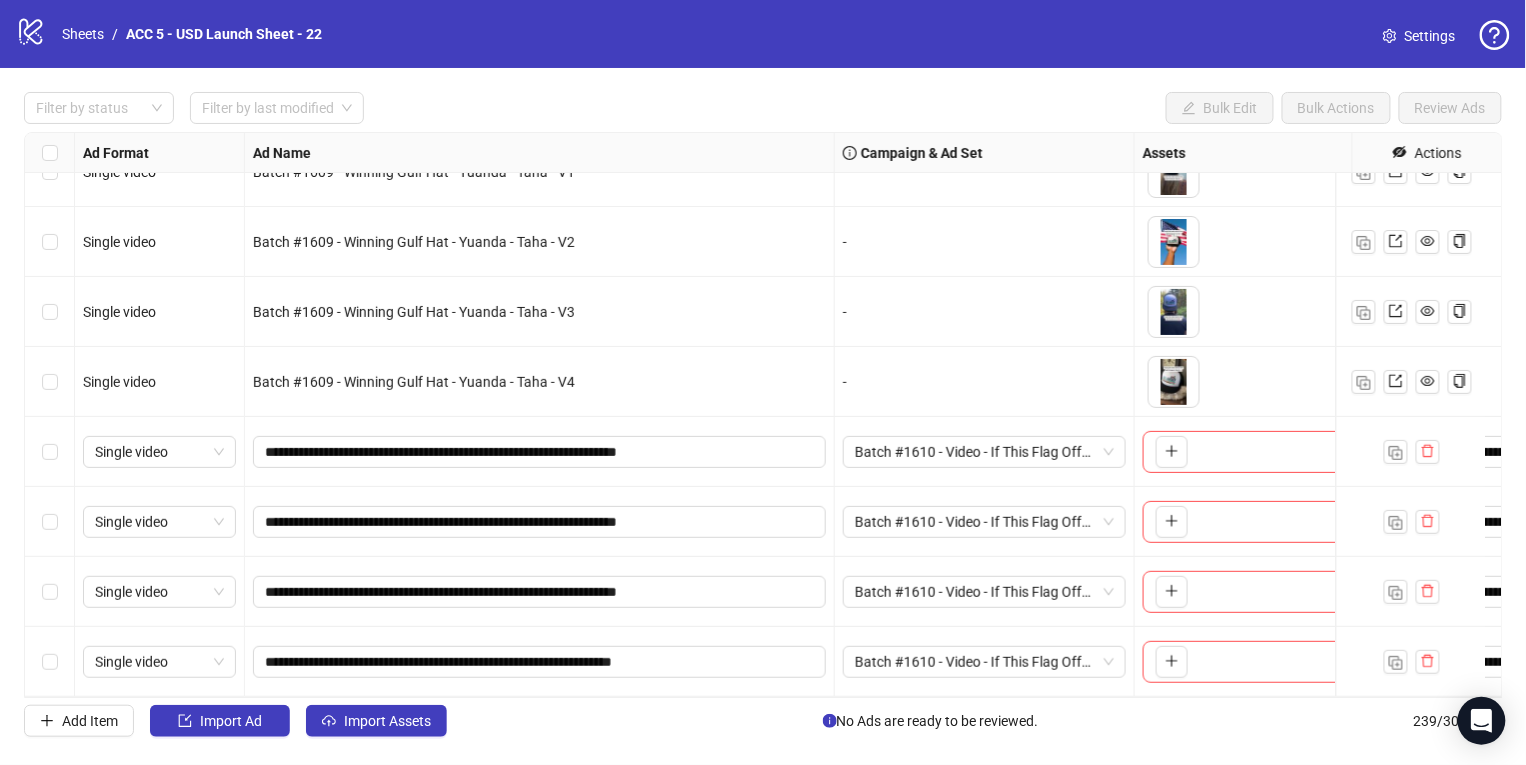 click on "**********" at bounding box center (540, 522) 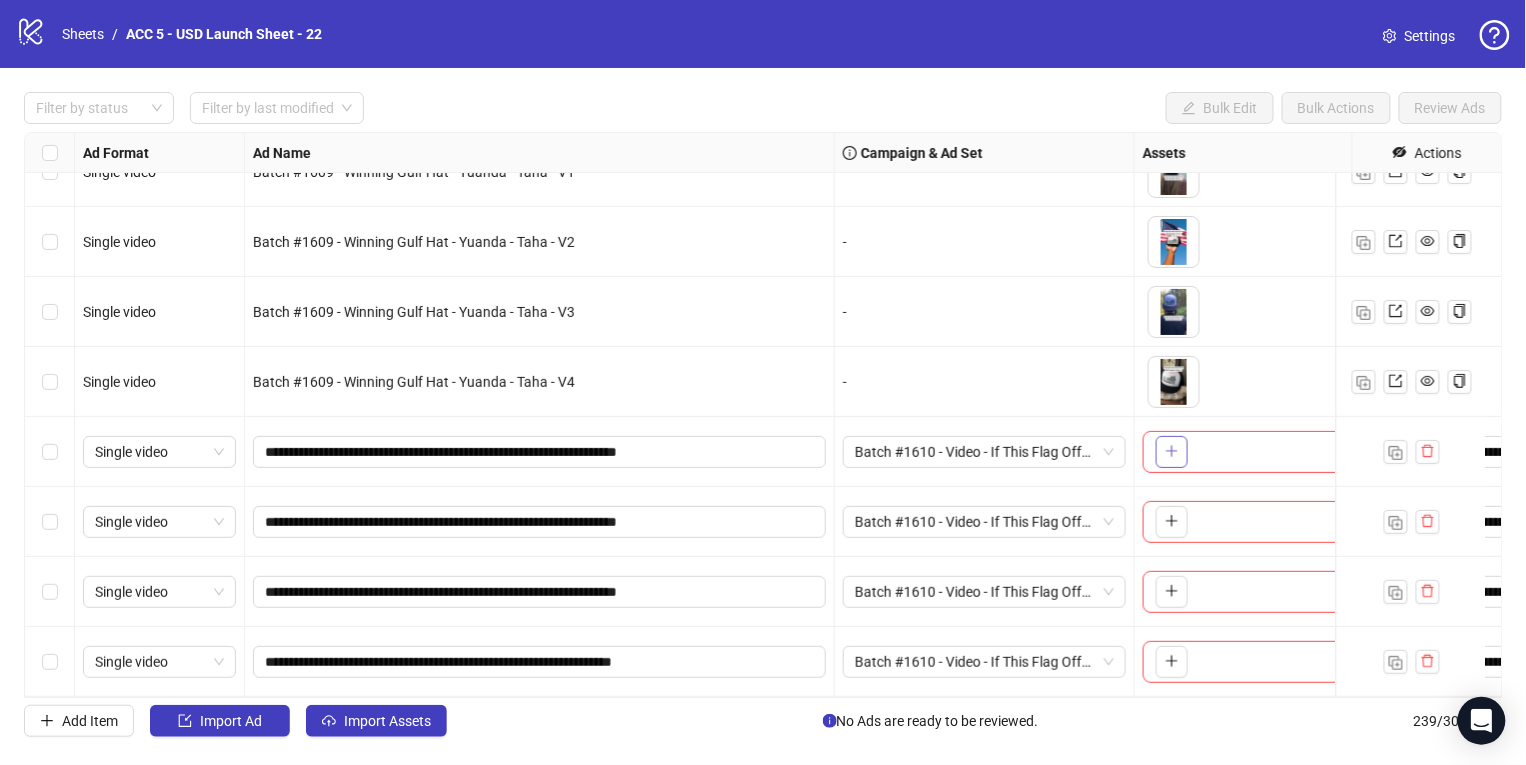 click 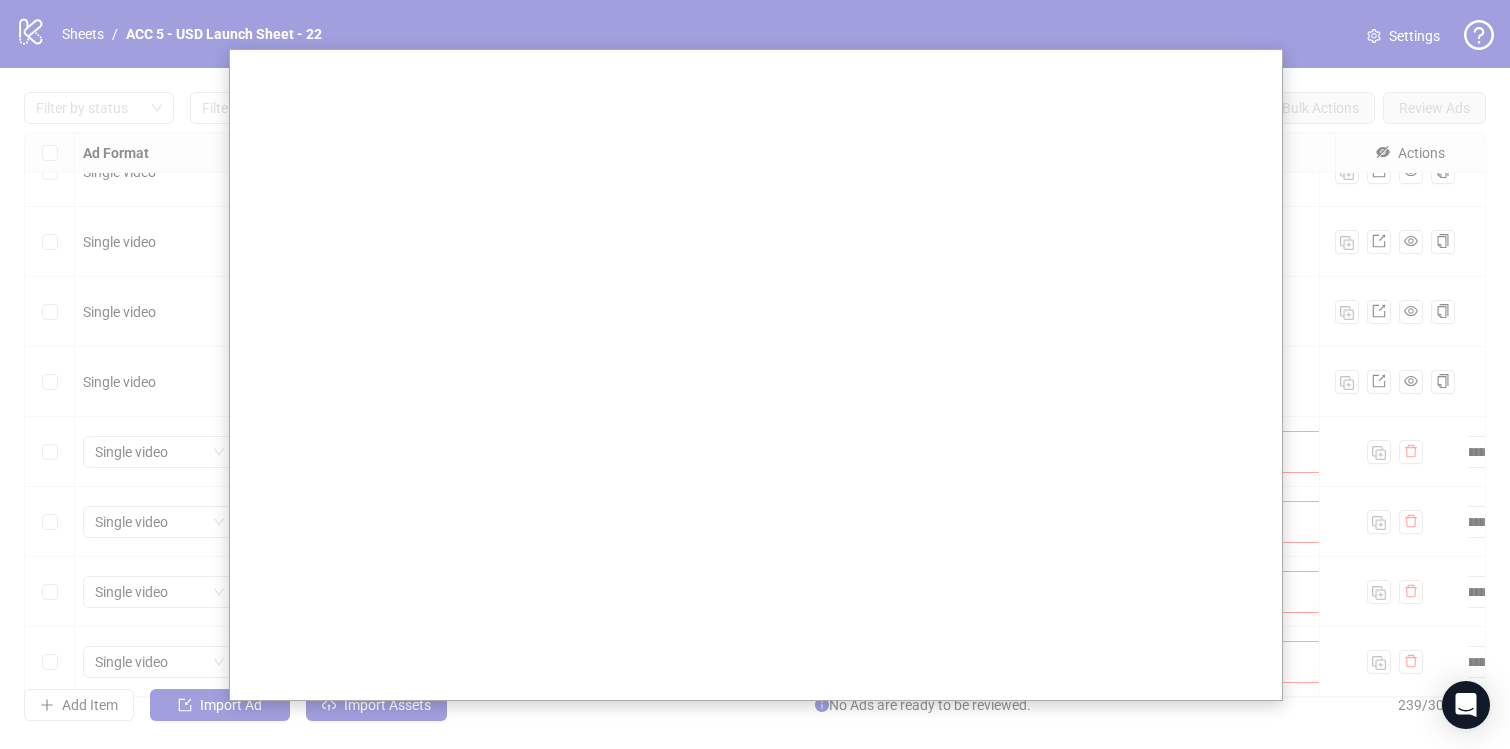 scroll, scrollTop: 17, scrollLeft: 0, axis: vertical 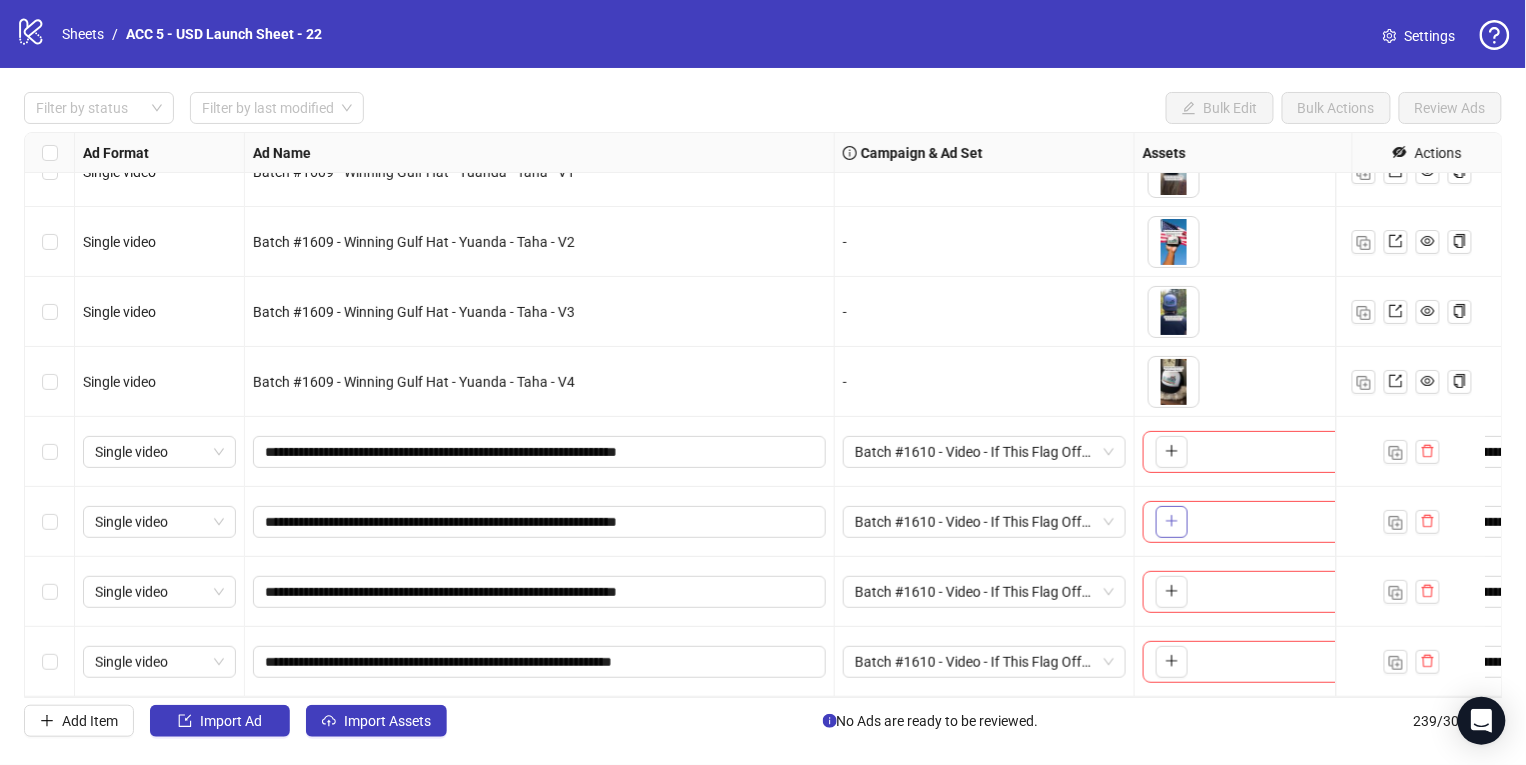 click at bounding box center [1172, 522] 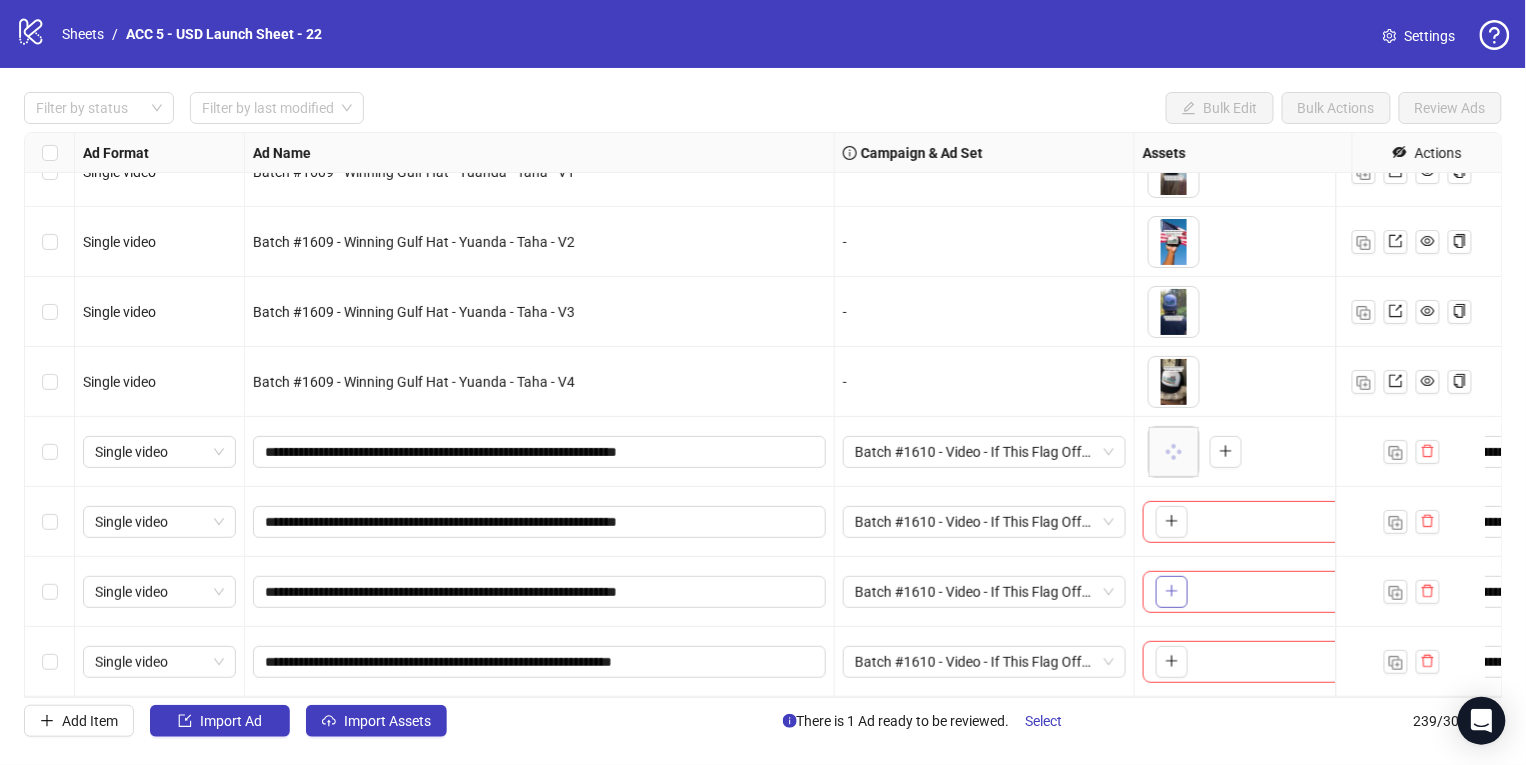 click at bounding box center (1172, 592) 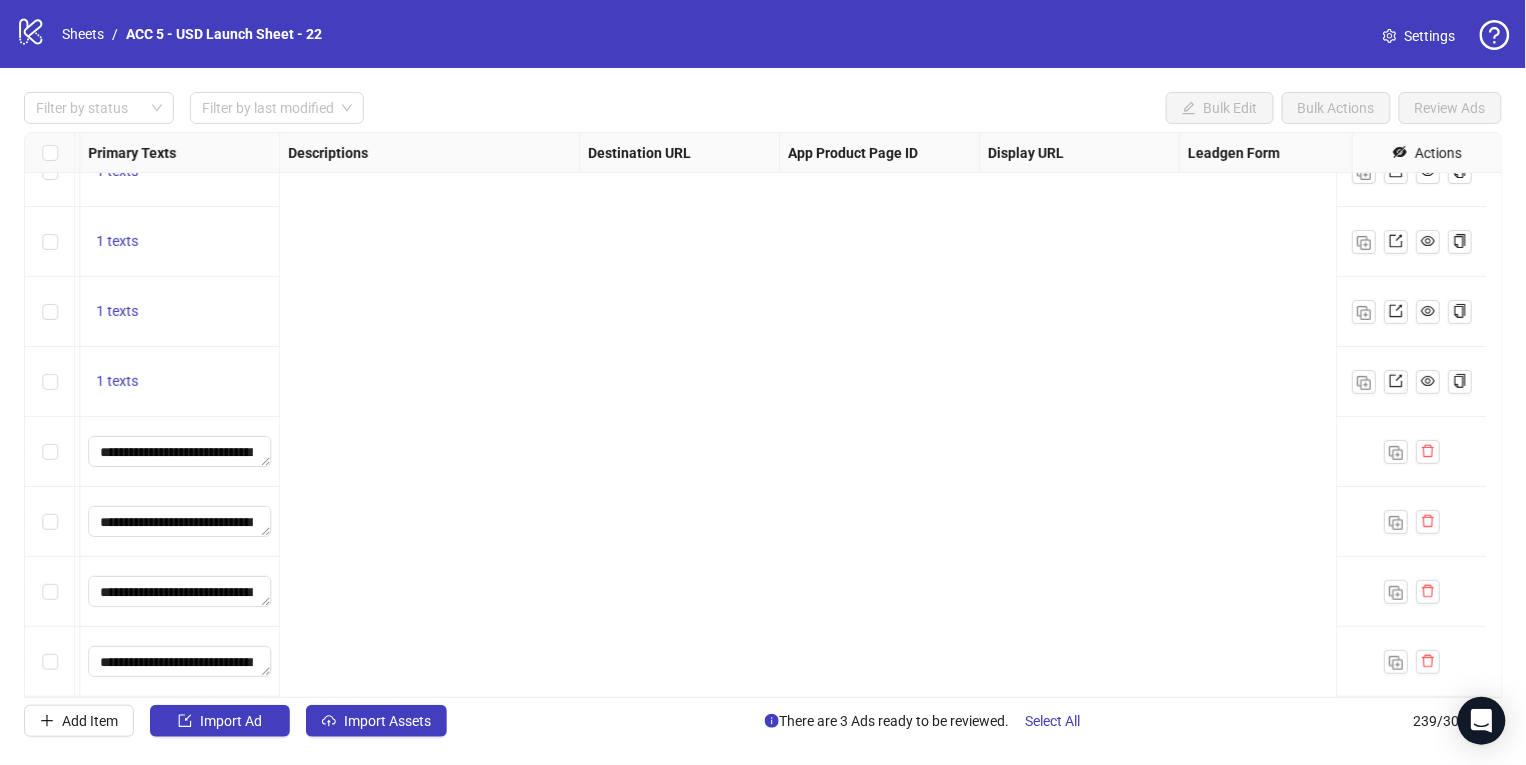 scroll, scrollTop: 16221, scrollLeft: 0, axis: vertical 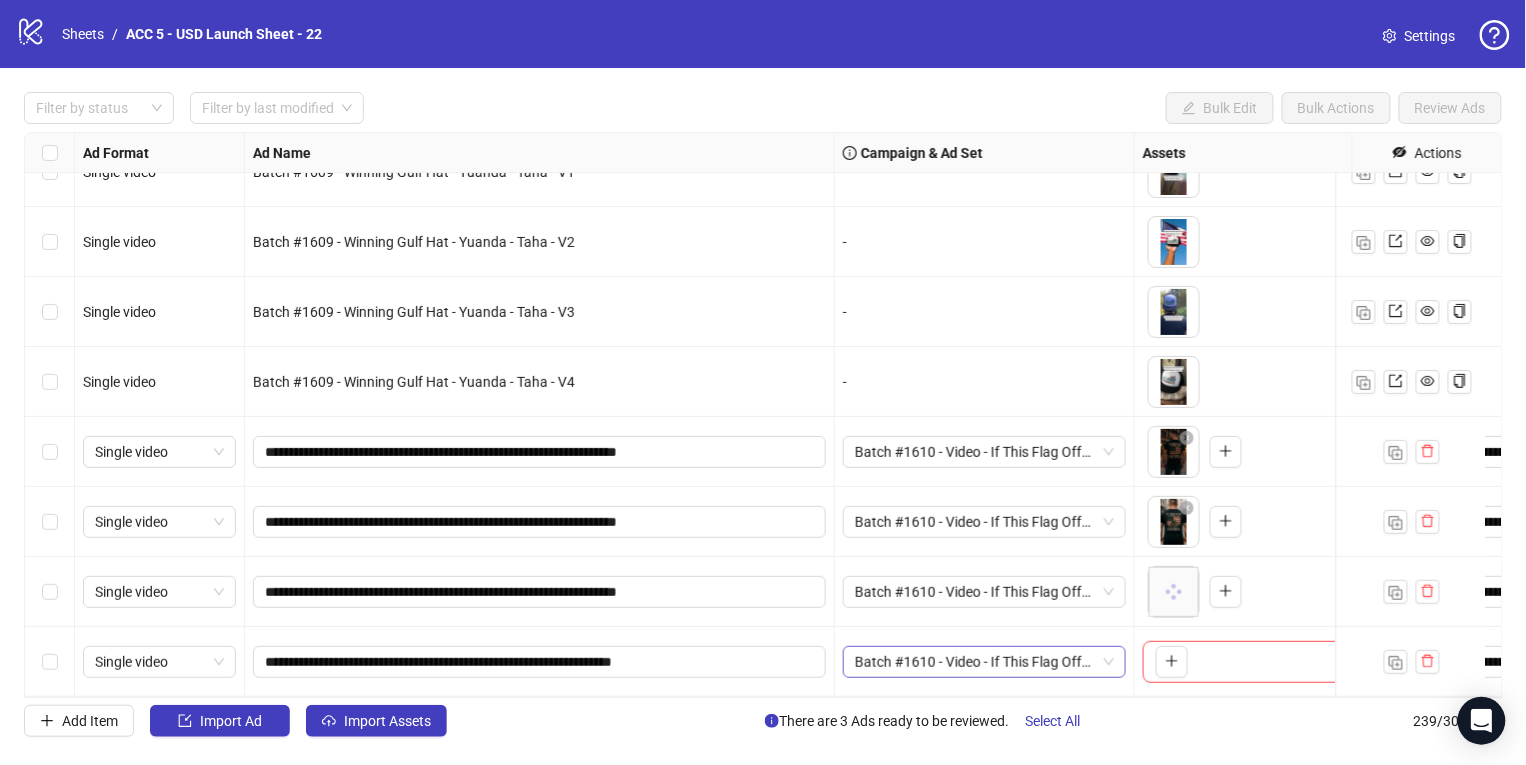 click at bounding box center (50, 592) 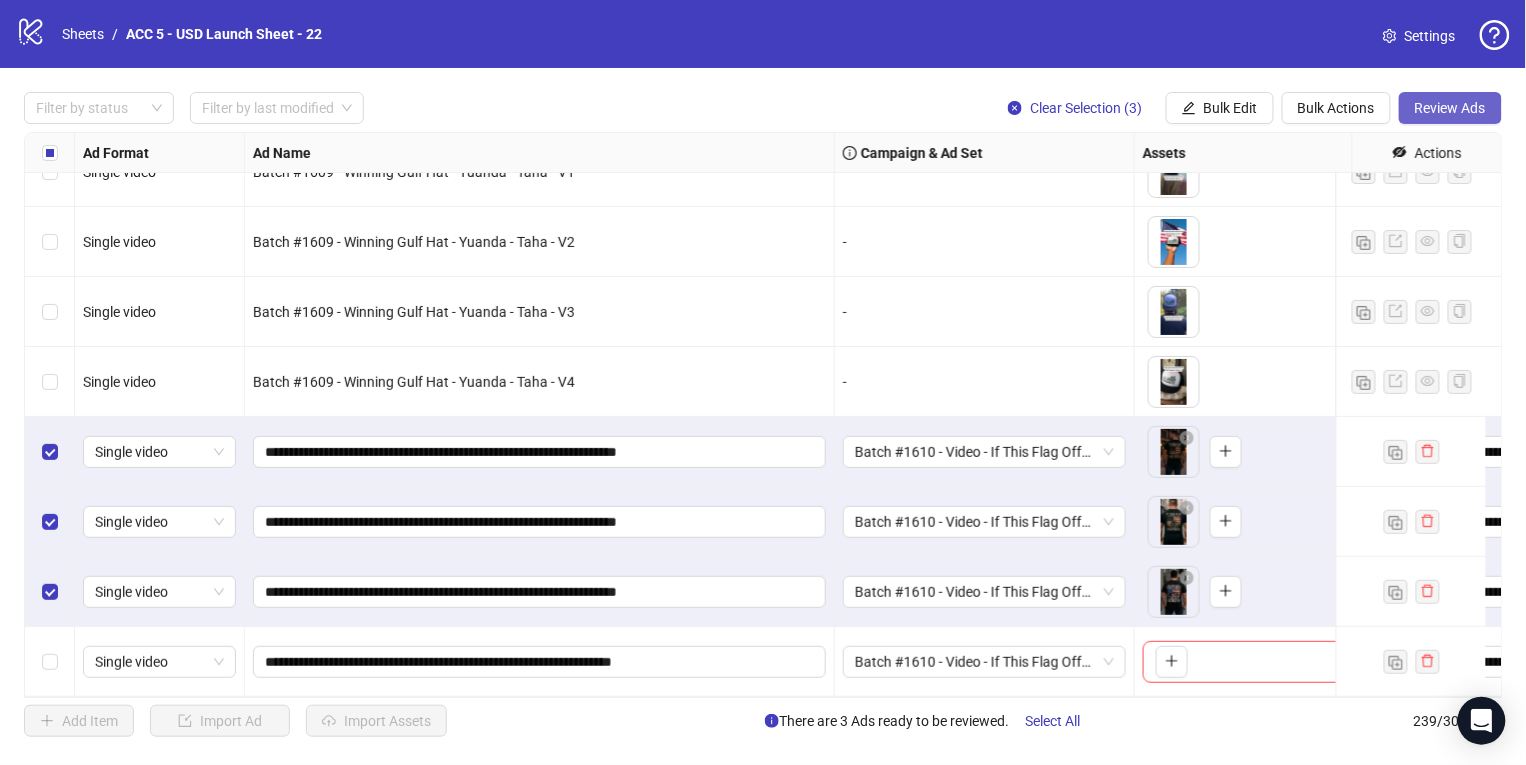 click on "Review Ads" at bounding box center (1450, 108) 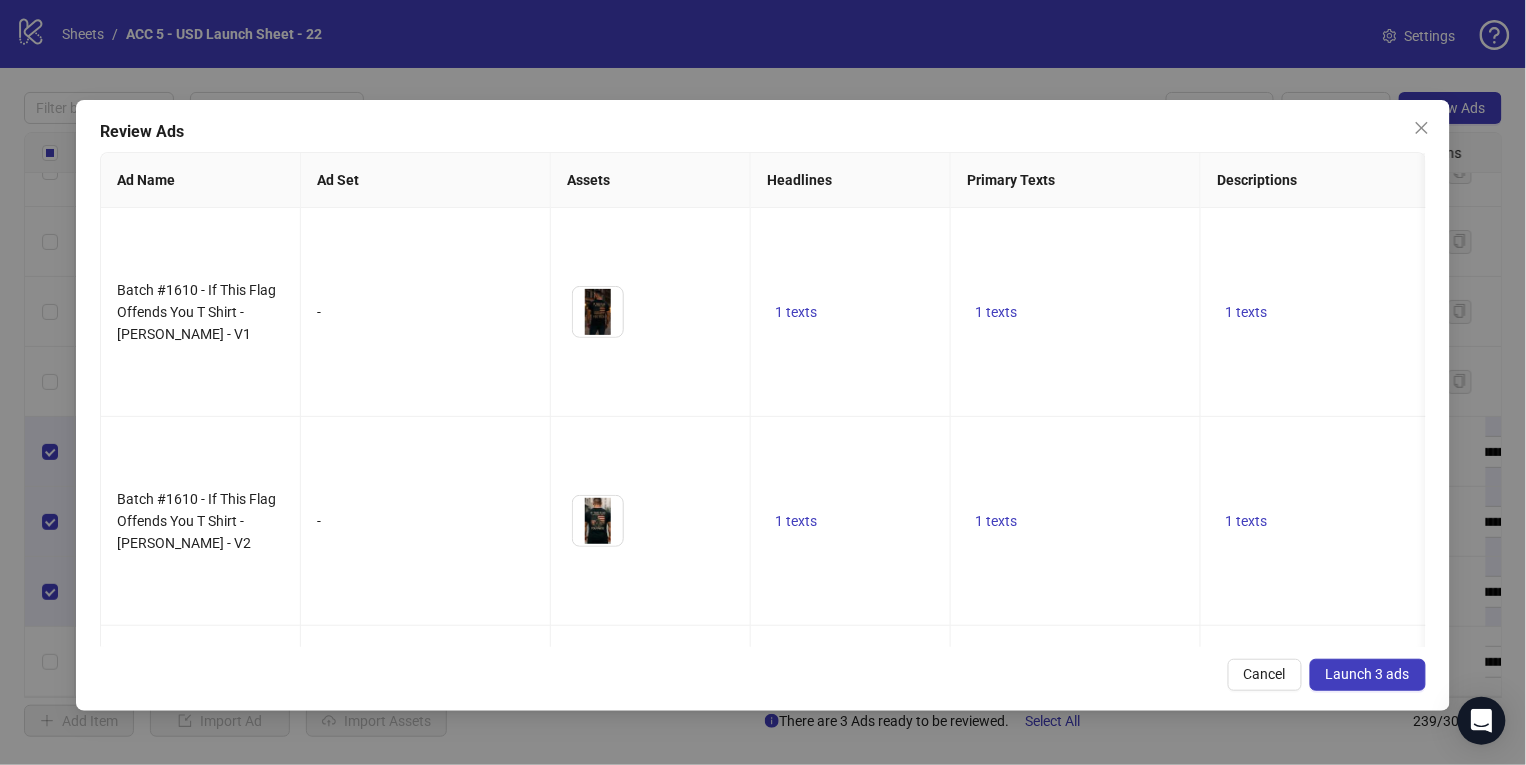 click on "Launch 3 ads" at bounding box center (1368, 675) 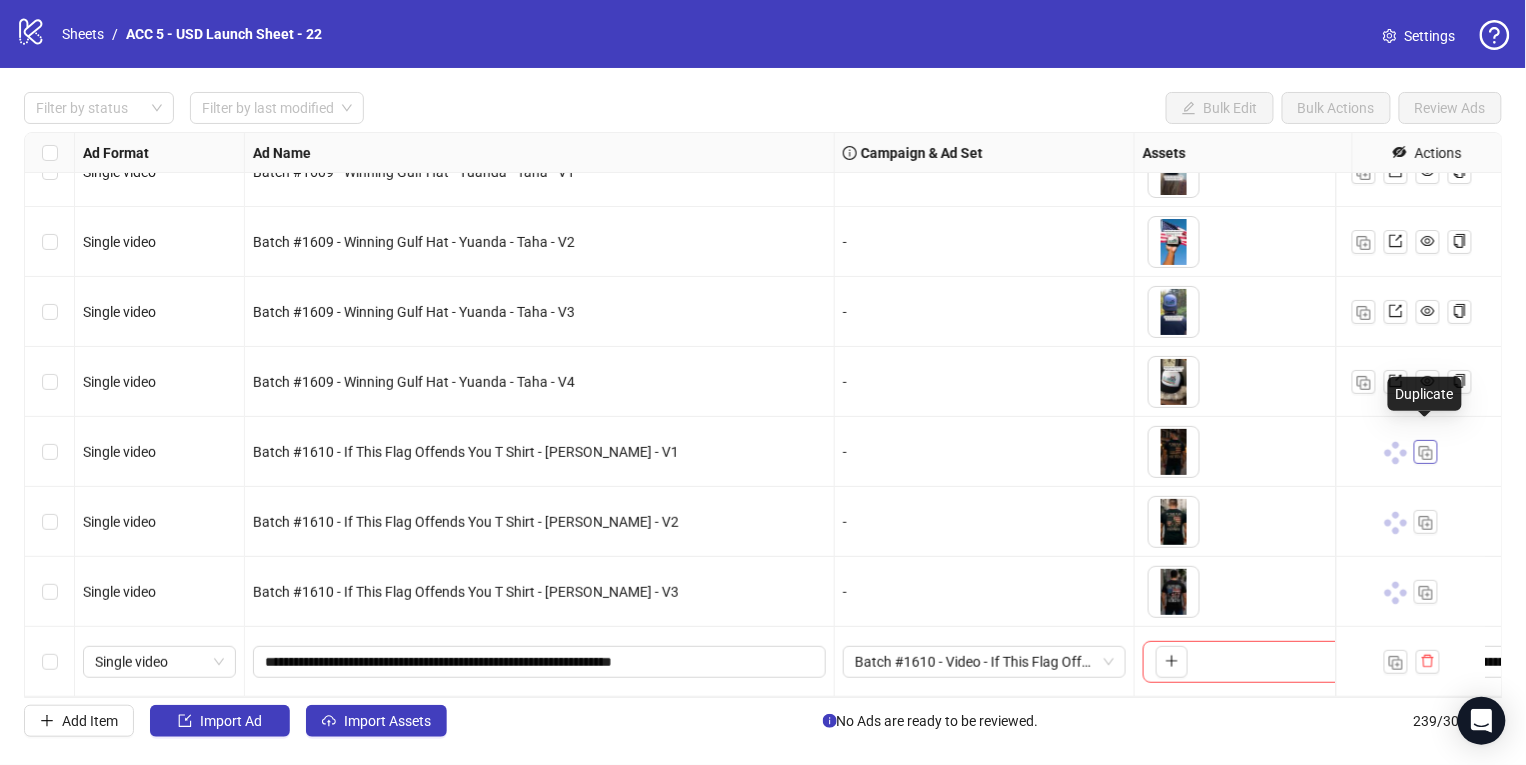 click at bounding box center [1426, 453] 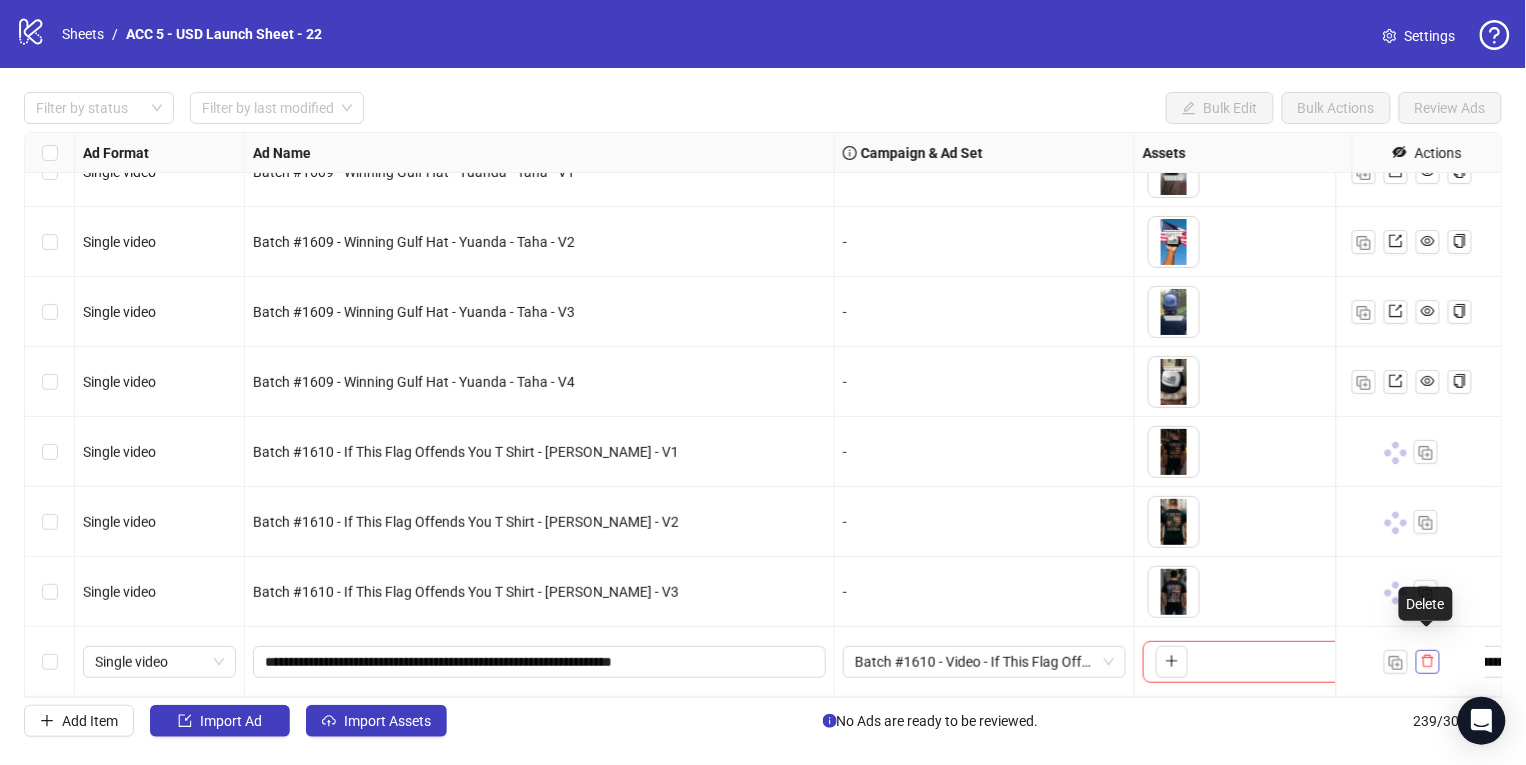 click 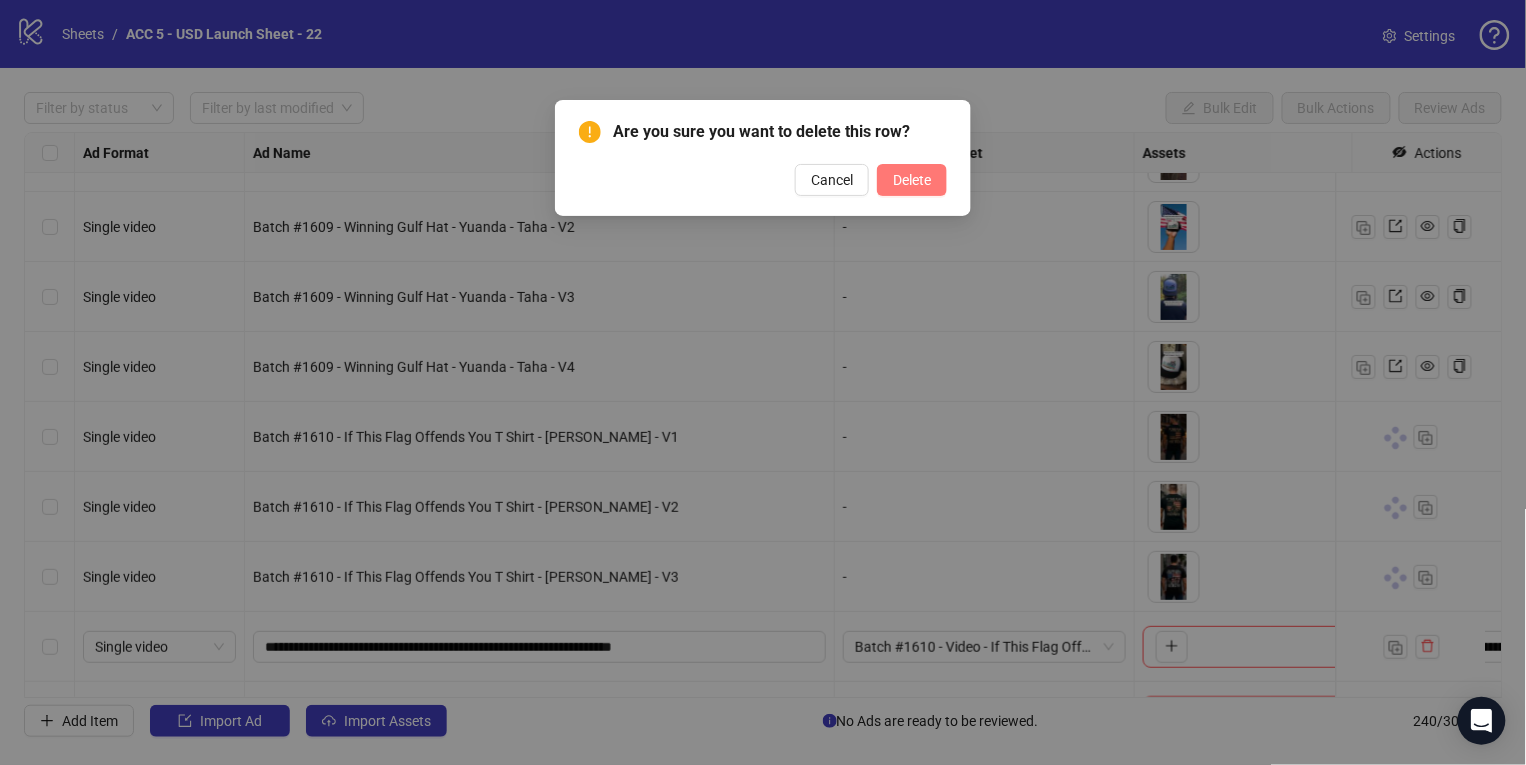 click on "Delete" at bounding box center (912, 180) 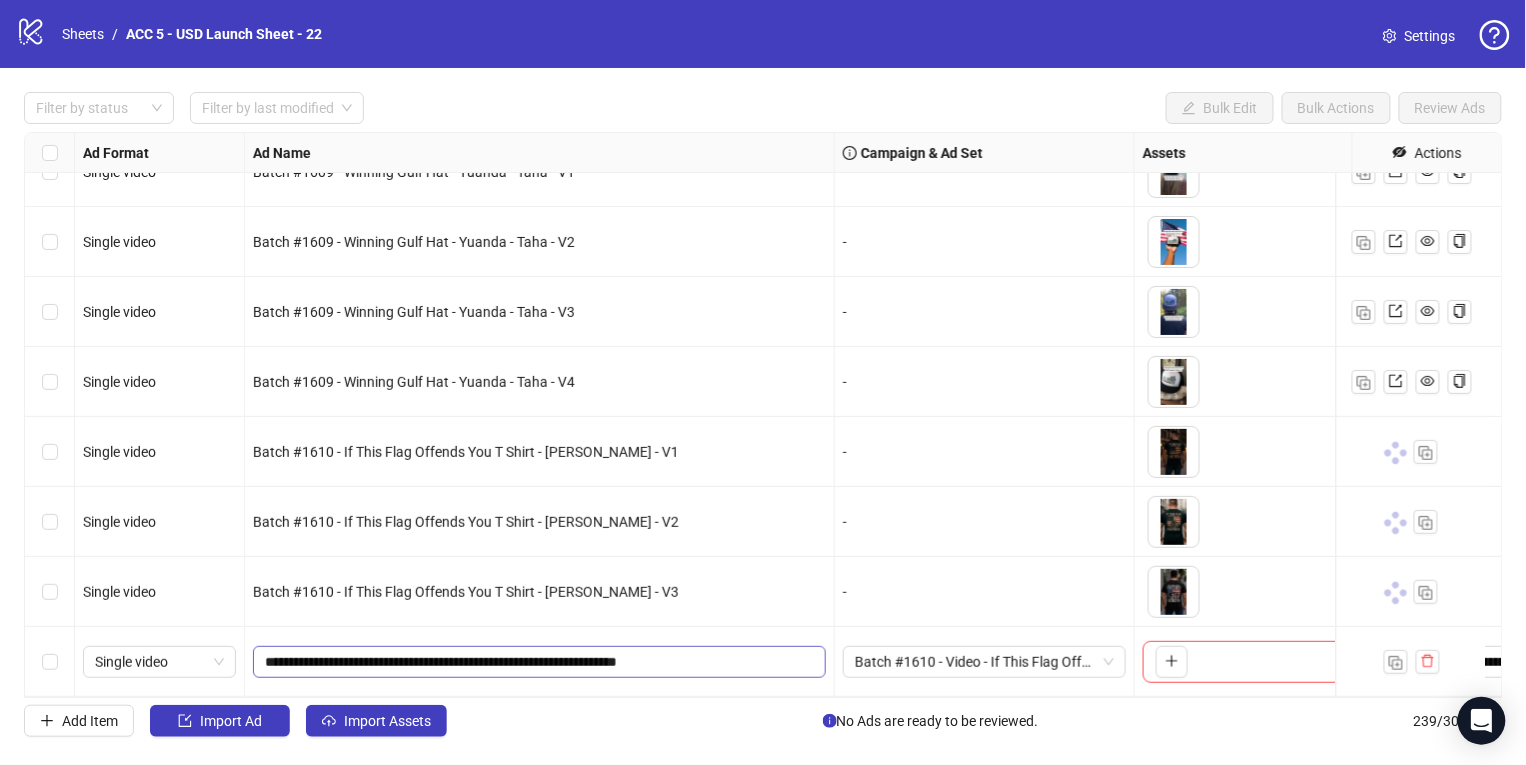 click on "**********" at bounding box center (539, 662) 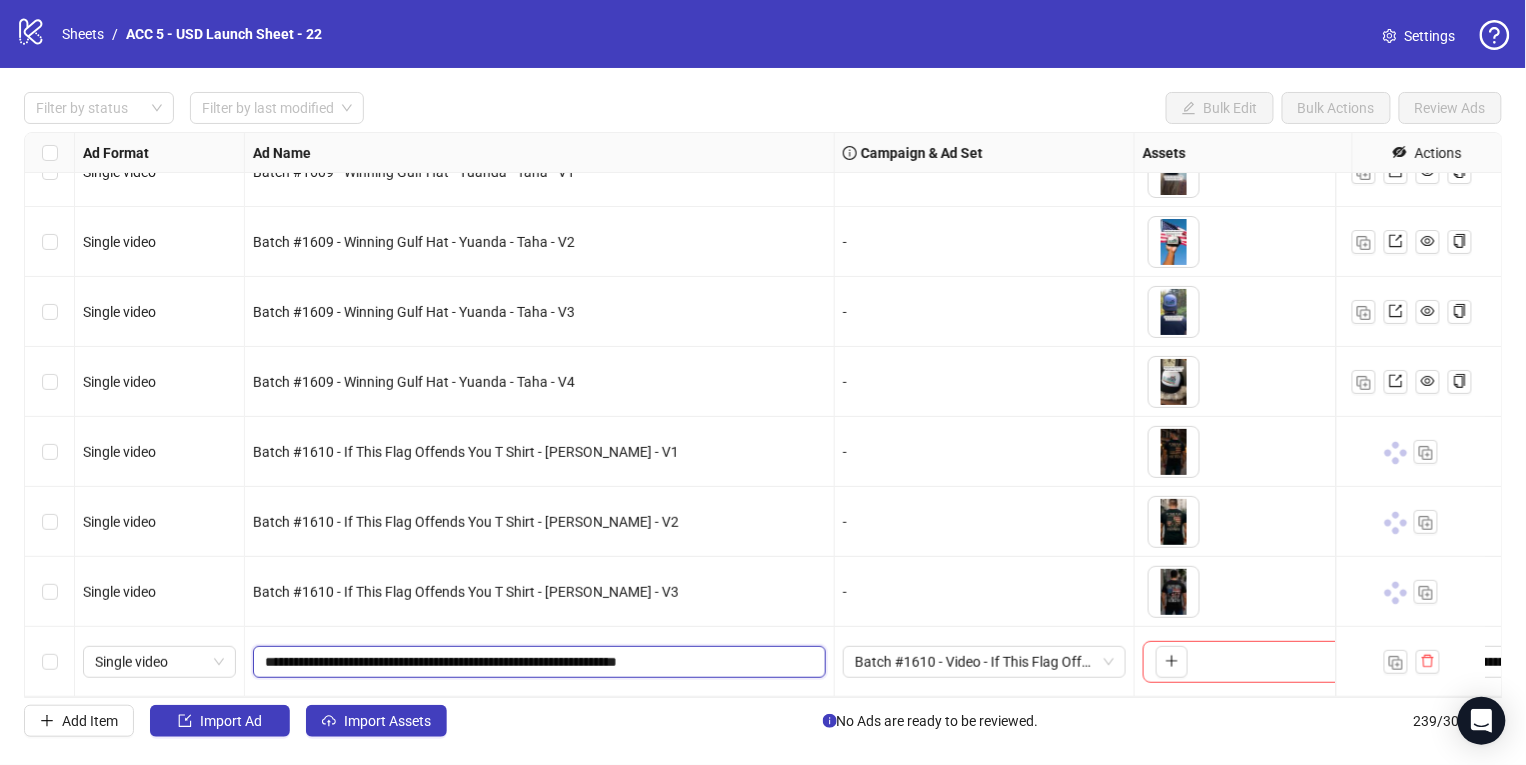 click on "**********" at bounding box center (537, 662) 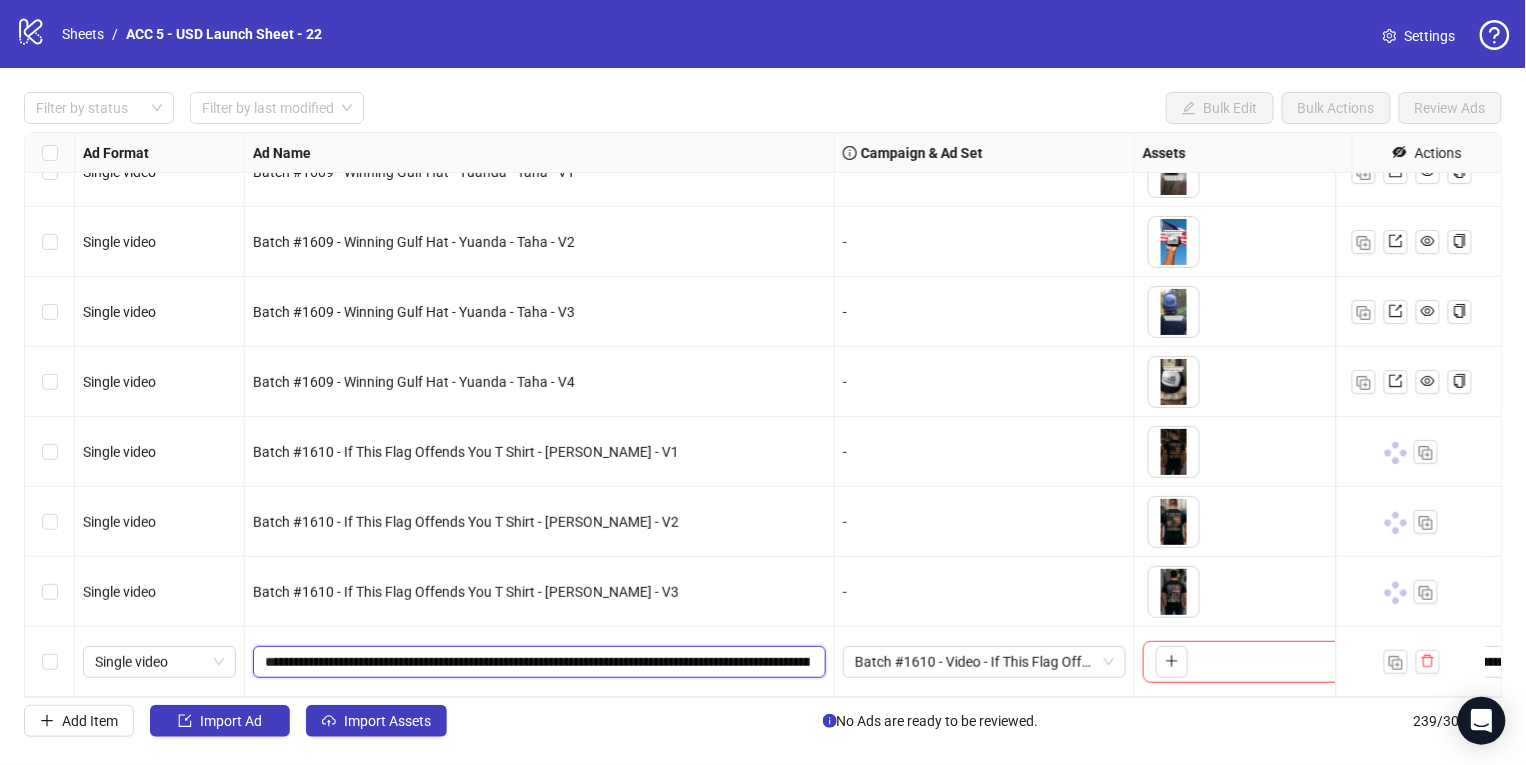 scroll, scrollTop: 0, scrollLeft: 159, axis: horizontal 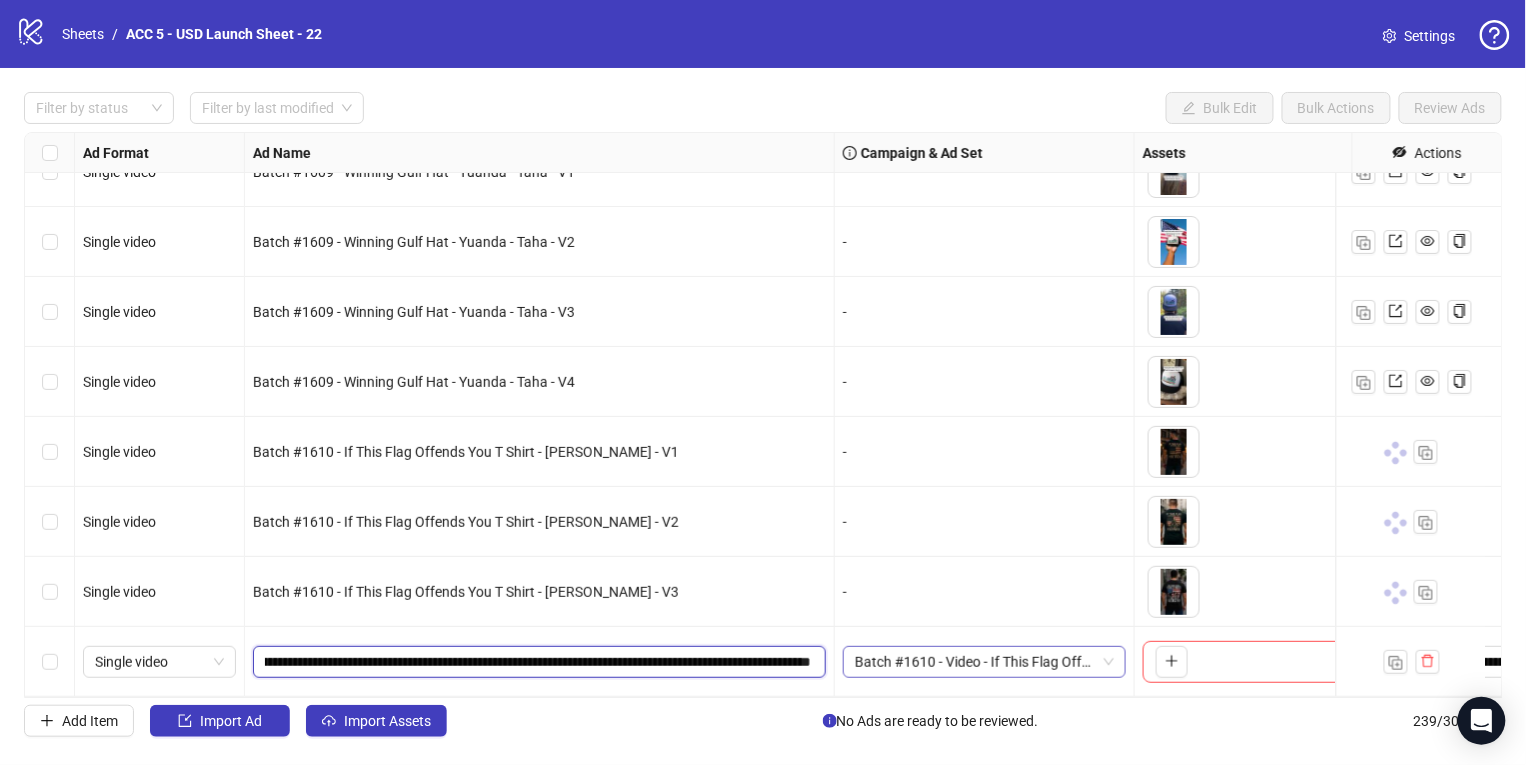 drag, startPoint x: 771, startPoint y: 645, endPoint x: 940, endPoint y: 650, distance: 169.07394 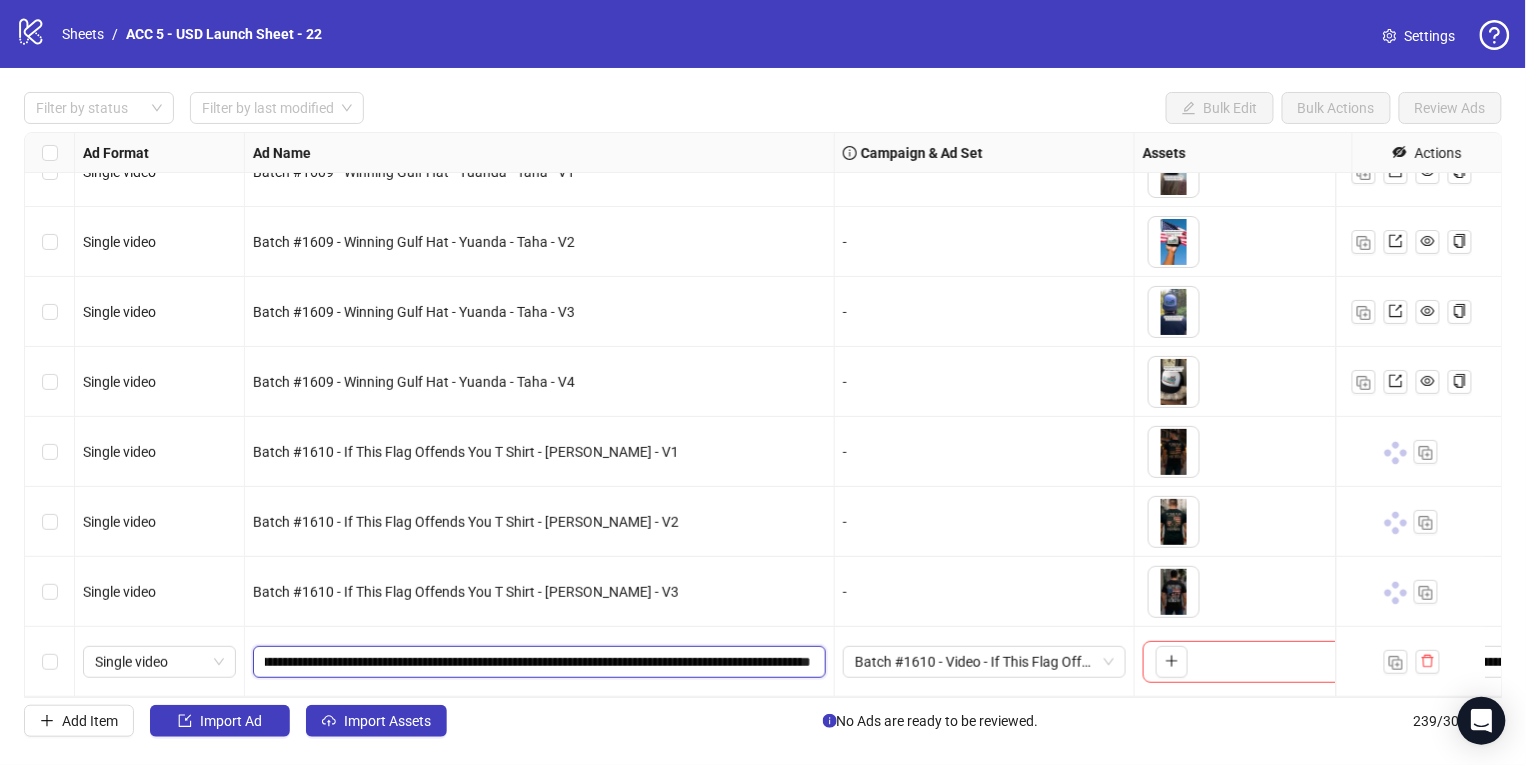 scroll, scrollTop: 0, scrollLeft: 0, axis: both 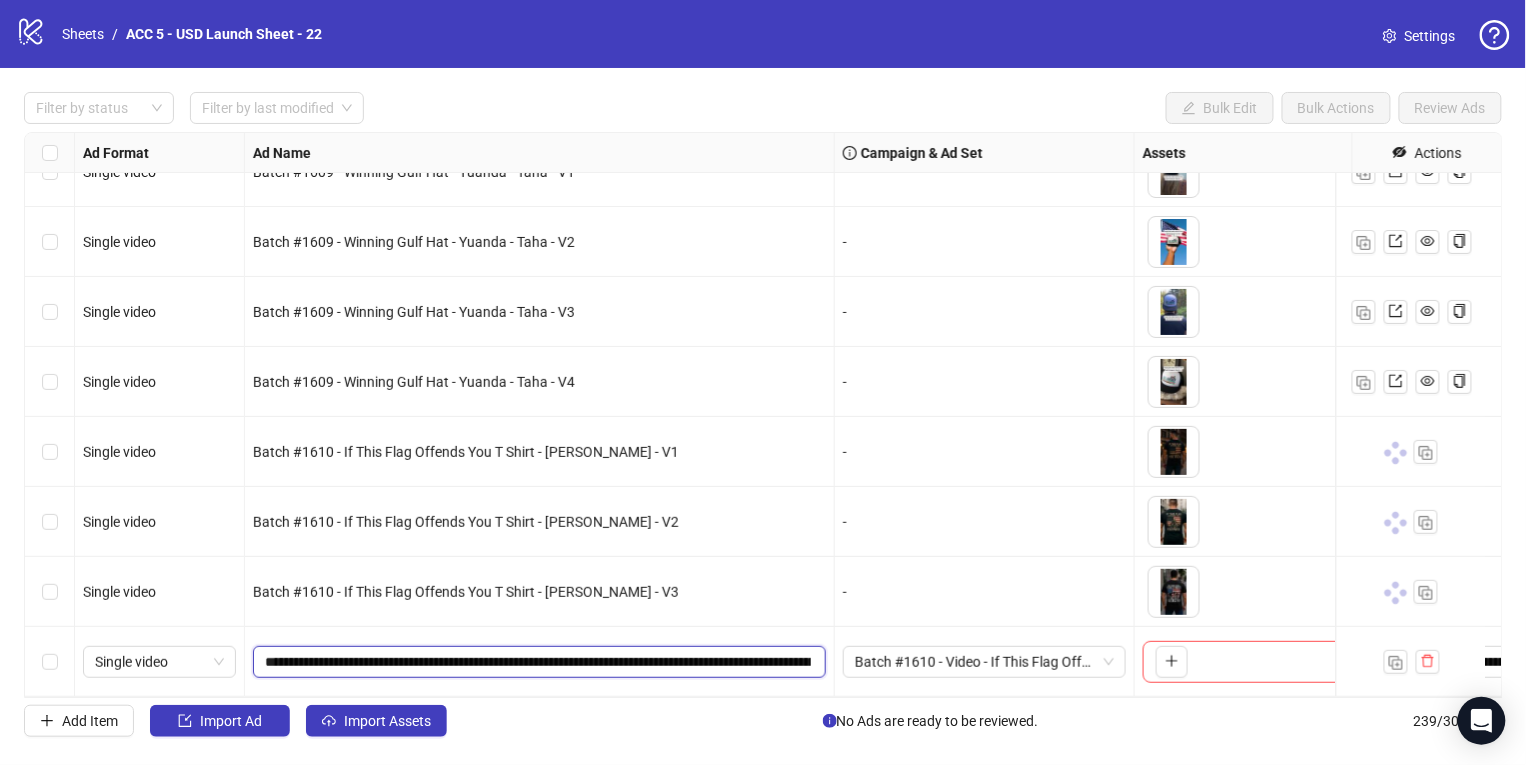 drag, startPoint x: 387, startPoint y: 646, endPoint x: 340, endPoint y: 636, distance: 48.052055 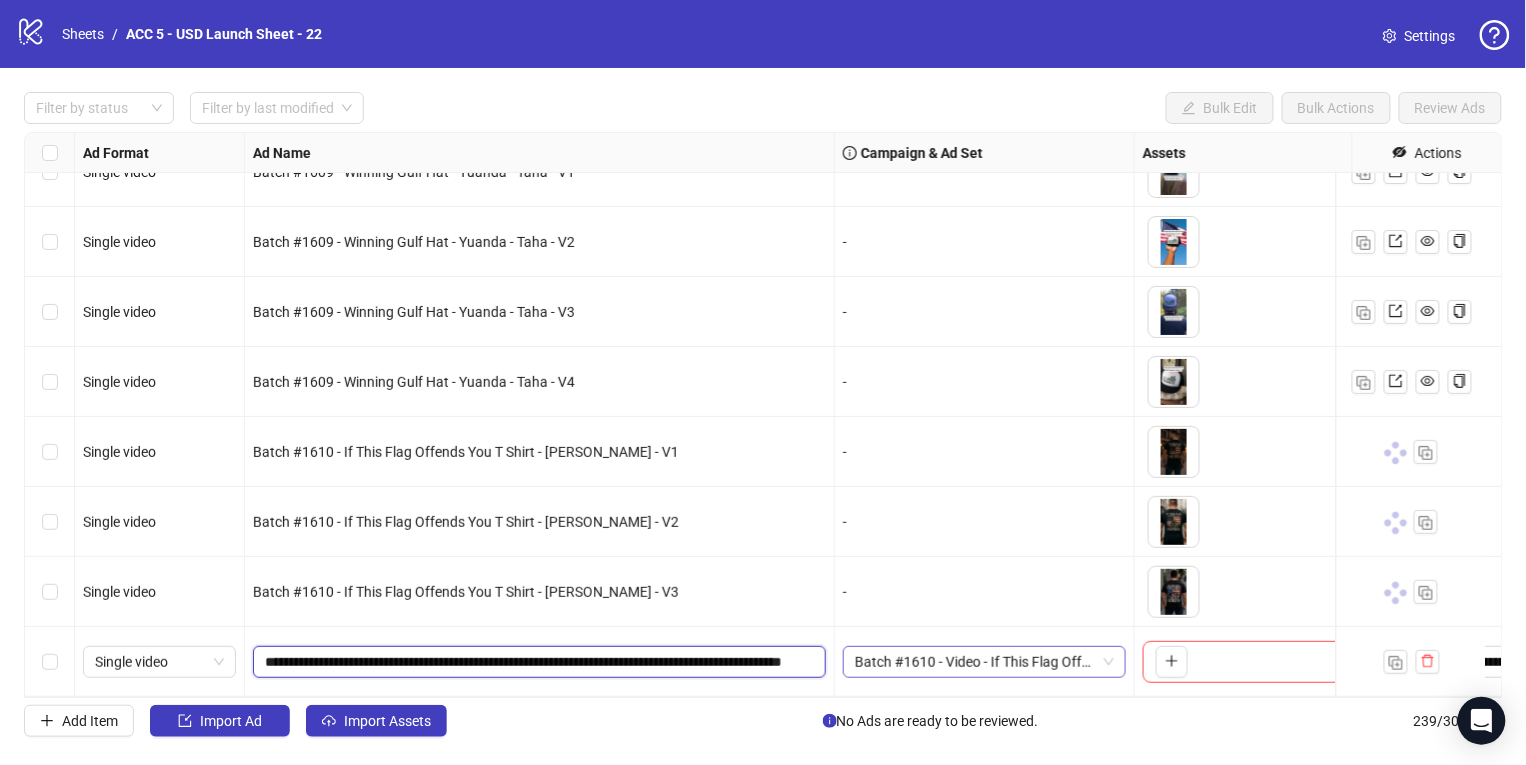 click on "Batch #1610 - Video - If This Flag Offends You T Shirt - [PERSON_NAME] - [DATE]" at bounding box center (984, 662) 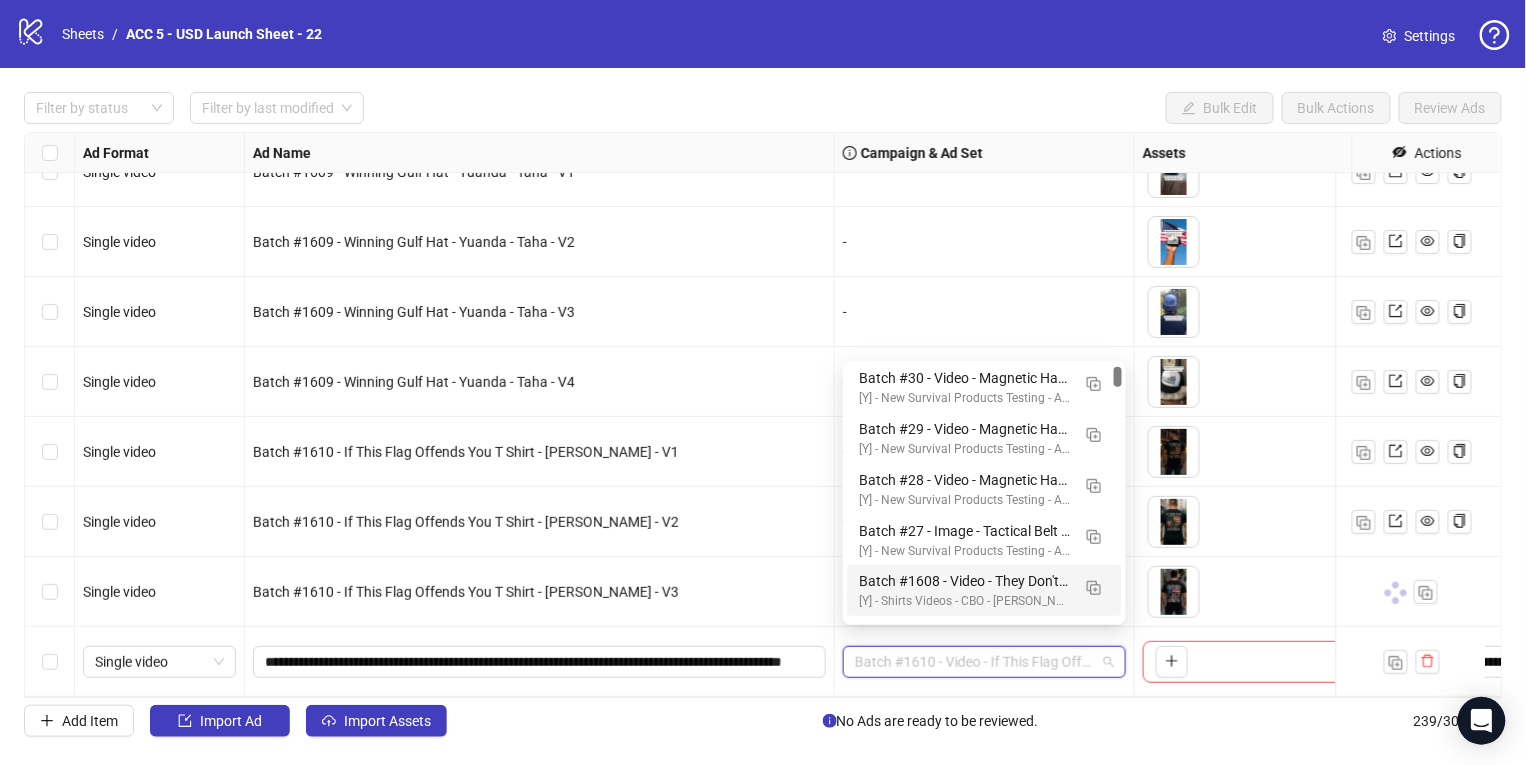scroll, scrollTop: 237, scrollLeft: 0, axis: vertical 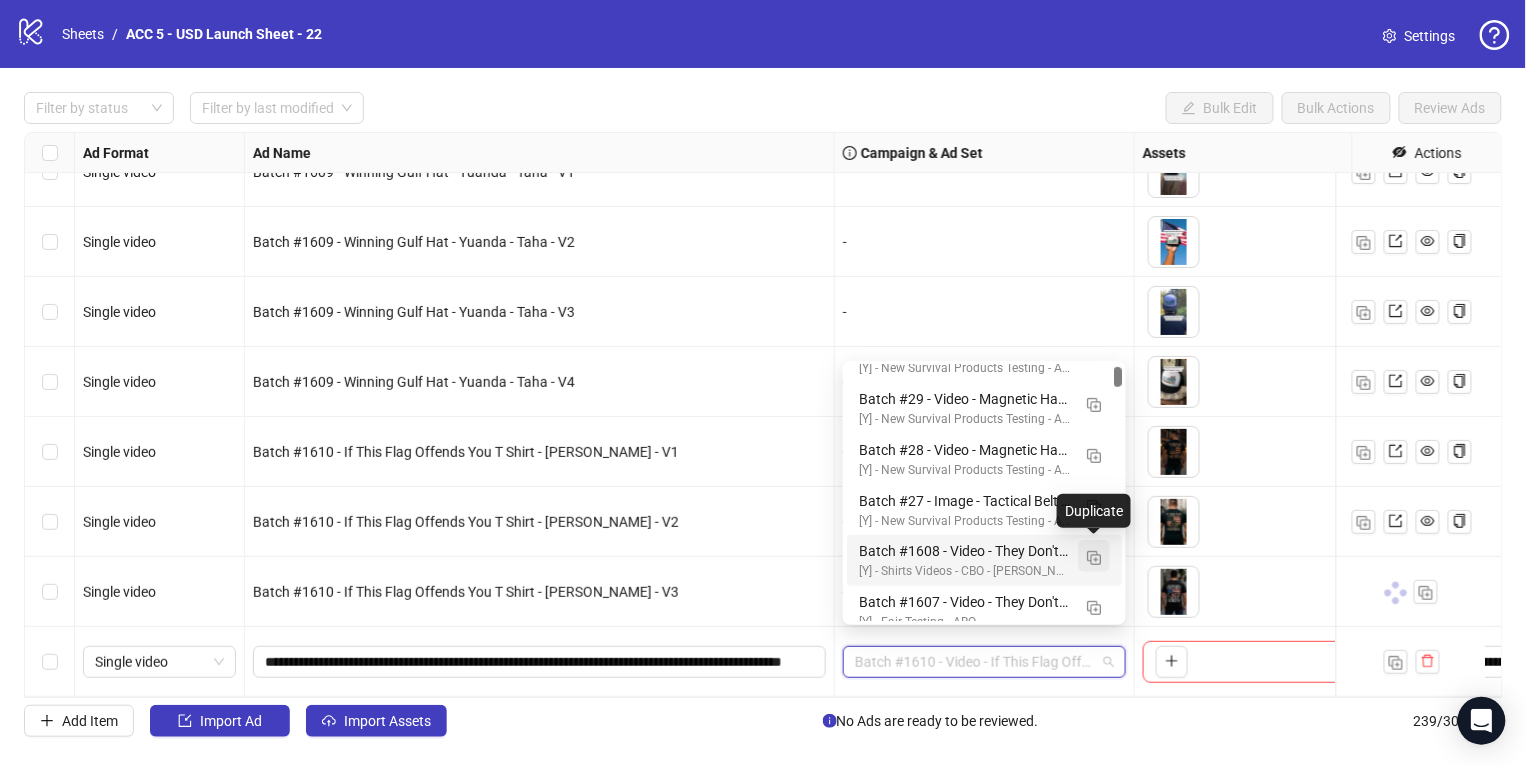 click at bounding box center [1094, 558] 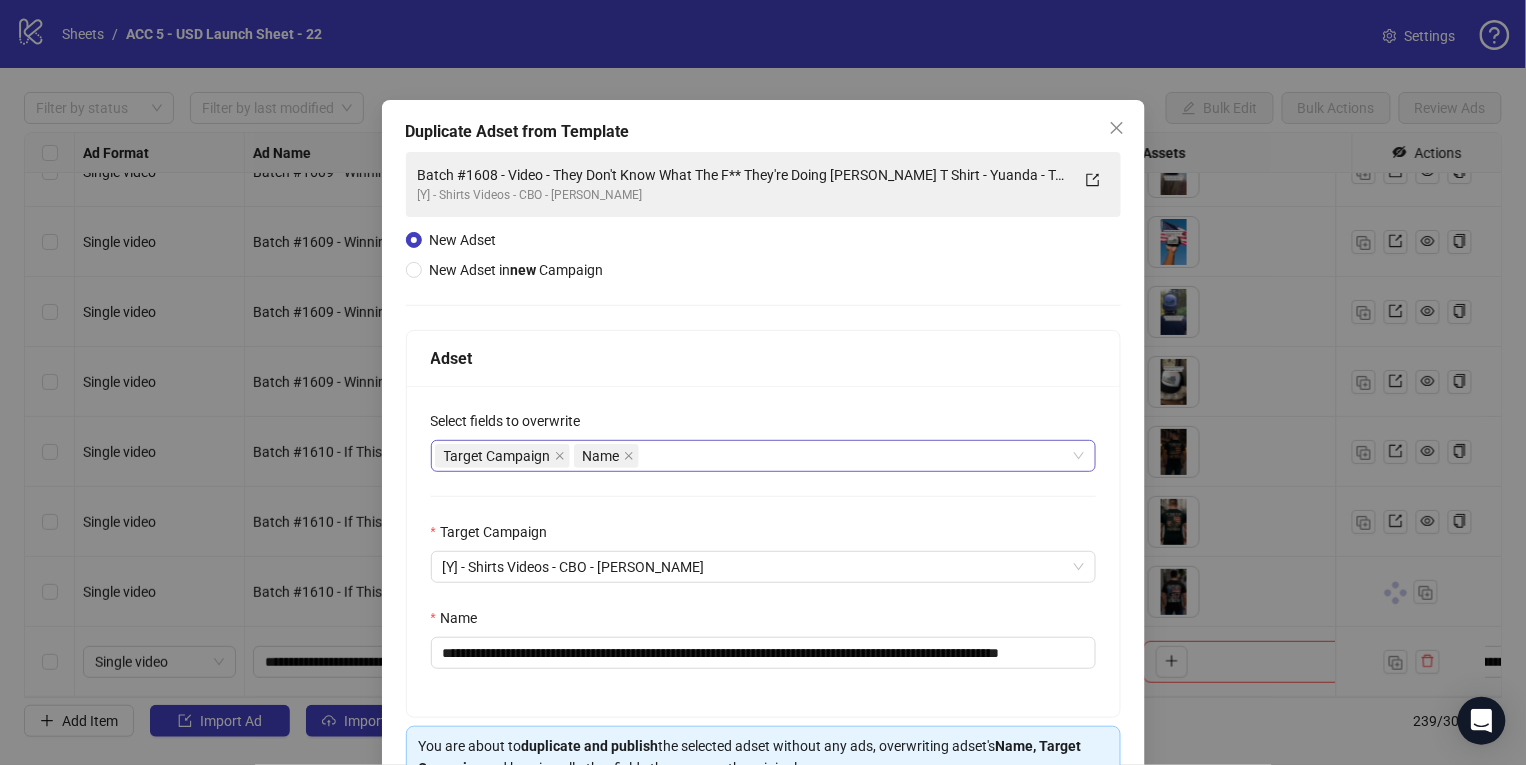 click on "Target Campaign Name" at bounding box center (763, 456) 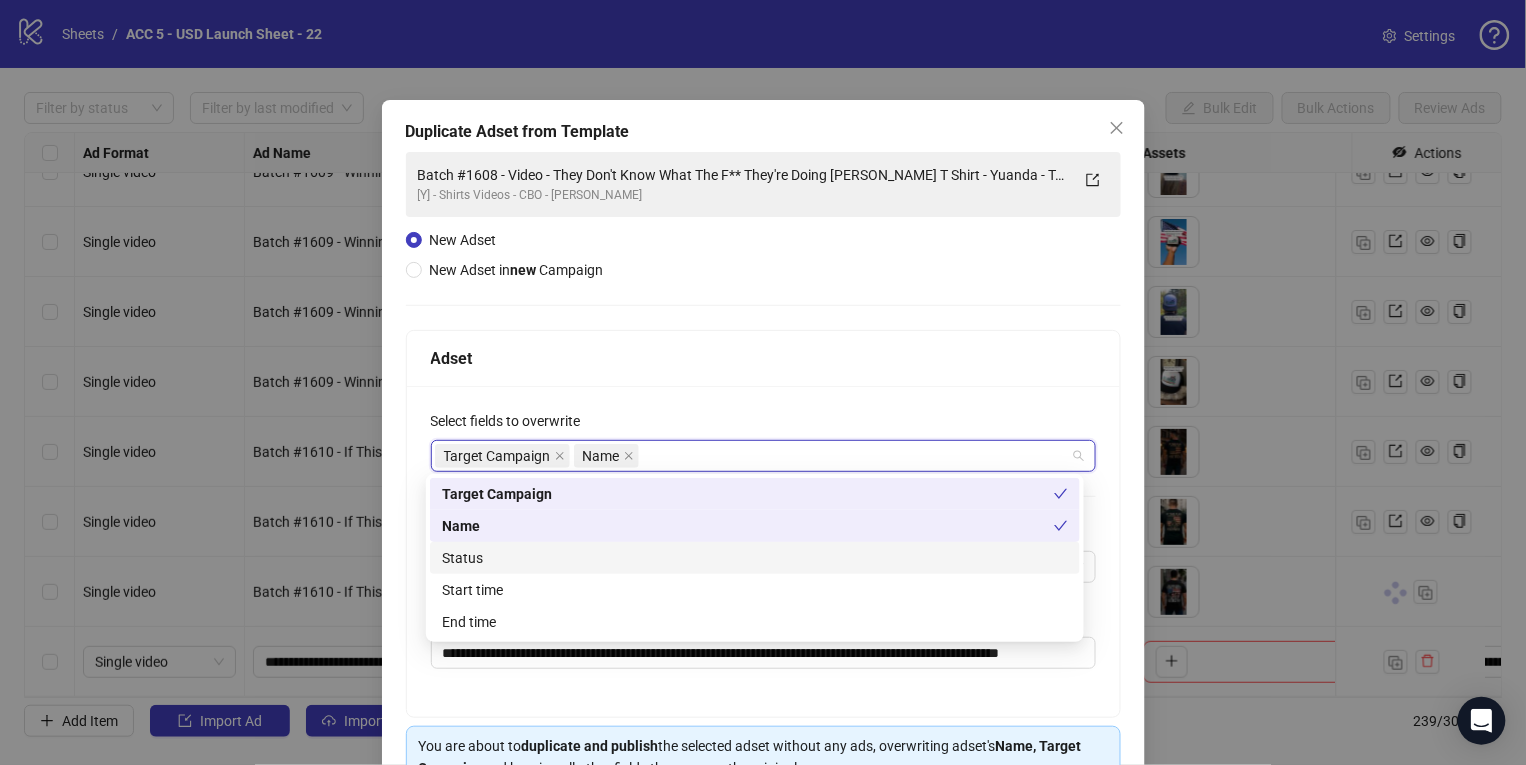 click on "Status" at bounding box center (755, 558) 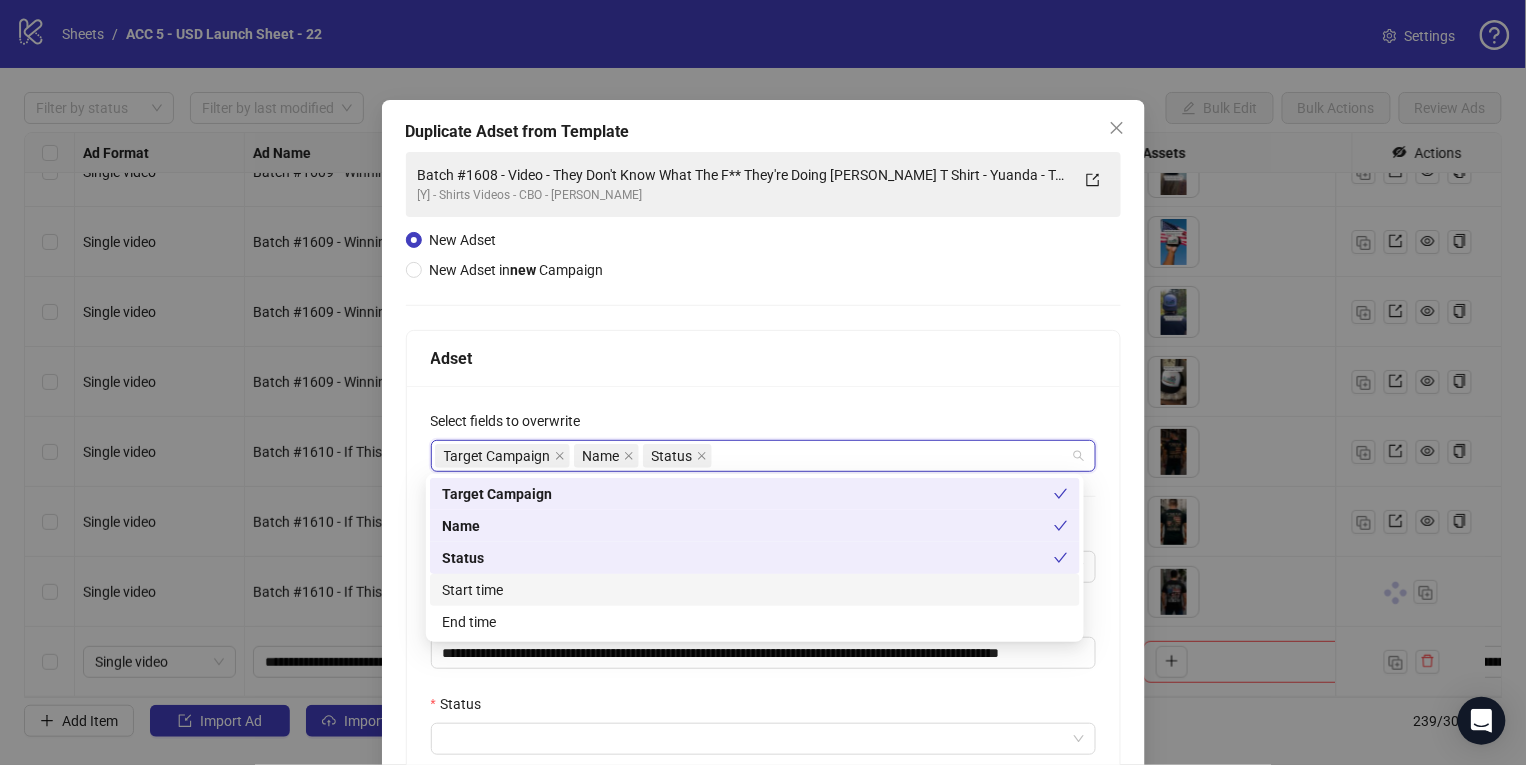 click on "Start time" at bounding box center (755, 590) 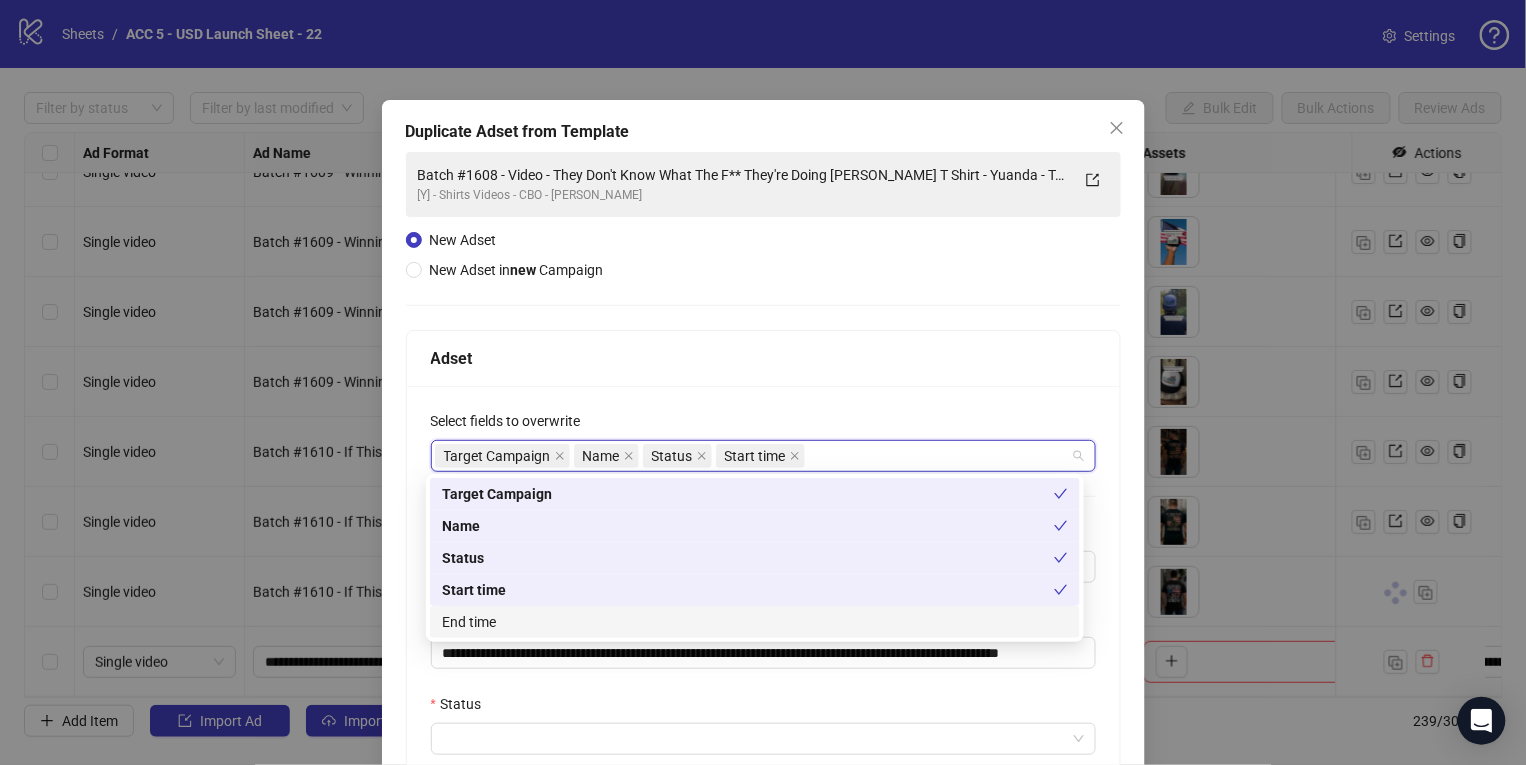 click on "End time" at bounding box center (755, 622) 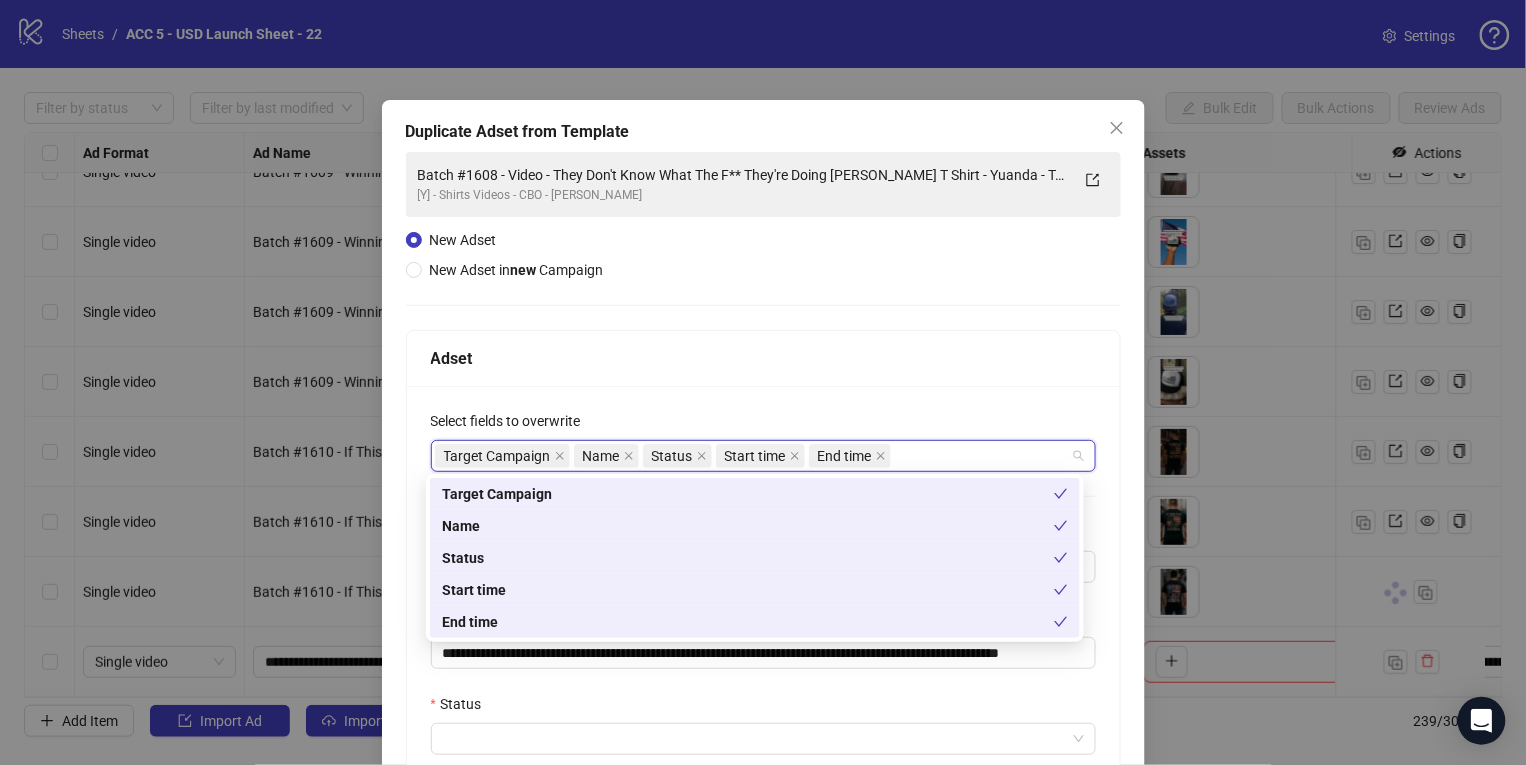 click on "End time" at bounding box center [748, 622] 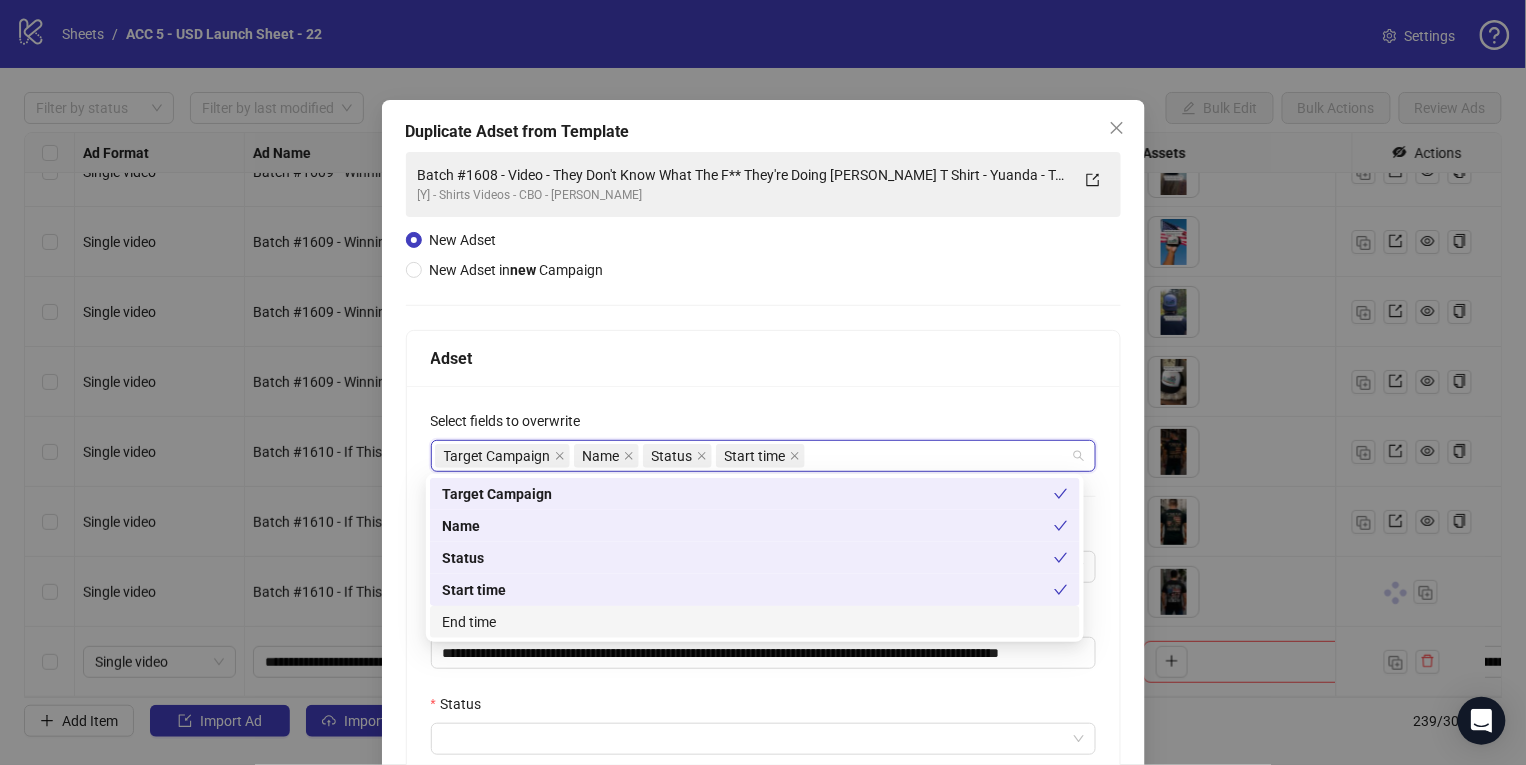 click on "End time" at bounding box center (755, 622) 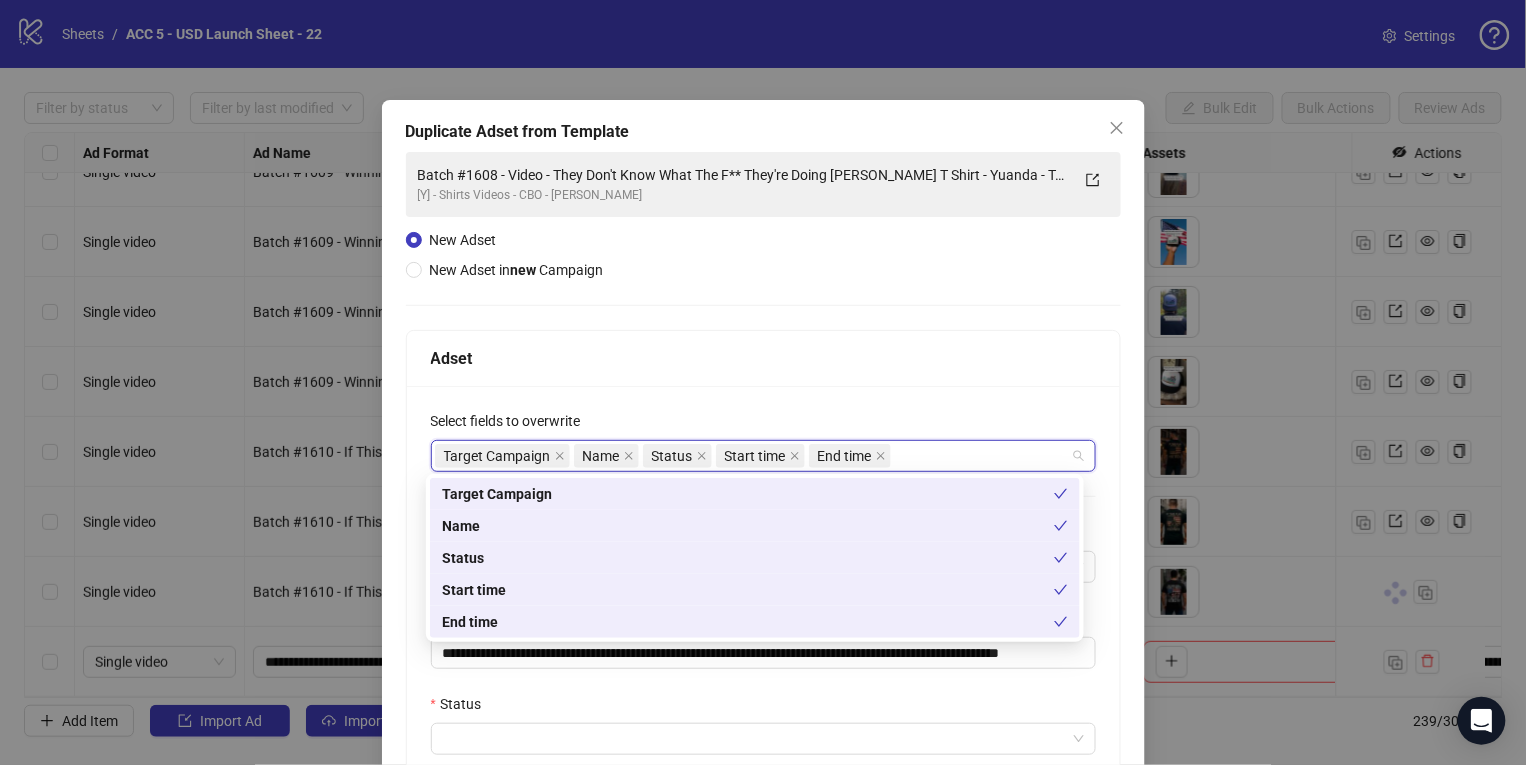 click on "**********" at bounding box center [763, 680] 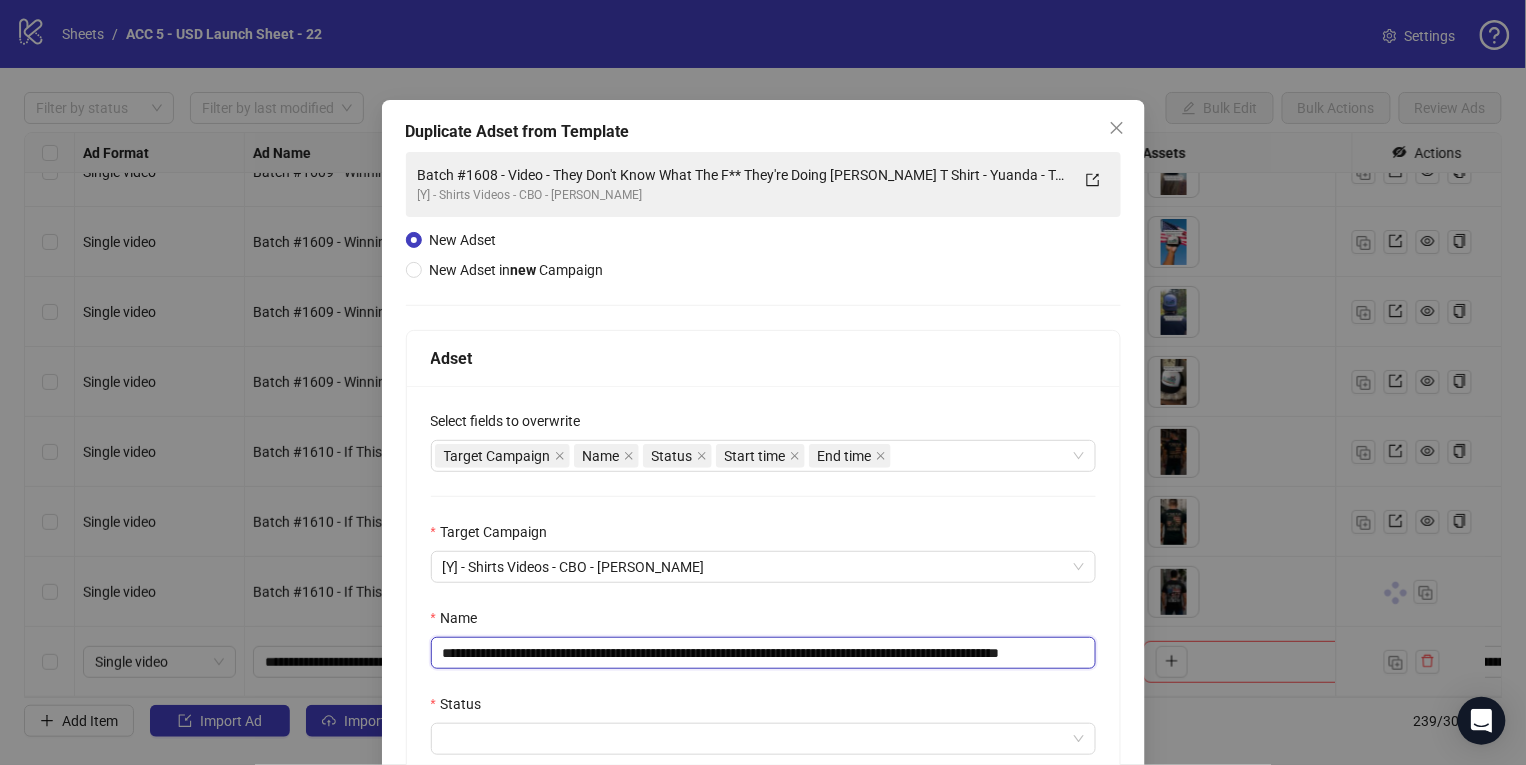click on "**********" at bounding box center [763, 653] 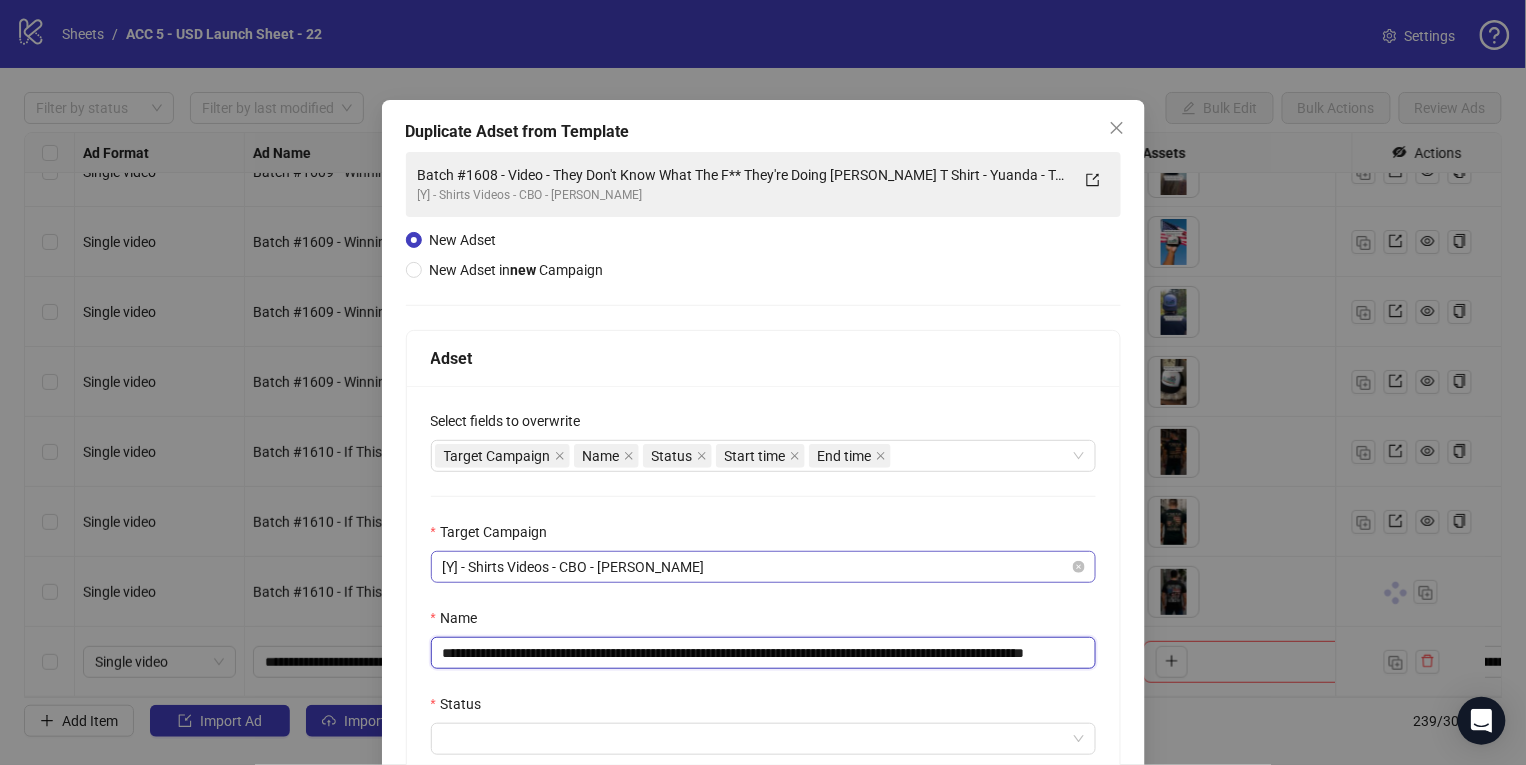 scroll, scrollTop: 0, scrollLeft: 71, axis: horizontal 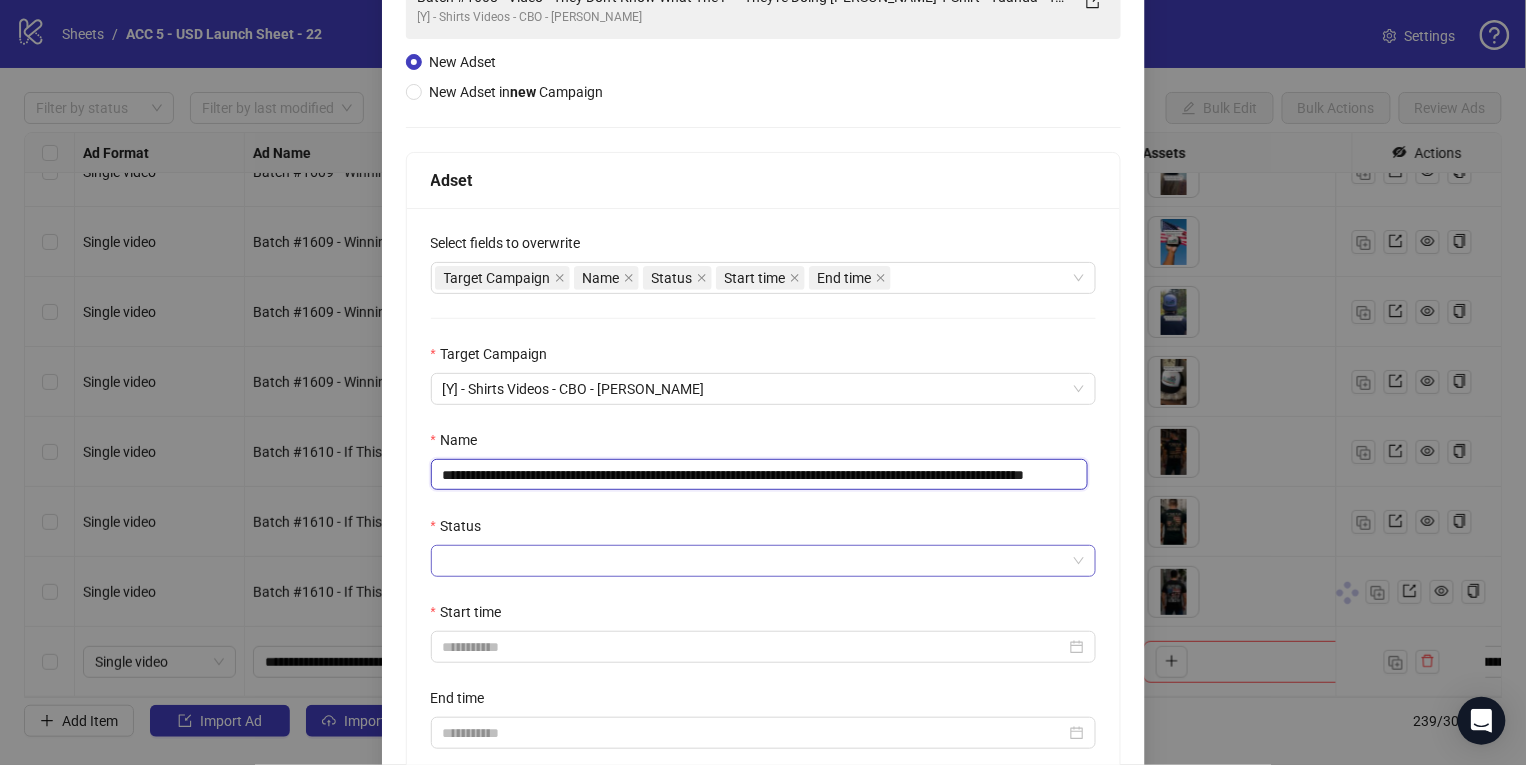 type on "**********" 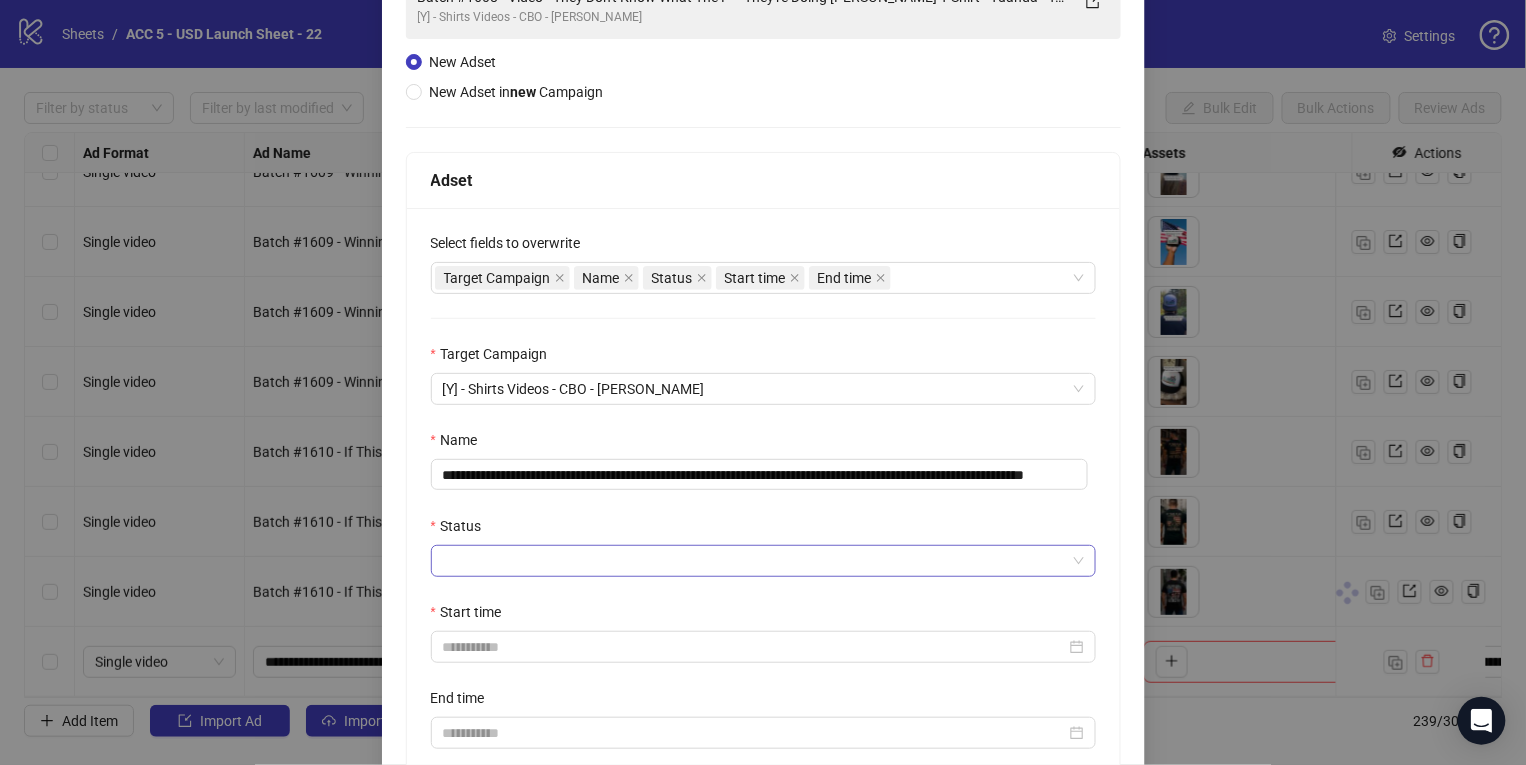 click on "Status" at bounding box center [754, 561] 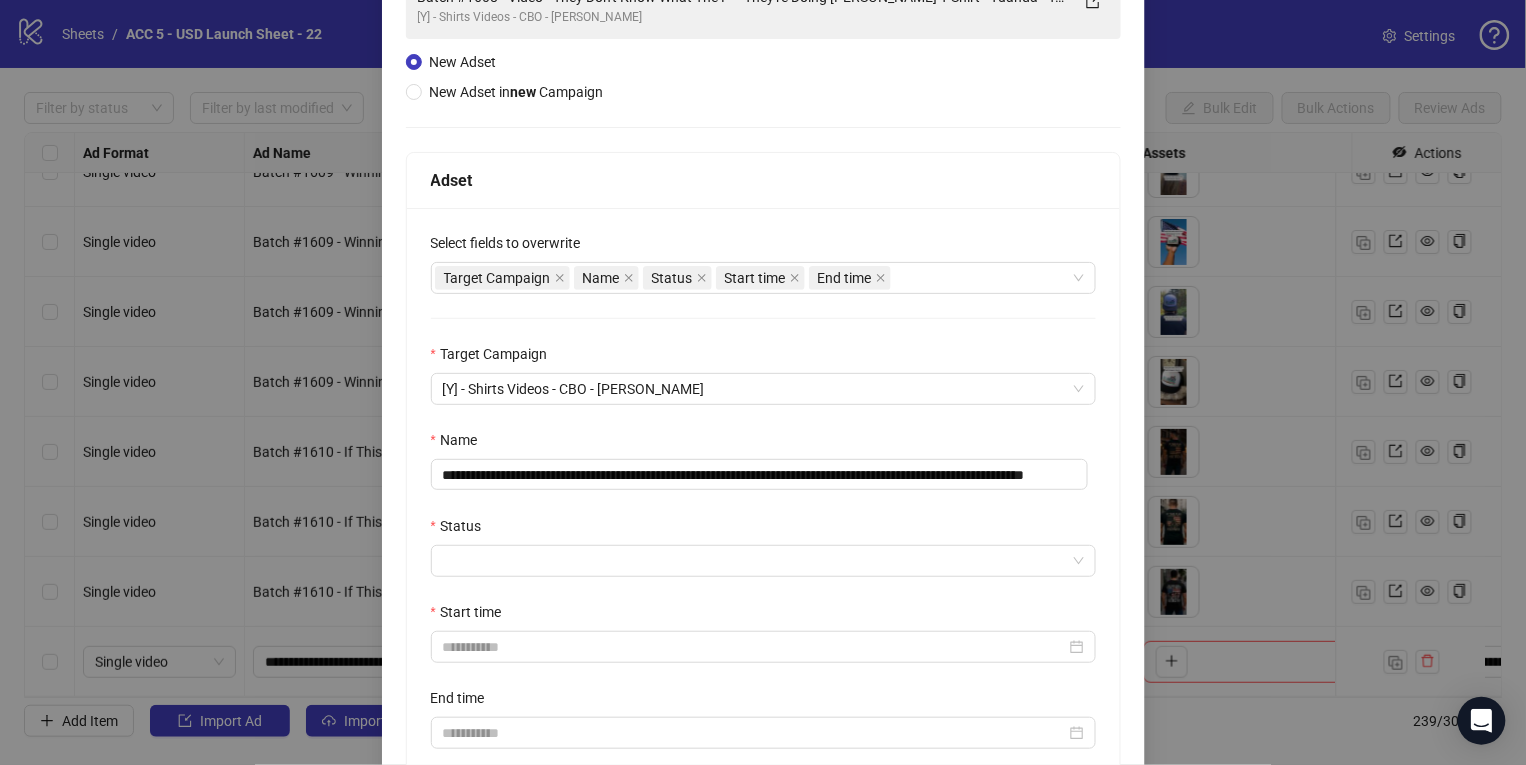 scroll, scrollTop: 0, scrollLeft: 0, axis: both 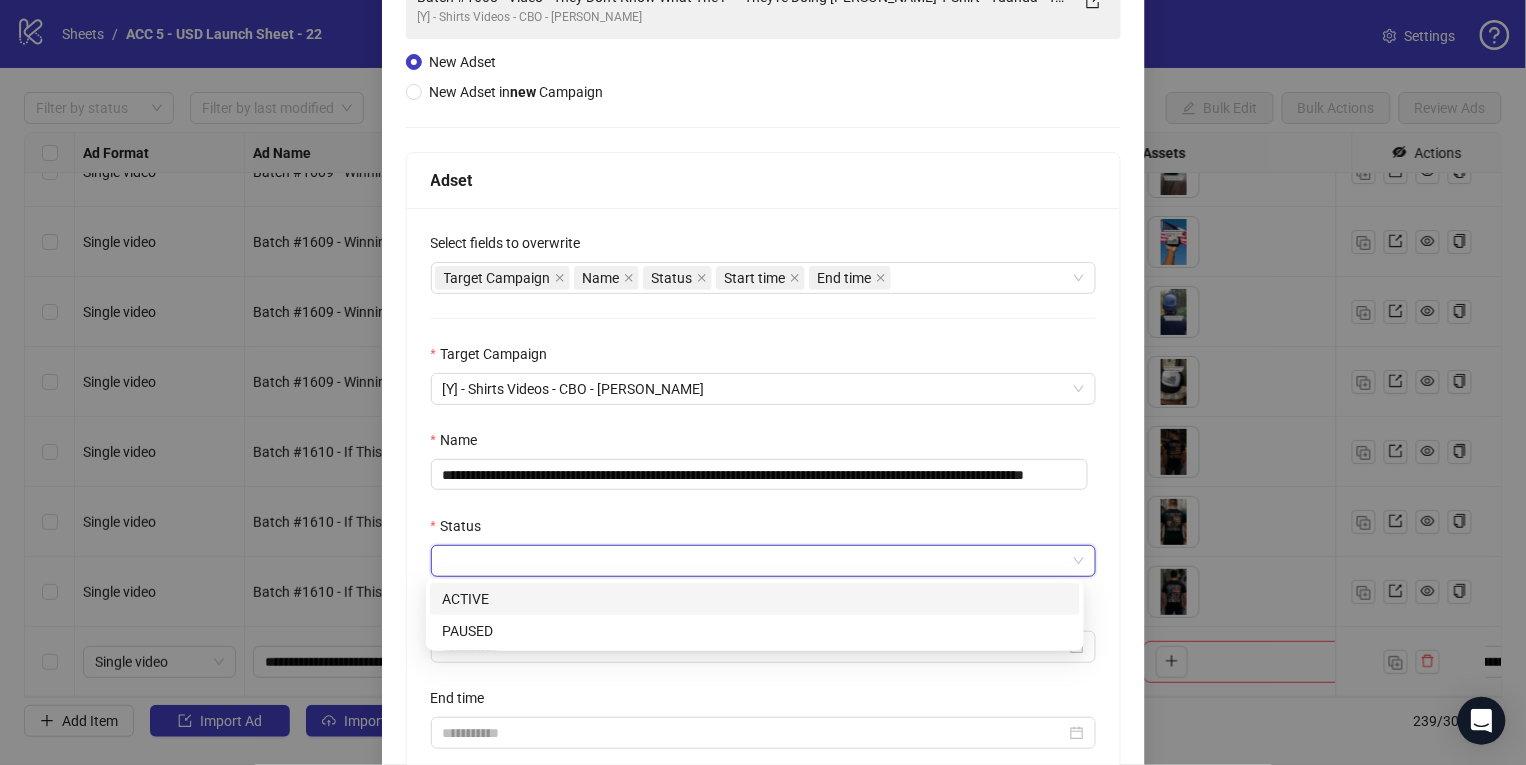 click on "ACTIVE" at bounding box center (755, 599) 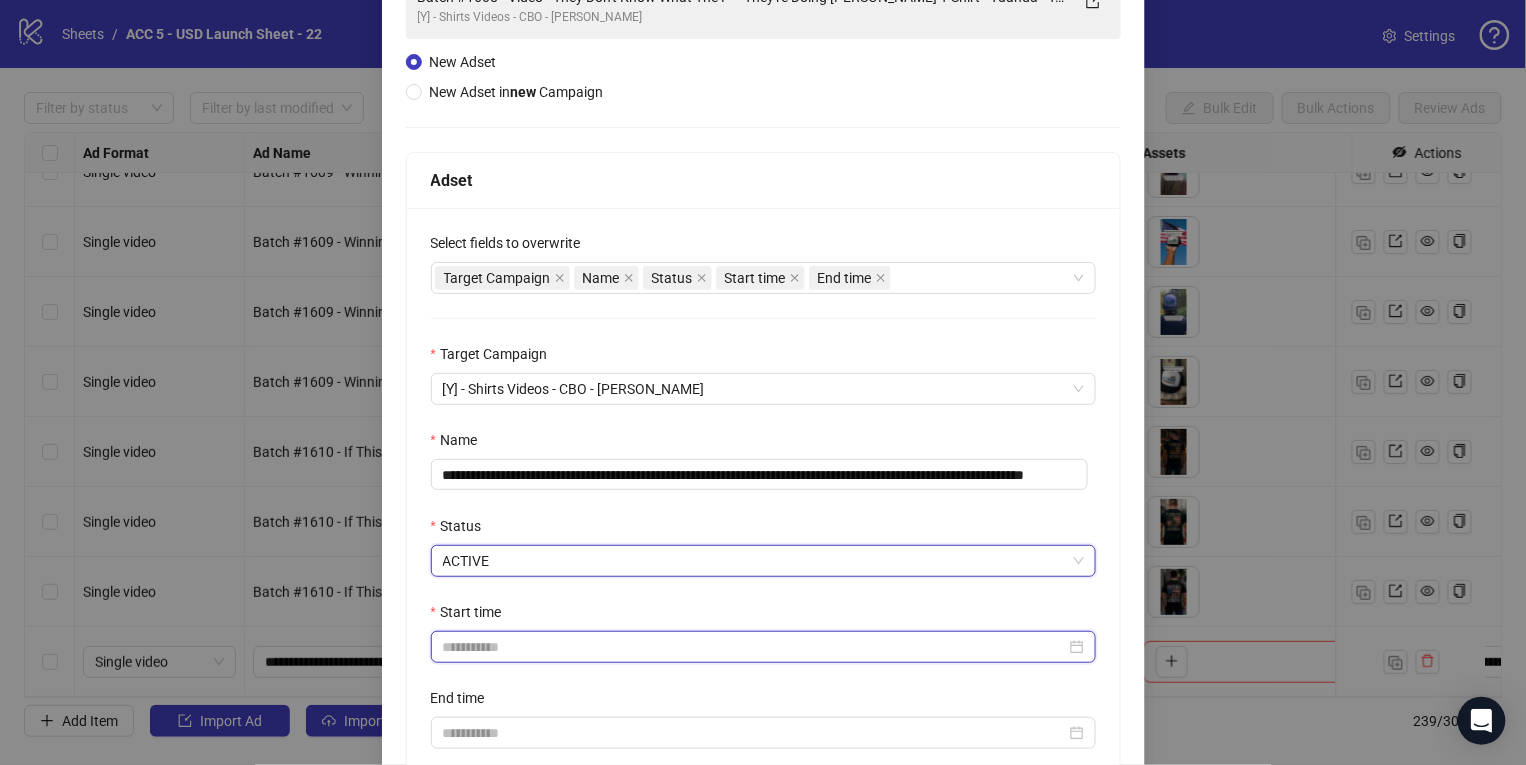 click on "Start time" at bounding box center [754, 647] 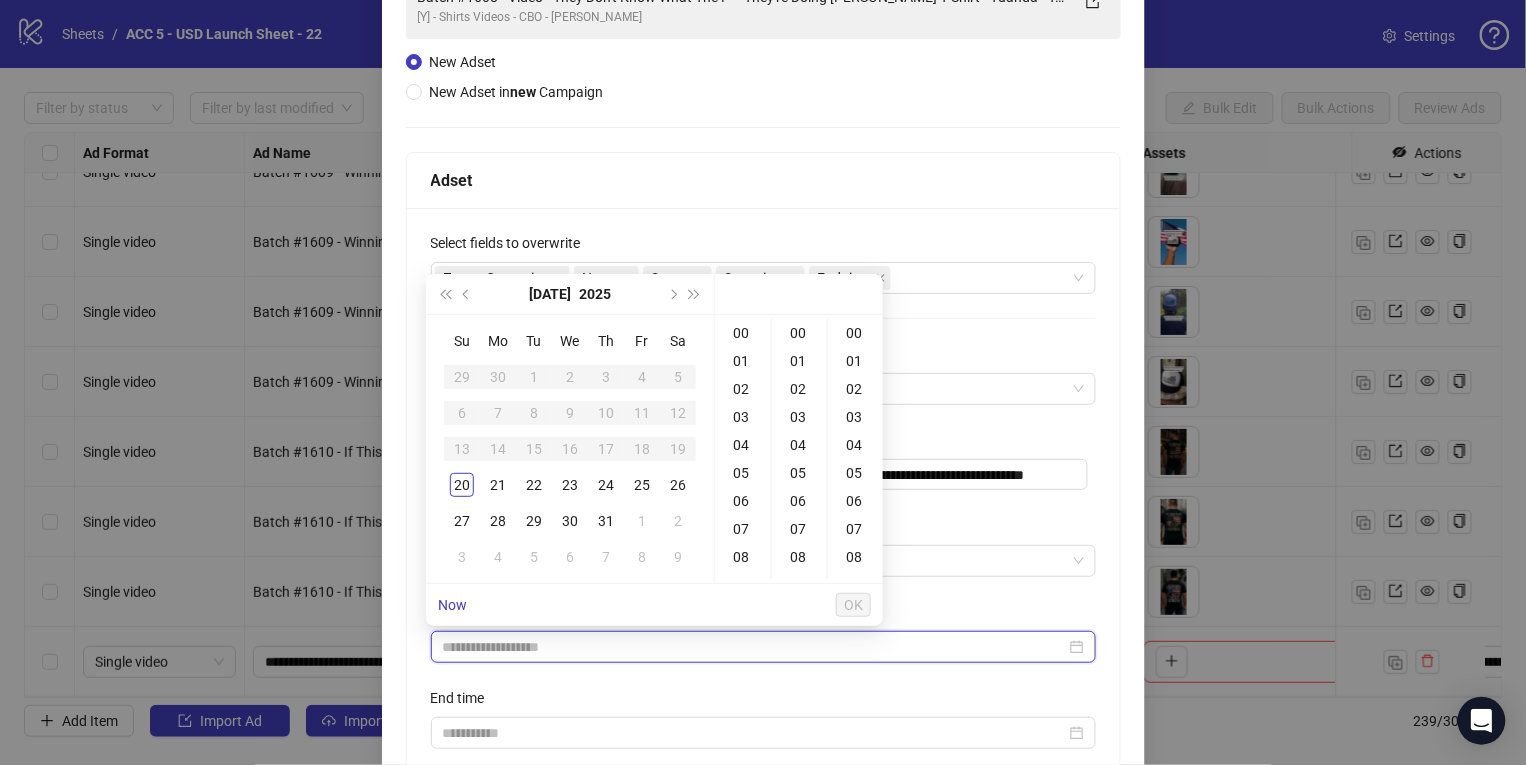 type on "**********" 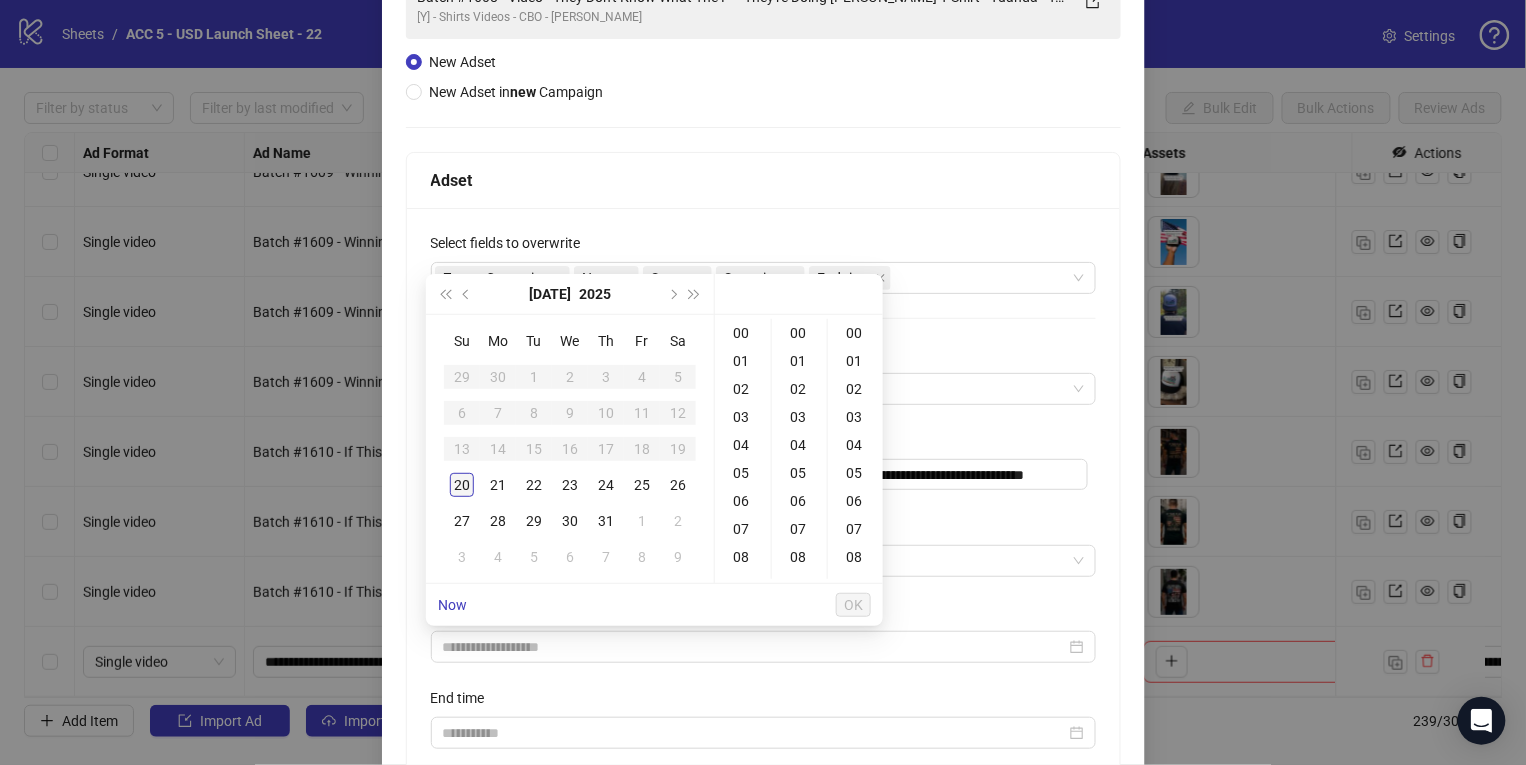 click on "20" at bounding box center (462, 485) 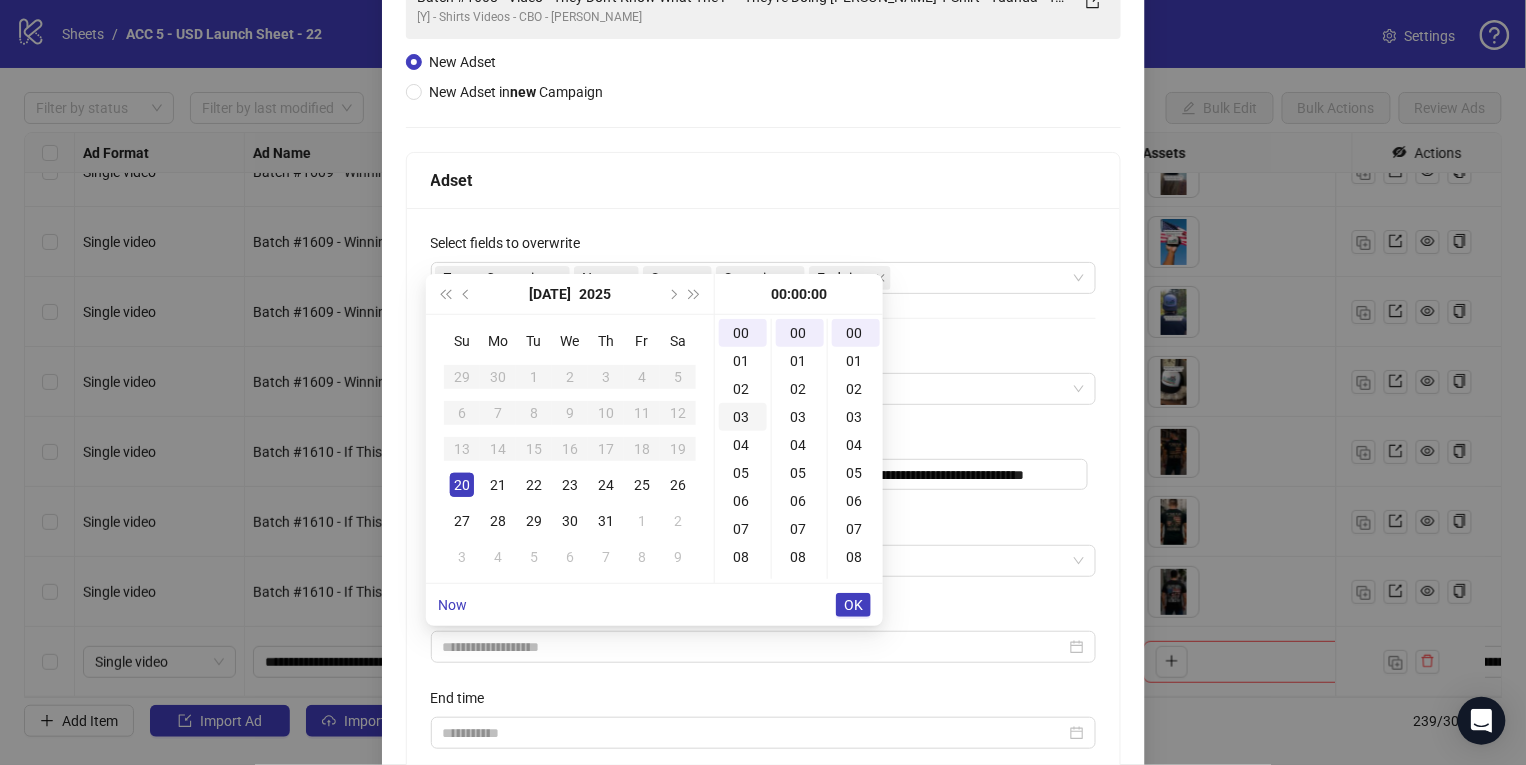 click on "03" at bounding box center (743, 417) 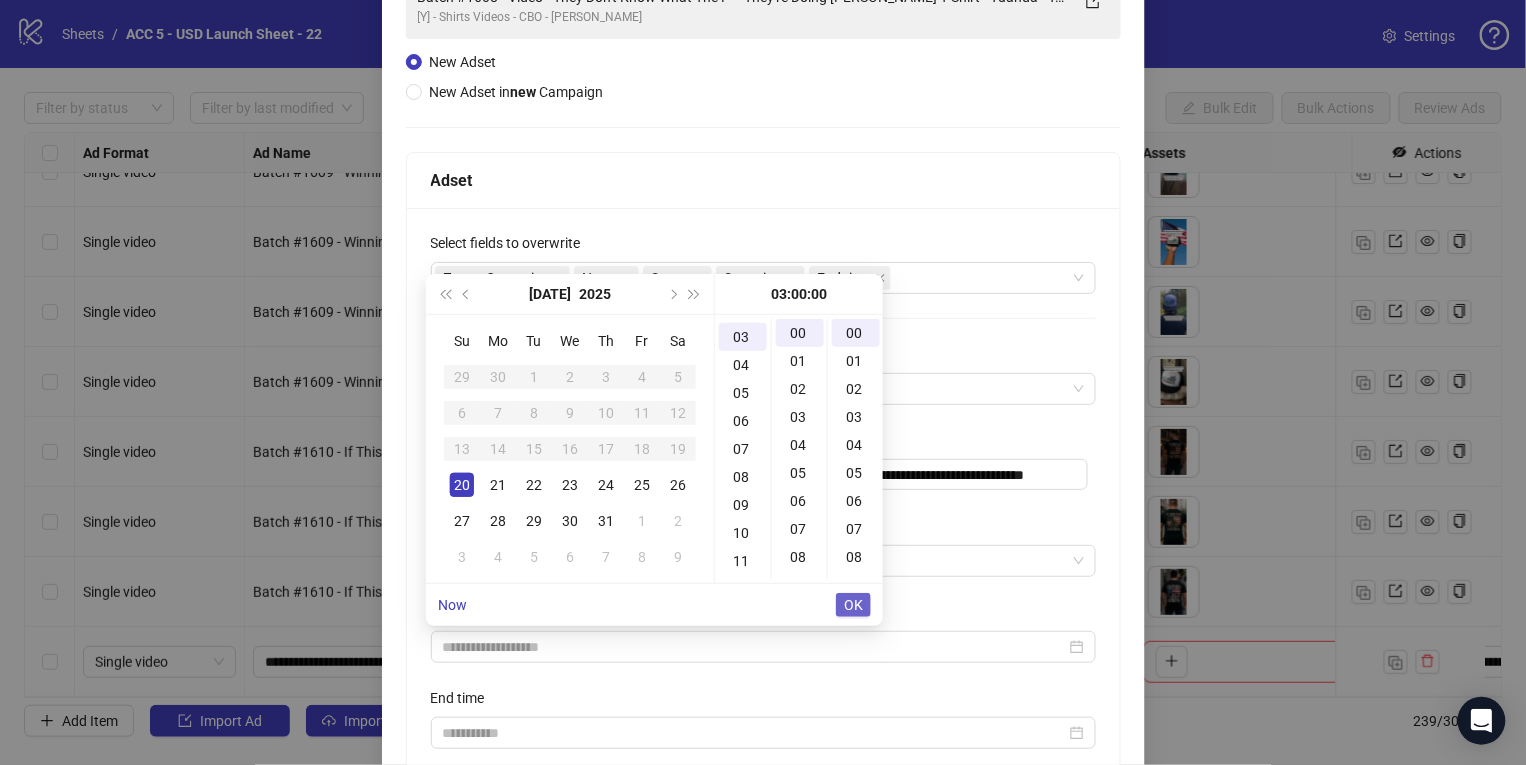 type on "**********" 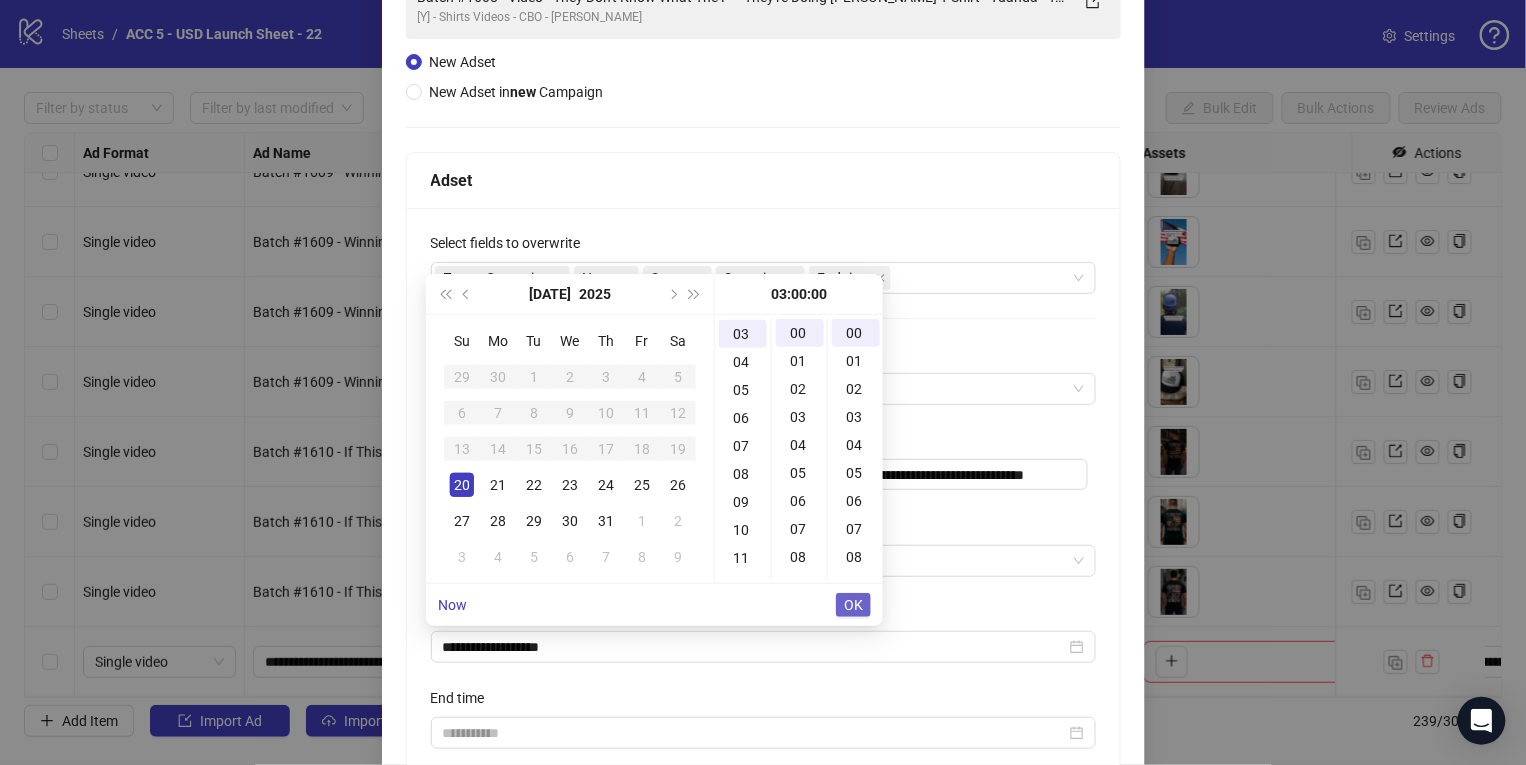 click on "OK" at bounding box center [853, 605] 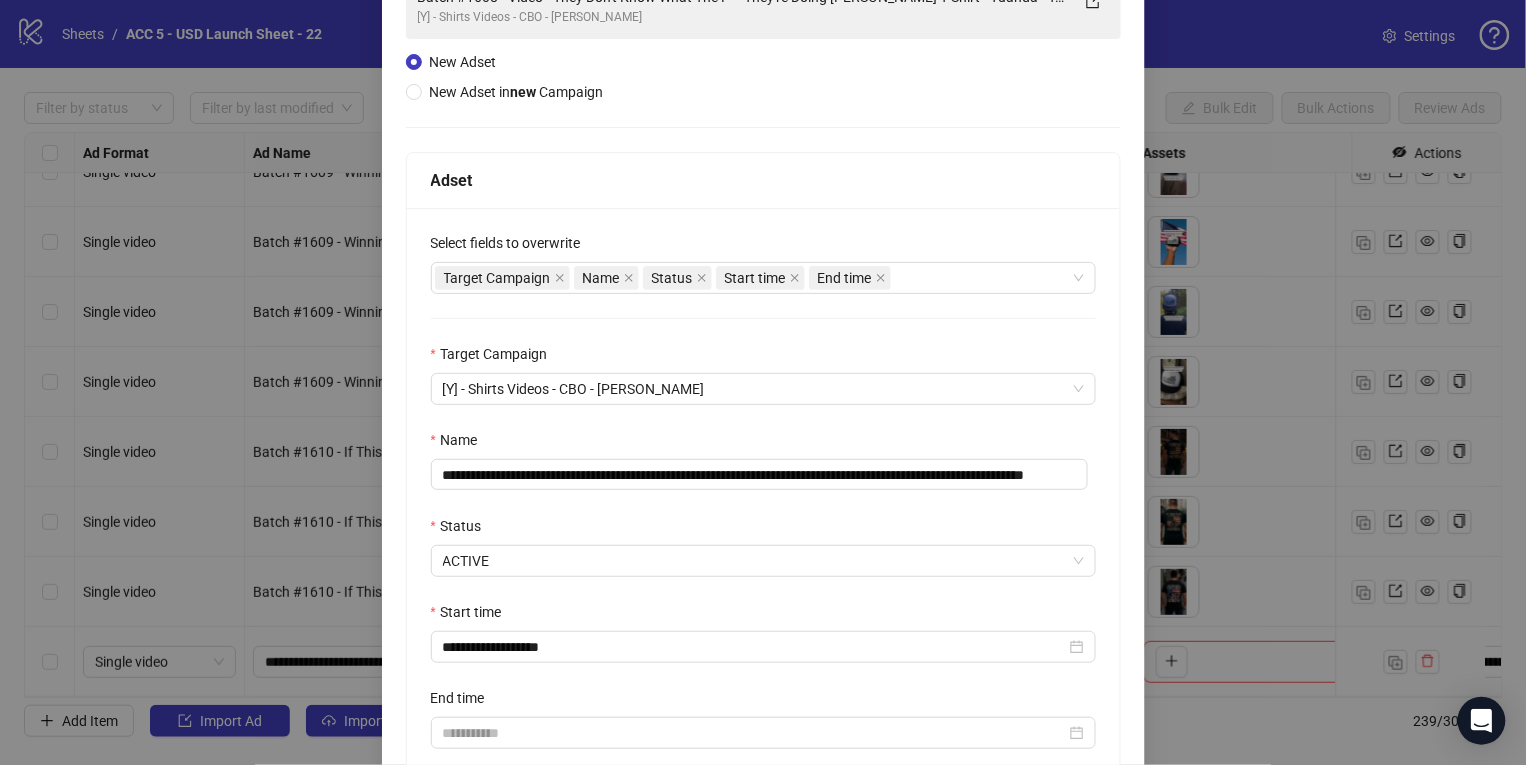 scroll, scrollTop: 365, scrollLeft: 0, axis: vertical 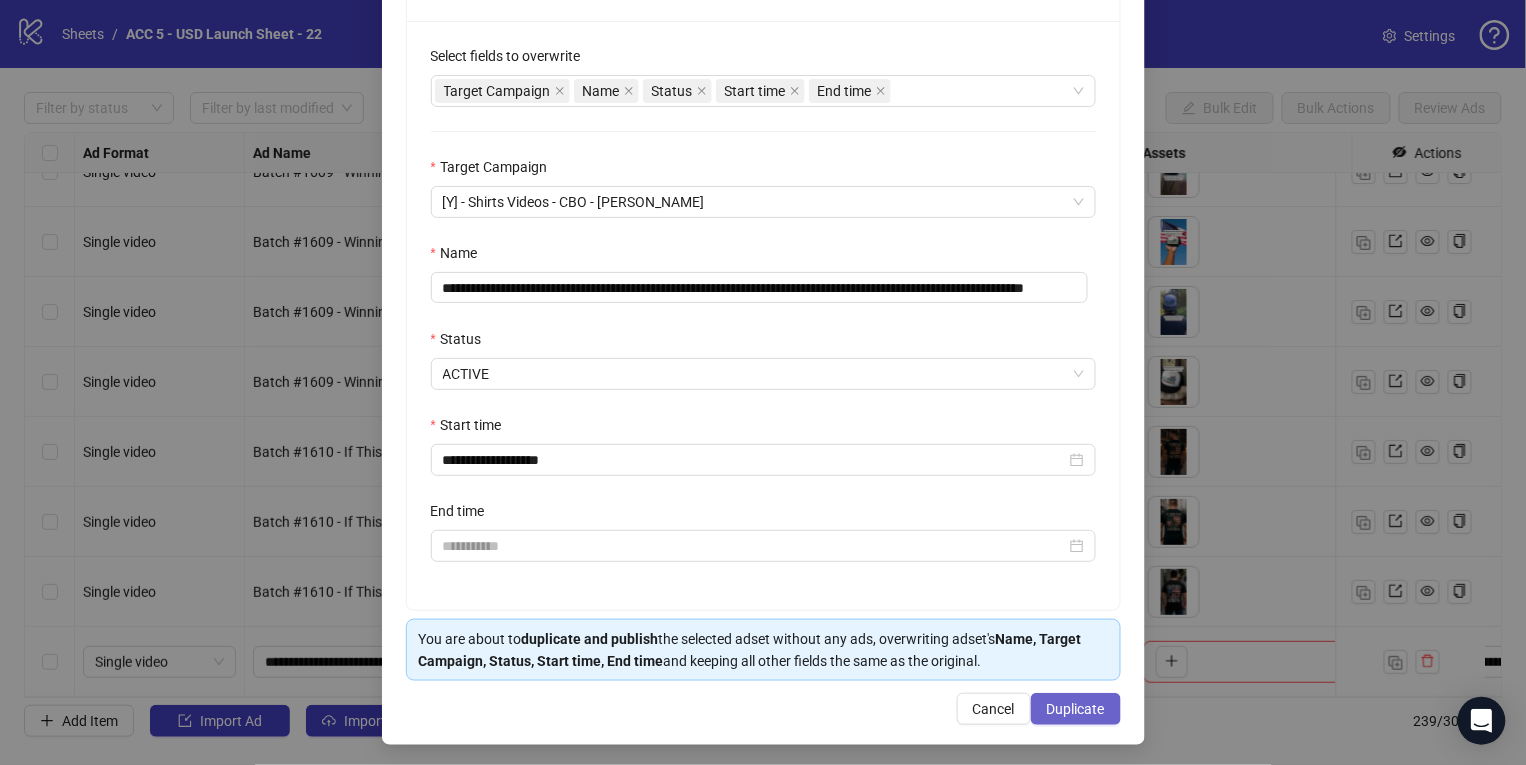 click on "Duplicate" at bounding box center (1076, 709) 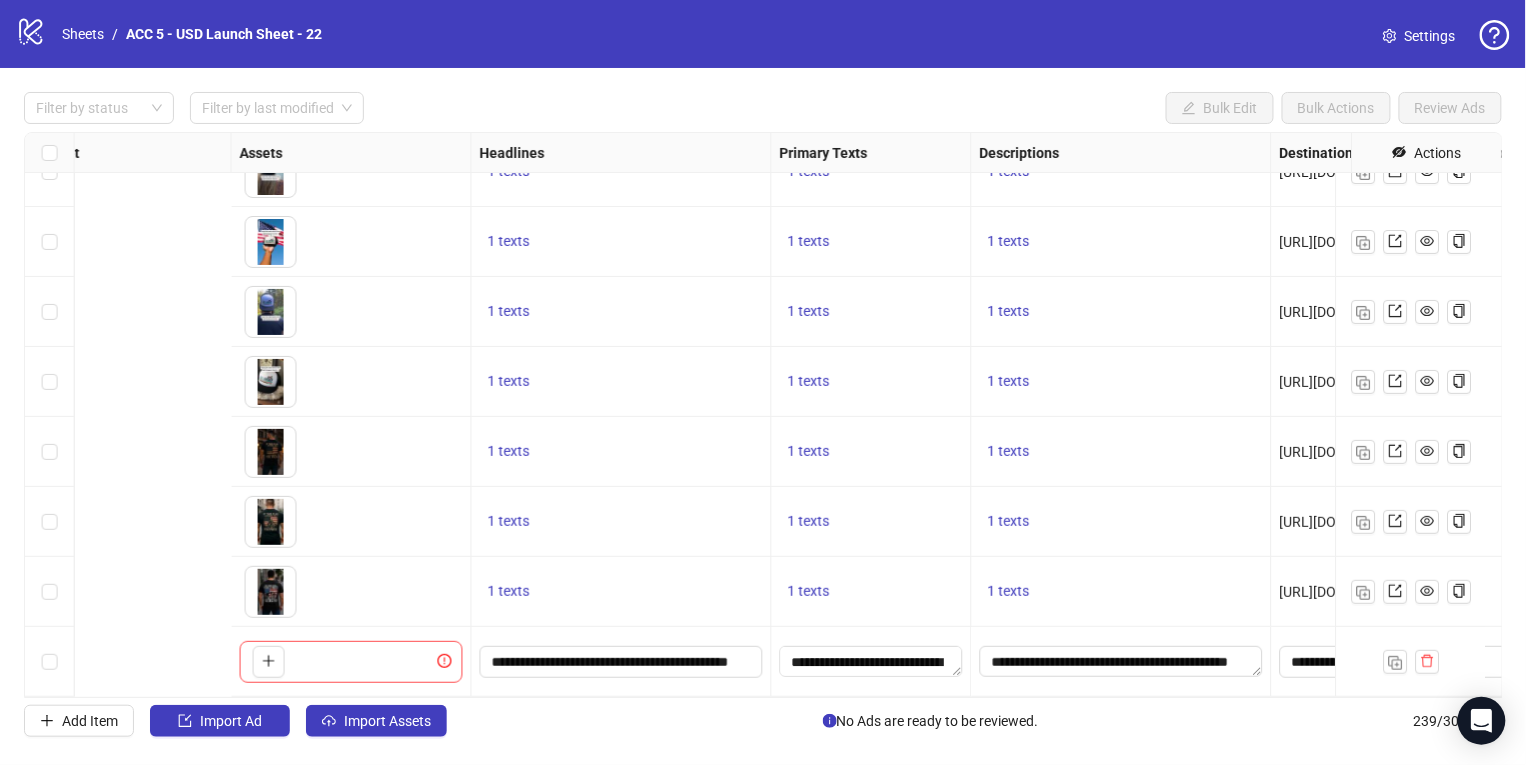 scroll, scrollTop: 16221, scrollLeft: 1404, axis: both 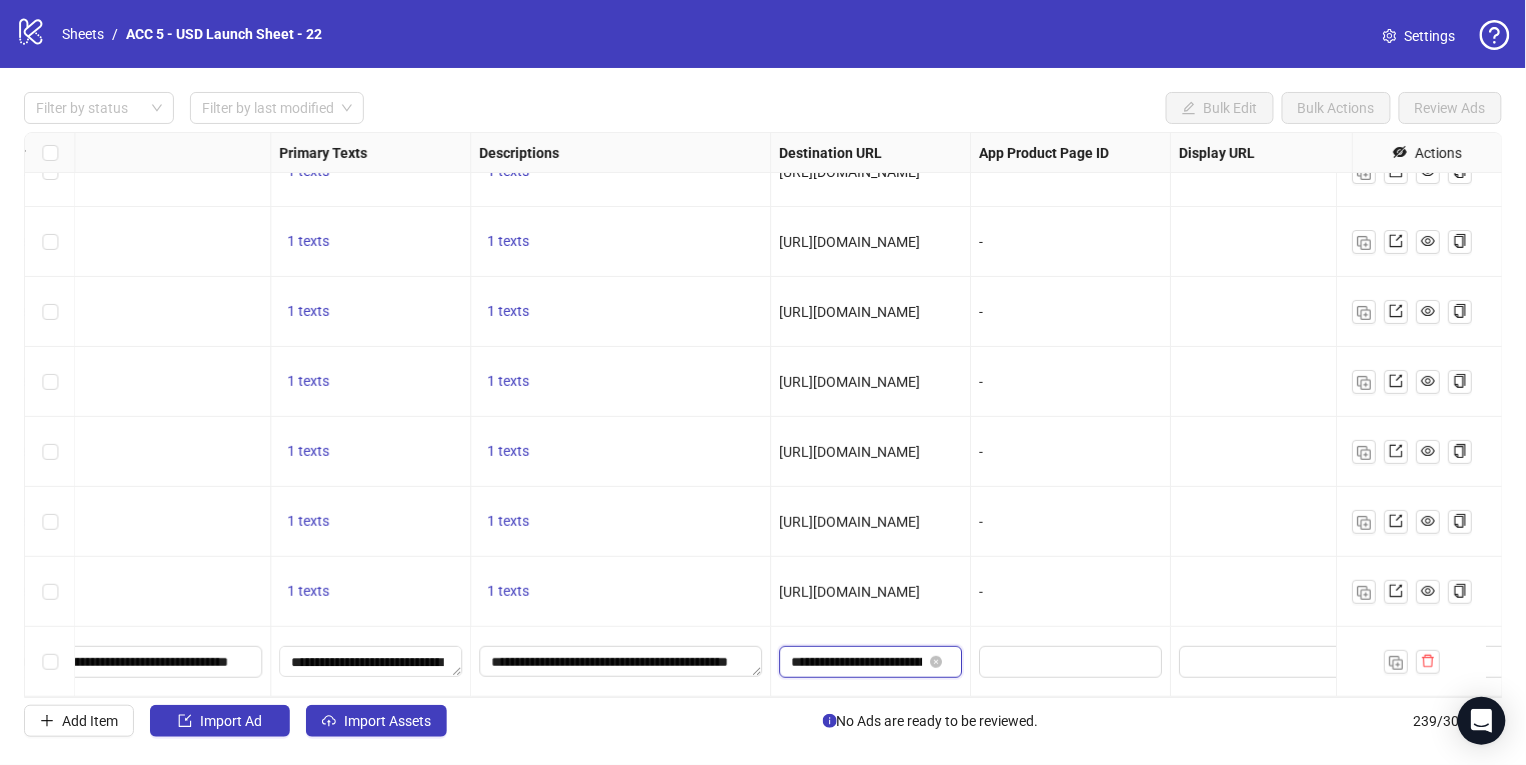 click on "**********" at bounding box center (856, 662) 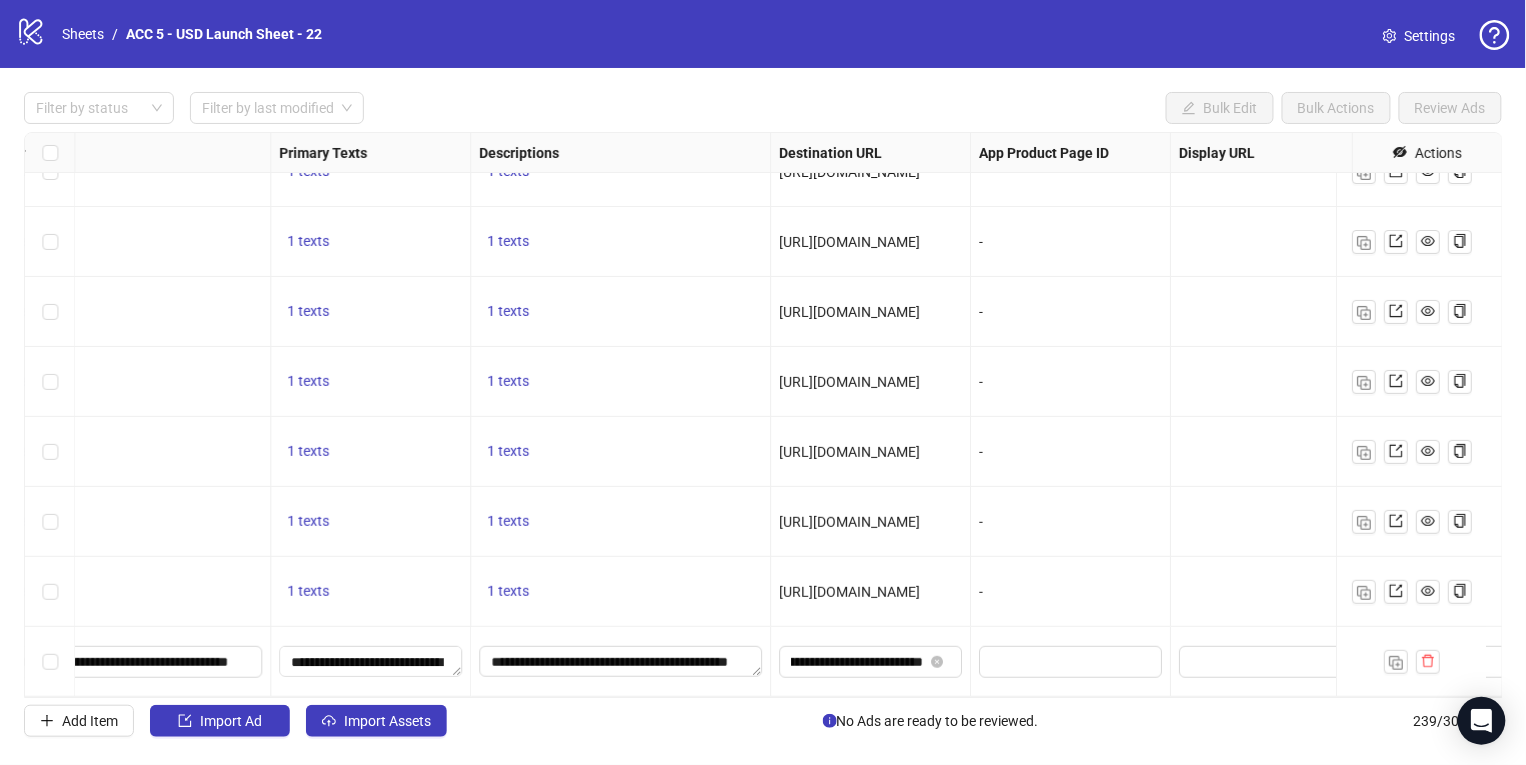 click on "-" at bounding box center [1071, 522] 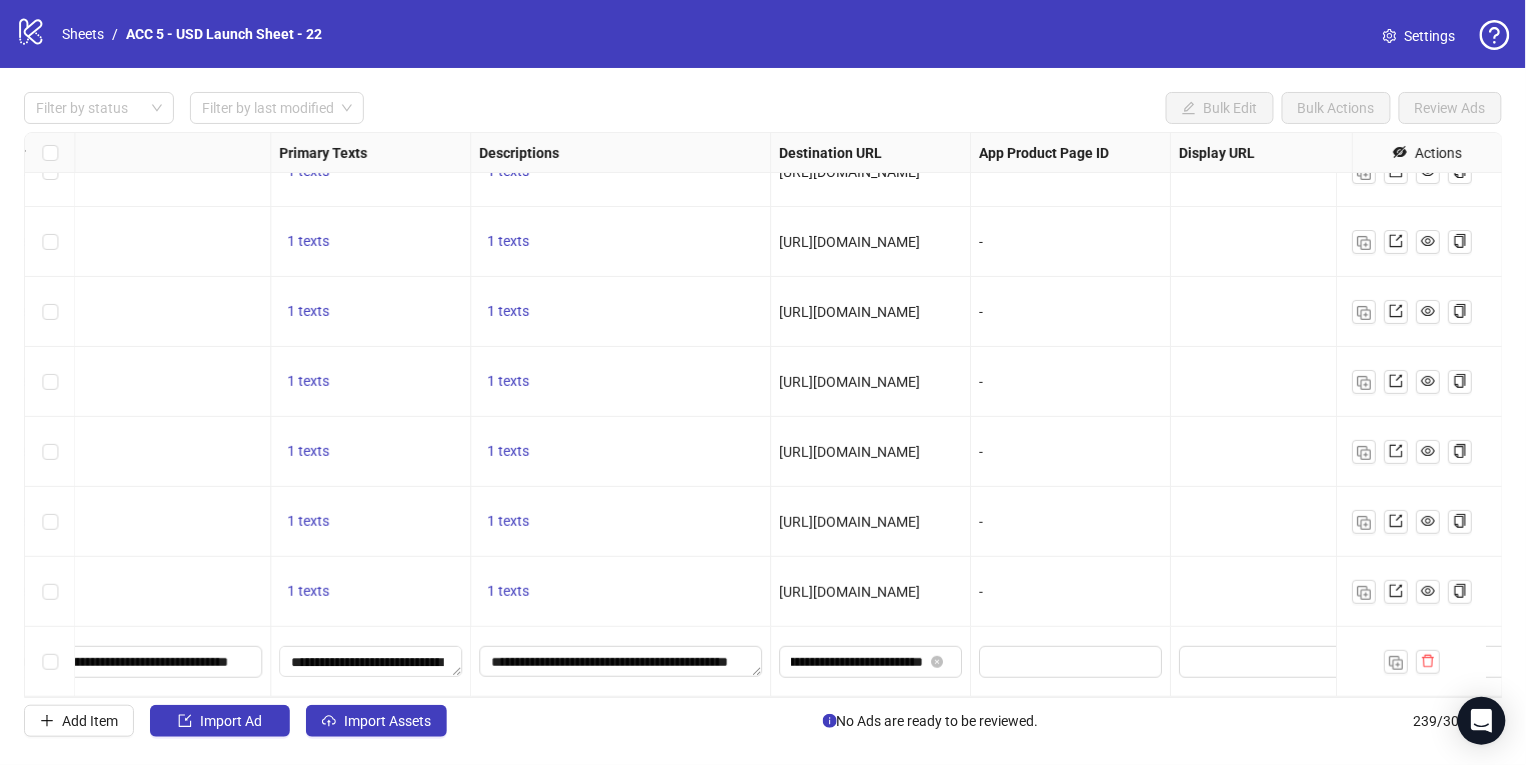 scroll, scrollTop: 0, scrollLeft: 0, axis: both 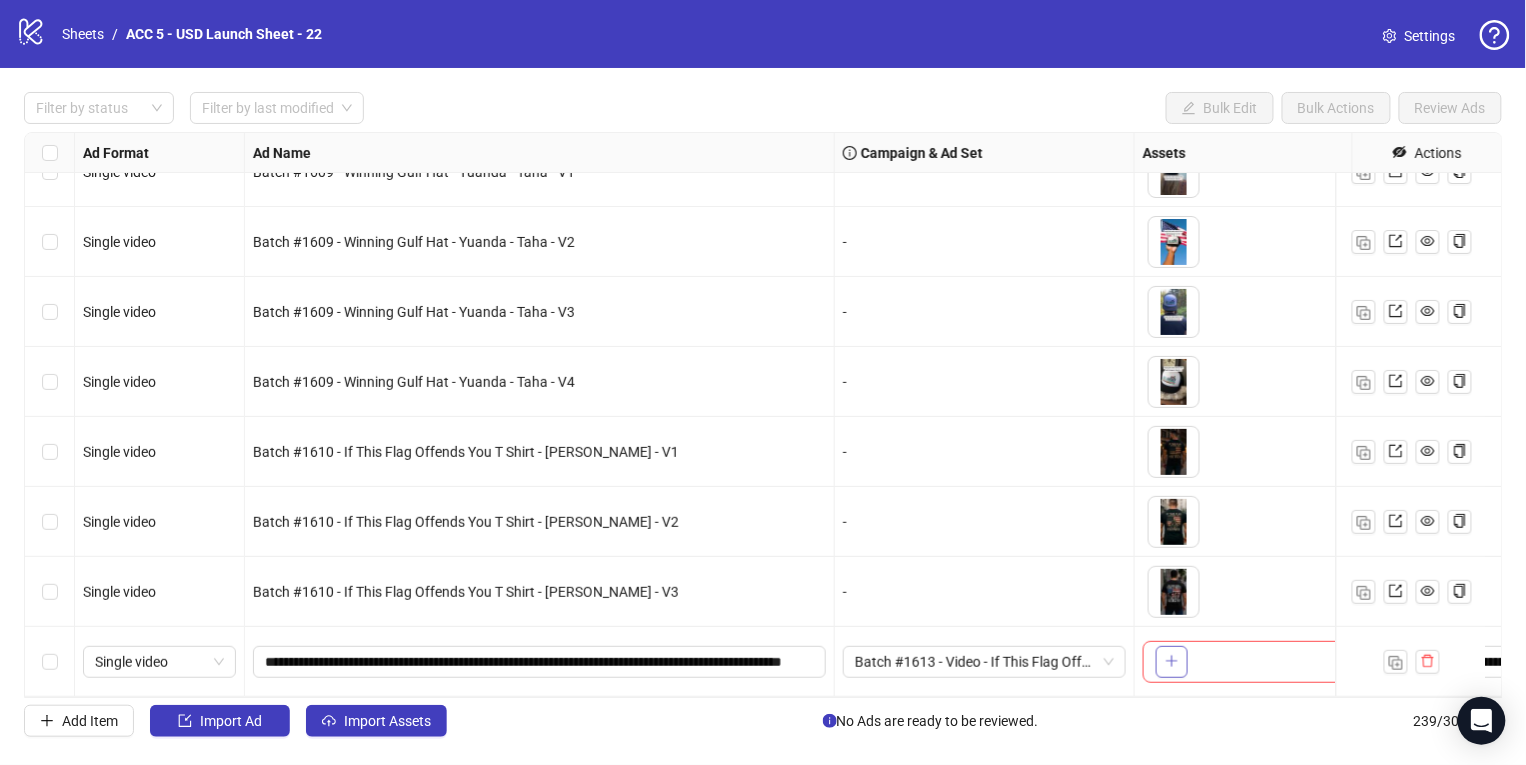 click 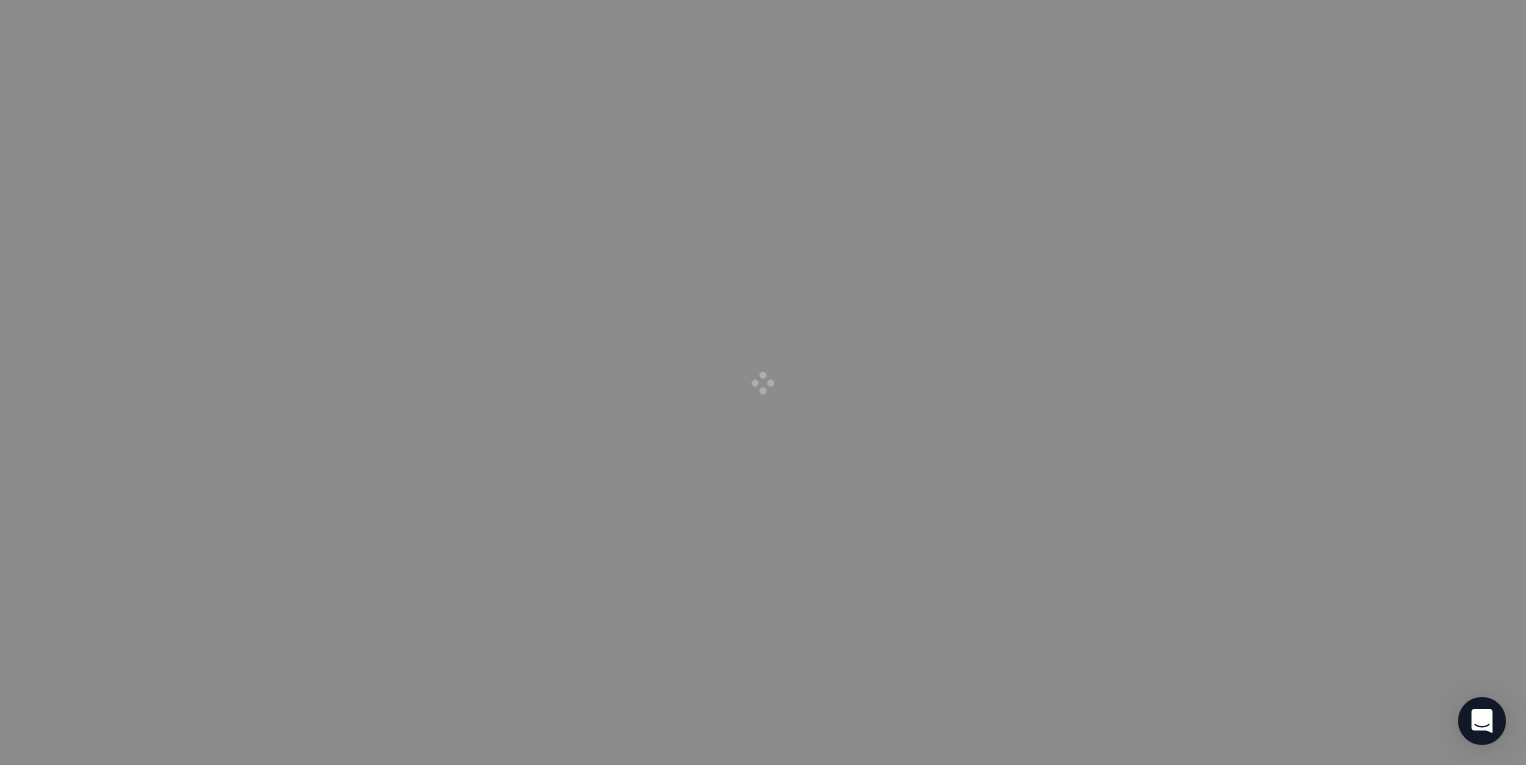 scroll, scrollTop: 0, scrollLeft: 0, axis: both 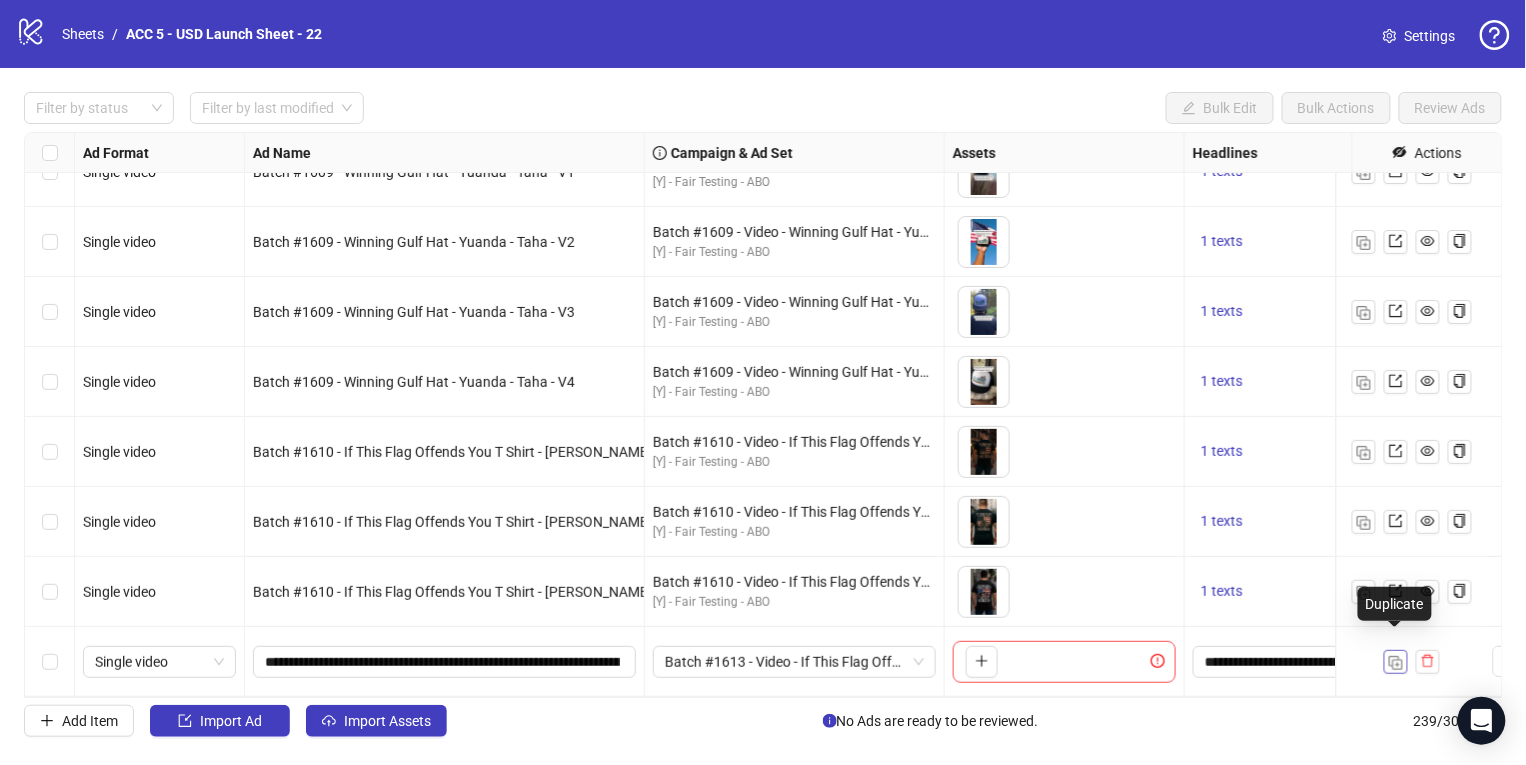 click at bounding box center [1396, 663] 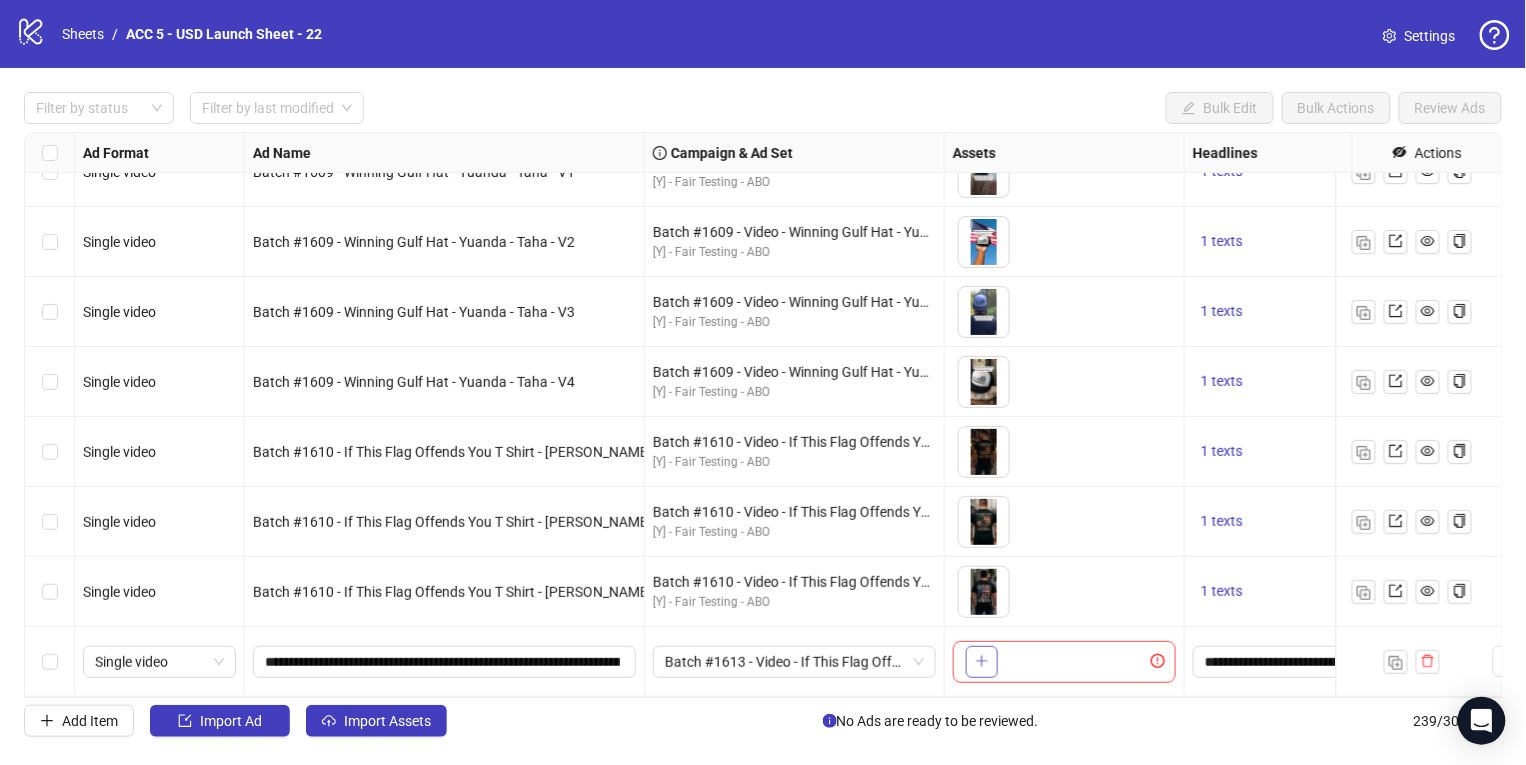 click at bounding box center [982, 662] 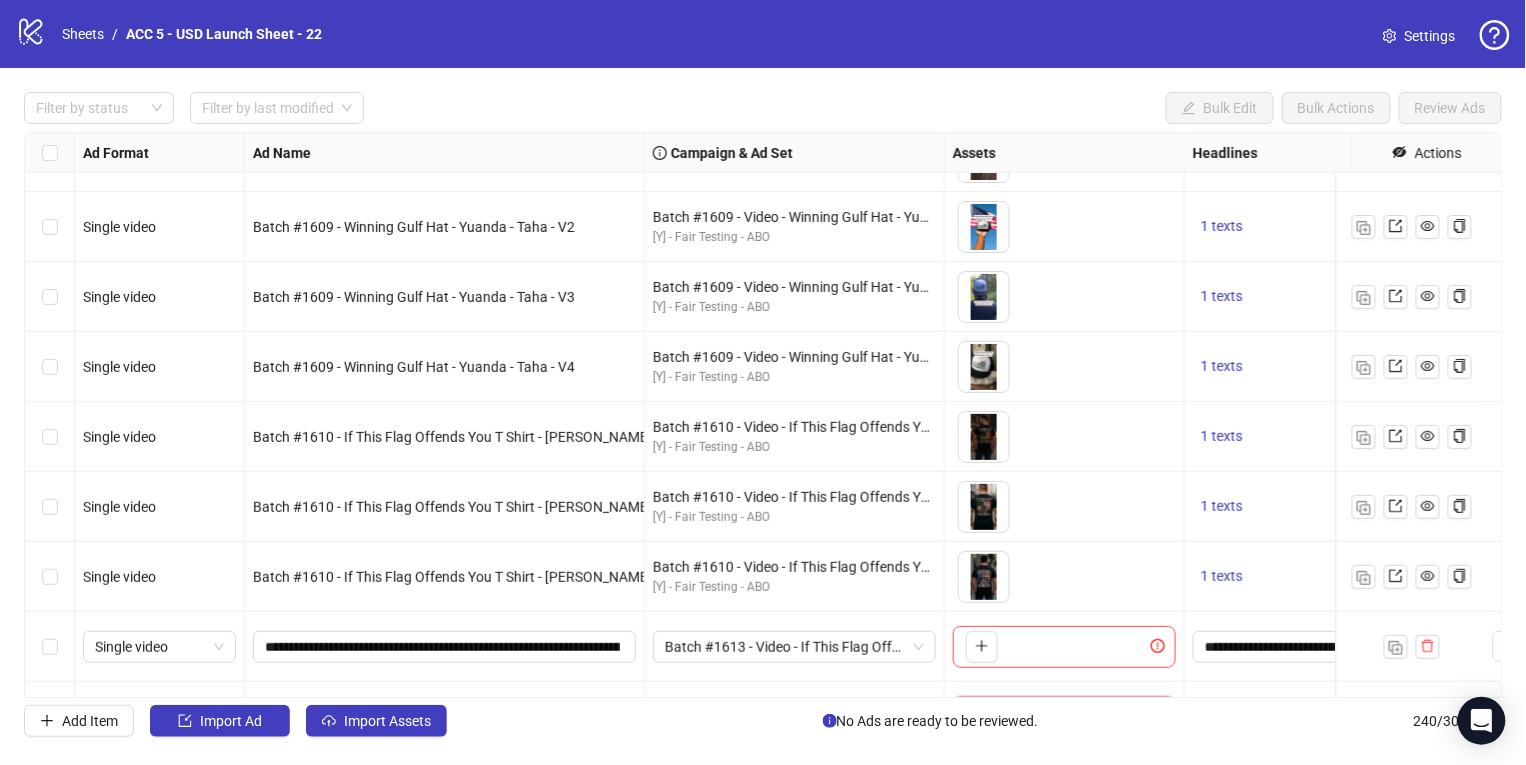 scroll, scrollTop: 16291, scrollLeft: 0, axis: vertical 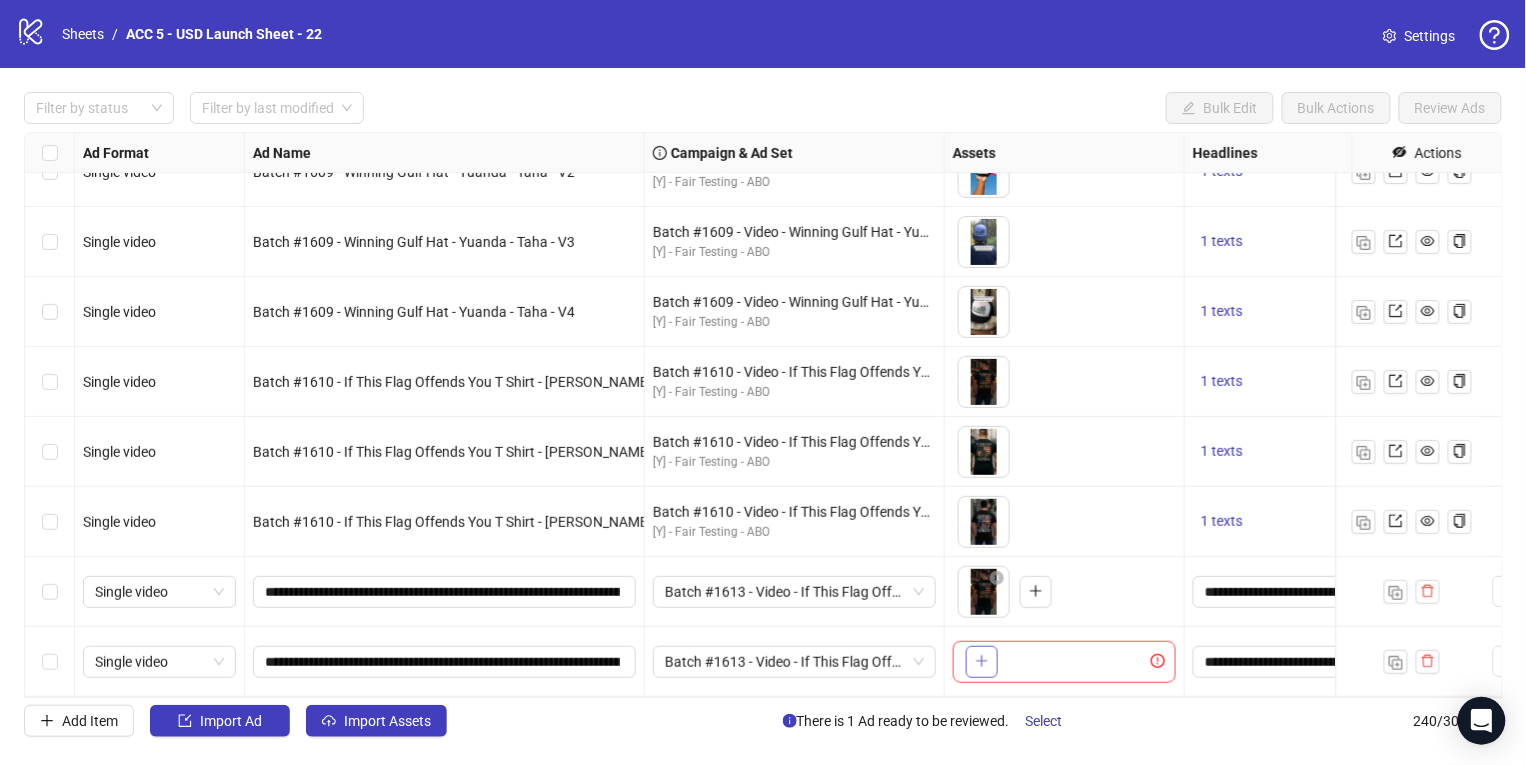 click 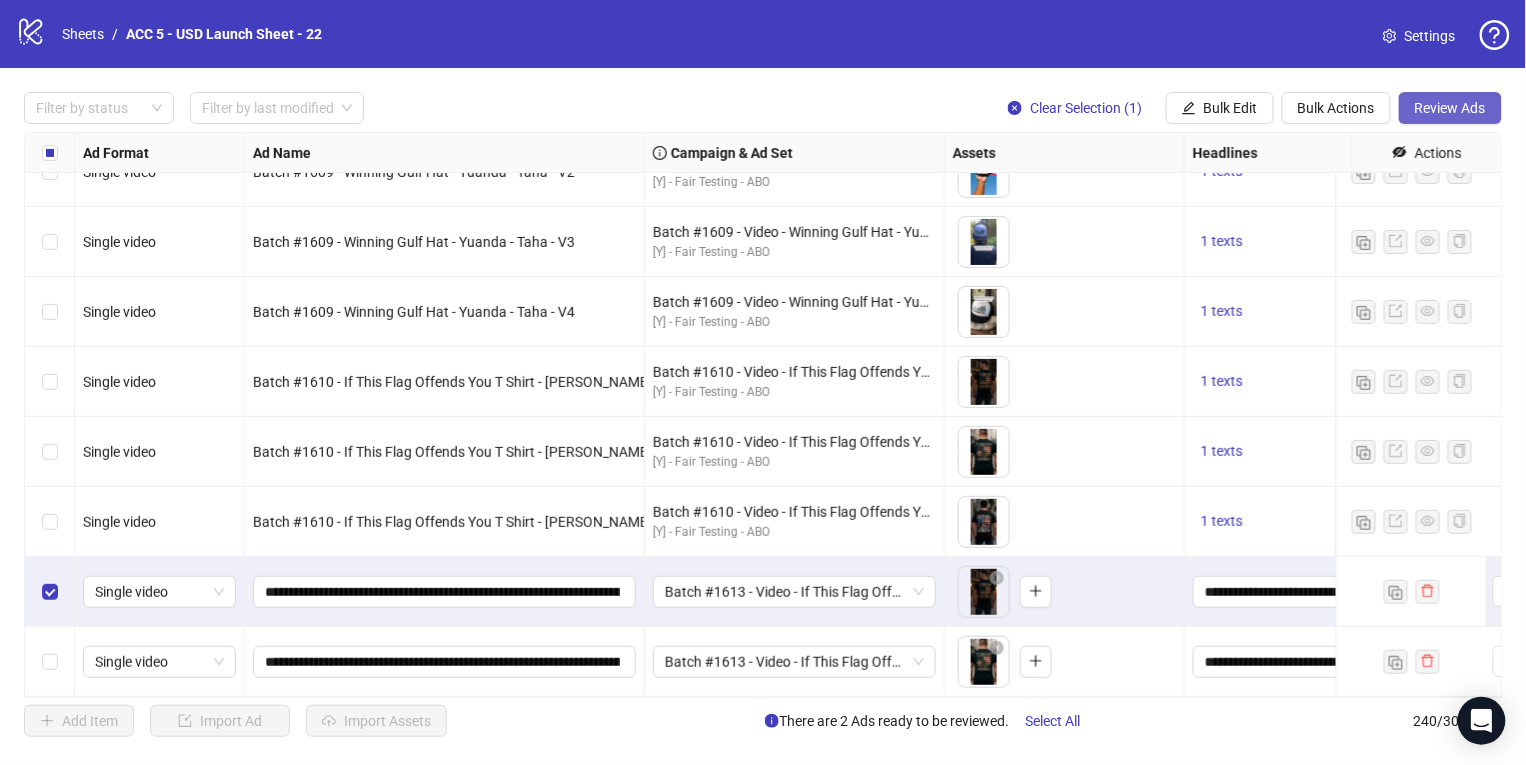click on "Review Ads" at bounding box center (1450, 108) 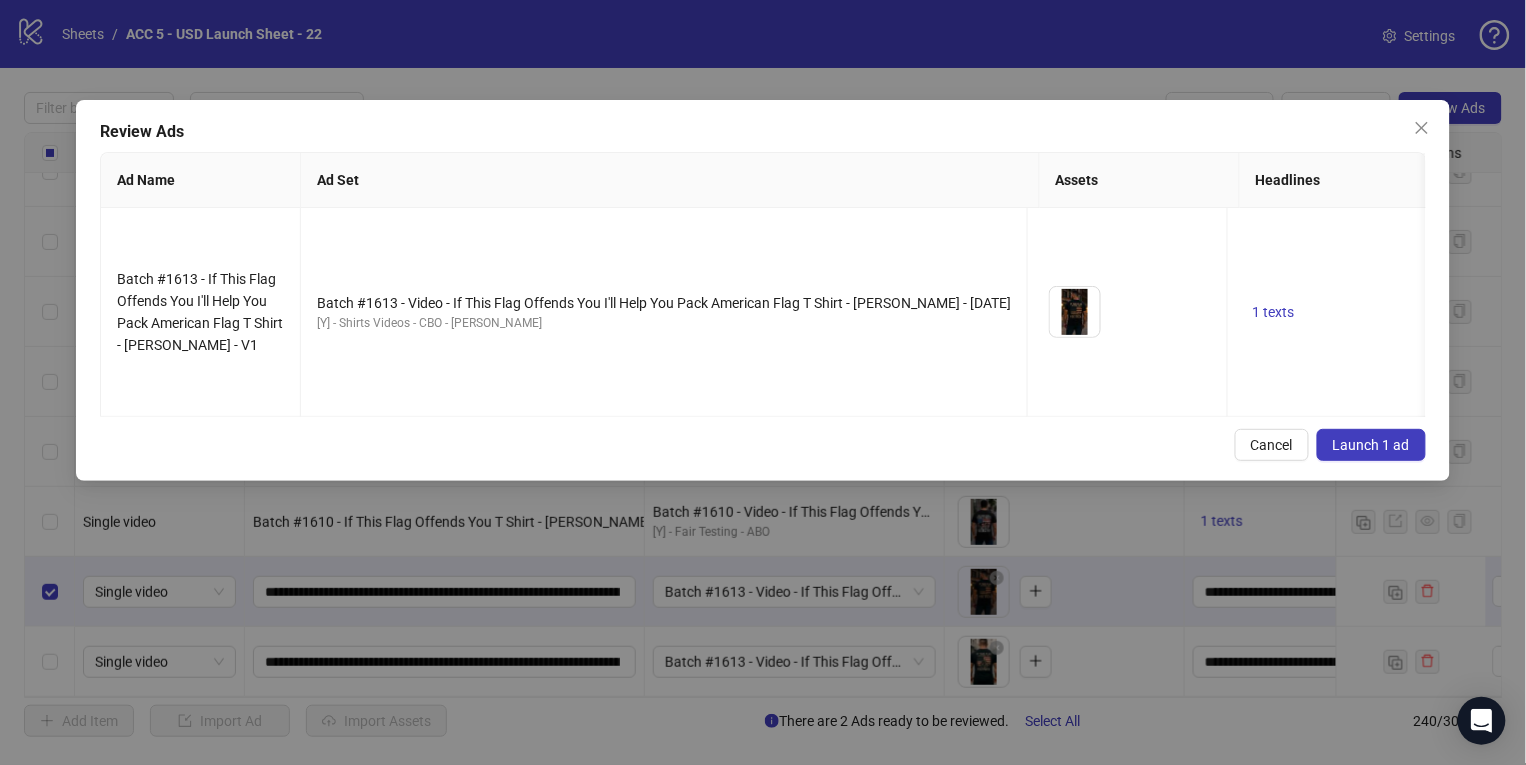 click on "Review Ads Ad Name Ad Set Assets Headlines Primary Texts Descriptions Destination URL Display URL Call to Action Facebook Page Product Set ID Leadgen Form Instagram User Status Pixel URL Parameters                                 Batch #1613 - If This Flag Offends You I'll Help You Pack American Flag T Shirt - Yuanda - Vaibhav - V1 Batch #1613 - Video - If This Flag Offends You I'll Help You Pack American Flag T Shirt - Yuanda - Vaibhav - July 20 [Y] - Shirts Videos - CBO - Yuanda Manage
To pick up a draggable item, press the space bar.
While dragging, use the arrow keys to move the item.
Press space again to drop the item in its new position, or press escape to cancel.
1 texts 1 texts 1 texts https://www.unitedpatriotco.com/products/if-this-flag-offends-you-ill-help-you-pack-american-flag-t-shirt Learn more - - - ACTIVE - Cancel Launch 1 ad" at bounding box center (762, 290) 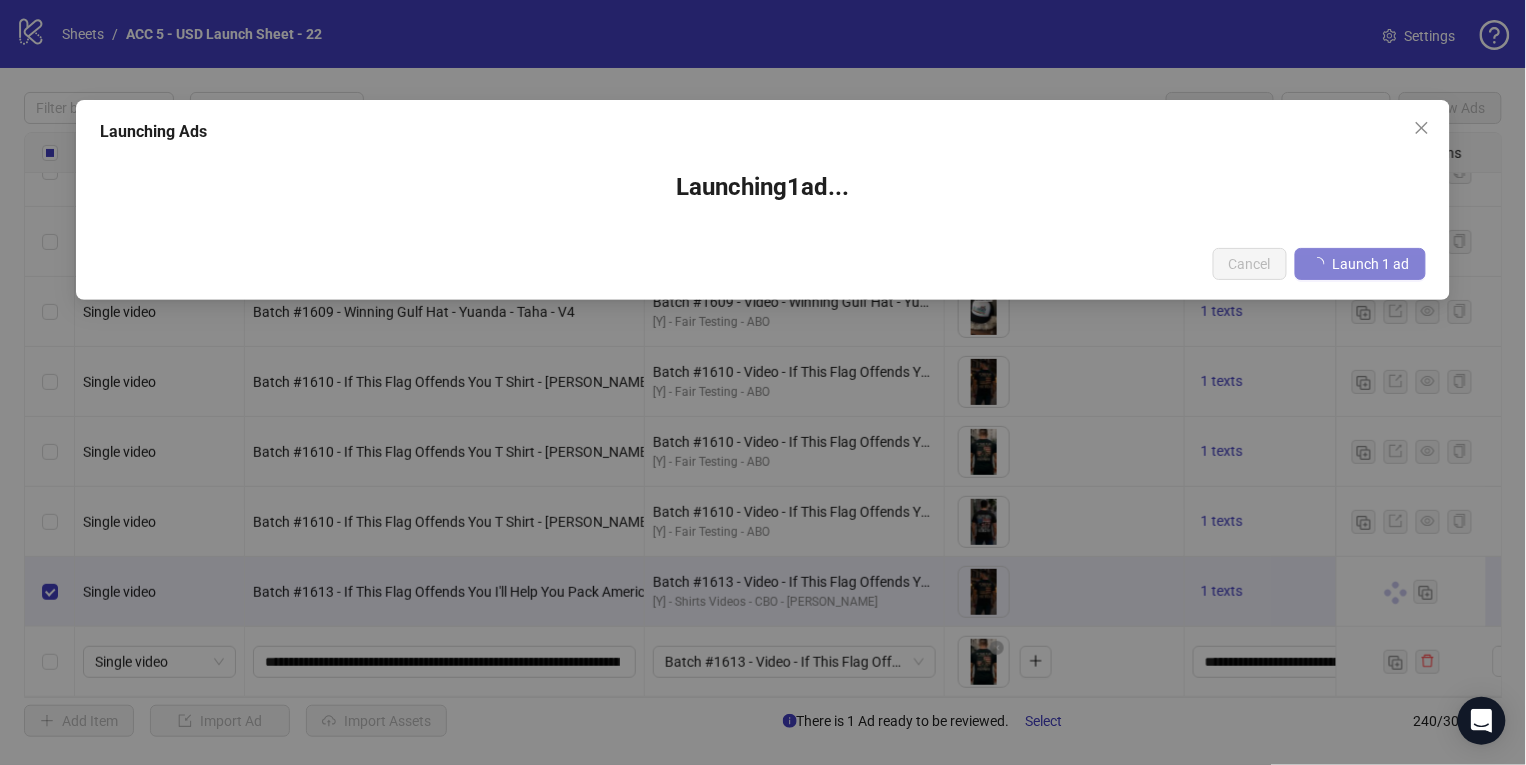 click on "Launching Ads Launching  1  ad ... Cancel Launch 1 ad" at bounding box center [763, 382] 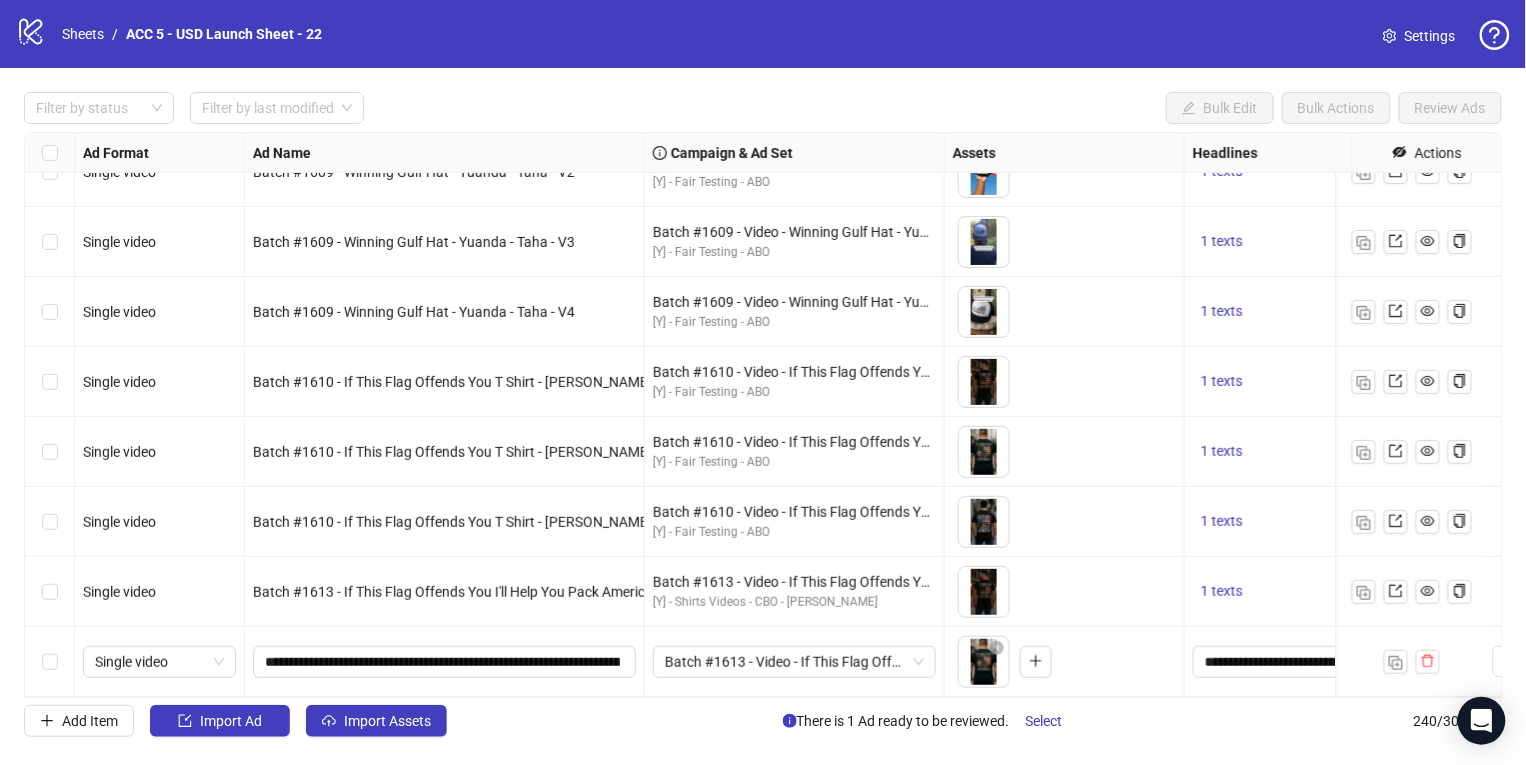 click on "Launching Ads Launching  1  ad ... Cancel Launch 1 ad" at bounding box center [763, 382] 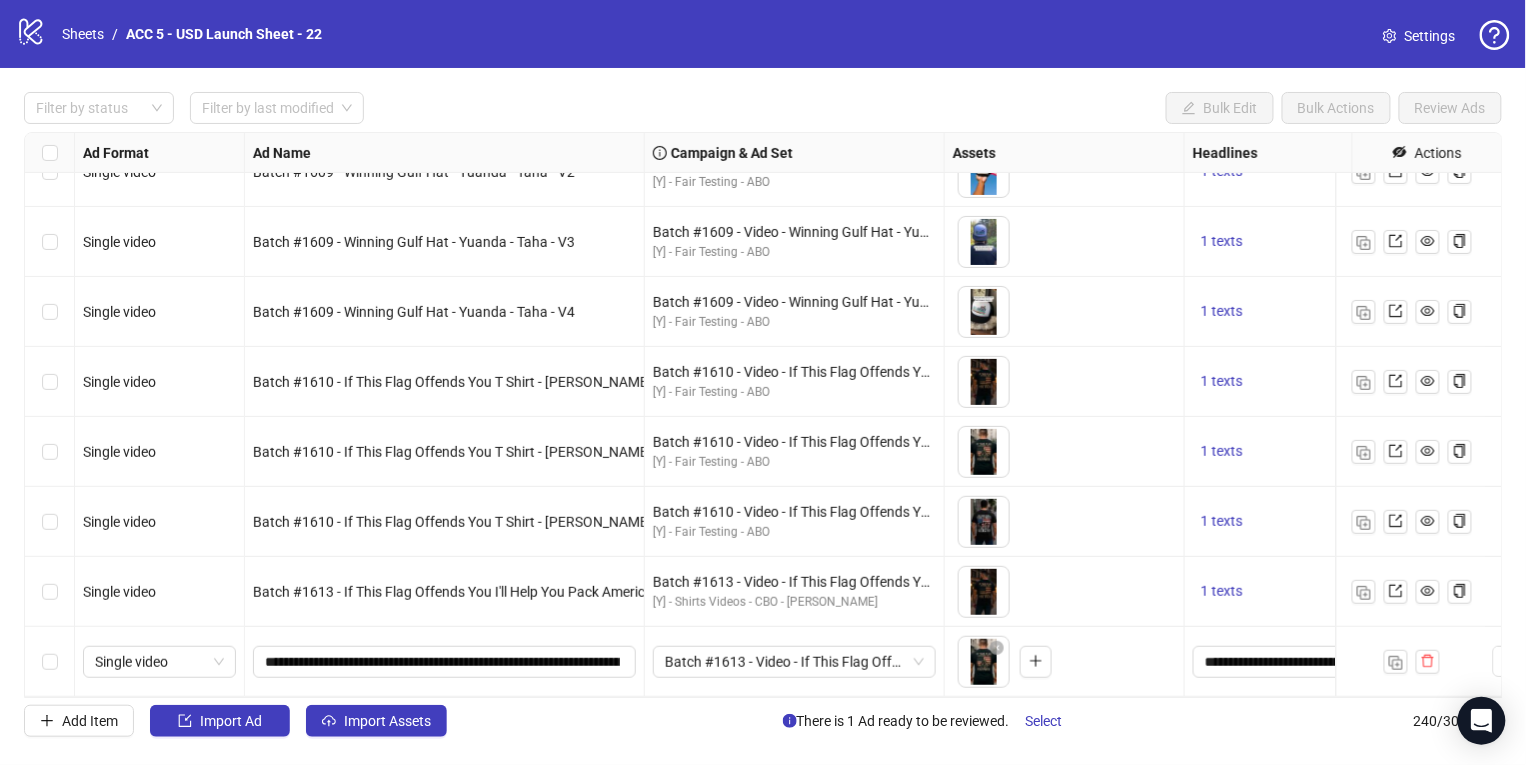 click on "Launching Ads Launching  1  ad ... Cancel Launch 1 ad" at bounding box center [763, 382] 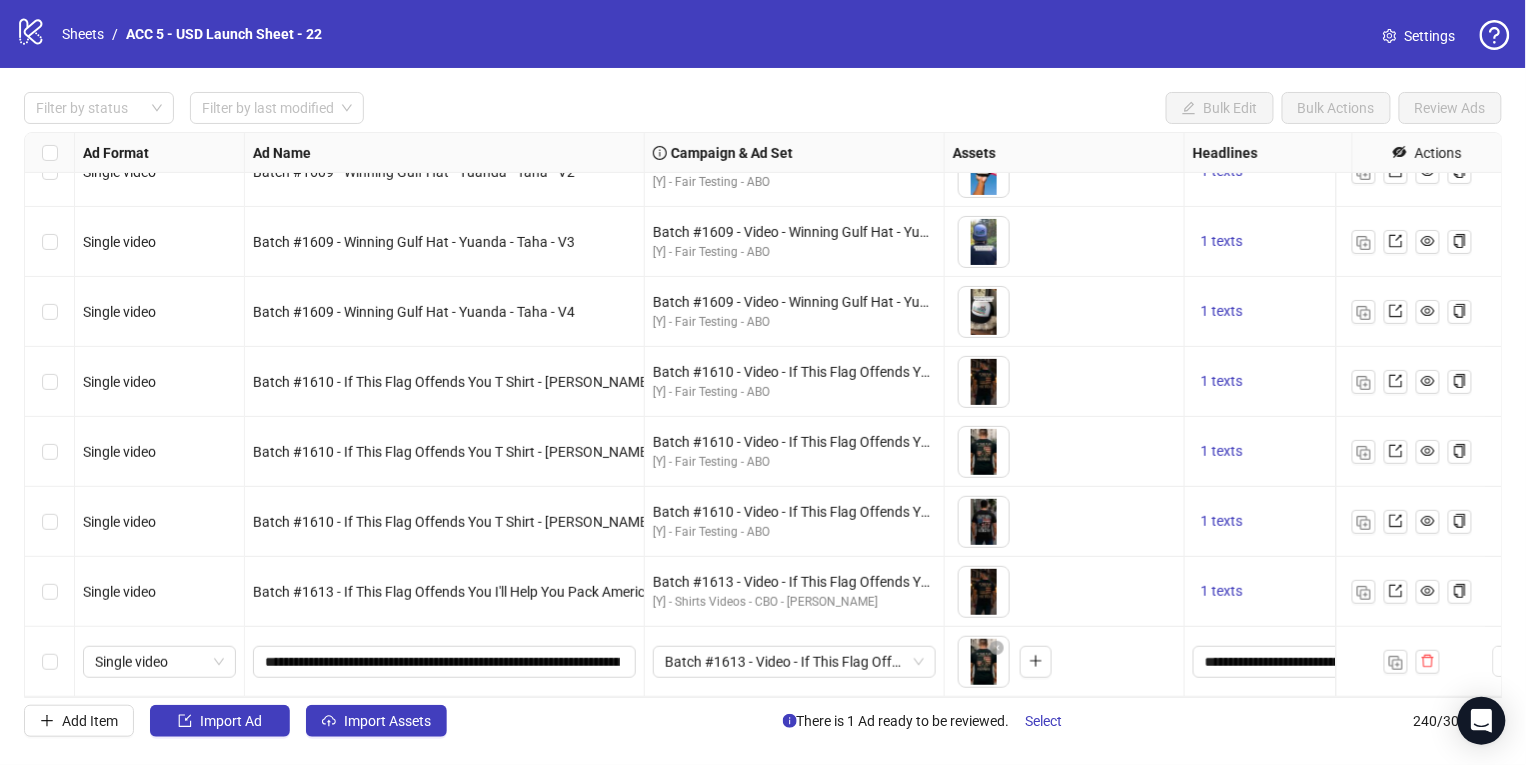 click on "Launching Ads Launching  1  ad ... Cancel Launch 1 ad" at bounding box center [763, 382] 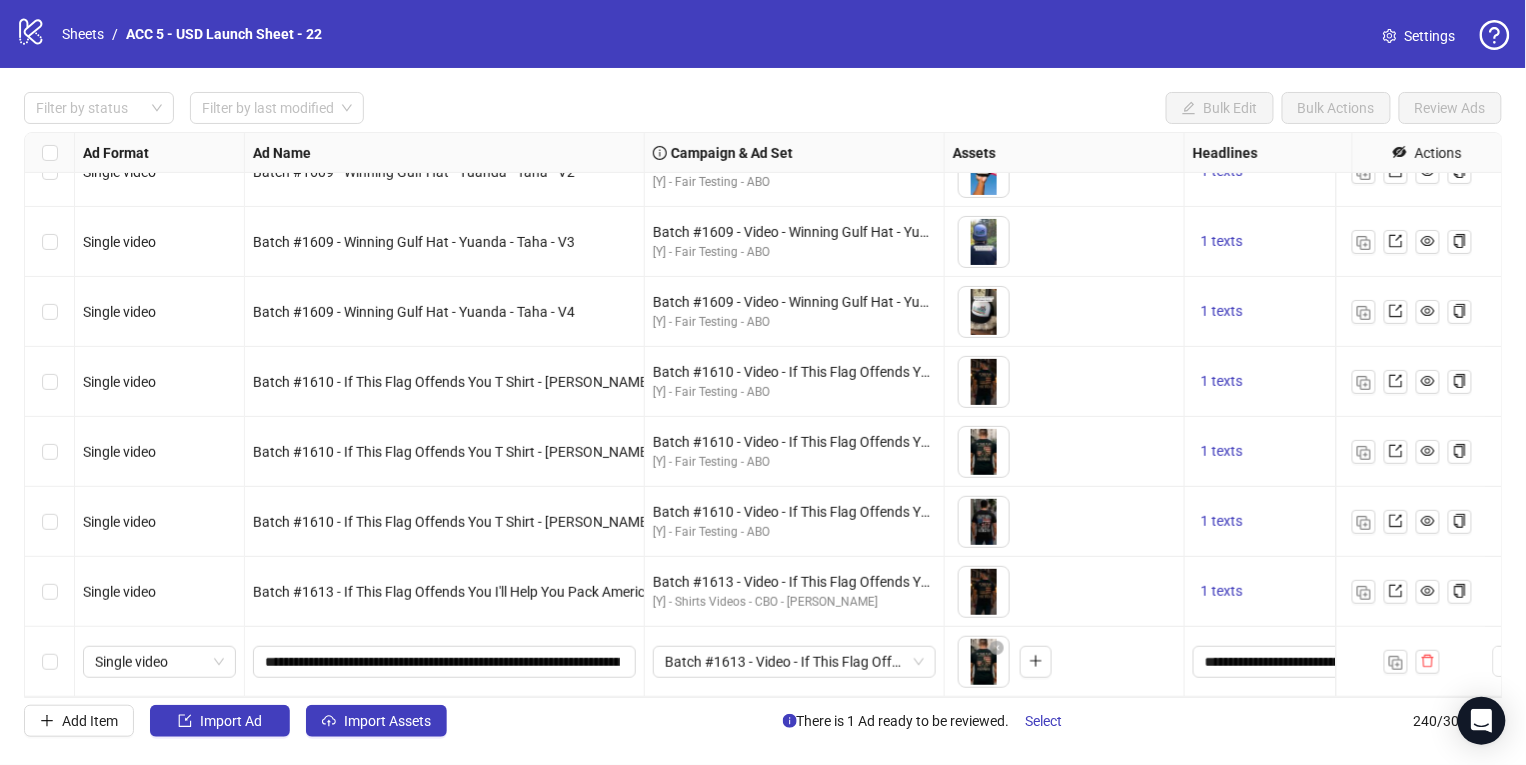 drag, startPoint x: 656, startPoint y: 149, endPoint x: 655, endPoint y: 4, distance: 145.00345 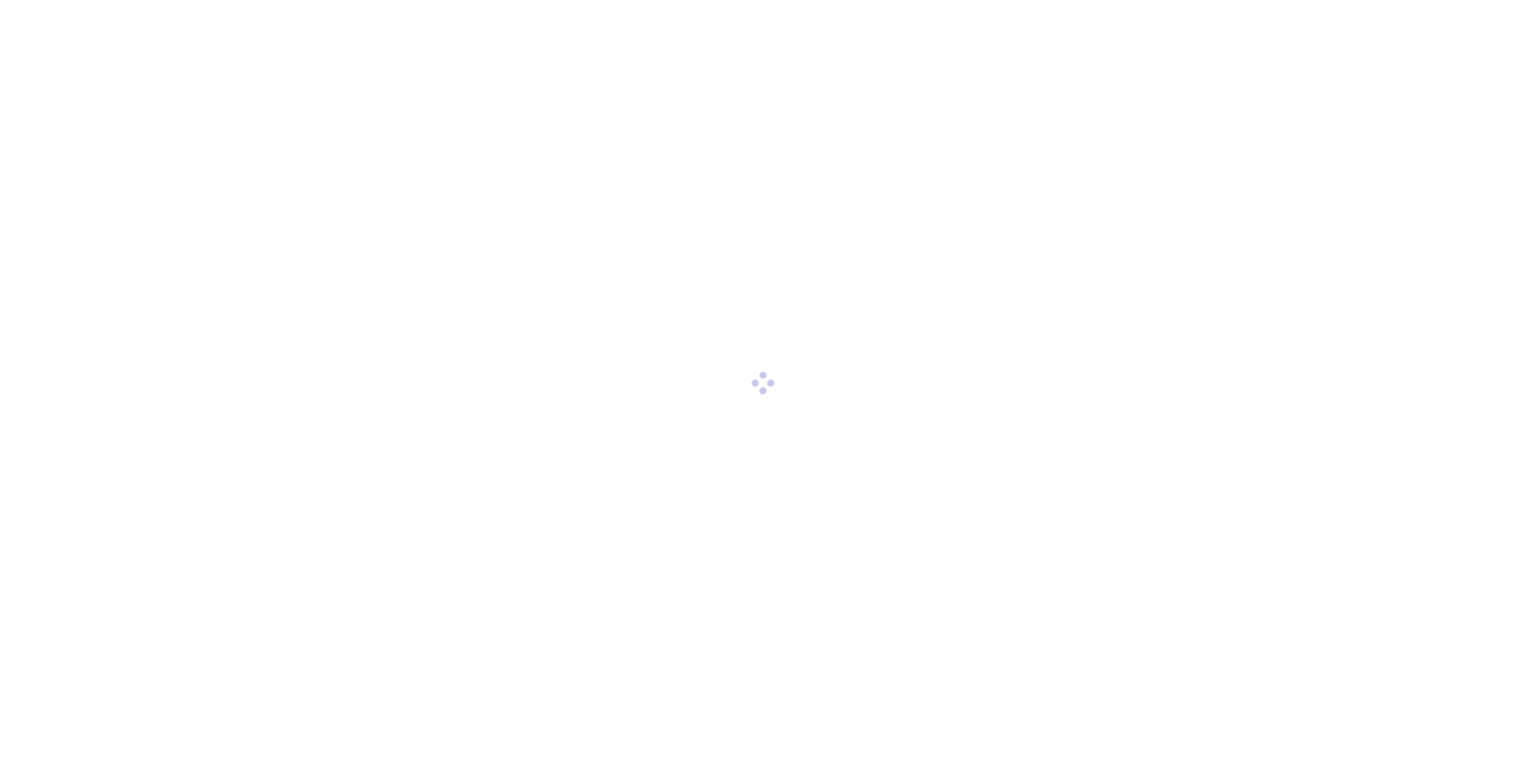 scroll, scrollTop: 0, scrollLeft: 0, axis: both 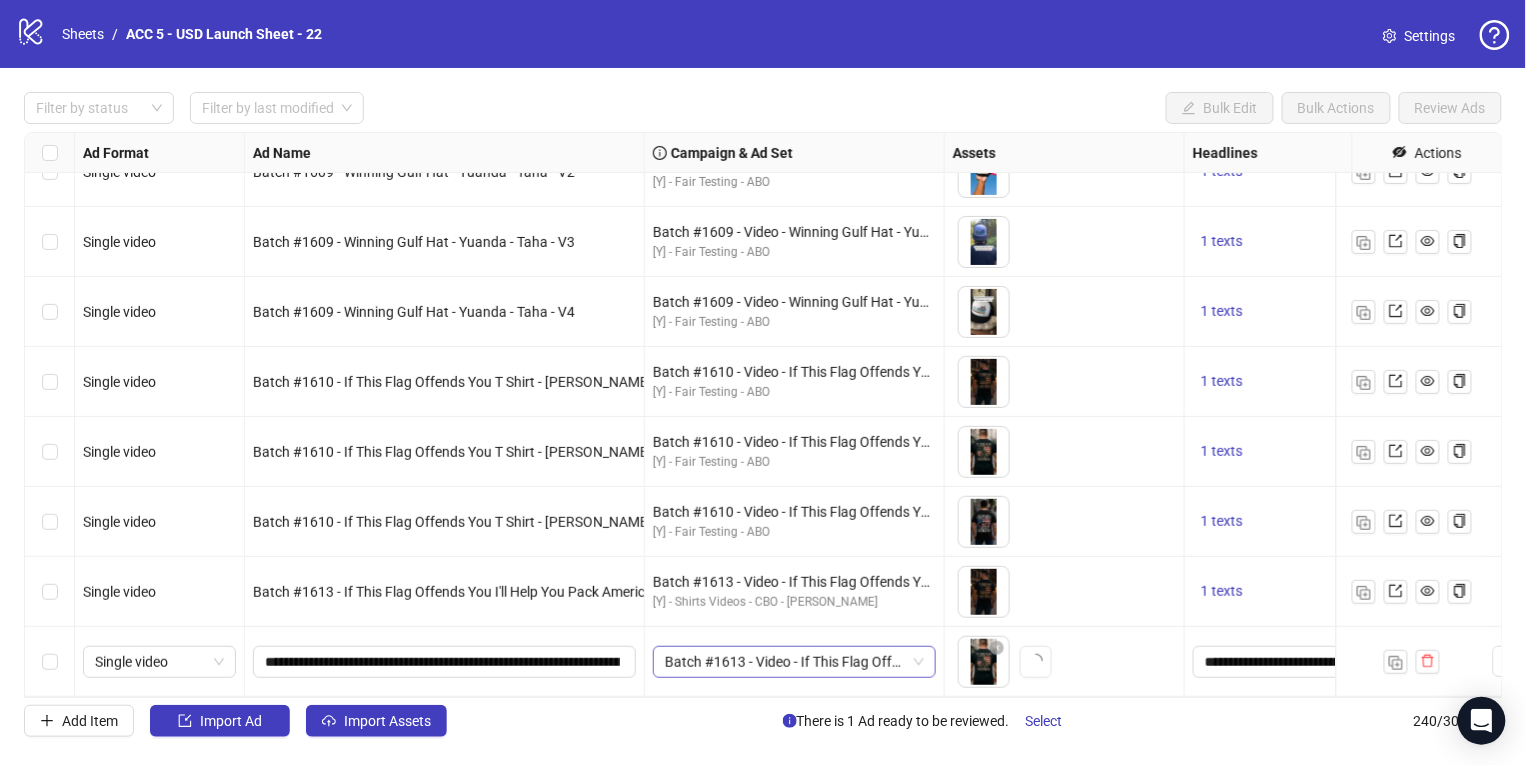 click on "Batch #1613 - Video - If This Flag Offends You I'll Help You Pack American Flag T Shirt - [PERSON_NAME] - [DATE]" at bounding box center [794, 662] 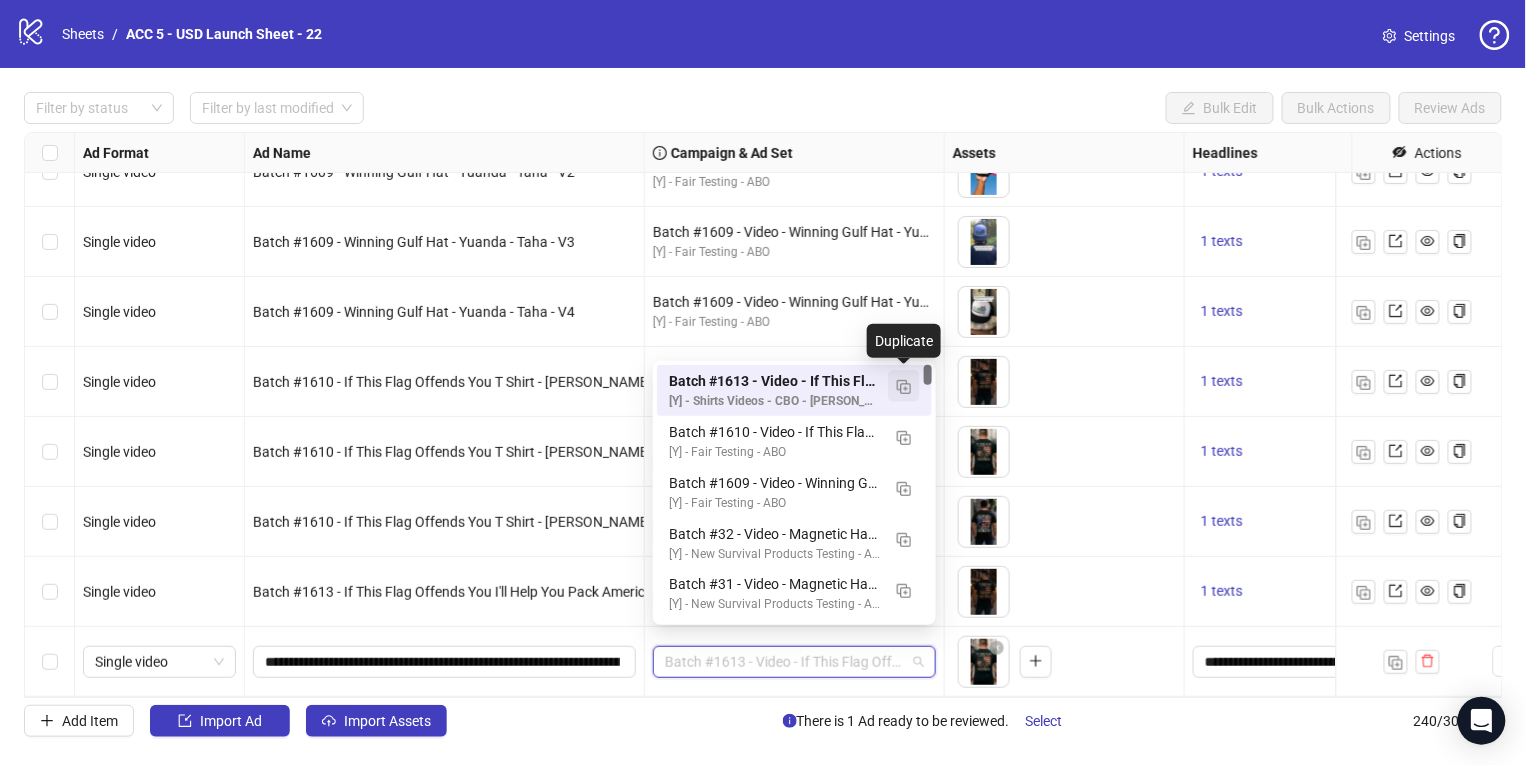 click at bounding box center (904, 387) 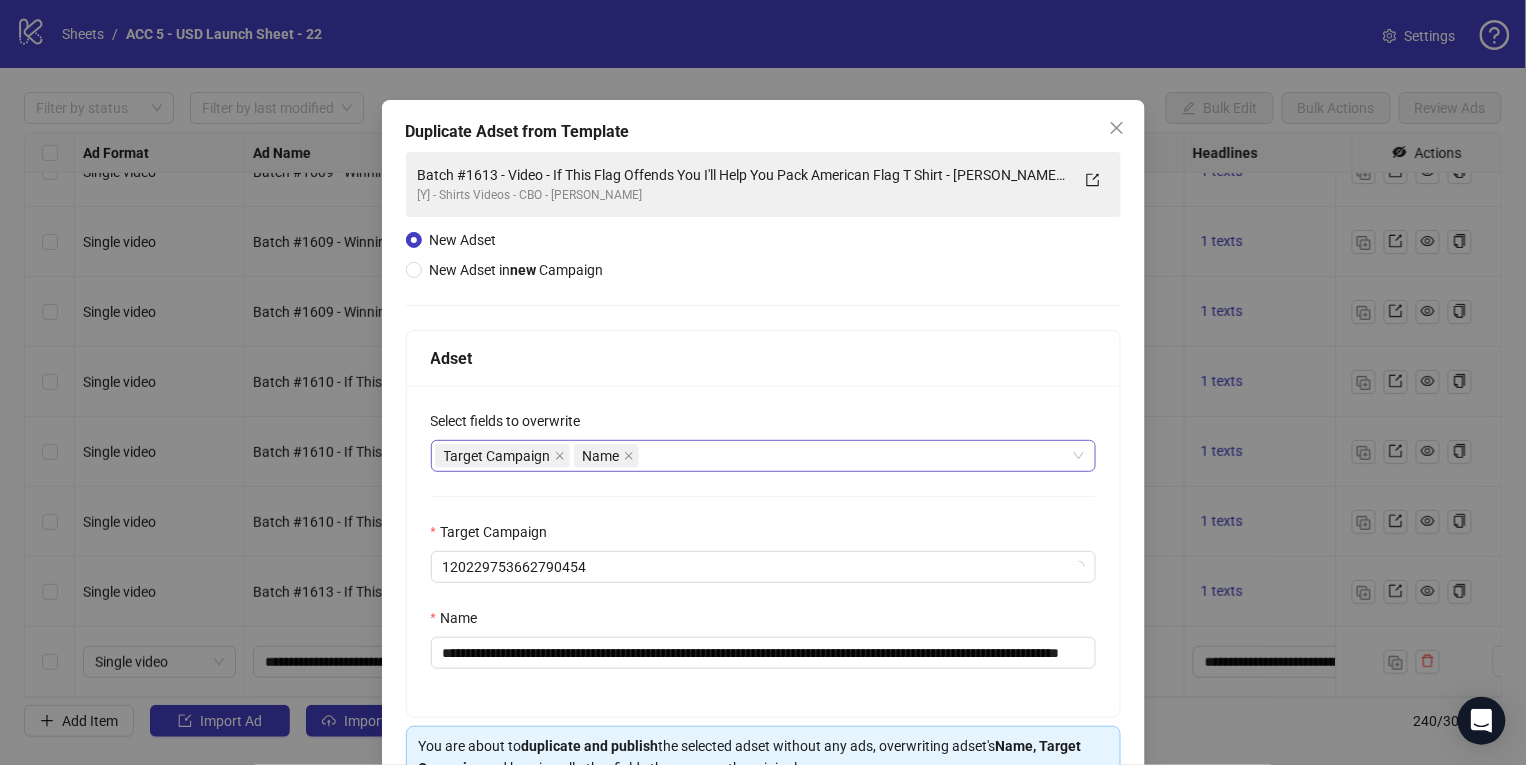 click on "Target Campaign Name" at bounding box center (753, 456) 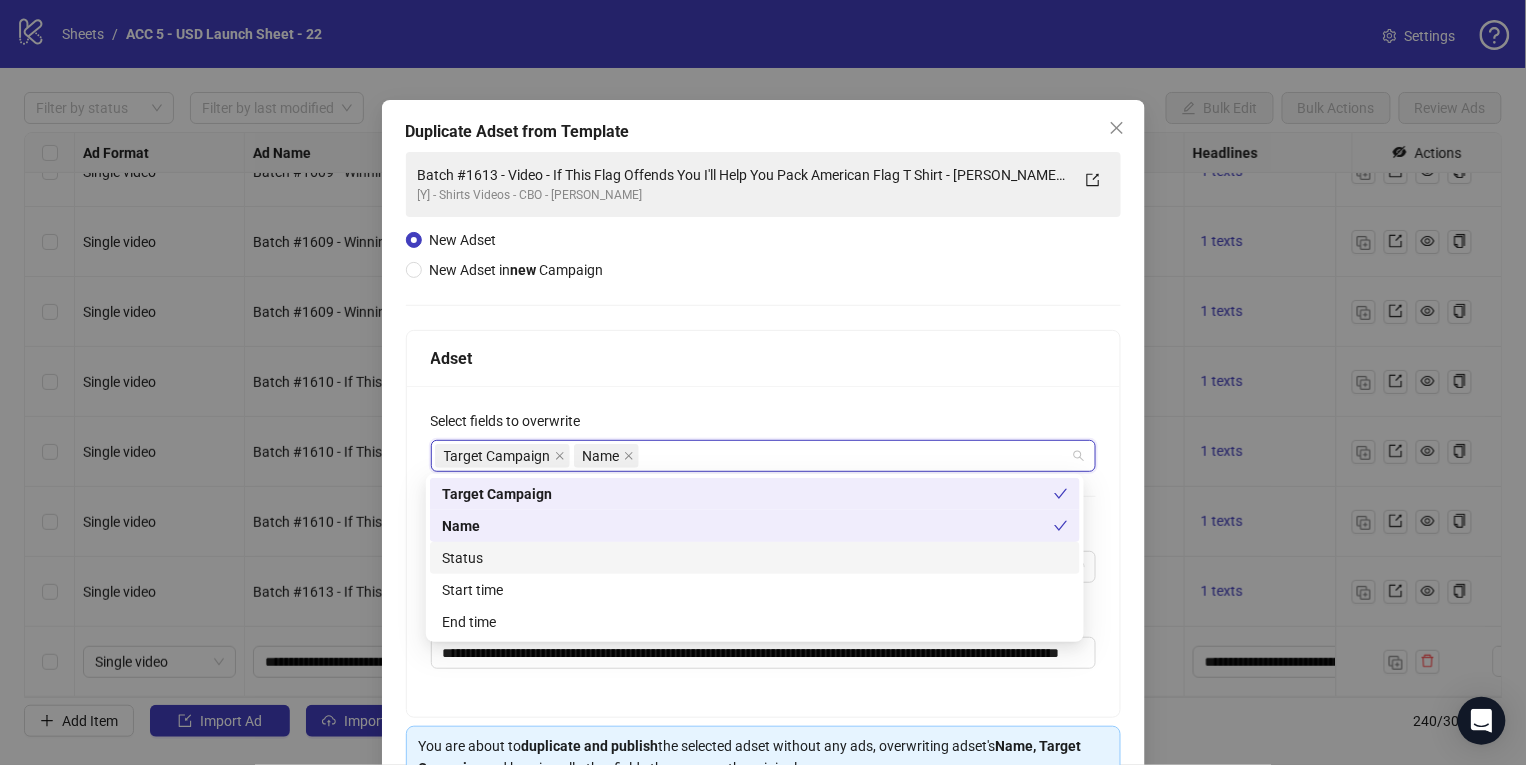 click on "Status" at bounding box center (755, 558) 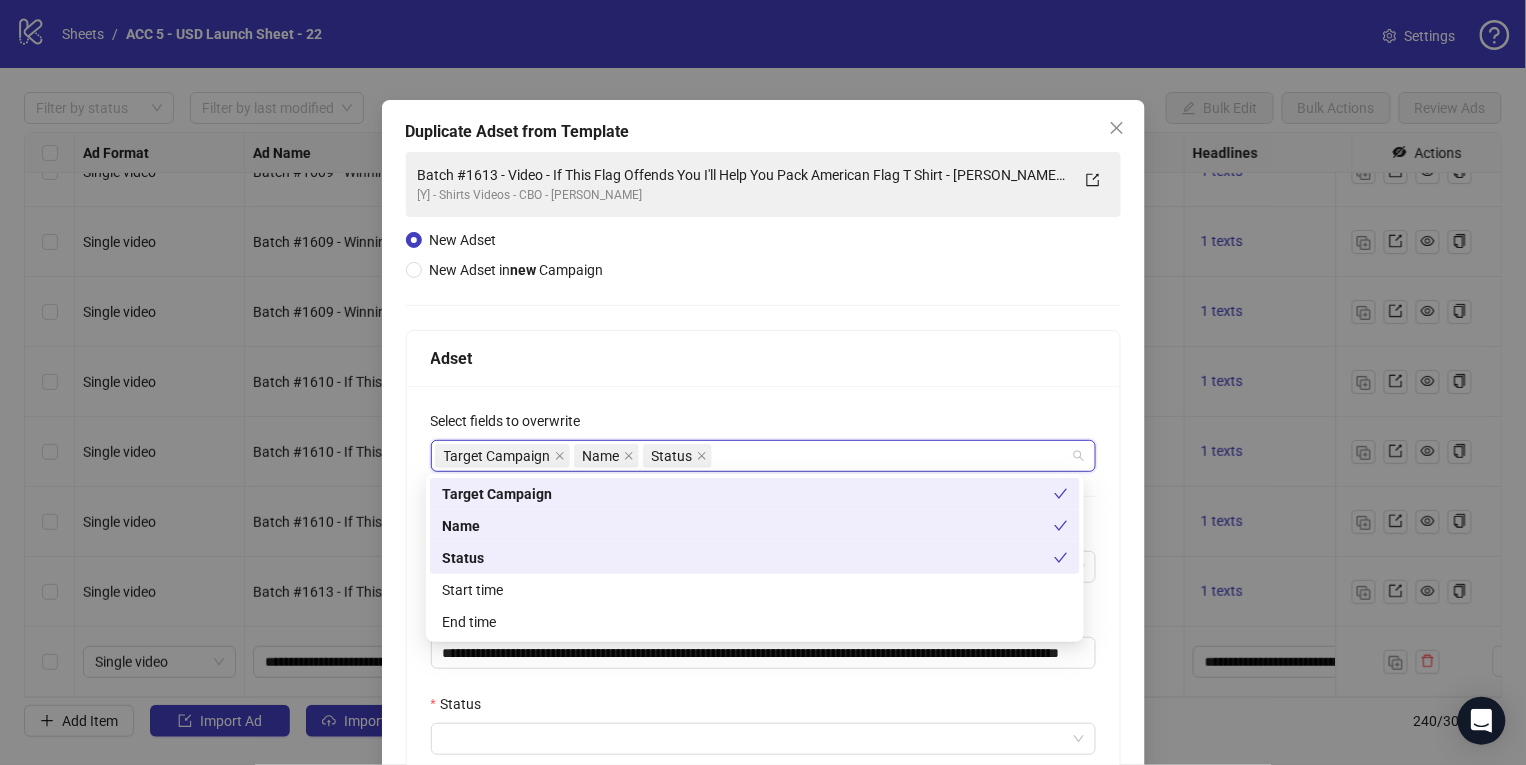 click on "Status" at bounding box center (748, 558) 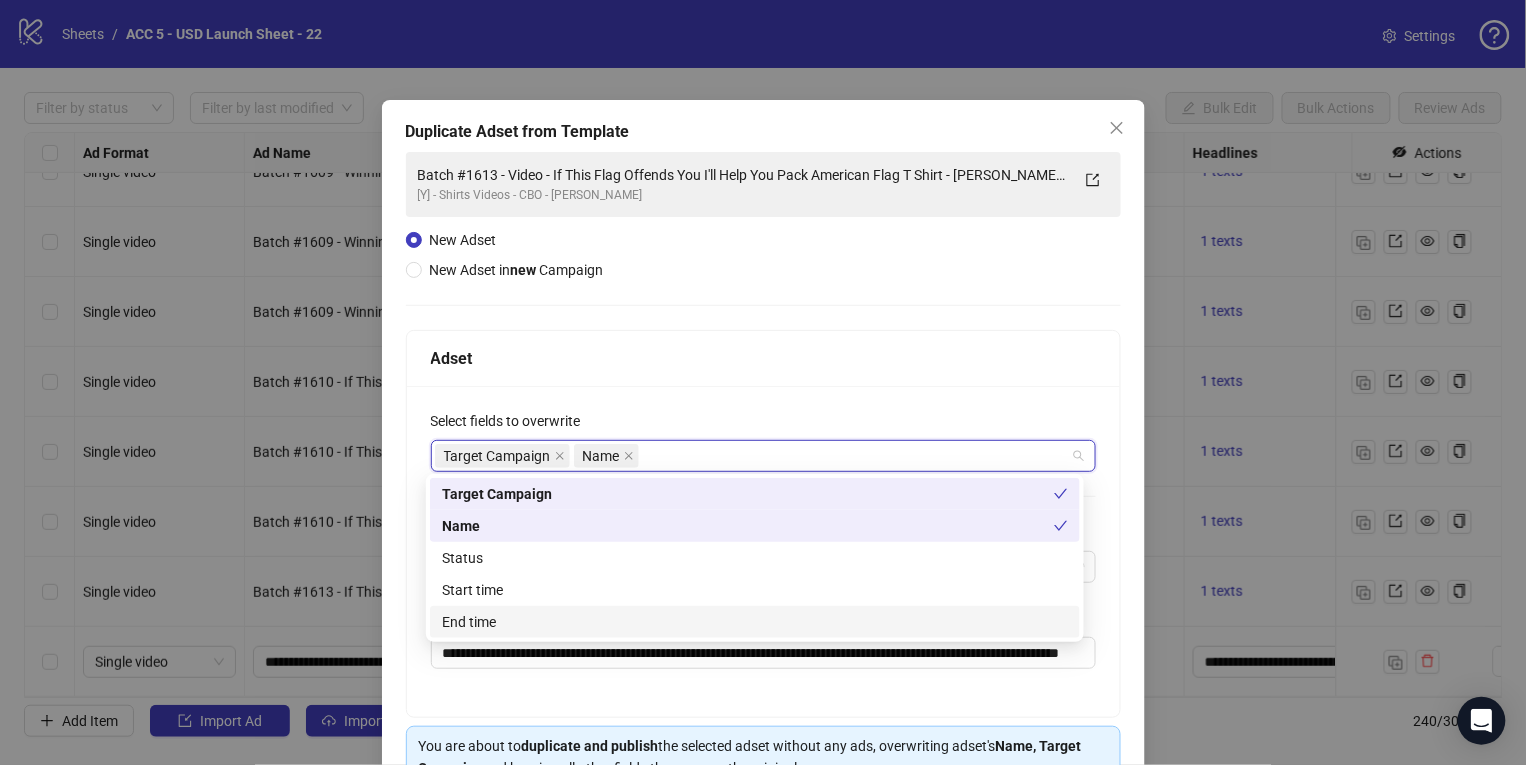 click on "End time" at bounding box center (755, 622) 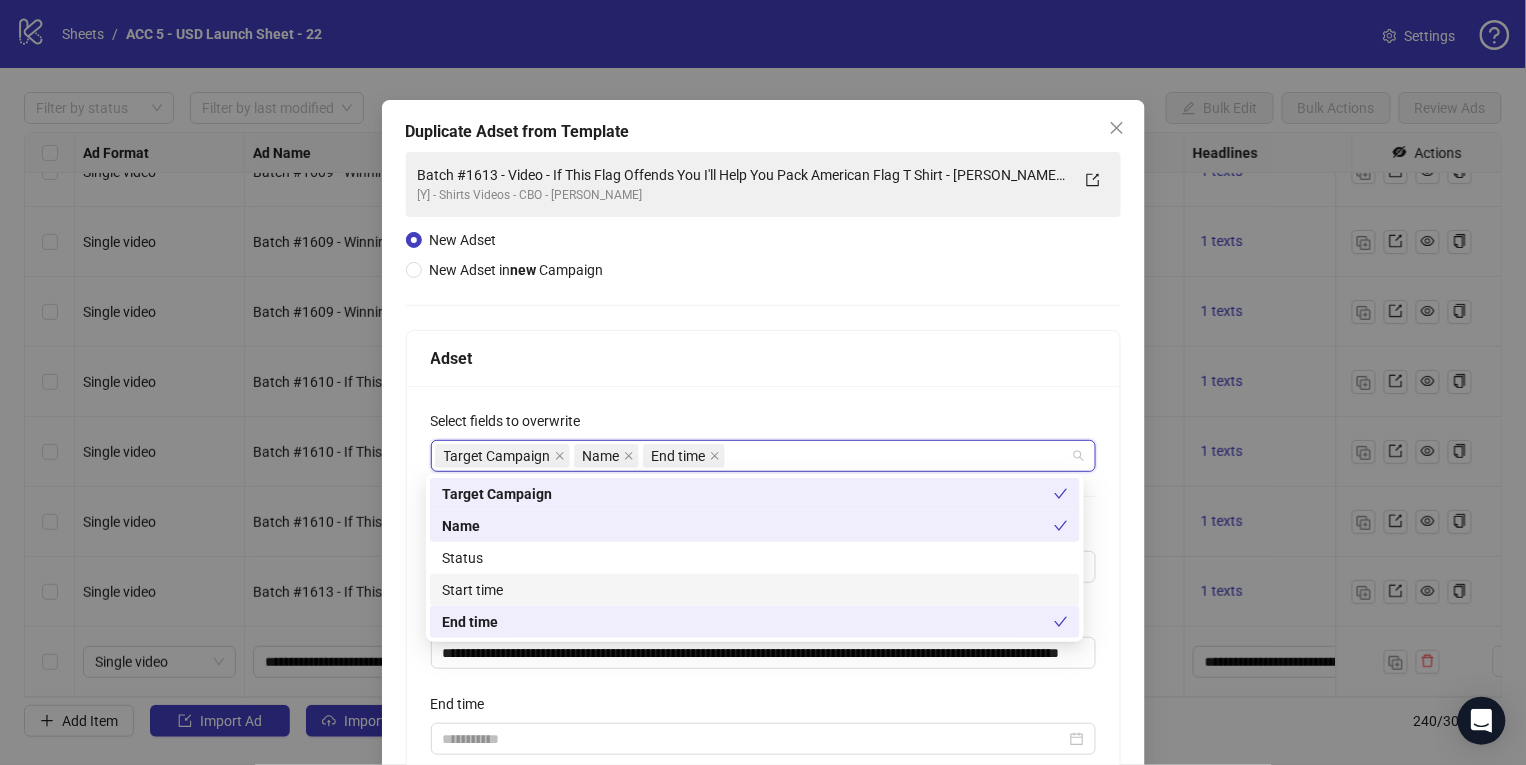 click on "Start time" at bounding box center (755, 590) 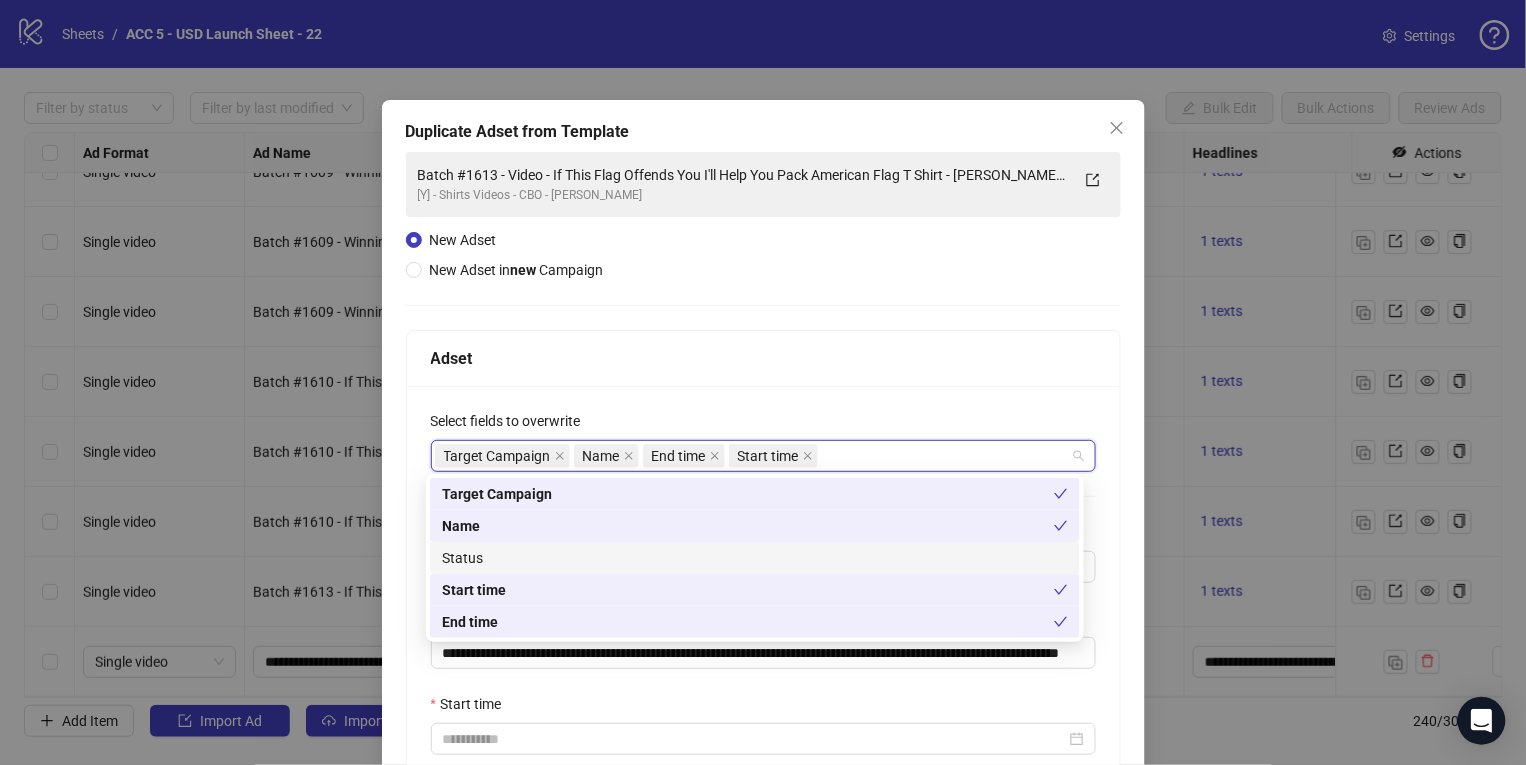 click on "Status" at bounding box center [755, 558] 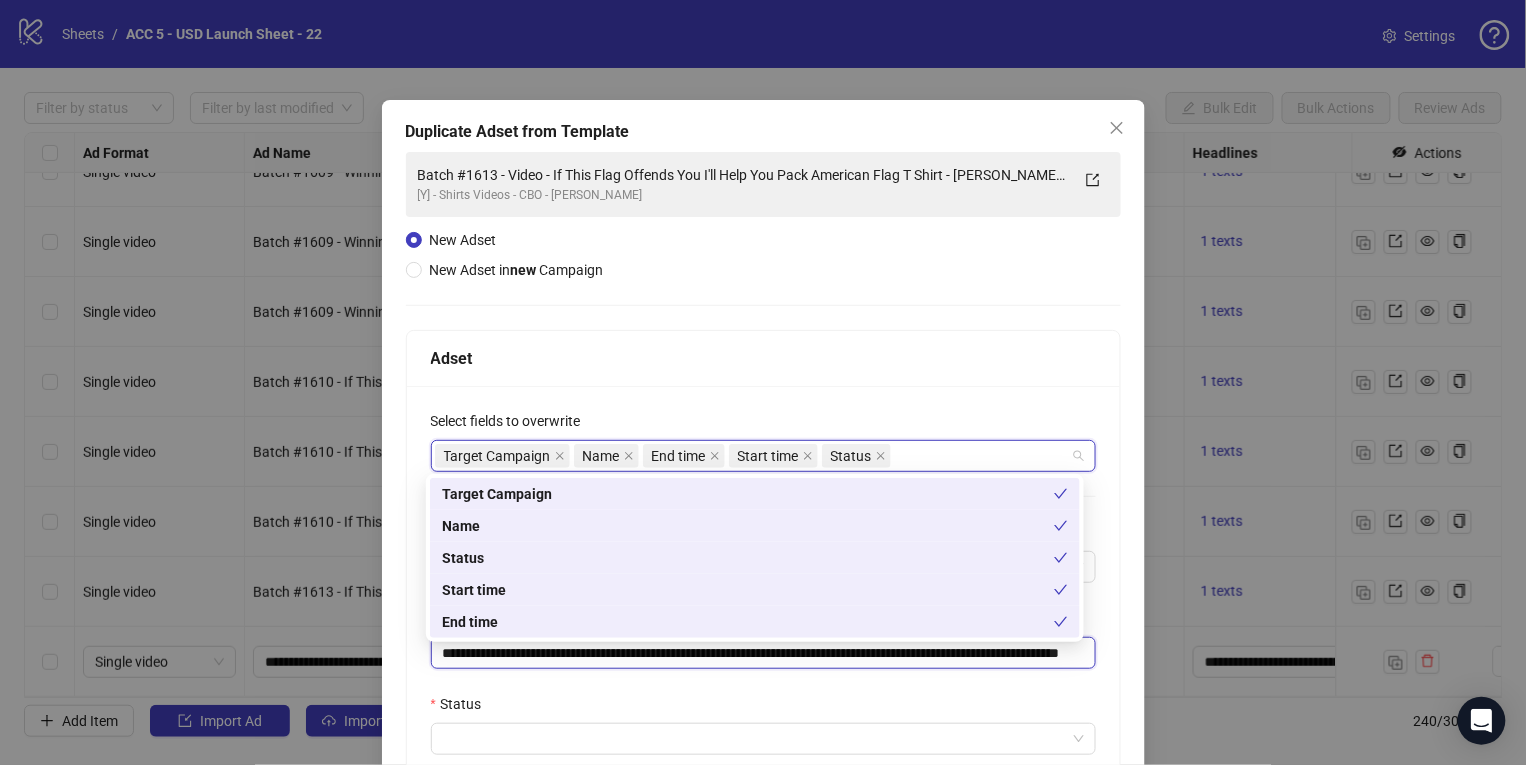 click on "**********" at bounding box center (763, 653) 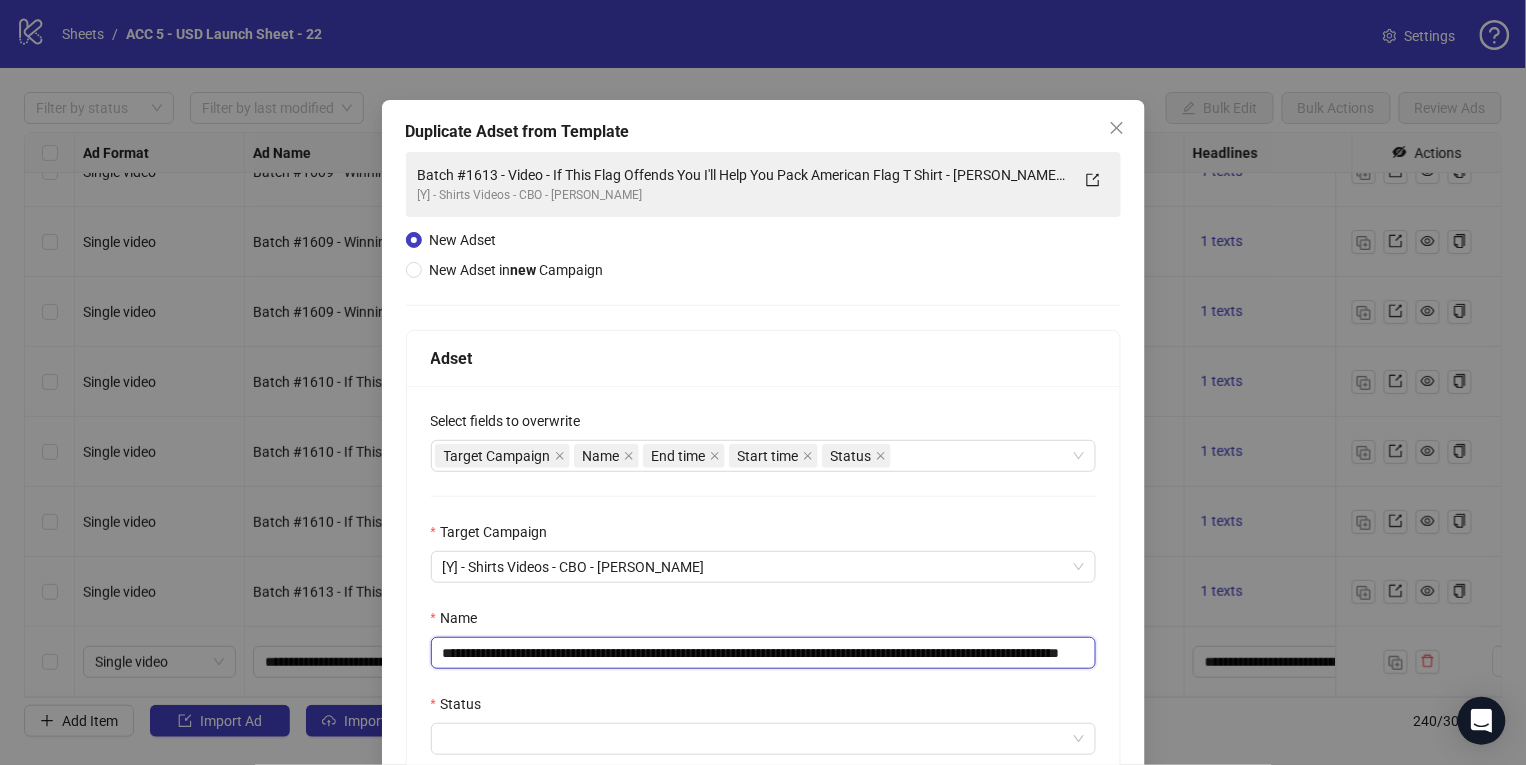 paste 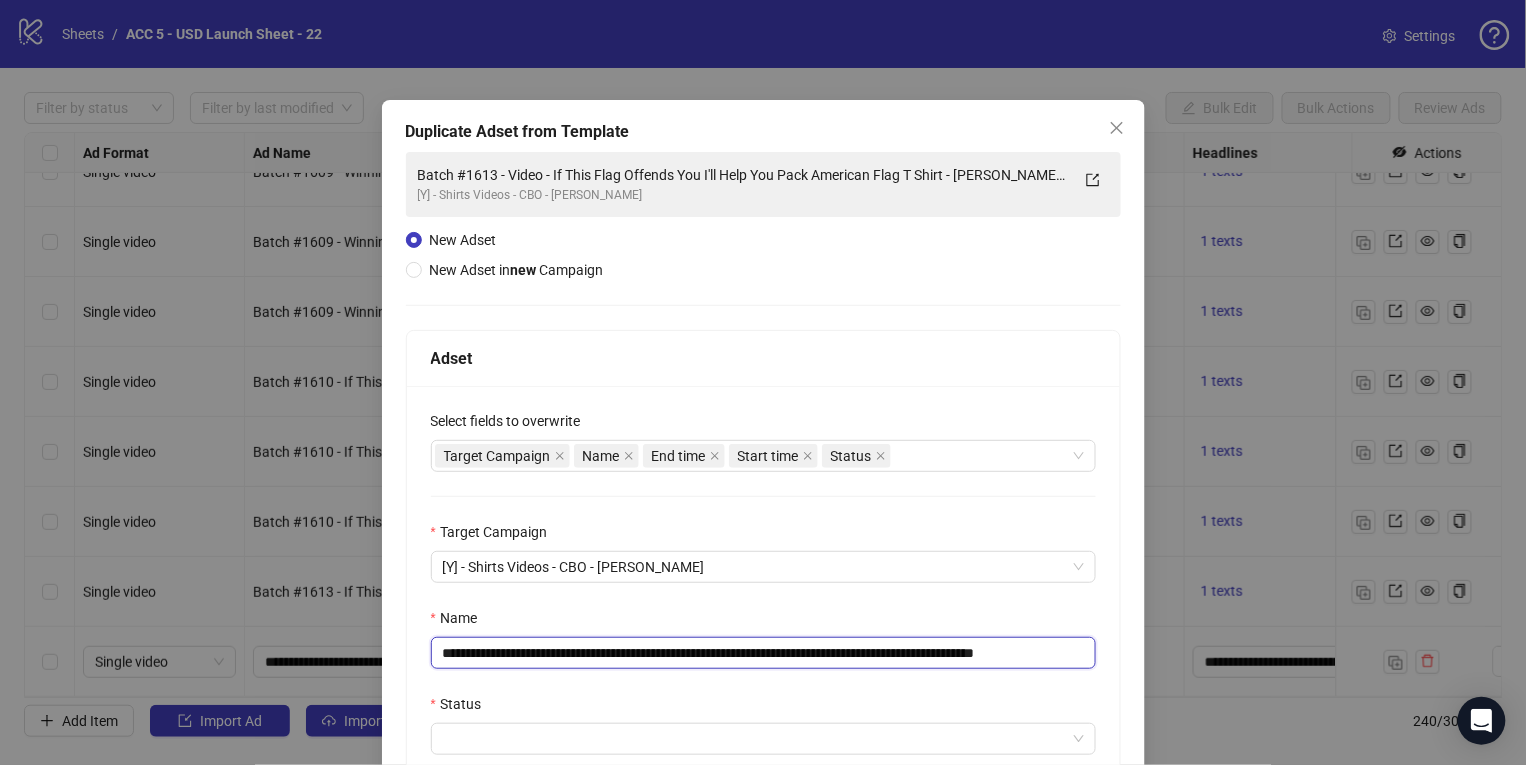 scroll, scrollTop: 0, scrollLeft: 2, axis: horizontal 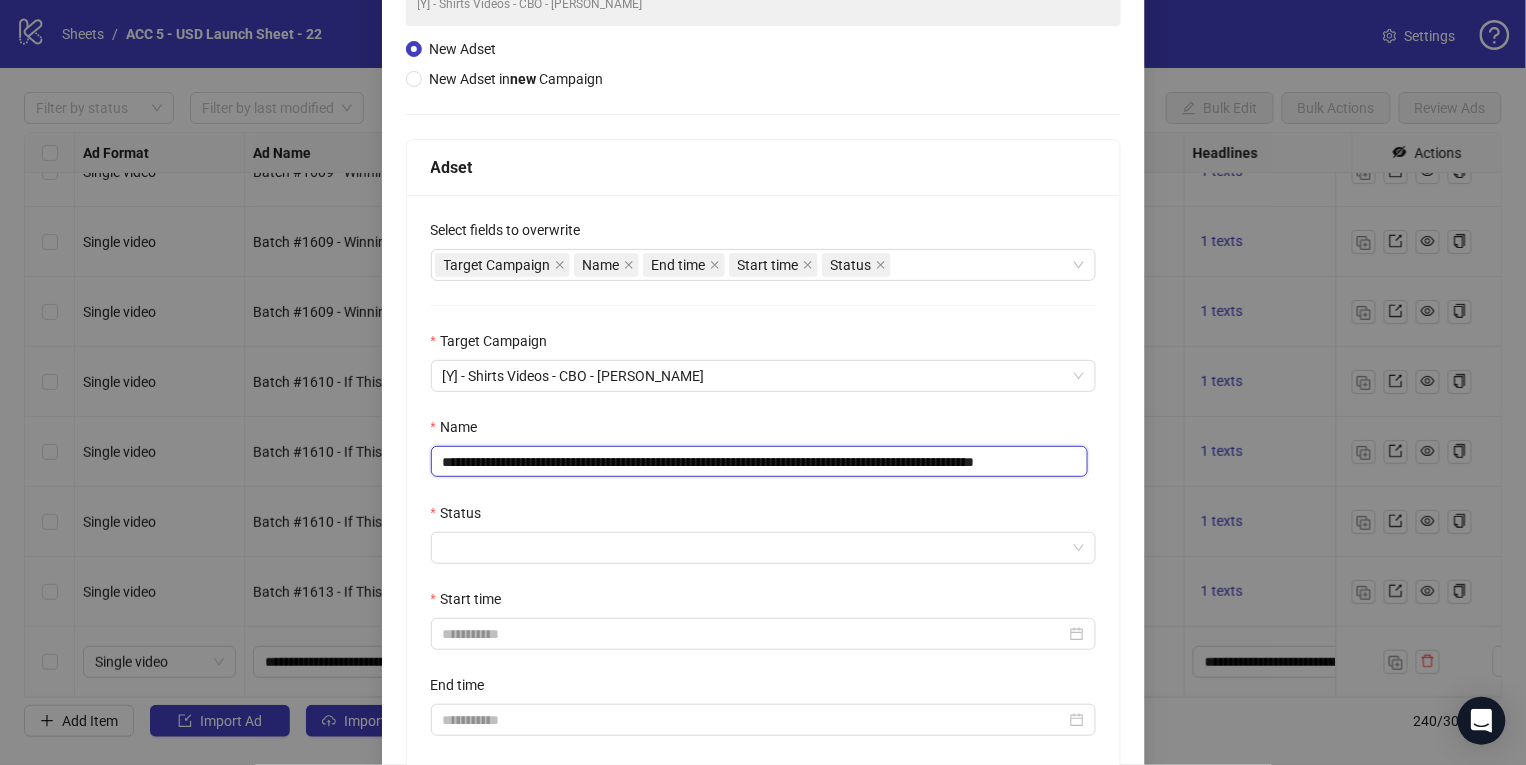 type on "**********" 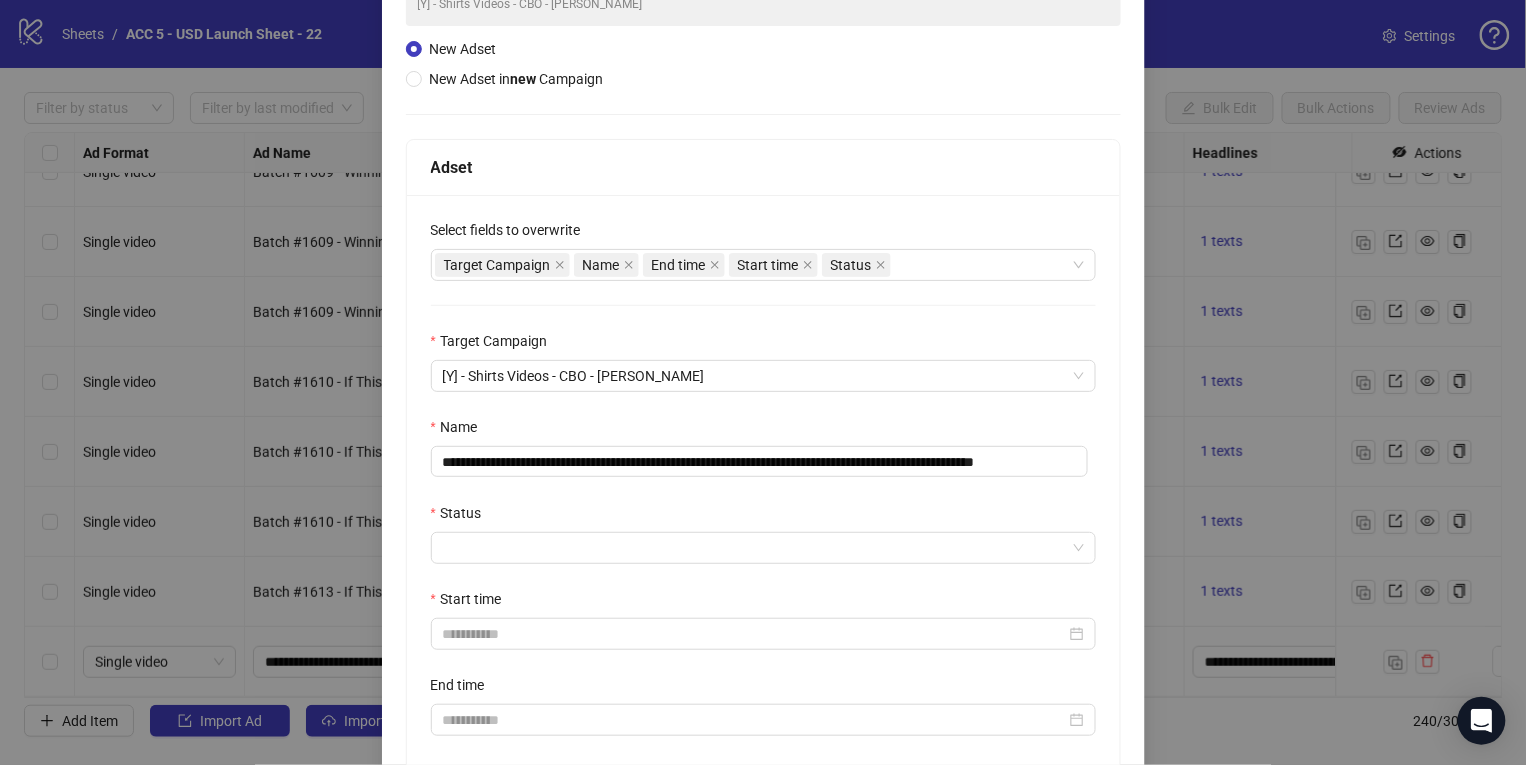 click on "Status" at bounding box center (763, 517) 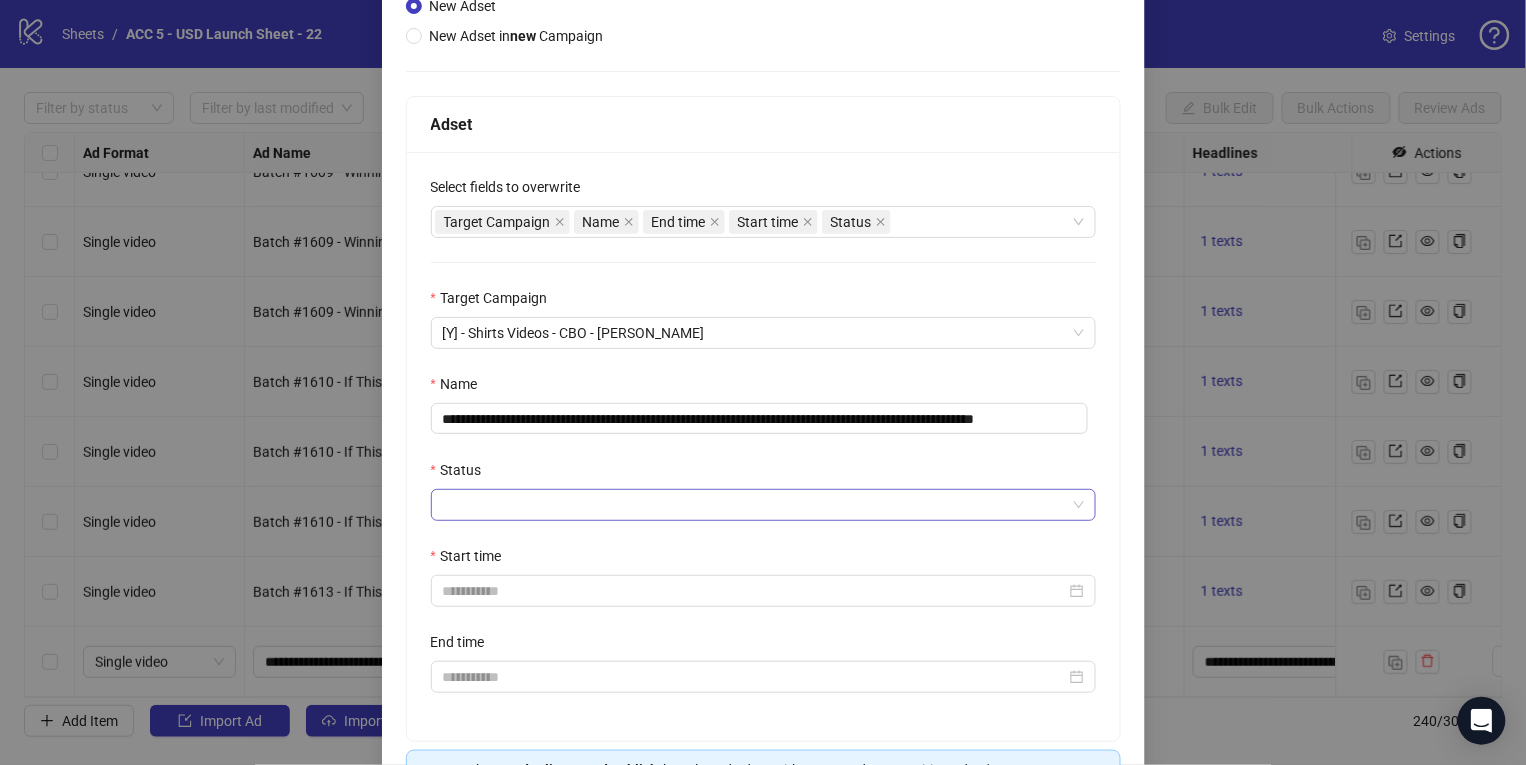 click on "Status" at bounding box center (754, 505) 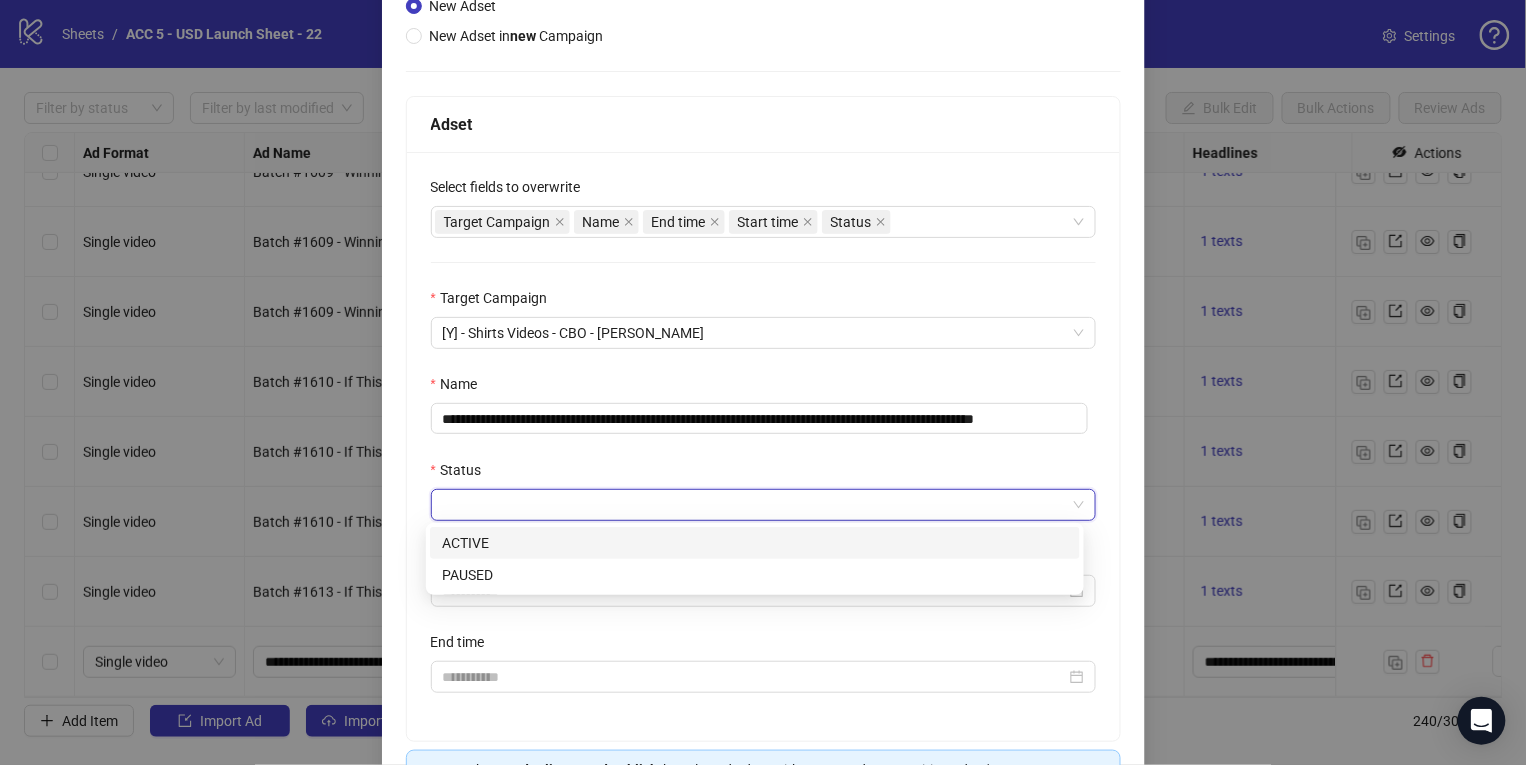 click on "ACTIVE" at bounding box center [755, 543] 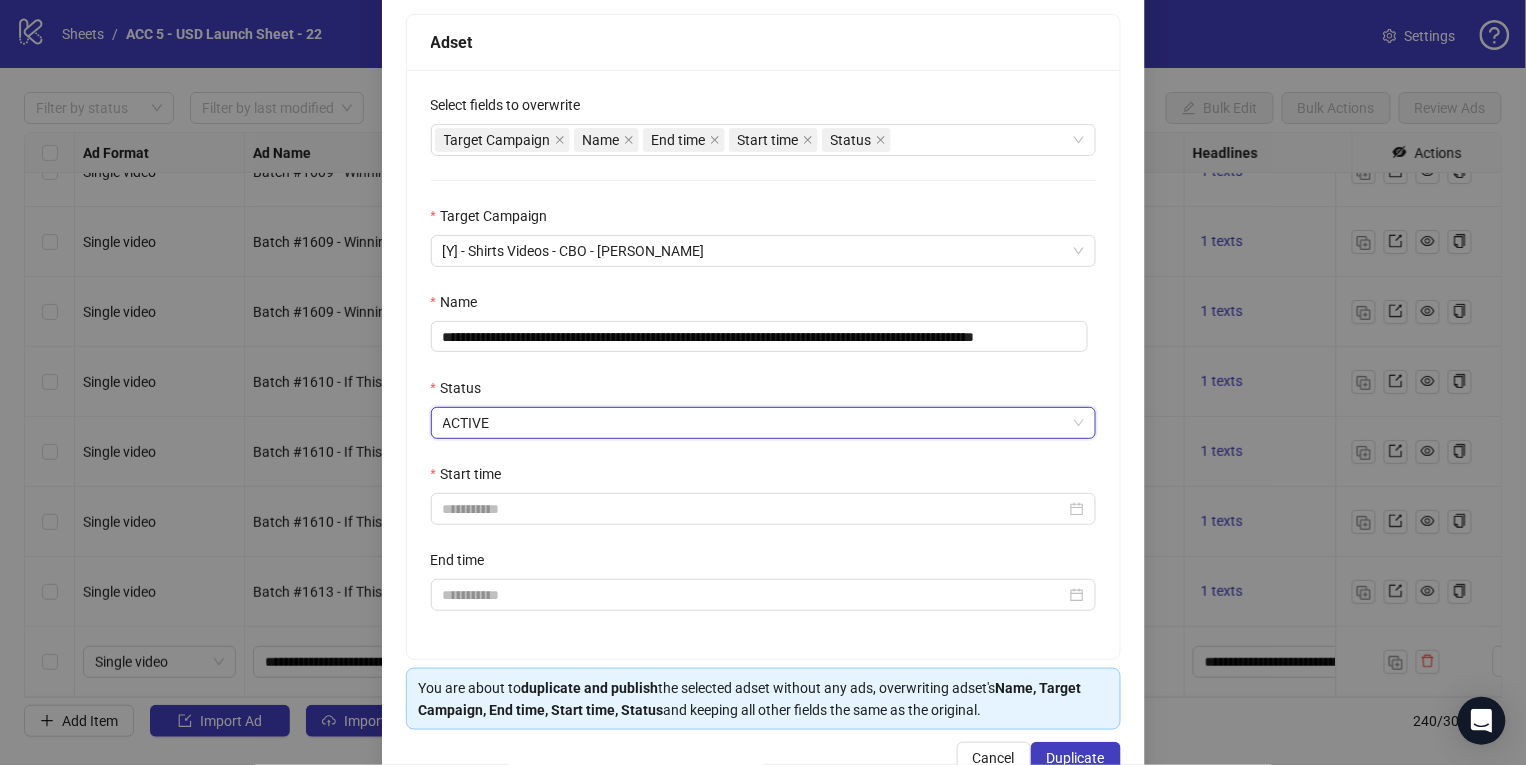 scroll, scrollTop: 363, scrollLeft: 0, axis: vertical 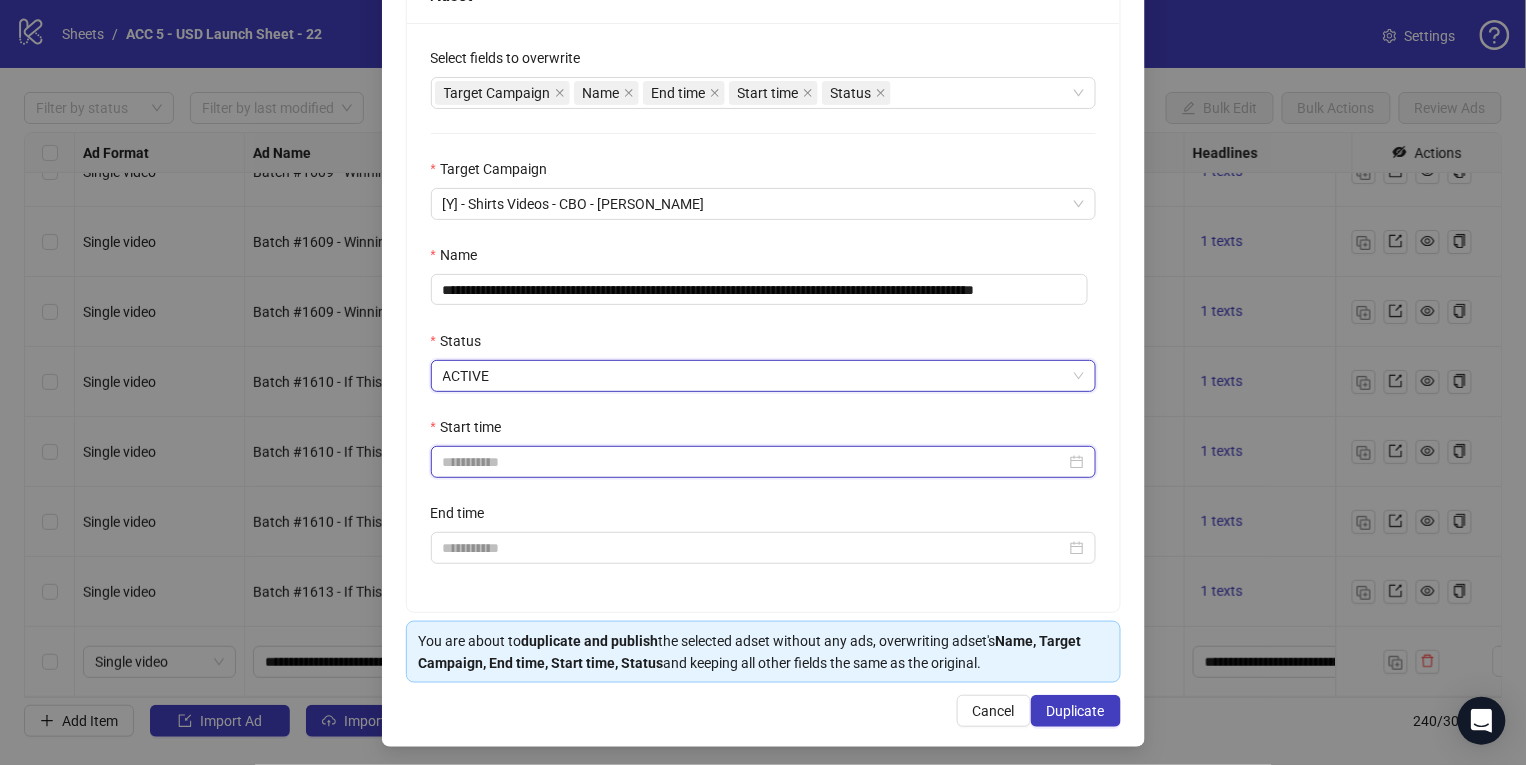 click on "Start time" at bounding box center (754, 462) 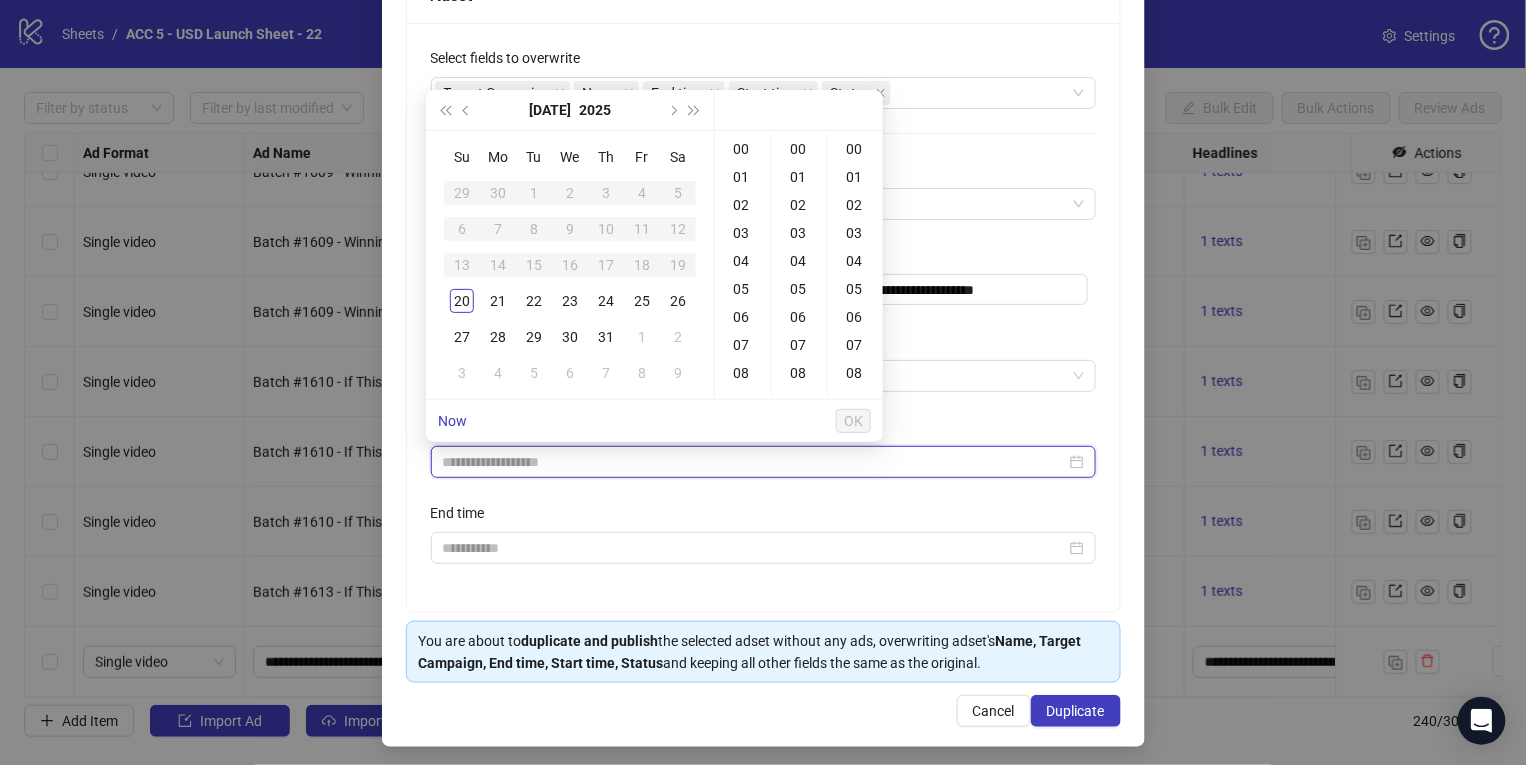 type on "**********" 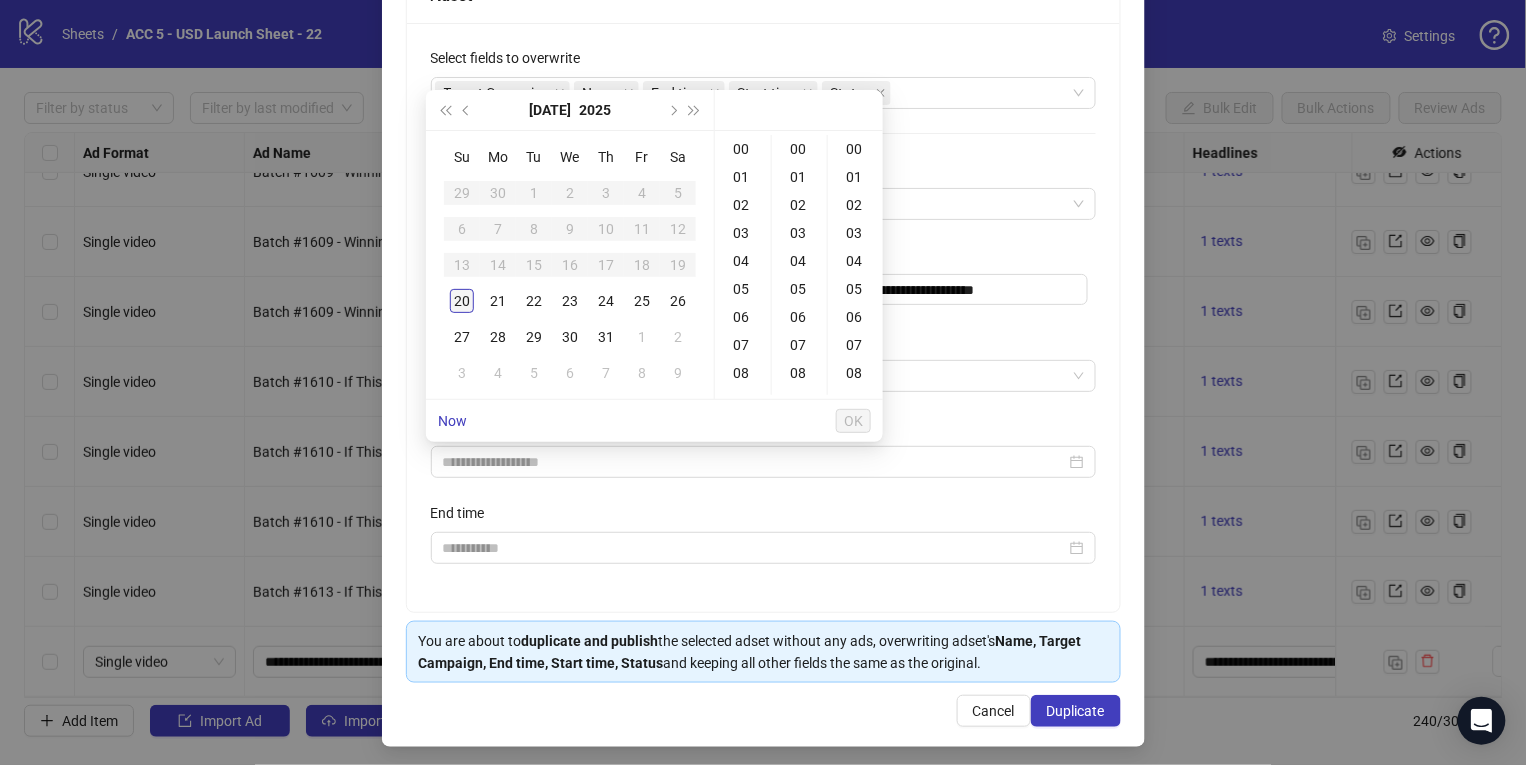 click on "20" at bounding box center (462, 301) 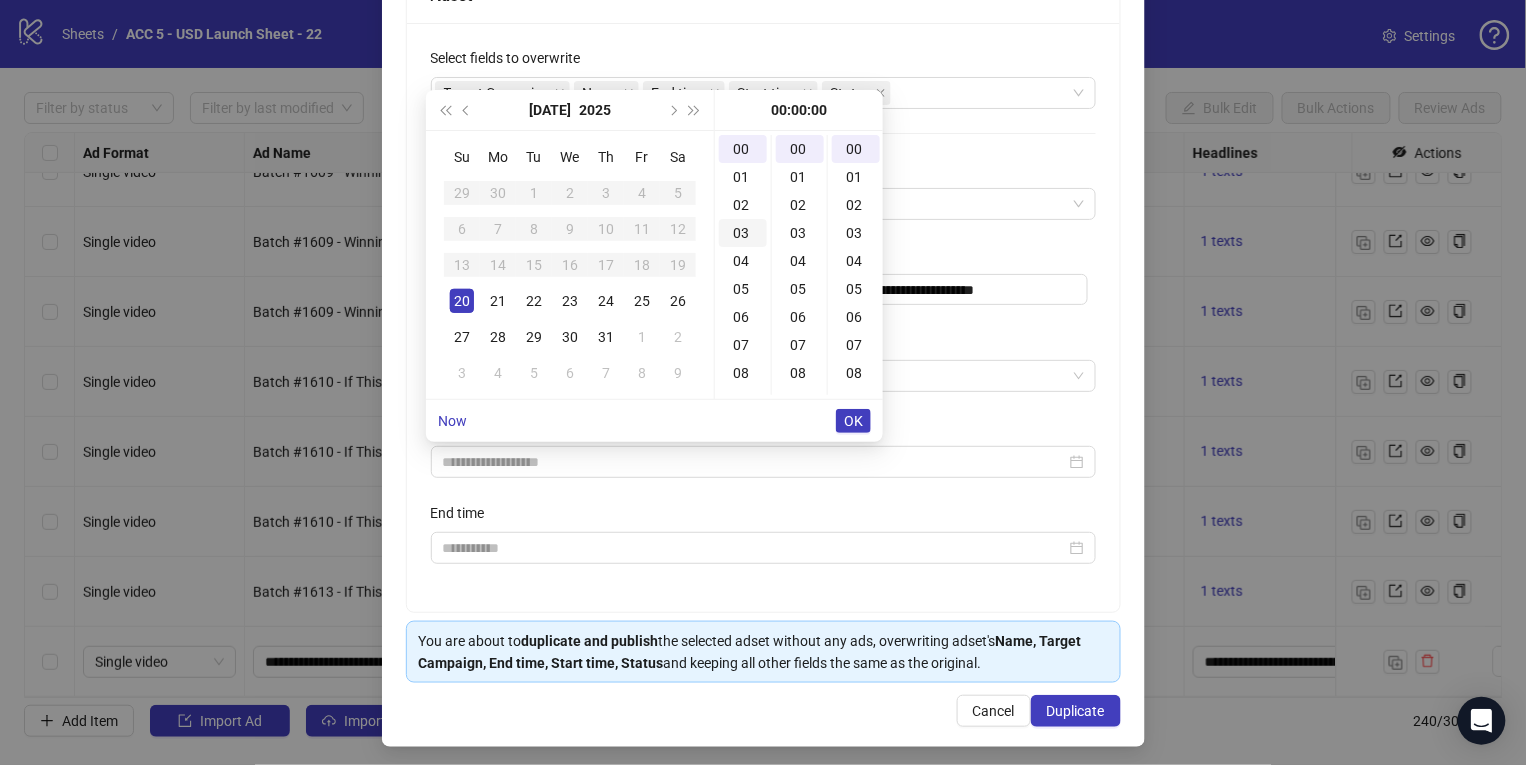 click on "03" at bounding box center [743, 233] 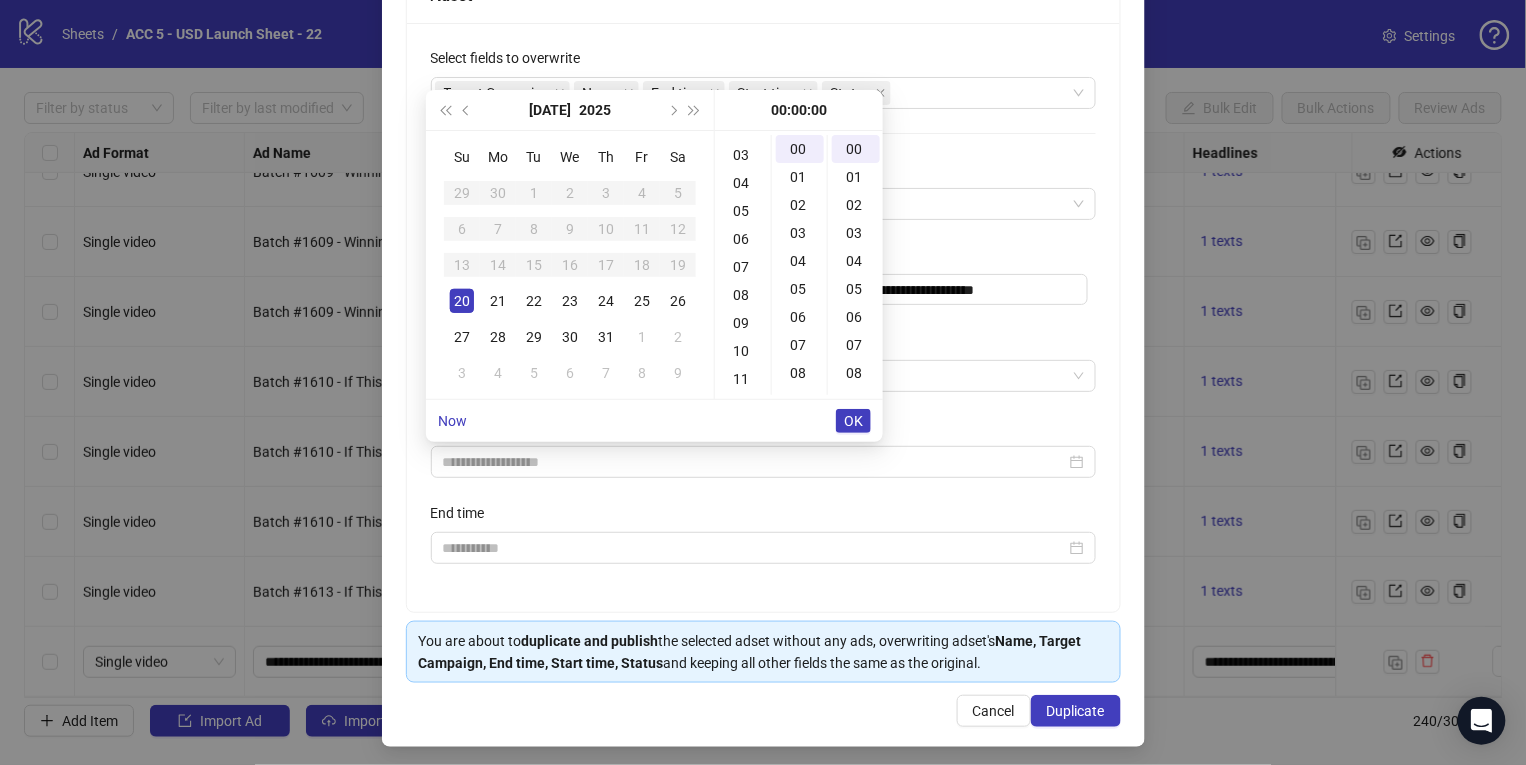 type on "**********" 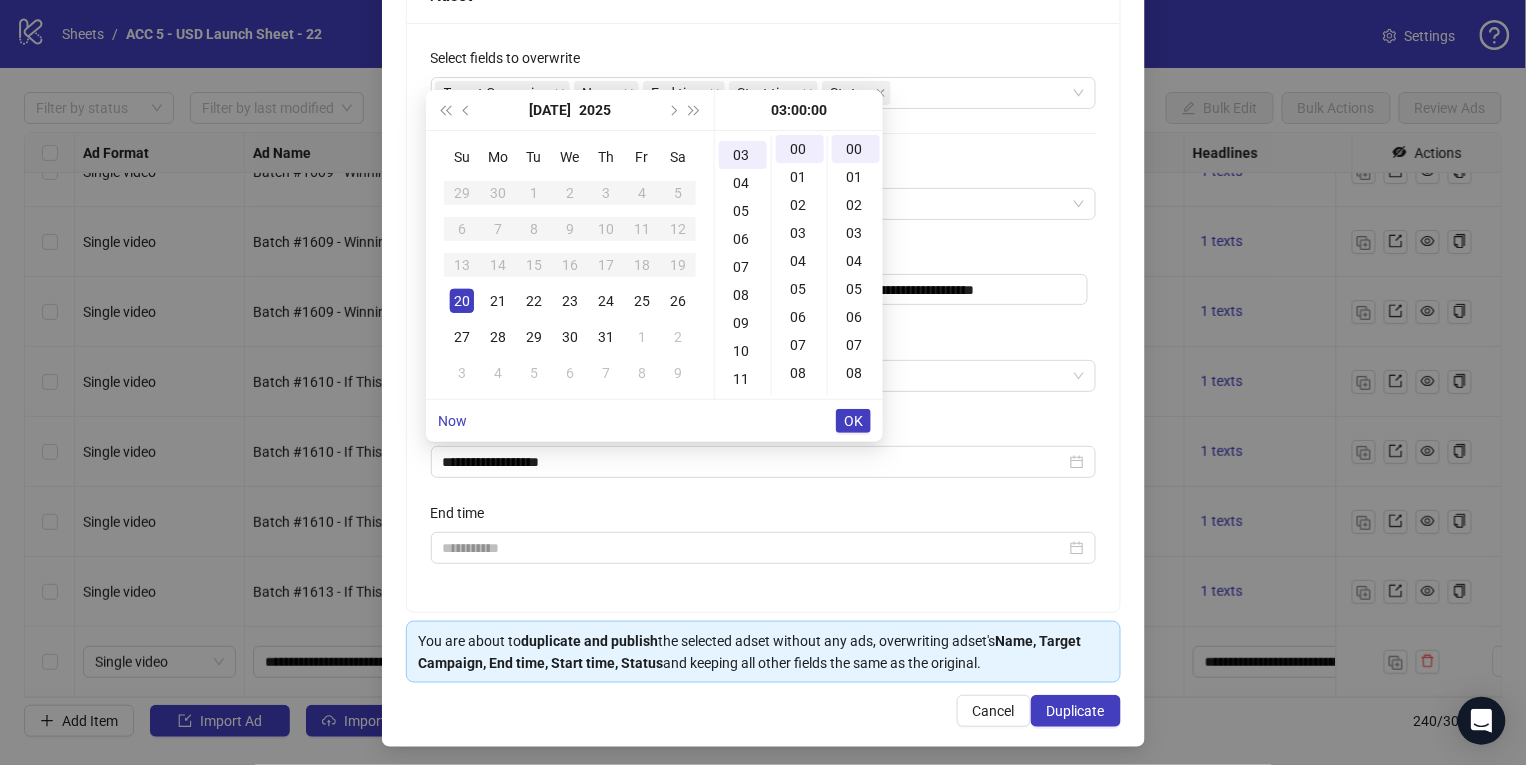 scroll, scrollTop: 83, scrollLeft: 0, axis: vertical 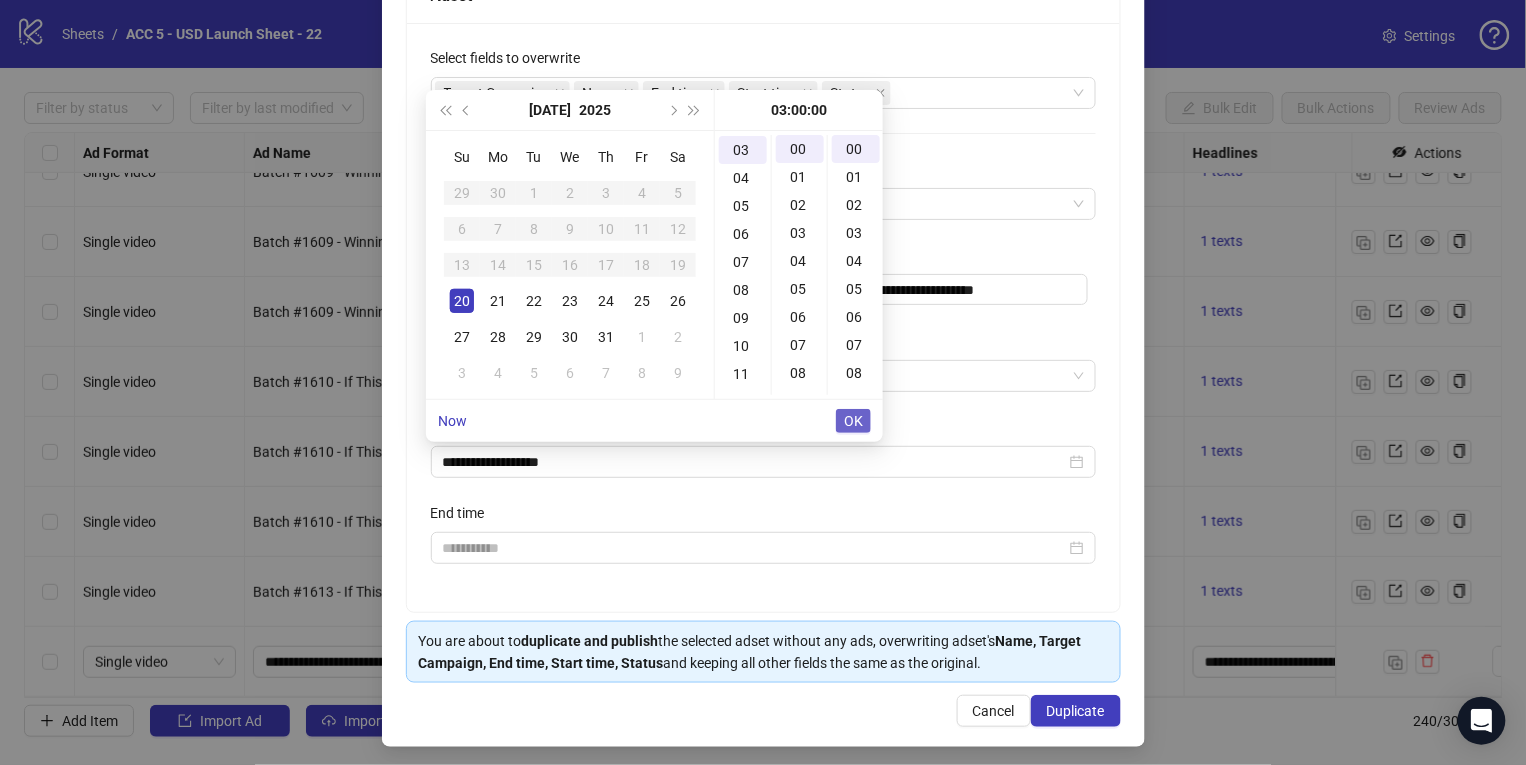 click on "OK" at bounding box center [853, 421] 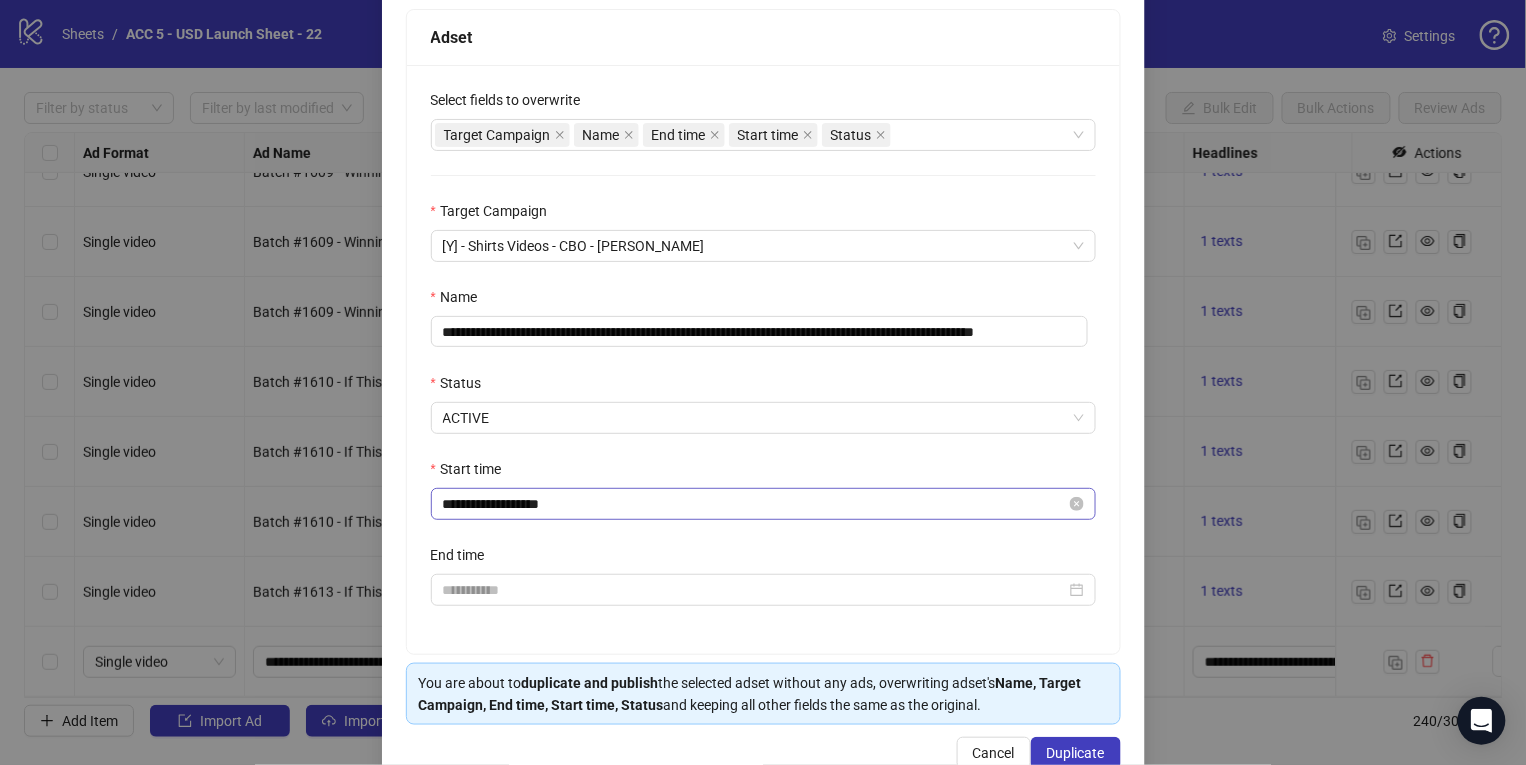 scroll, scrollTop: 324, scrollLeft: 0, axis: vertical 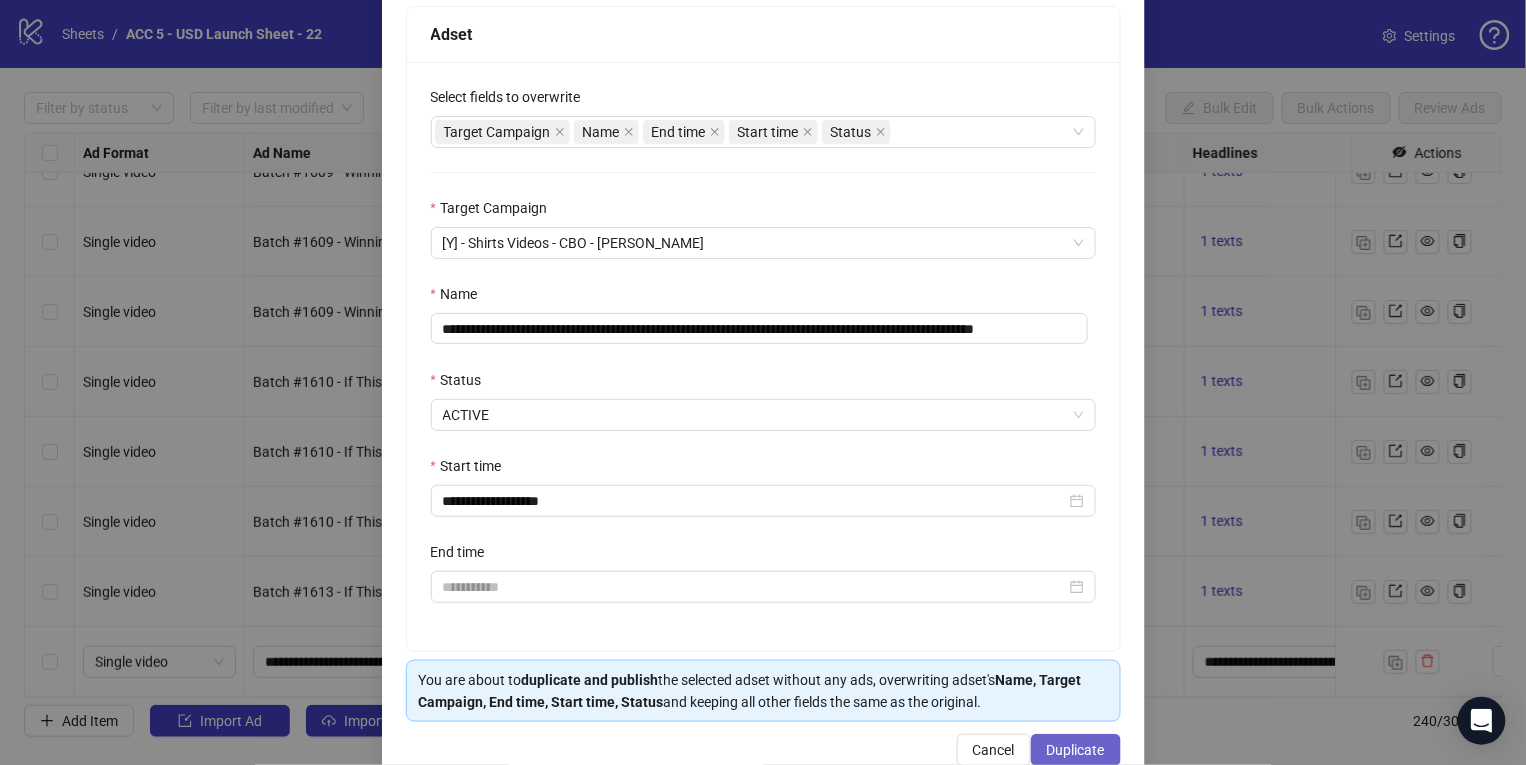 click on "Duplicate" at bounding box center [1076, 750] 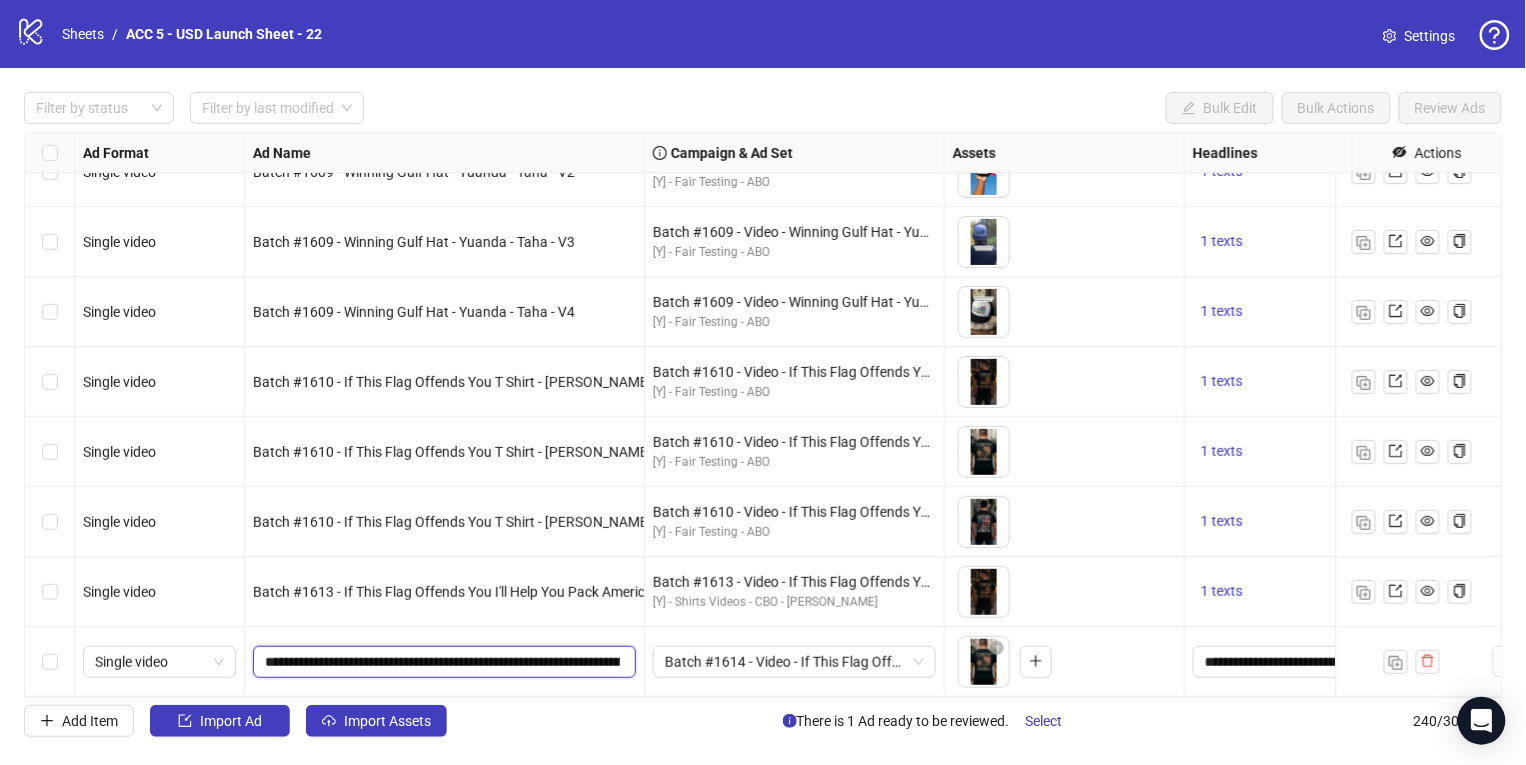 click on "**********" at bounding box center (442, 662) 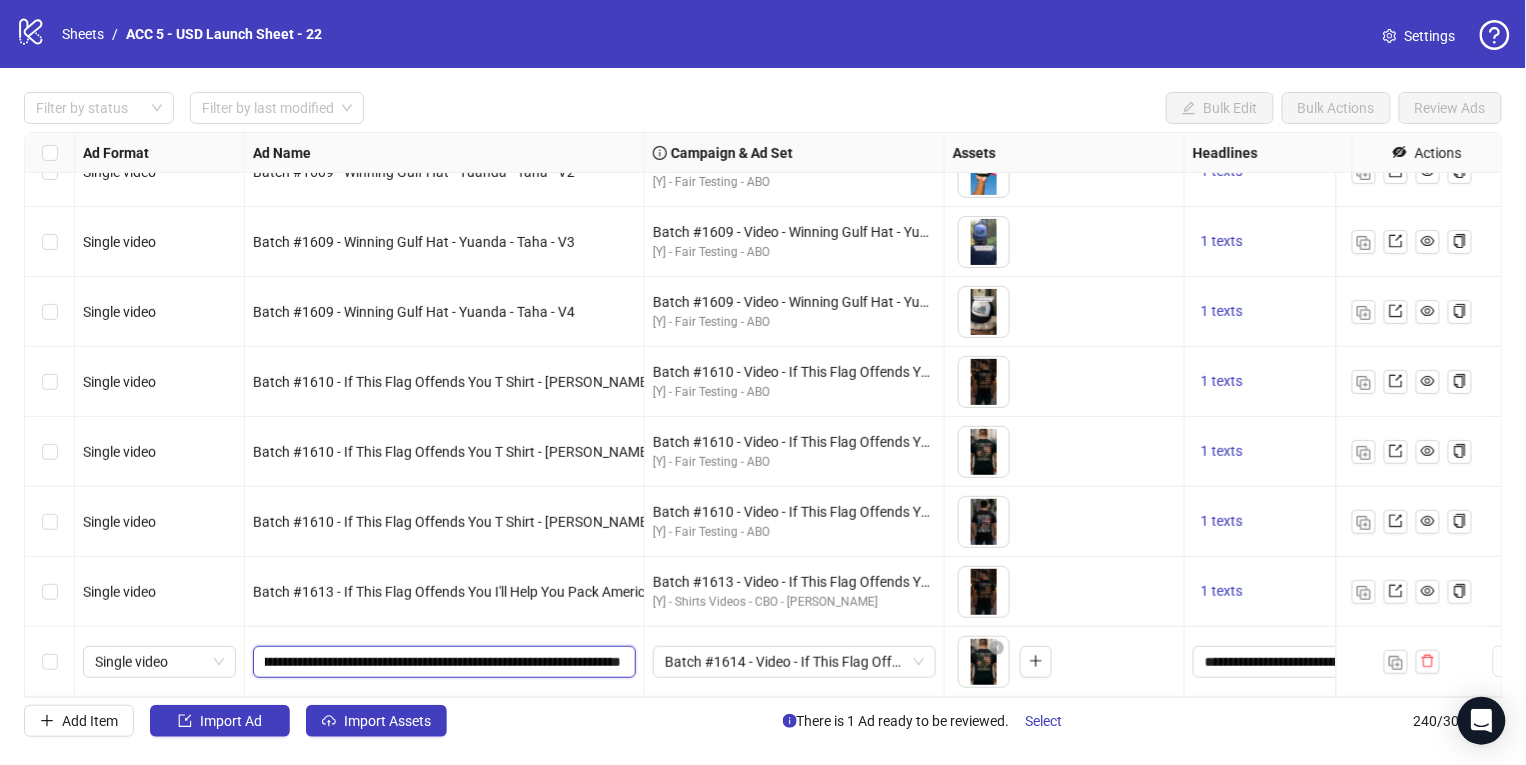drag, startPoint x: 575, startPoint y: 643, endPoint x: 863, endPoint y: 683, distance: 290.7645 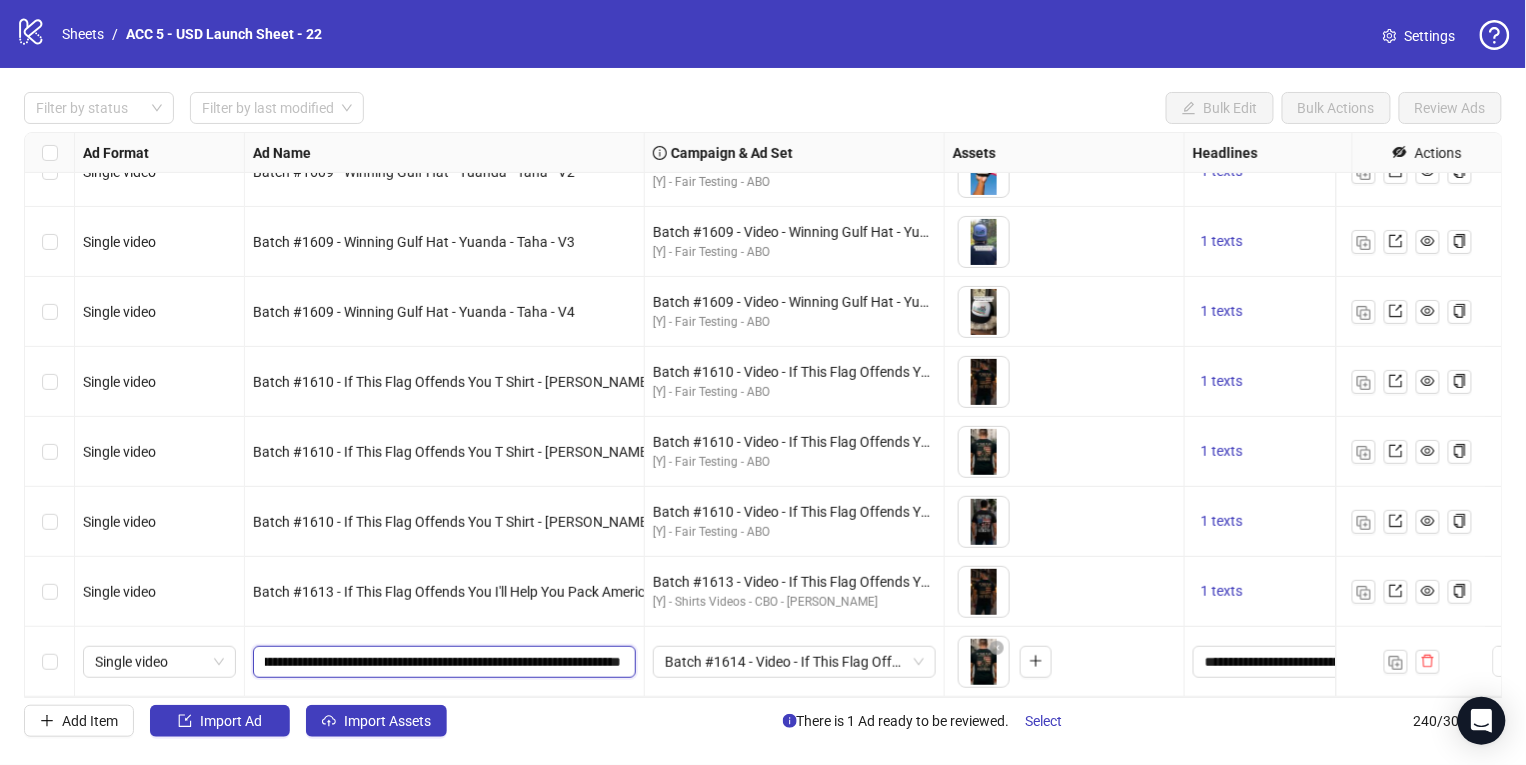 scroll, scrollTop: 0, scrollLeft: 0, axis: both 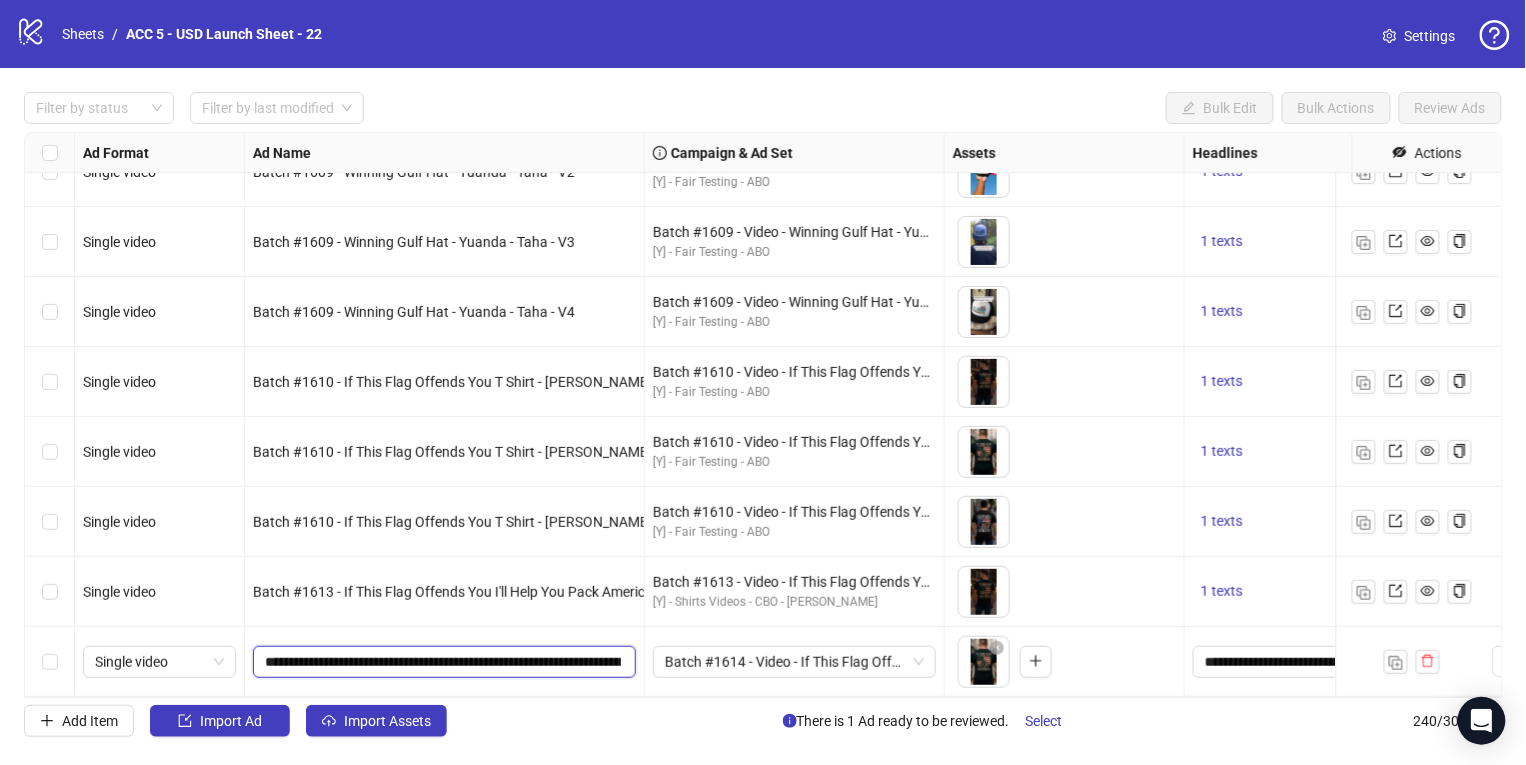 drag, startPoint x: 389, startPoint y: 642, endPoint x: 341, endPoint y: 639, distance: 48.09366 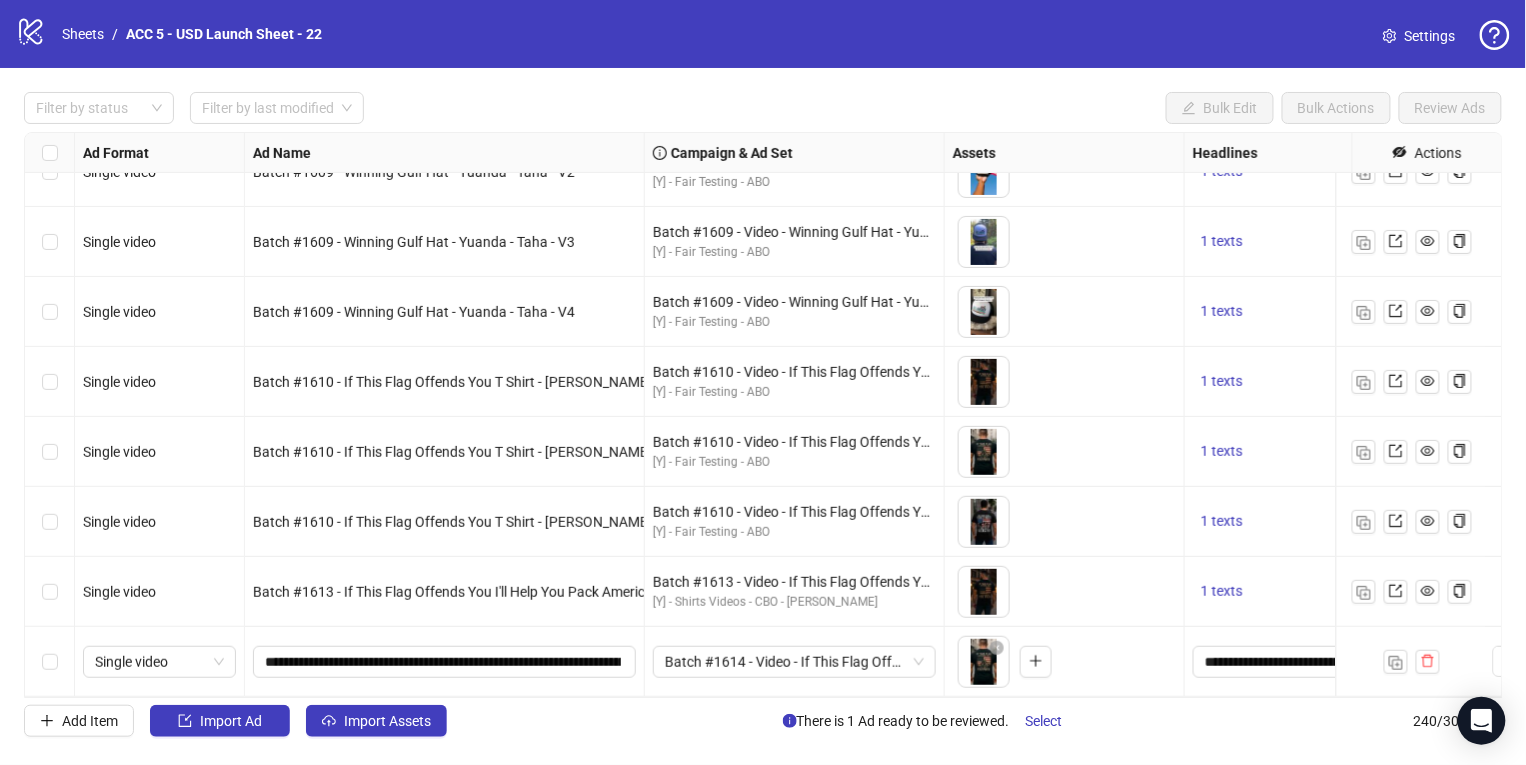 click on "To pick up a draggable item, press the space bar.
While dragging, use the arrow keys to move the item.
Press space again to drop the item in its new position, or press escape to cancel." at bounding box center [1064, 522] 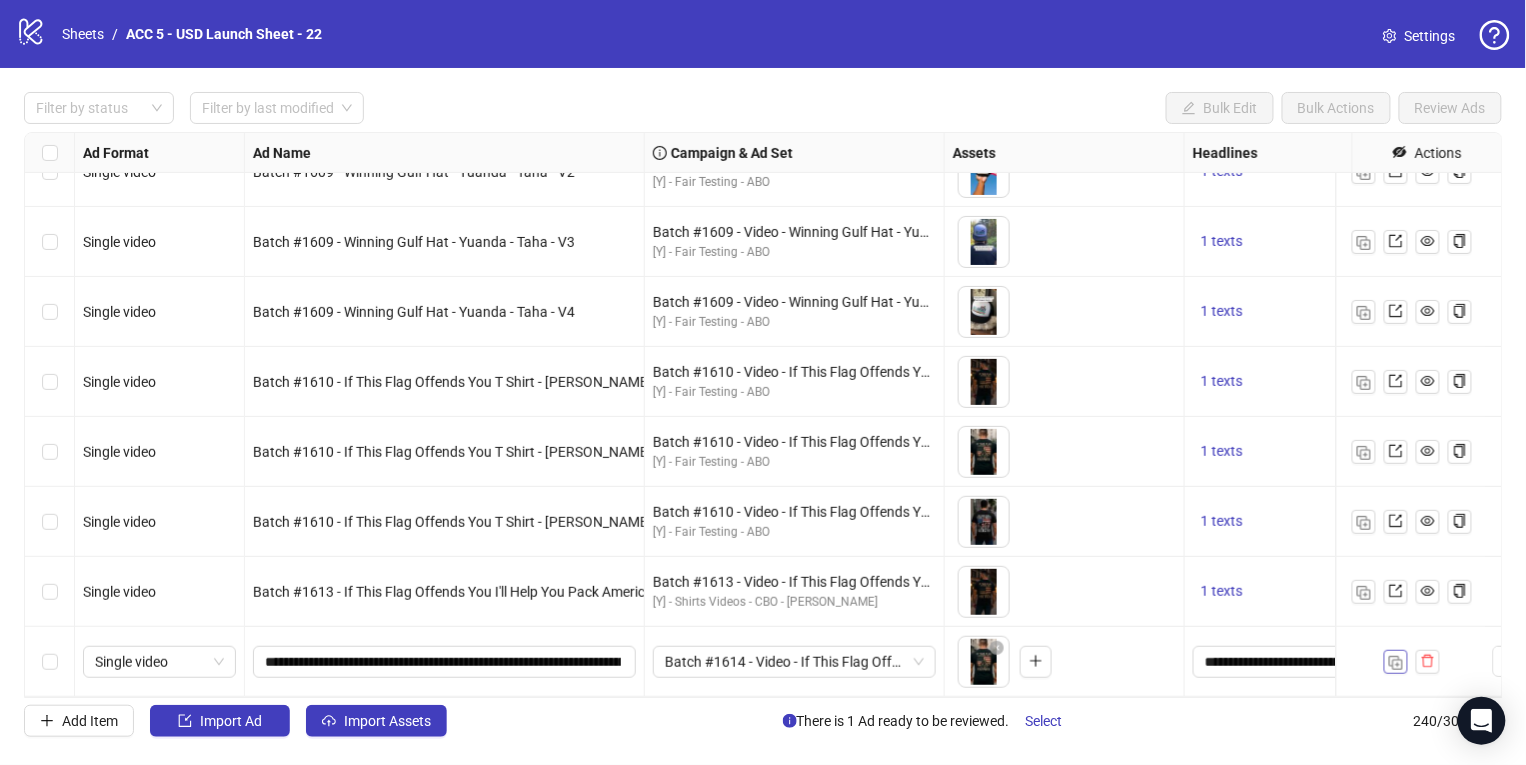 click at bounding box center [1396, 663] 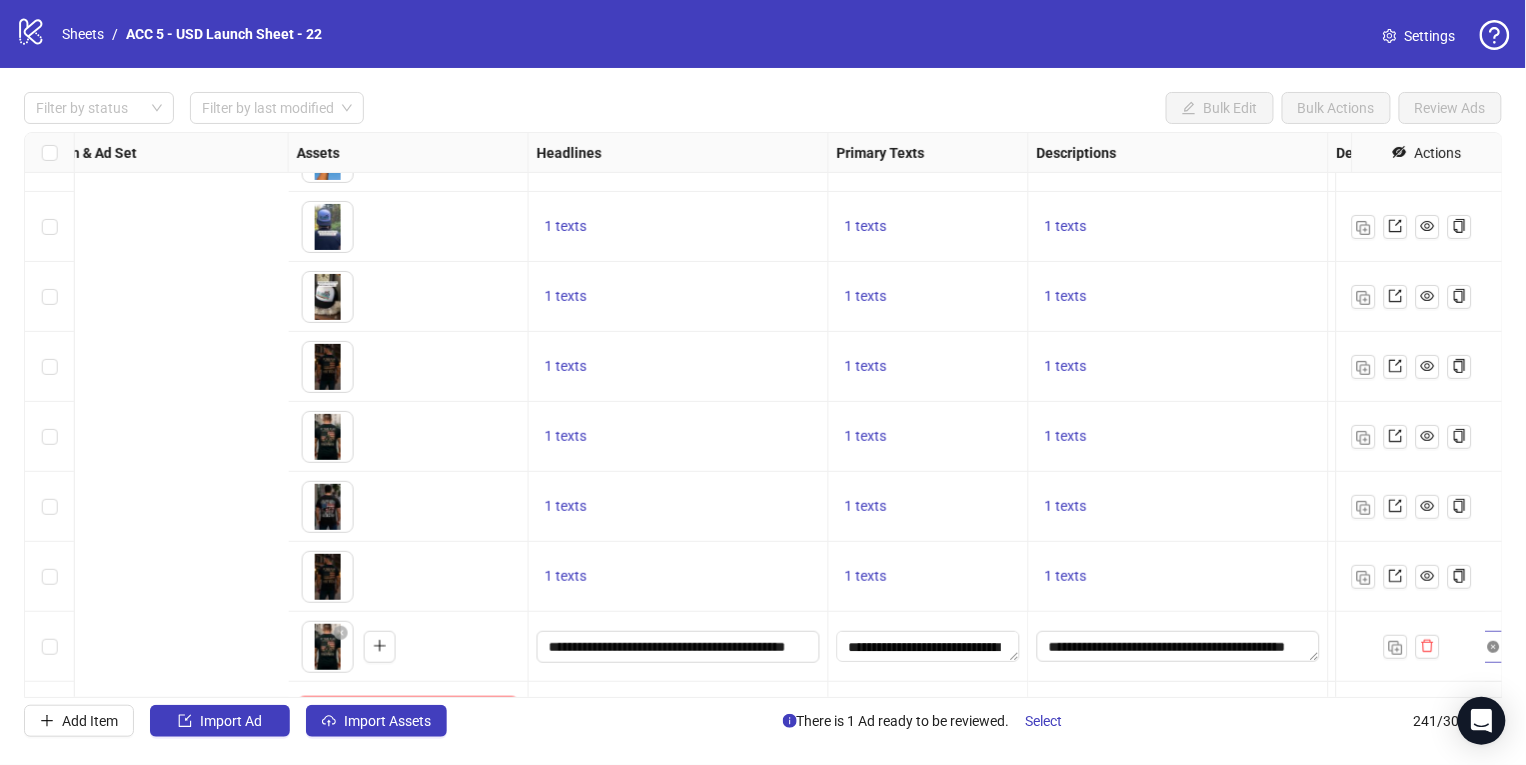 scroll, scrollTop: 16291, scrollLeft: 1275, axis: both 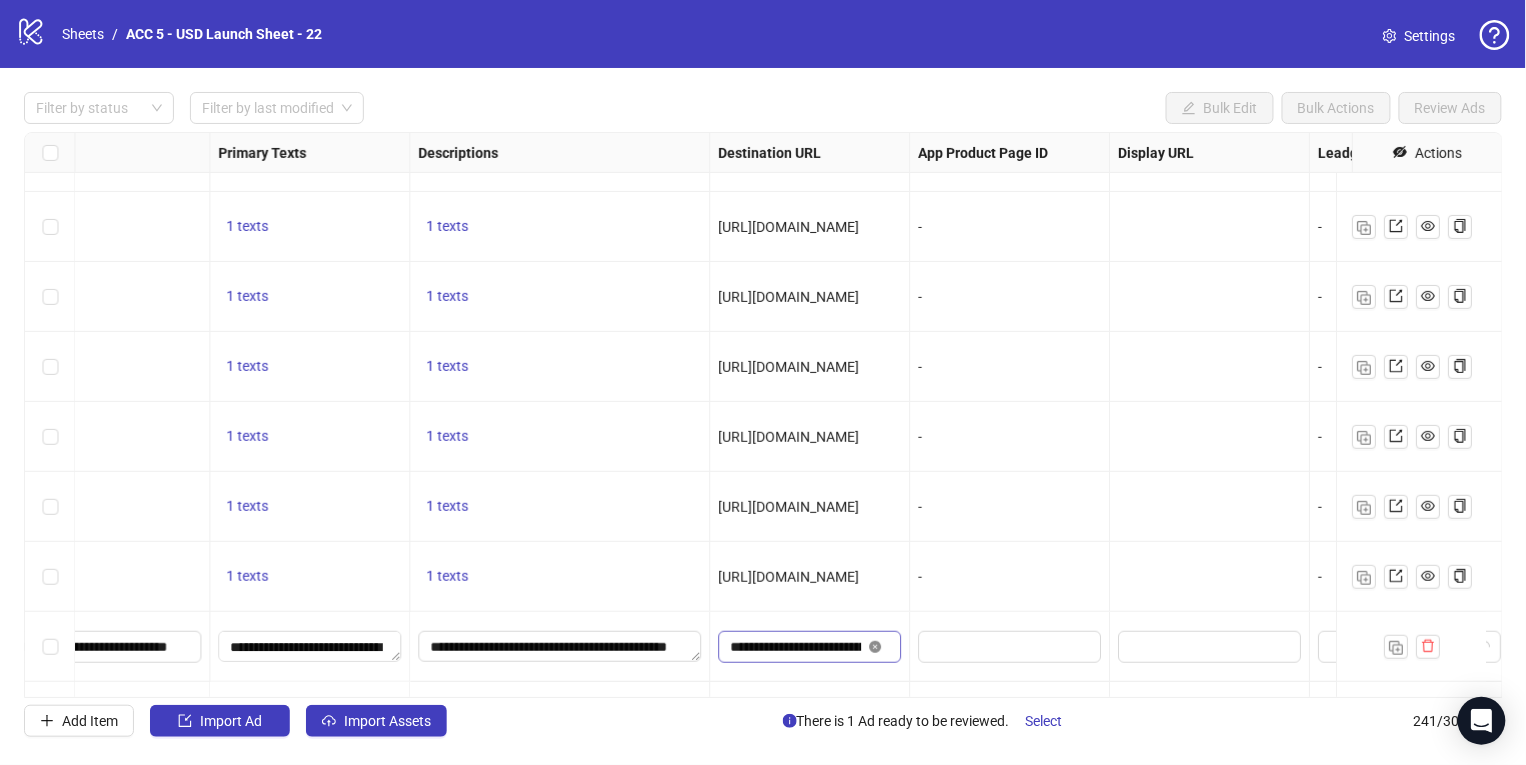 click at bounding box center [877, 647] 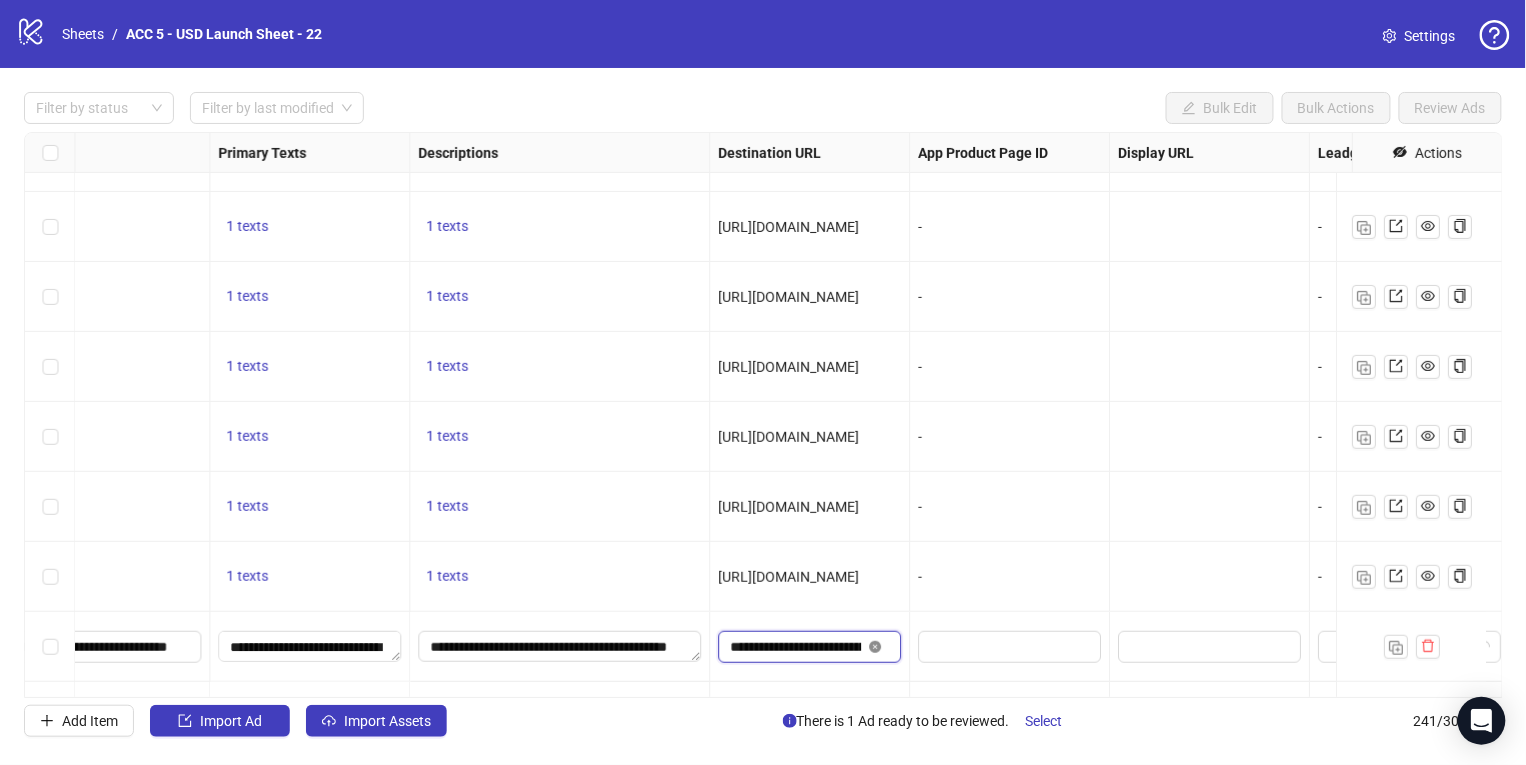 scroll, scrollTop: 0, scrollLeft: 514, axis: horizontal 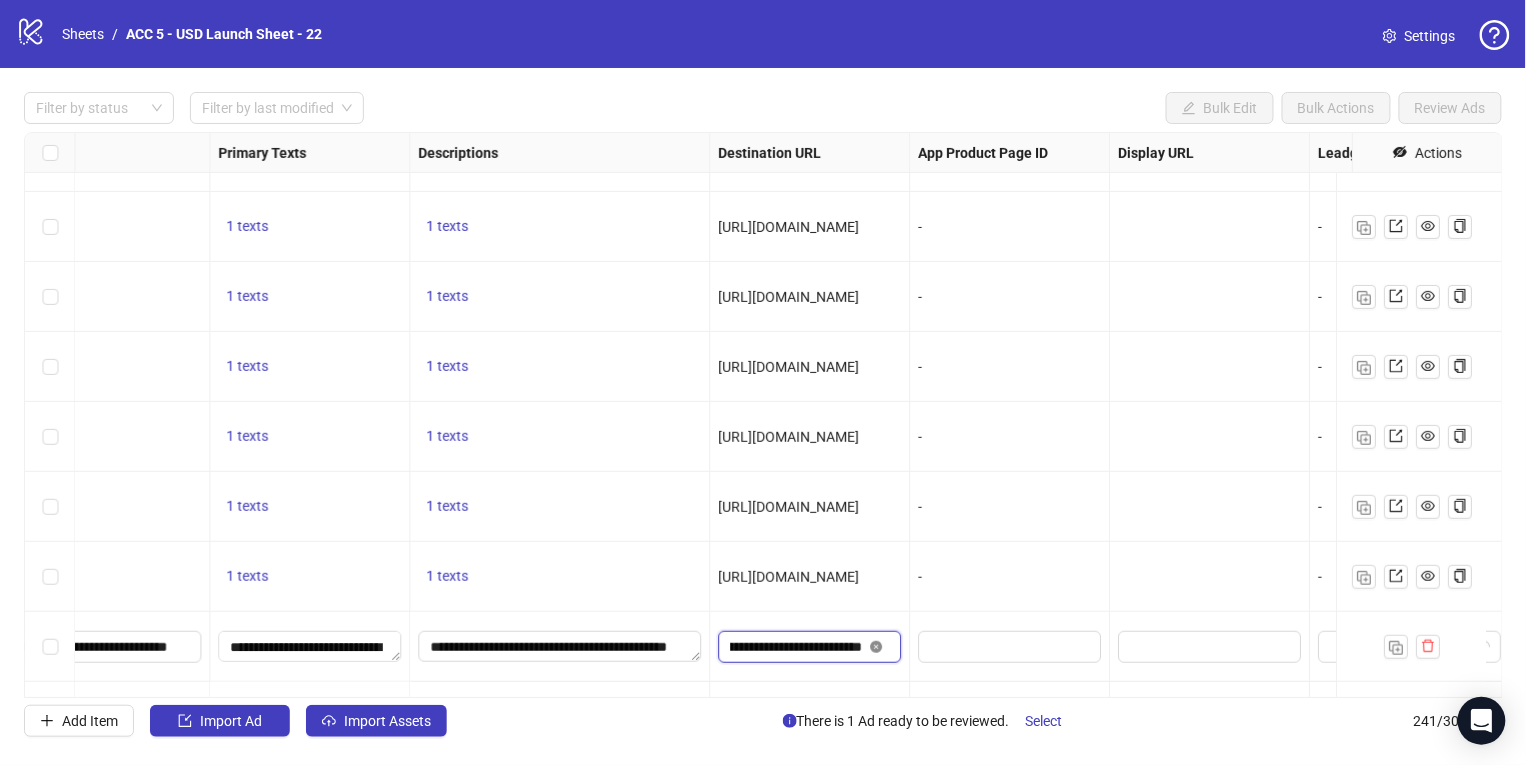 click 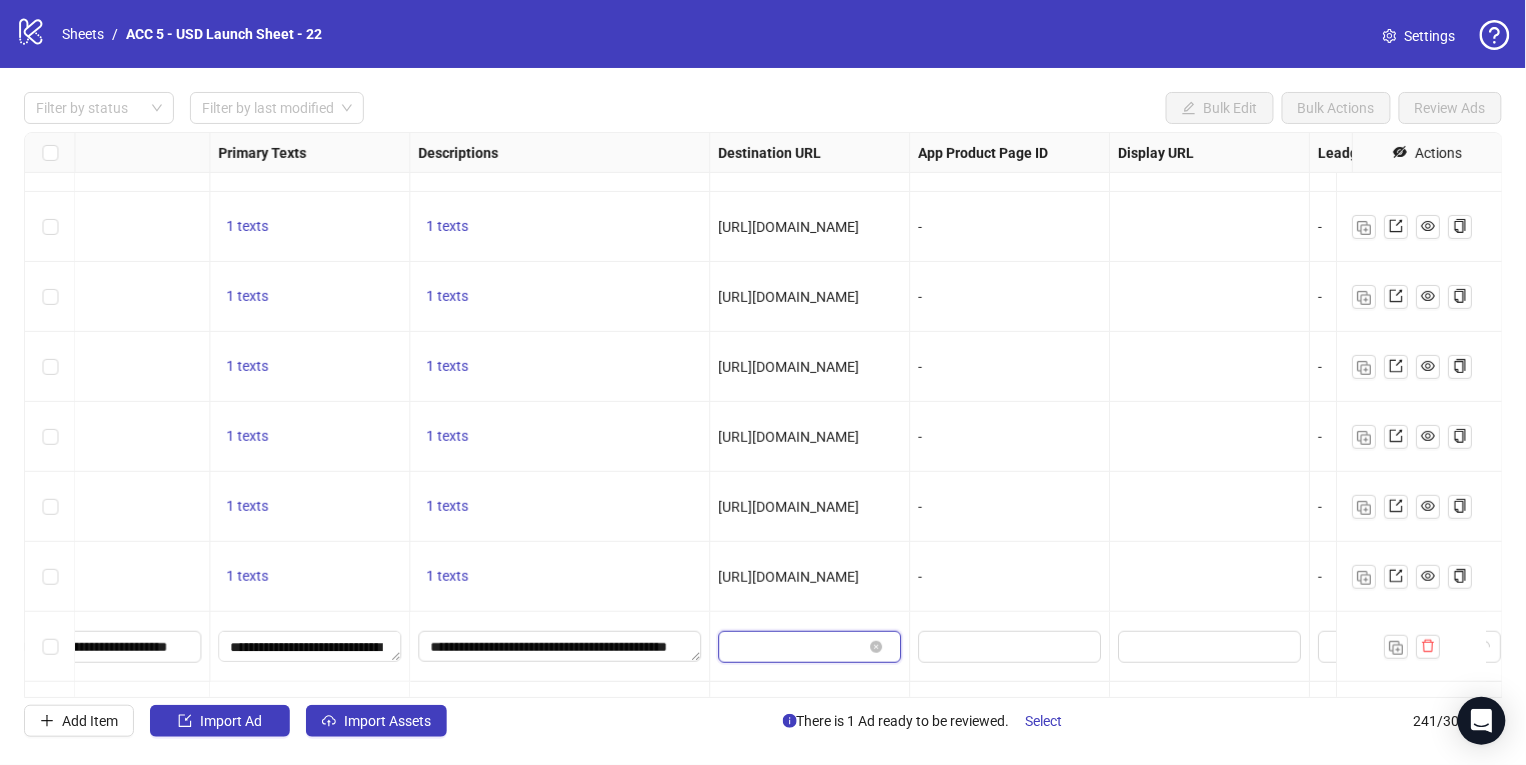 scroll, scrollTop: 0, scrollLeft: 0, axis: both 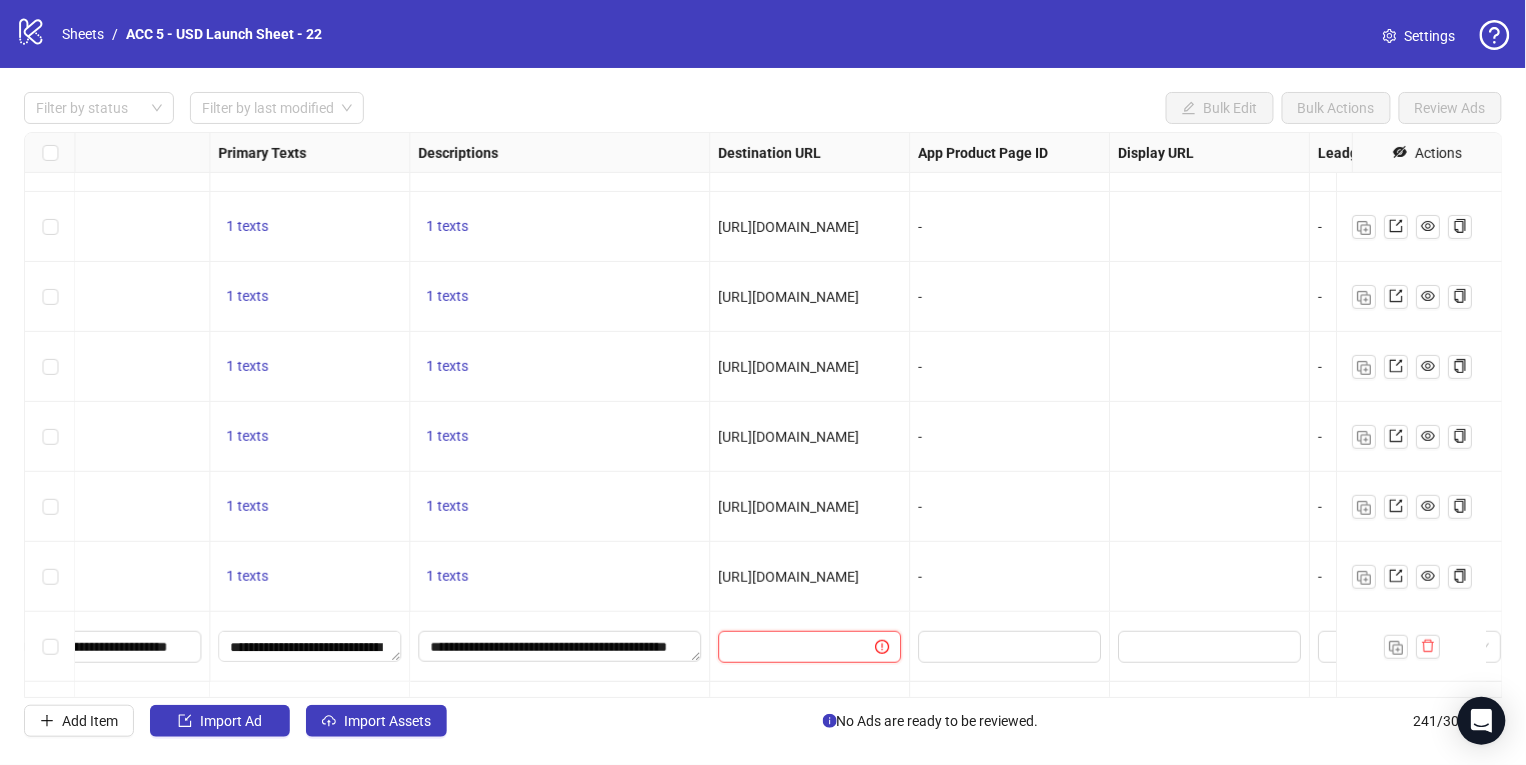 click at bounding box center [788, 647] 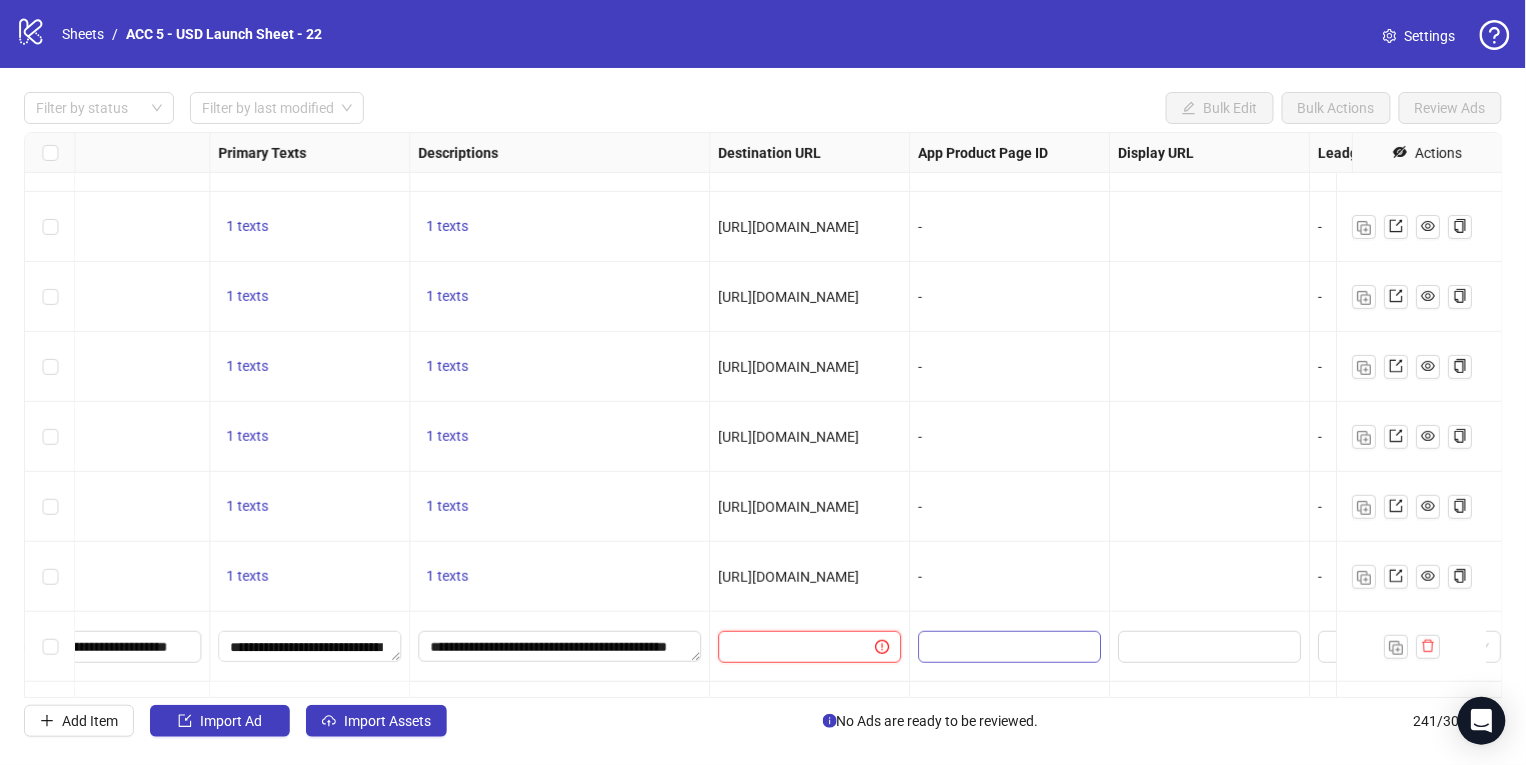 paste on "**********" 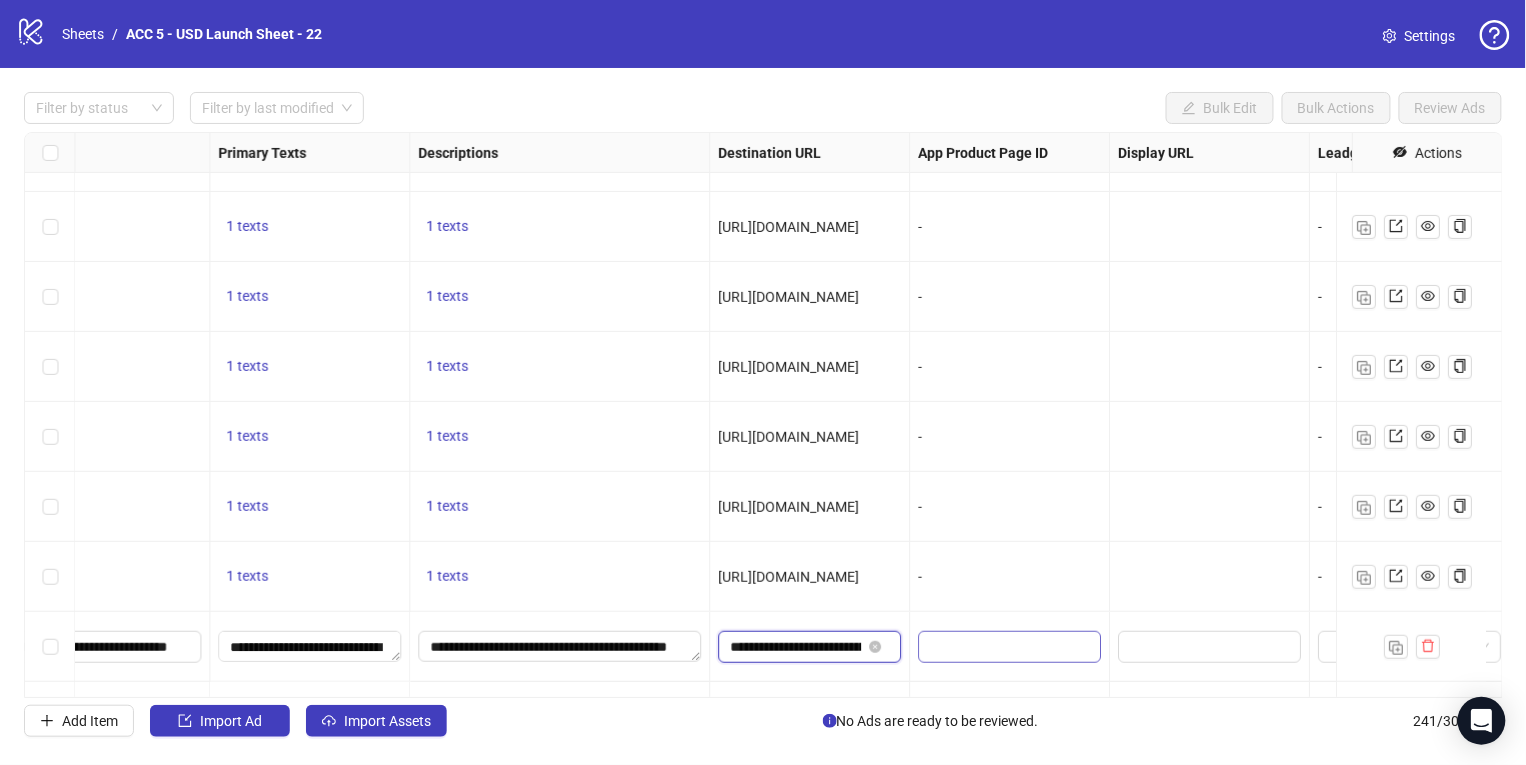 scroll, scrollTop: 0, scrollLeft: 448, axis: horizontal 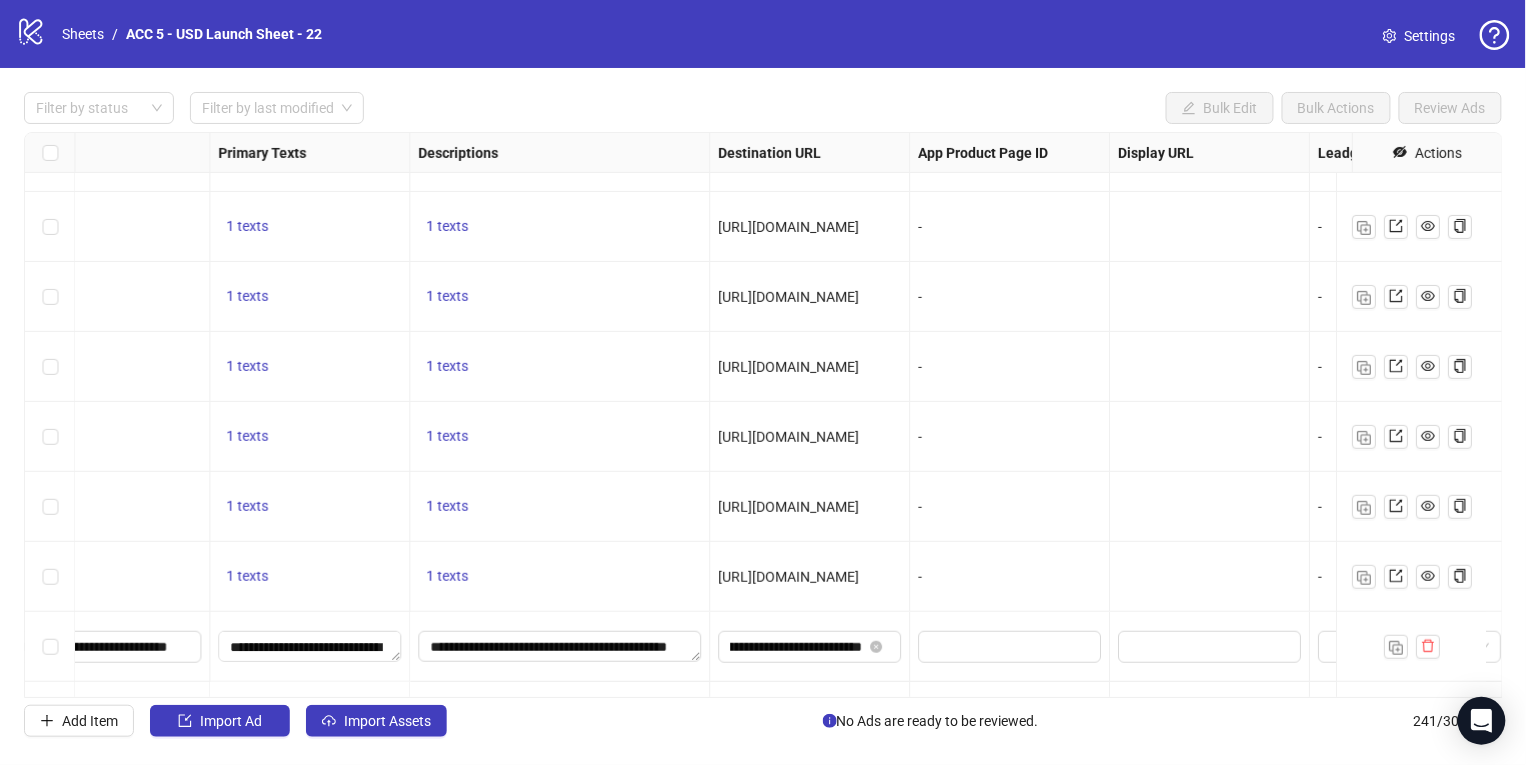 click on "-" at bounding box center (1010, 507) 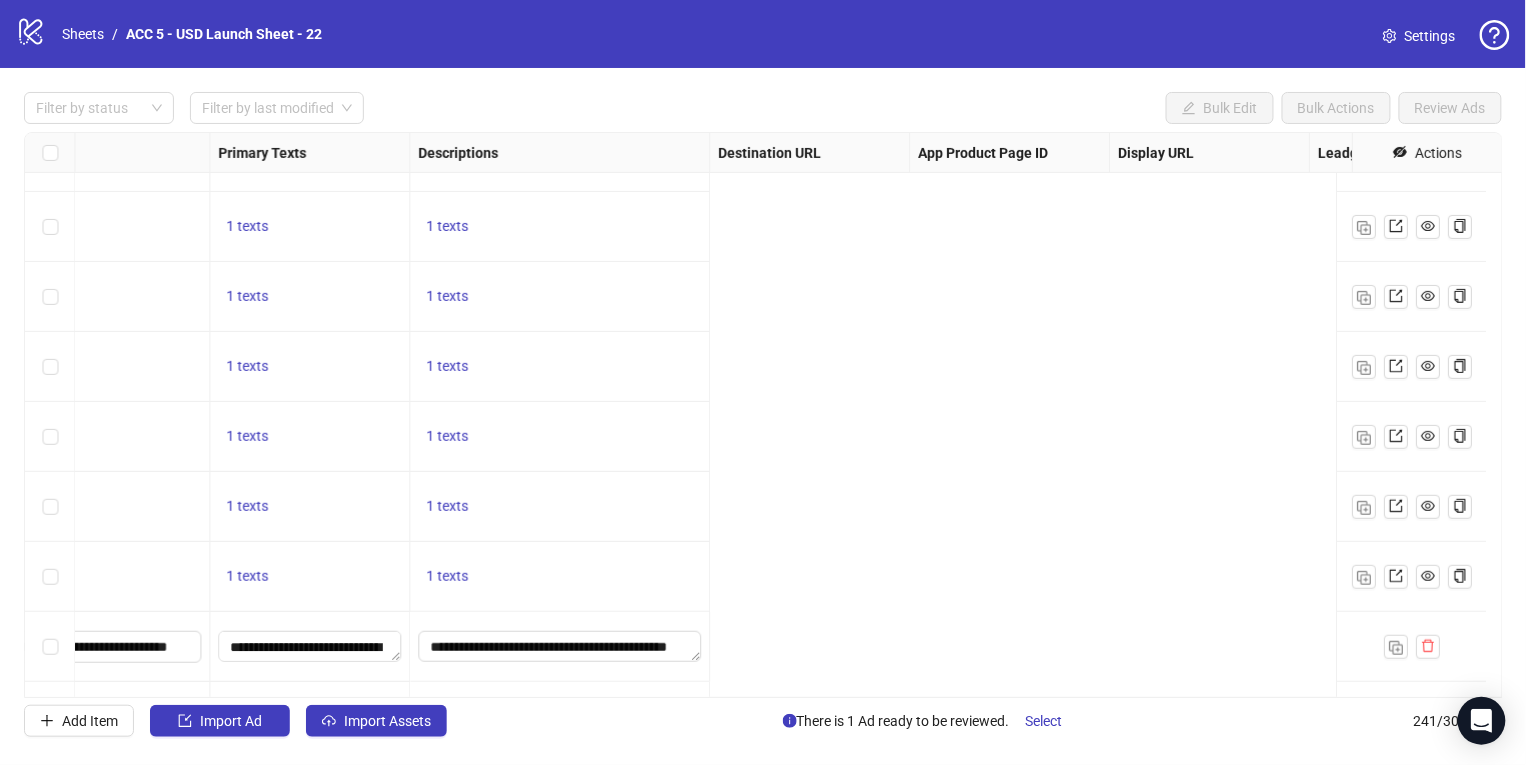 scroll, scrollTop: 16291, scrollLeft: 0, axis: vertical 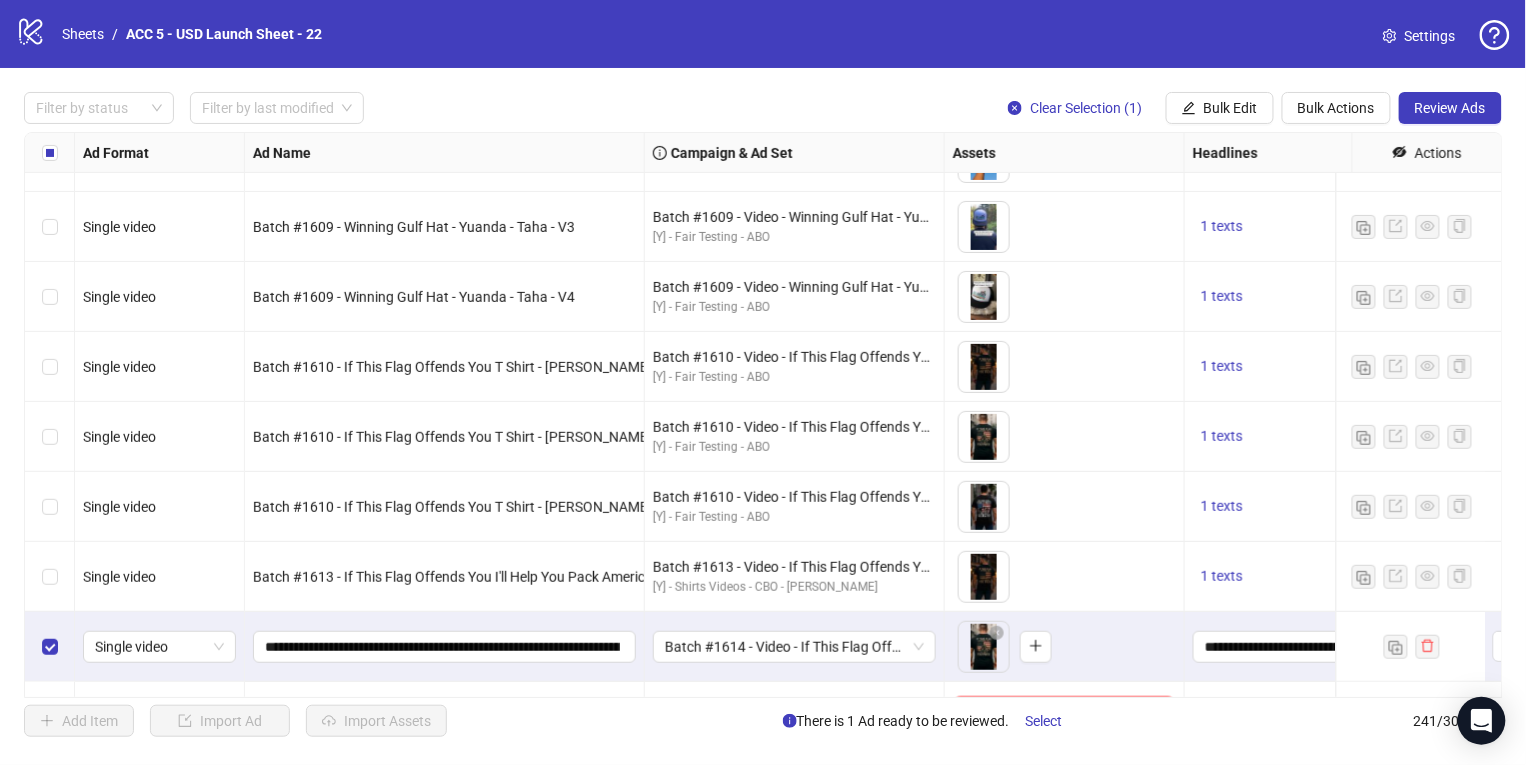 drag, startPoint x: 640, startPoint y: 153, endPoint x: 832, endPoint y: 167, distance: 192.50974 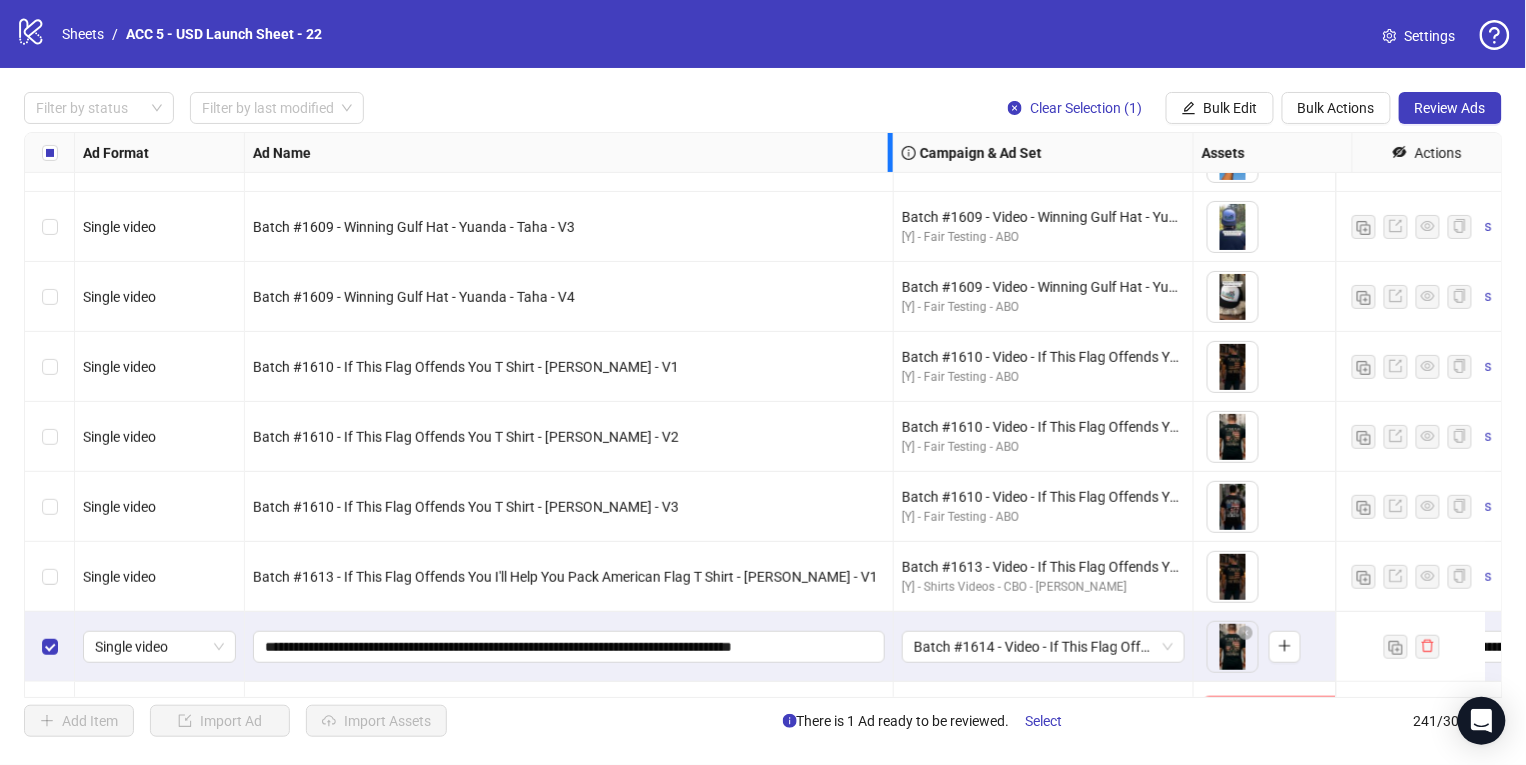 drag, startPoint x: 836, startPoint y: 146, endPoint x: 896, endPoint y: 151, distance: 60.207973 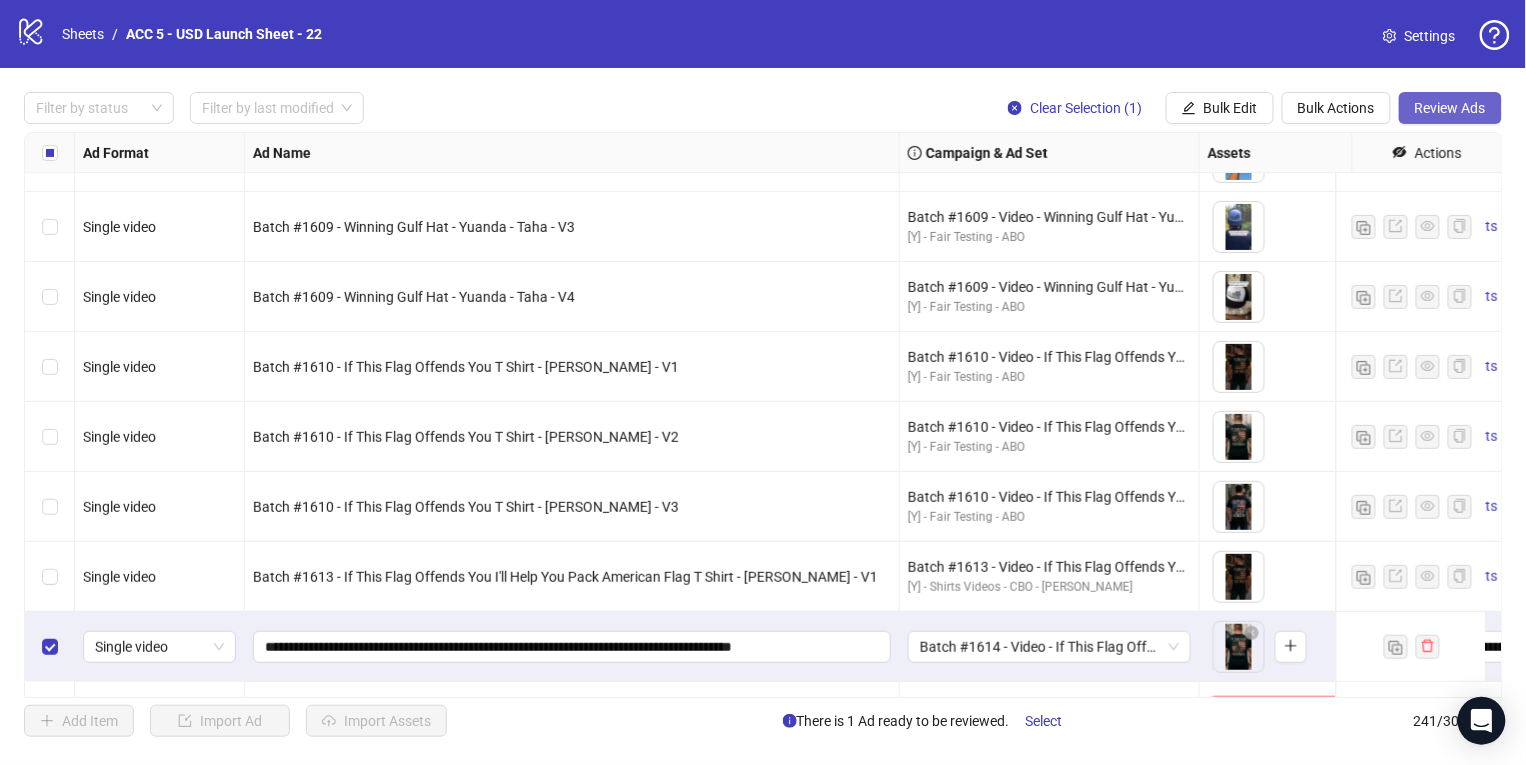 click on "Review Ads" at bounding box center [1450, 108] 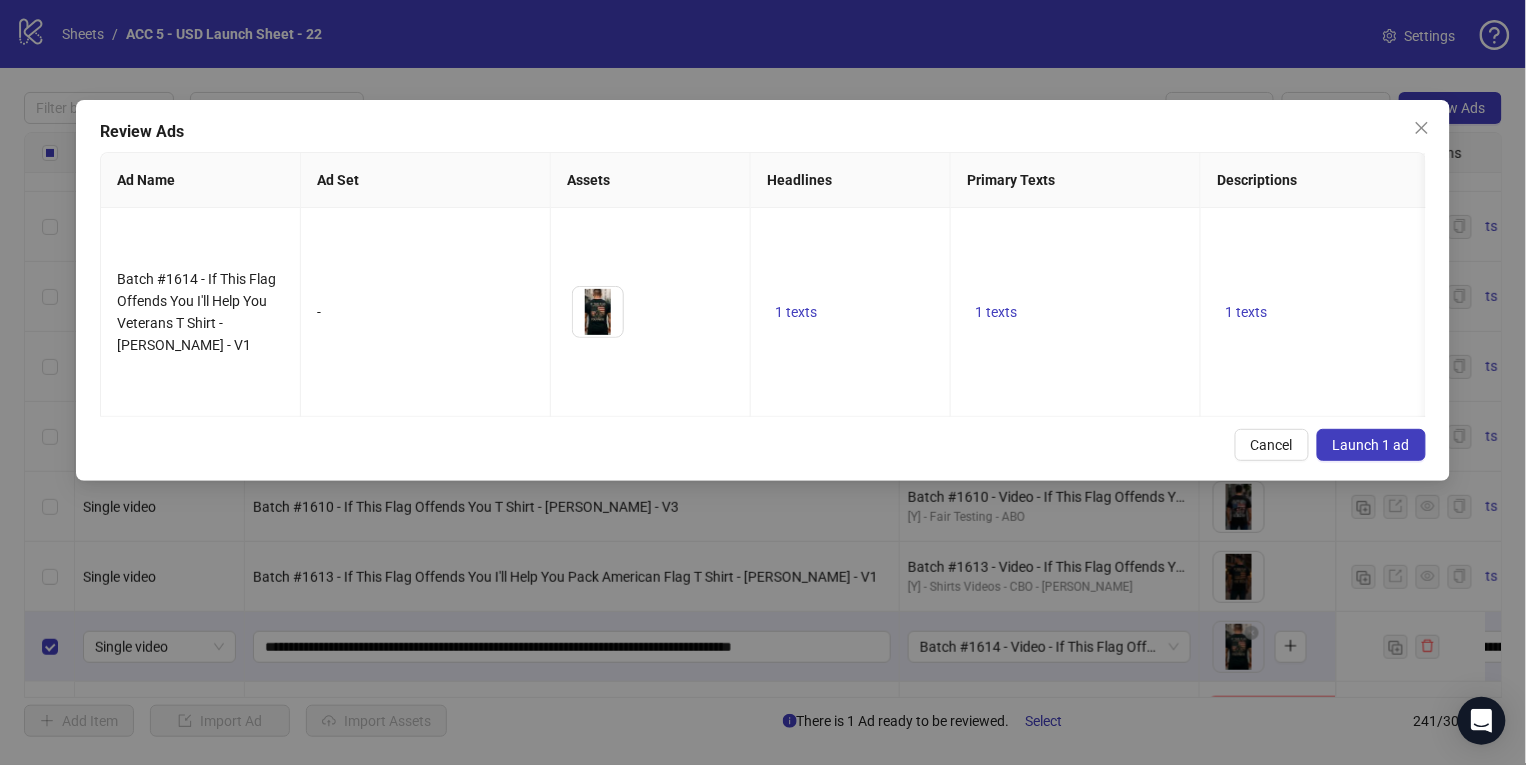 click on "Launch 1 ad" at bounding box center [1371, 445] 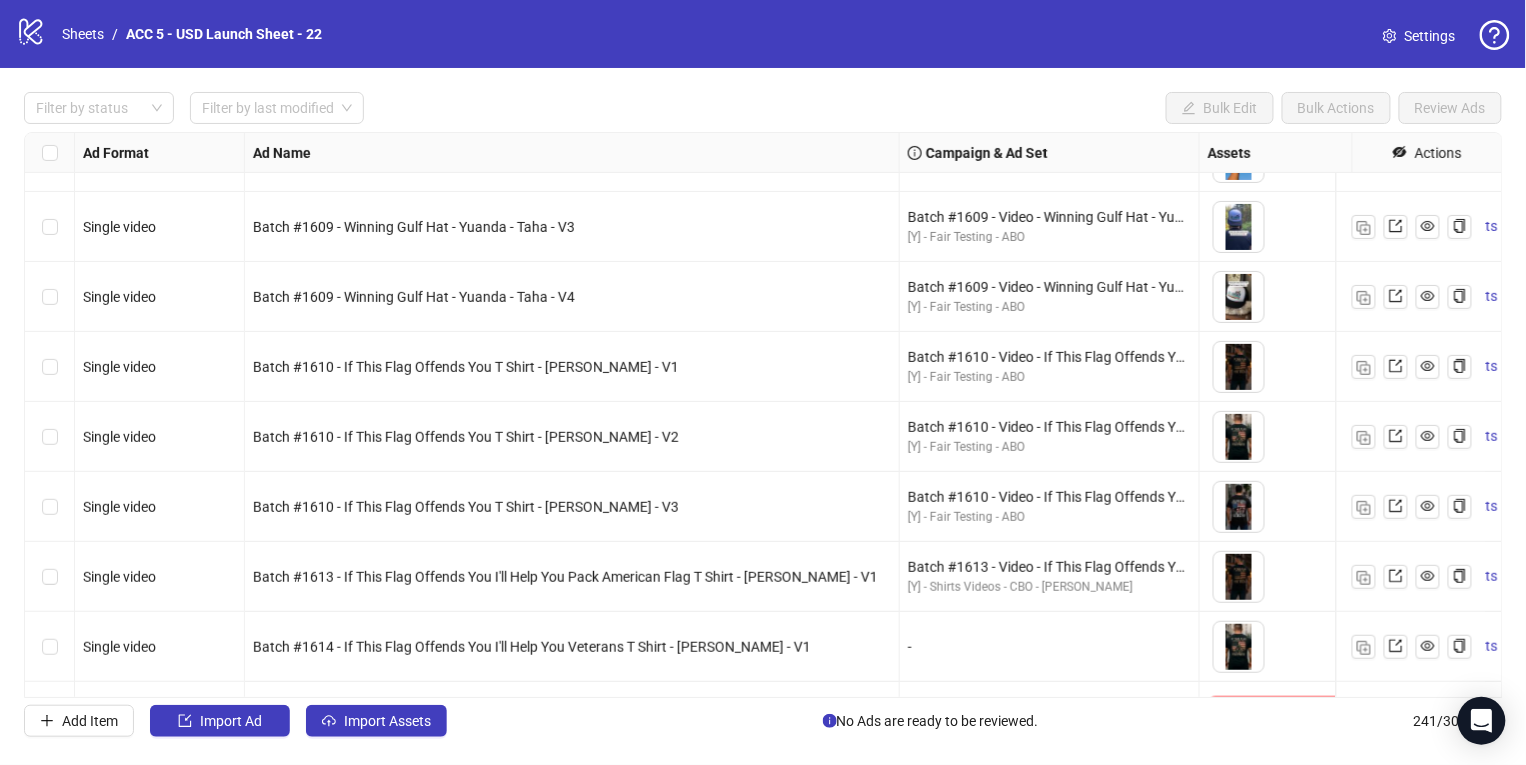 click on "Ad Format Ad Name Campaign & Ad Set Assets Headlines Primary Texts Descriptions Destination URL App Product Page ID Display URL Leadgen Form Product Set ID Call to Action Actions Single video Batch #1609 - Winning Gulf Hat - Yuanda - Taha - V1 Batch #1609 - Video - Winning Gulf Hat - Yuanda - Taha - [DATE] [Y] - Fair Testing - ABO
To pick up a draggable item, press the space bar.
While dragging, use the arrow keys to move the item.
Press space again to drop the item in its new position, or press escape to cancel.
1 texts 1 texts Single video Batch #1609 - Winning Gulf Hat - Yuanda - Taha - V2 Batch #1609 - Video - Winning Gulf Hat - Yuanda - Taha - [DATE] [Y] - Fair Testing - ABO
To pick up a draggable item, press the space bar.
While dragging, use the arrow keys to move the item.
Press space again to drop the item in its new position, or press escape to cancel.
1 texts 1 texts Single video Batch #1609 - Winning Gulf Hat - Yuanda - Taha - V3 [Y] - Fair Testing - ABO 1 texts -" at bounding box center [763, 415] 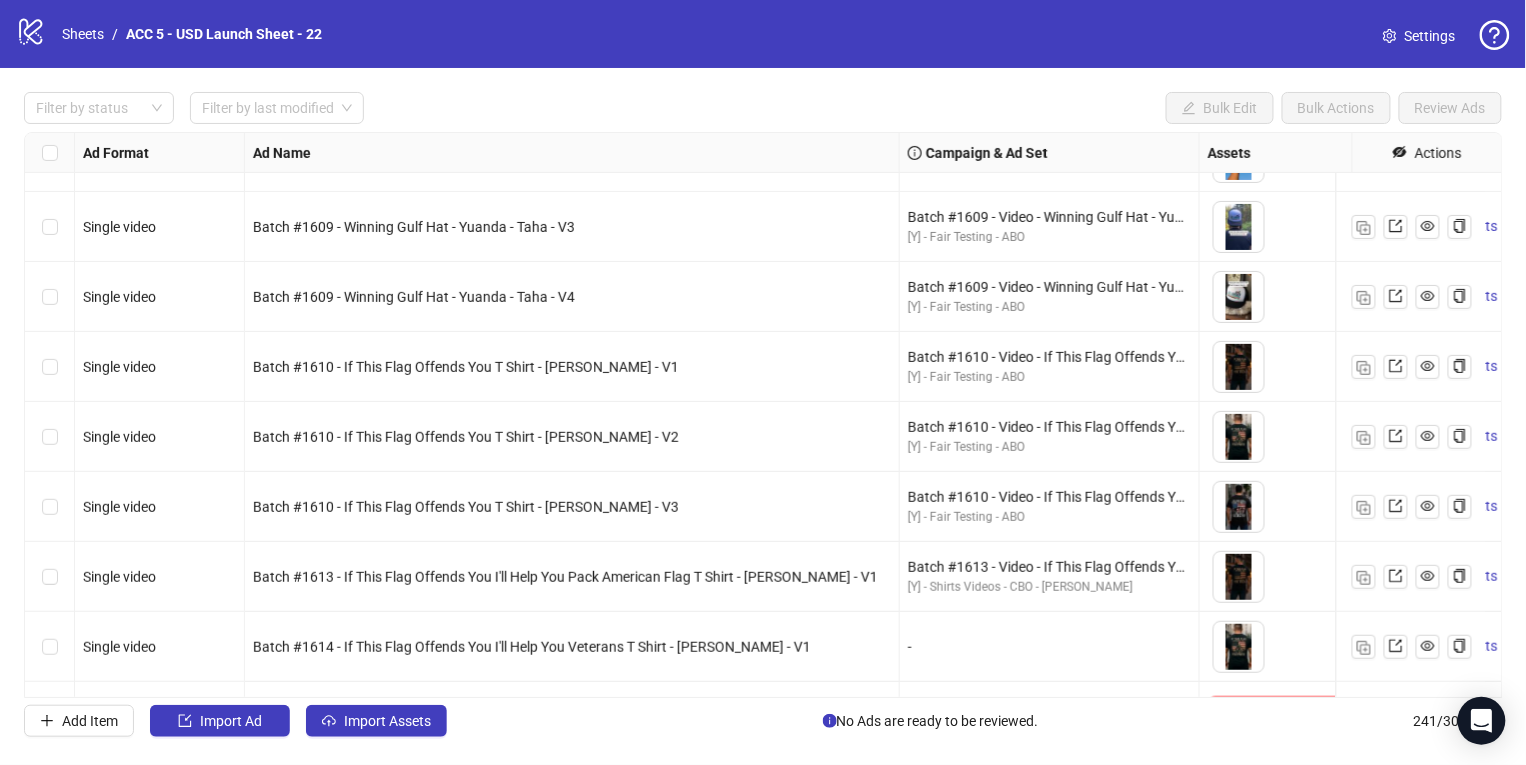 scroll, scrollTop: 16361, scrollLeft: 0, axis: vertical 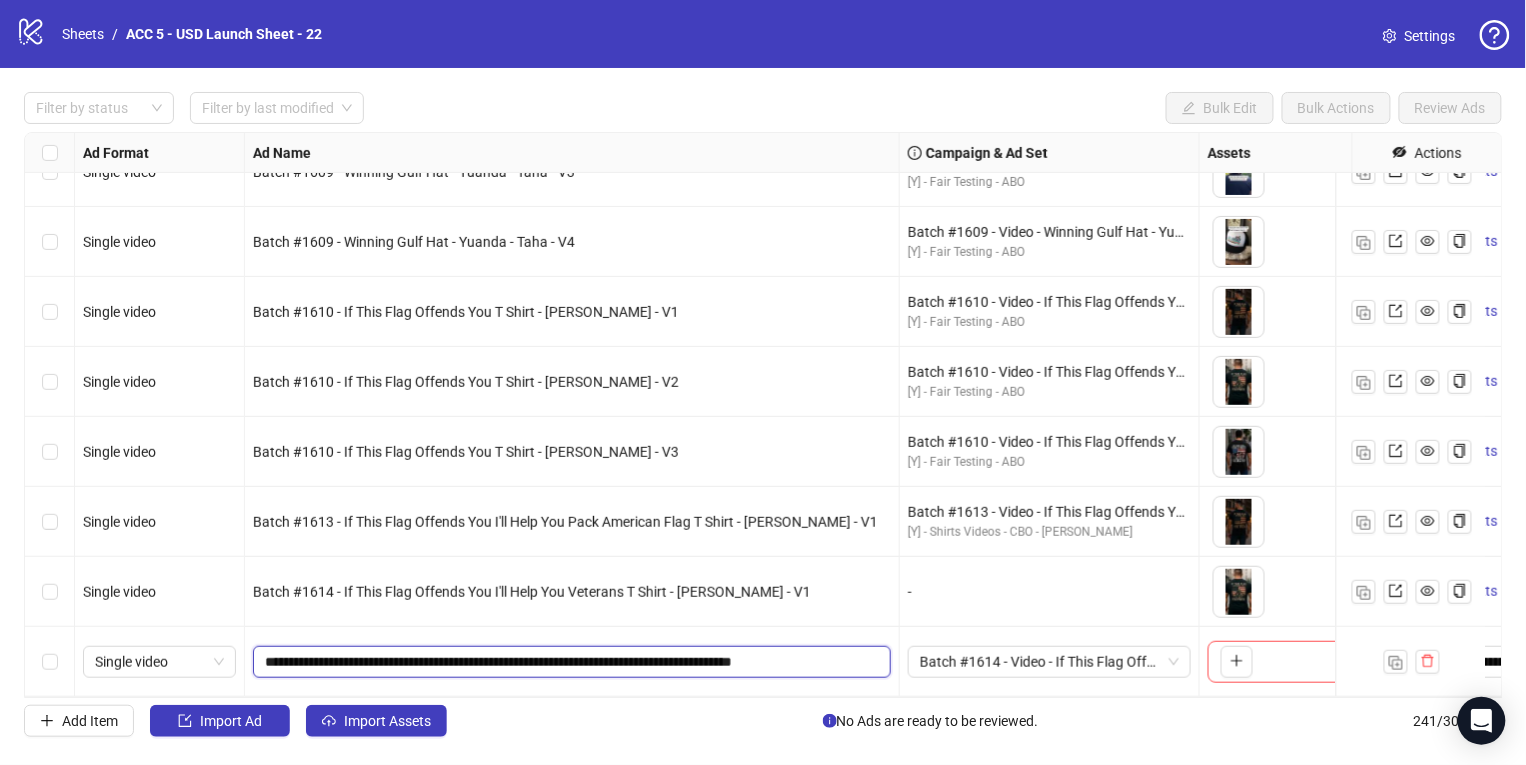 drag, startPoint x: 797, startPoint y: 642, endPoint x: 259, endPoint y: 605, distance: 539.2708 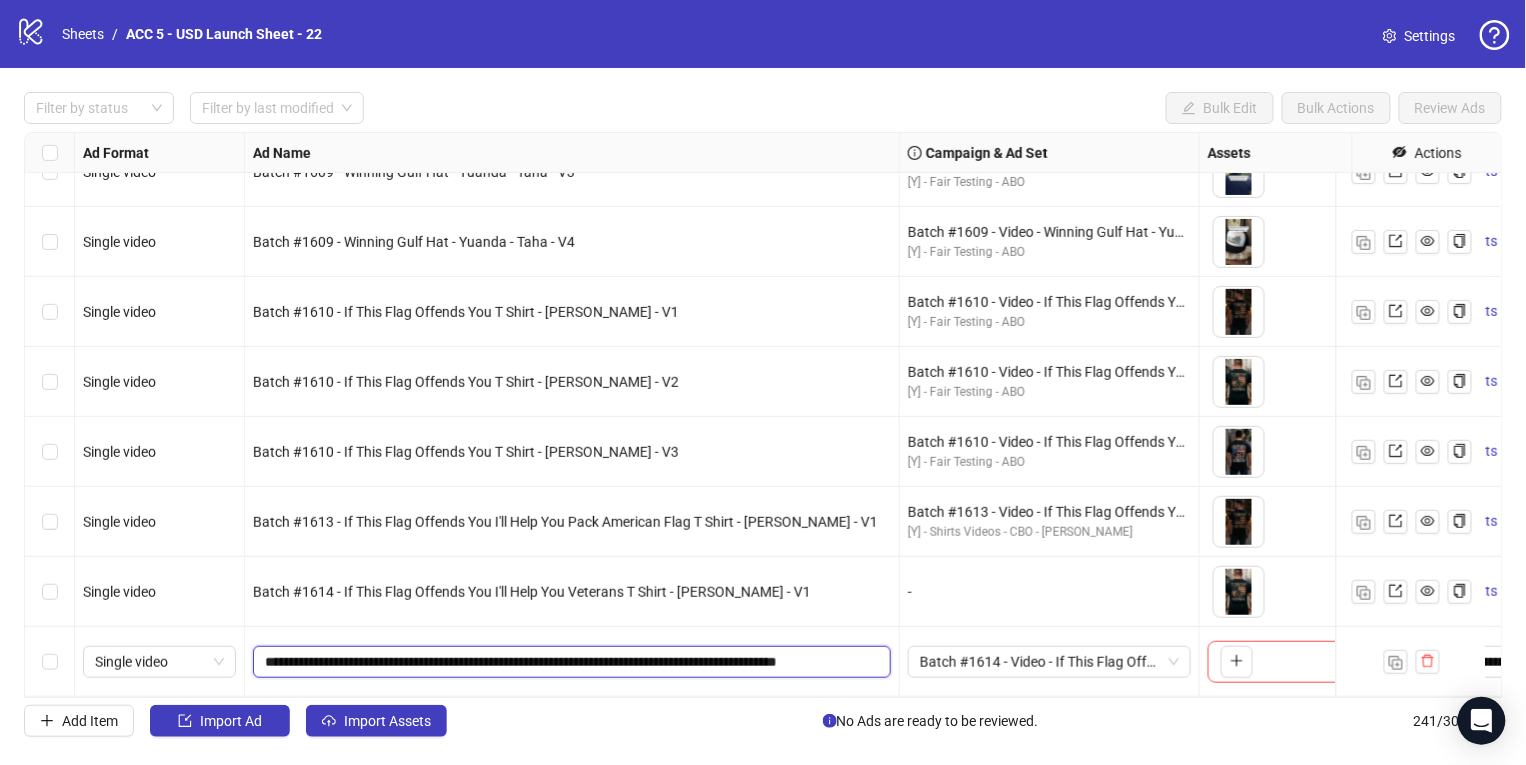 drag, startPoint x: 816, startPoint y: 647, endPoint x: 864, endPoint y: 644, distance: 48.09366 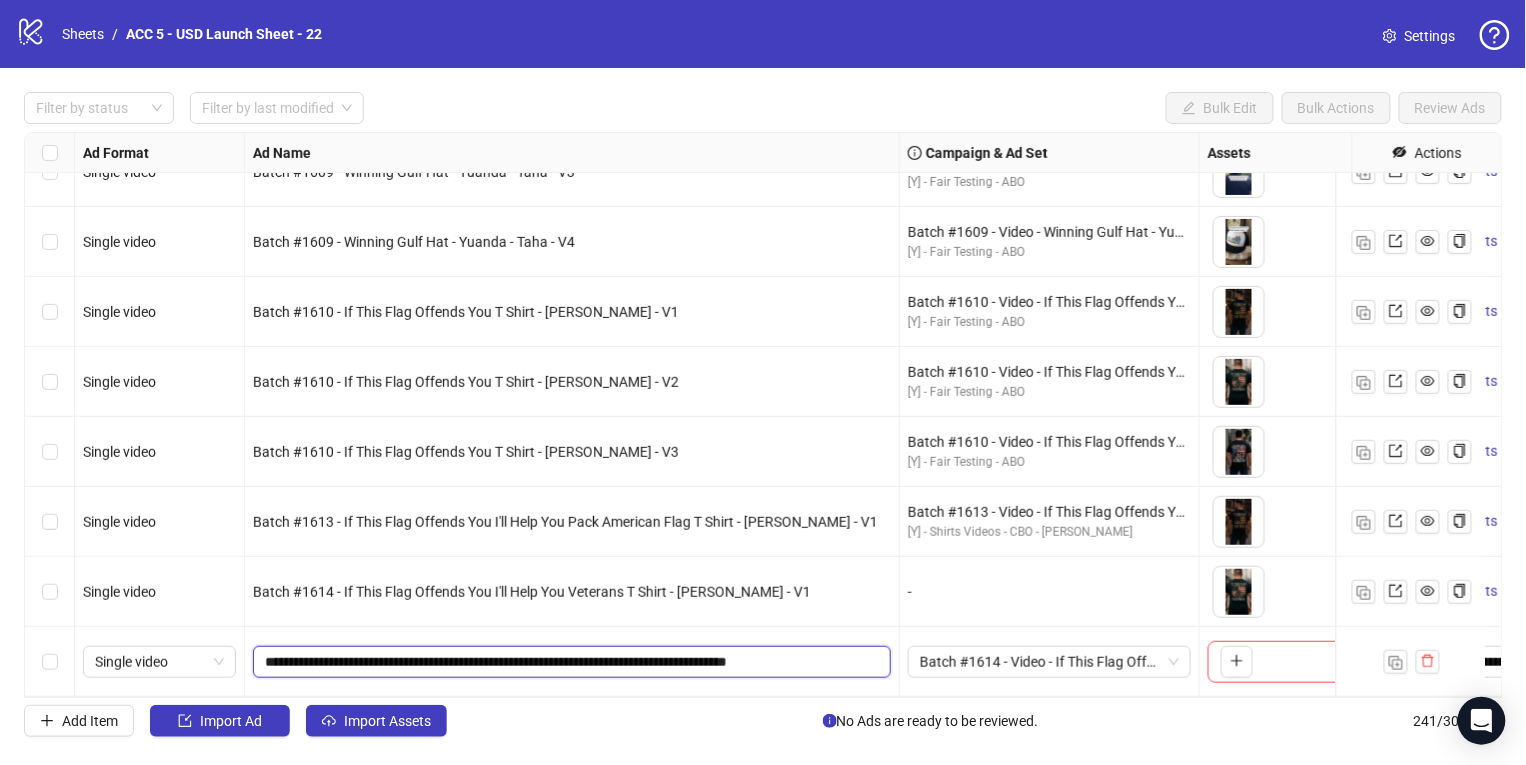 drag, startPoint x: 384, startPoint y: 643, endPoint x: 343, endPoint y: 639, distance: 41.19466 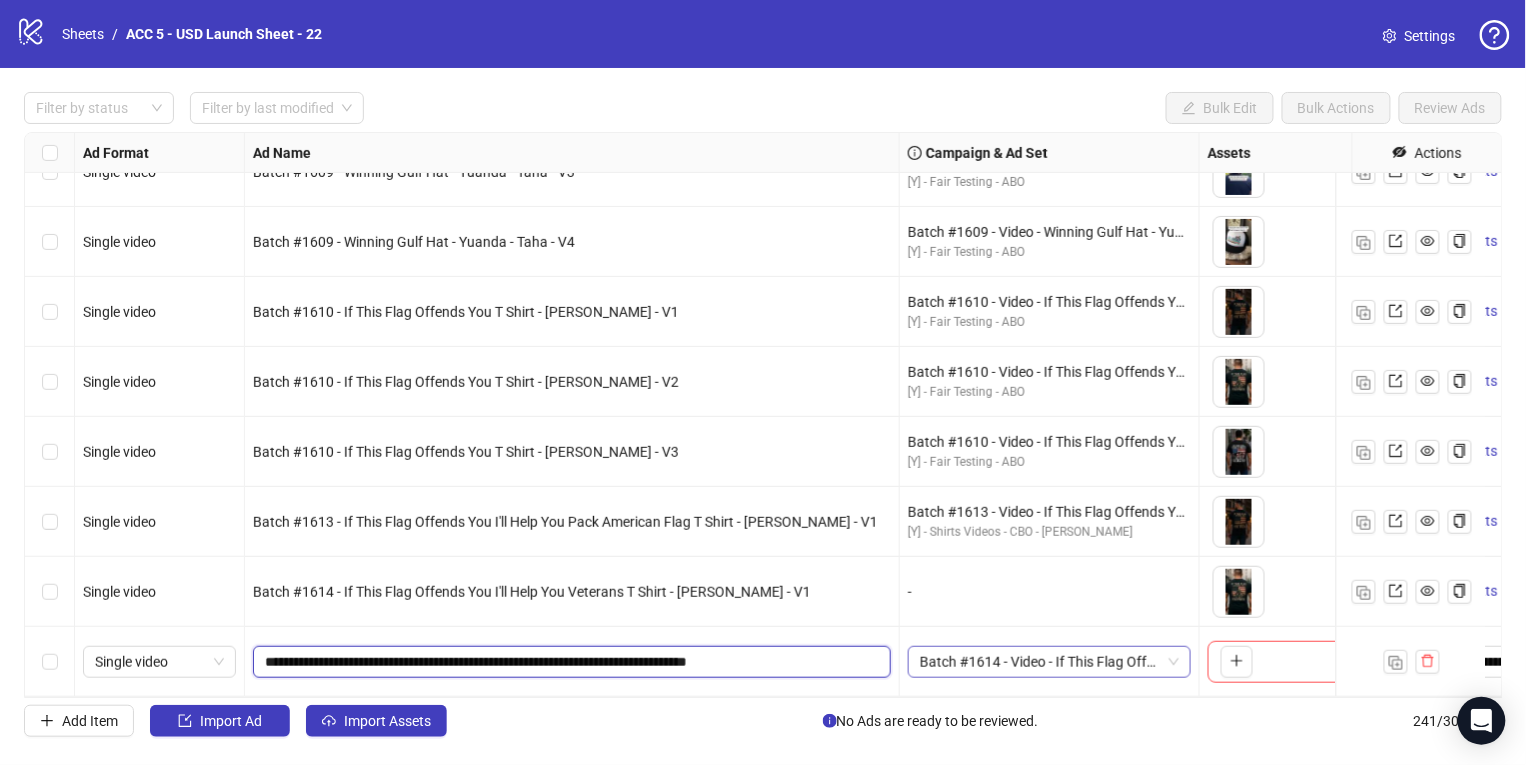click on "Batch #1614 - Video - If This Flag Offends You I'll Help You Veterans T Shirt - [PERSON_NAME] - [DATE]" at bounding box center [1049, 662] 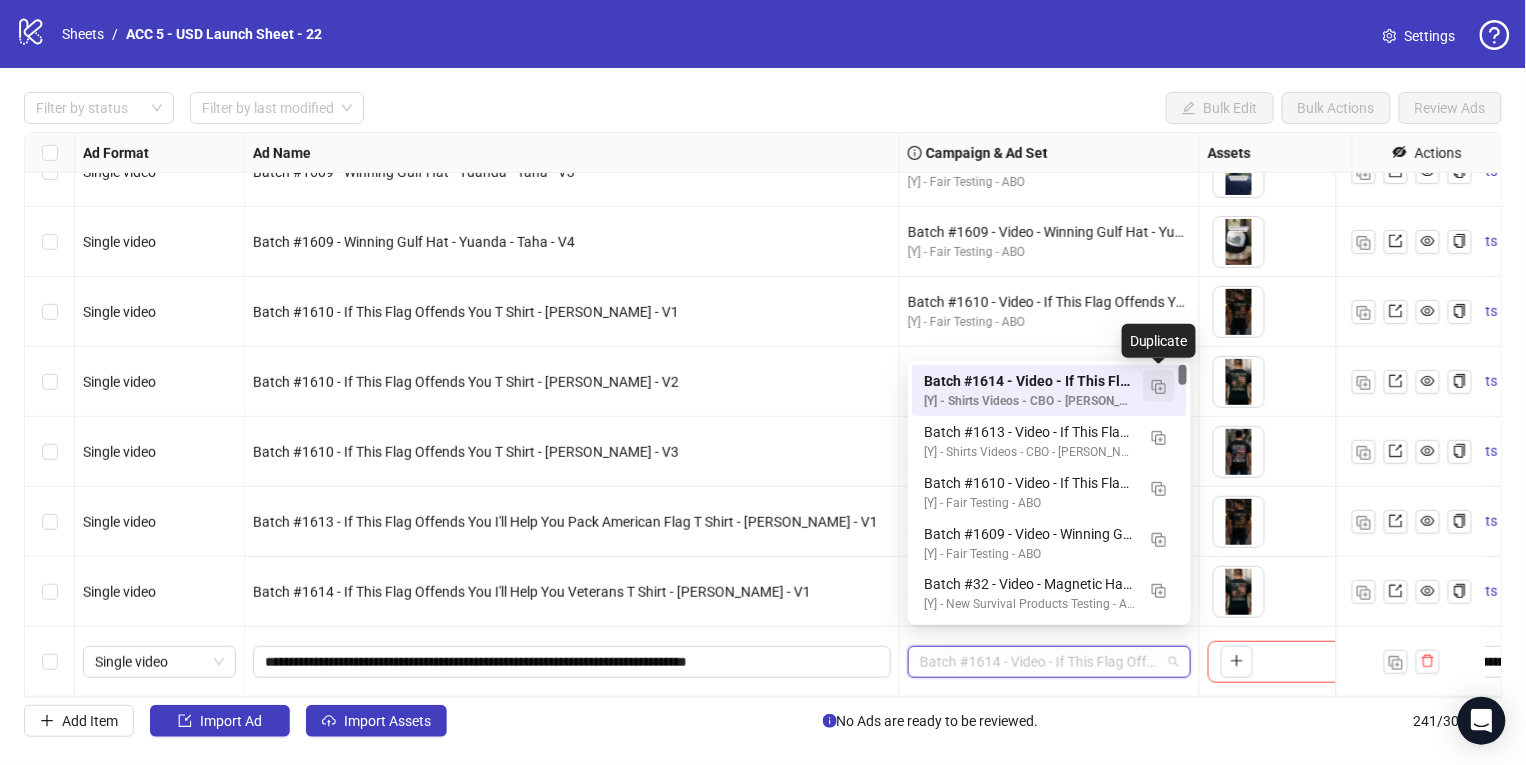 click at bounding box center [1159, 387] 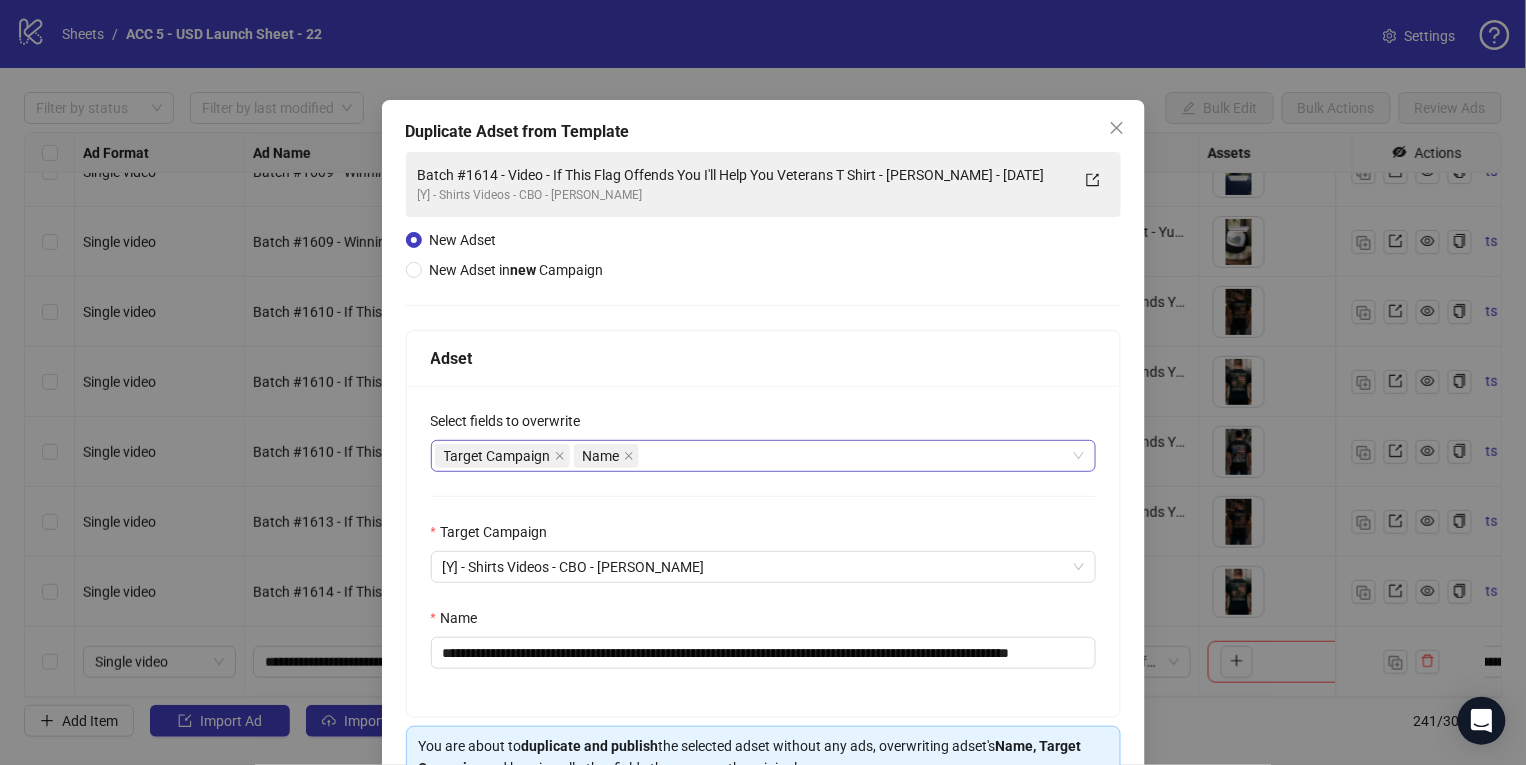 click on "Target Campaign Name" at bounding box center [753, 456] 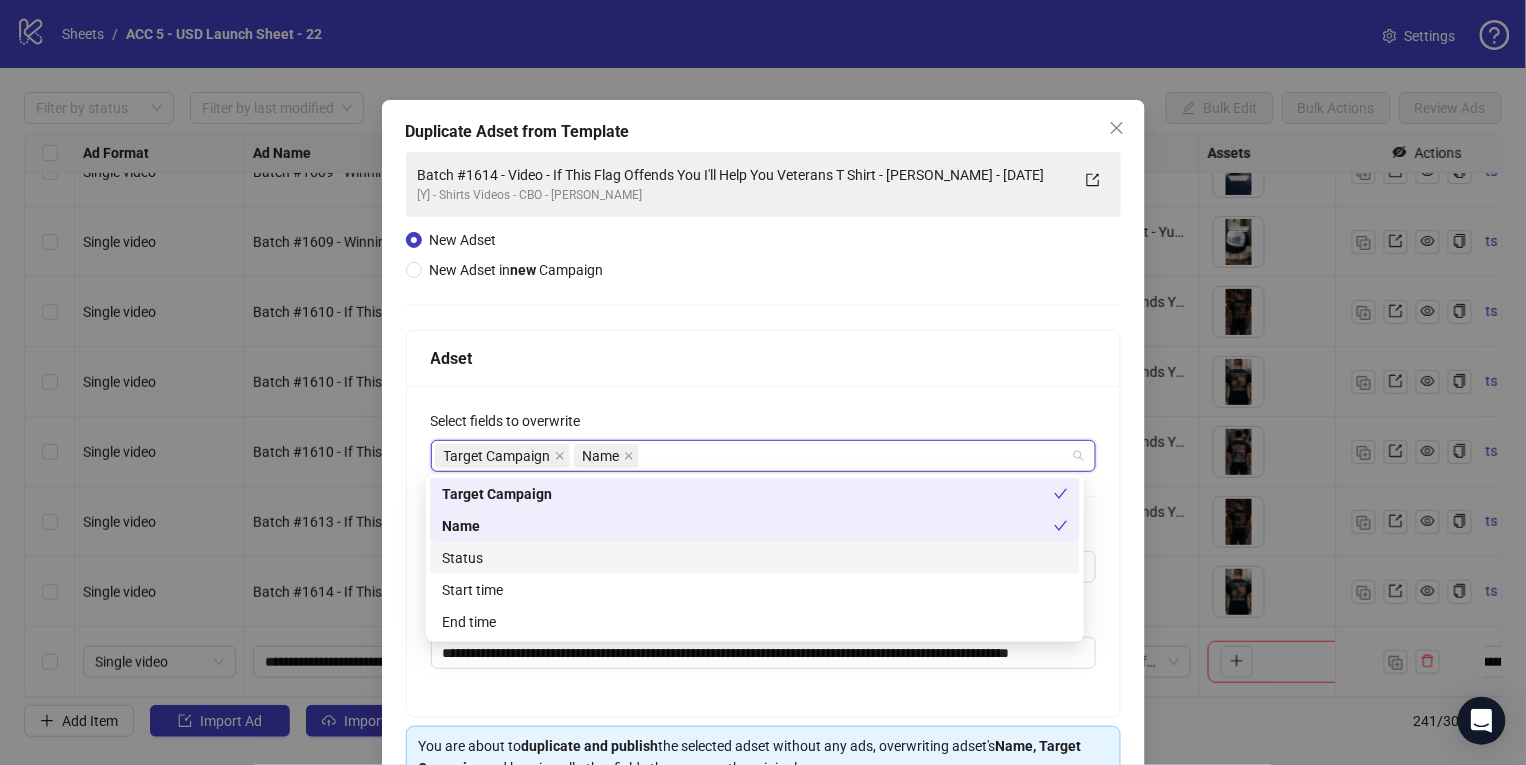 click on "Status" at bounding box center (755, 558) 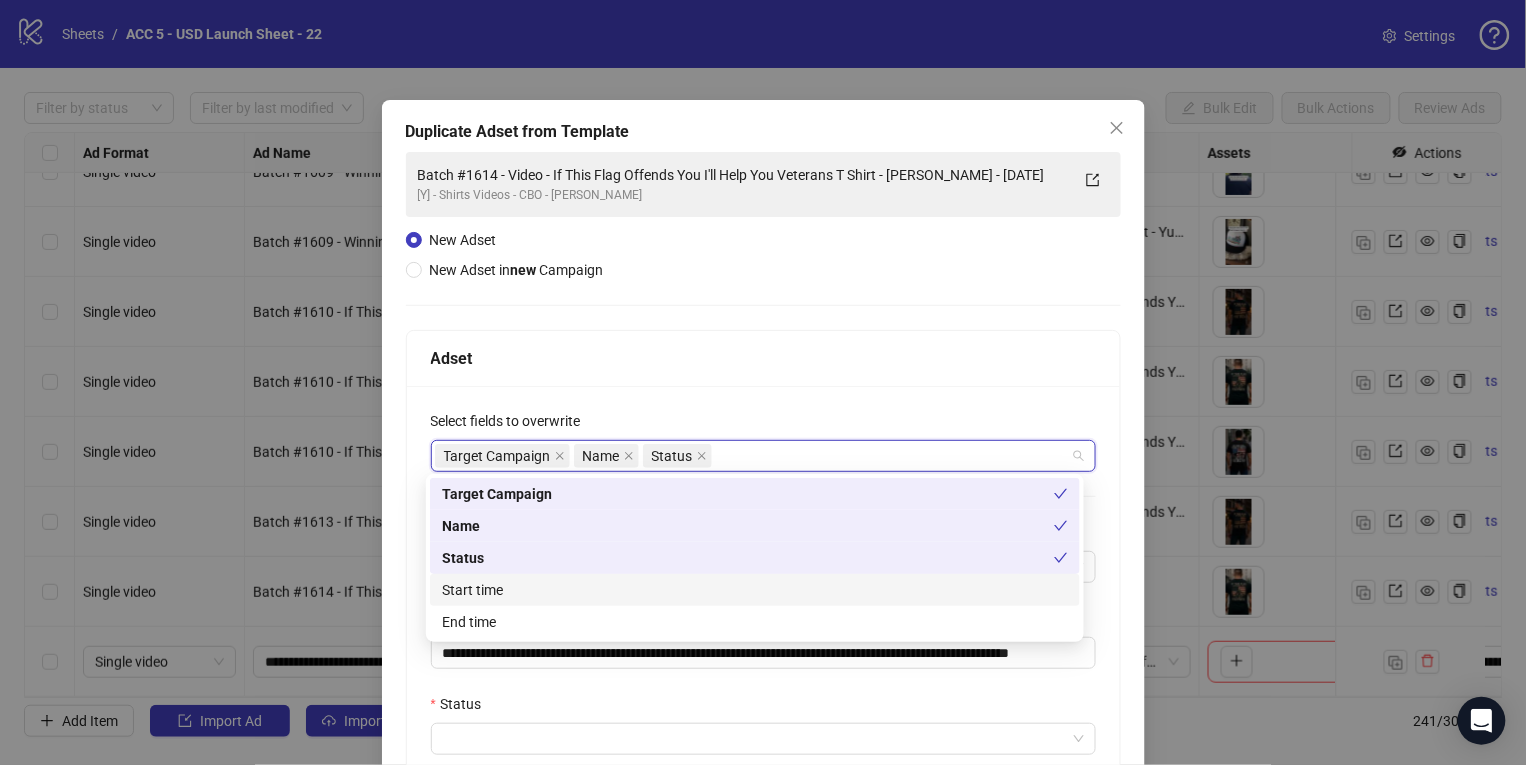 click on "Start time" at bounding box center [755, 590] 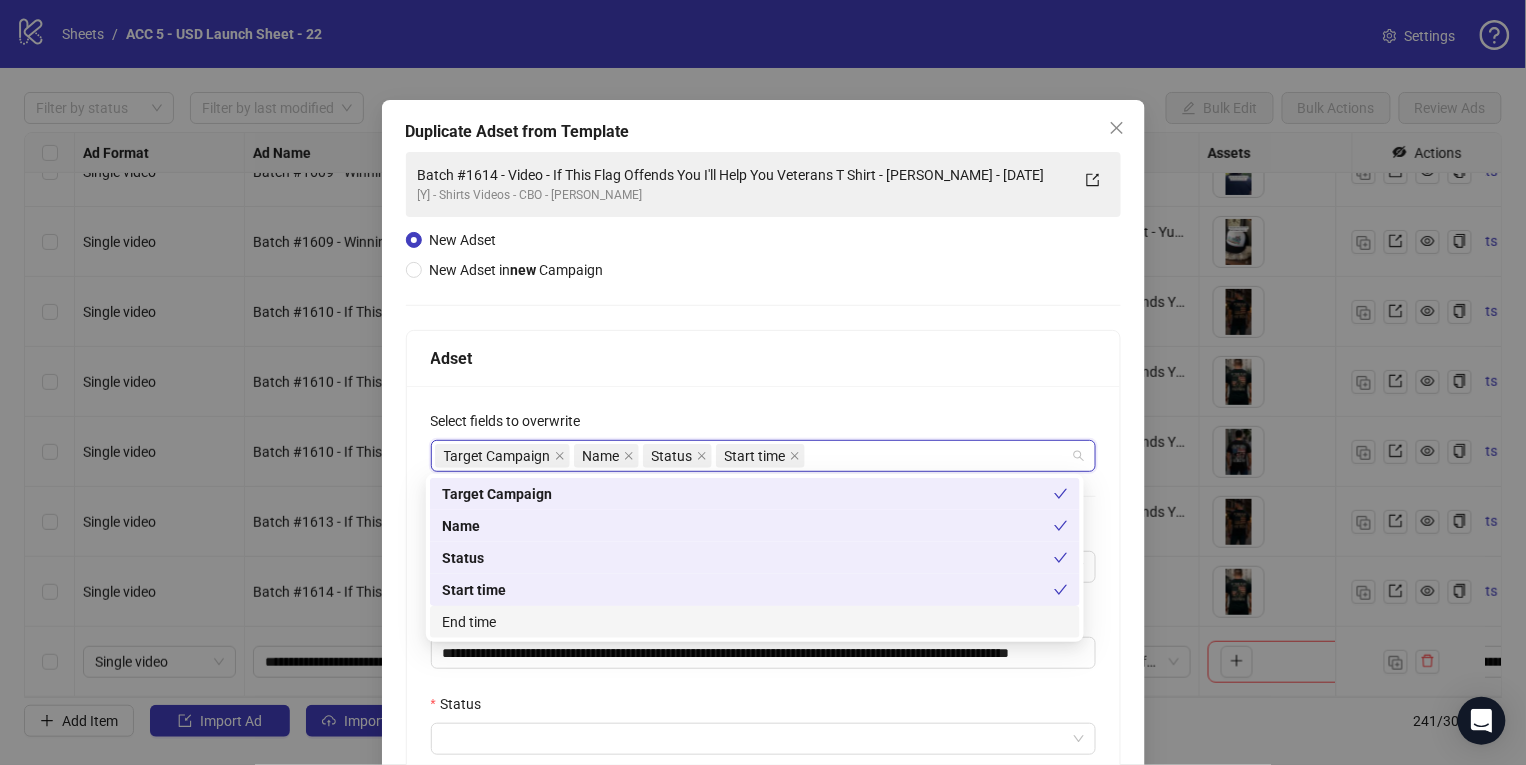 click on "End time" at bounding box center (755, 622) 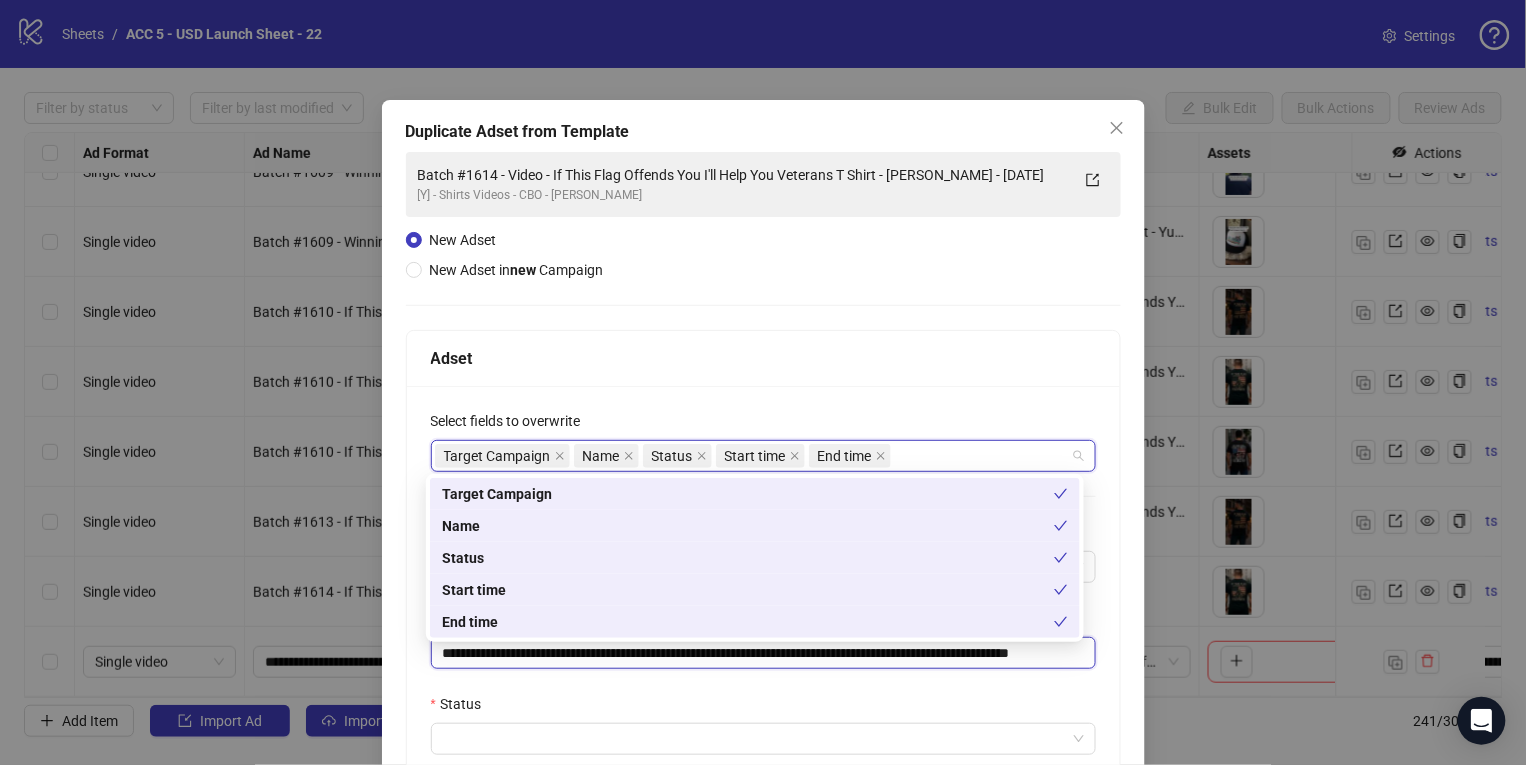click on "**********" at bounding box center (763, 653) 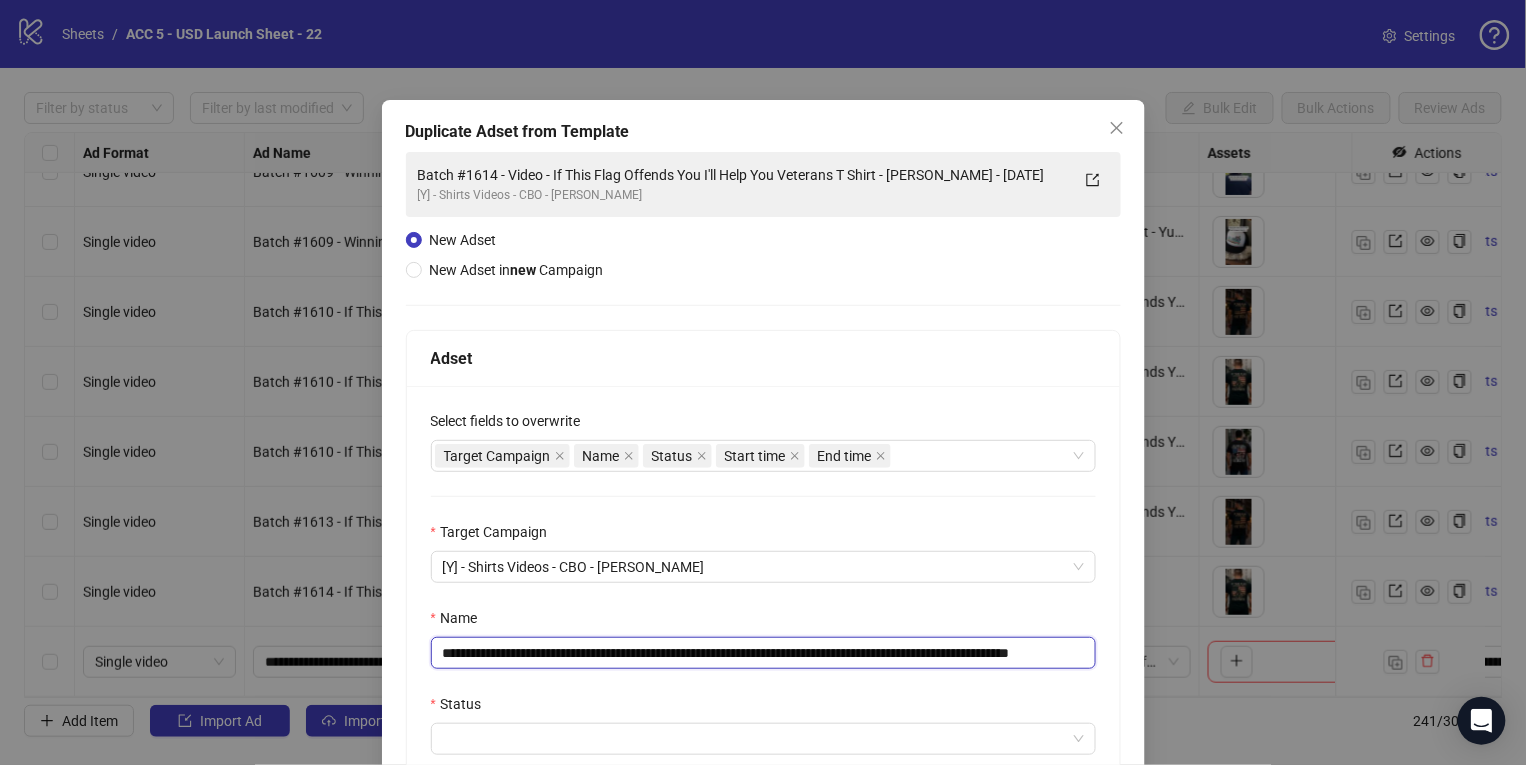click on "**********" at bounding box center (763, 653) 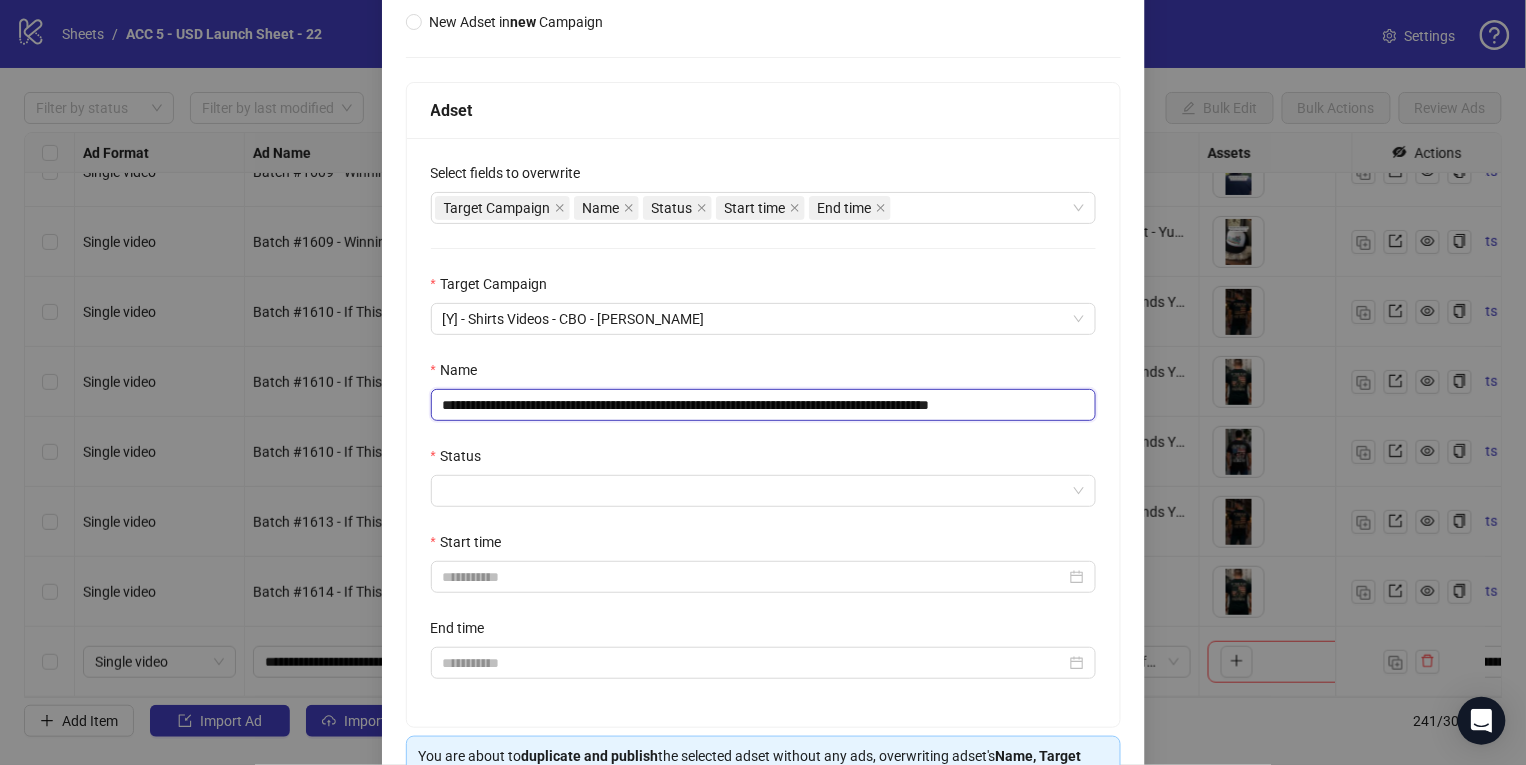 scroll, scrollTop: 253, scrollLeft: 0, axis: vertical 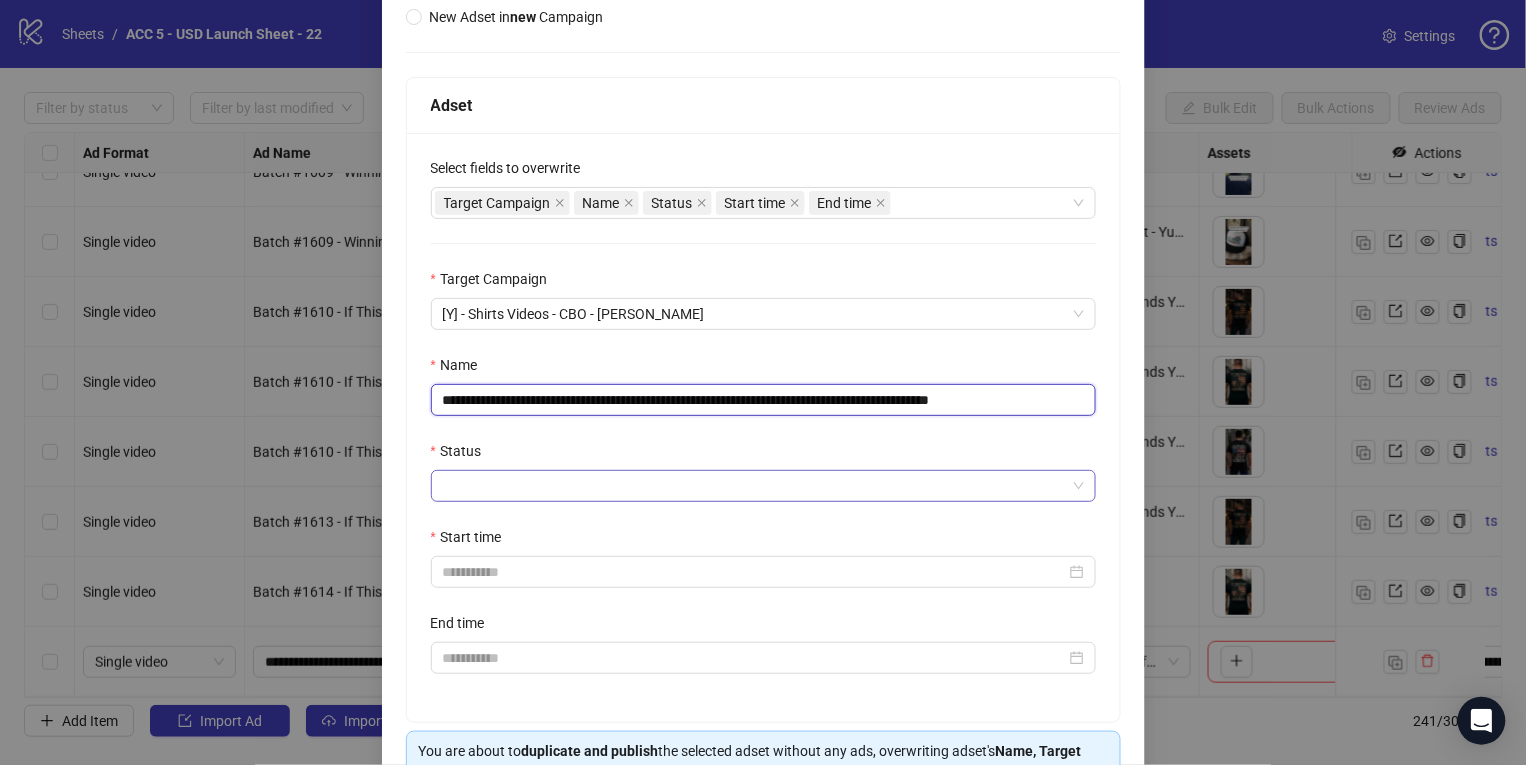 type on "**********" 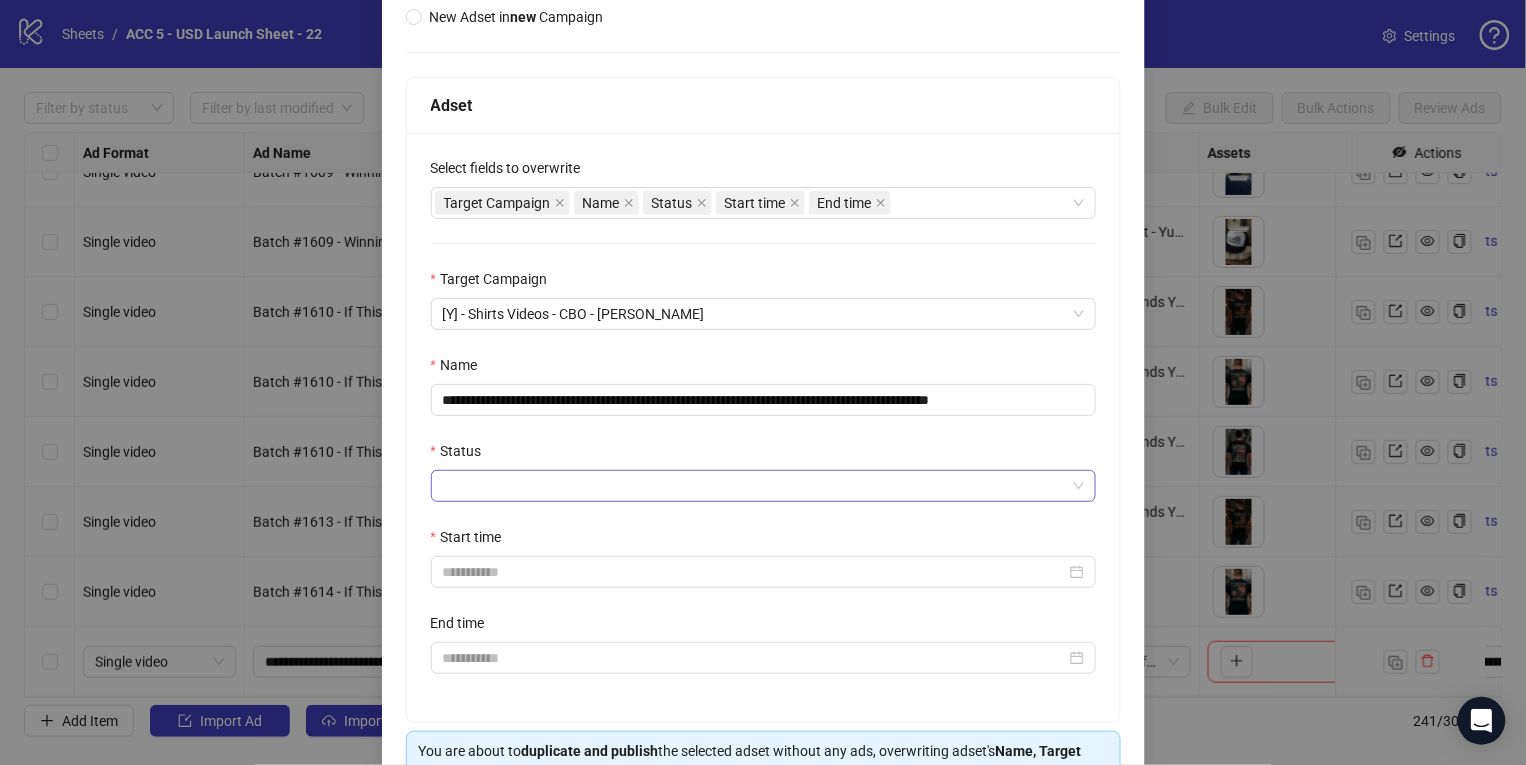 click on "Status" at bounding box center [754, 486] 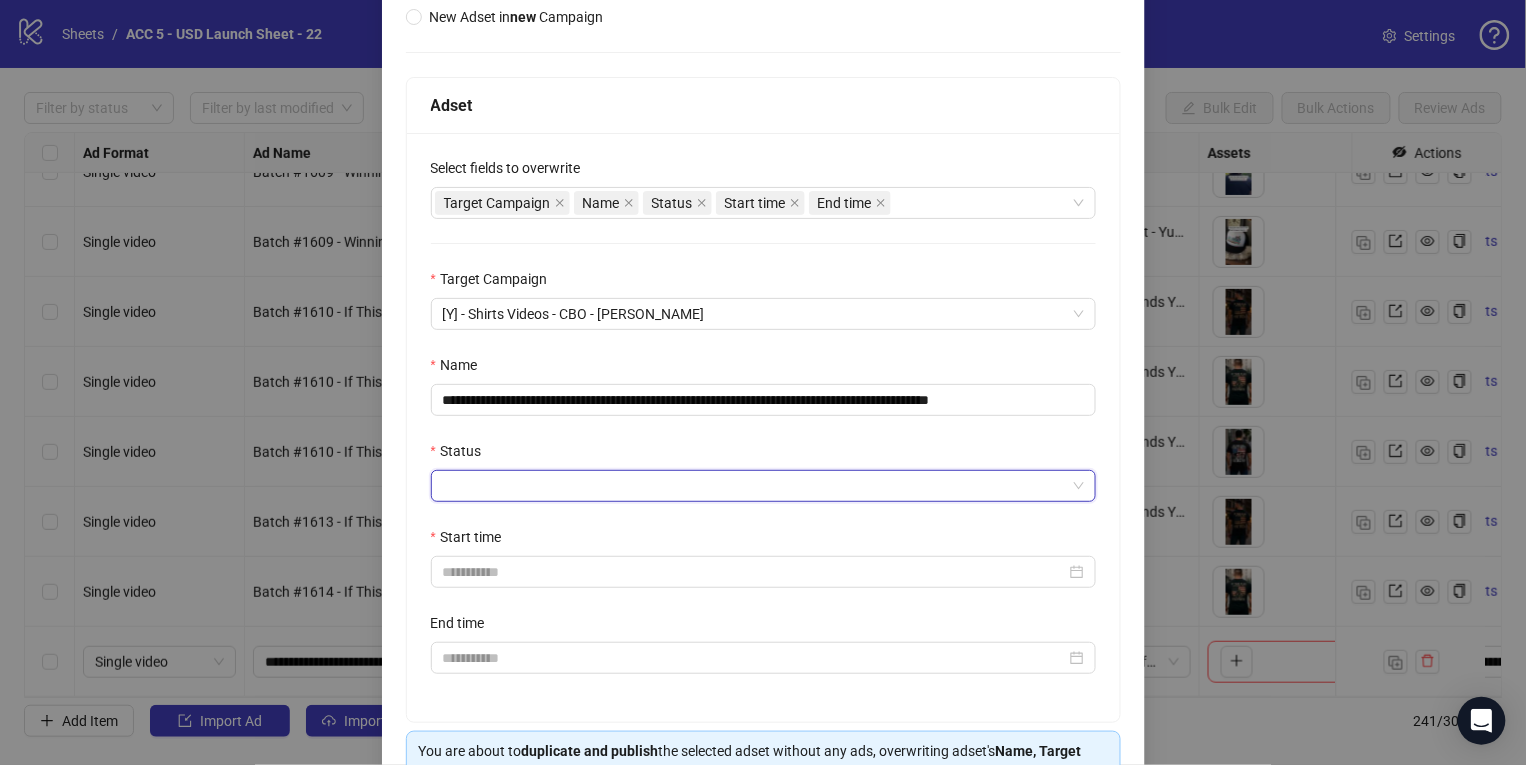 click on "ACTIVE" at bounding box center [426, 504] 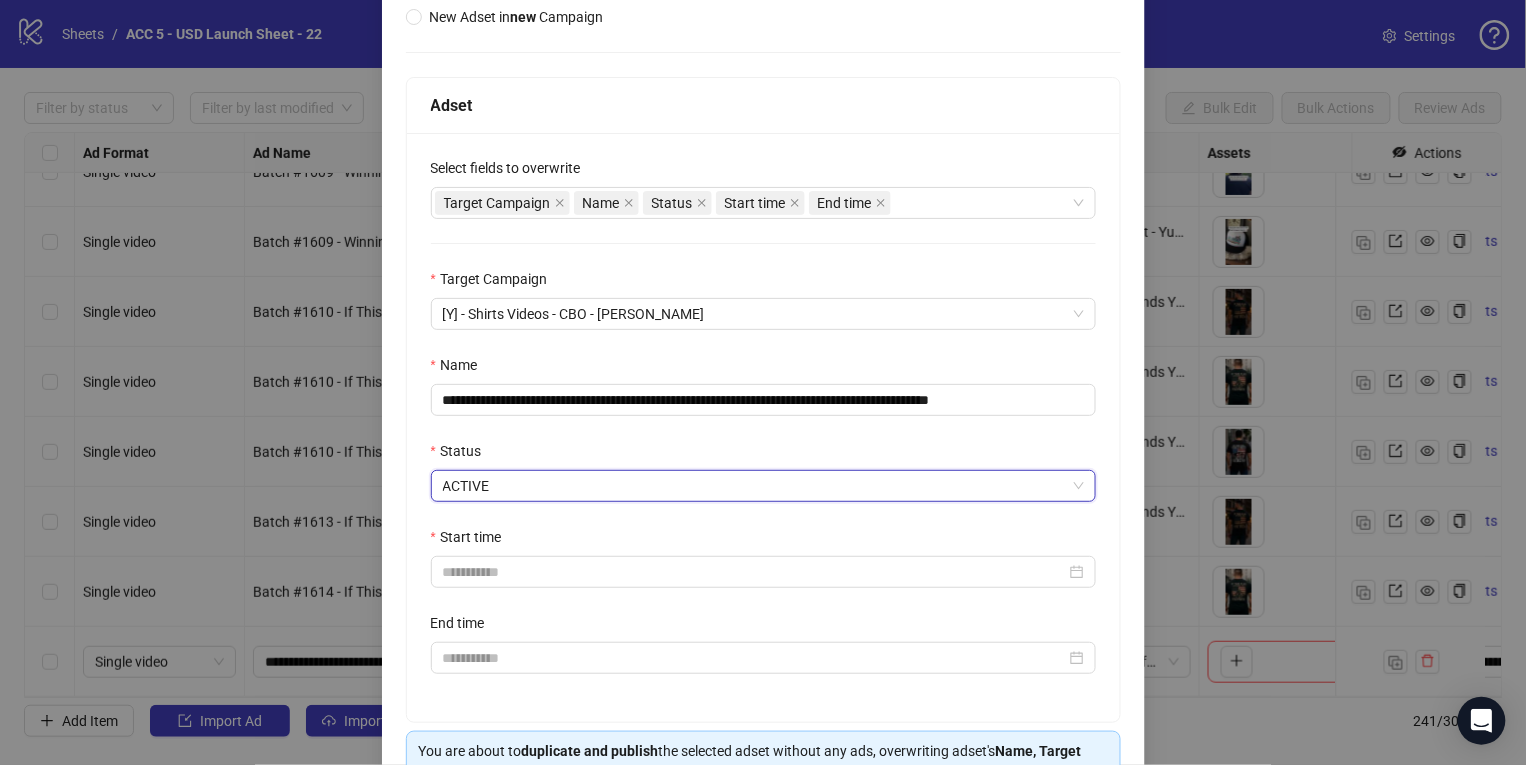 click on "**********" at bounding box center (763, 427) 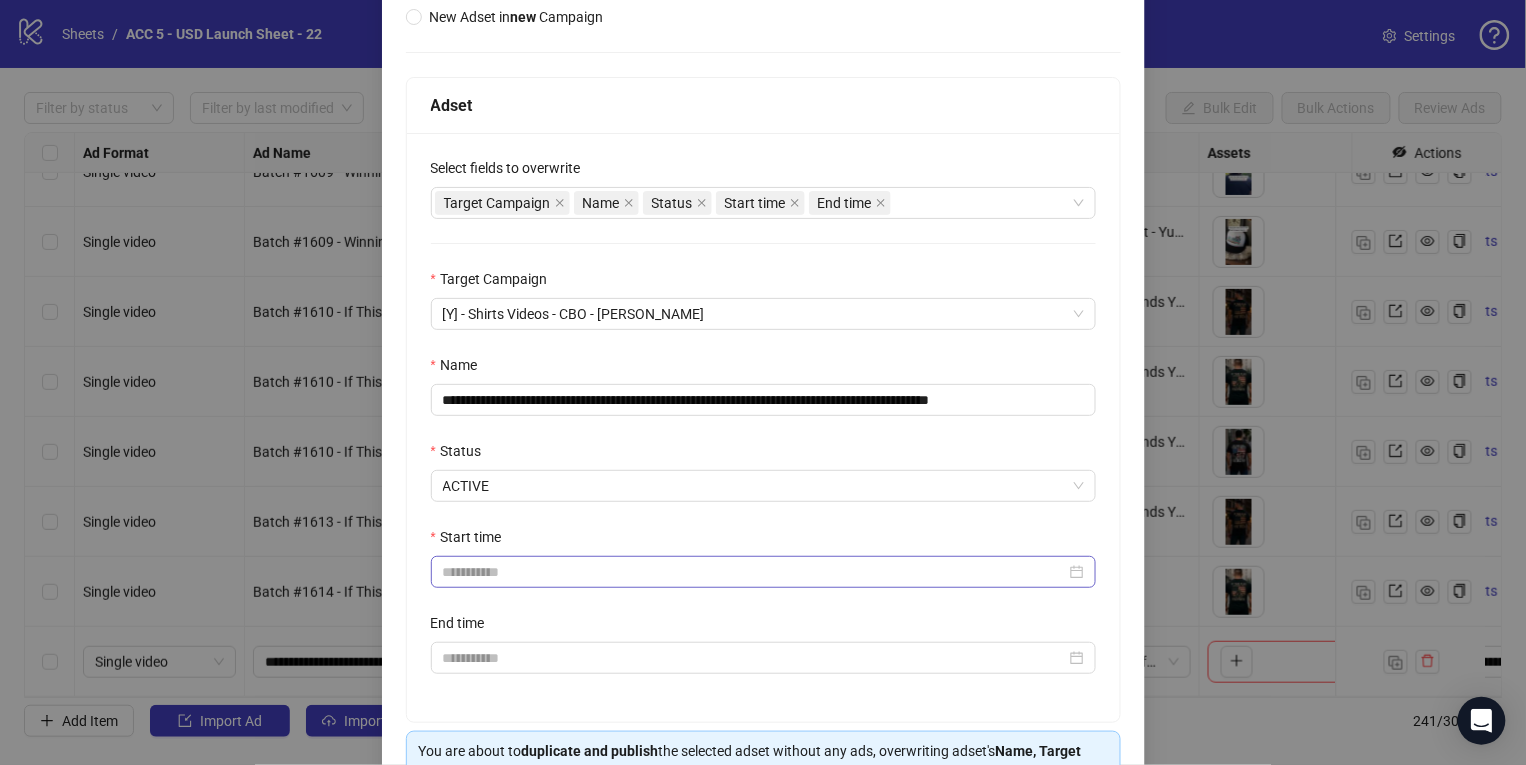 click at bounding box center (763, 572) 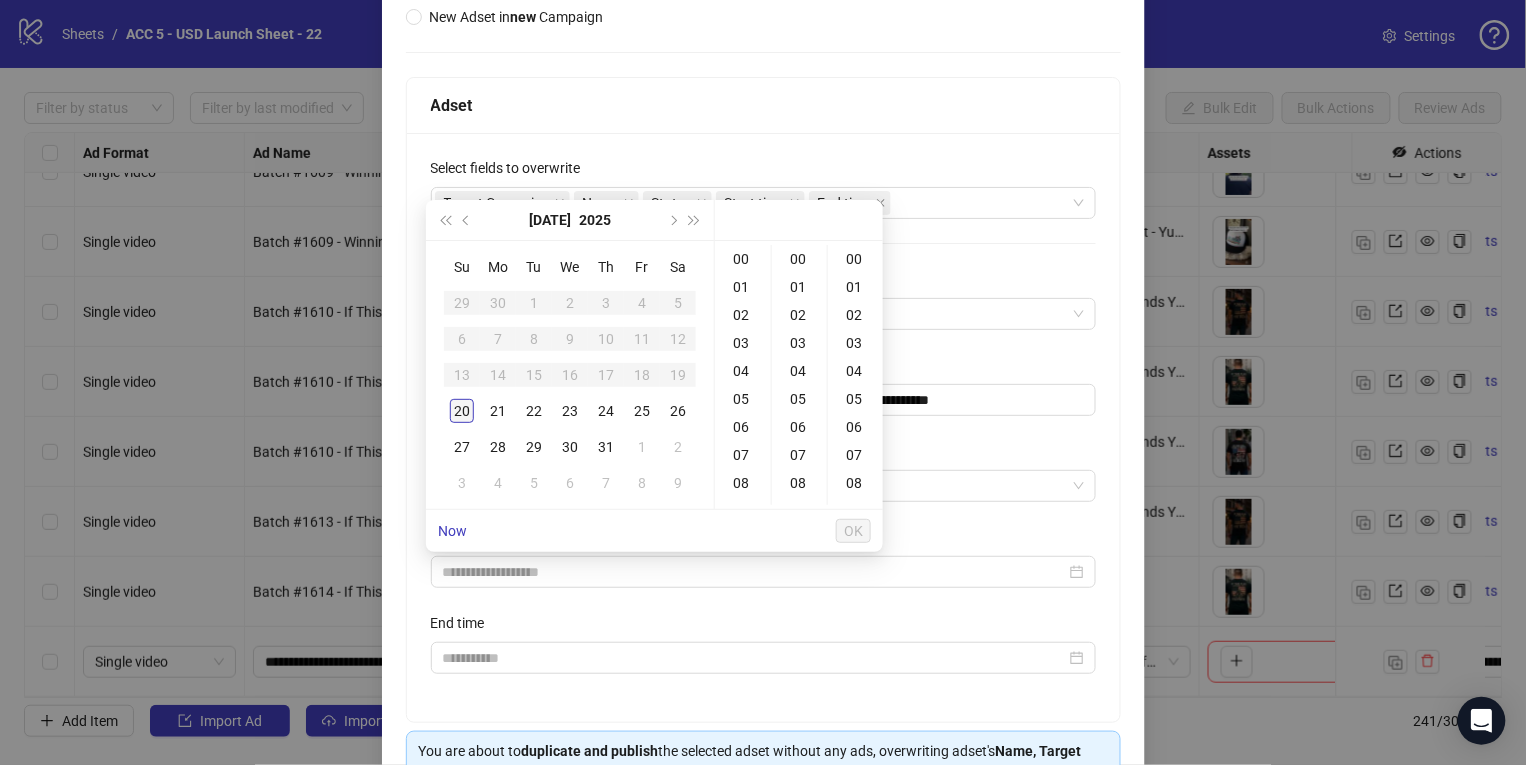 click on "20" at bounding box center [462, 411] 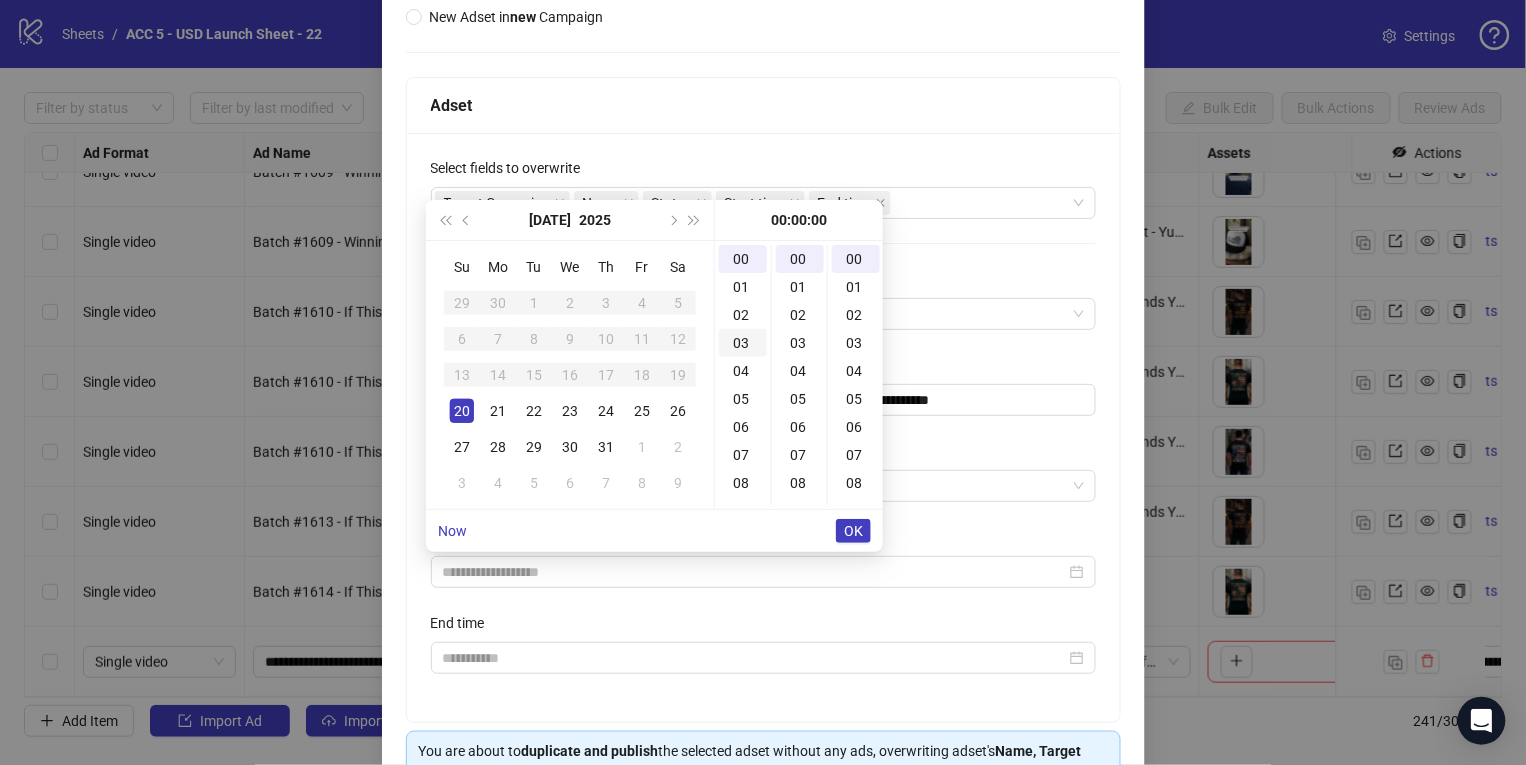 click on "03" at bounding box center [743, 343] 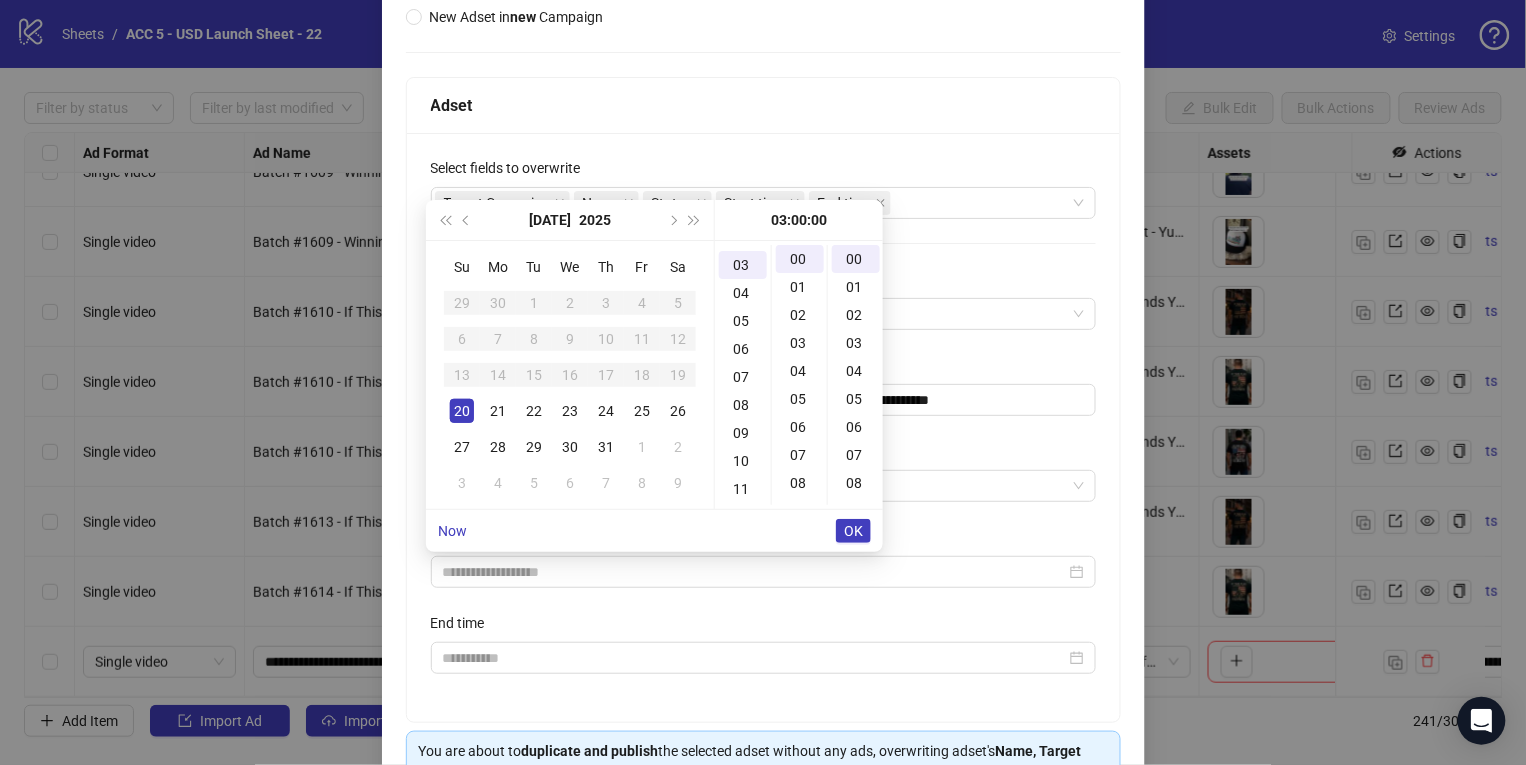 type on "**********" 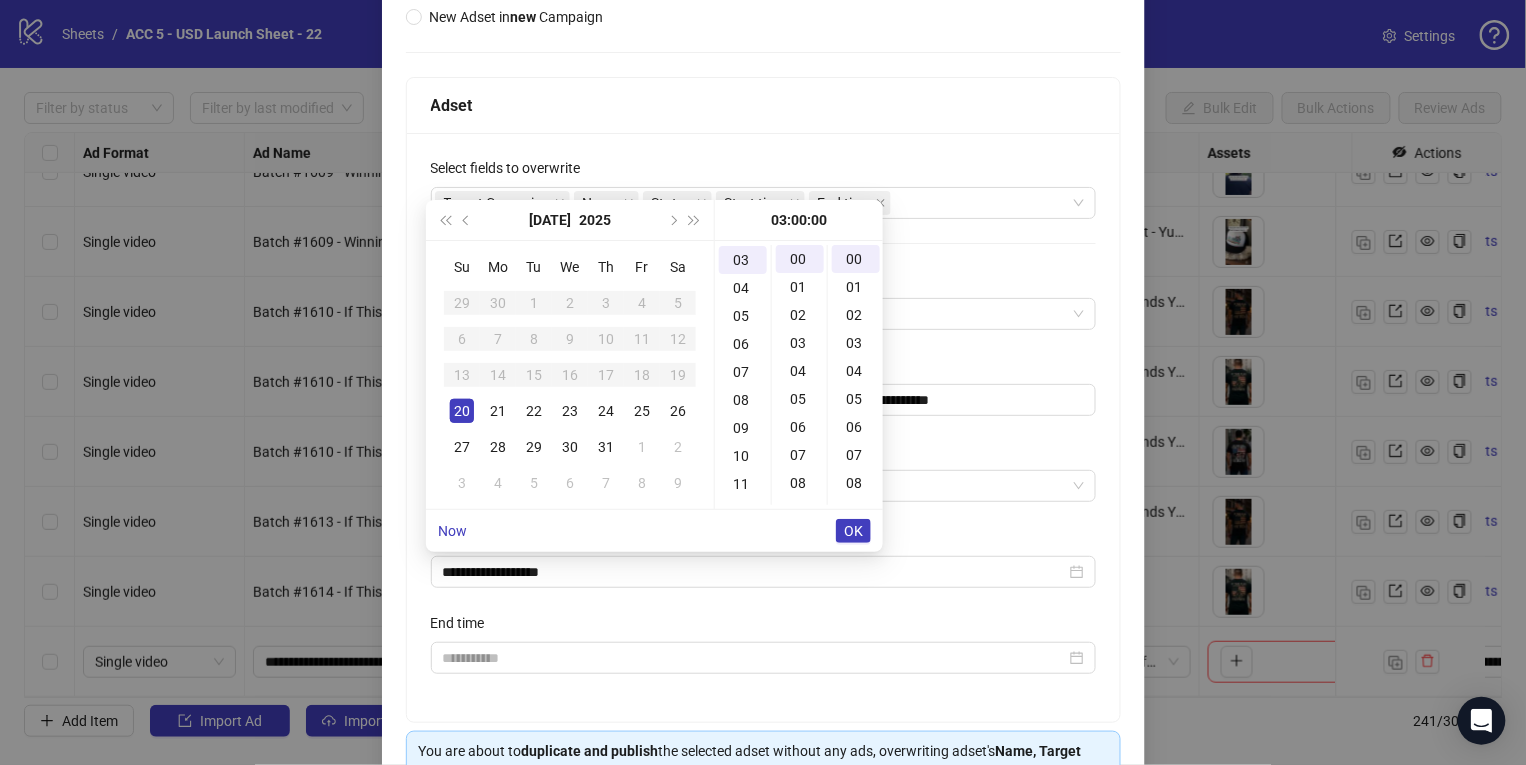 click on "OK" at bounding box center (853, 531) 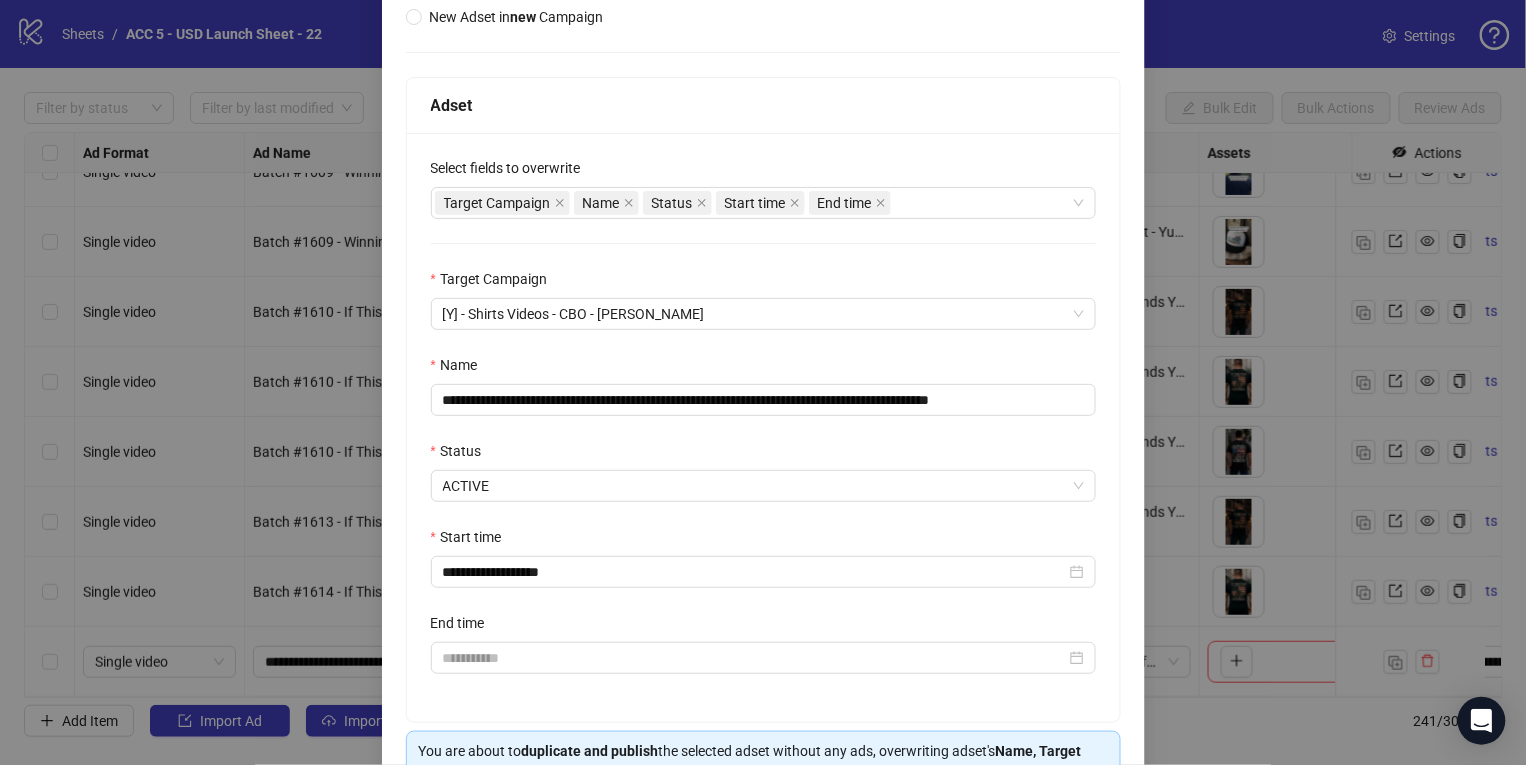 scroll, scrollTop: 365, scrollLeft: 0, axis: vertical 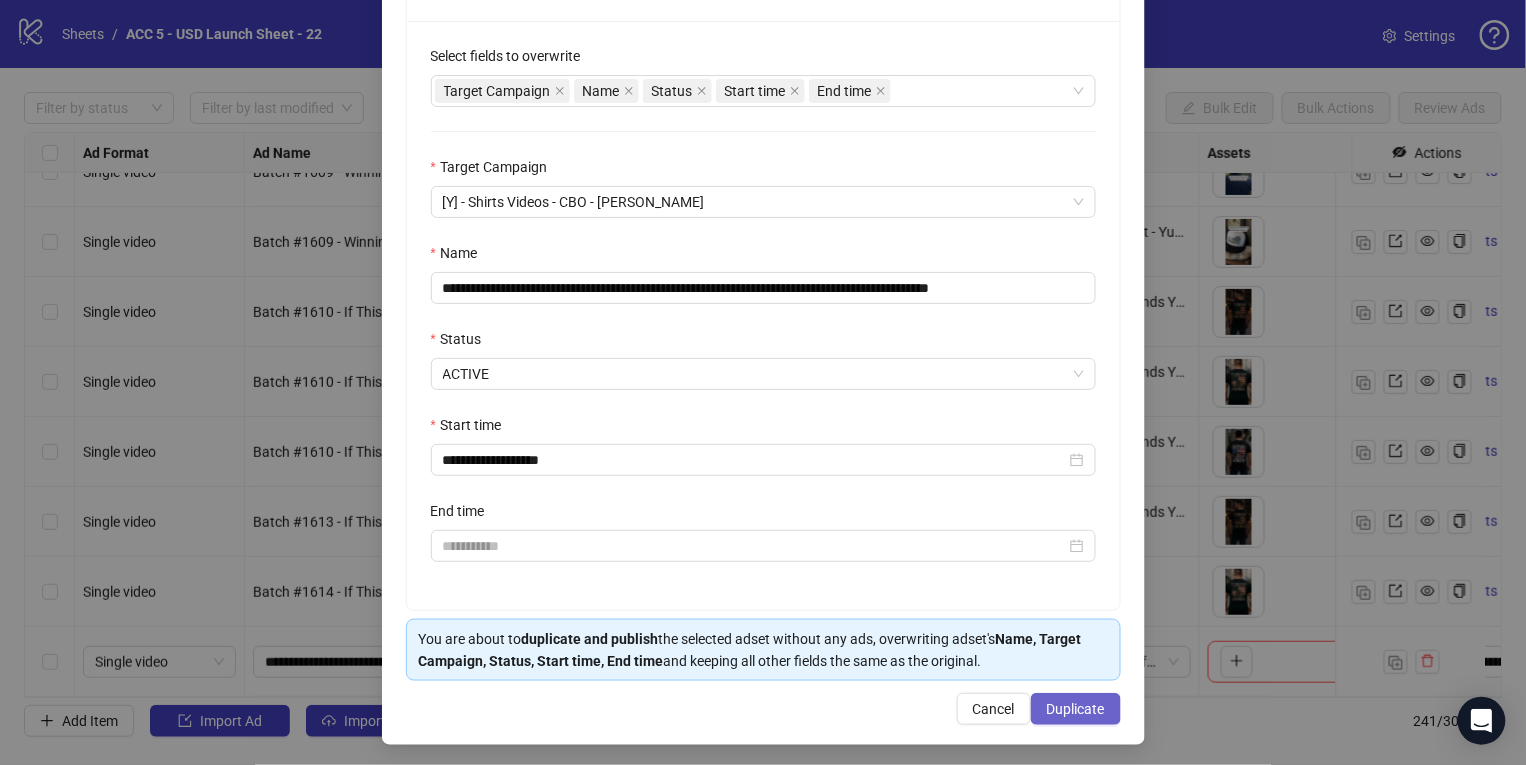 click on "Duplicate" at bounding box center [1076, 709] 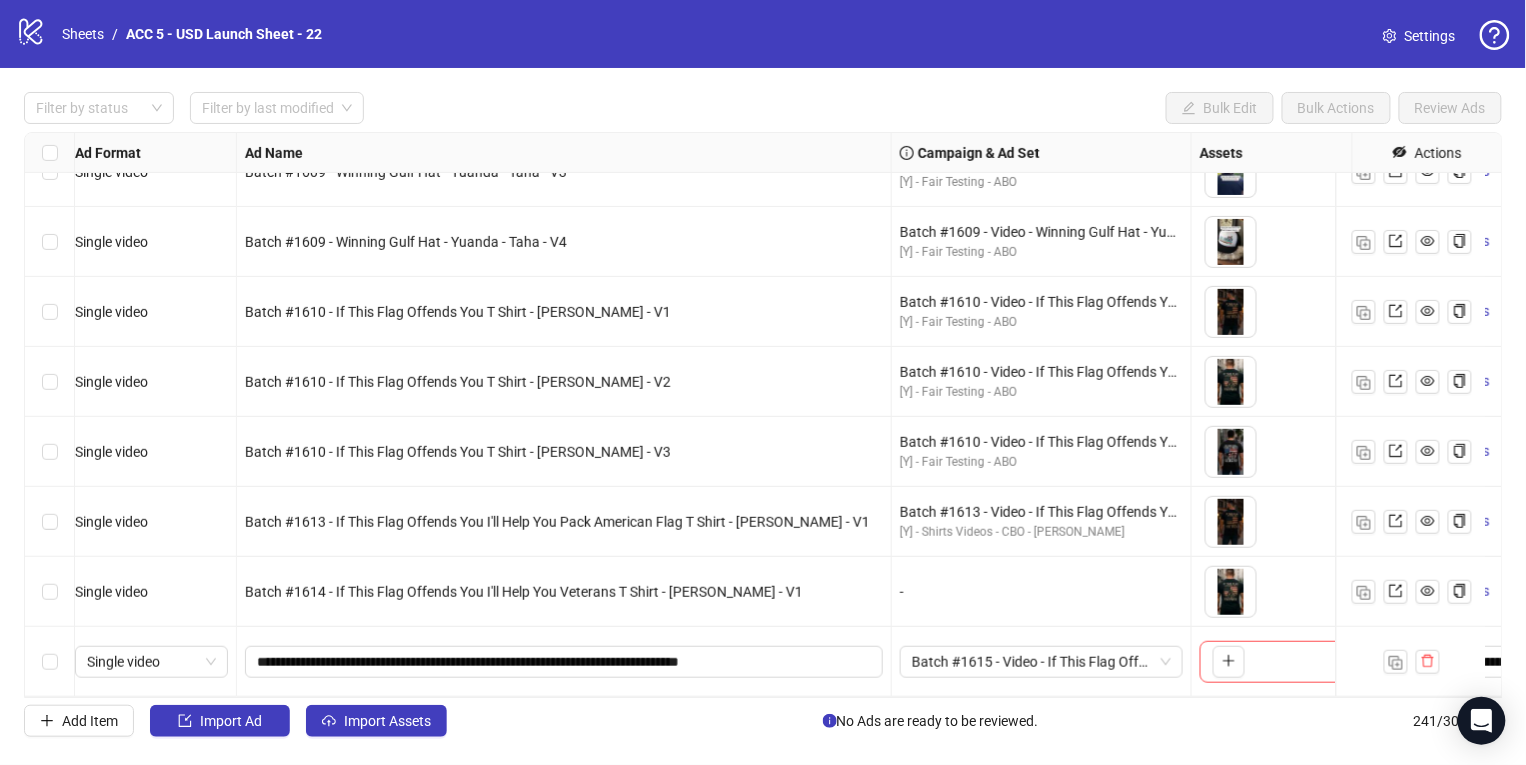 scroll, scrollTop: 16361, scrollLeft: 671, axis: both 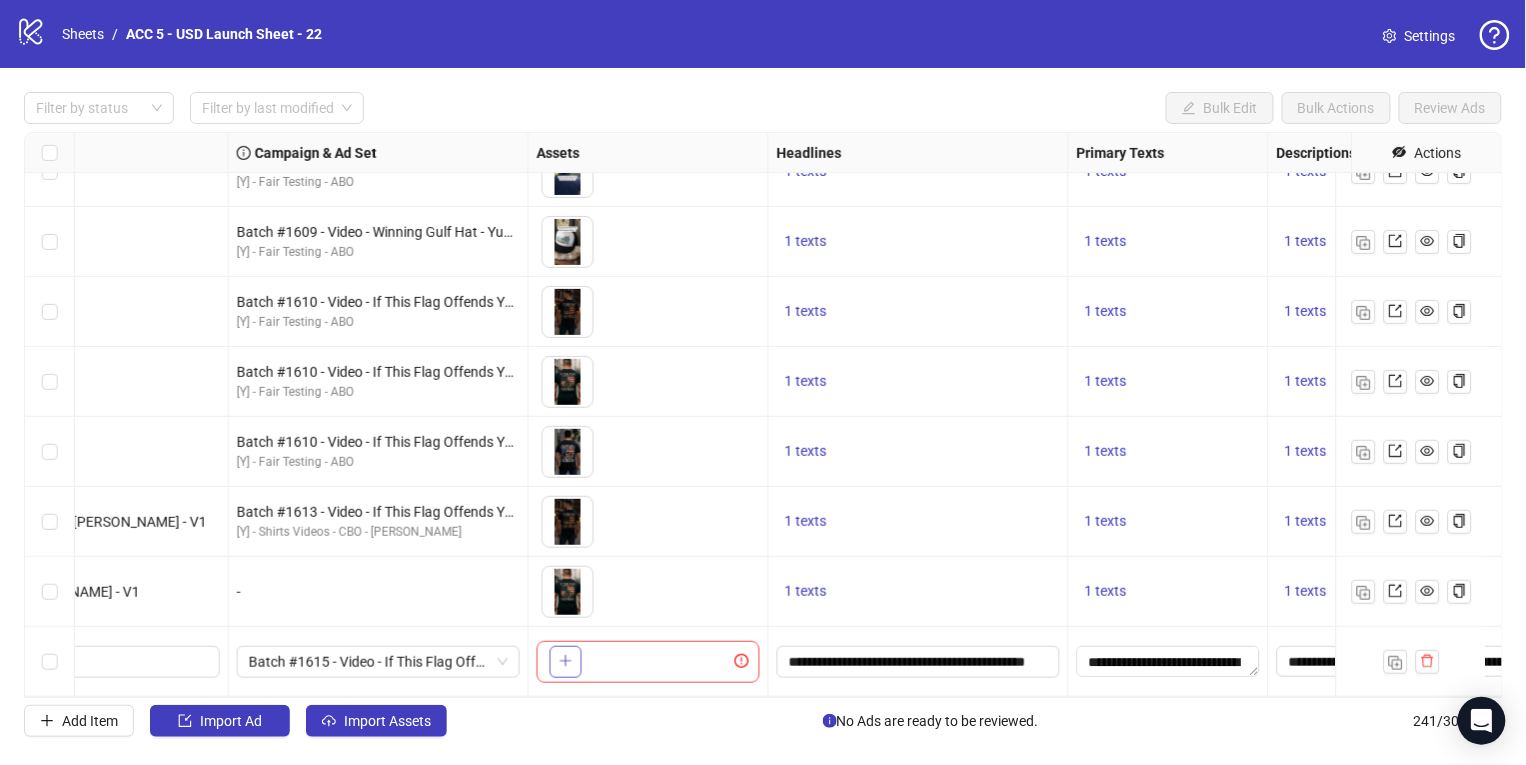 click 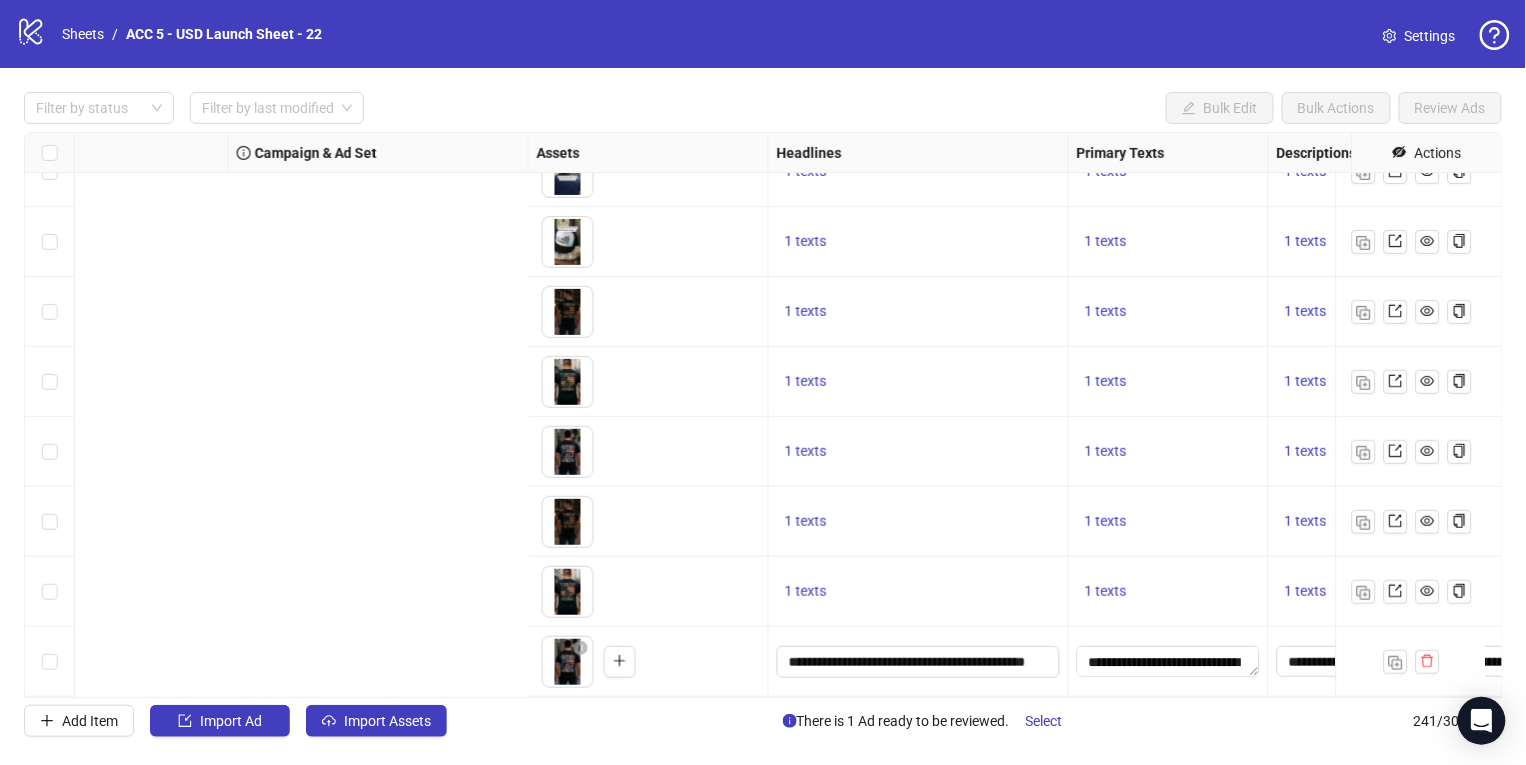 scroll, scrollTop: 16361, scrollLeft: 1467, axis: both 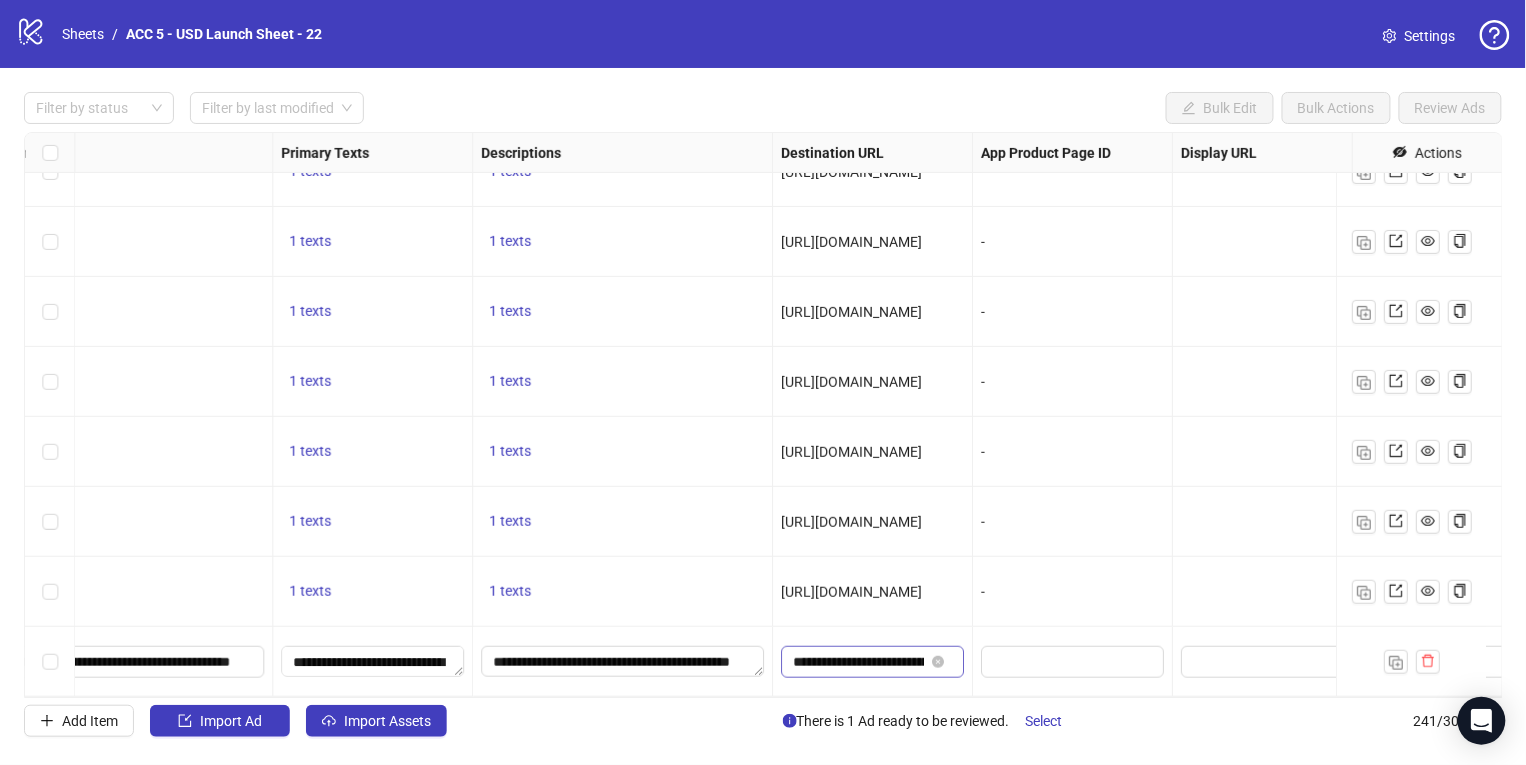click at bounding box center (940, 662) 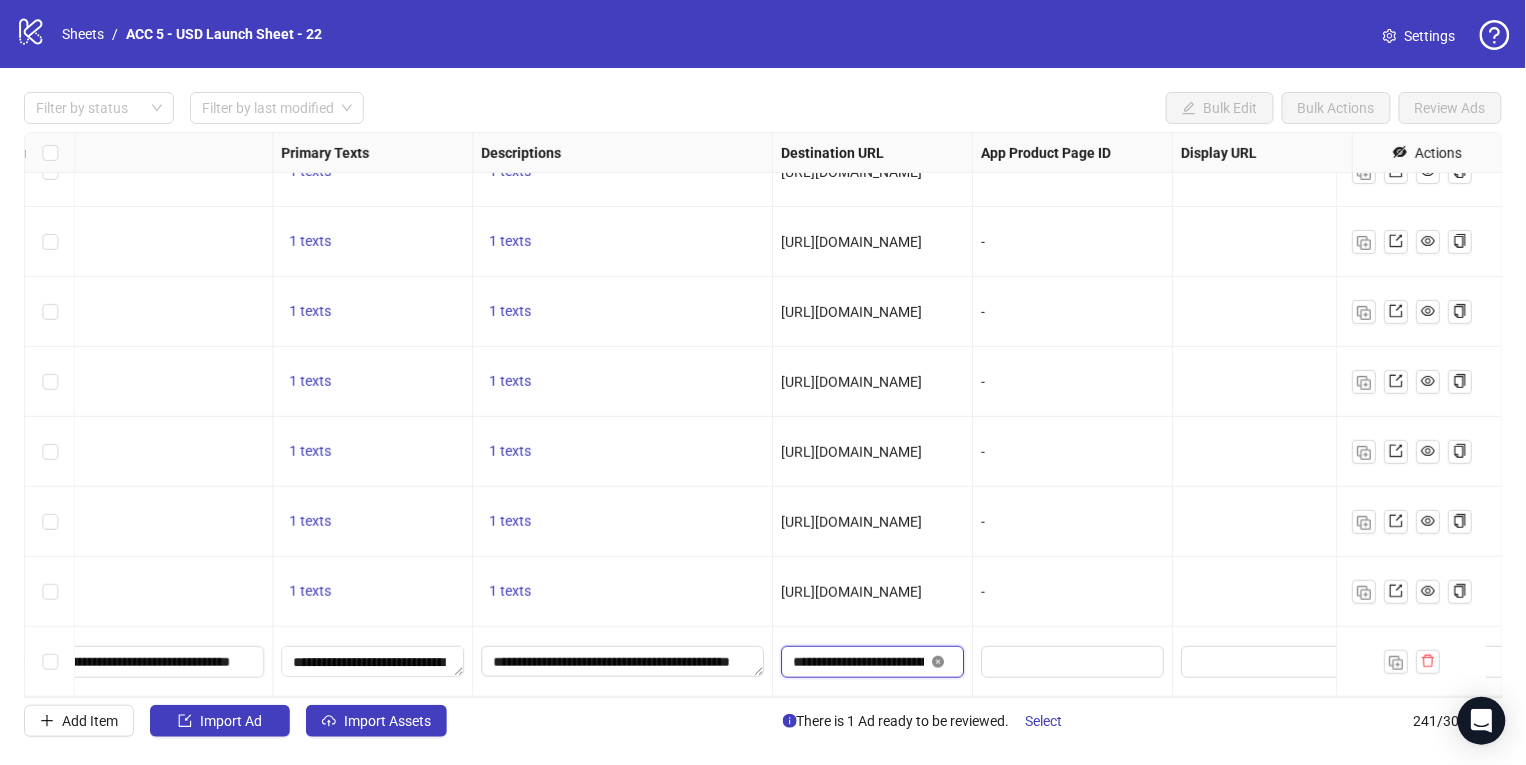 scroll, scrollTop: 0, scrollLeft: 514, axis: horizontal 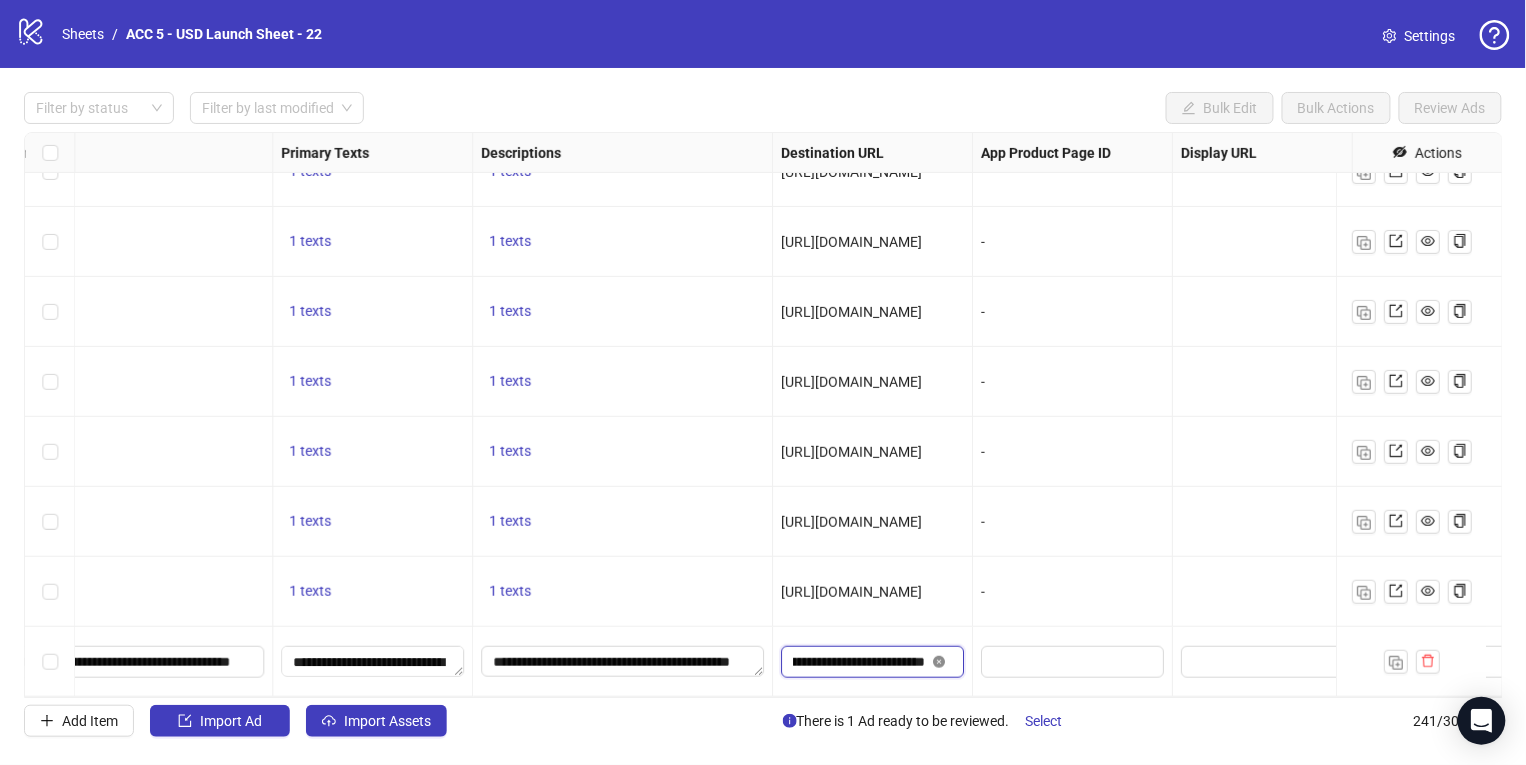 click 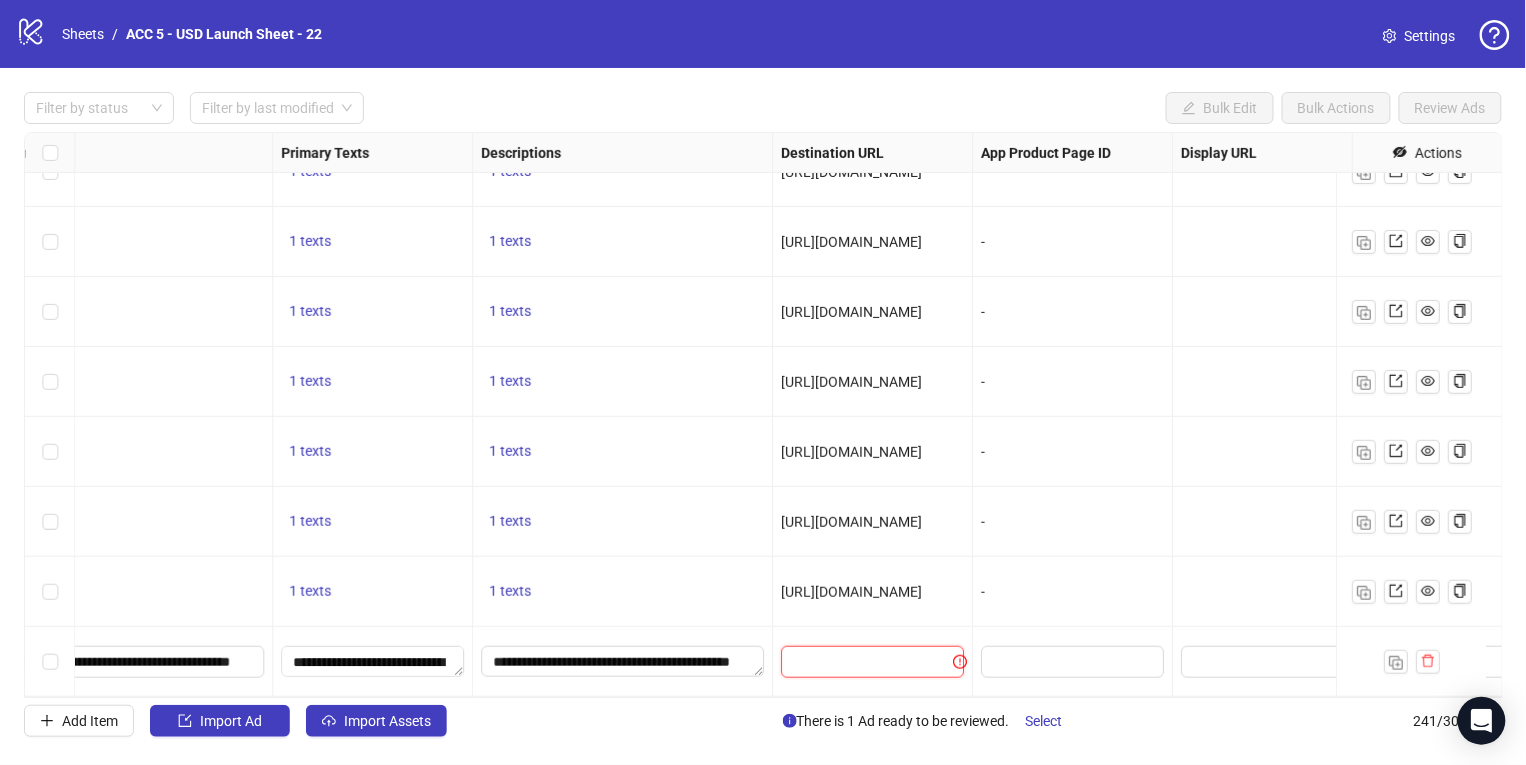 scroll, scrollTop: 0, scrollLeft: 0, axis: both 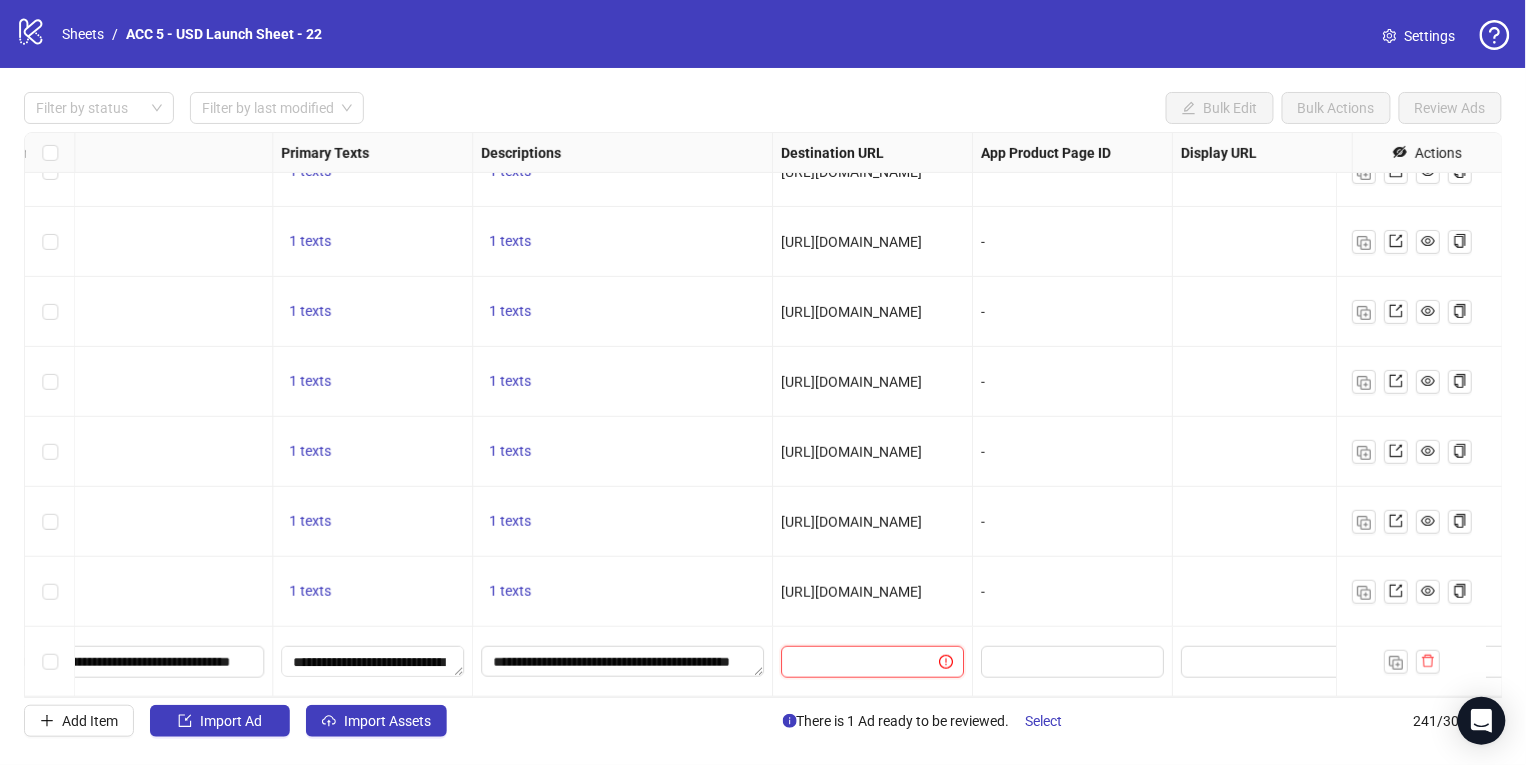 paste on "**********" 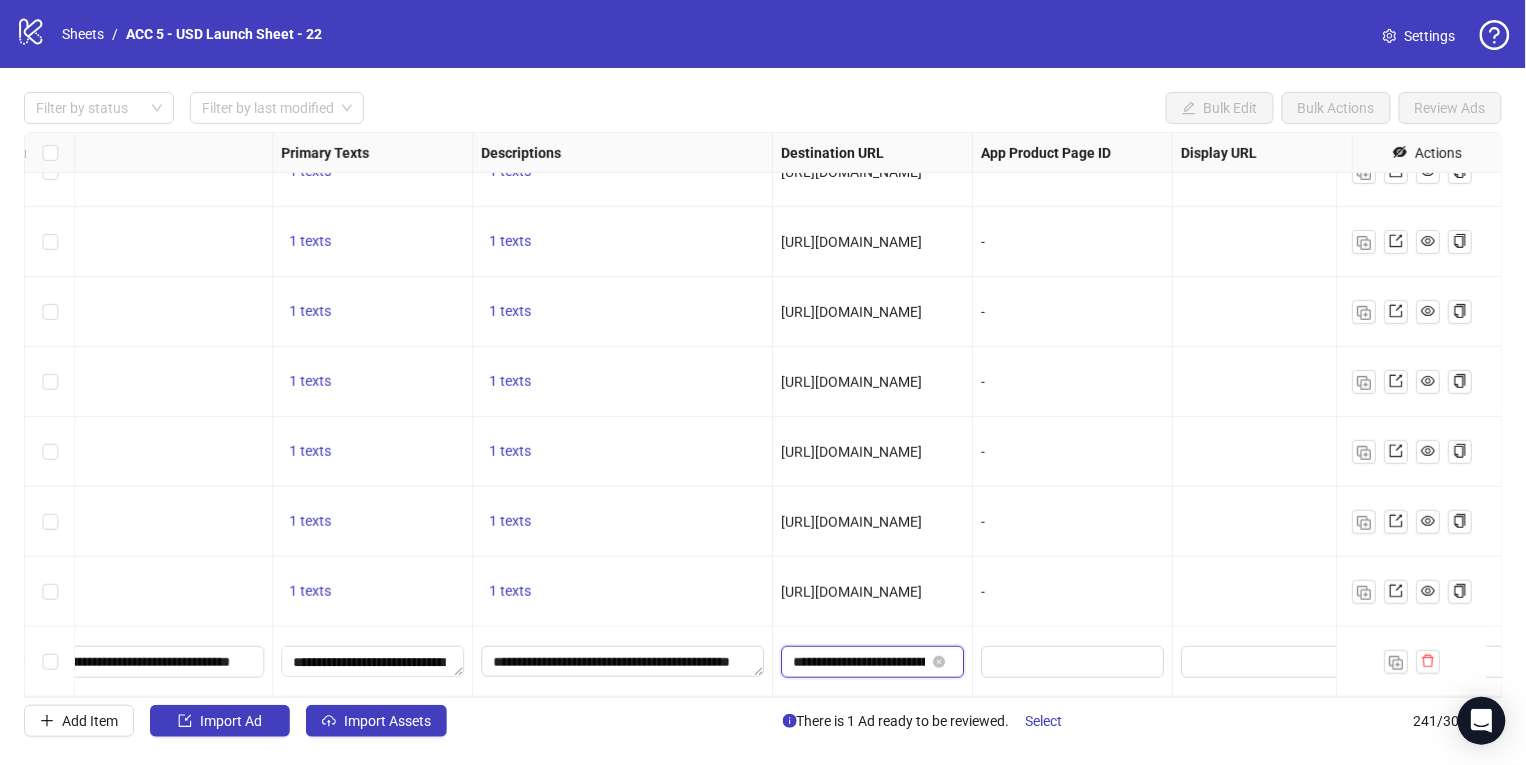 scroll, scrollTop: 0, scrollLeft: 412, axis: horizontal 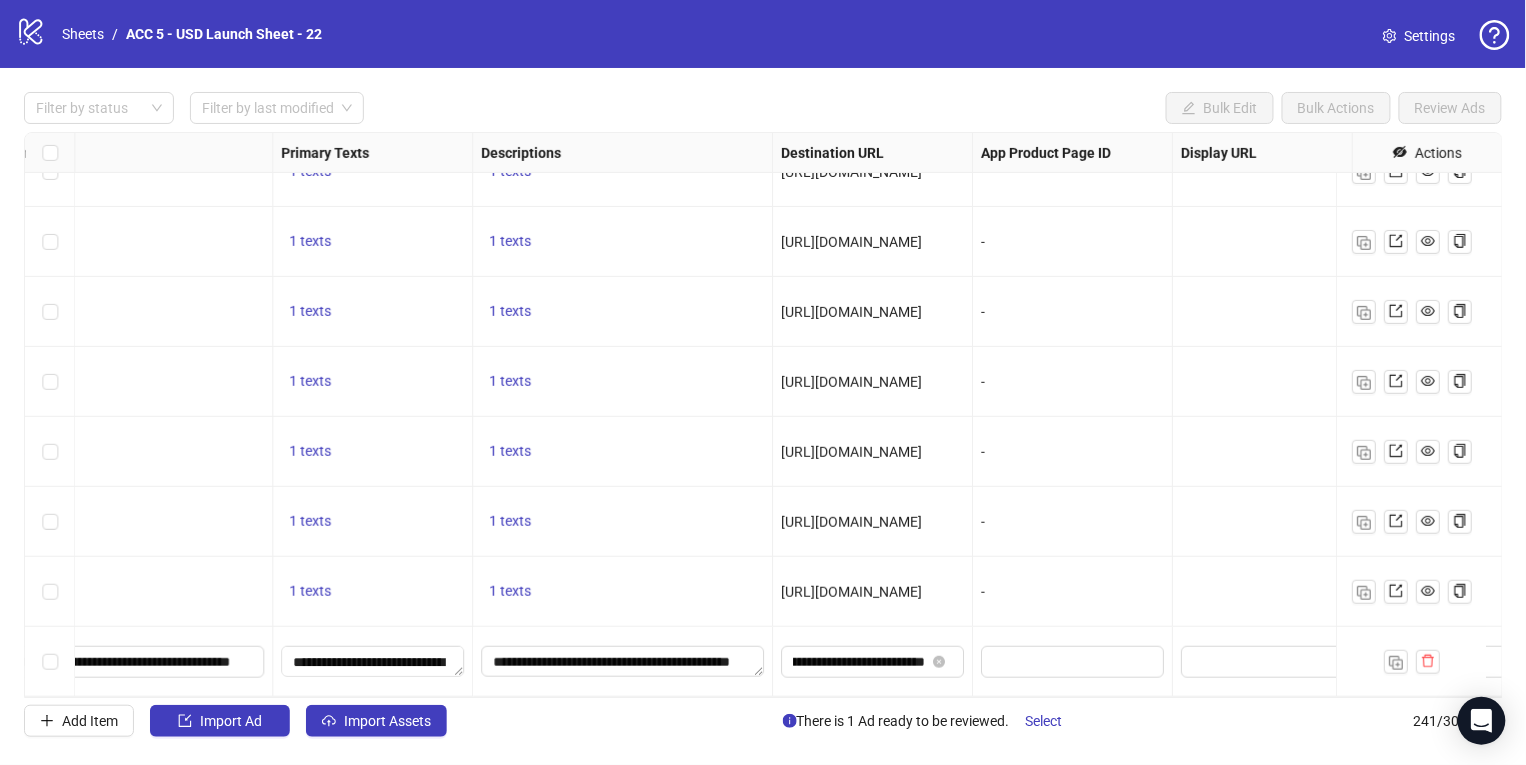 click on "-" at bounding box center [1073, 522] 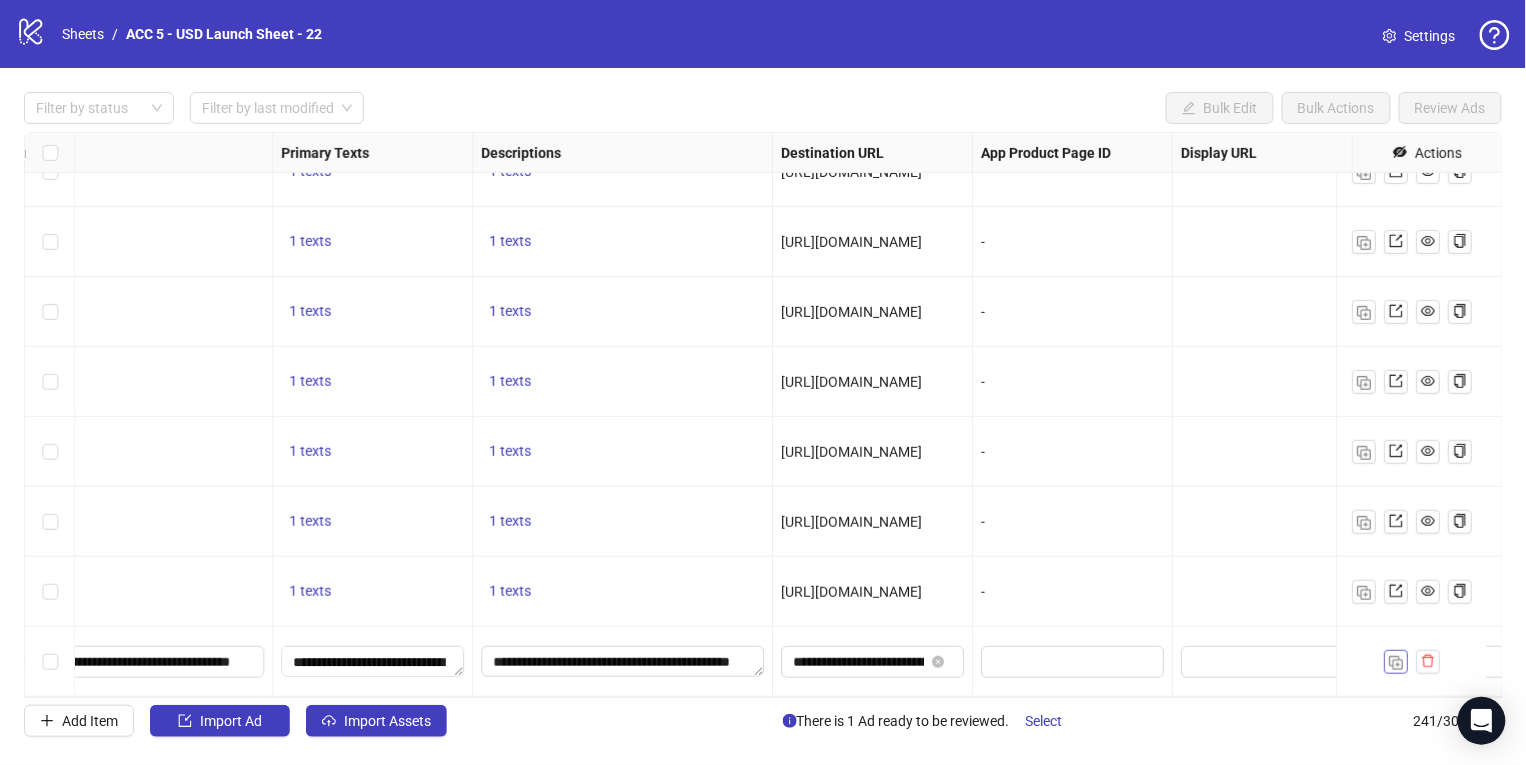 click at bounding box center [1396, 663] 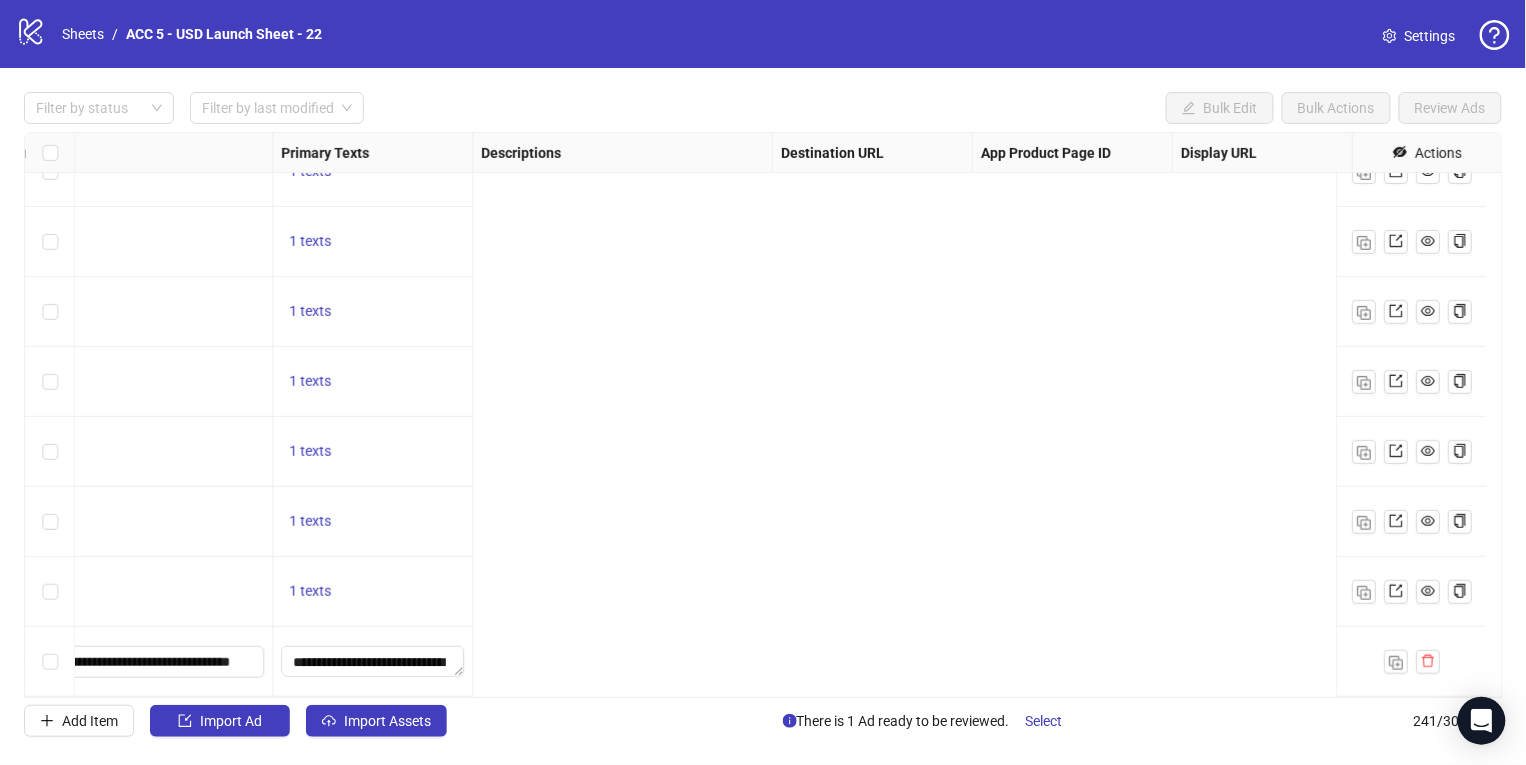 scroll, scrollTop: 16361, scrollLeft: 0, axis: vertical 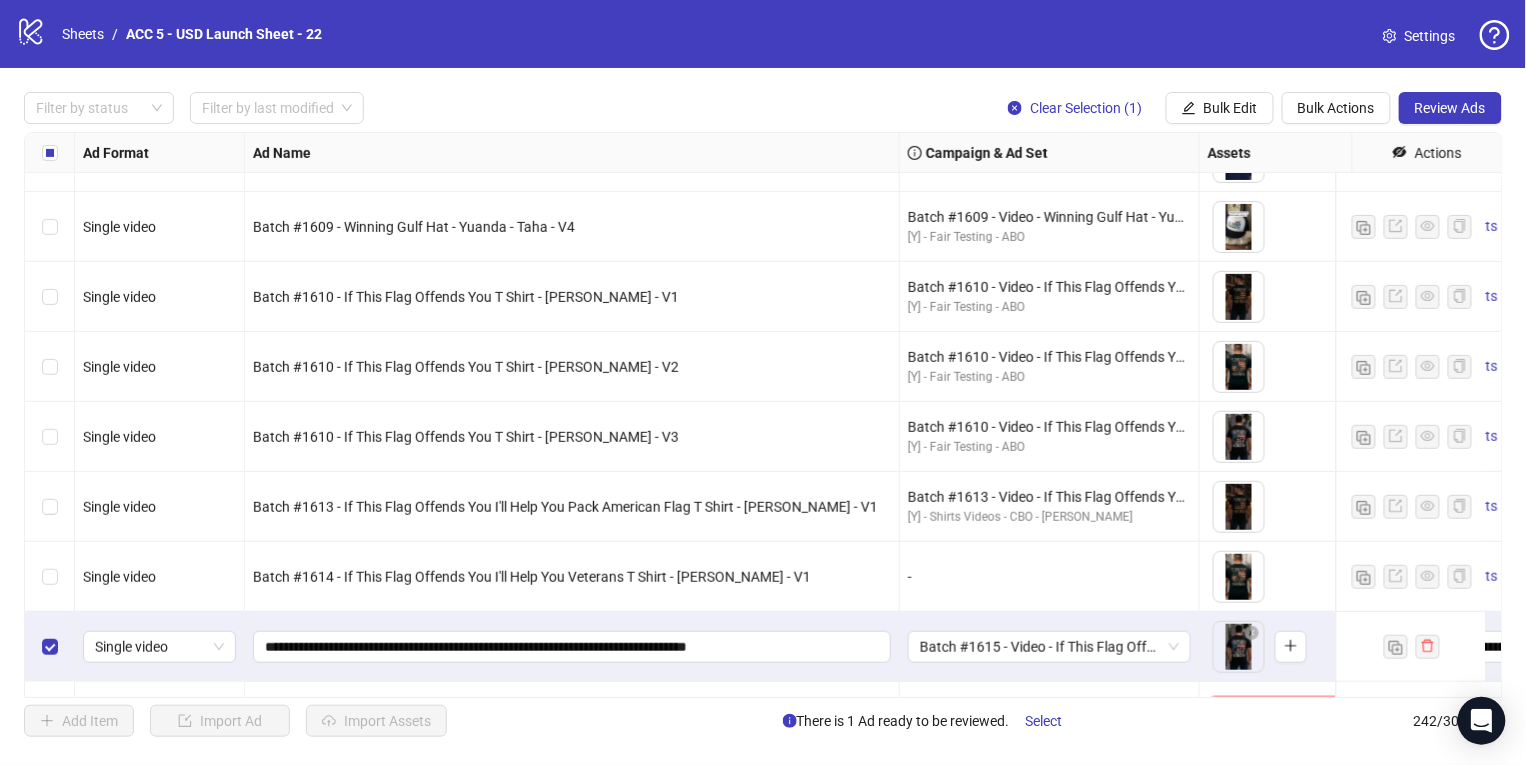 click on "Review Ads" at bounding box center (1450, 108) 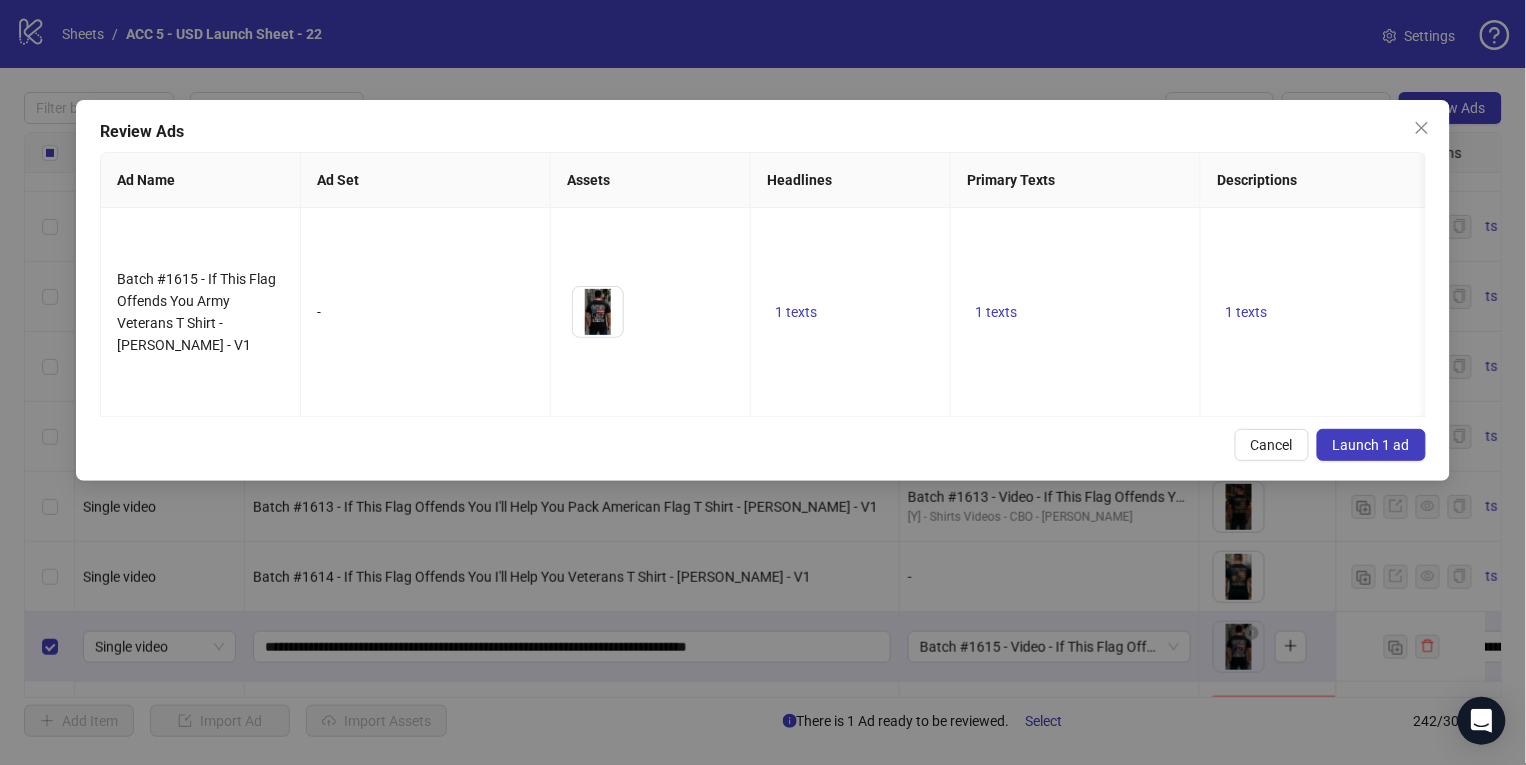 click on "Launch 1 ad" at bounding box center [1371, 445] 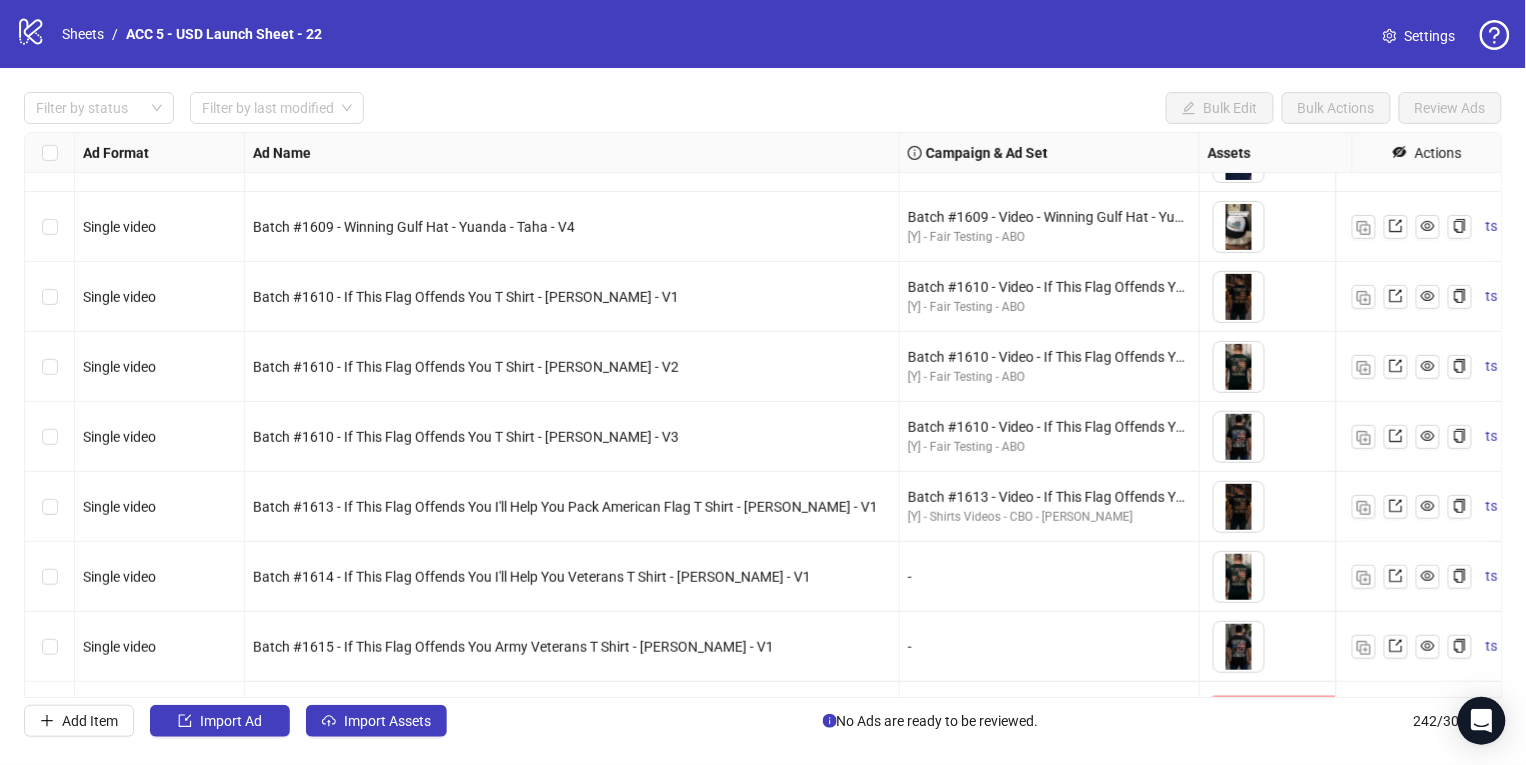 scroll, scrollTop: 16431, scrollLeft: 0, axis: vertical 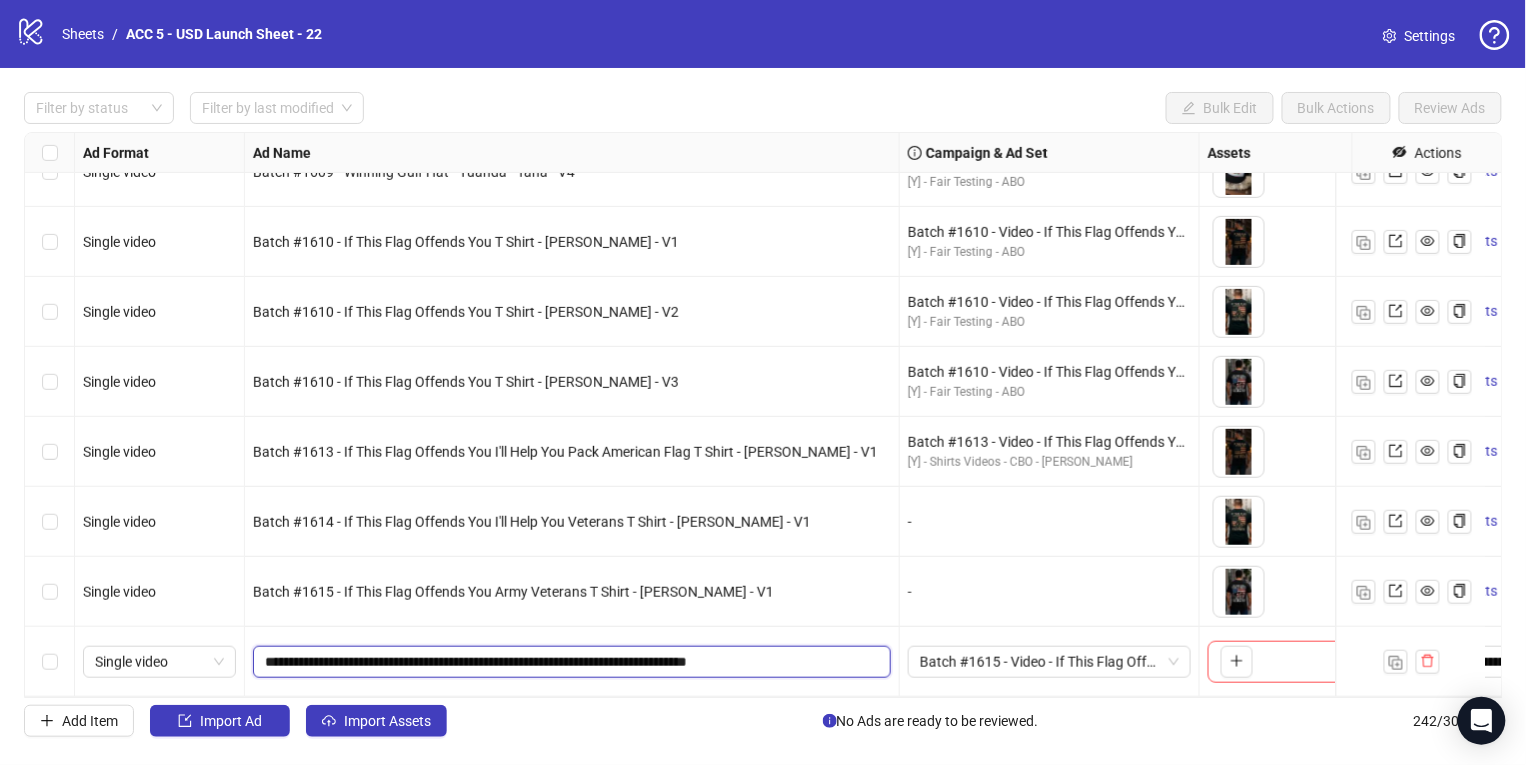 click on "**********" at bounding box center [570, 662] 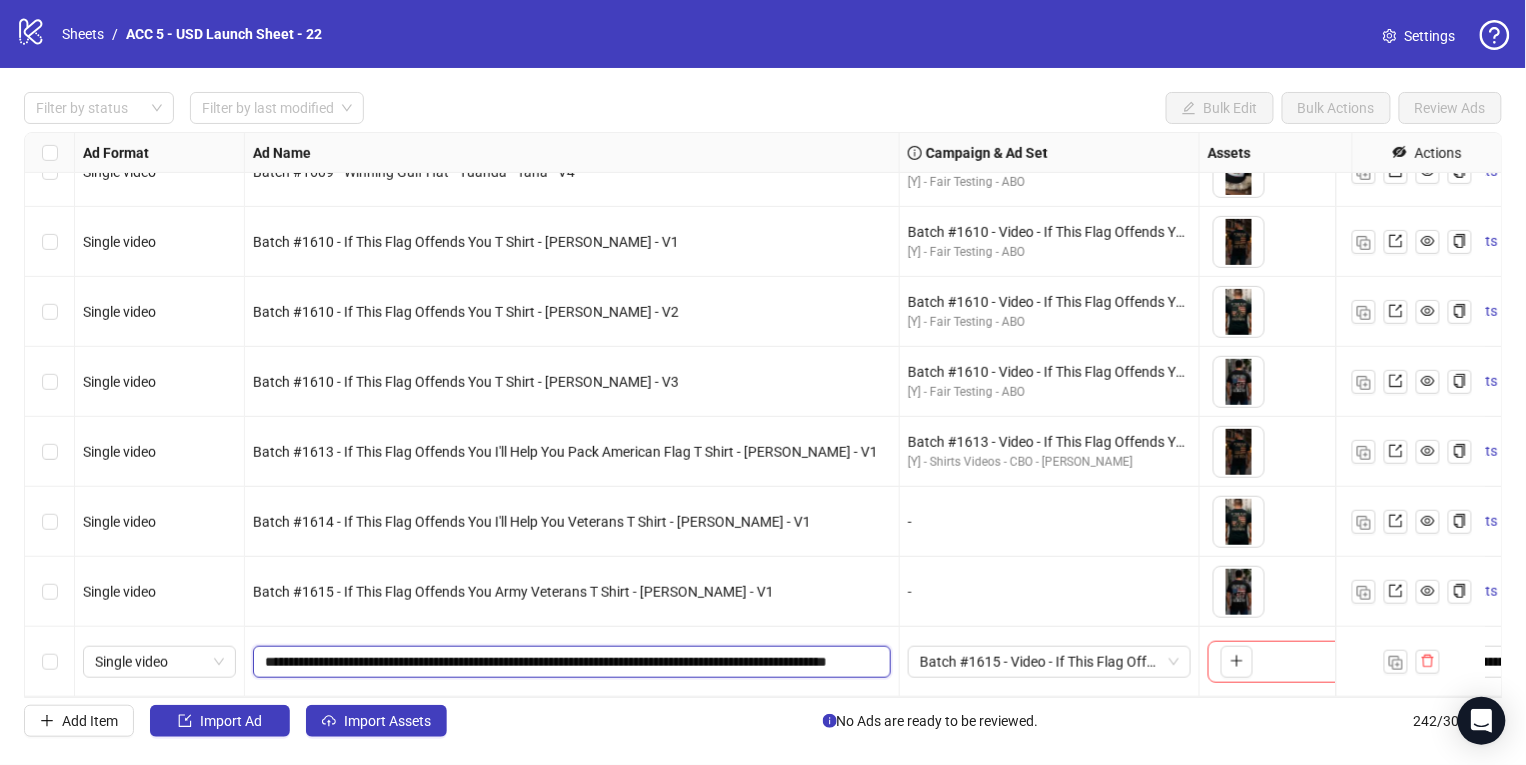 scroll, scrollTop: 0, scrollLeft: 88, axis: horizontal 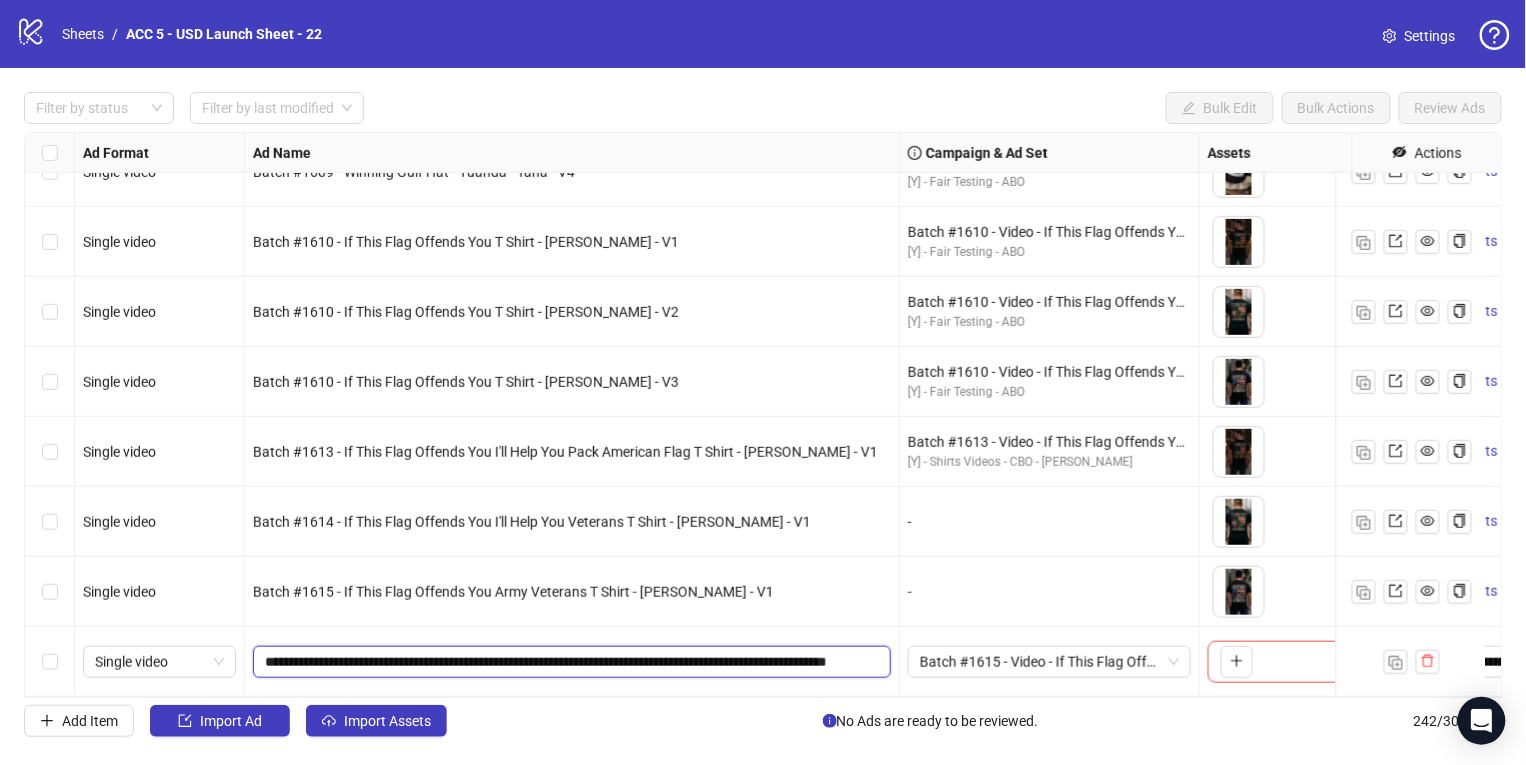 drag, startPoint x: 835, startPoint y: 647, endPoint x: 1010, endPoint y: 682, distance: 178.46568 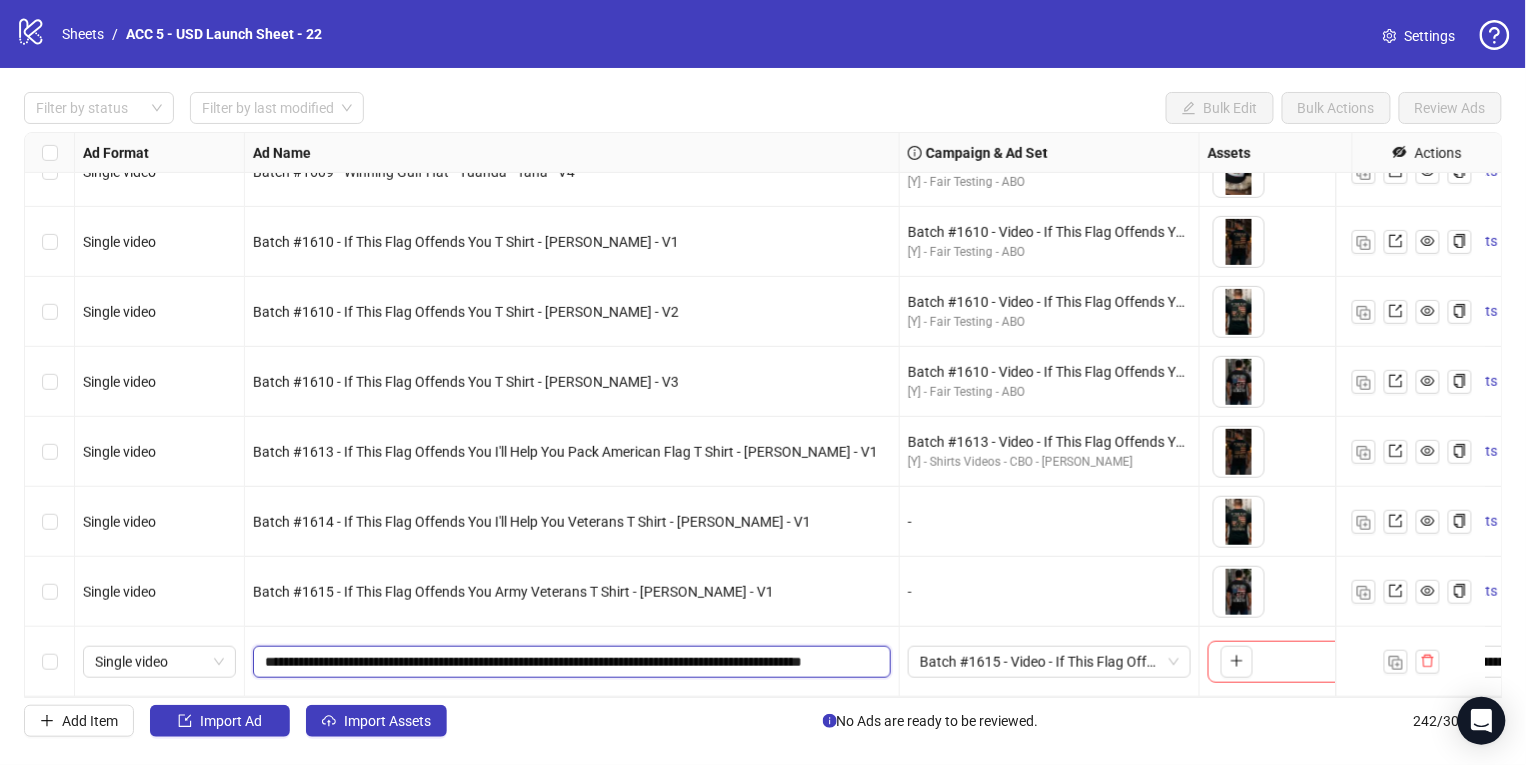 scroll, scrollTop: 0, scrollLeft: 60, axis: horizontal 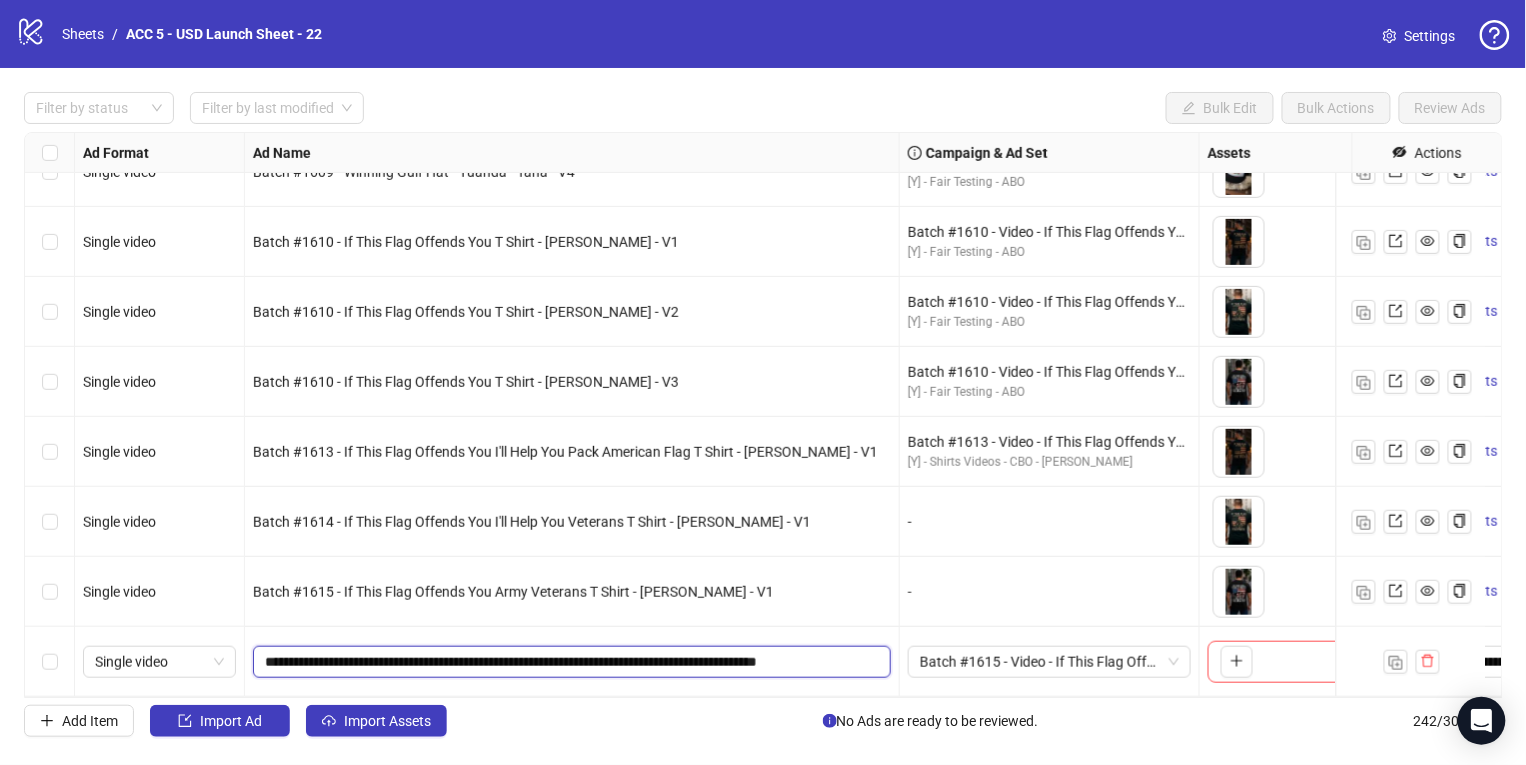 type on "**********" 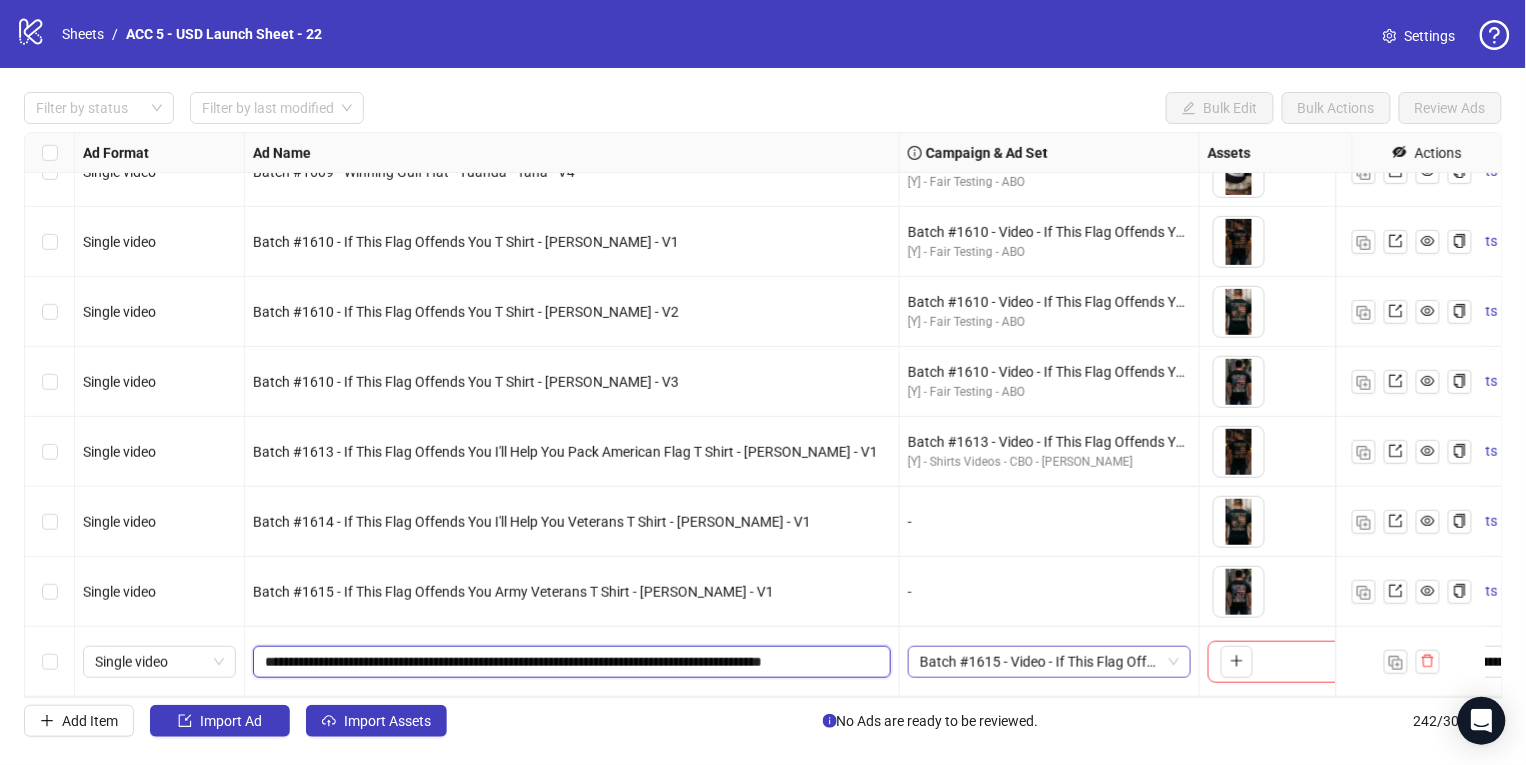 click on "Batch #1615 - Video - If This Flag Offends You Army Veterans T Shirt - [PERSON_NAME] - [DATE]" at bounding box center [1049, 662] 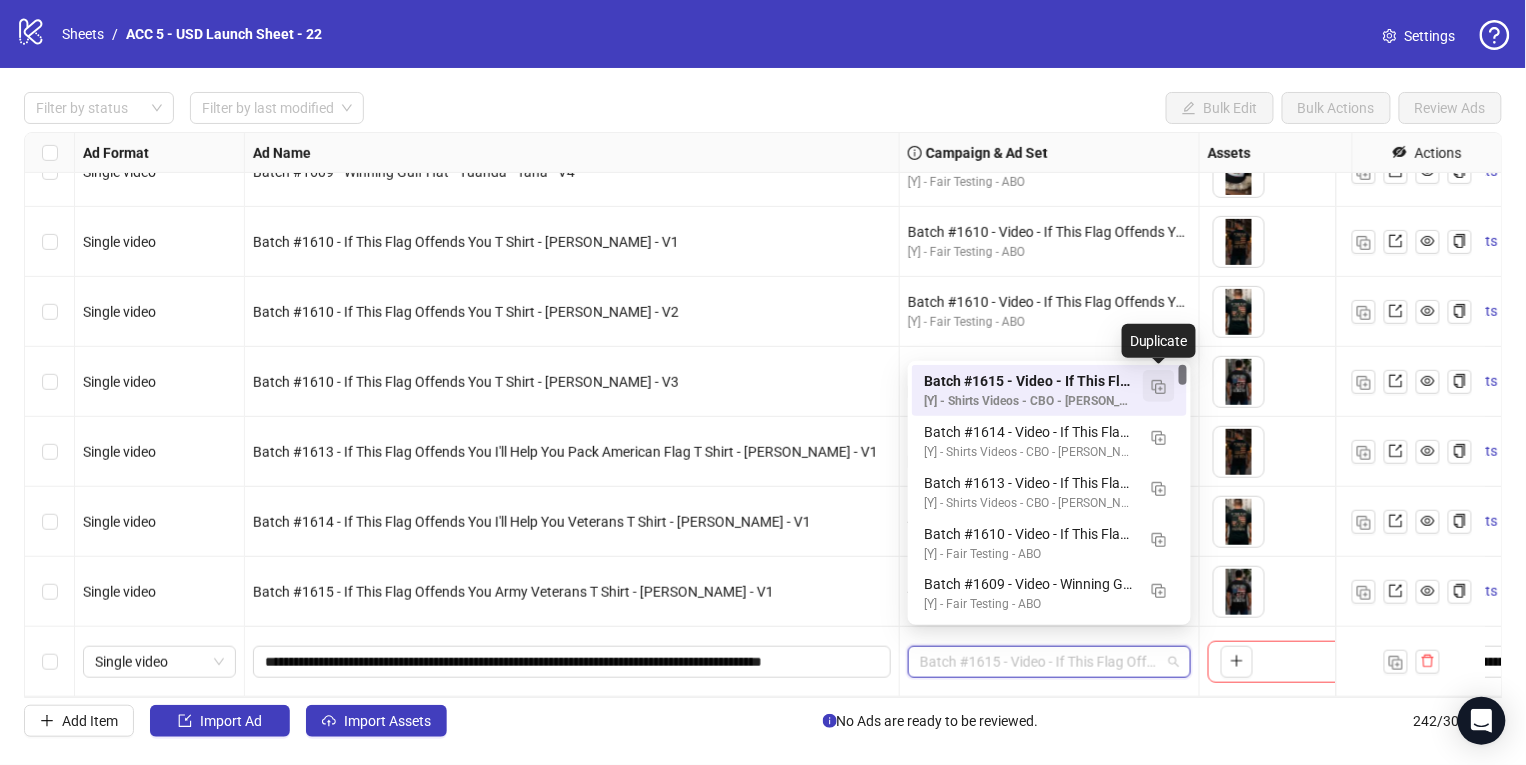 click at bounding box center [1159, 387] 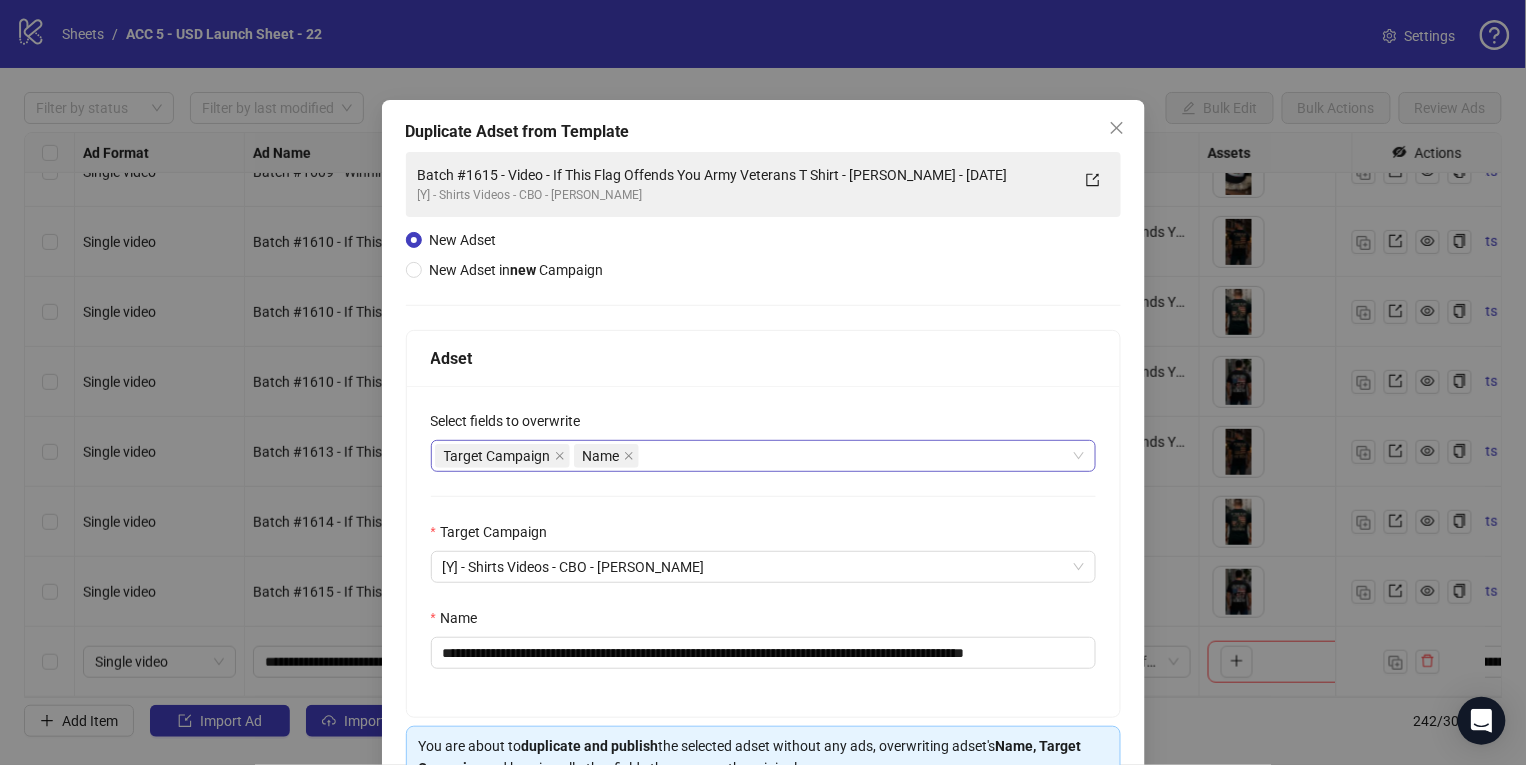 click on "Target Campaign Name" at bounding box center [753, 456] 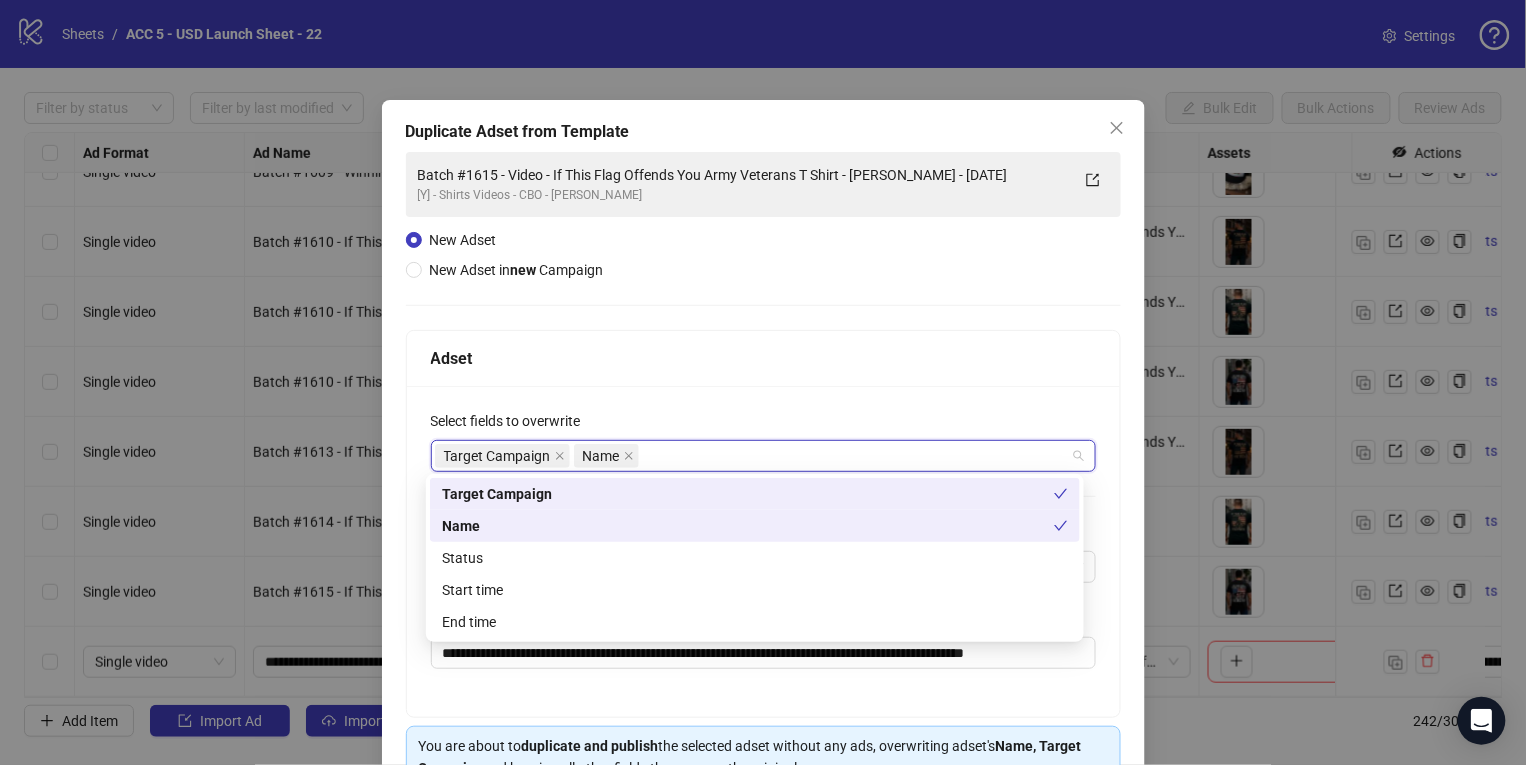 click on "Status" at bounding box center (755, 558) 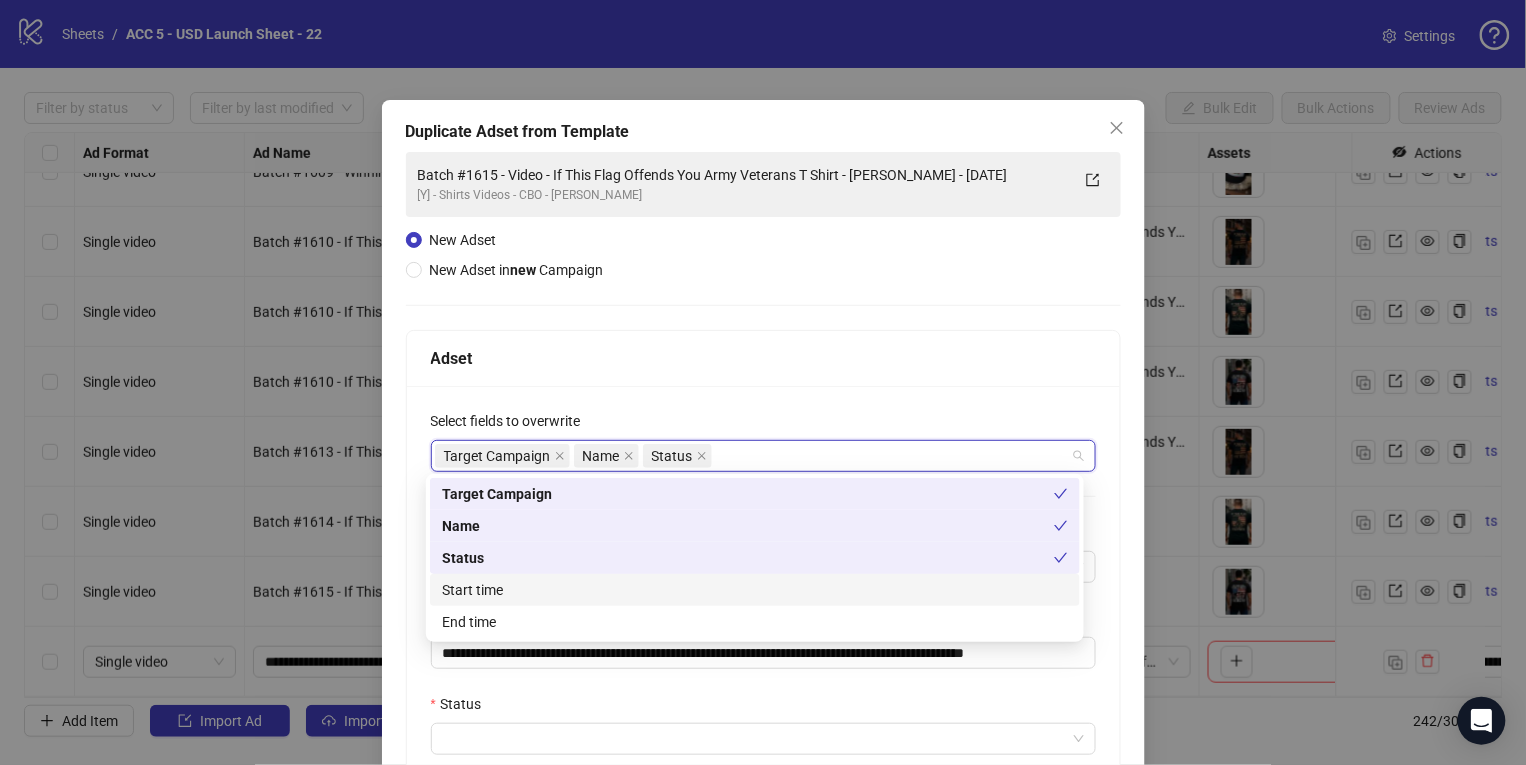 drag, startPoint x: 505, startPoint y: 587, endPoint x: 507, endPoint y: 620, distance: 33.06055 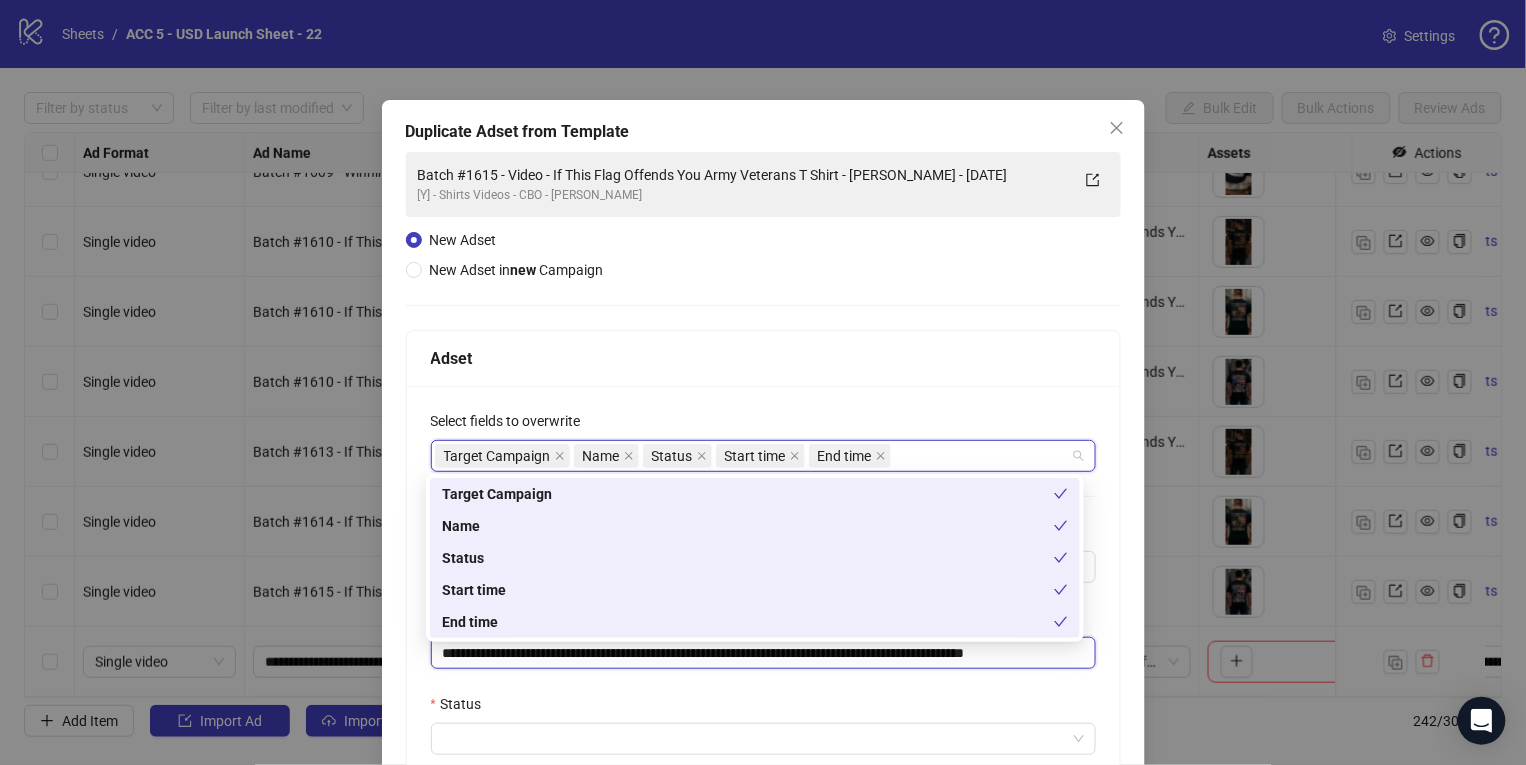 click on "**********" at bounding box center (763, 653) 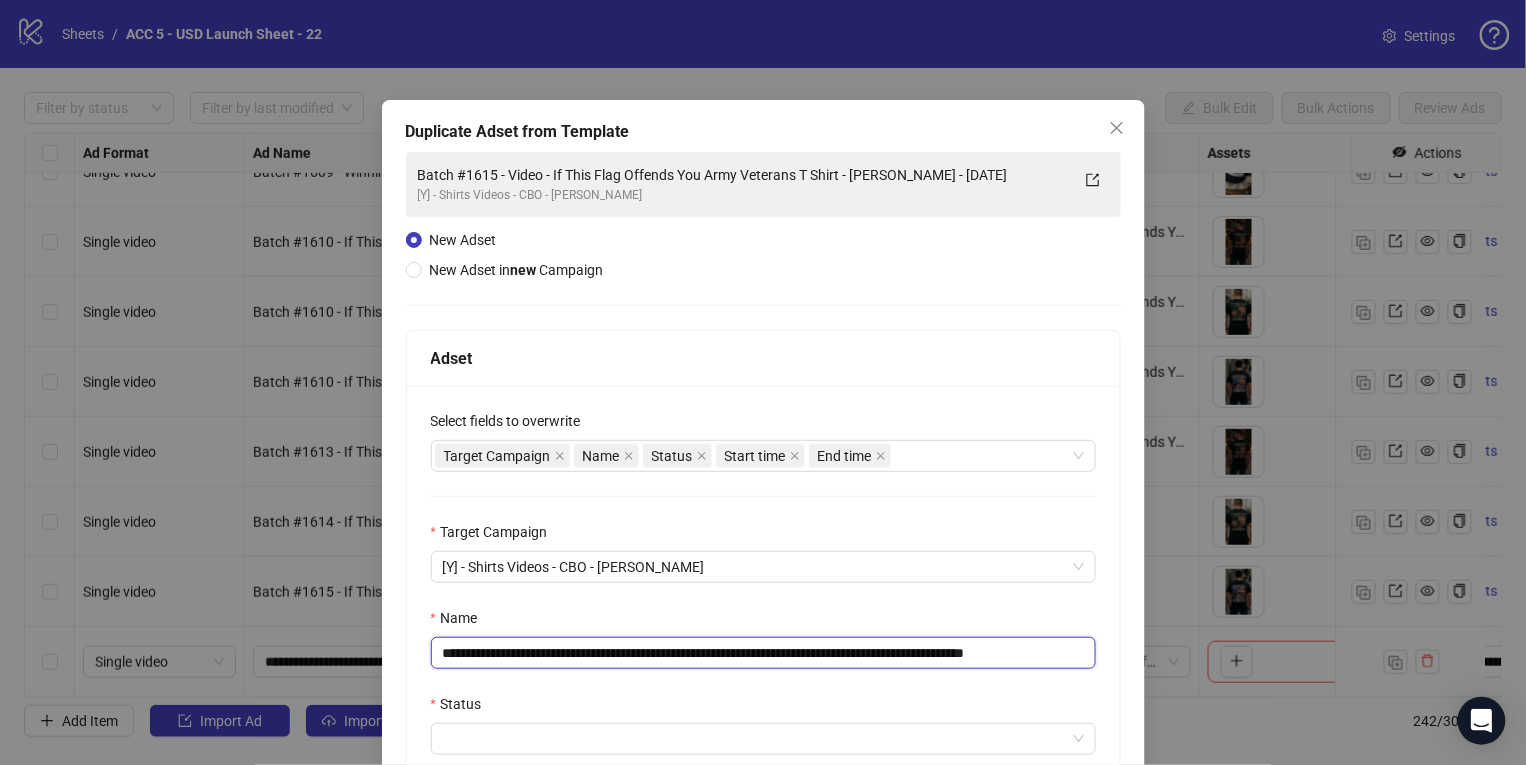 click on "**********" at bounding box center [763, 653] 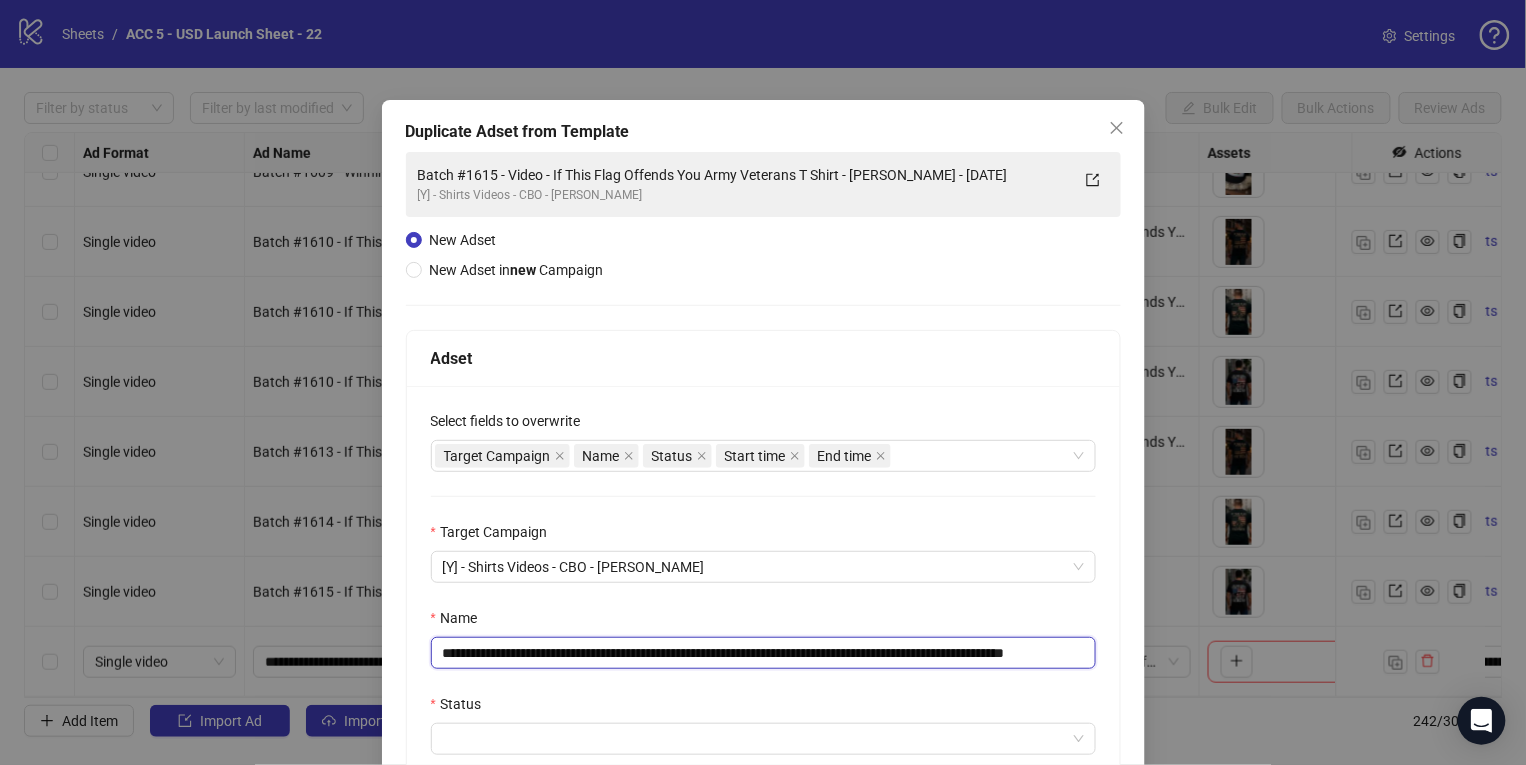 scroll, scrollTop: 0, scrollLeft: 65, axis: horizontal 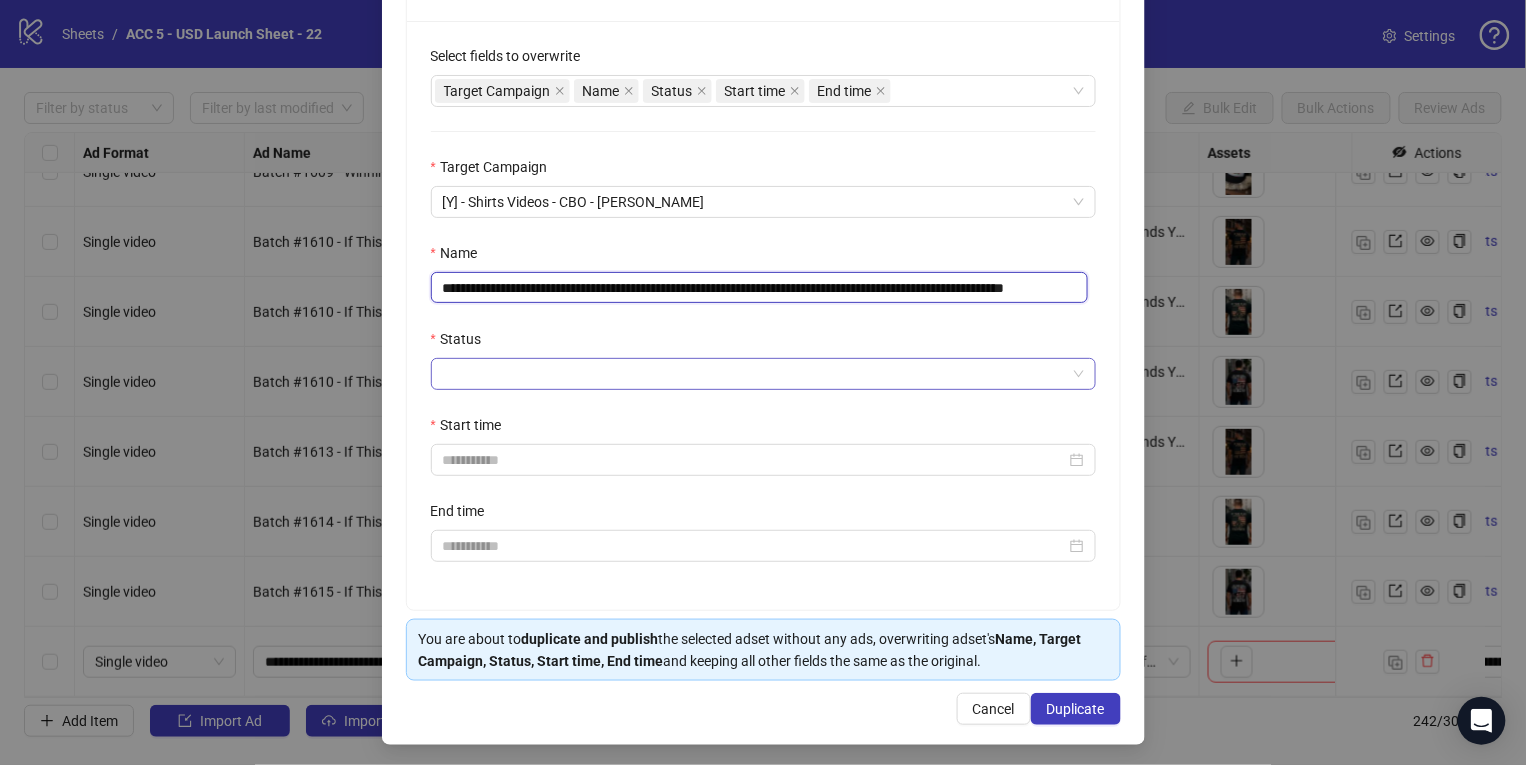 type on "**********" 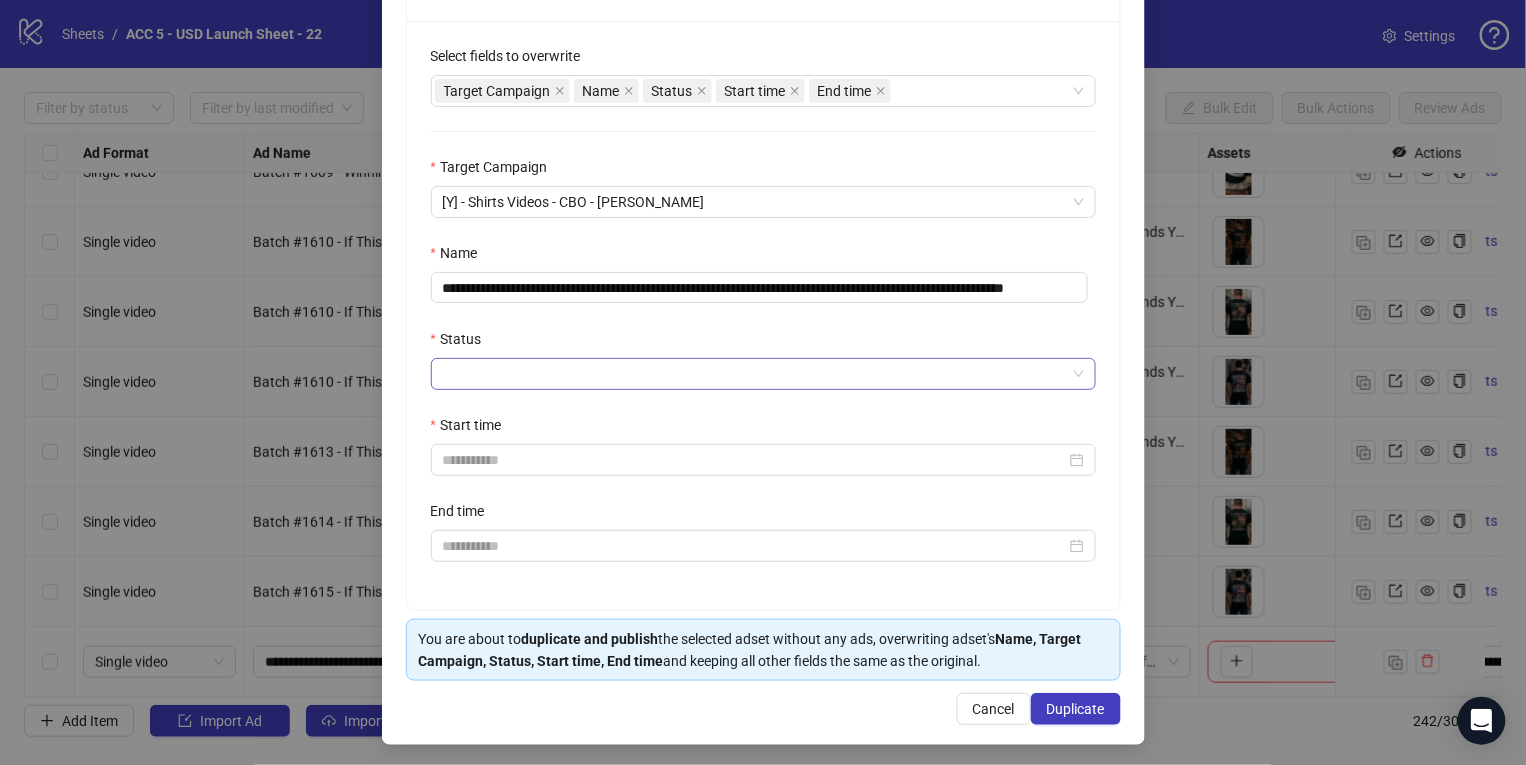 click on "Status" at bounding box center (754, 374) 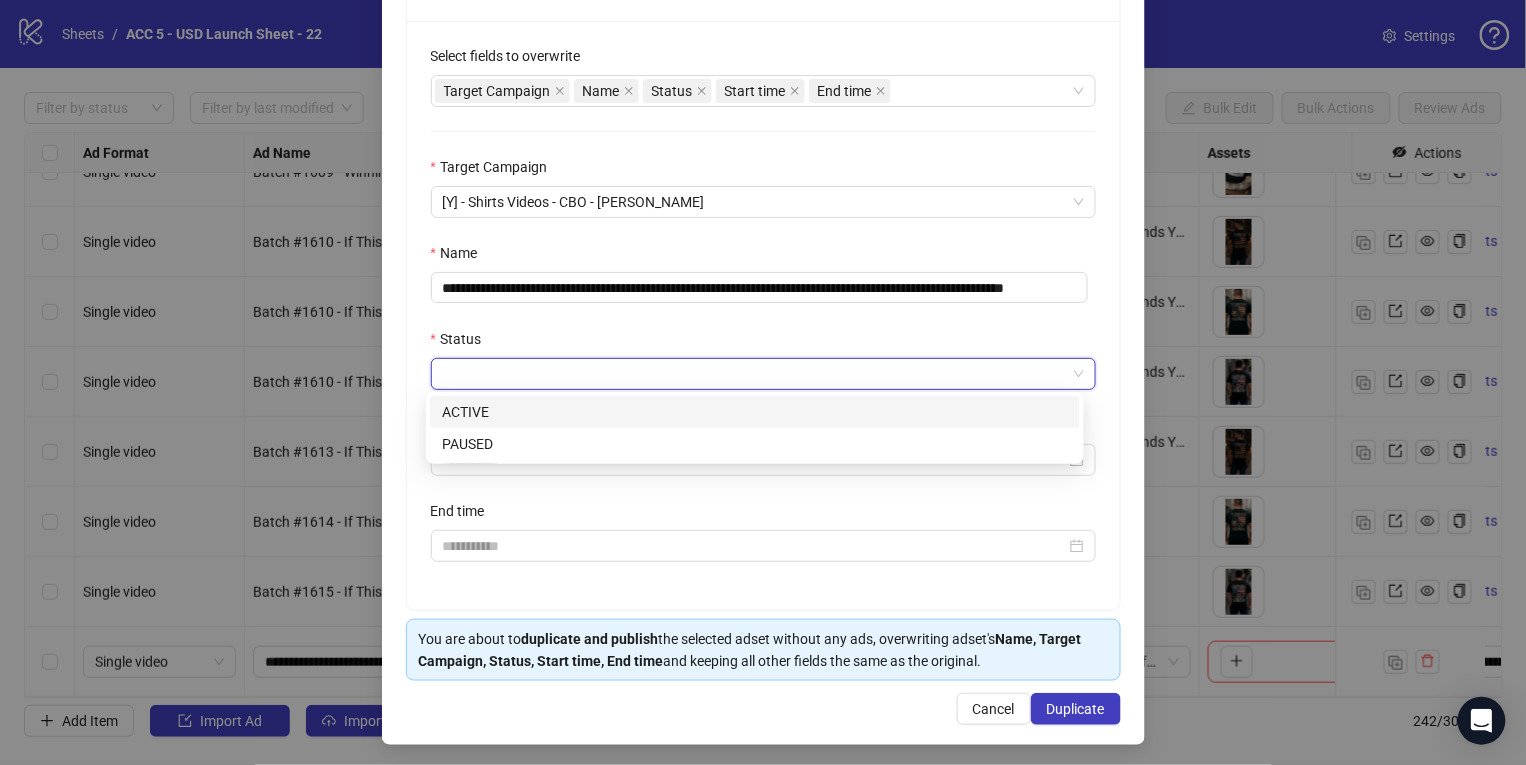 scroll, scrollTop: 0, scrollLeft: 0, axis: both 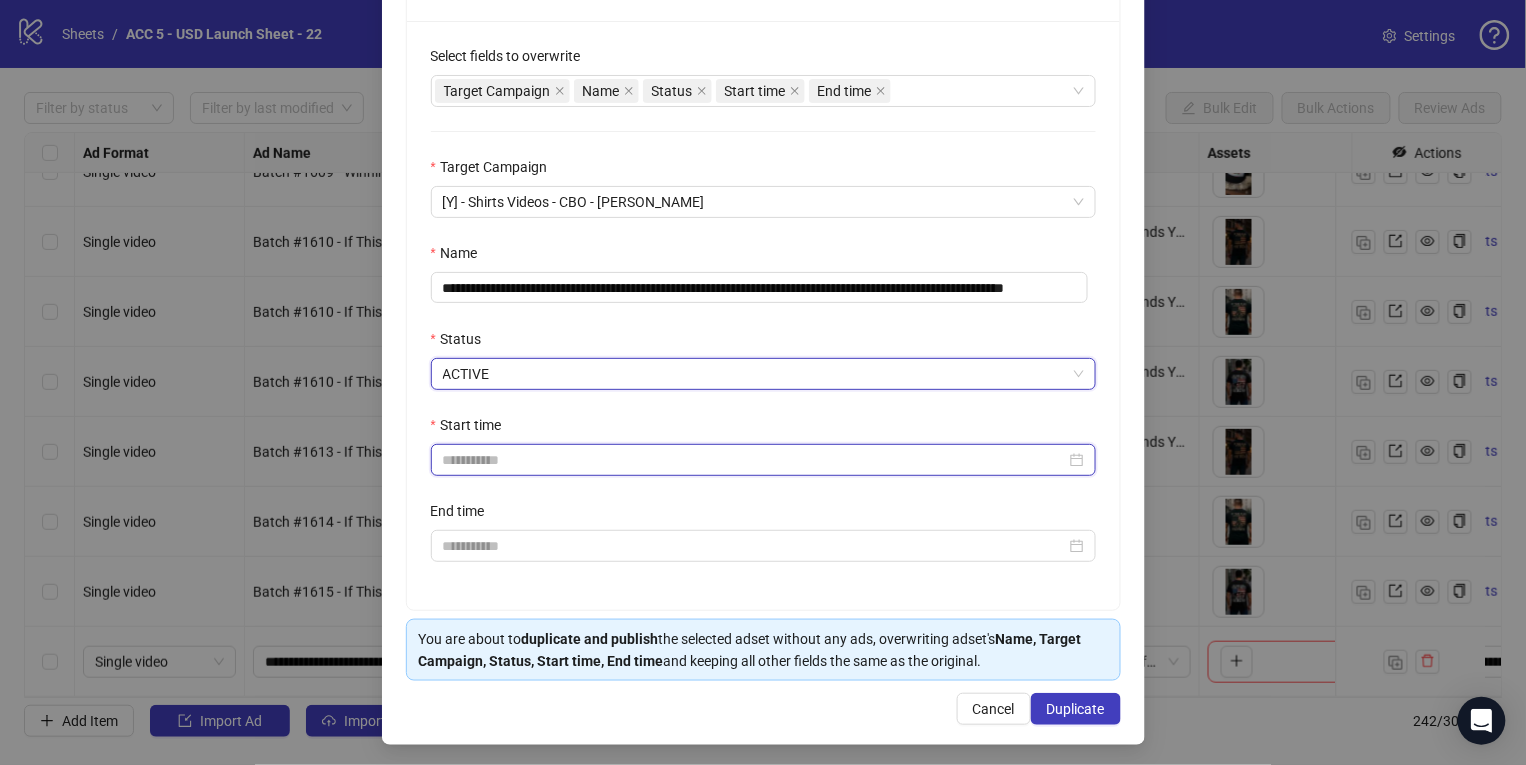 click on "Start time" at bounding box center [754, 460] 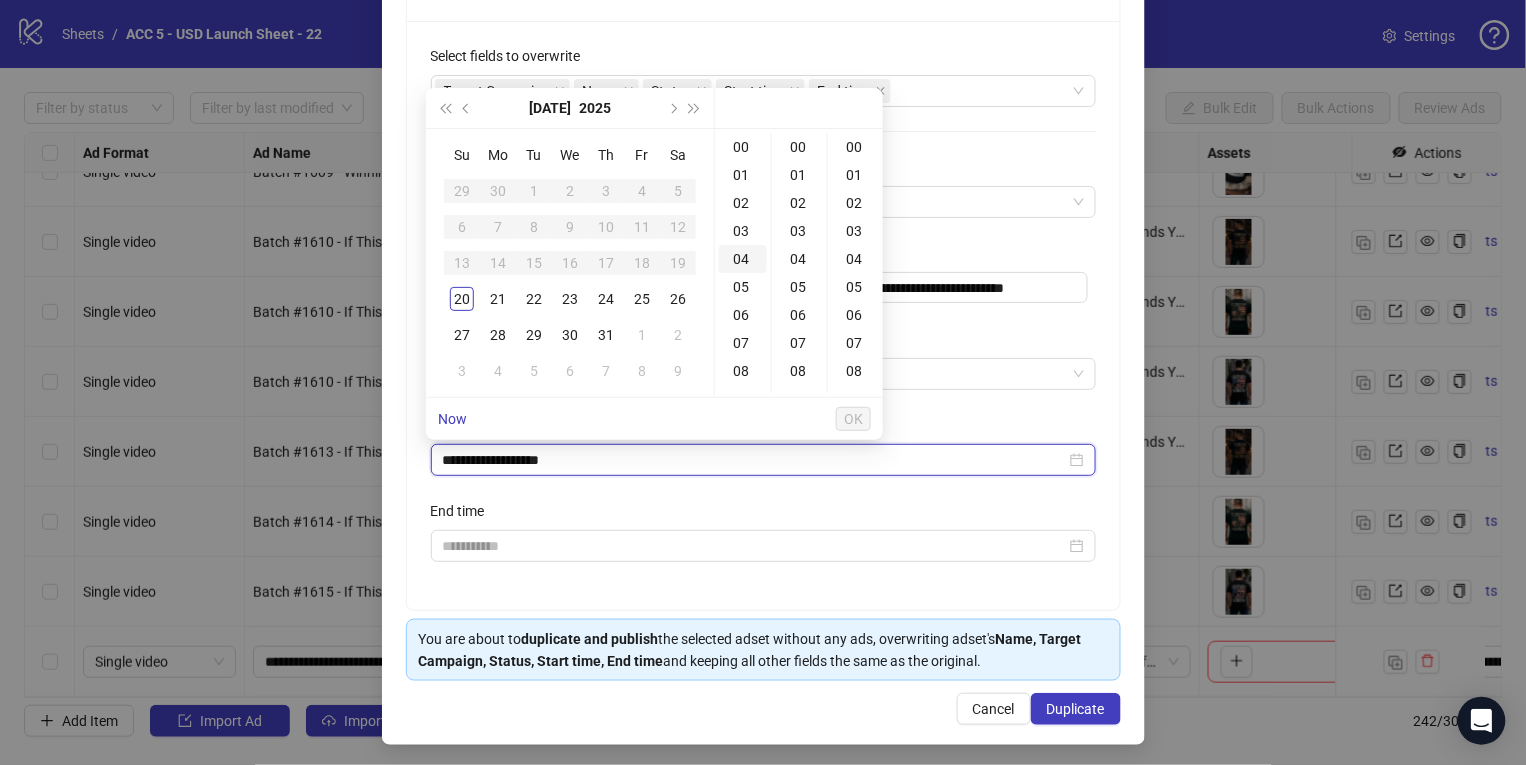 type on "**********" 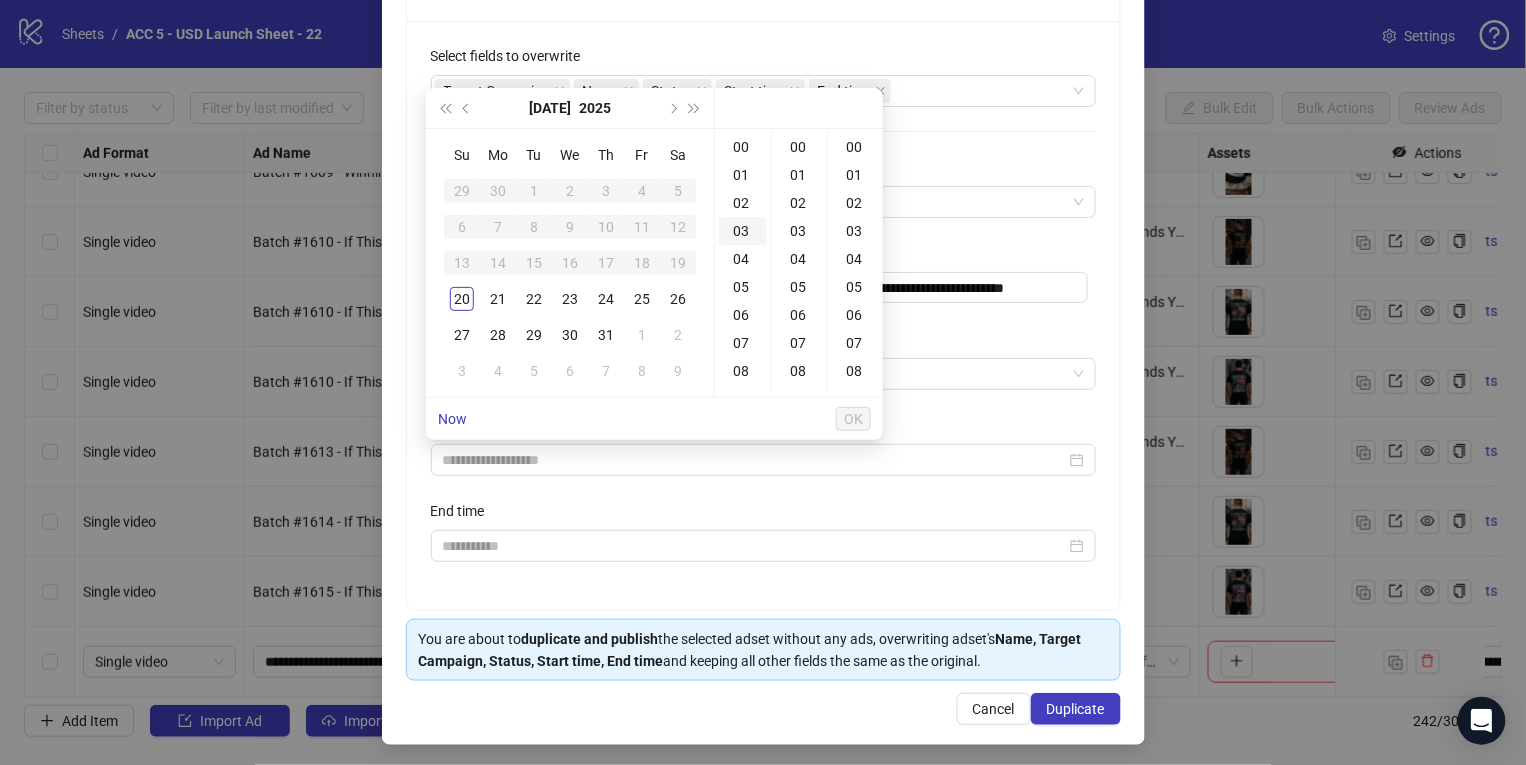 drag, startPoint x: 466, startPoint y: 295, endPoint x: 750, endPoint y: 238, distance: 289.6636 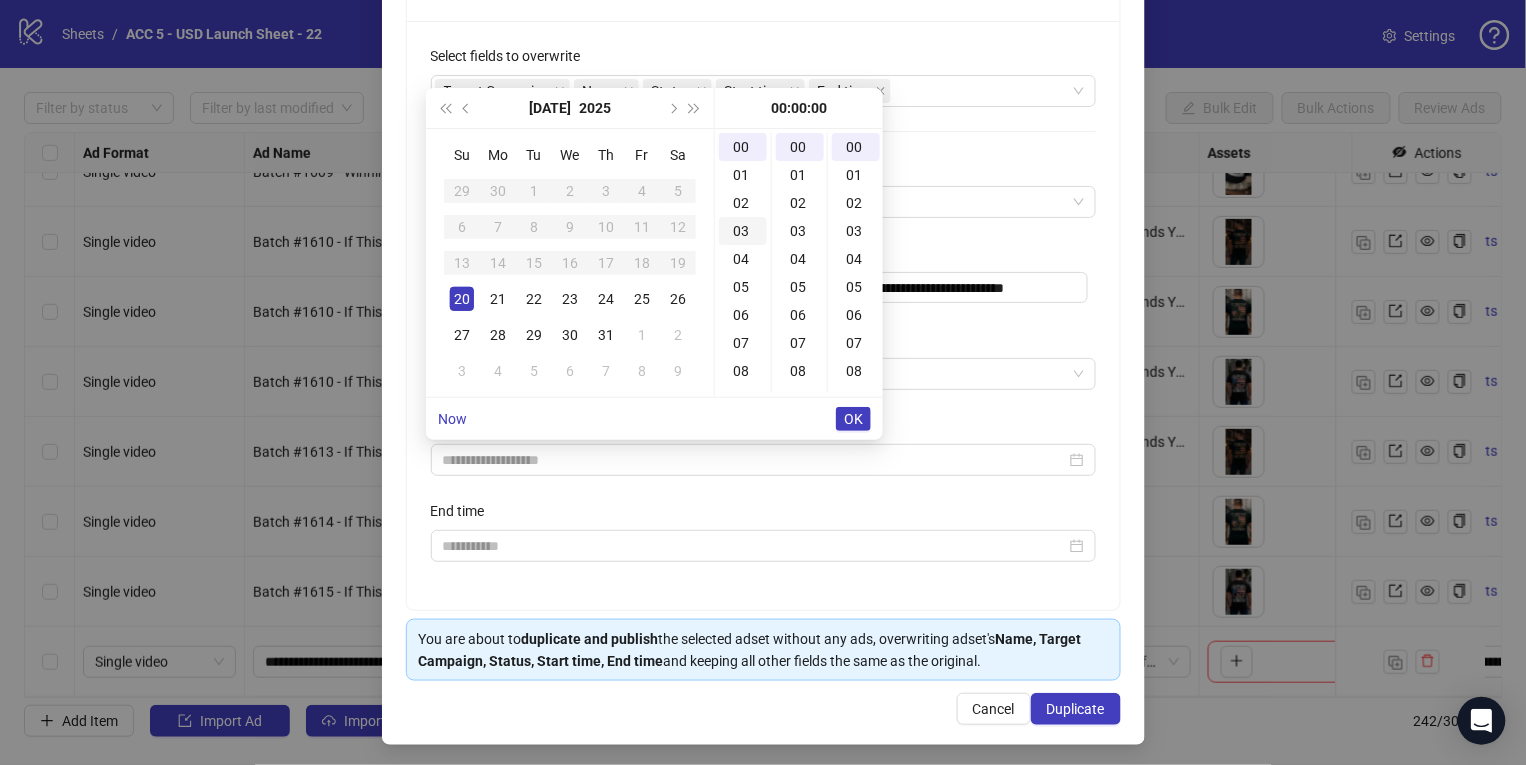 click on "03" at bounding box center (743, 231) 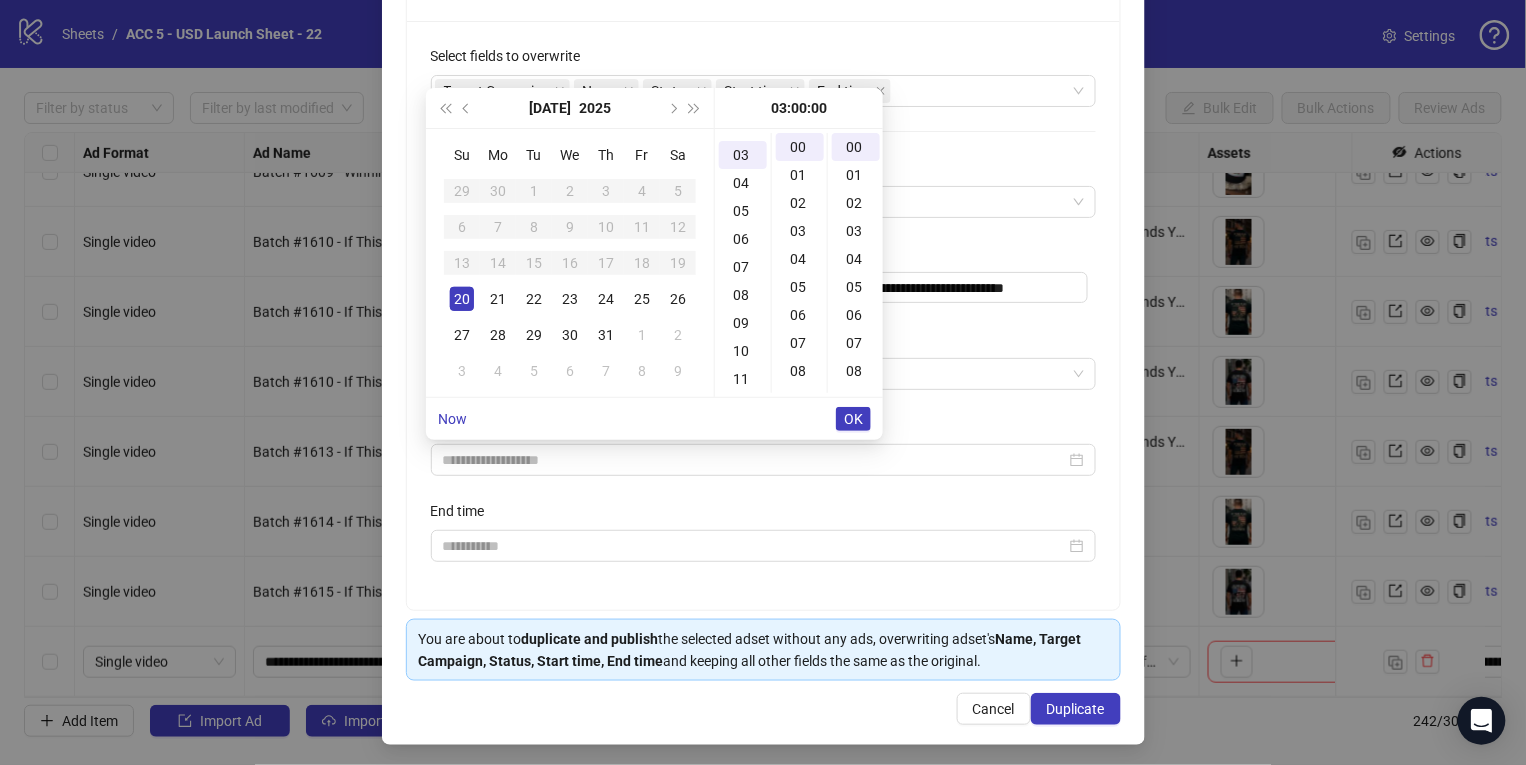 type on "**********" 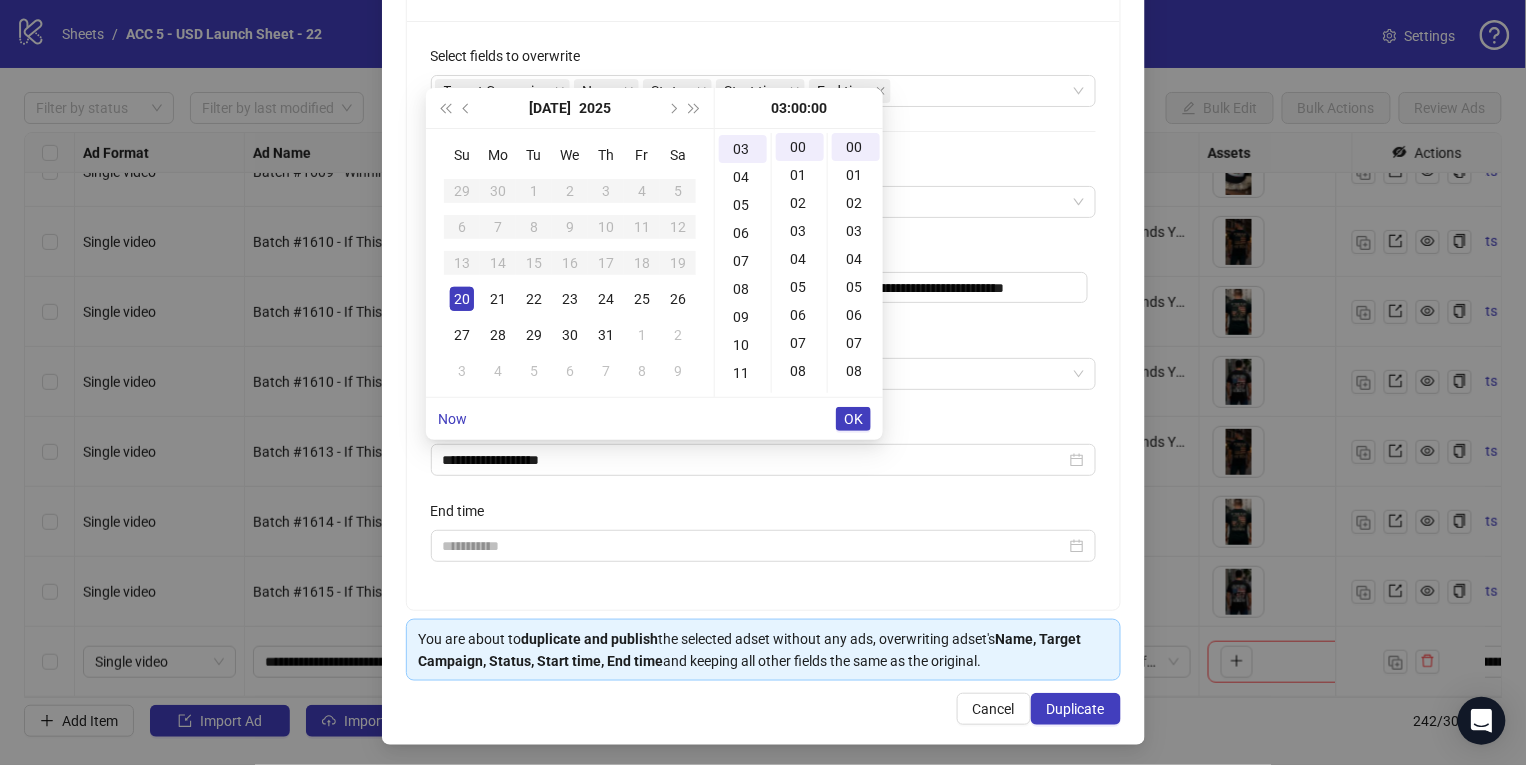 scroll, scrollTop: 83, scrollLeft: 0, axis: vertical 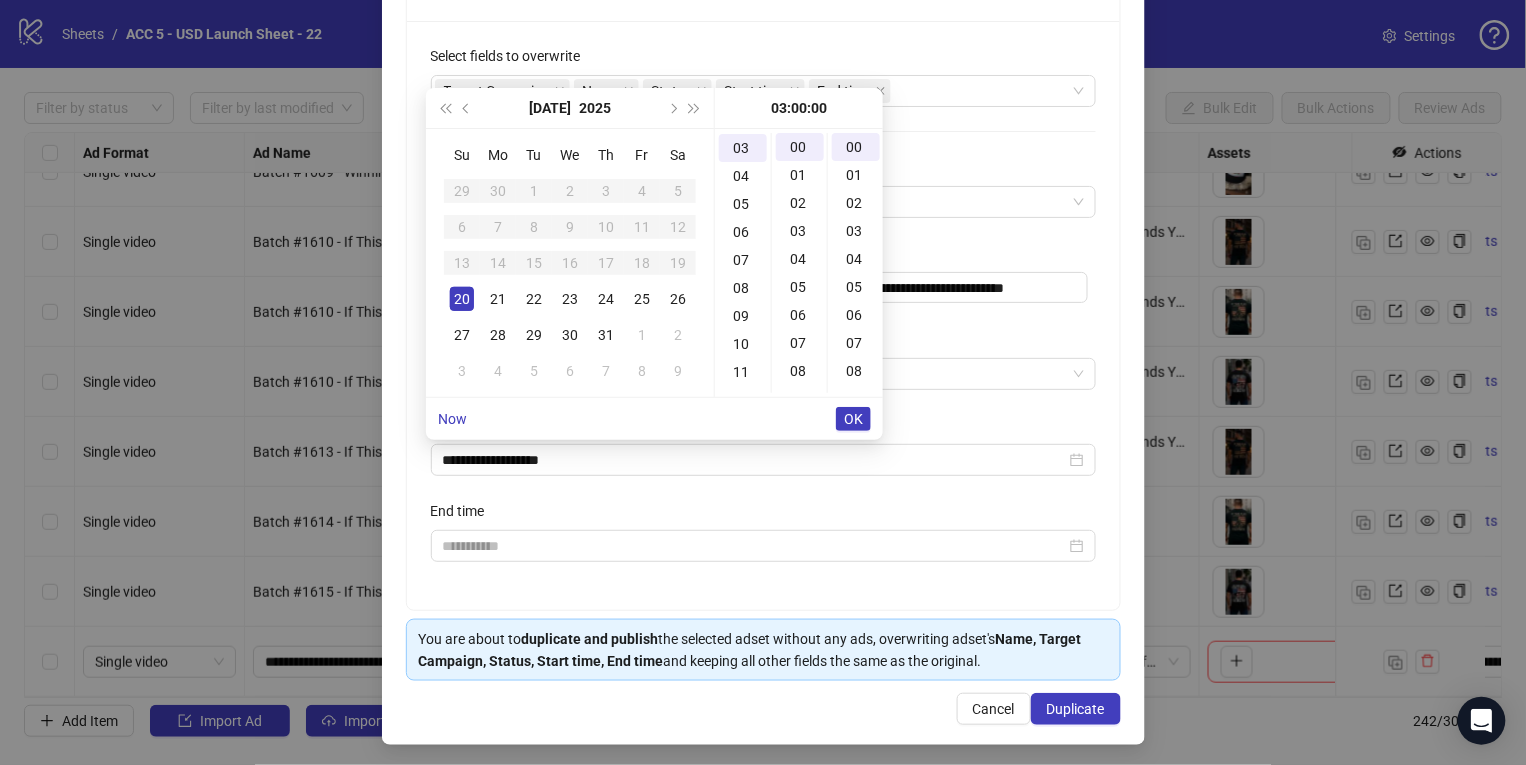 click on "OK" at bounding box center (853, 419) 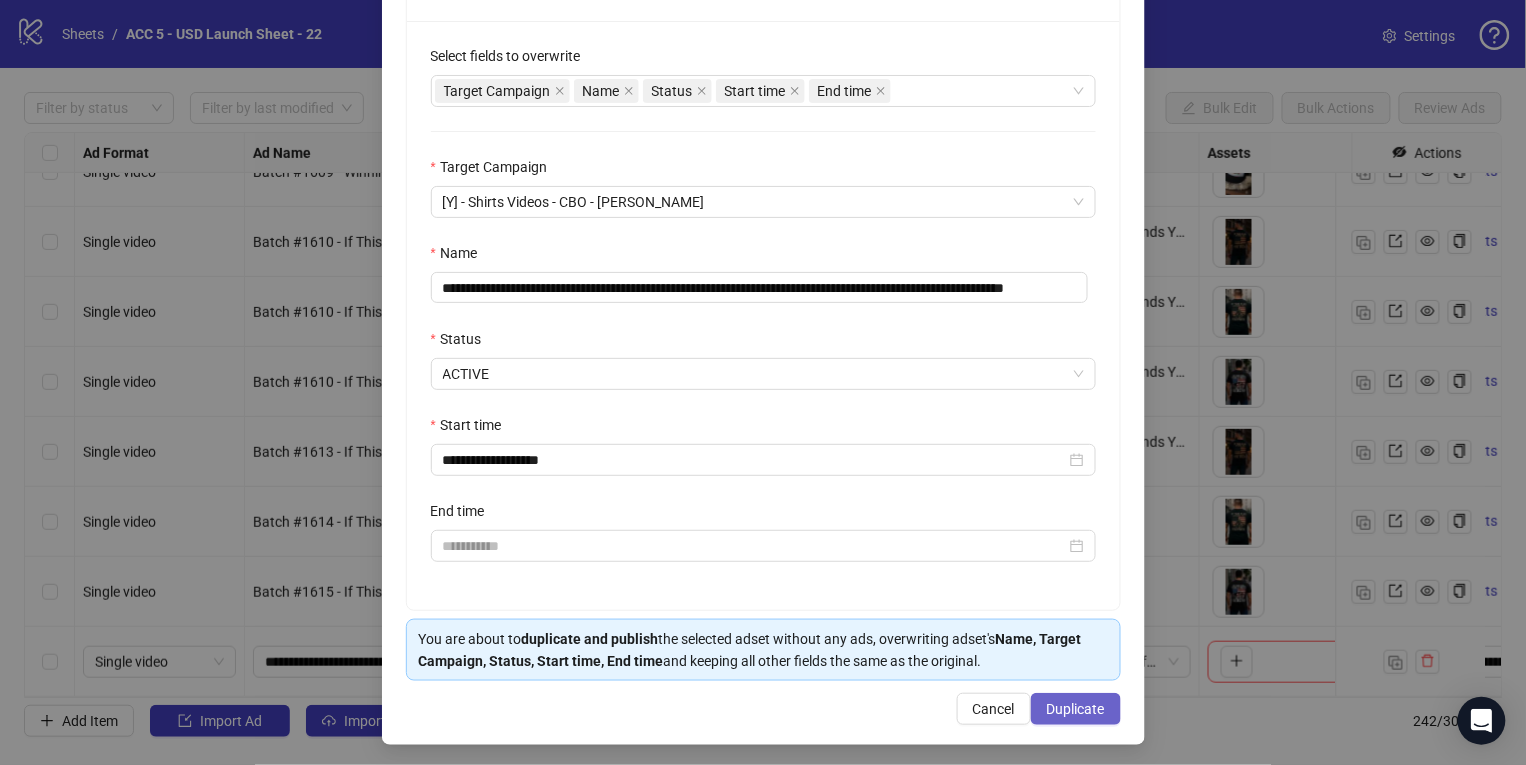 click on "Duplicate" at bounding box center (1076, 709) 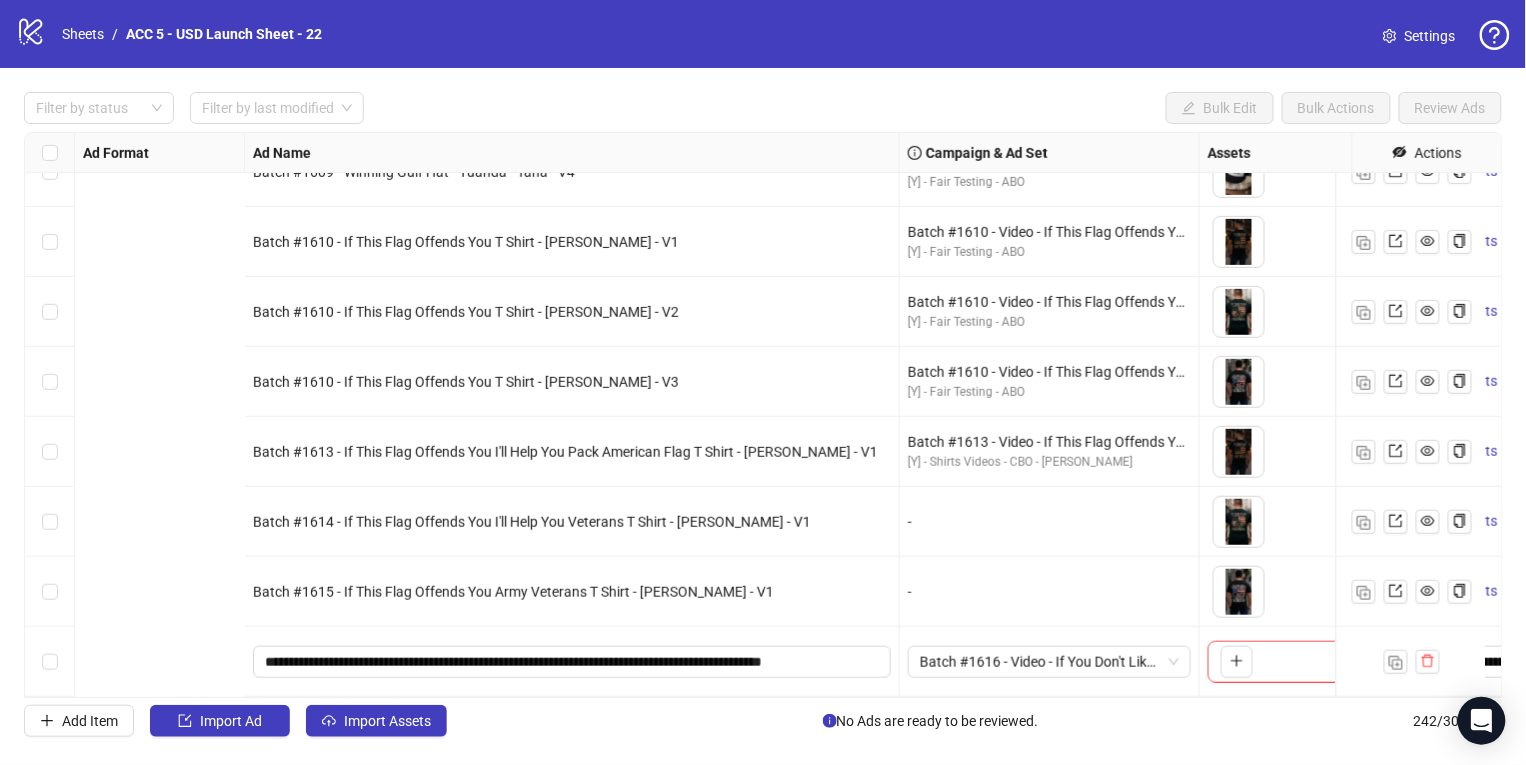 scroll, scrollTop: 16431, scrollLeft: 1243, axis: both 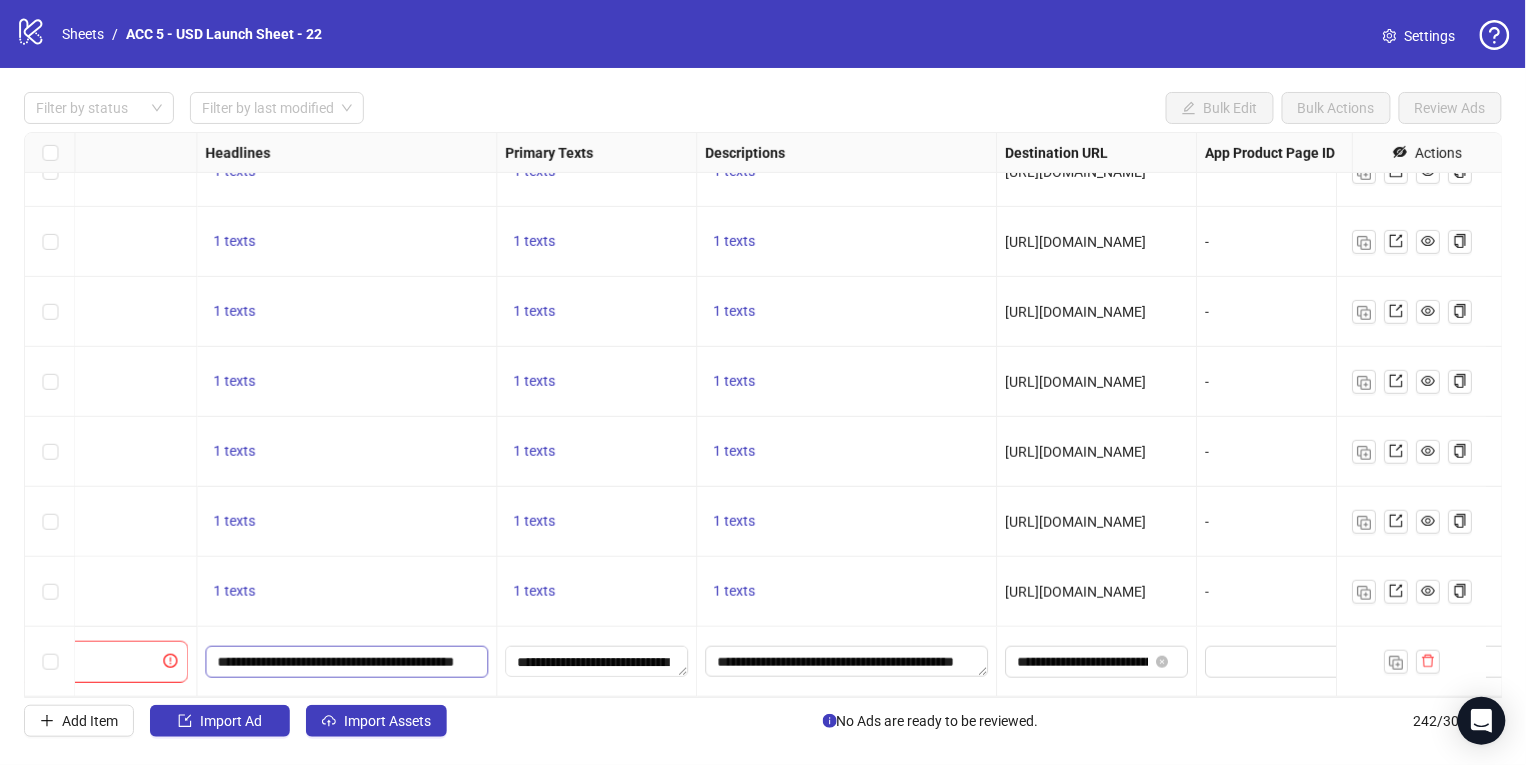 click on "Ad Format Ad Name Campaign & Ad Set Assets Headlines Primary Texts Descriptions Destination URL App Product Page ID Display URL Leadgen Form Product Set ID Call to Action Actions Batch #1609 - Video - Winning Gulf Hat - Yuanda - Taha - July 20 [Y] - Fair Testing - ABO
To pick up a draggable item, press the space bar.
While dragging, use the arrow keys to move the item.
Press space again to drop the item in its new position, or press escape to cancel.
1 texts 1 texts 1 texts https://www.unitedpatriotco.com/products/gulf-of-america-est-2025-trucker-hat-2 - - Batch #1609 - Video - Winning Gulf Hat - Yuanda - Taha - July 20 [Y] - Fair Testing - ABO
To pick up a draggable item, press the space bar.
While dragging, use the arrow keys to move the item.
Press space again to drop the item in its new position, or press escape to cancel.
1 texts 1 texts 1 texts https://www.unitedpatriotco.com/products/gulf-of-america-est-2025-trucker-hat-2 - - [Y] - Fair Testing - ABO 1 texts 1 texts - -" at bounding box center [763, 415] 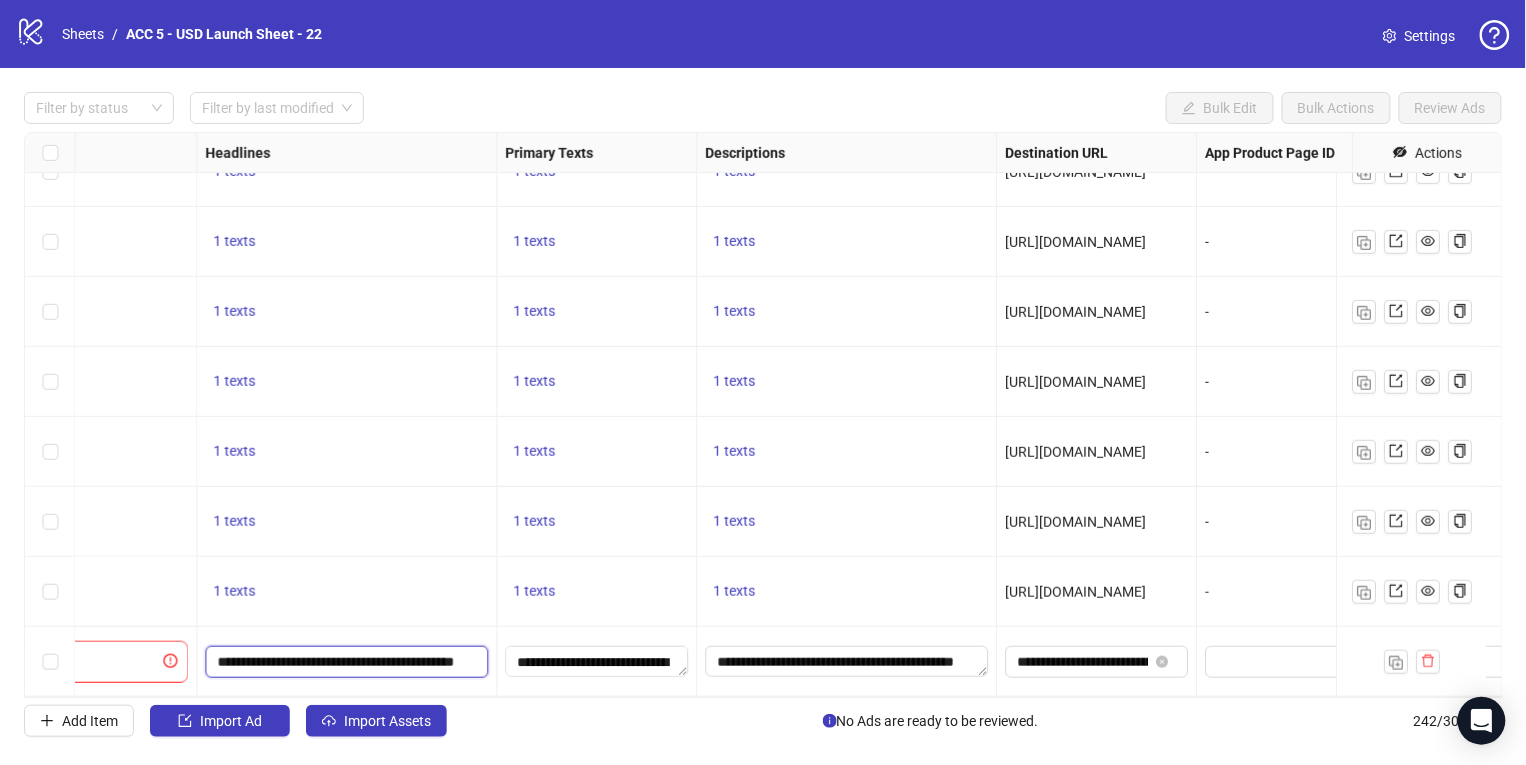 click on "**********" at bounding box center [344, 662] 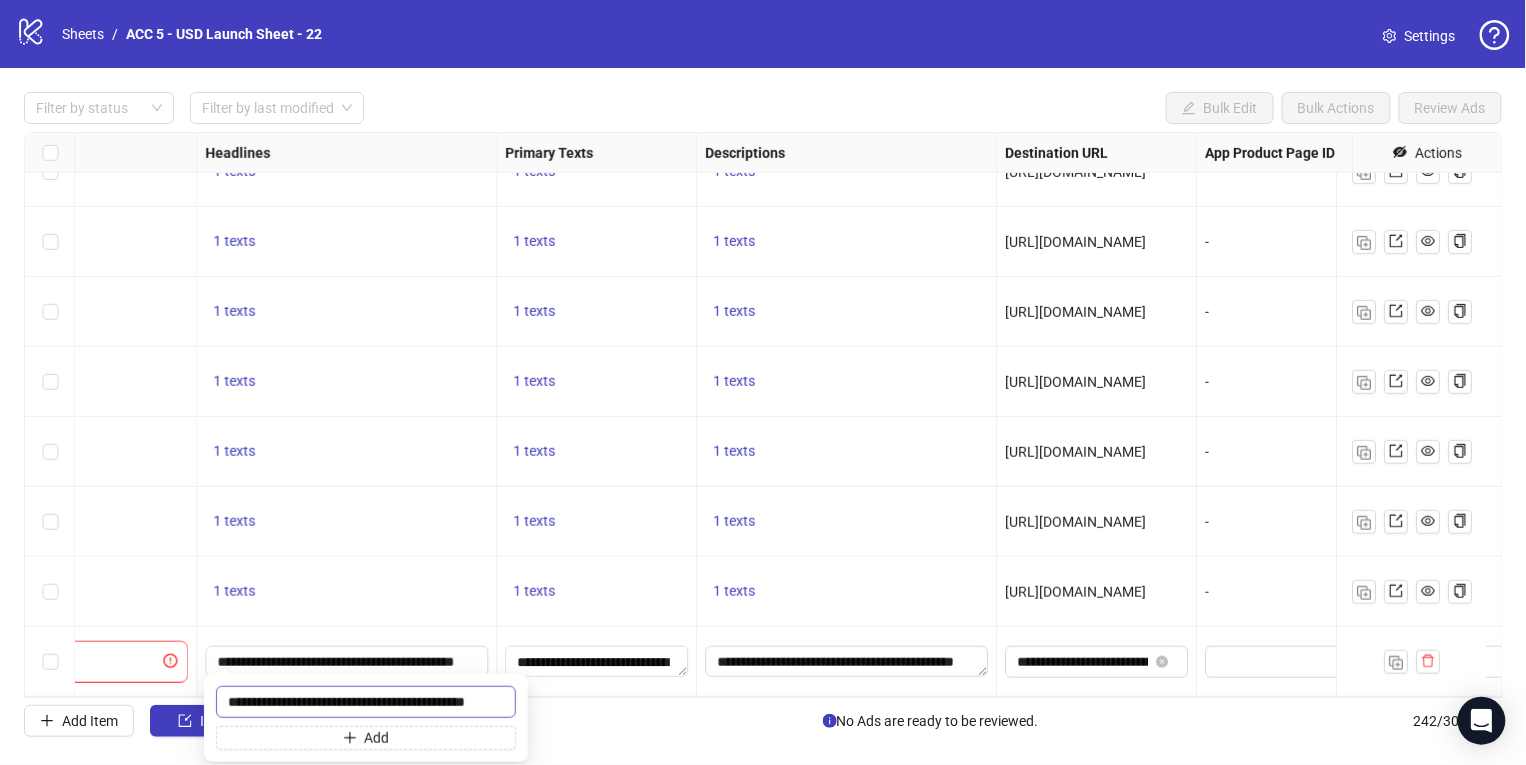 scroll, scrollTop: 0, scrollLeft: 3, axis: horizontal 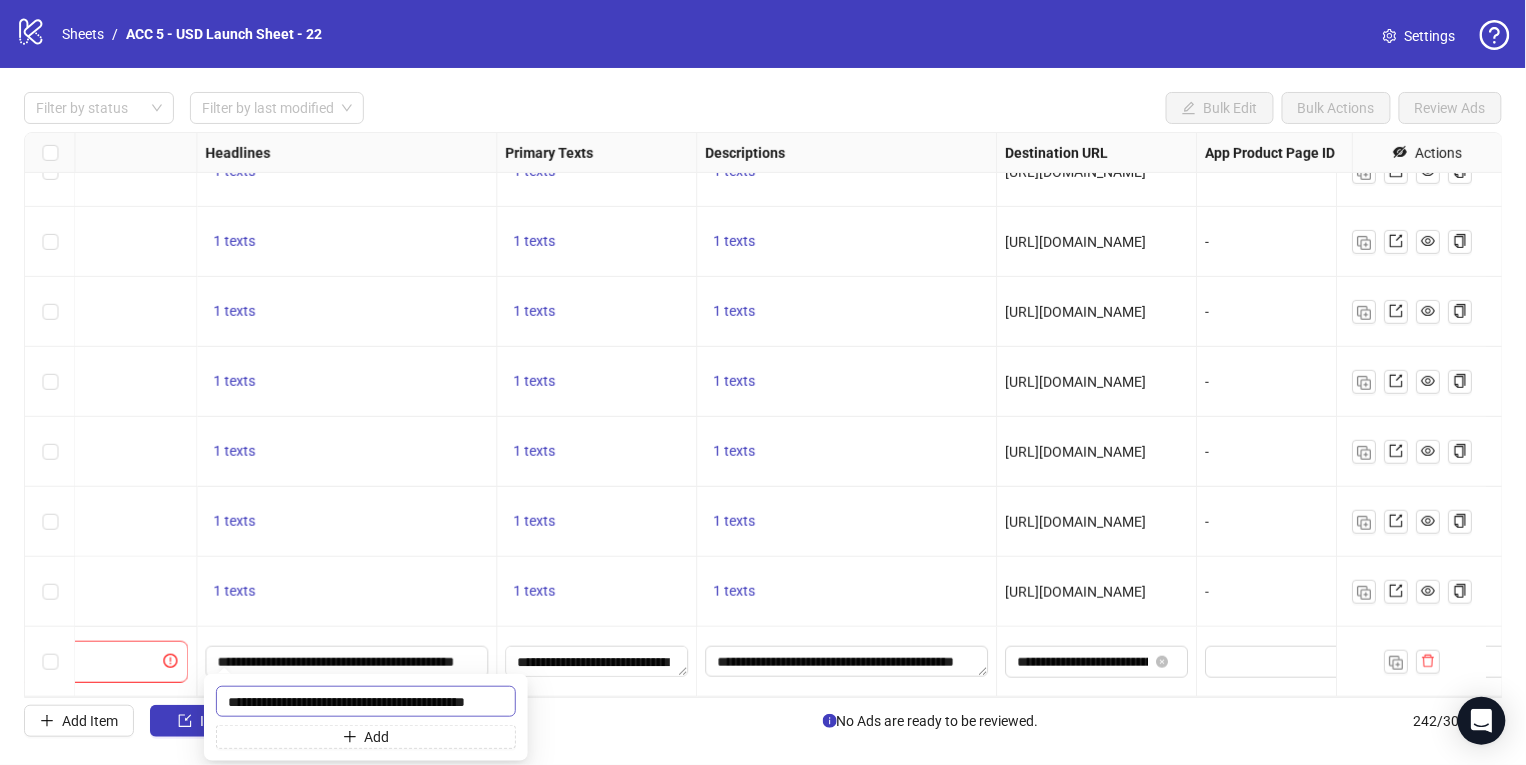 click on "**********" at bounding box center [366, 701] 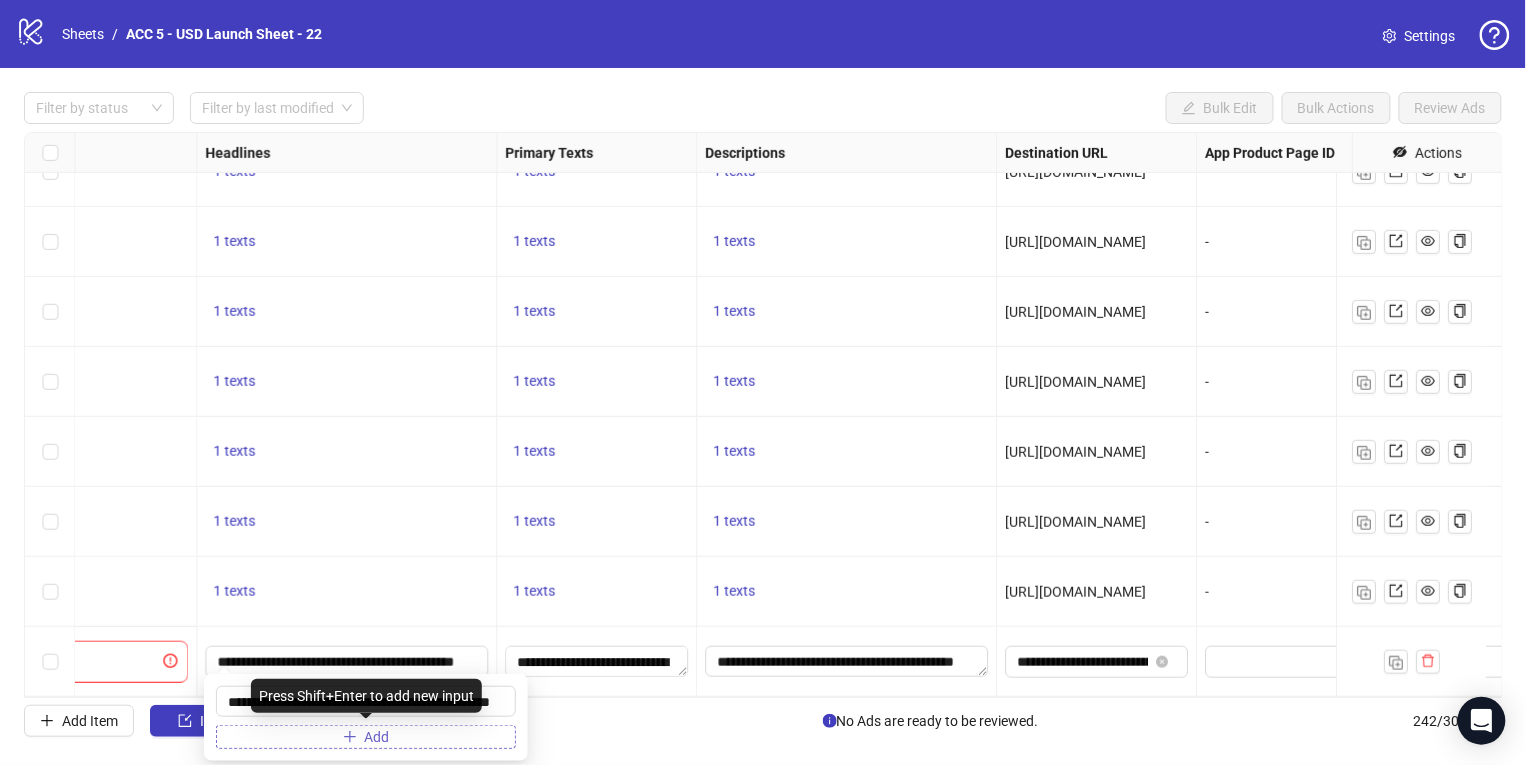 type on "**********" 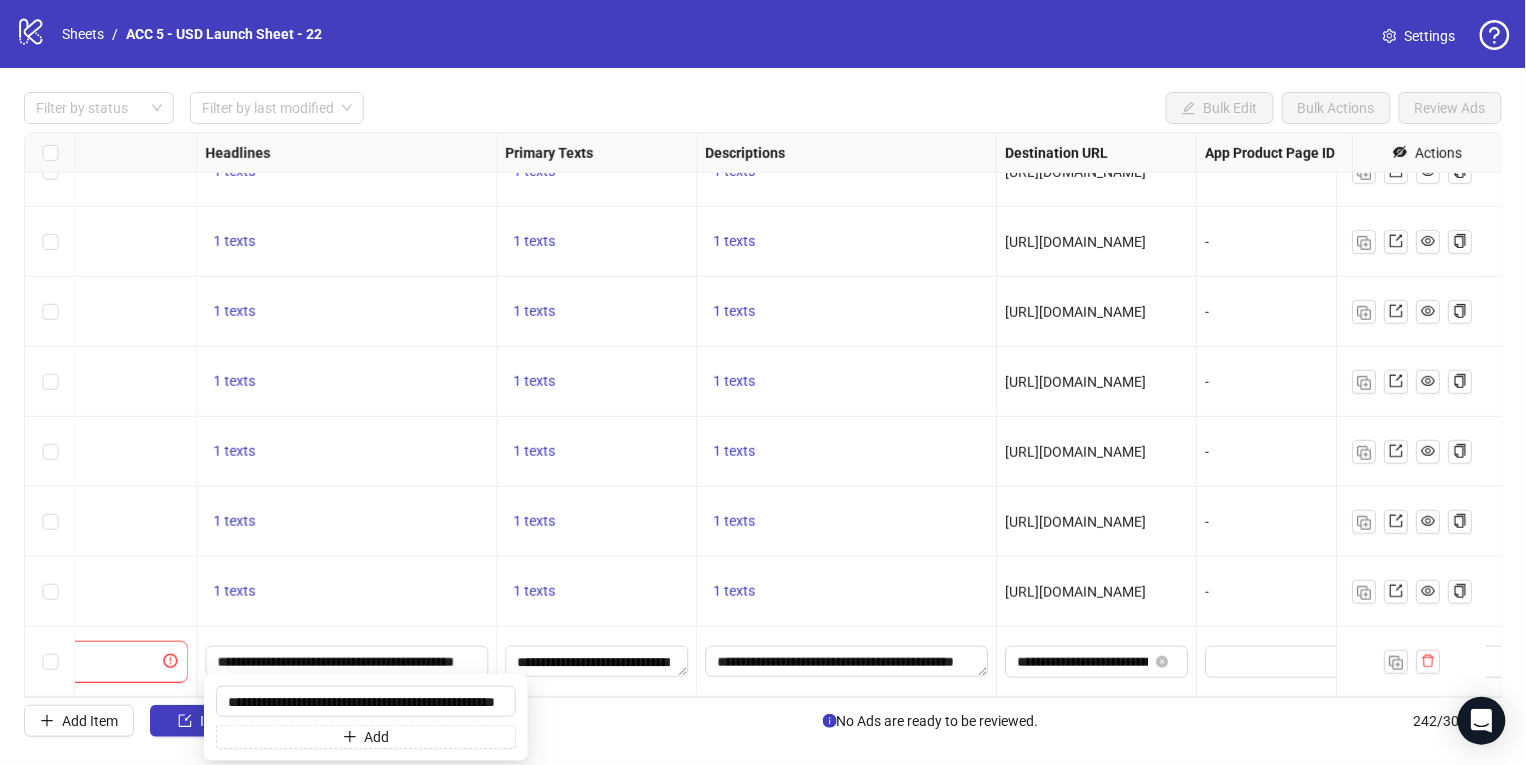click on "1 texts" at bounding box center [346, 522] 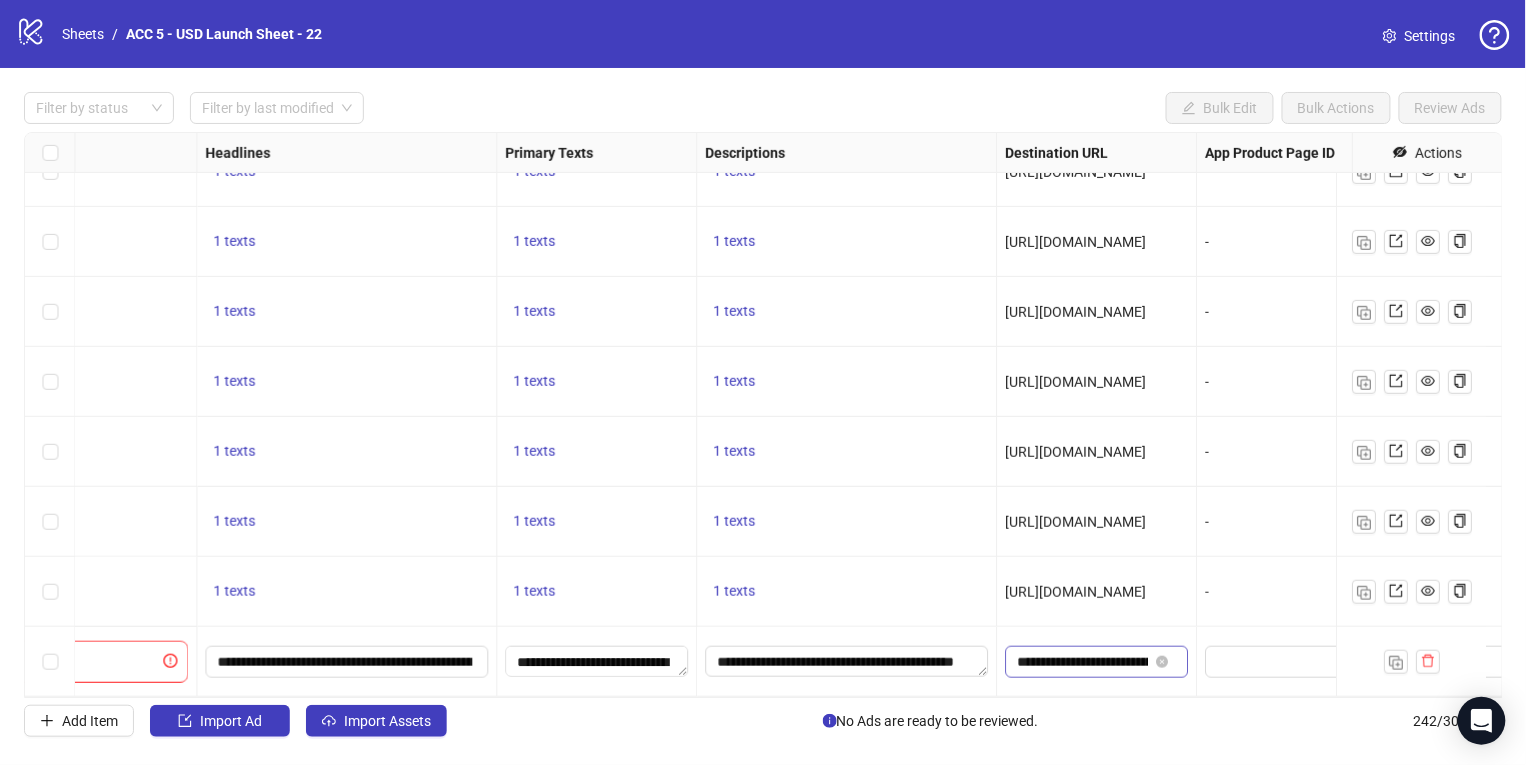 click at bounding box center [1164, 662] 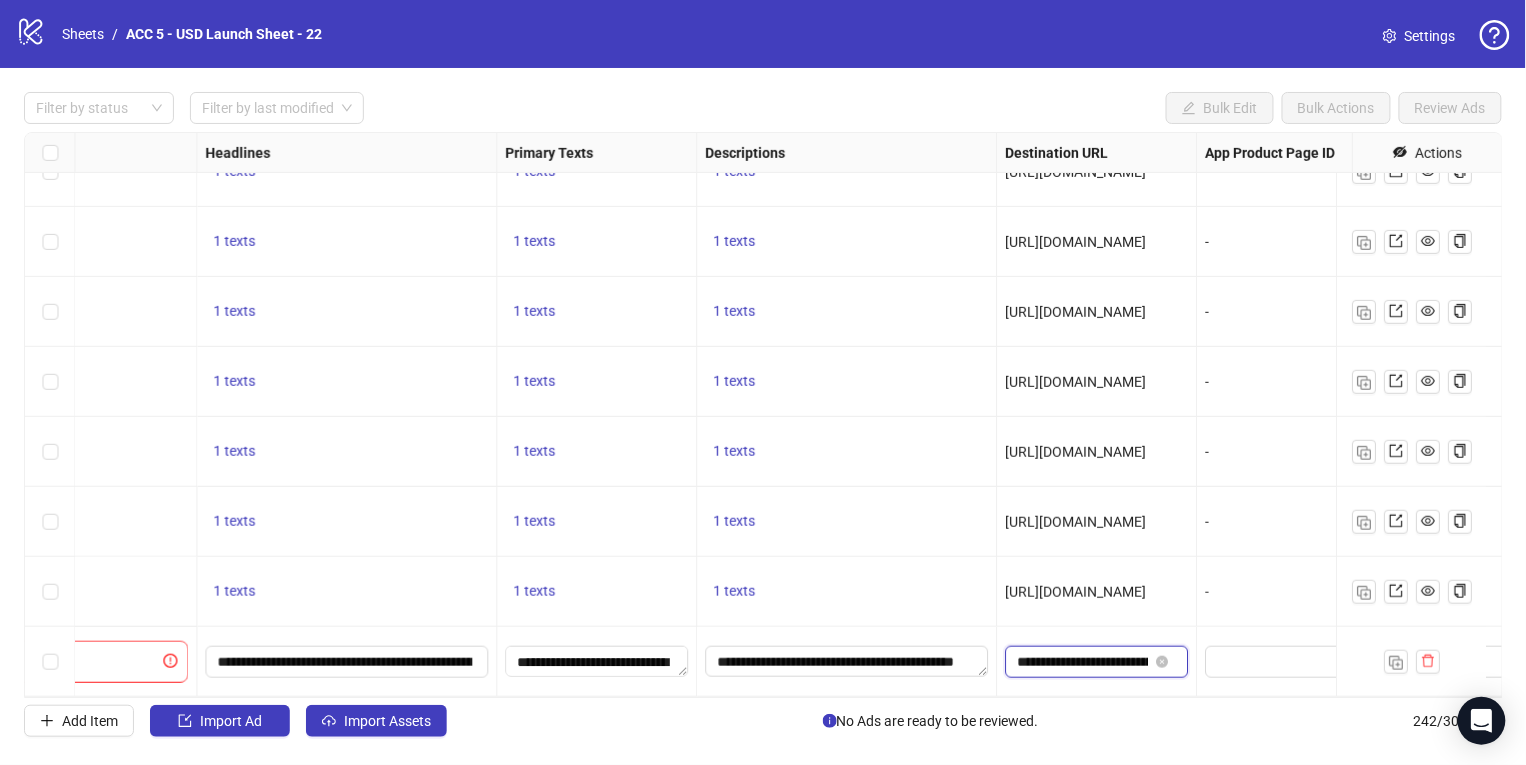 scroll, scrollTop: 0, scrollLeft: 413, axis: horizontal 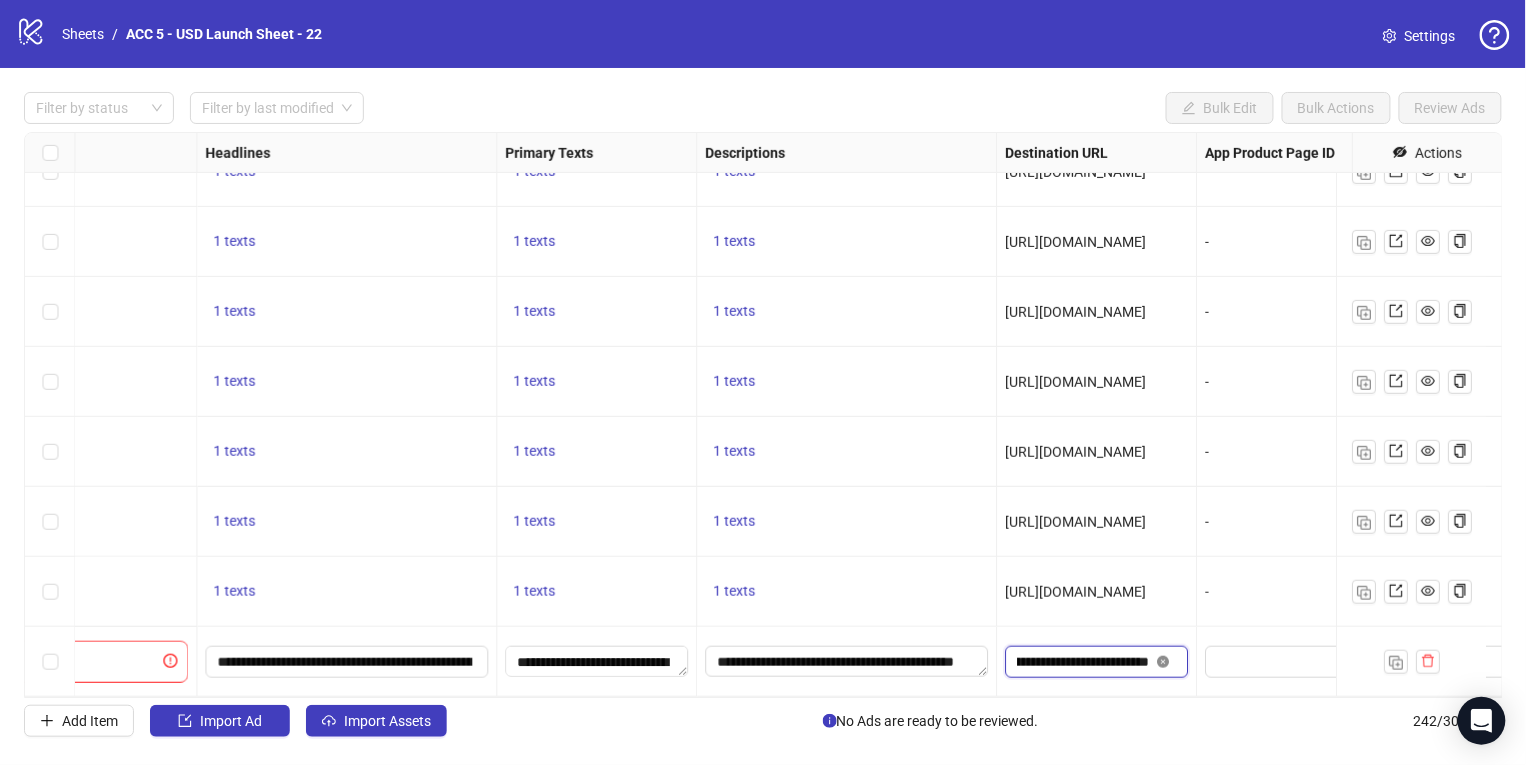 click 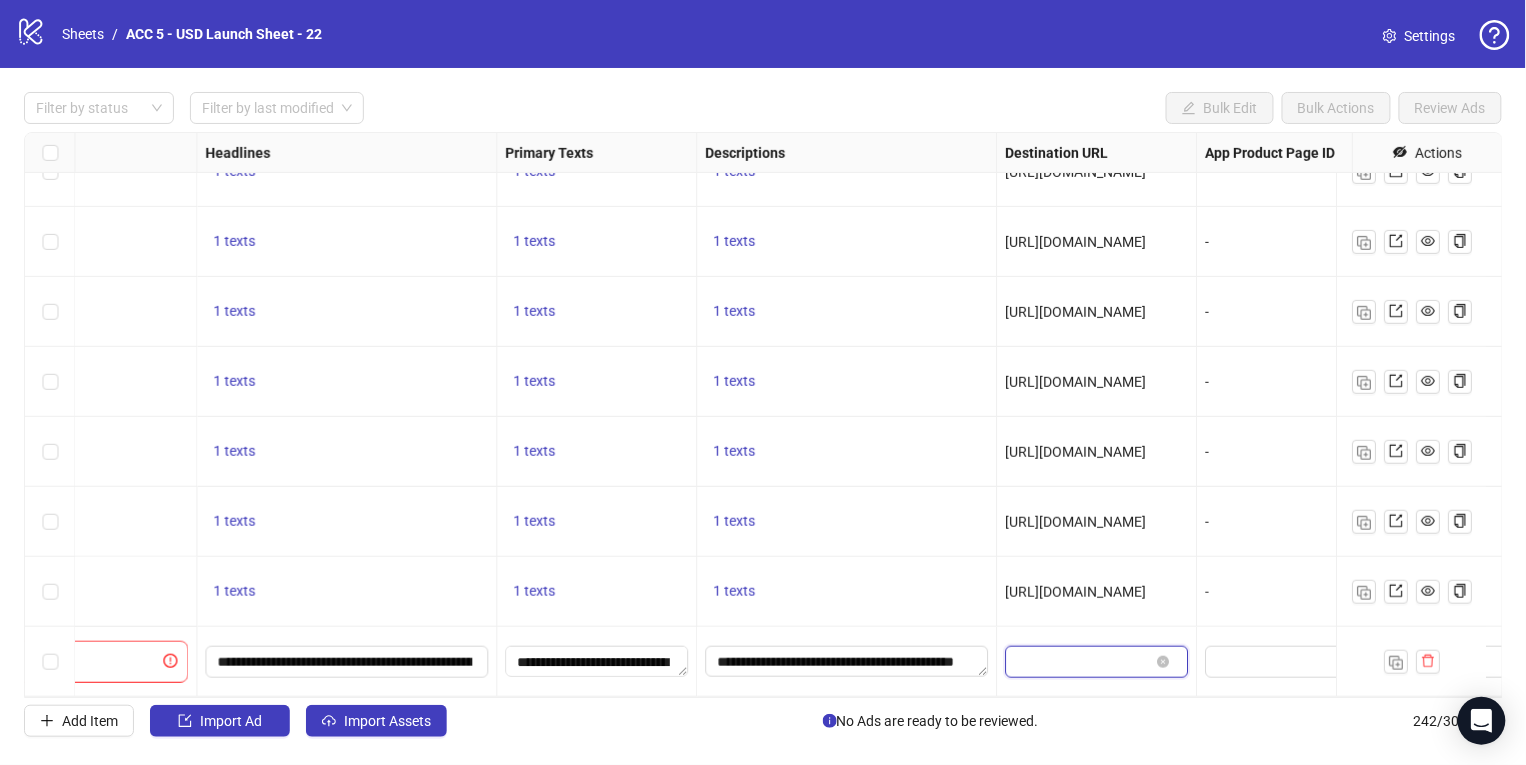 scroll, scrollTop: 0, scrollLeft: 0, axis: both 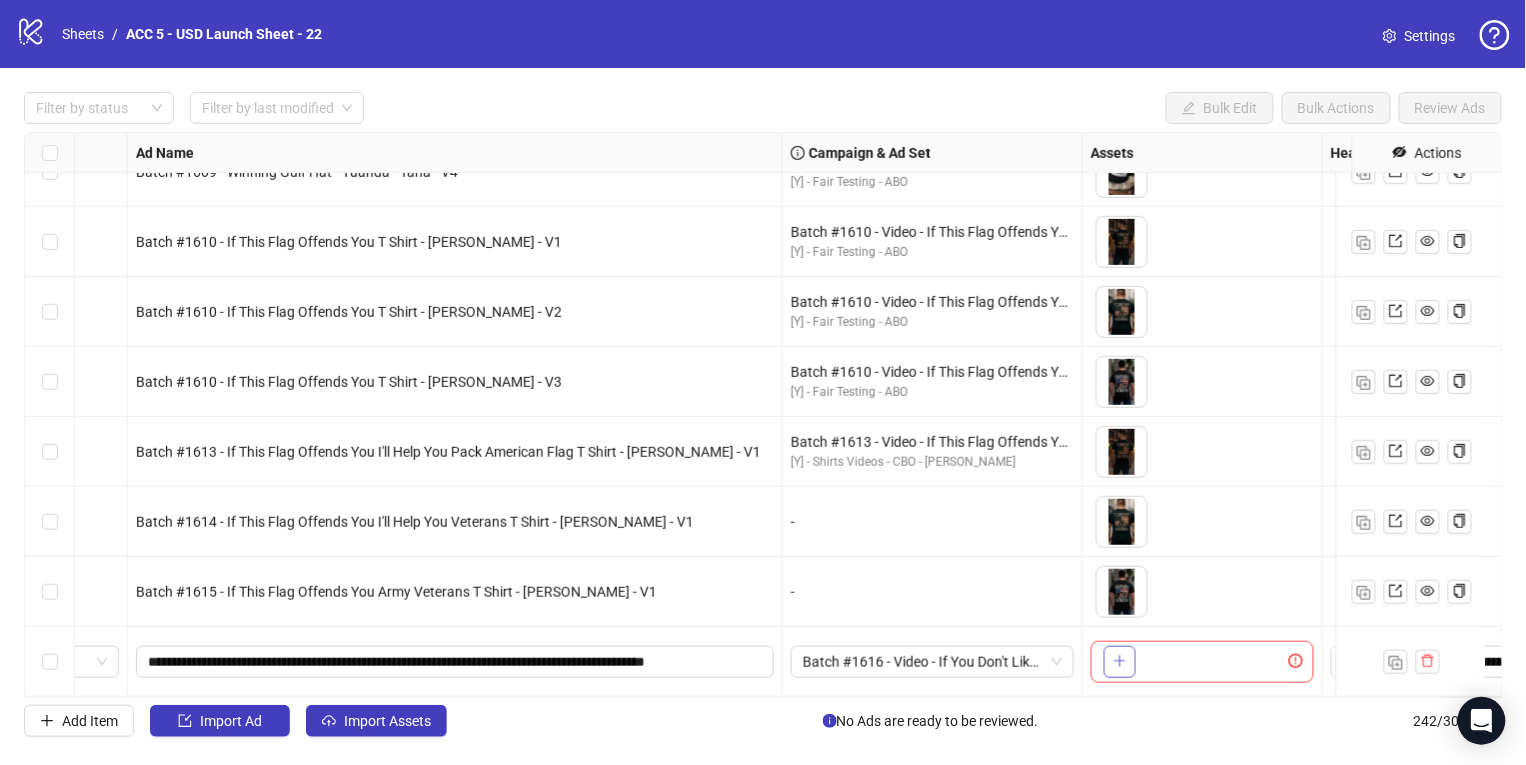 click at bounding box center [1120, 662] 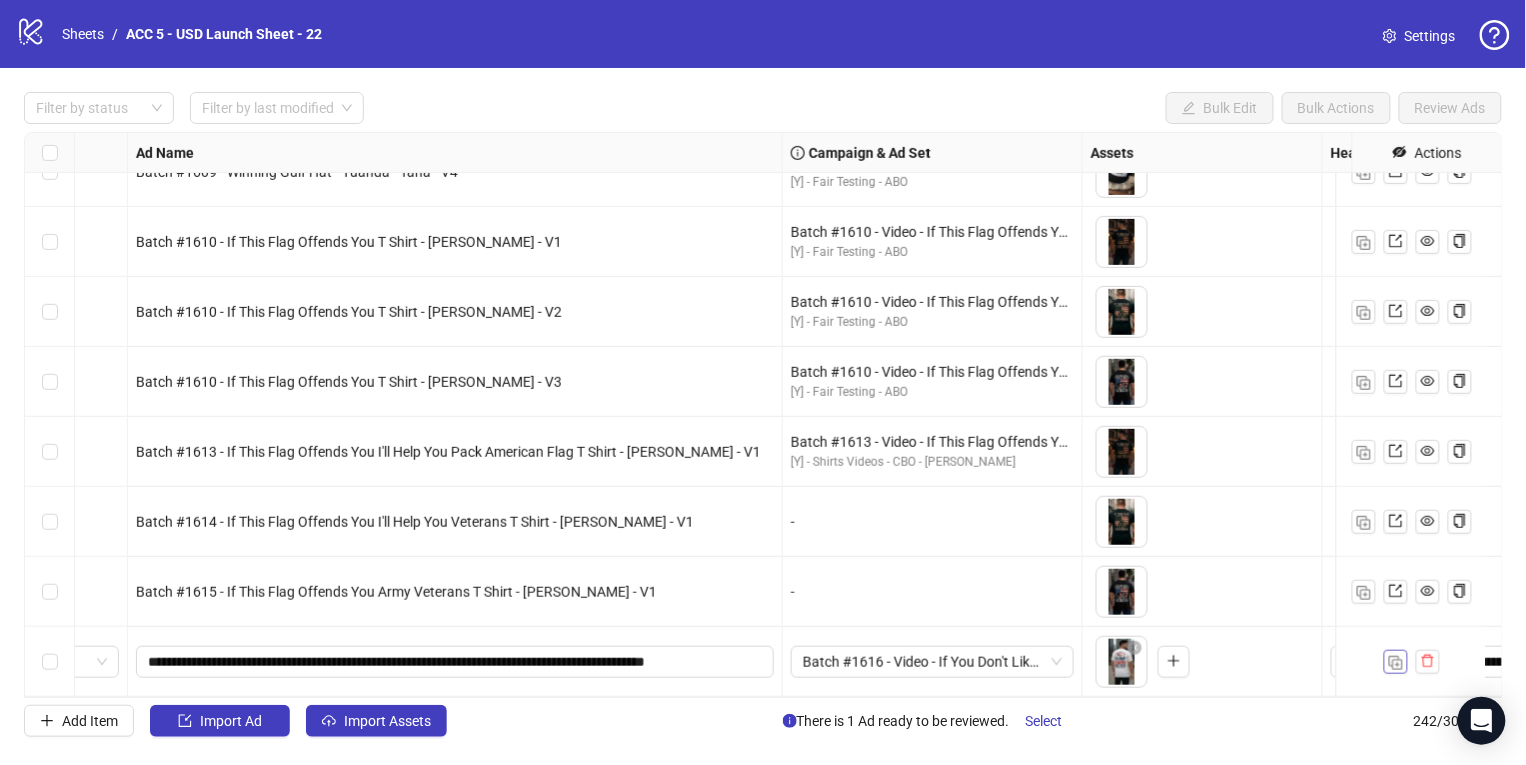 click at bounding box center (1396, 663) 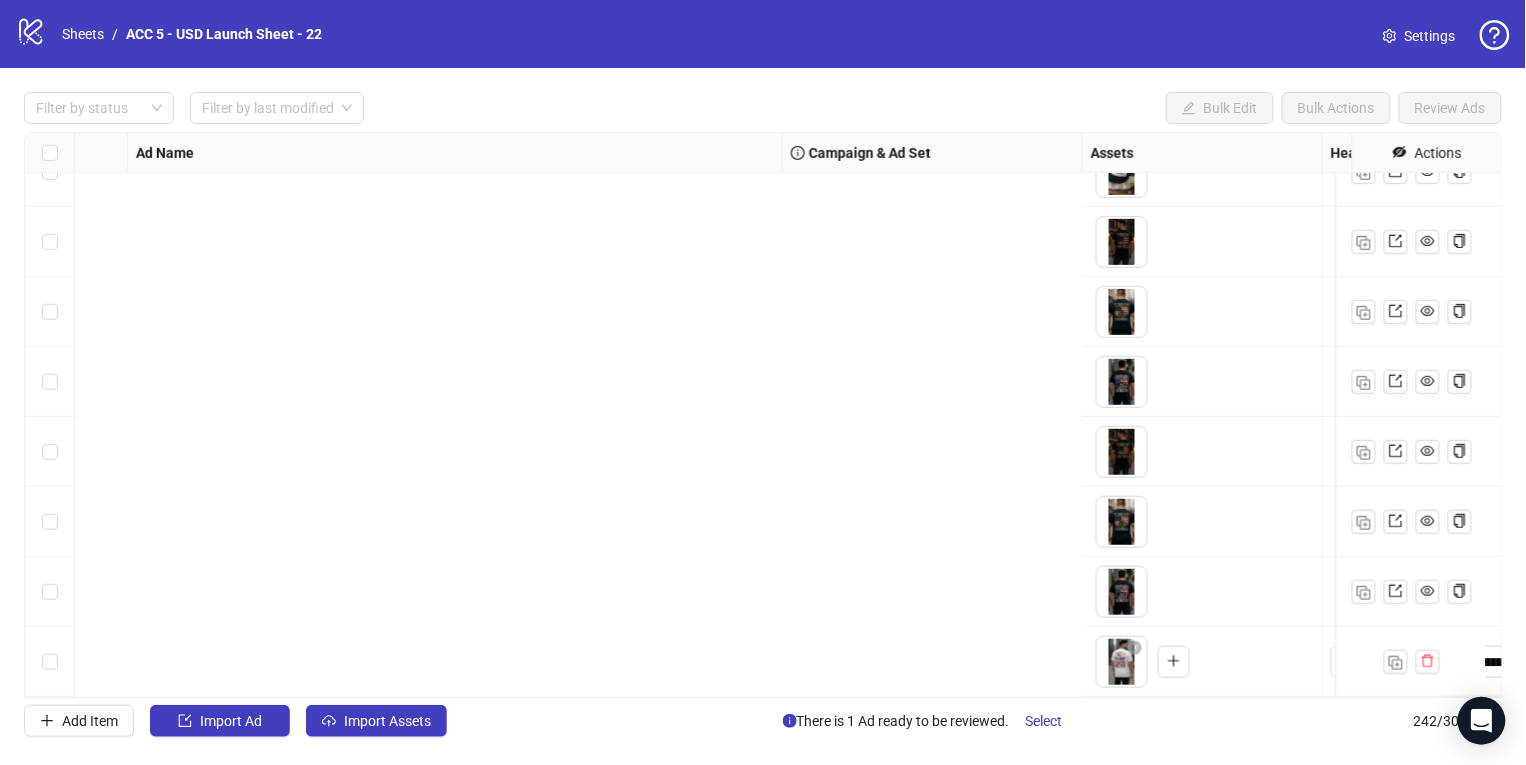 scroll, scrollTop: 16431, scrollLeft: 1455, axis: both 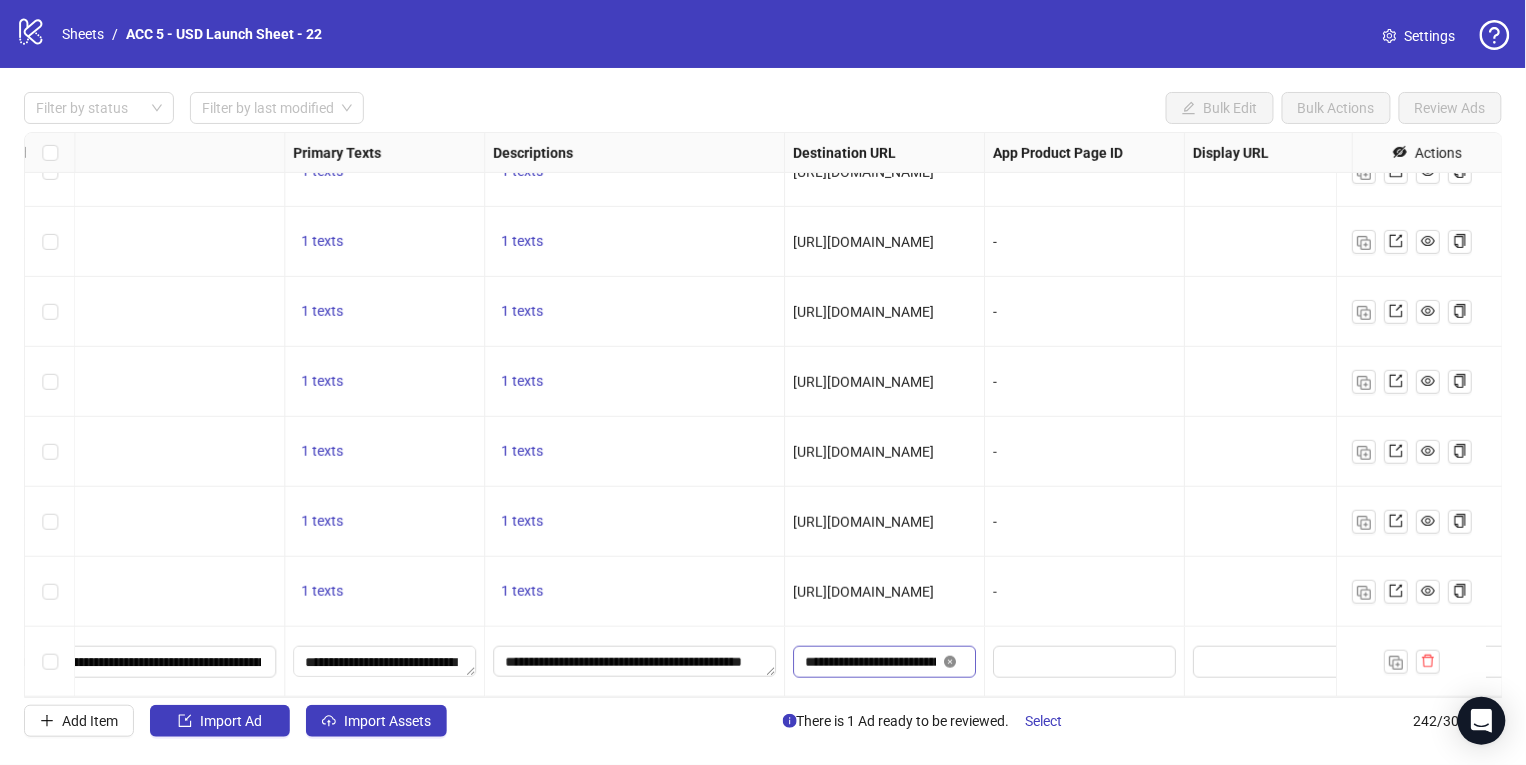 click 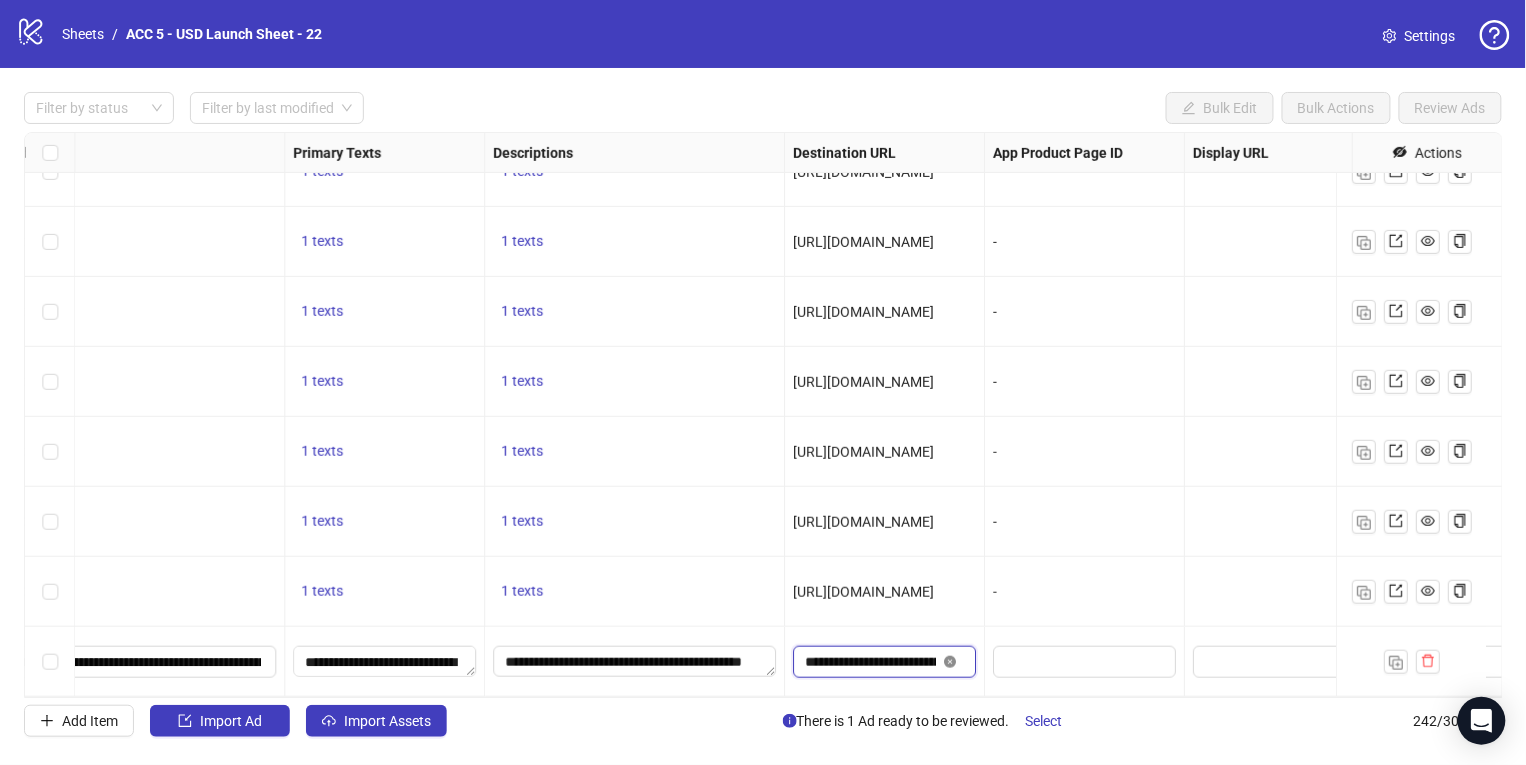 type 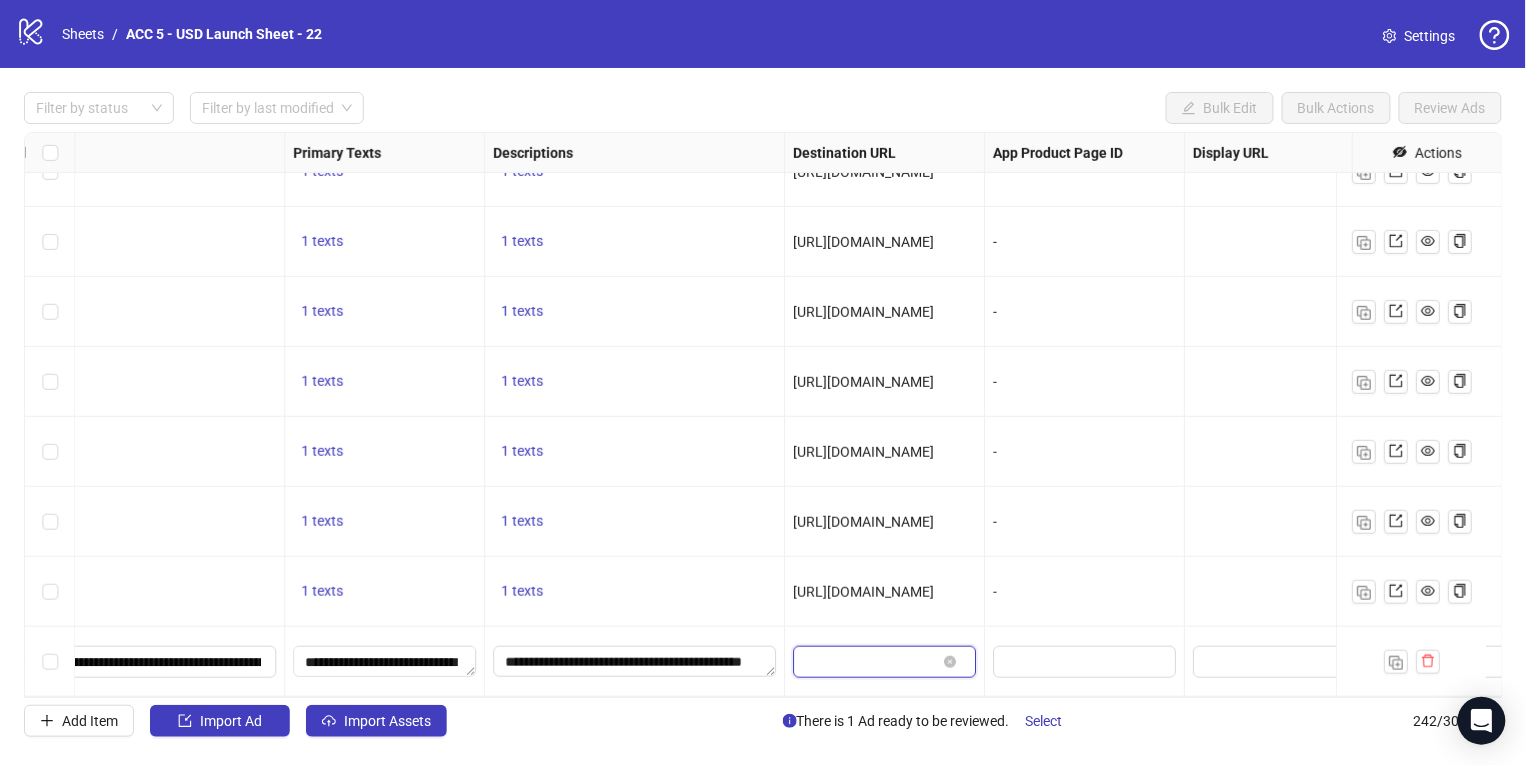 scroll, scrollTop: 0, scrollLeft: 0, axis: both 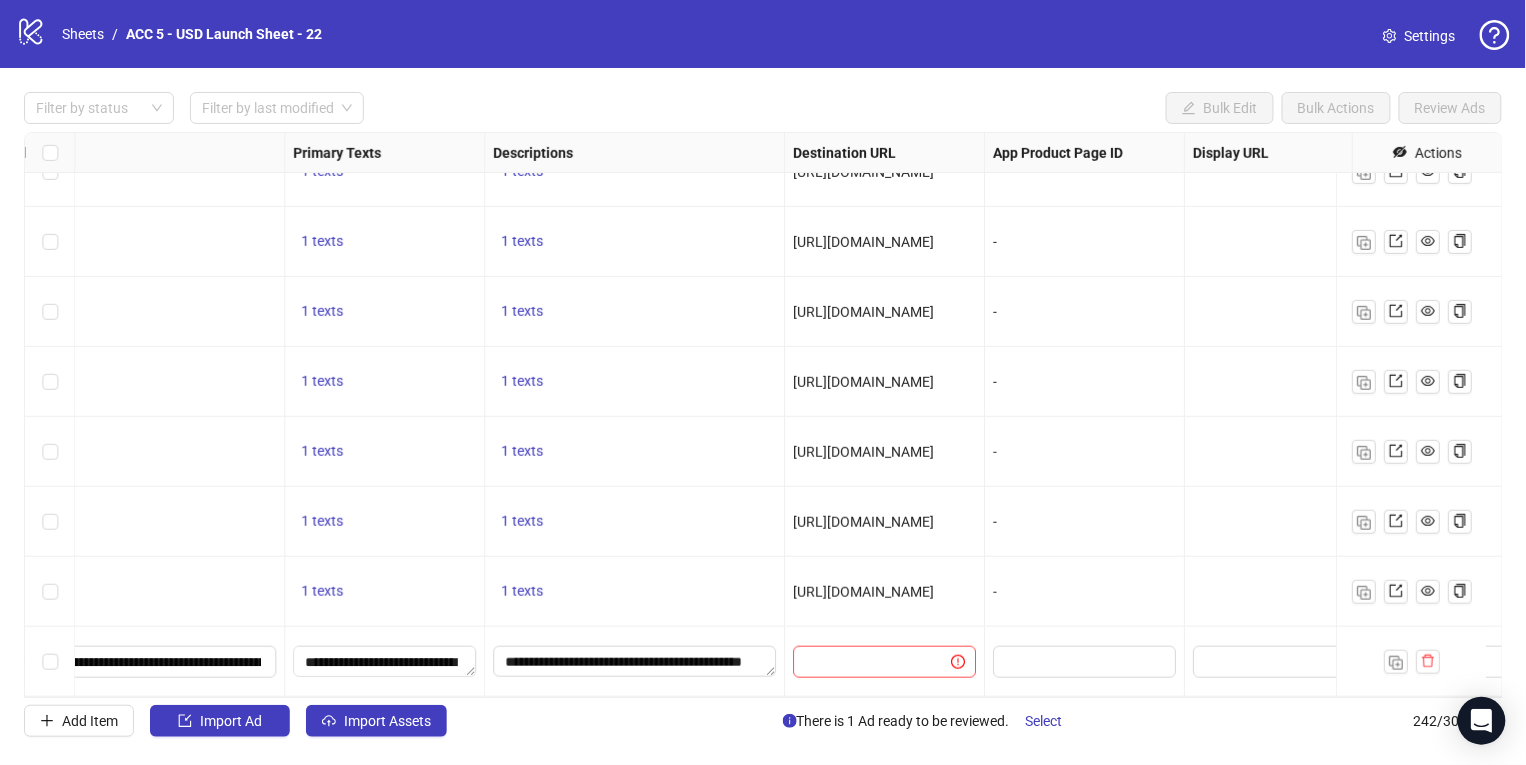 click at bounding box center [885, 662] 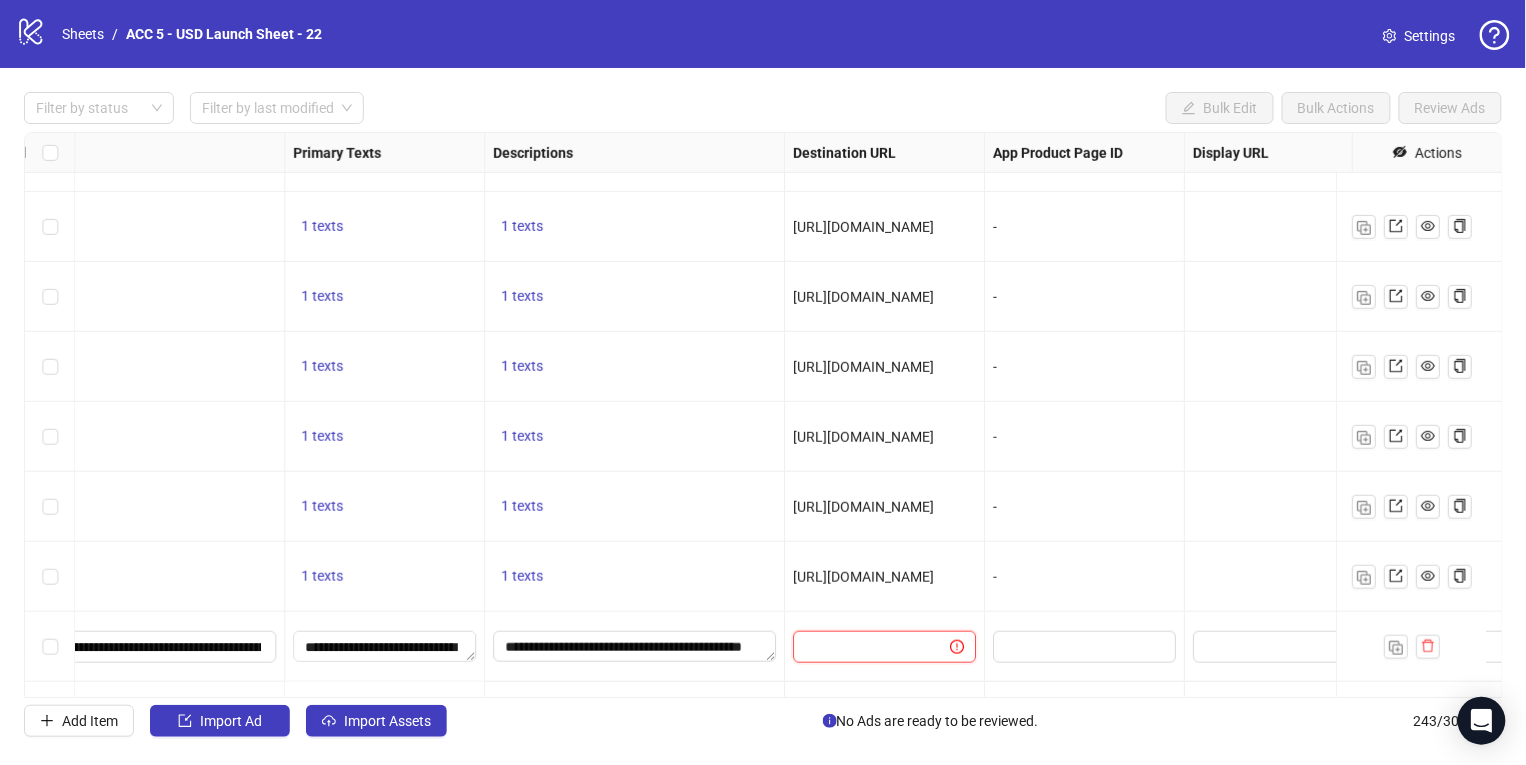 click at bounding box center [863, 647] 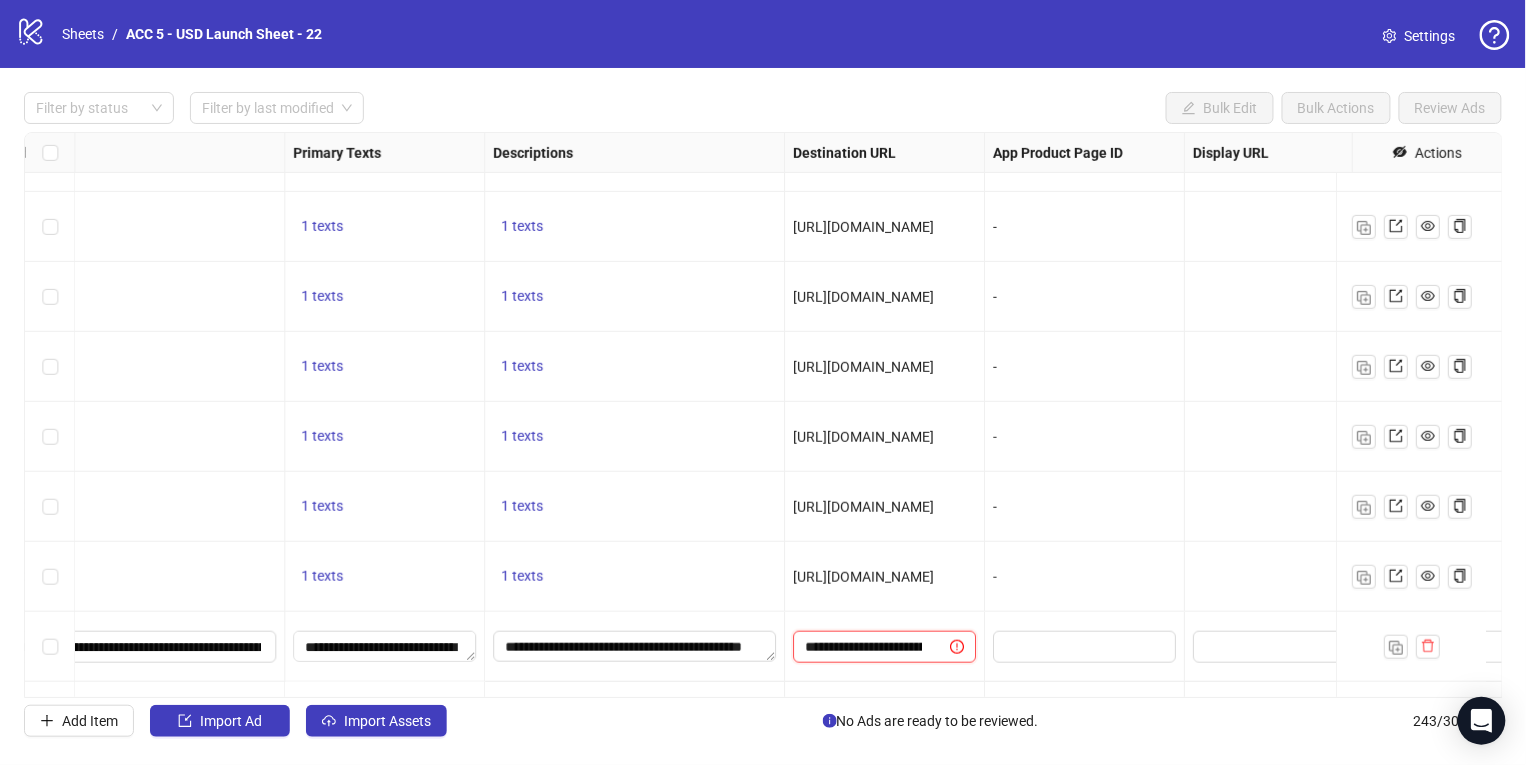scroll, scrollTop: 0, scrollLeft: 506, axis: horizontal 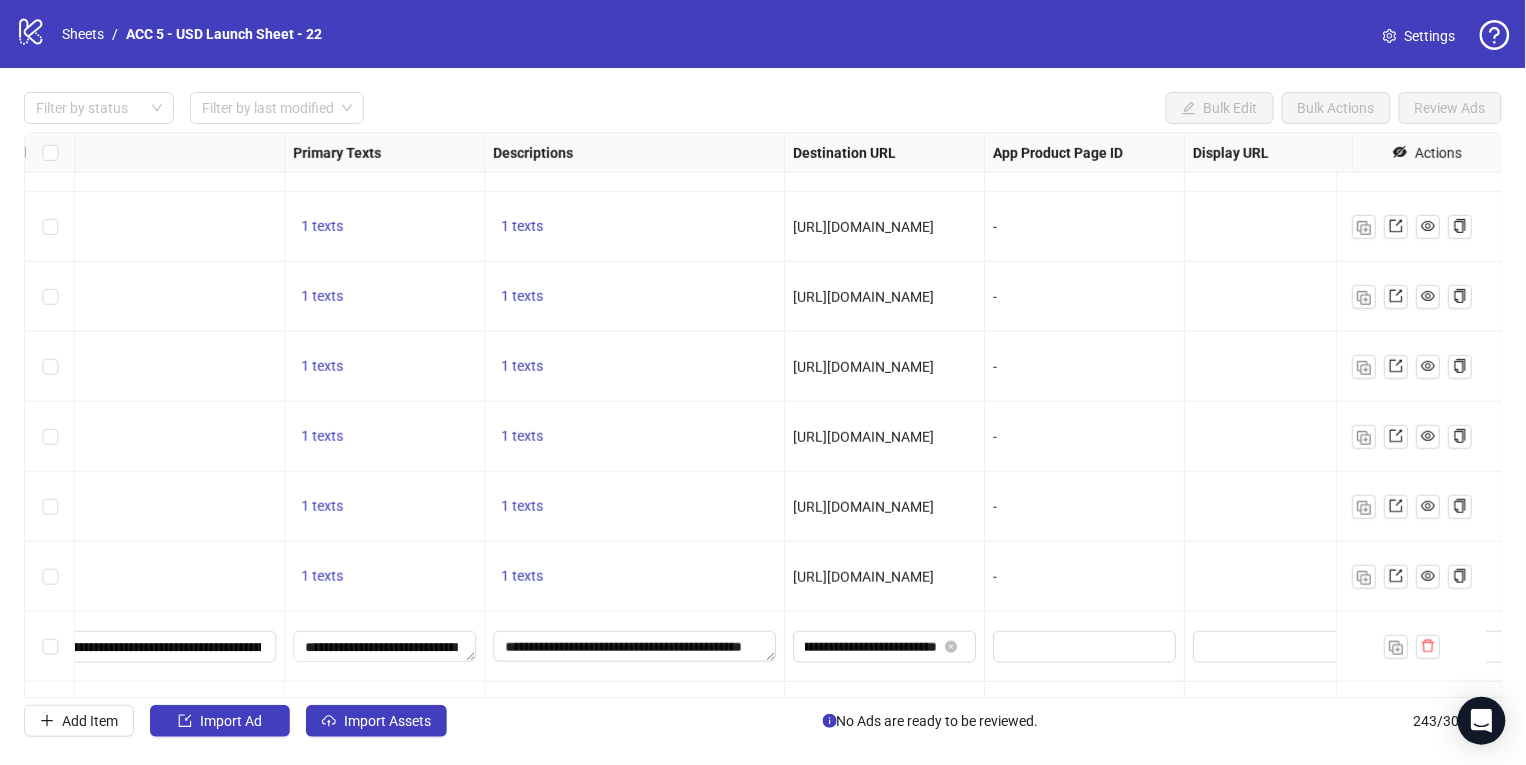 click on "-" at bounding box center [1085, 577] 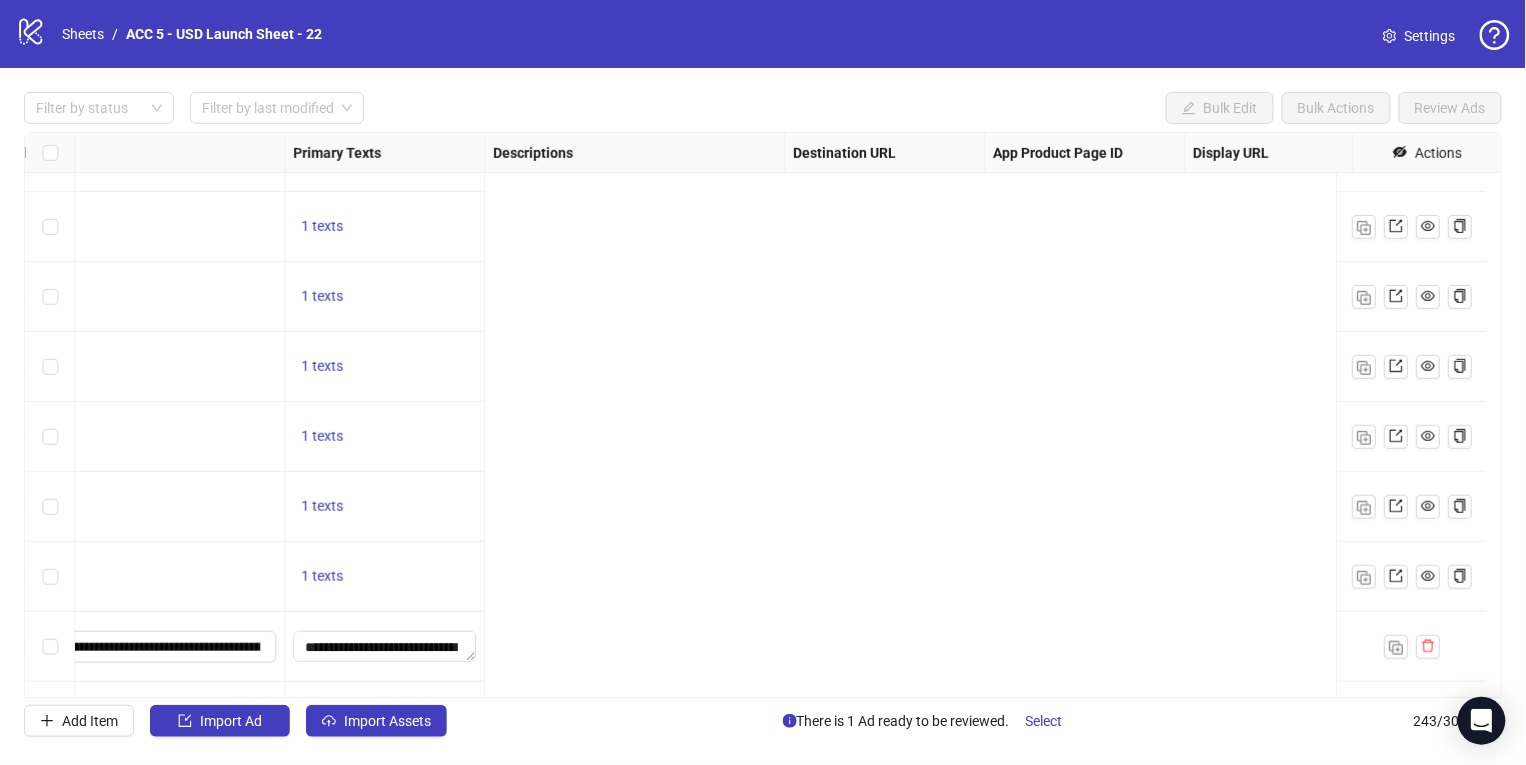 scroll, scrollTop: 16431, scrollLeft: 0, axis: vertical 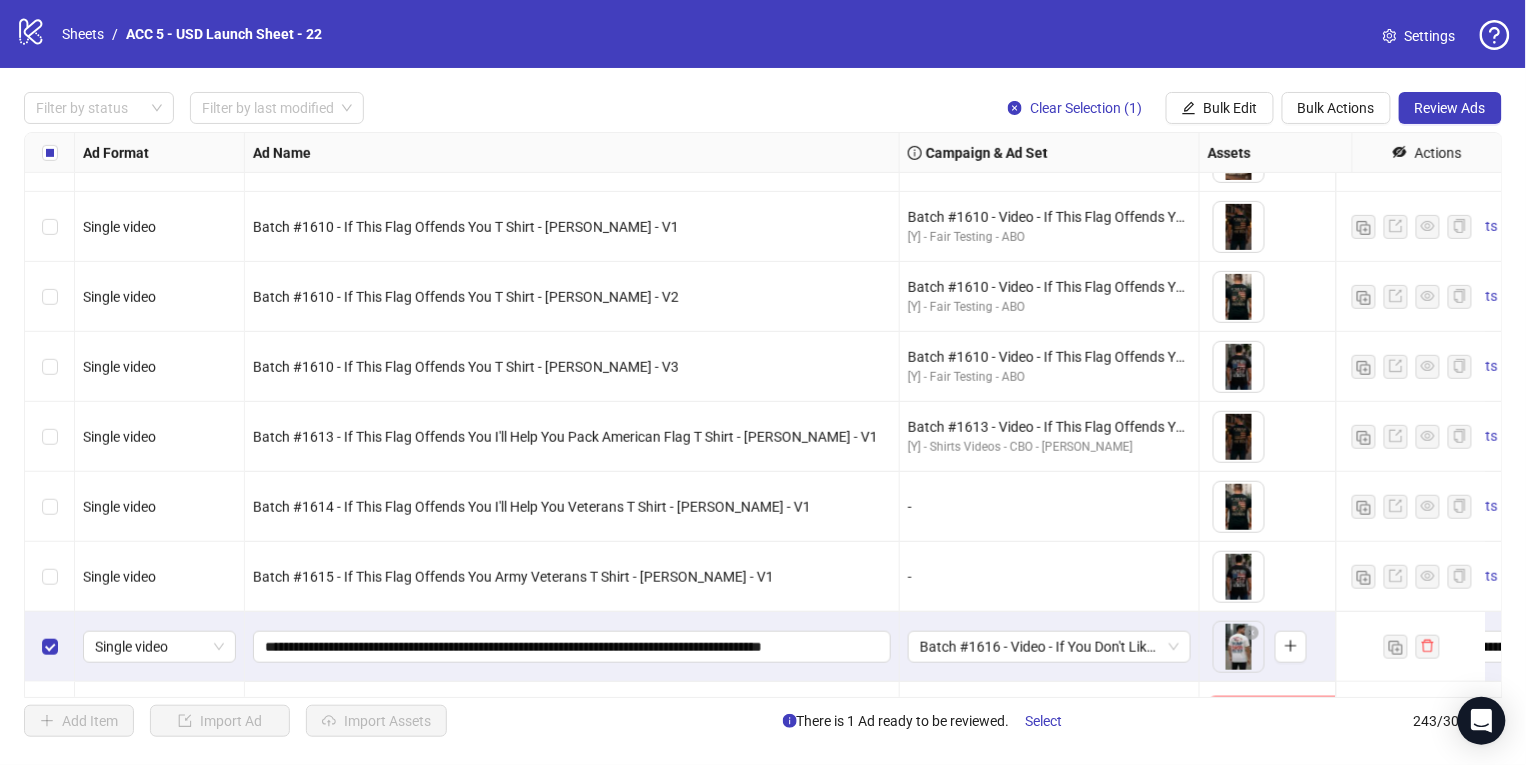 click on "Review Ads" at bounding box center (1450, 108) 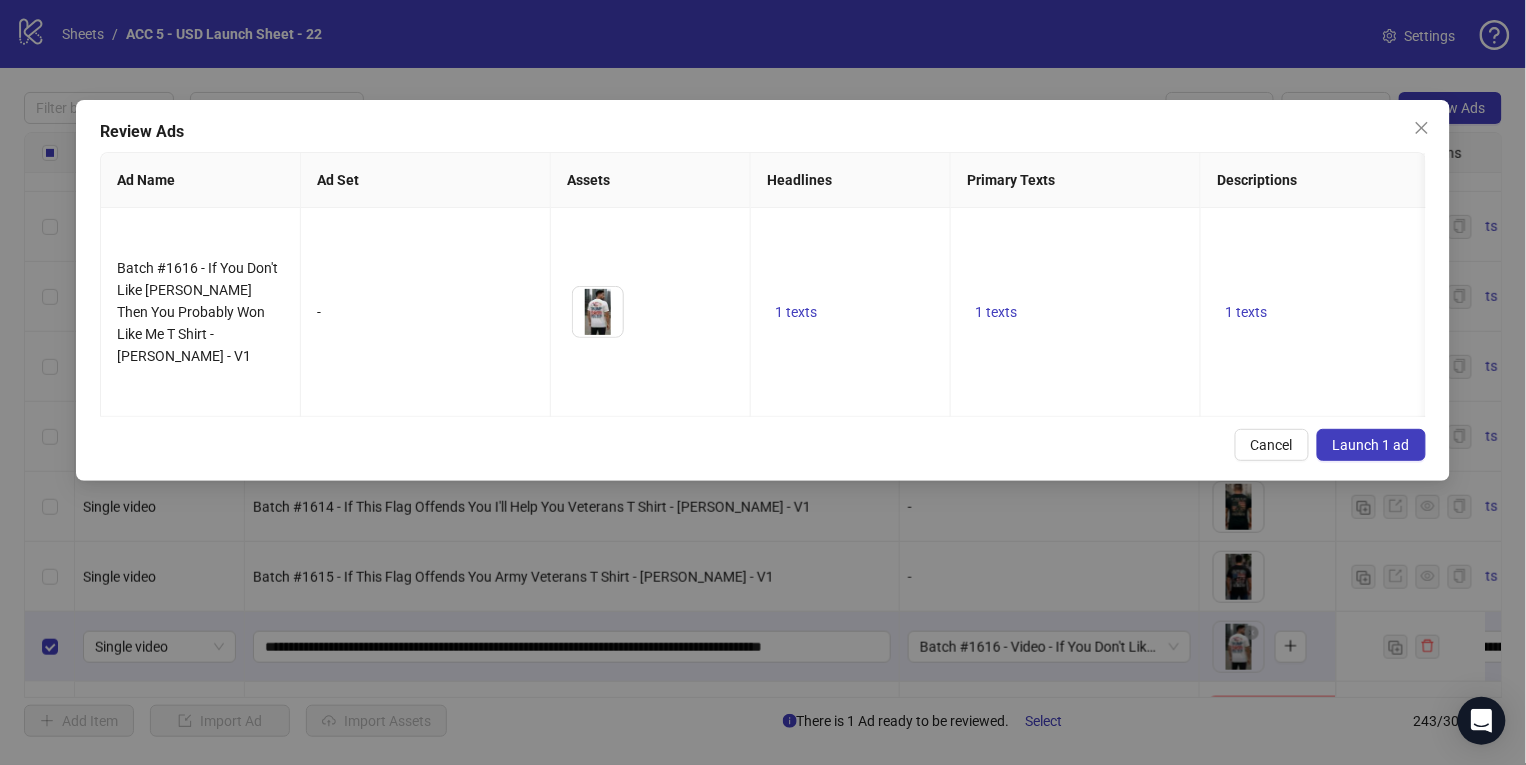 click on "Launch 1 ad" at bounding box center (1371, 445) 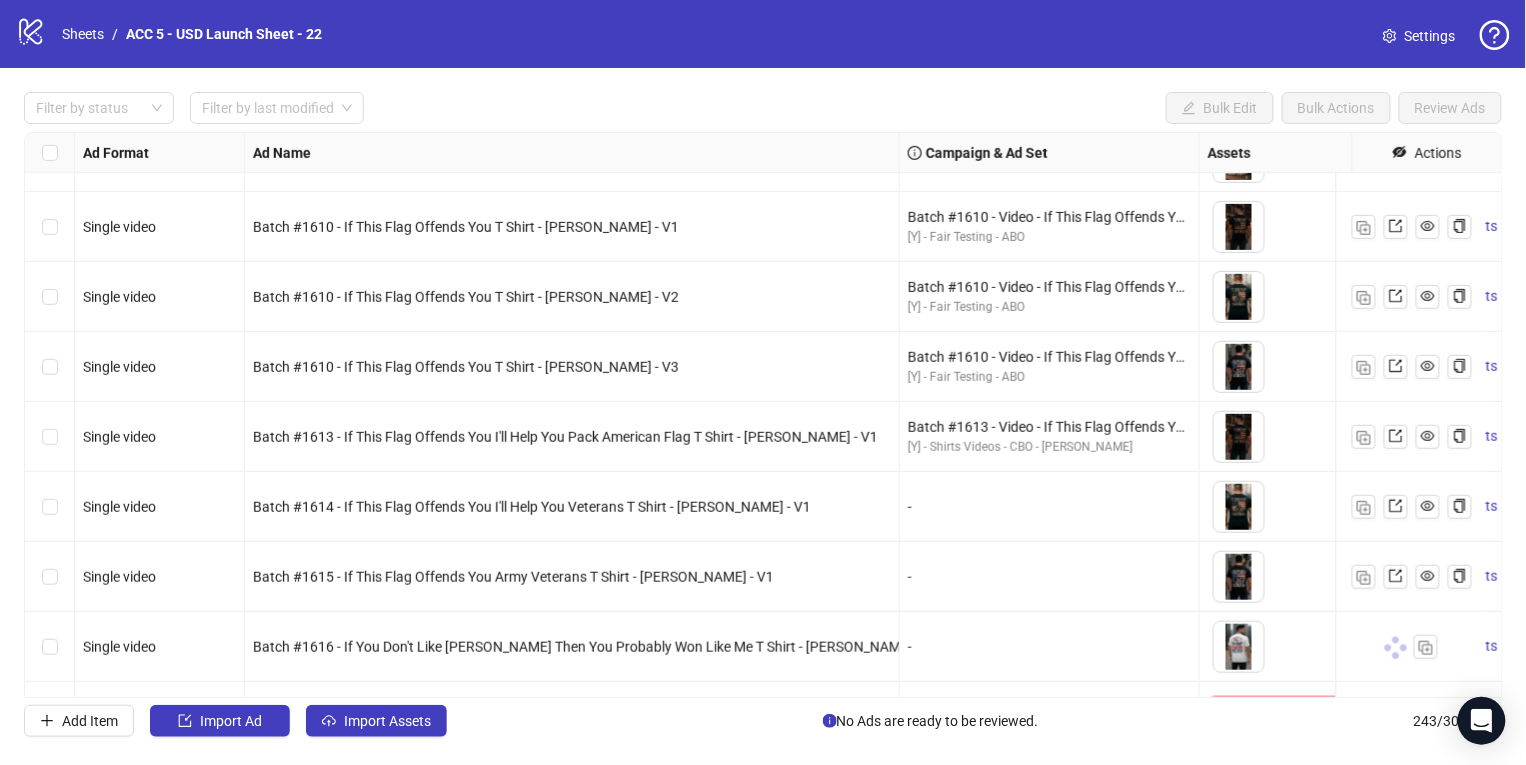 click on "Ad Format Ad Name Campaign & Ad Set Assets Headlines Primary Texts Descriptions Destination URL App Product Page ID Display URL Leadgen Form Product Set ID Call to Action Actions Single video Batch #1609 - Winning Gulf Hat - Yuanda - Taha - V3 Batch #1609 - Video - Winning Gulf Hat - Yuanda - Taha - July 20 [Y] - Fair Testing - ABO
To pick up a draggable item, press the space bar.
While dragging, use the arrow keys to move the item.
Press space again to drop the item in its new position, or press escape to cancel.
1 texts 1 texts Single video Batch #1609 - Winning Gulf Hat - Yuanda - Taha - V4 Batch #1609 - Video - Winning Gulf Hat - Yuanda - Taha - July 20 [Y] - Fair Testing - ABO
To pick up a draggable item, press the space bar.
While dragging, use the arrow keys to move the item.
Press space again to drop the item in its new position, or press escape to cancel.
1 texts 1 texts Single video Batch #1610 - If This Flag Offends You T Shirt - Yuanda - Vaibhav - V1 1 texts 1 texts" at bounding box center (763, 415) 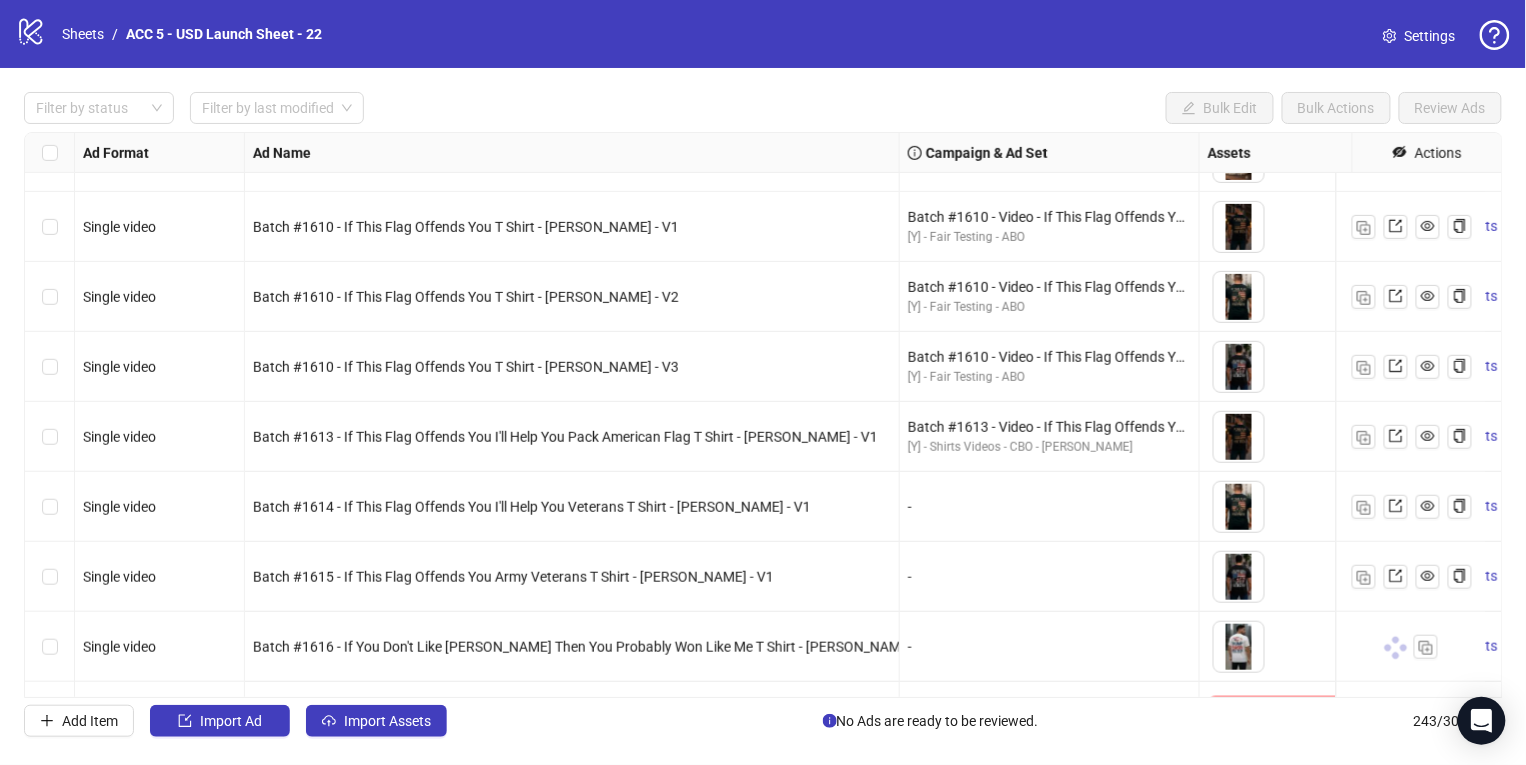 scroll, scrollTop: 16501, scrollLeft: 0, axis: vertical 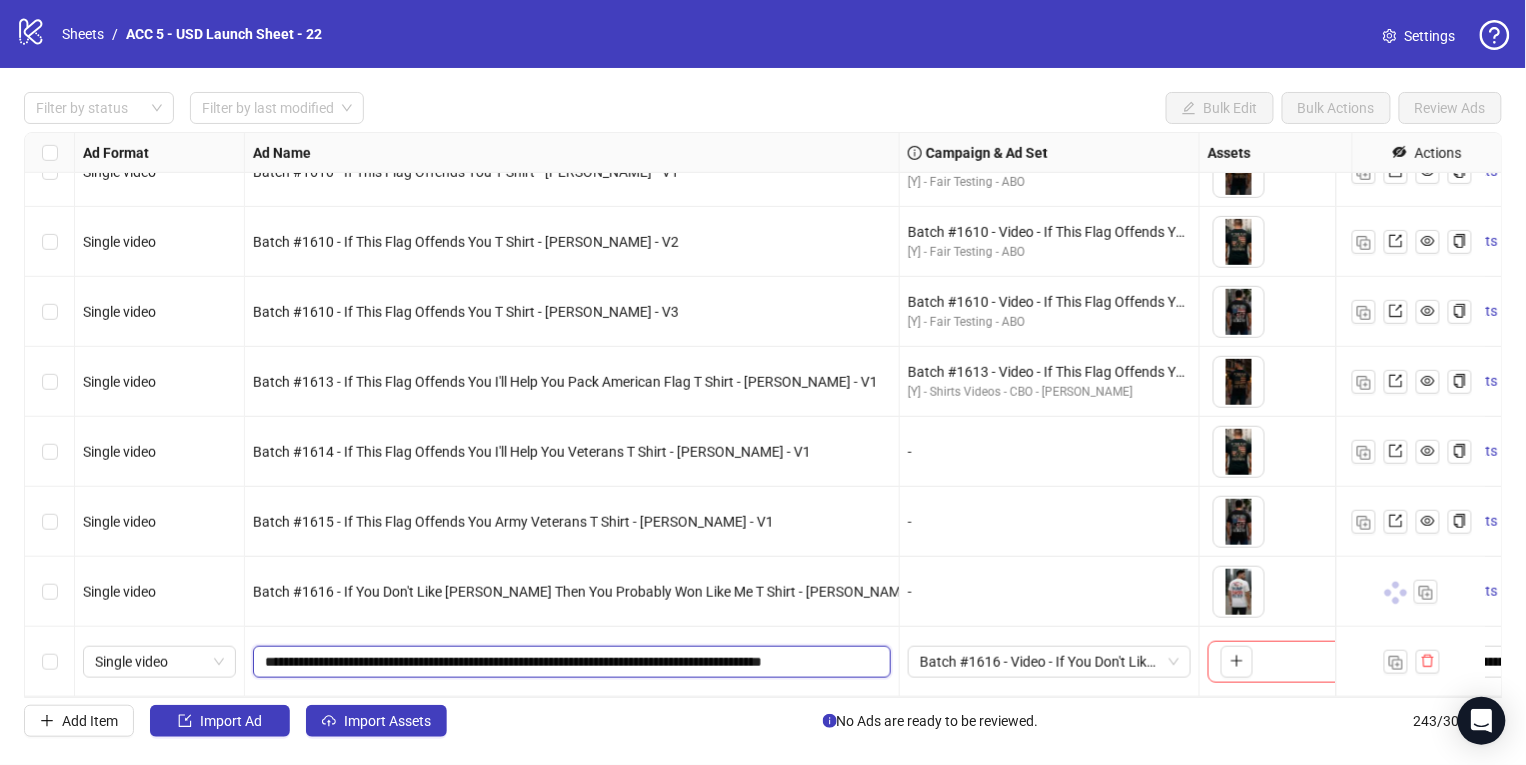 click on "**********" at bounding box center (570, 662) 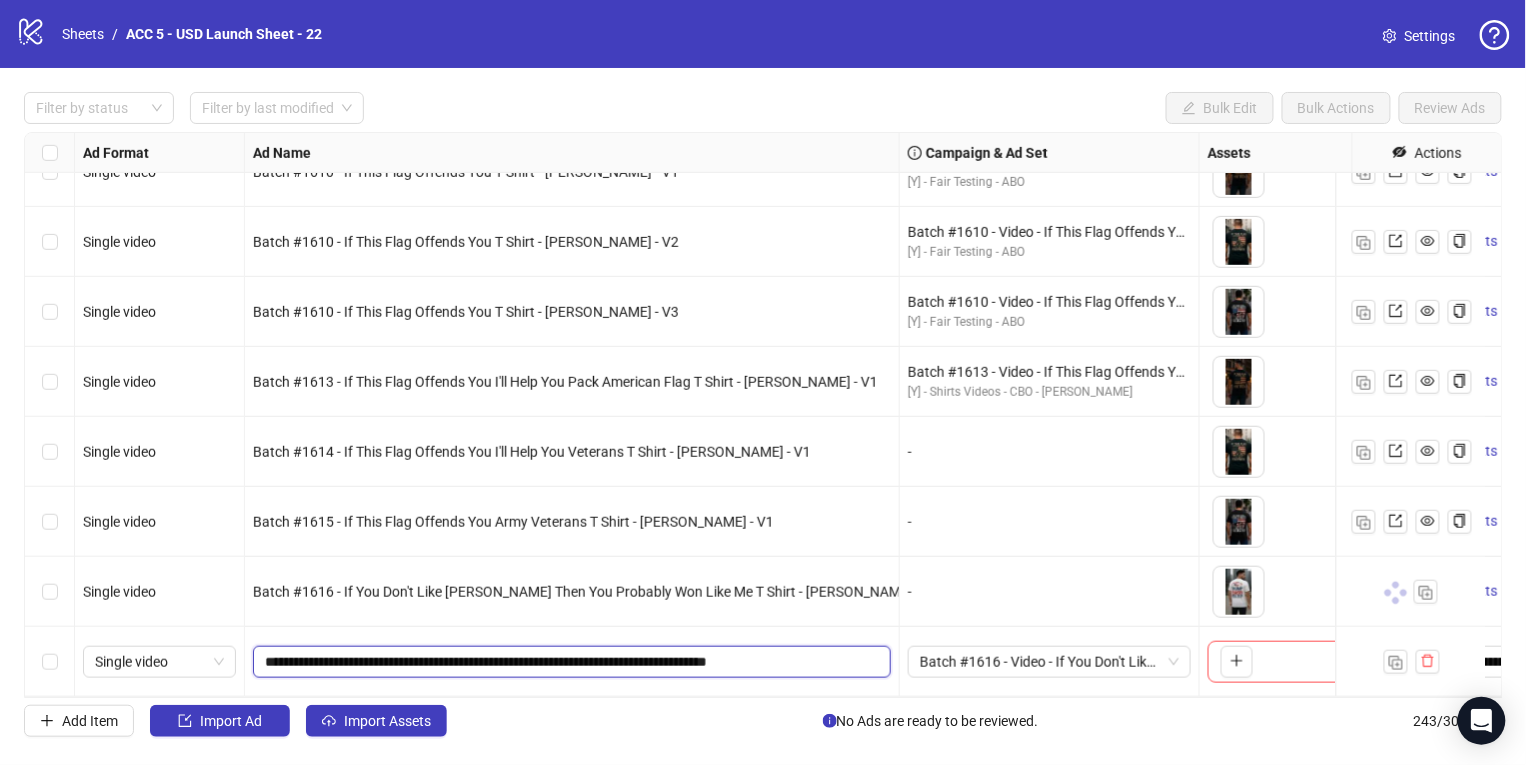 drag, startPoint x: 769, startPoint y: 647, endPoint x: 1017, endPoint y: 675, distance: 249.57564 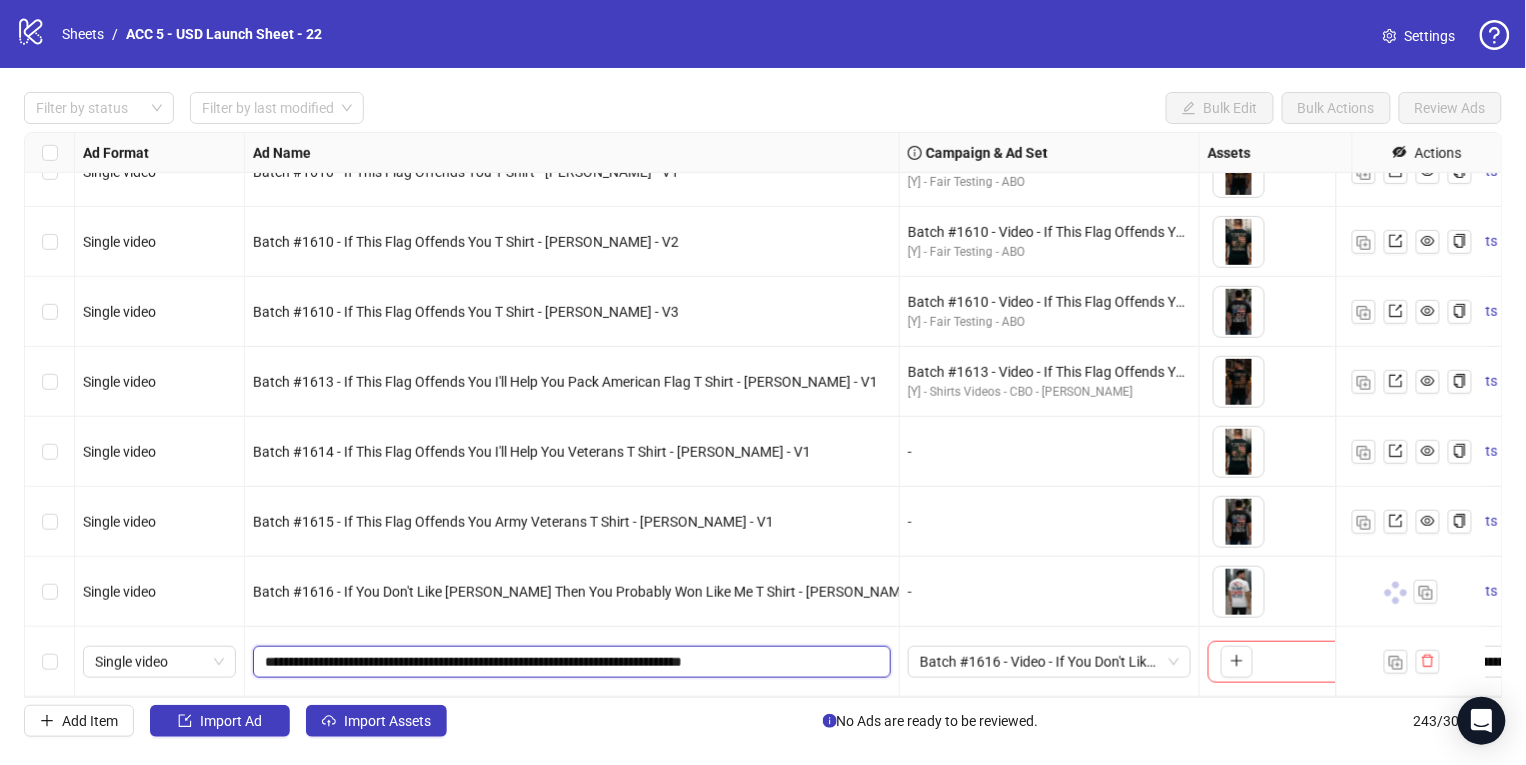 drag, startPoint x: 389, startPoint y: 647, endPoint x: 342, endPoint y: 646, distance: 47.010635 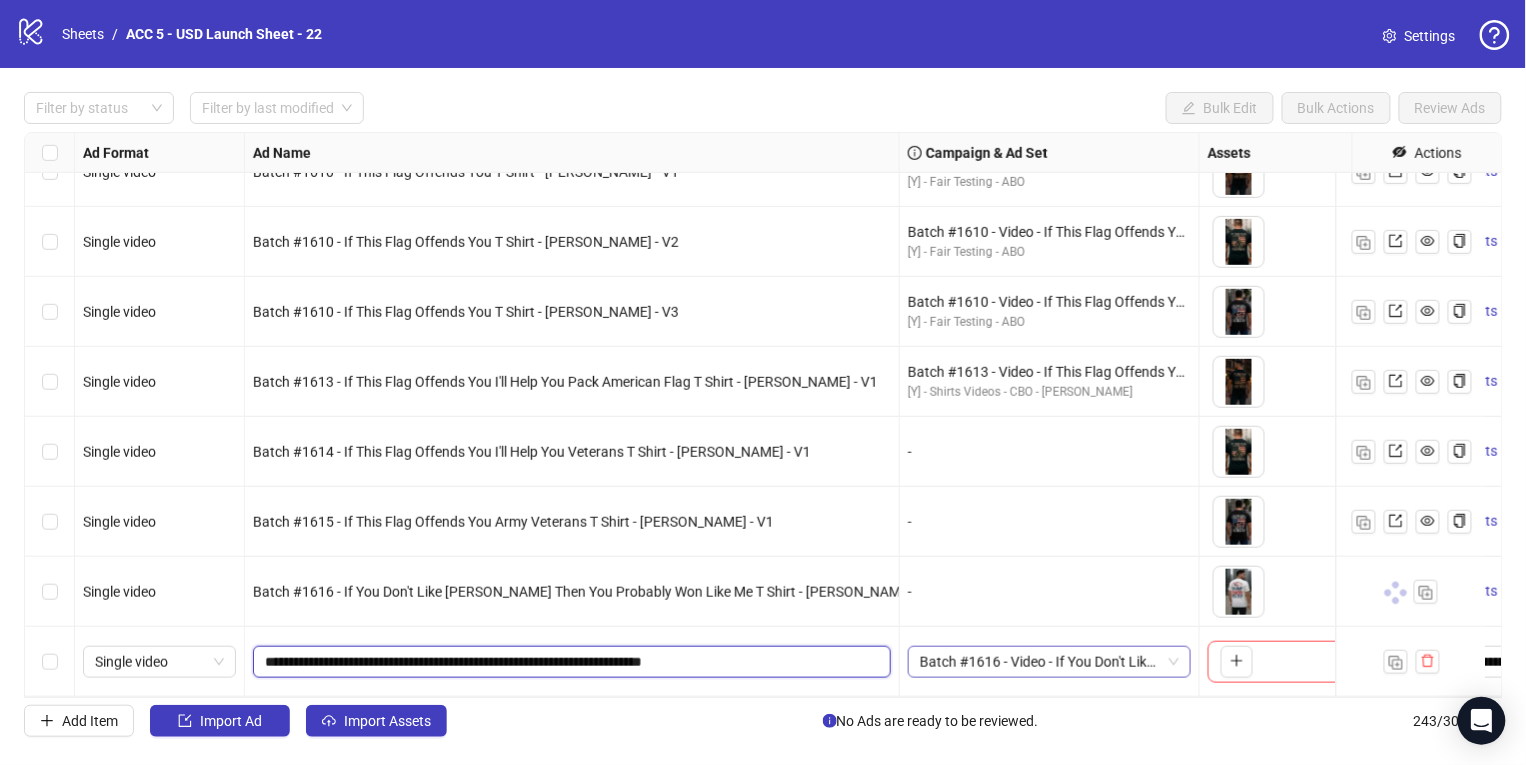 click on "Batch #1616 - Video - If You Don't Like [PERSON_NAME] Then You Probably Won Like Me T Shirt - [PERSON_NAME] - [DATE]" at bounding box center (1049, 662) 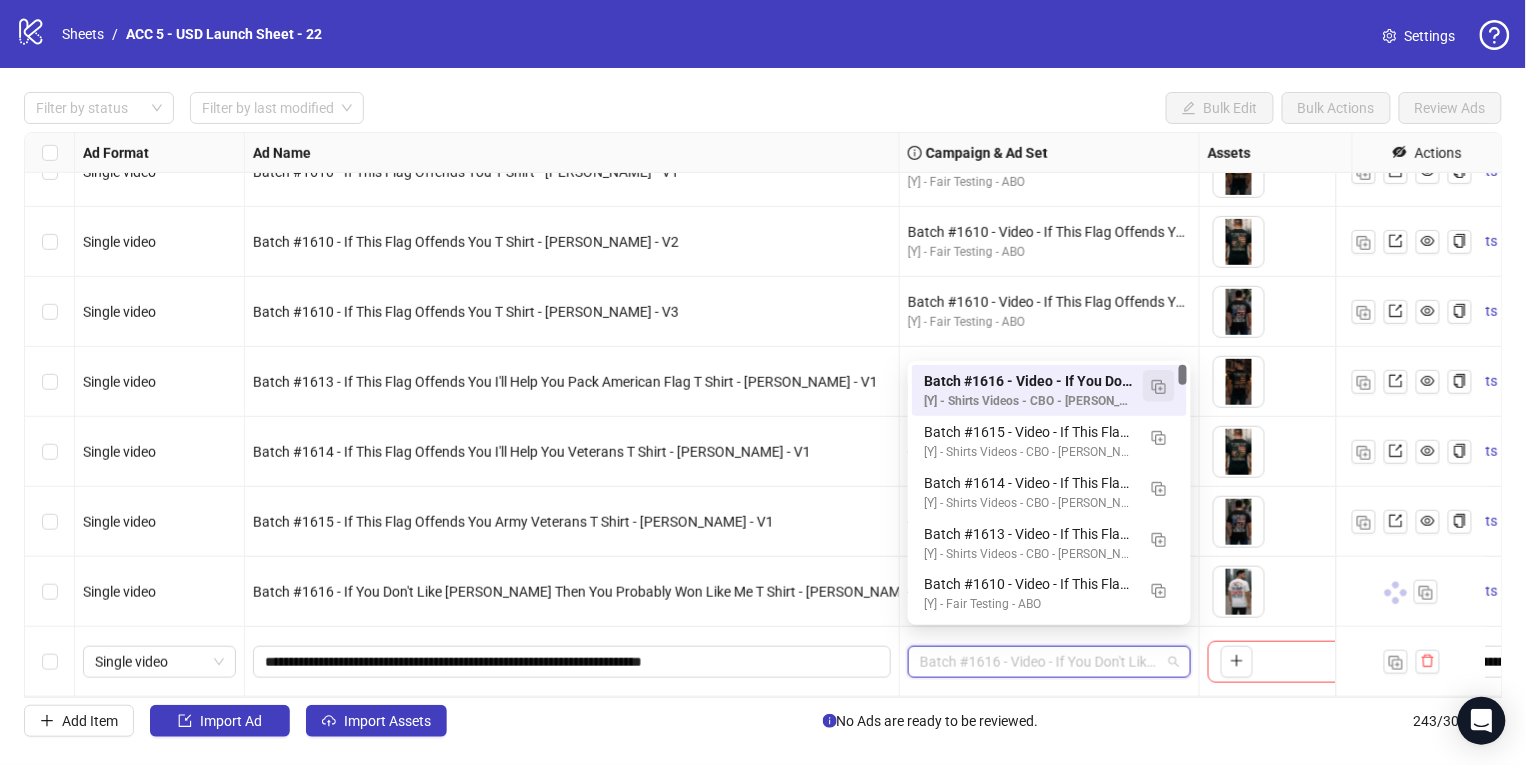click at bounding box center (1159, 387) 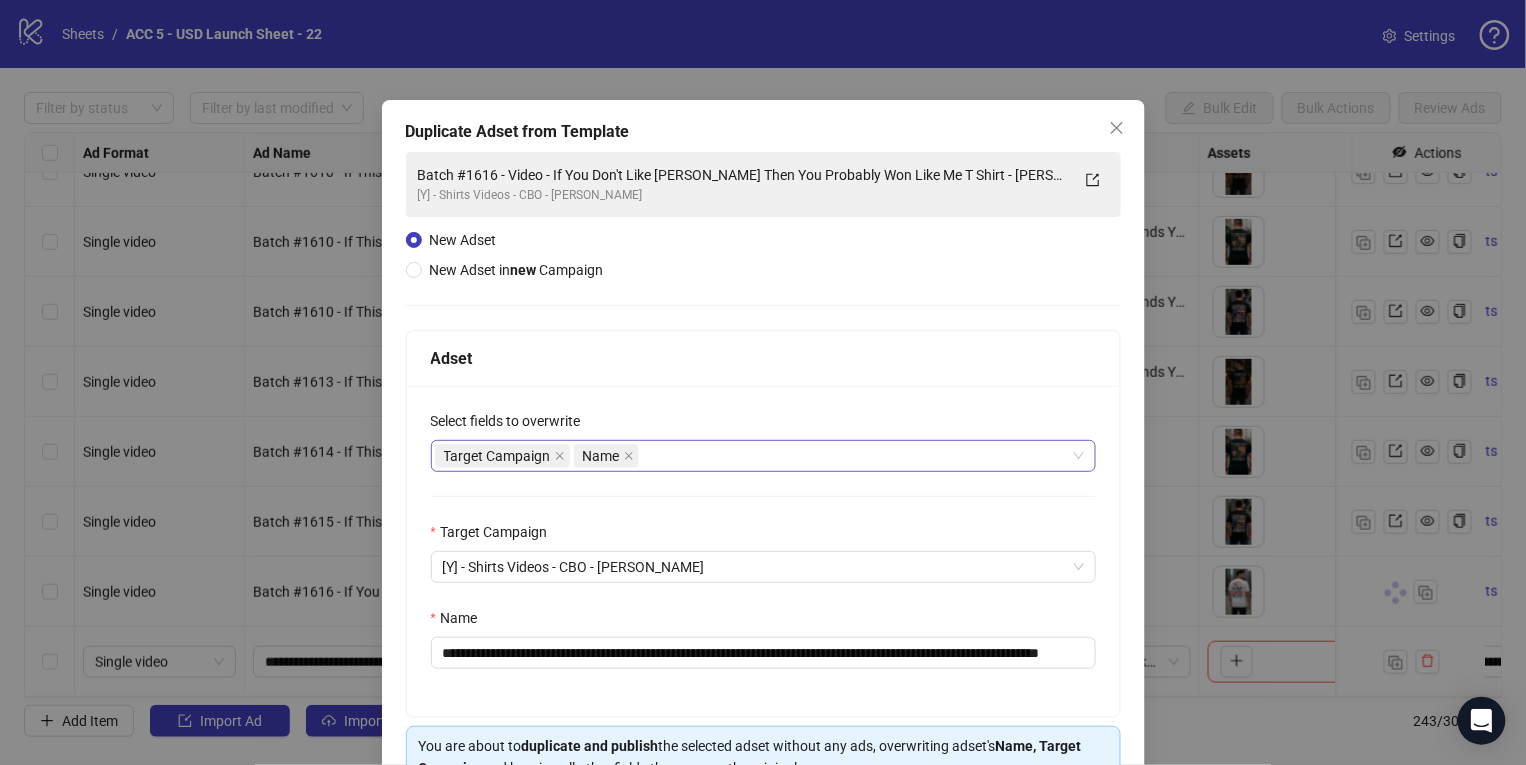 click on "Target Campaign Name" at bounding box center (753, 456) 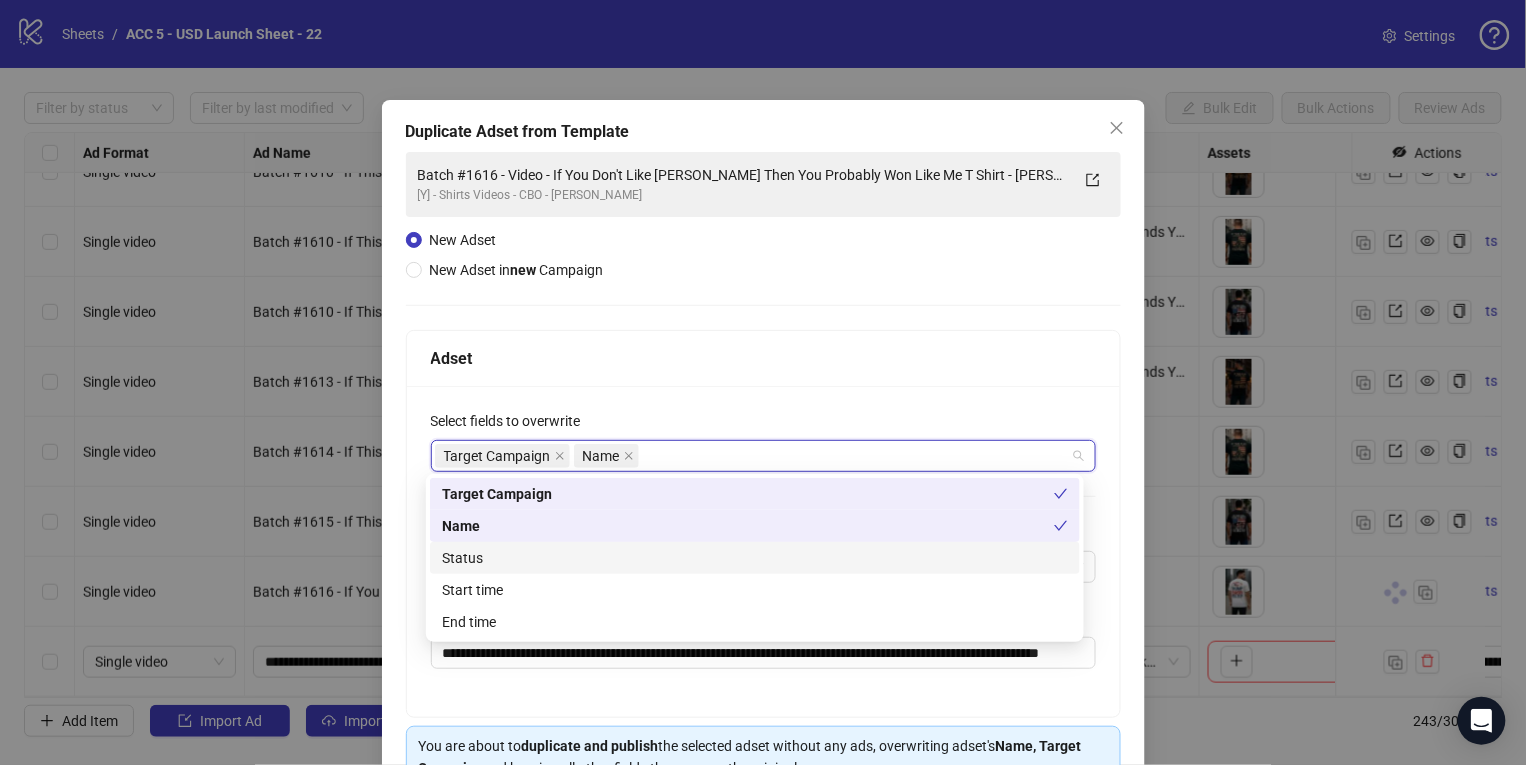 click on "Status" at bounding box center (755, 558) 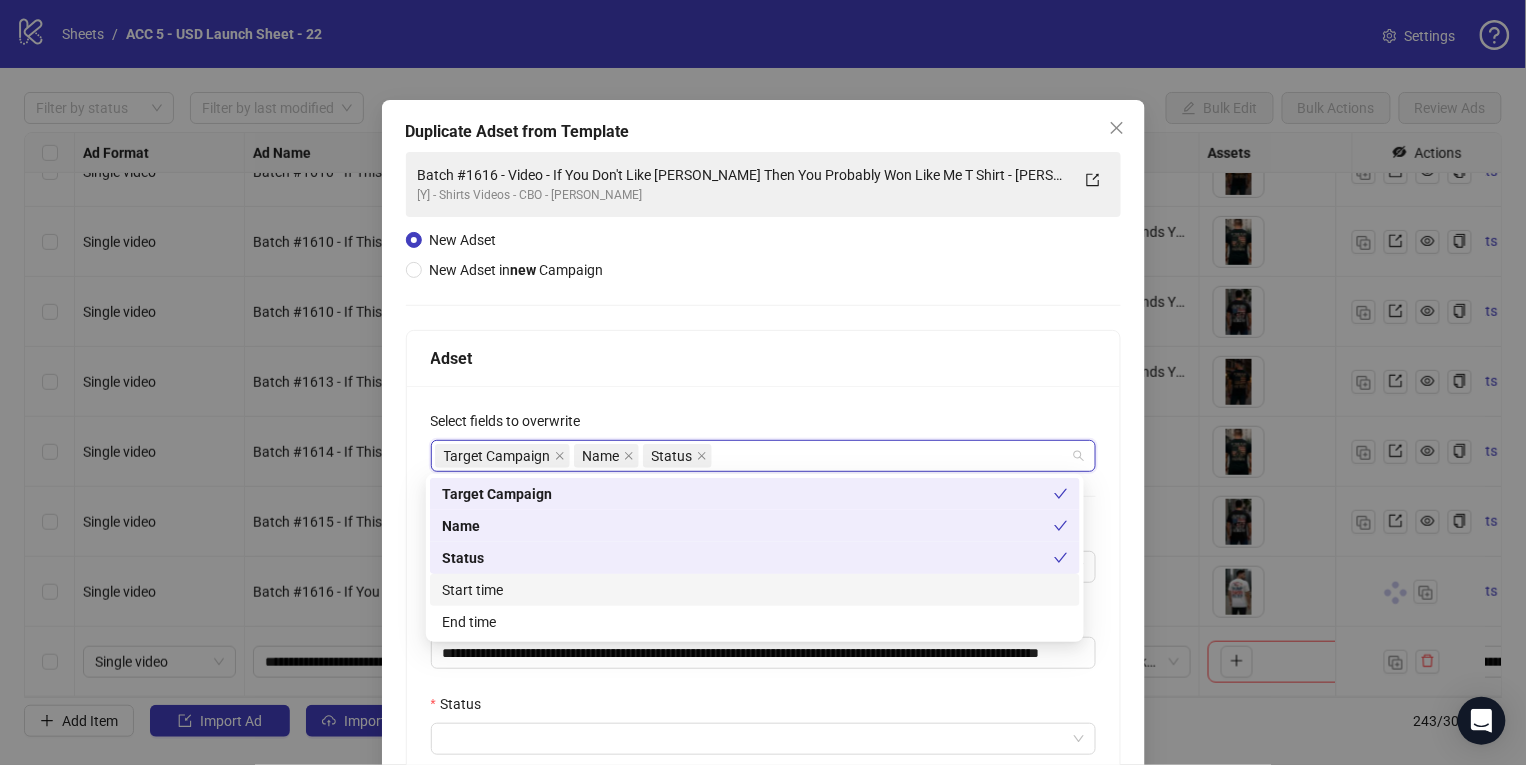click on "Start time" at bounding box center [755, 590] 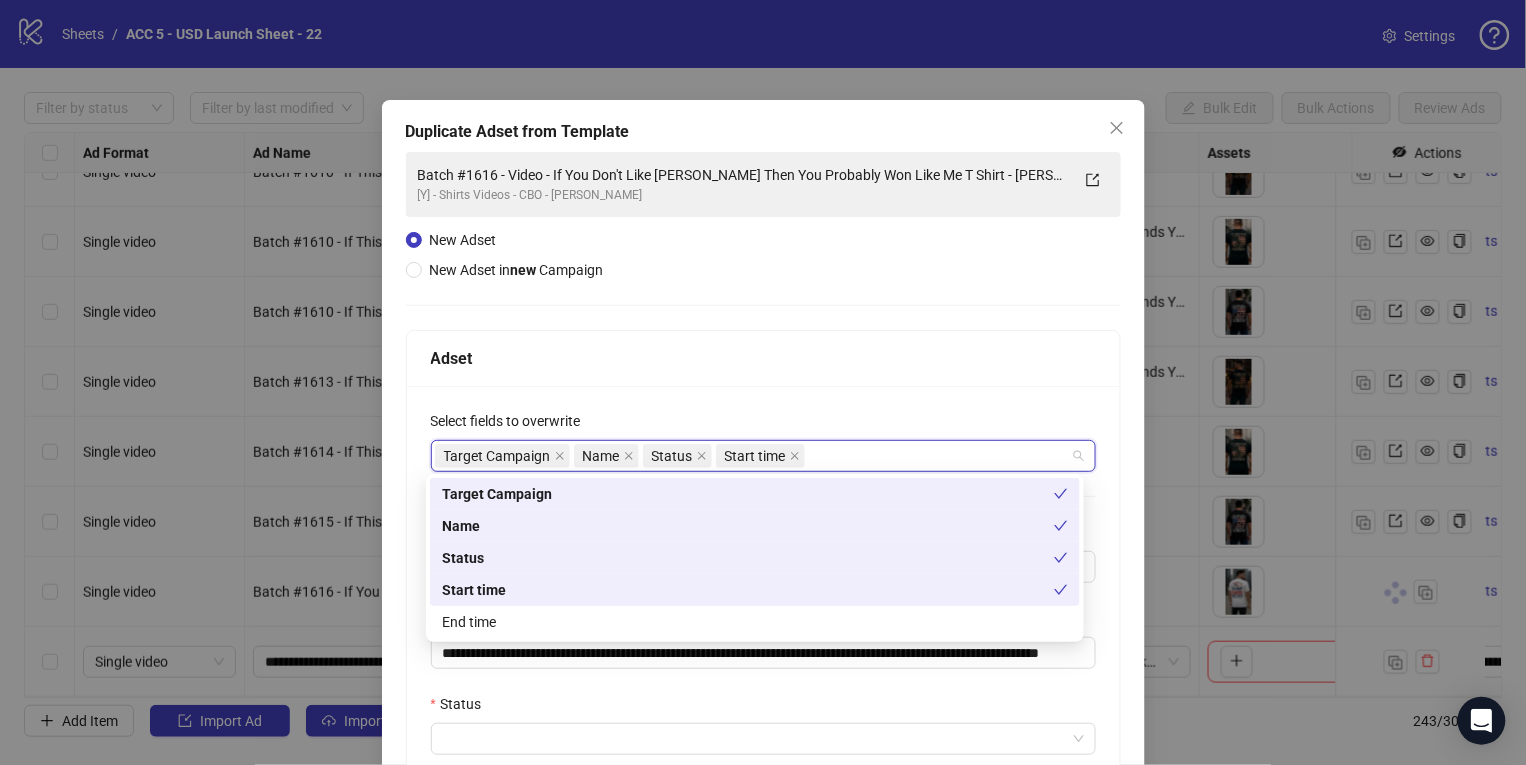 click on "End time" at bounding box center (755, 622) 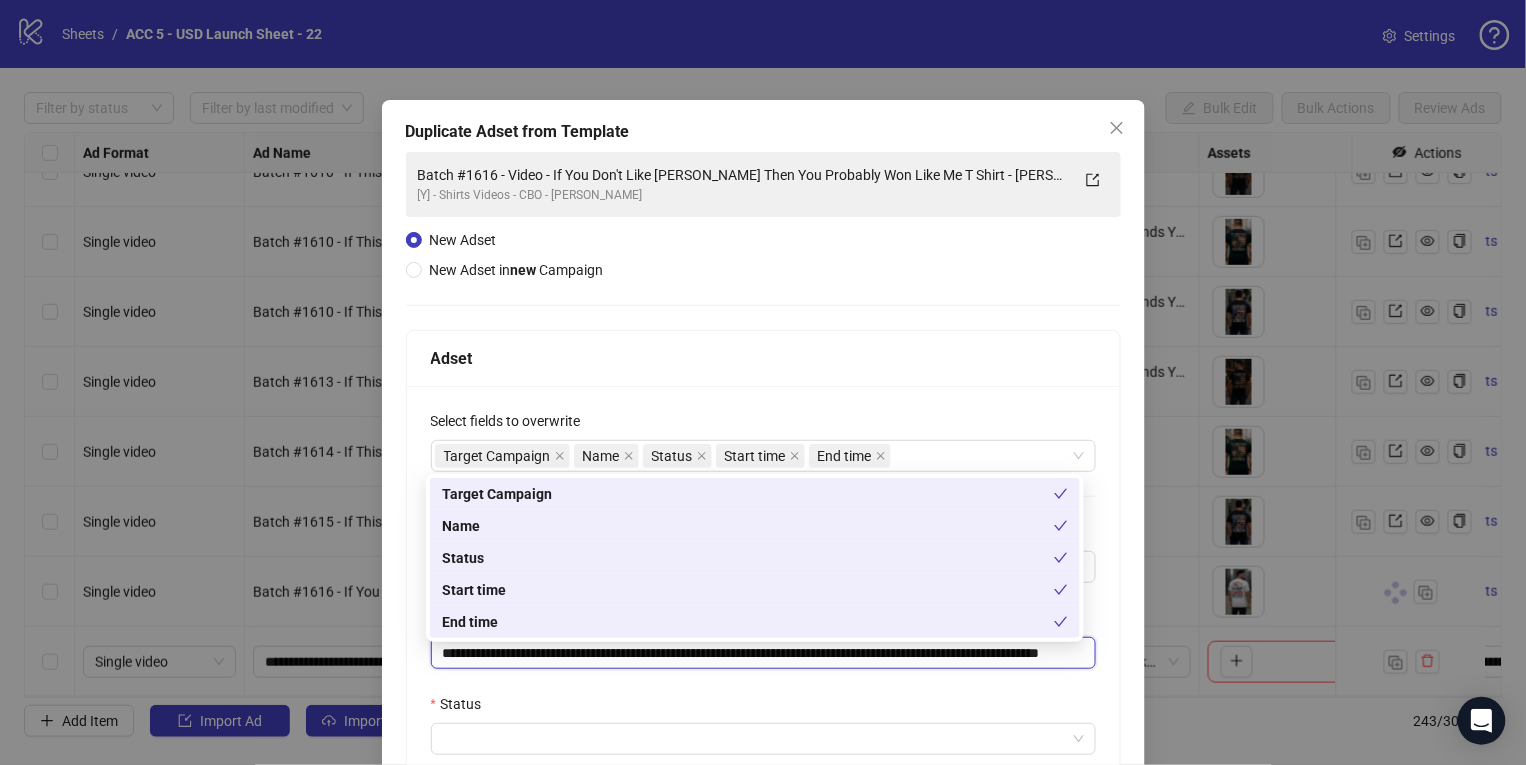 click on "**********" at bounding box center (763, 653) 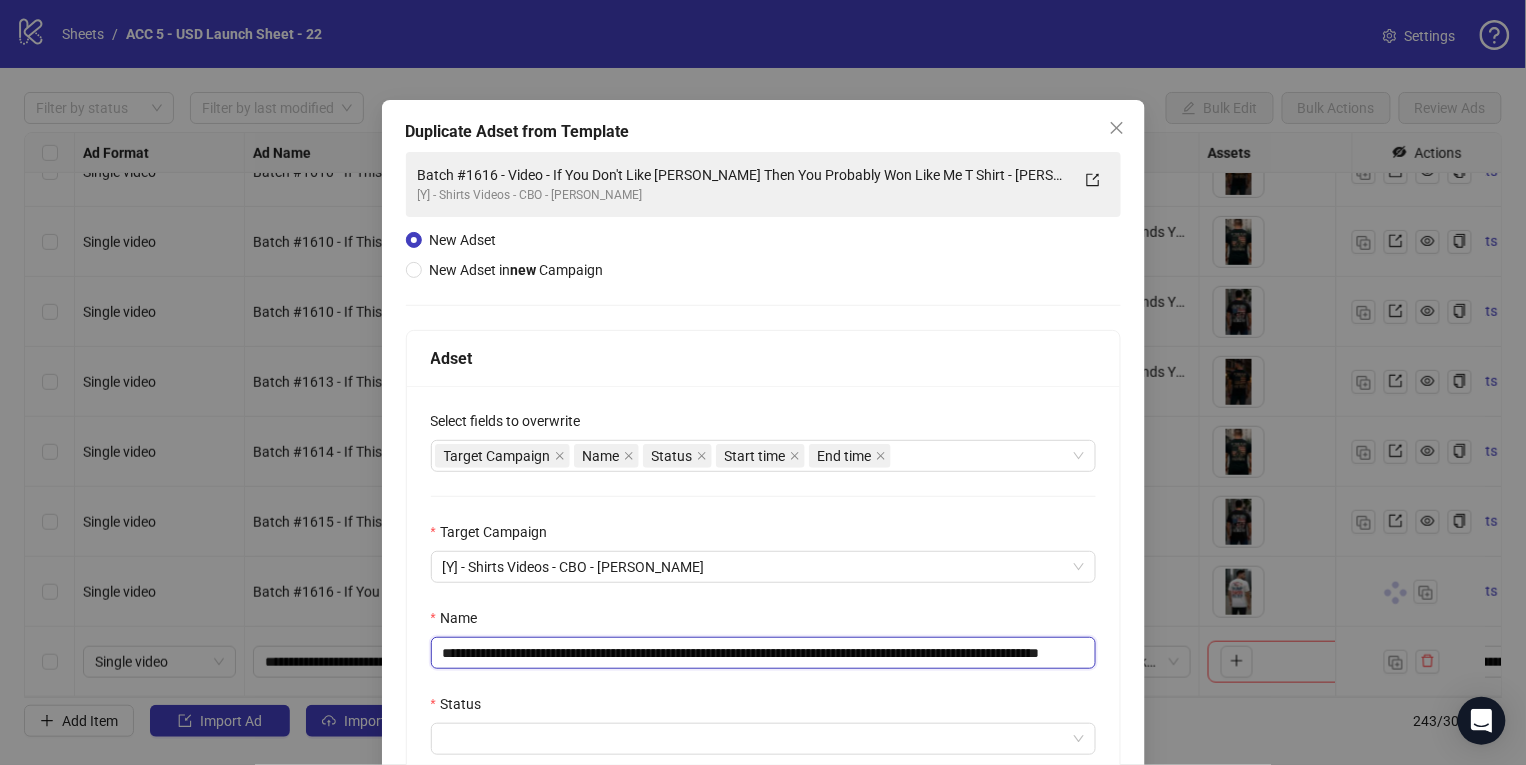 paste 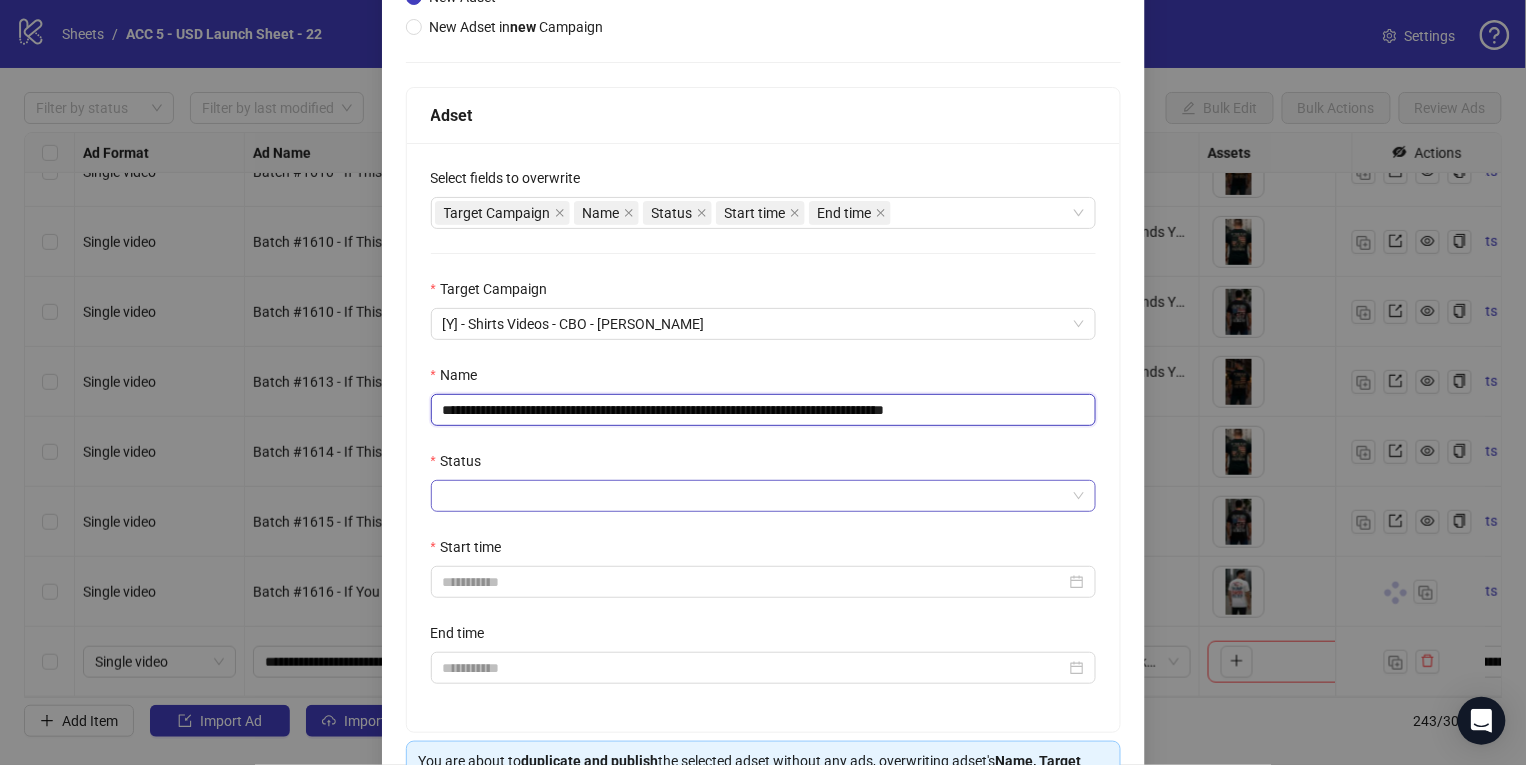 scroll, scrollTop: 247, scrollLeft: 0, axis: vertical 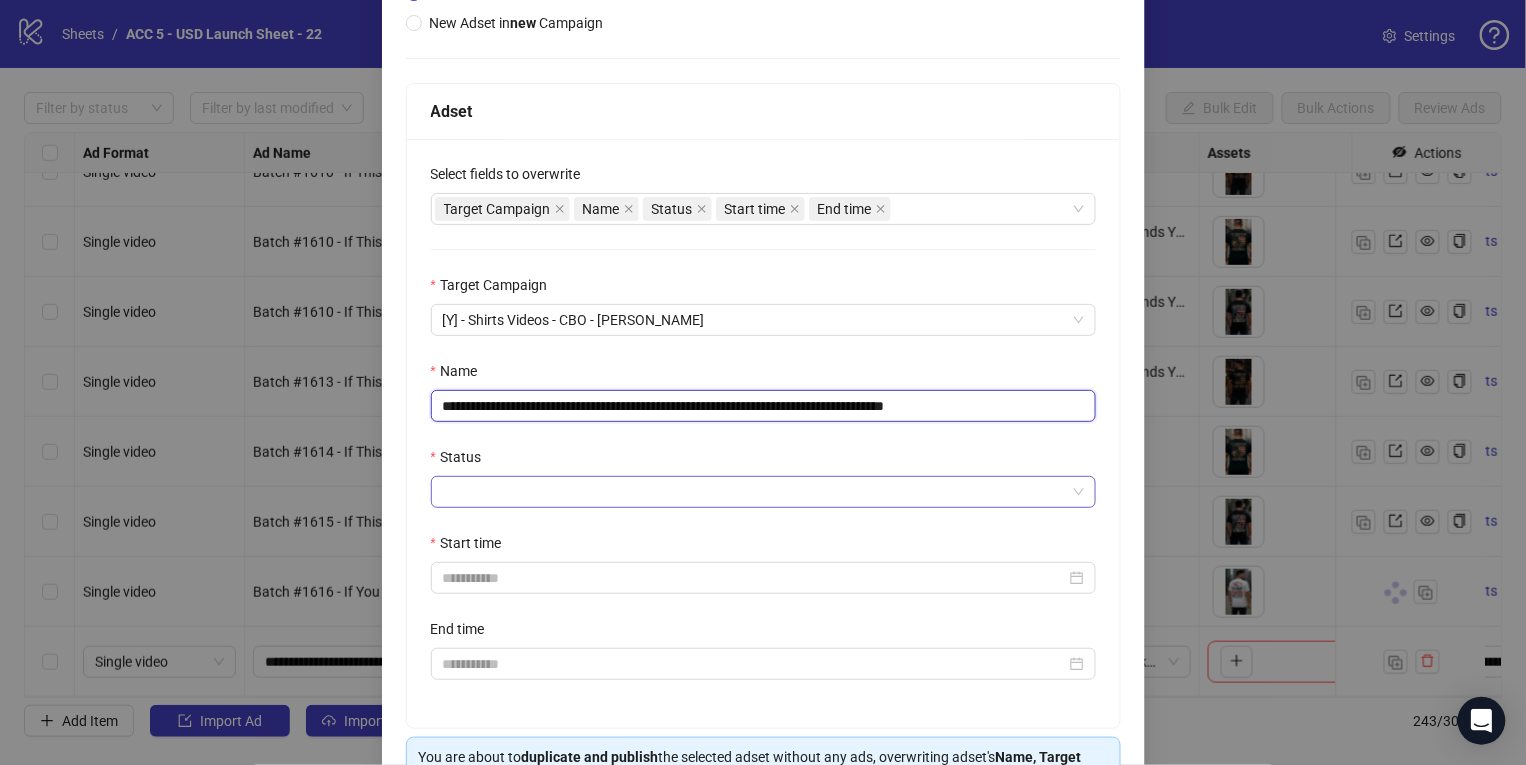 type on "**********" 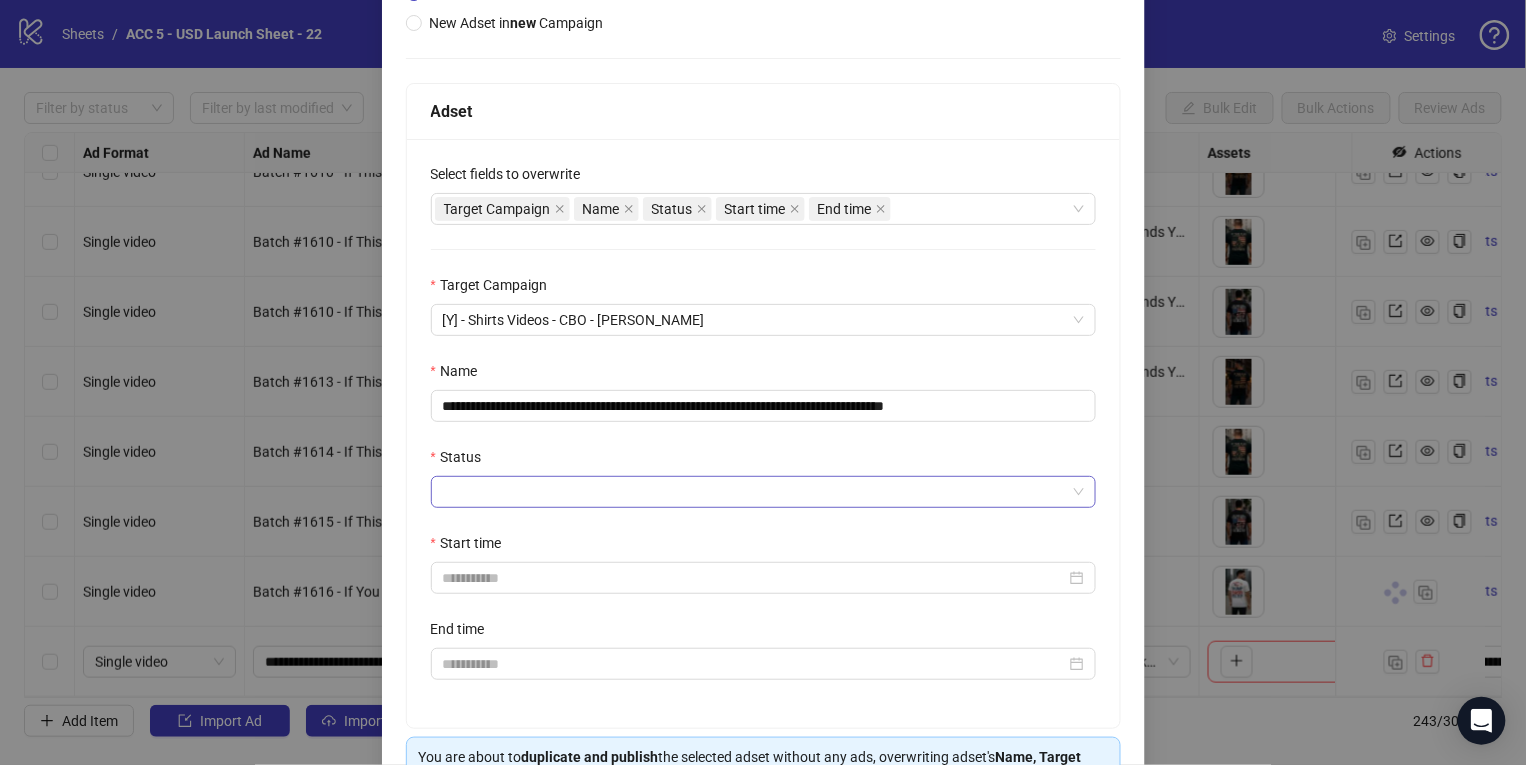 click on "Status" at bounding box center (754, 492) 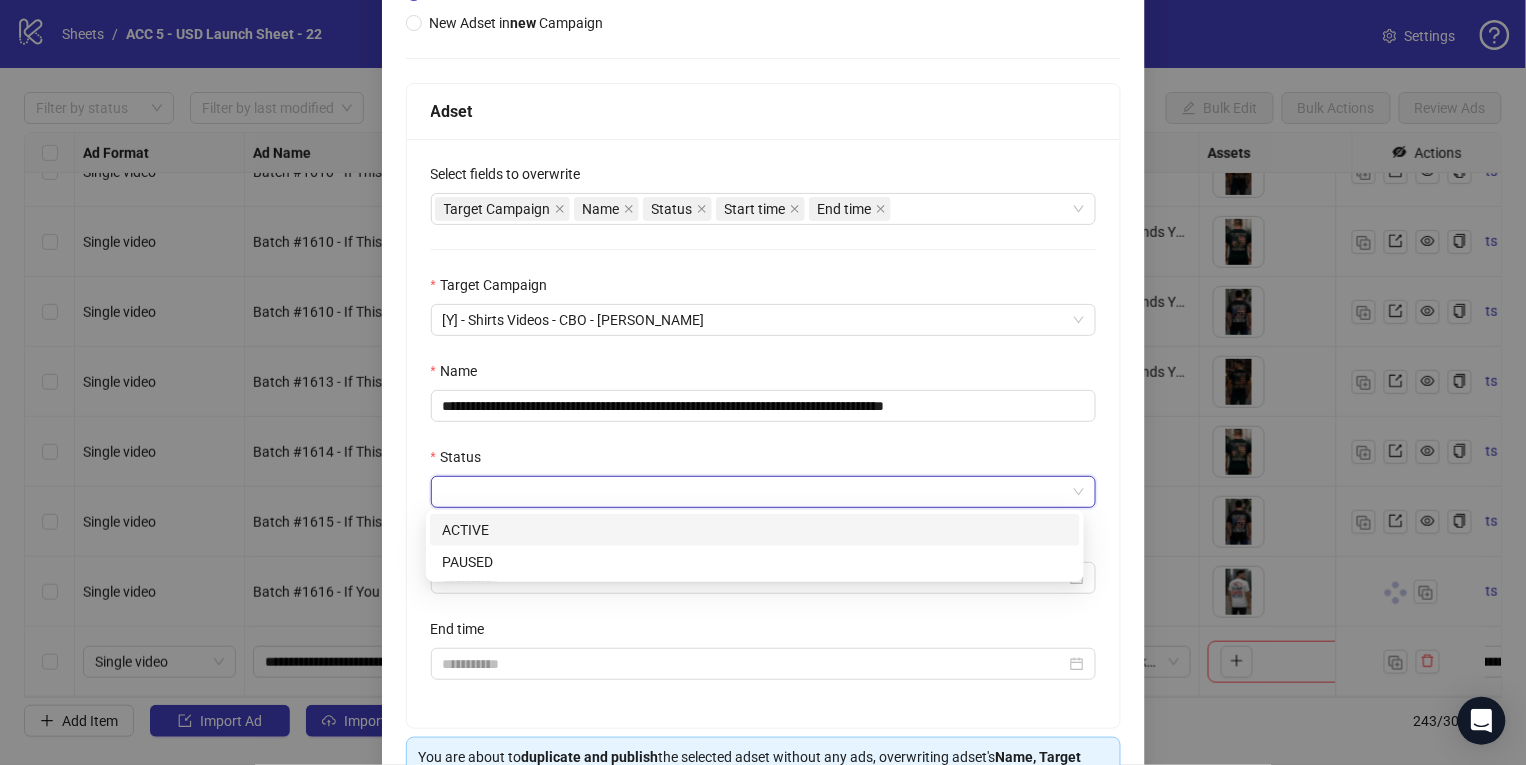 click on "ACTIVE" at bounding box center (755, 530) 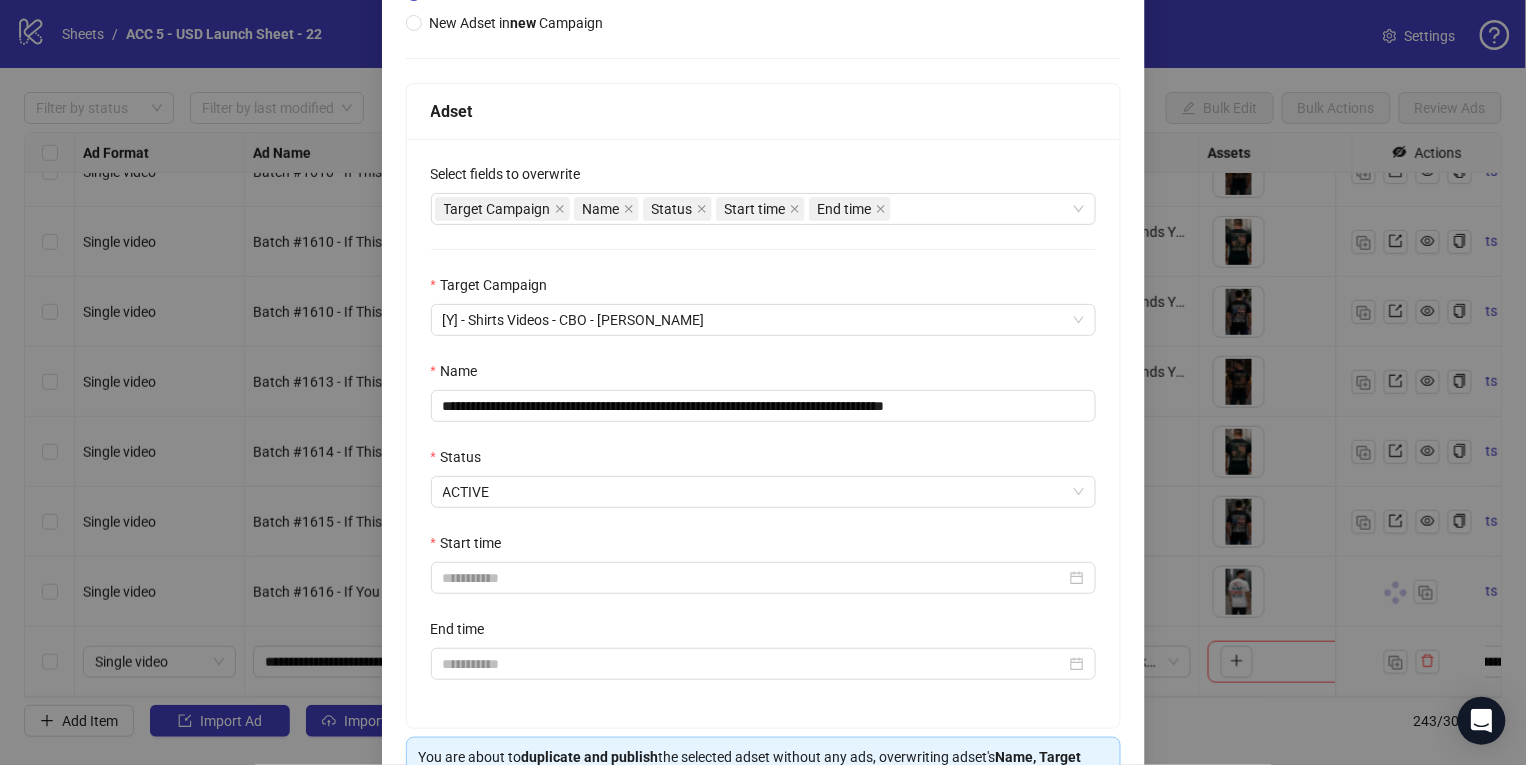 click at bounding box center (763, 578) 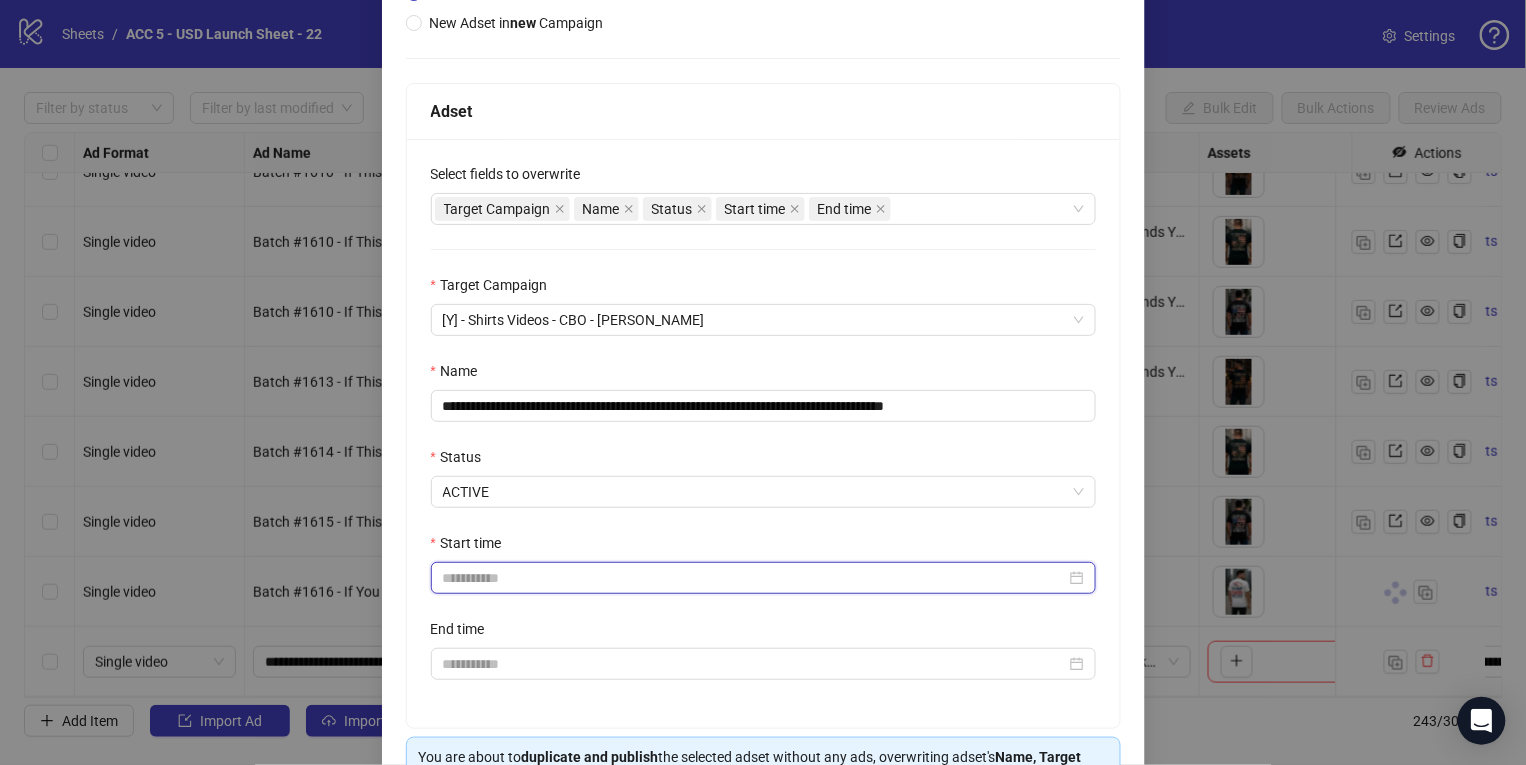 click on "Start time" at bounding box center [754, 578] 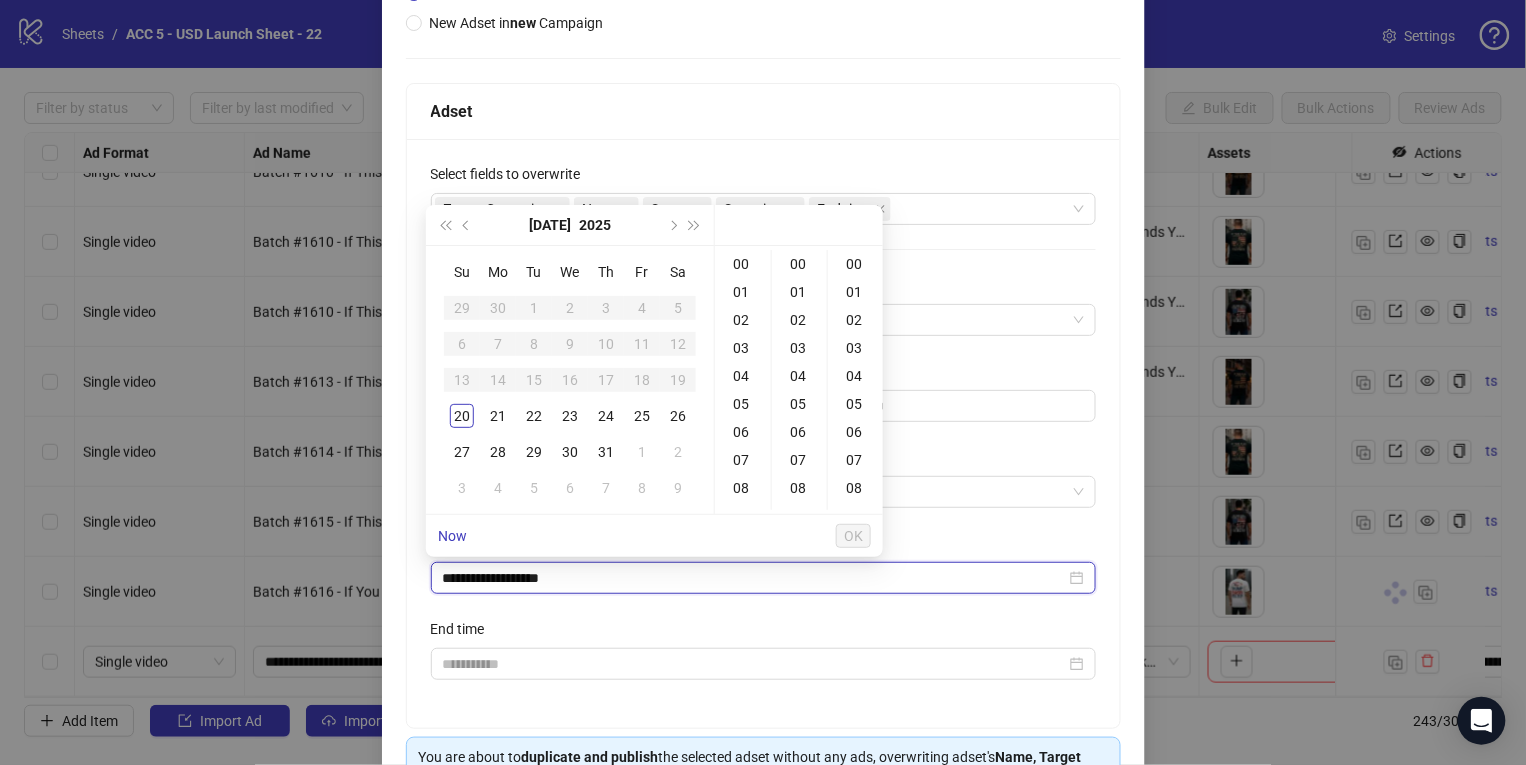 type on "**********" 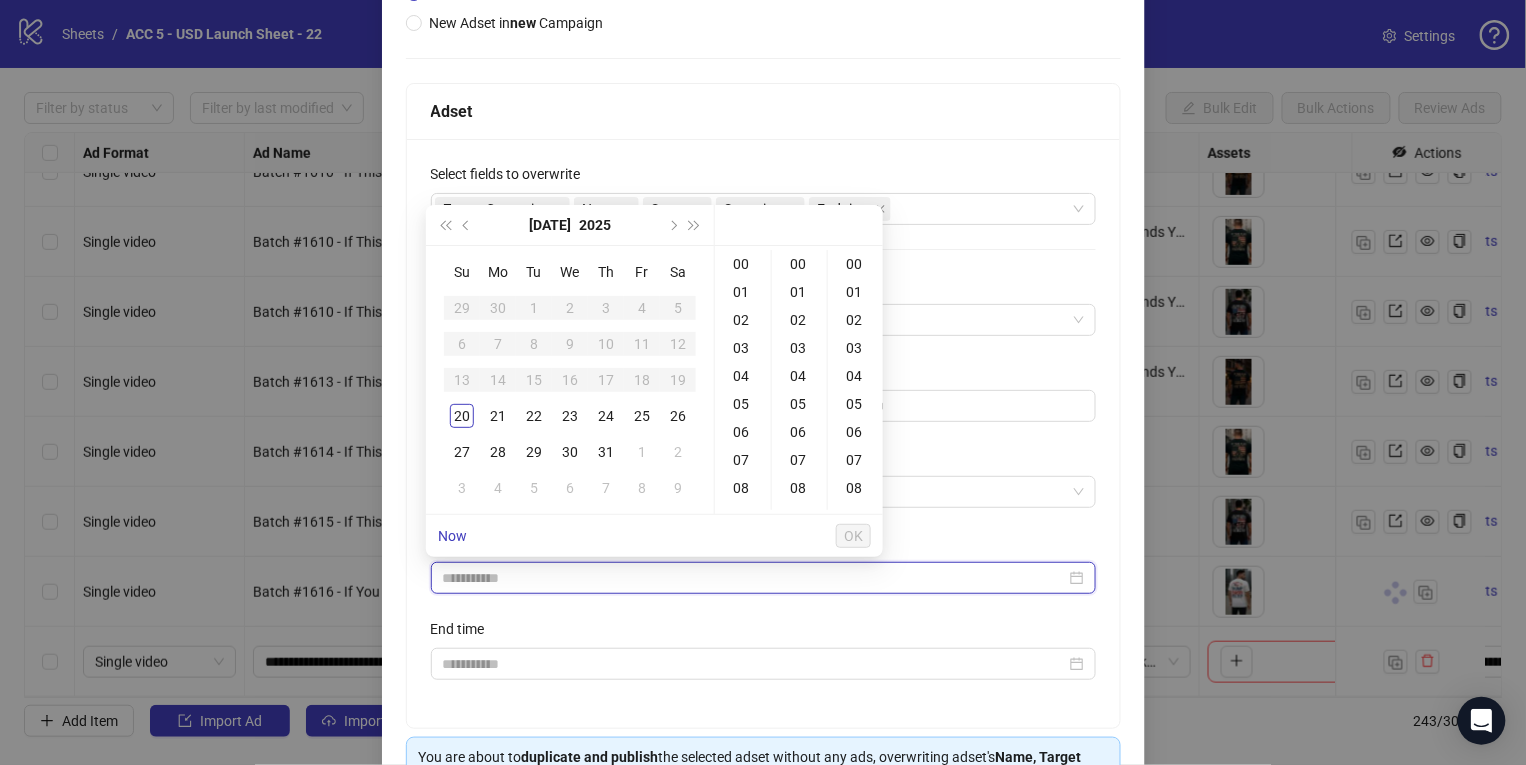 type on "**********" 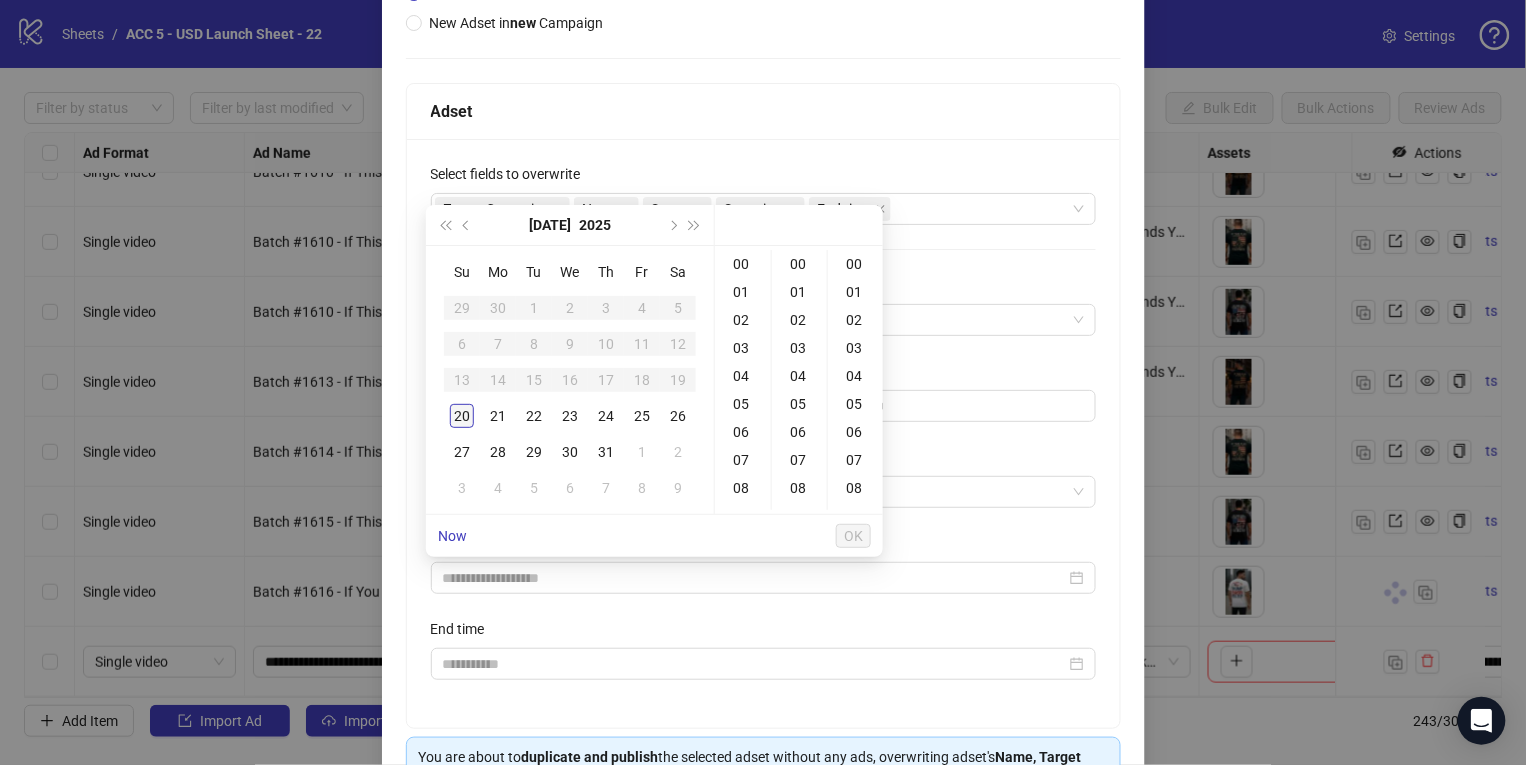 click on "20" at bounding box center [462, 416] 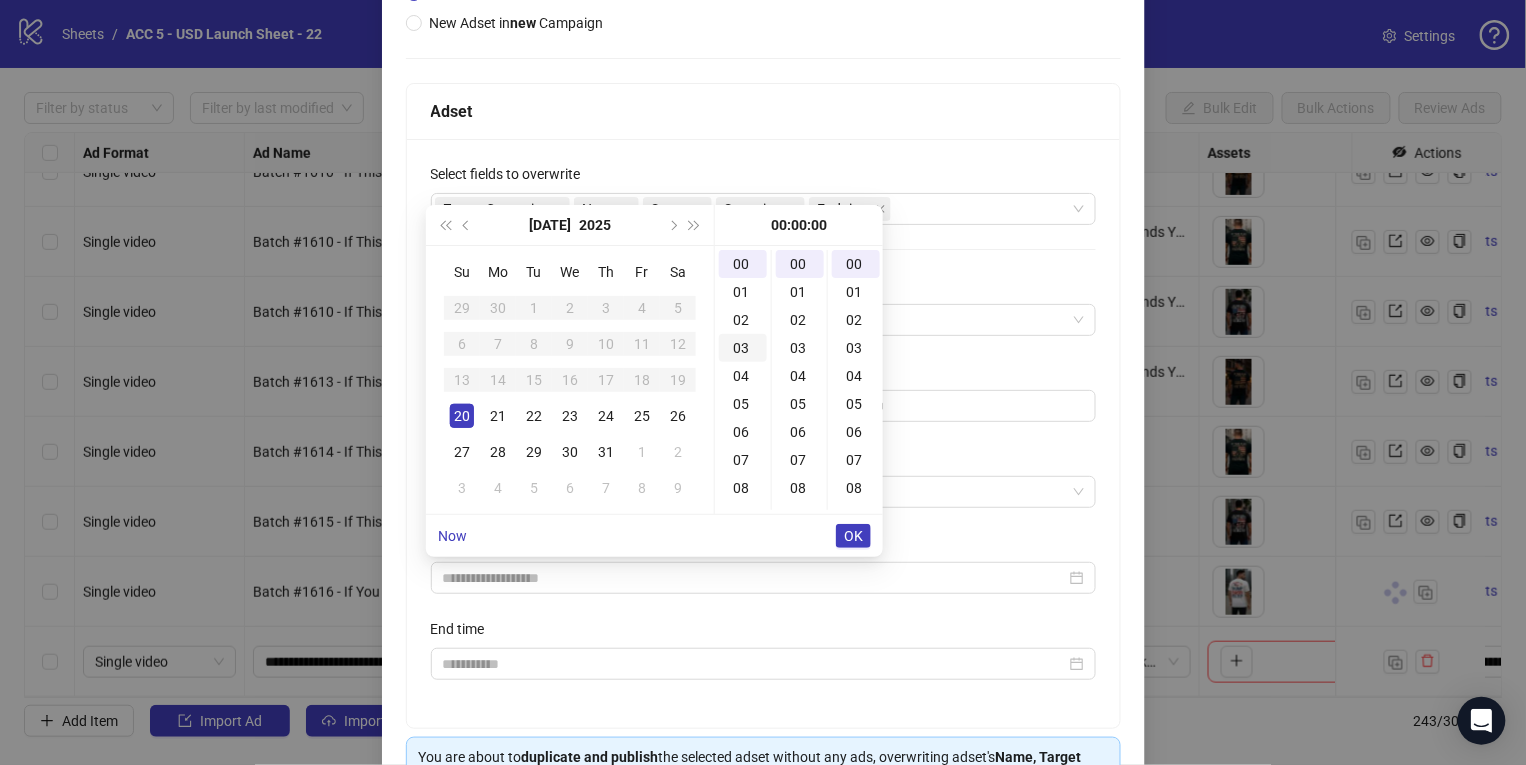 click on "03" at bounding box center (743, 348) 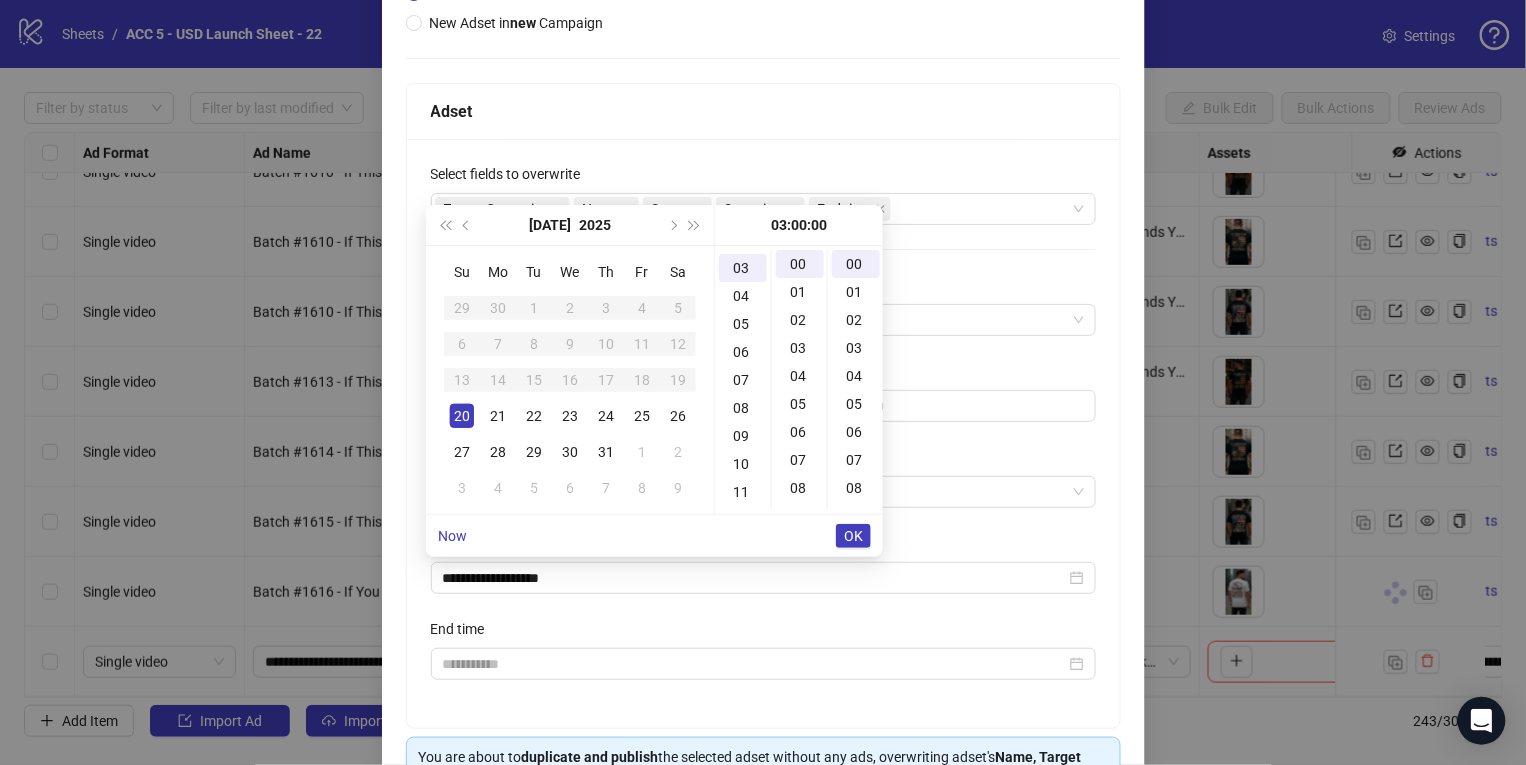 type on "**********" 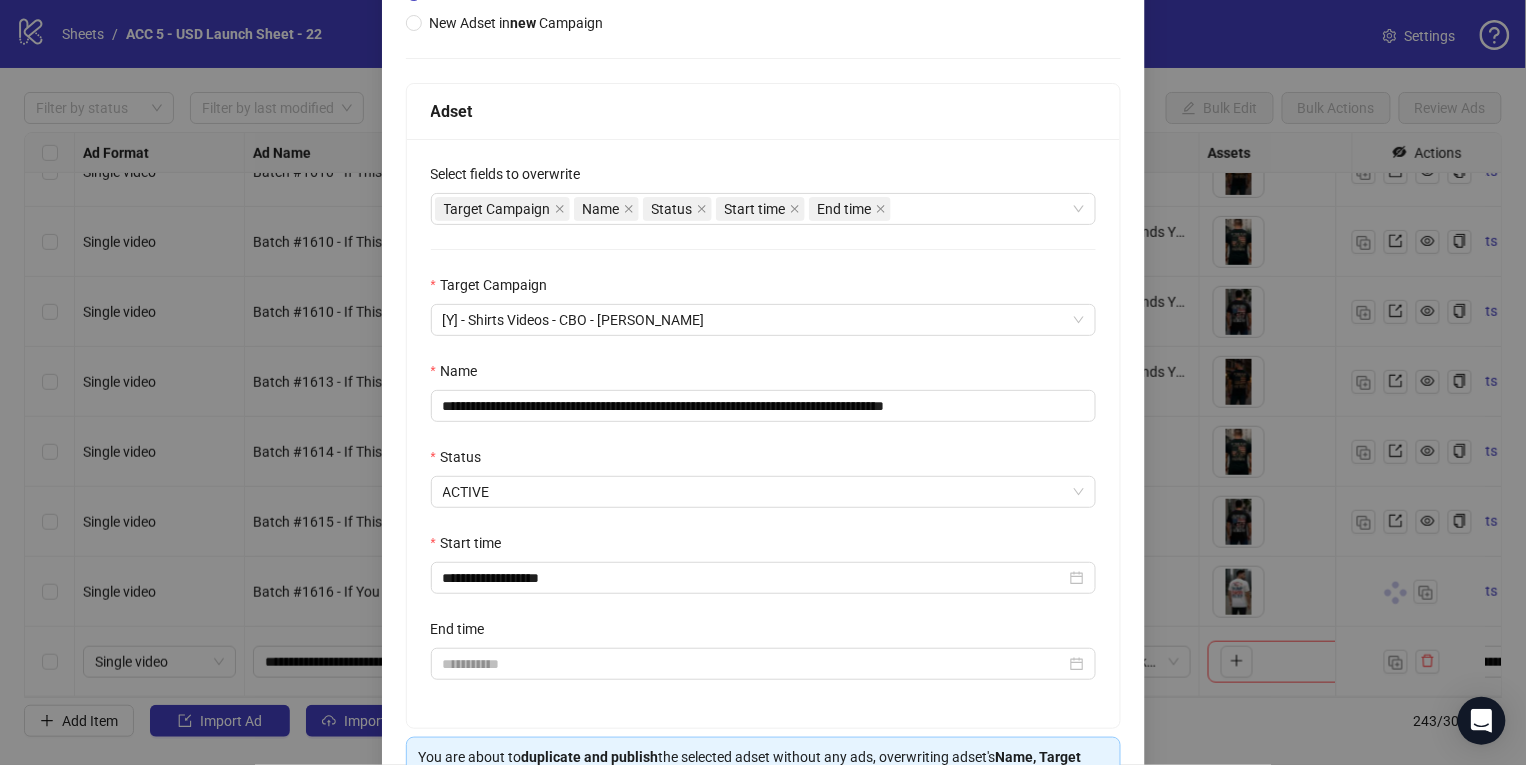 scroll, scrollTop: 83, scrollLeft: 0, axis: vertical 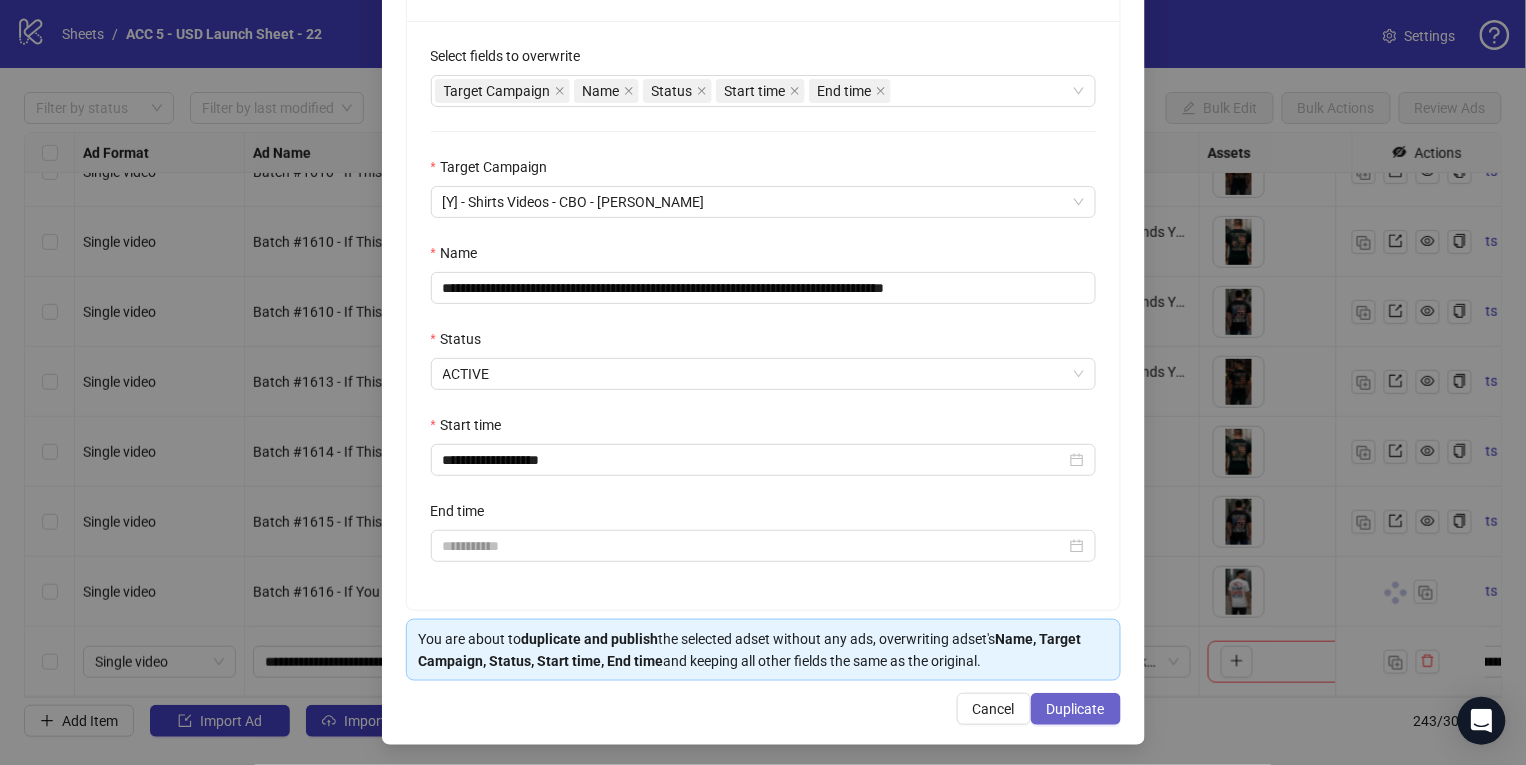 click on "Duplicate" at bounding box center (1076, 709) 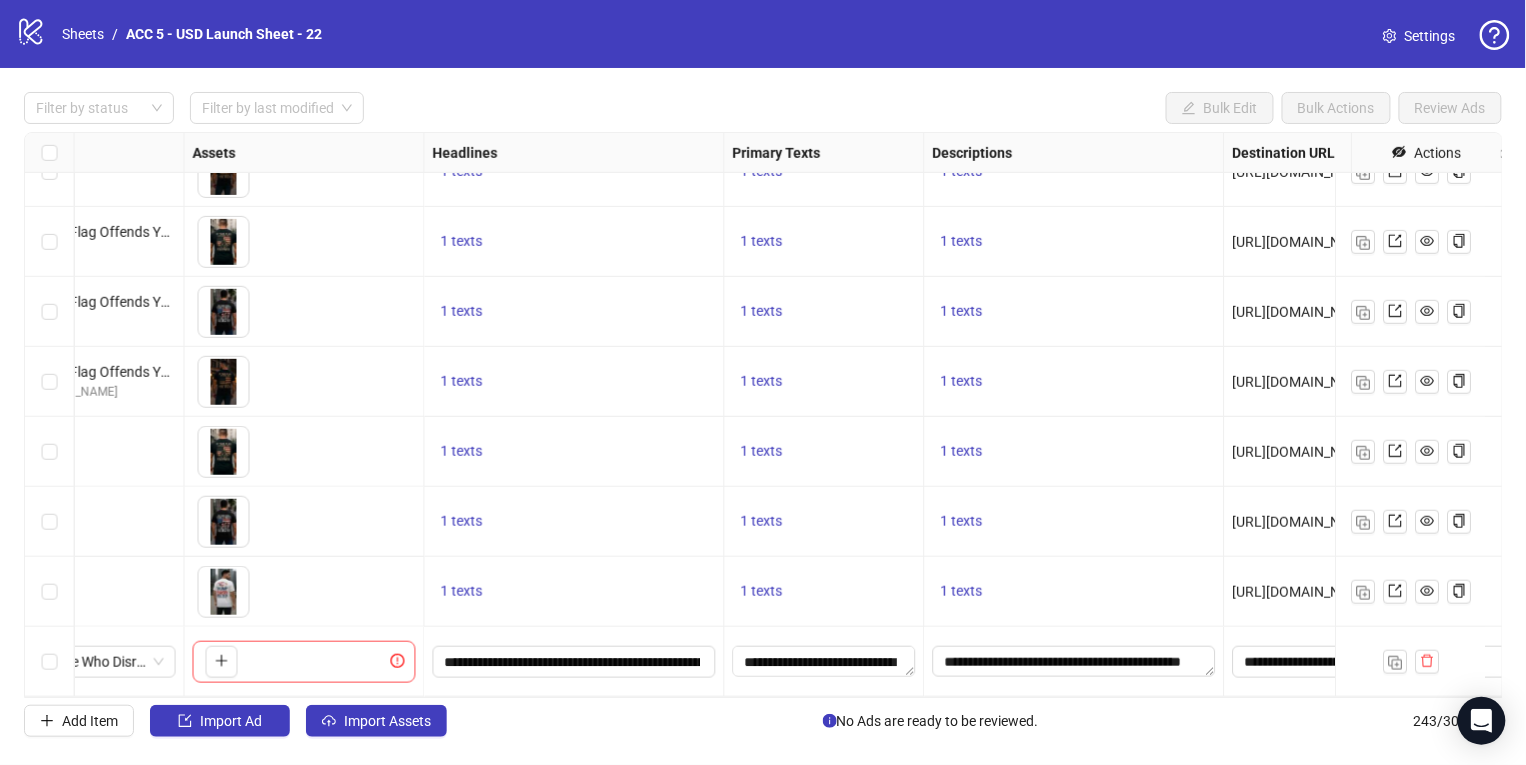scroll, scrollTop: 16501, scrollLeft: 1271, axis: both 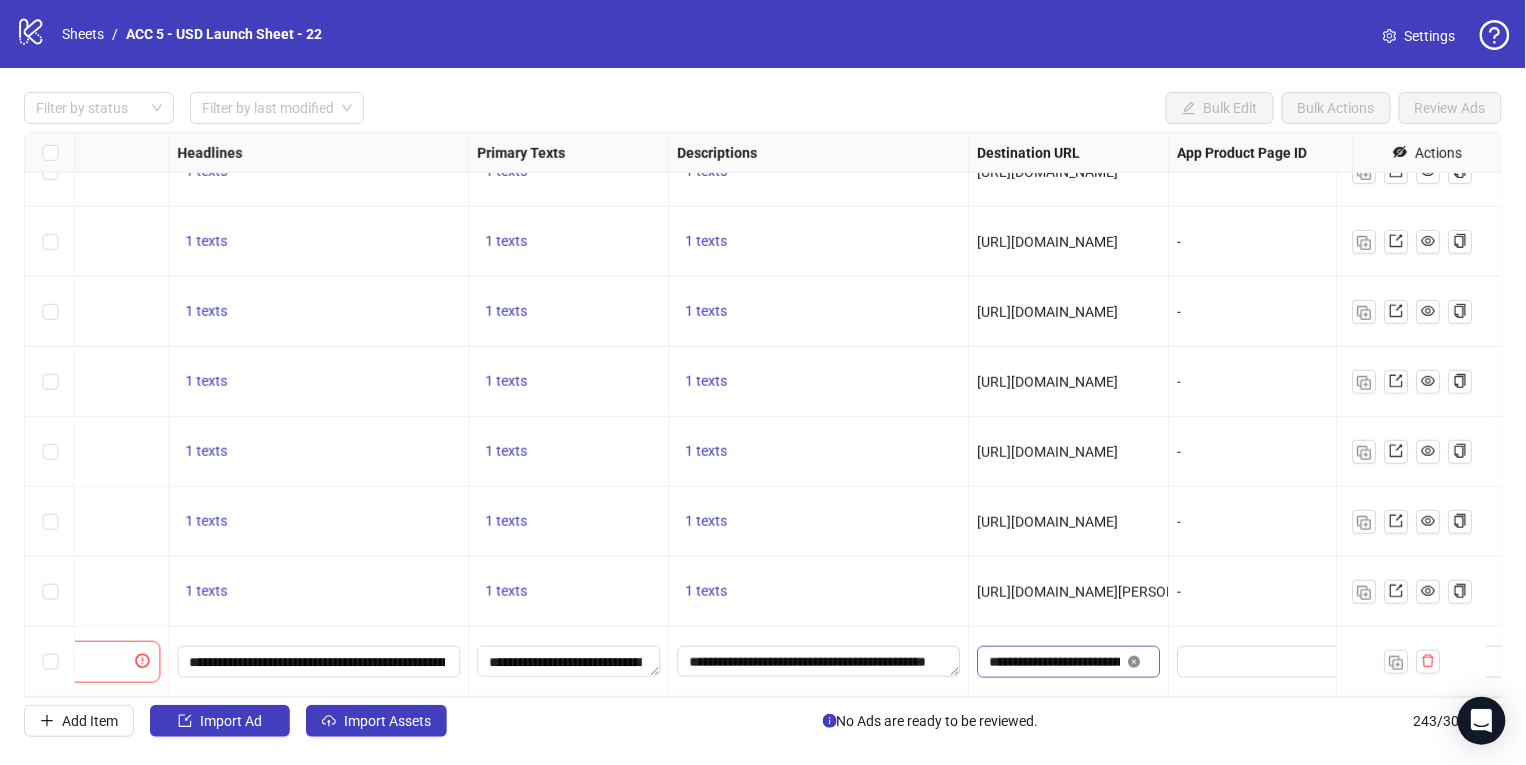 click 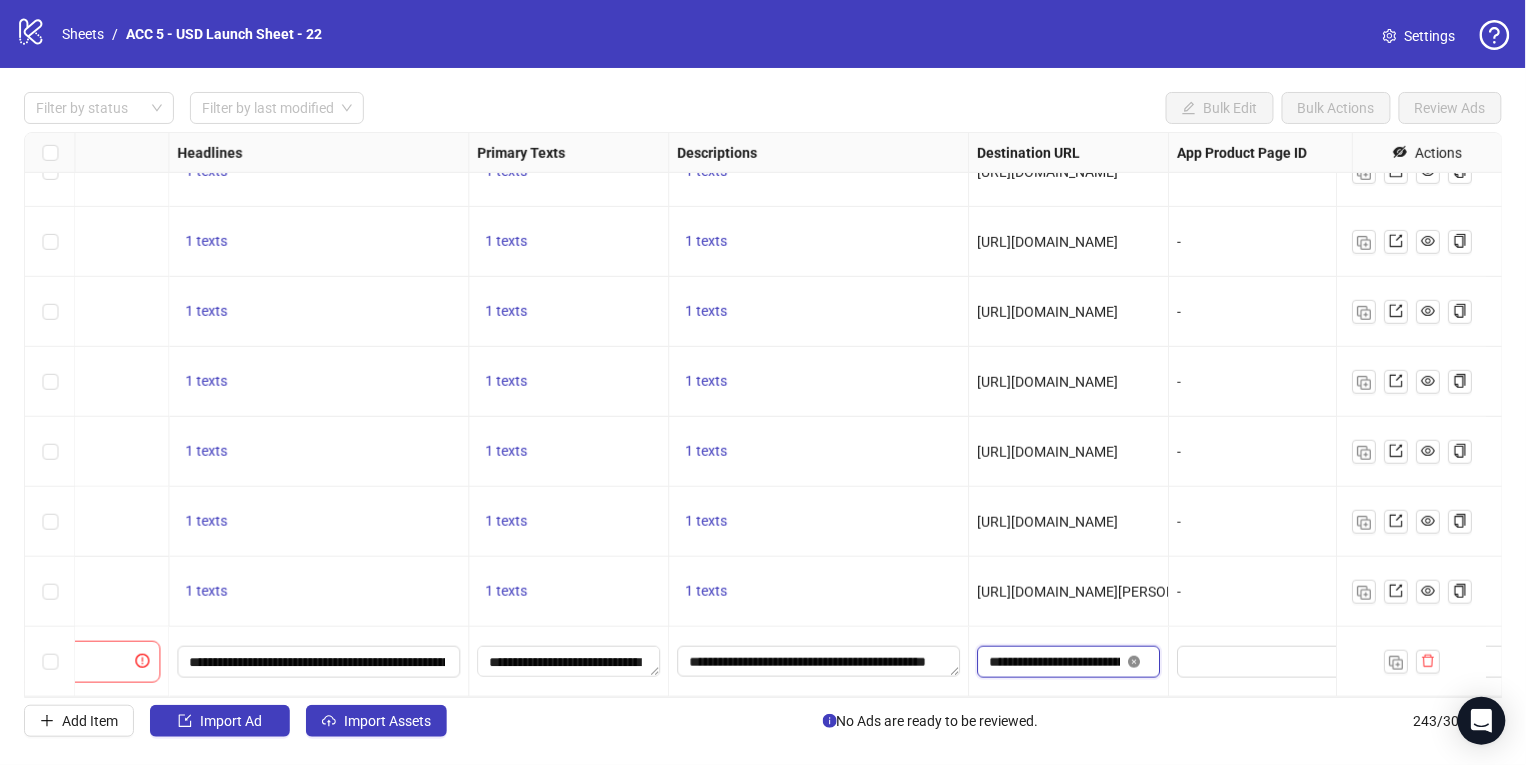 type 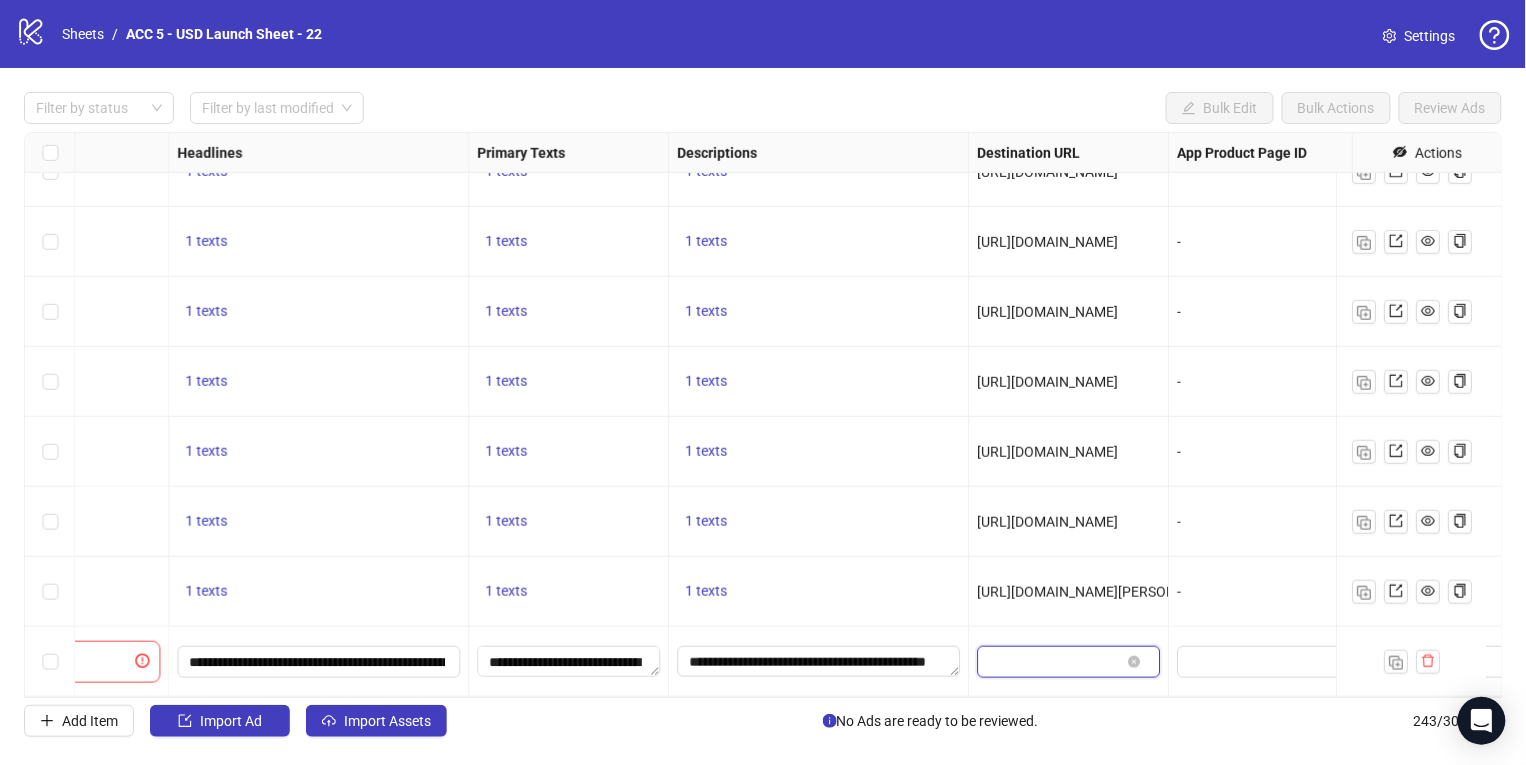 scroll, scrollTop: 0, scrollLeft: 0, axis: both 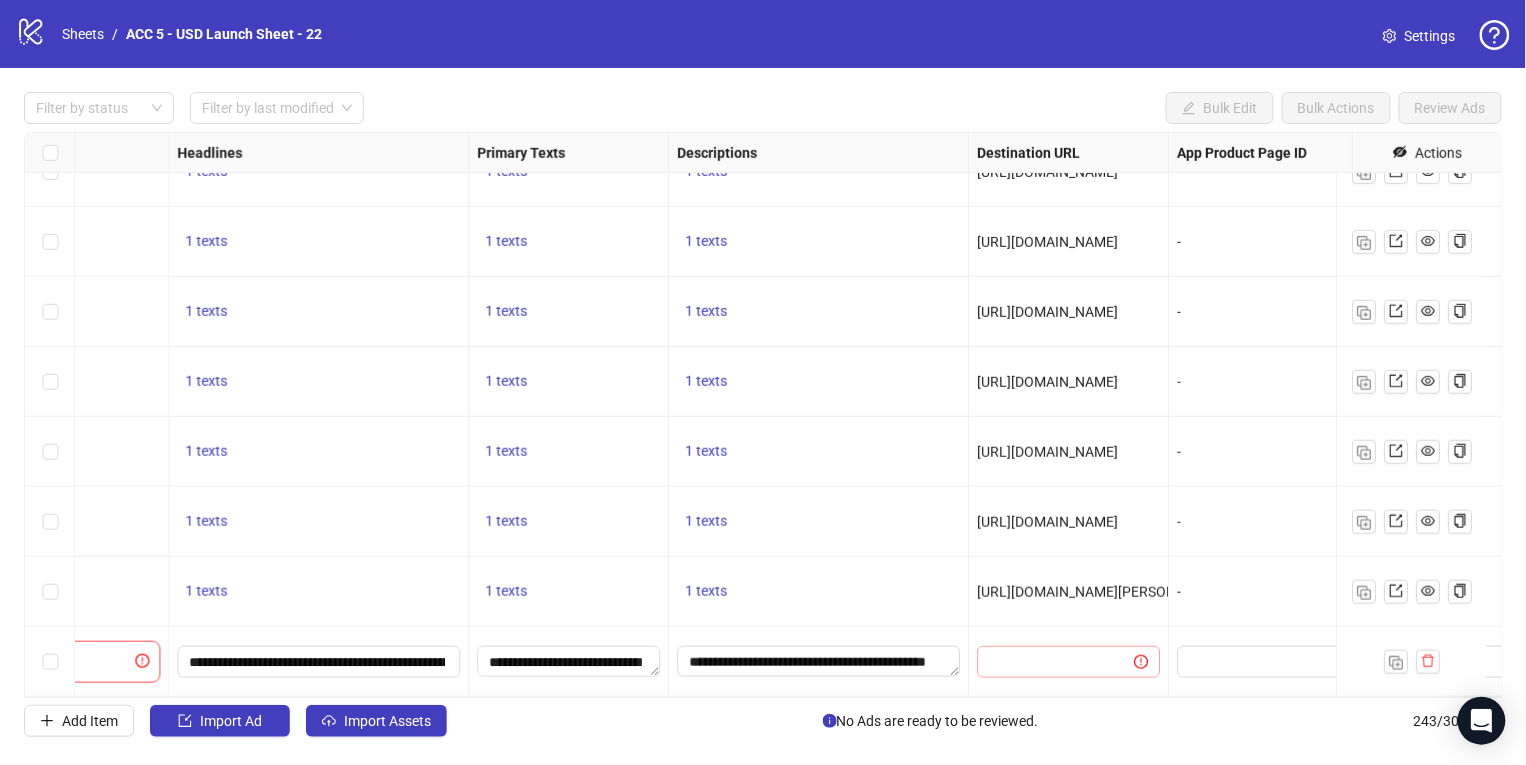 click at bounding box center (1068, 662) 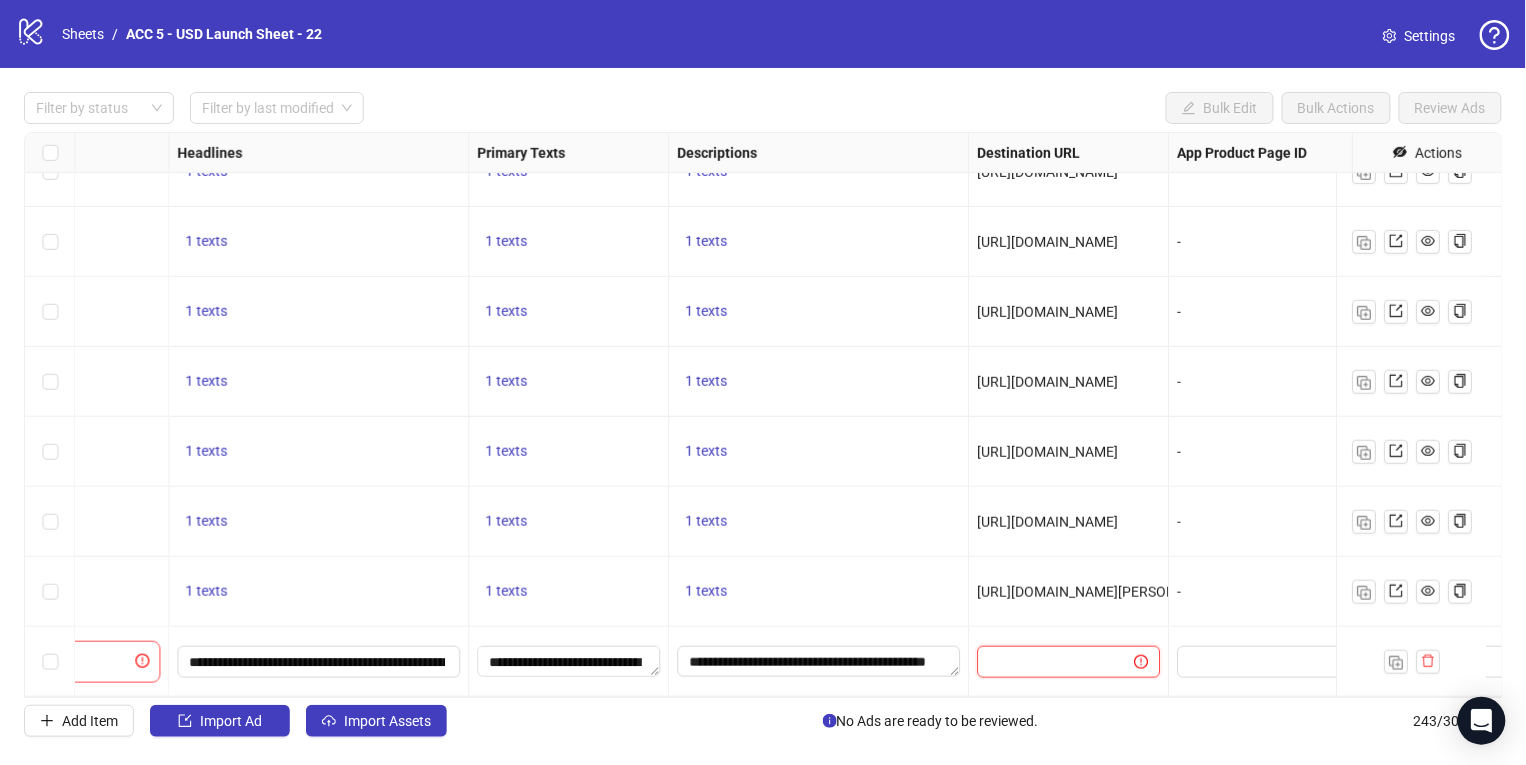 click at bounding box center (1047, 662) 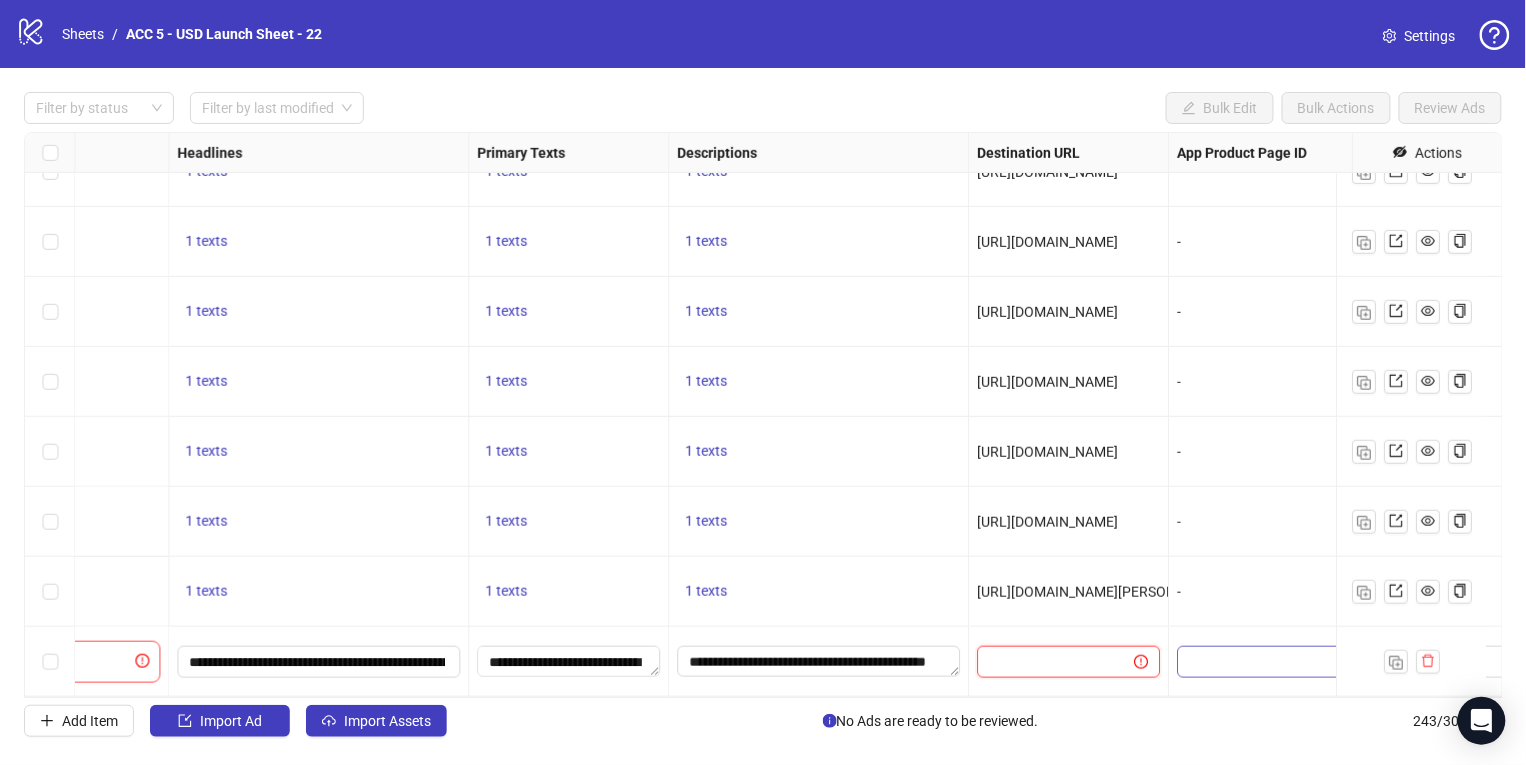 paste on "**********" 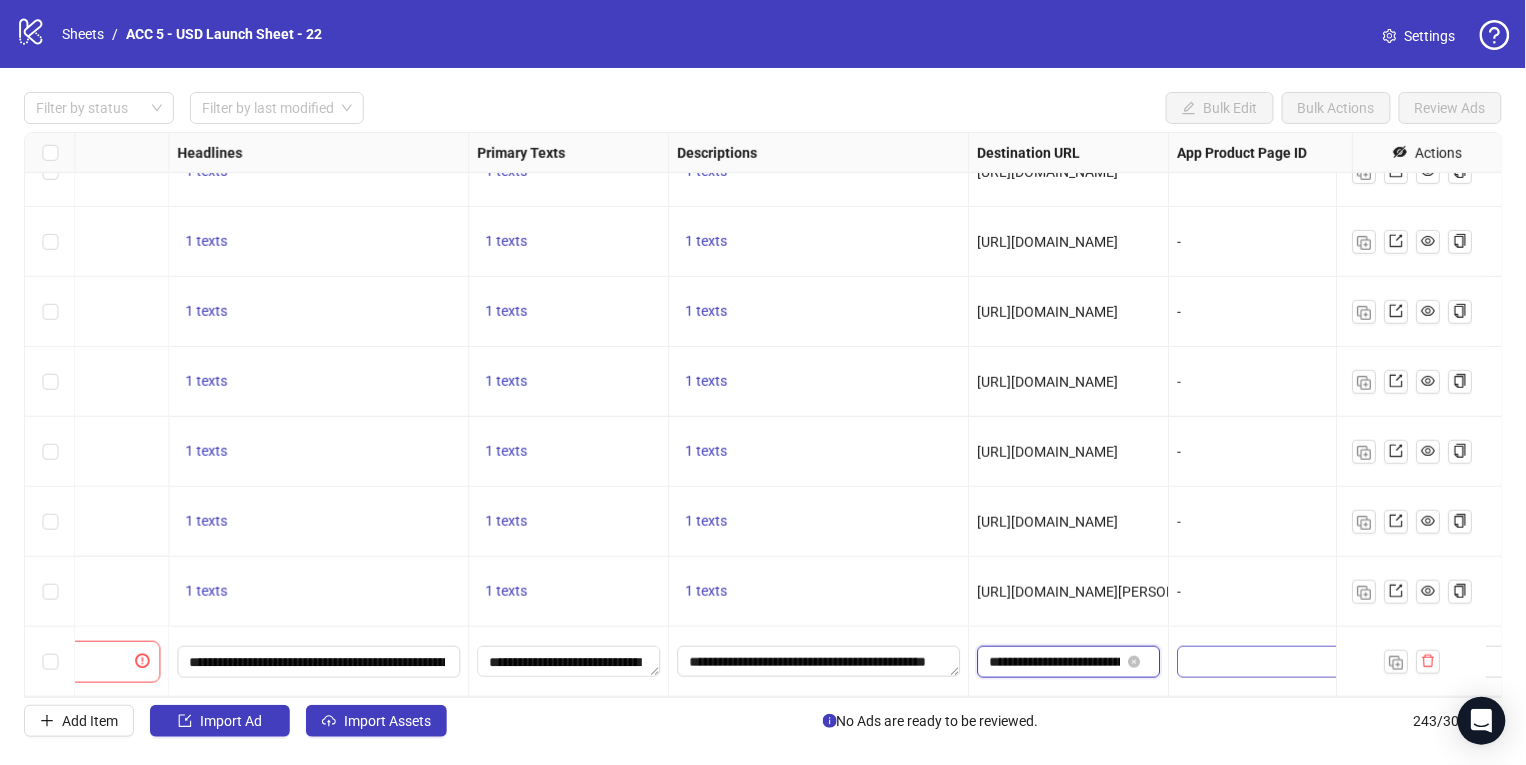 scroll, scrollTop: 0, scrollLeft: 366, axis: horizontal 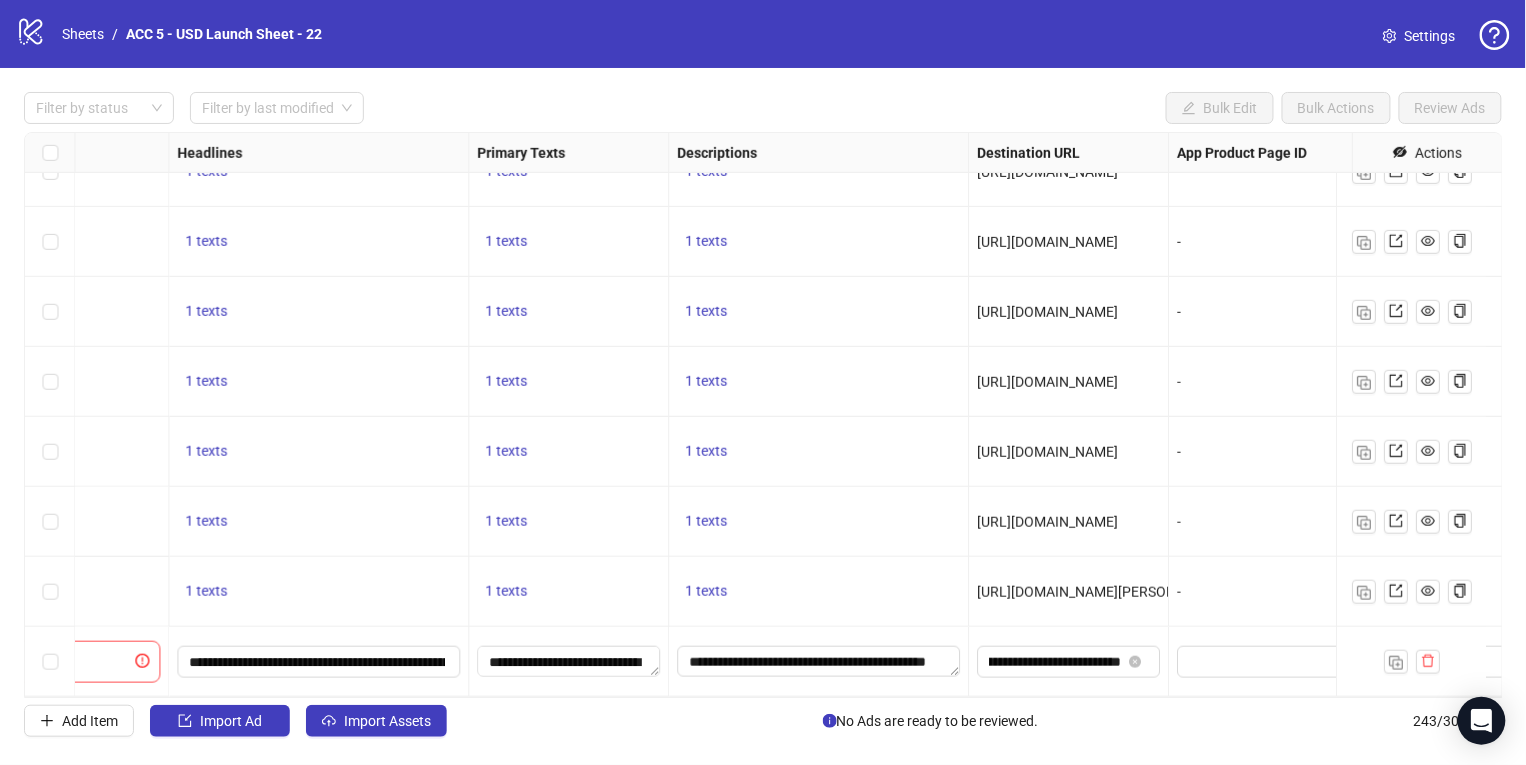 click on "-" at bounding box center (1269, 592) 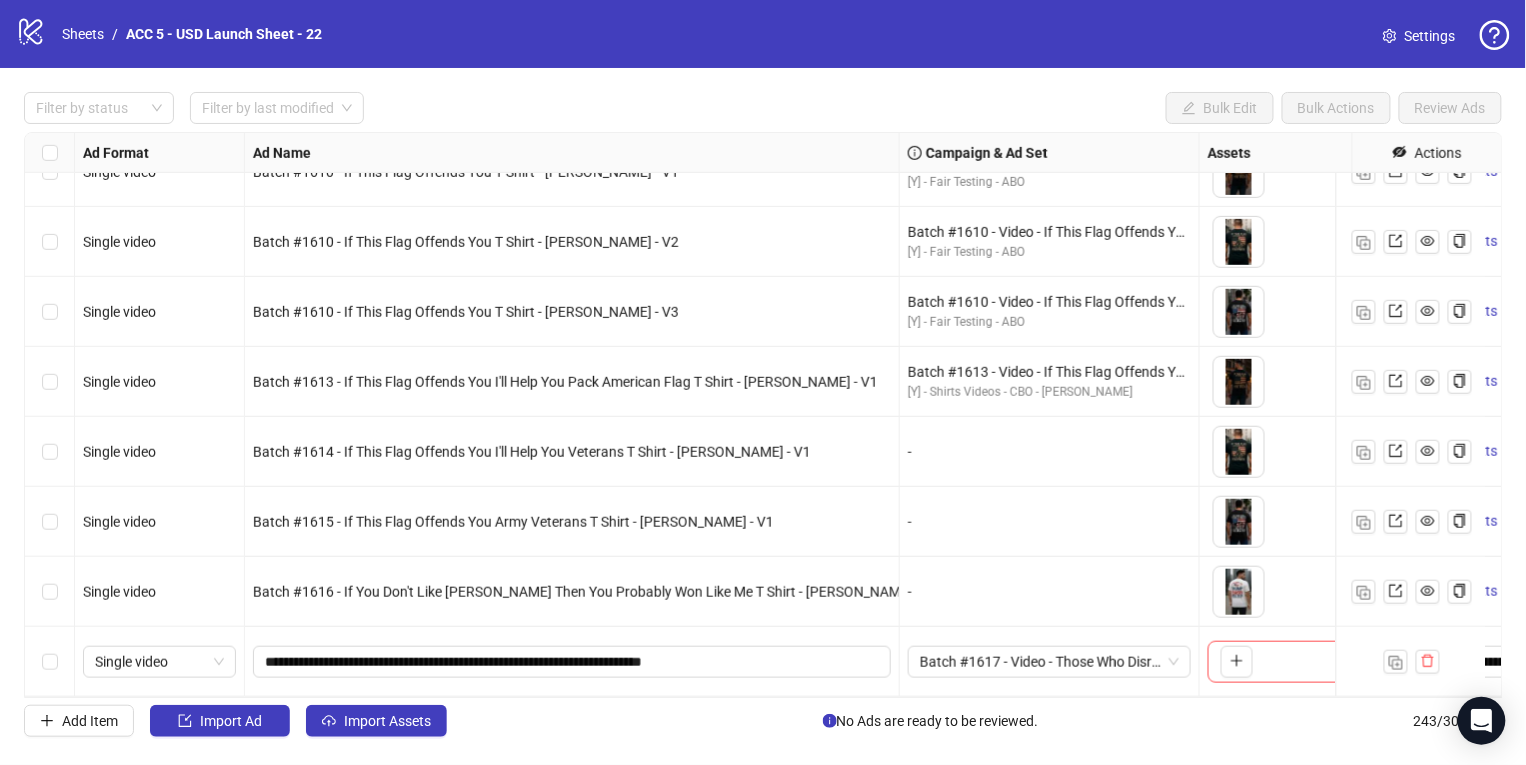 scroll, scrollTop: 16501, scrollLeft: 658, axis: both 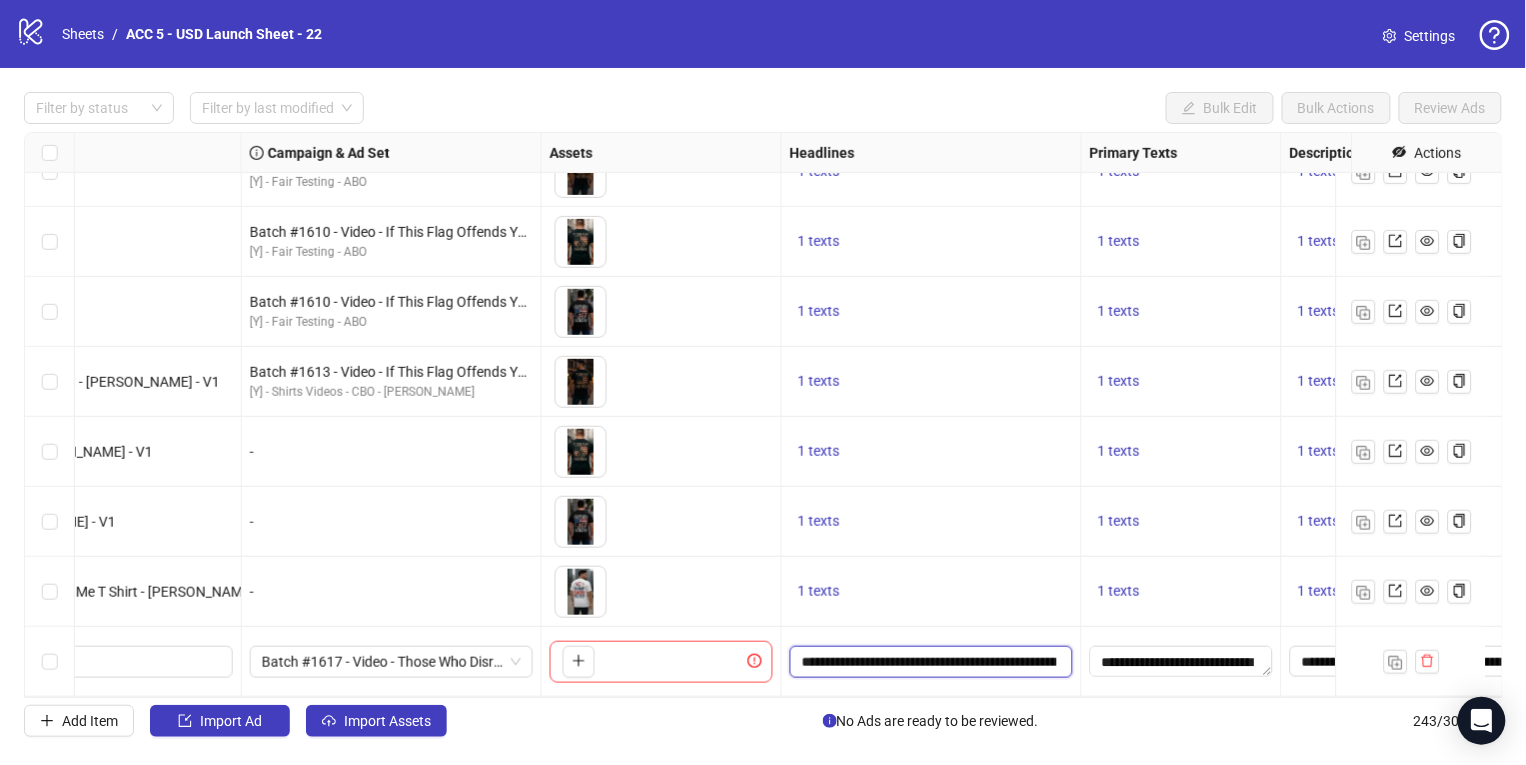 click on "**********" at bounding box center (929, 662) 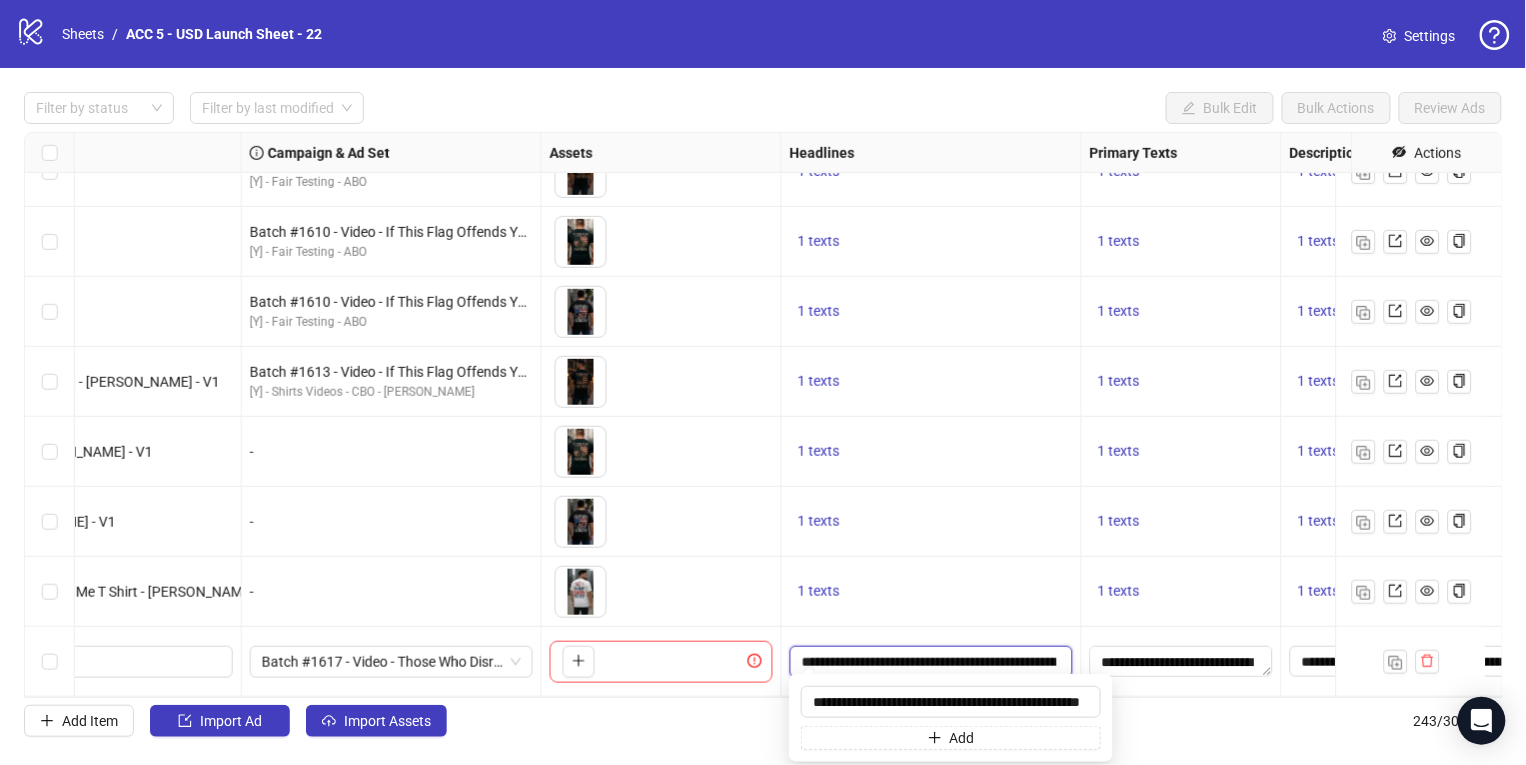click on "**********" at bounding box center (929, 662) 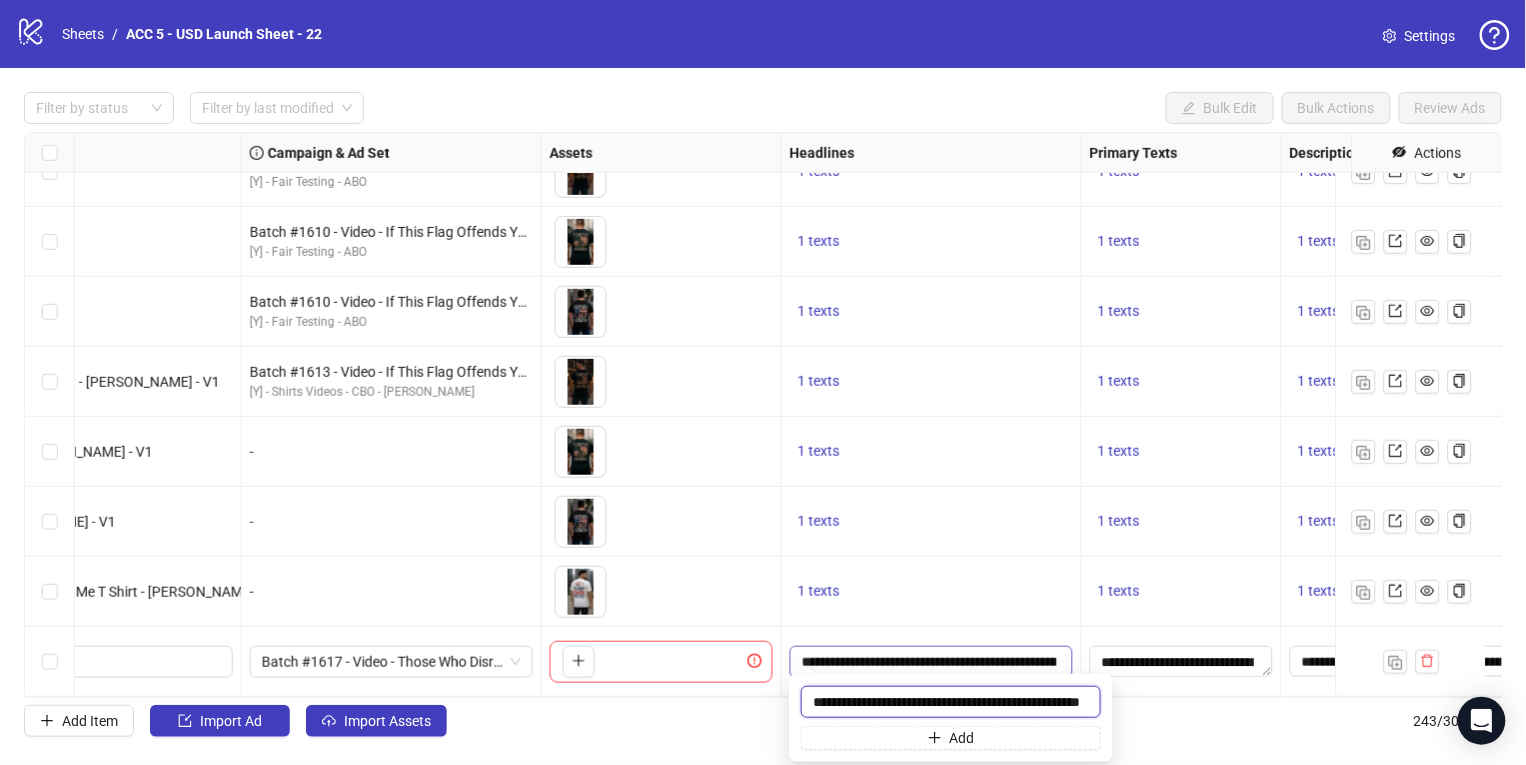 scroll, scrollTop: 0, scrollLeft: 47, axis: horizontal 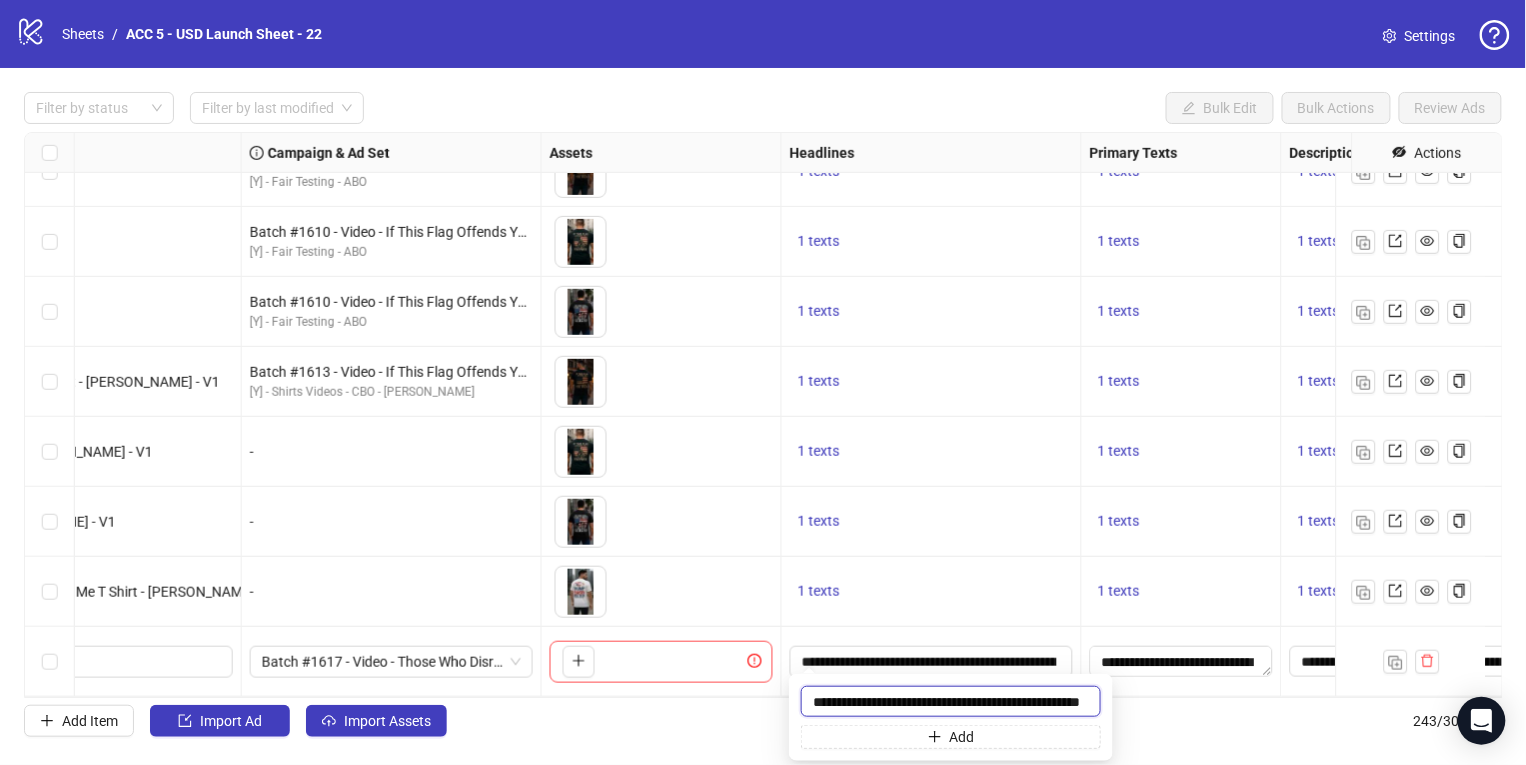 click on "**********" at bounding box center [951, 701] 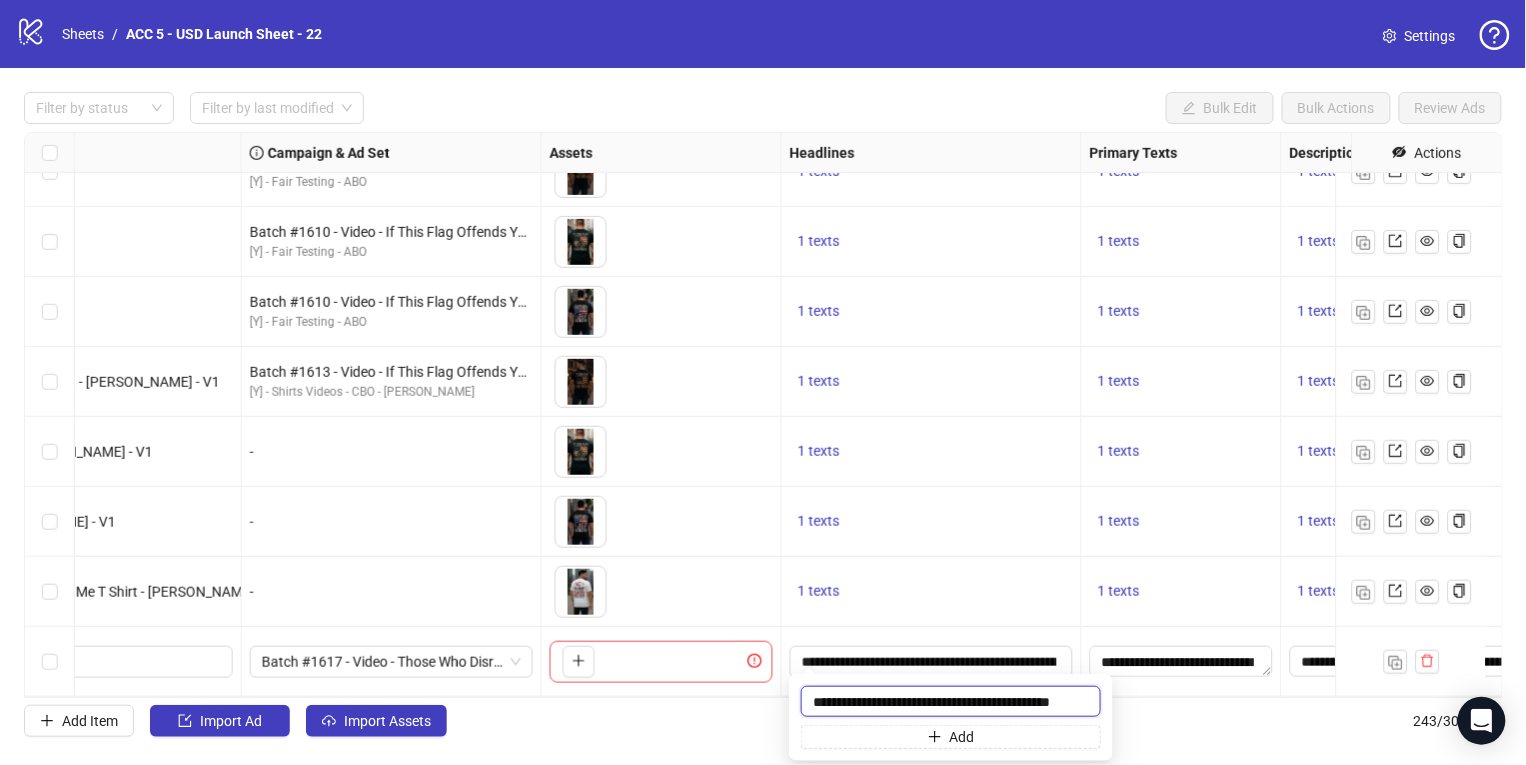 scroll, scrollTop: 0, scrollLeft: 3, axis: horizontal 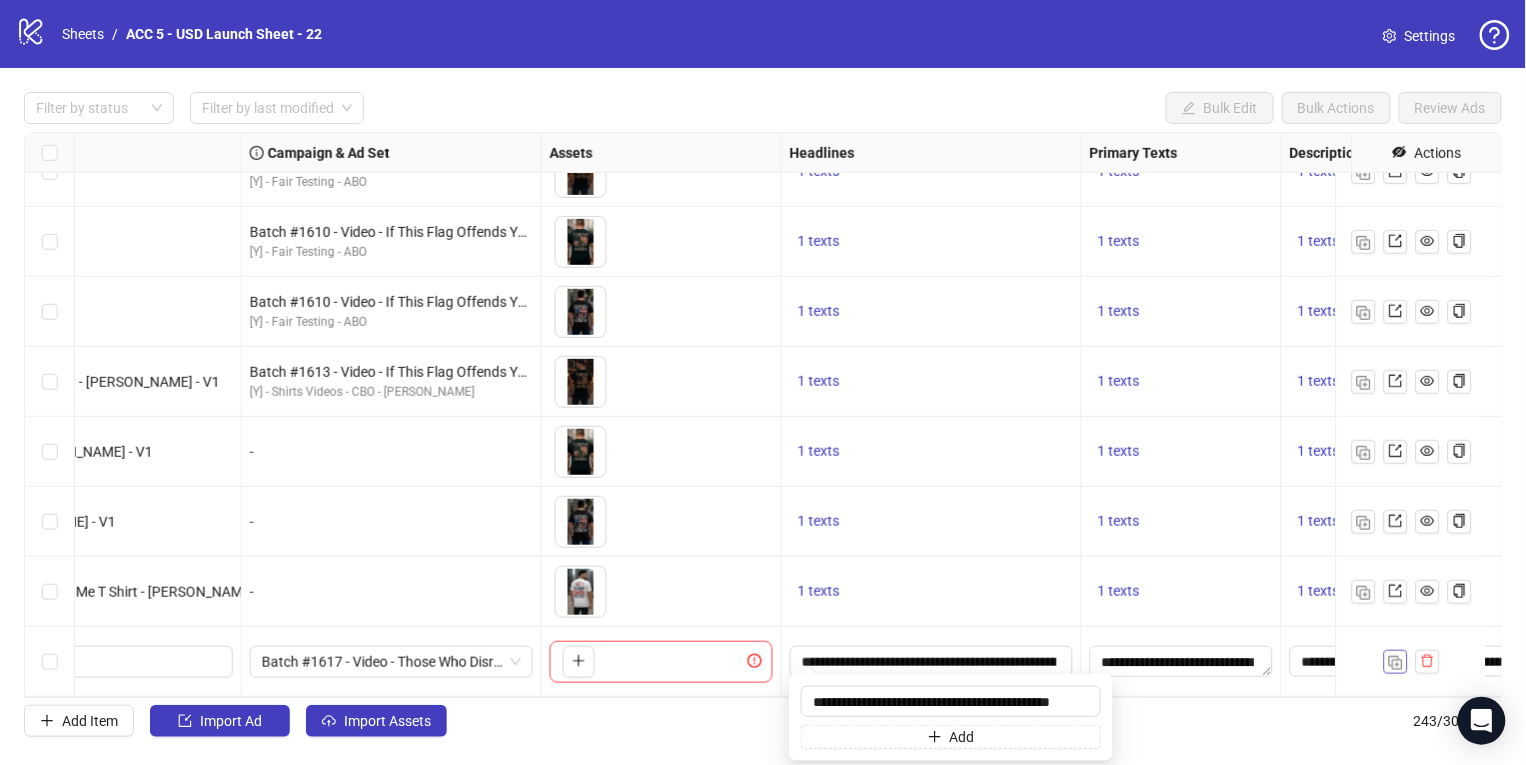 click on "1 texts" at bounding box center (932, 452) 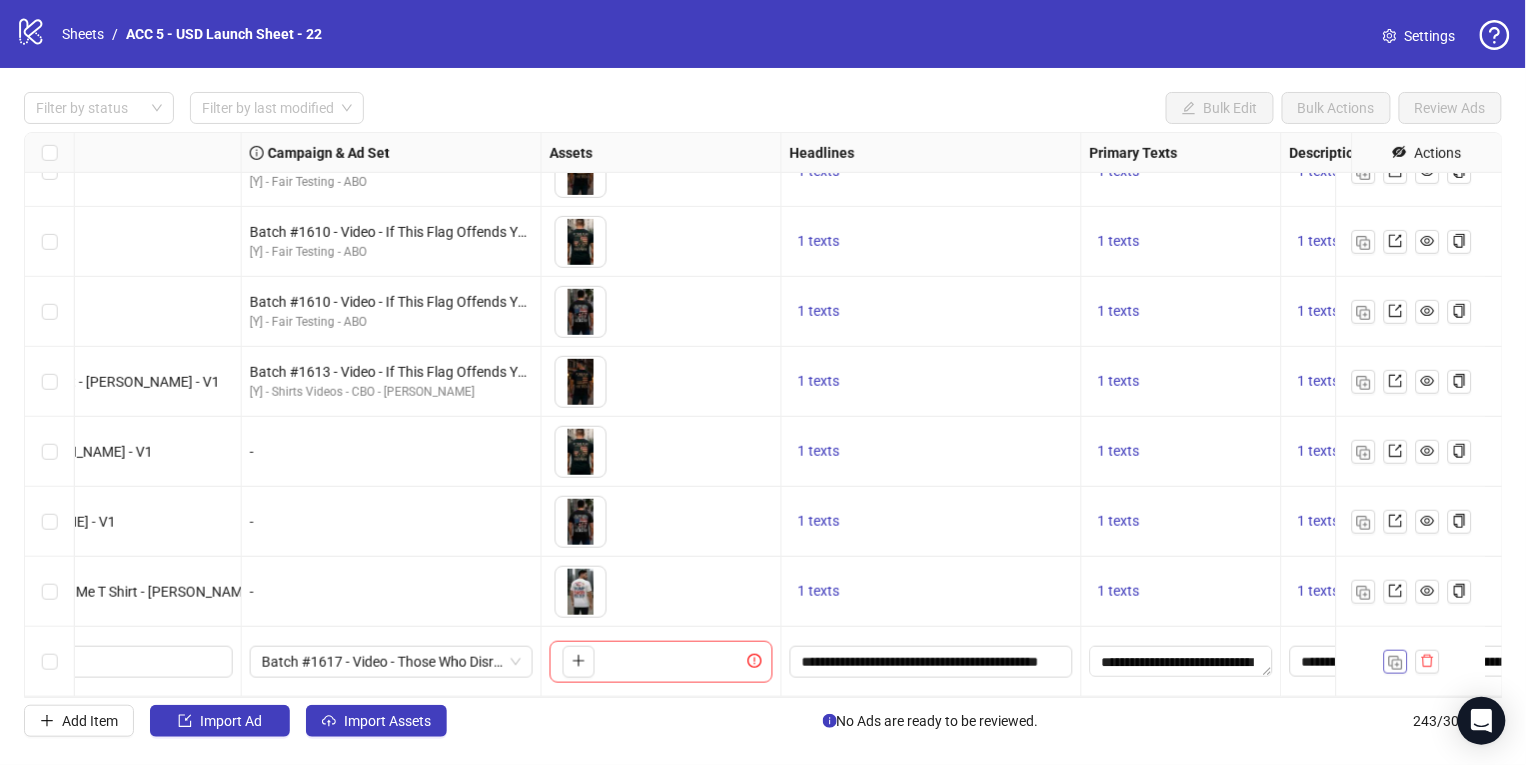 click at bounding box center (1396, 663) 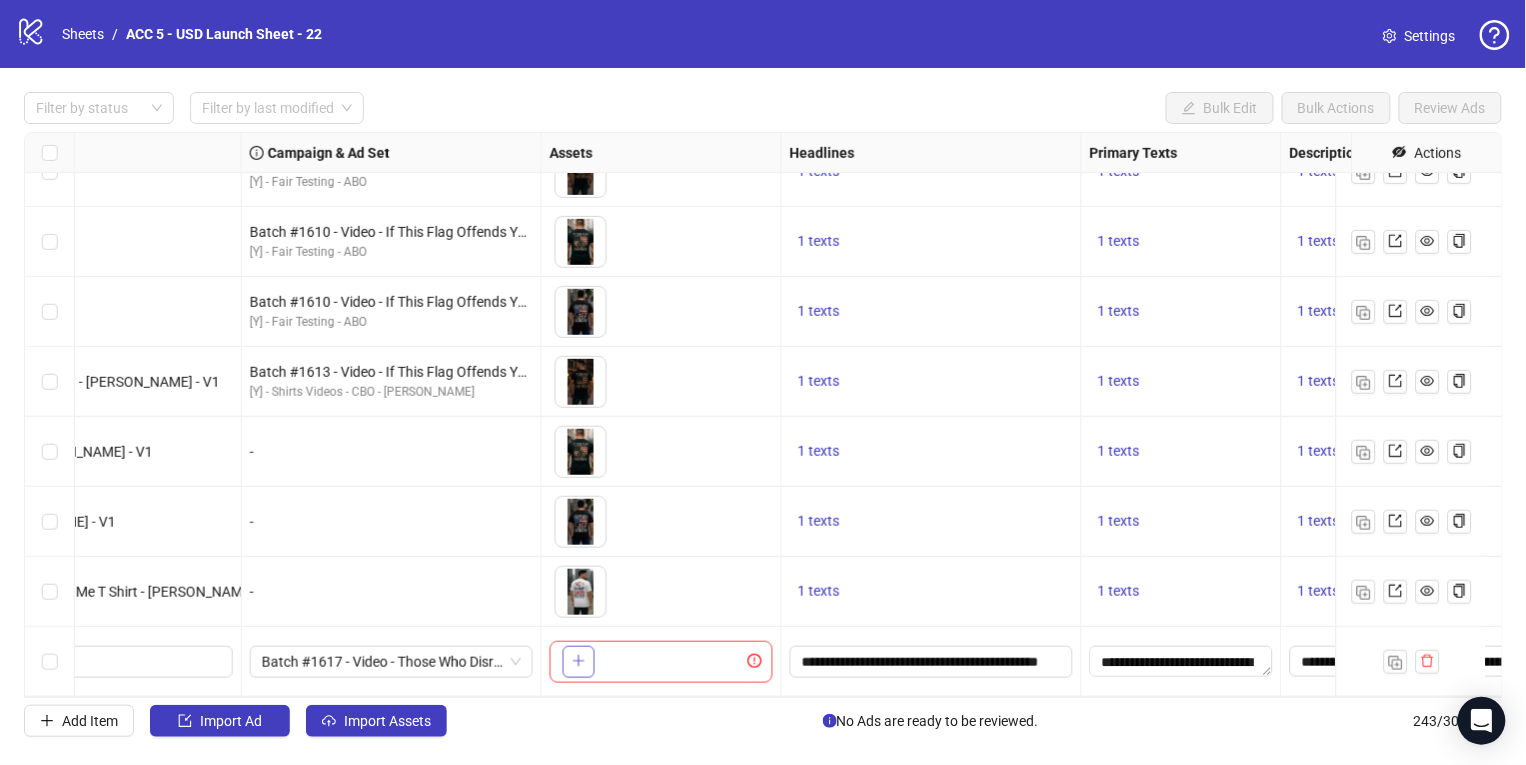 click on "Ad Format Ad Name Campaign & Ad Set Assets Headlines Primary Texts Descriptions Destination URL App Product Page ID Display URL Leadgen Form Product Set ID Call to Action Actions Single video Batch #1609 - Winning Gulf Hat - Yuanda - Taha - V4 Batch #1609 - Video - Winning Gulf Hat - Yuanda - Taha - July 20 [Y] - Fair Testing - ABO
To pick up a draggable item, press the space bar.
While dragging, use the arrow keys to move the item.
Press space again to drop the item in its new position, or press escape to cancel.
1 texts 1 texts 1 texts Single video Batch #1610 - If This Flag Offends You T Shirt - Yuanda - Vaibhav - V1 Batch #1610 - Video - If This Flag Offends You T Shirt - Yuanda - Vaibhav - July 20 [Y] - Fair Testing - ABO
To pick up a draggable item, press the space bar.
While dragging, use the arrow keys to move the item.
Press space again to drop the item in its new position, or press escape to cancel.
1 texts 1 texts 1 texts Single video [Y] - Fair Testing - ABO 1 texts" at bounding box center [763, 415] 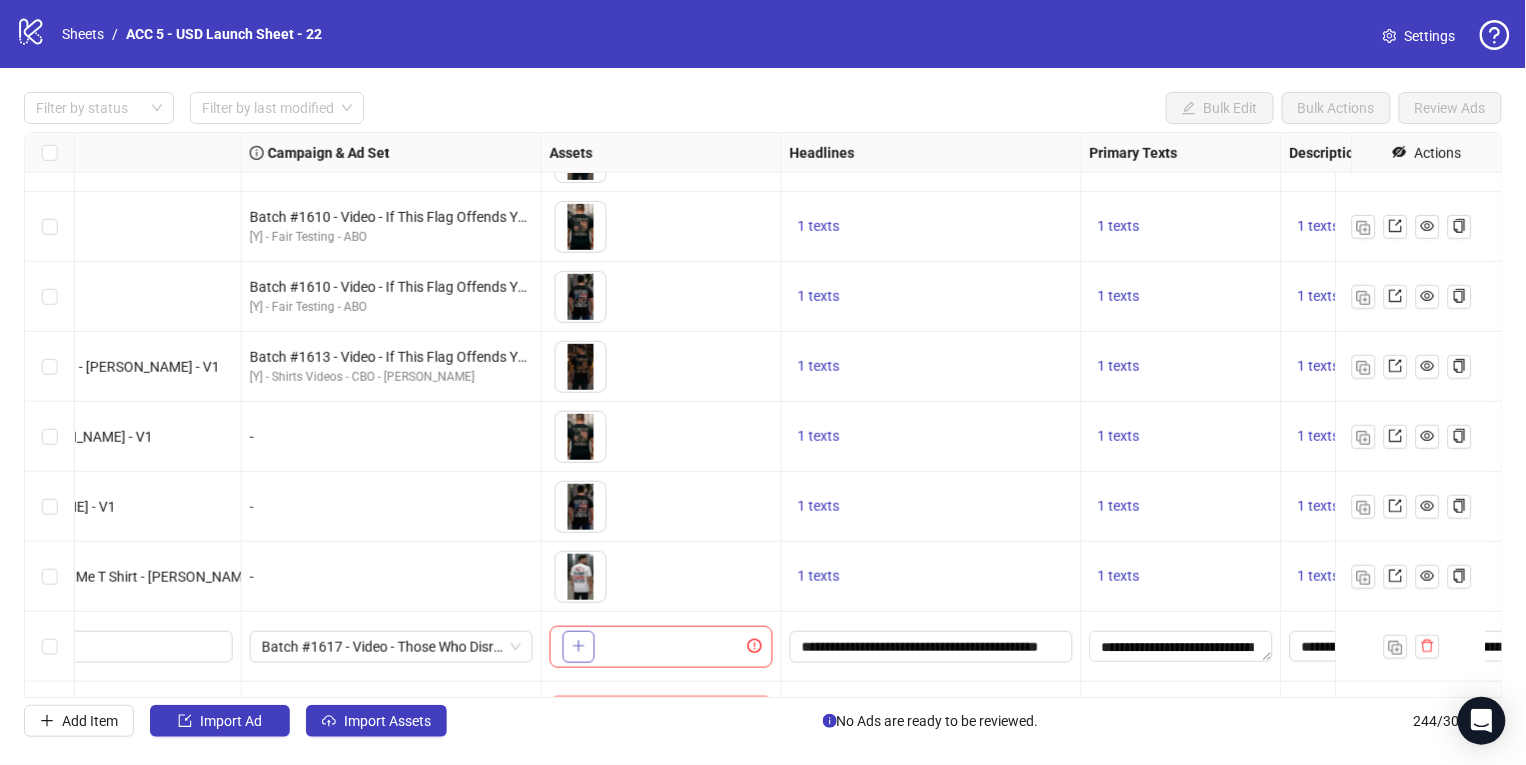 scroll, scrollTop: 16501, scrollLeft: 365, axis: both 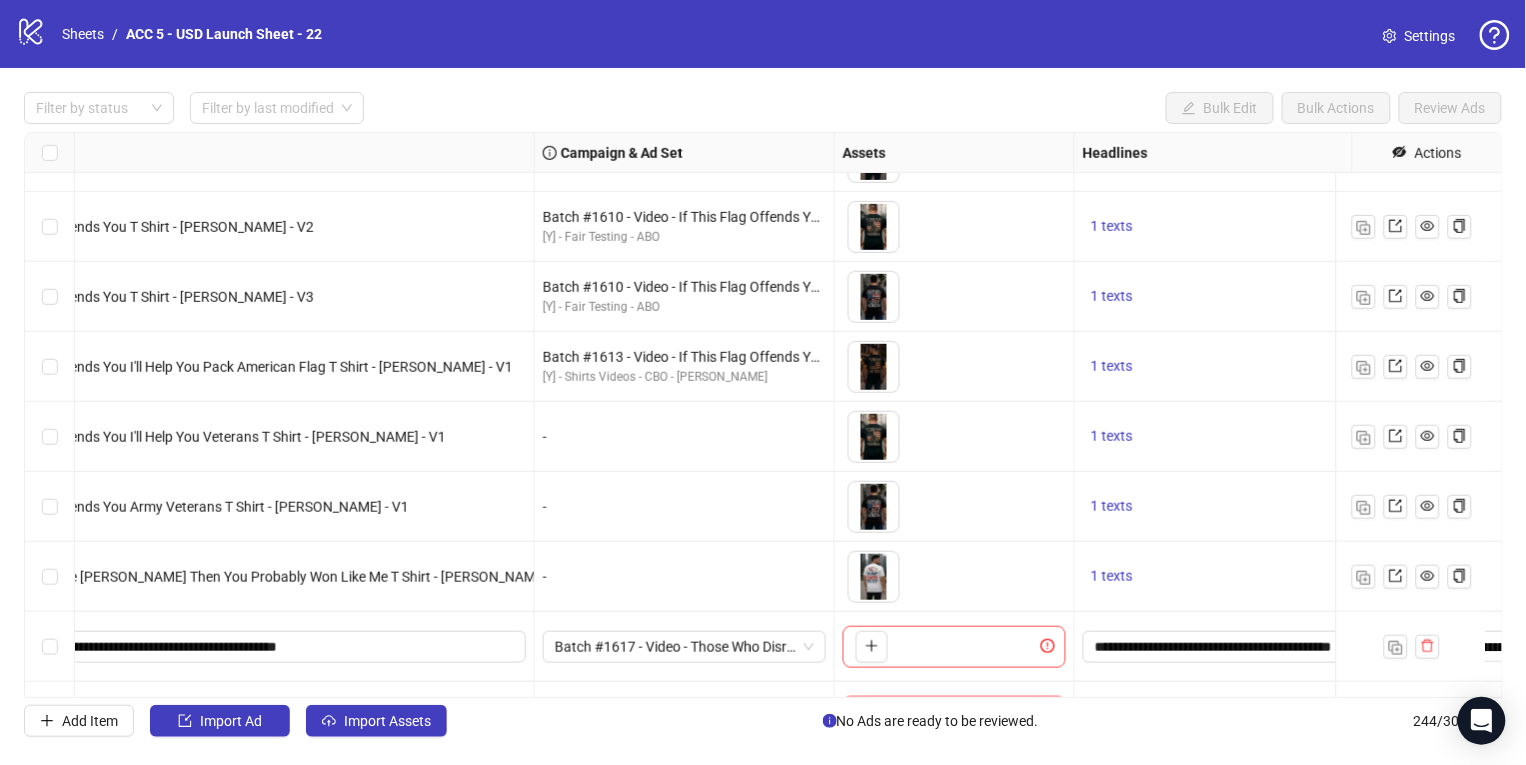 click on "Ad Format Ad Name Campaign & Ad Set Assets Headlines Primary Texts Descriptions Destination URL App Product Page ID Display URL Leadgen Form Product Set ID Call to Action Actions Single video Batch #1609 - Winning Gulf Hat - Yuanda - Taha - V4 Batch #1609 - Video - Winning Gulf Hat - Yuanda - Taha - July 20 [Y] - Fair Testing - ABO
To pick up a draggable item, press the space bar.
While dragging, use the arrow keys to move the item.
Press space again to drop the item in its new position, or press escape to cancel.
1 texts 1 texts 1 texts Single video Batch #1610 - If This Flag Offends You T Shirt - Yuanda - Vaibhav - V1 Batch #1610 - Video - If This Flag Offends You T Shirt - Yuanda - Vaibhav - July 20 [Y] - Fair Testing - ABO
To pick up a draggable item, press the space bar.
While dragging, use the arrow keys to move the item.
Press space again to drop the item in its new position, or press escape to cancel.
1 texts 1 texts 1 texts Single video [Y] - Fair Testing - ABO 1 texts" at bounding box center (763, 415) 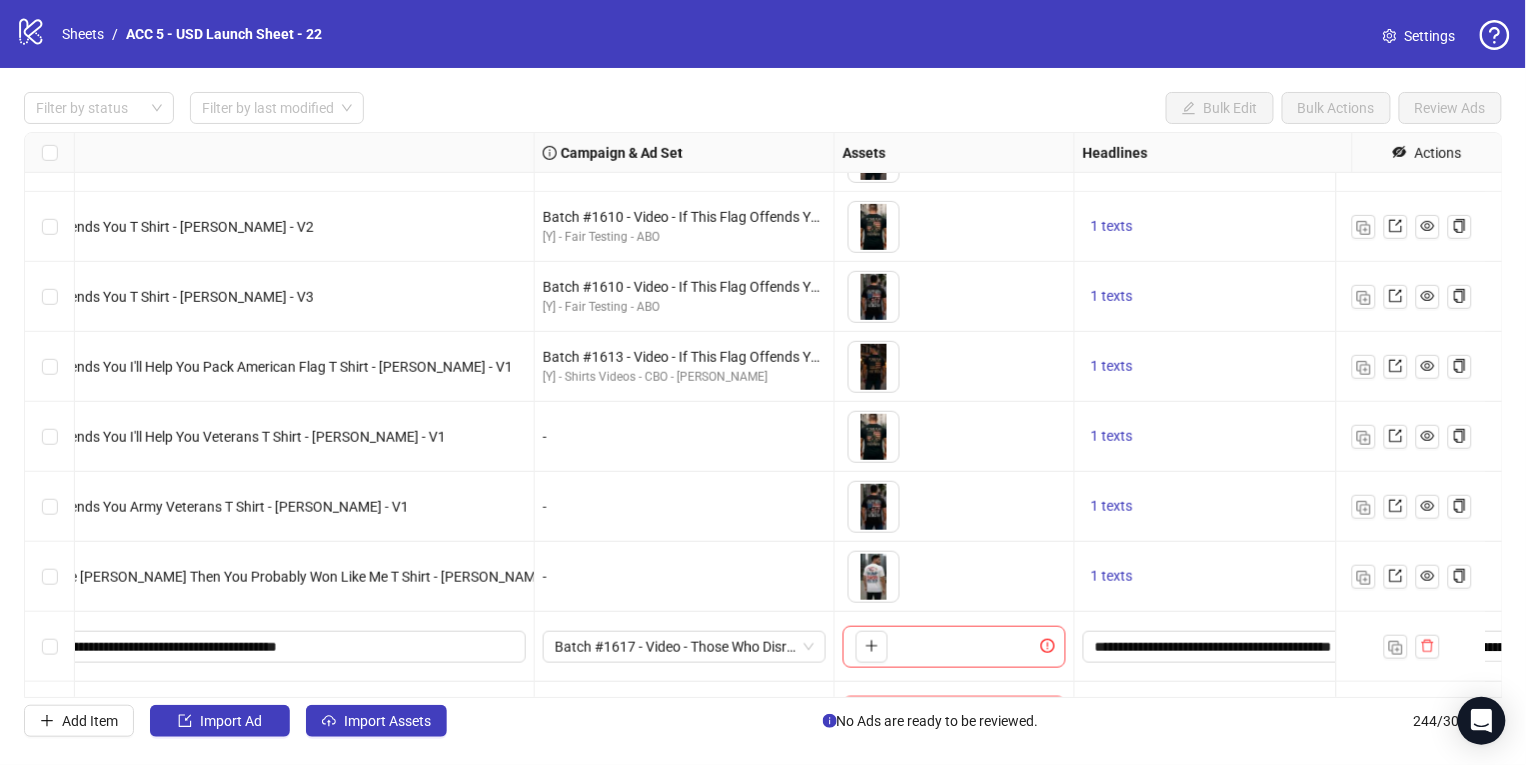 scroll, scrollTop: 16571, scrollLeft: 365, axis: both 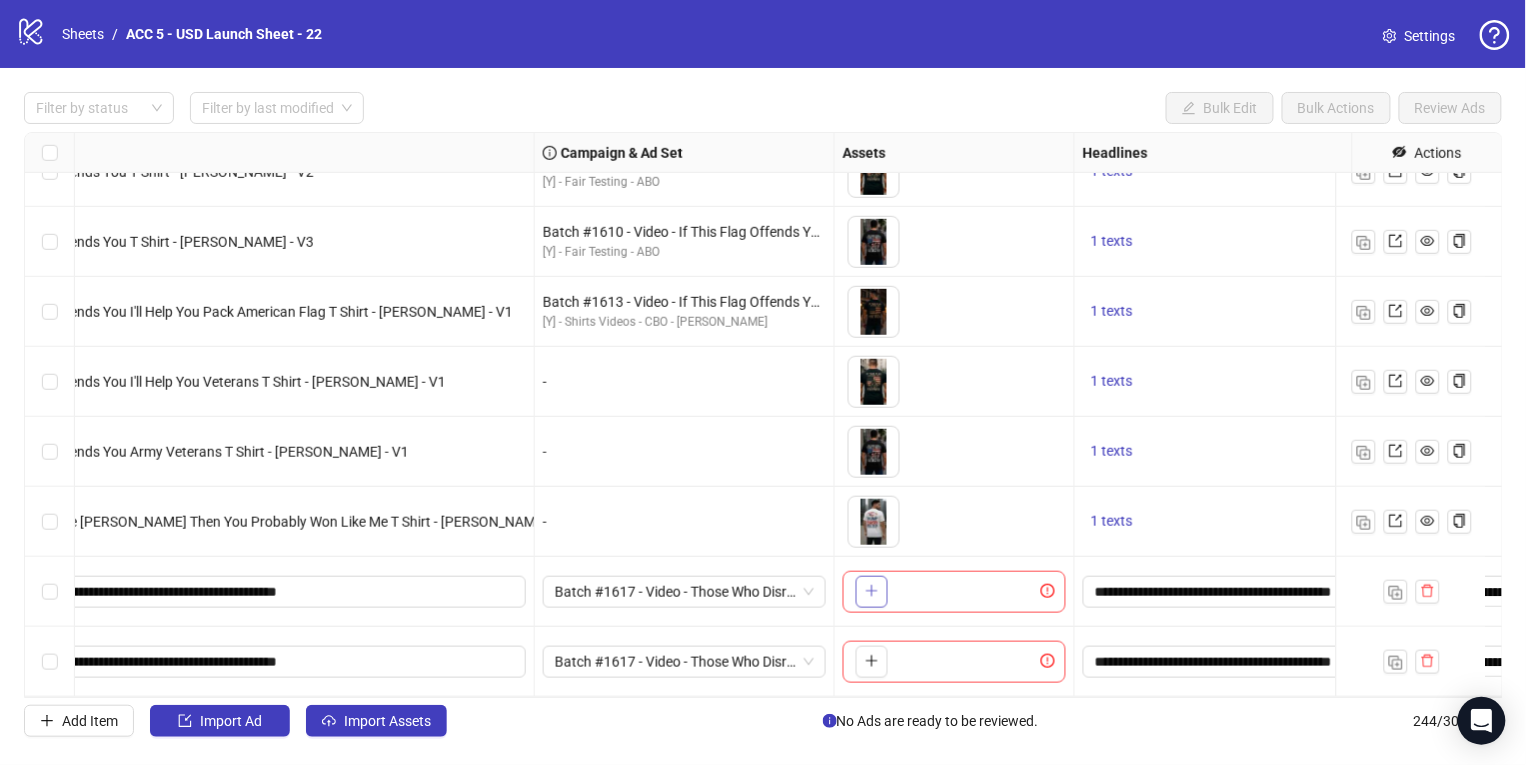 click 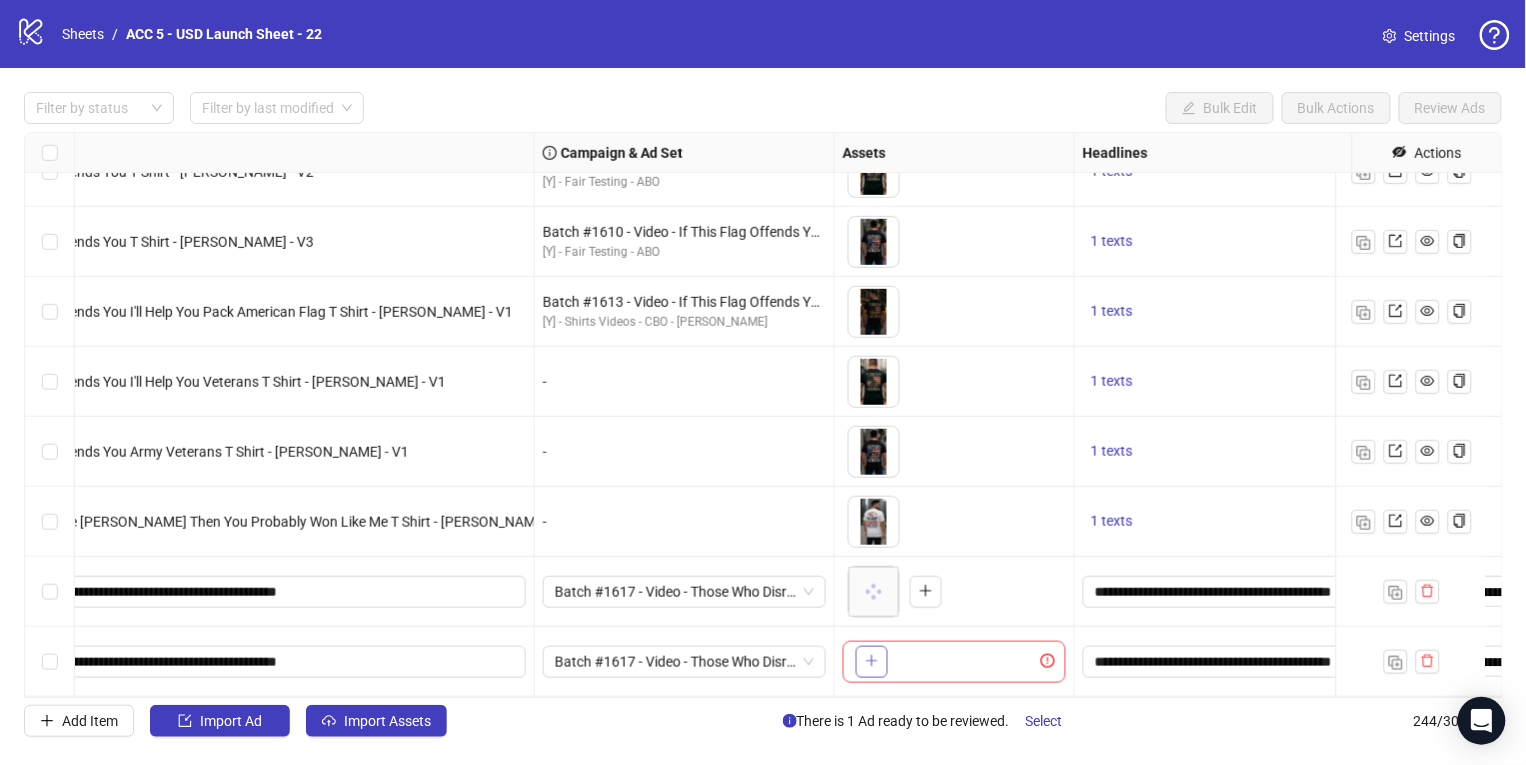 click 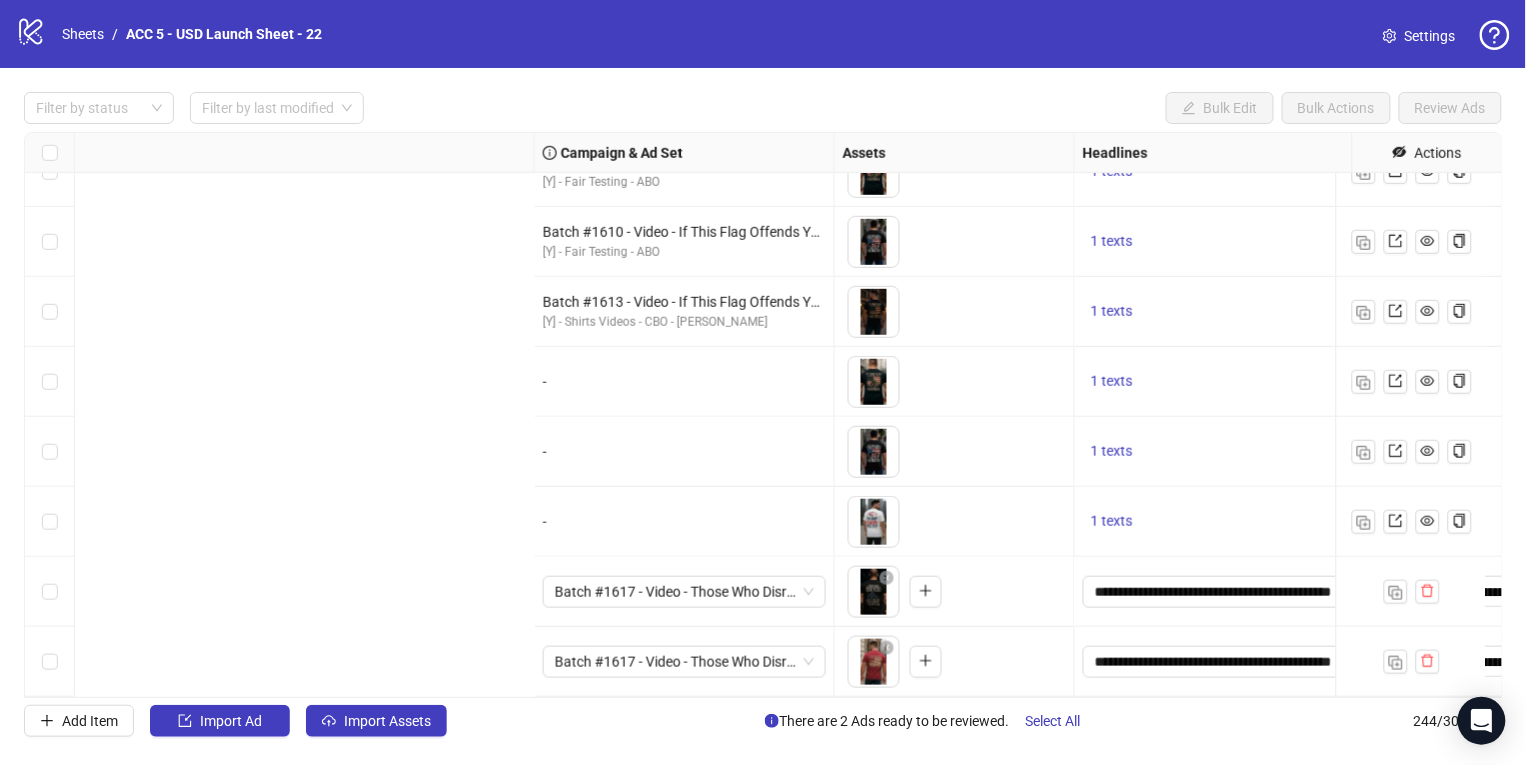 scroll, scrollTop: 16571, scrollLeft: 1284, axis: both 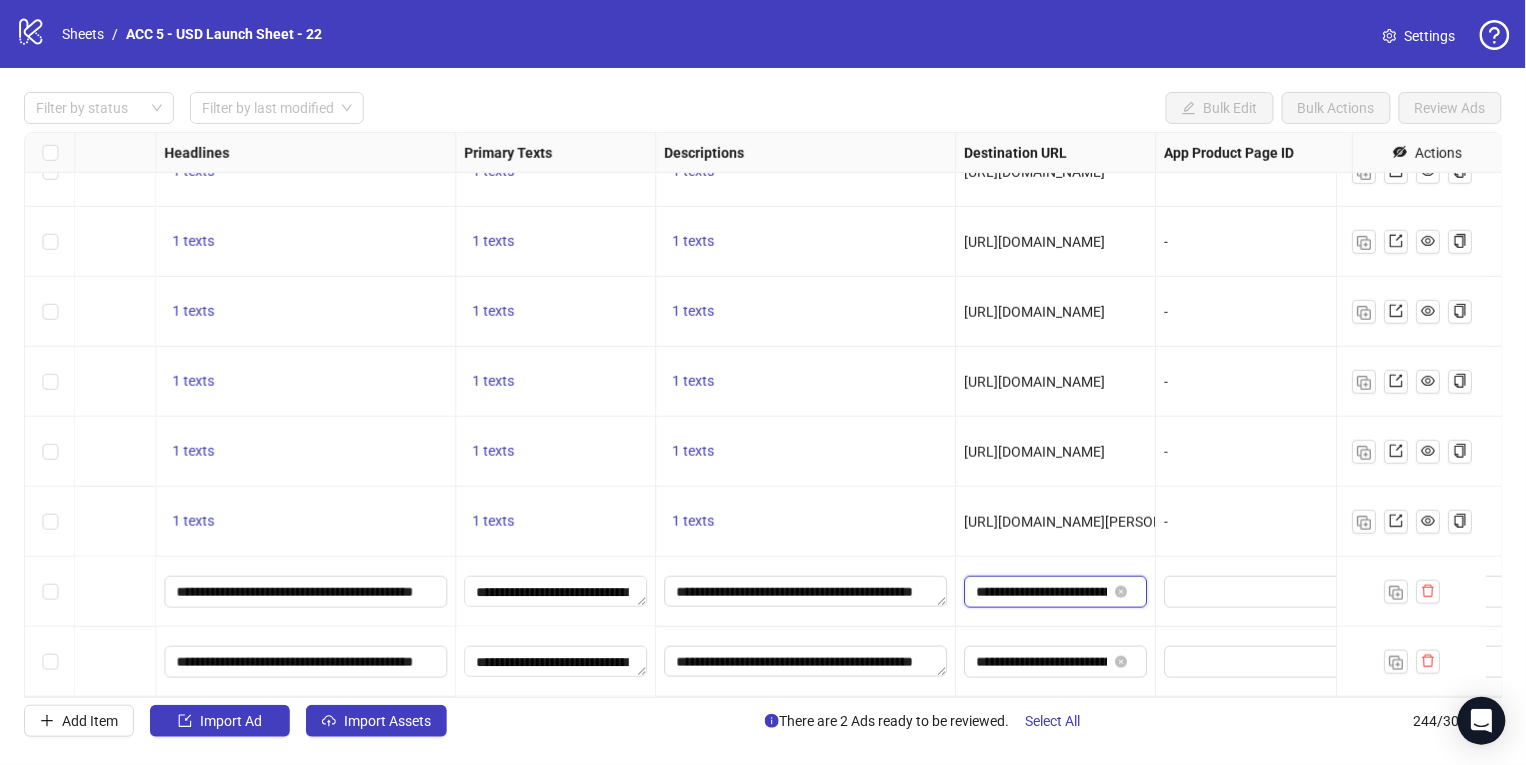click on "**********" at bounding box center [1041, 592] 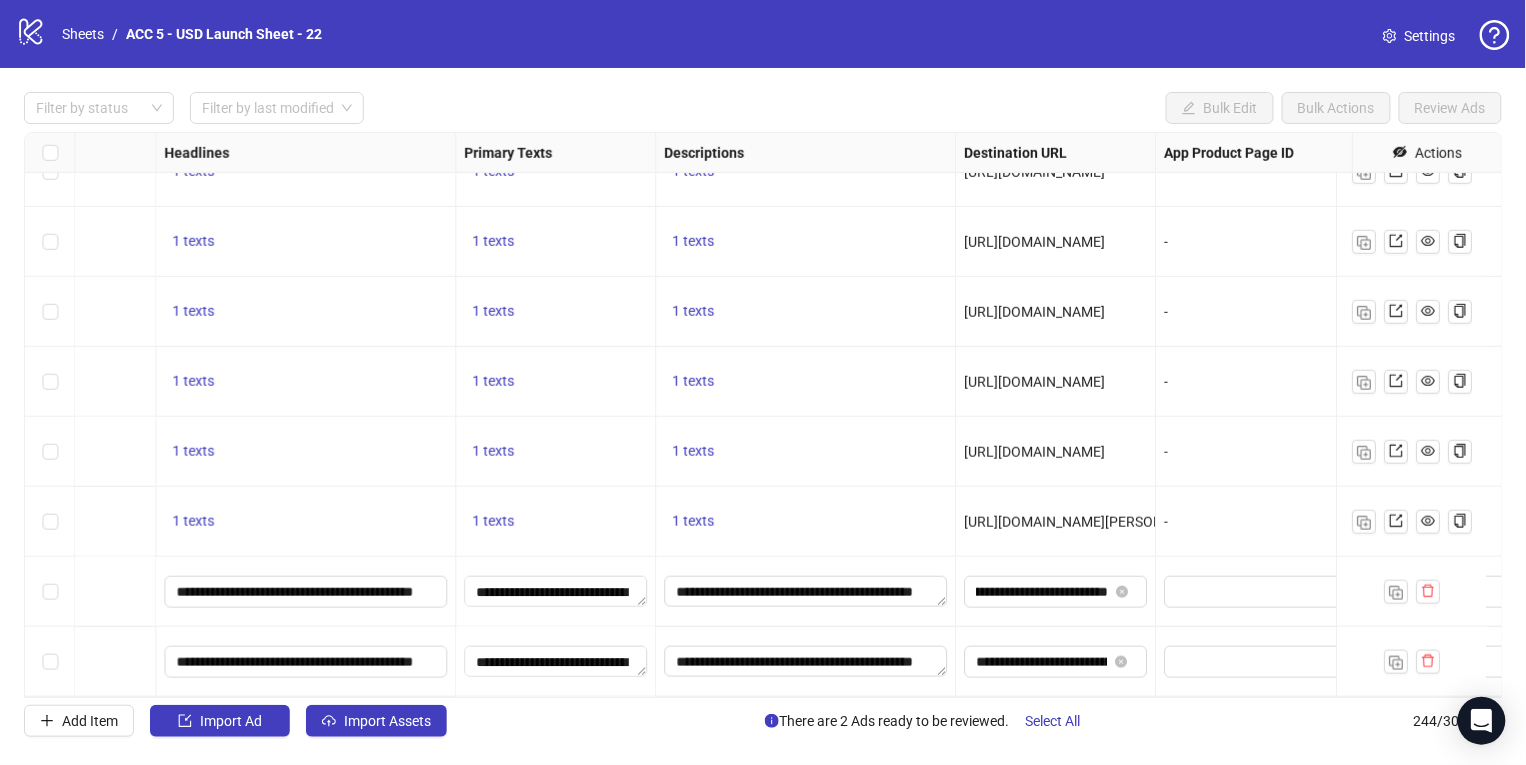 click on "1 texts" at bounding box center (806, 382) 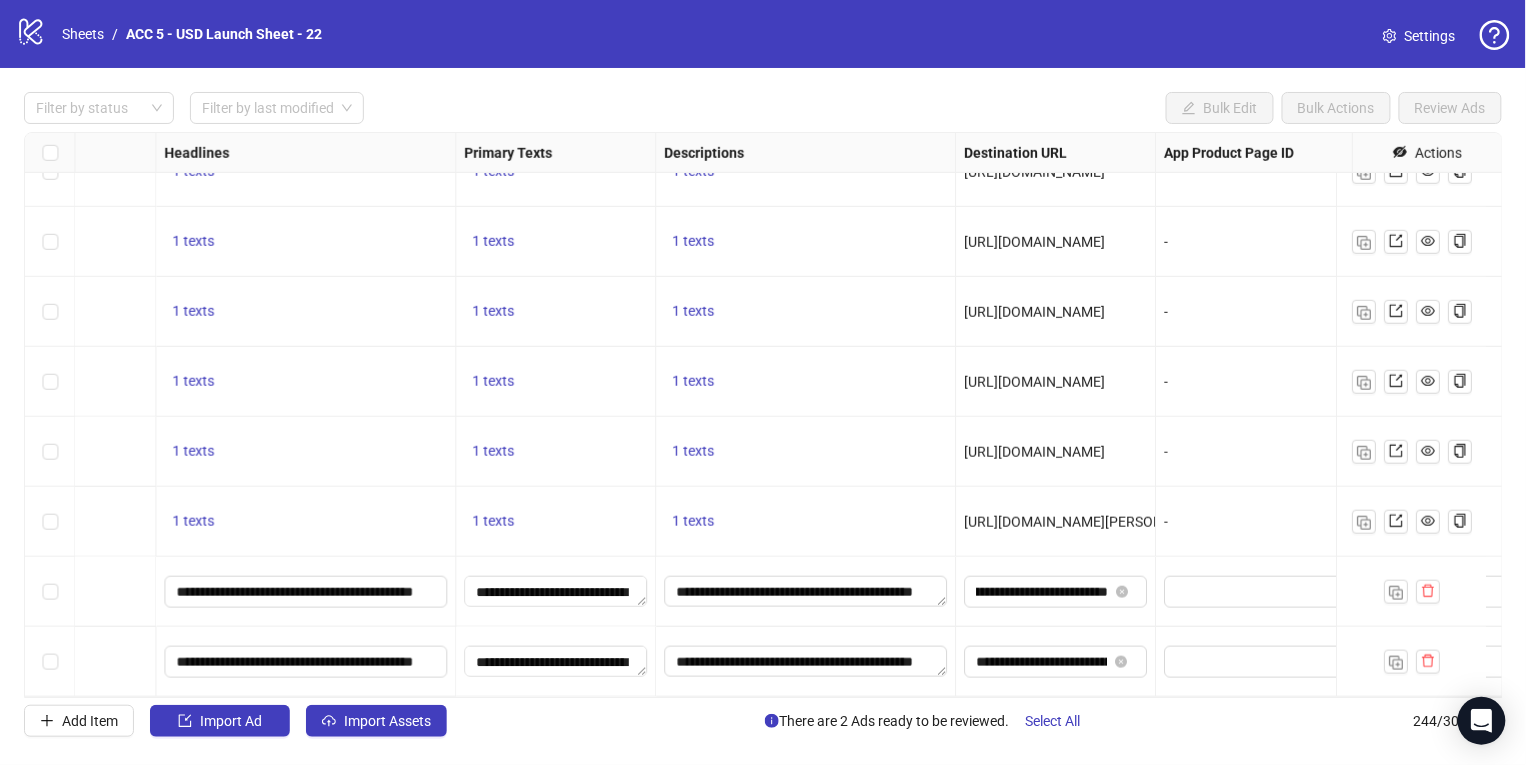 scroll, scrollTop: 0, scrollLeft: 0, axis: both 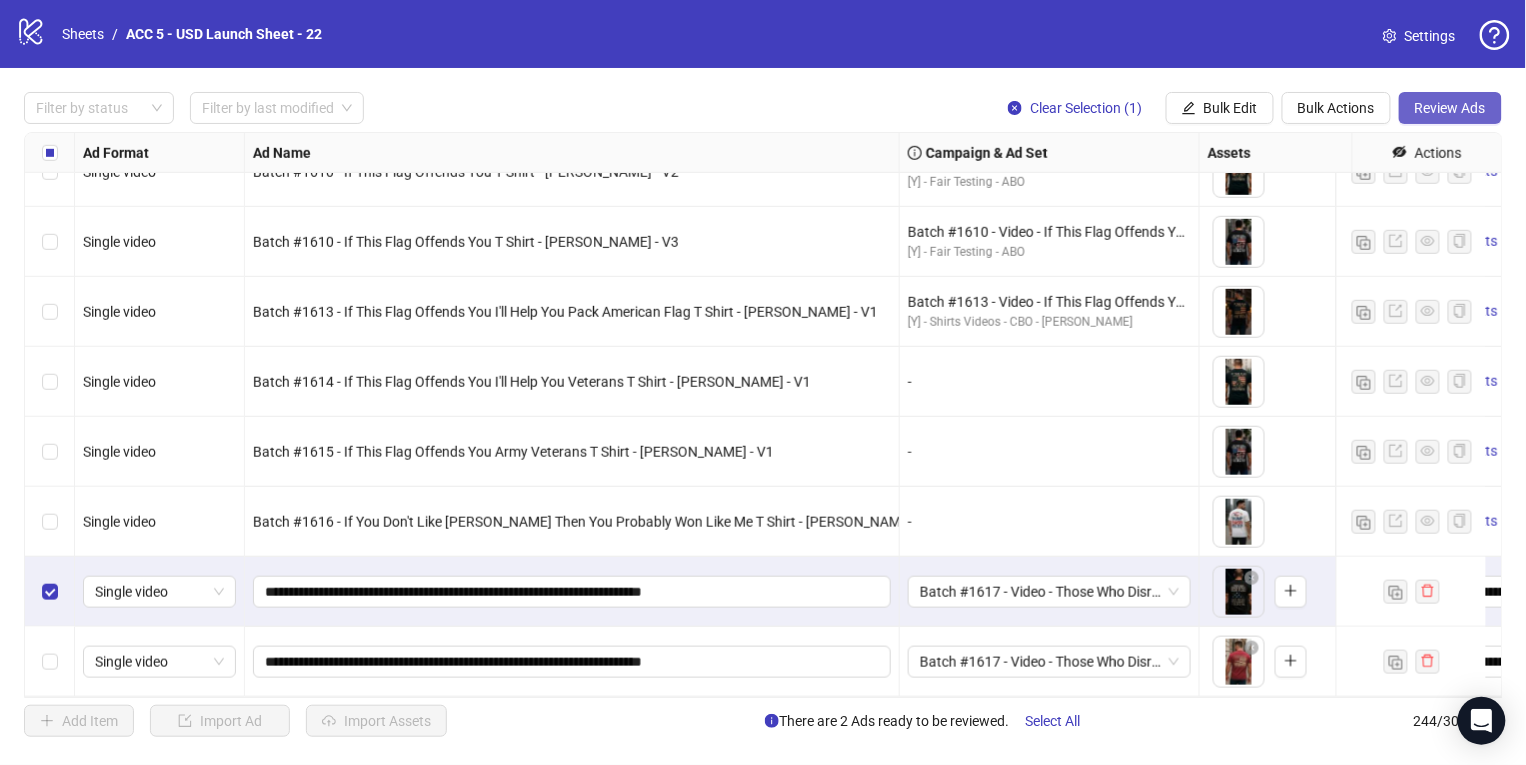 click on "Review Ads" at bounding box center [1450, 108] 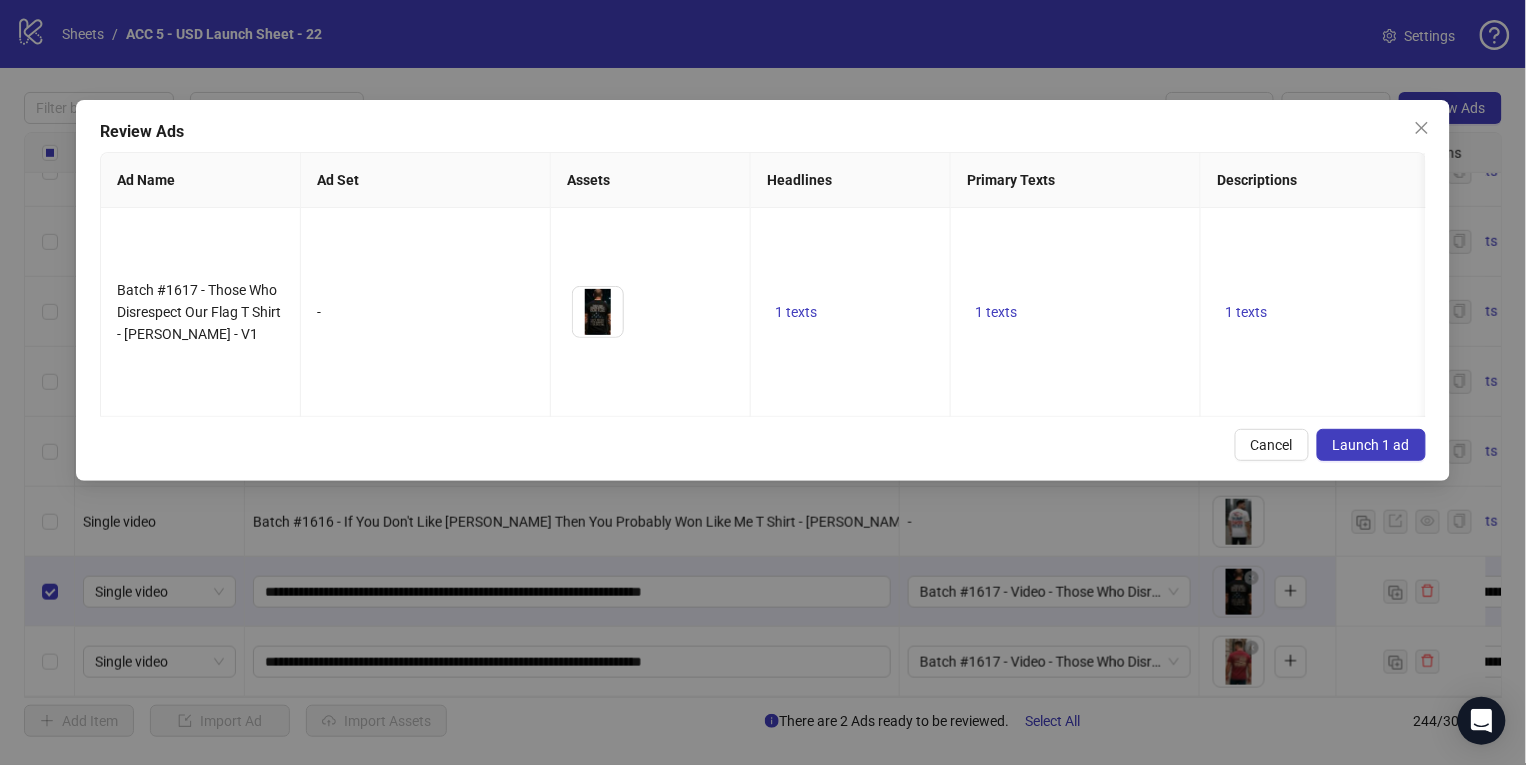 click on "Launch 1 ad" at bounding box center (1371, 445) 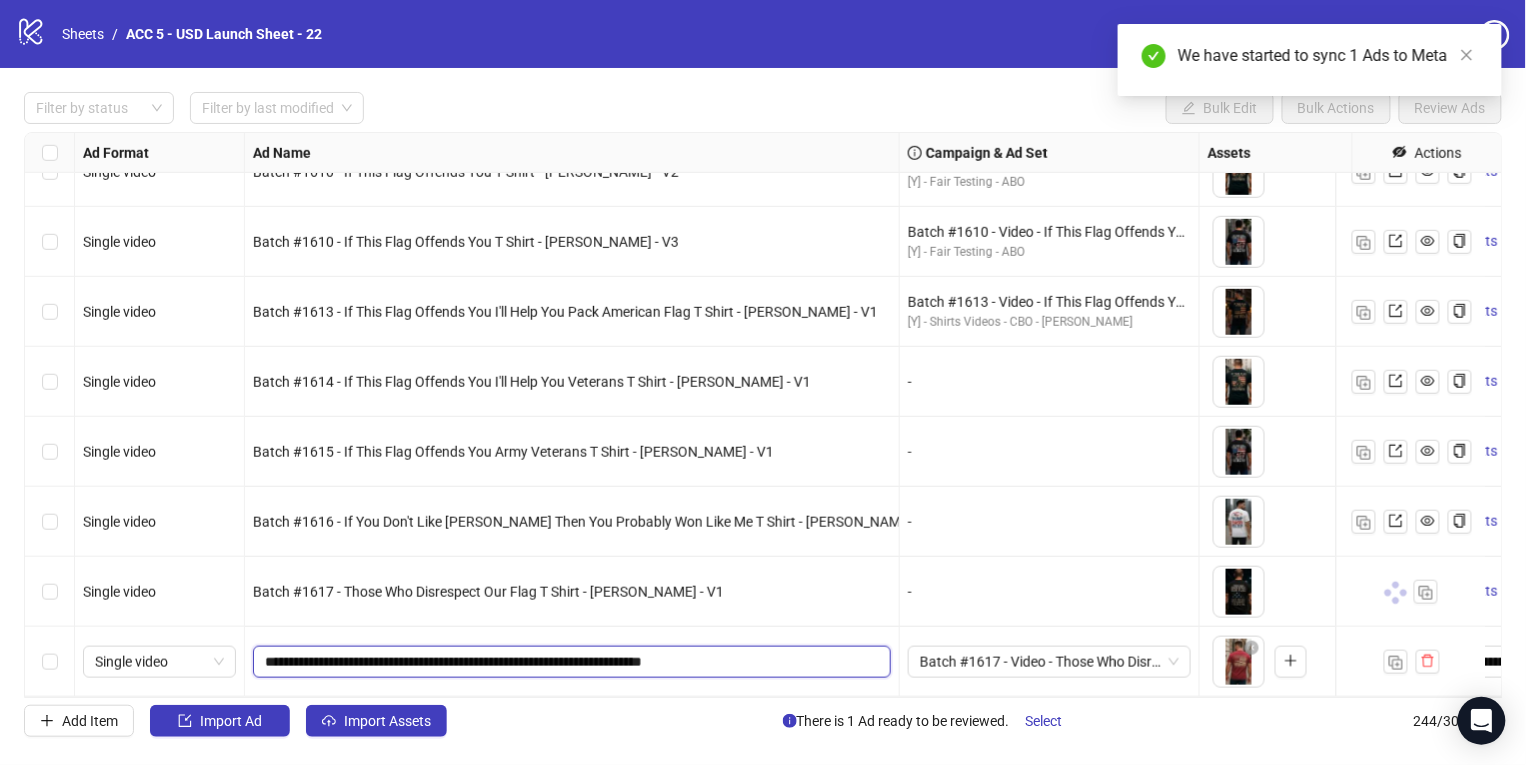 click on "**********" at bounding box center (570, 662) 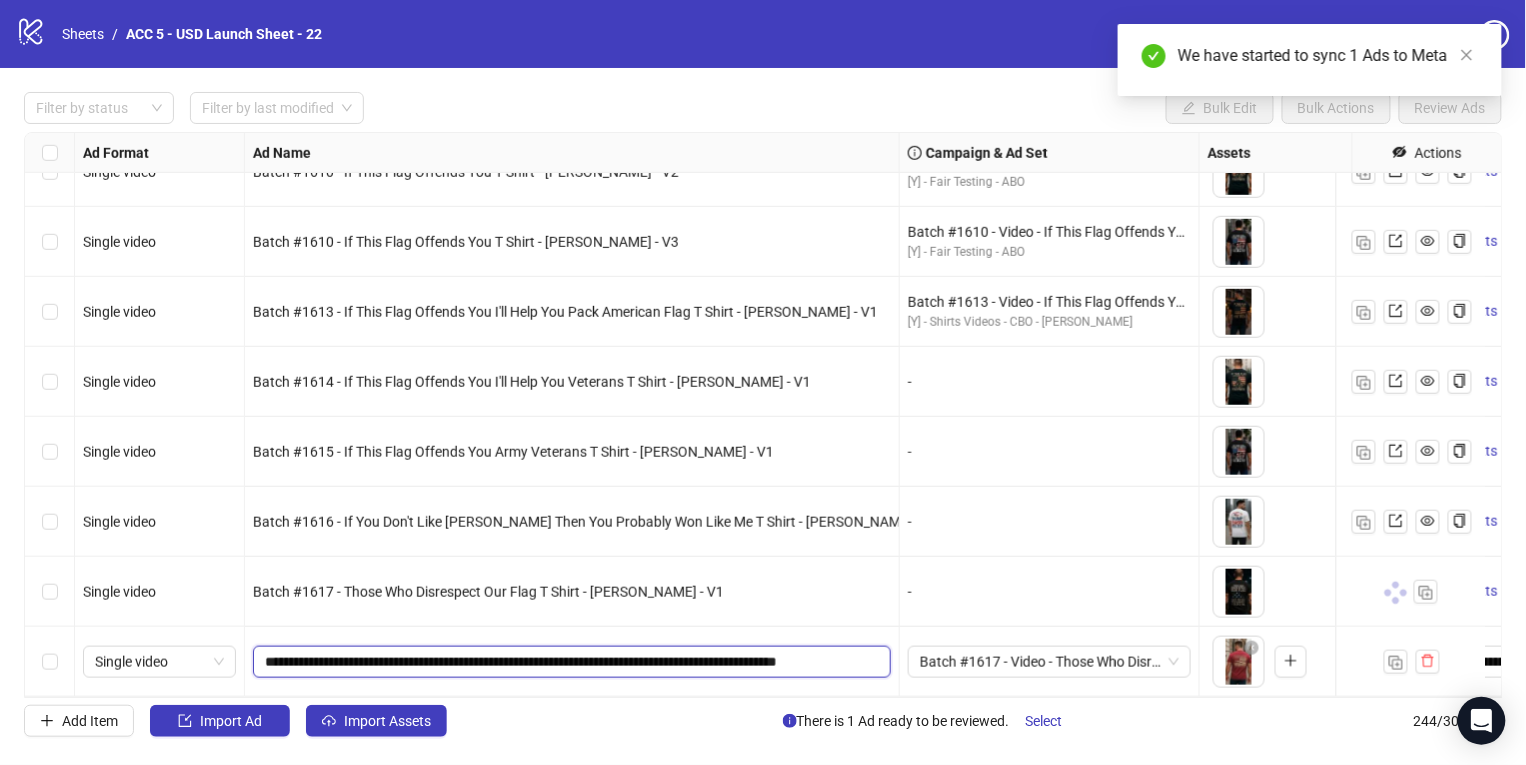 scroll, scrollTop: 0, scrollLeft: 28, axis: horizontal 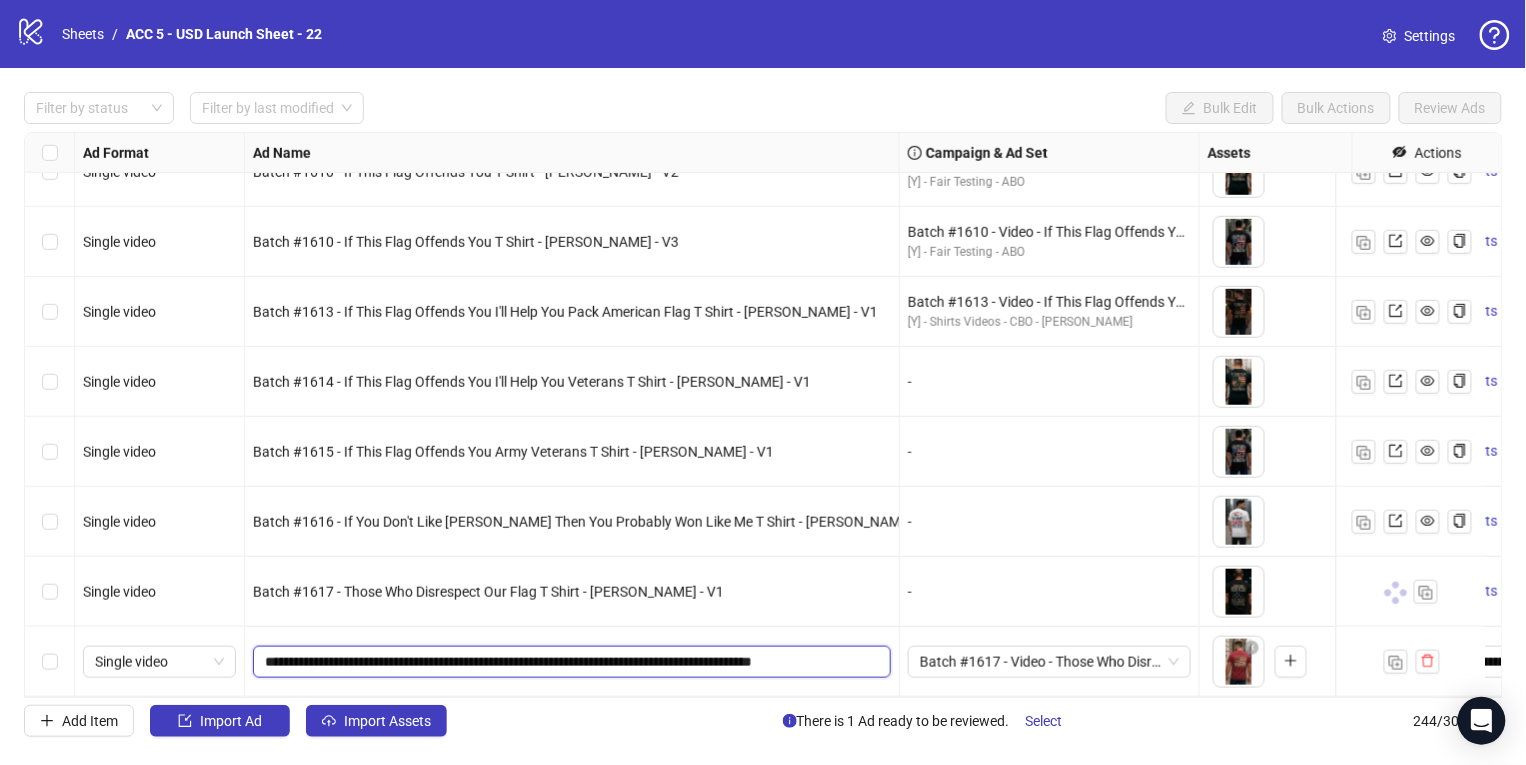 drag, startPoint x: 387, startPoint y: 647, endPoint x: 331, endPoint y: 643, distance: 56.142673 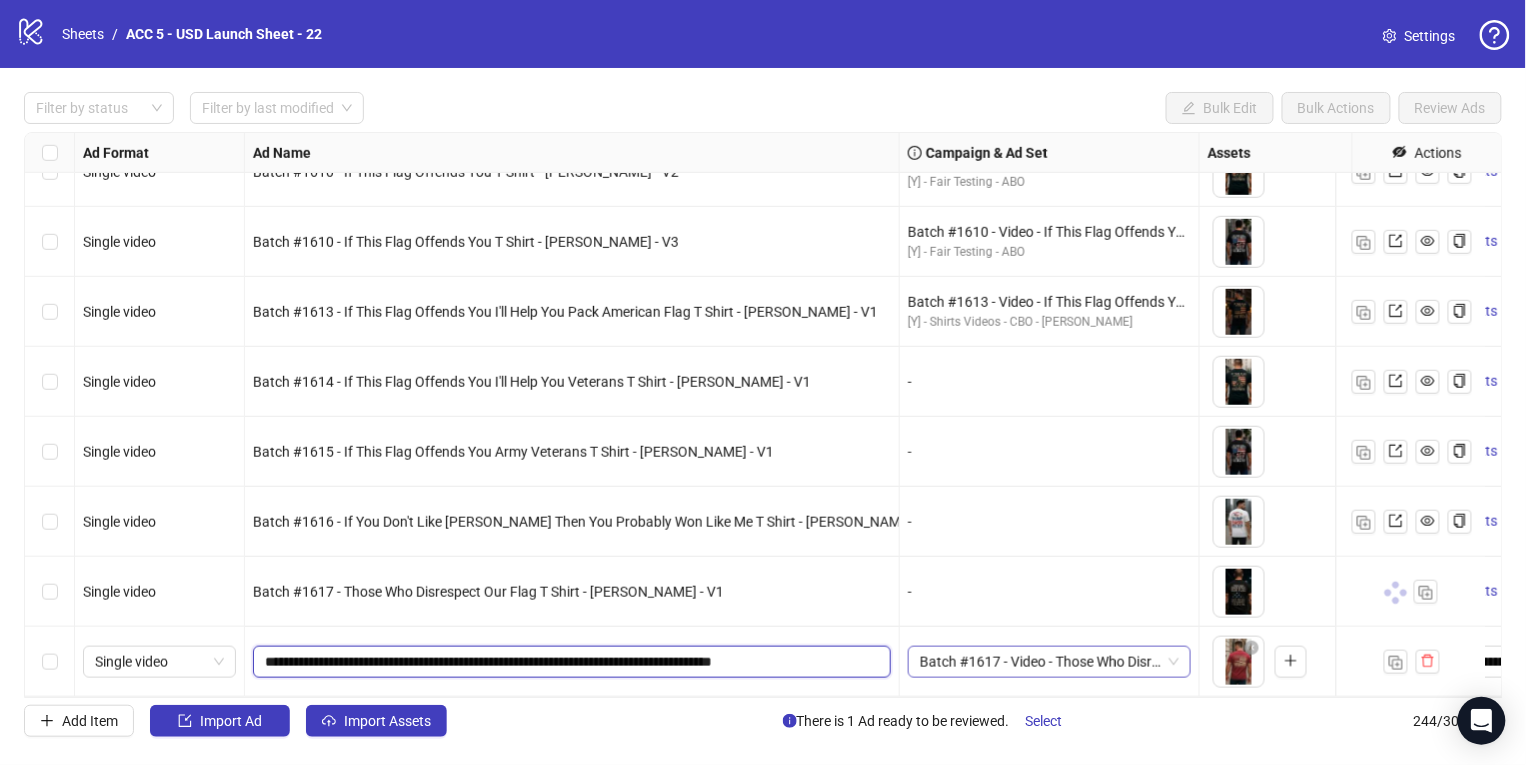 click on "Batch #1617 - Video - Those Who Disrespect Our Flag T Shirt - [PERSON_NAME] - [DATE]" at bounding box center [1049, 662] 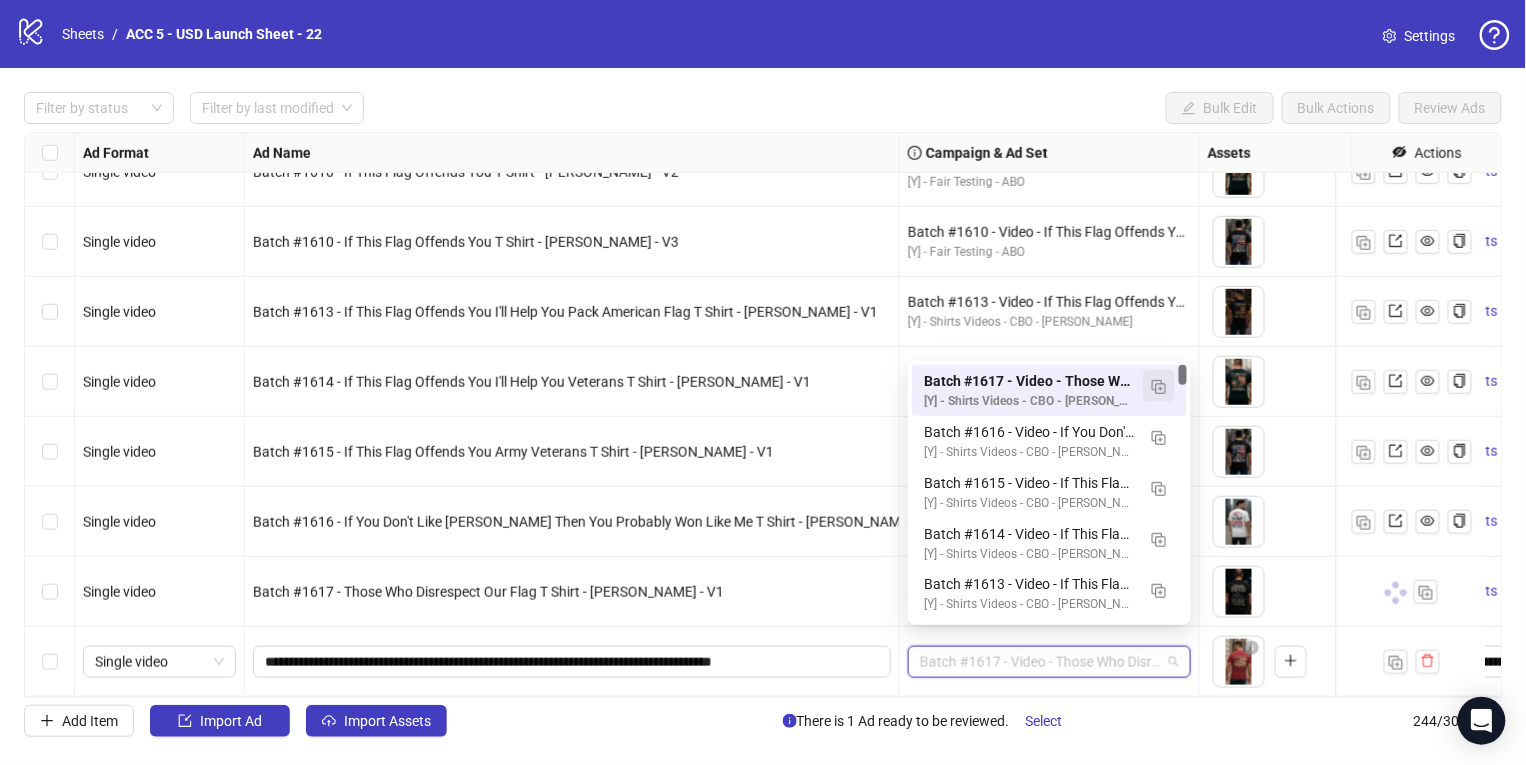 click at bounding box center (1159, 387) 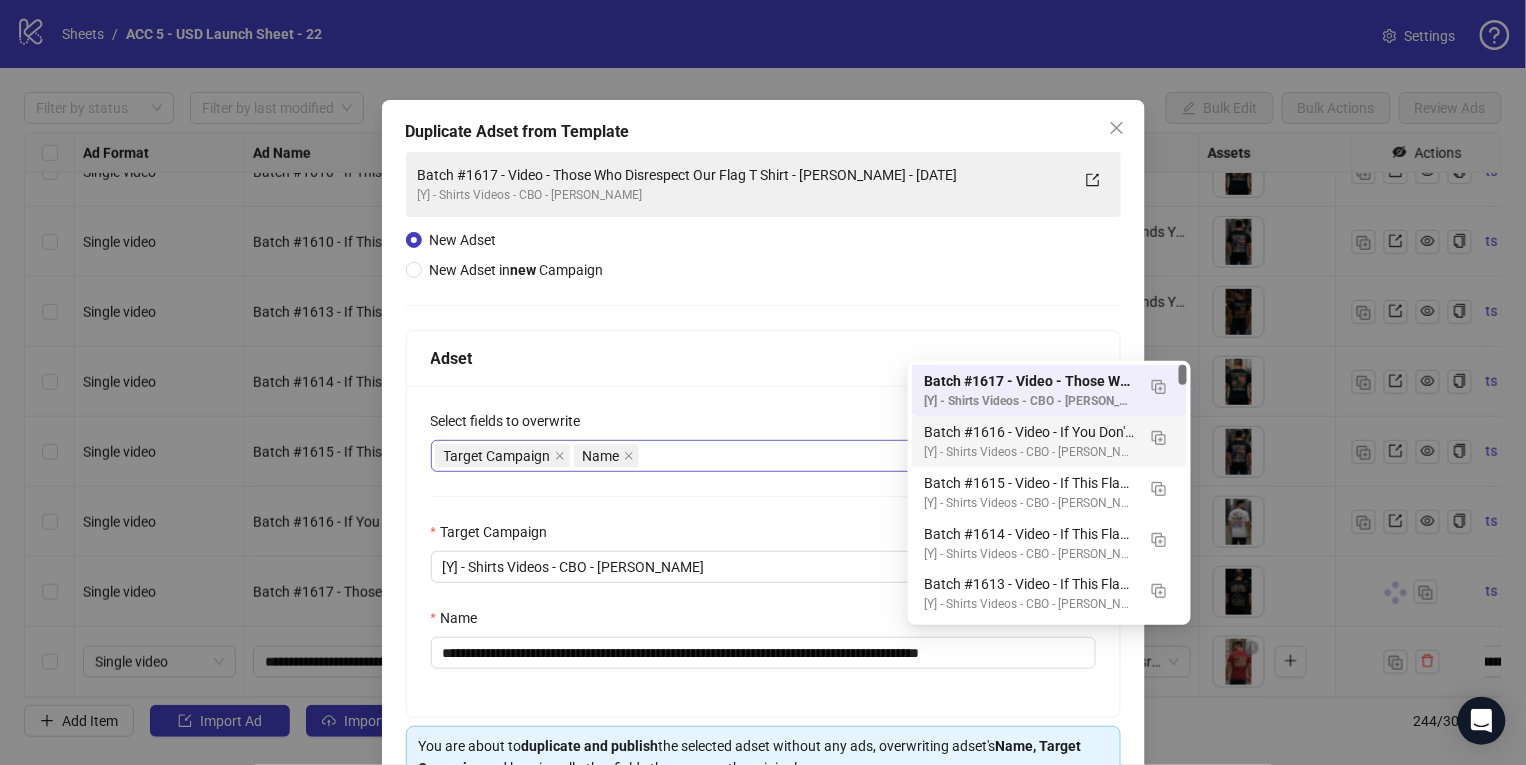 click on "Target Campaign Name" at bounding box center (753, 456) 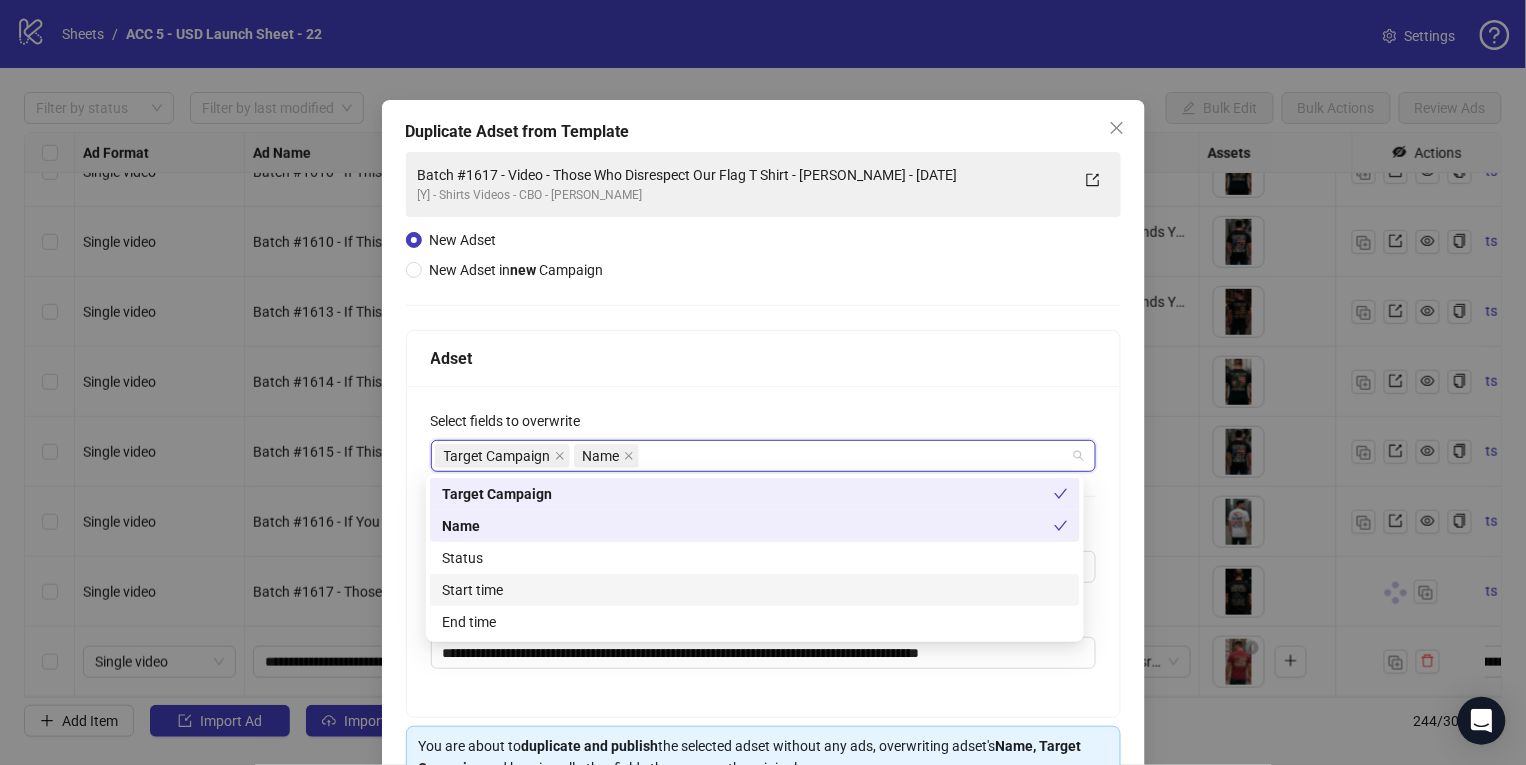 click on "Status" at bounding box center [755, 558] 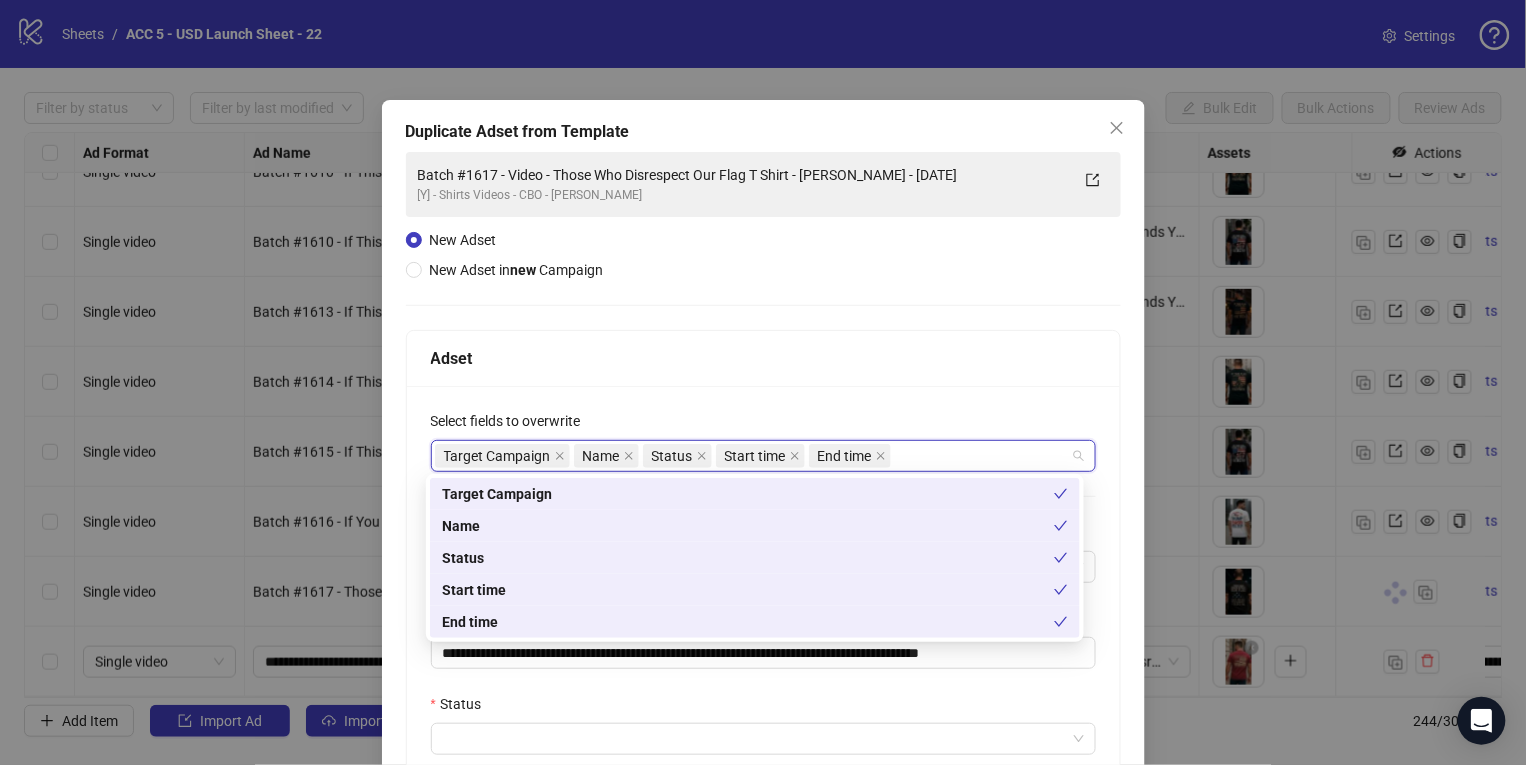 click on "**********" at bounding box center [763, 605] 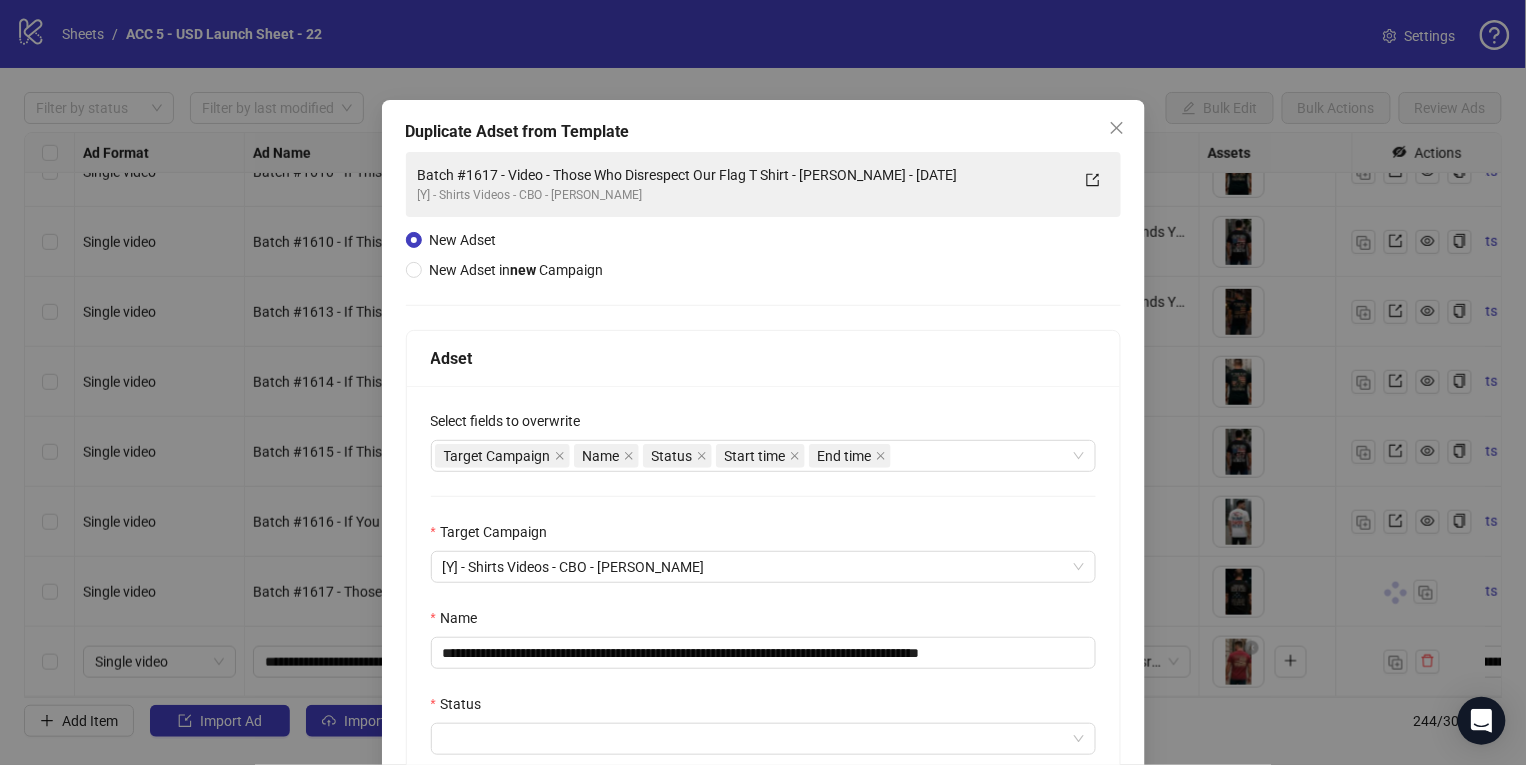 click on "Name" at bounding box center [763, 622] 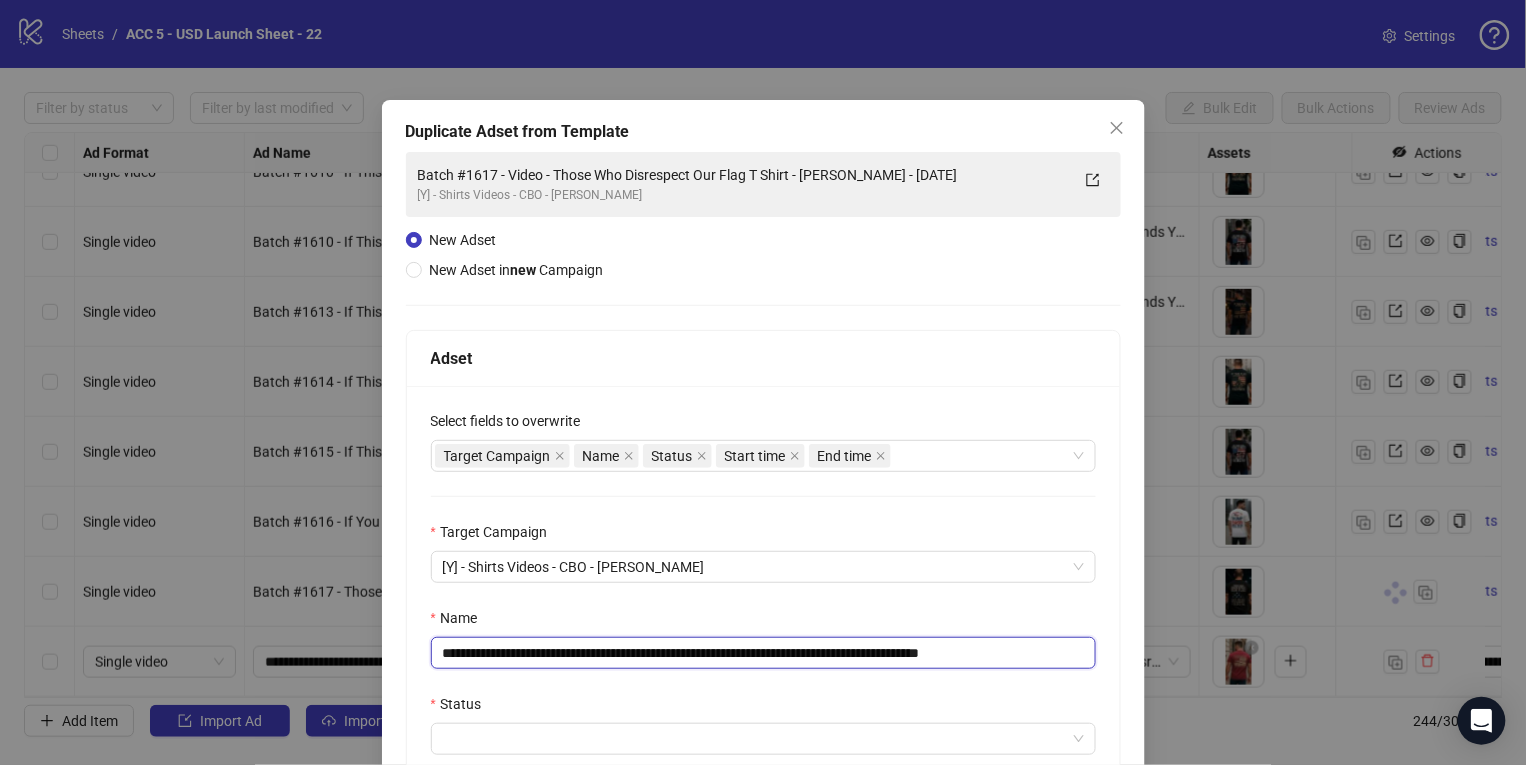 click on "**********" at bounding box center (763, 653) 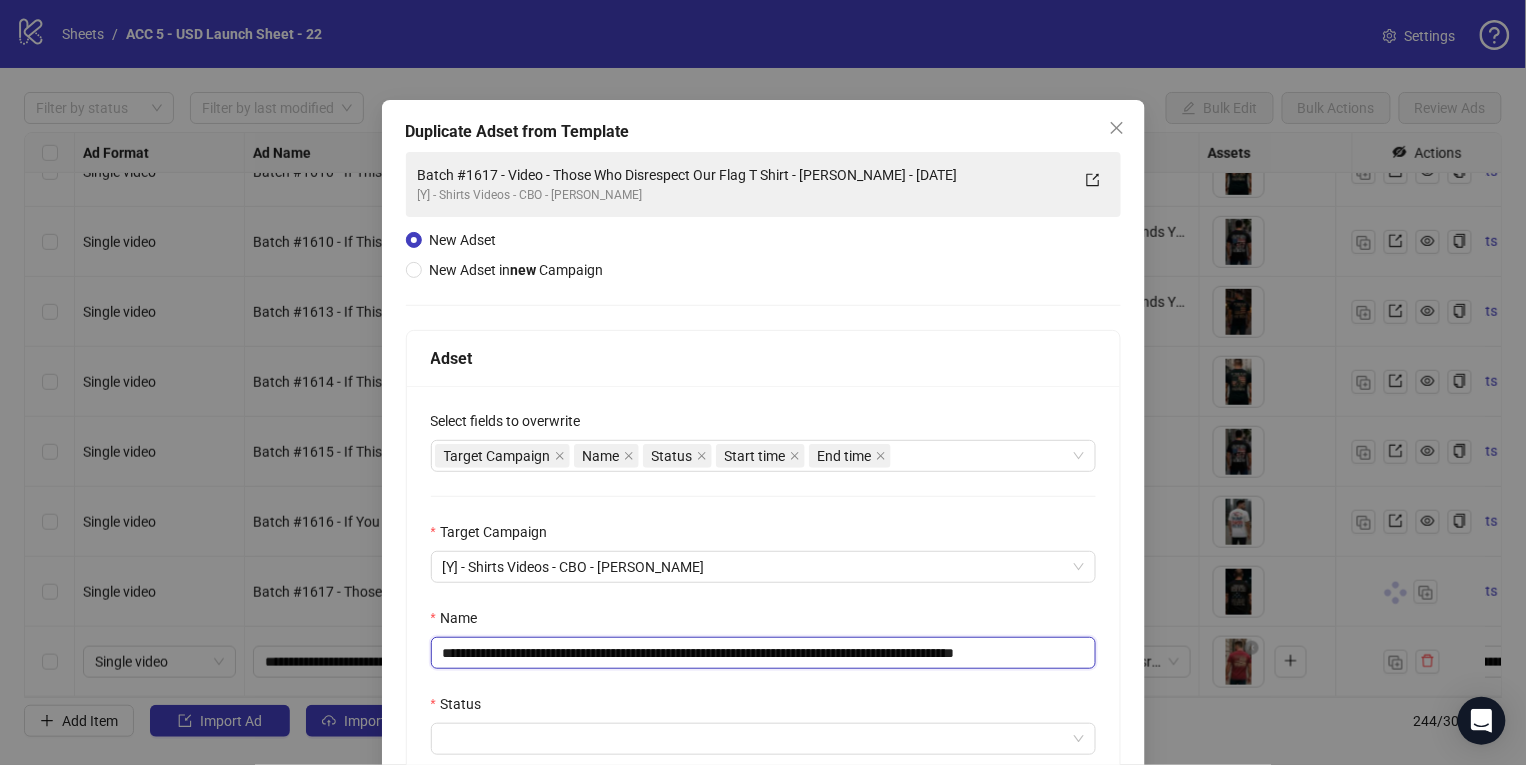 scroll, scrollTop: 0, scrollLeft: 4, axis: horizontal 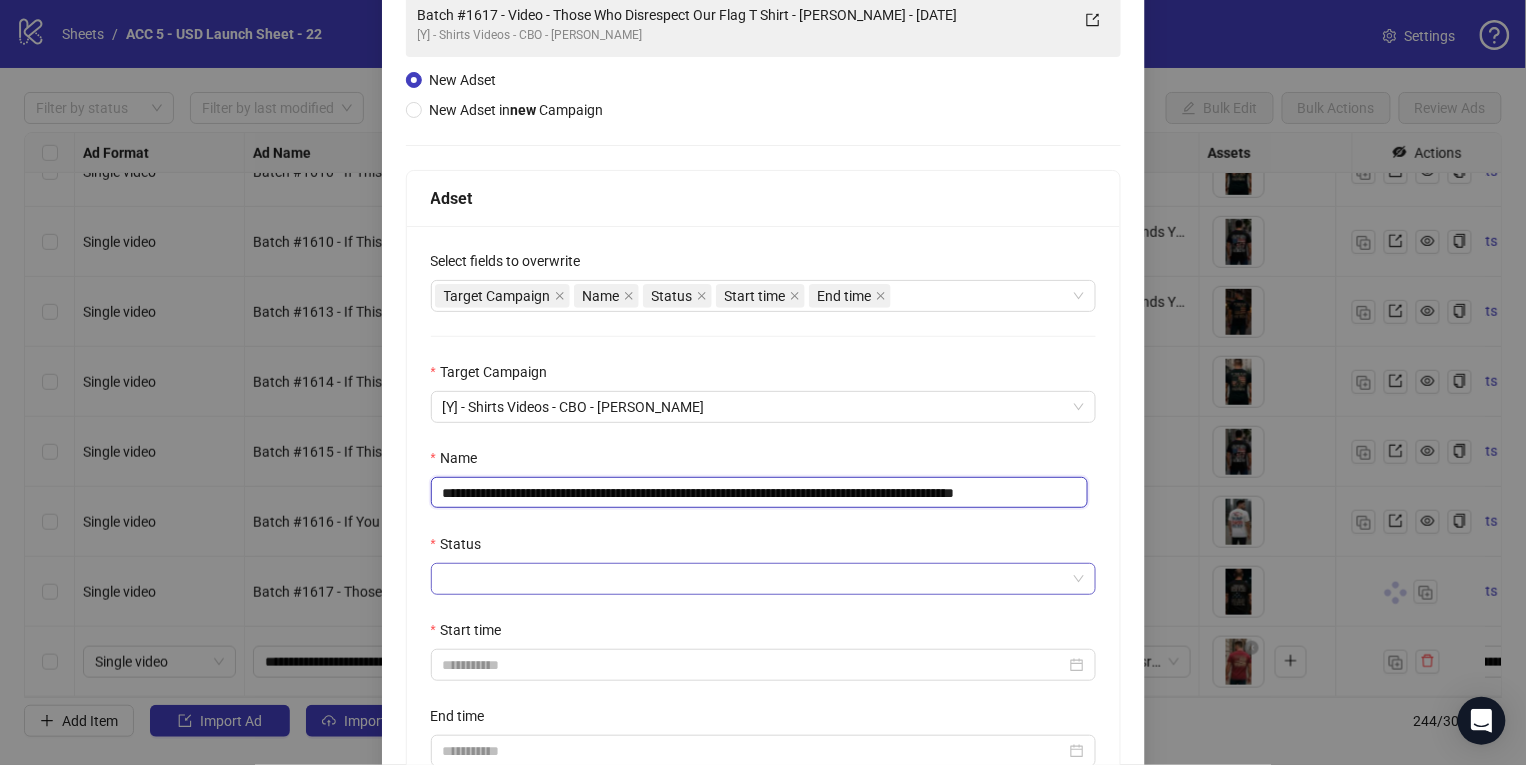 type on "**********" 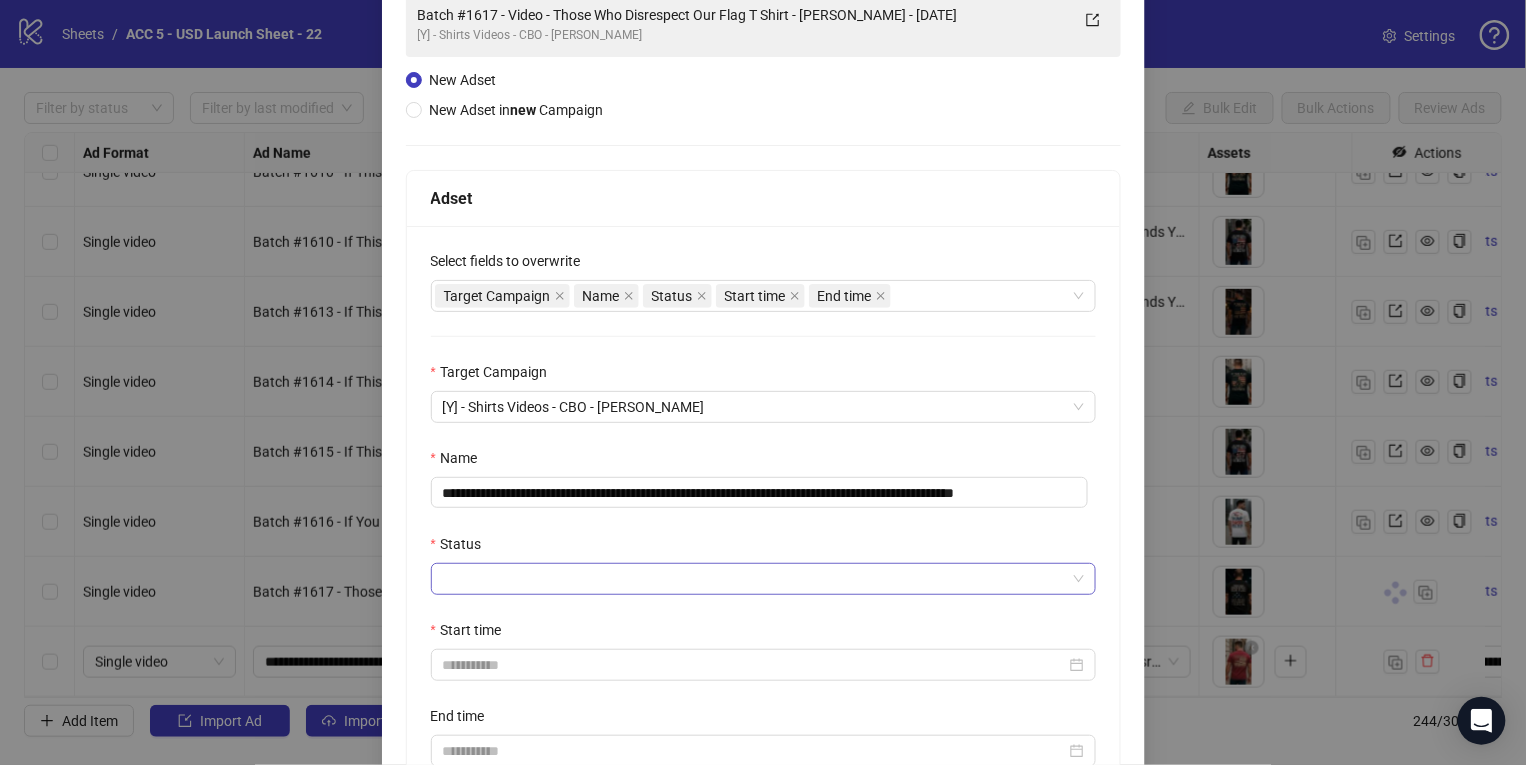 click on "Status" at bounding box center (754, 579) 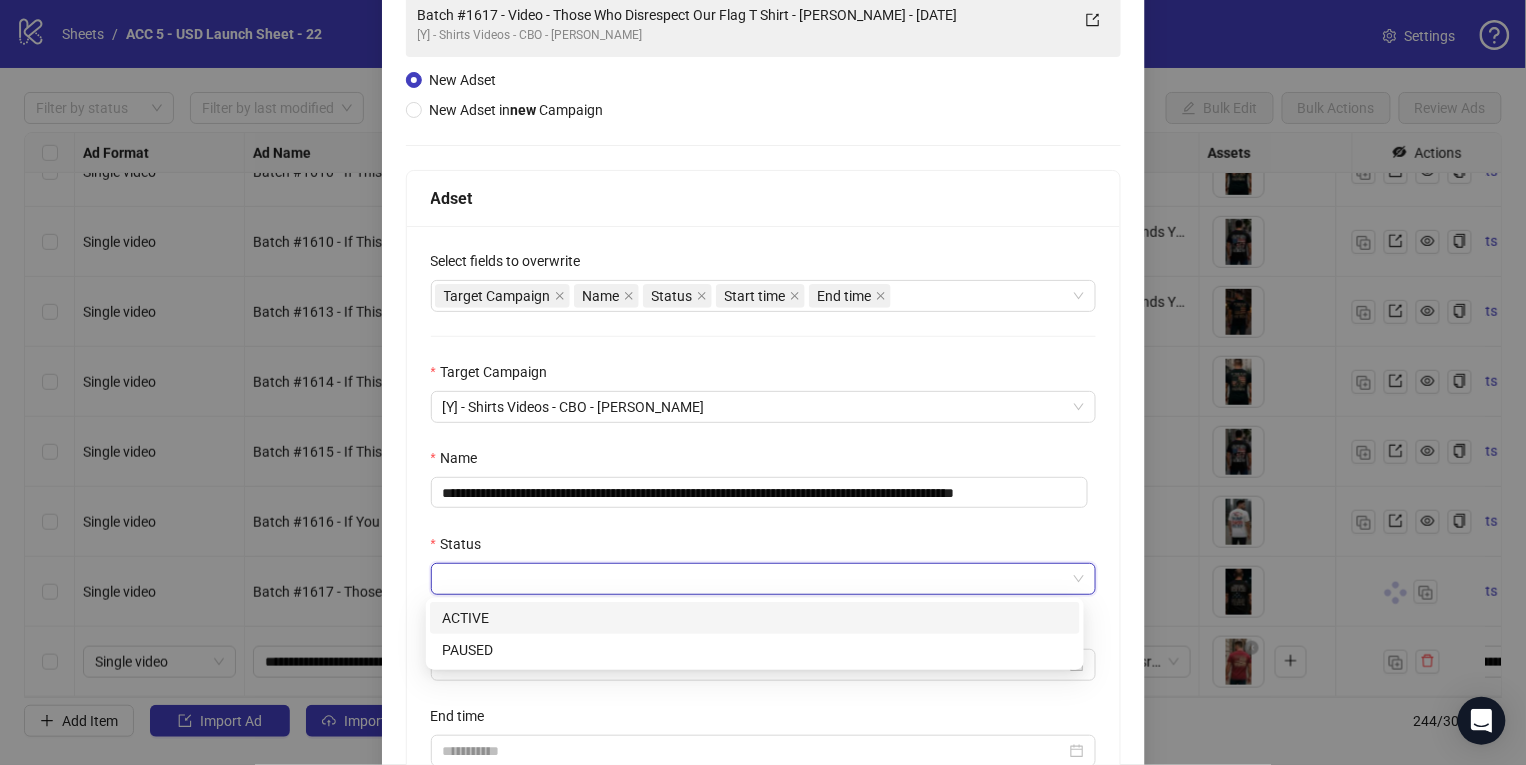 scroll, scrollTop: 0, scrollLeft: 0, axis: both 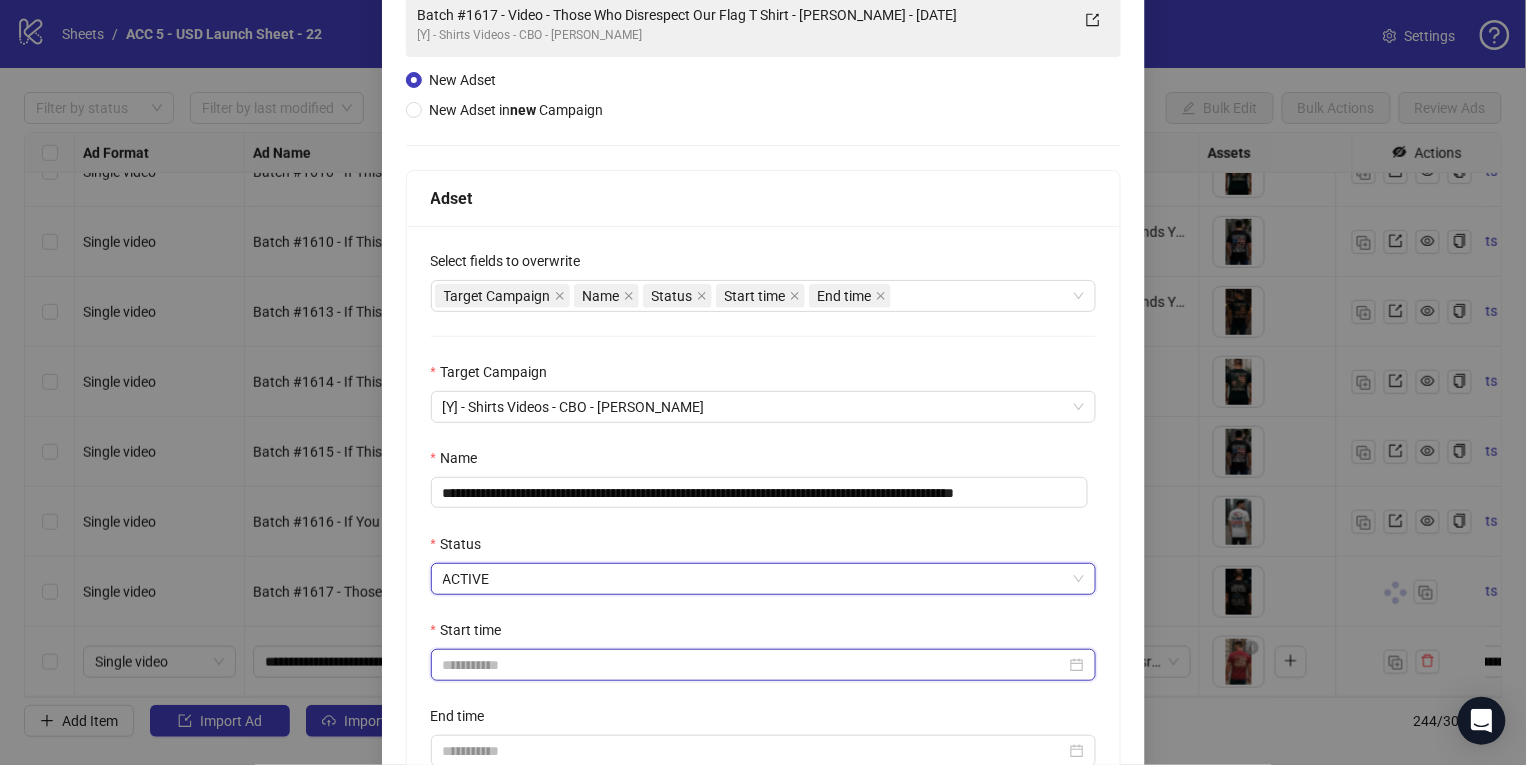 click on "Start time" at bounding box center (754, 665) 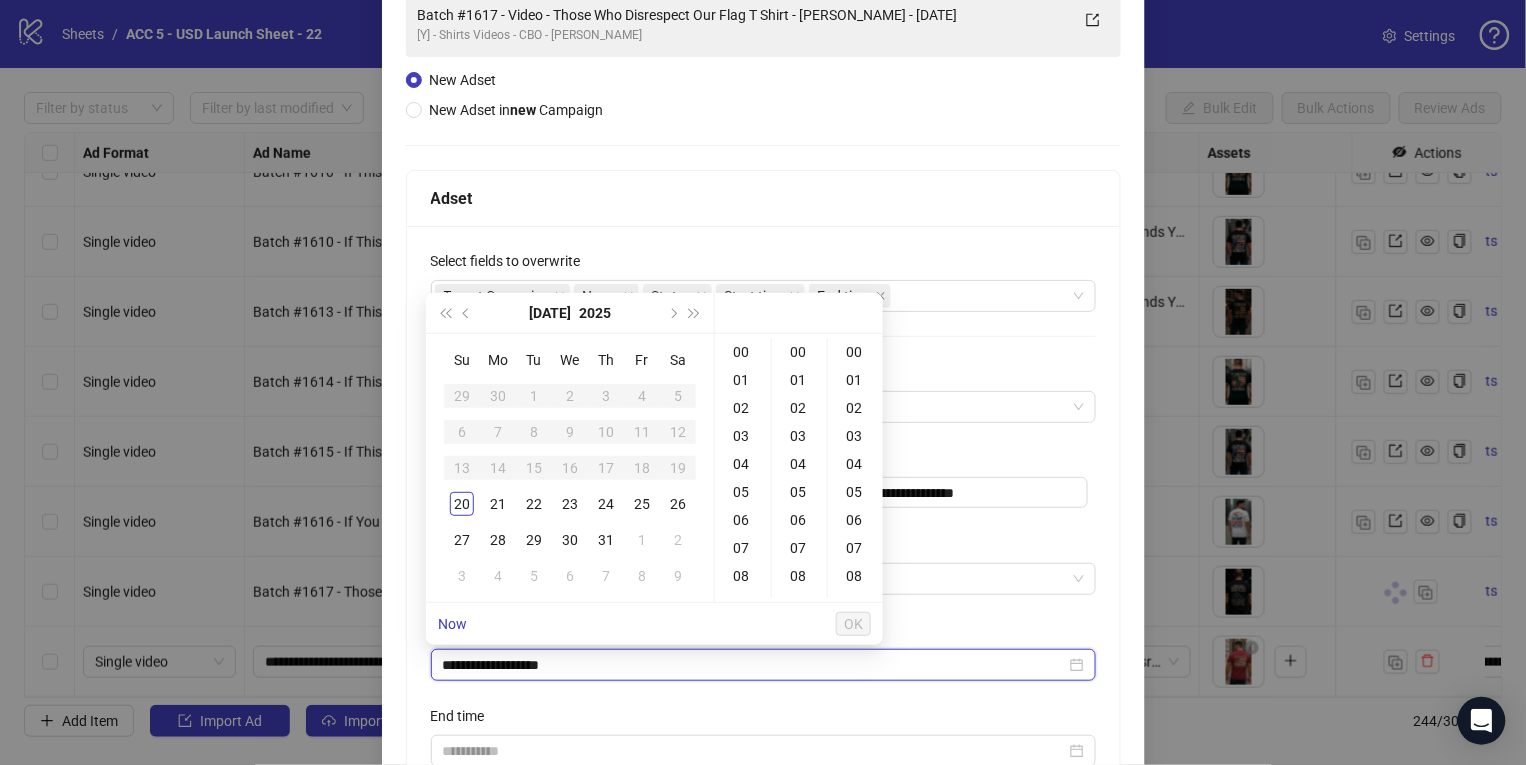 type on "**********" 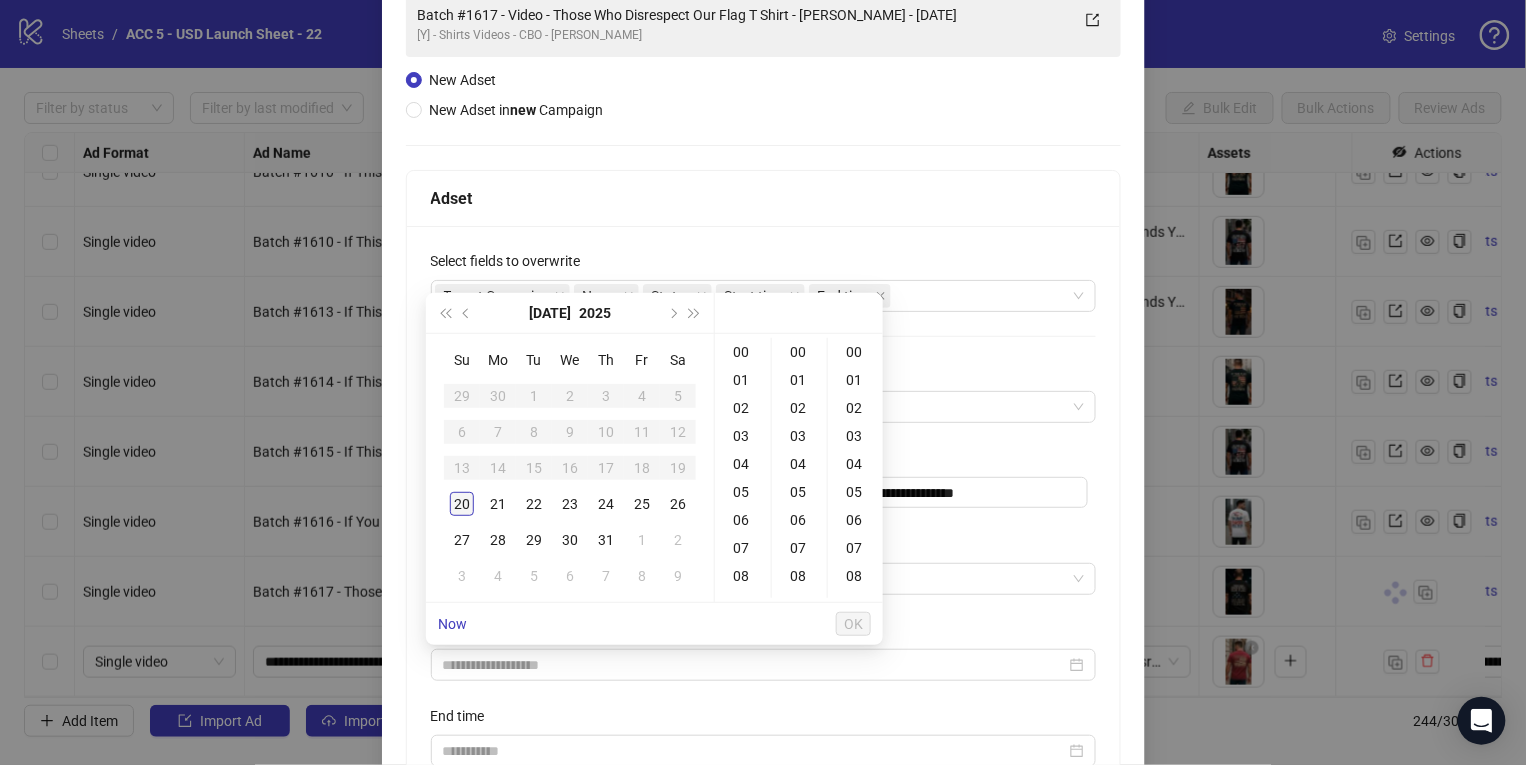 click on "20" at bounding box center (462, 504) 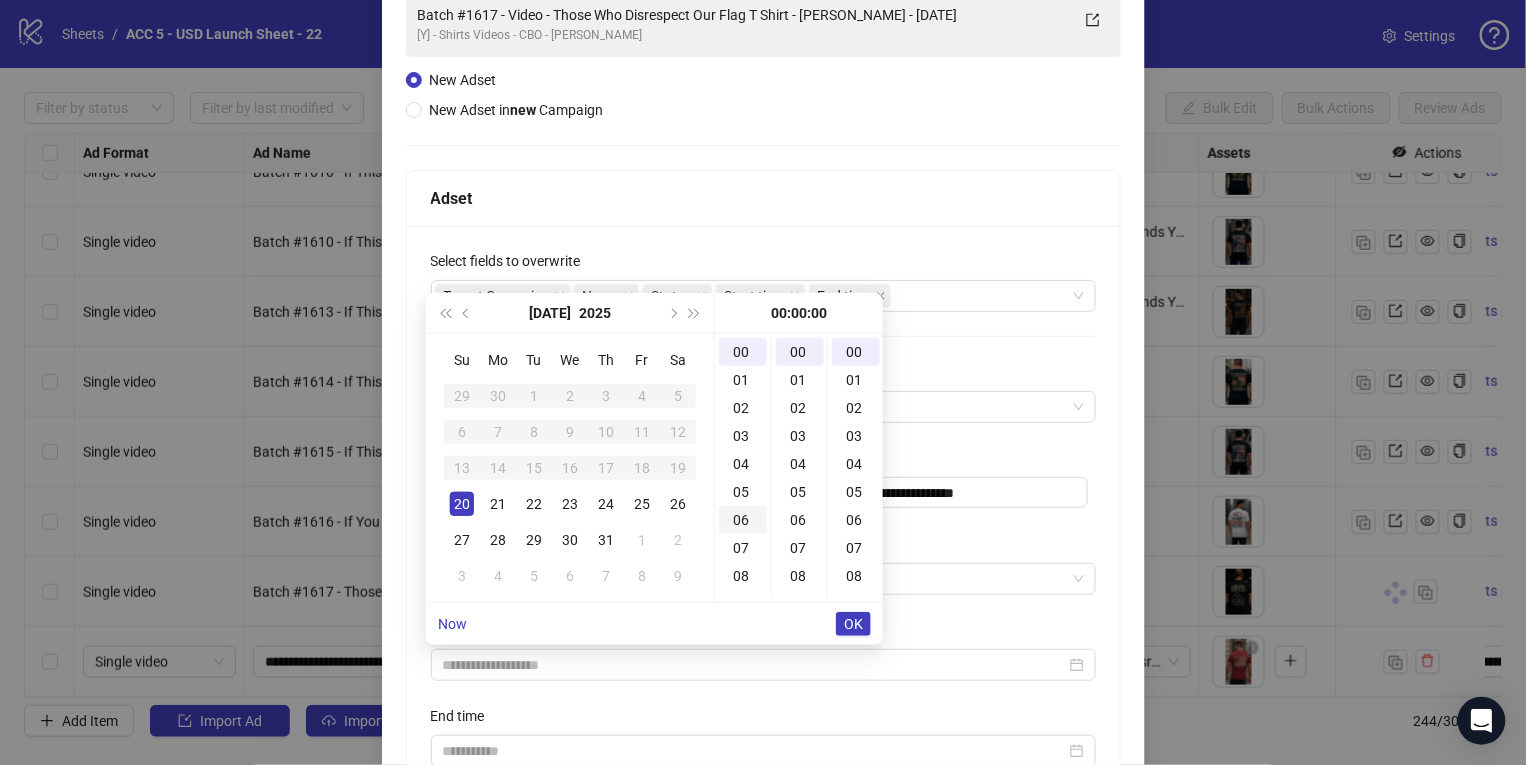 click on "03" at bounding box center (743, 436) 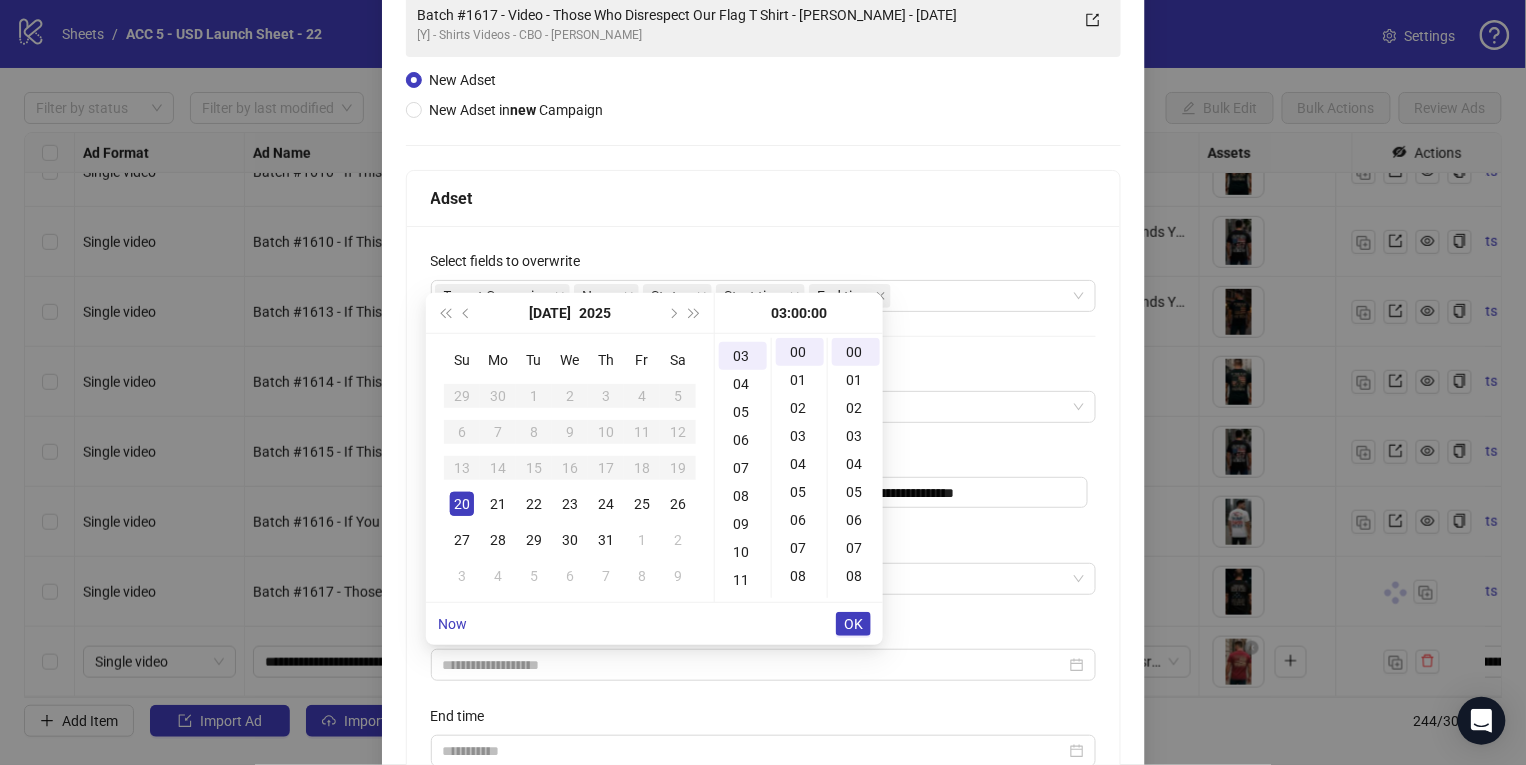 scroll, scrollTop: 83, scrollLeft: 0, axis: vertical 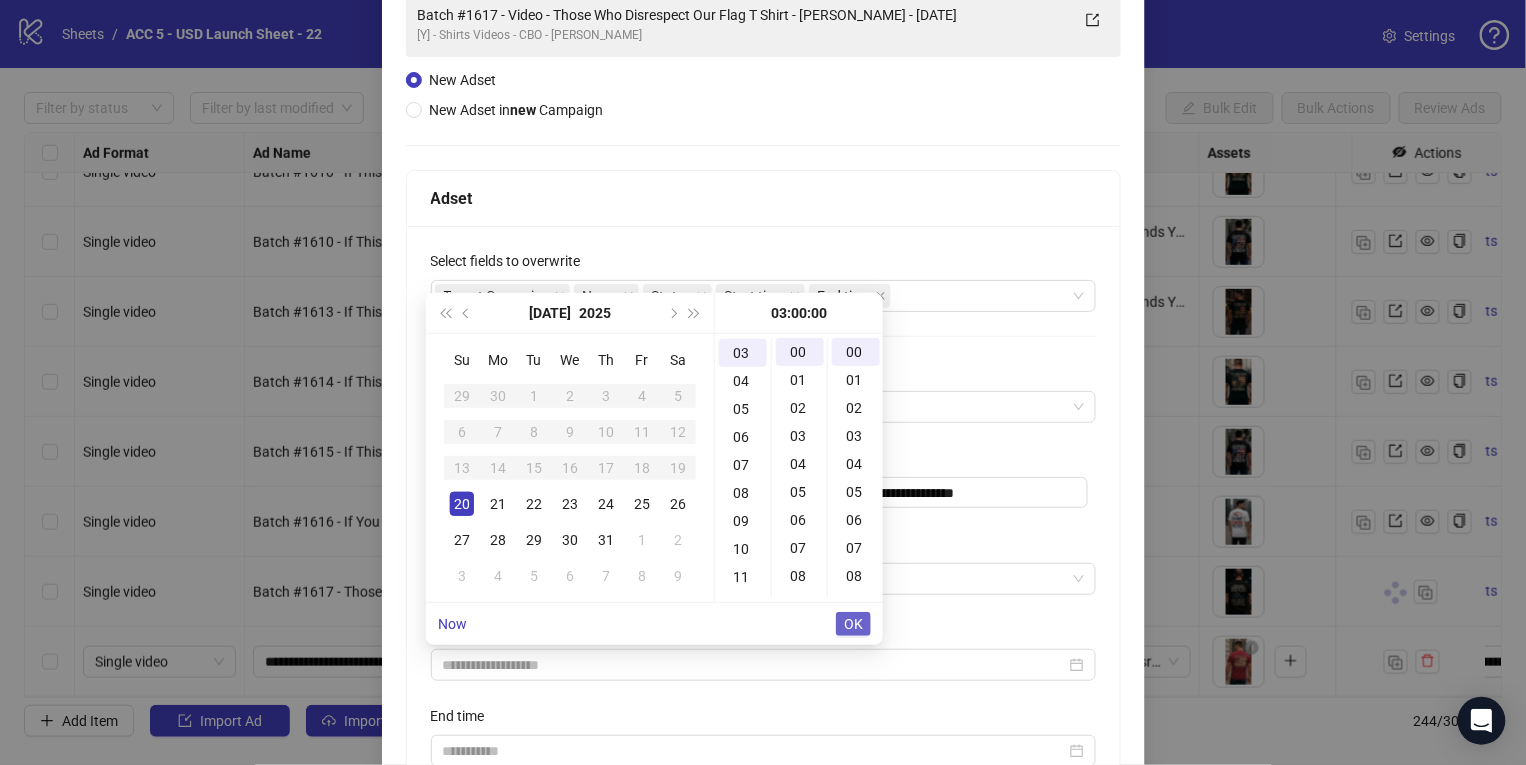 type on "**********" 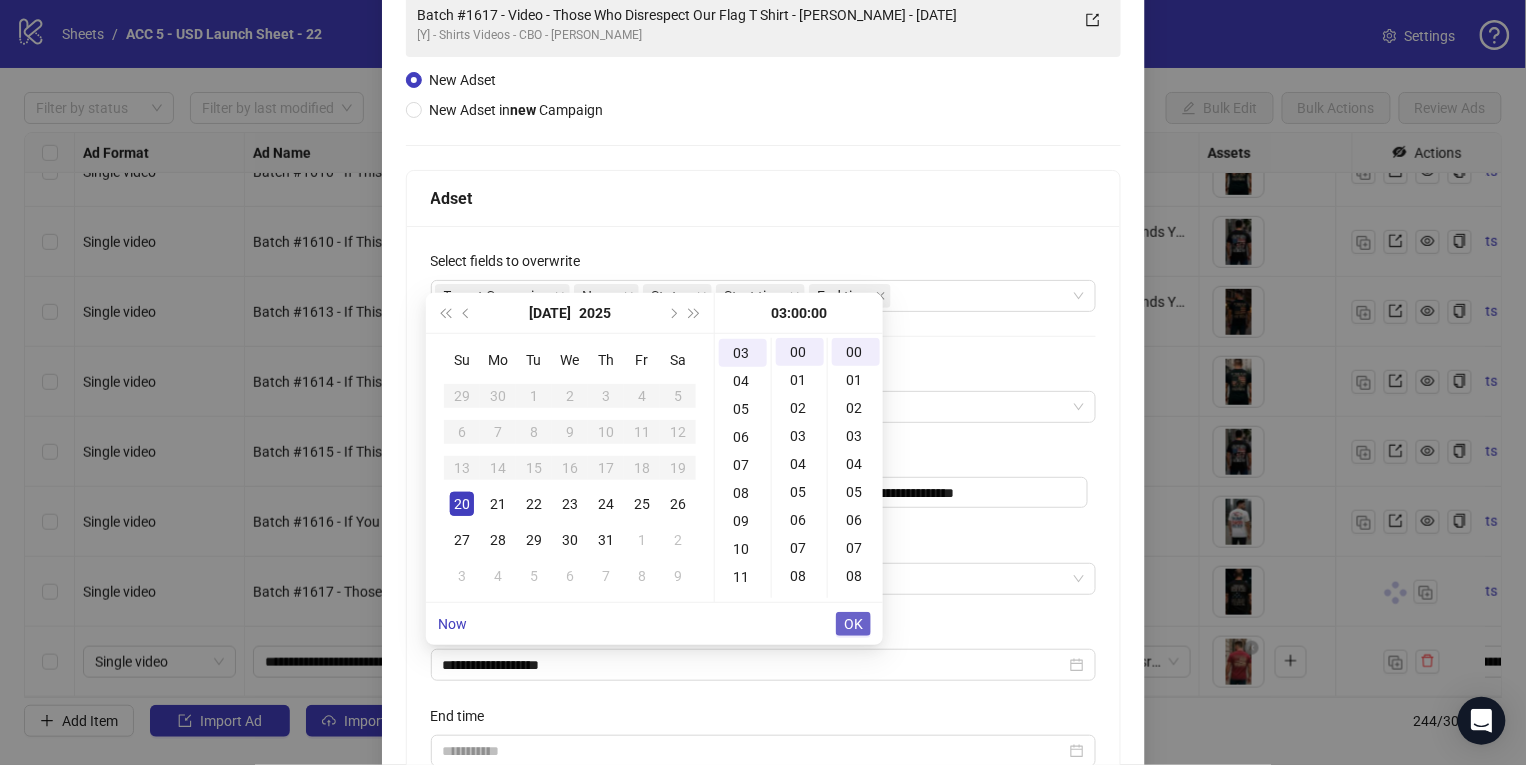 click on "OK" at bounding box center (853, 624) 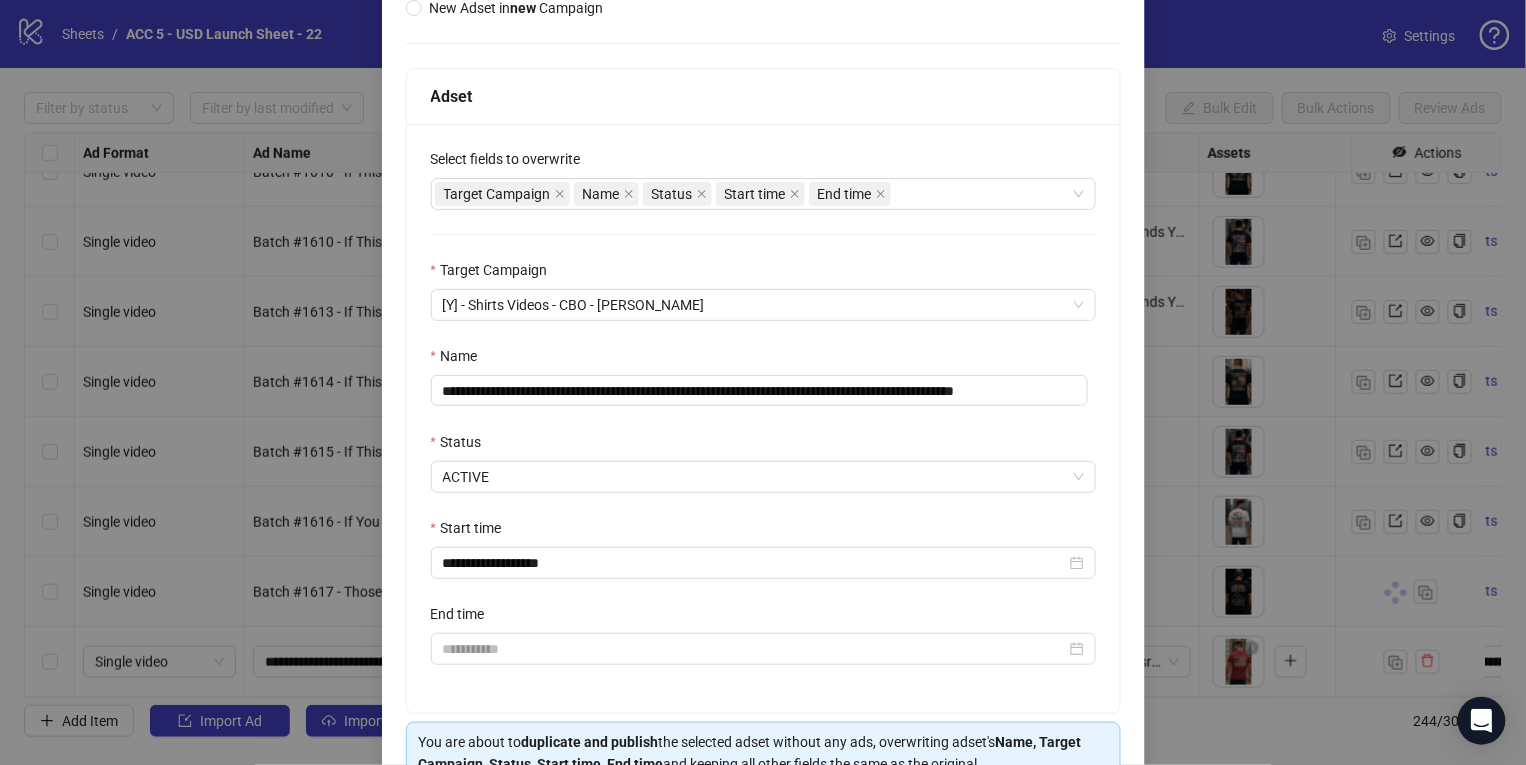 scroll, scrollTop: 365, scrollLeft: 0, axis: vertical 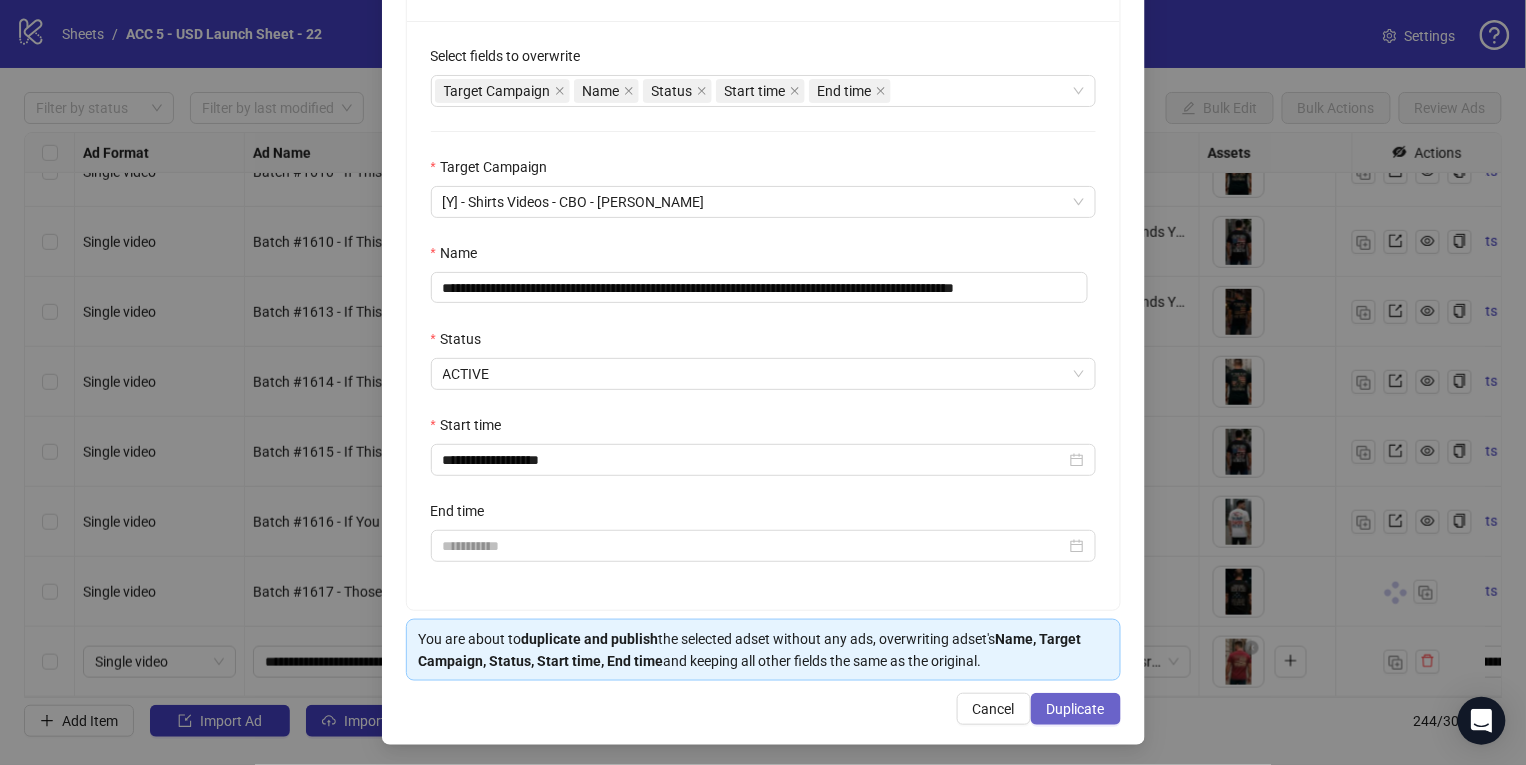 click on "Duplicate" at bounding box center (1076, 709) 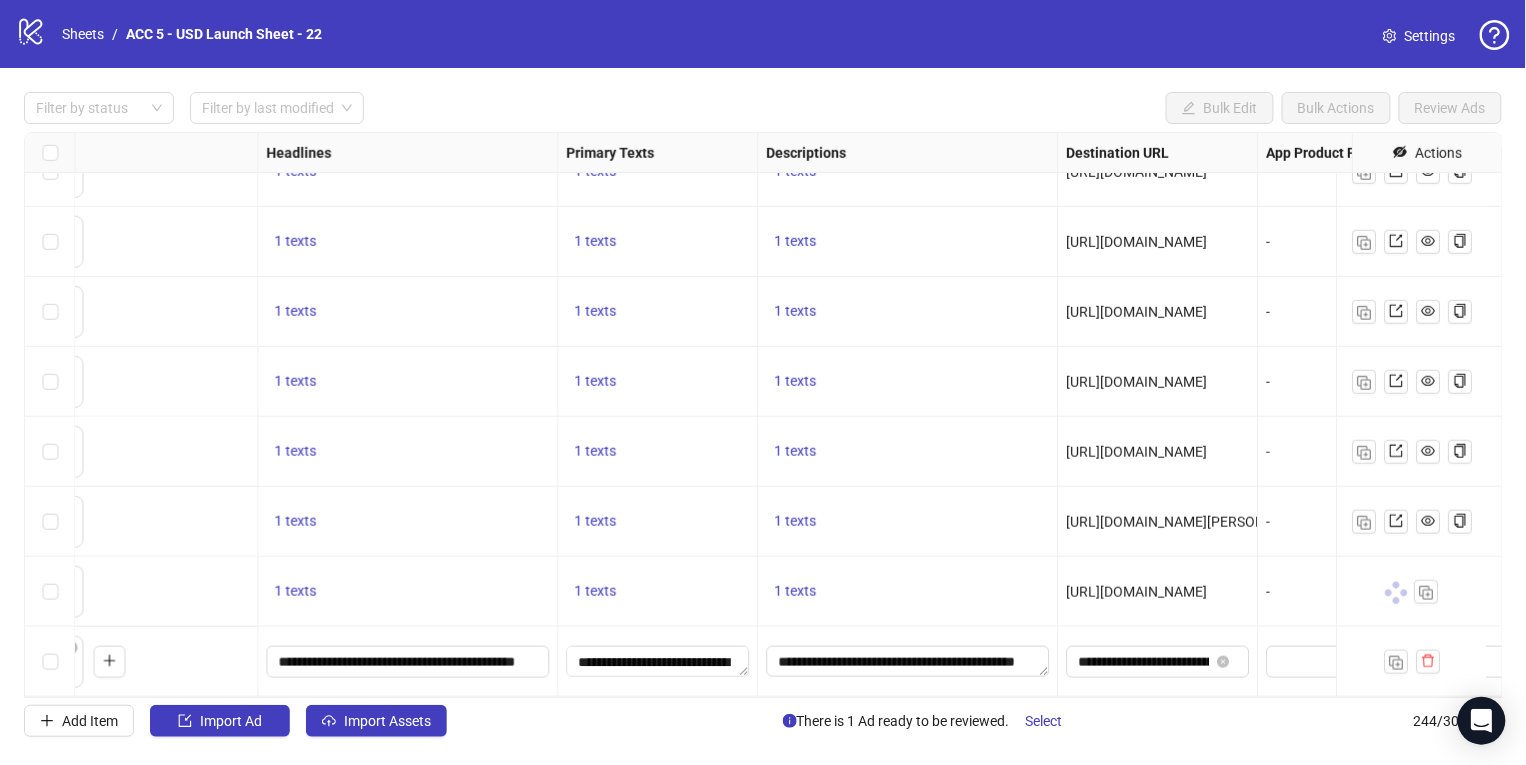 scroll, scrollTop: 16571, scrollLeft: 1324, axis: both 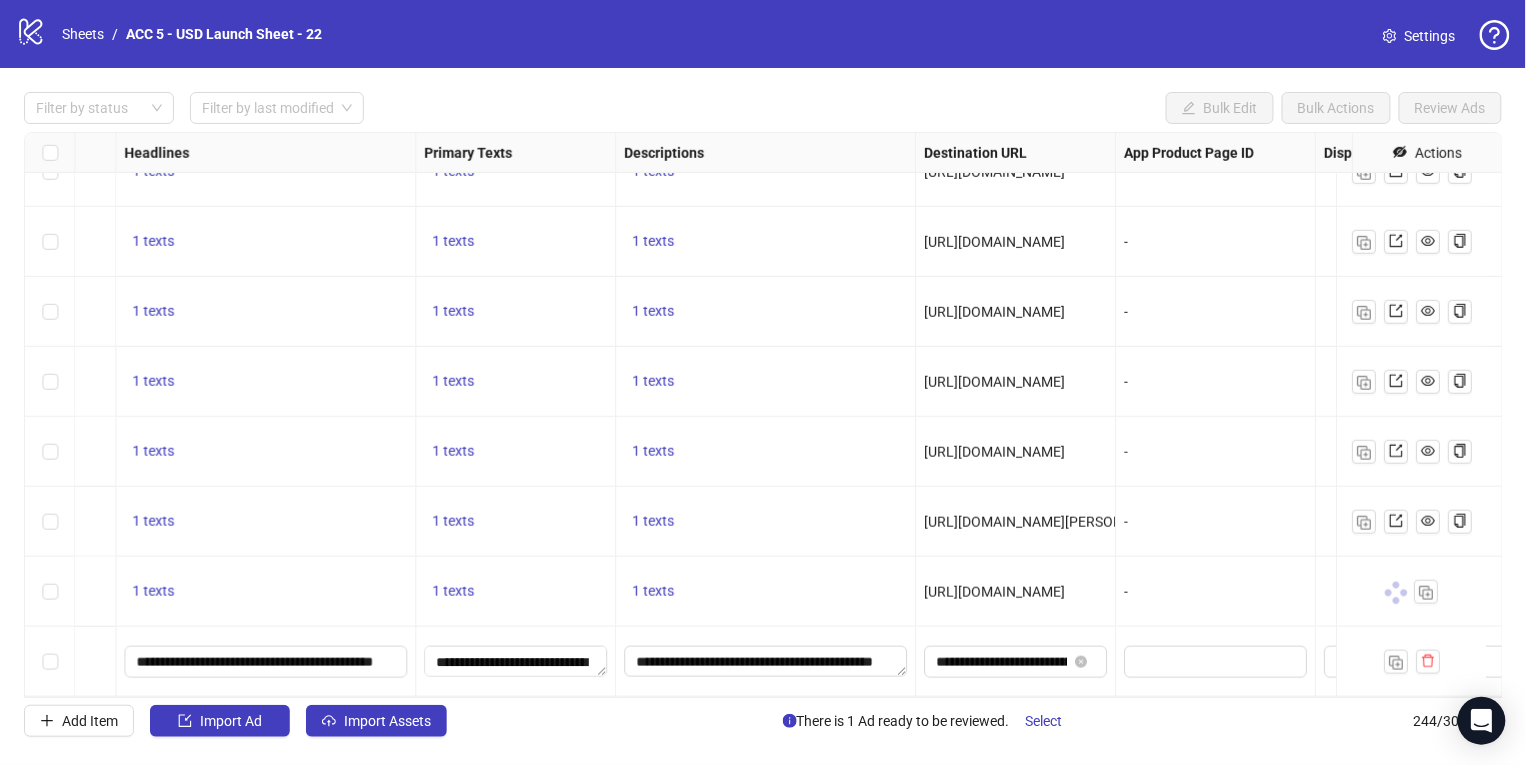 click on "Ad Format Ad Name Campaign & Ad Set Assets Headlines Primary Texts Descriptions Destination URL App Product Page ID Display URL Leadgen Form Product Set ID Call to Action Actions Batch #1610 - Video - If This Flag Offends You T Shirt - Yuanda - Vaibhav - July 20 [Y] - Fair Testing - ABO
To pick up a draggable item, press the space bar.
While dragging, use the arrow keys to move the item.
Press space again to drop the item in its new position, or press escape to cancel.
1 texts 1 texts 1 texts https://www.unitedpatriotco.com/products/if-this-flag-offends-you-ill-help-you-pack-american-flag-t-shirt - - Batch #1610 - Video - If This Flag Offends You T Shirt - Yuanda - Vaibhav - July 20 [Y] - Fair Testing - ABO
To pick up a draggable item, press the space bar.
While dragging, use the arrow keys to move the item.
Press space again to drop the item in its new position, or press escape to cancel.
1 texts 1 texts 1 texts - - [Y] - Fair Testing - ABO 1 texts 1 texts 1 texts - - 1 texts" at bounding box center [763, 415] 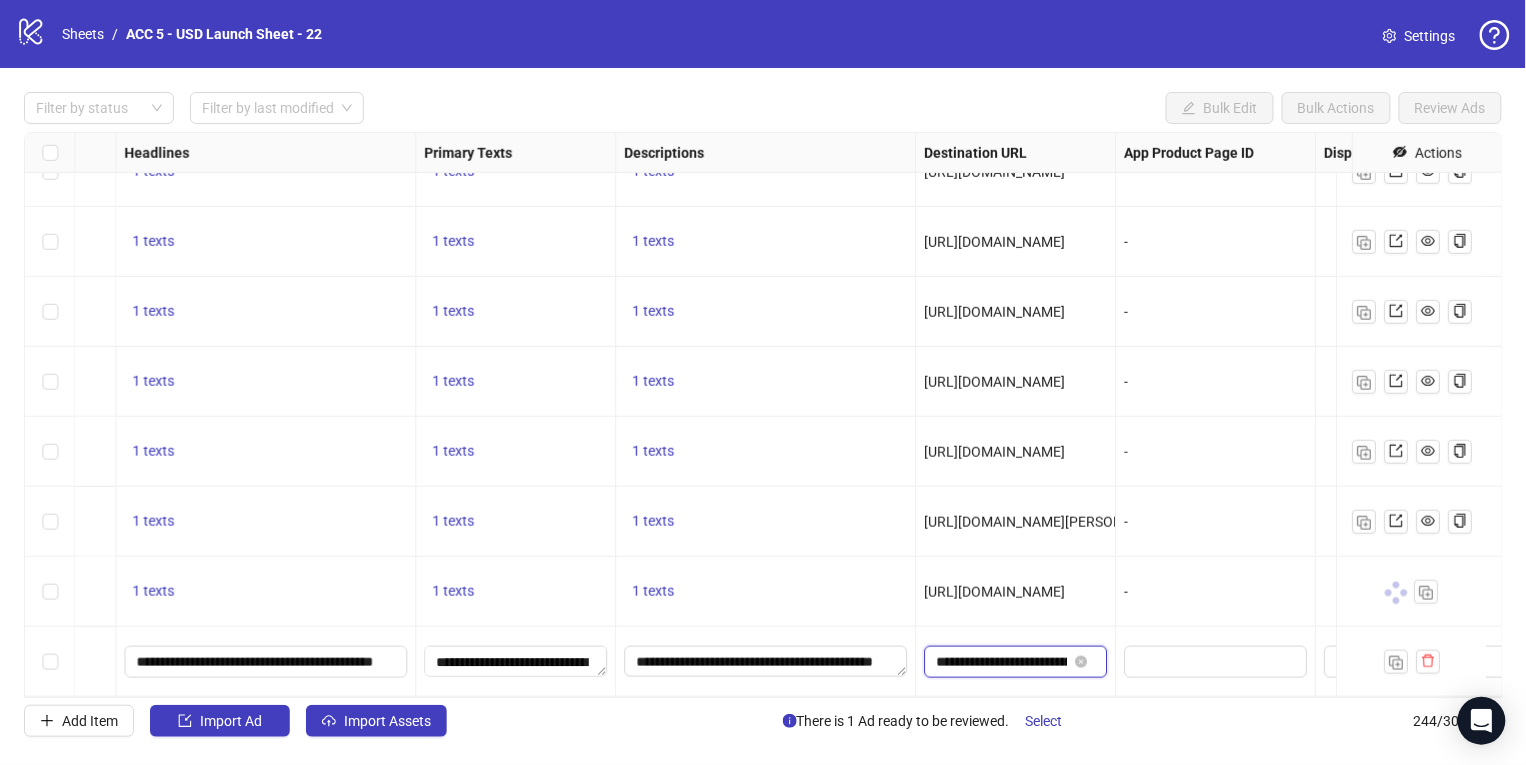 click on "**********" at bounding box center (1001, 662) 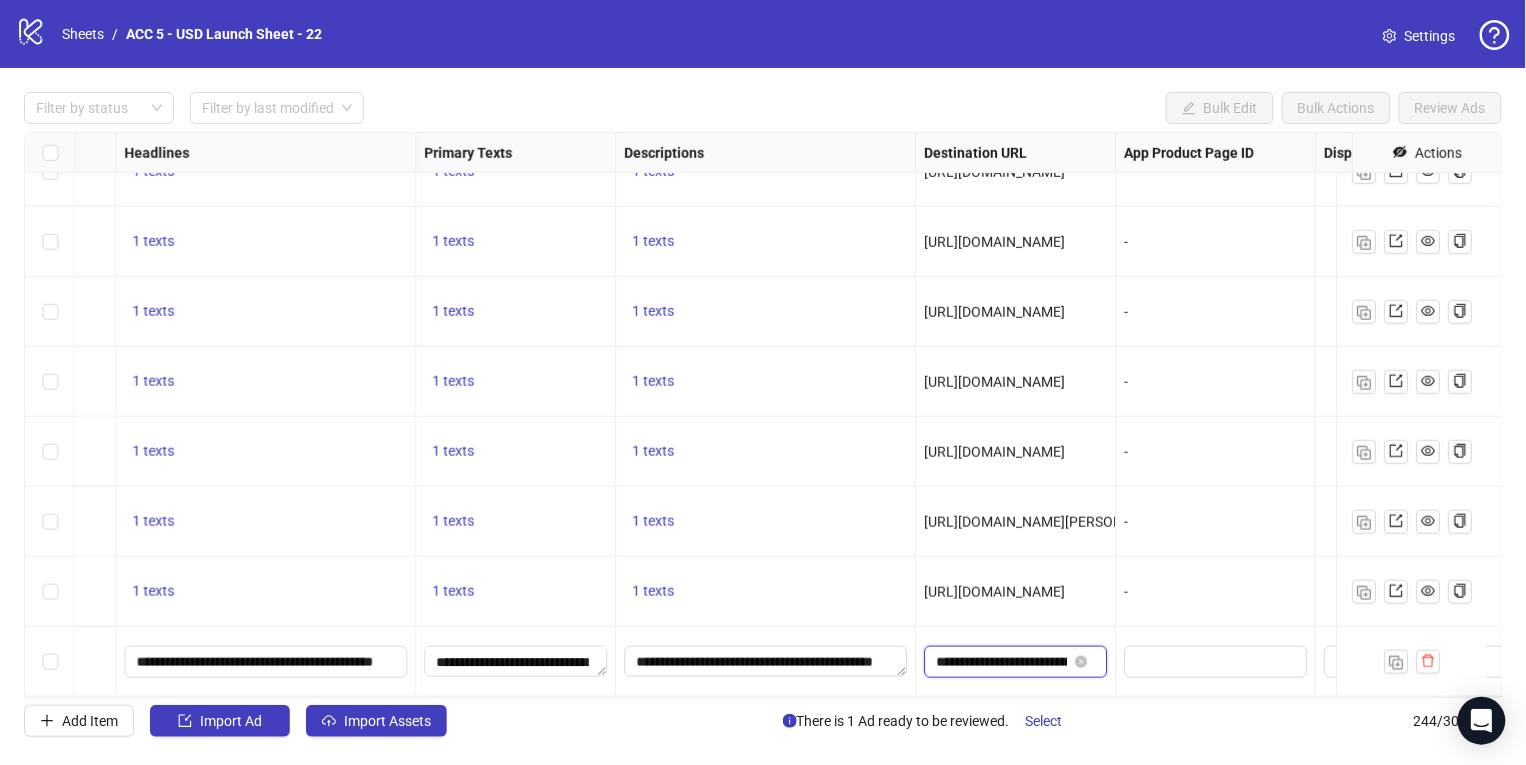 scroll, scrollTop: 0, scrollLeft: 366, axis: horizontal 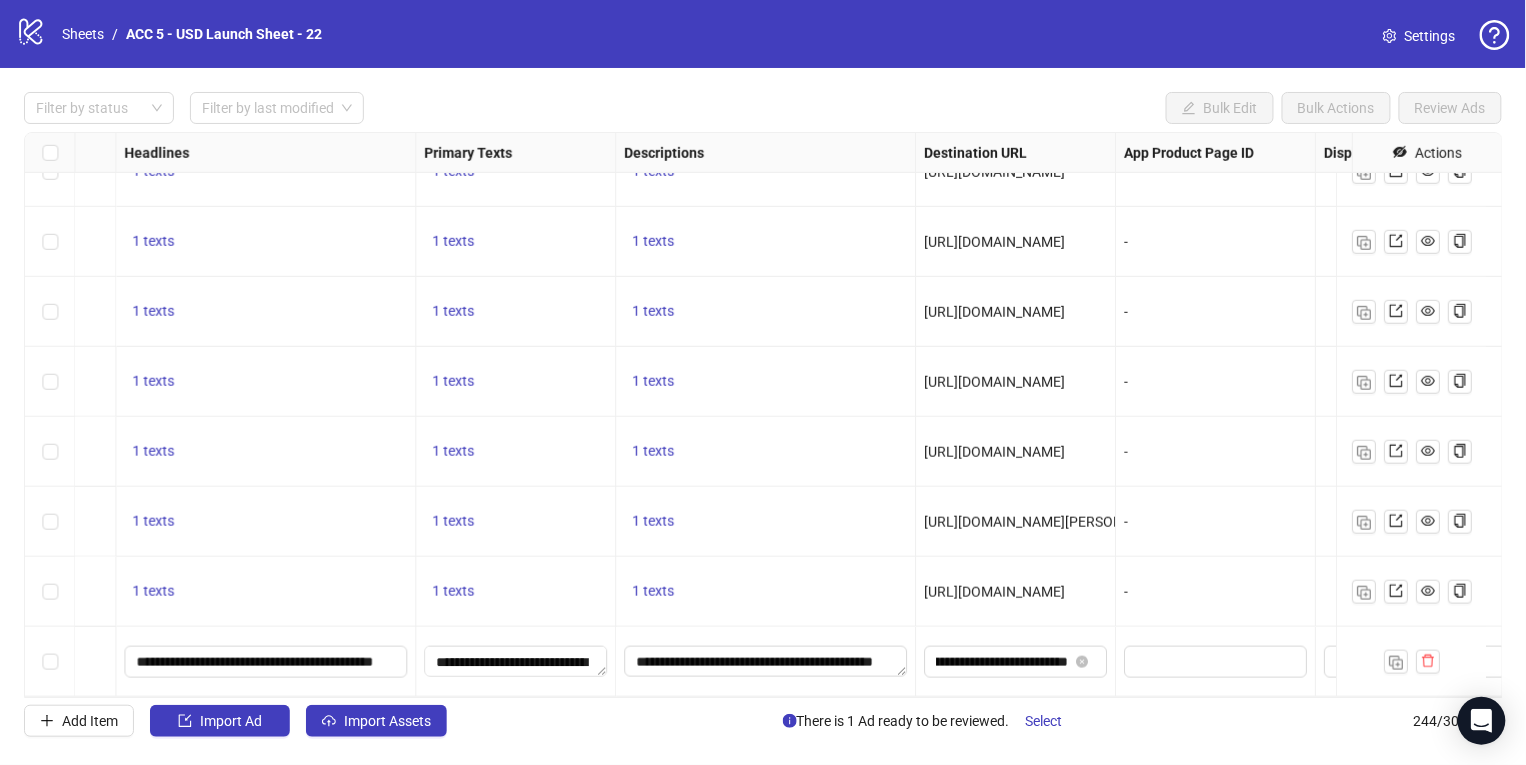 click on "**********" at bounding box center (1016, 662) 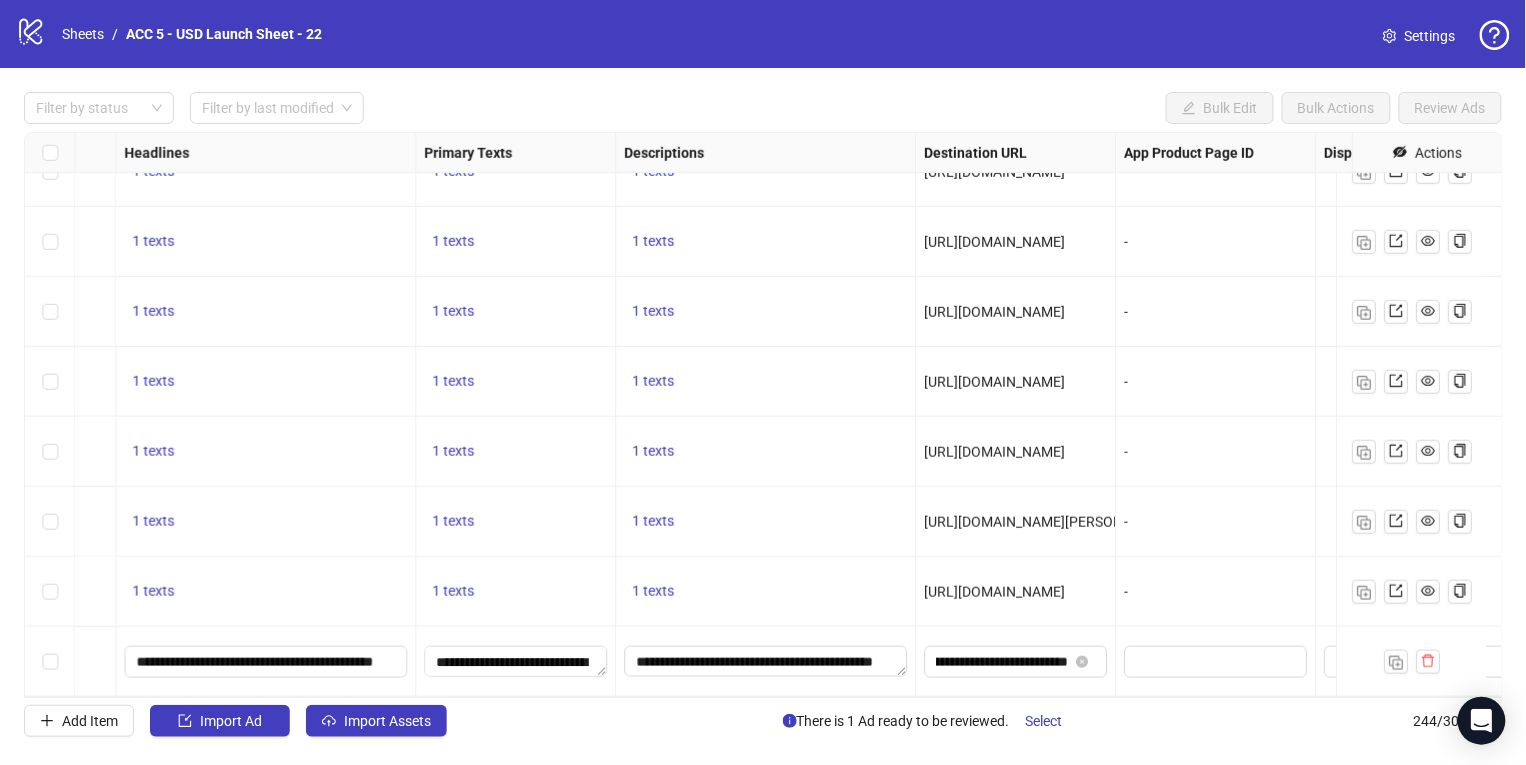 scroll, scrollTop: 0, scrollLeft: 0, axis: both 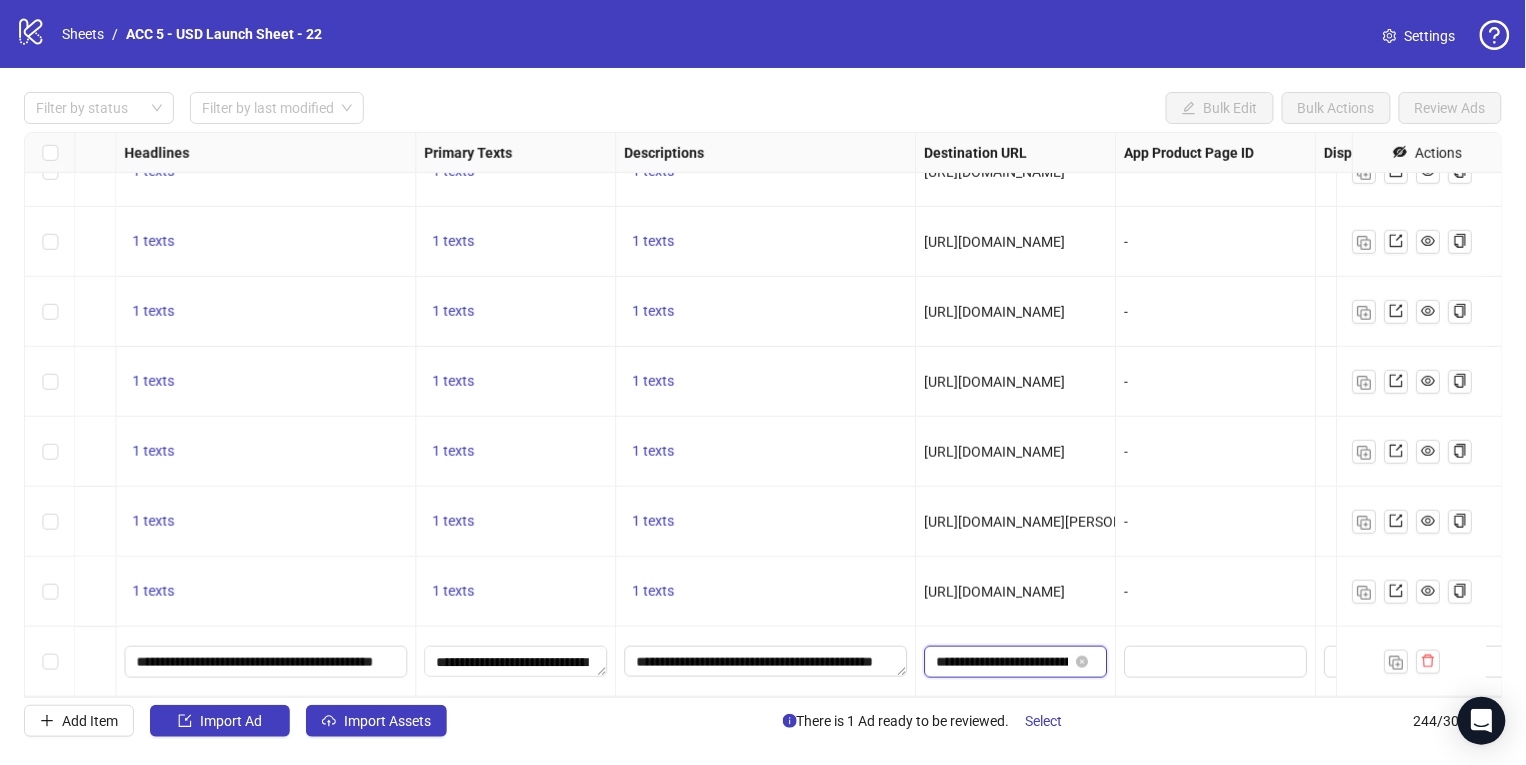 click on "**********" at bounding box center (1002, 662) 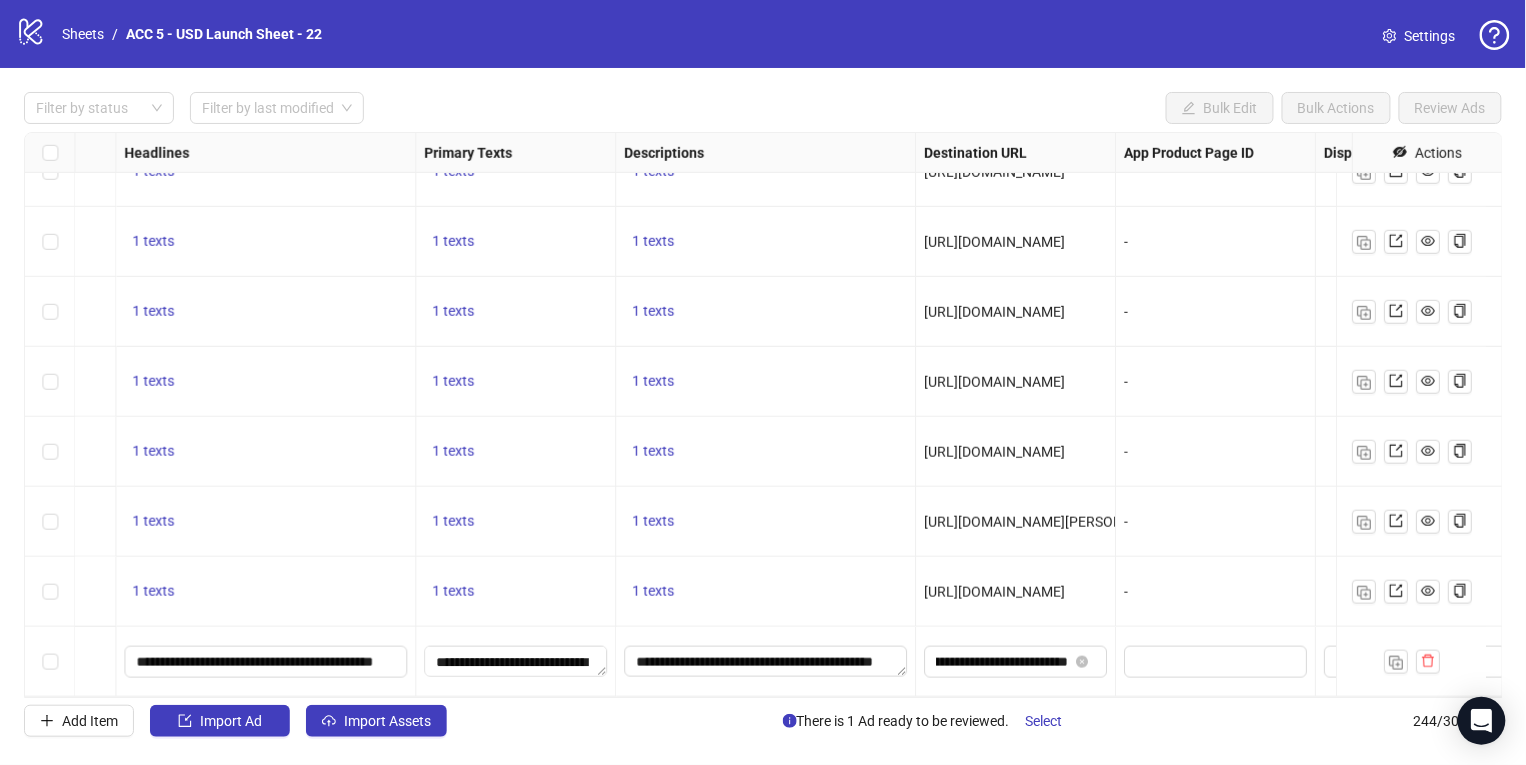 click on "-" at bounding box center [1216, 592] 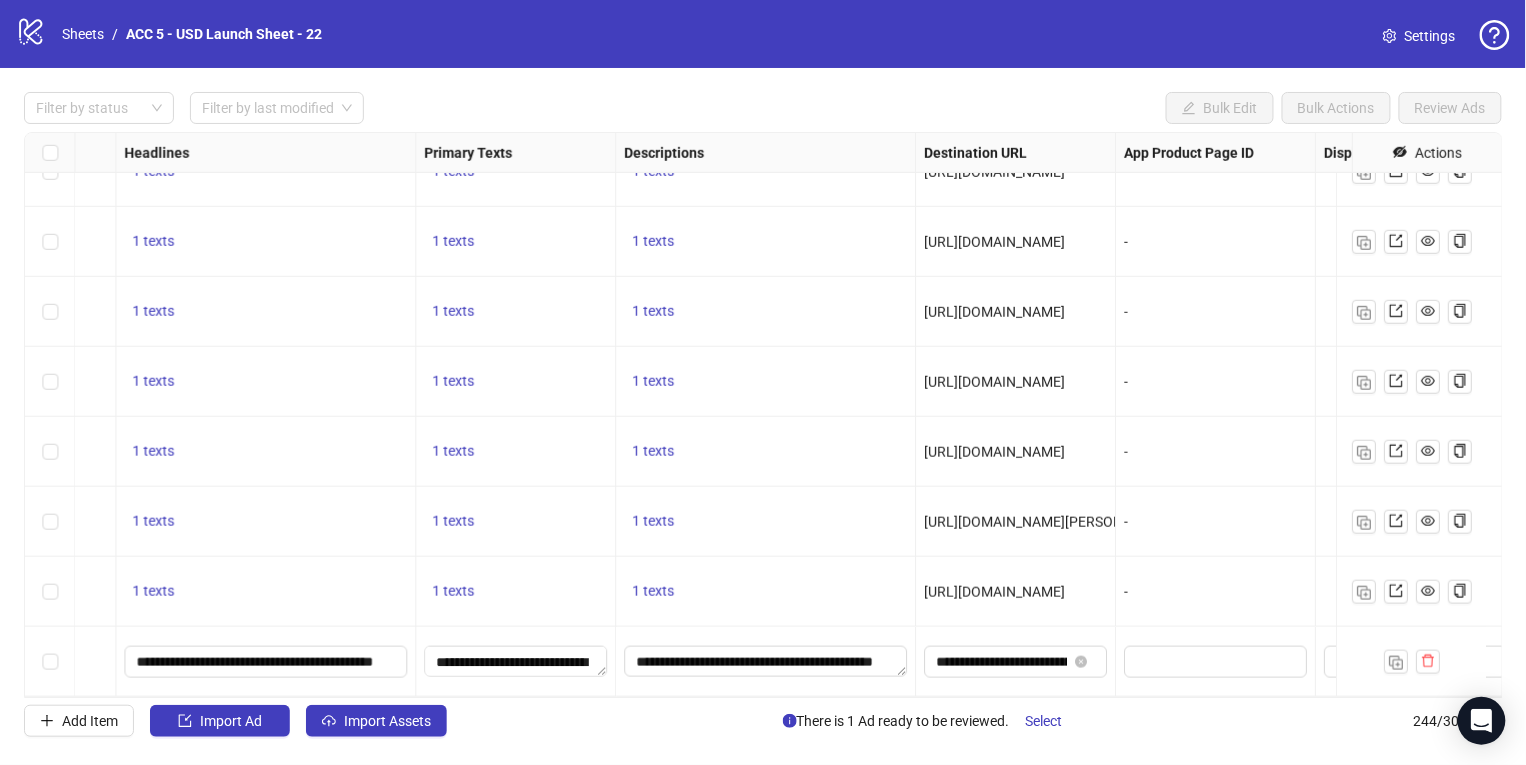scroll, scrollTop: 16571, scrollLeft: 1004, axis: both 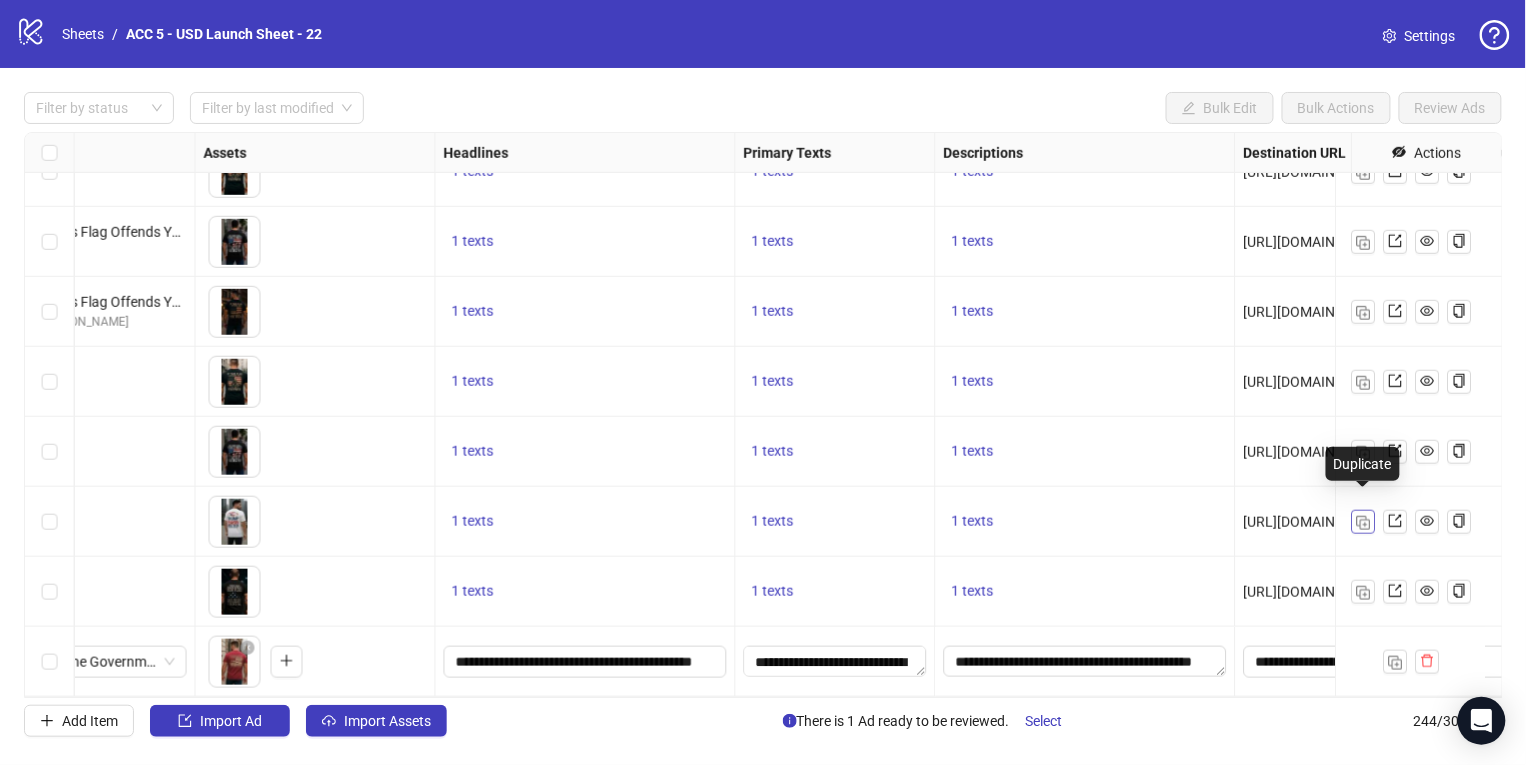 click at bounding box center (1364, 523) 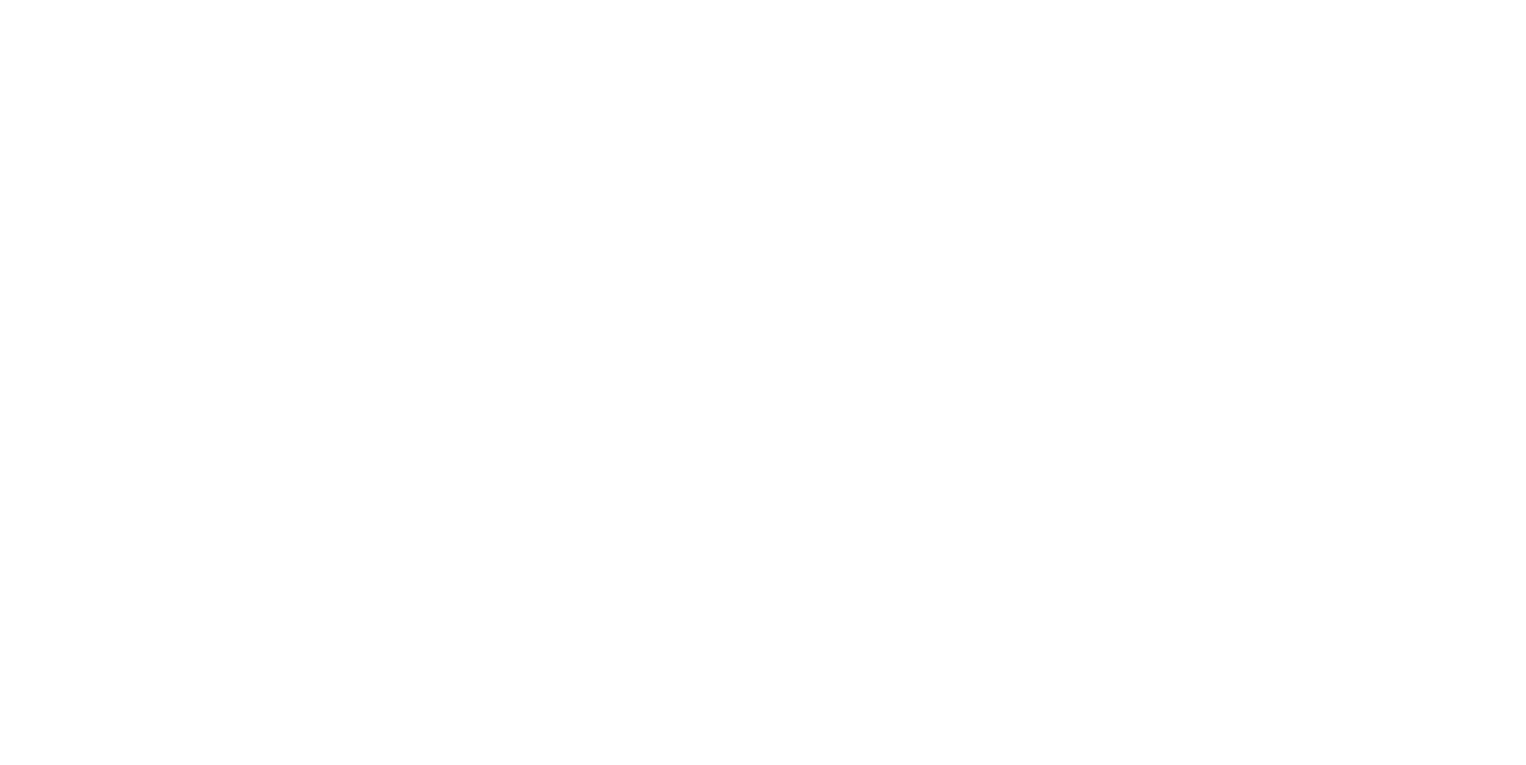 scroll, scrollTop: 0, scrollLeft: 0, axis: both 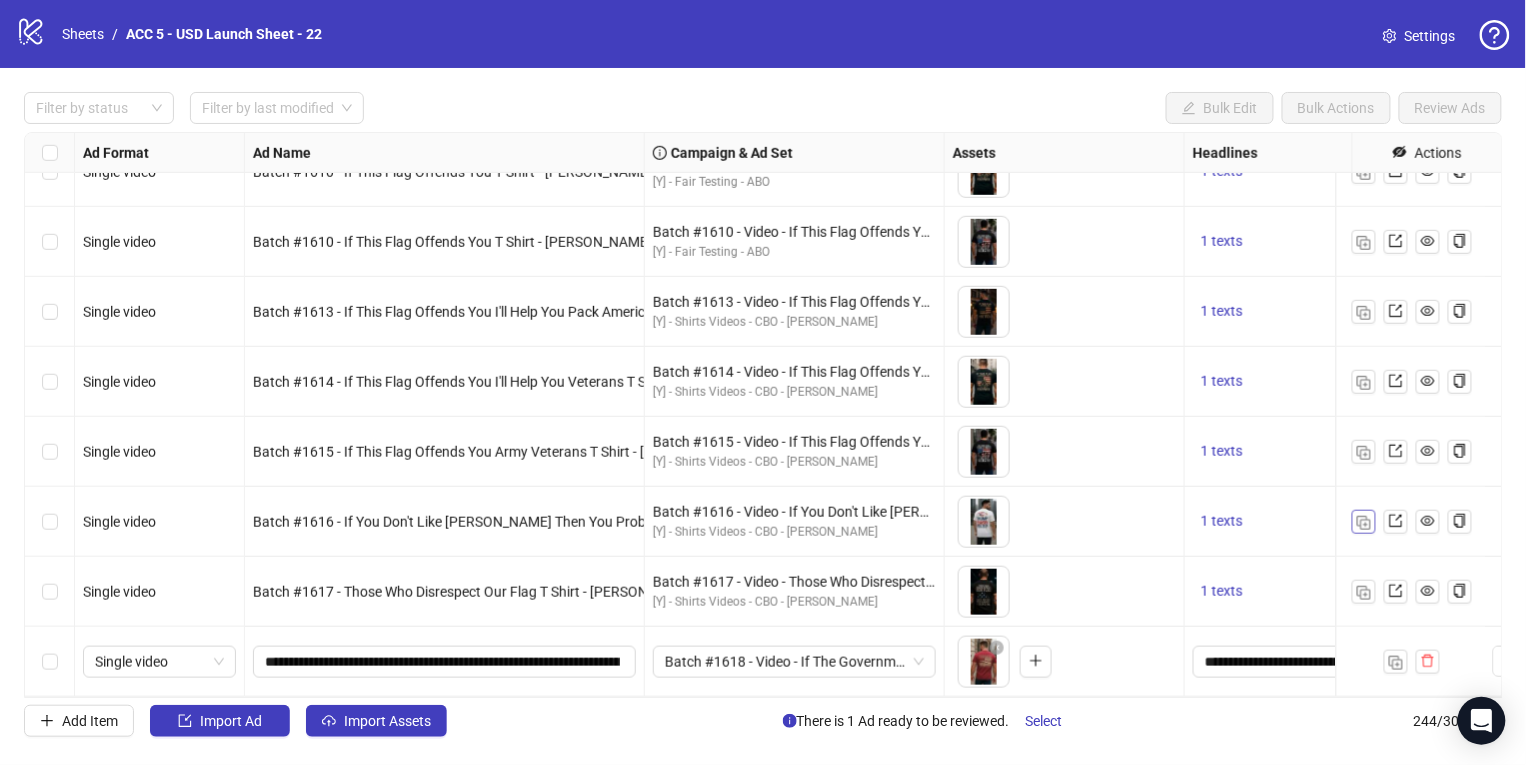 click at bounding box center (1364, 522) 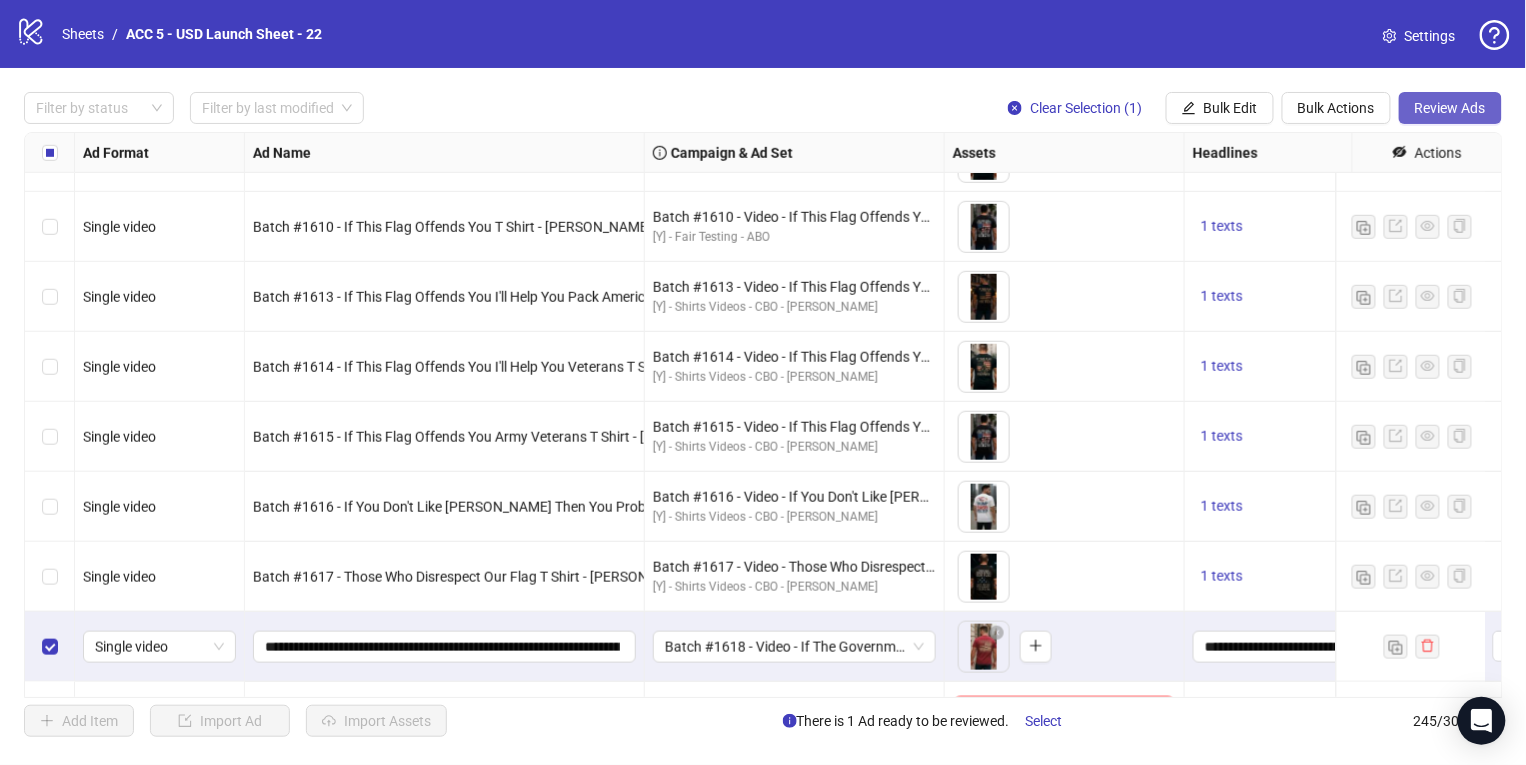 click on "Review Ads" at bounding box center (1450, 108) 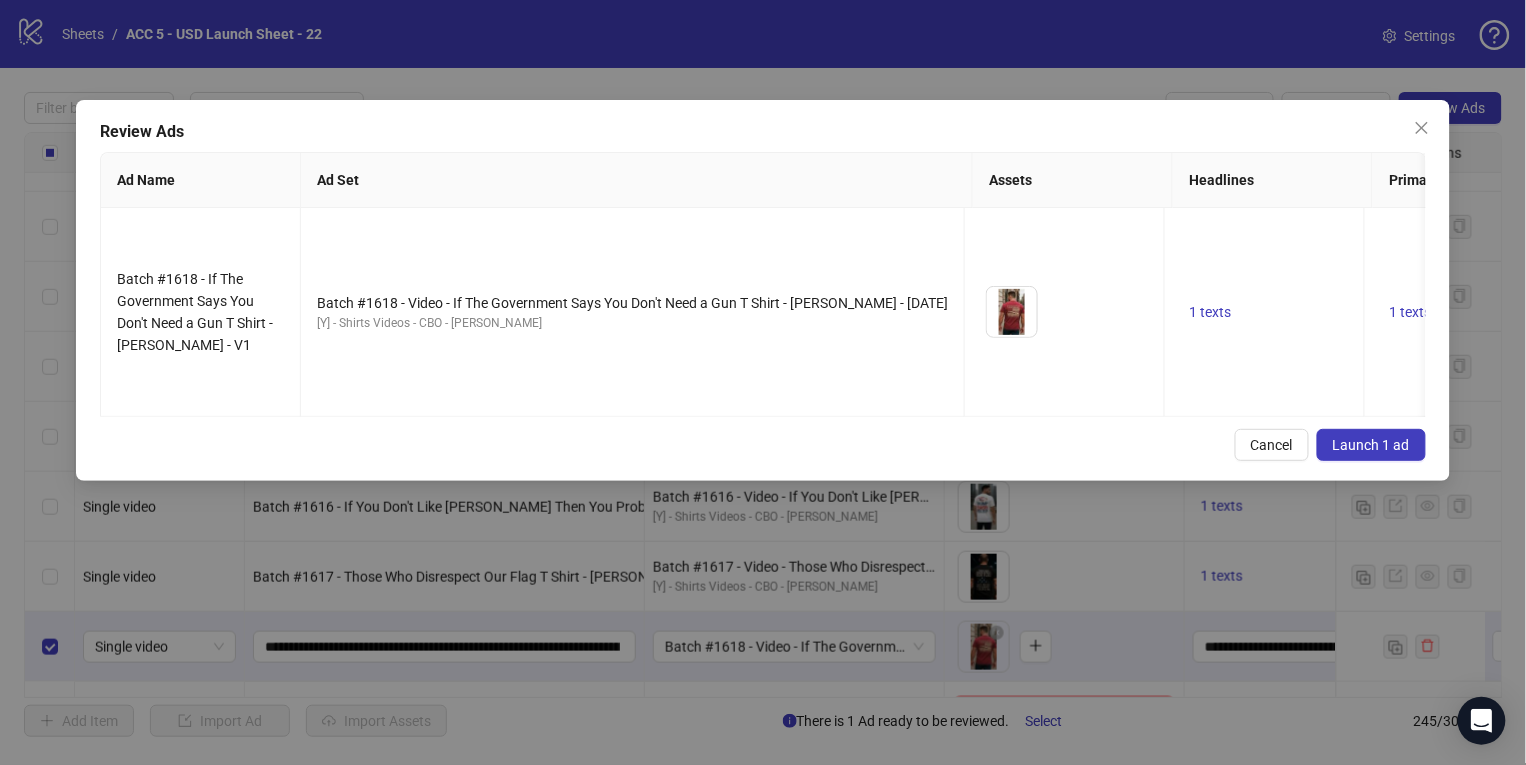 click on "Launch 1 ad" at bounding box center [1371, 445] 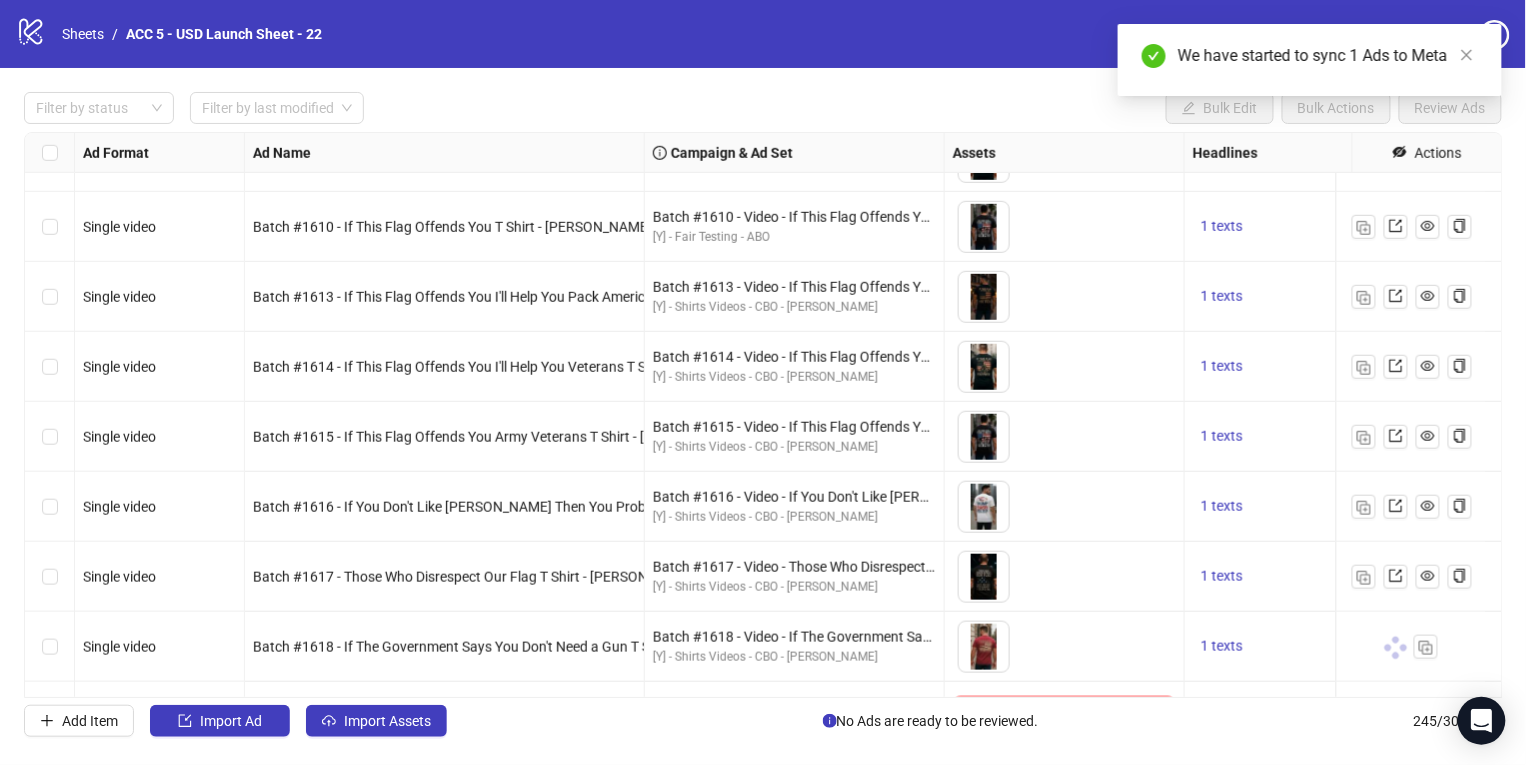 click on "Ad Format Ad Name Campaign & Ad Set Assets Headlines Primary Texts Descriptions Destination URL App Product Page ID Display URL Leadgen Form Product Set ID Call to Action Actions Single video Batch #1610 - If This Flag Offends You T Shirt - [PERSON_NAME] - V1 Batch #1610 - Video - If This Flag Offends You T Shirt - [PERSON_NAME] - [DATE] [Y] - Fair Testing - ABO
To pick up a draggable item, press the space bar.
While dragging, use the arrow keys to move the item.
Press space again to drop the item in its new position, or press escape to cancel.
1 texts 1 texts 1 texts Single video Batch #1610 - If This Flag Offends You T Shirt - [PERSON_NAME] - V2 Batch #1610 - Video - If This Flag Offends You T Shirt - [PERSON_NAME] - [DATE] [Y] - Fair Testing - ABO
To pick up a draggable item, press the space bar.
While dragging, use the arrow keys to move the item.
Press space again to drop the item in its new position, or press escape to cancel.
1 texts 1 texts 1 texts 1 texts" at bounding box center [763, 415] 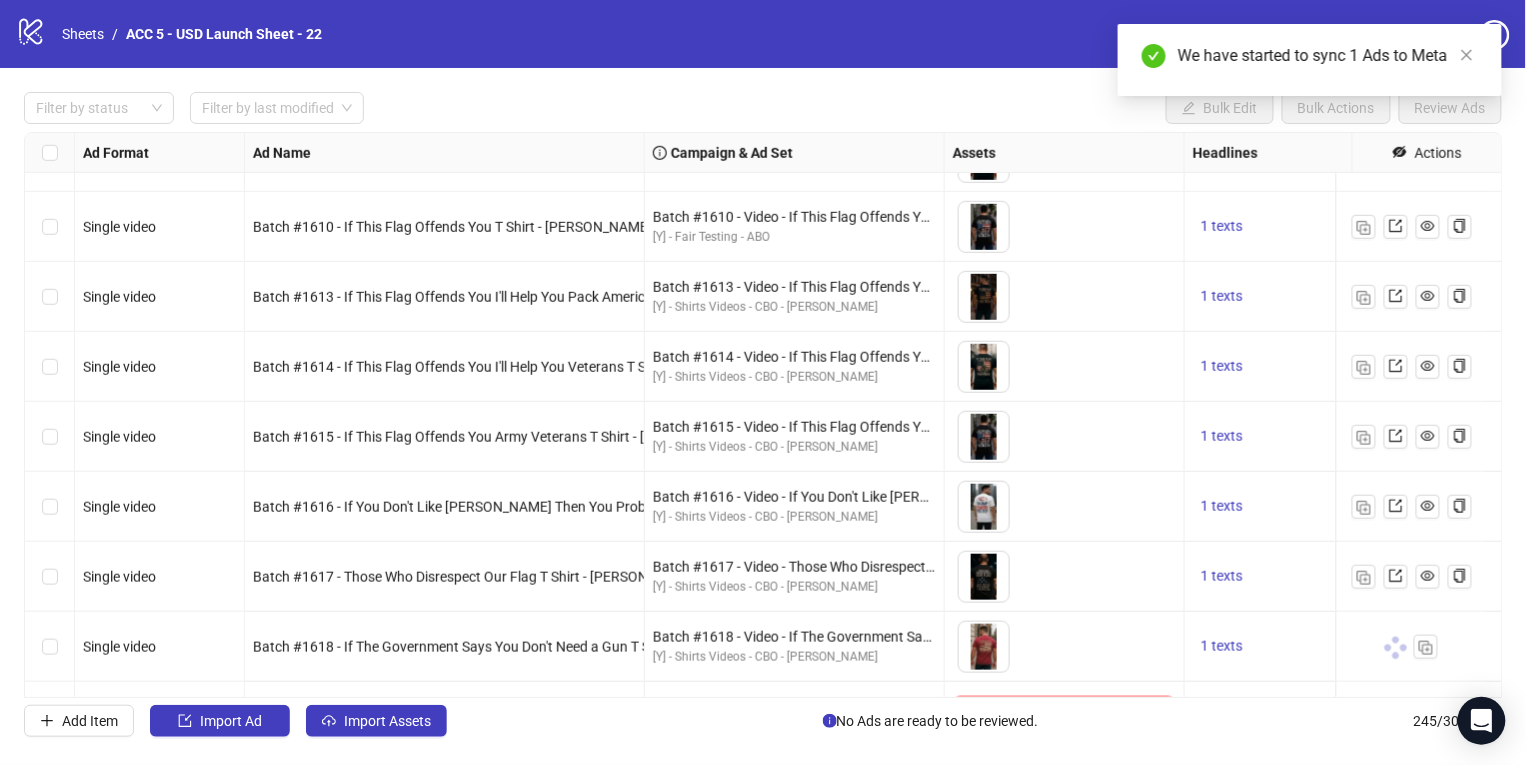 scroll, scrollTop: 16641, scrollLeft: 0, axis: vertical 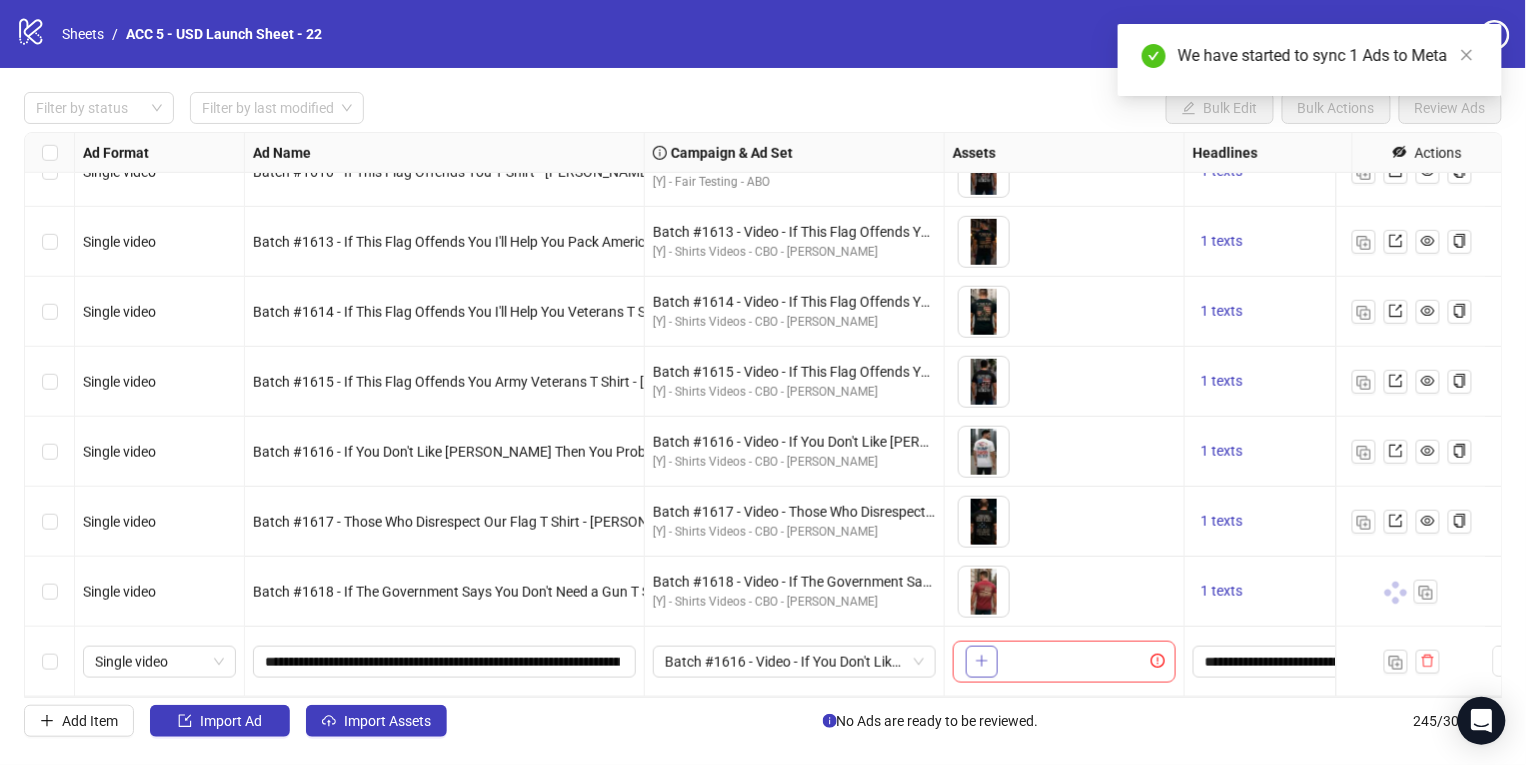 click 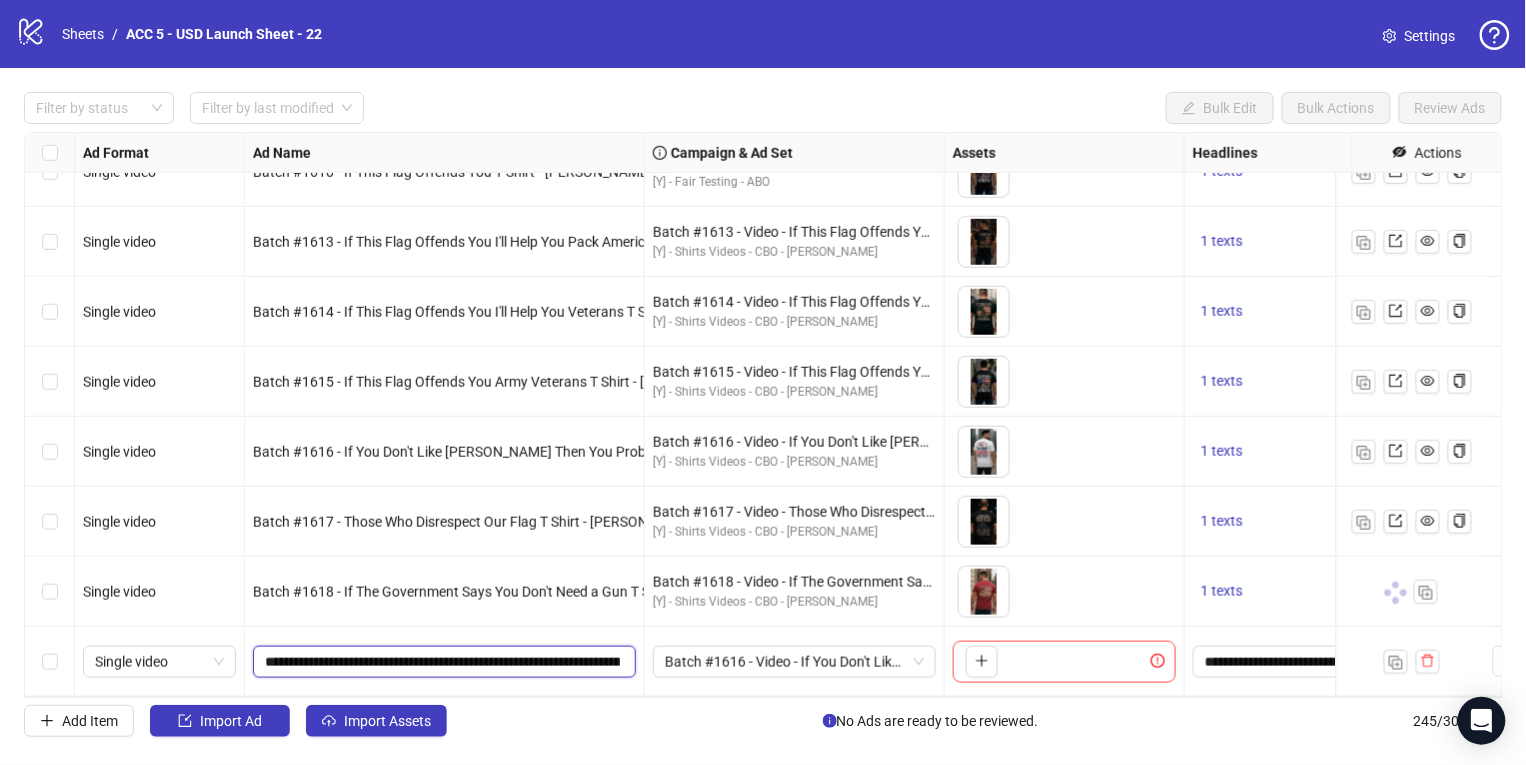 click on "**********" at bounding box center (442, 662) 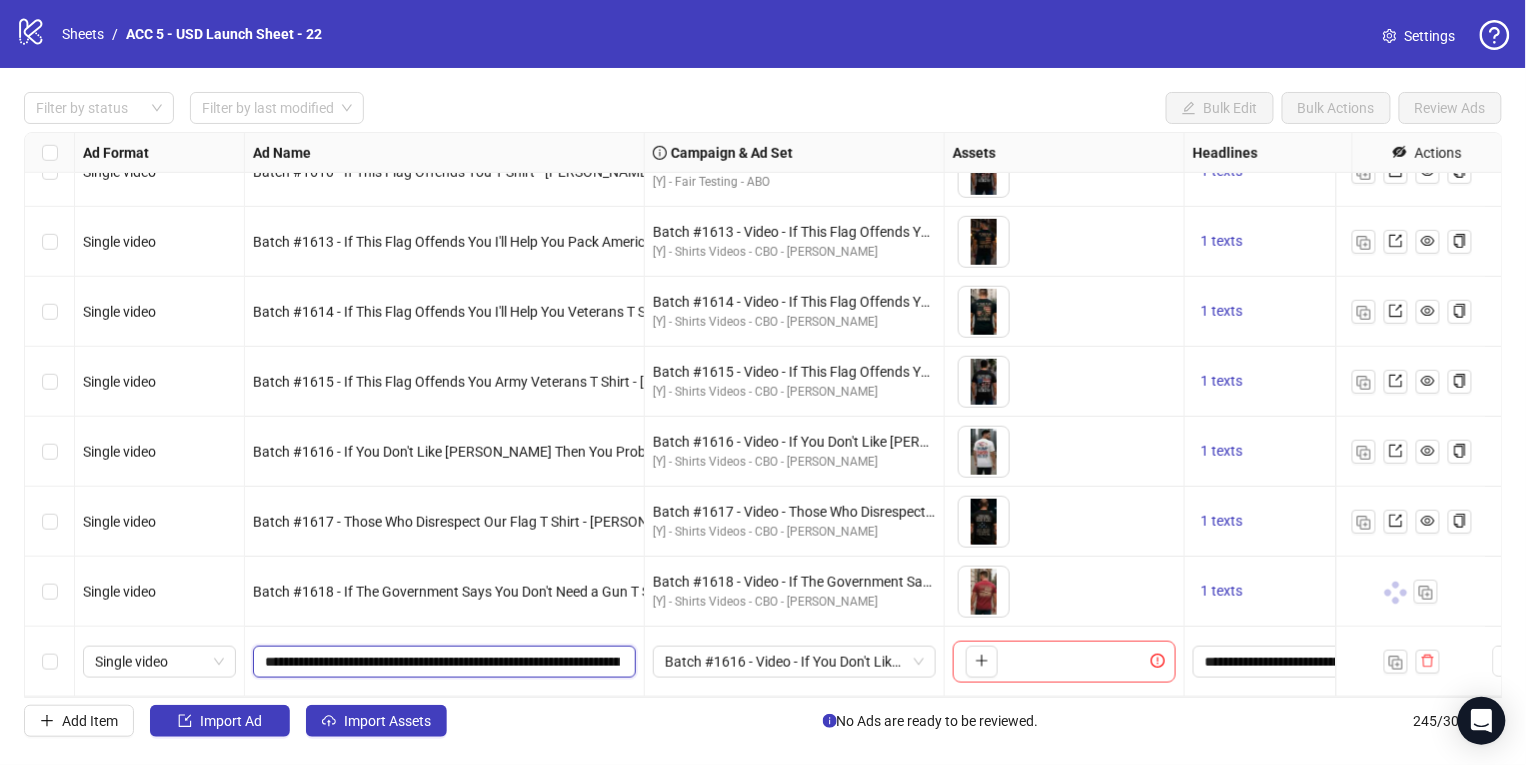 scroll, scrollTop: 0, scrollLeft: 178, axis: horizontal 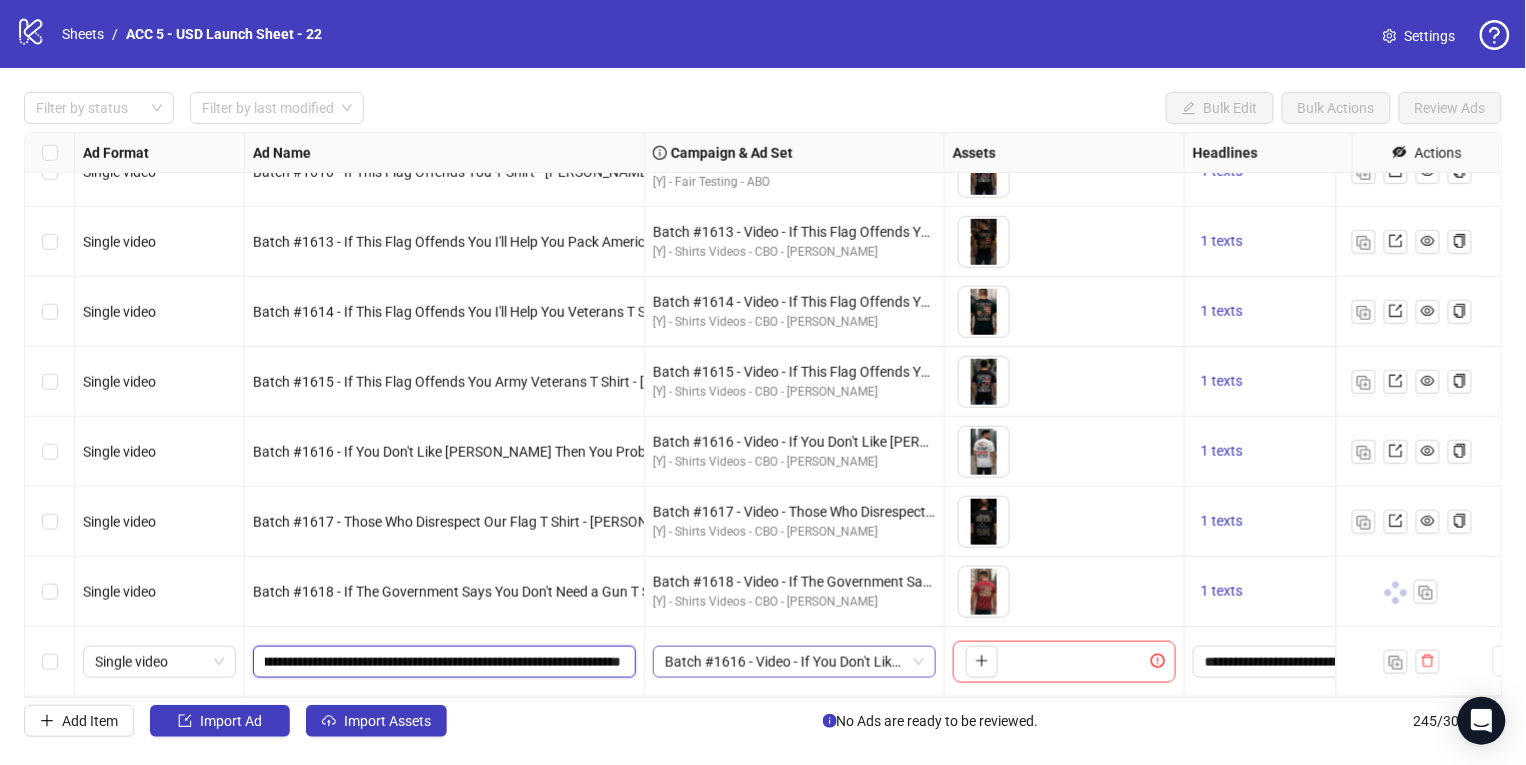 drag, startPoint x: 576, startPoint y: 647, endPoint x: 833, endPoint y: 656, distance: 257.15753 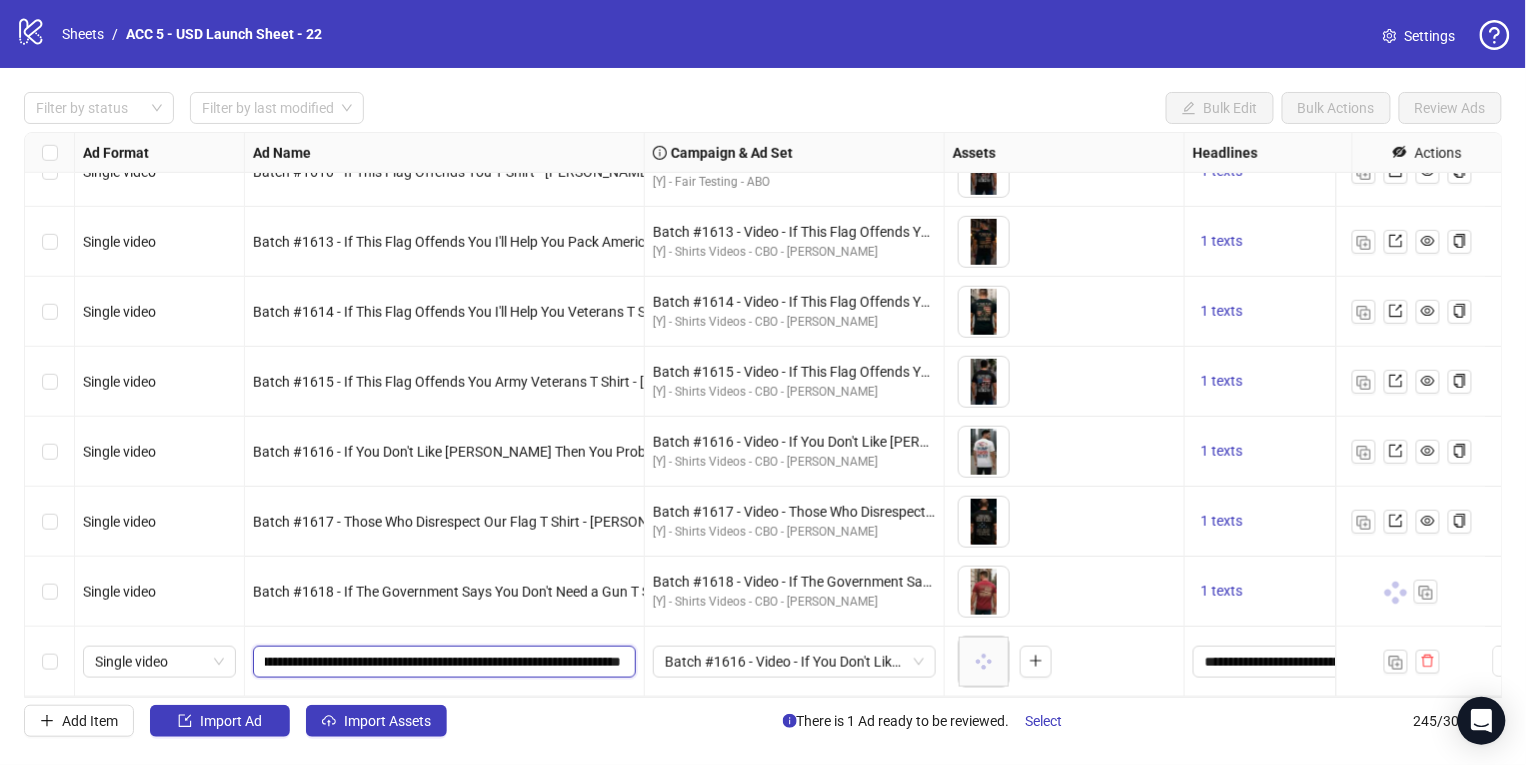 scroll, scrollTop: 0, scrollLeft: 0, axis: both 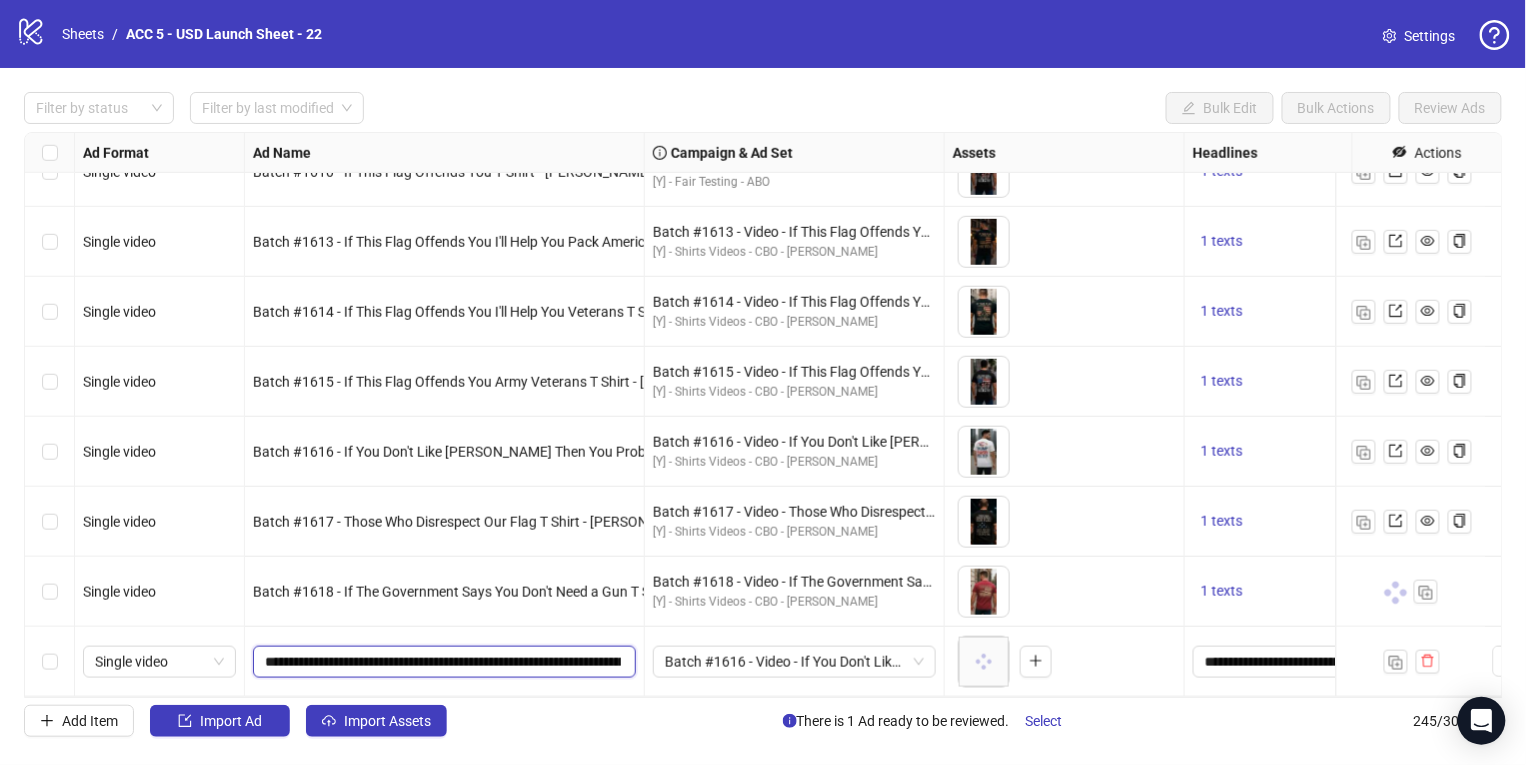 drag, startPoint x: 386, startPoint y: 645, endPoint x: 342, endPoint y: 644, distance: 44.011364 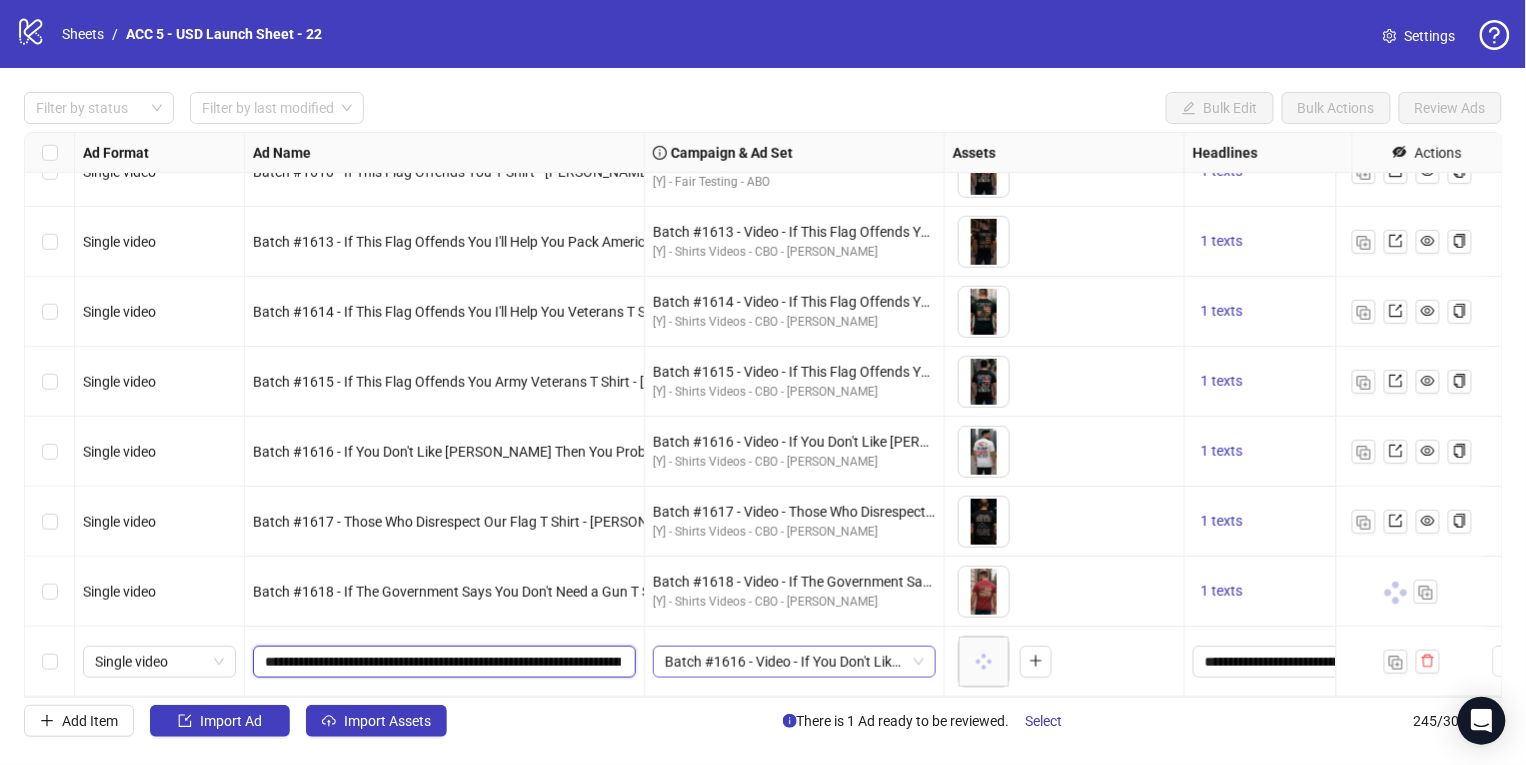 click on "Batch #1616 - Video - If You Don't Like [PERSON_NAME] Then You Probably Won Like Me T Shirt - [PERSON_NAME] - [DATE]" at bounding box center (794, 662) 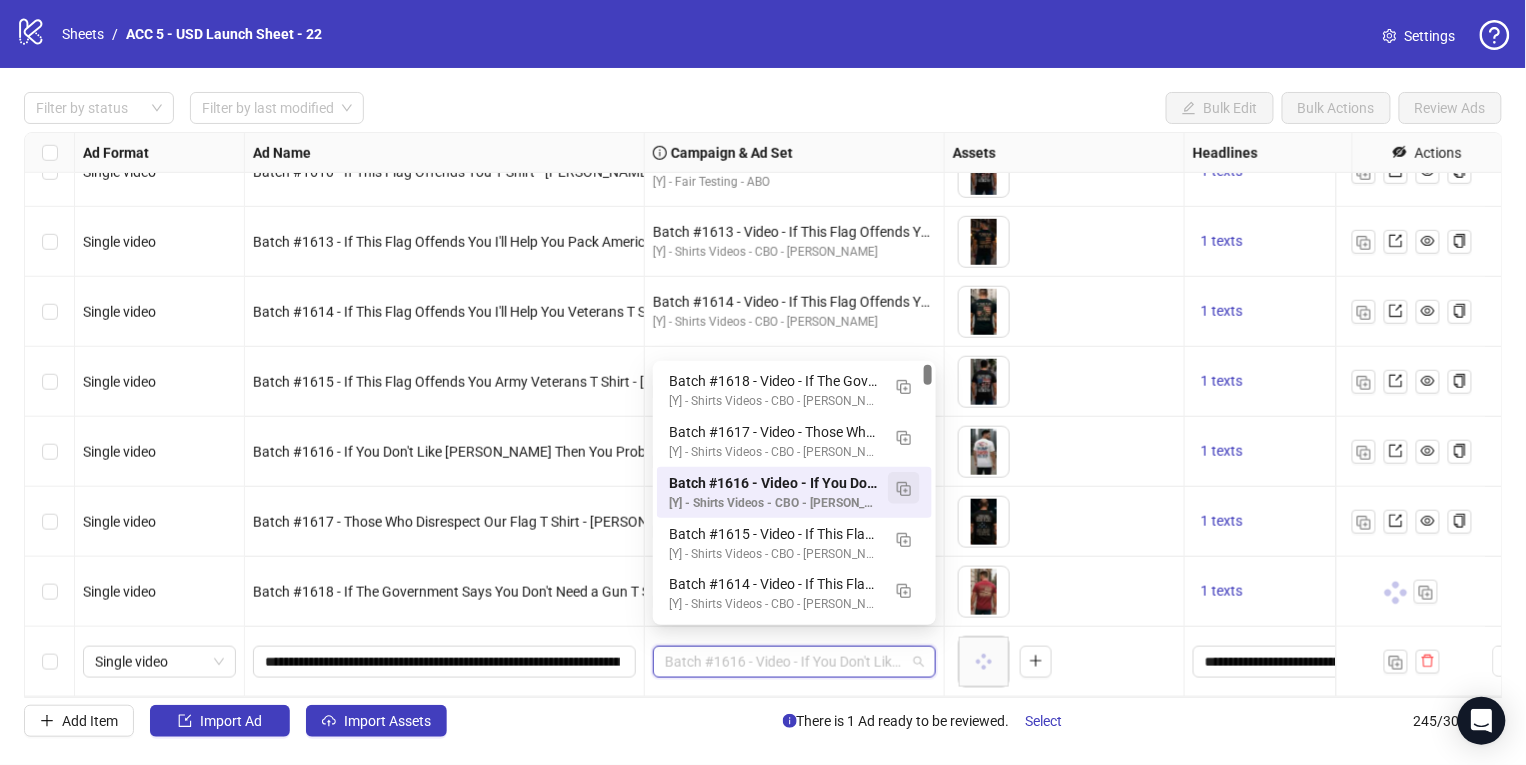 click at bounding box center [904, 489] 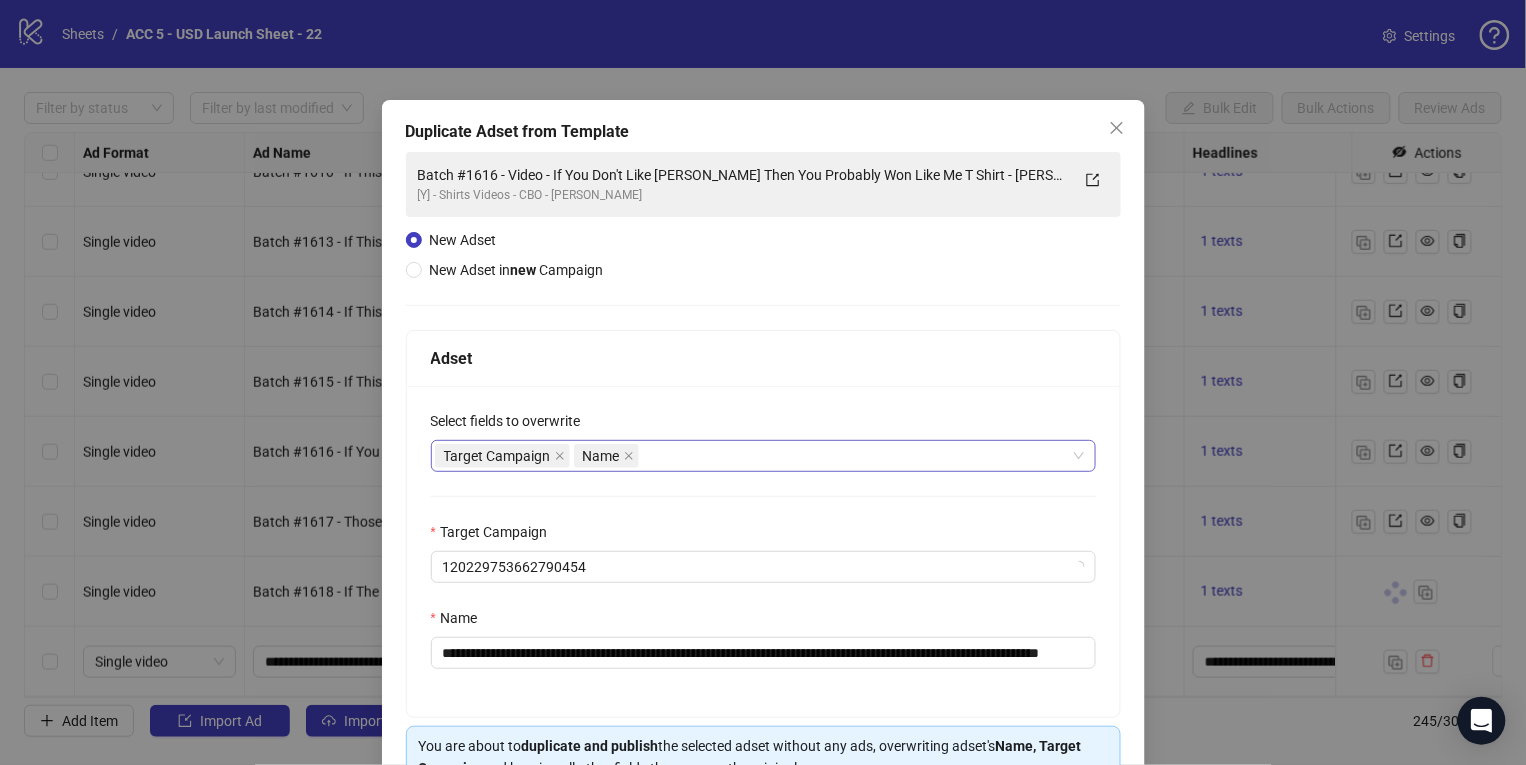 click on "Target Campaign Name" at bounding box center [753, 456] 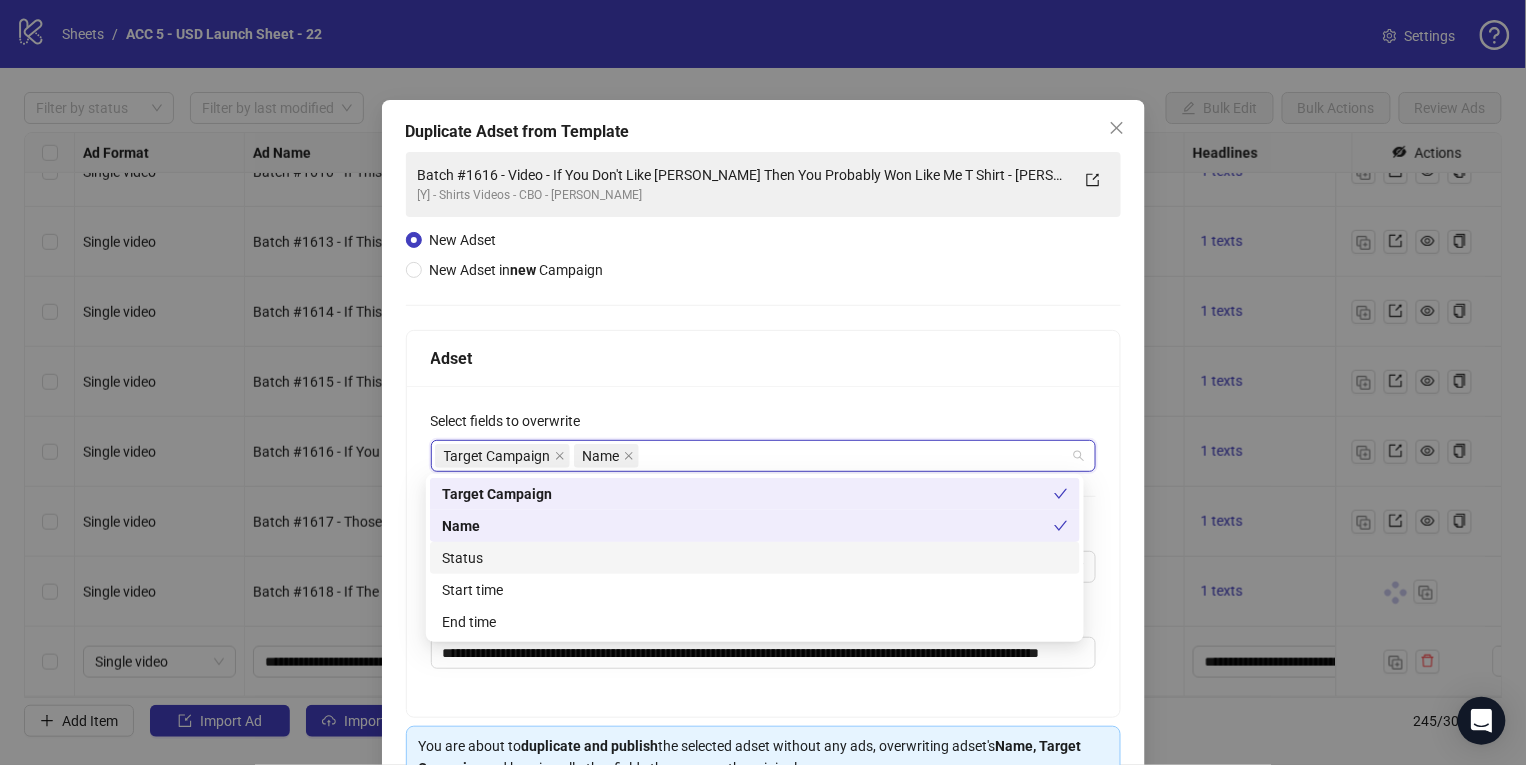 click on "Status" at bounding box center (755, 558) 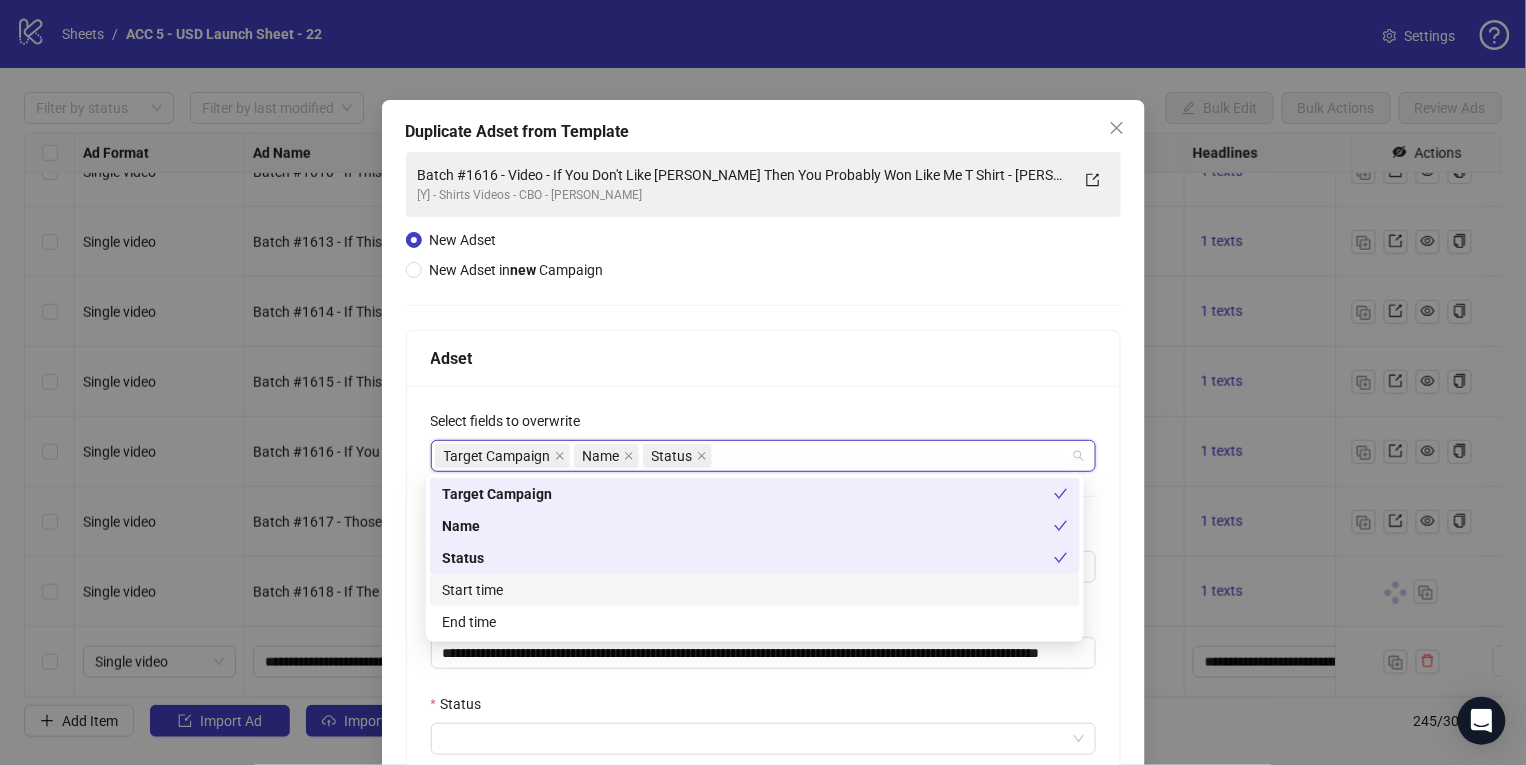 click on "Start time" at bounding box center (755, 590) 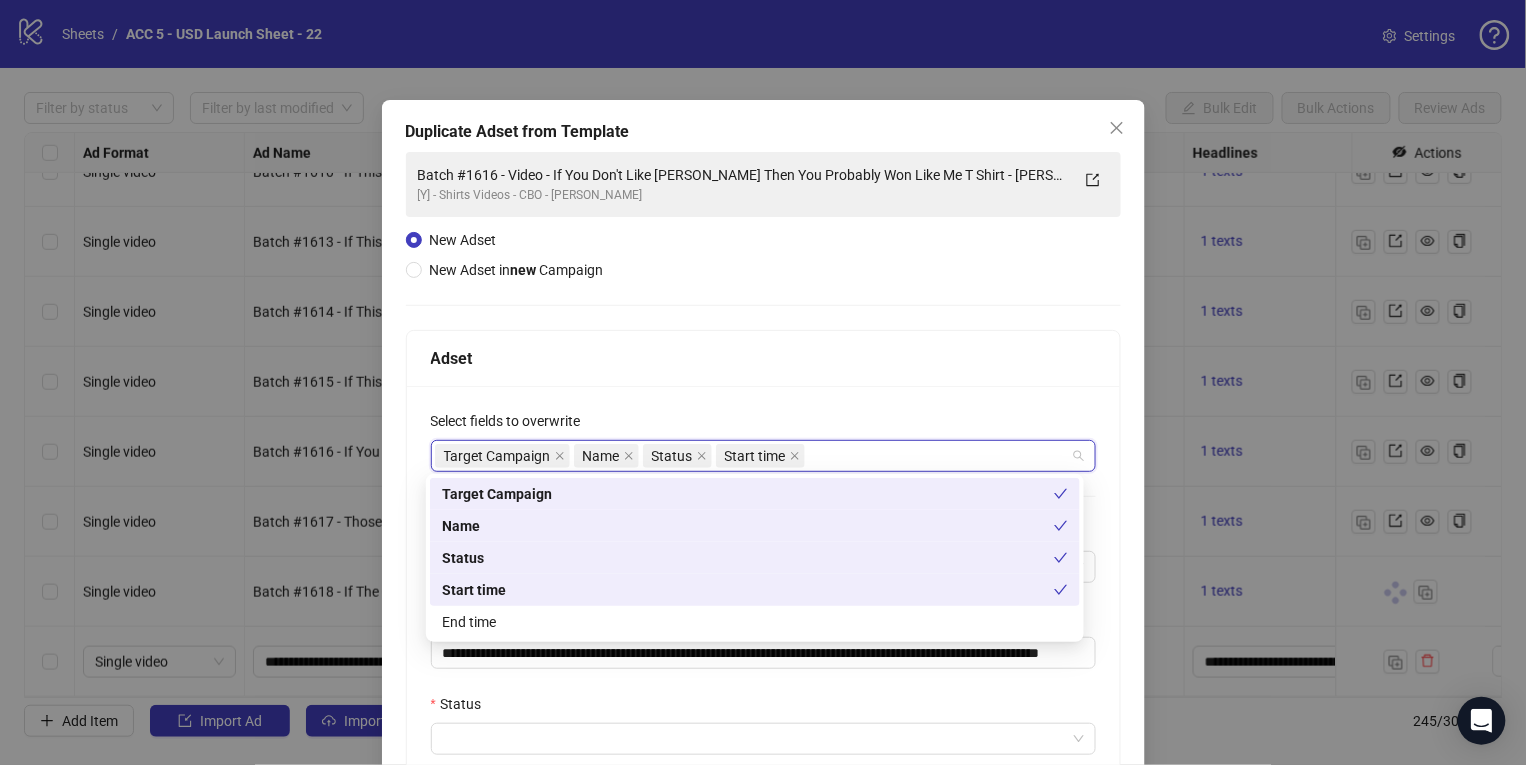 click on "End time" at bounding box center (755, 622) 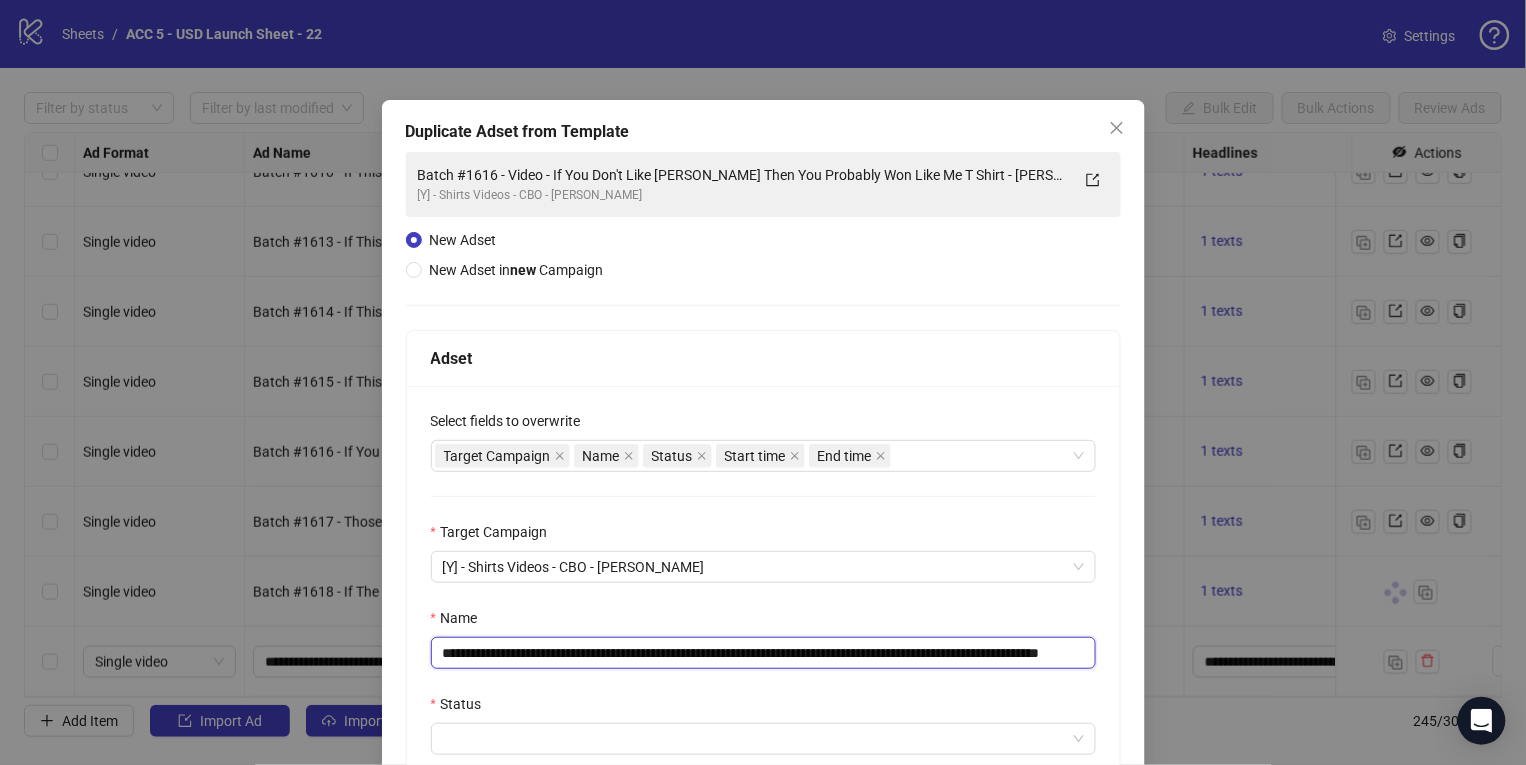 click on "**********" at bounding box center (763, 653) 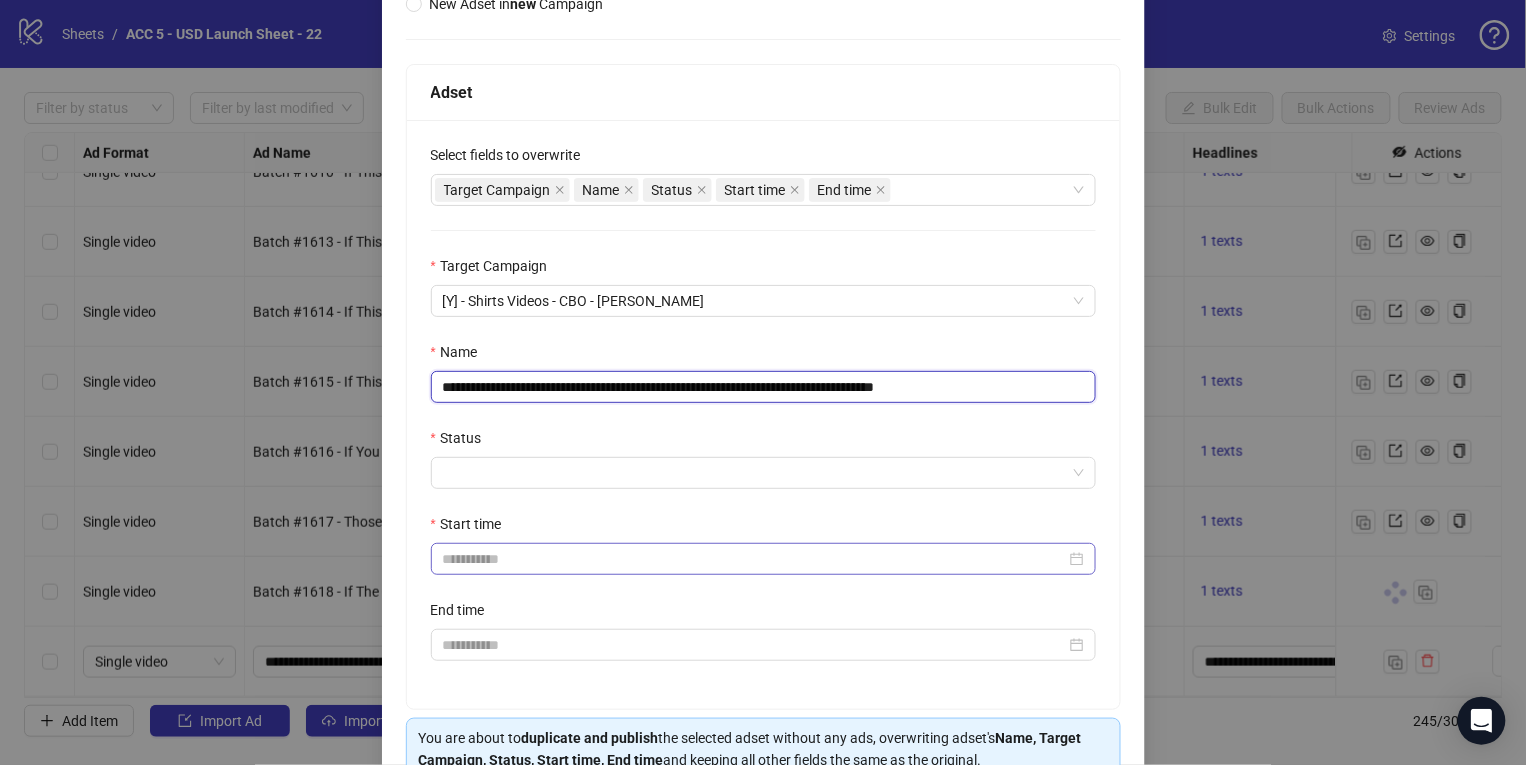 scroll, scrollTop: 268, scrollLeft: 0, axis: vertical 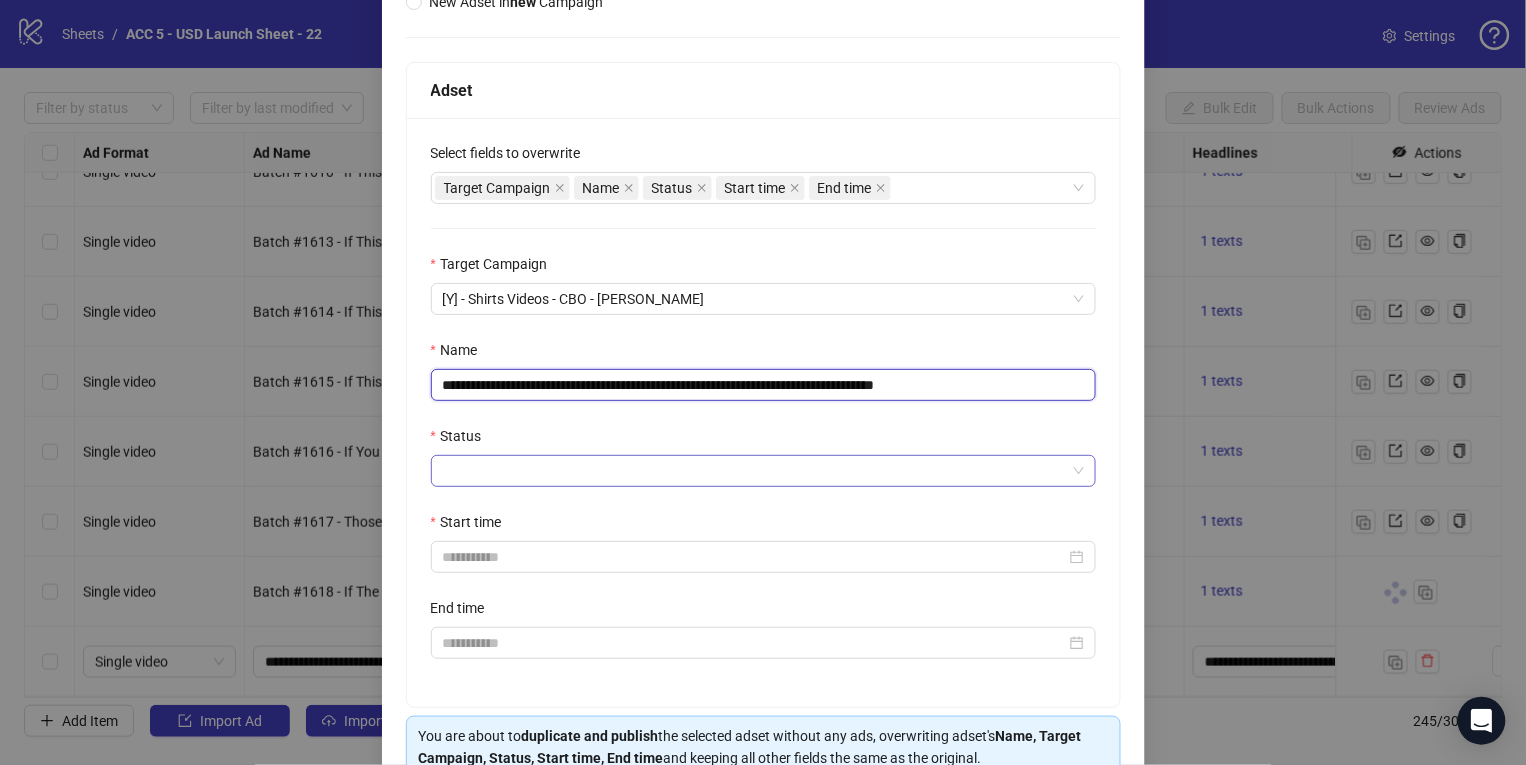 type on "**********" 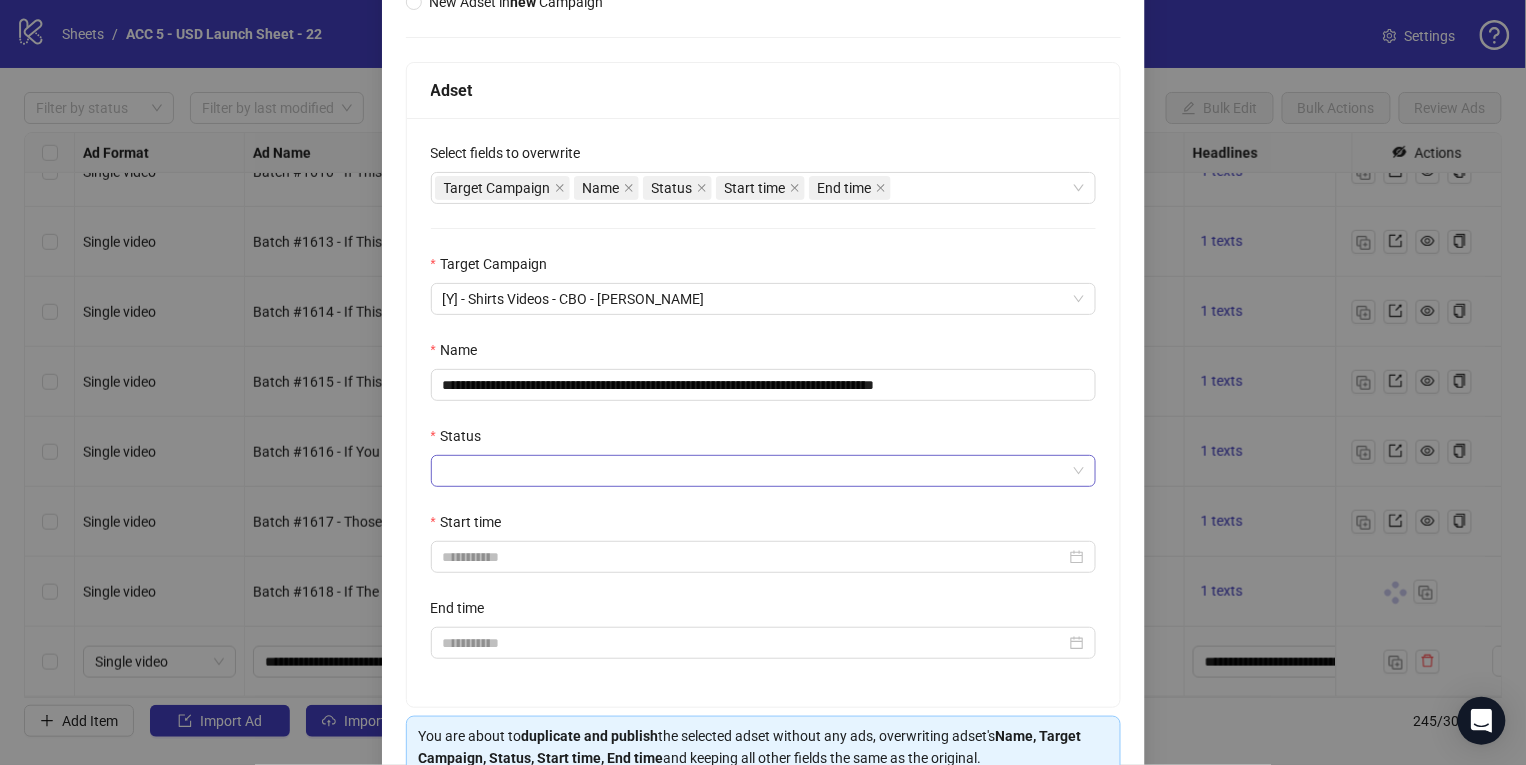 click on "Status" at bounding box center [754, 471] 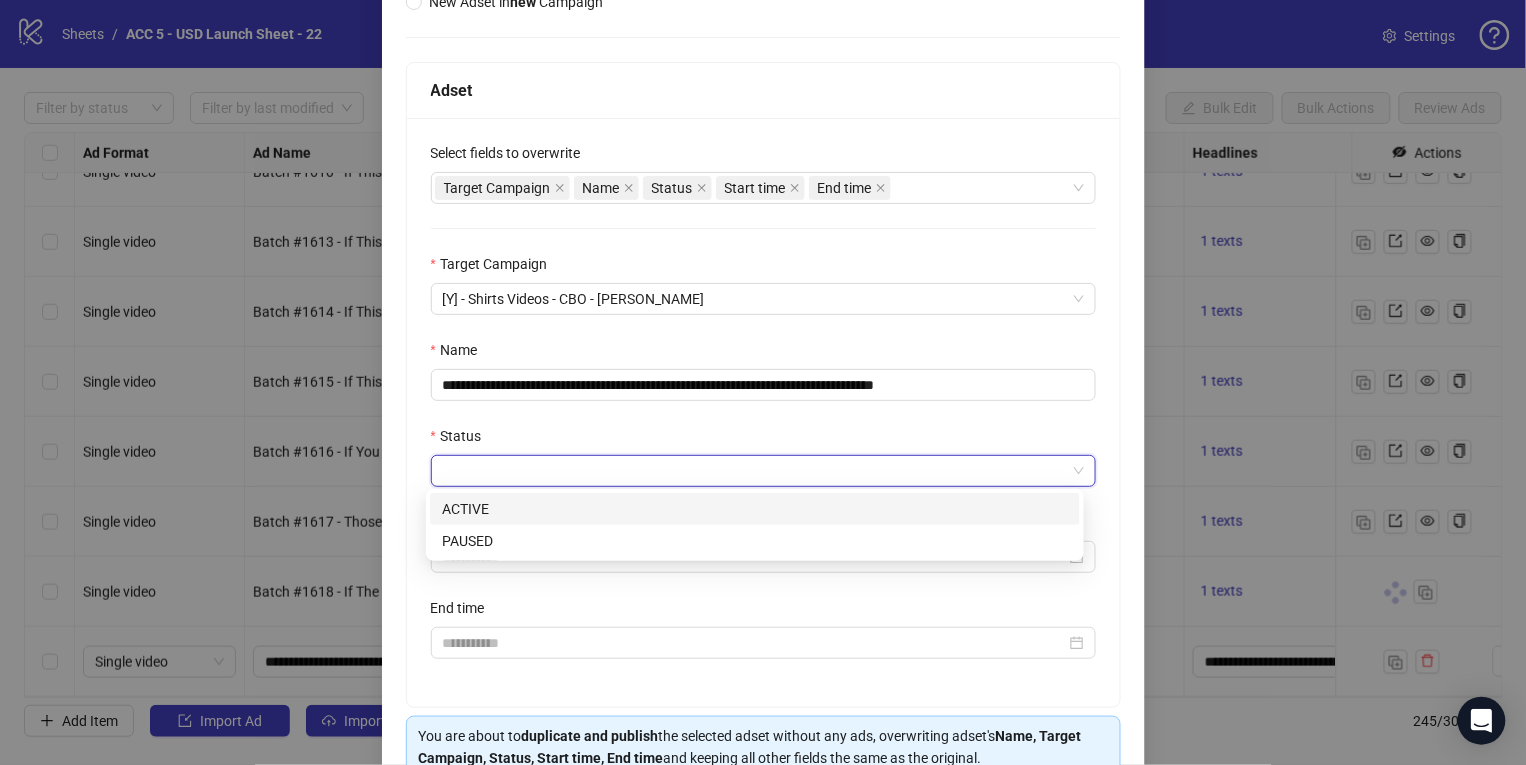 click on "ACTIVE" at bounding box center [755, 509] 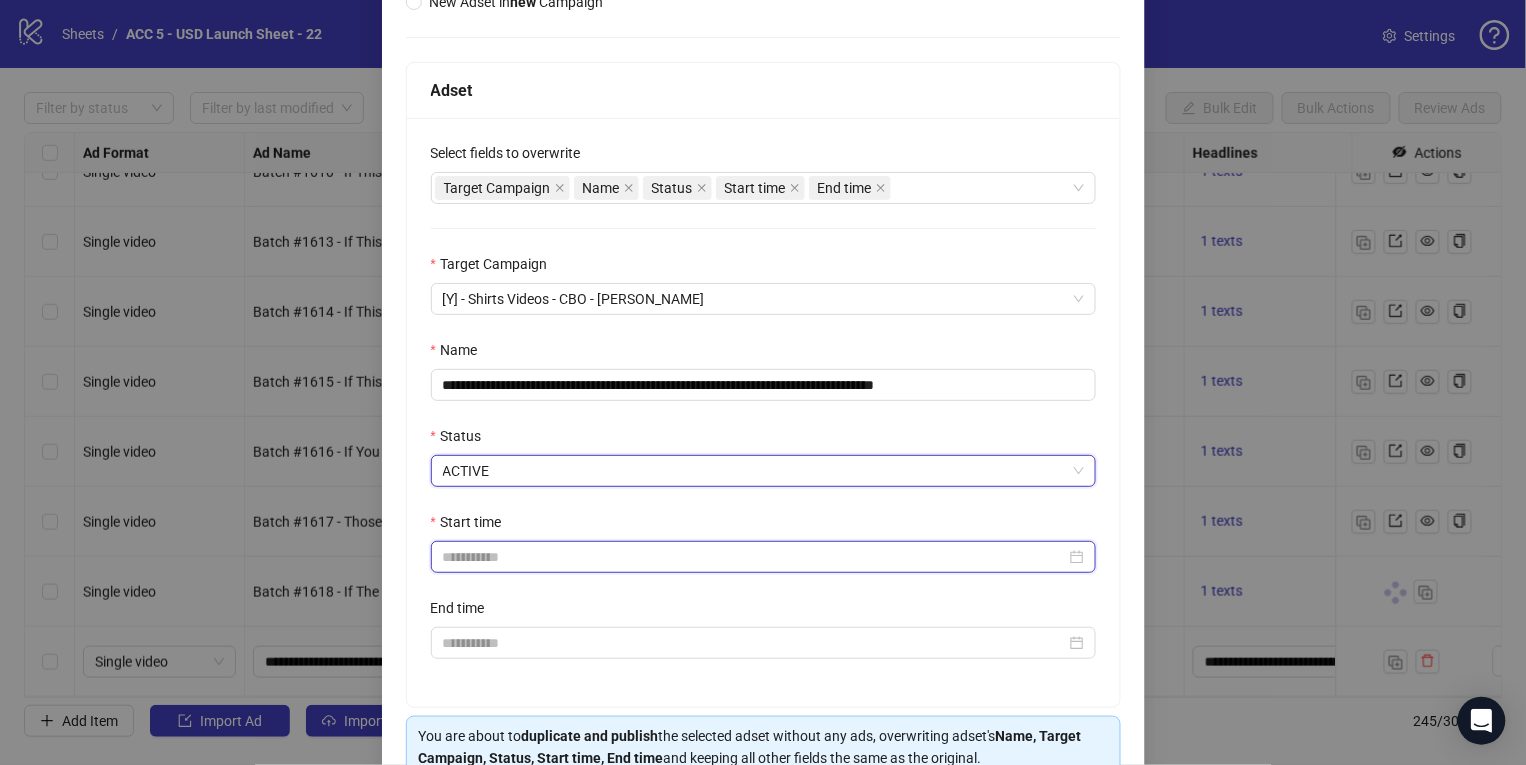 click on "Start time" at bounding box center [754, 557] 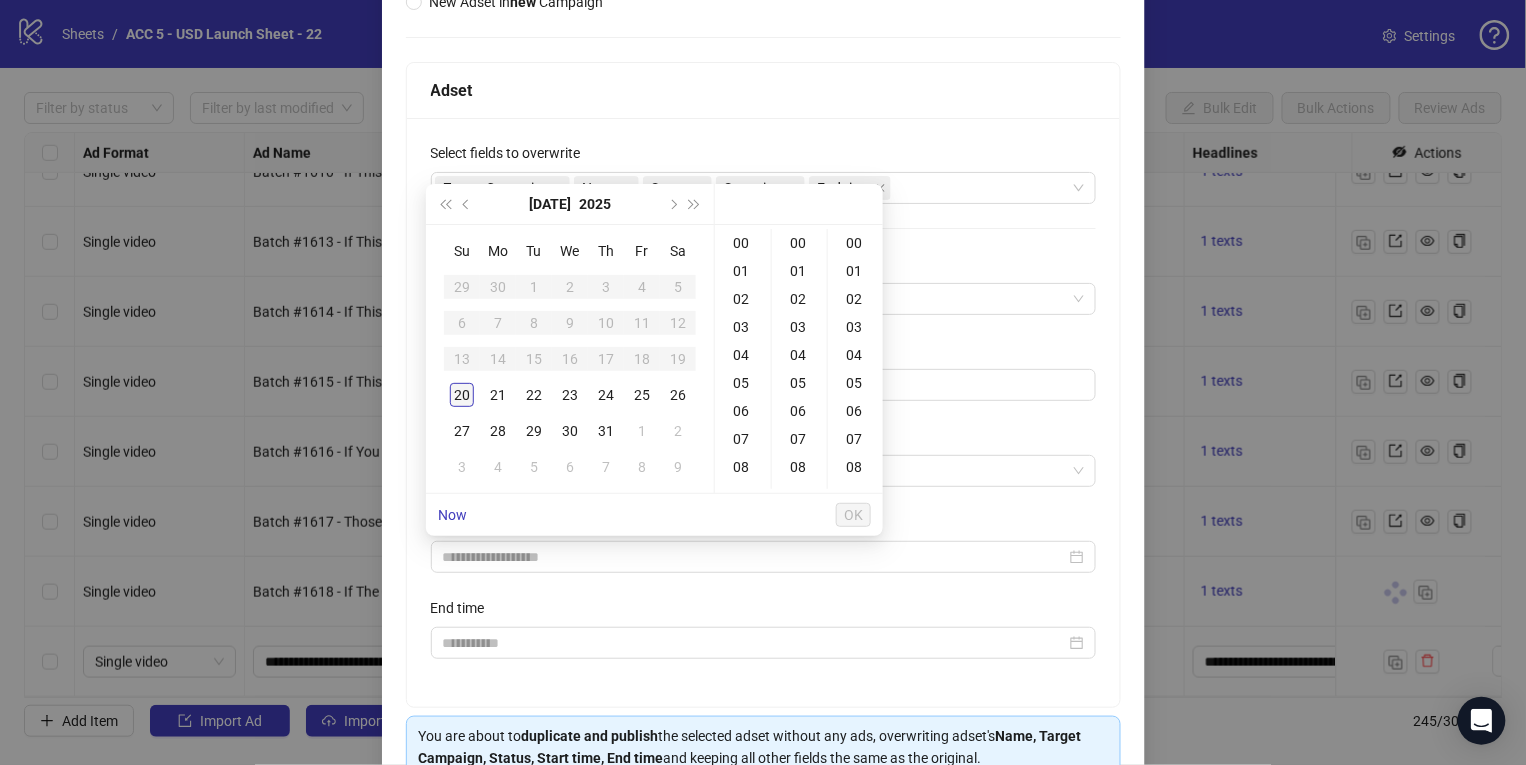 click on "20" at bounding box center [462, 395] 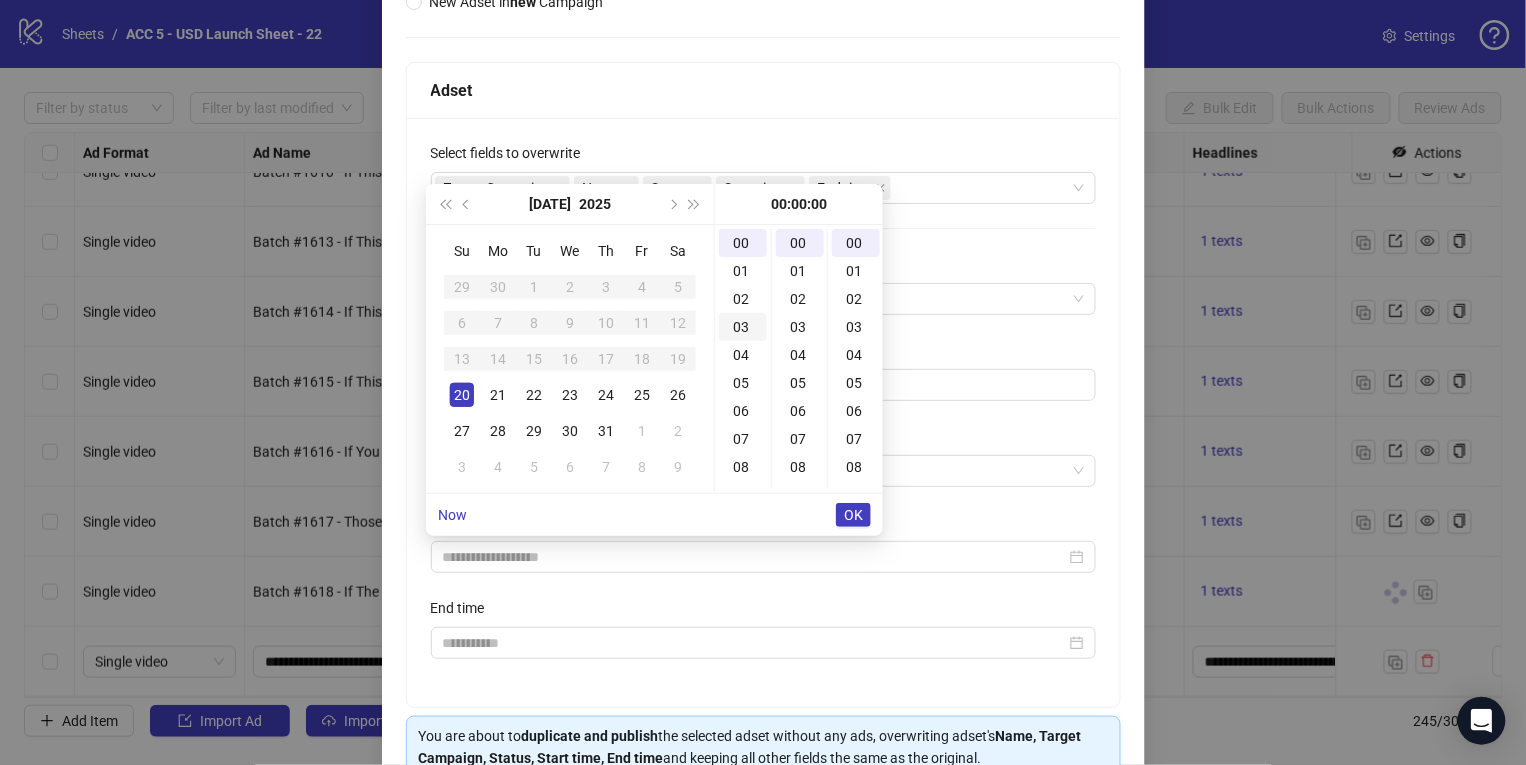 click on "03" at bounding box center (743, 327) 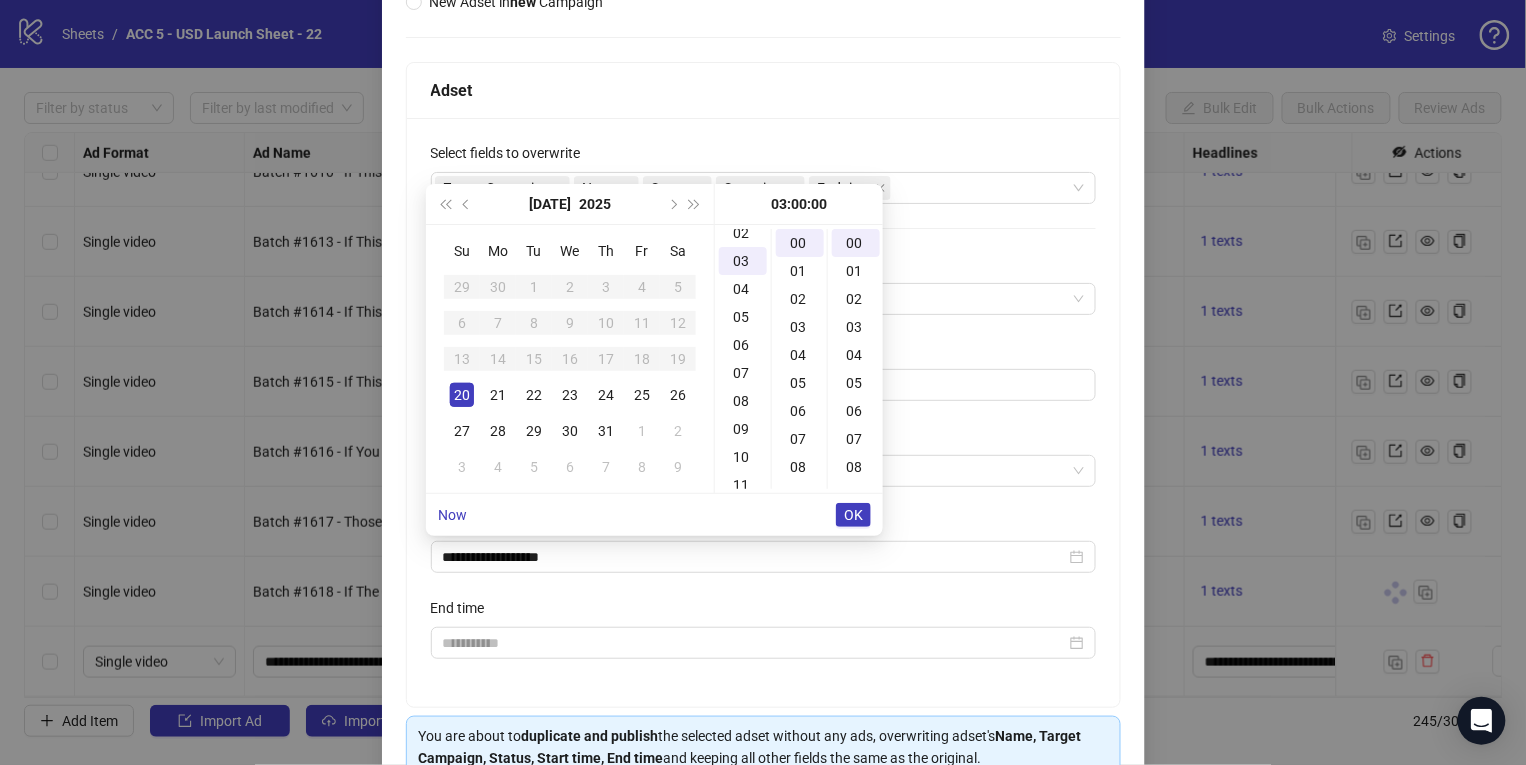 type on "**********" 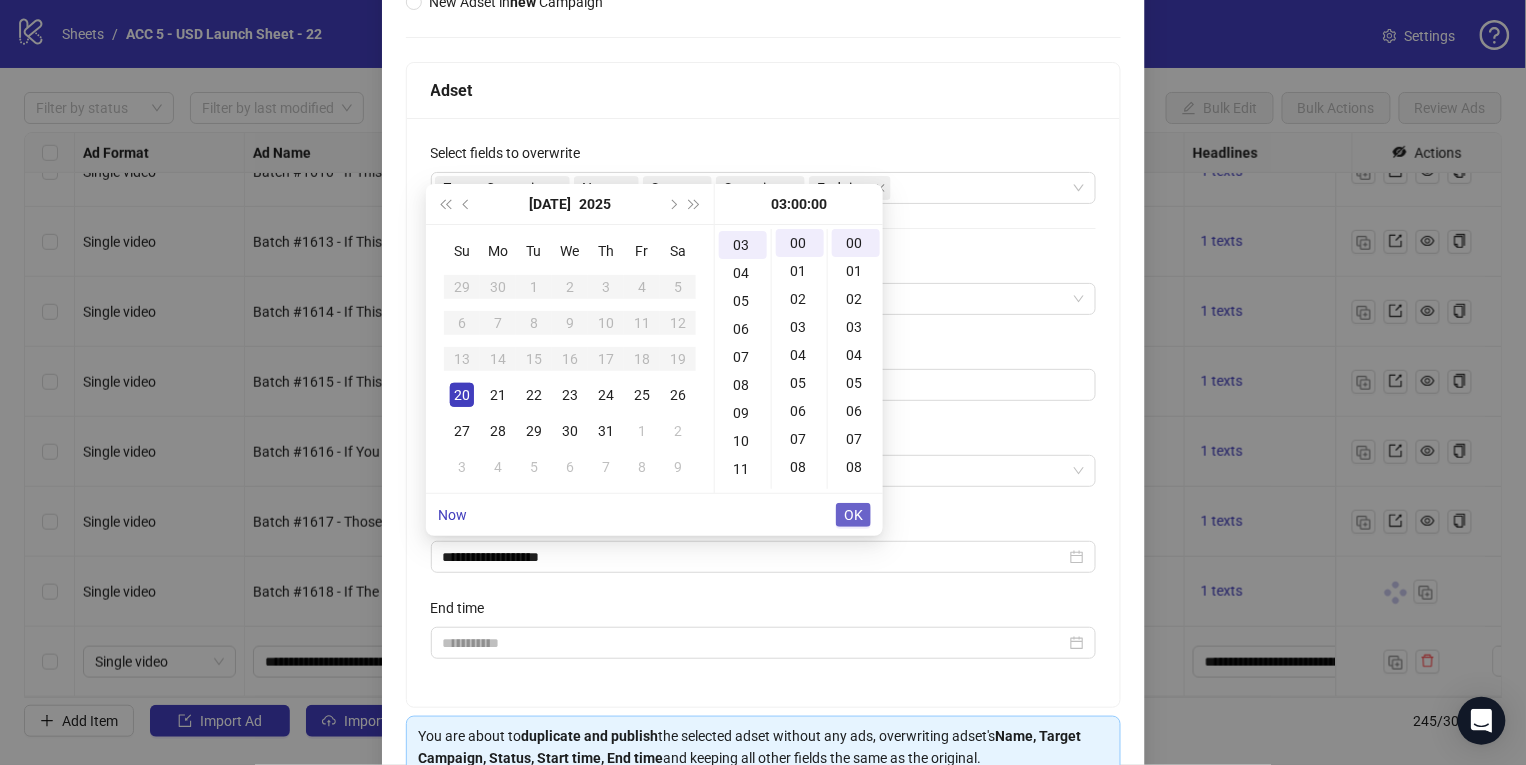 scroll, scrollTop: 83, scrollLeft: 0, axis: vertical 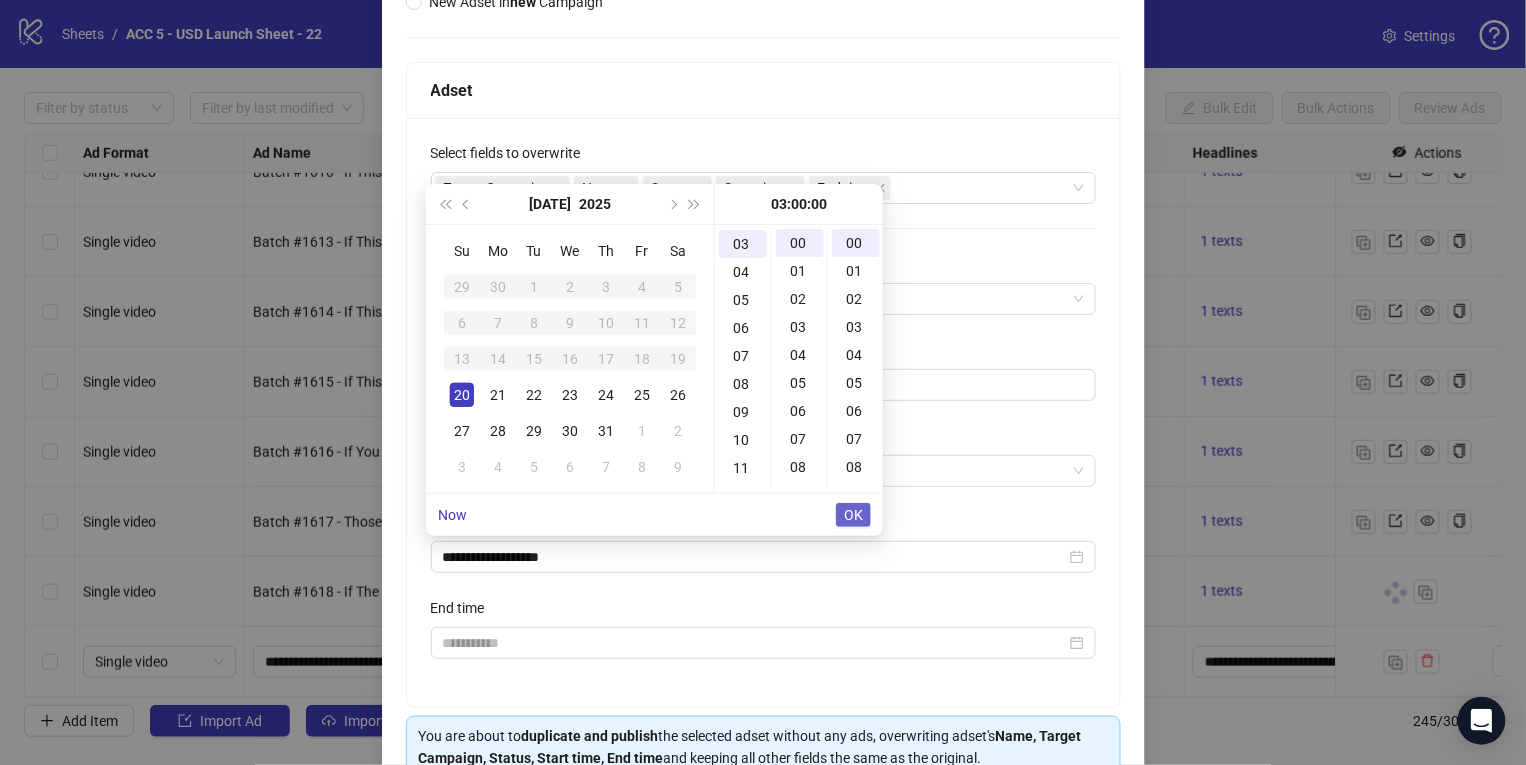 click on "OK" at bounding box center [853, 515] 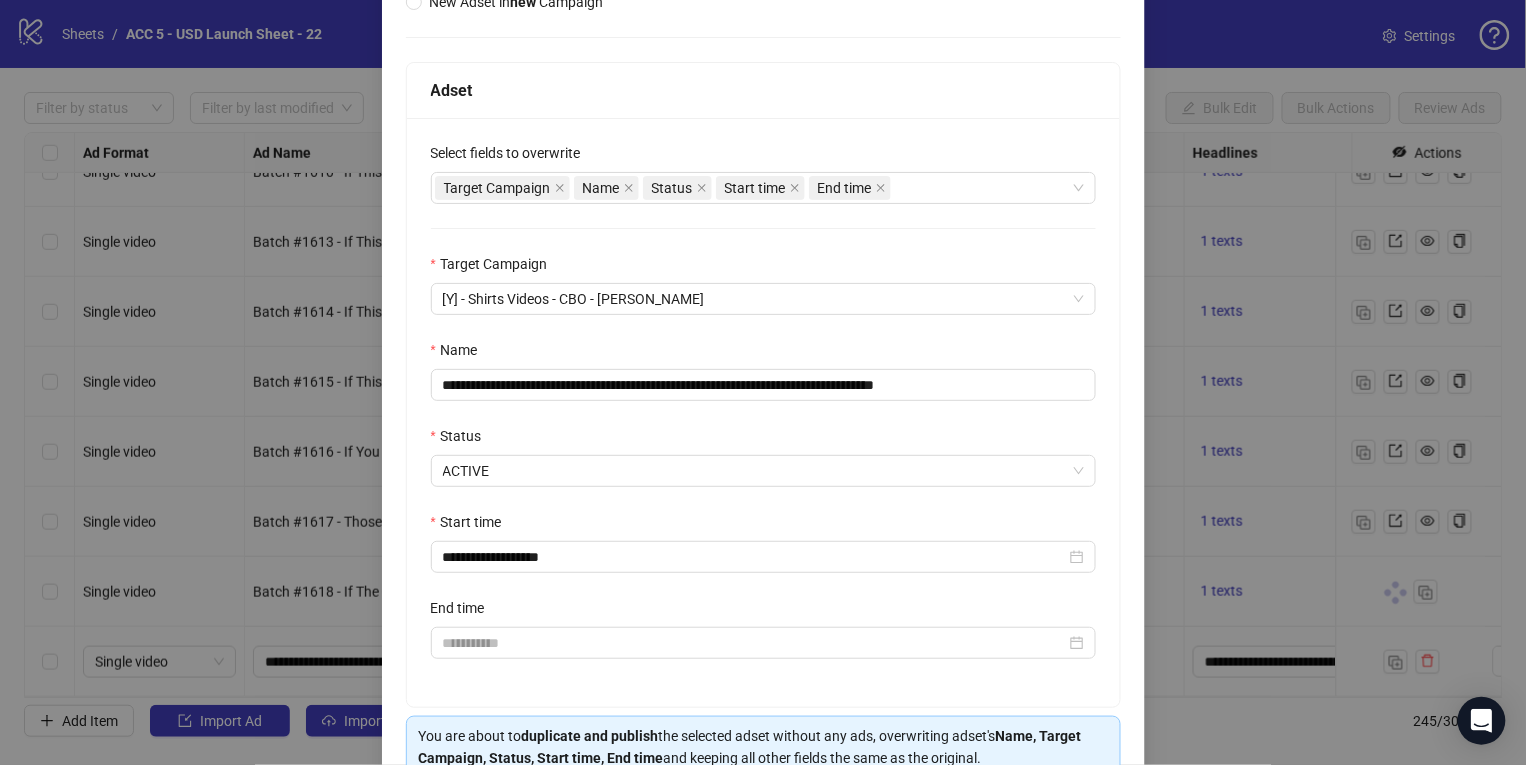 scroll, scrollTop: 365, scrollLeft: 0, axis: vertical 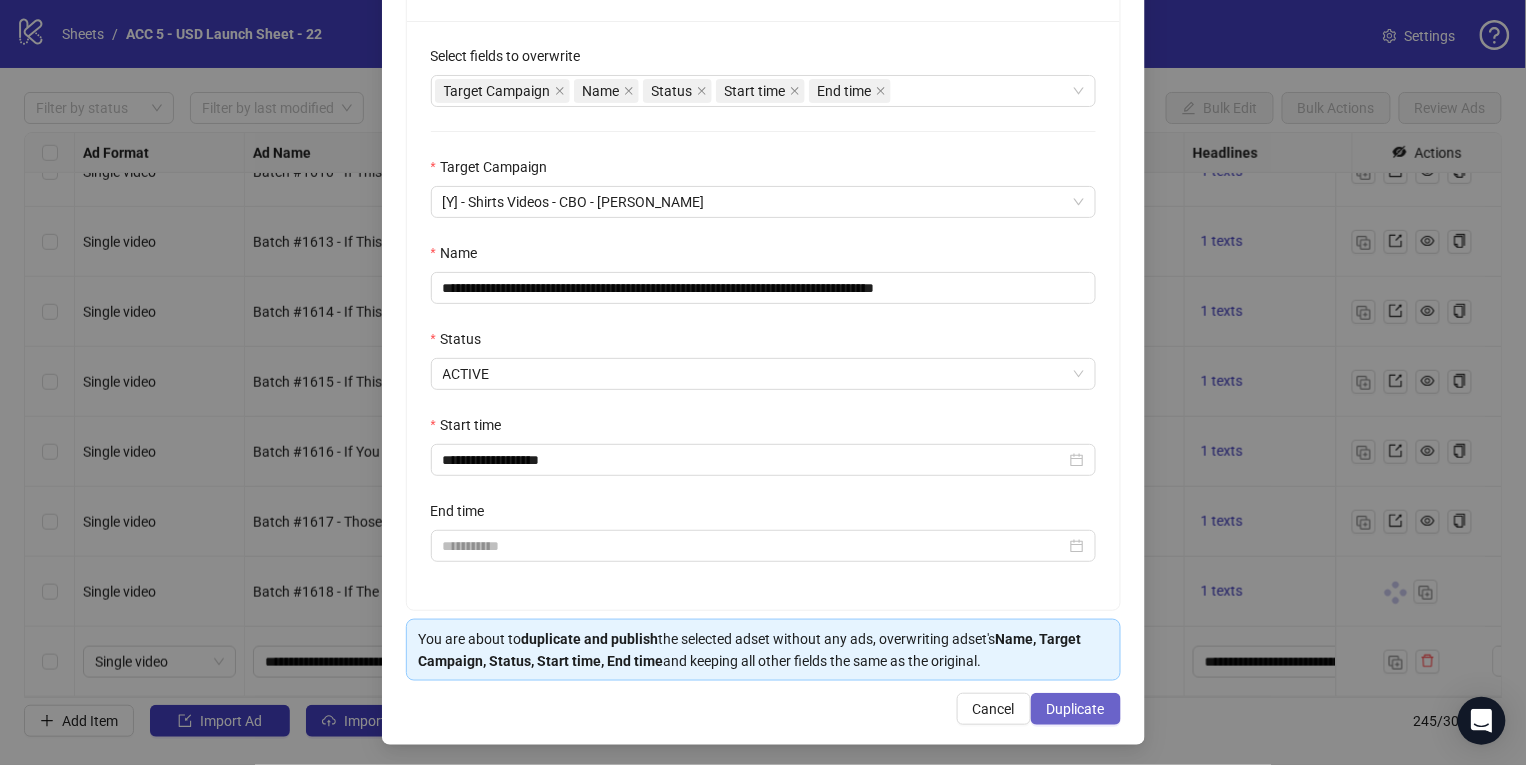 click on "Duplicate" at bounding box center (1076, 709) 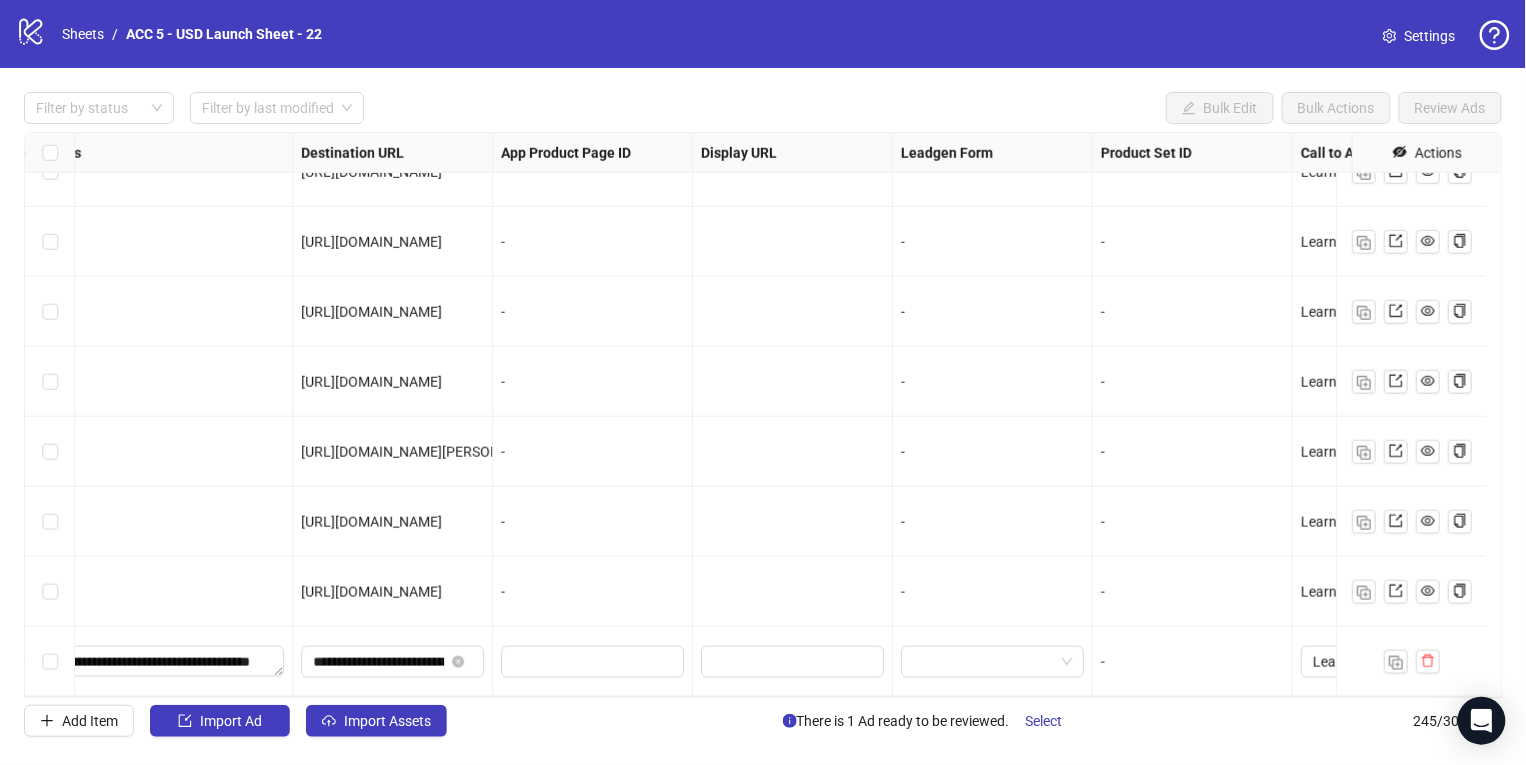 scroll, scrollTop: 16641, scrollLeft: 1708, axis: both 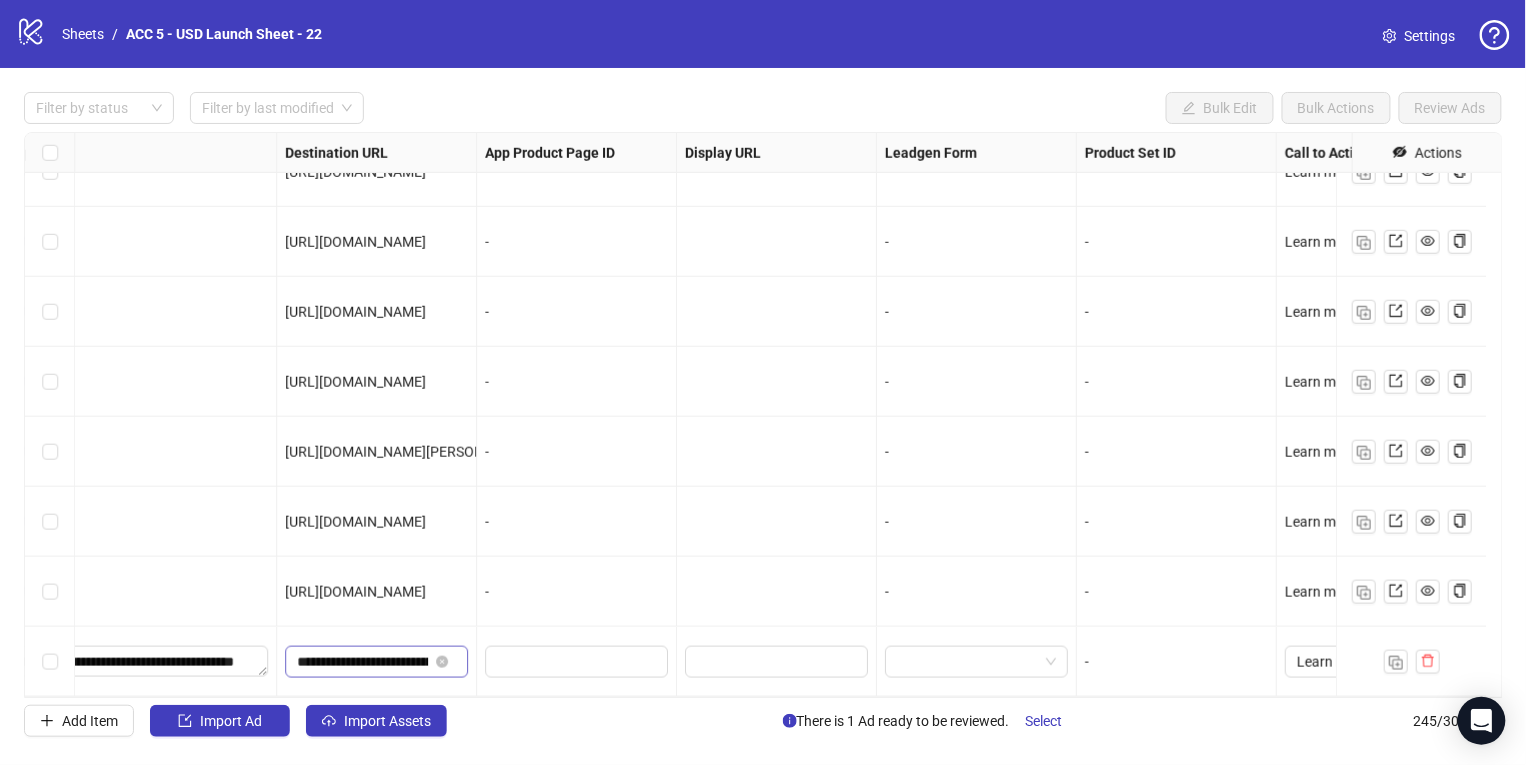 click 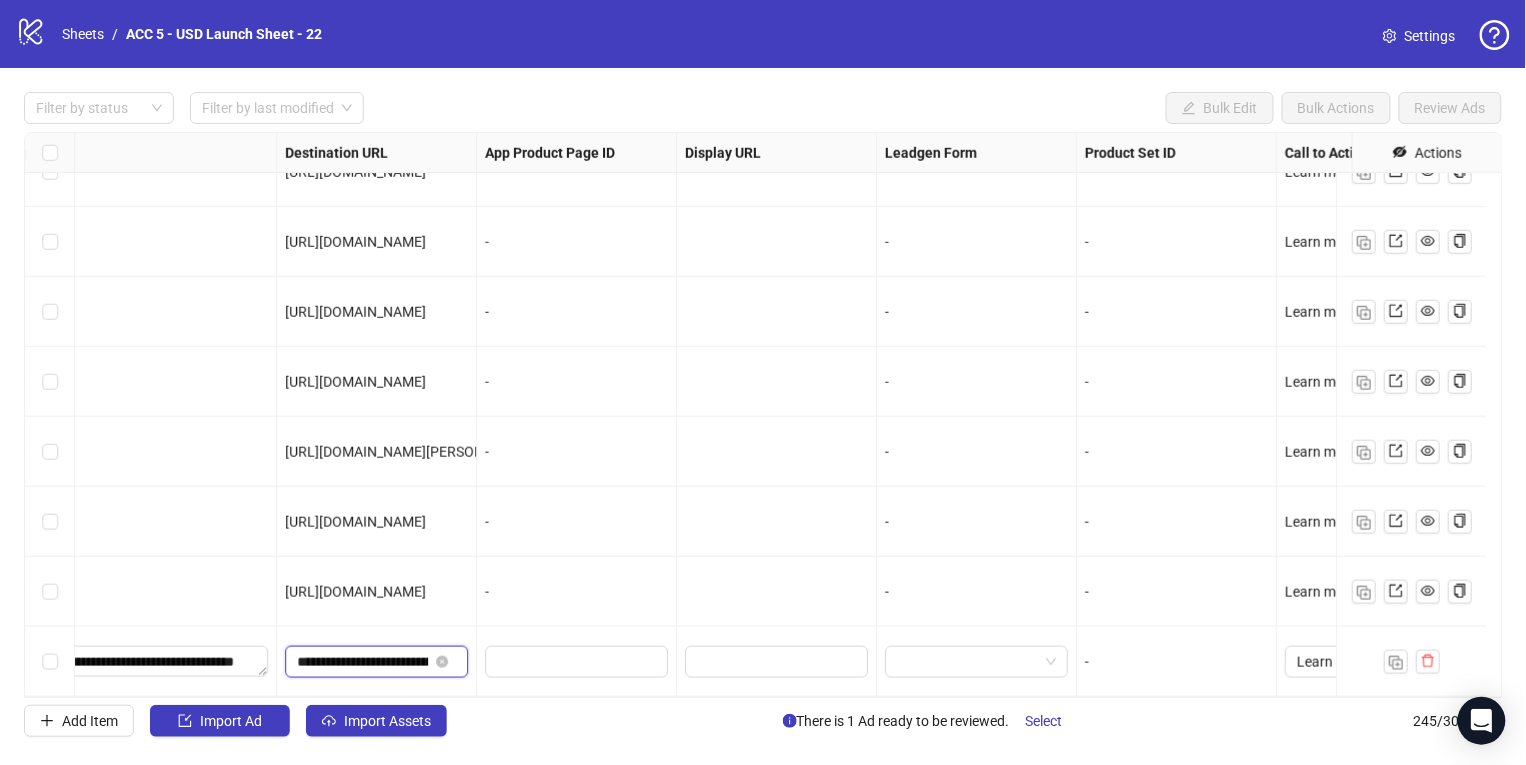 type 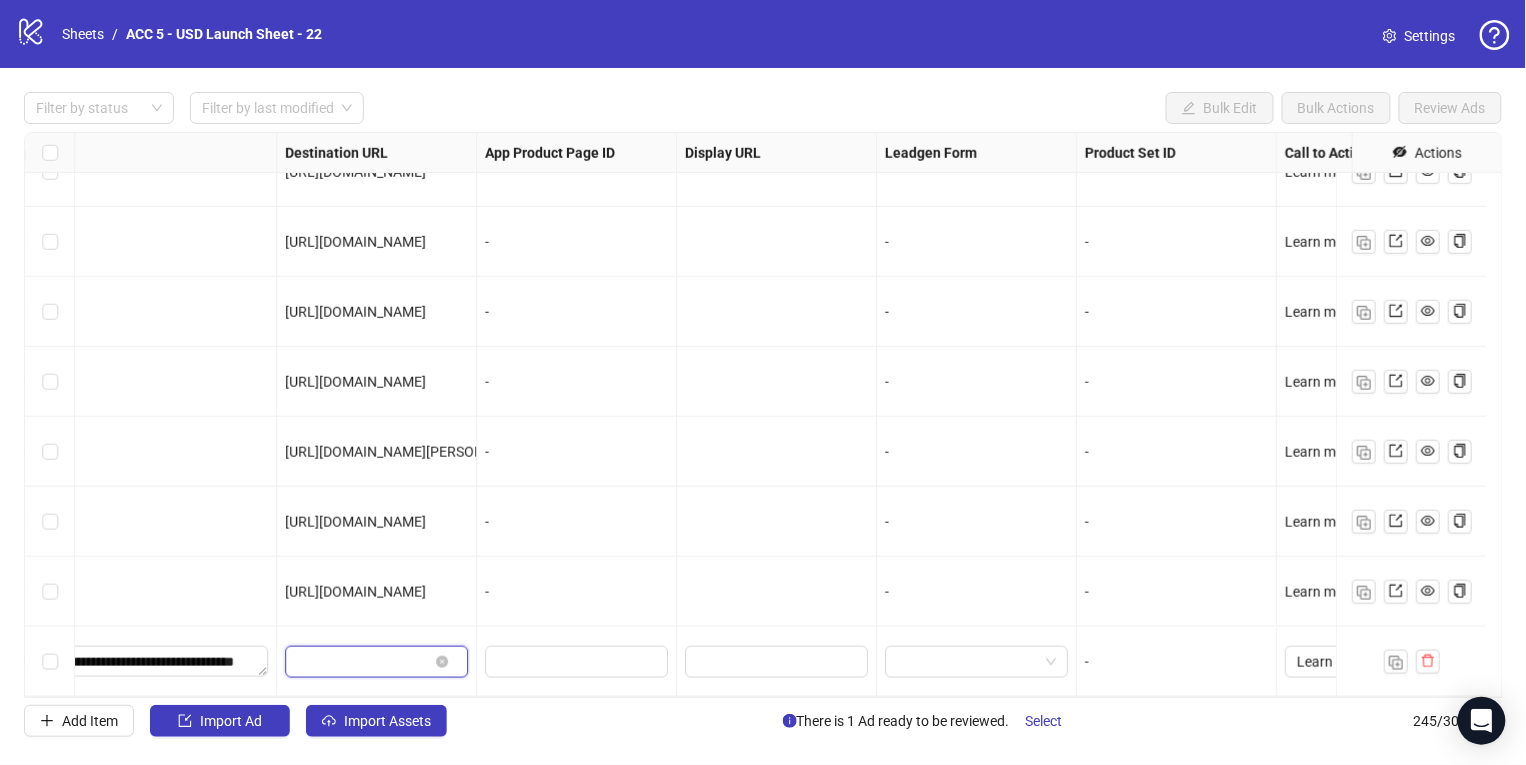 scroll, scrollTop: 0, scrollLeft: 0, axis: both 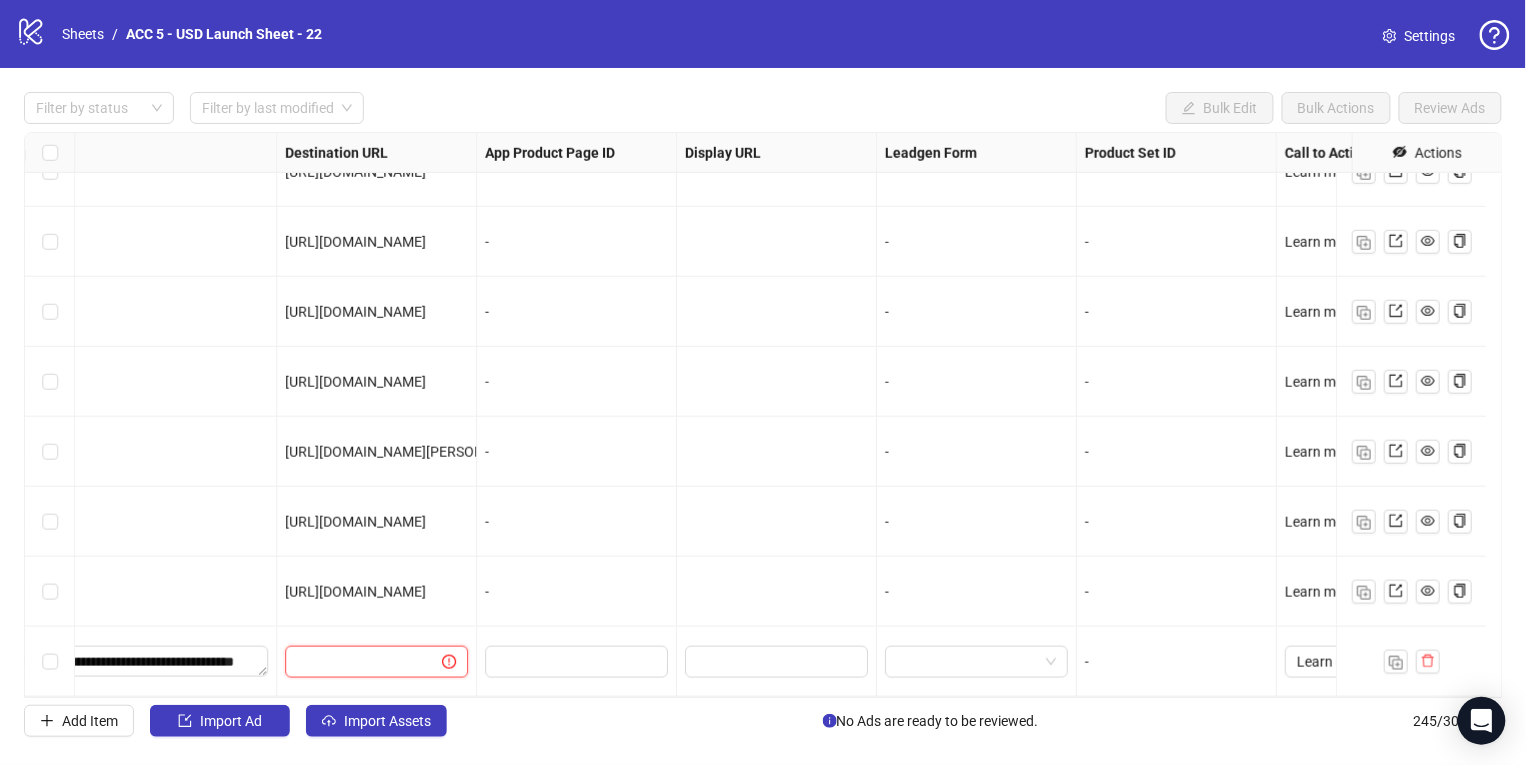 click at bounding box center [355, 662] 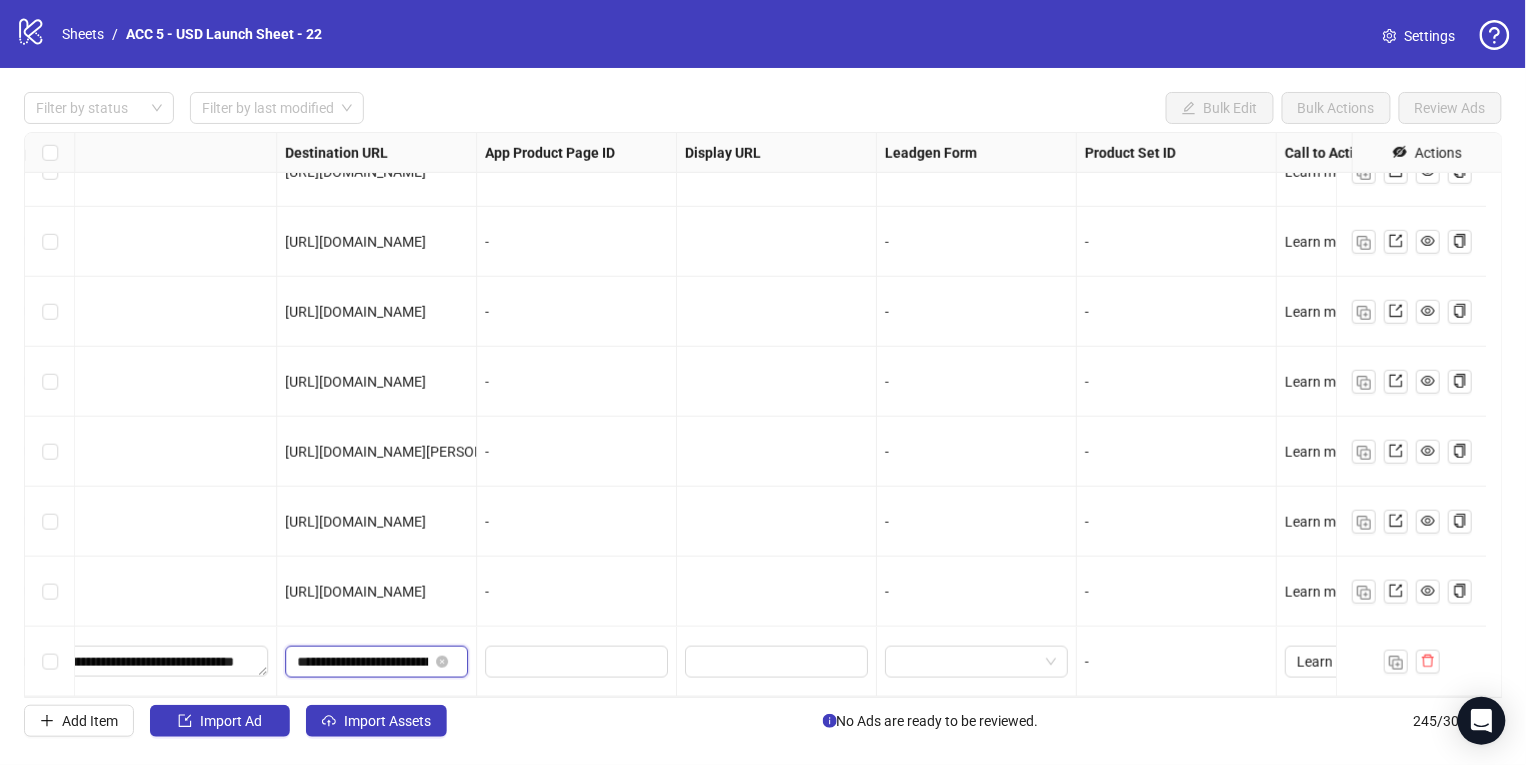 scroll, scrollTop: 0, scrollLeft: 353, axis: horizontal 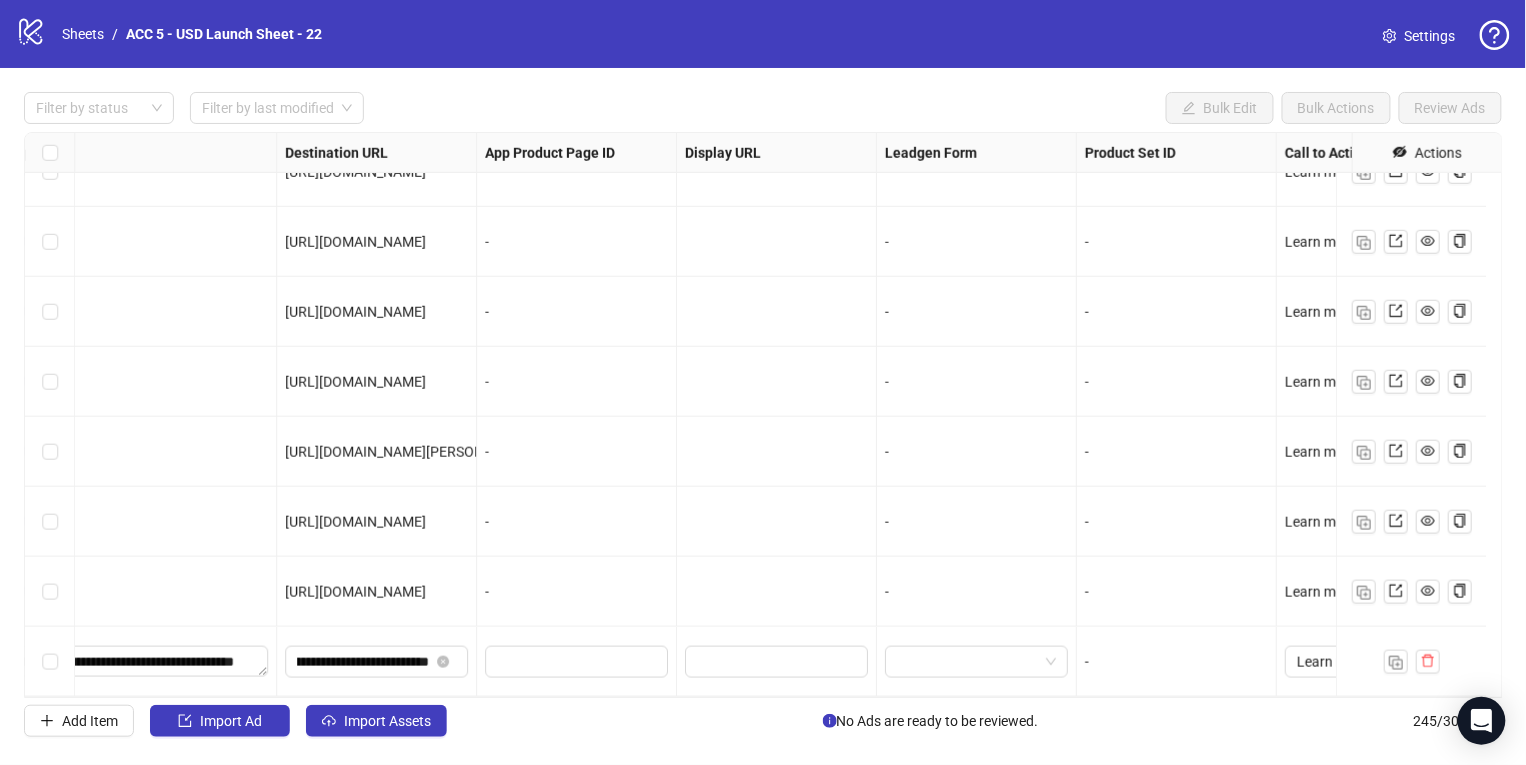 click on "-" at bounding box center (577, 592) 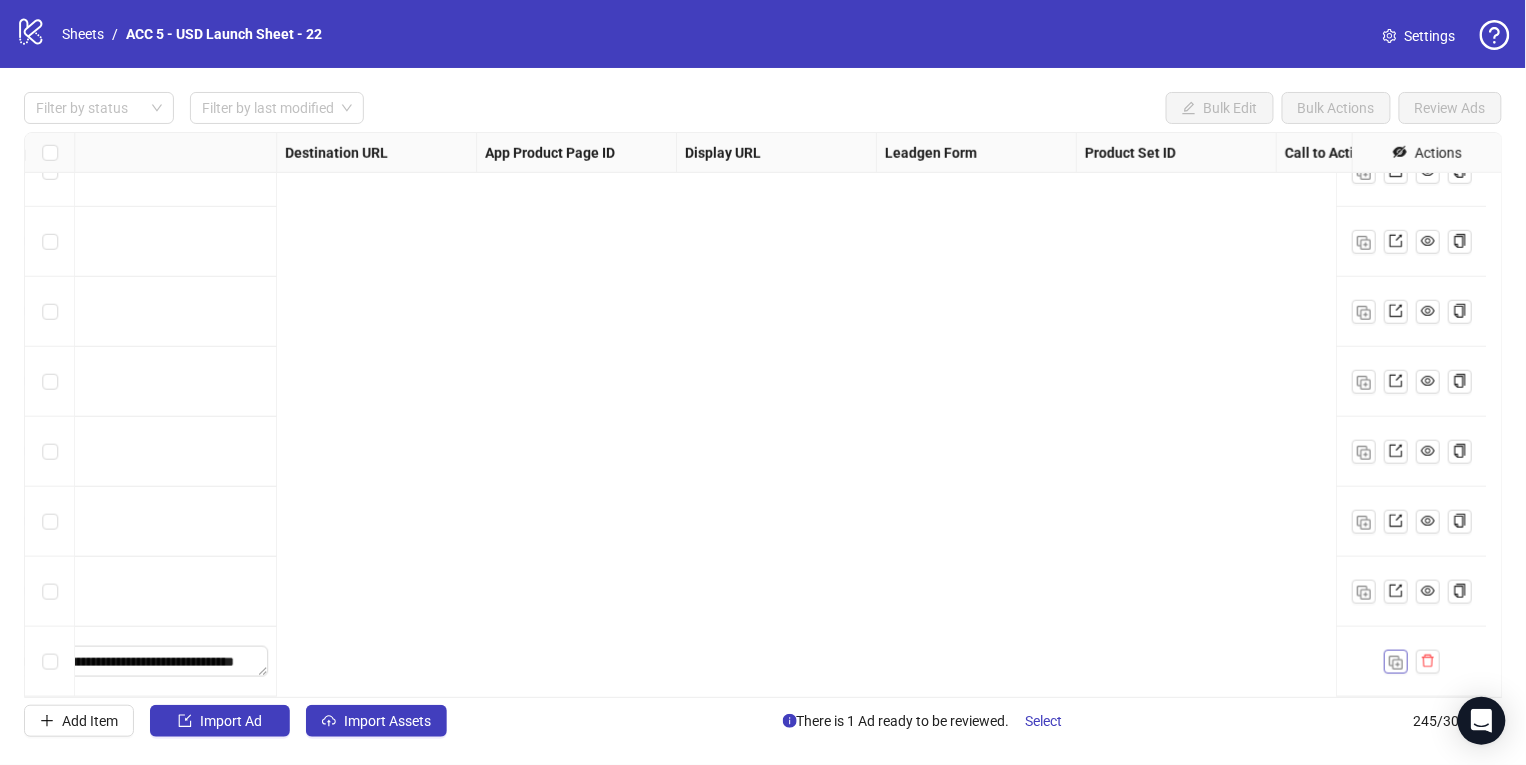 click at bounding box center [1396, 662] 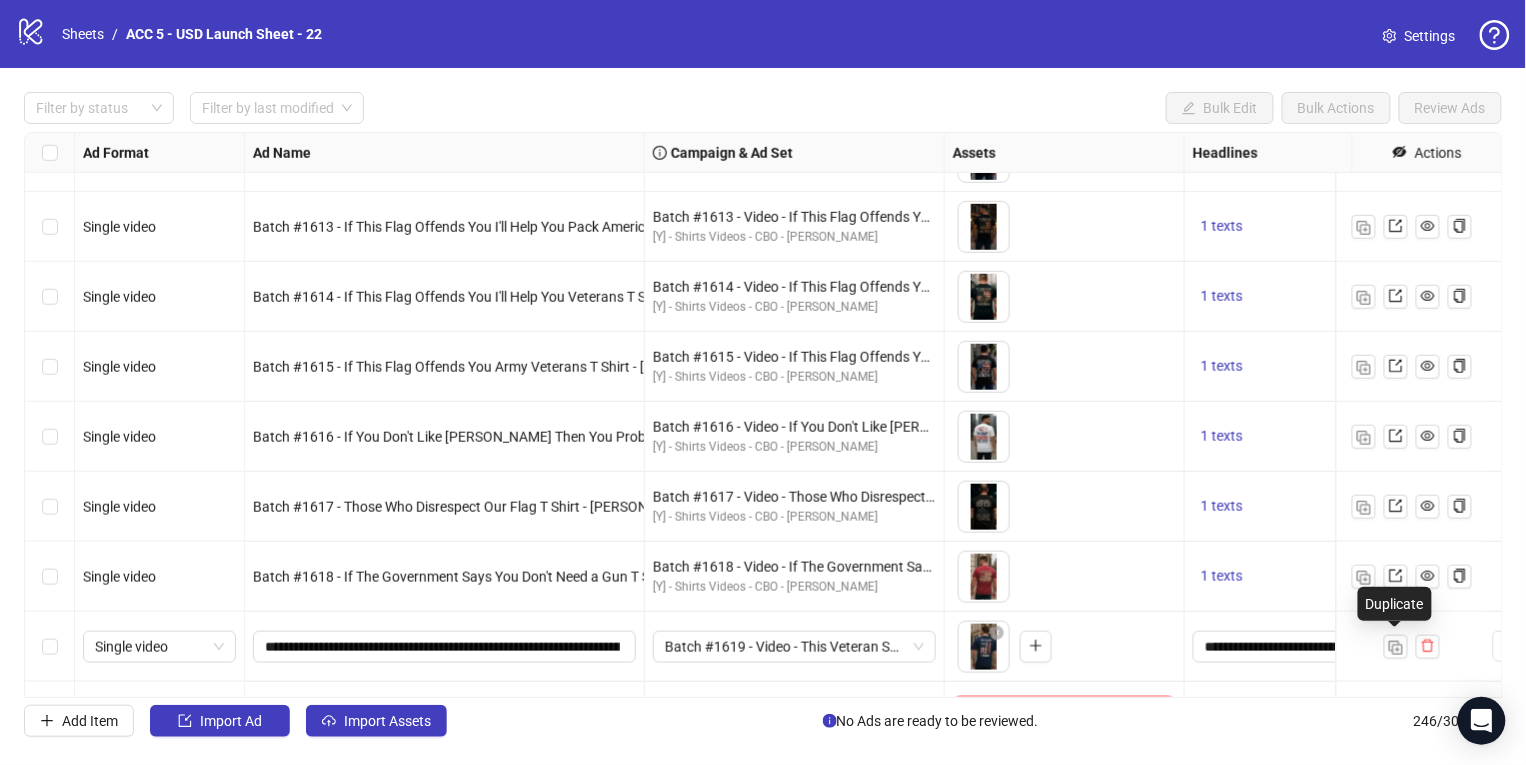 scroll, scrollTop: 16641, scrollLeft: 107, axis: both 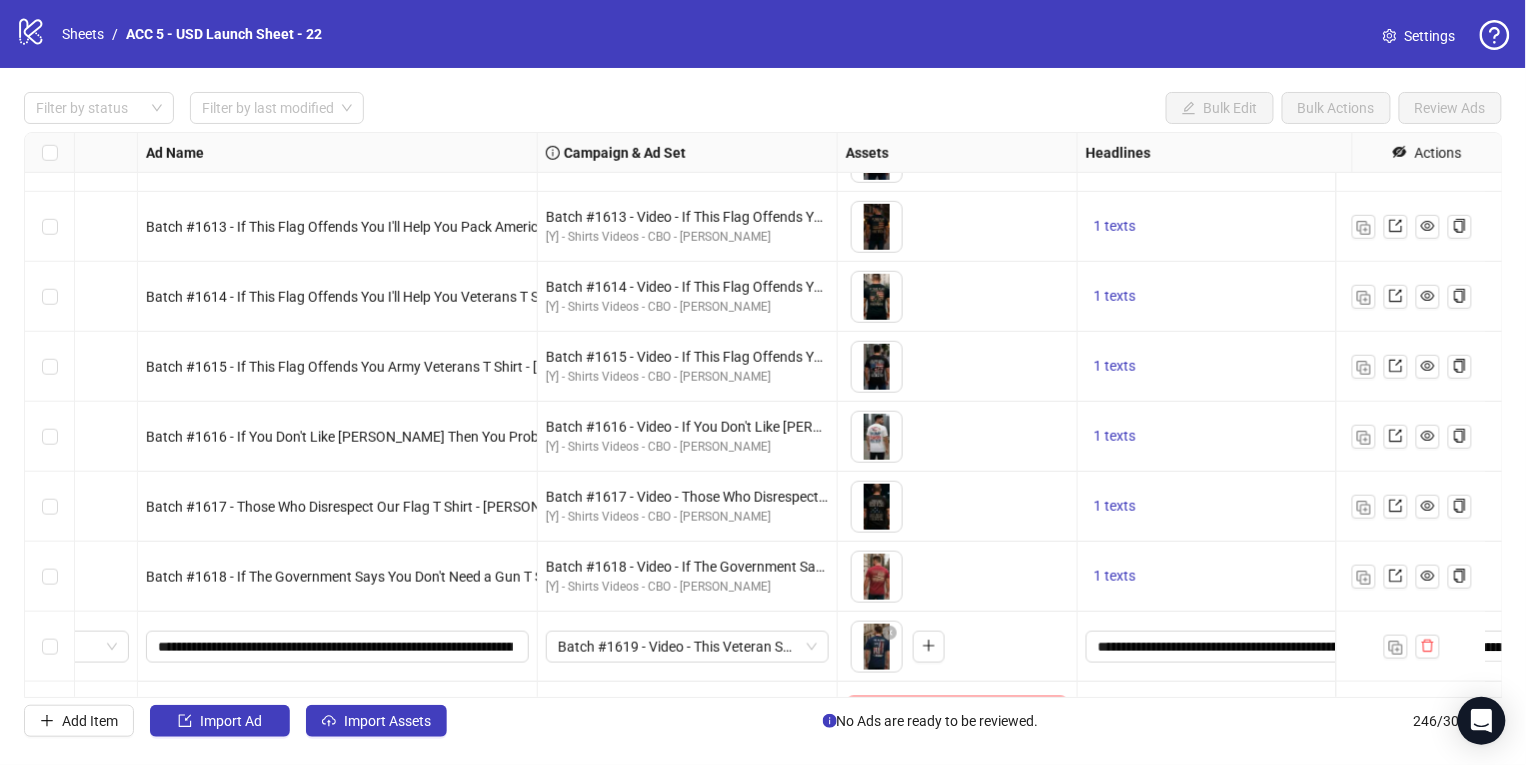 click at bounding box center [50, 647] 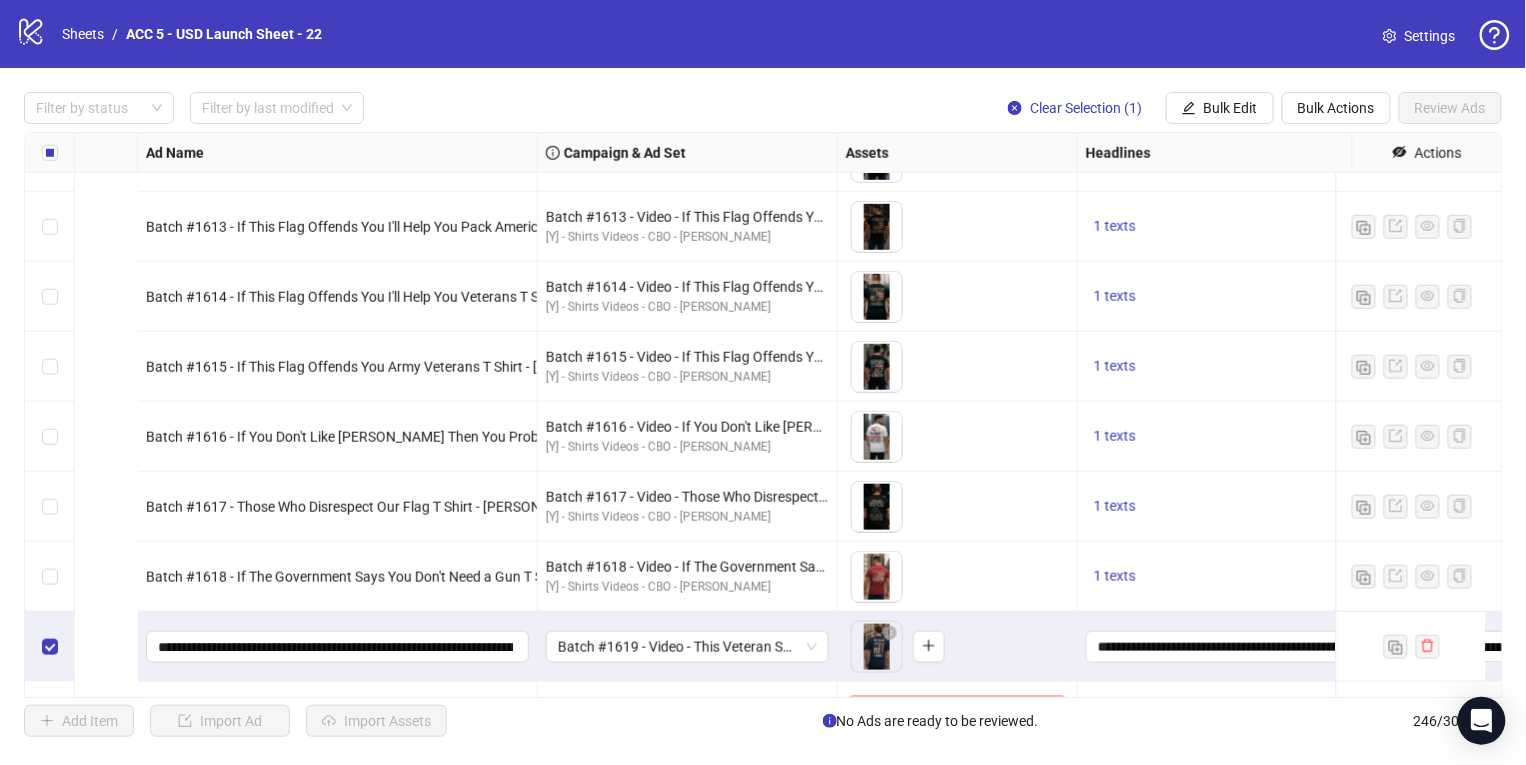 scroll, scrollTop: 16711, scrollLeft: 1642, axis: both 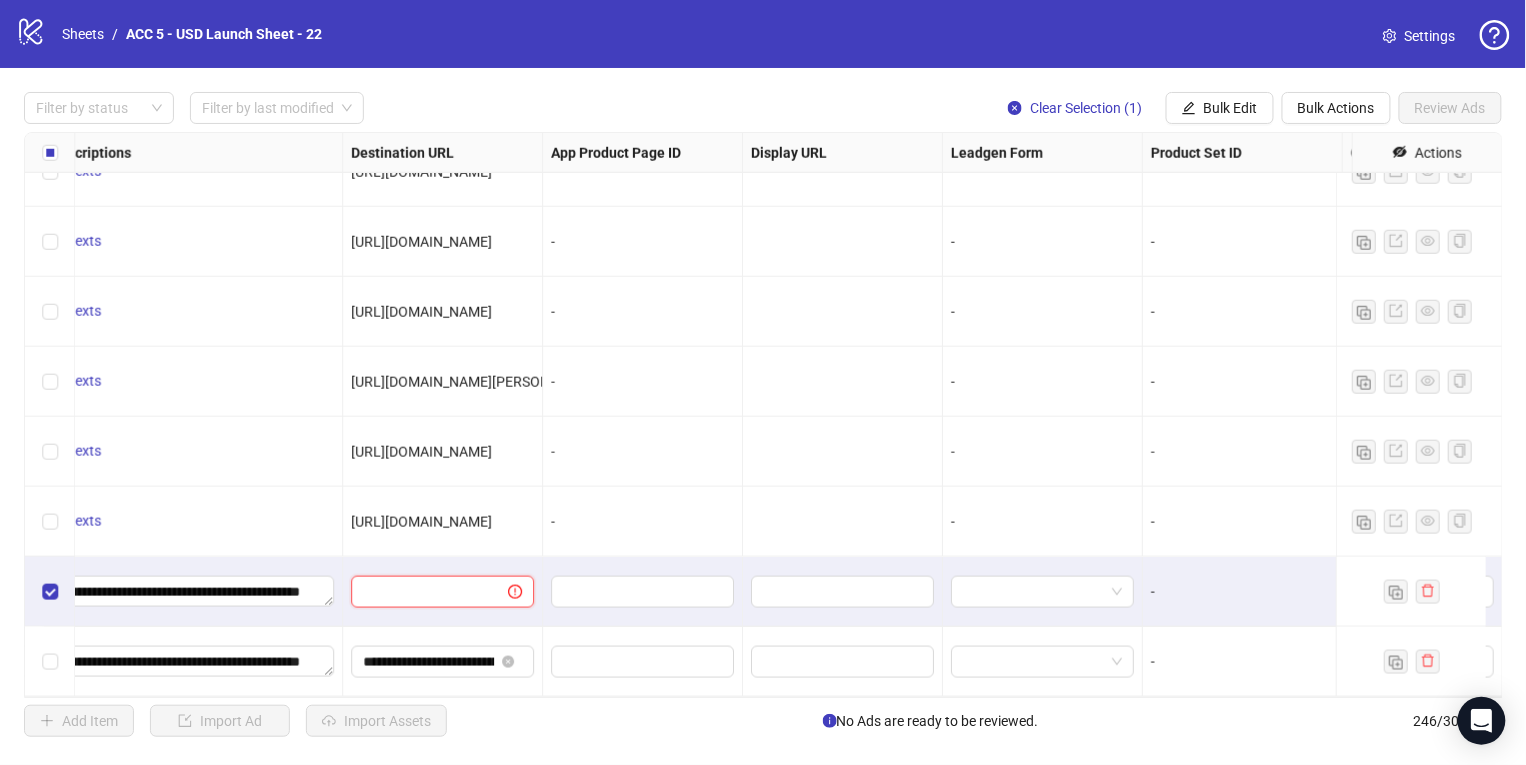 click at bounding box center (421, 592) 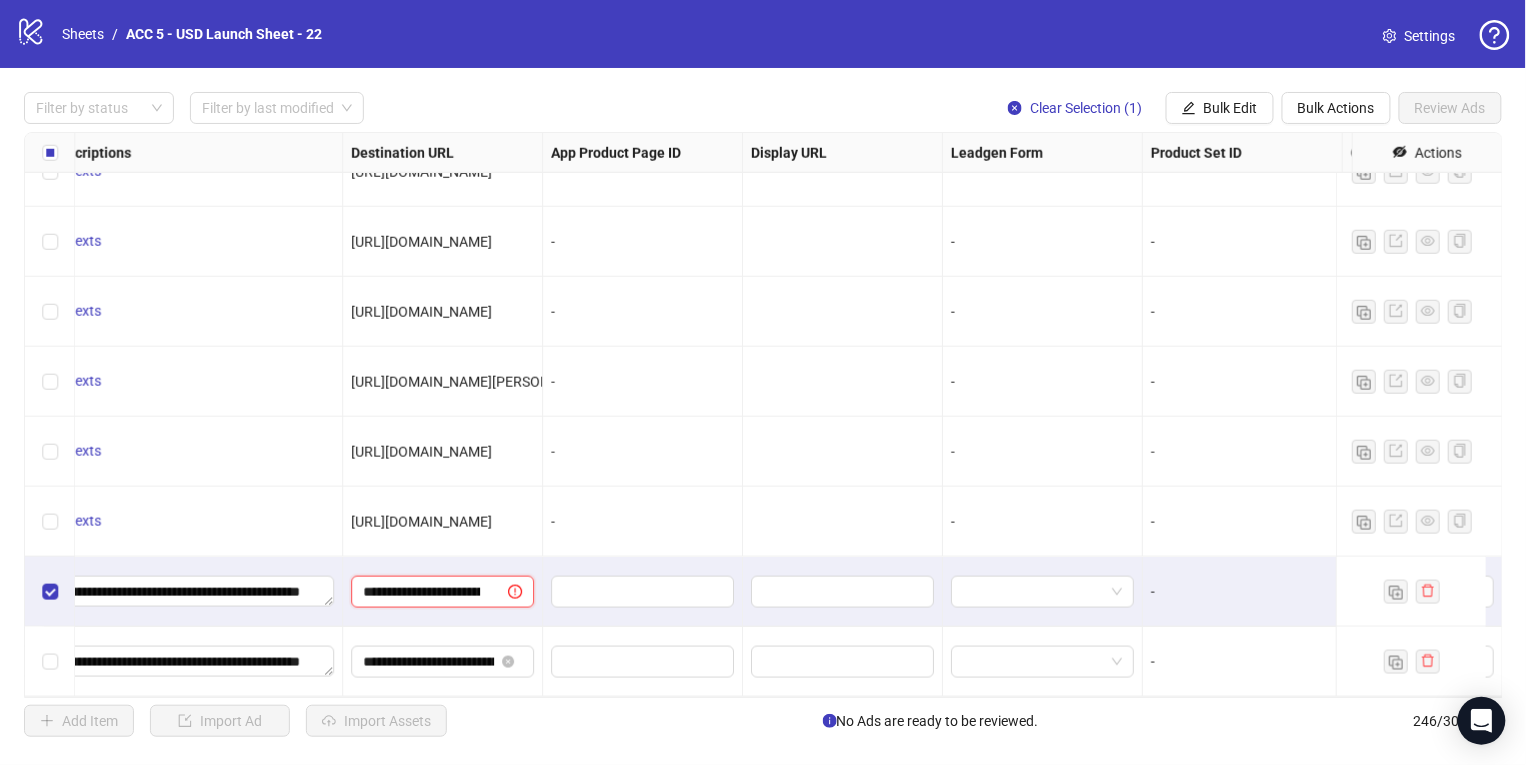 scroll, scrollTop: 0, scrollLeft: 353, axis: horizontal 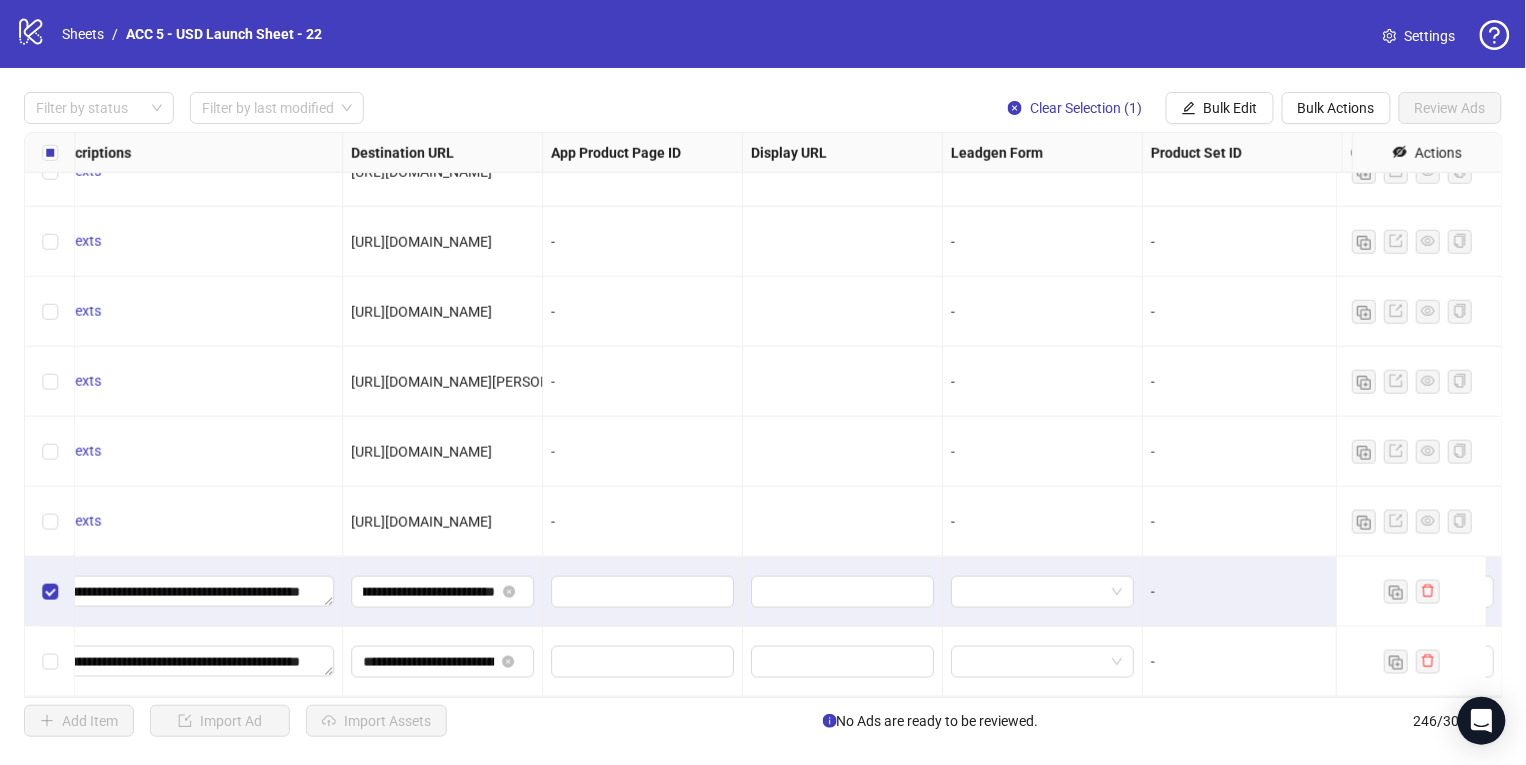 click at bounding box center [843, 452] 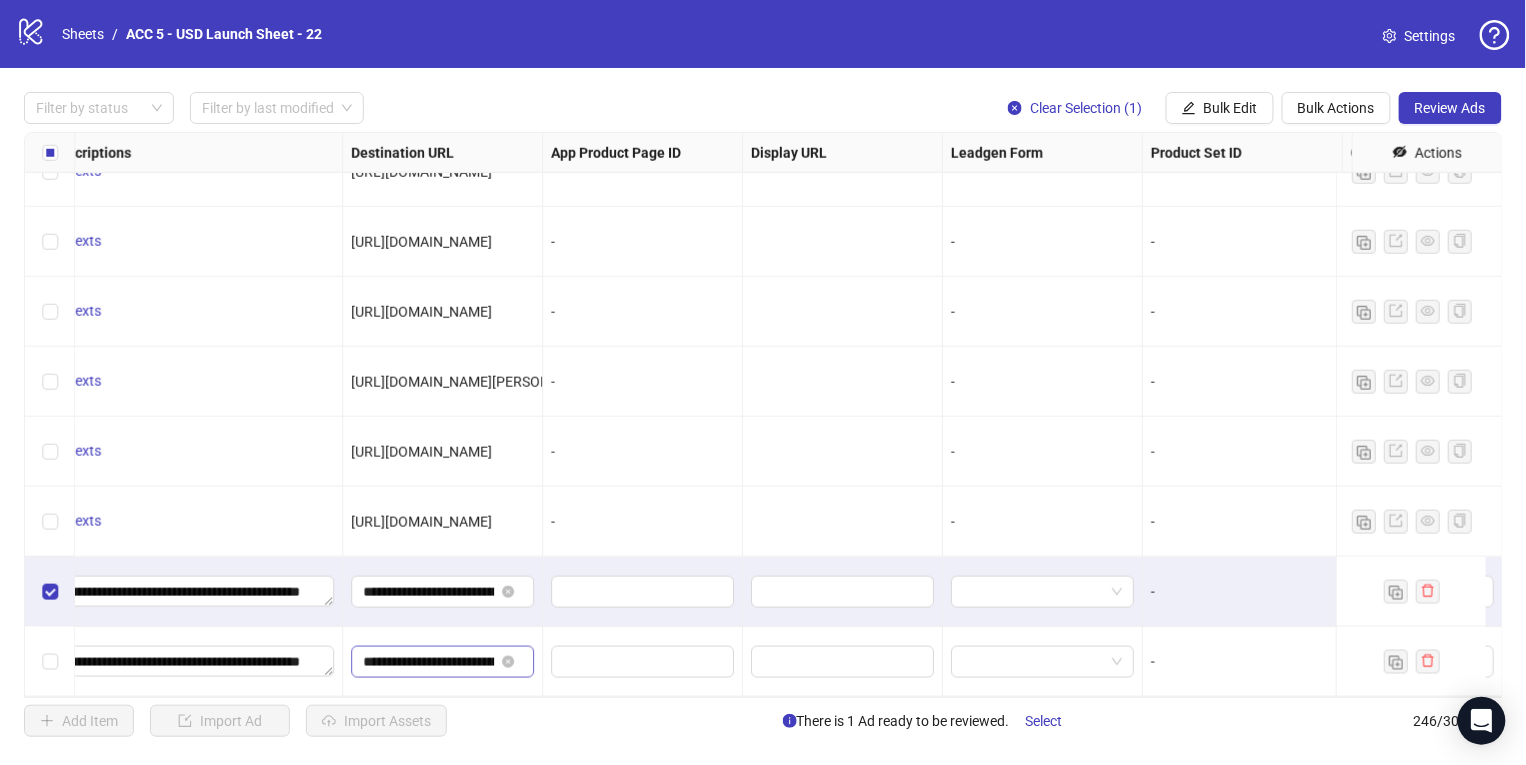 click 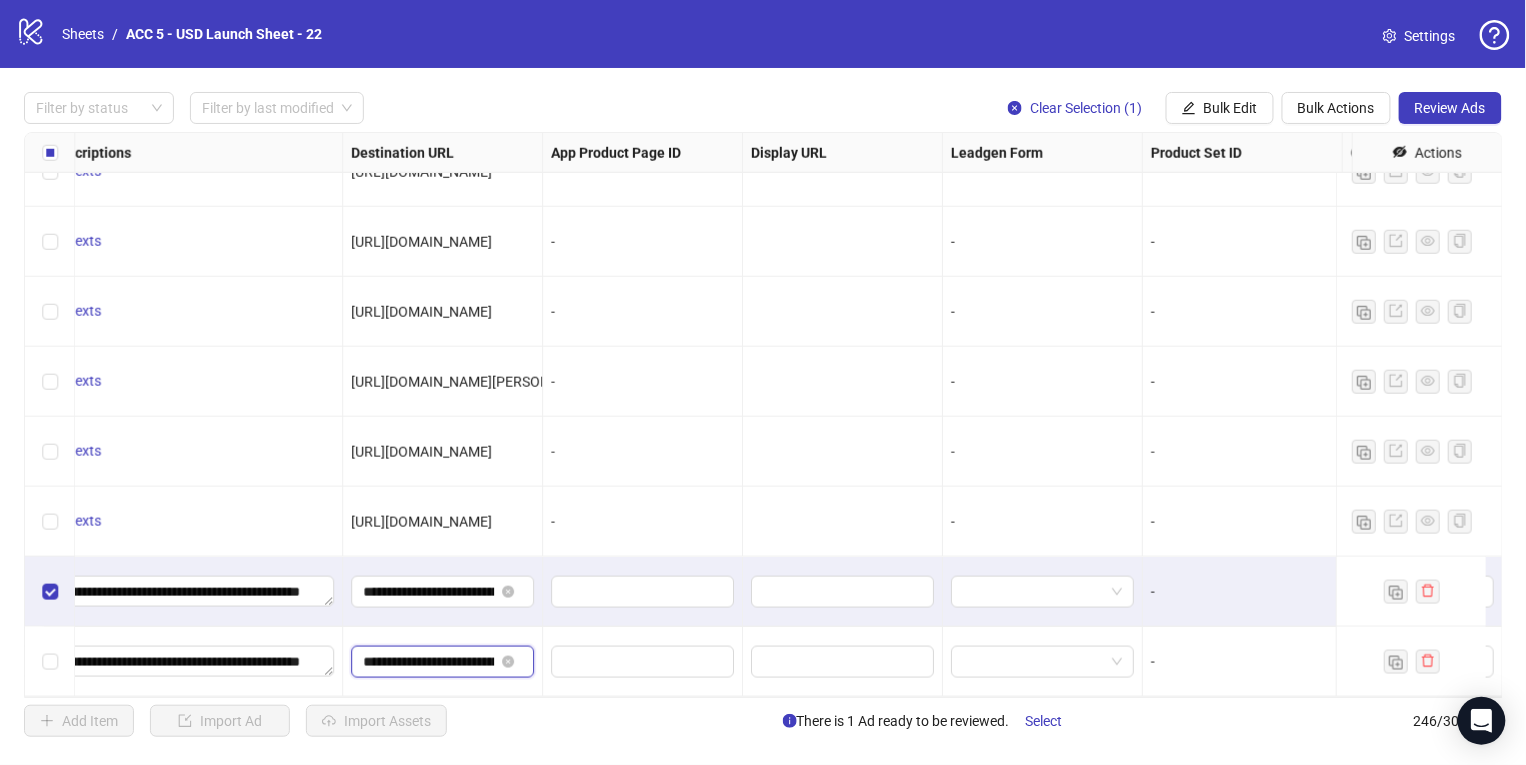 type 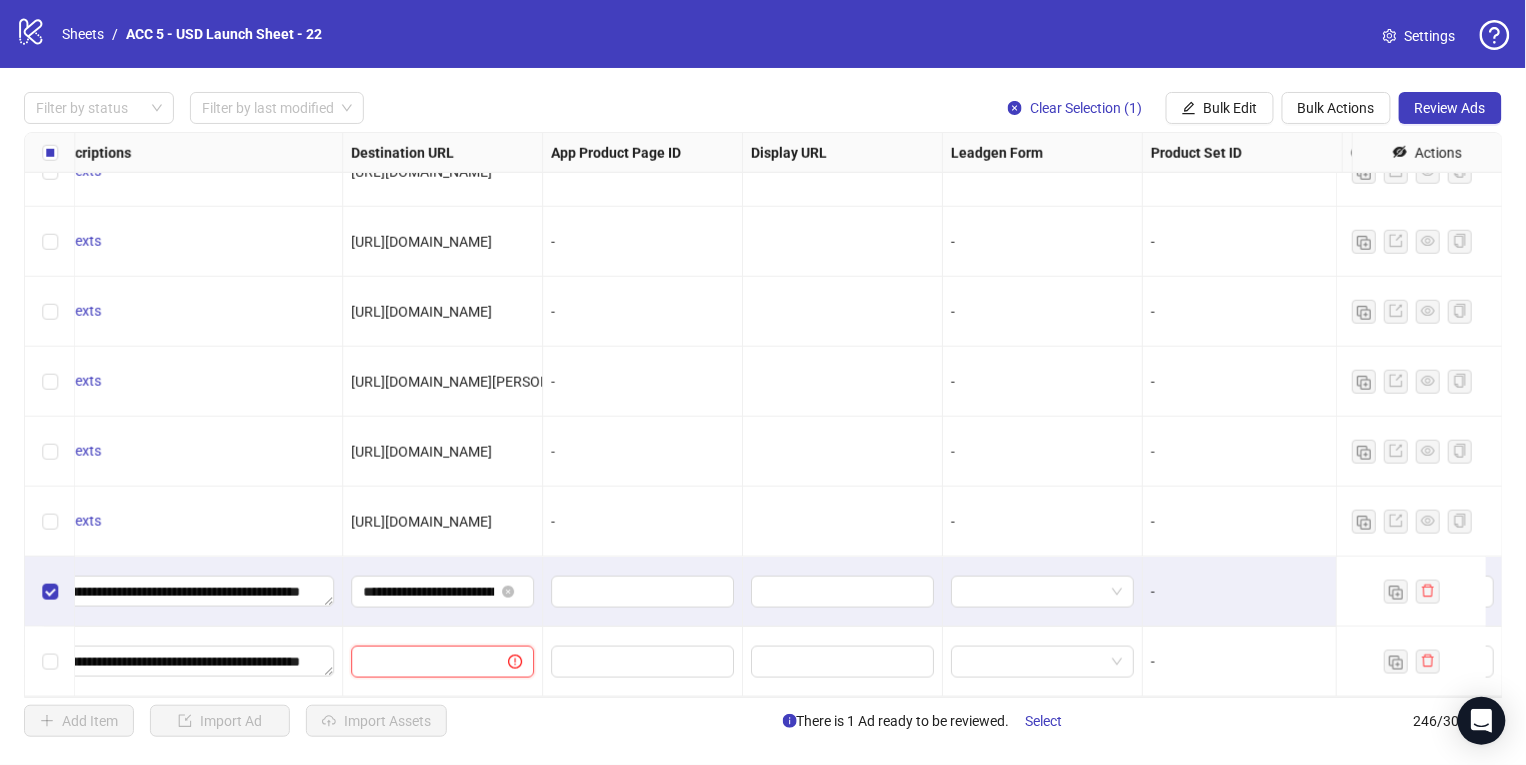 scroll, scrollTop: 0, scrollLeft: 0, axis: both 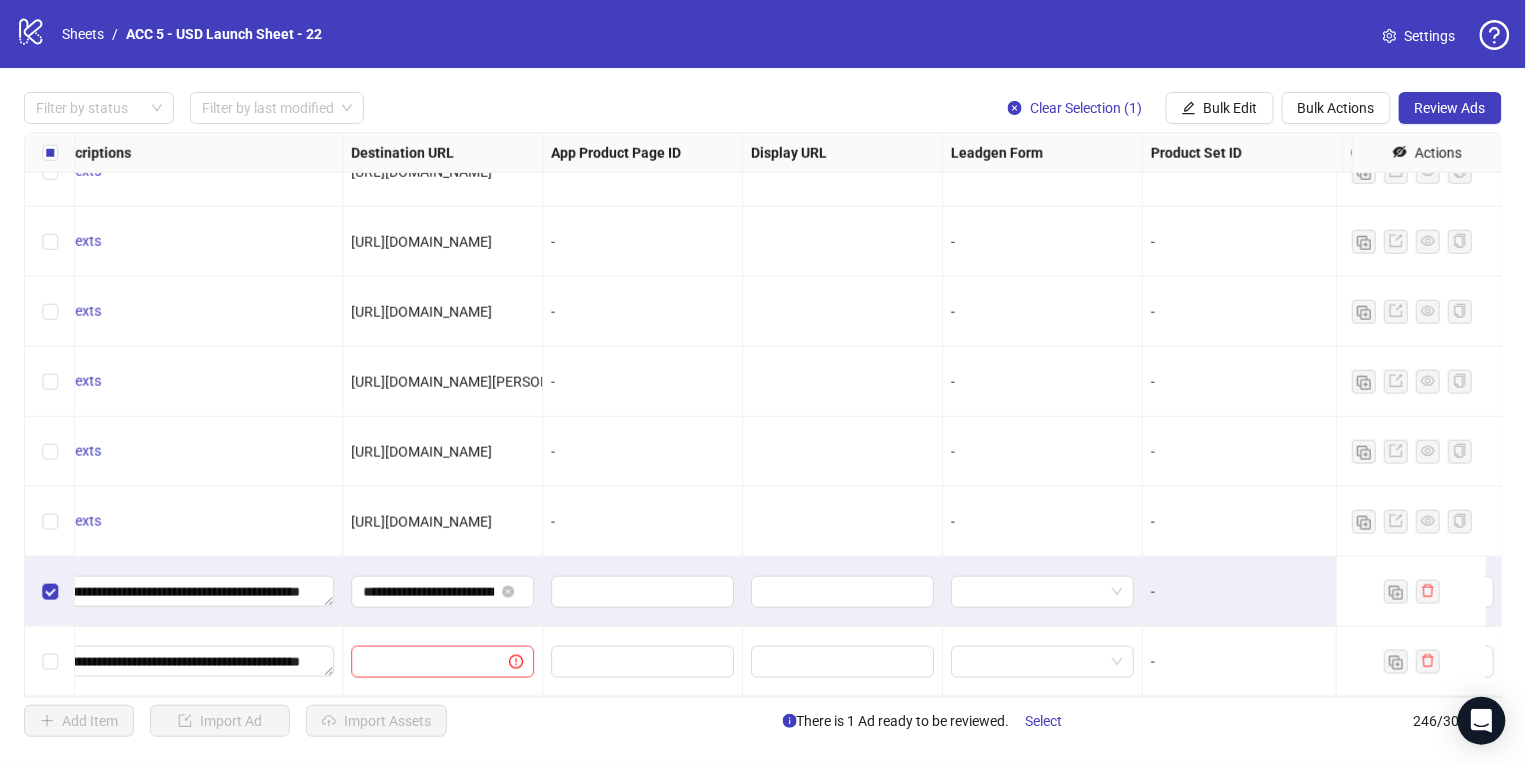 click on "-" at bounding box center [643, 522] 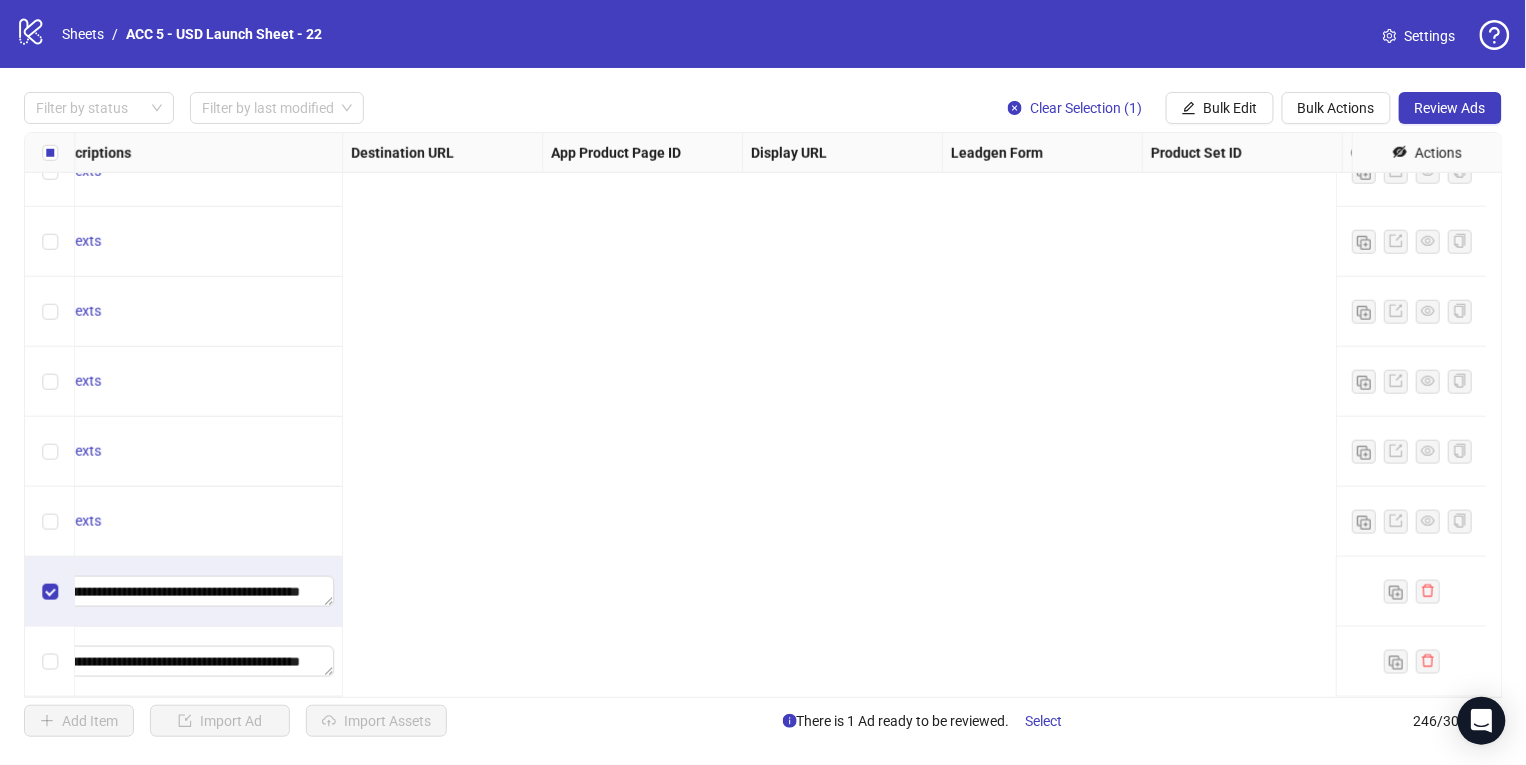 scroll, scrollTop: 16711, scrollLeft: 0, axis: vertical 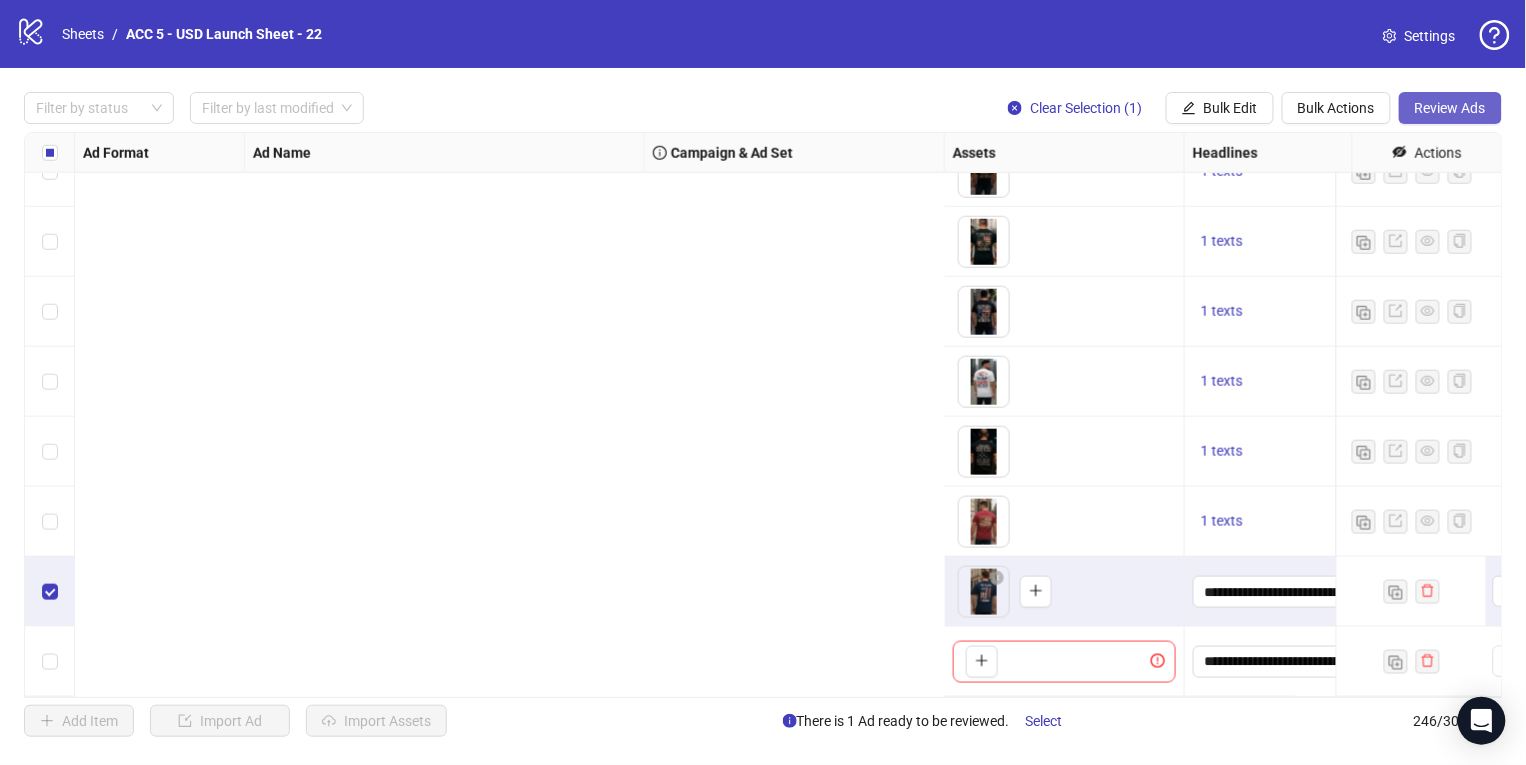 click on "Review Ads" at bounding box center [1450, 108] 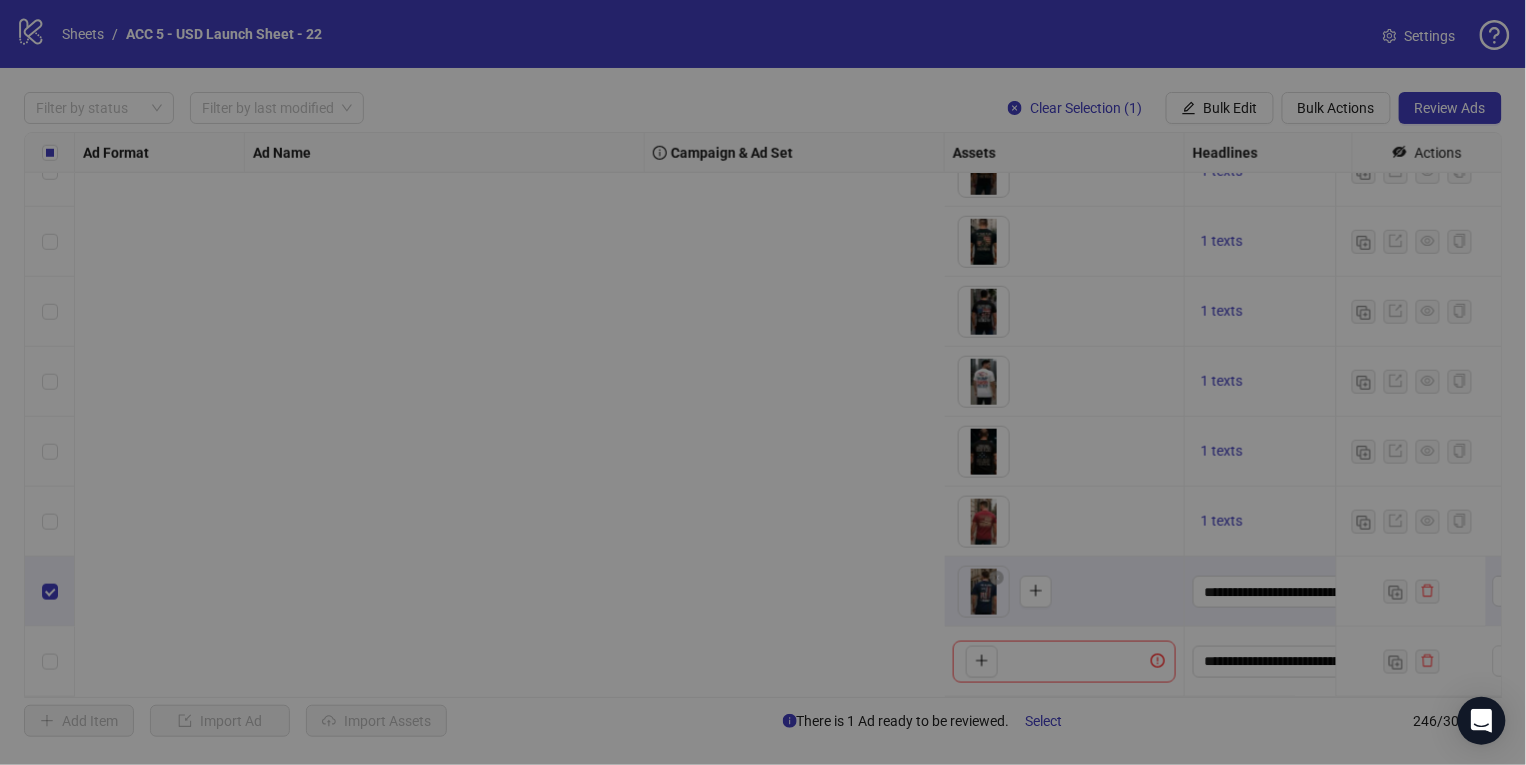 scroll, scrollTop: 16711, scrollLeft: 1364, axis: both 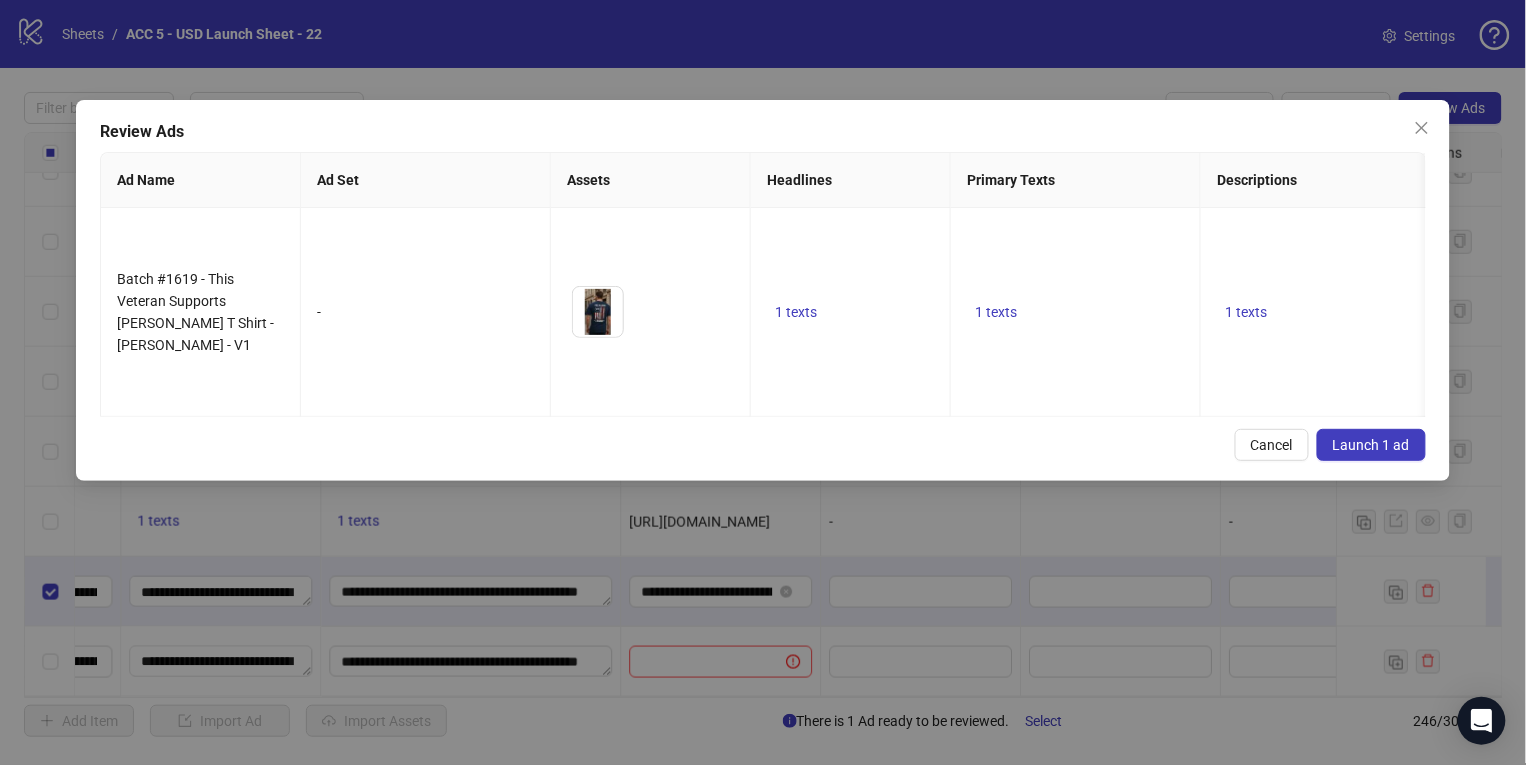 click on "Review Ads Ad Name Ad Set Assets Headlines Primary Texts Descriptions Destination URL Display URL Call to Action Facebook Page Product Set ID Leadgen Form Instagram User Status Pixel URL Parameters                                 Batch #1619 - This Veteran Supports [PERSON_NAME] T Shirt - [PERSON_NAME] - V1 -
To pick up a draggable item, press the space bar.
While dragging, use the arrow keys to move the item.
Press space again to drop the item in its new position, or press escape to cancel.
1 texts 1 texts 1 texts [URL][DOMAIN_NAME][PERSON_NAME] Learn more United Patriot - Use Facebook Page ACTIVE UP 2 utm_source=facebook&utm_medium=cpc&utm_content={{[DOMAIN_NAME]}}&utm_campaign={{[DOMAIN_NAME]}}&utm_term={{[DOMAIN_NAME]}}&utm_id={{[DOMAIN_NAME]}}&ad_id={{[DOMAIN_NAME]}}&adset_id={{[DOMAIN_NAME]}}&placement={{placement}}&site_source_name={{site_source_name}} Cancel Launch 1 ad" at bounding box center [762, 290] 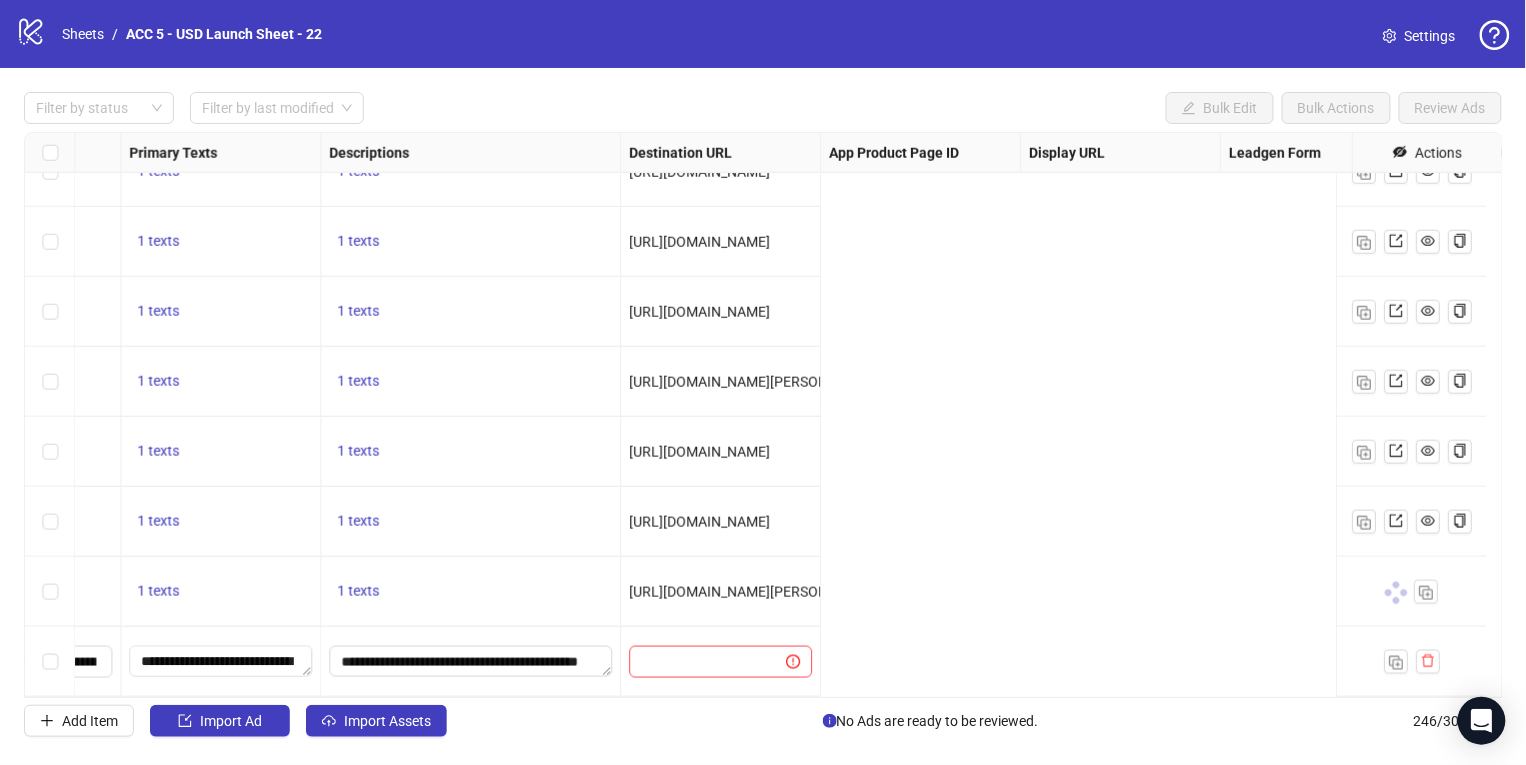 scroll, scrollTop: 16711, scrollLeft: 0, axis: vertical 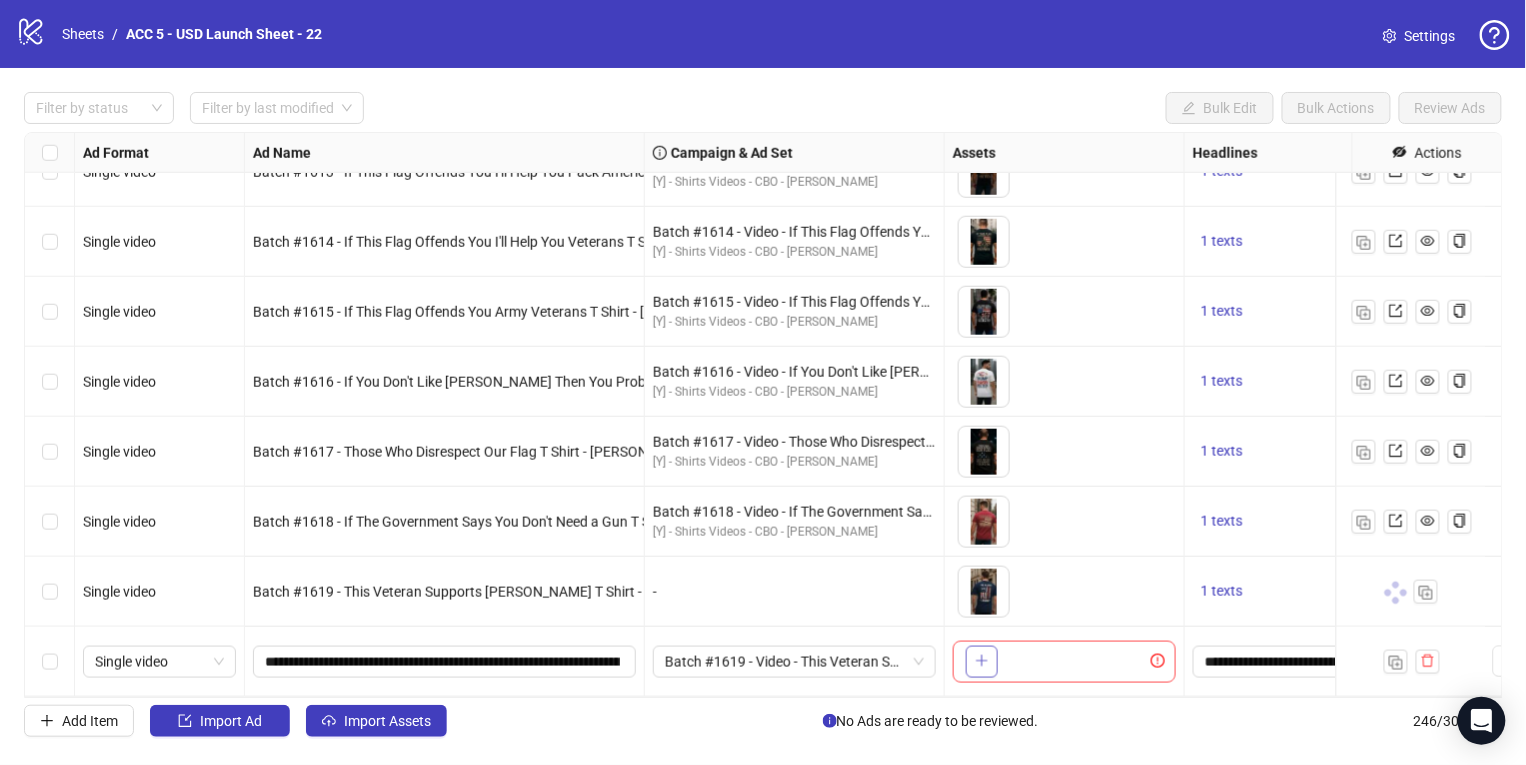 click at bounding box center [982, 662] 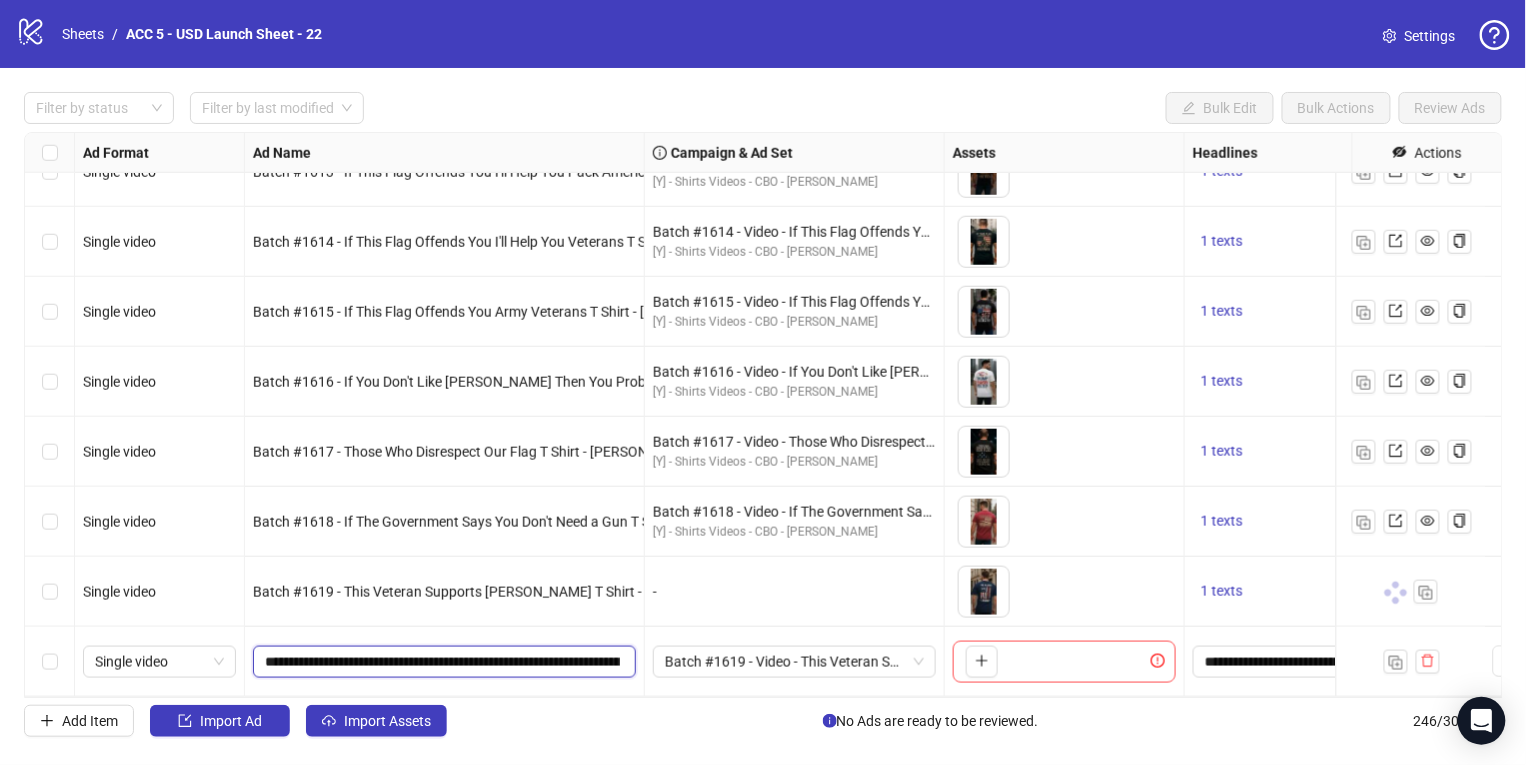 click on "**********" at bounding box center [442, 662] 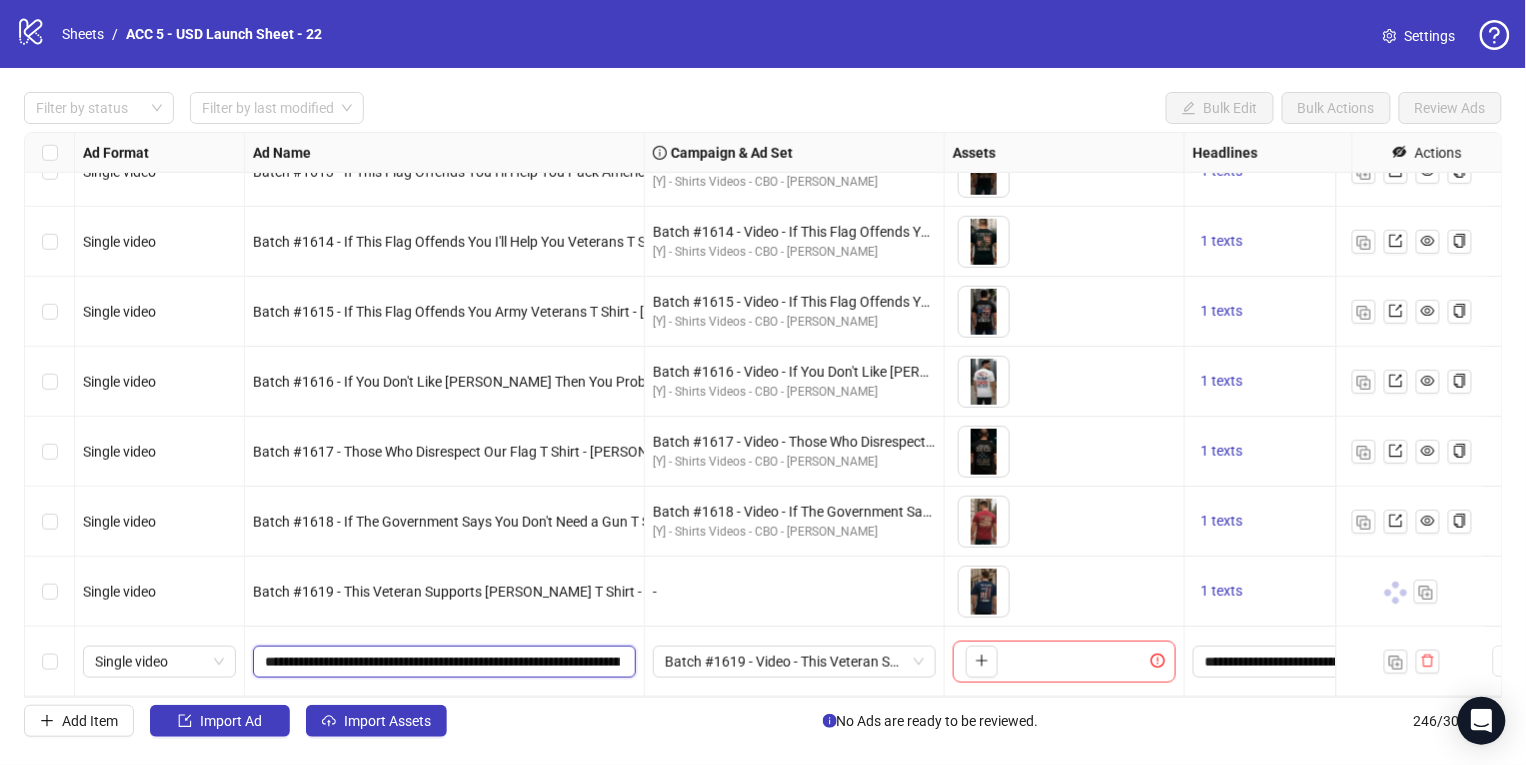 scroll, scrollTop: 0, scrollLeft: 183, axis: horizontal 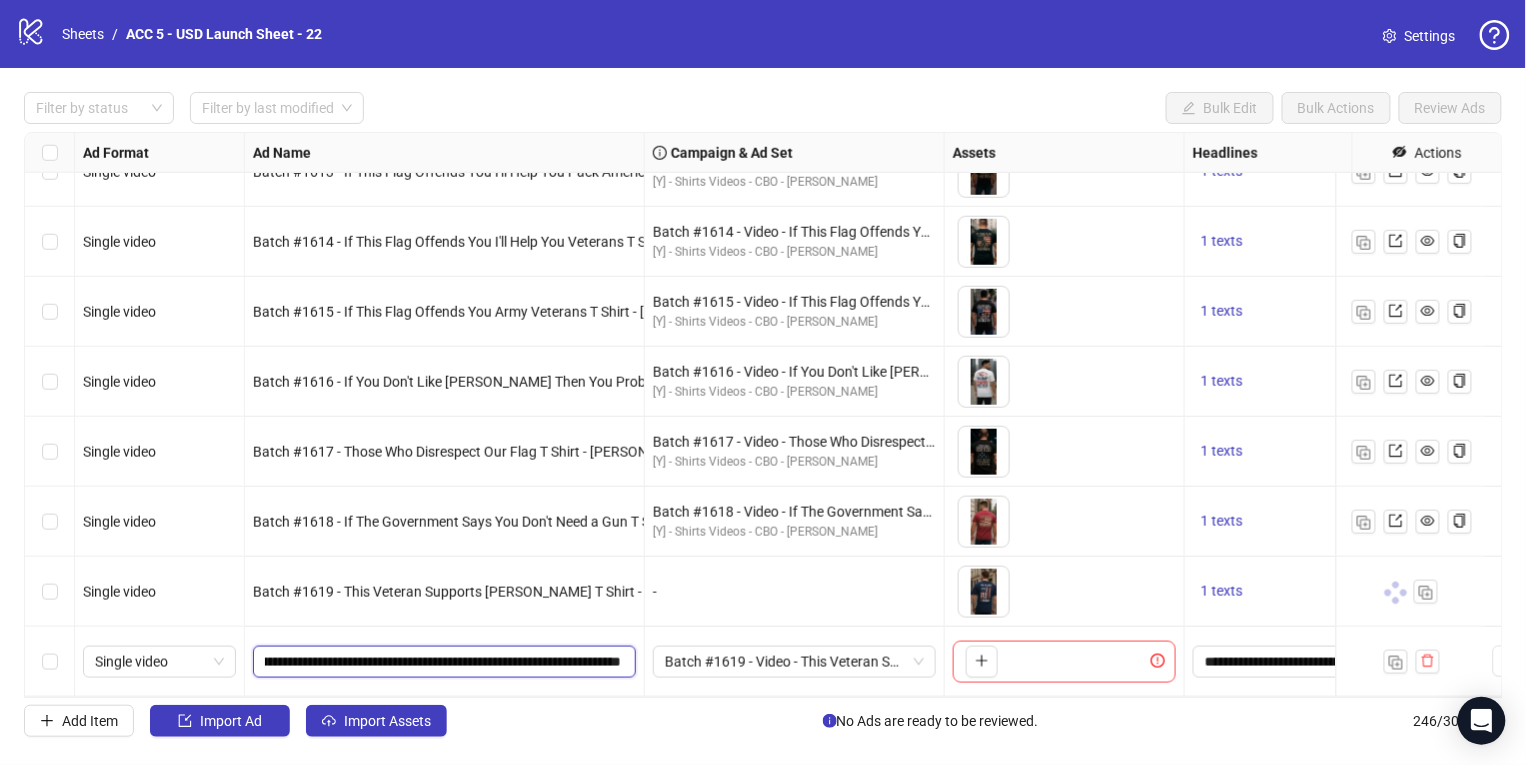 drag, startPoint x: 747, startPoint y: 682, endPoint x: 840, endPoint y: 705, distance: 95.80188 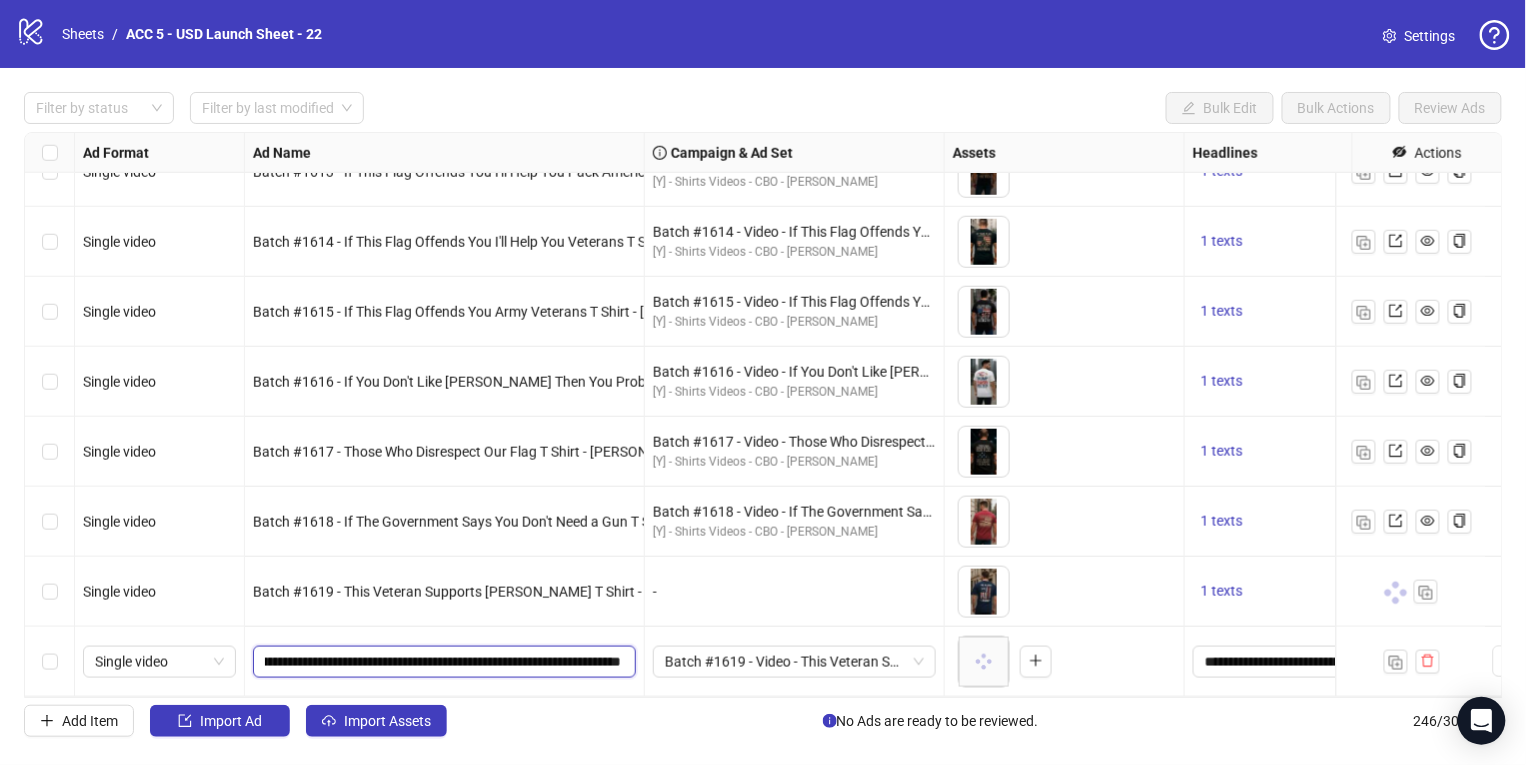 scroll, scrollTop: 0, scrollLeft: 0, axis: both 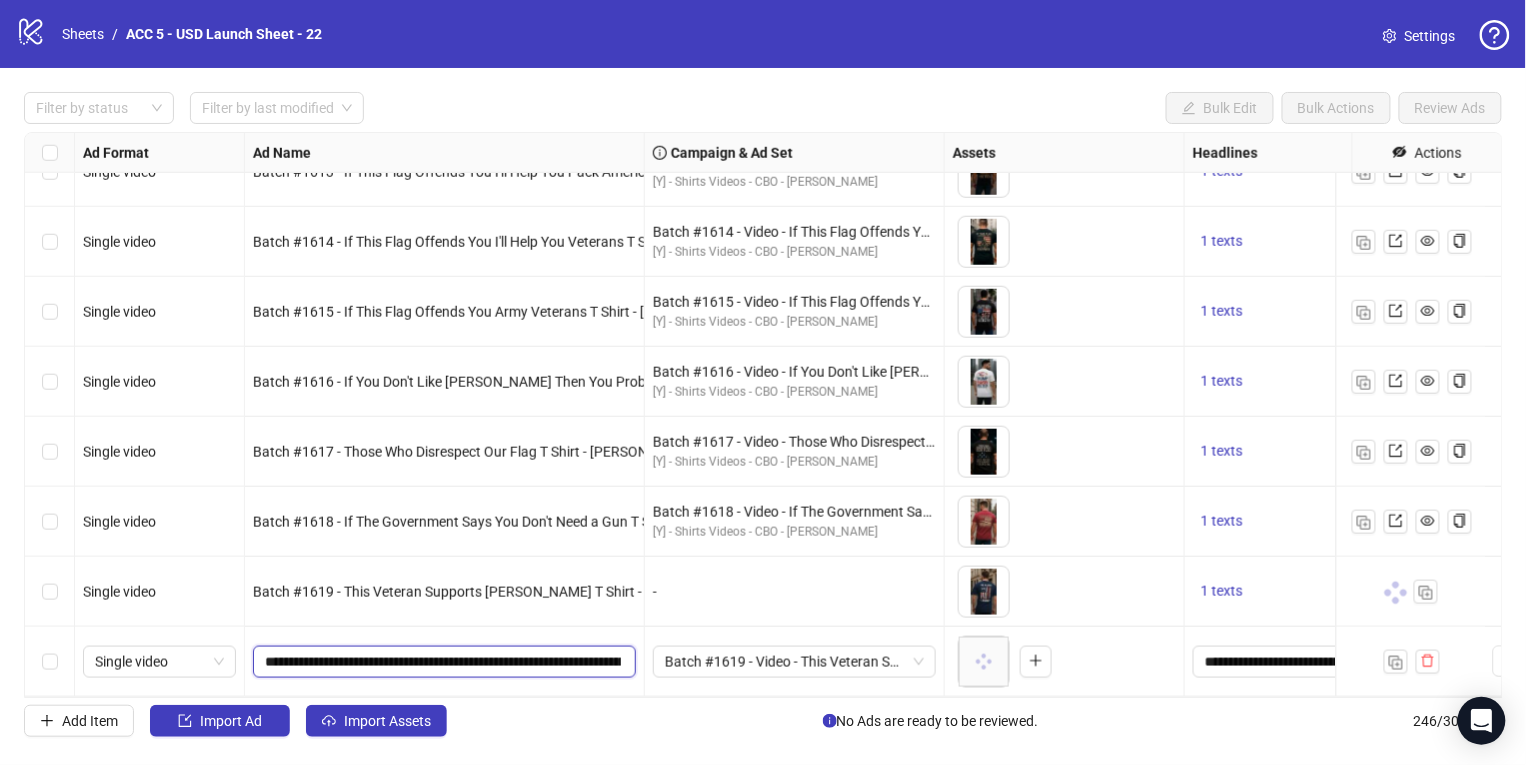 drag, startPoint x: 365, startPoint y: 641, endPoint x: 341, endPoint y: 638, distance: 24.186773 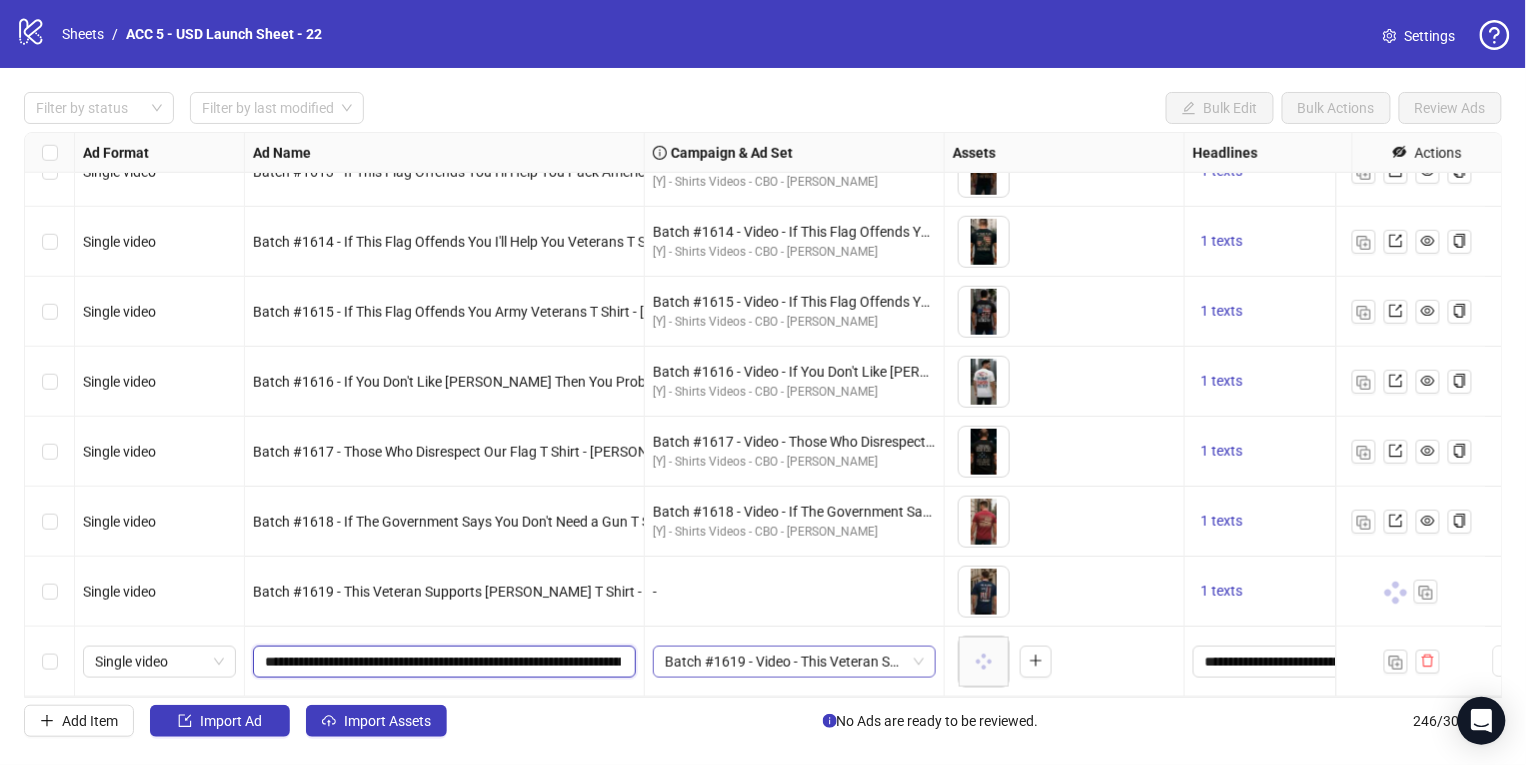 click on "Batch #1619 - Video - This Veteran Supports [PERSON_NAME] T Shirt - [PERSON_NAME] - [DATE]" at bounding box center [794, 662] 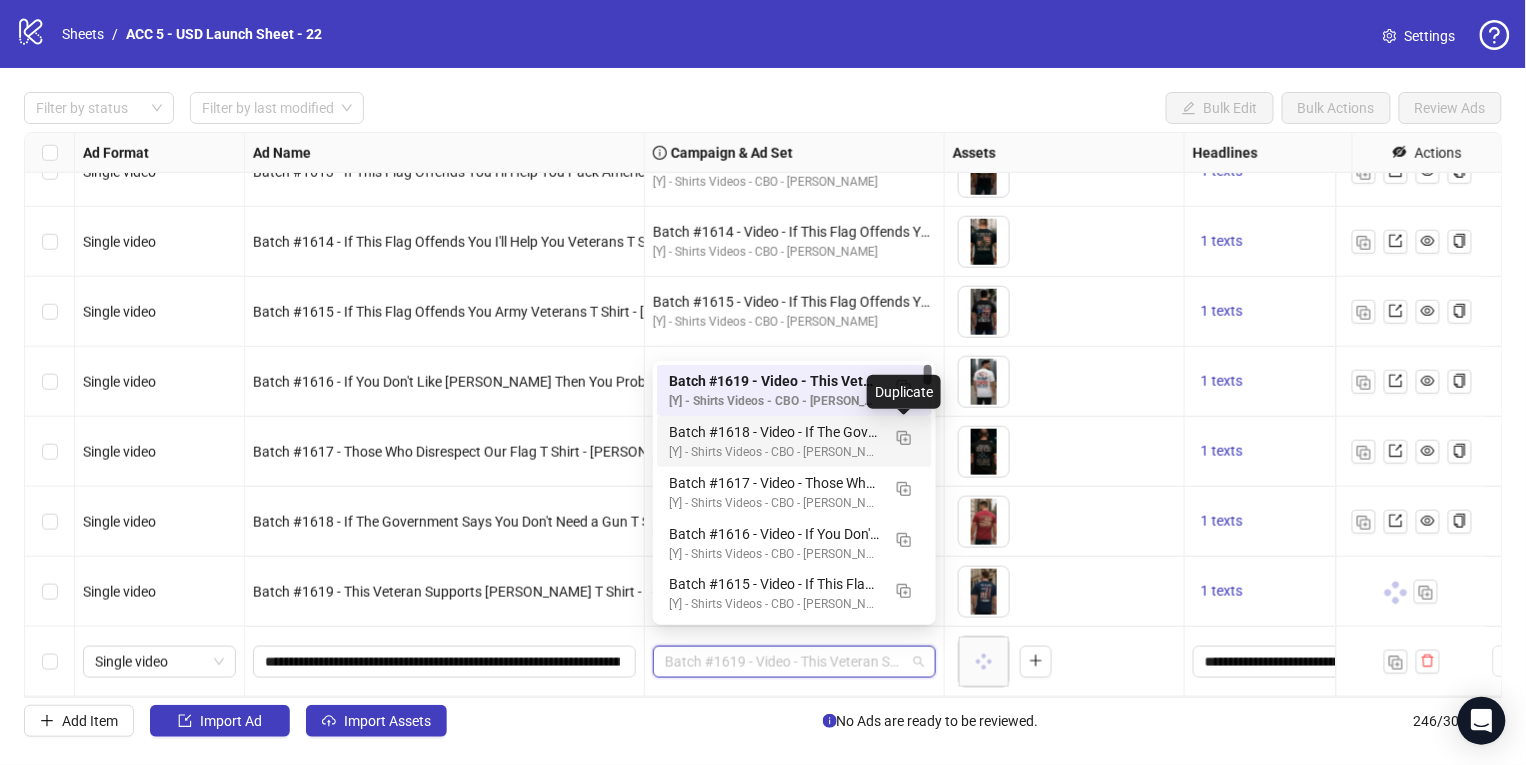 click on "Duplicate" at bounding box center [904, 392] 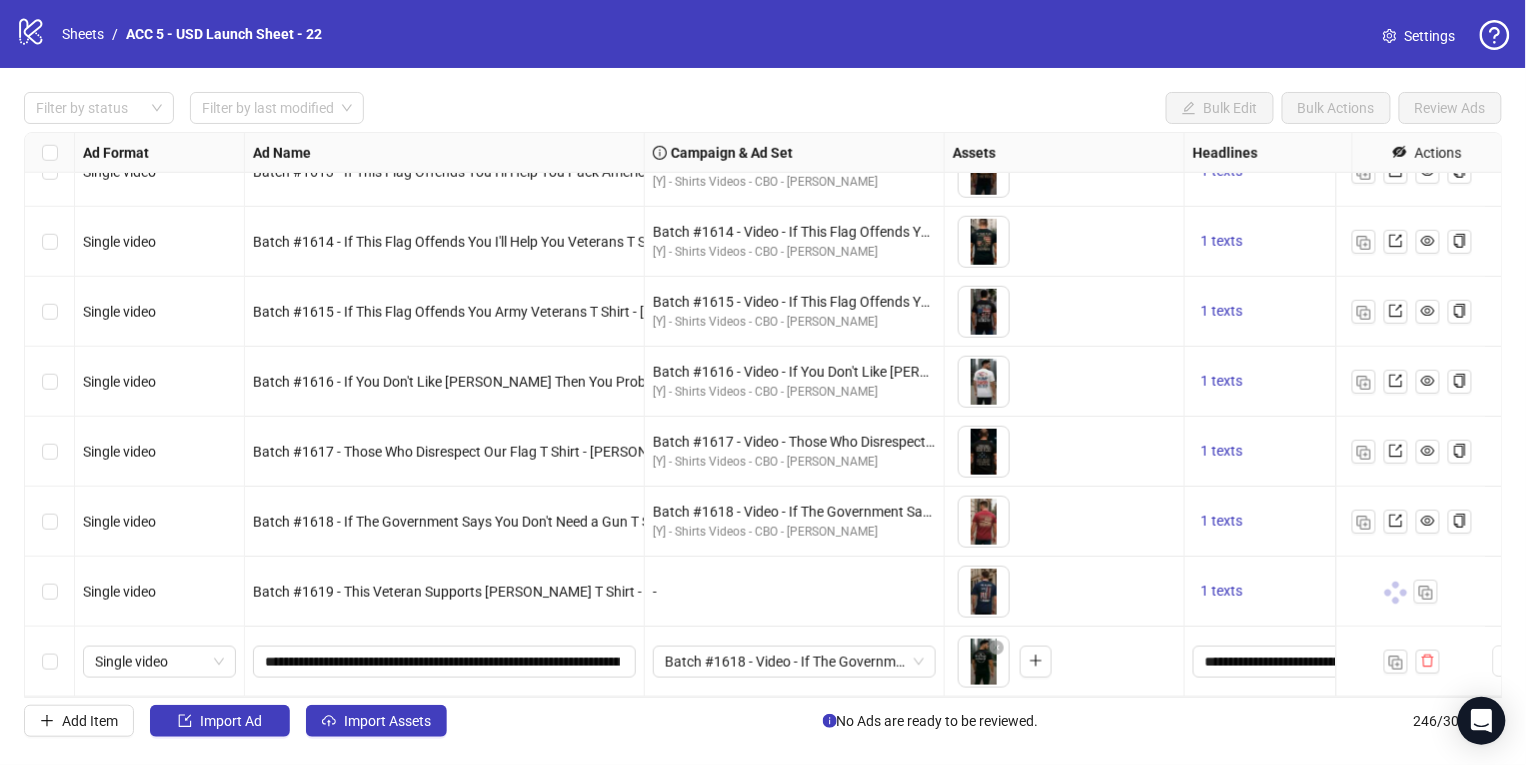 click on "Batch #1618 - Video - If The Government Says You Don't Need a Gun T Shirt - [PERSON_NAME] - [DATE]" at bounding box center [794, 662] 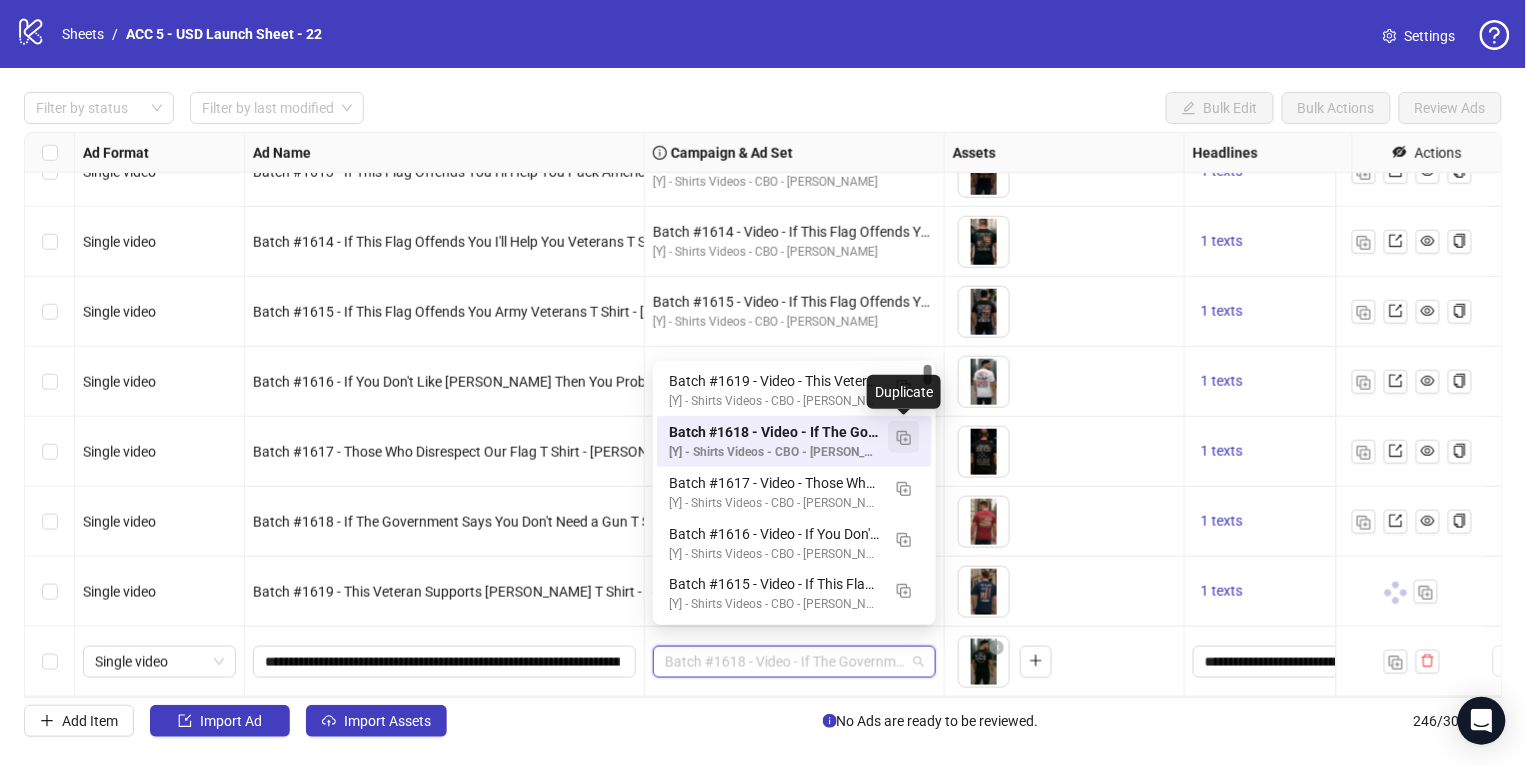 click at bounding box center (904, 438) 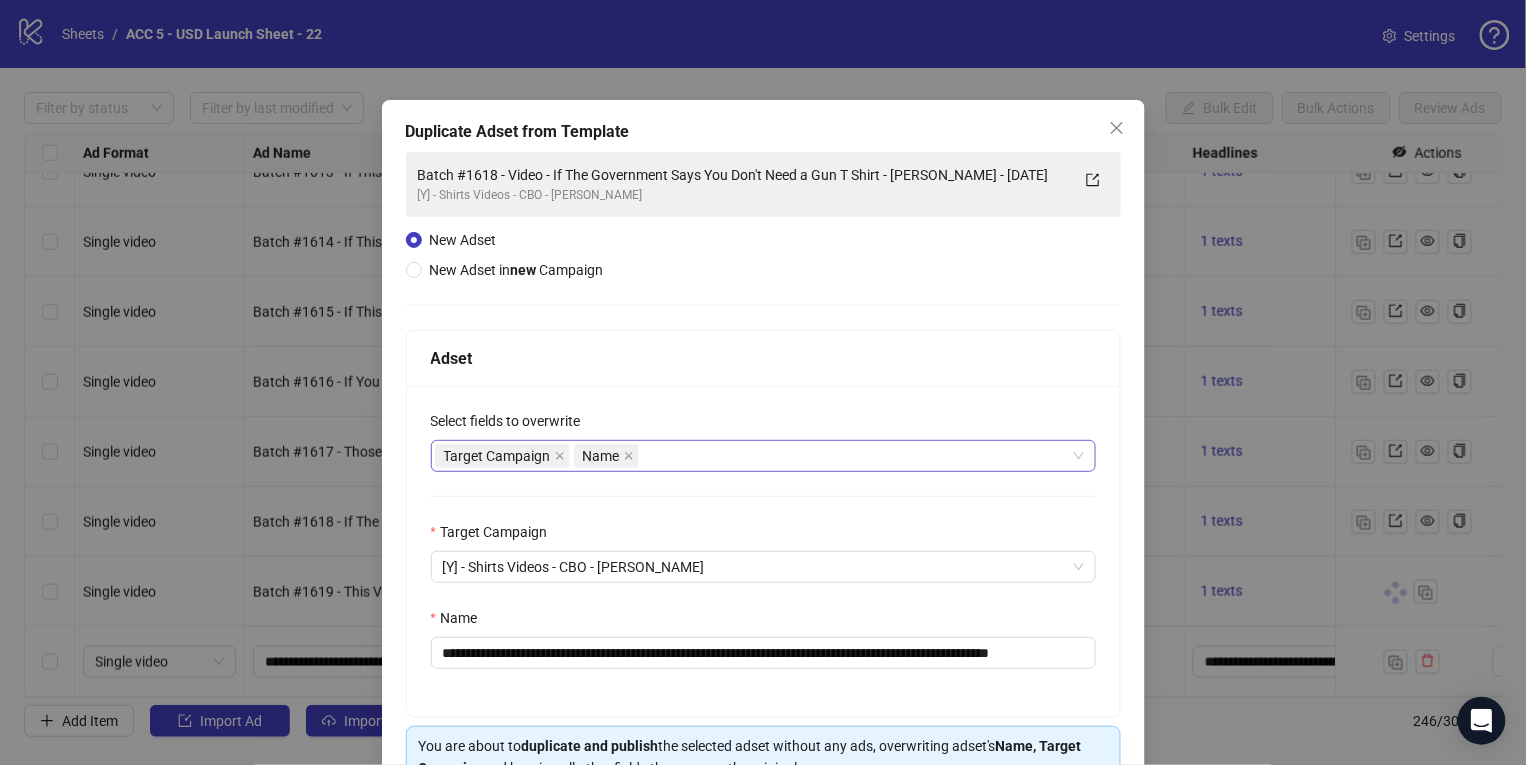 click on "Target Campaign Name" at bounding box center [753, 456] 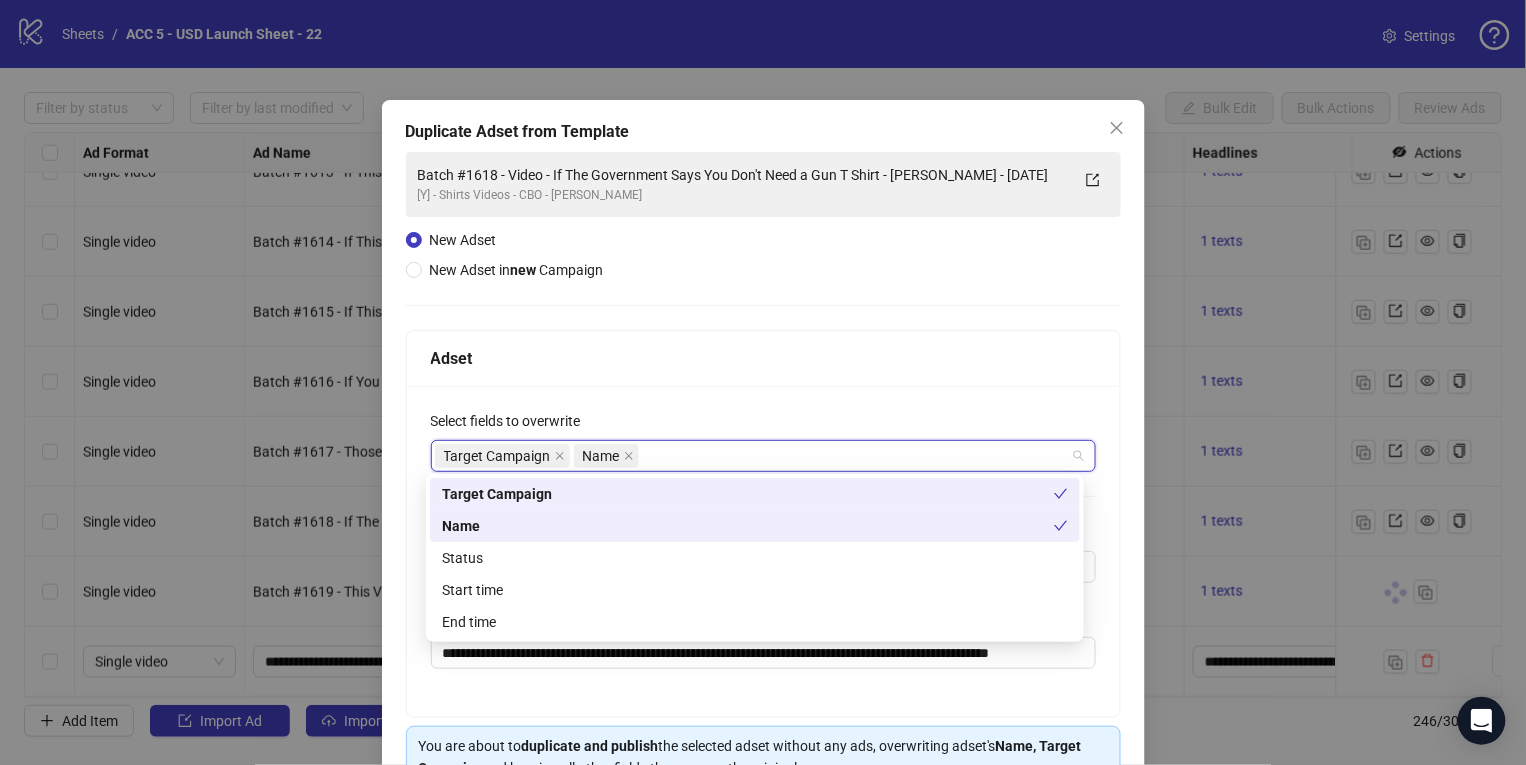 click on "Name" at bounding box center [755, 526] 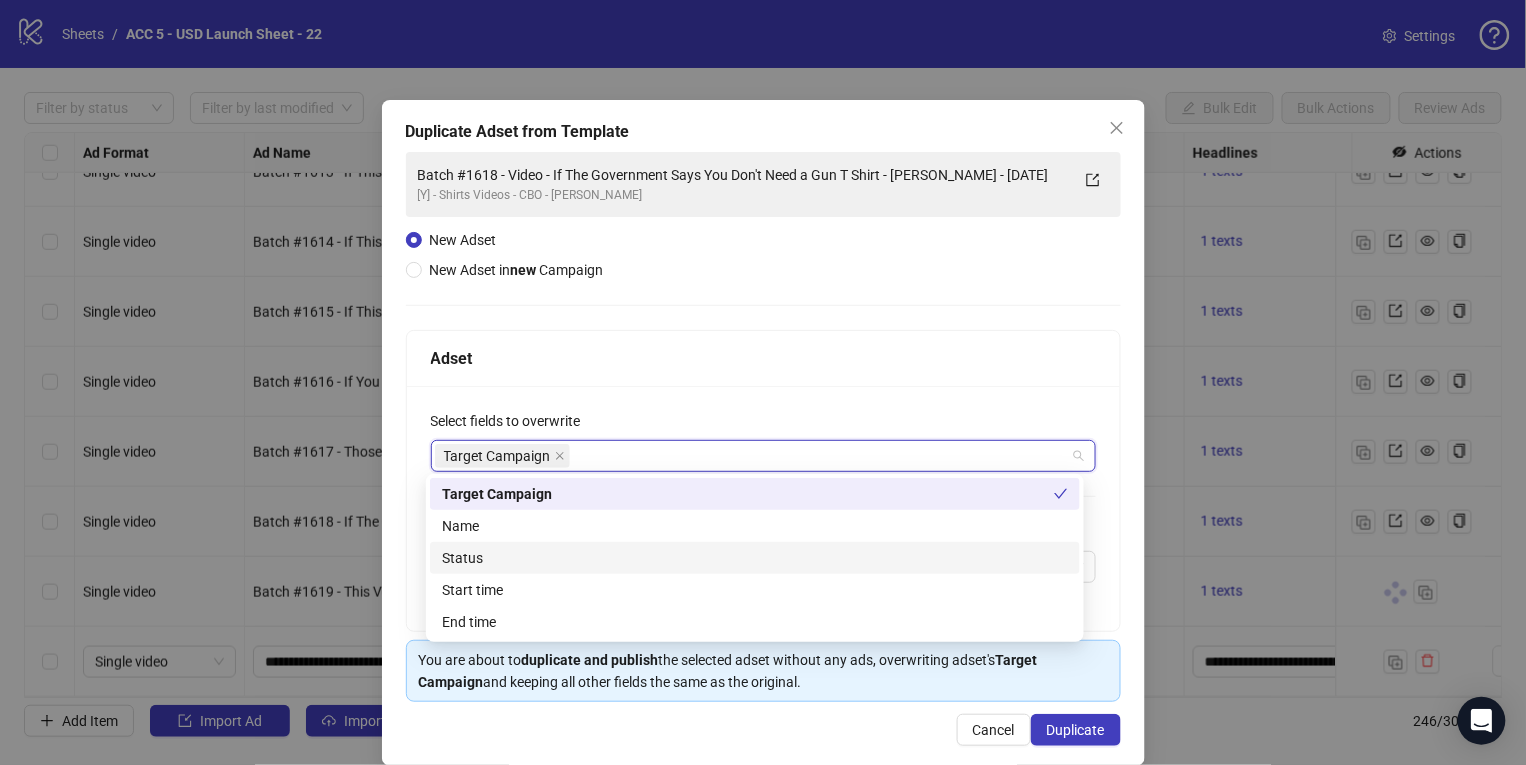 click on "Status" at bounding box center (755, 558) 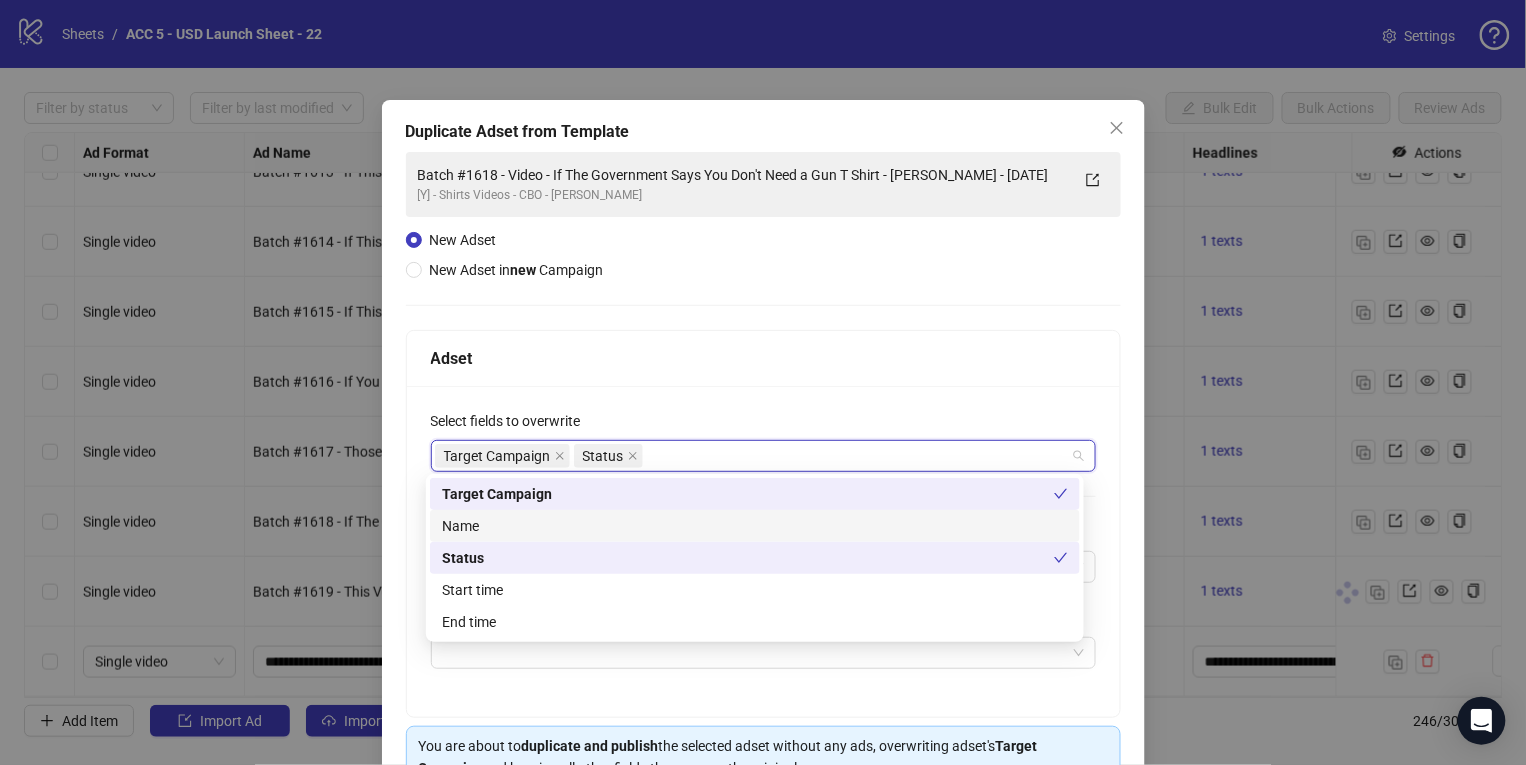 click on "Name" at bounding box center (755, 526) 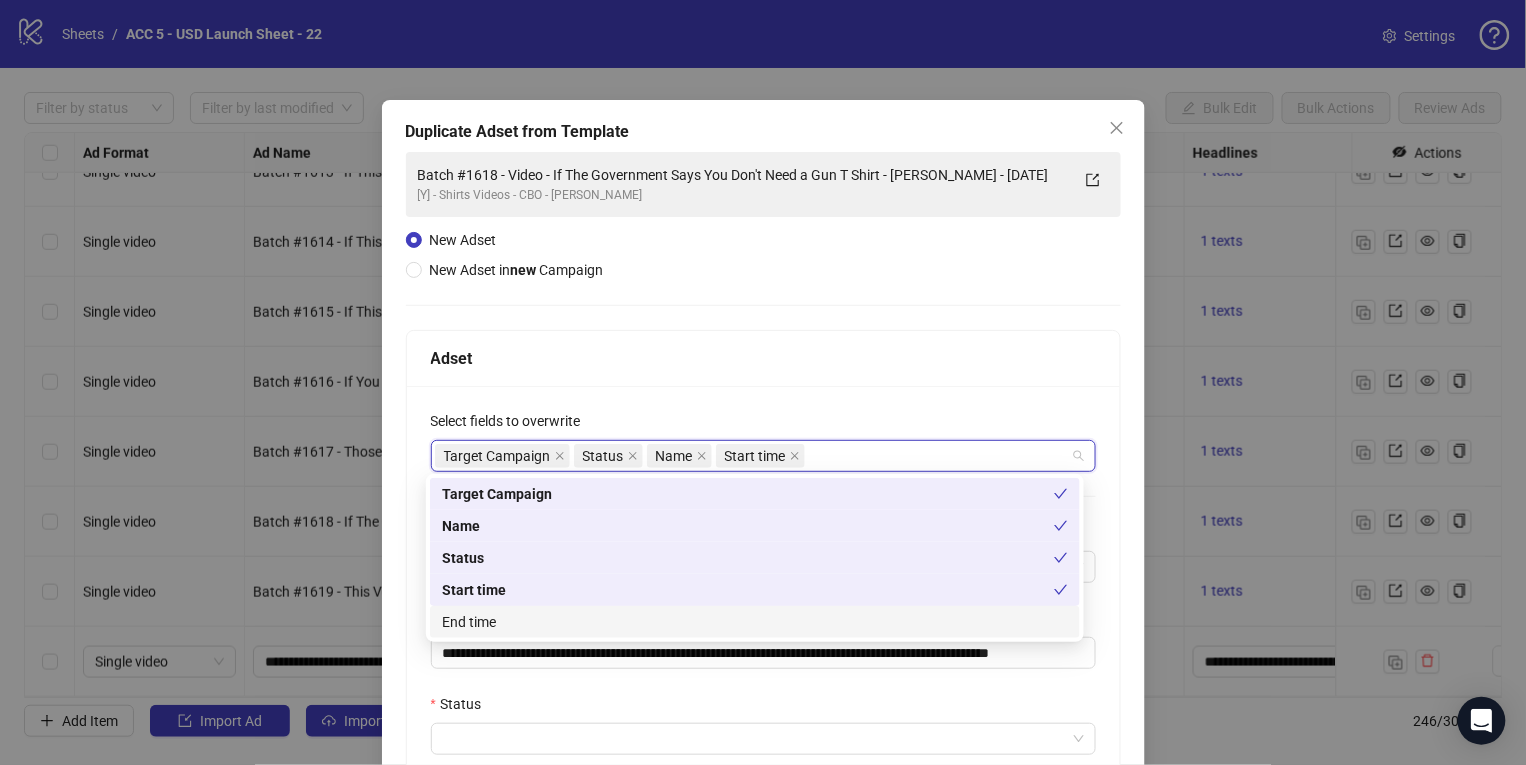 click on "End time" at bounding box center (755, 622) 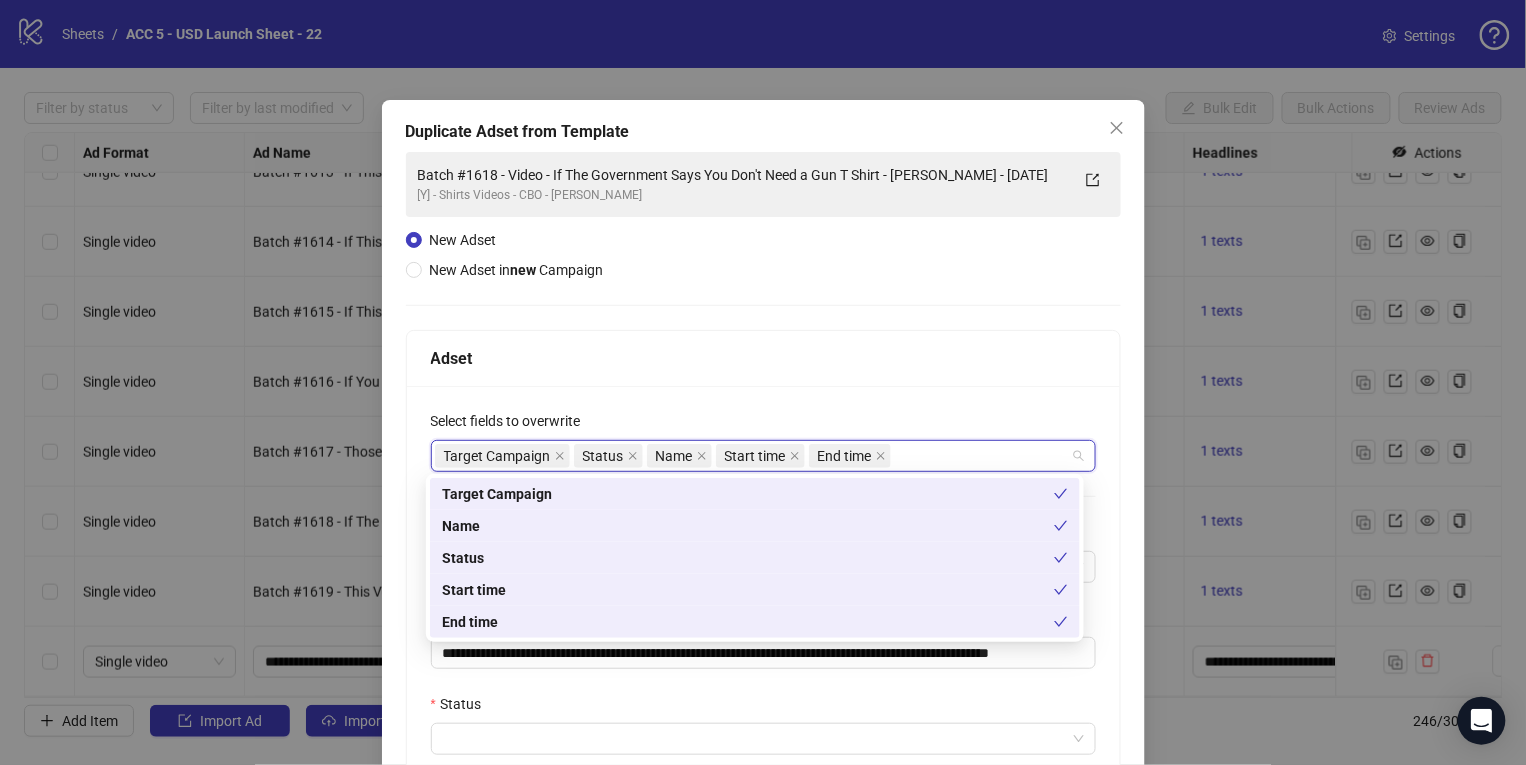 click on "End time" at bounding box center (755, 622) 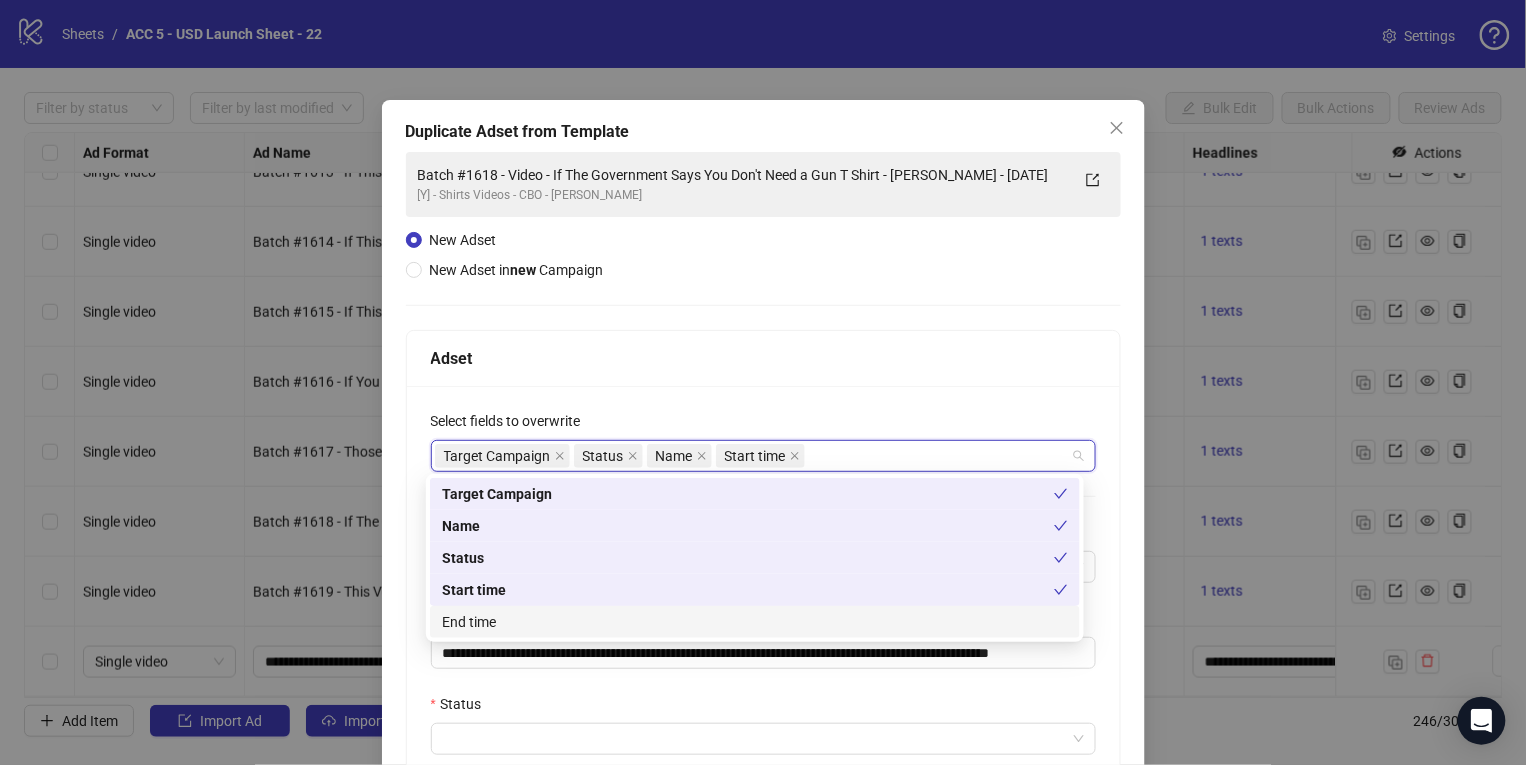 click on "End time" at bounding box center [755, 622] 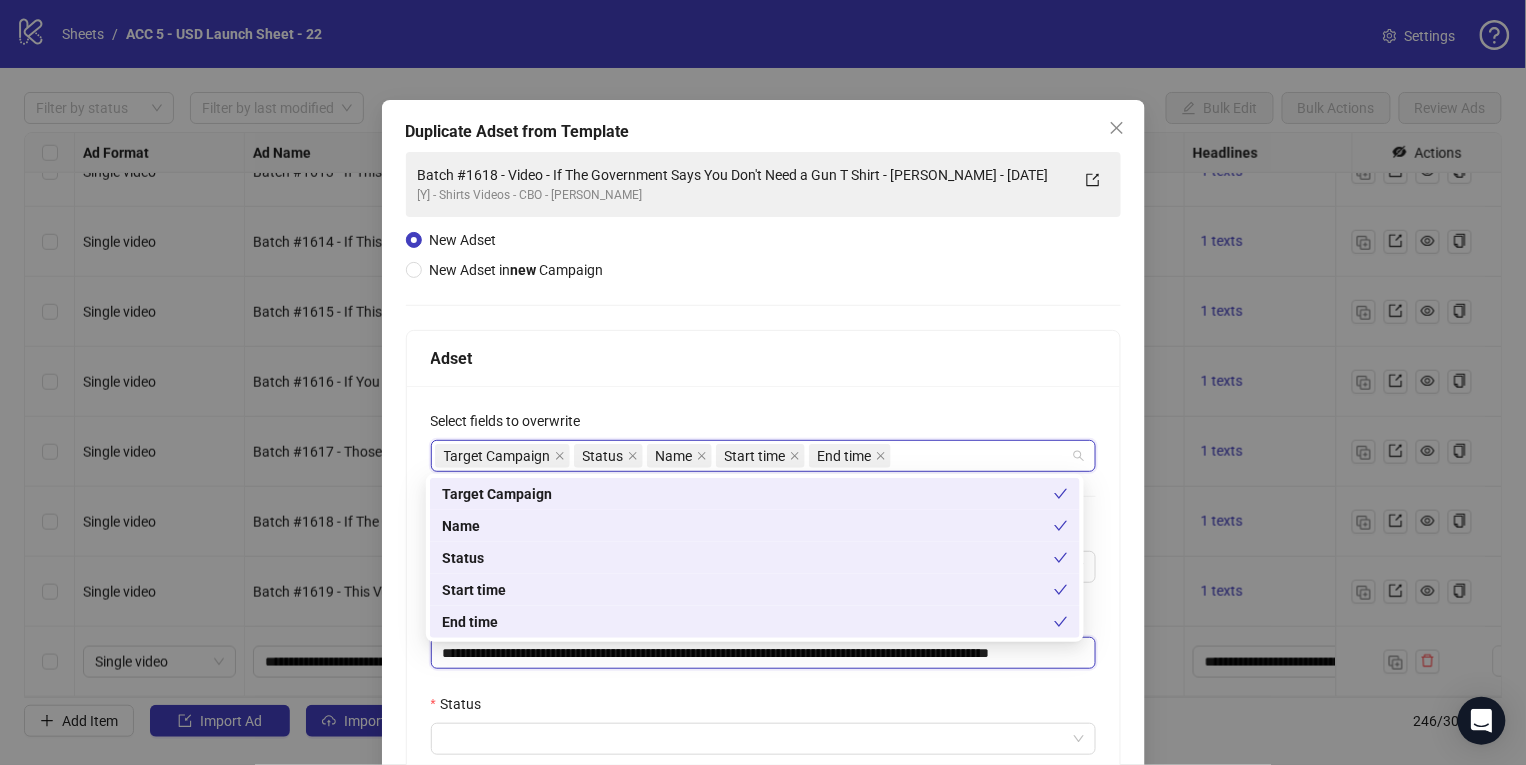 click on "**********" at bounding box center [763, 653] 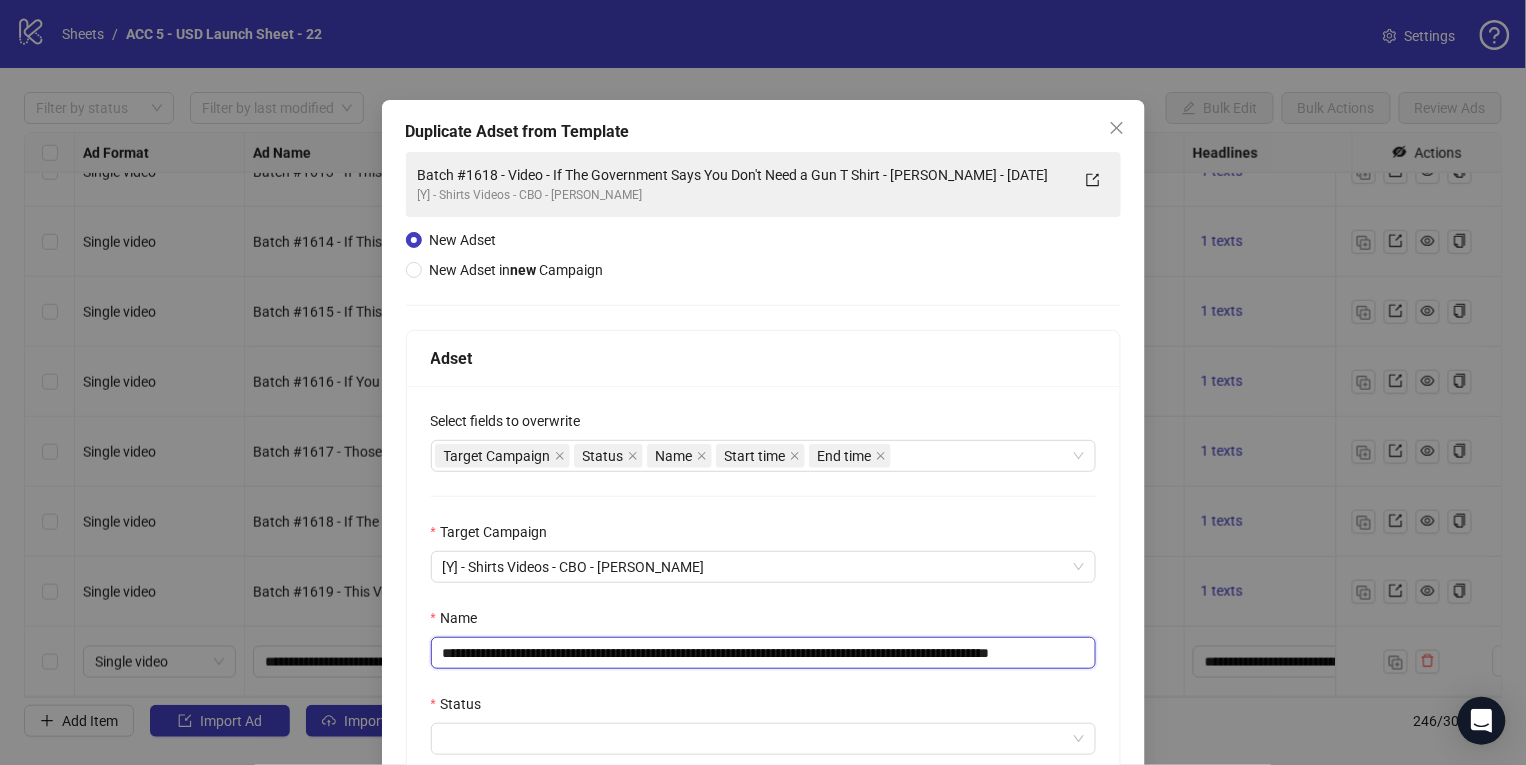 paste 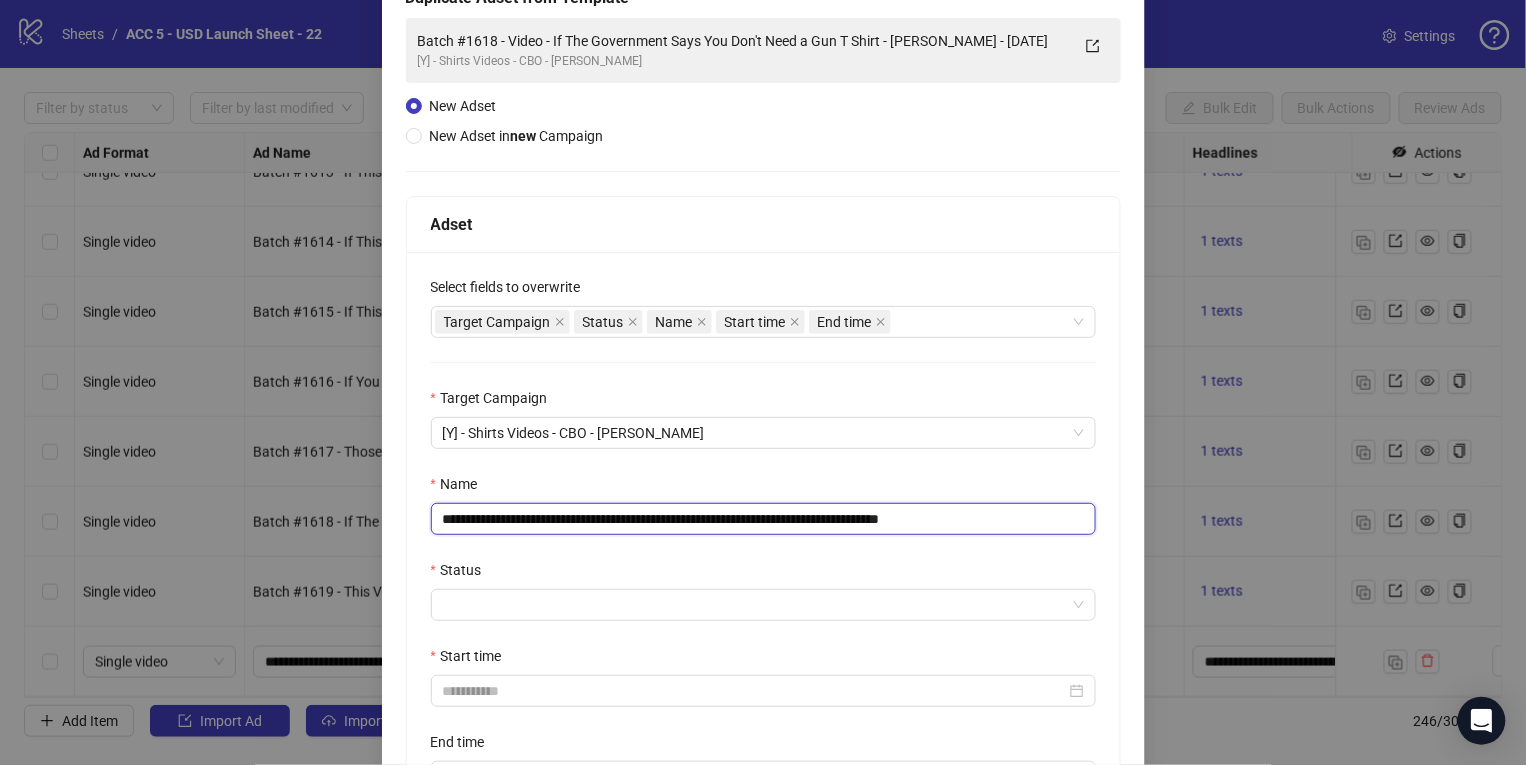 scroll, scrollTop: 135, scrollLeft: 0, axis: vertical 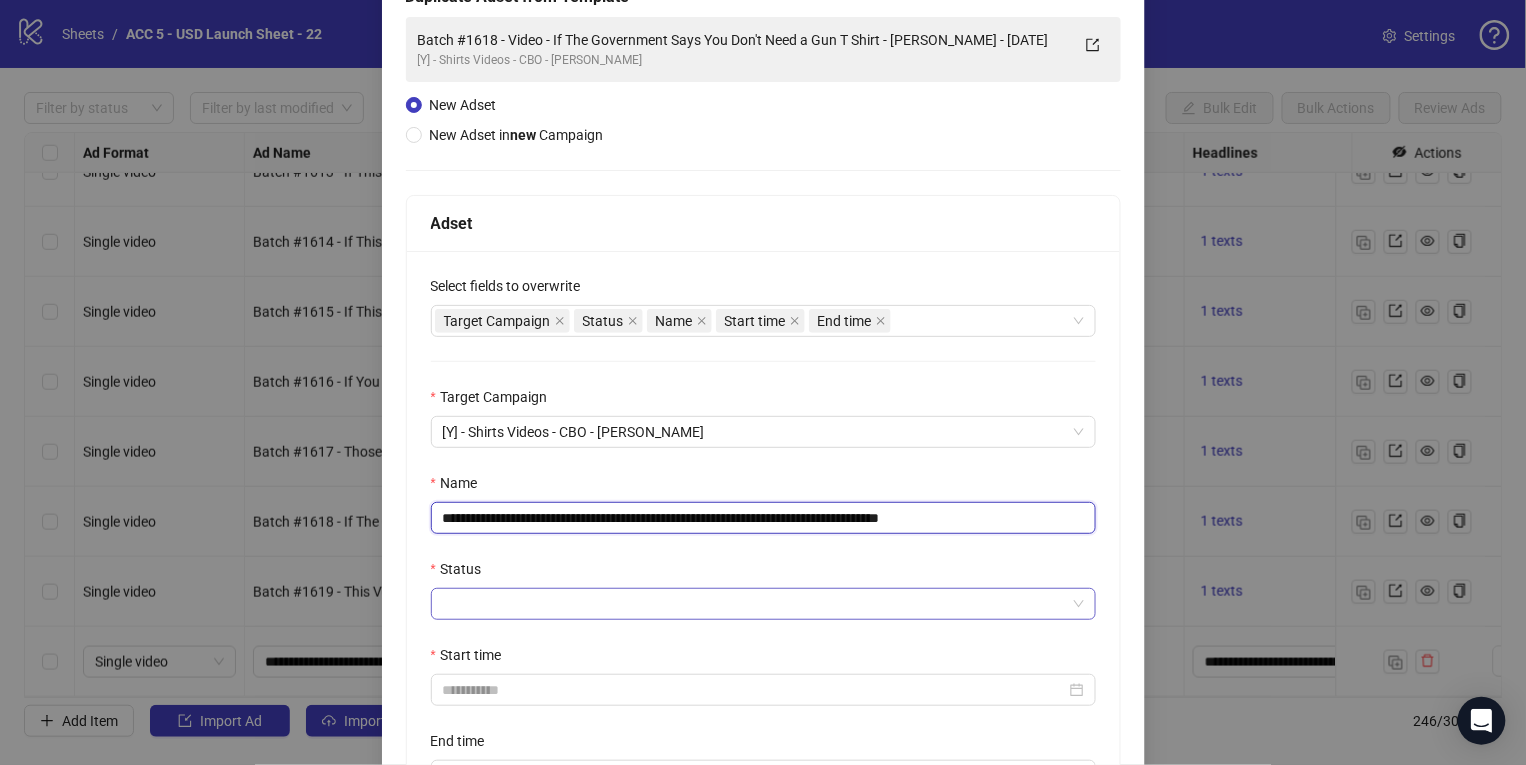 type on "**********" 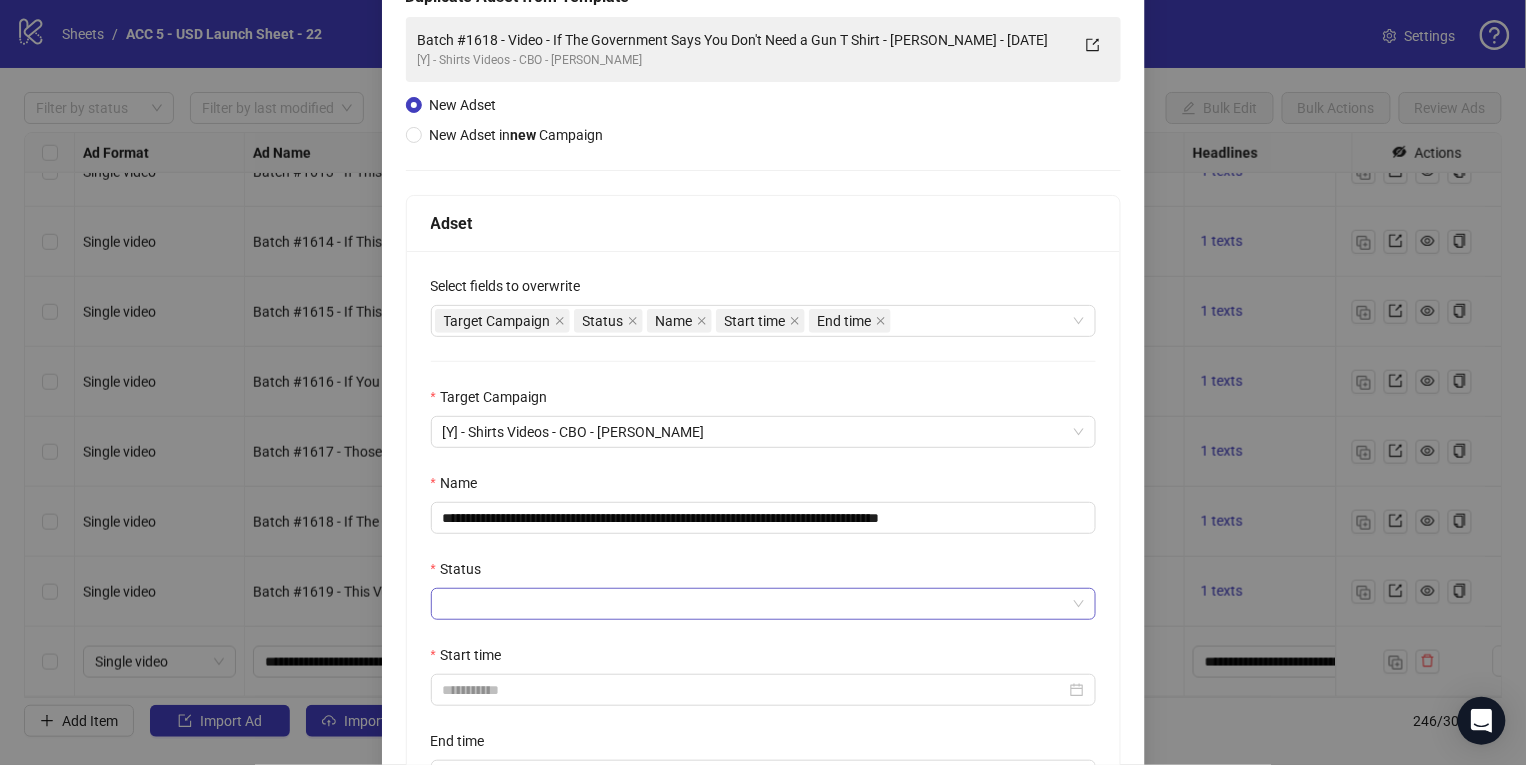 click on "Status" at bounding box center [754, 604] 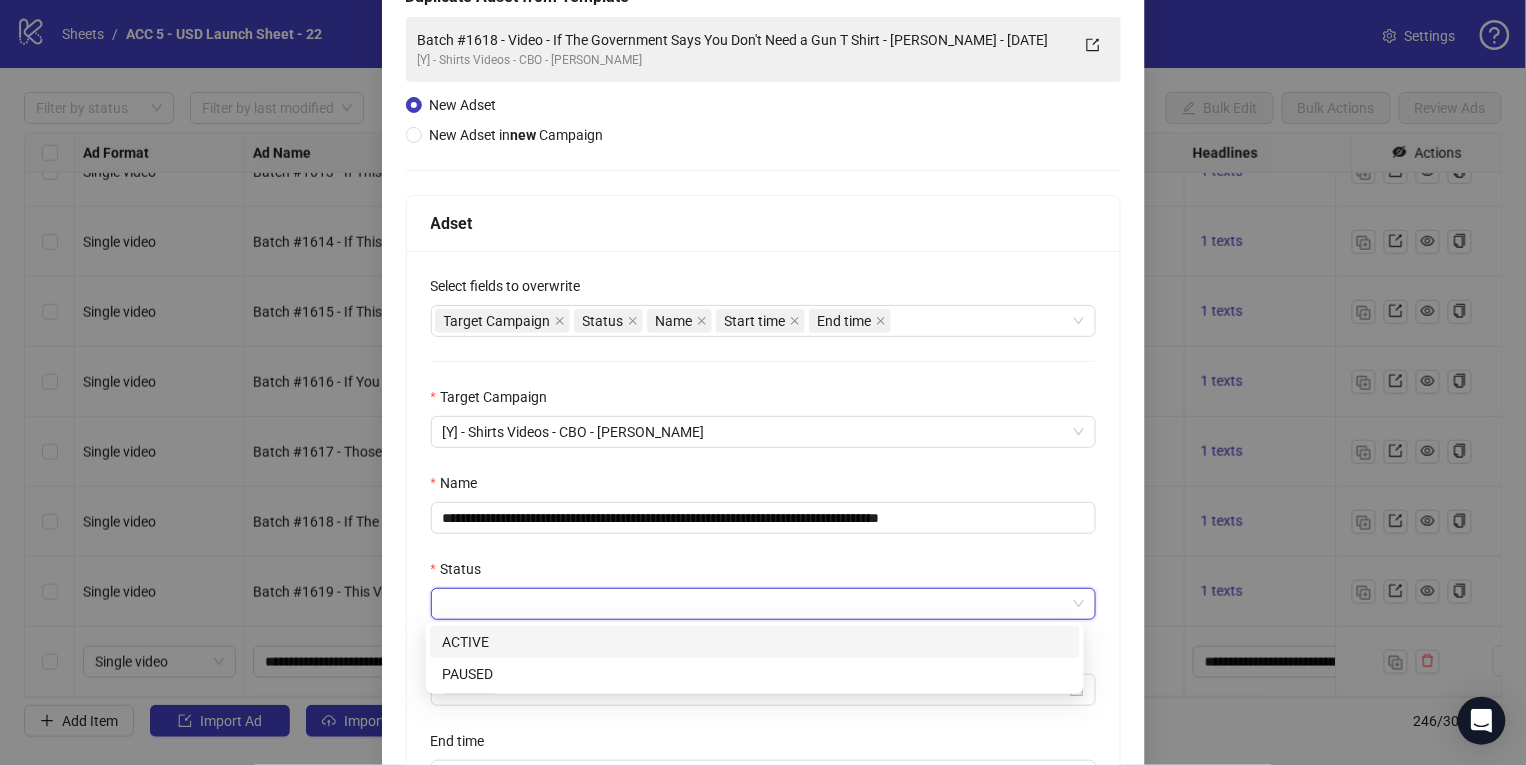 click on "ACTIVE" at bounding box center [755, 642] 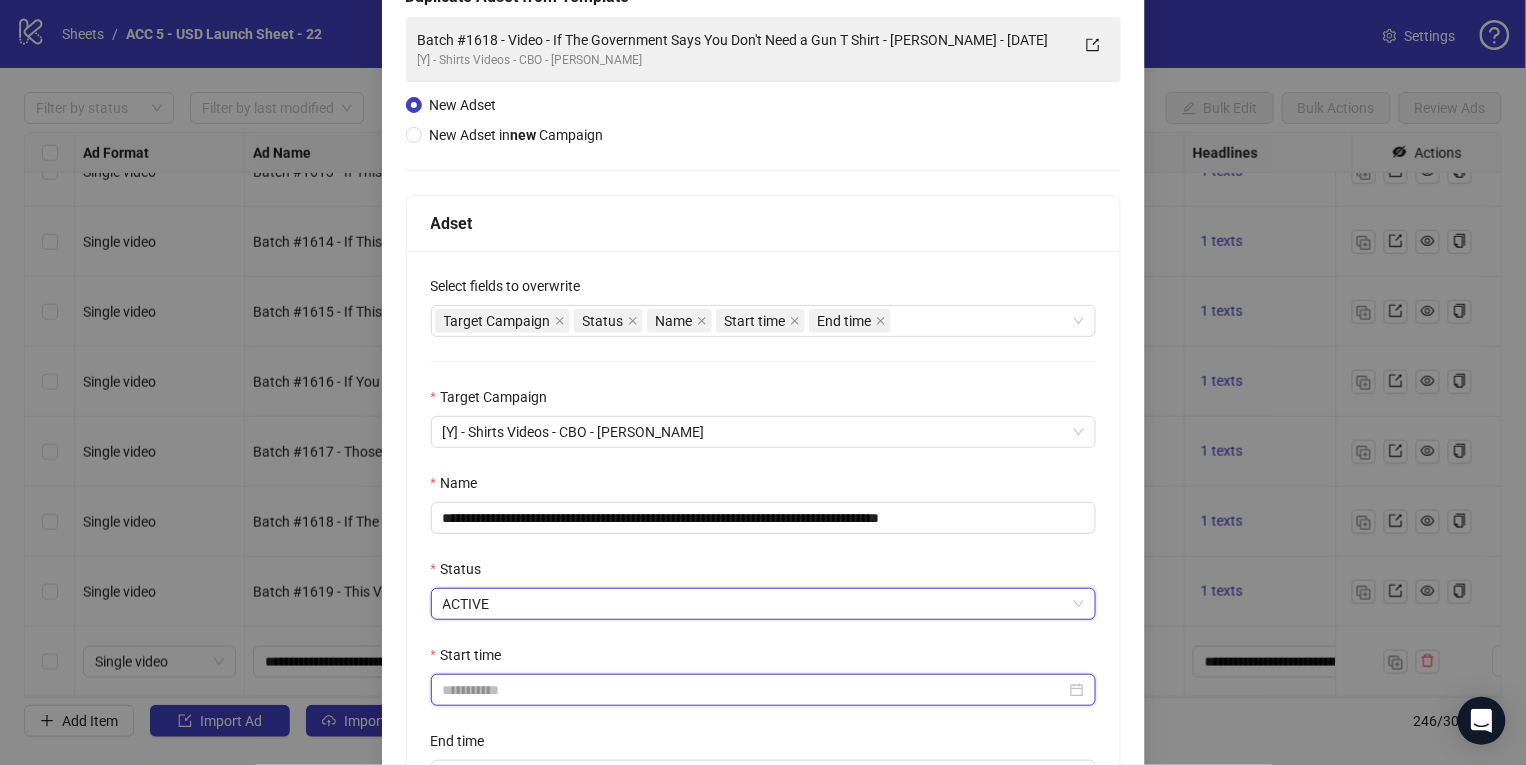 click on "Start time" at bounding box center (754, 690) 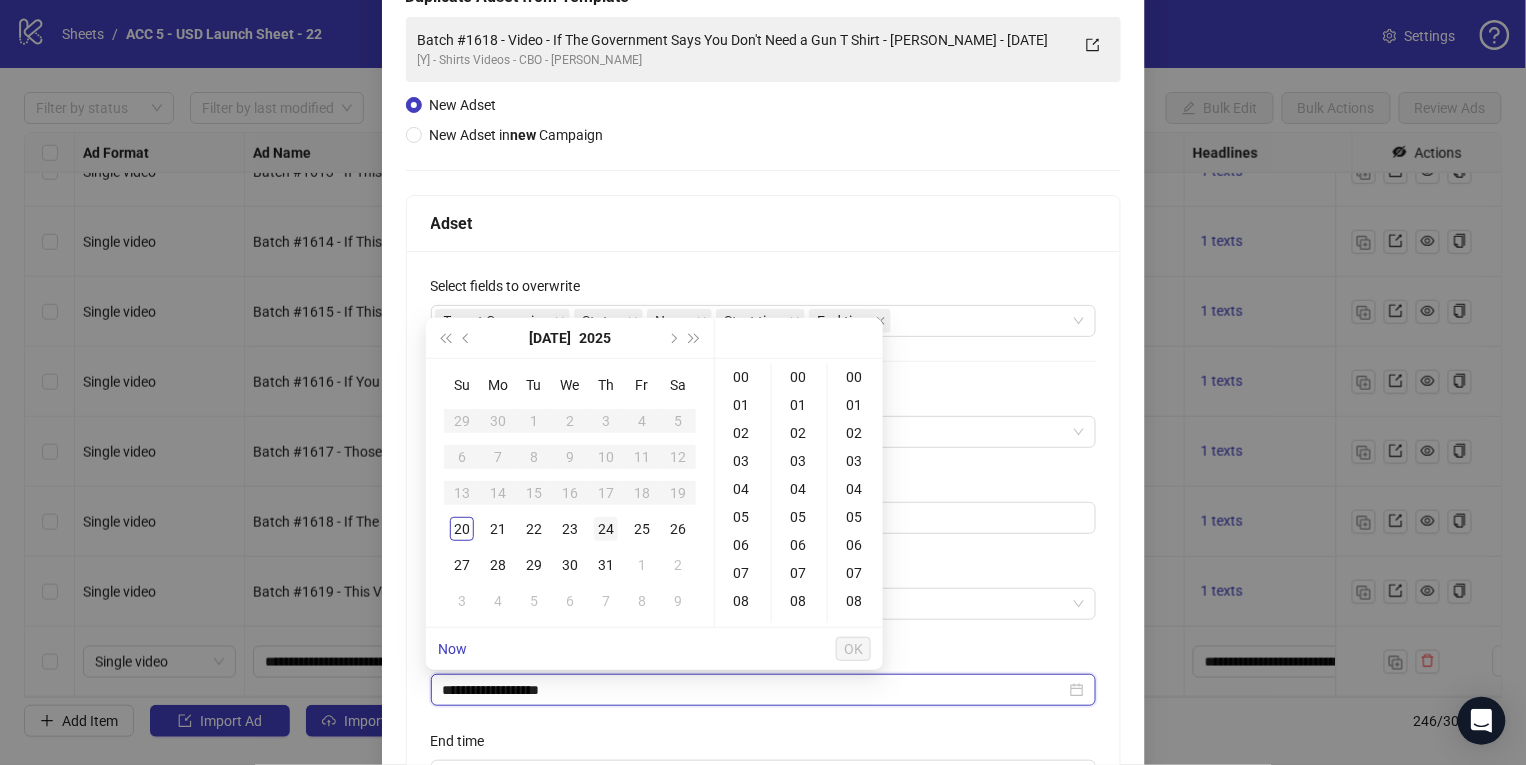 type on "**********" 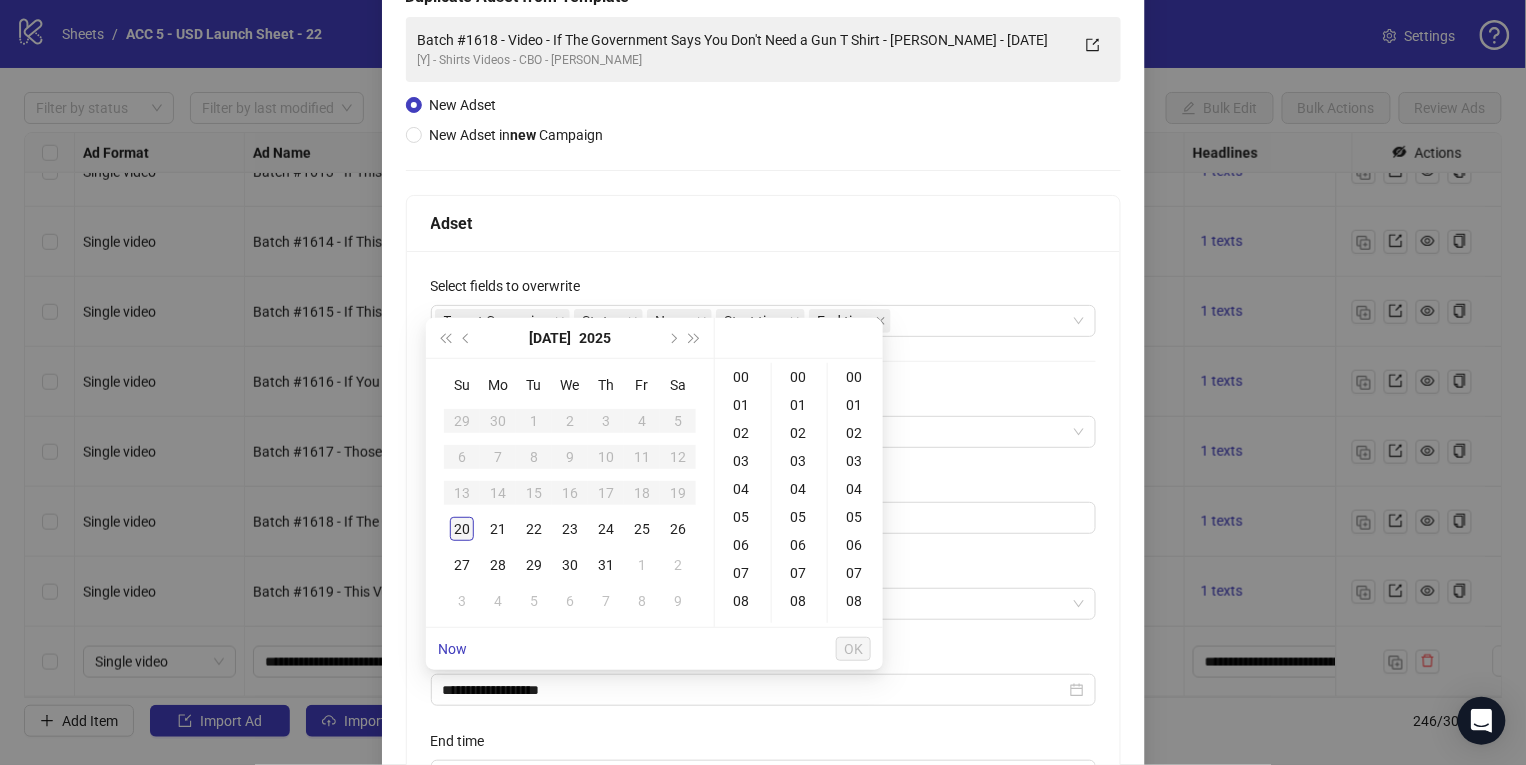 click on "20" at bounding box center (462, 529) 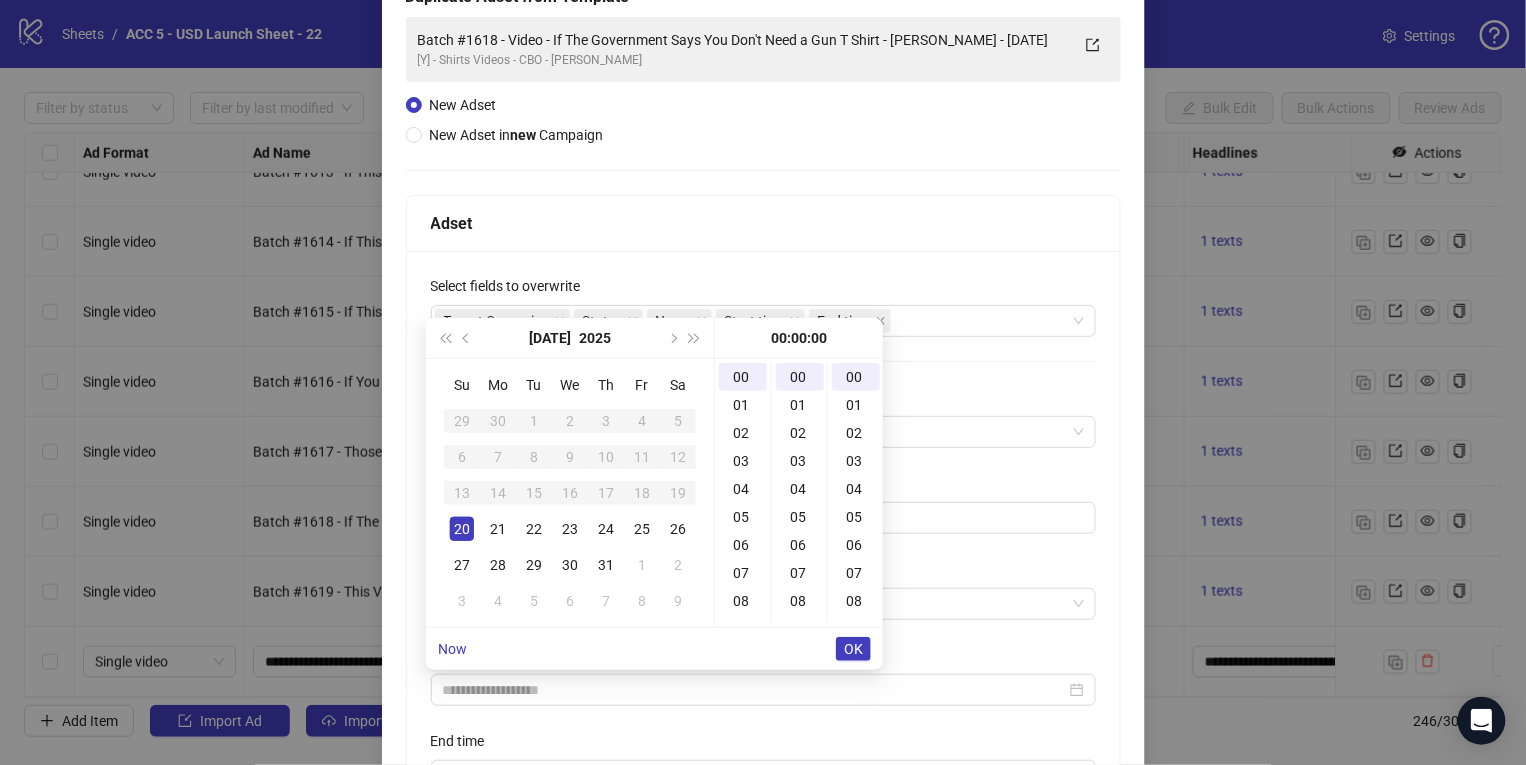 drag, startPoint x: 744, startPoint y: 461, endPoint x: 917, endPoint y: 581, distance: 210.54453 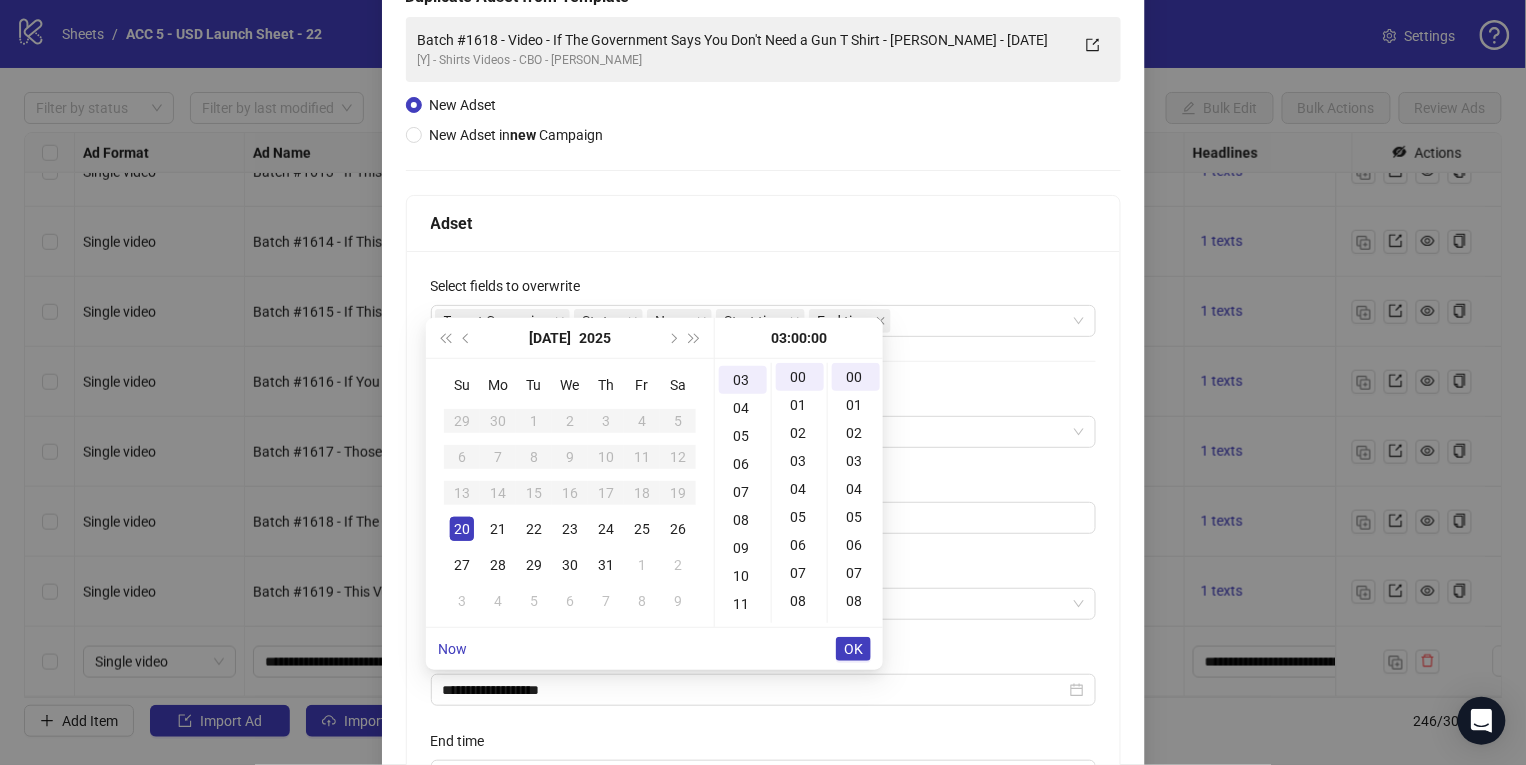 scroll, scrollTop: 83, scrollLeft: 0, axis: vertical 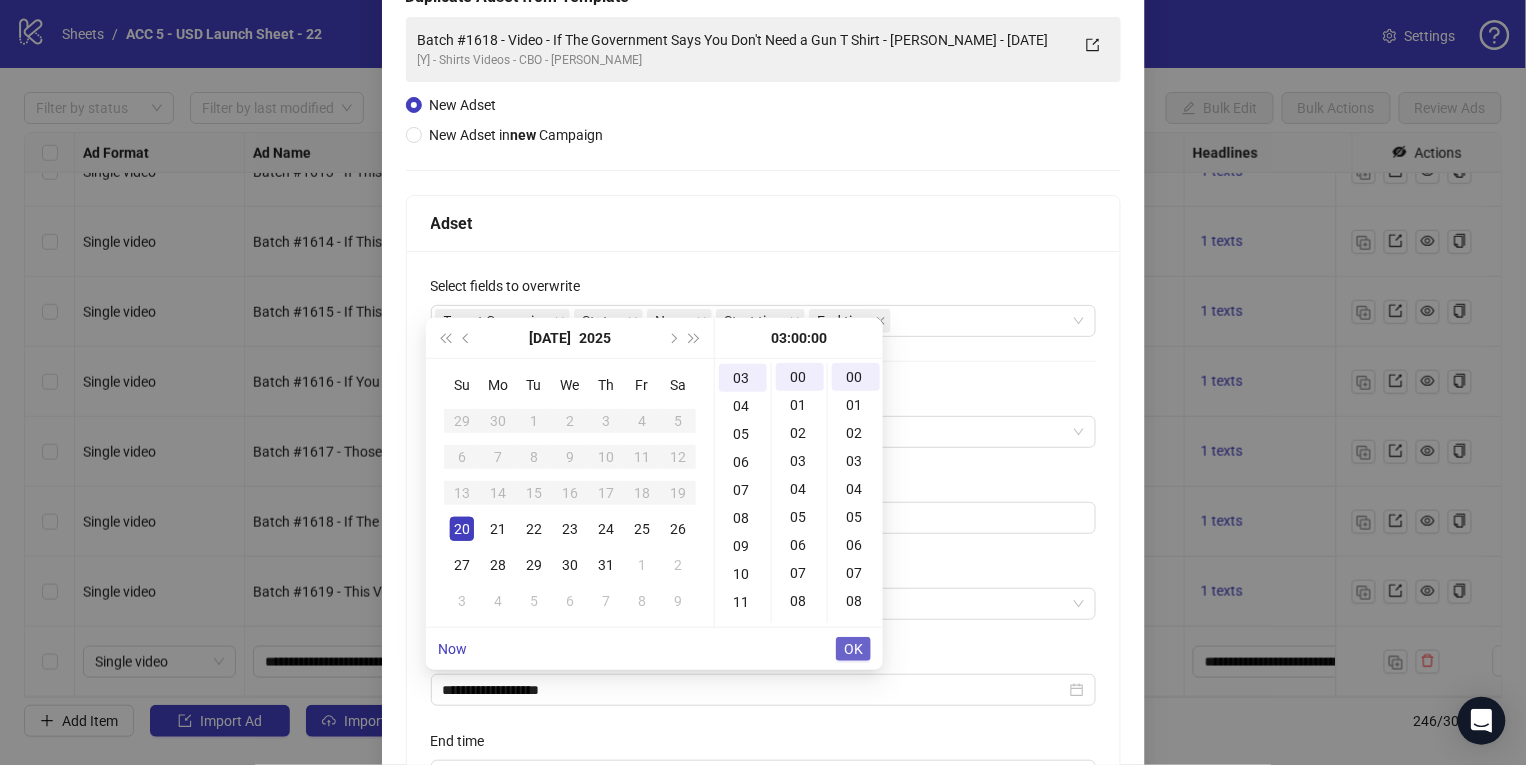click on "OK" at bounding box center (853, 649) 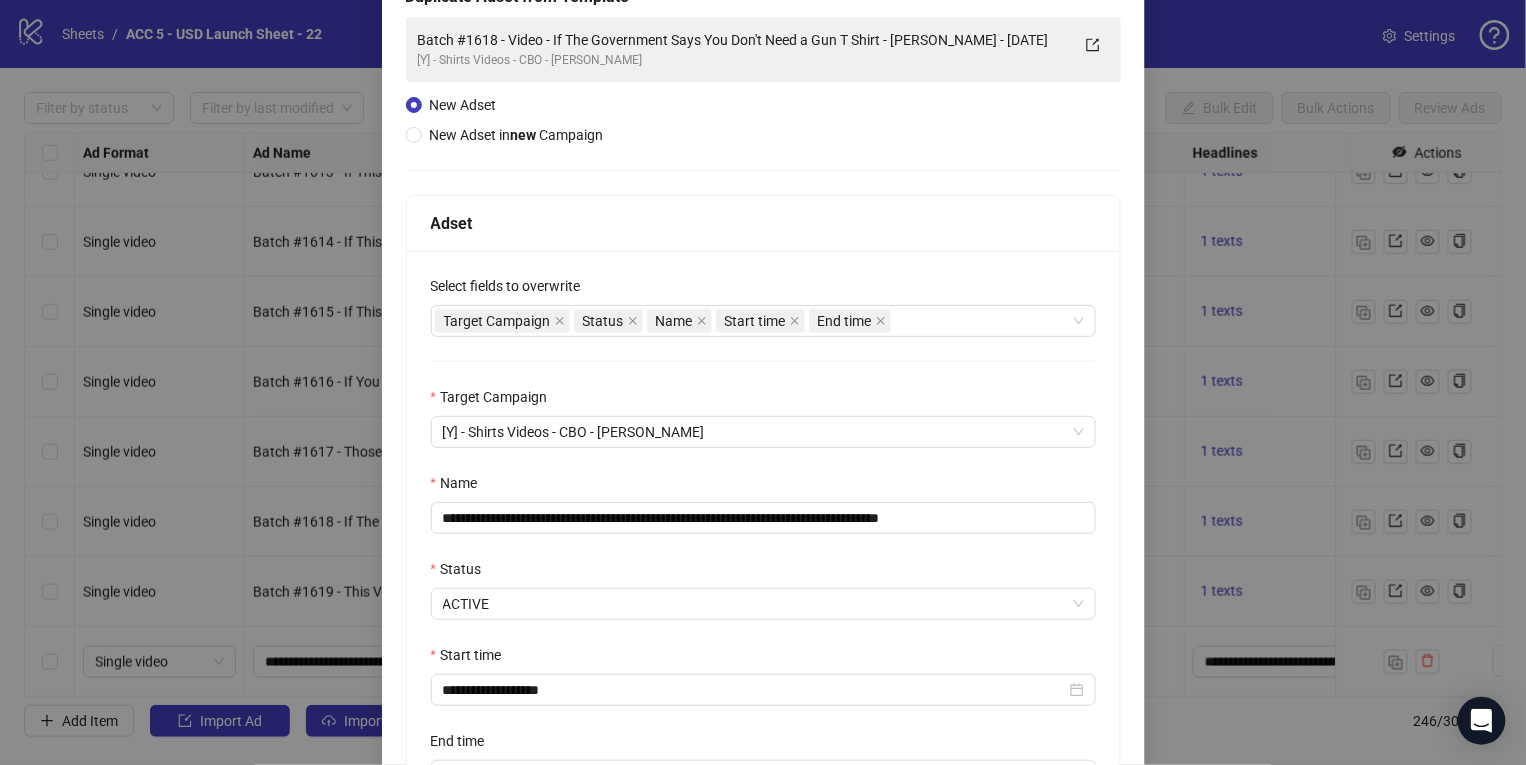 scroll, scrollTop: 365, scrollLeft: 0, axis: vertical 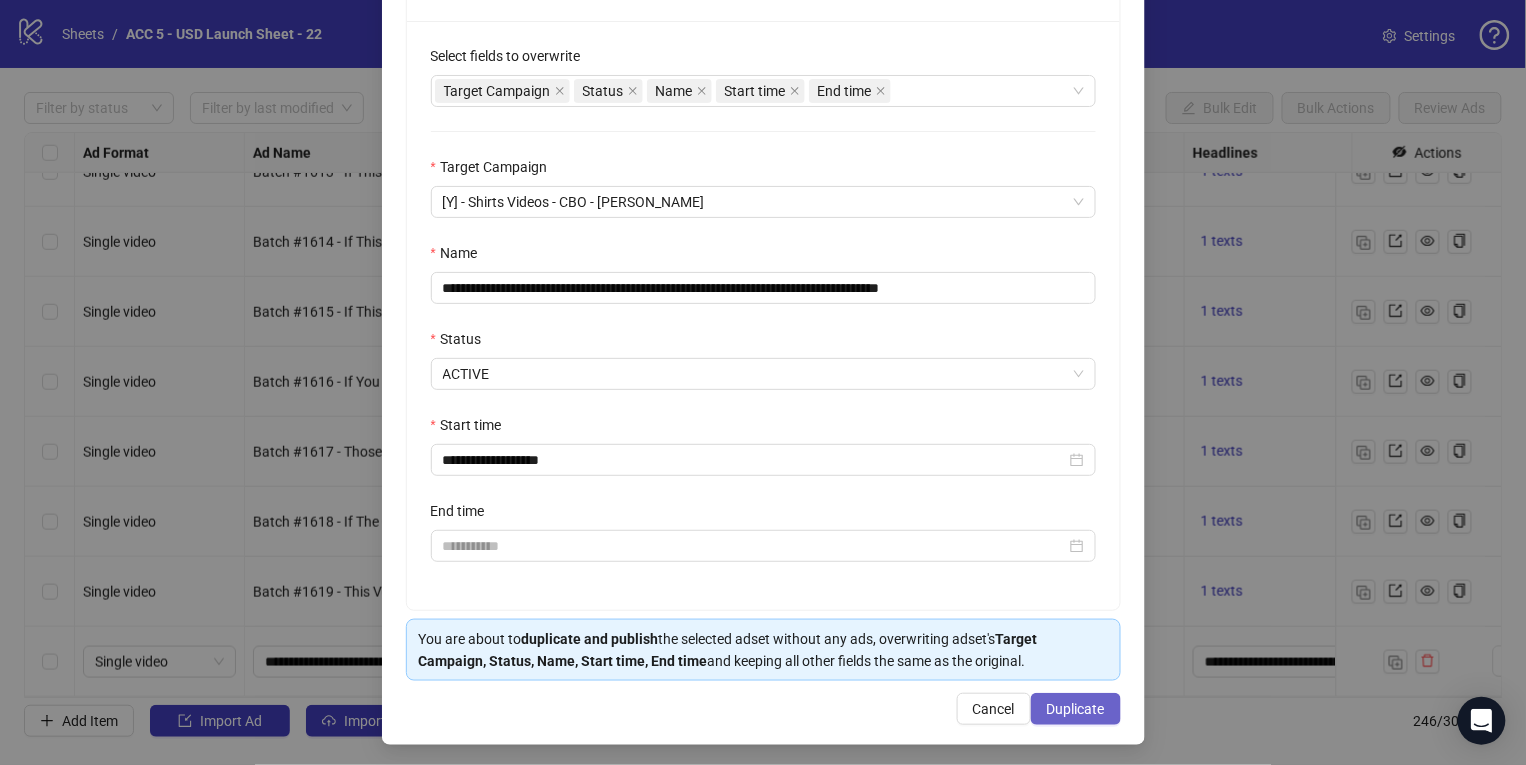 click on "Duplicate" at bounding box center (1076, 709) 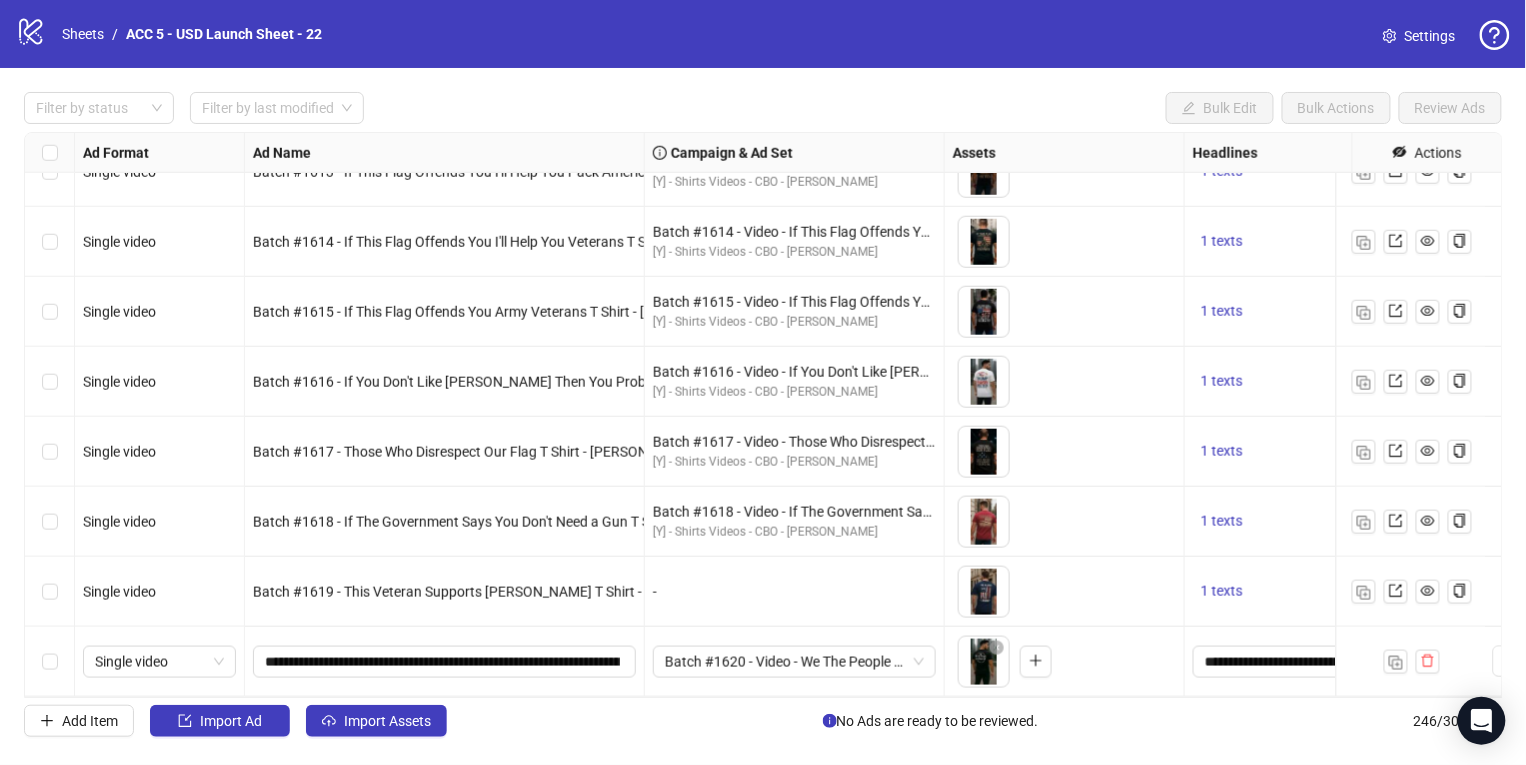 click on "Ad Format Ad Name Campaign & Ad Set Assets Headlines Primary Texts Descriptions Destination URL App Product Page ID Display URL Leadgen Form Product Set ID Call to Action Actions Single video Batch #1610 - If This Flag Offends You T Shirt - [PERSON_NAME] - V3 Batch #1610 - Video - If This Flag Offends You T Shirt - [PERSON_NAME] - [DATE] [Y] - Fair Testing - ABO
To pick up a draggable item, press the space bar.
While dragging, use the arrow keys to move the item.
Press space again to drop the item in its new position, or press escape to cancel.
1 texts 1 texts 1 texts Single video Batch #1613 - If This Flag Offends You I'll Help You Pack American Flag T Shirt - [PERSON_NAME] - V1 Batch #1613 - Video - If This Flag Offends You I'll Help You Pack American Flag T Shirt - [PERSON_NAME] - [DATE] [Y] - Shirts Videos - CBO - Yuanda Manage 1 texts 1 texts 1 texts Single video Batch #1614 - If This Flag Offends You I'll Help You Veterans T Shirt - [PERSON_NAME] - V1 1 texts 1 texts -" at bounding box center [763, 415] 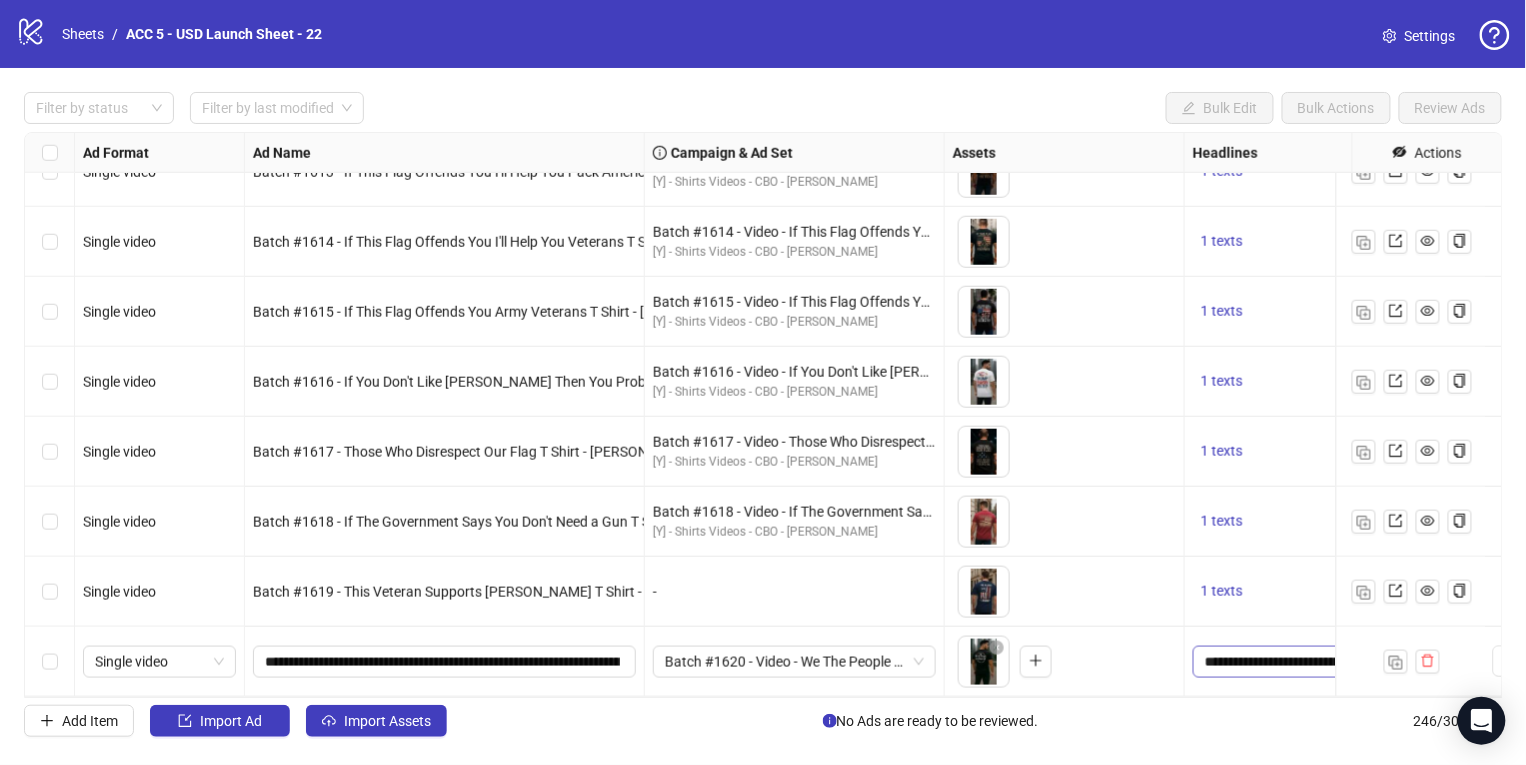 scroll, scrollTop: 16711, scrollLeft: 367, axis: both 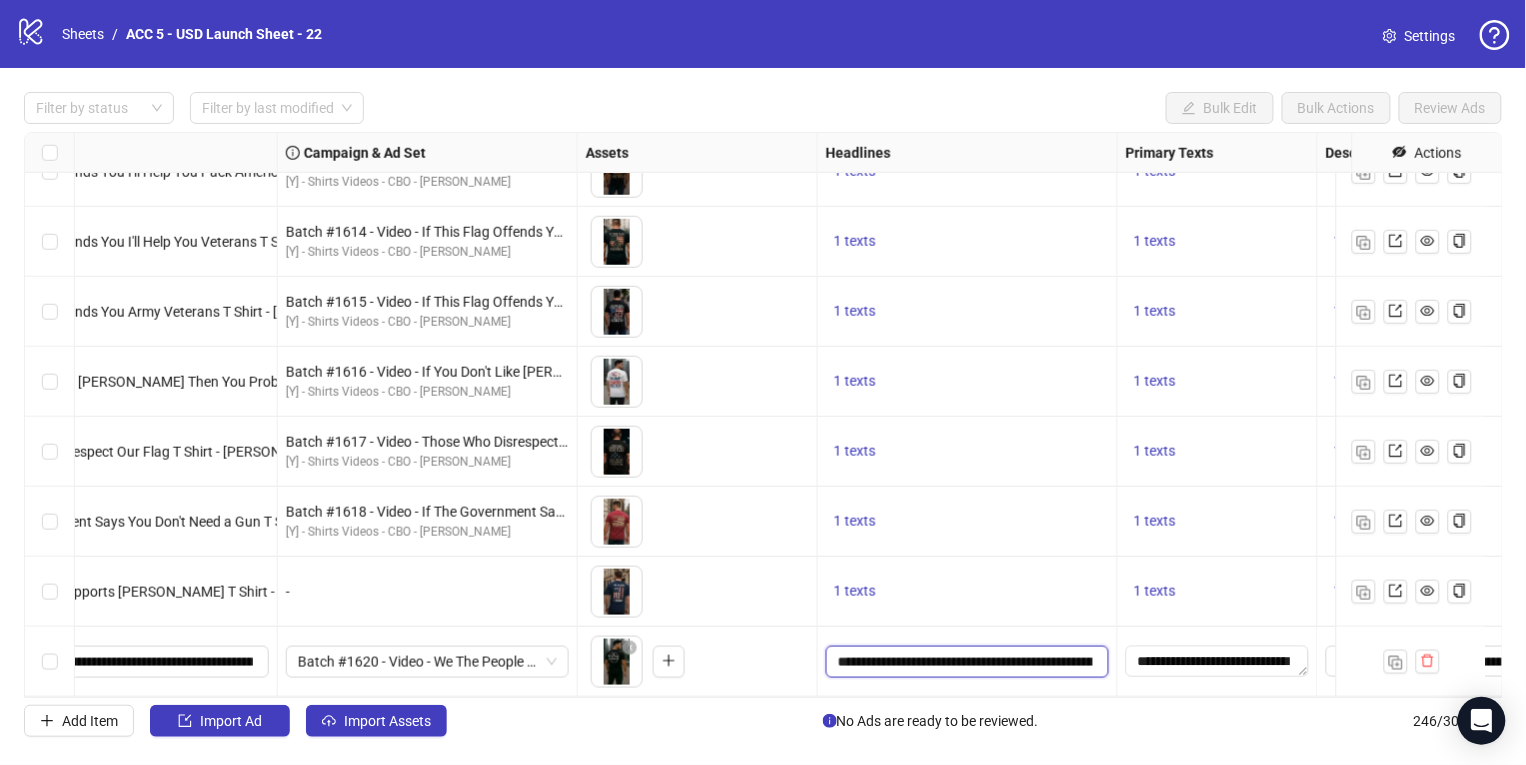 click on "**********" at bounding box center [965, 662] 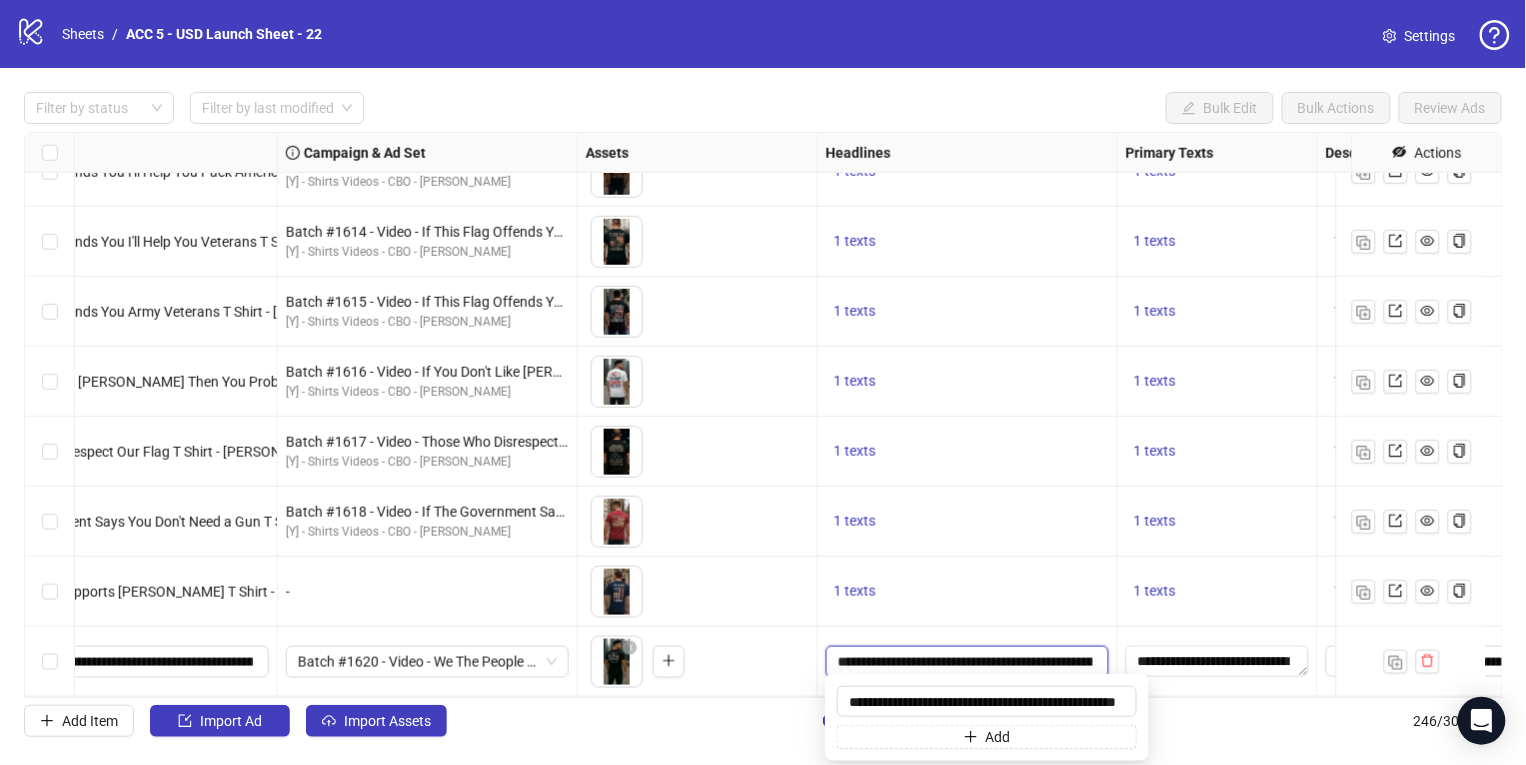 click on "**********" at bounding box center (965, 662) 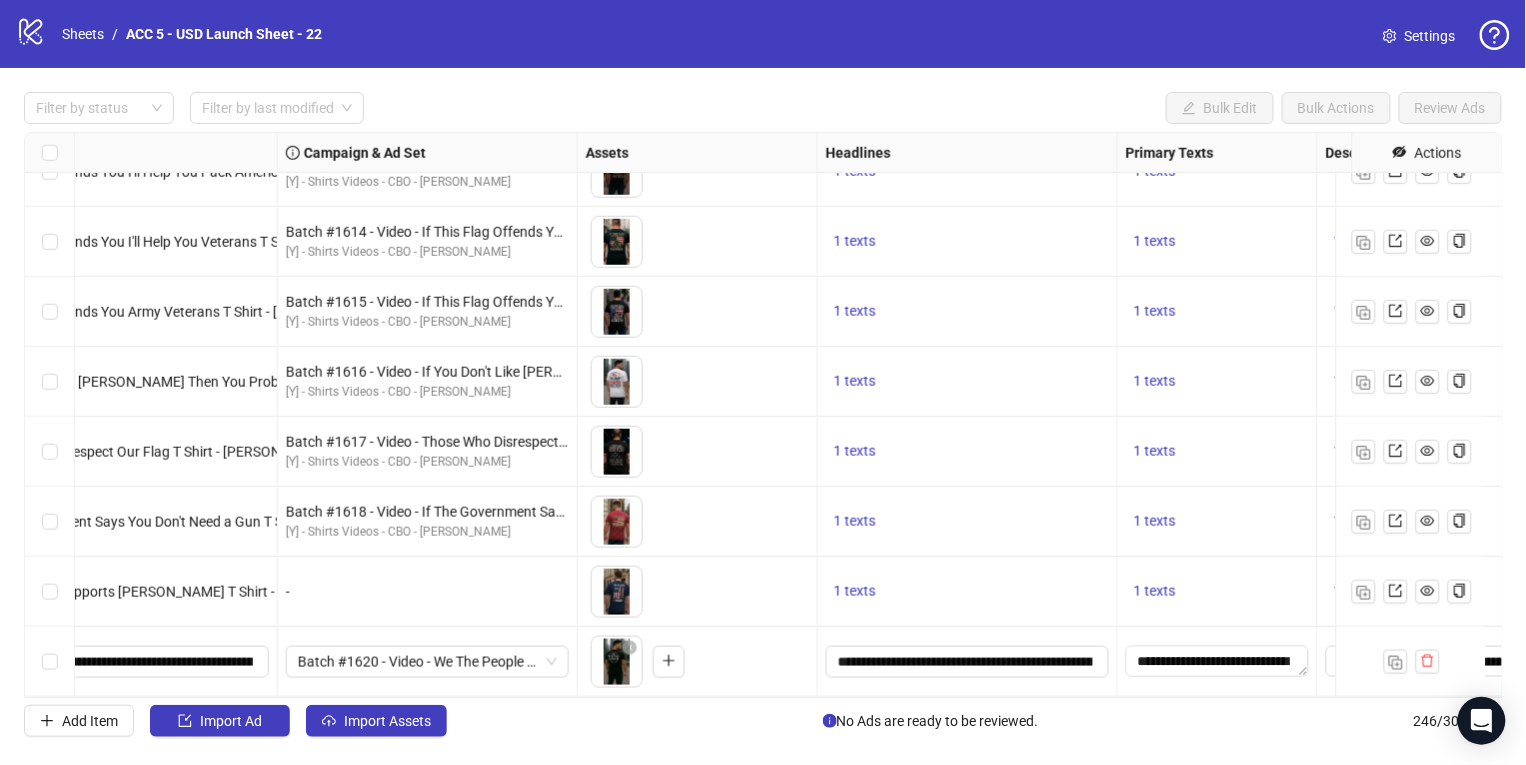 scroll, scrollTop: 0, scrollLeft: 47, axis: horizontal 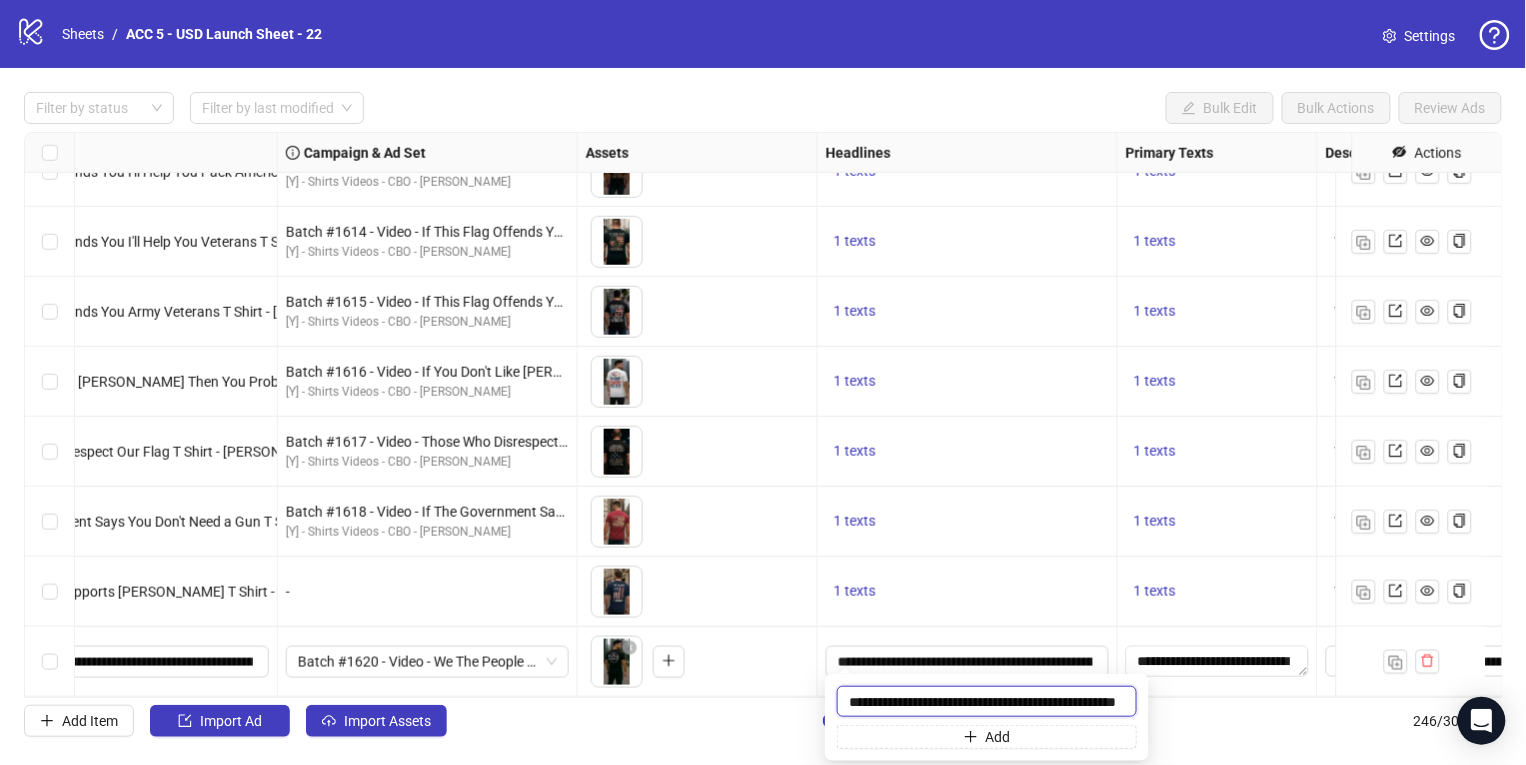 click on "**********" at bounding box center (987, 701) 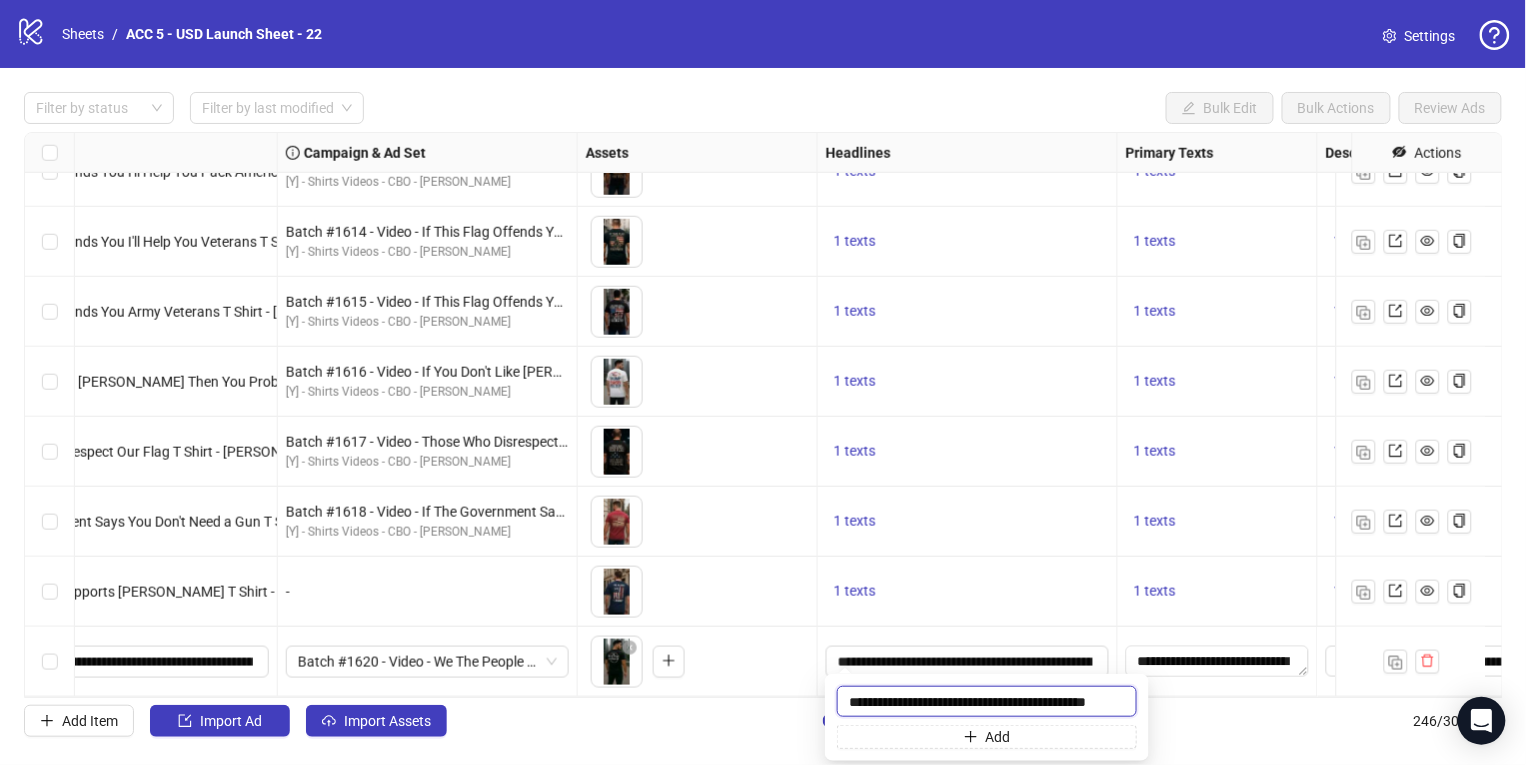 scroll, scrollTop: 0, scrollLeft: 3, axis: horizontal 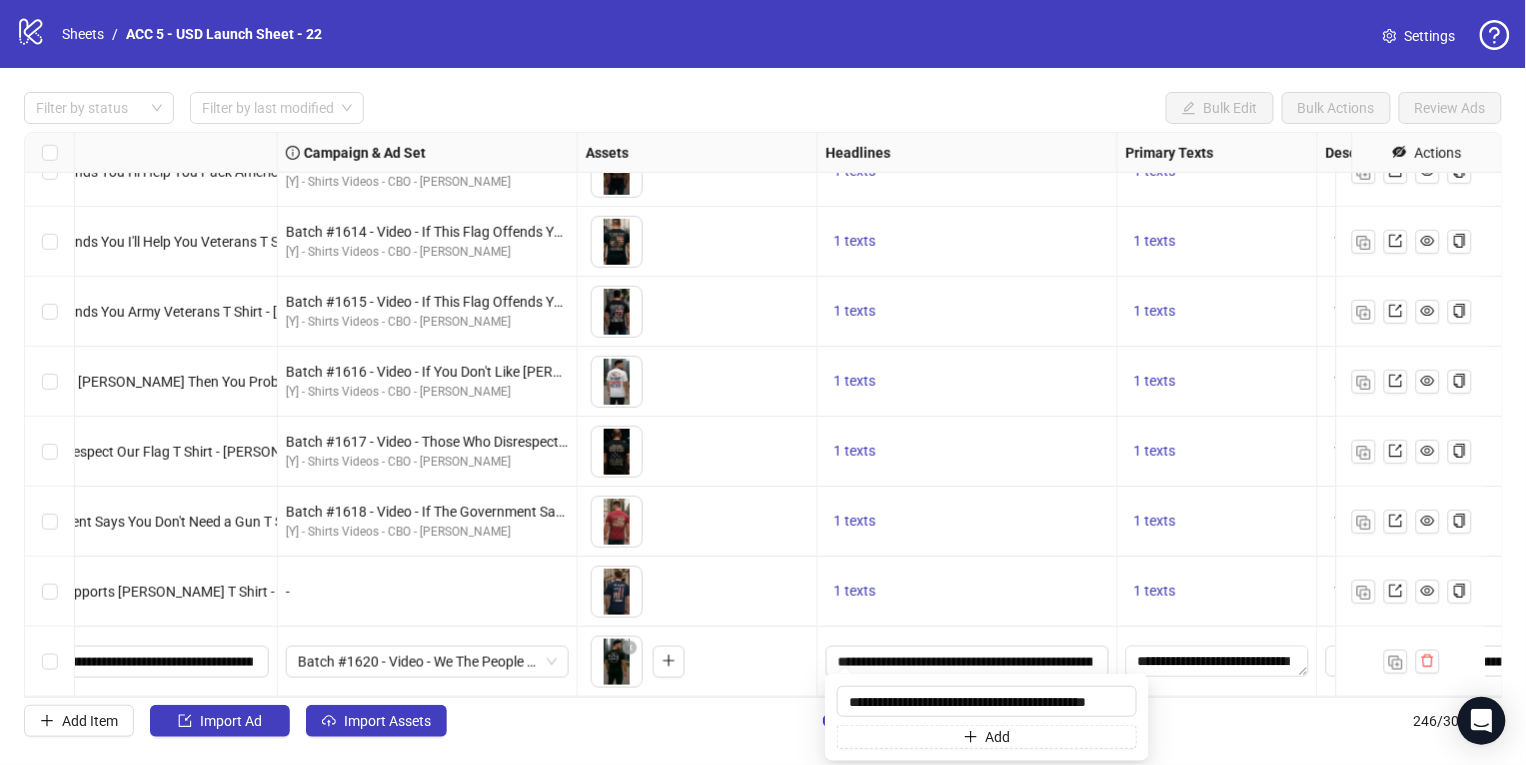 click on "1 texts" at bounding box center (968, 522) 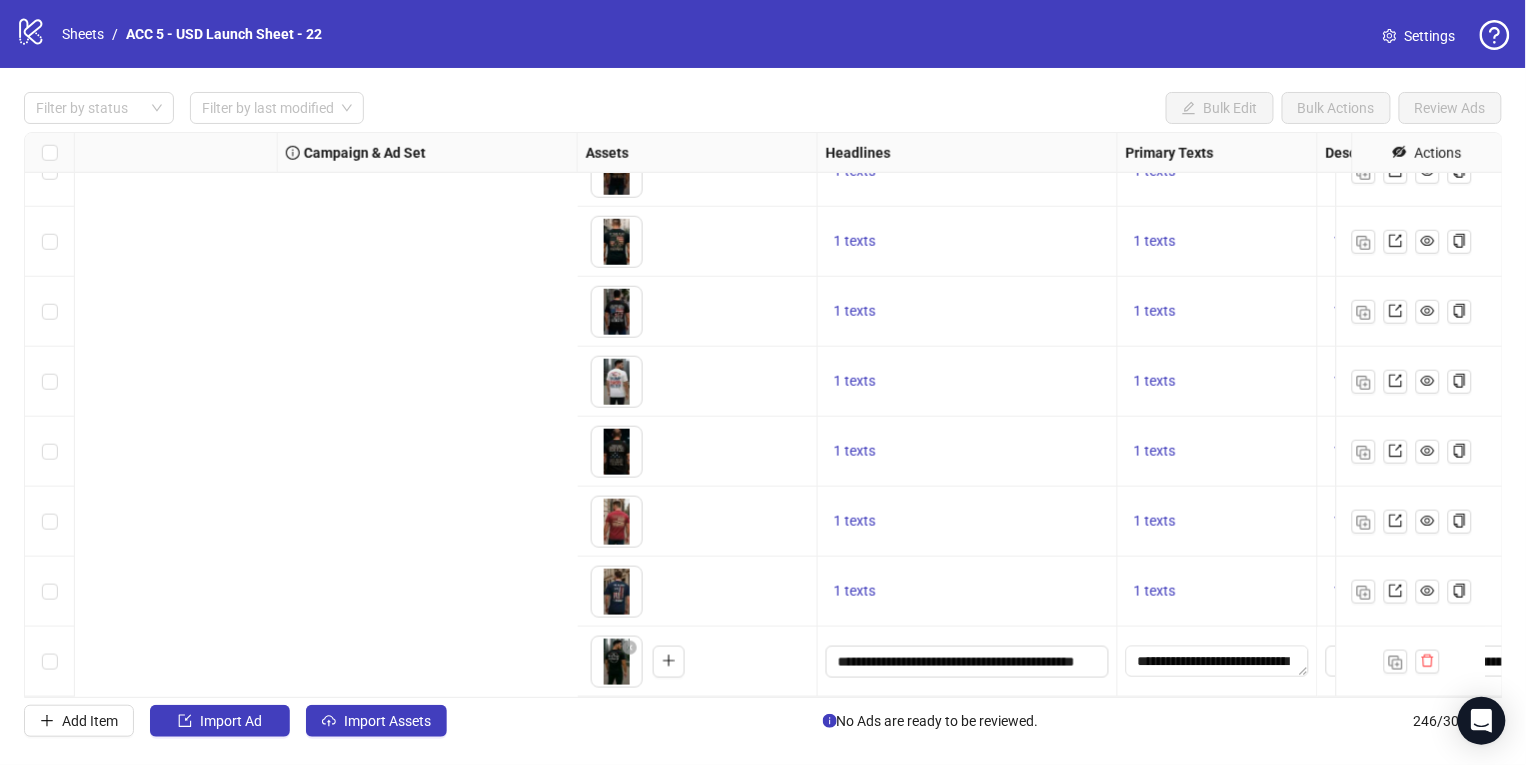 scroll, scrollTop: 16711, scrollLeft: 1232, axis: both 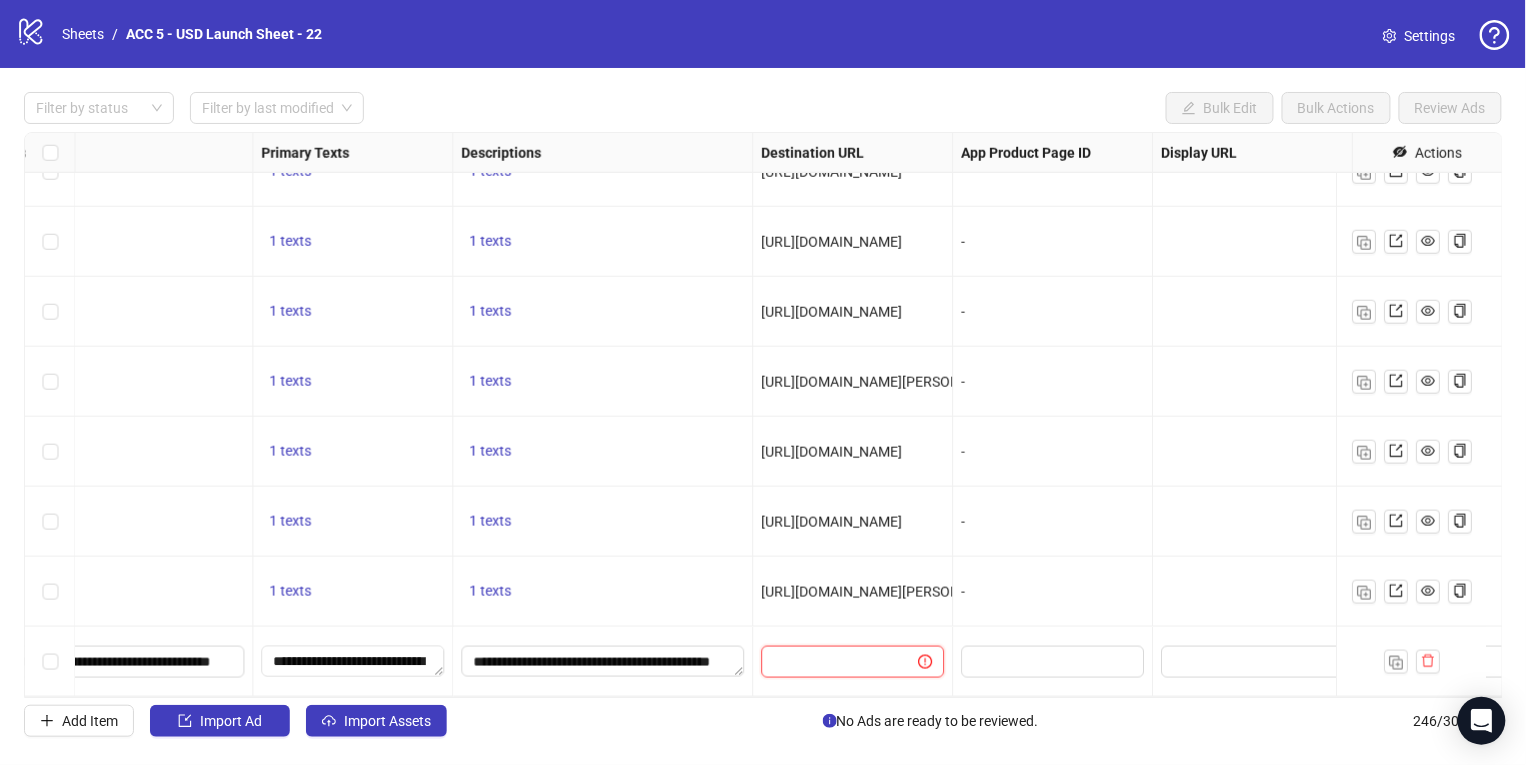 click at bounding box center (831, 662) 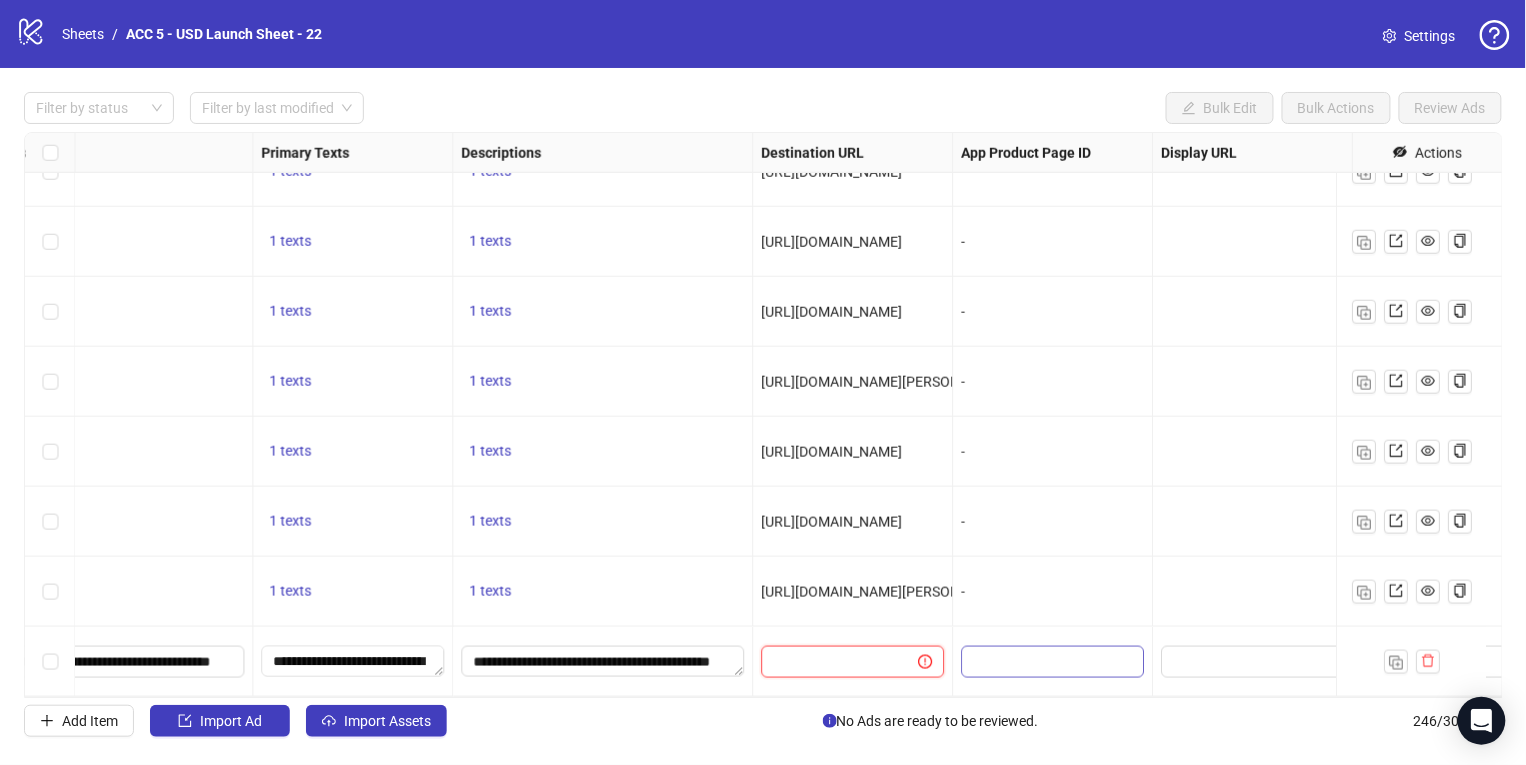 paste on "**********" 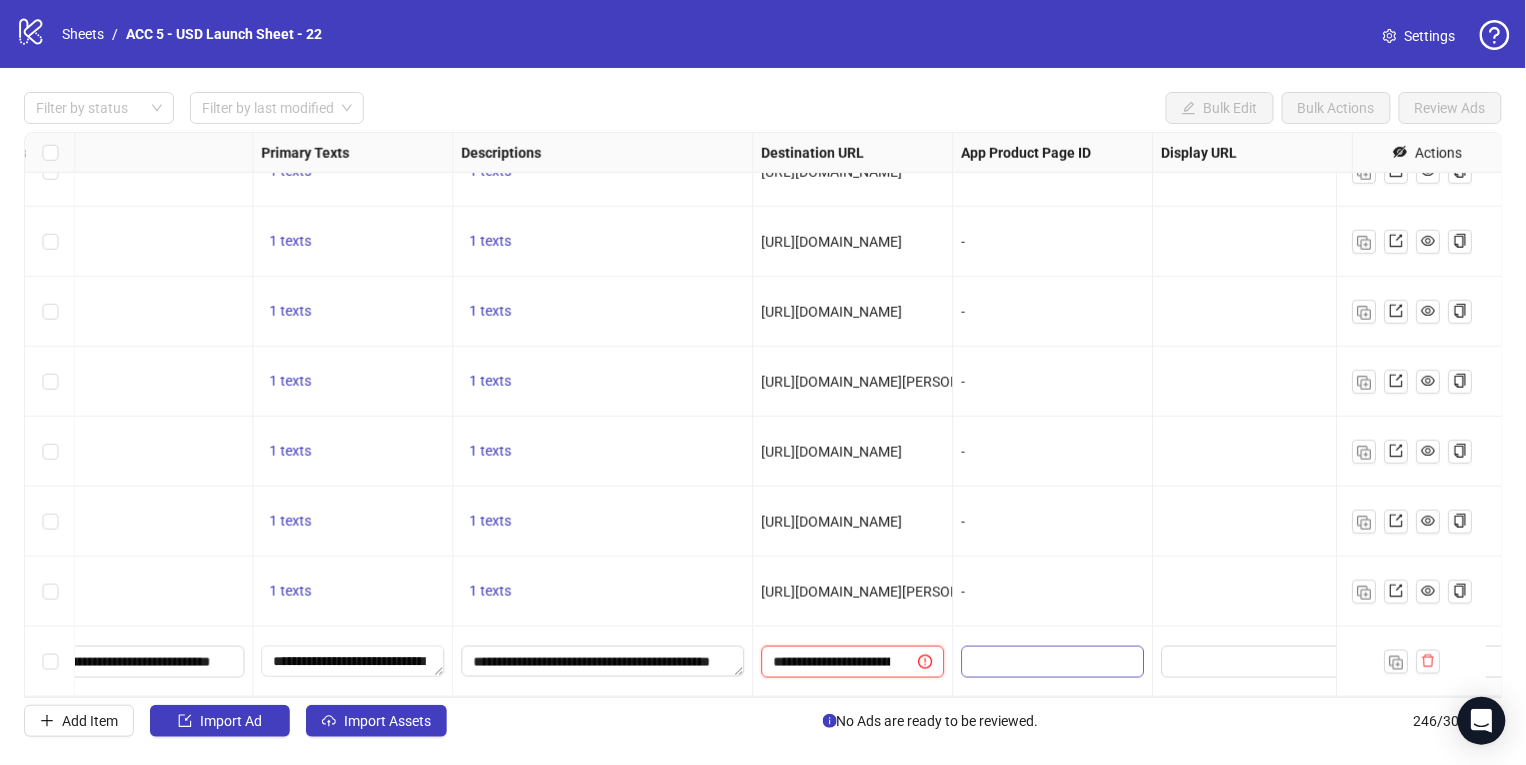 scroll, scrollTop: 0, scrollLeft: 357, axis: horizontal 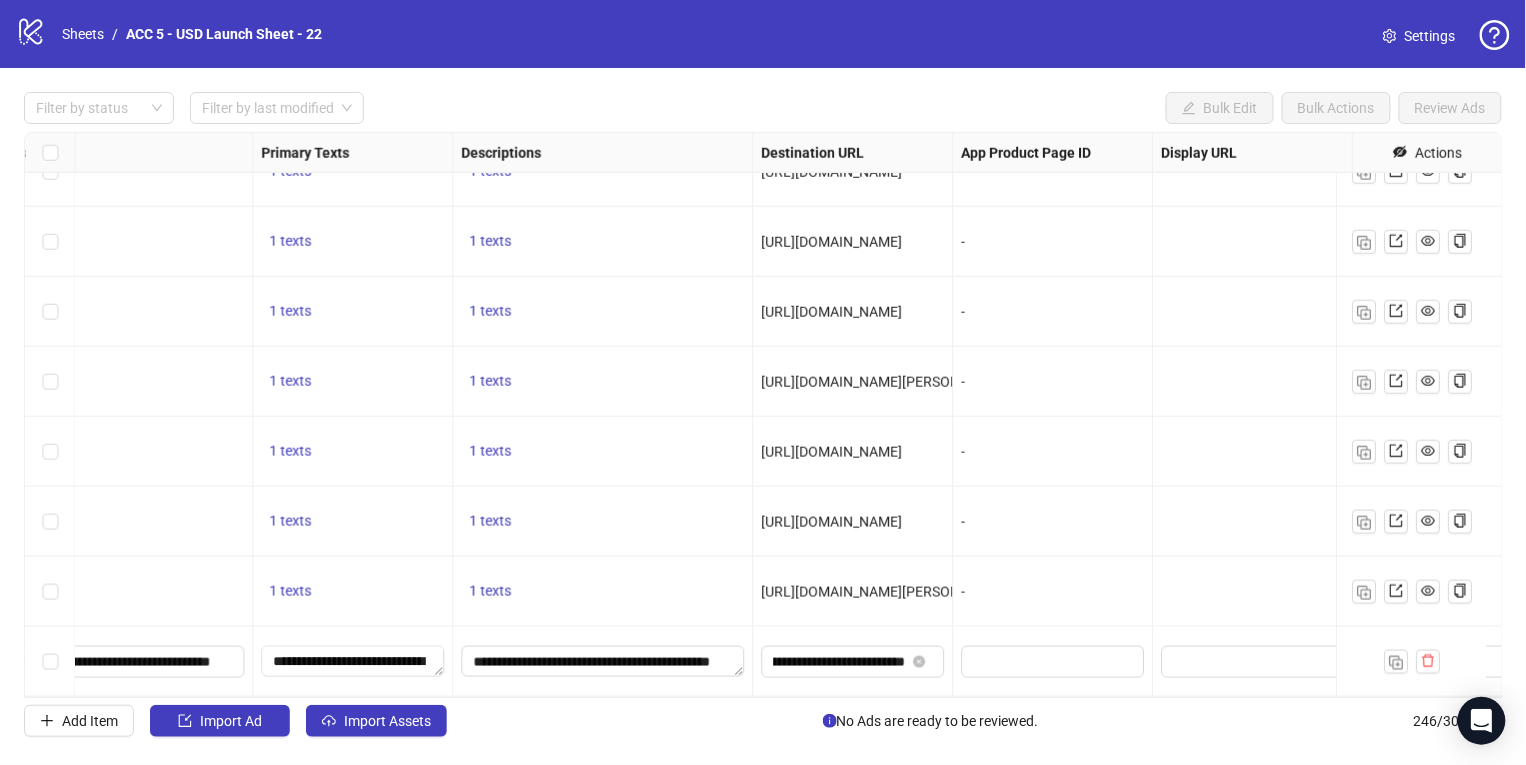 click on "-" at bounding box center [1052, 592] 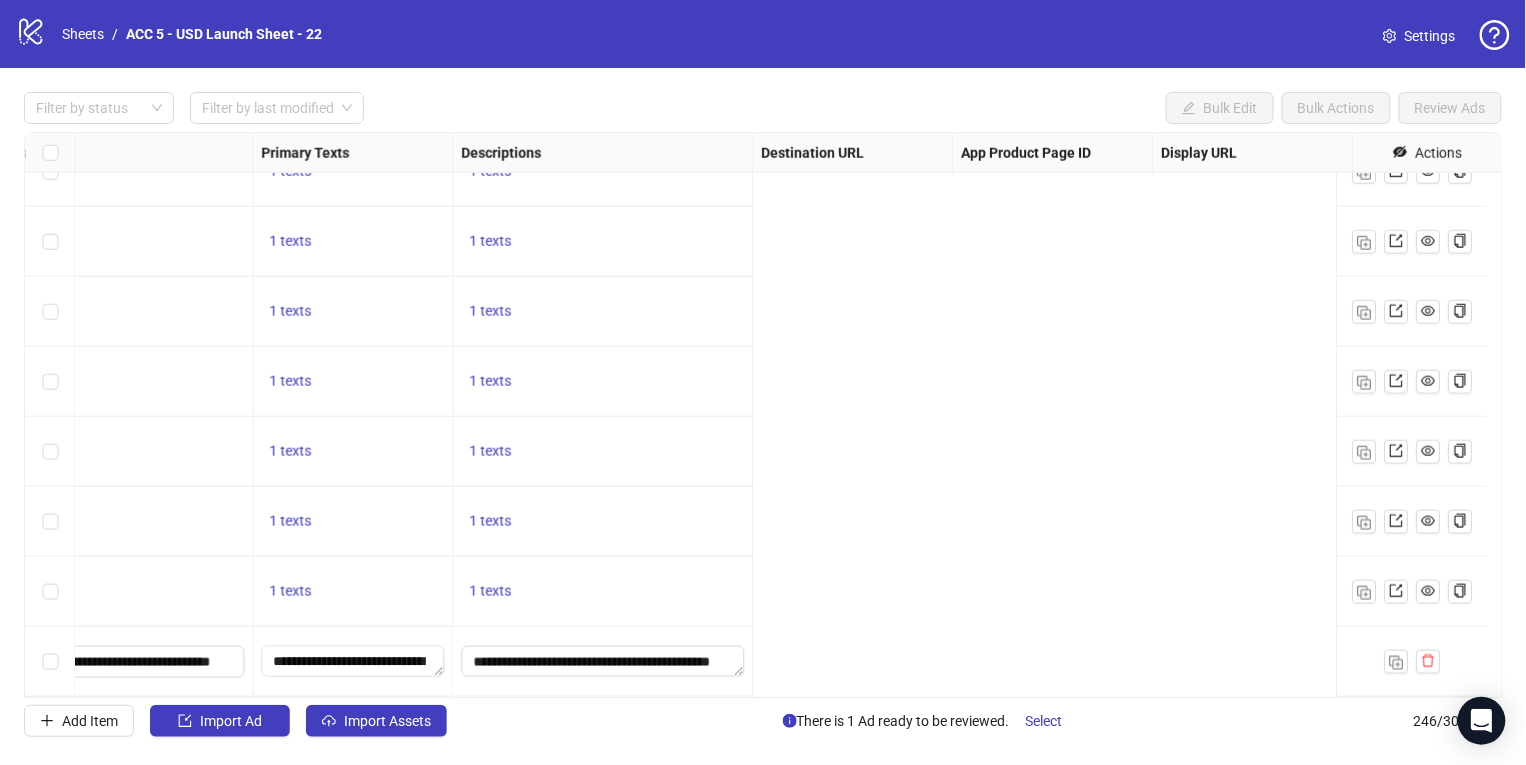 scroll, scrollTop: 16711, scrollLeft: 0, axis: vertical 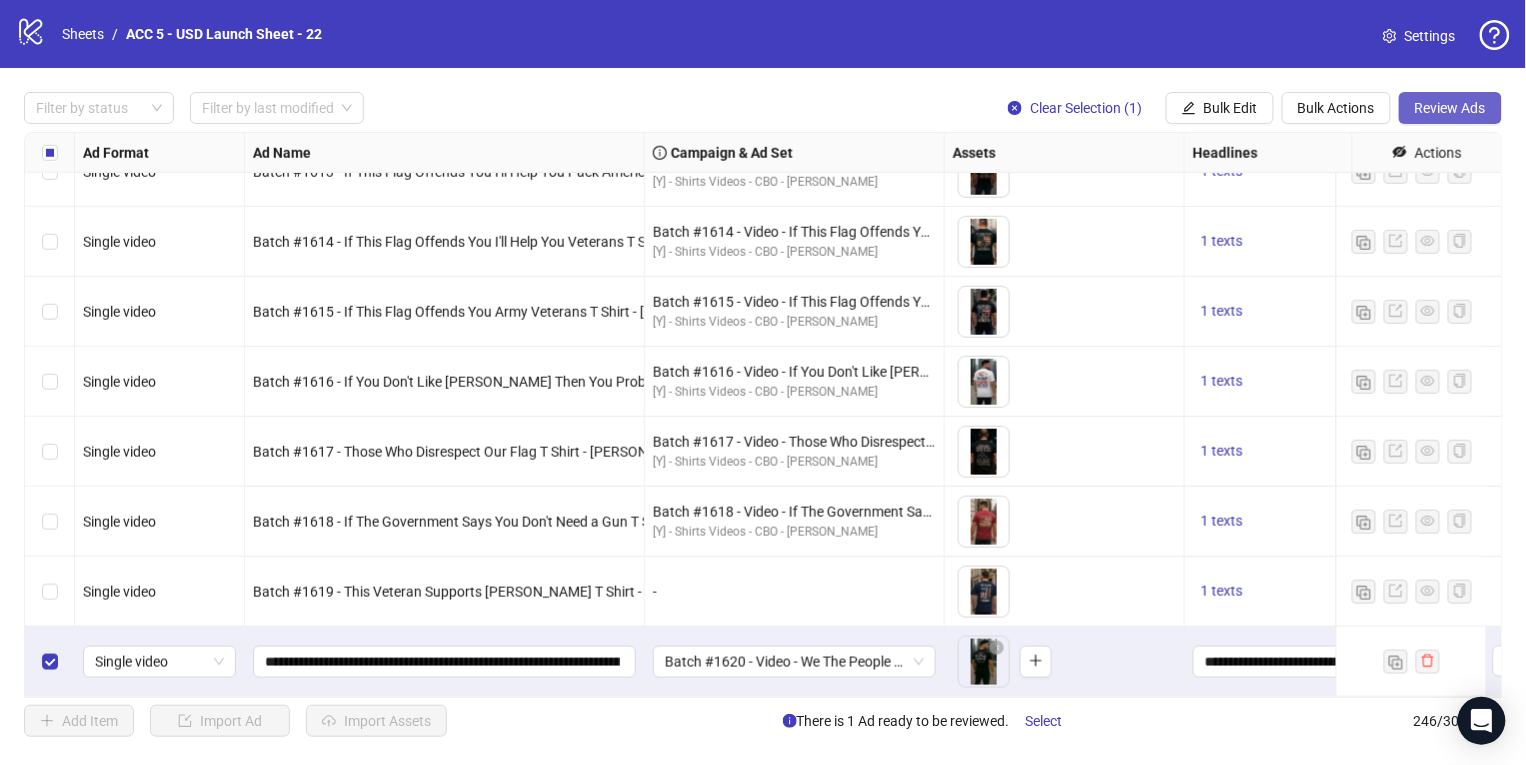 click on "Review Ads" at bounding box center [1450, 108] 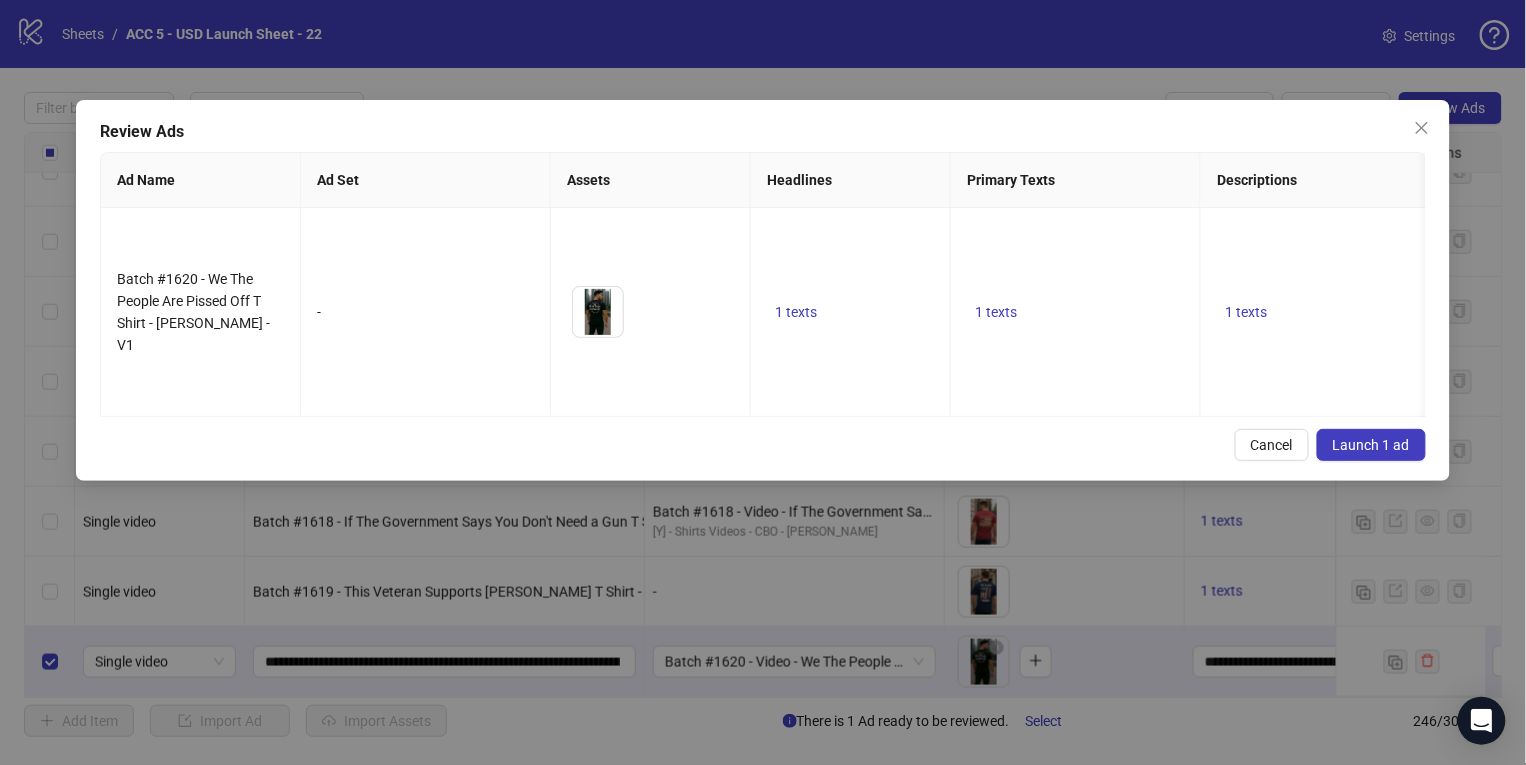 click on "Launch 1 ad" at bounding box center (1371, 445) 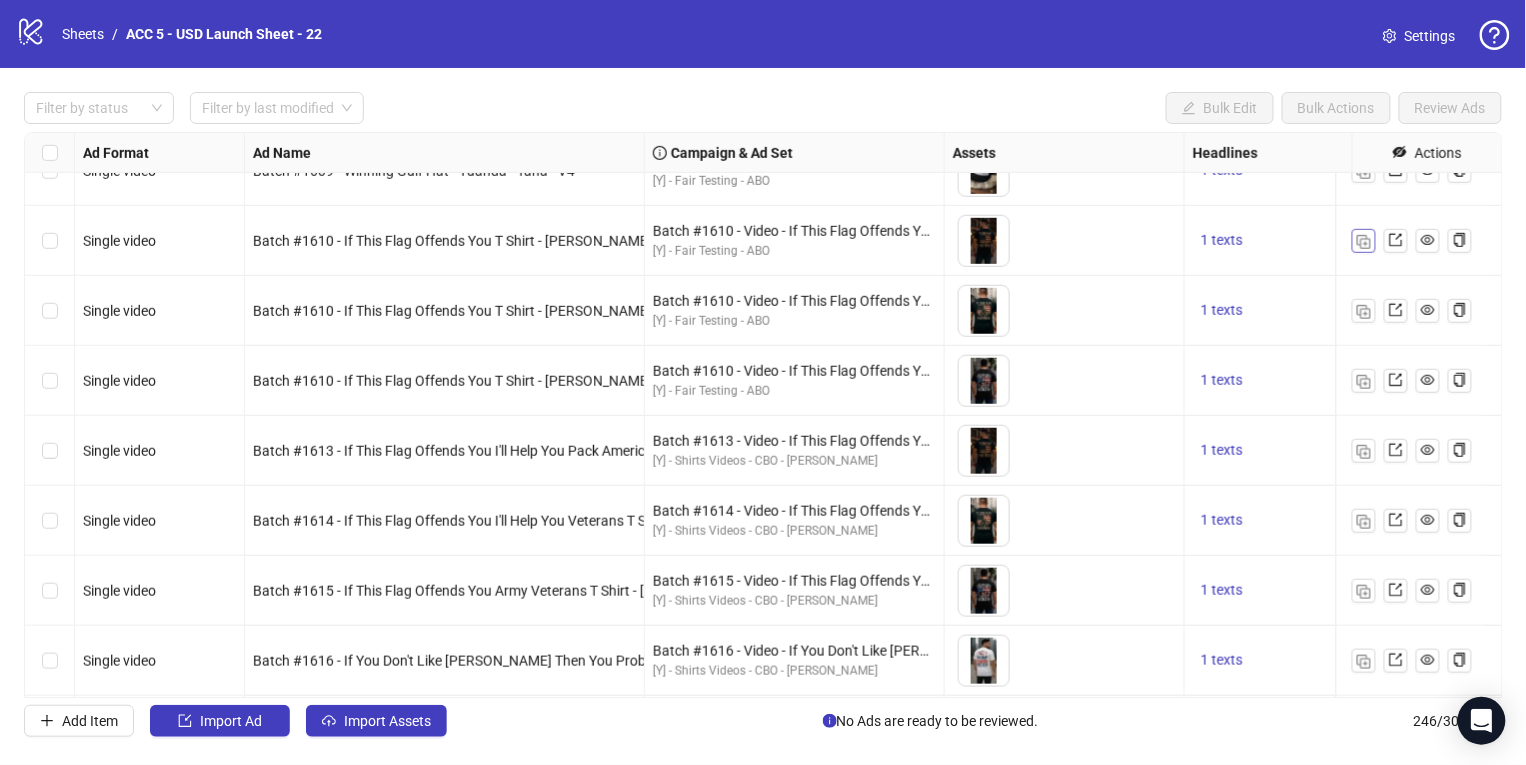 scroll, scrollTop: 16348, scrollLeft: 0, axis: vertical 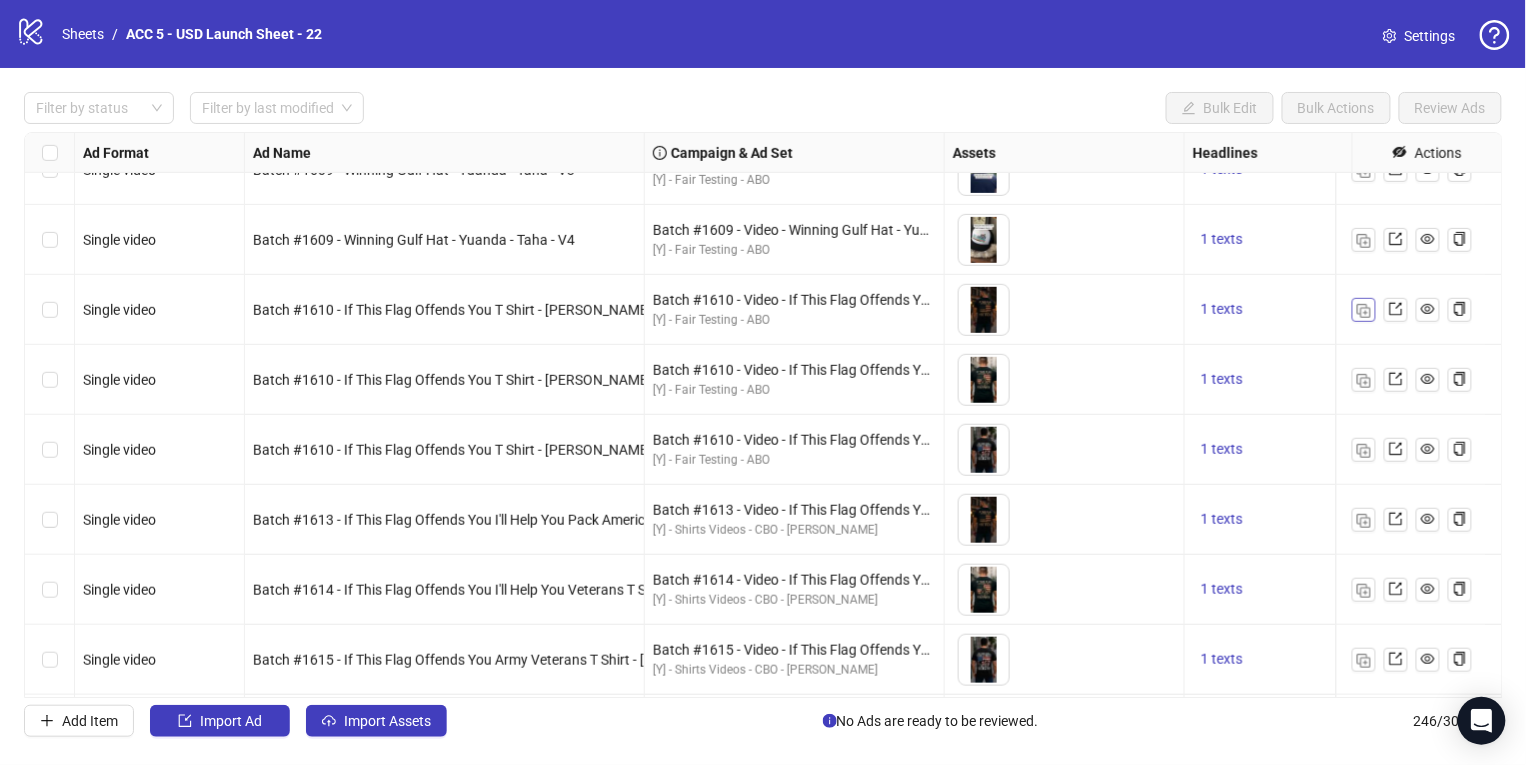 click at bounding box center (1364, 311) 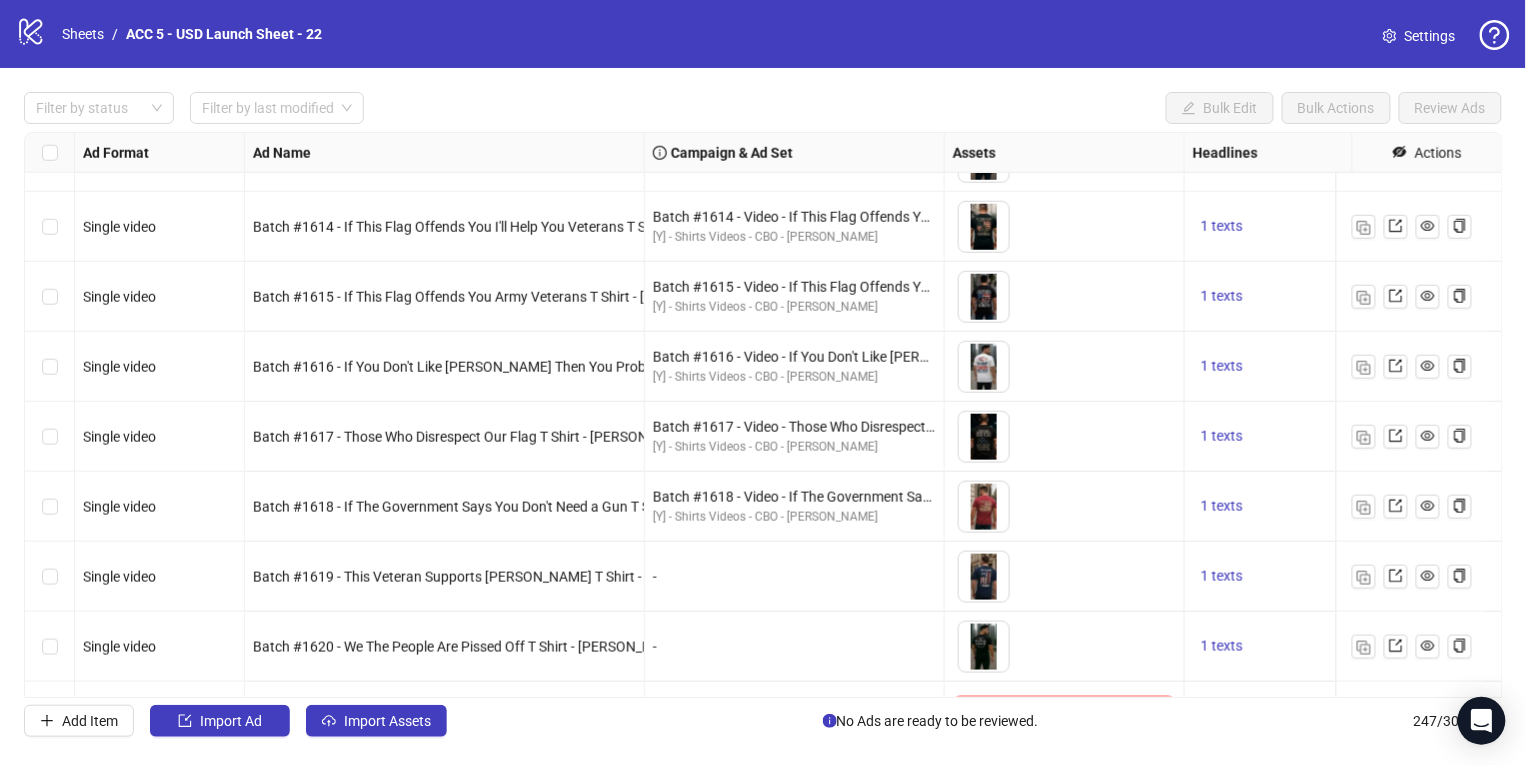 scroll, scrollTop: 16781, scrollLeft: 0, axis: vertical 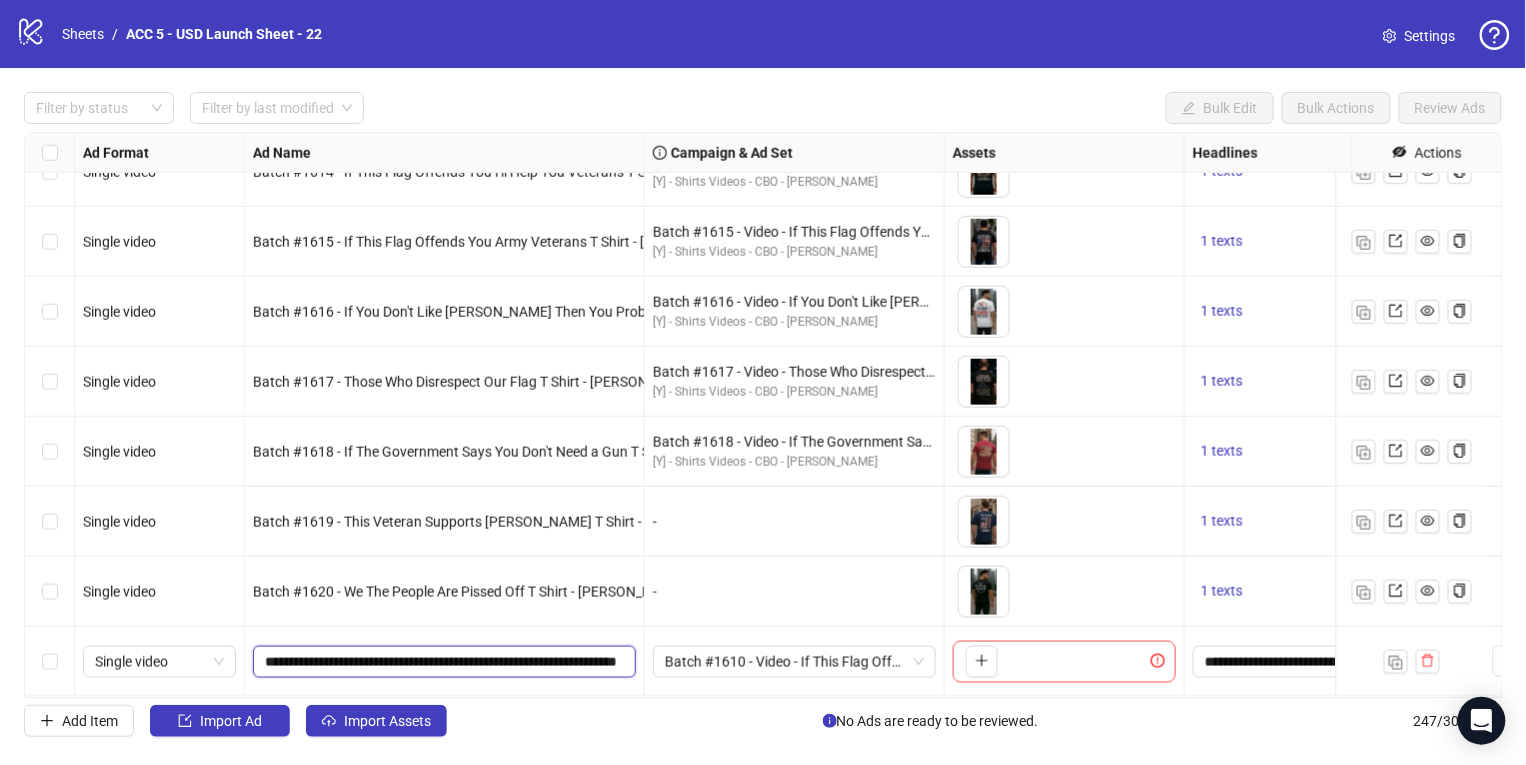 click on "**********" at bounding box center [442, 662] 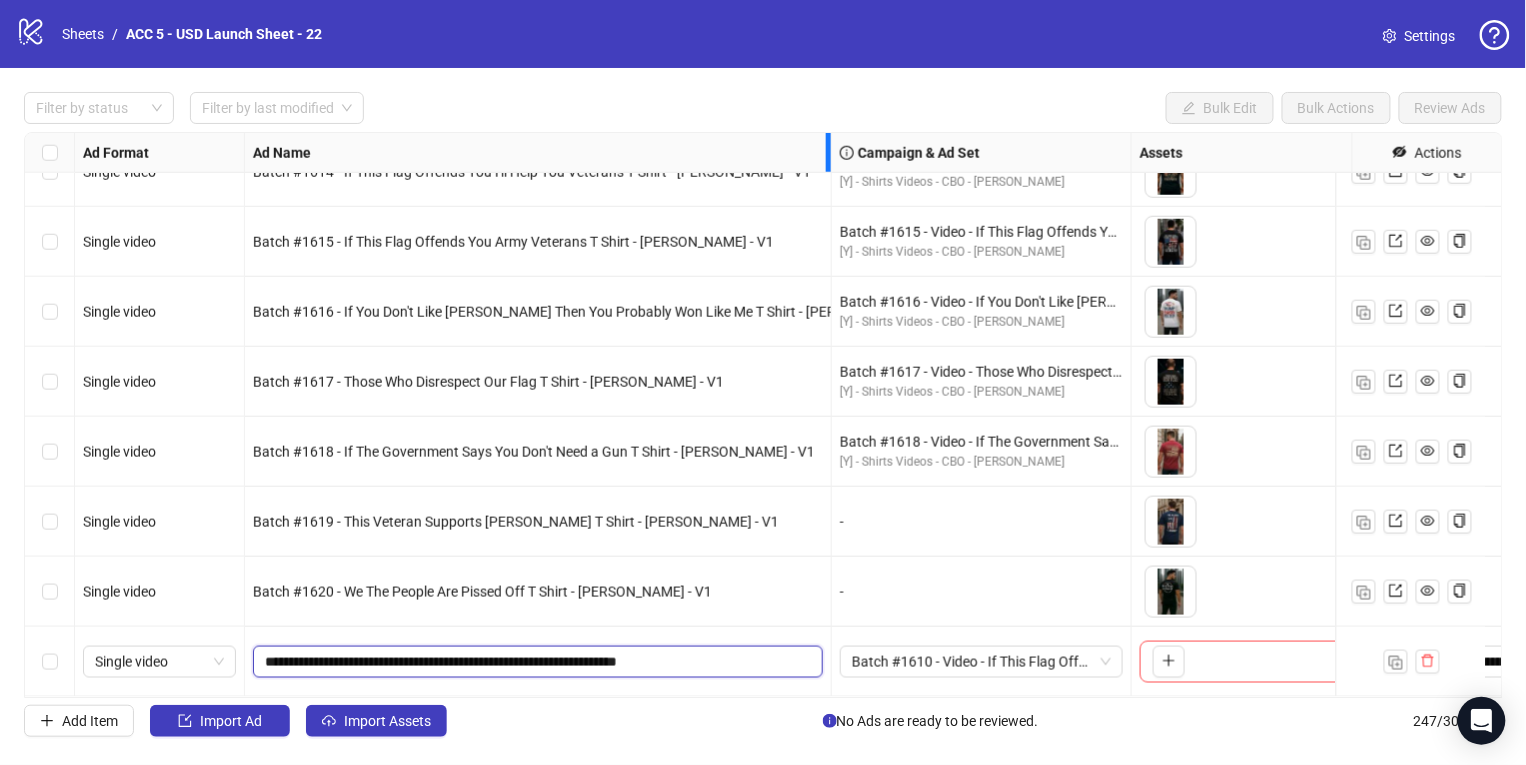 drag, startPoint x: 642, startPoint y: 141, endPoint x: 936, endPoint y: 150, distance: 294.13773 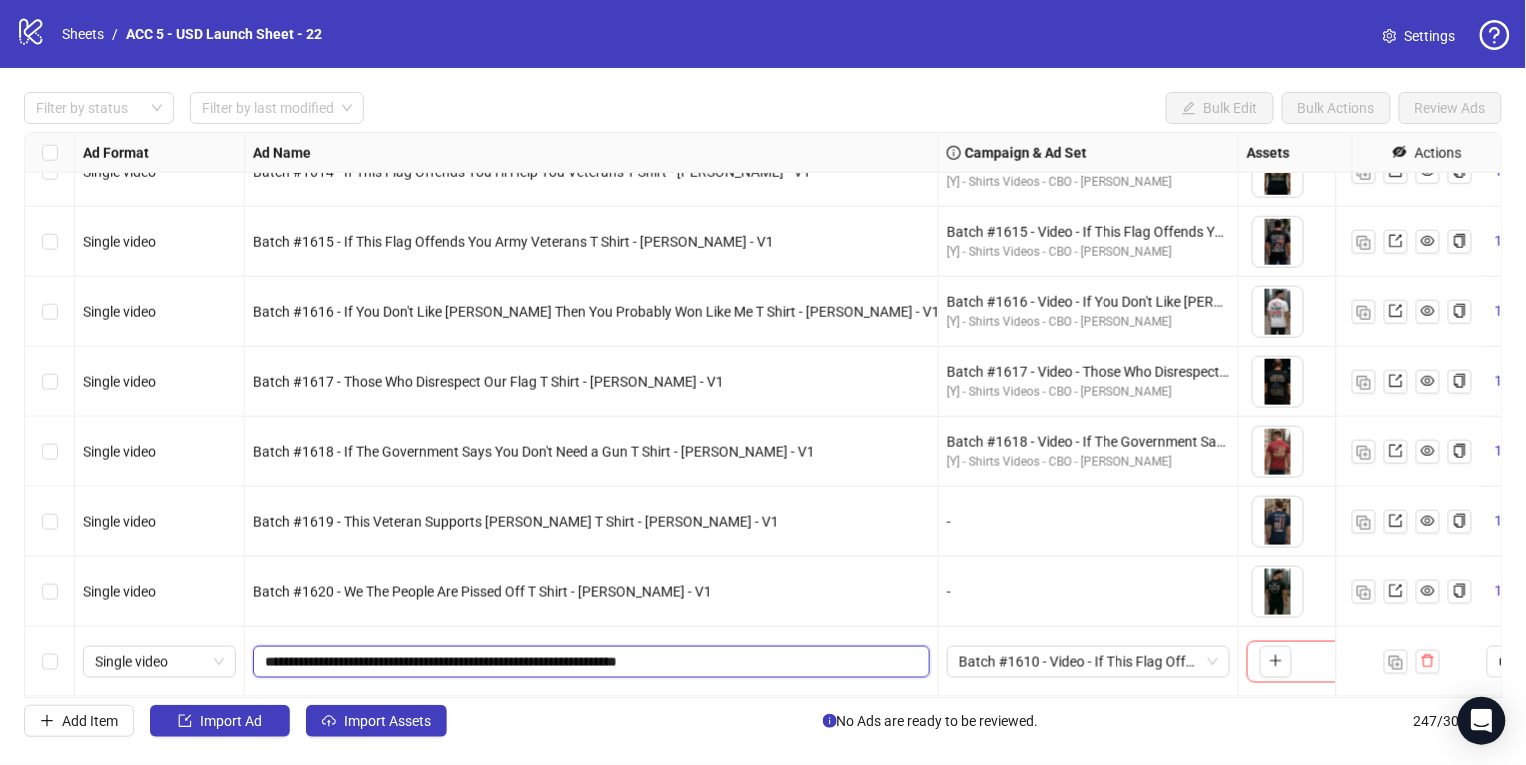 click on "**********" at bounding box center (589, 662) 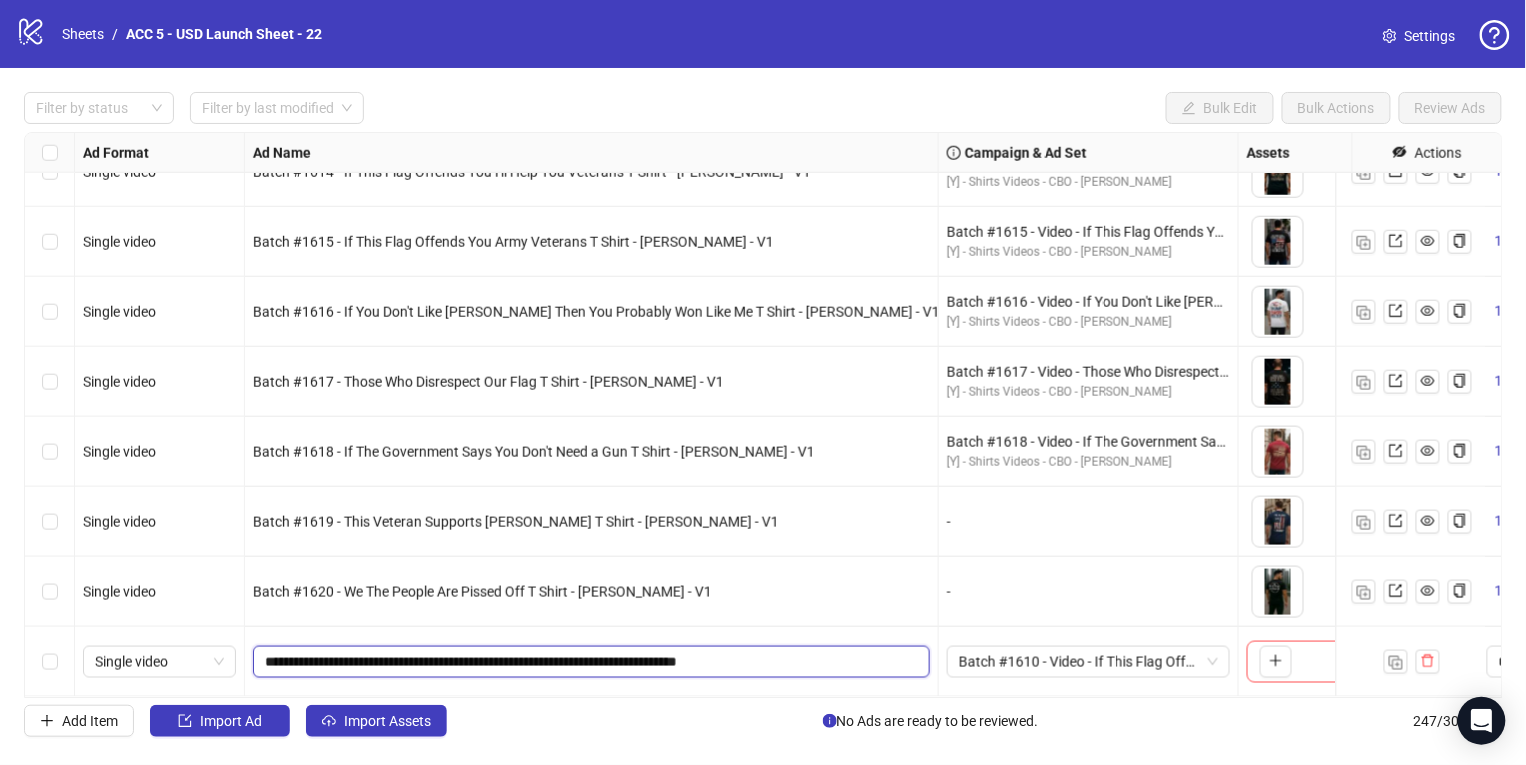 drag, startPoint x: 720, startPoint y: 647, endPoint x: 854, endPoint y: 676, distance: 137.10216 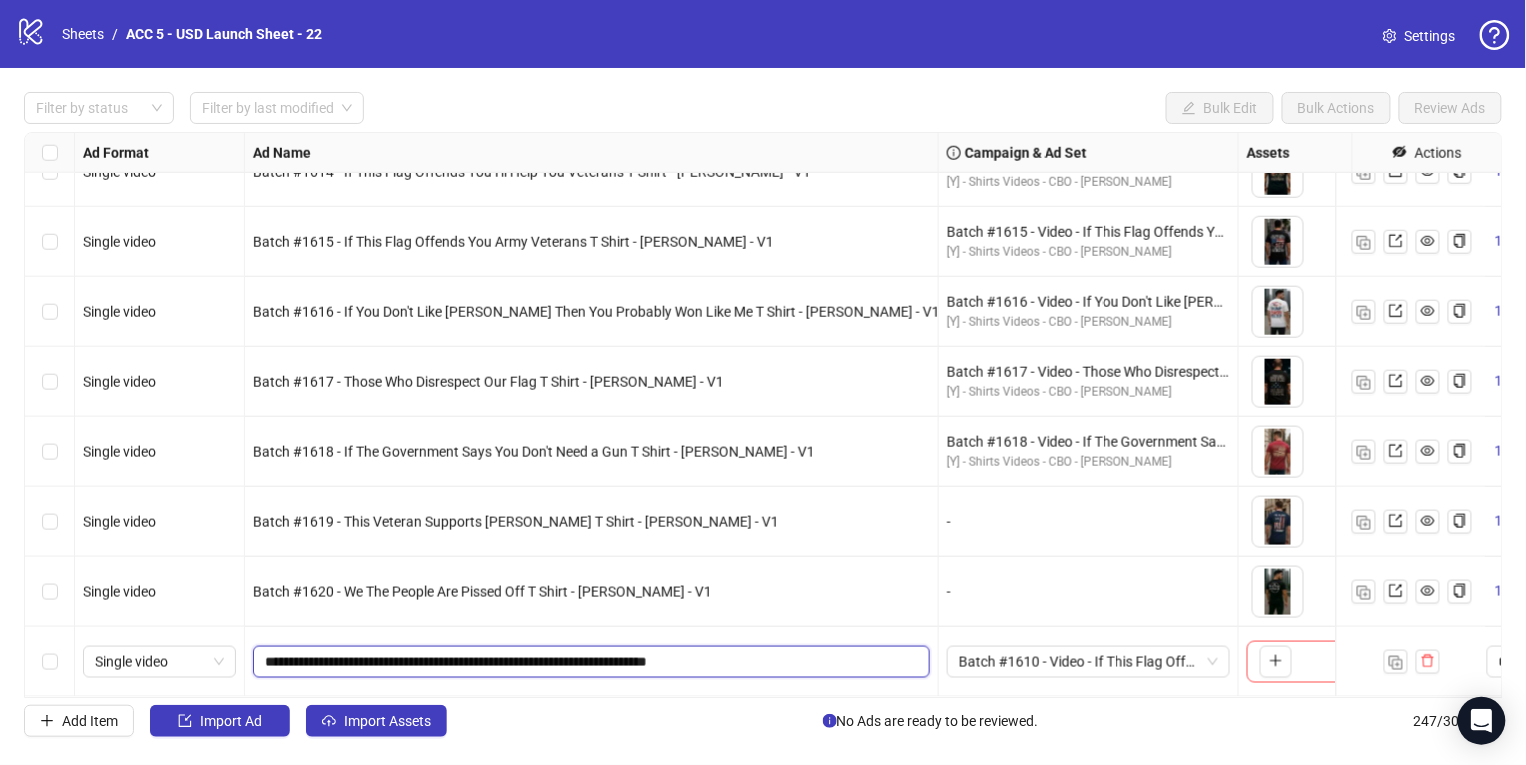 drag, startPoint x: 381, startPoint y: 645, endPoint x: 340, endPoint y: 651, distance: 41.4367 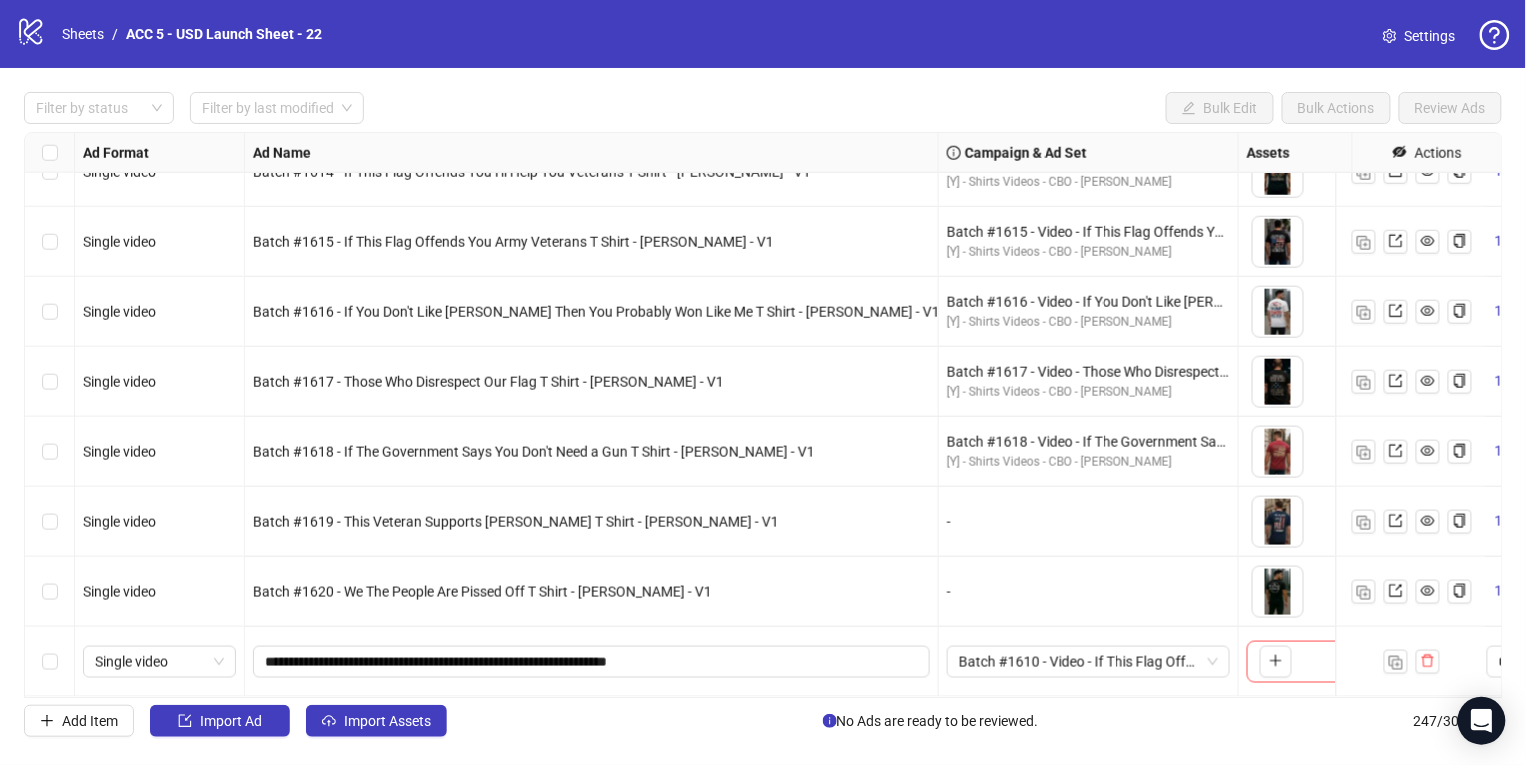 click on "-" at bounding box center [1088, 592] 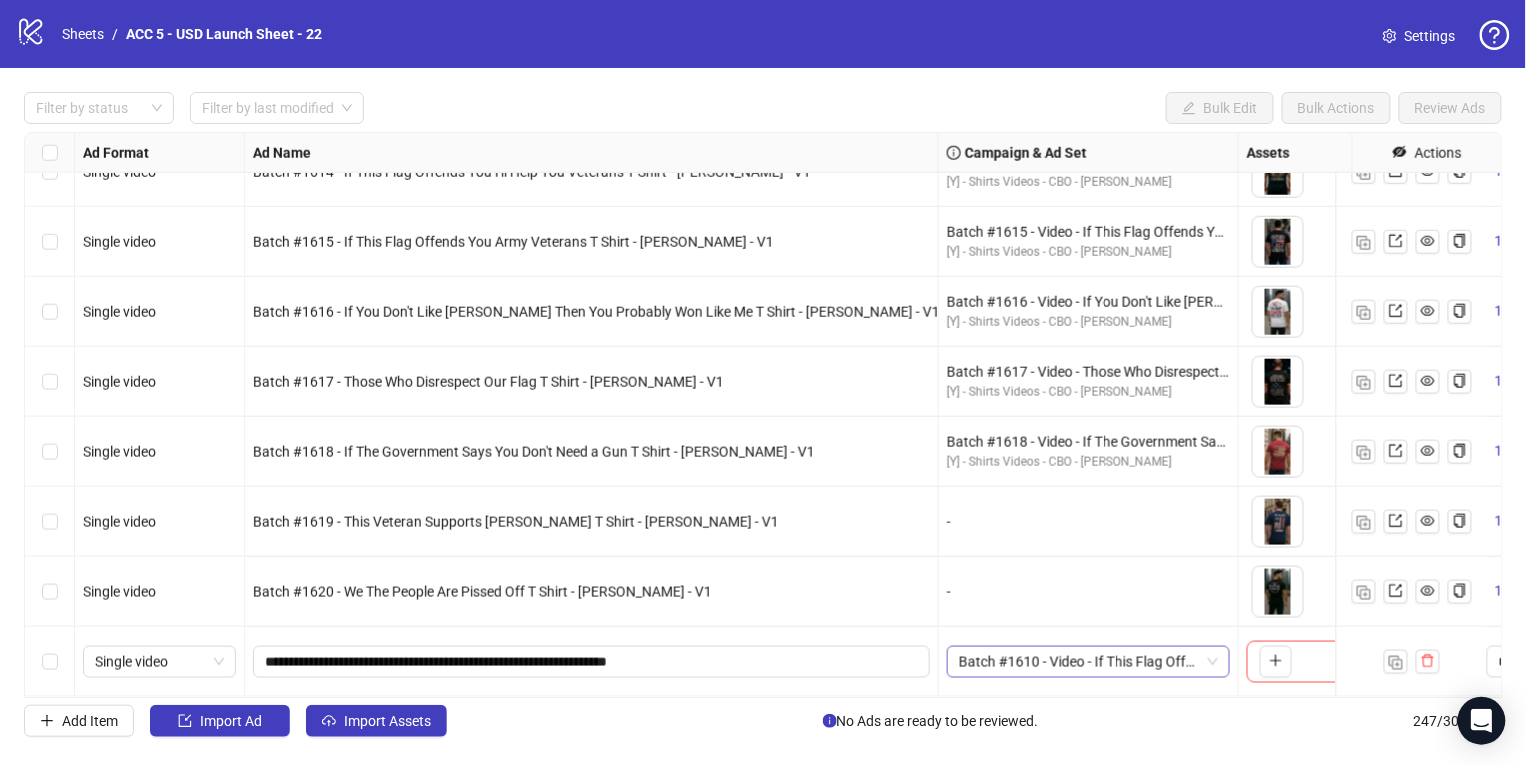 click on "Batch #1610 - Video - If This Flag Offends You T Shirt - [PERSON_NAME] - [DATE]" at bounding box center (1088, 662) 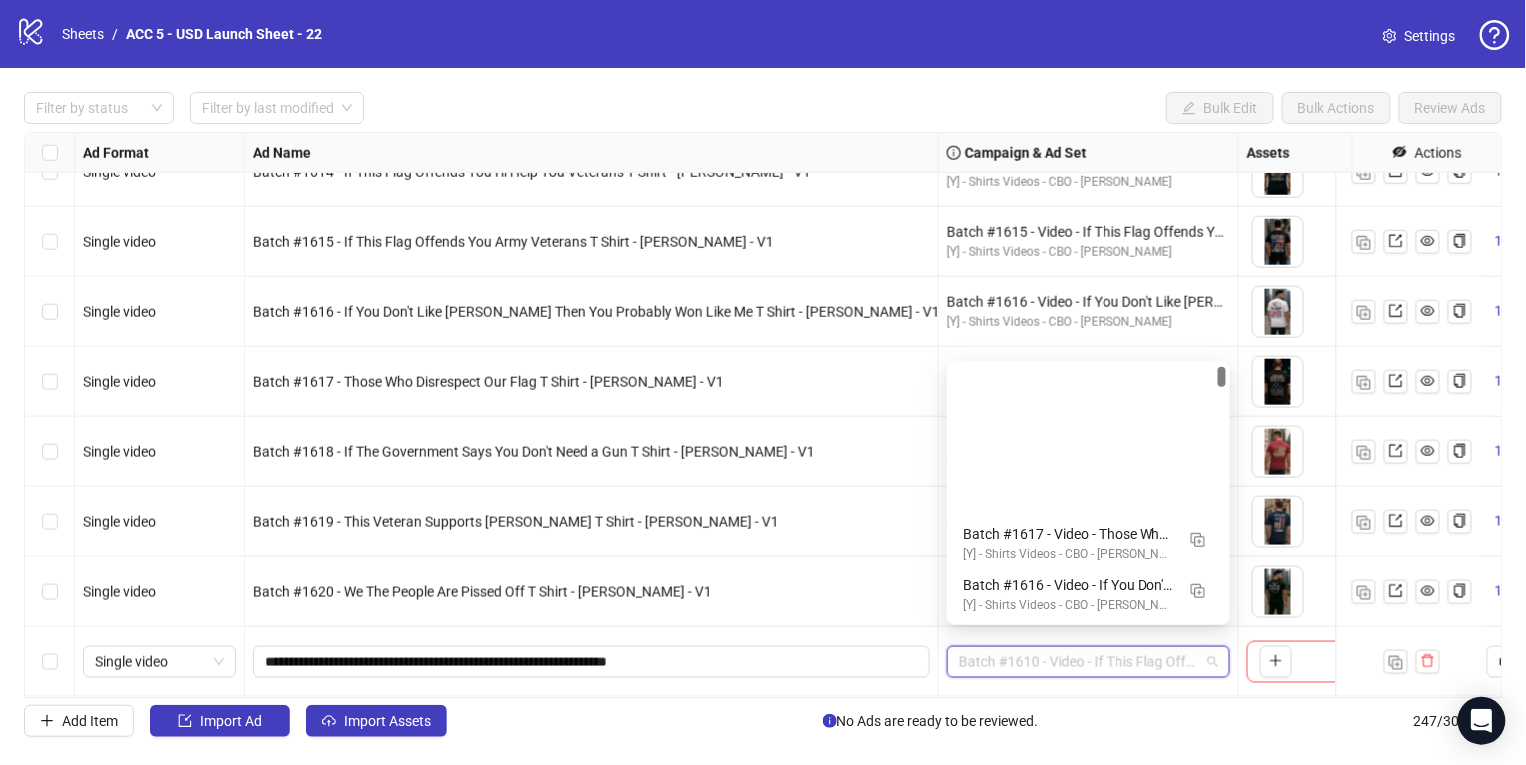 scroll, scrollTop: 202, scrollLeft: 0, axis: vertical 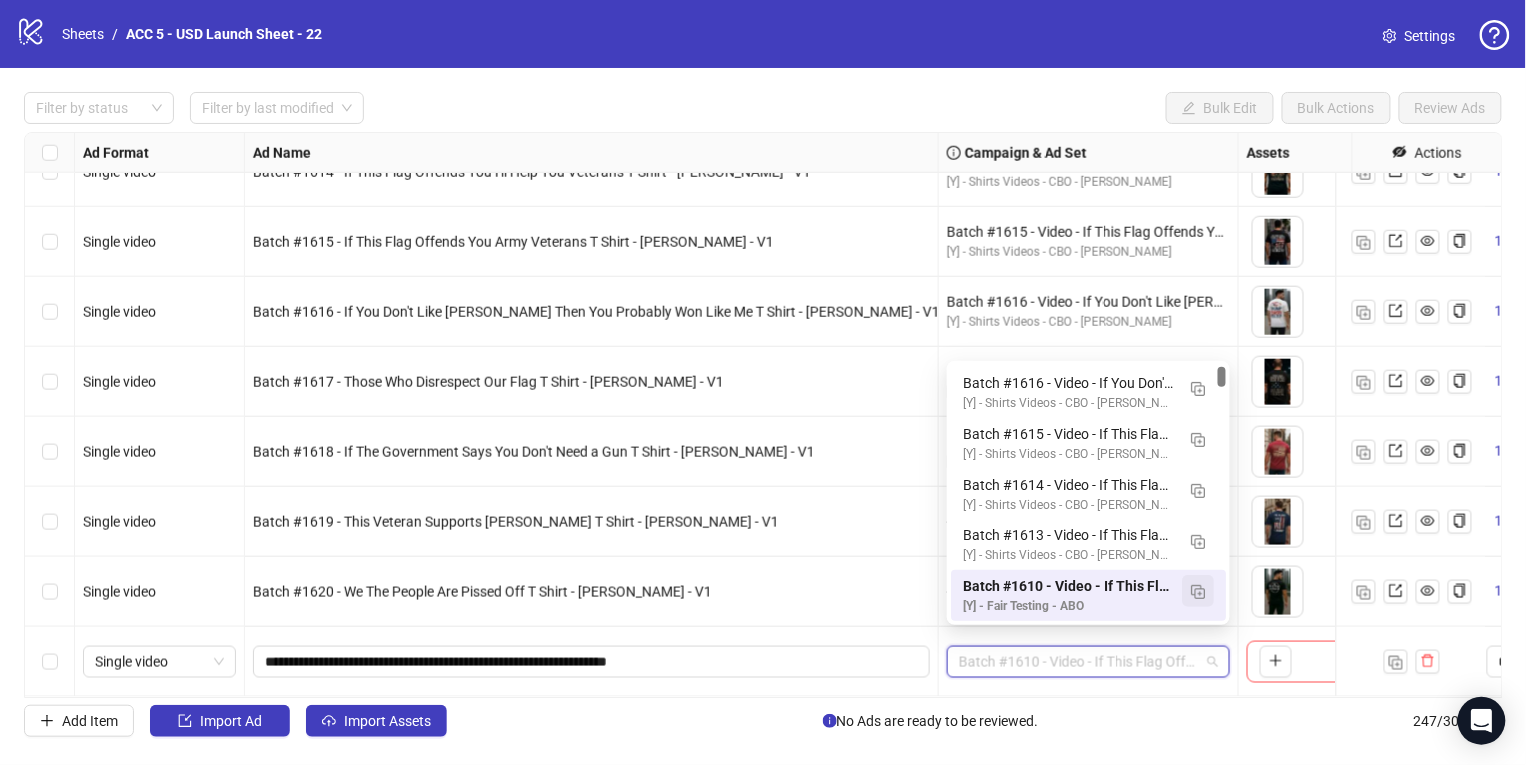 click at bounding box center [1198, 592] 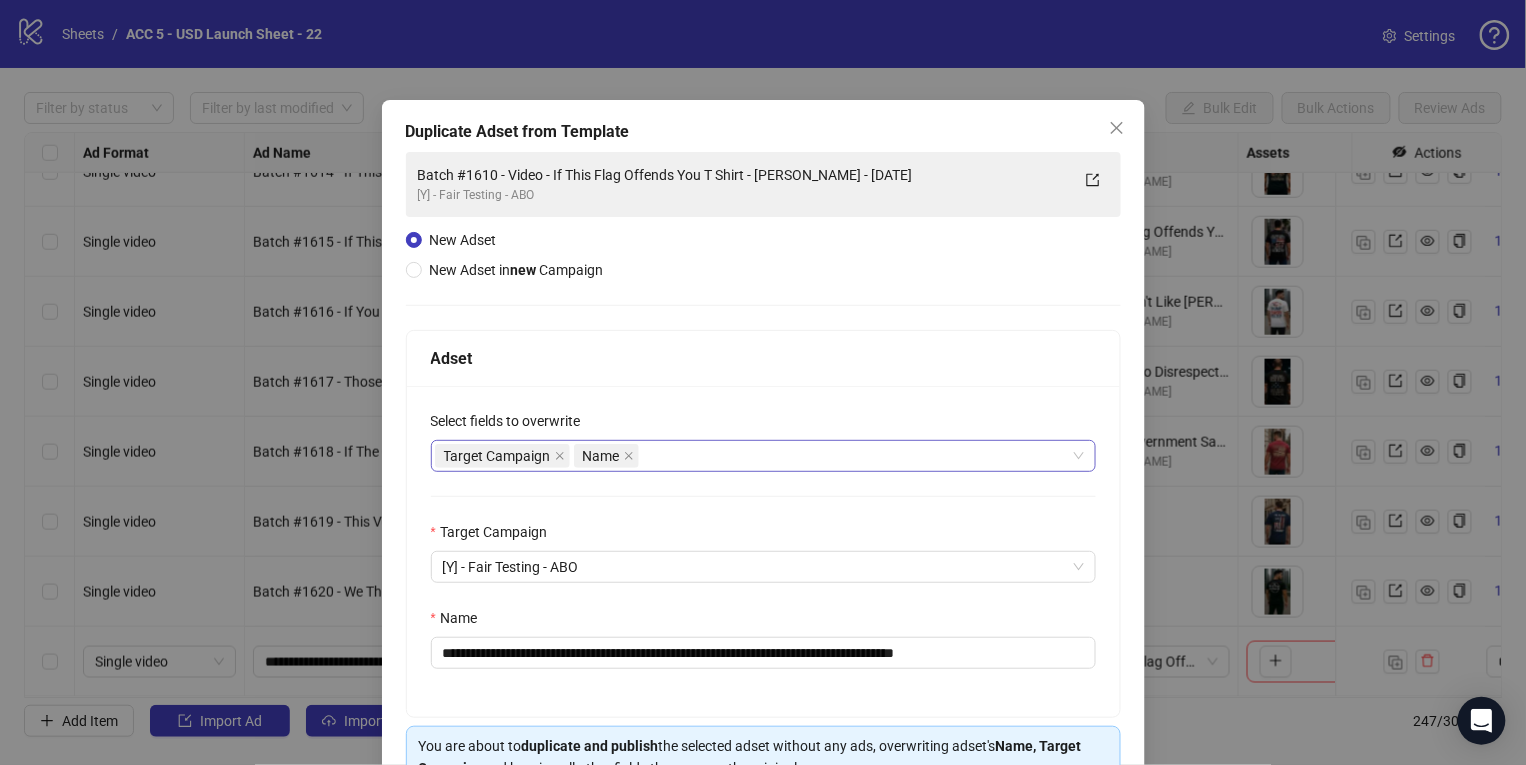 click on "Target Campaign Name" at bounding box center (753, 456) 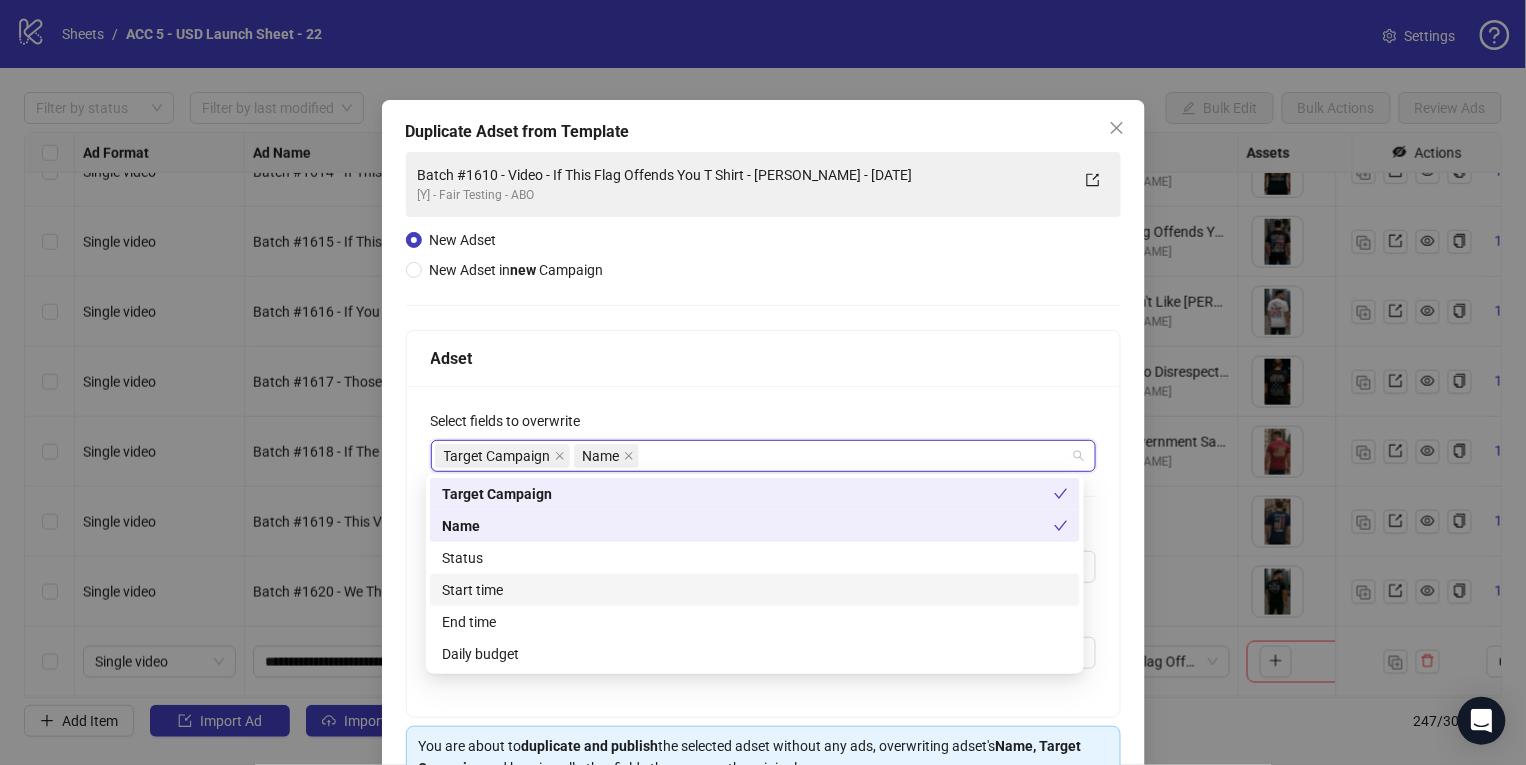 click on "Status" at bounding box center [755, 558] 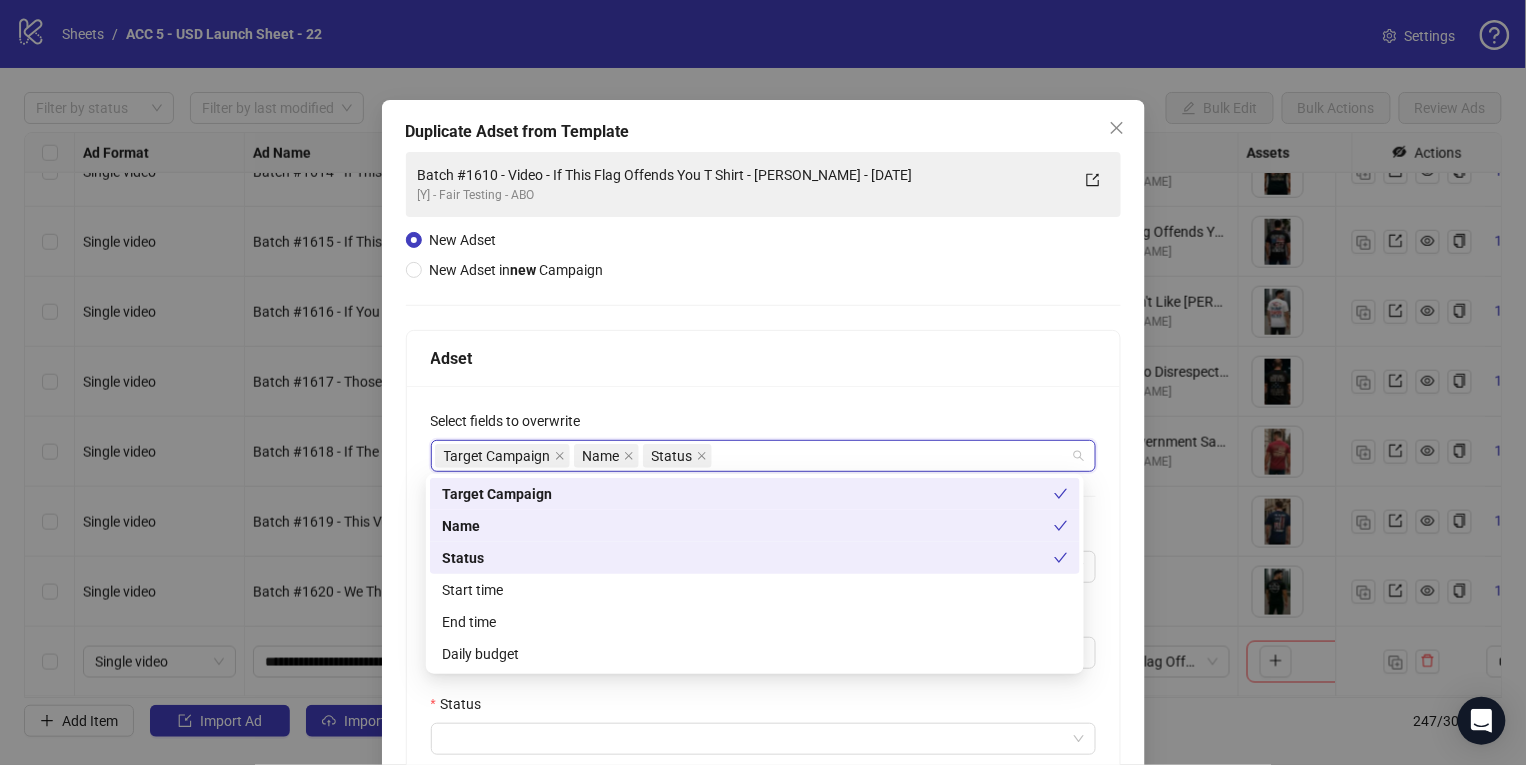 click on "Start time" at bounding box center [755, 590] 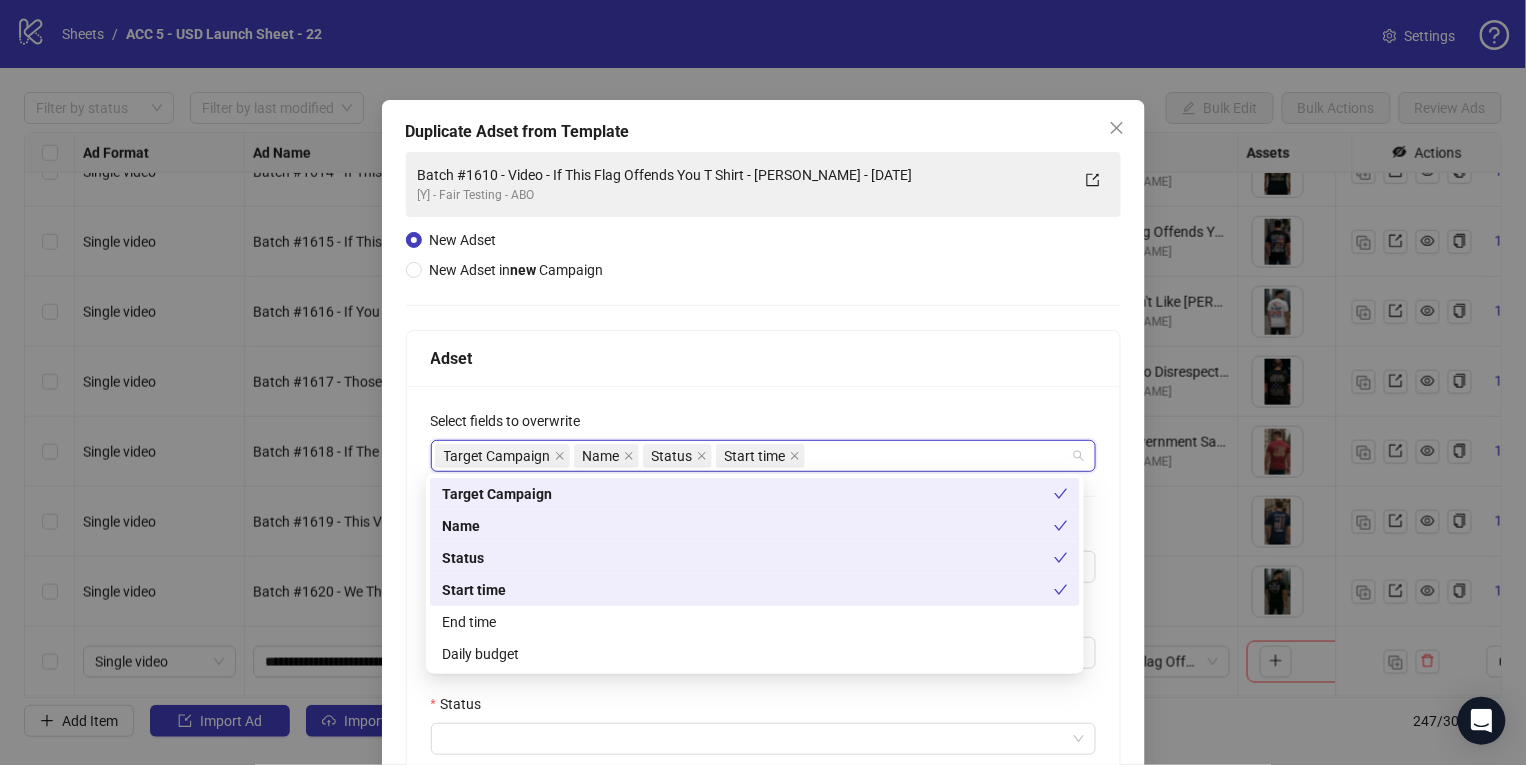 click on "End time" at bounding box center [755, 622] 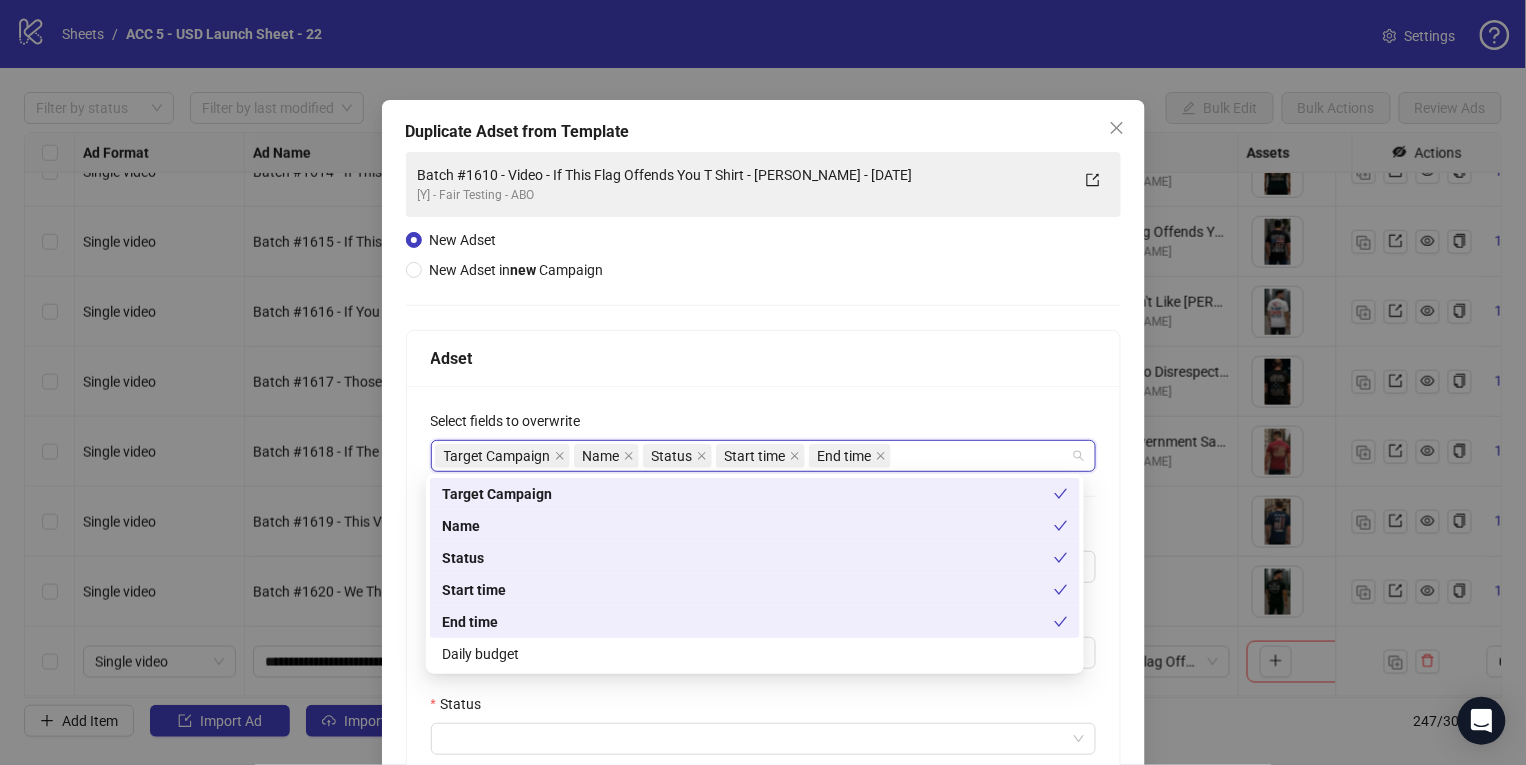 click on "Daily budget" at bounding box center [755, 654] 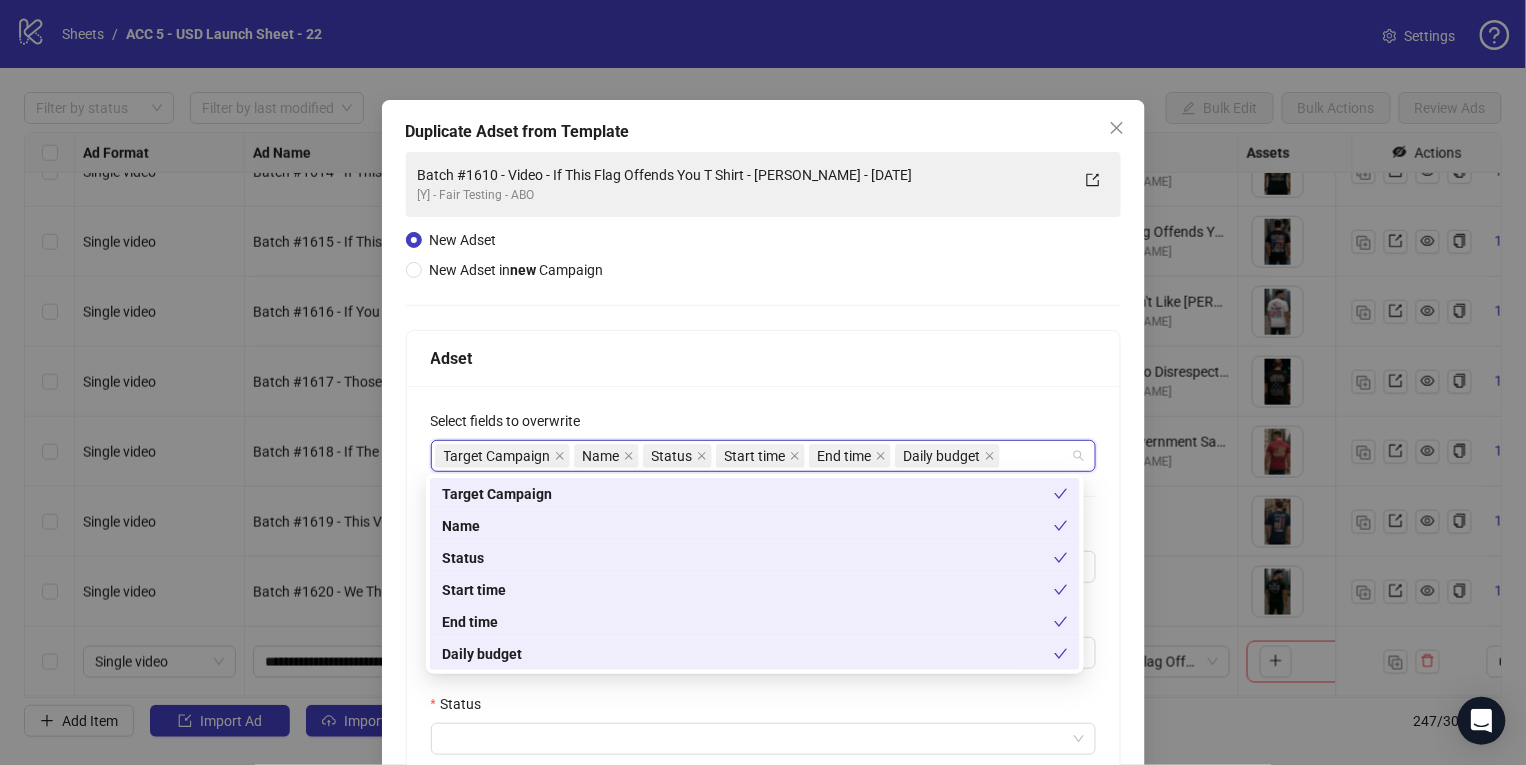 click on "**********" at bounding box center (763, 723) 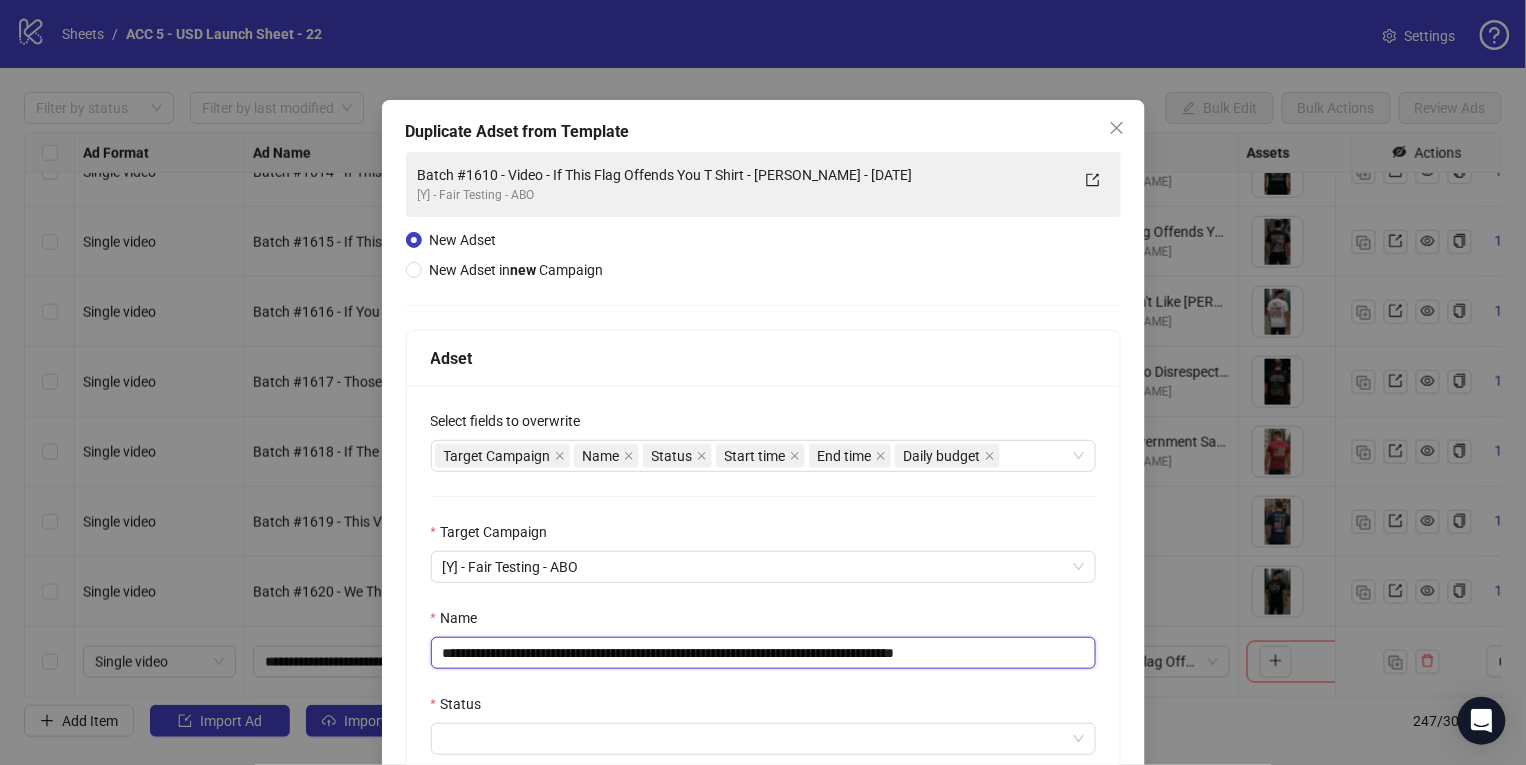 click on "**********" at bounding box center (763, 653) 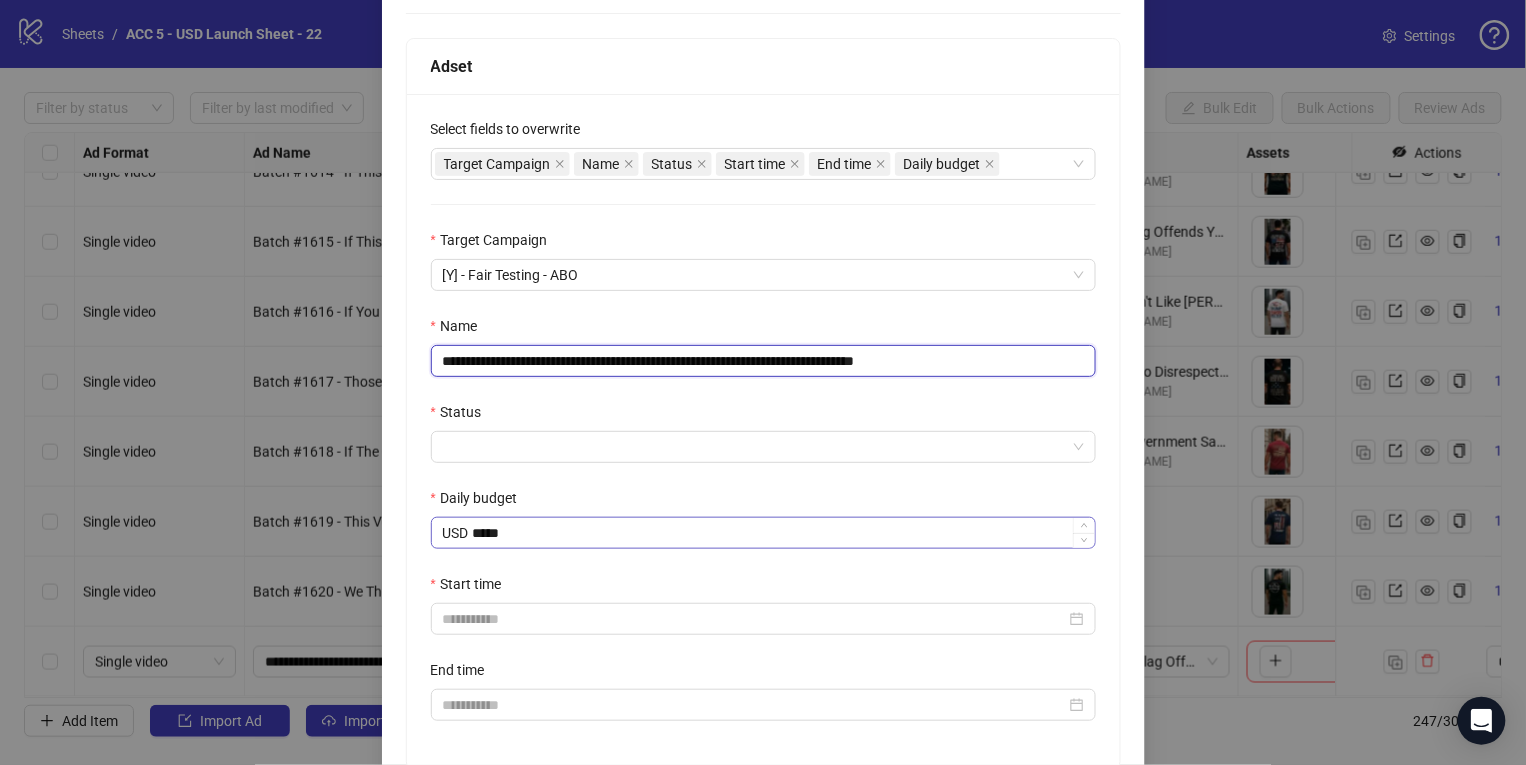 scroll, scrollTop: 342, scrollLeft: 0, axis: vertical 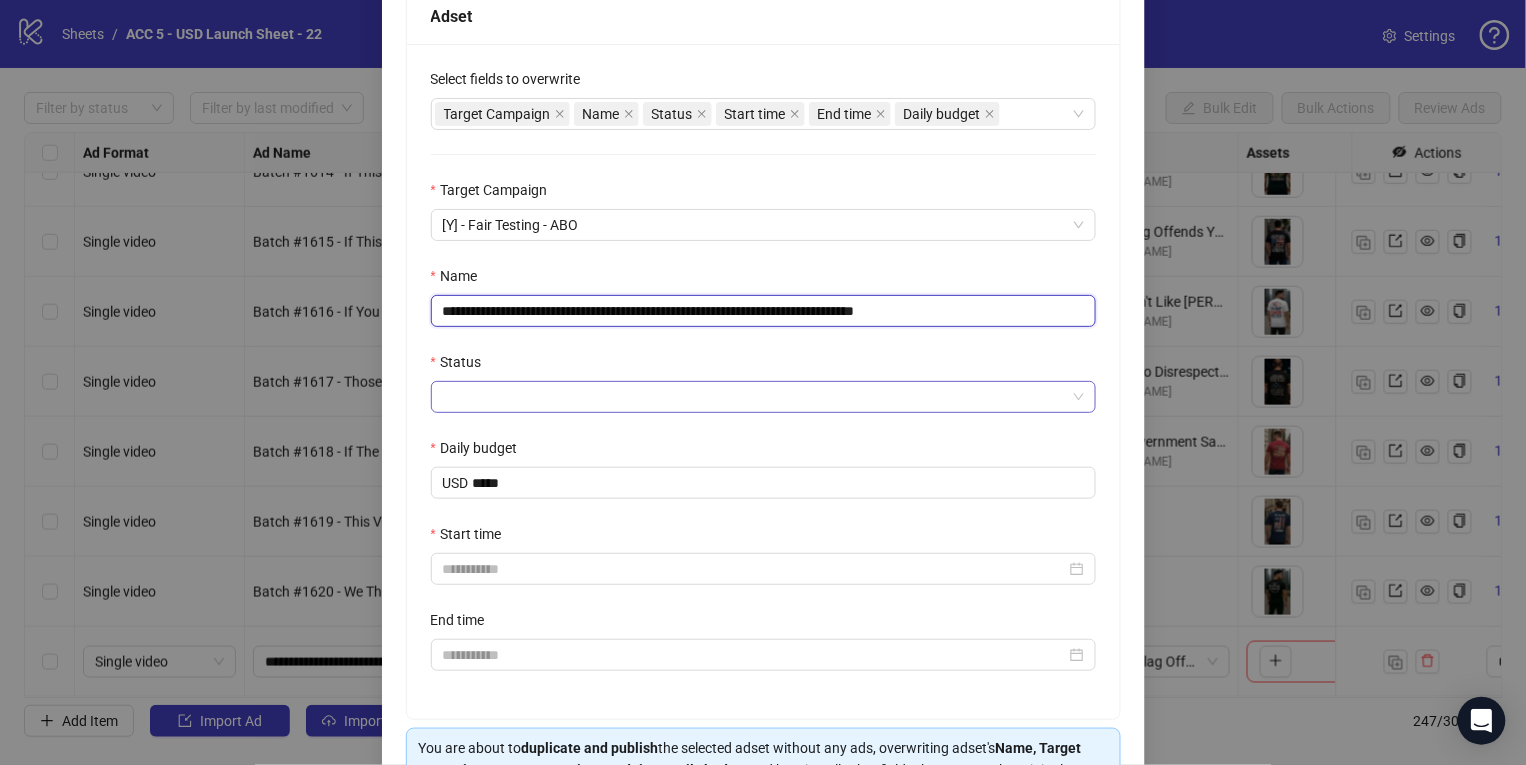 type on "**********" 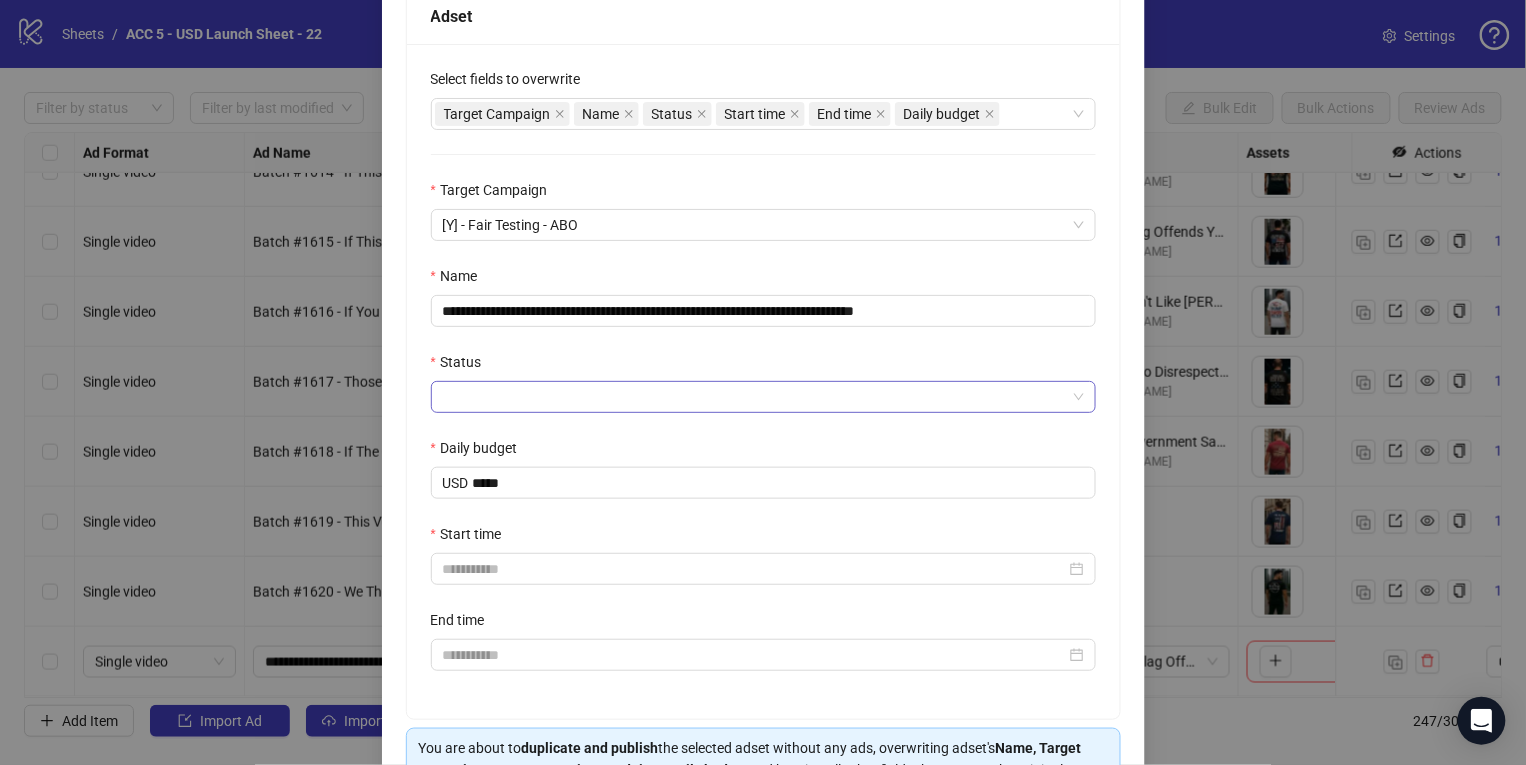 click on "Status" at bounding box center [754, 397] 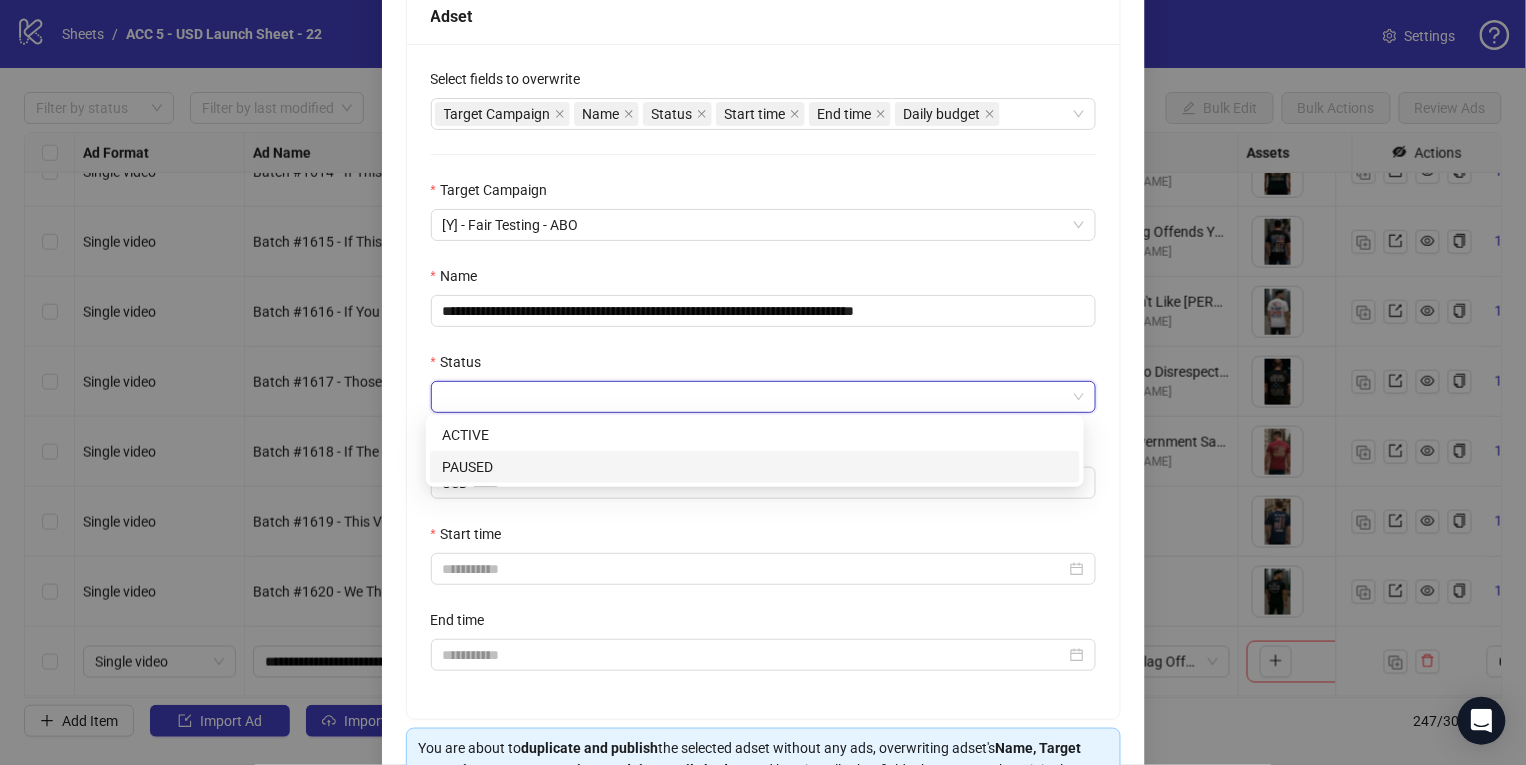 click on "PAUSED" at bounding box center [755, 467] 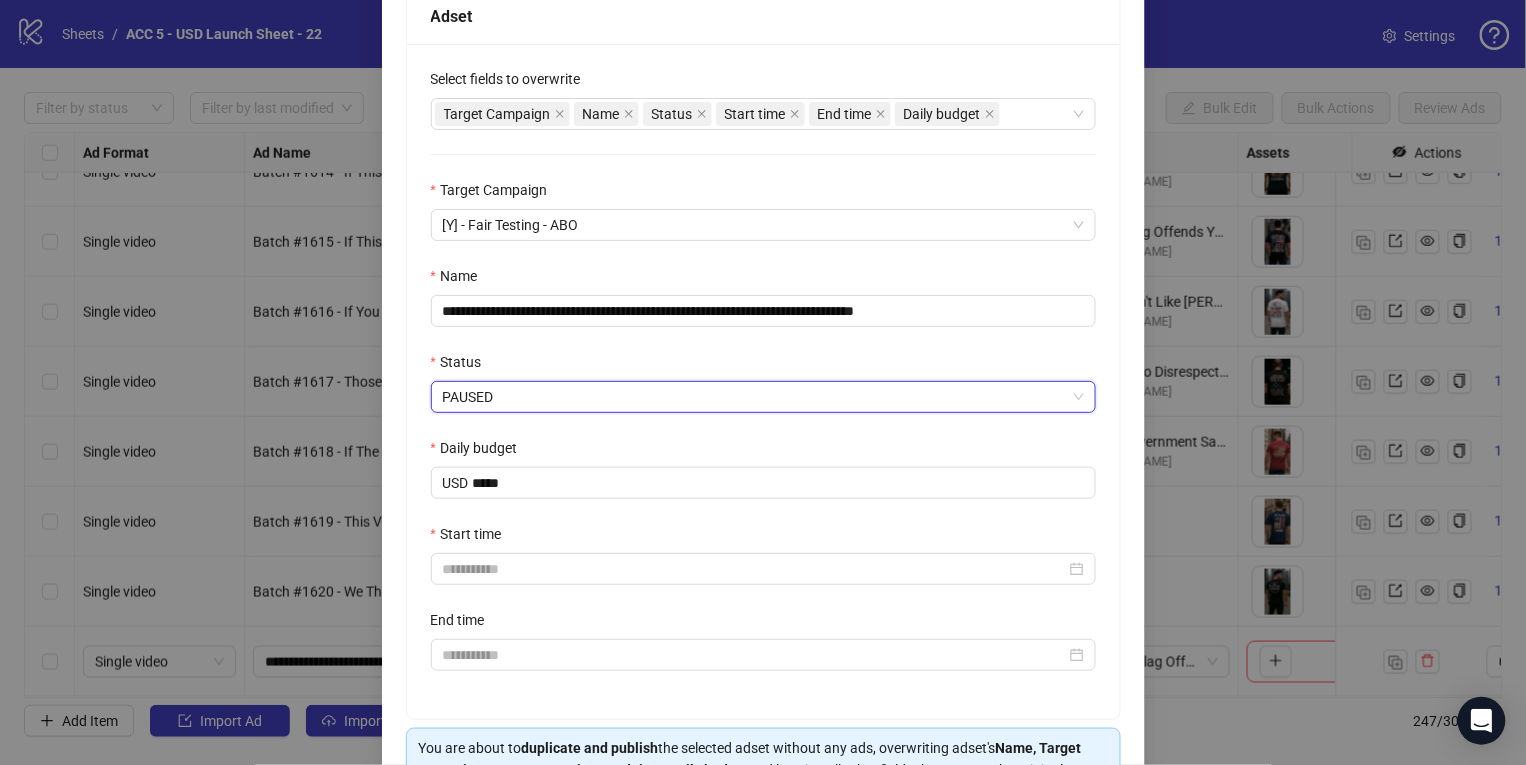 click on "PAUSED" at bounding box center [763, 397] 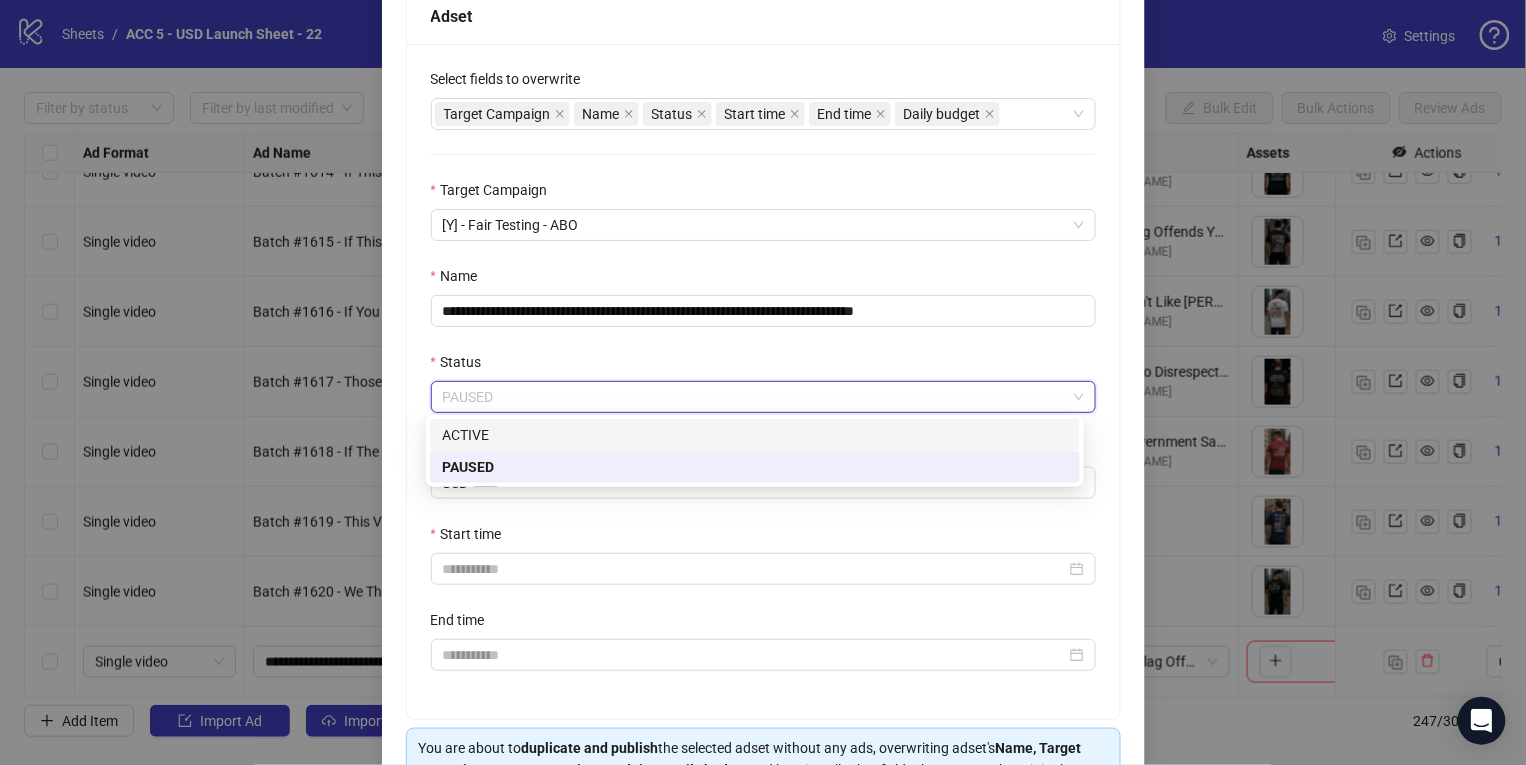 click on "ACTIVE" at bounding box center [755, 435] 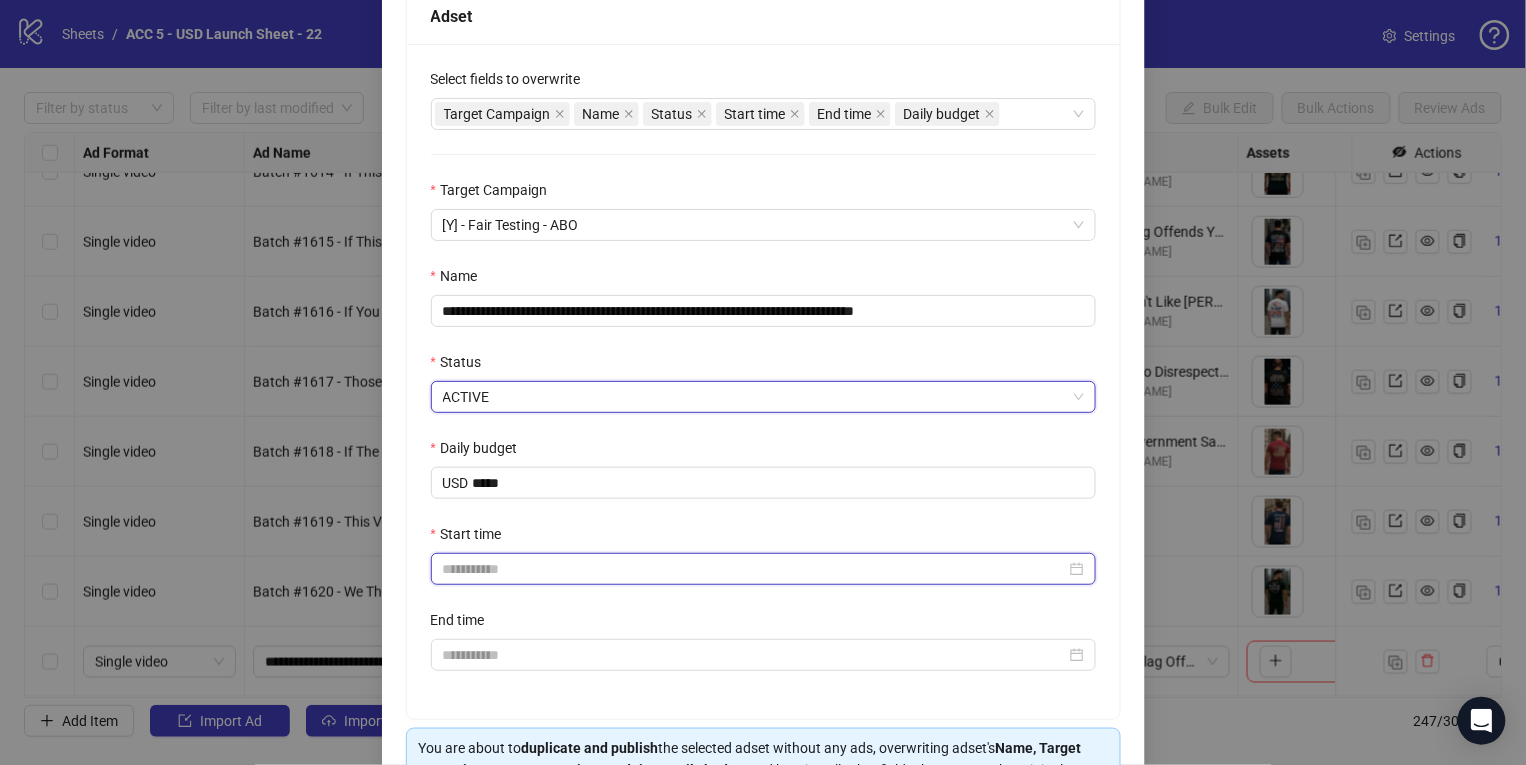 click on "Start time" at bounding box center [754, 569] 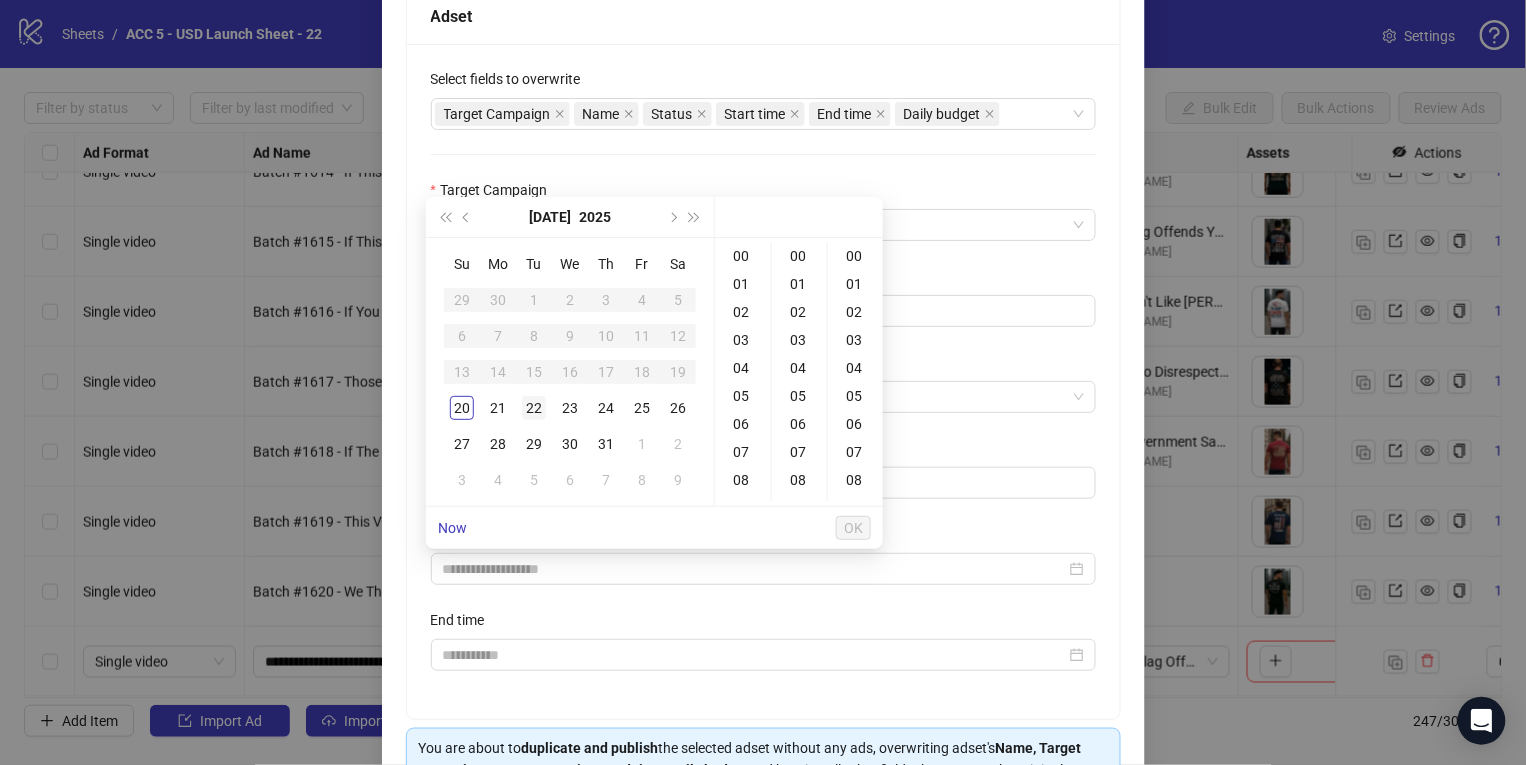 click on "22" at bounding box center (534, 408) 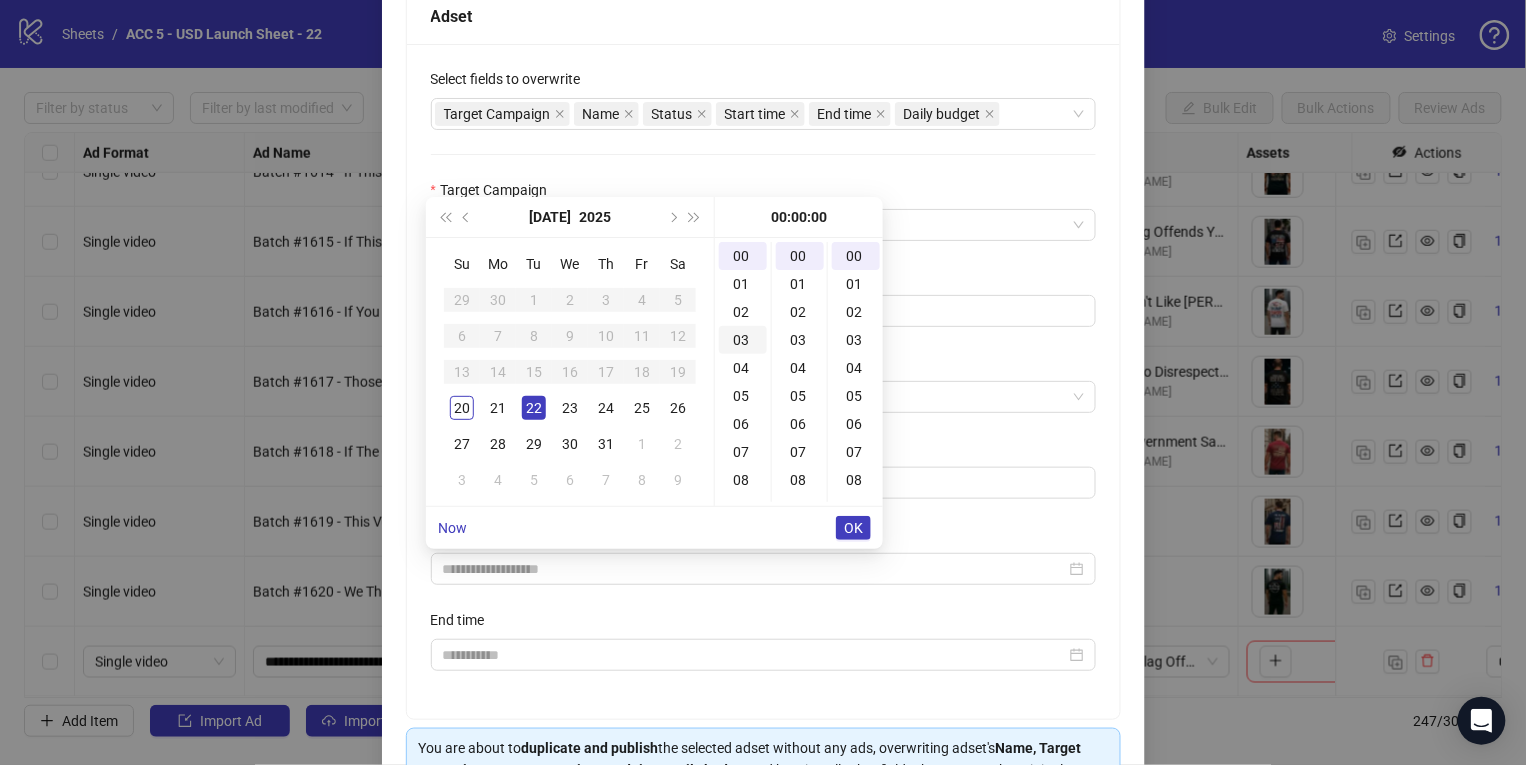 click on "03" at bounding box center (743, 340) 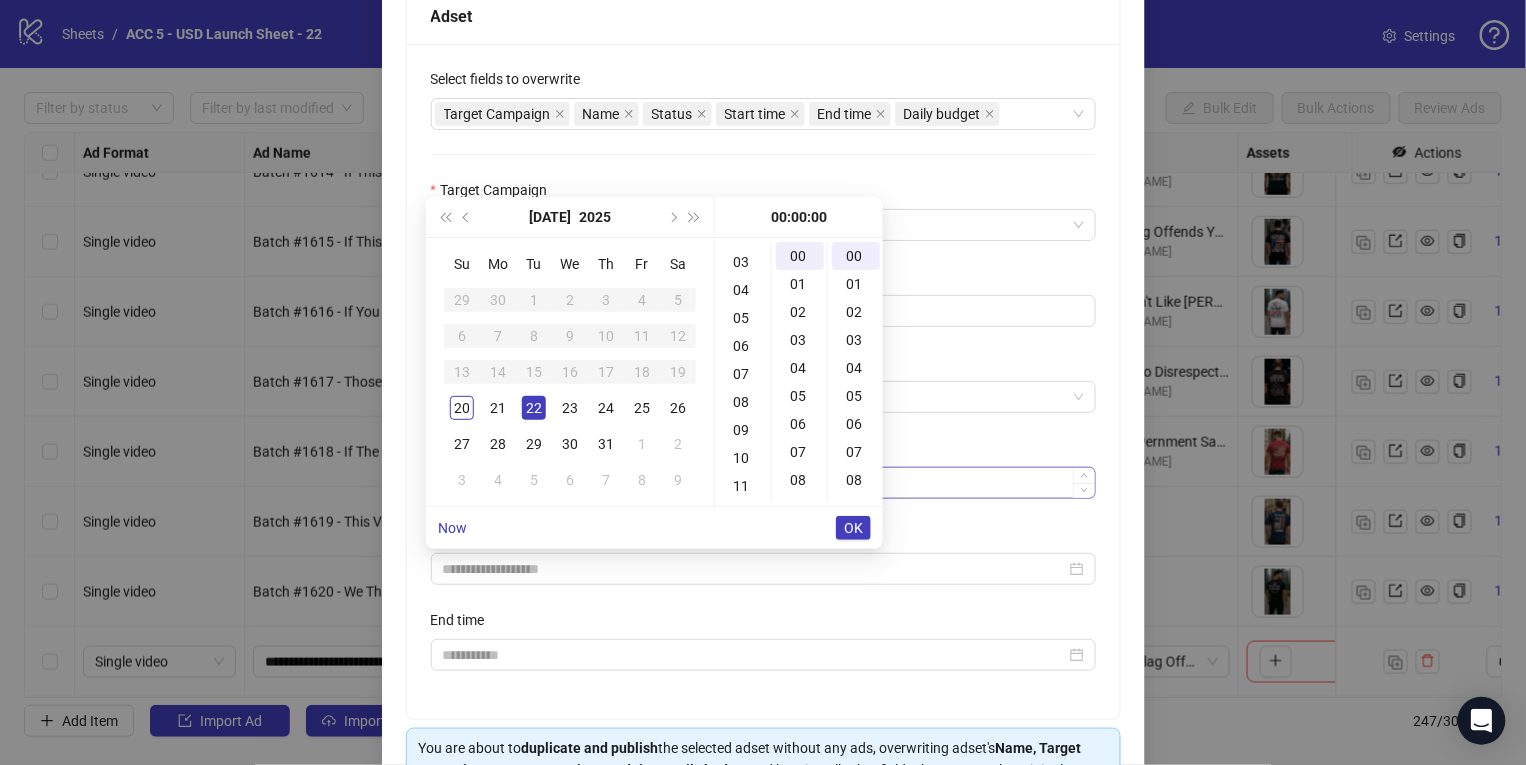 type on "**********" 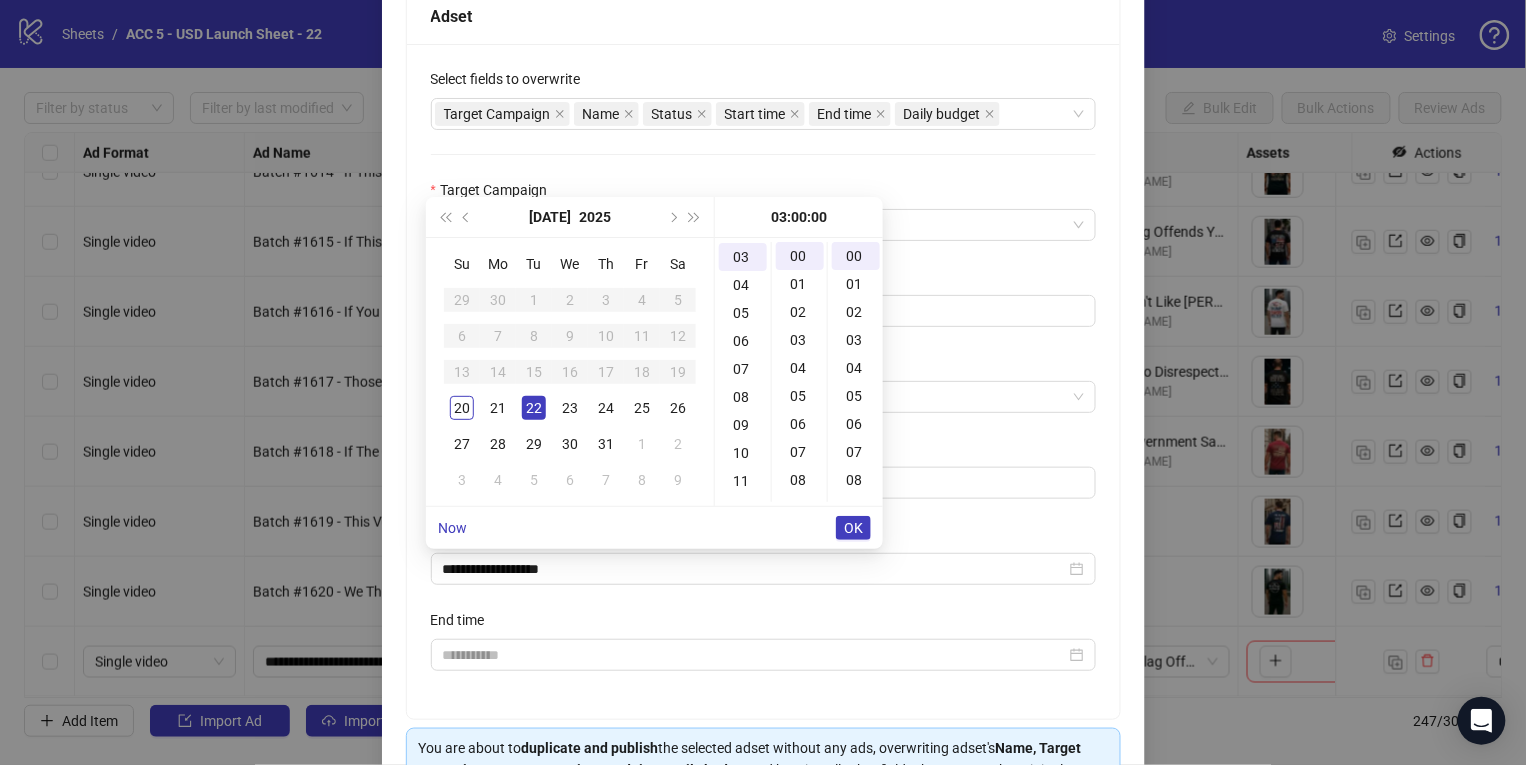 scroll, scrollTop: 83, scrollLeft: 0, axis: vertical 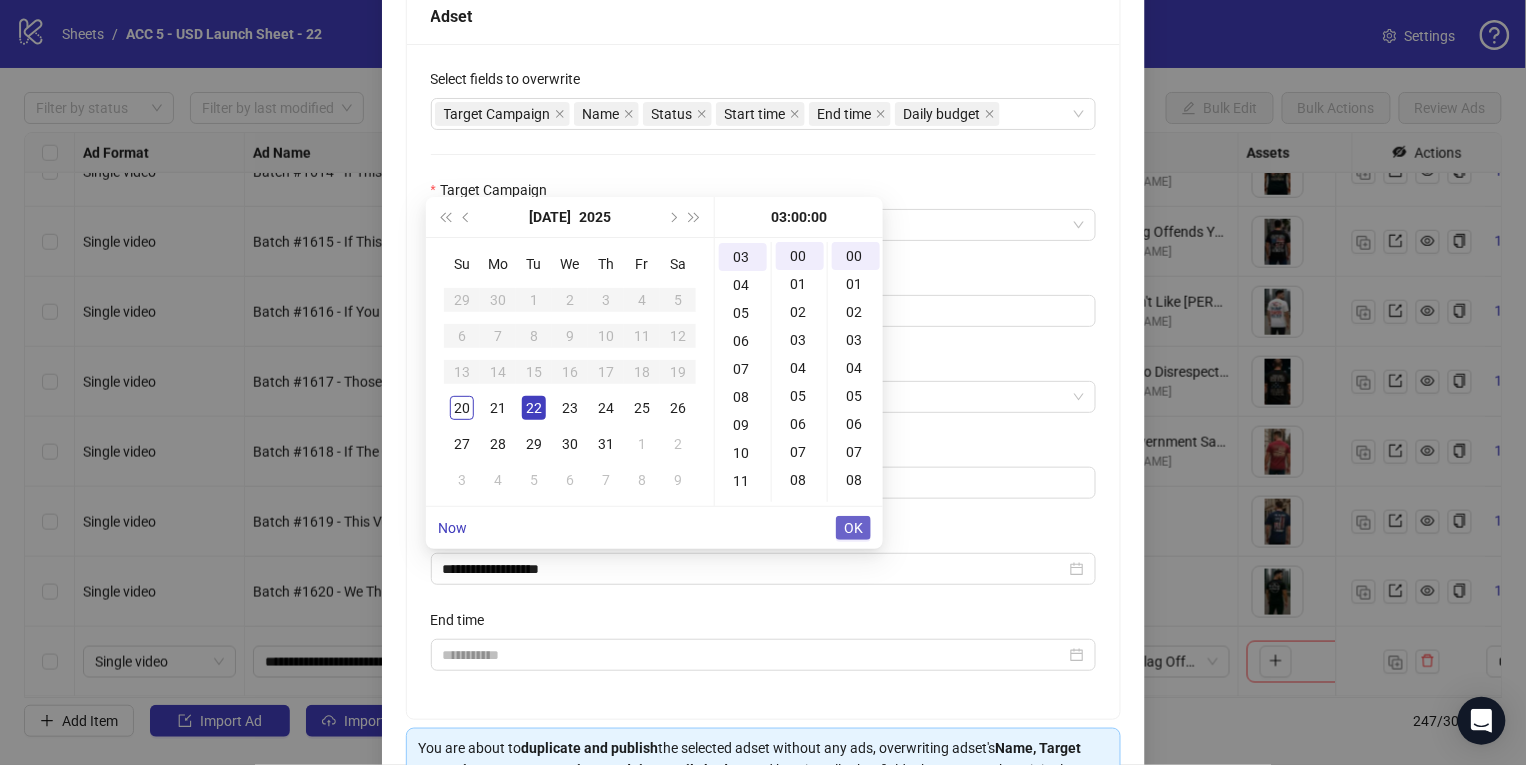 click on "OK" at bounding box center (853, 528) 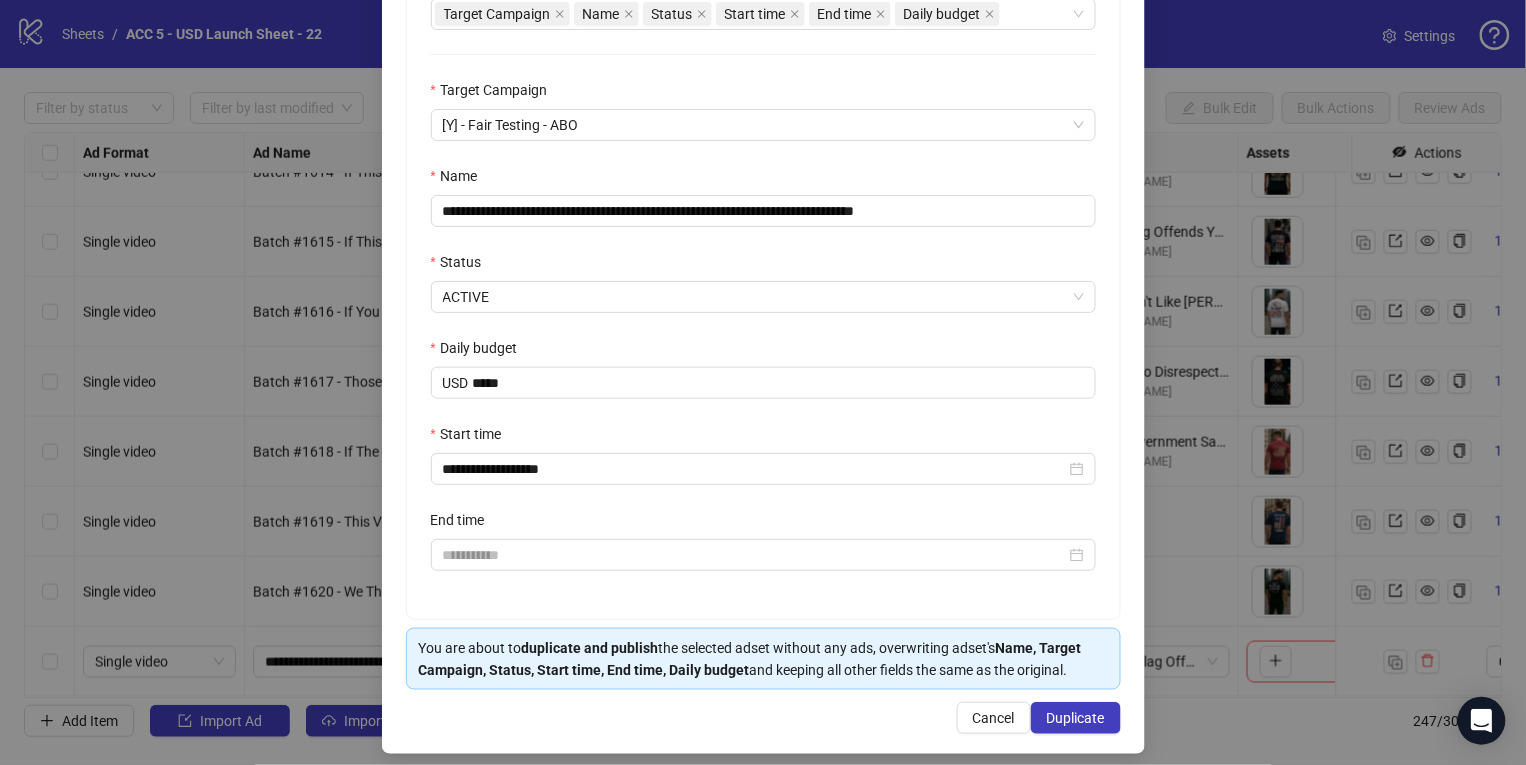 scroll, scrollTop: 443, scrollLeft: 0, axis: vertical 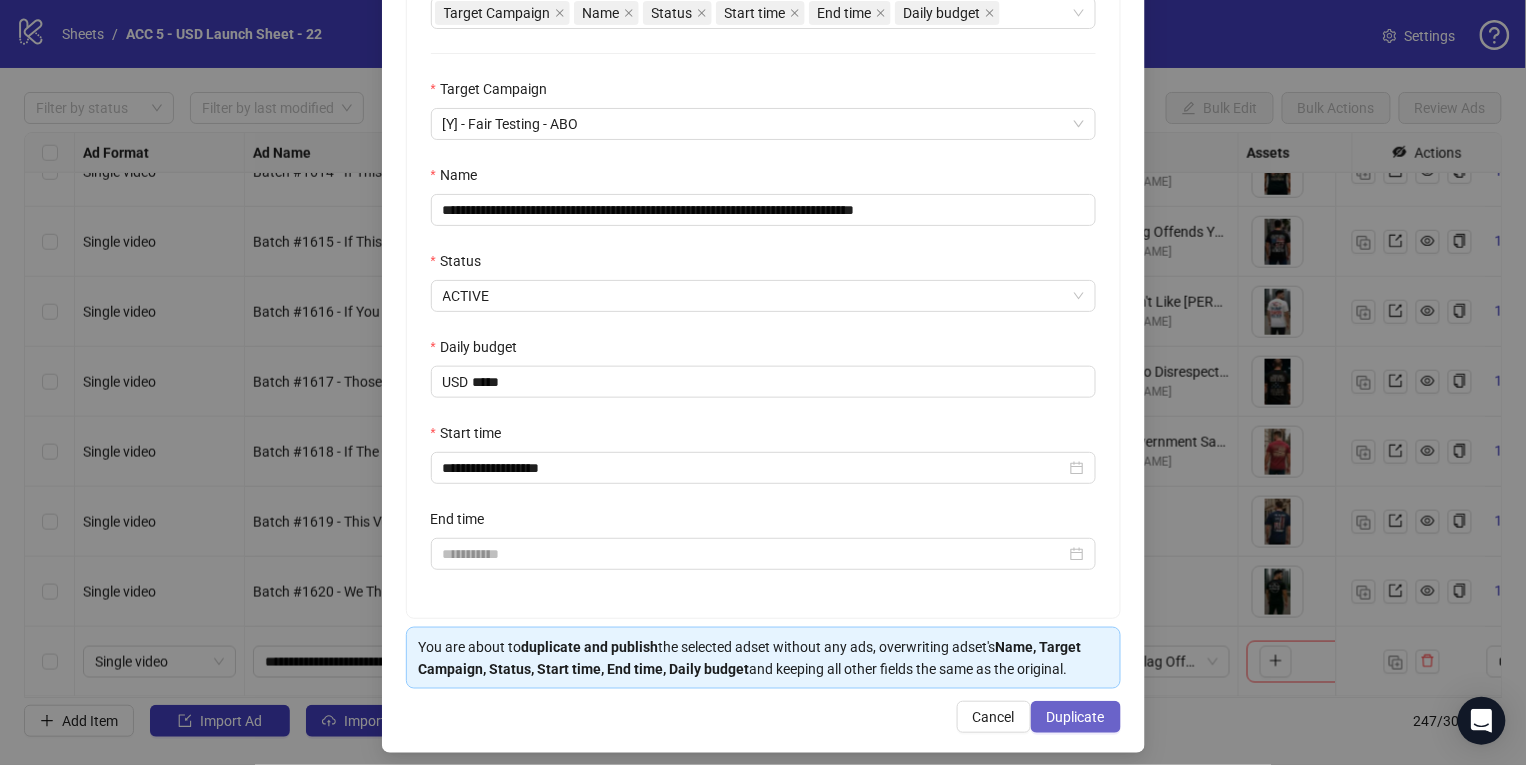 click on "Duplicate" at bounding box center (1076, 717) 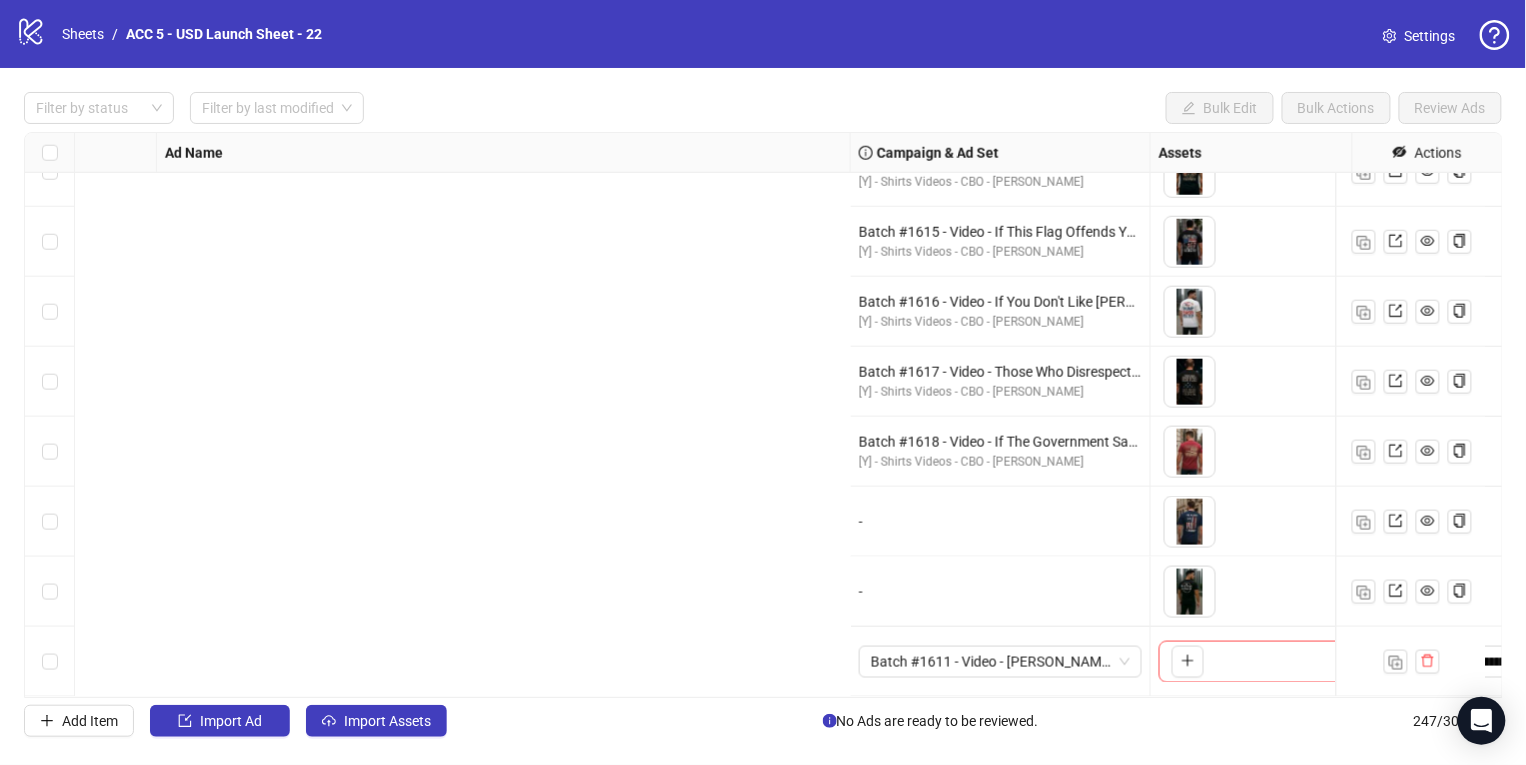 scroll, scrollTop: 16781, scrollLeft: 1237, axis: both 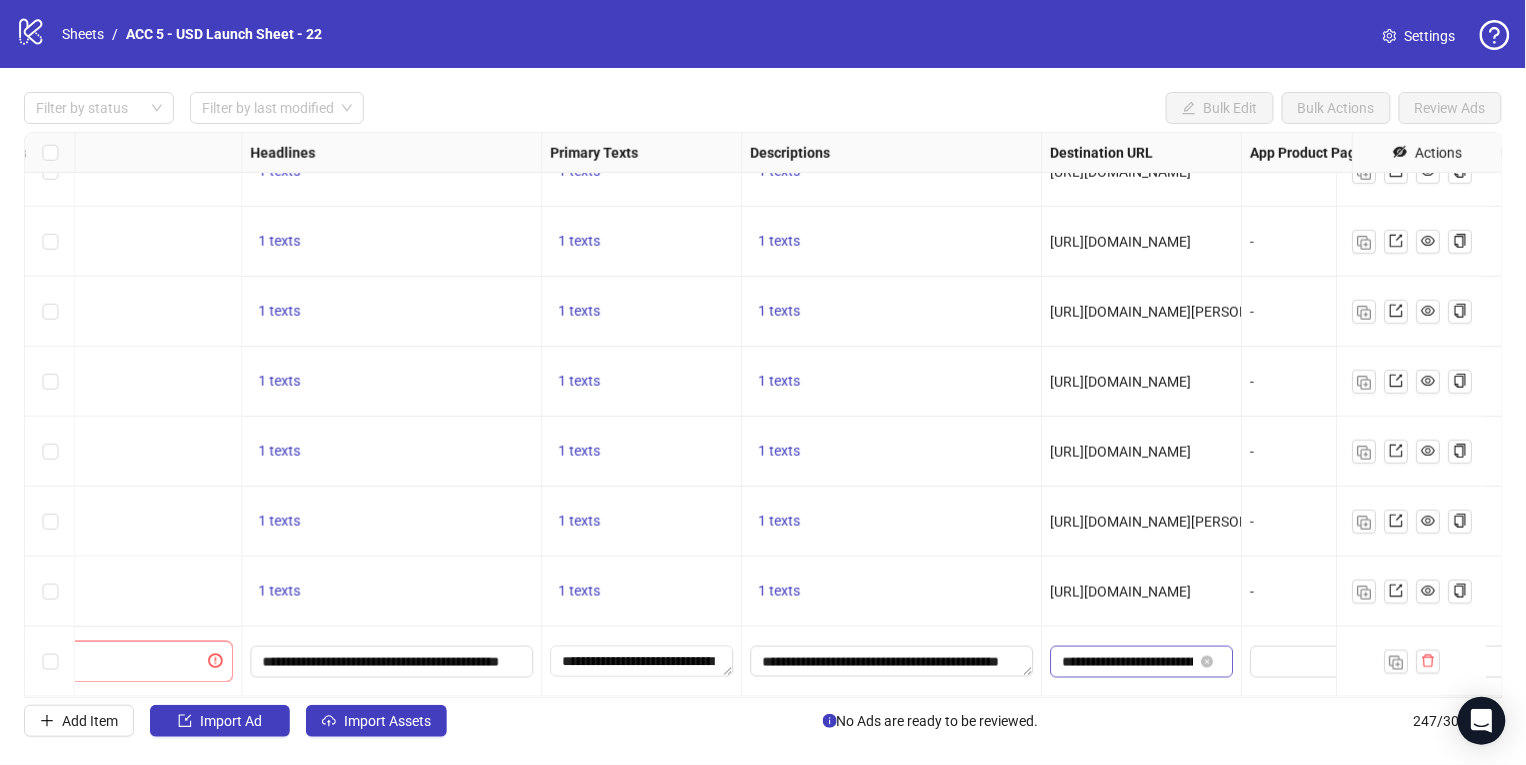 click 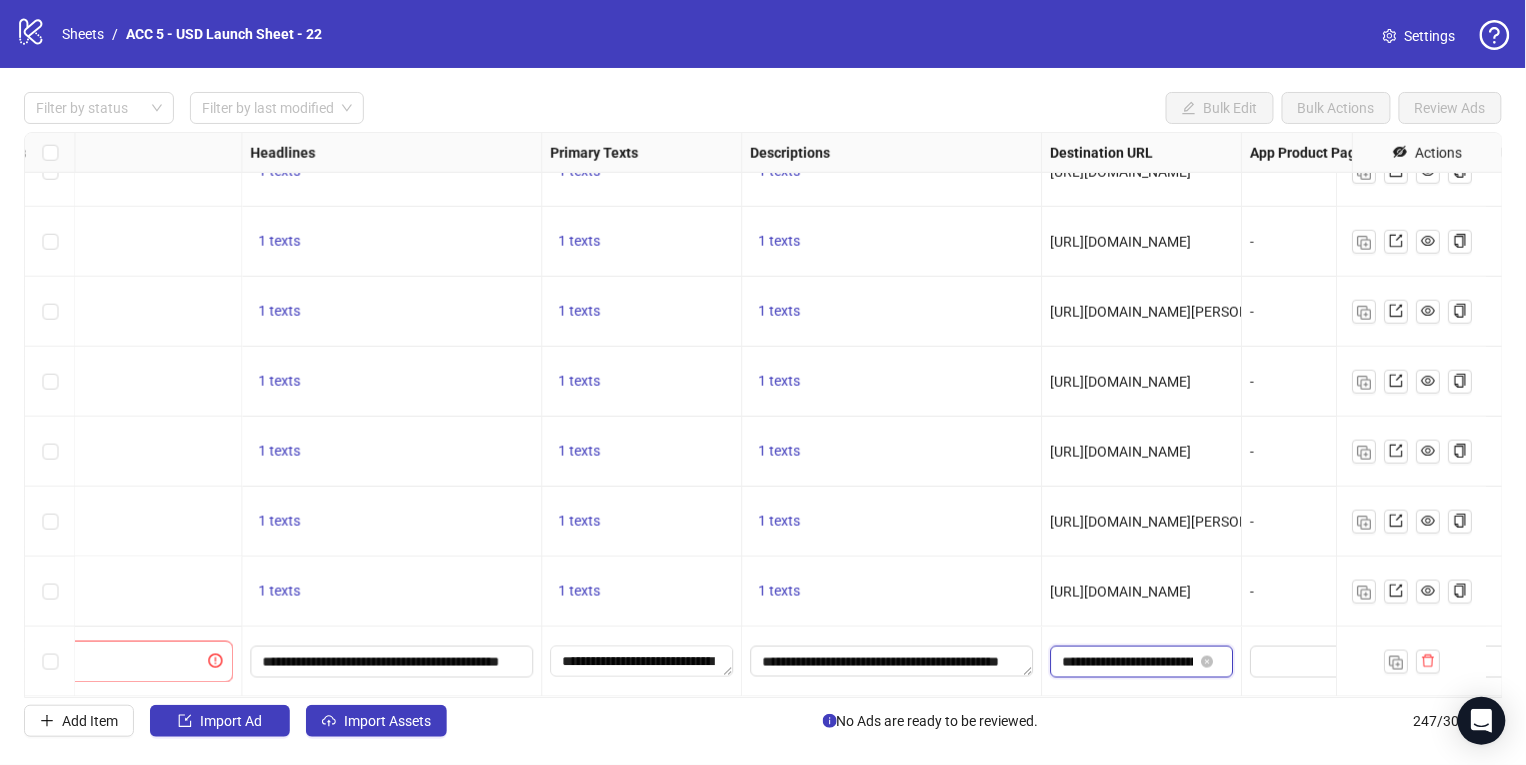 type 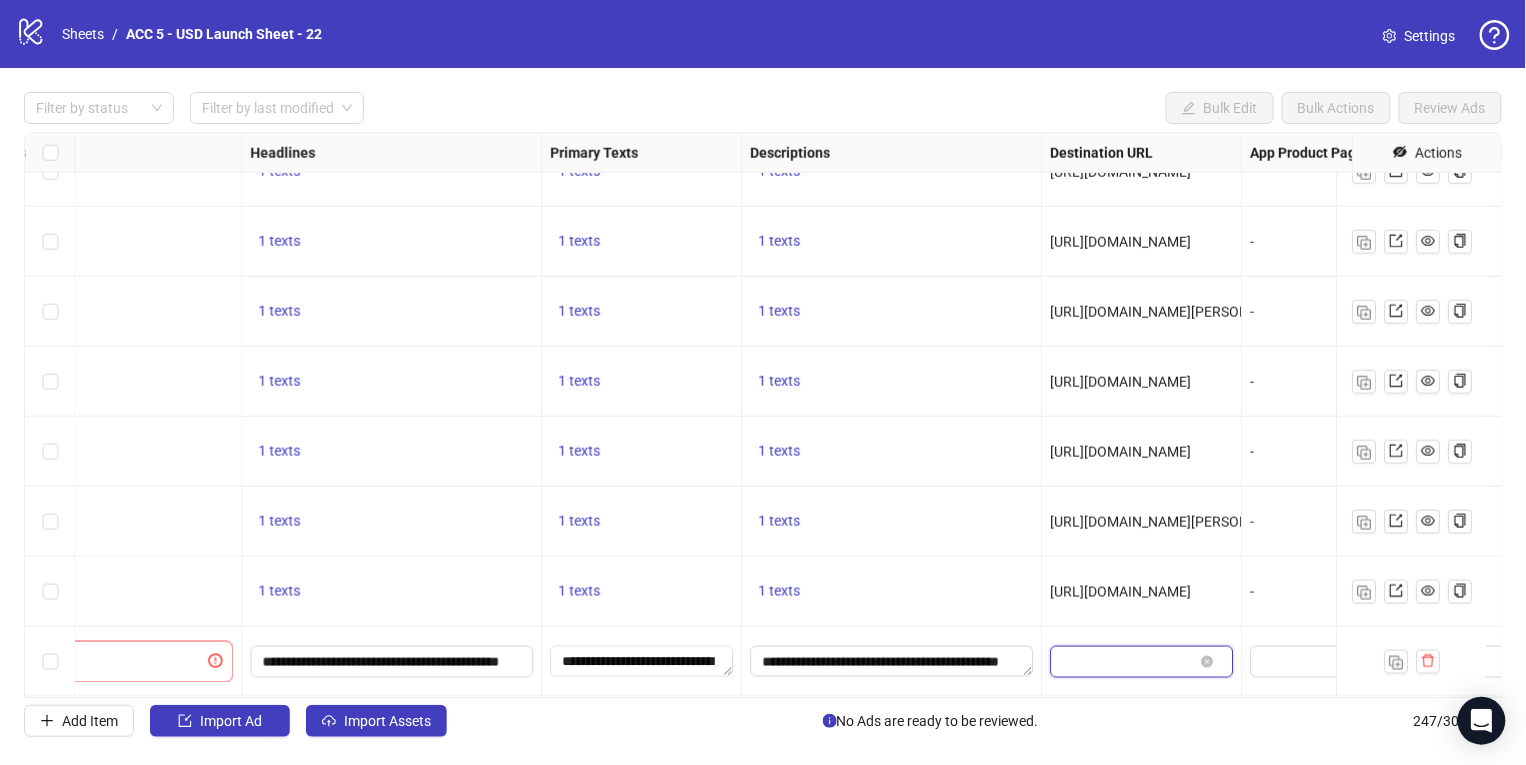 scroll, scrollTop: 0, scrollLeft: 0, axis: both 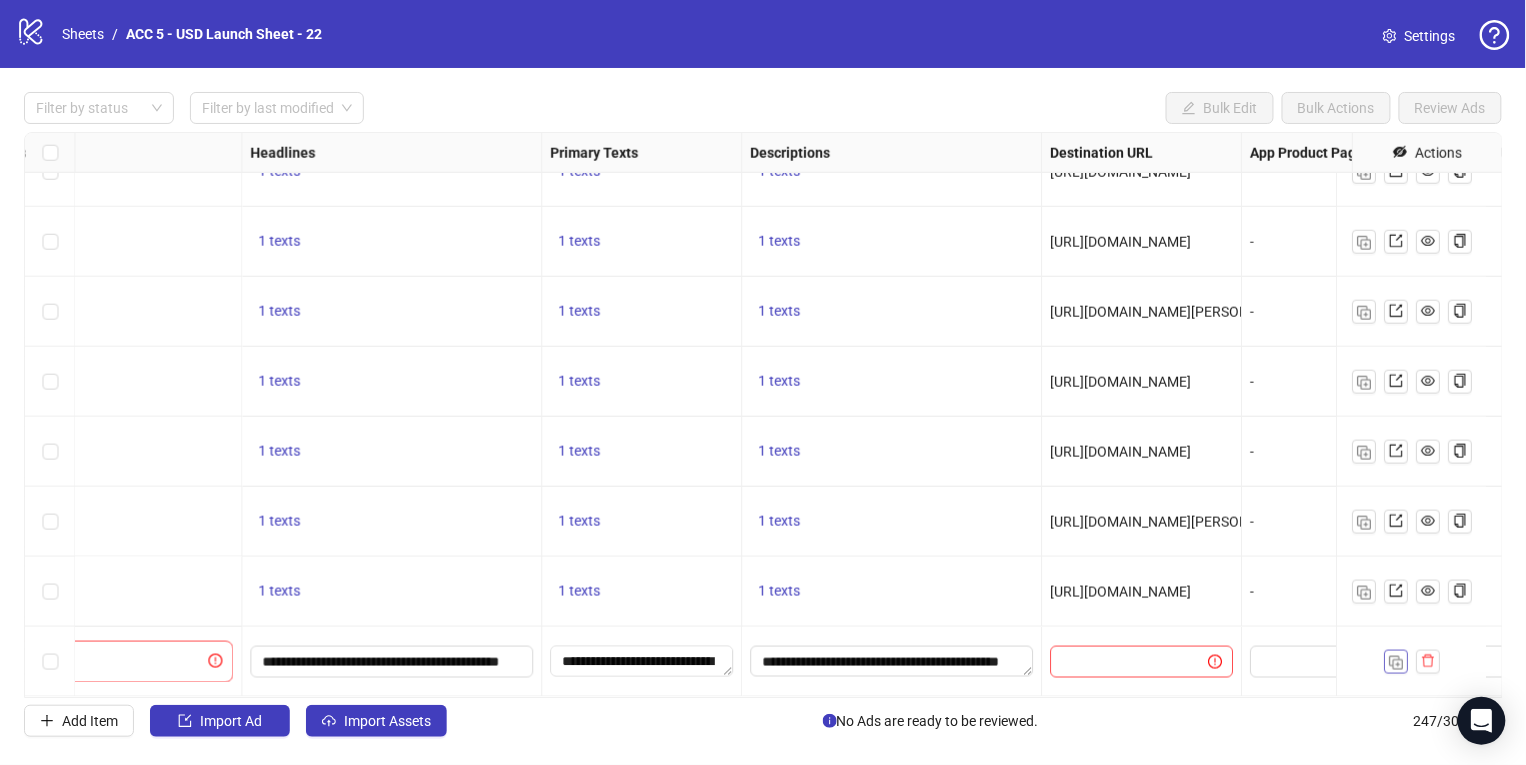 click on "-" at bounding box center (1342, 592) 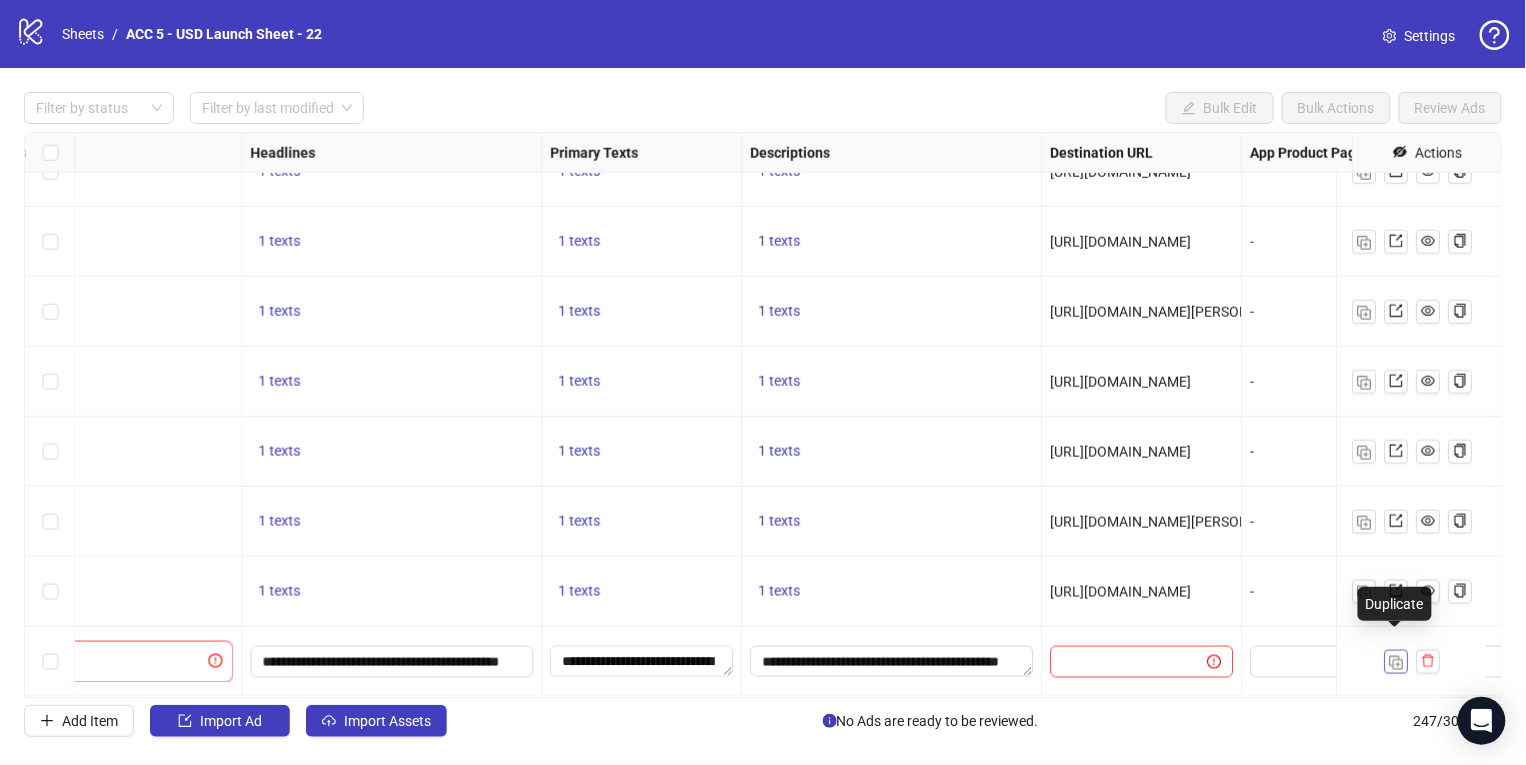 click at bounding box center (1396, 663) 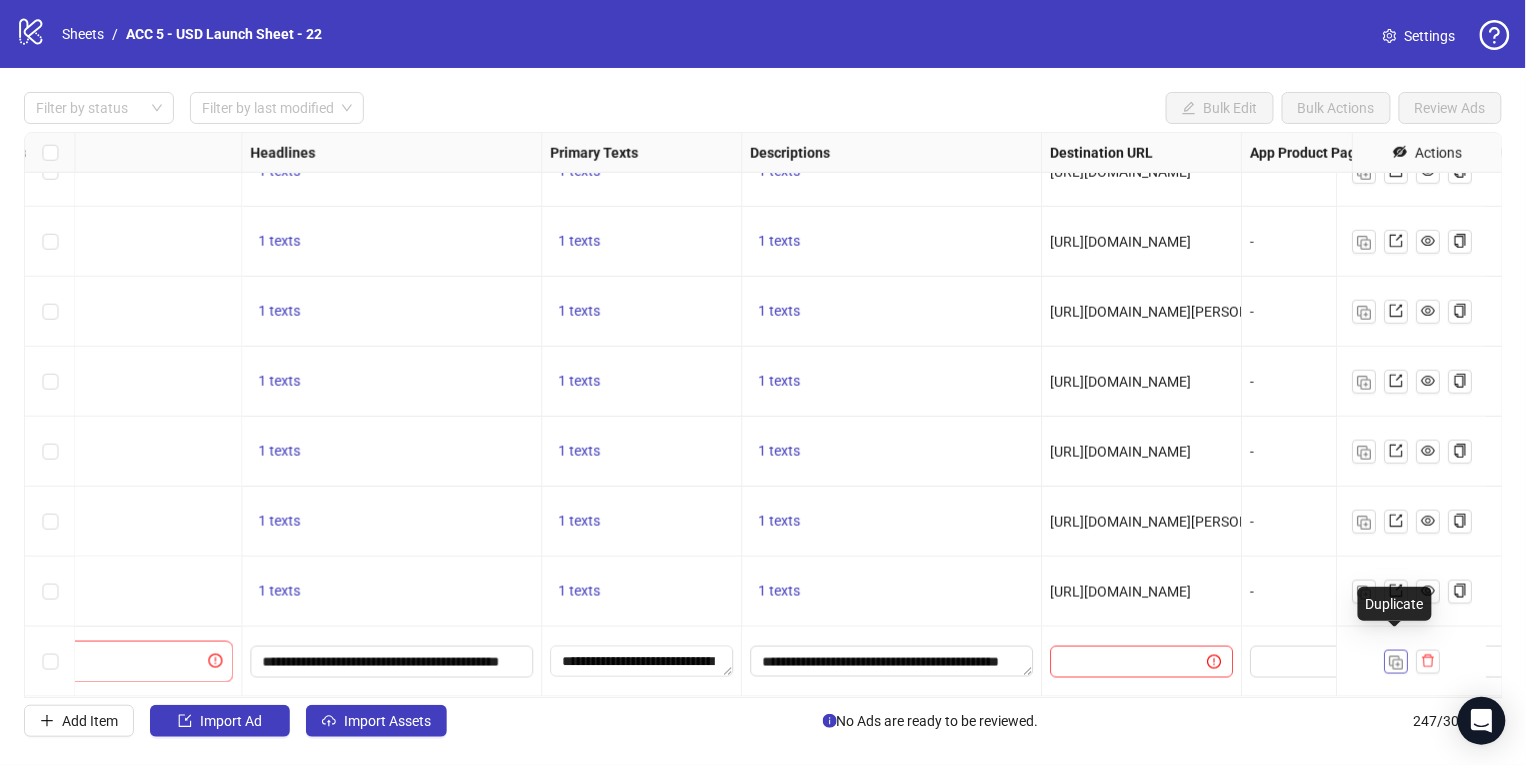 click at bounding box center (1396, 663) 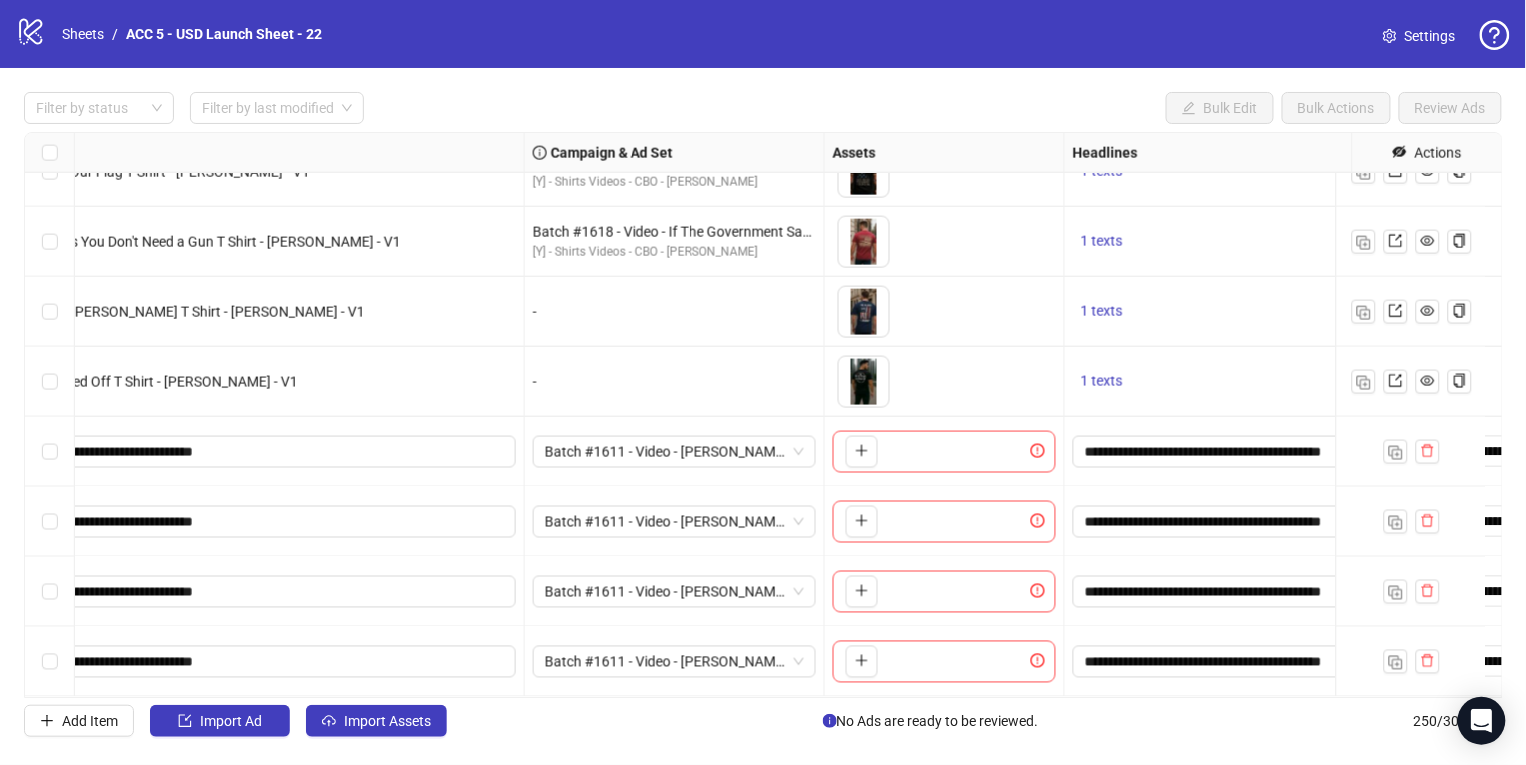click on "Ad Format Ad Name Campaign & Ad Set Assets Headlines Primary Texts Descriptions Destination URL App Product Page ID Display URL Leadgen Form Product Set ID Call to Action Actions Single video Batch #1616 - If You Don't Like [PERSON_NAME] Then You Probably Won Like Me T Shirt - [PERSON_NAME] - V1 Batch #1616 - Video - If You Don't Like [PERSON_NAME] Then You Probably Won Like Me T Shirt - [PERSON_NAME] - [DATE] [Y] - Shirts Videos - CBO - Yuanda Manage
To pick up a draggable item, press the space bar.
While dragging, use the arrow keys to move the item.
Press space again to drop the item in its new position, or press escape to cancel.
1 texts 1 texts 1 texts [URL][DOMAIN_NAME][PERSON_NAME] Single video Batch #1617 - Those Who Disrespect Our Flag T Shirt - [PERSON_NAME] - V1 Batch #1617 - Video - Those Who Disrespect Our Flag T Shirt - [PERSON_NAME] - [DATE] [Y] - Shirts Videos - CBO - Yuanda Manage 1 texts 1 texts 1 texts - -" at bounding box center (763, 415) 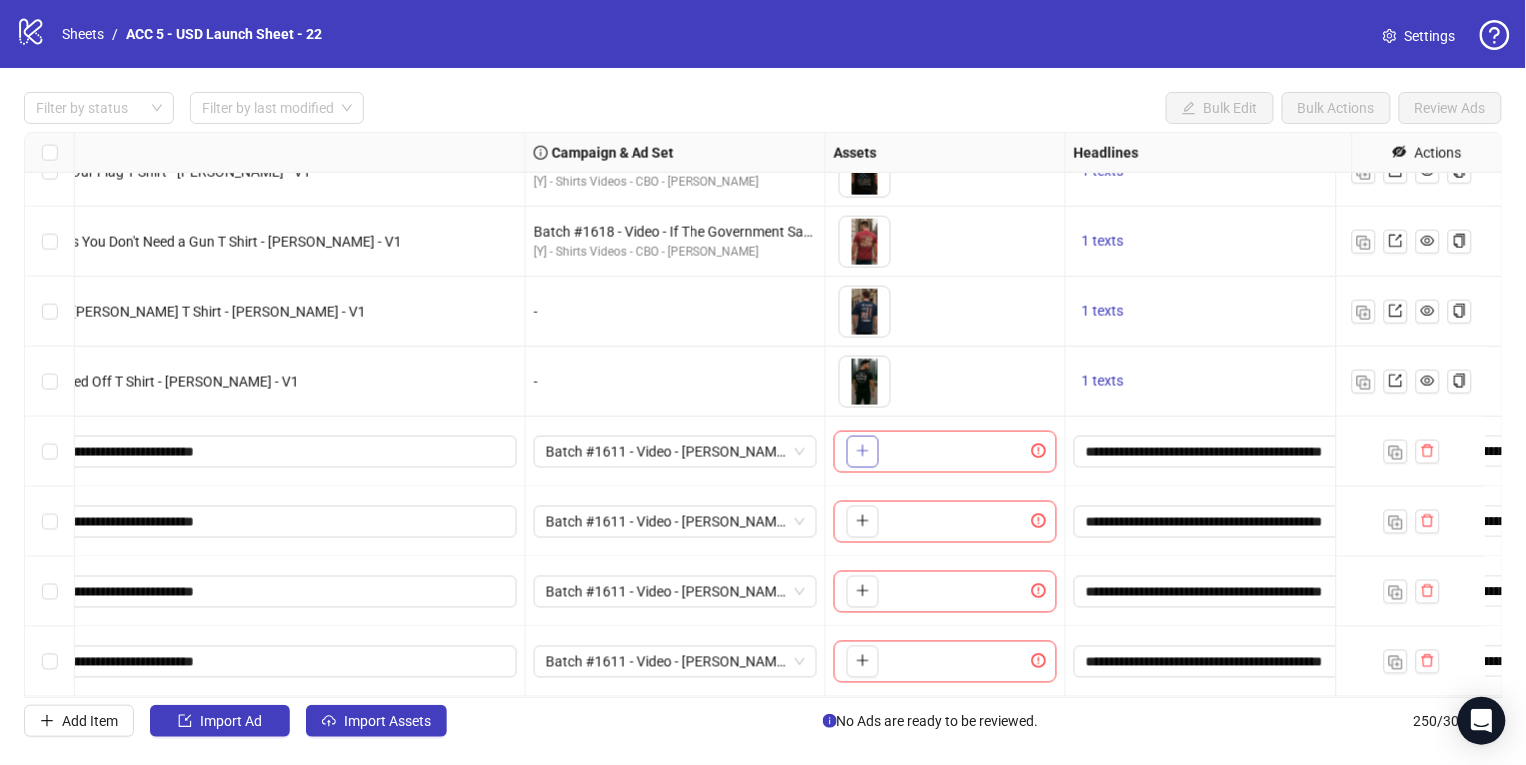 click 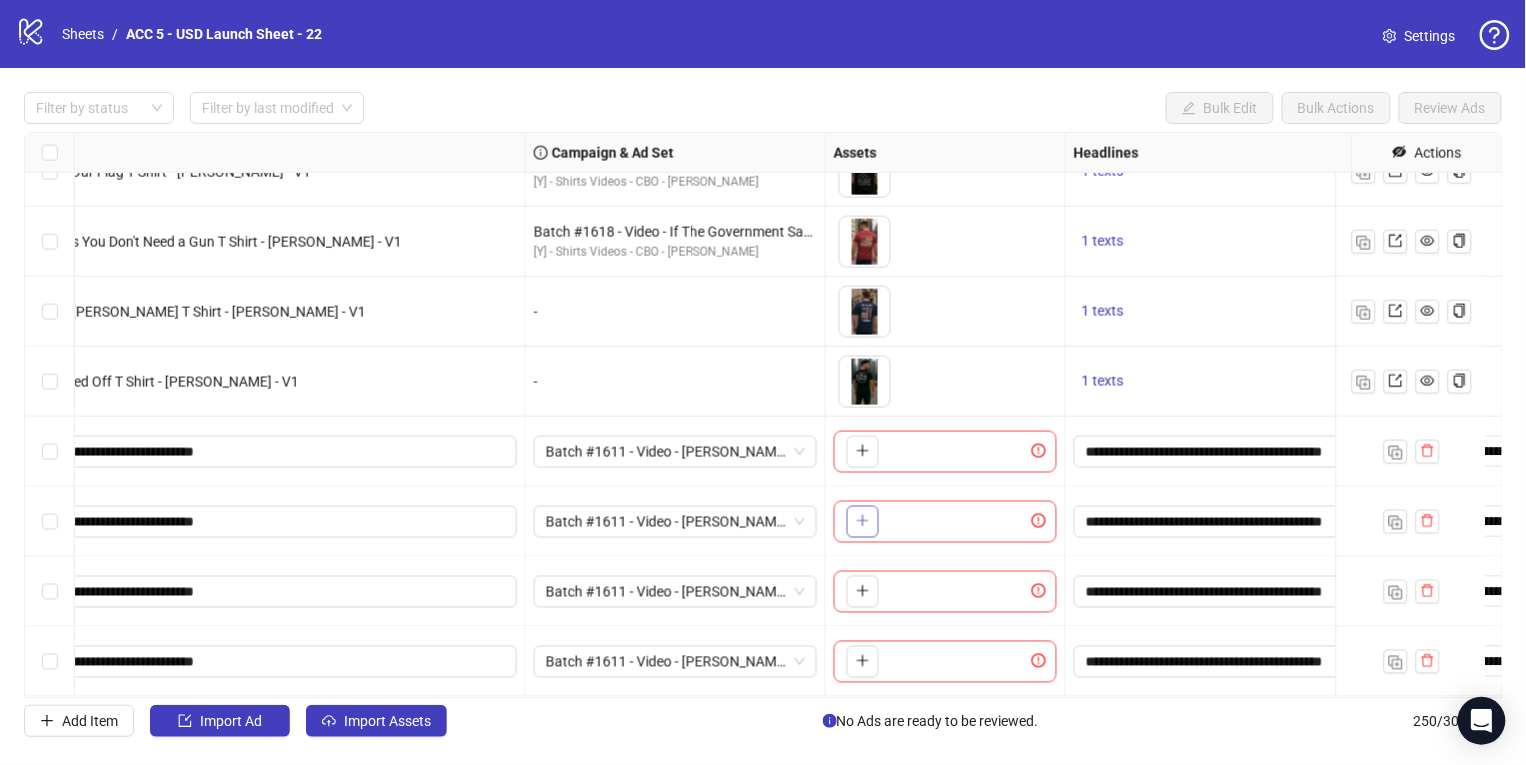 click 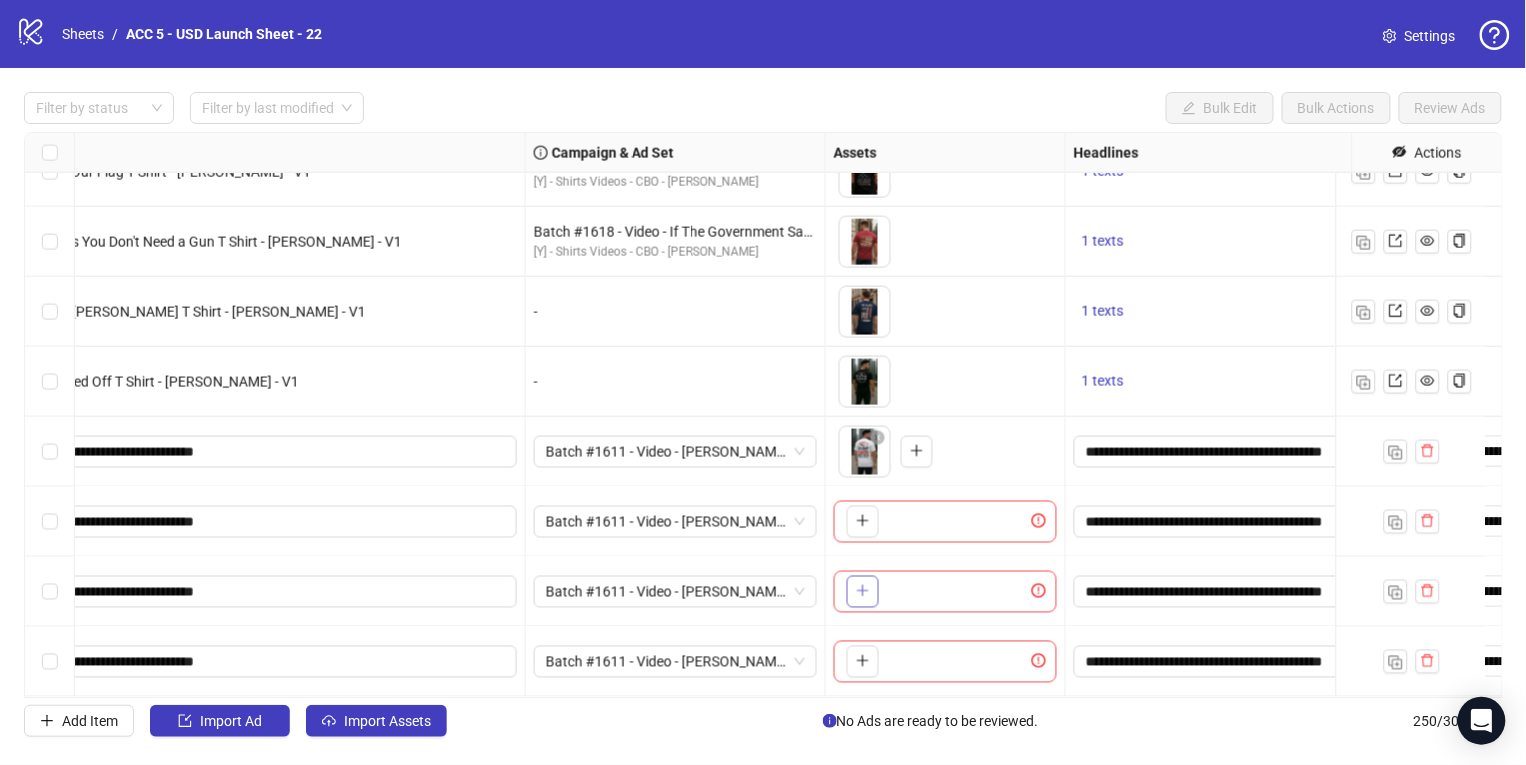 click 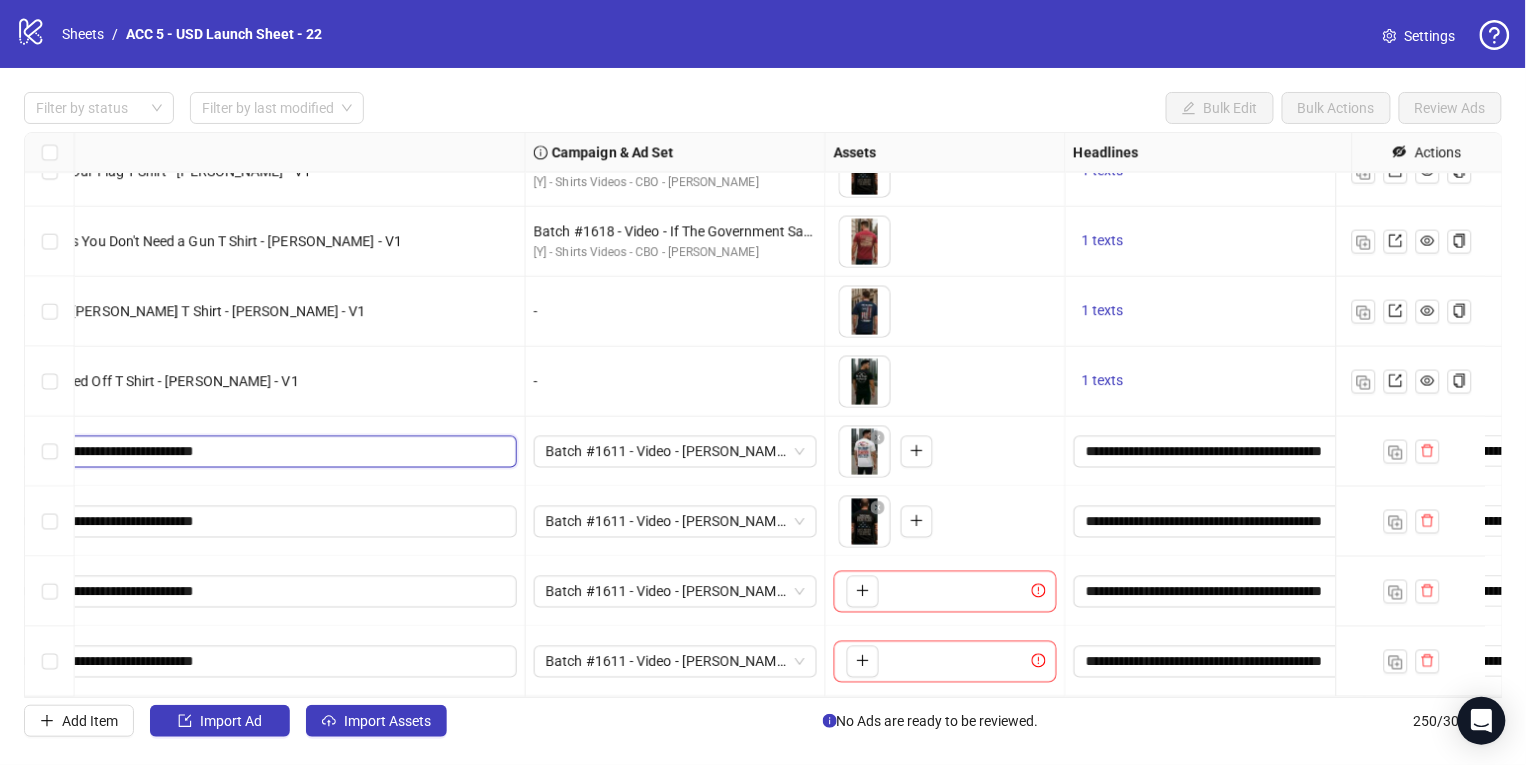 click on "**********" at bounding box center (176, 452) 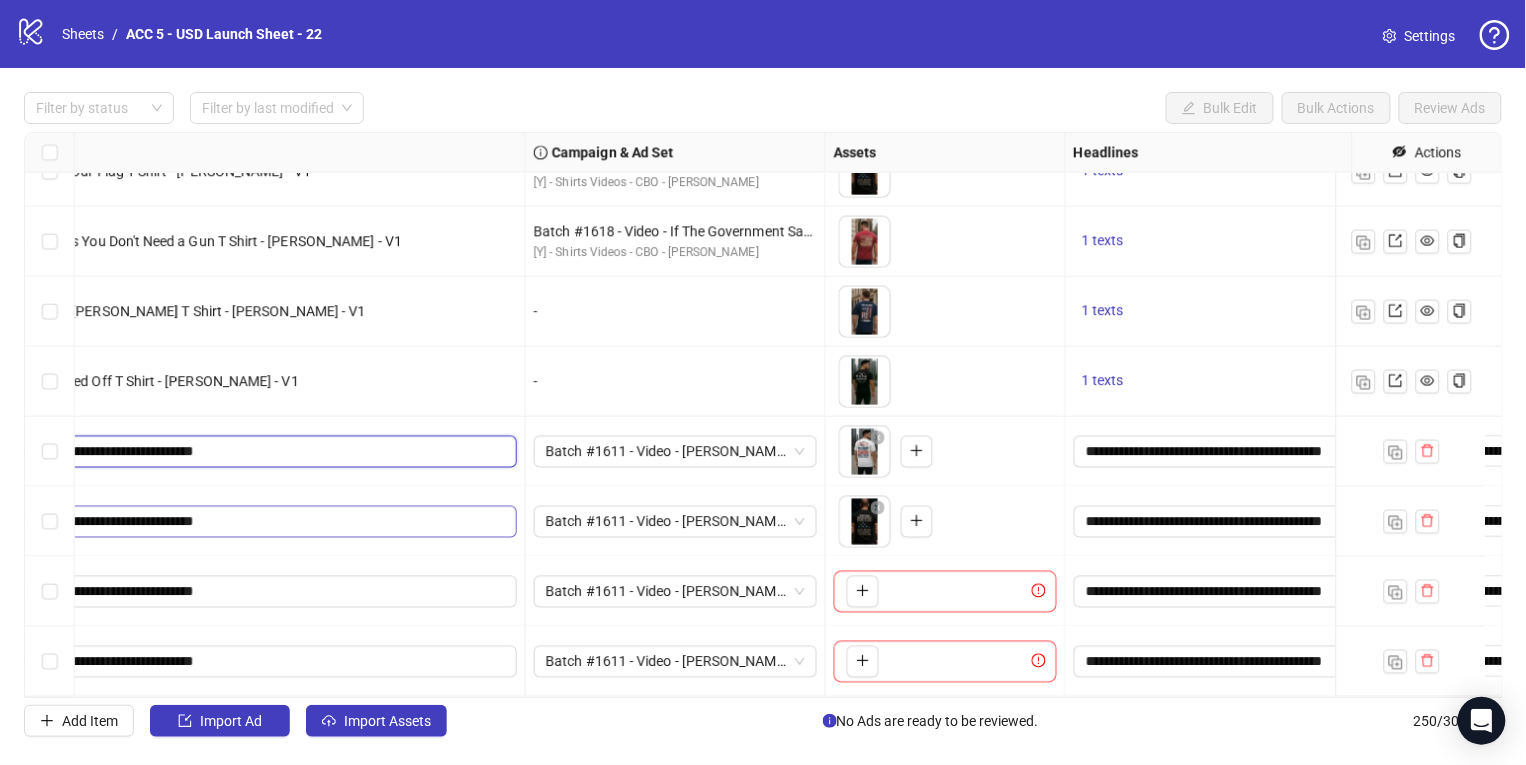type on "**********" 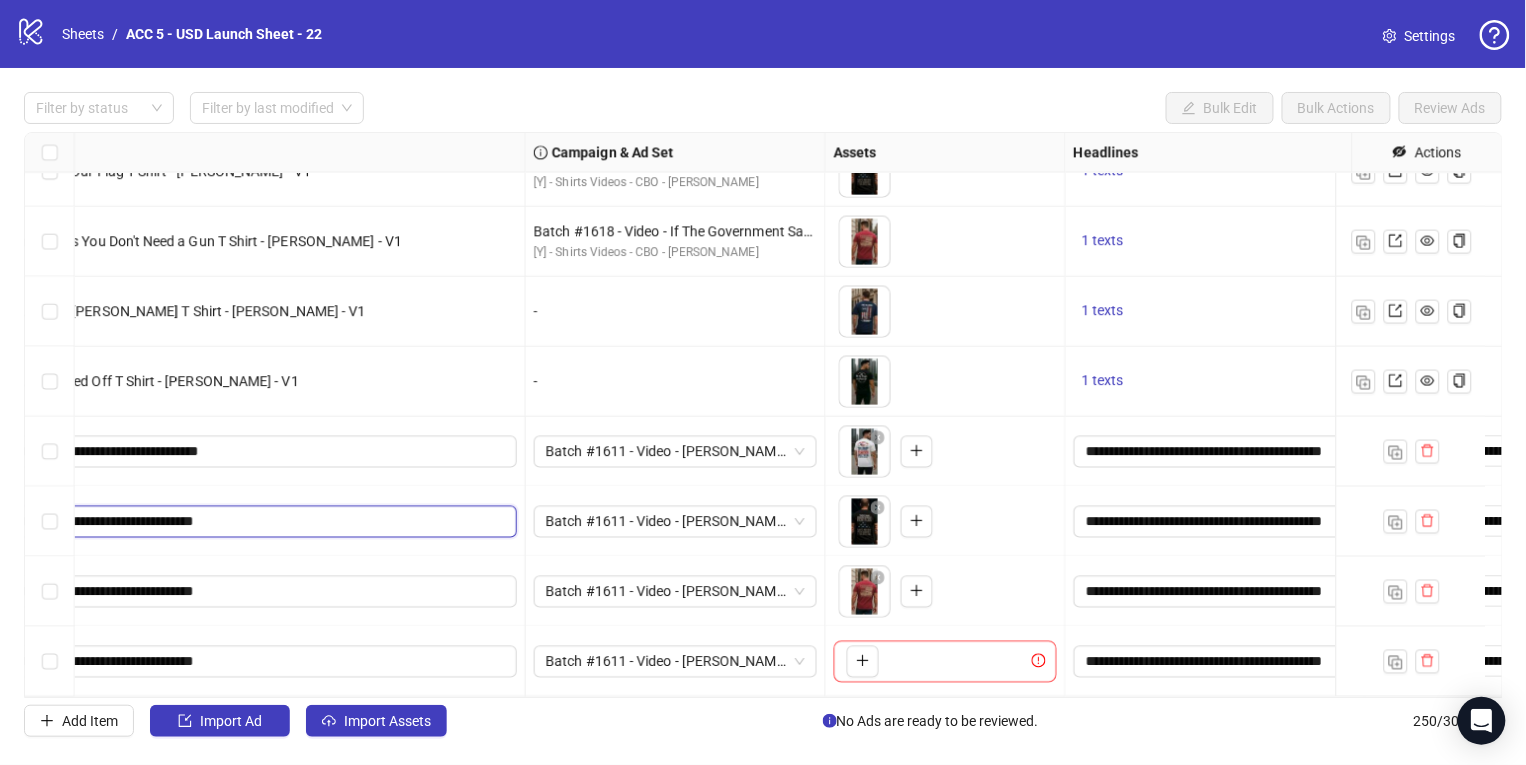 click on "**********" at bounding box center [176, 522] 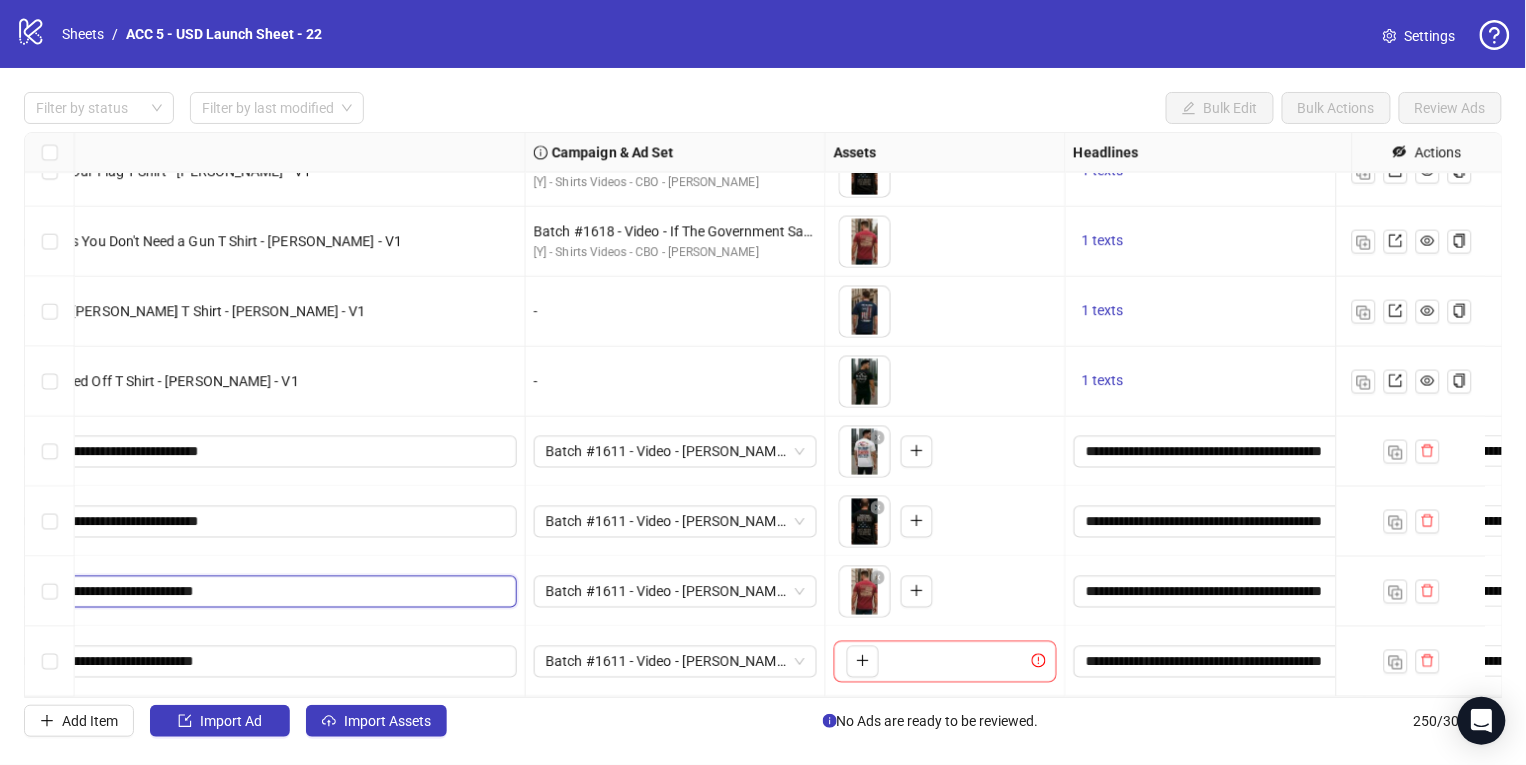 click on "**********" at bounding box center (176, 592) 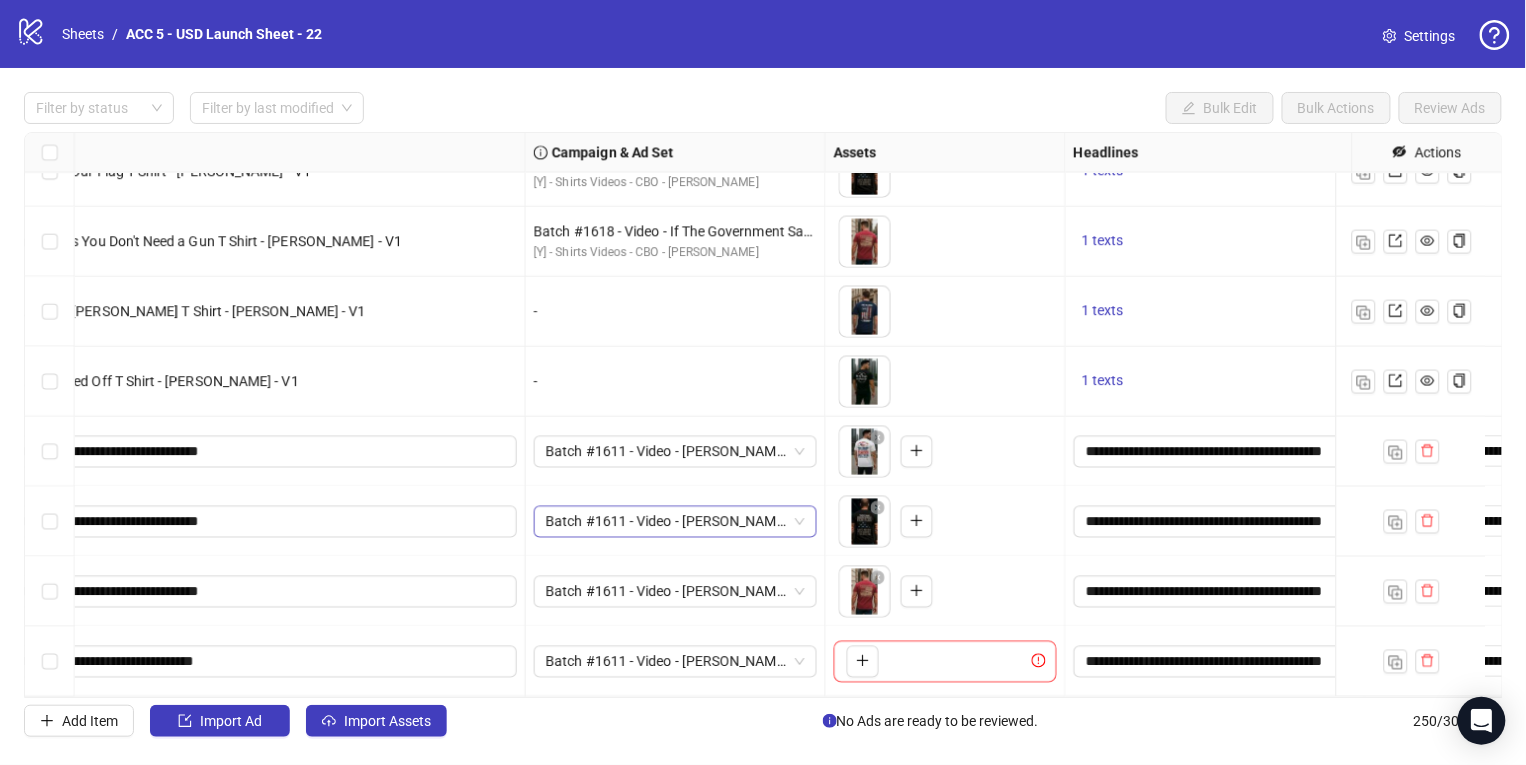 click on "**********" at bounding box center (179, 592) 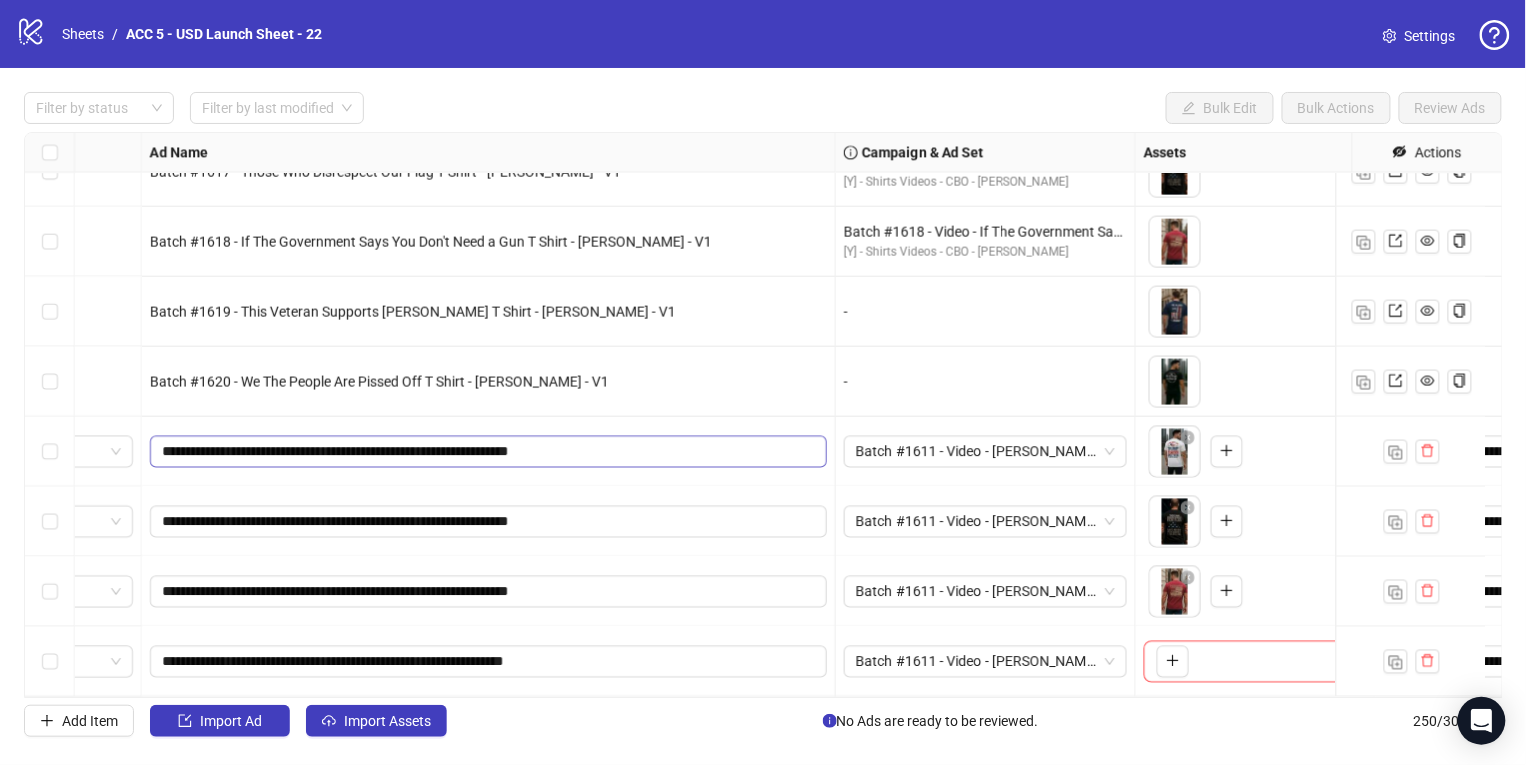 scroll, scrollTop: 16991, scrollLeft: 0, axis: vertical 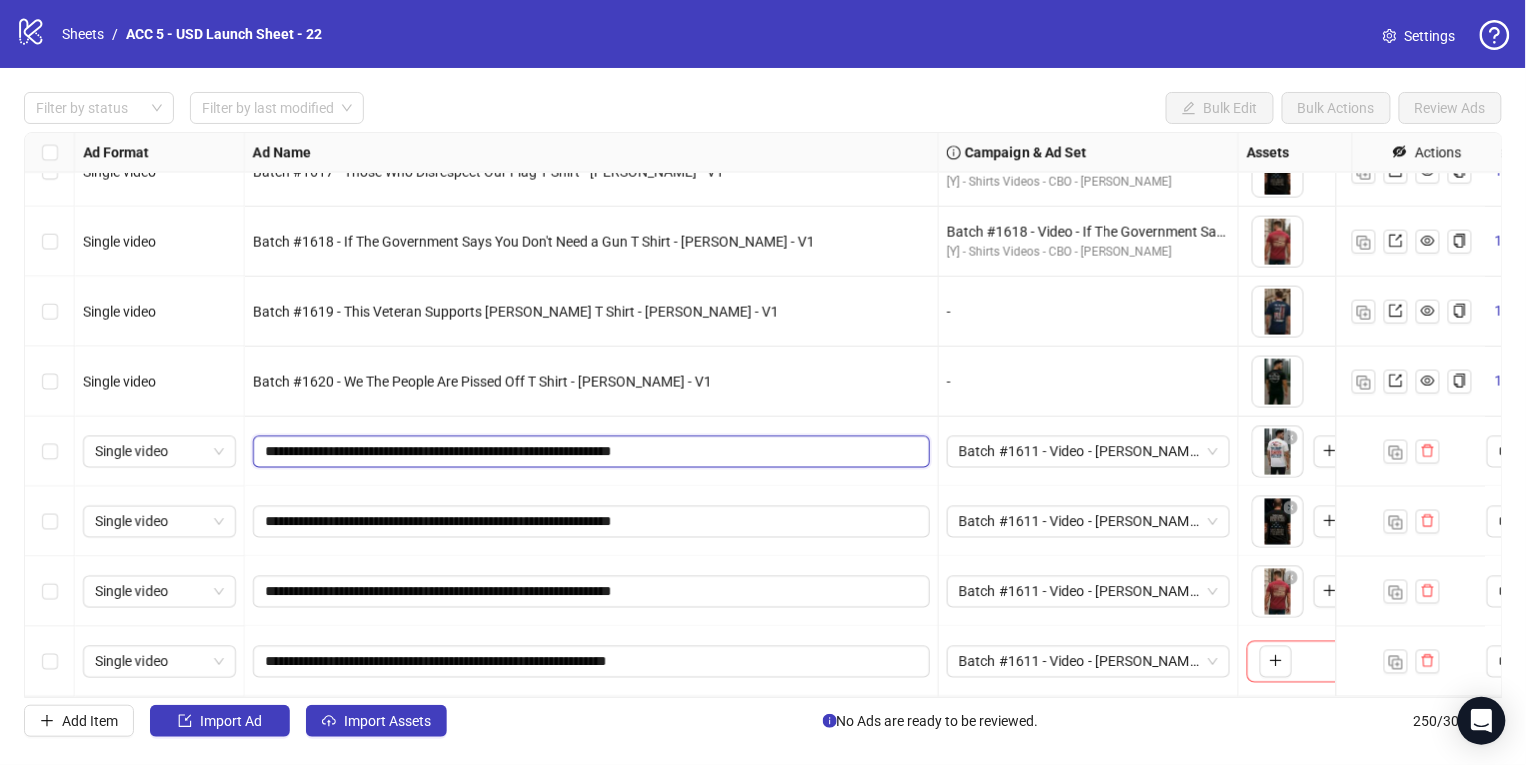 drag, startPoint x: 355, startPoint y: 433, endPoint x: 543, endPoint y: 435, distance: 188.01064 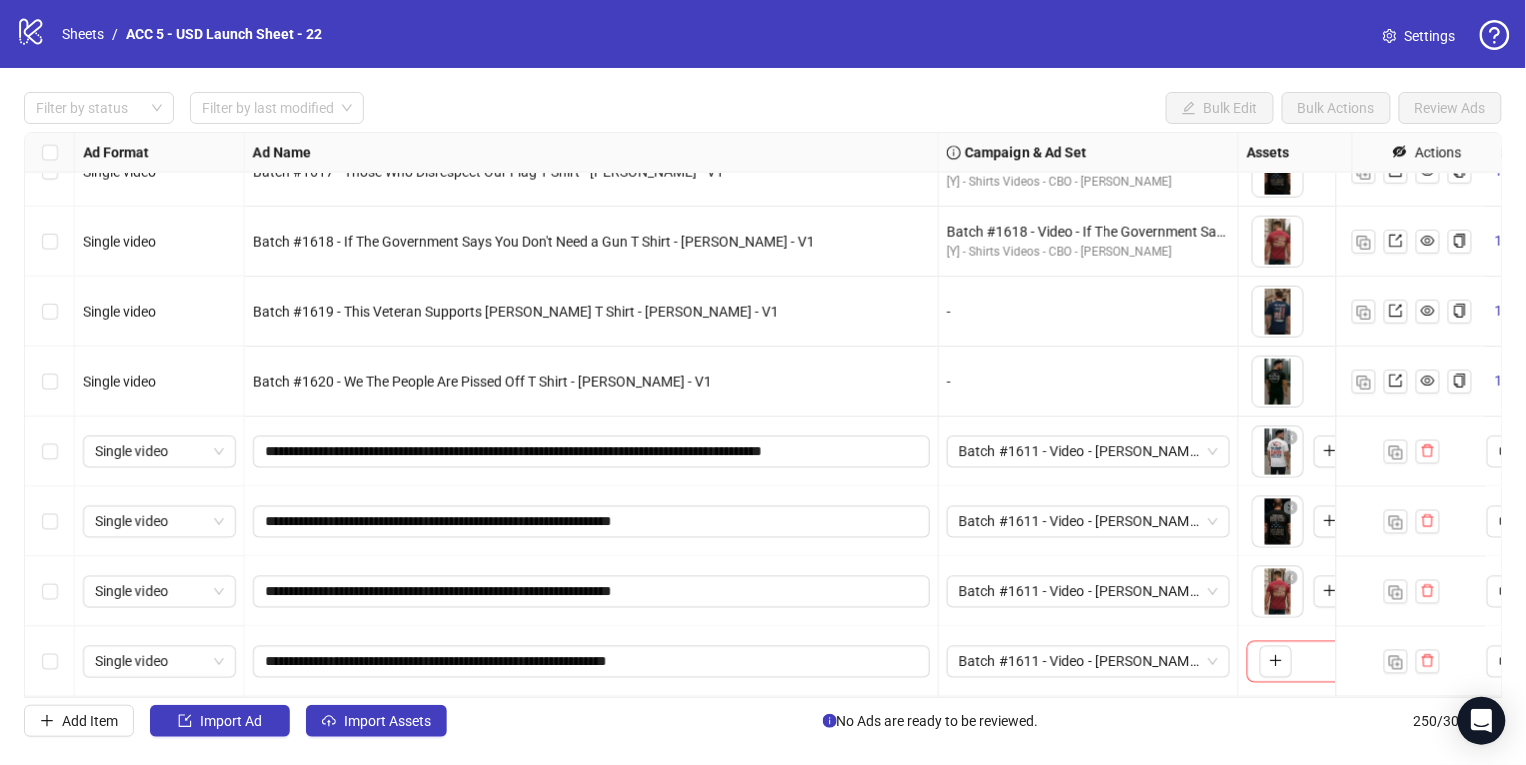 click on "**********" at bounding box center (592, 452) 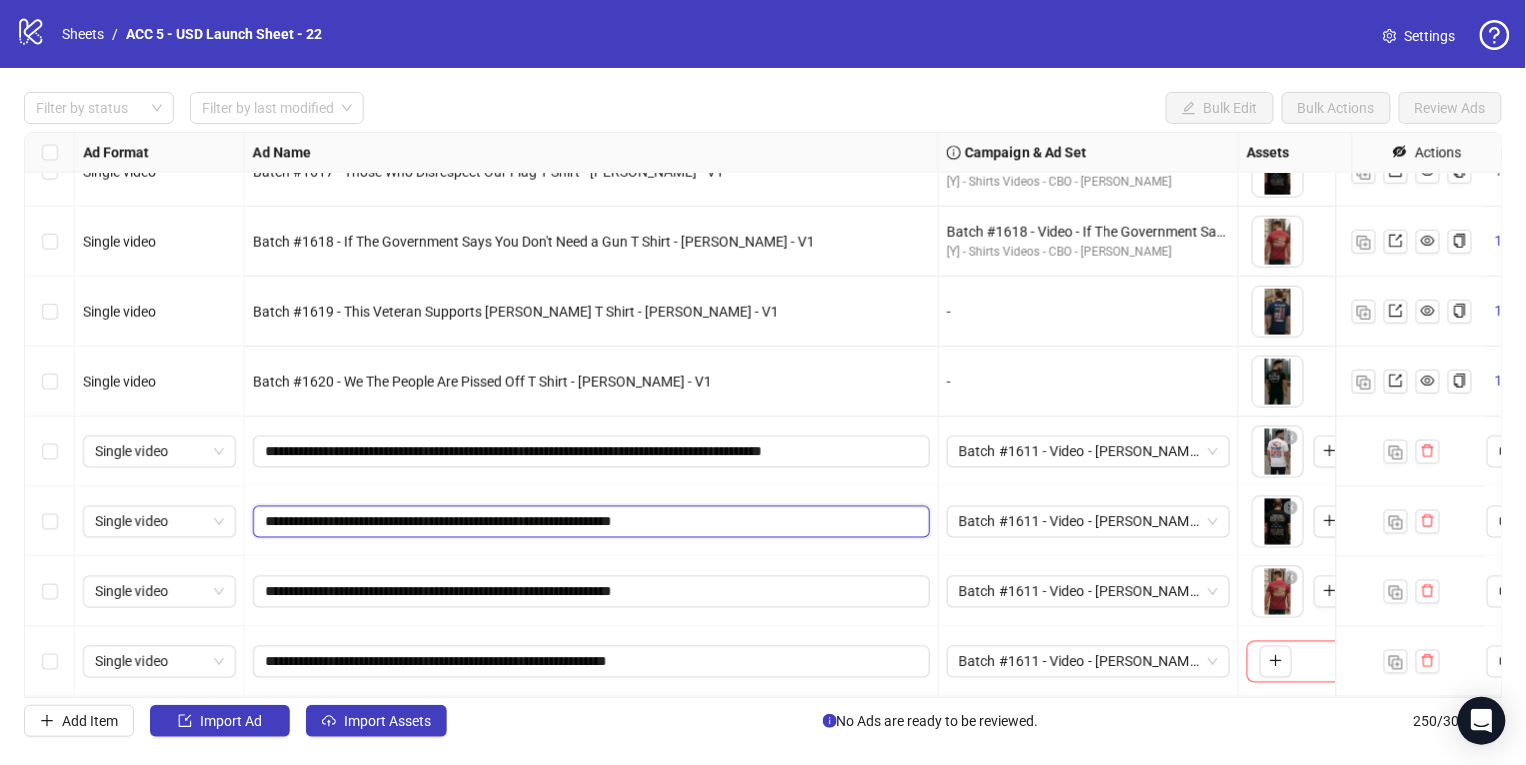 drag, startPoint x: 544, startPoint y: 501, endPoint x: 356, endPoint y: 498, distance: 188.02394 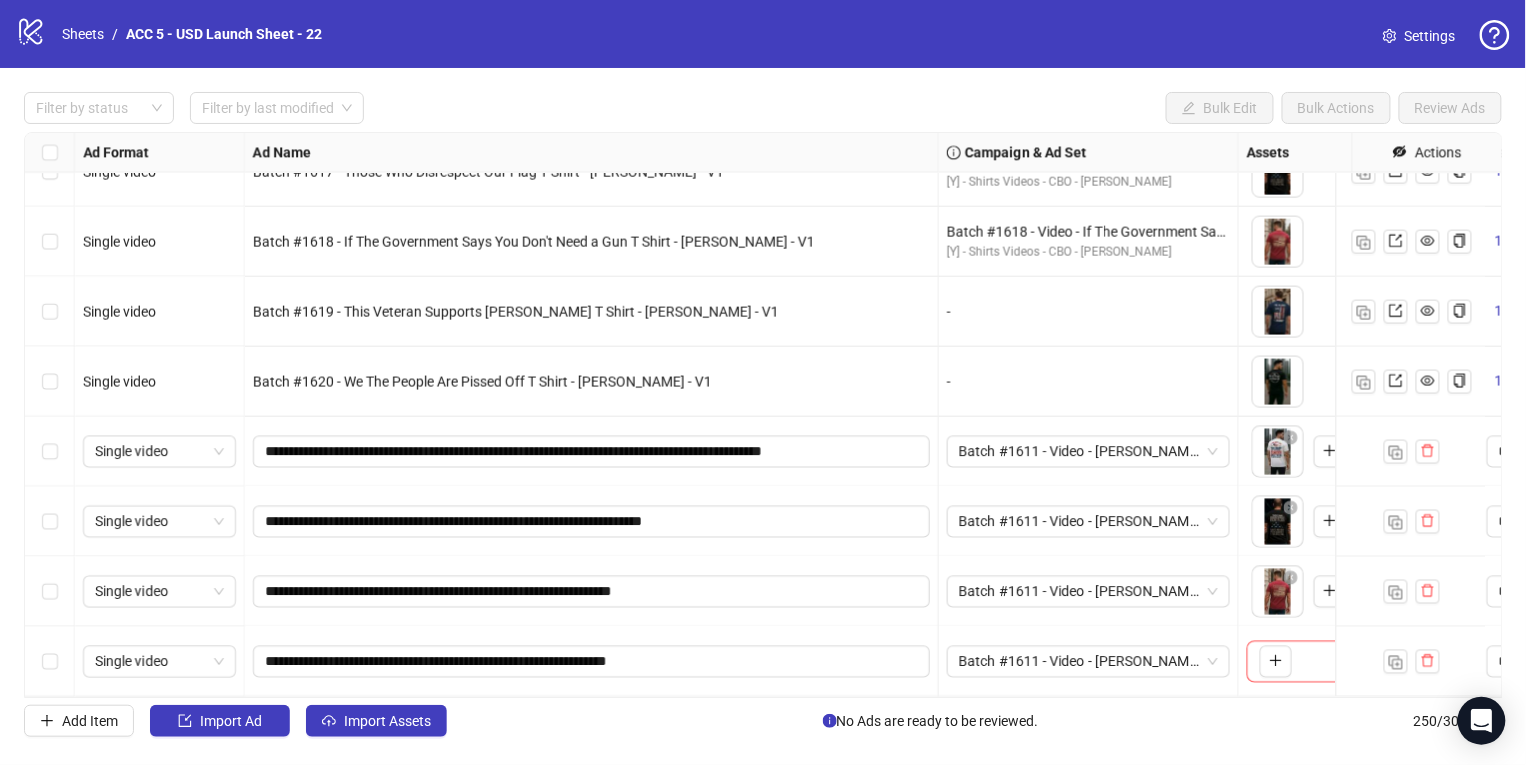 click on "**********" at bounding box center (592, 452) 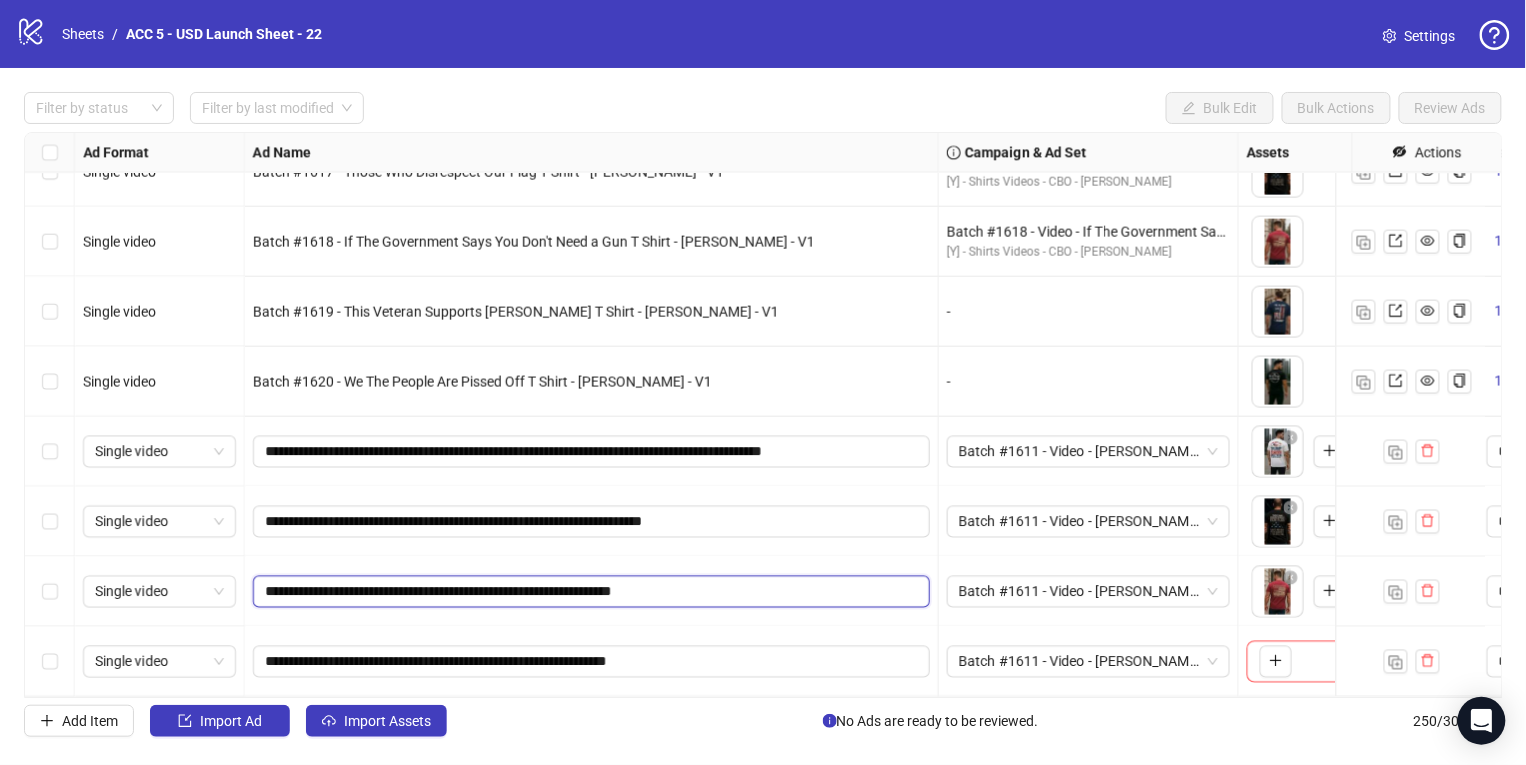 click on "**********" at bounding box center [589, 592] 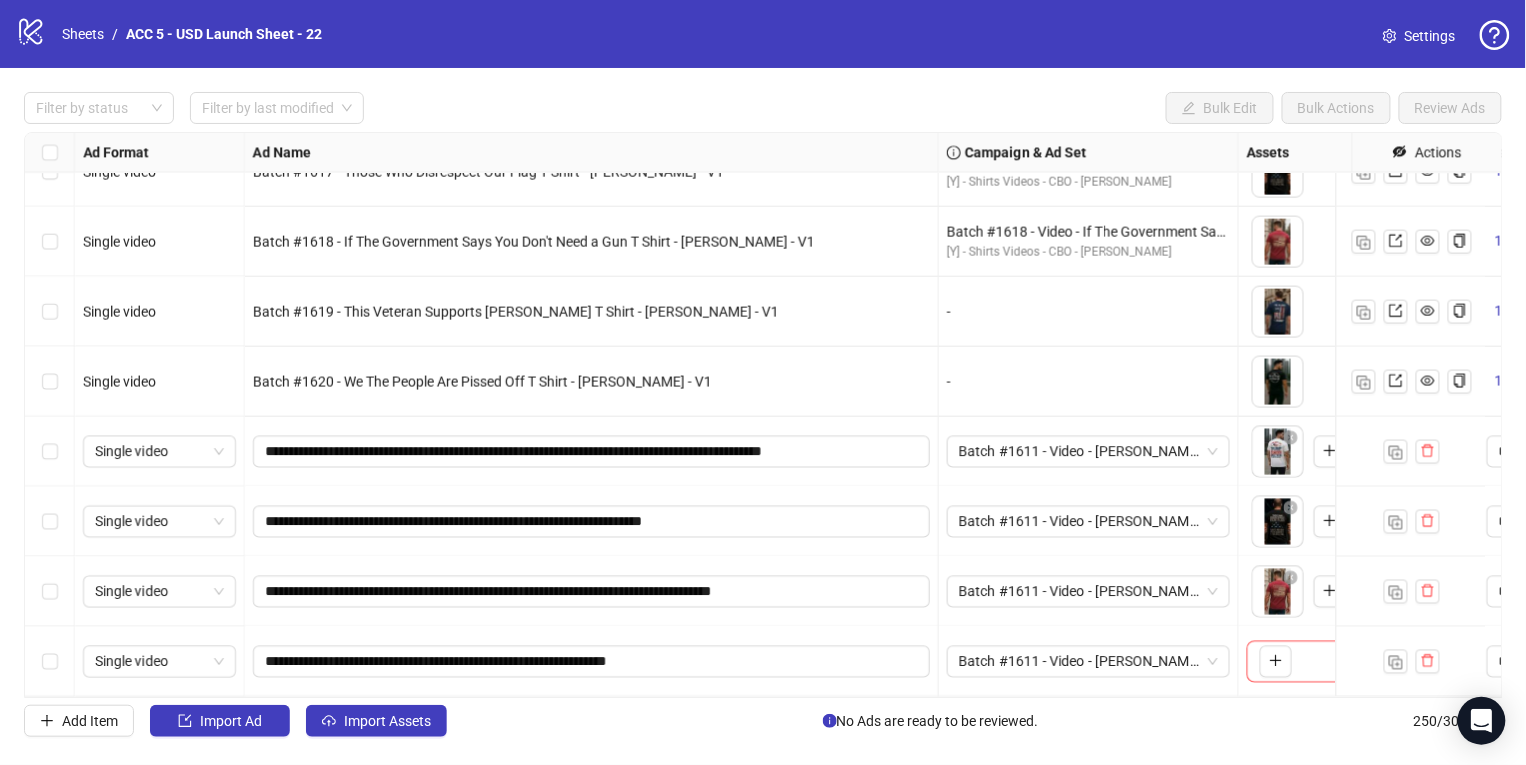 click on "**********" at bounding box center (592, 522) 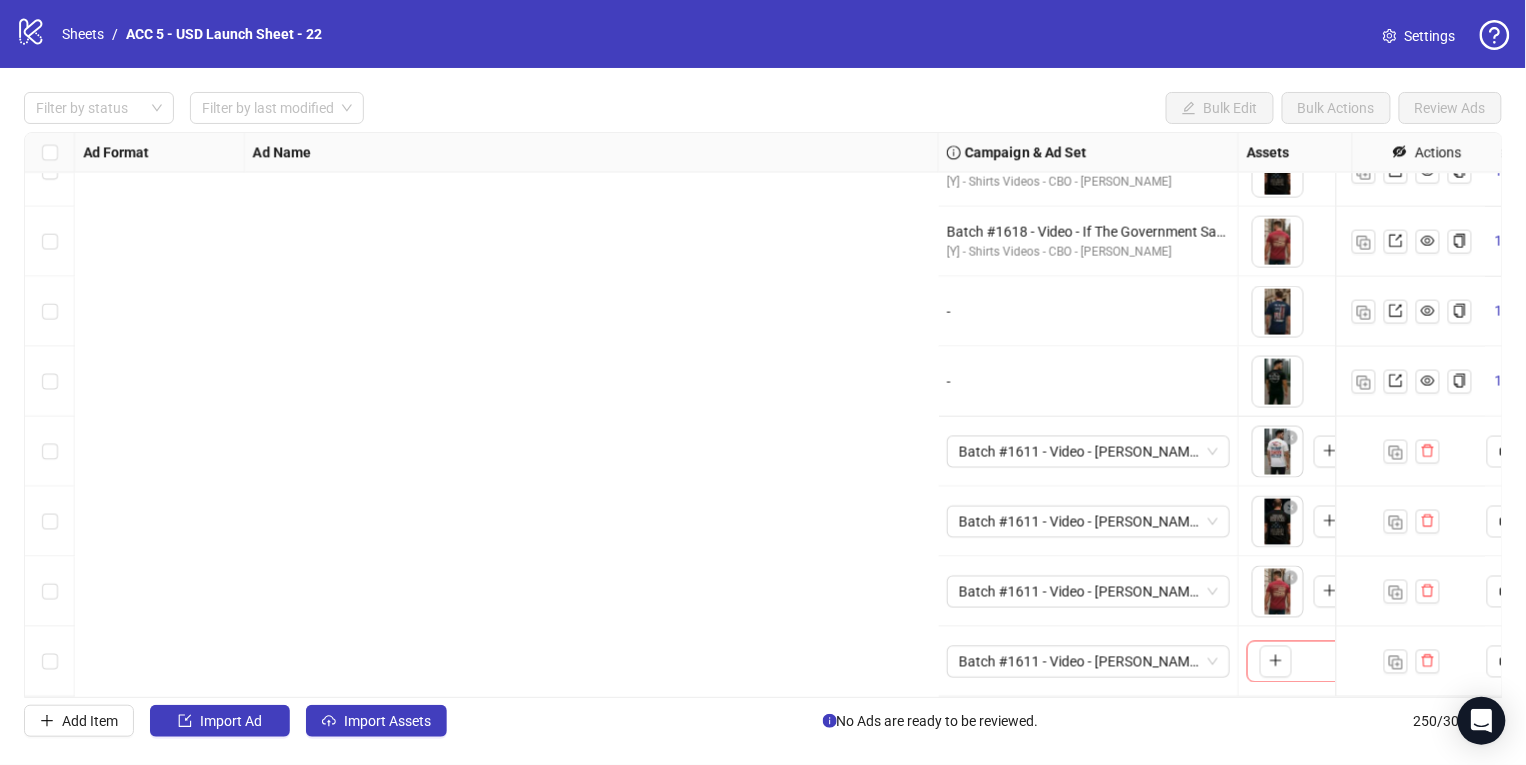 scroll, scrollTop: 16991, scrollLeft: 1412, axis: both 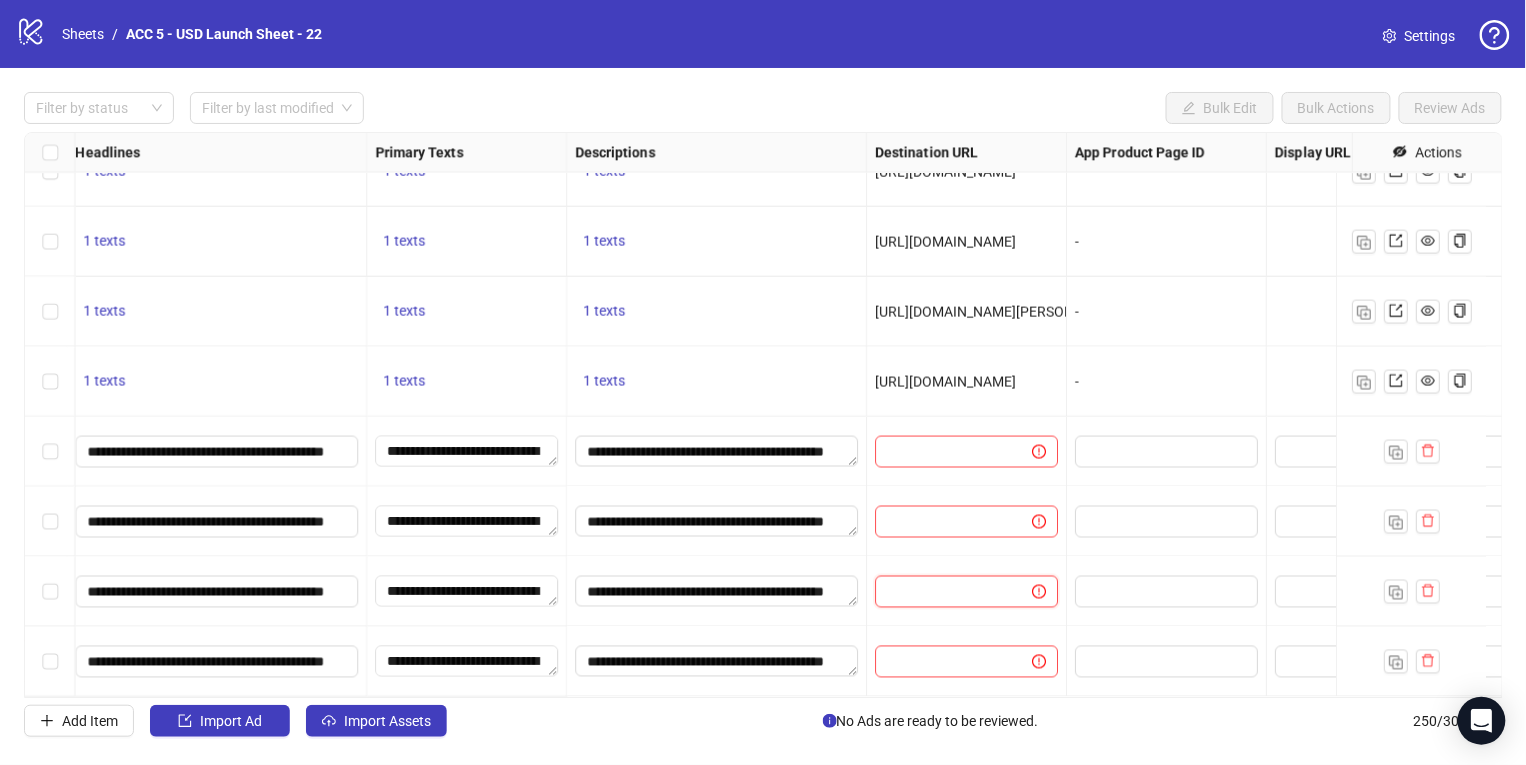 click at bounding box center [945, 592] 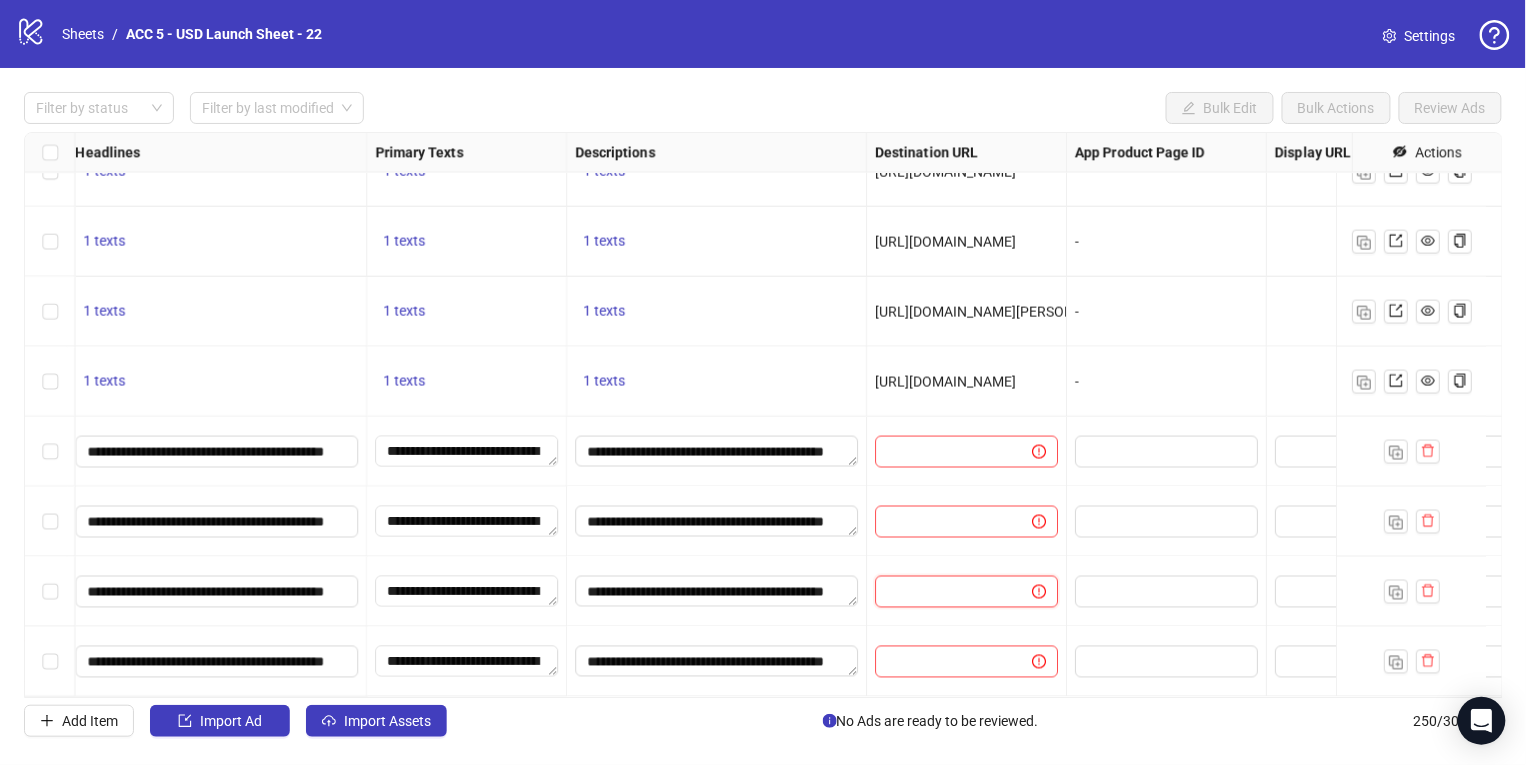 scroll, scrollTop: 16991, scrollLeft: 1451, axis: both 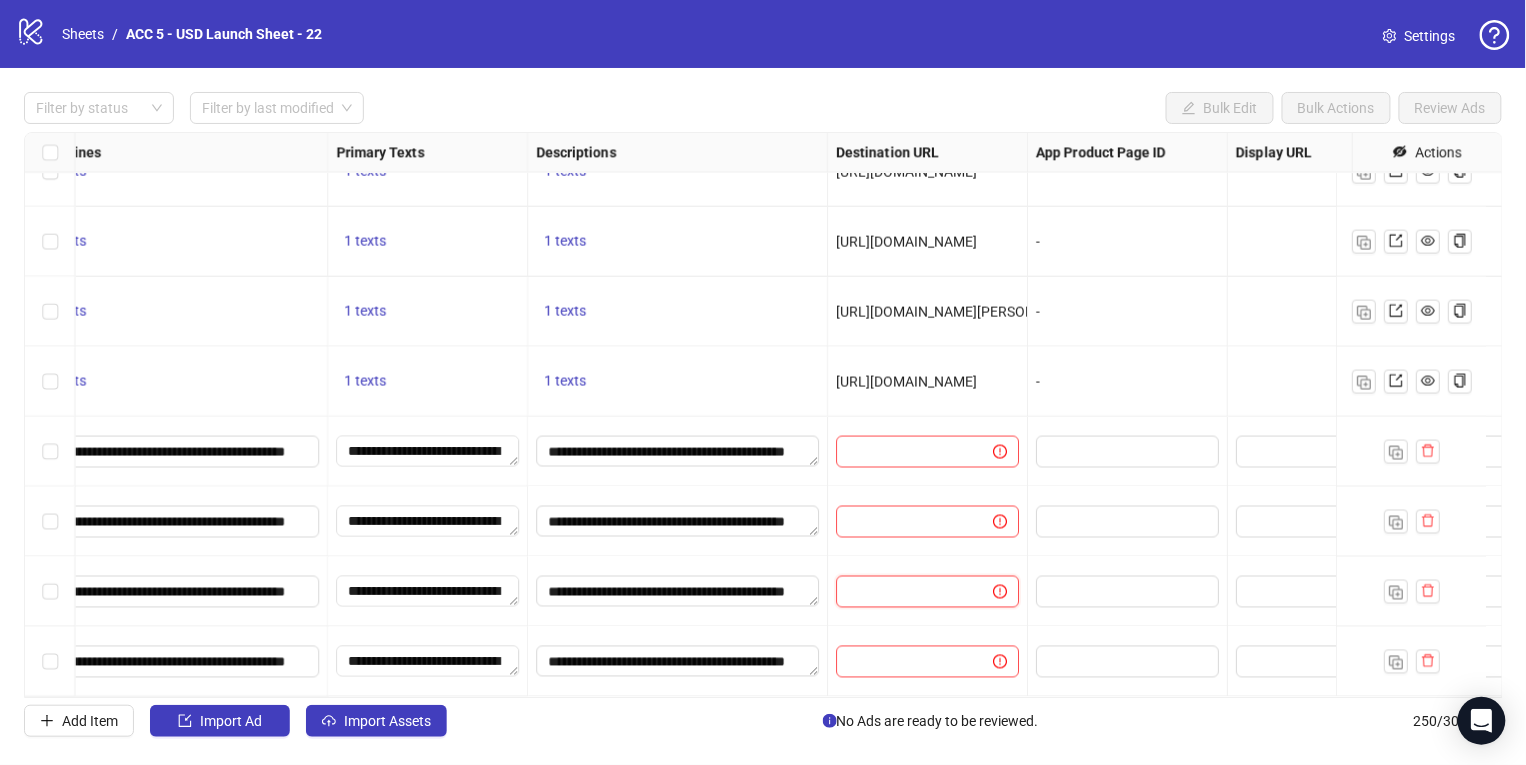click at bounding box center [906, 592] 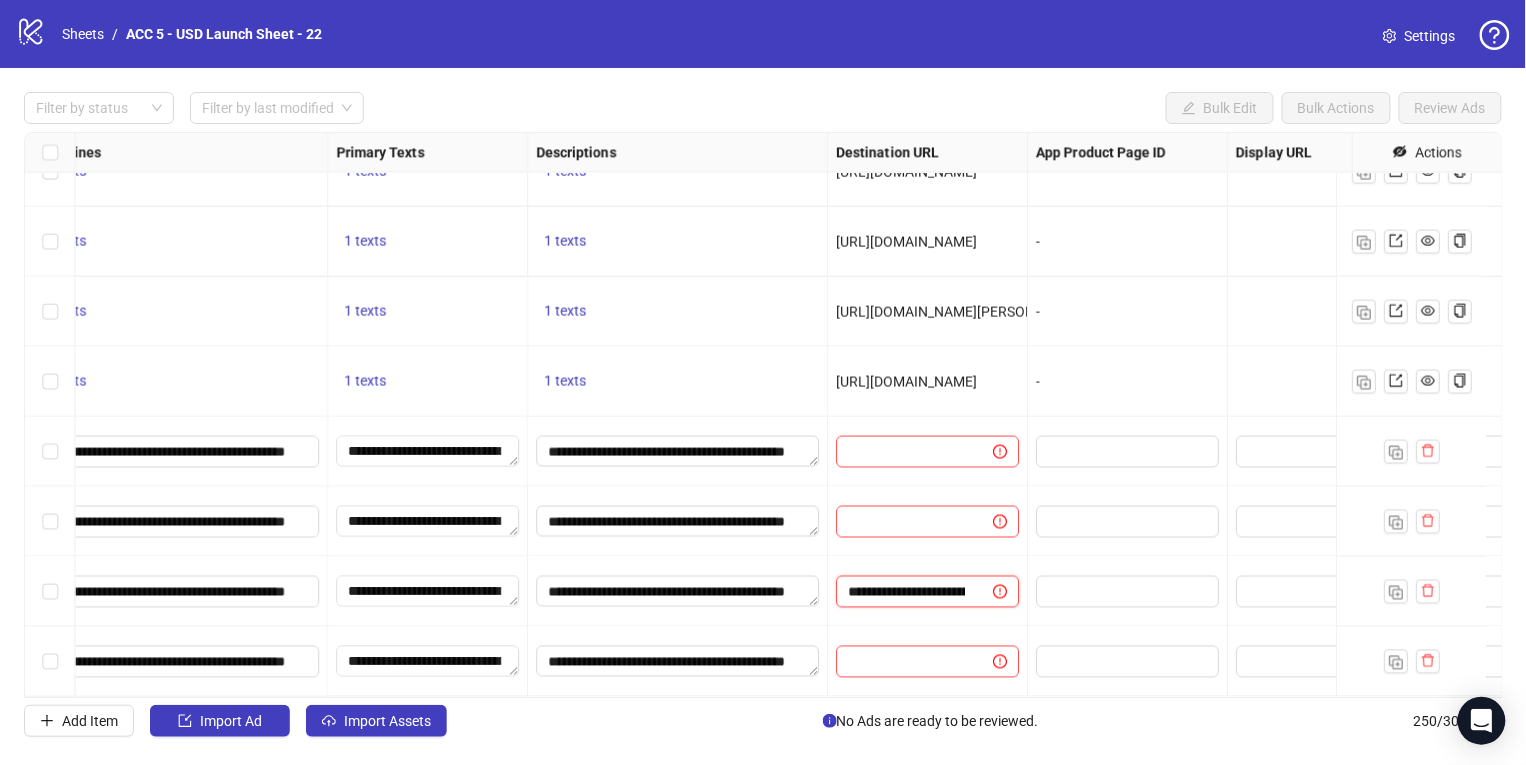 scroll, scrollTop: 0, scrollLeft: 454, axis: horizontal 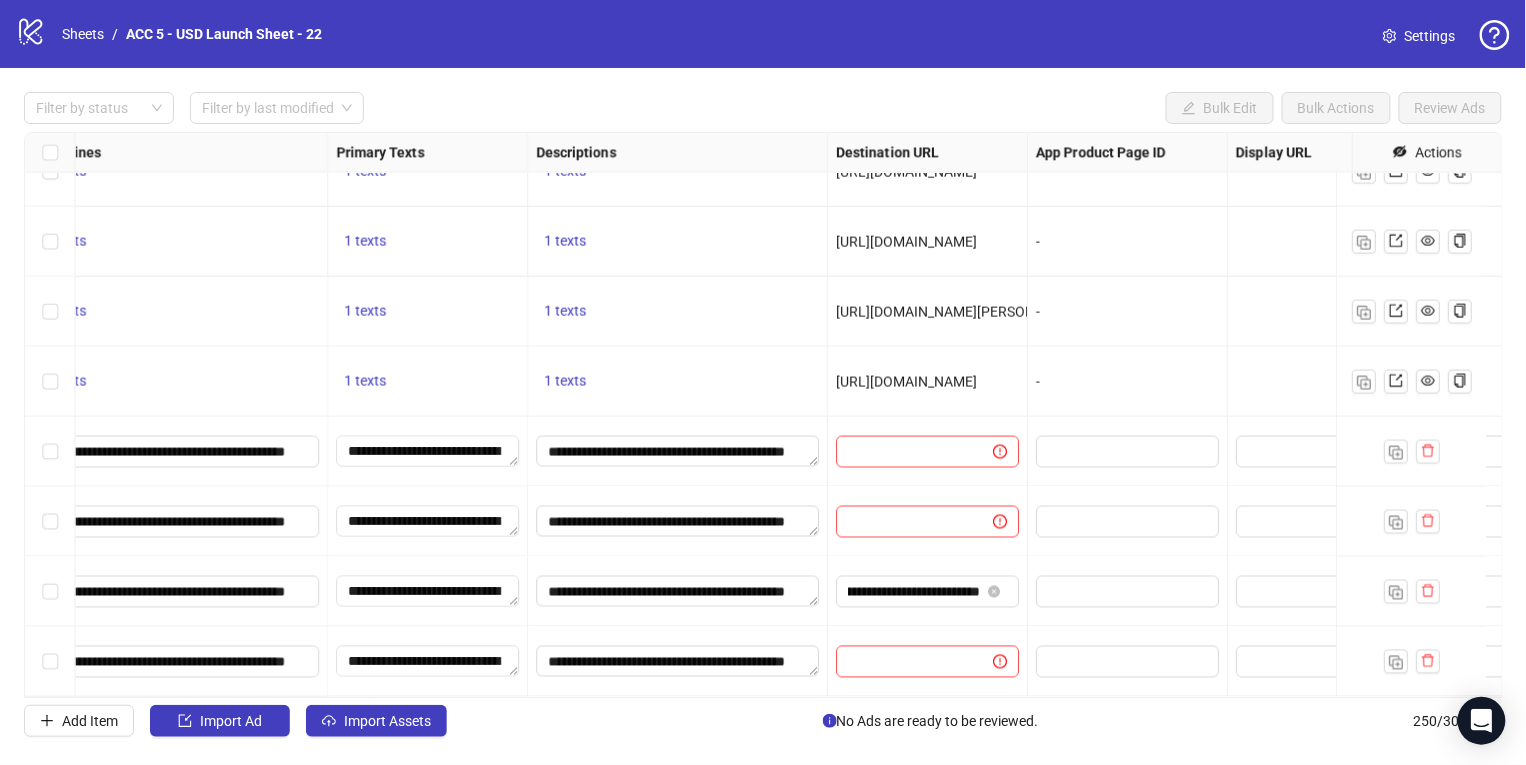 click at bounding box center [928, 522] 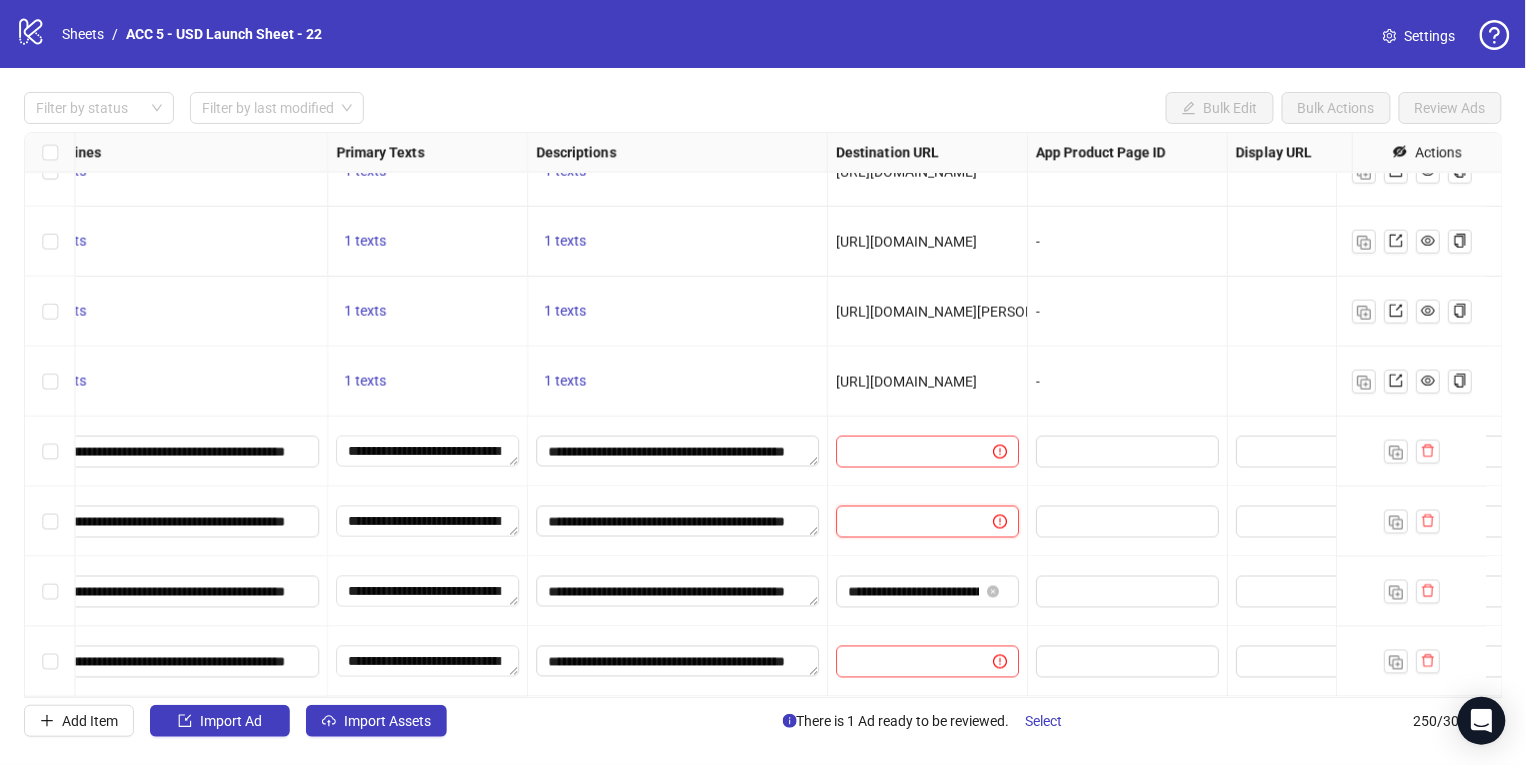 click at bounding box center [906, 522] 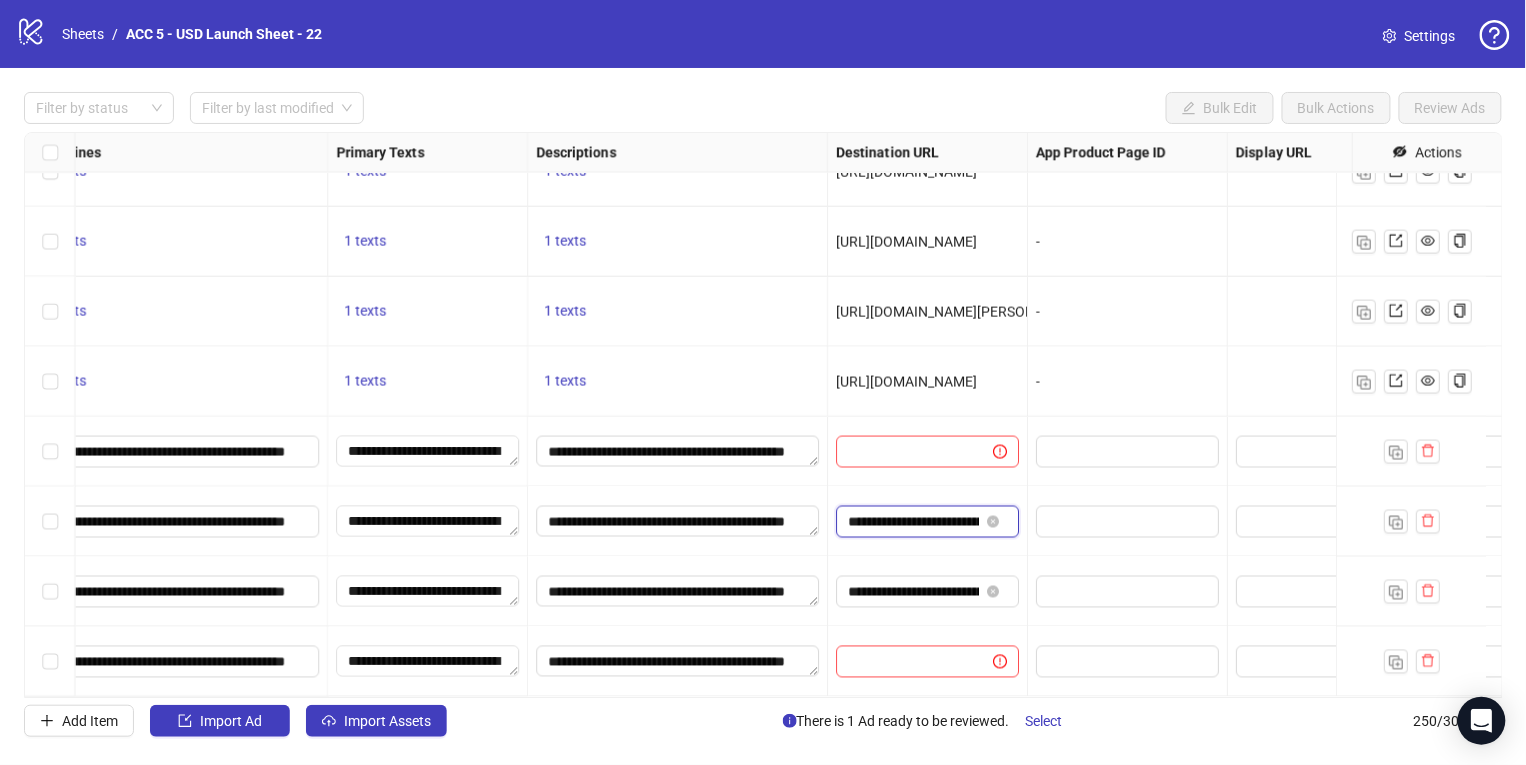 scroll, scrollTop: 0, scrollLeft: 366, axis: horizontal 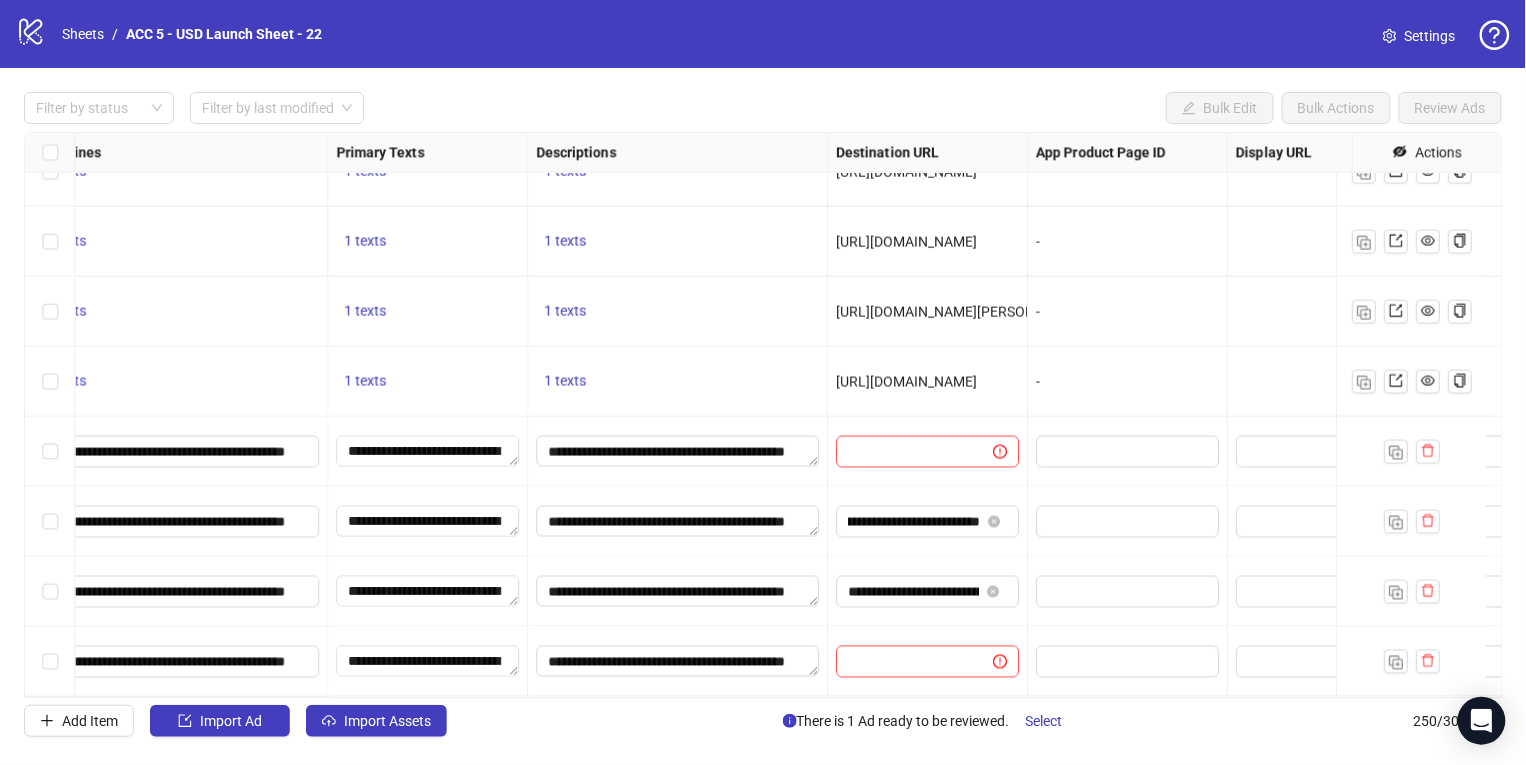 click on "**********" at bounding box center [928, 522] 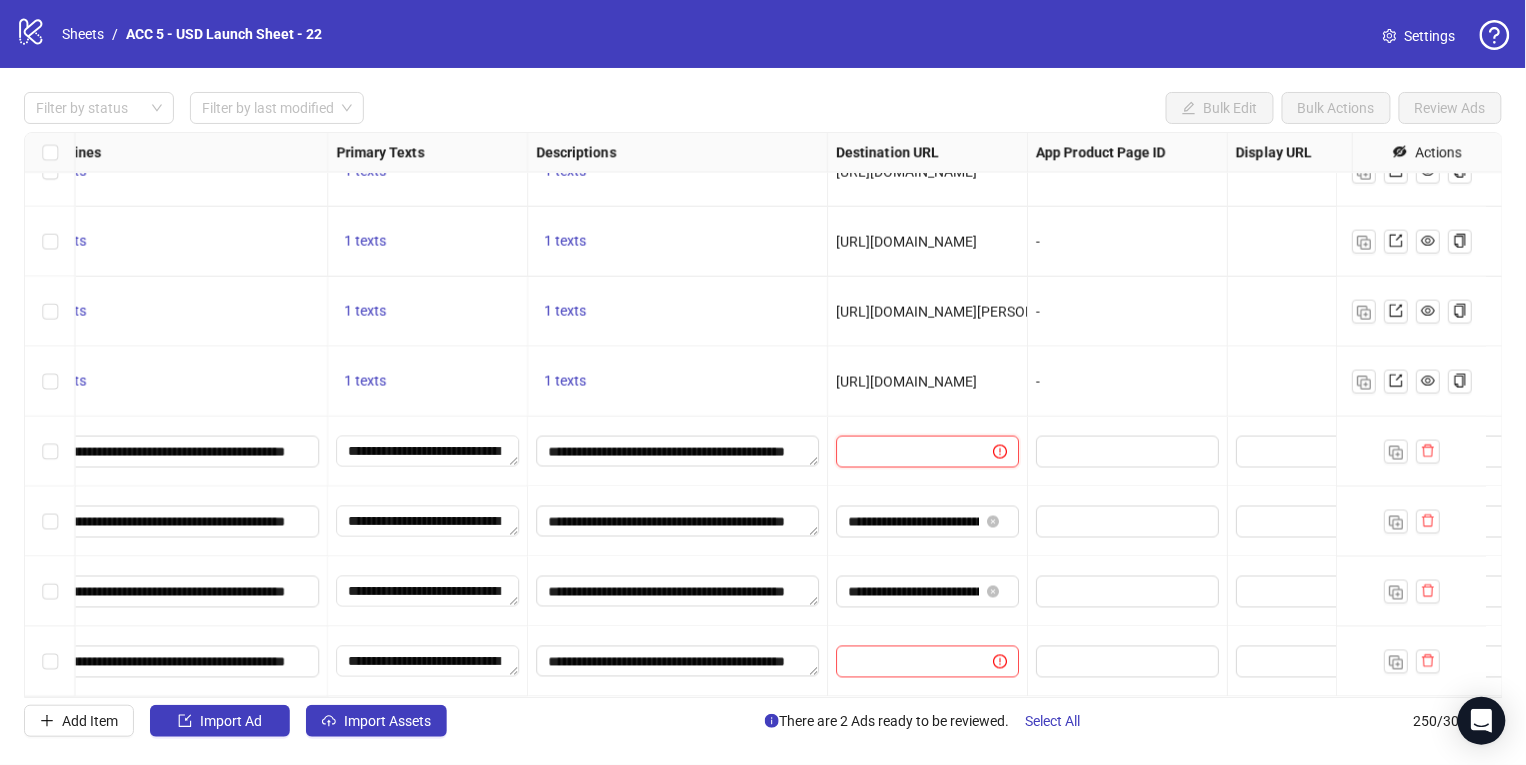click at bounding box center (906, 452) 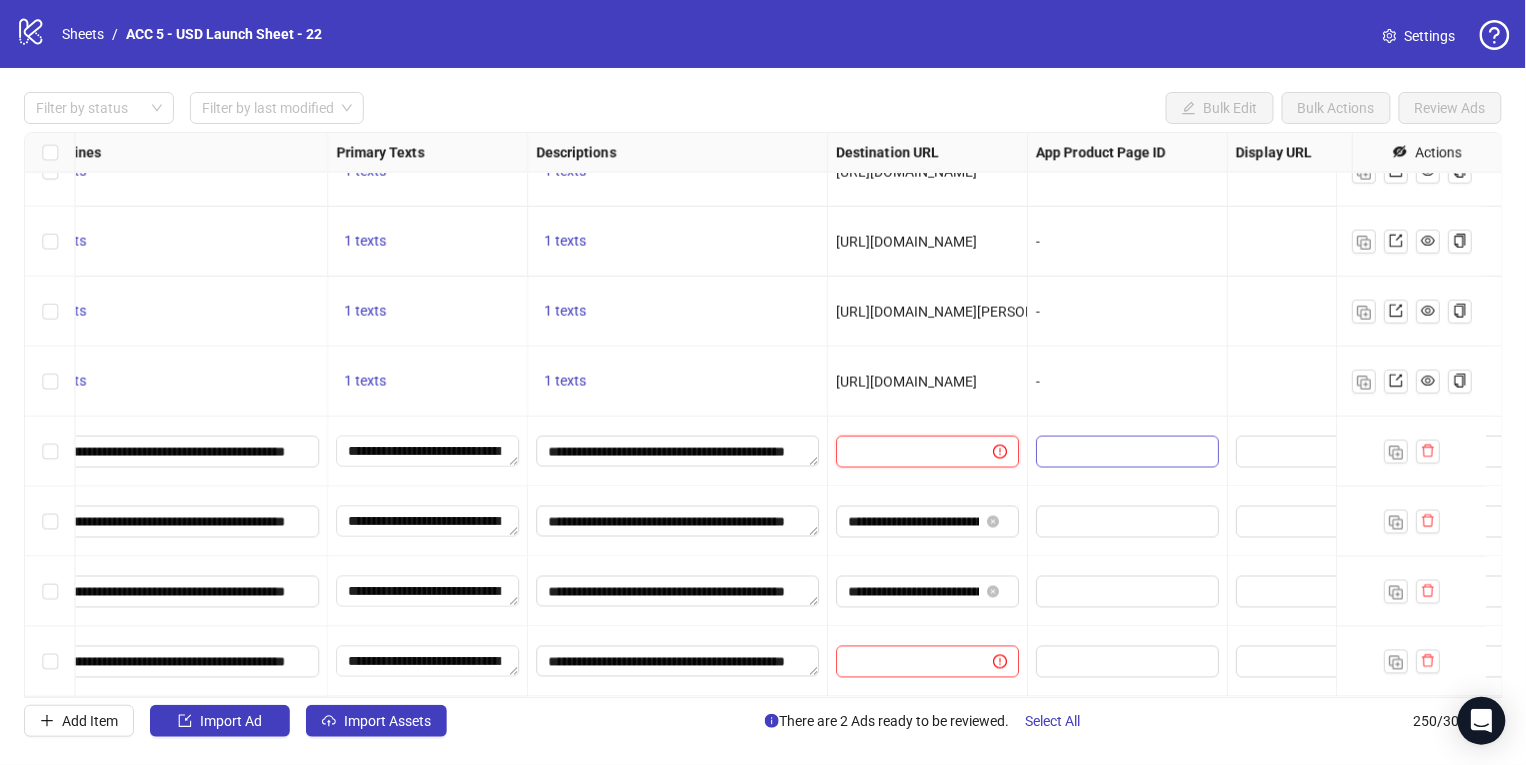paste on "**********" 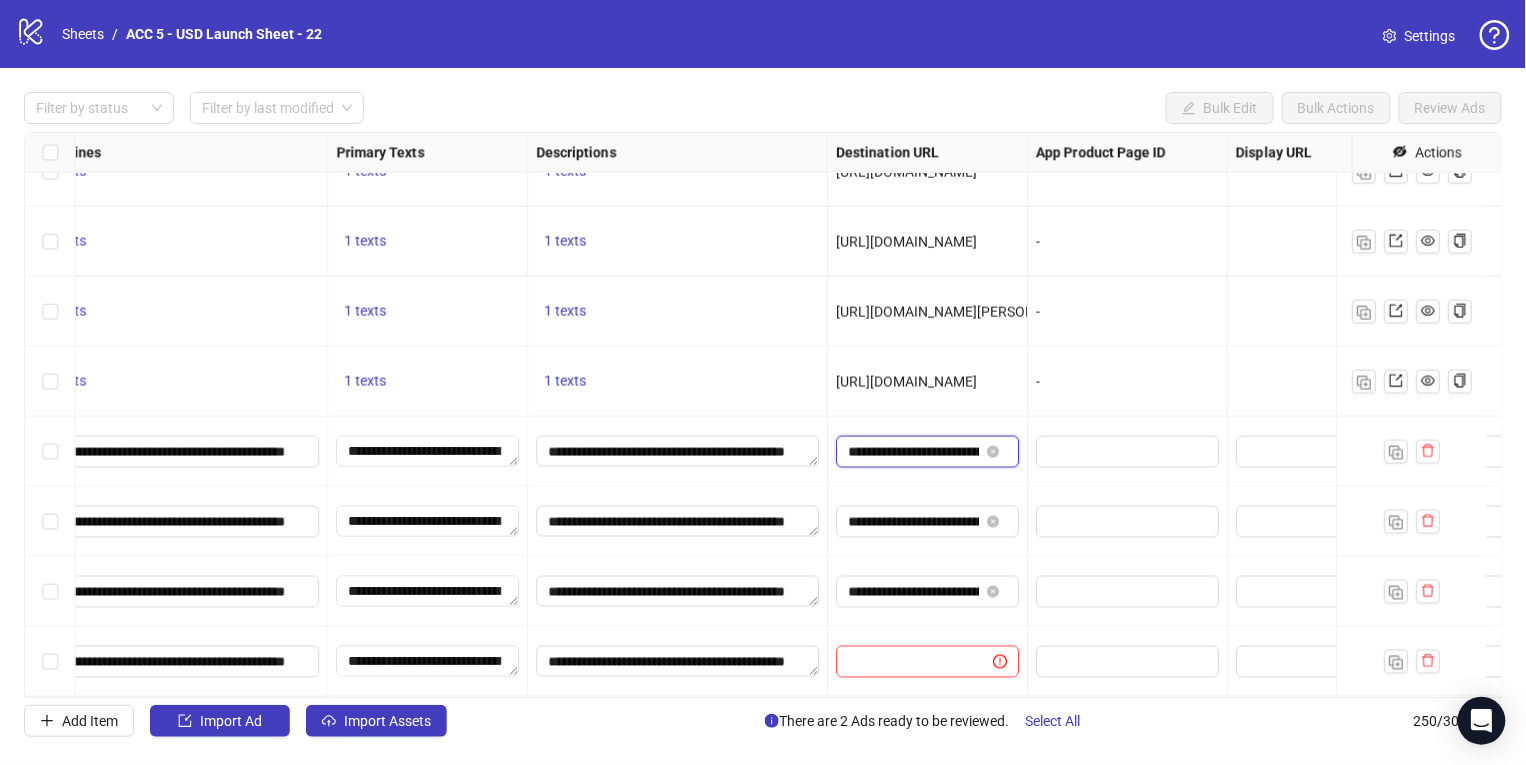 scroll, scrollTop: 0, scrollLeft: 506, axis: horizontal 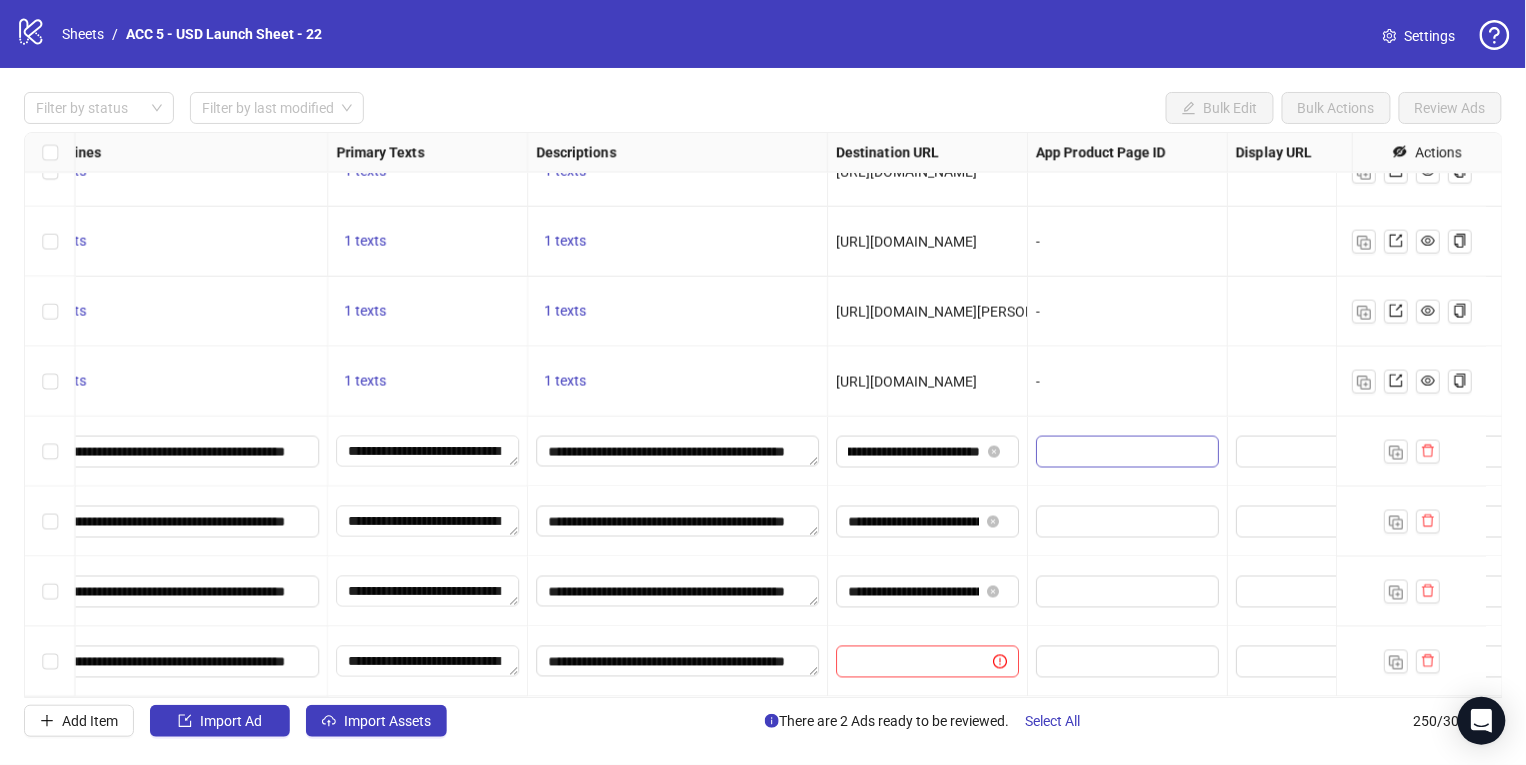 drag, startPoint x: 1126, startPoint y: 365, endPoint x: 1099, endPoint y: 429, distance: 69.46222 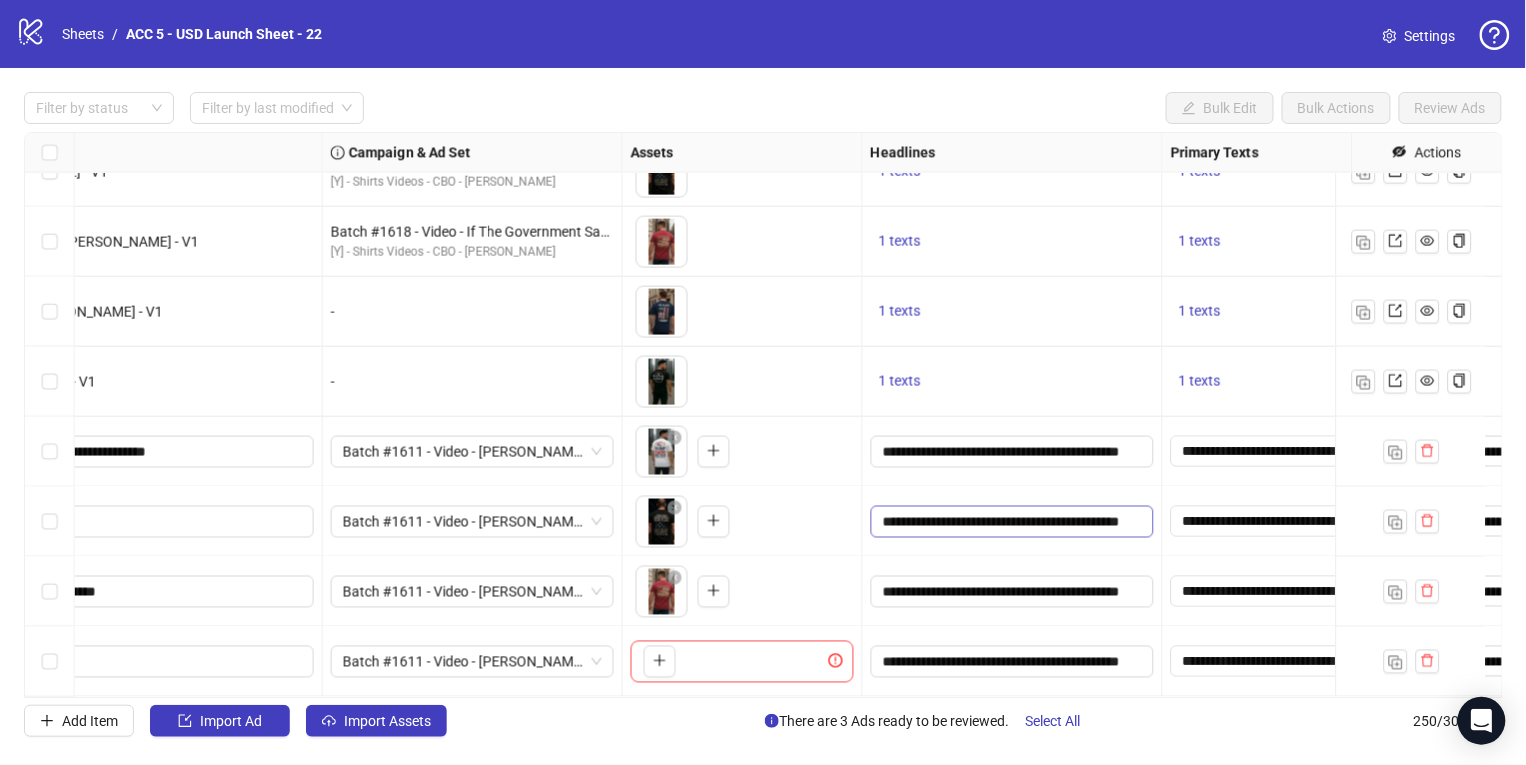 scroll, scrollTop: 16991, scrollLeft: 526, axis: both 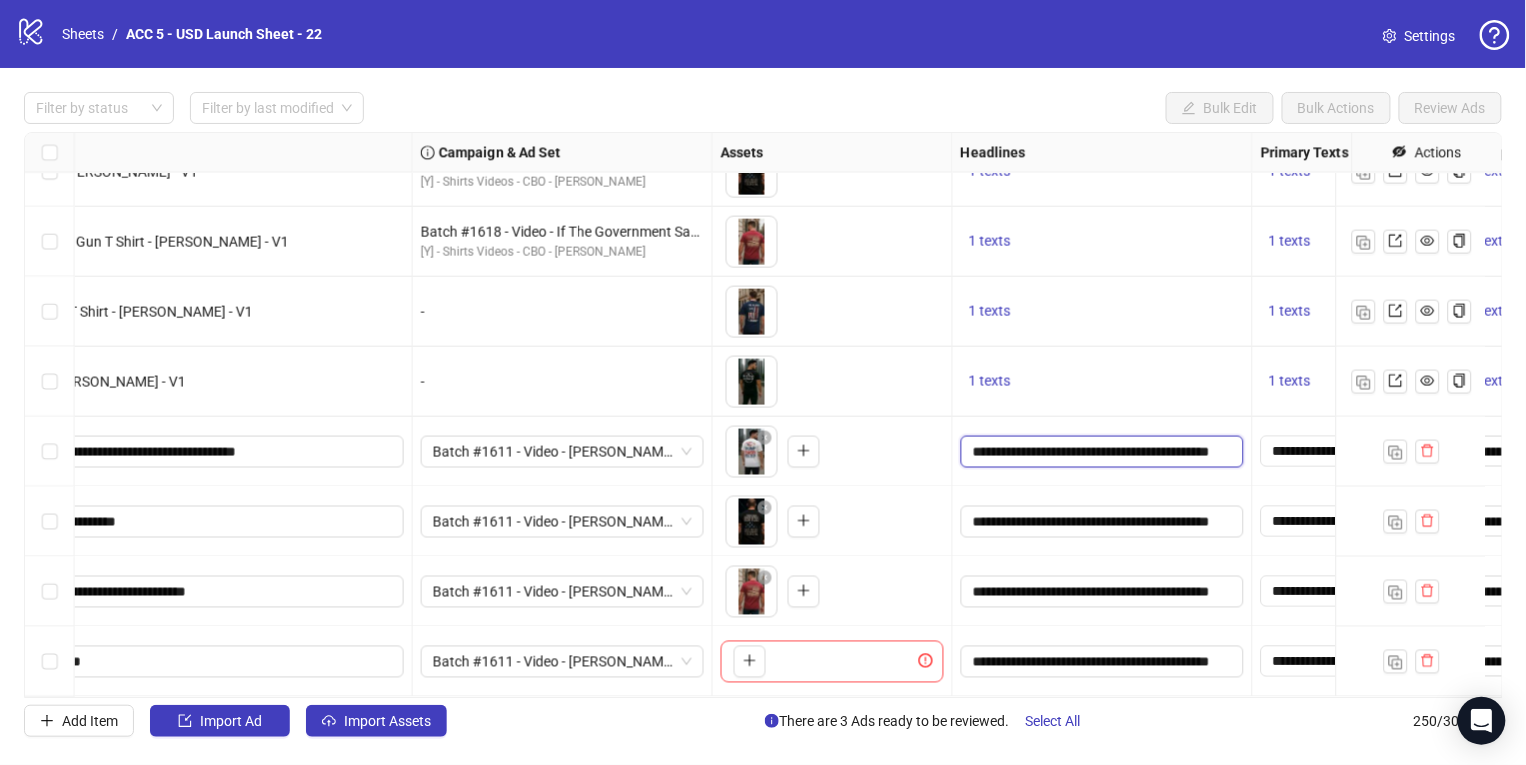 click on "**********" at bounding box center (1100, 452) 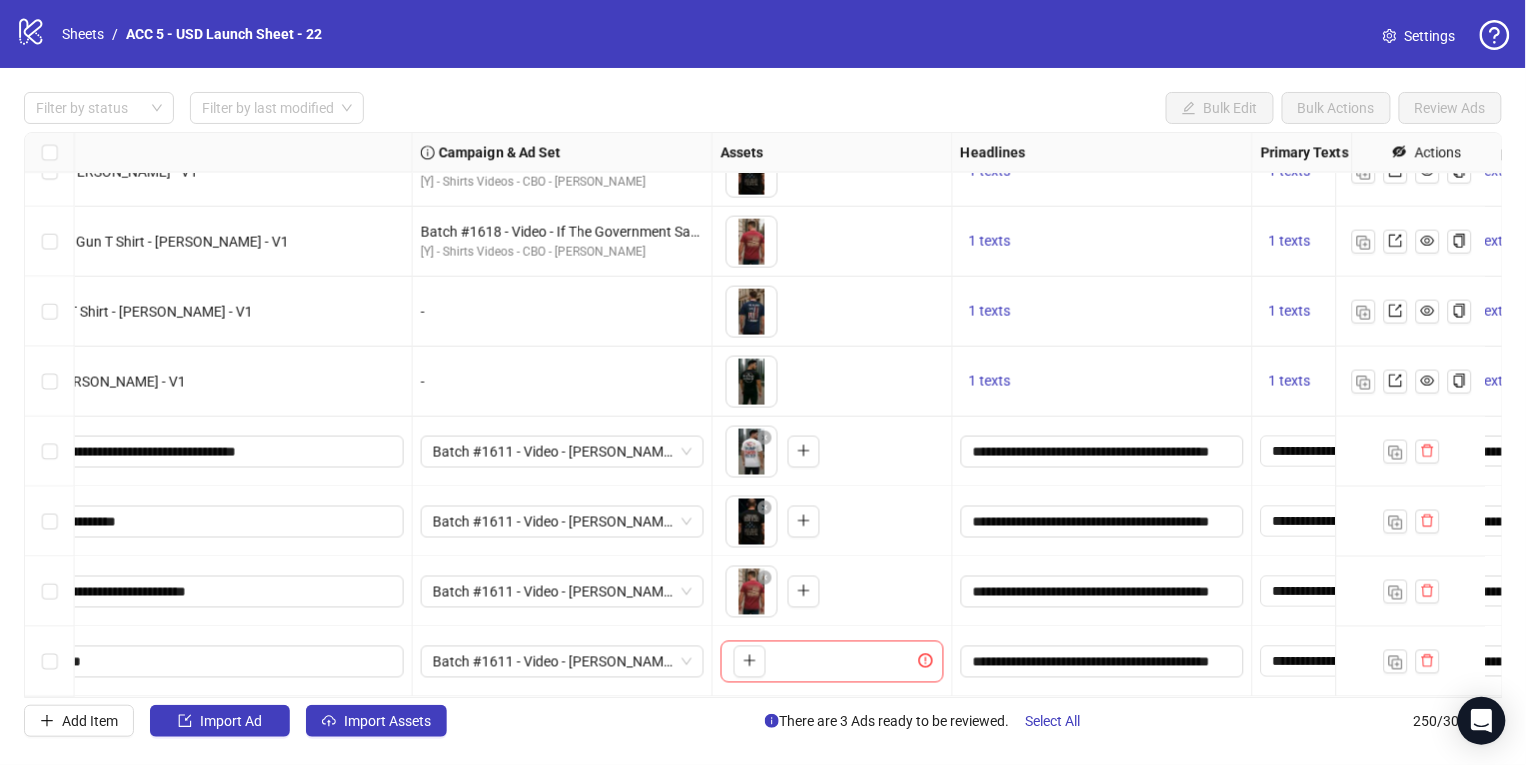 scroll, scrollTop: 0, scrollLeft: 3, axis: horizontal 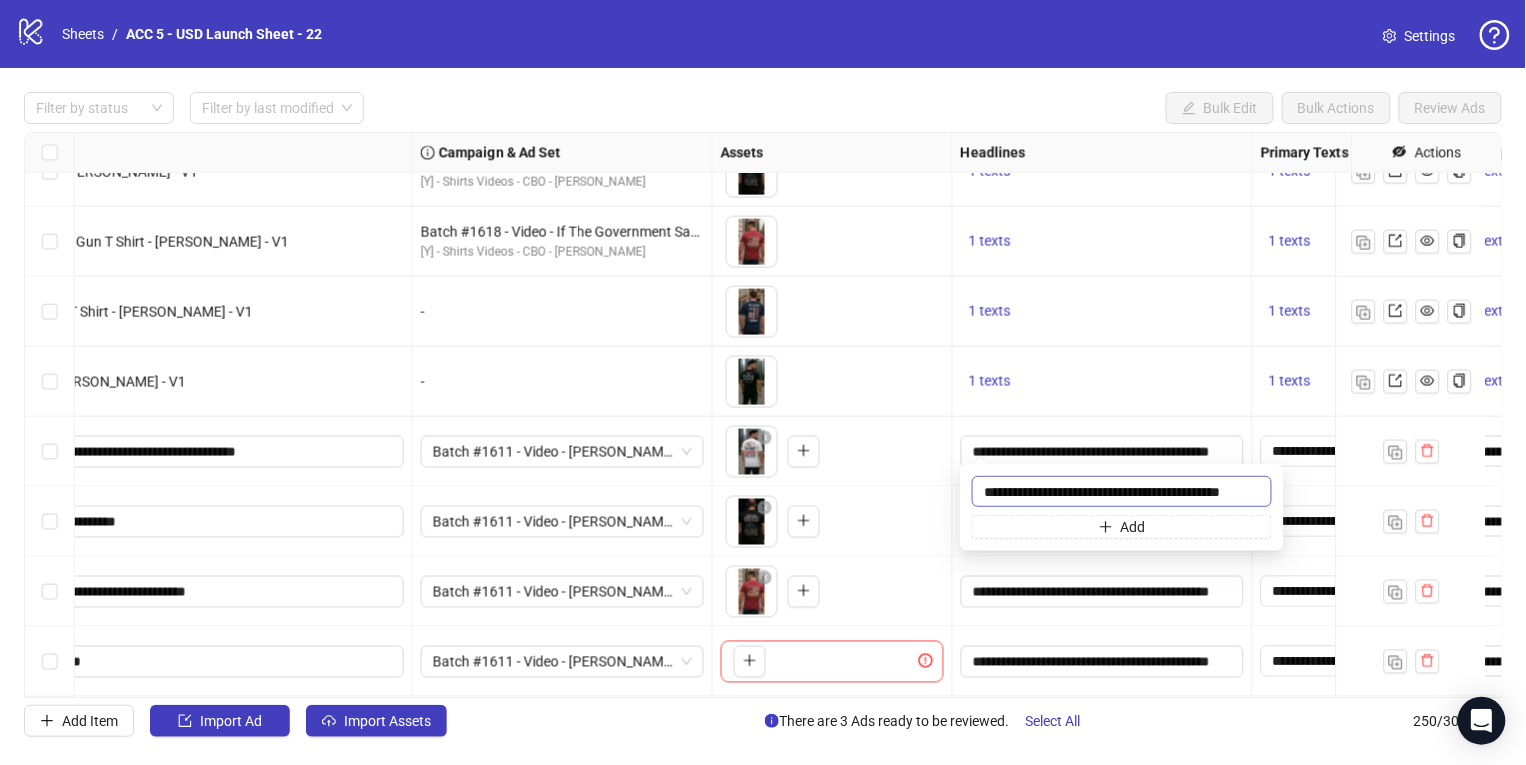 click on "**********" at bounding box center [1122, 491] 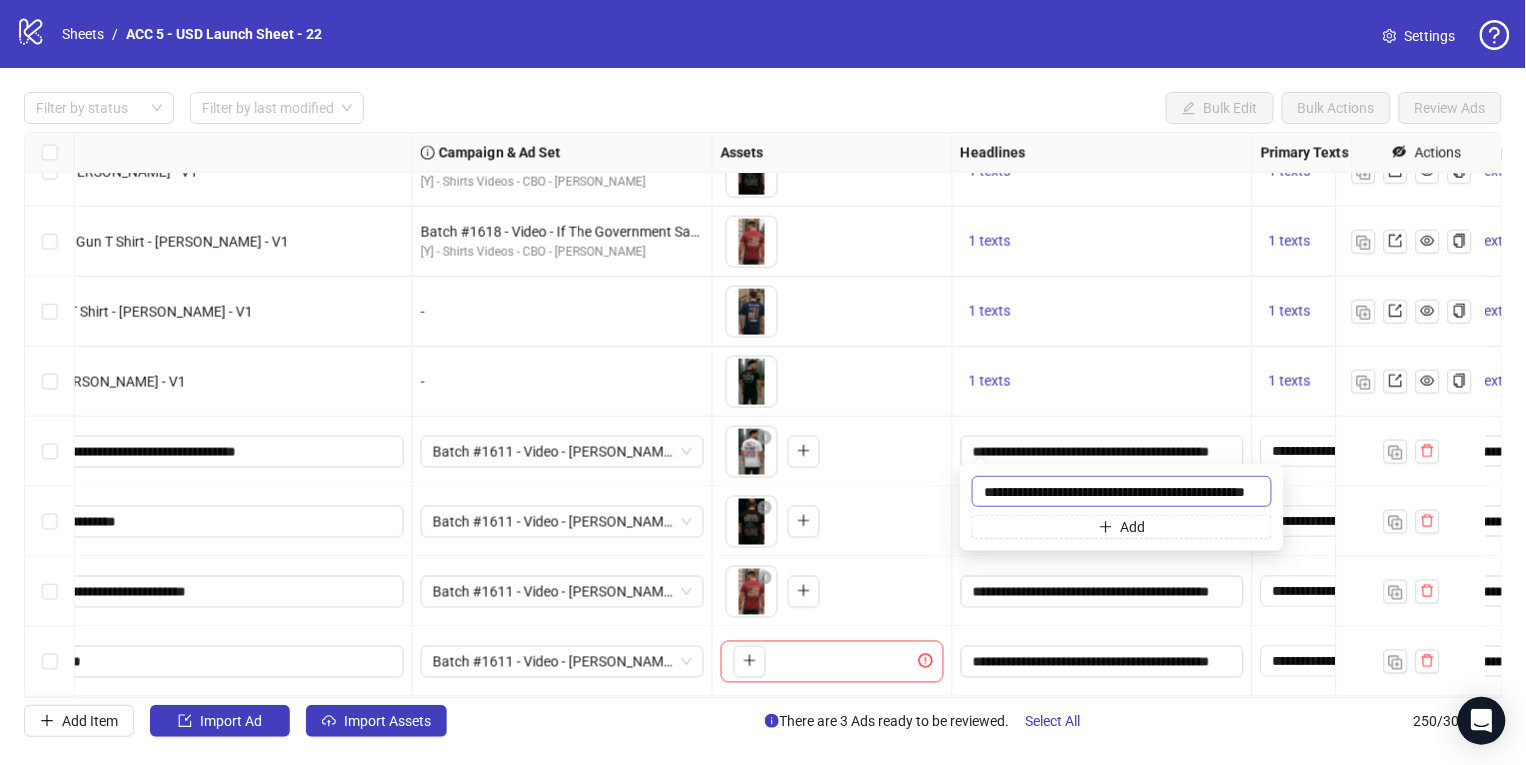 type on "**********" 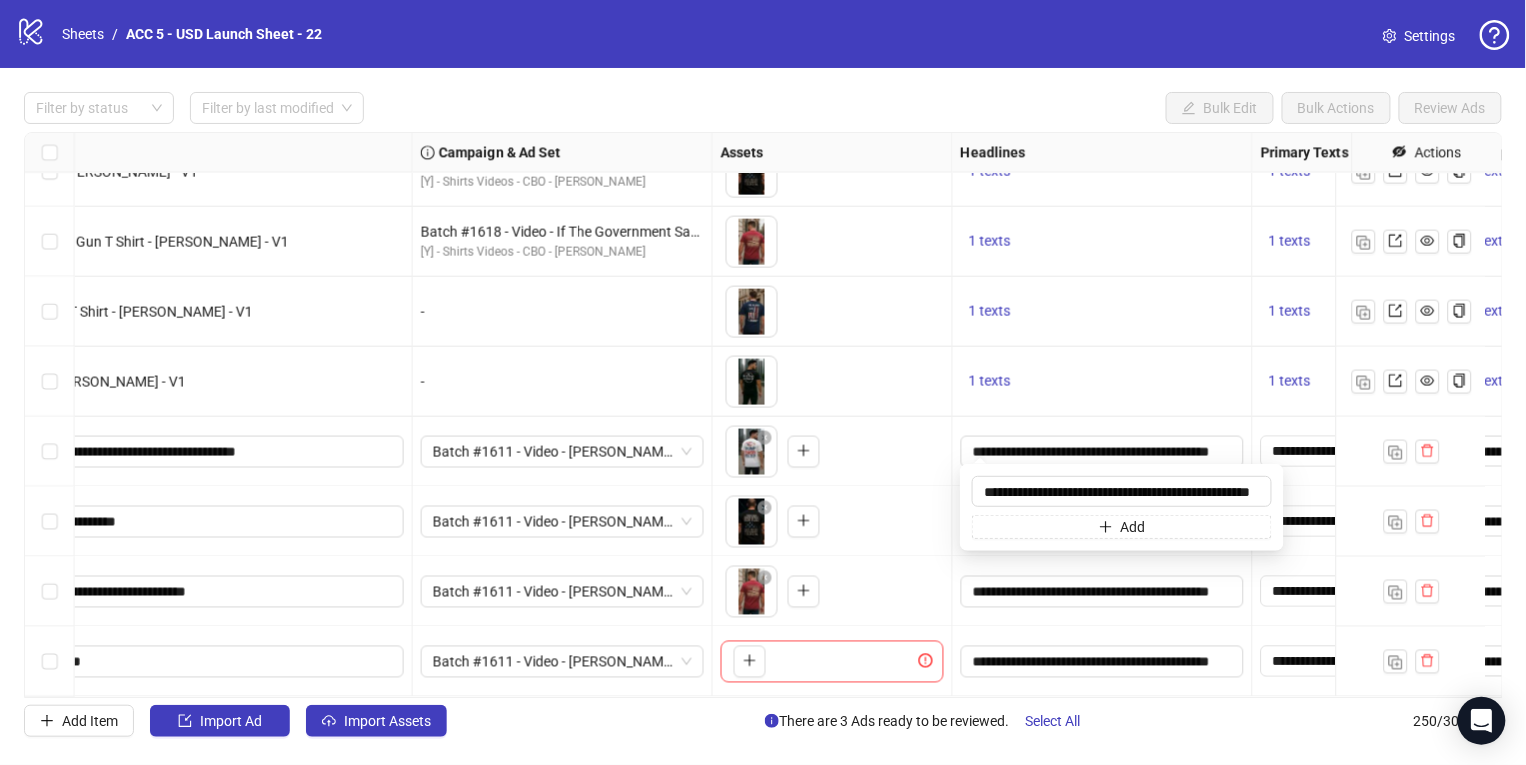 click on "1 texts" at bounding box center [1103, 312] 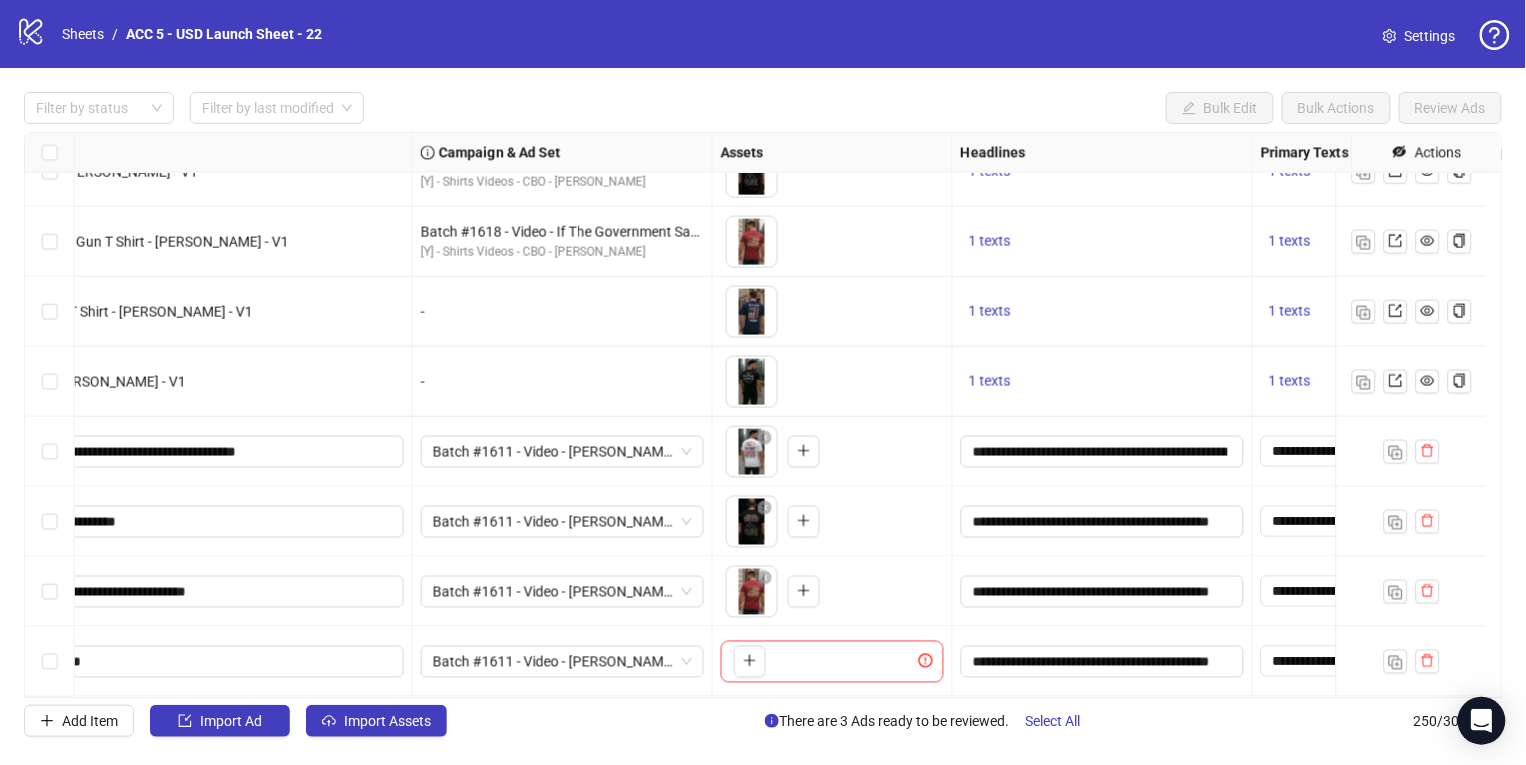scroll, scrollTop: 16991, scrollLeft: 0, axis: vertical 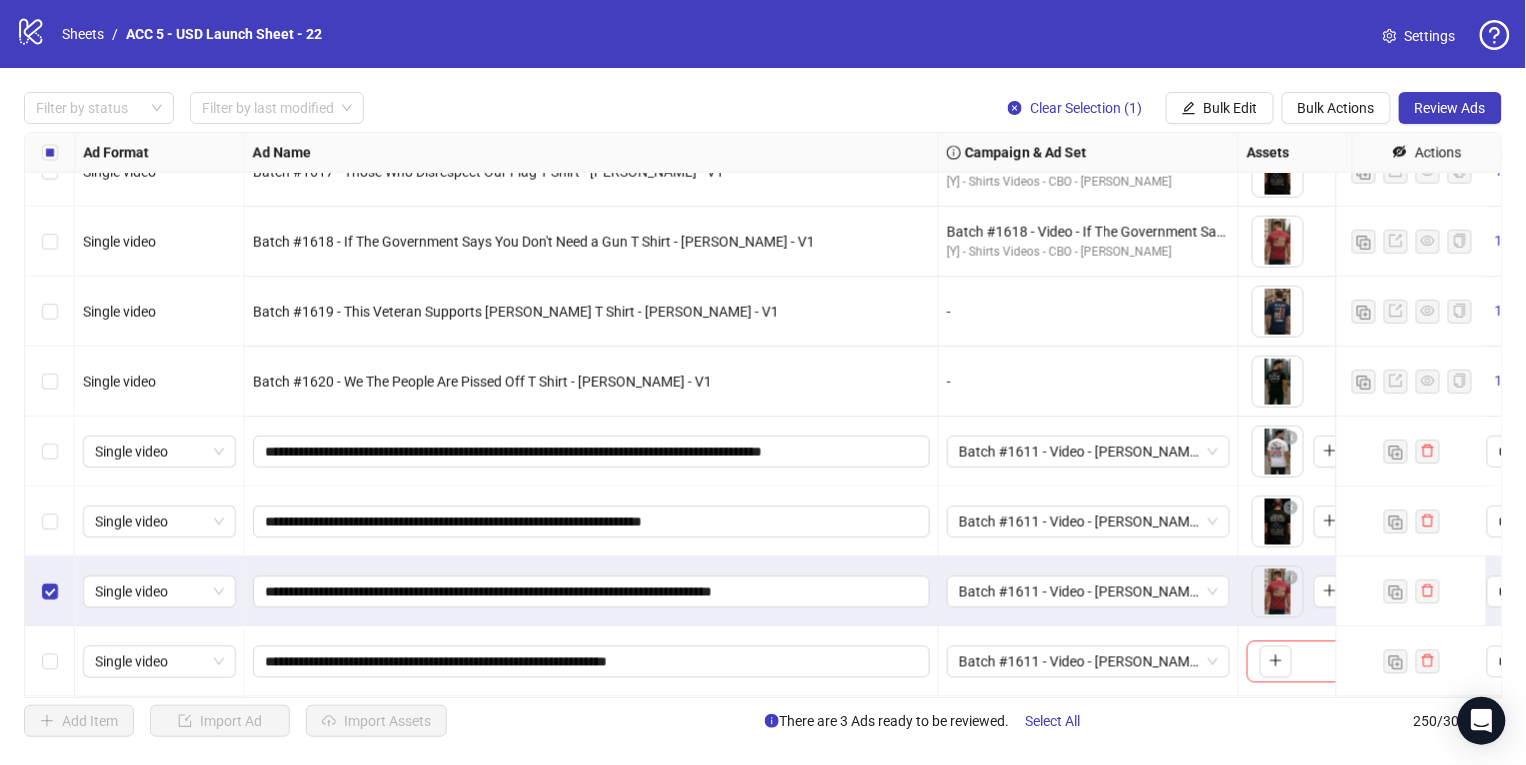 click at bounding box center [50, 452] 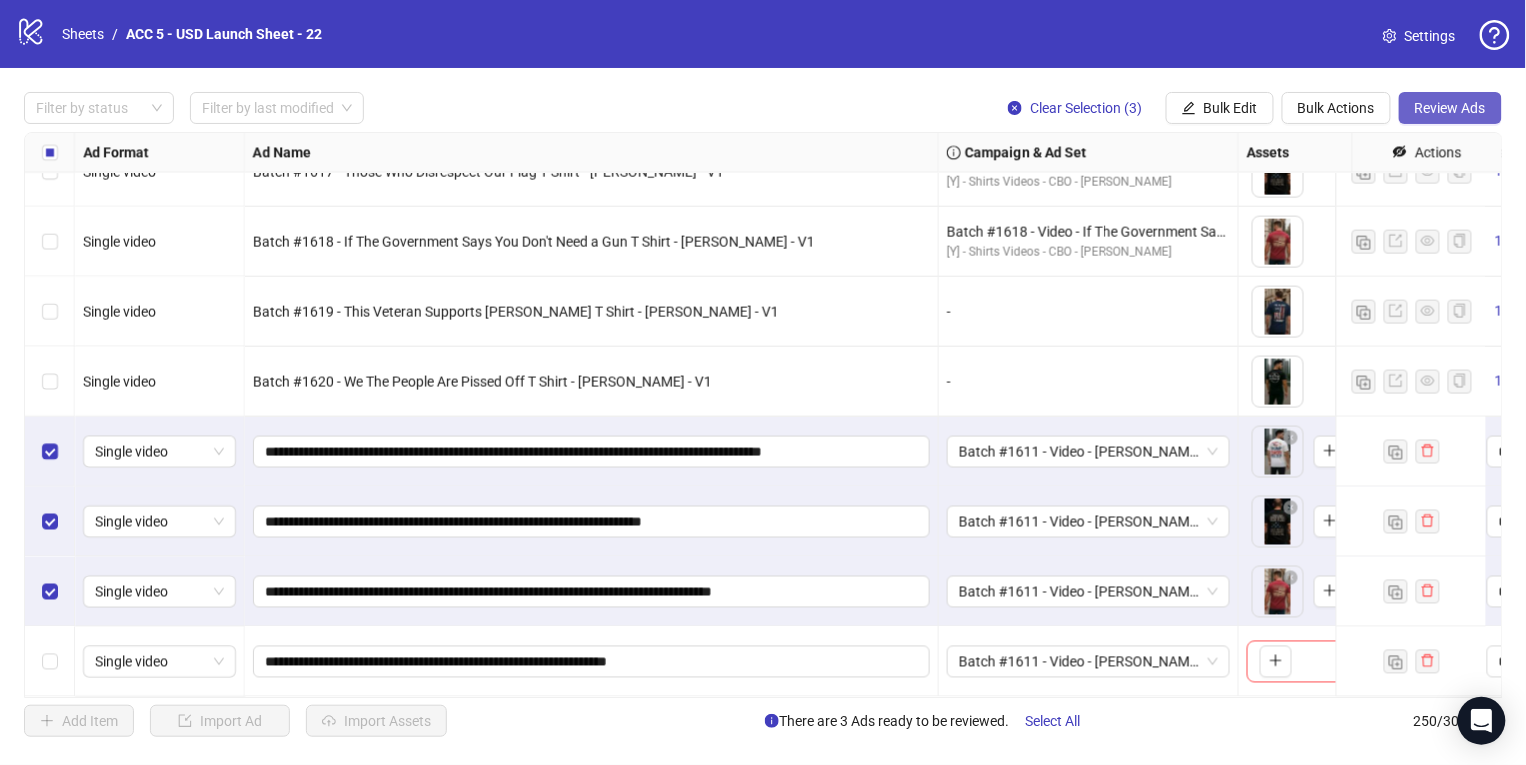 click on "Review Ads" at bounding box center [1450, 108] 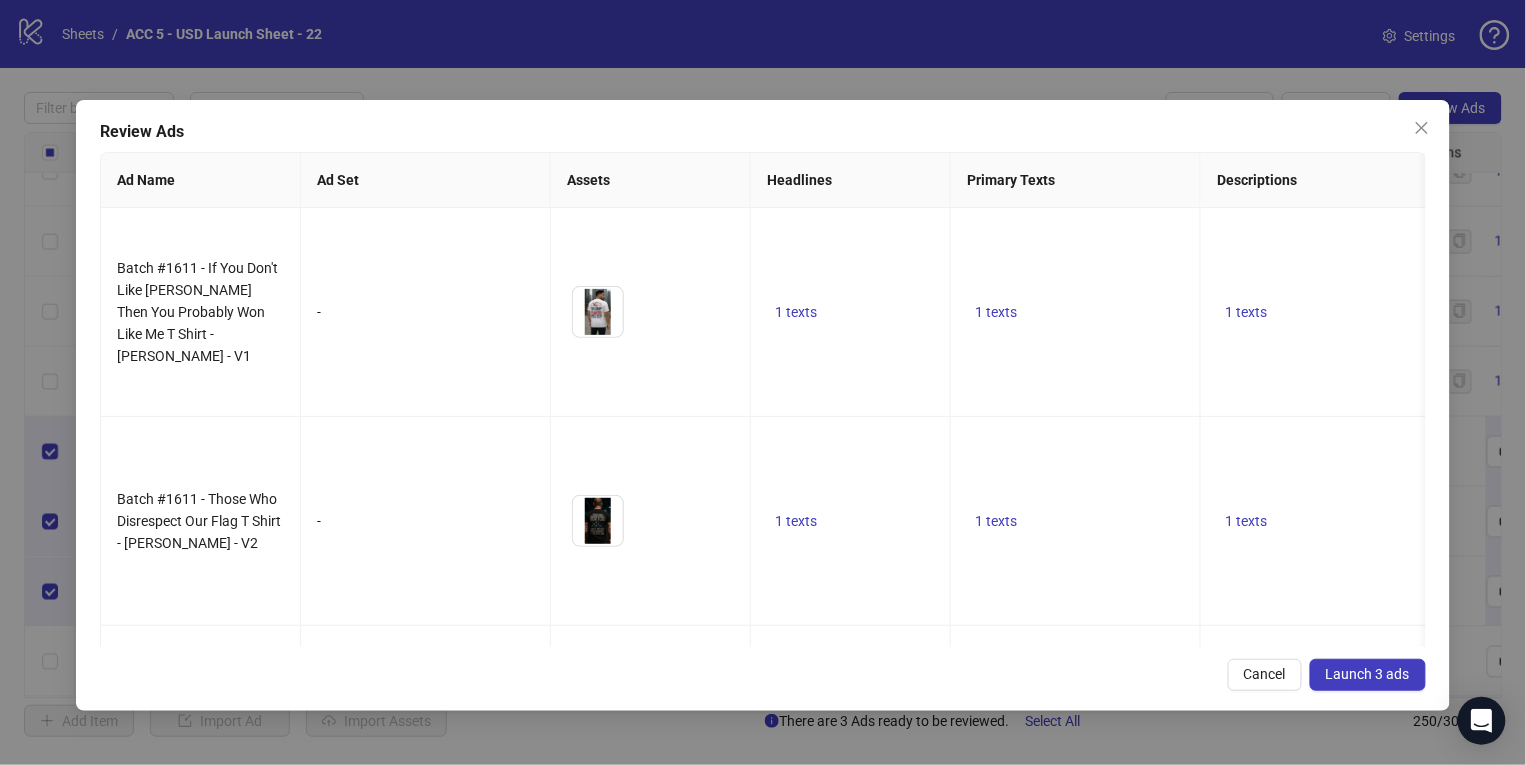 click on "Launch 3 ads" at bounding box center (1368, 674) 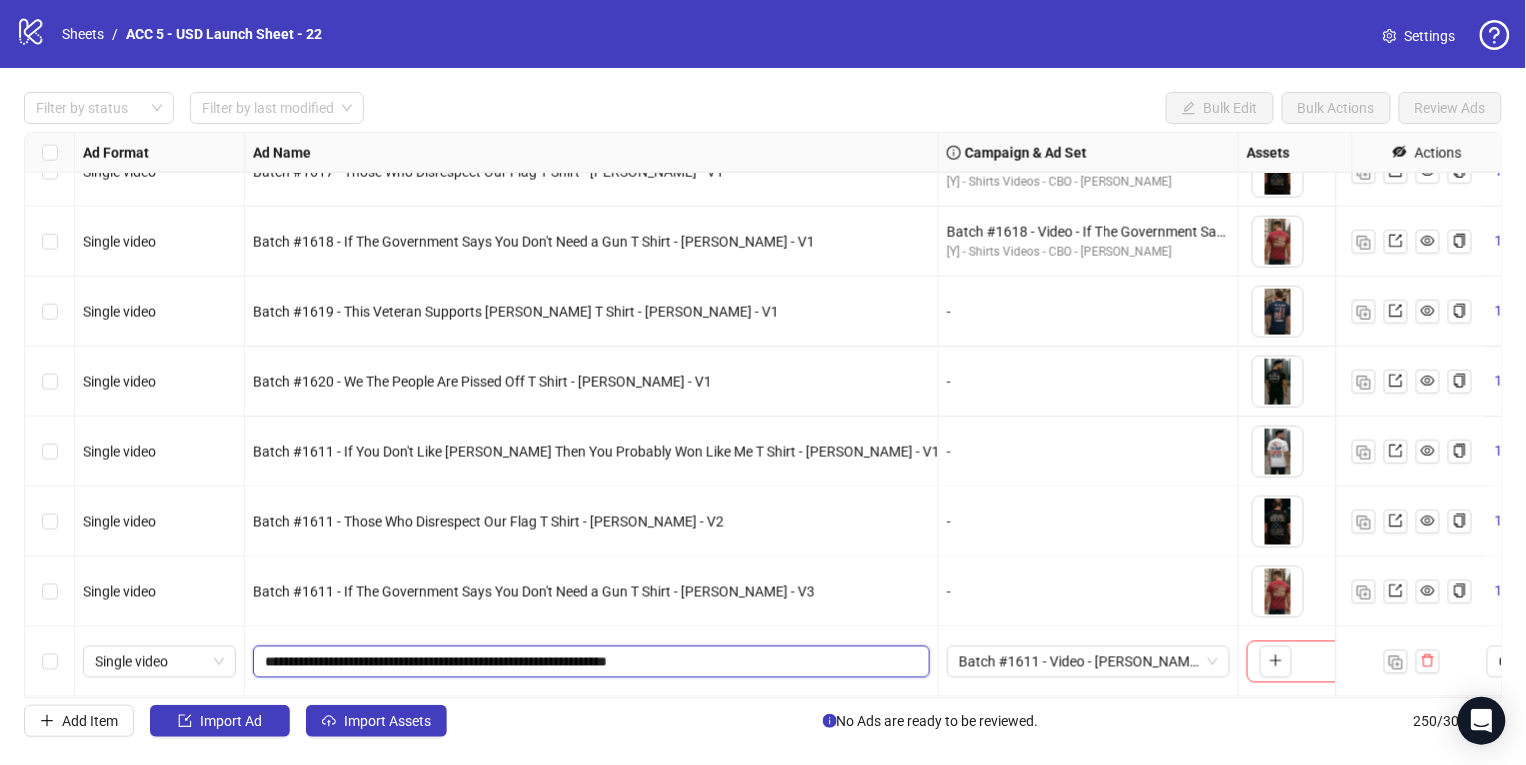 click on "**********" at bounding box center [589, 662] 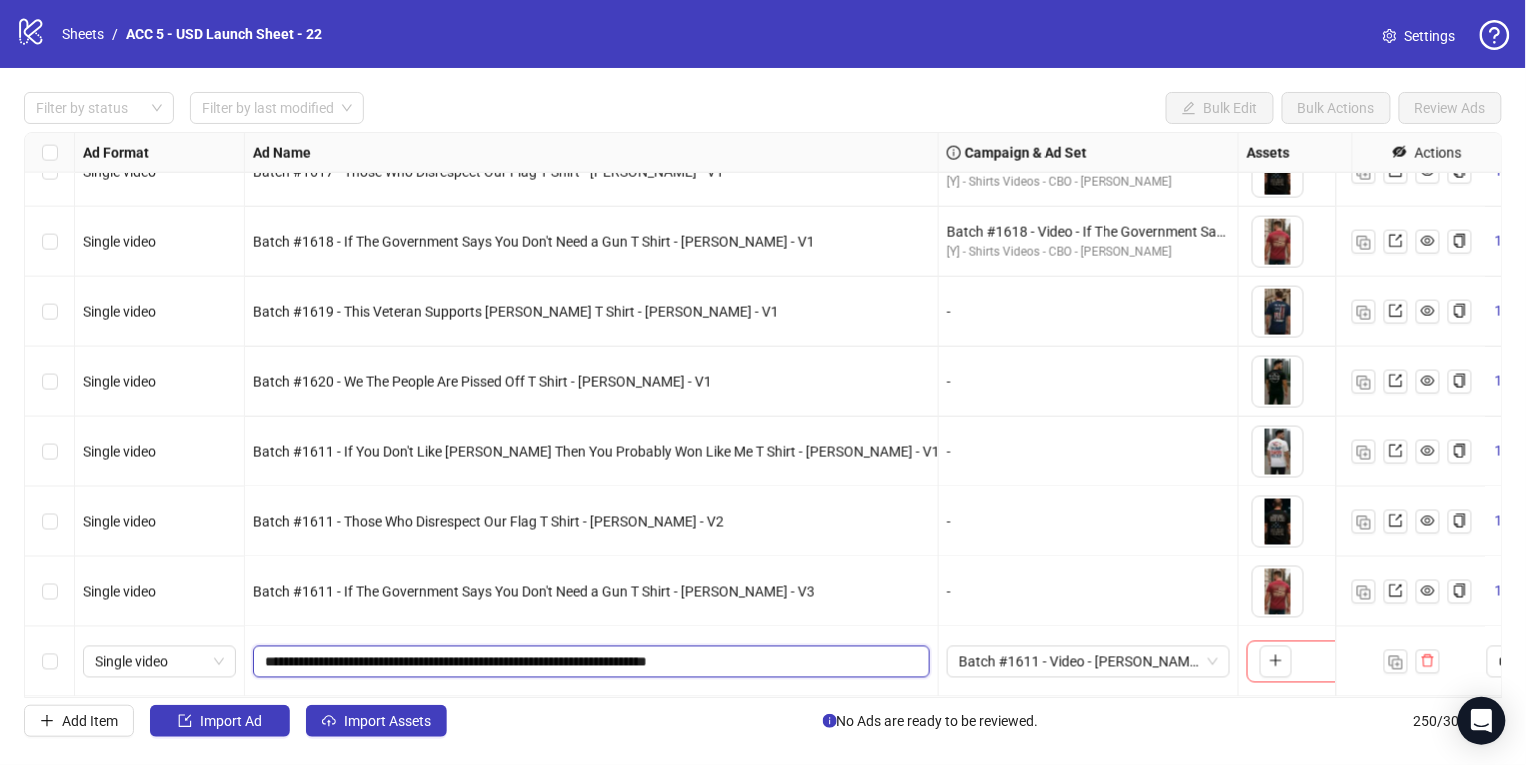 drag, startPoint x: 685, startPoint y: 646, endPoint x: 872, endPoint y: 677, distance: 189.55211 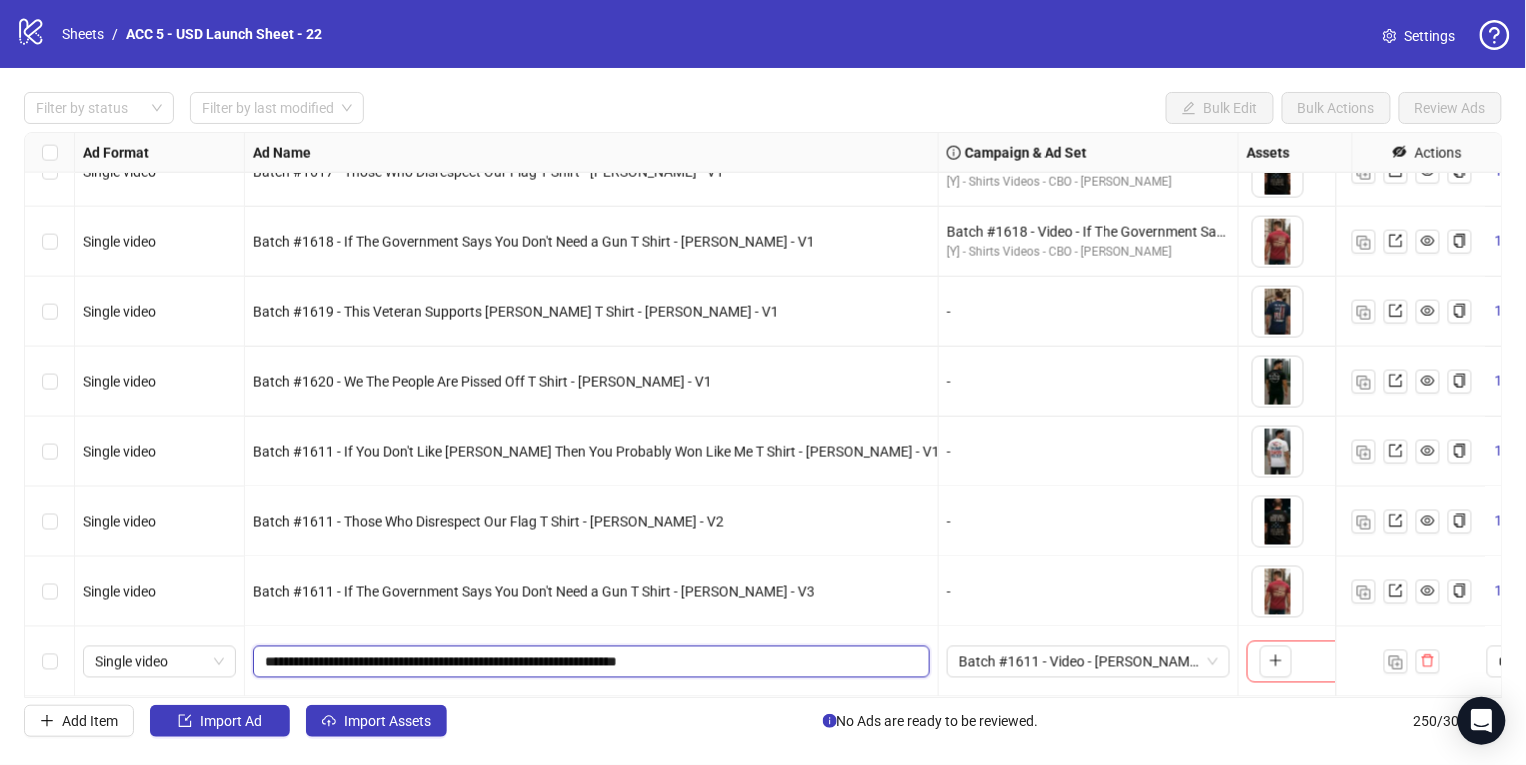 scroll, scrollTop: 16991, scrollLeft: 528, axis: both 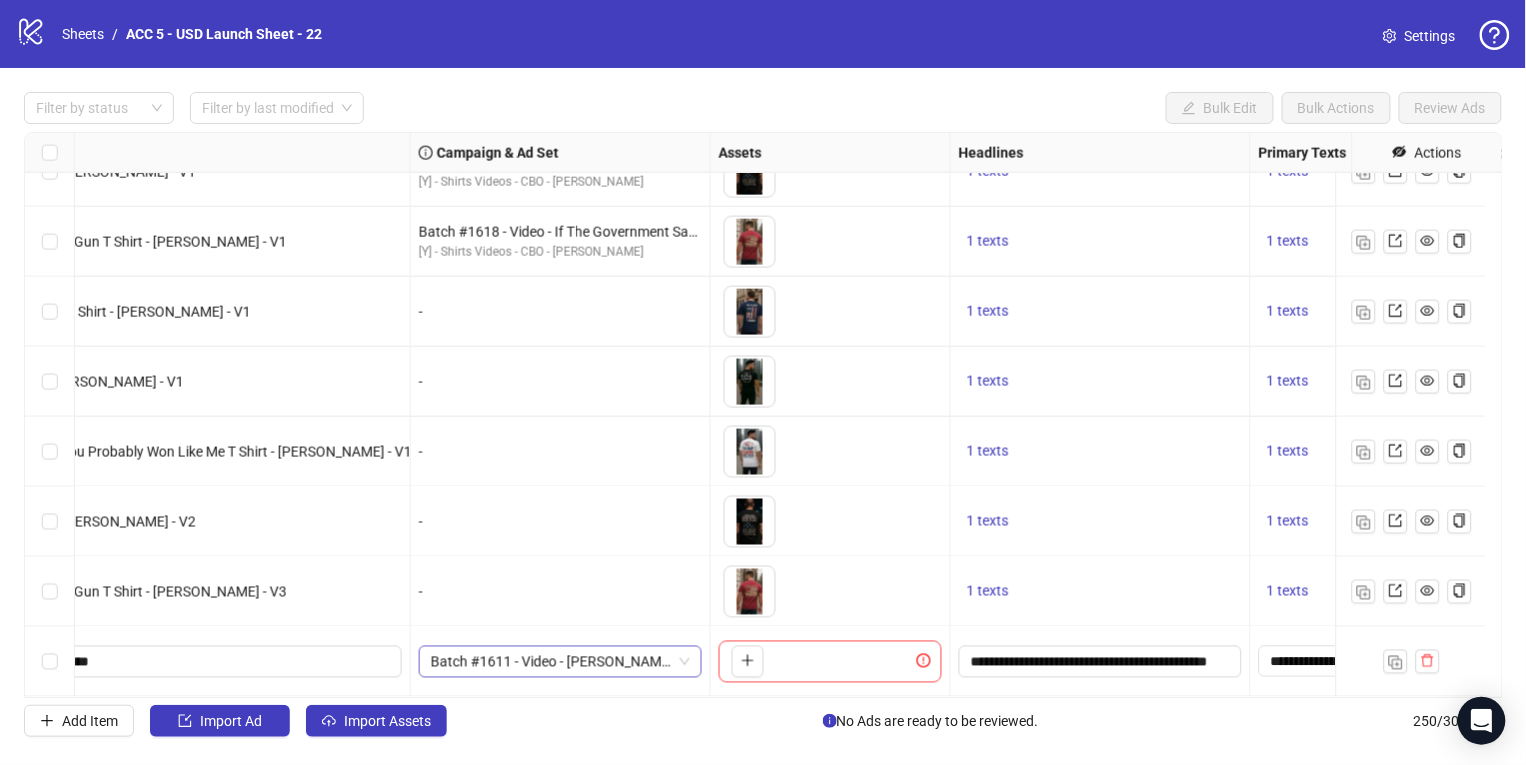 click on "Ad Format Ad Name Campaign & Ad Set Assets Headlines Primary Texts Descriptions Destination URL App Product Page ID Display URL Leadgen Form Product Set ID Call to Action Actions Single video Batch #1616 - If You Don't Like [PERSON_NAME] Then You Probably Won Like Me T Shirt - [PERSON_NAME] - V1 Batch #1616 - Video - If You Don't Like [PERSON_NAME] Then You Probably Won Like Me T Shirt - [PERSON_NAME] - [DATE] [Y] - Shirts Videos - CBO - Yuanda Manage
To pick up a draggable item, press the space bar.
While dragging, use the arrow keys to move the item.
Press space again to drop the item in its new position, or press escape to cancel.
1 texts 1 texts Single video Batch #1617 - Those Who Disrespect Our Flag T Shirt - [PERSON_NAME] - V1 Batch #1617 - Video - Those Who Disrespect Our Flag T Shirt - [PERSON_NAME] - [DATE] [Y] - Shirts Videos - CBO - Yuanda Manage 1 texts 1 texts Single video Batch #1618 - If The Government Says You Don't Need a Gun T Shirt - [PERSON_NAME][DEMOGRAPHIC_DATA] - V1 1 texts 1 texts - -" at bounding box center [763, 415] 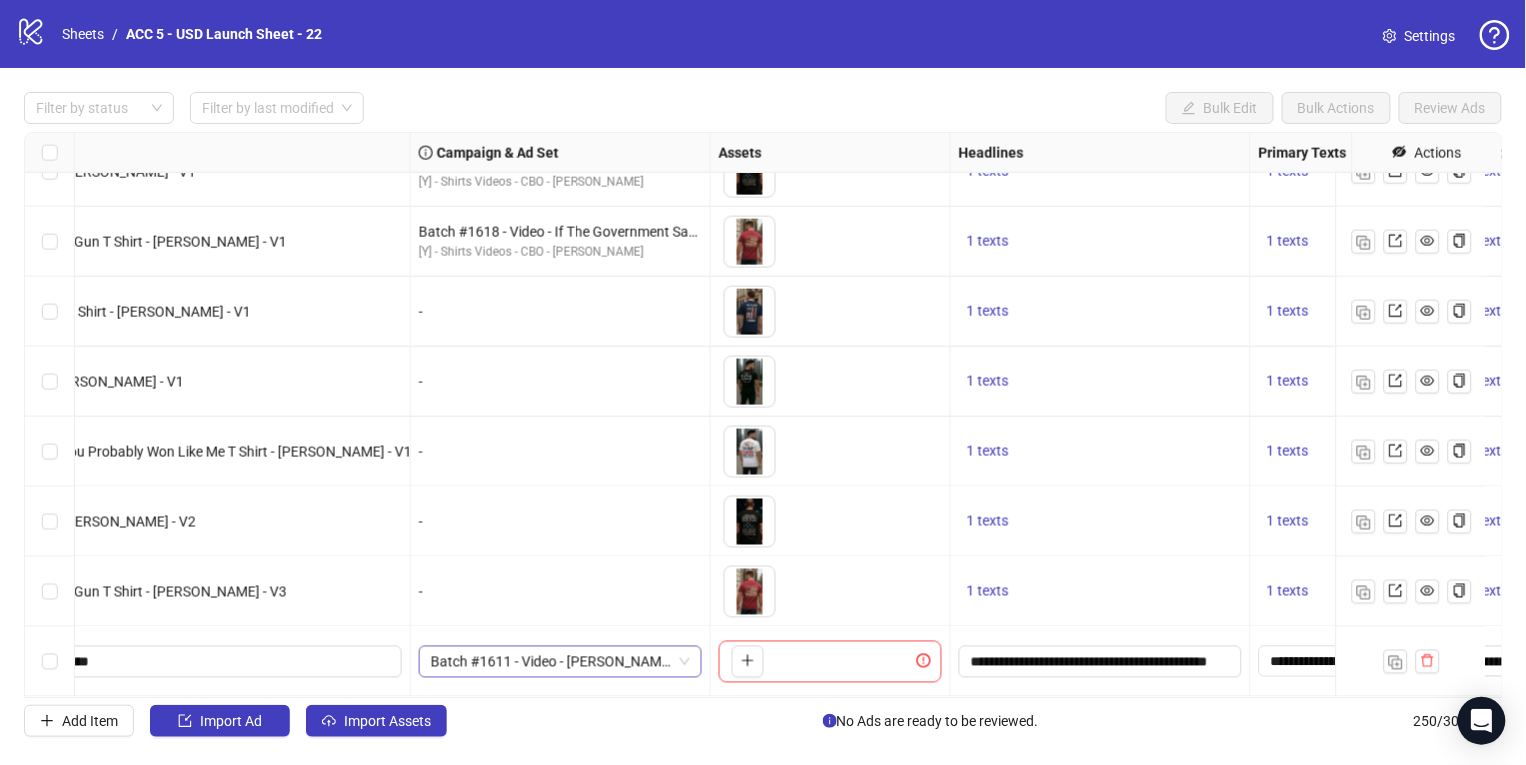 click on "Batch #1611 - Video - [PERSON_NAME], Patriotic & Guns T Shirt - [PERSON_NAME] - [DATE]" at bounding box center [560, 662] 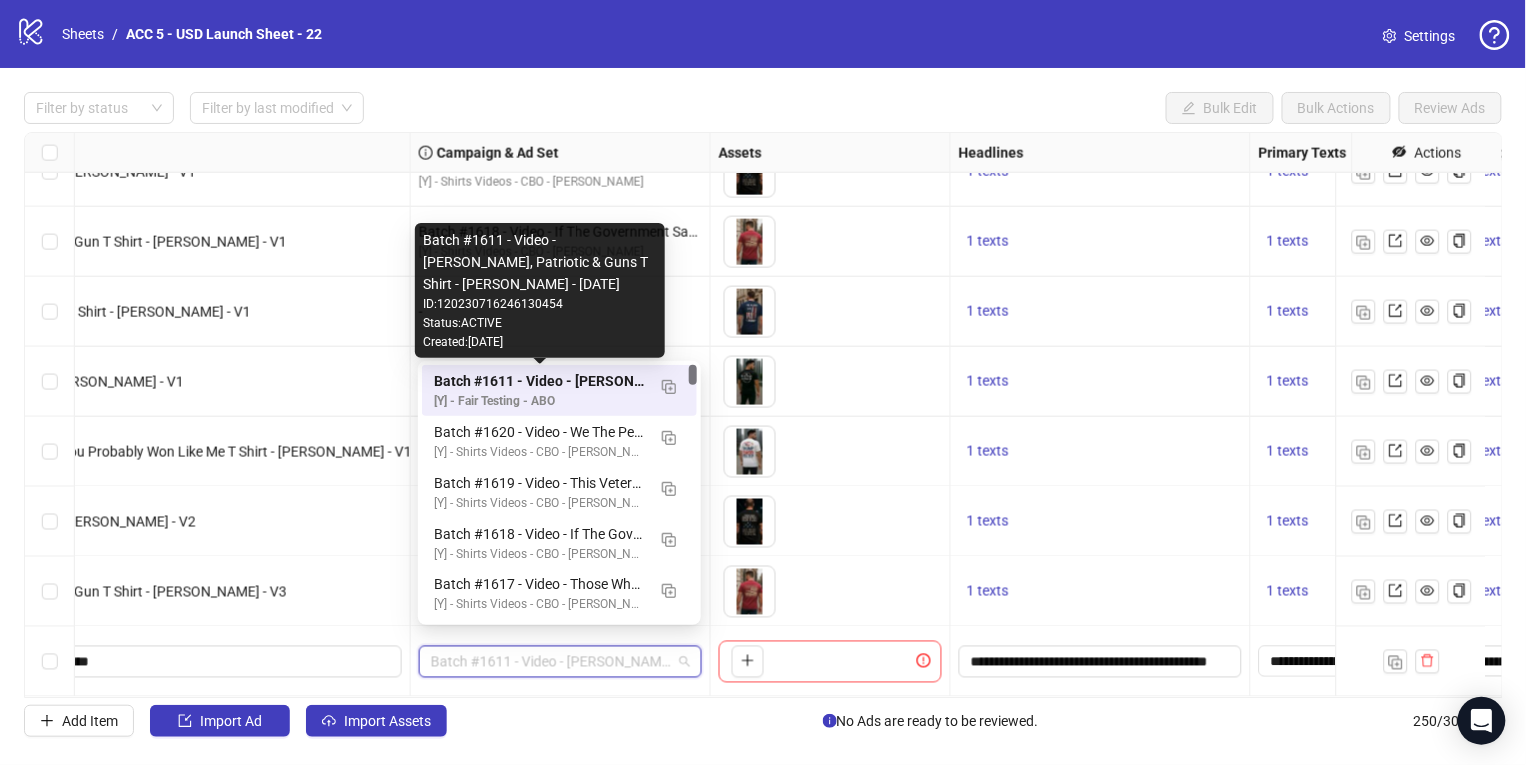 click on "Batch #1611 - Video - [PERSON_NAME], Patriotic & Guns T Shirt - [PERSON_NAME] - [DATE]" at bounding box center [539, 381] 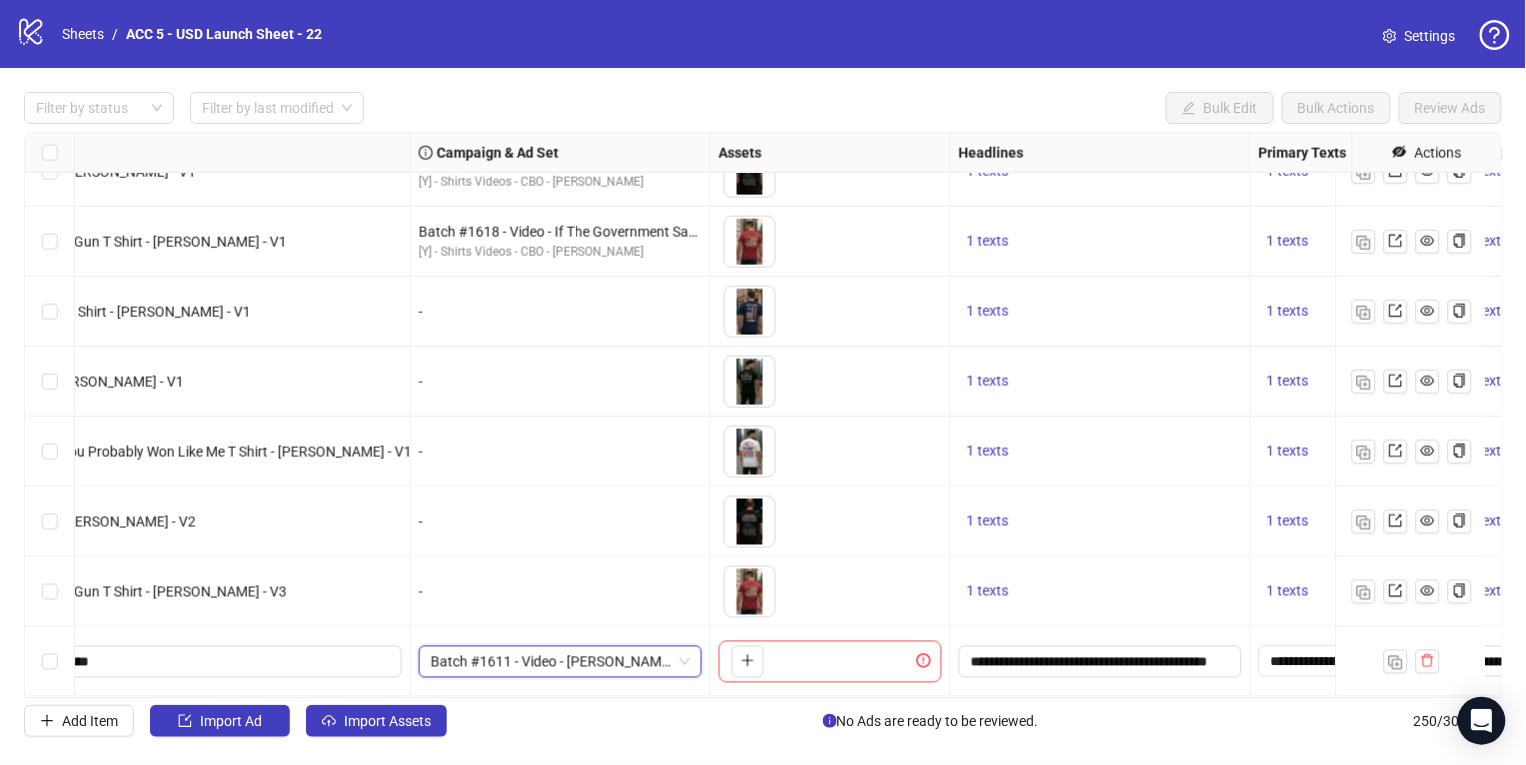 click on "Batch #1611 - Video - [PERSON_NAME], Patriotic & Guns T Shirt - [PERSON_NAME] - [DATE]" at bounding box center (560, 662) 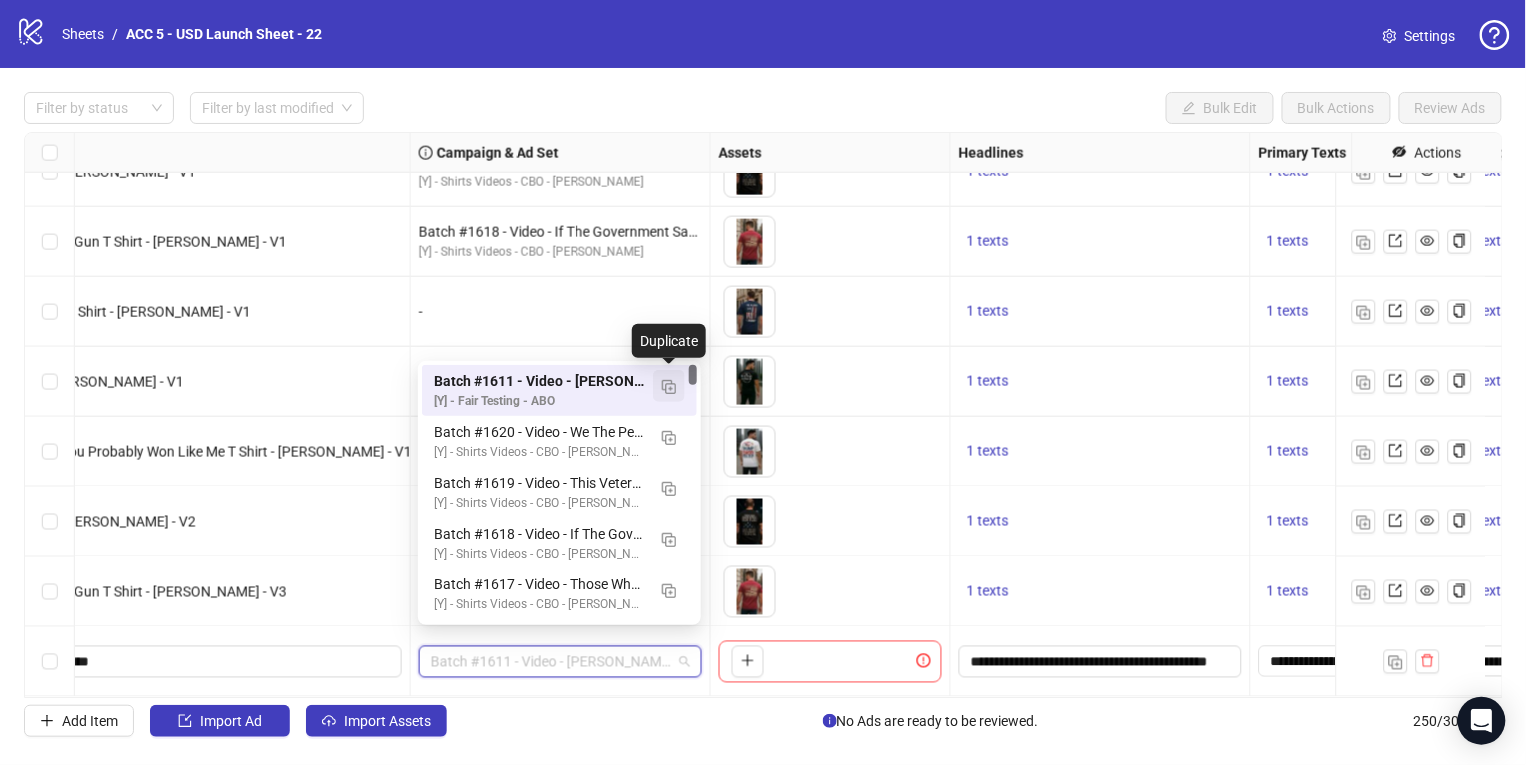 click at bounding box center [669, 387] 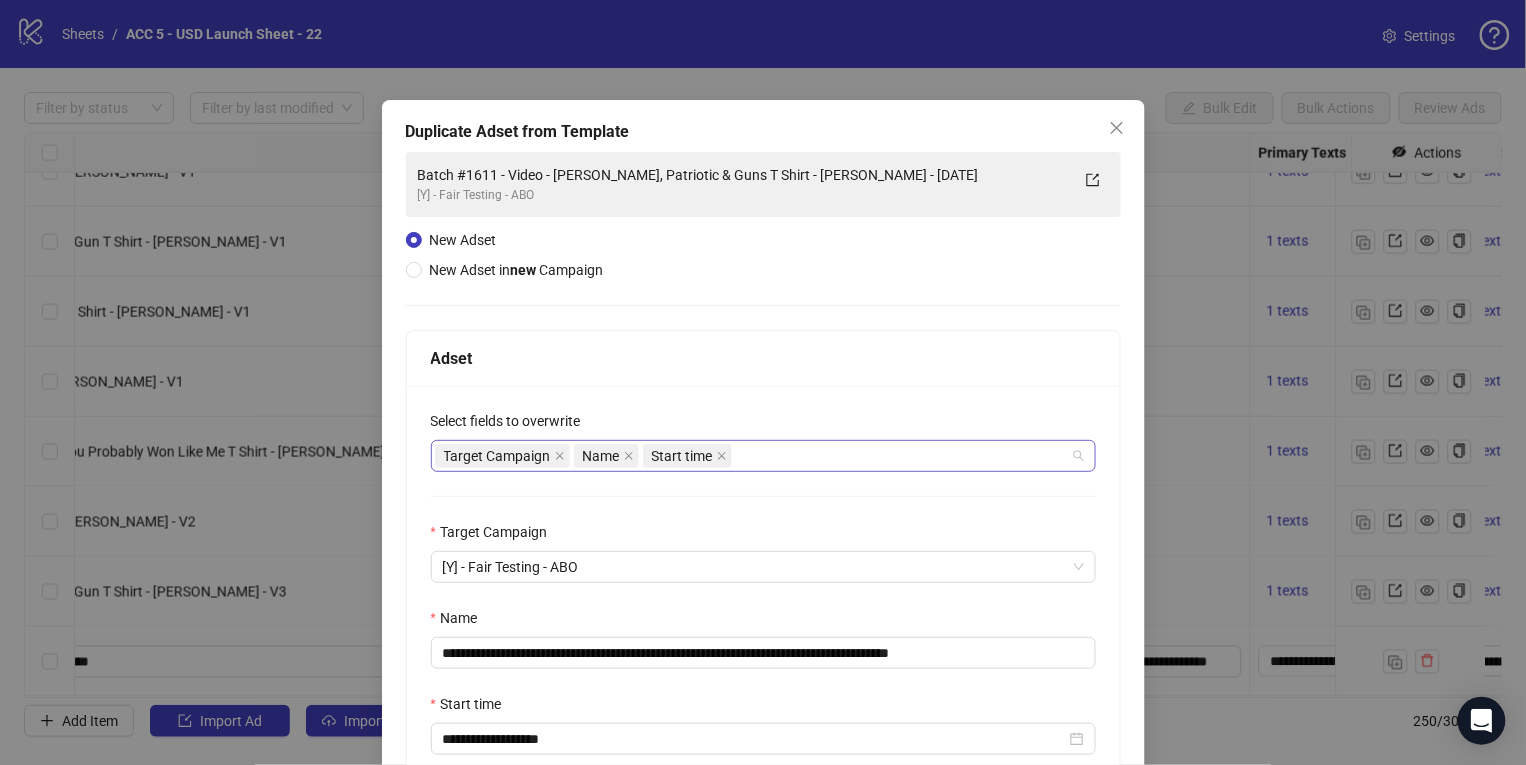 click on "Target Campaign Name Start time" at bounding box center [753, 456] 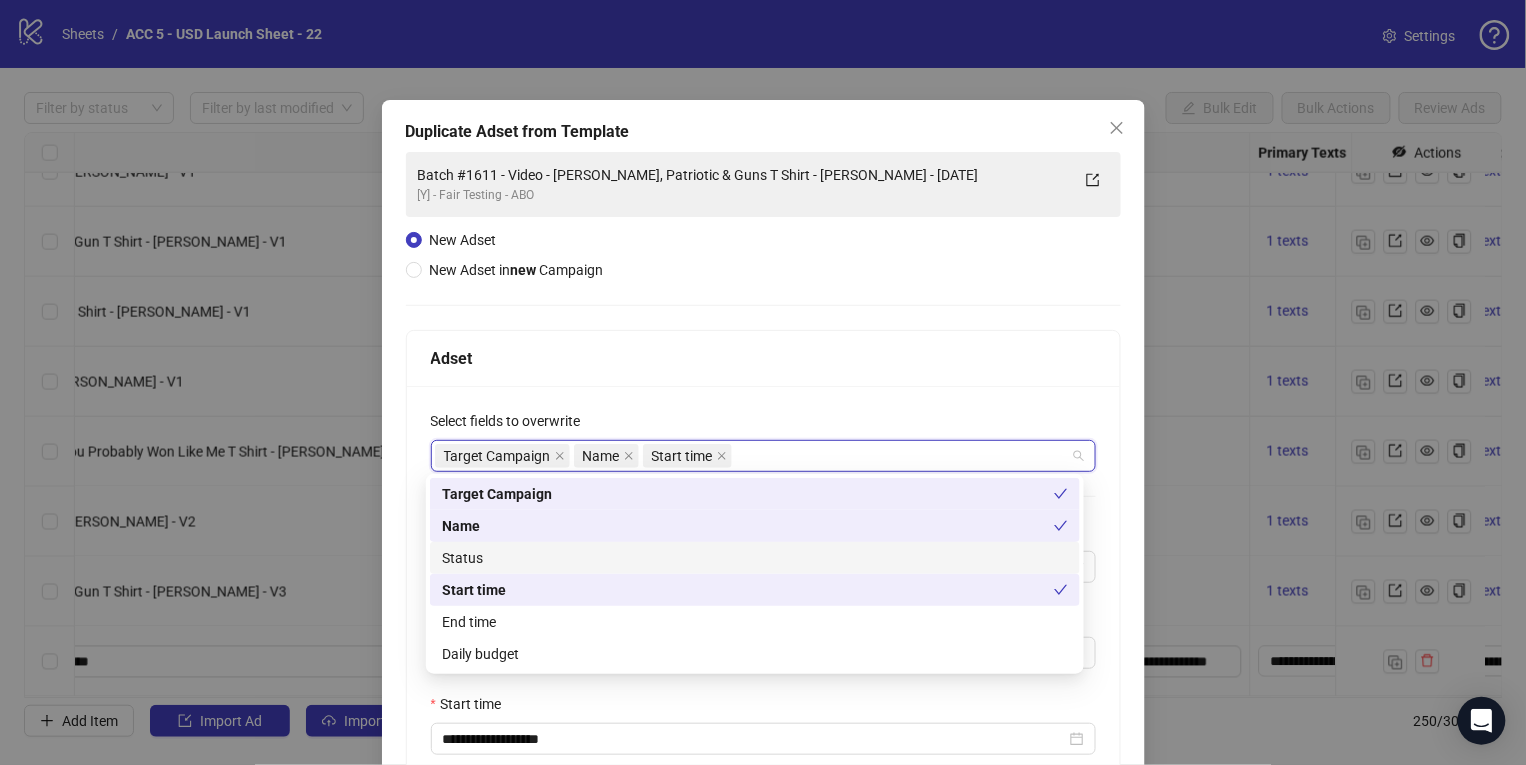 click on "Status" at bounding box center [755, 558] 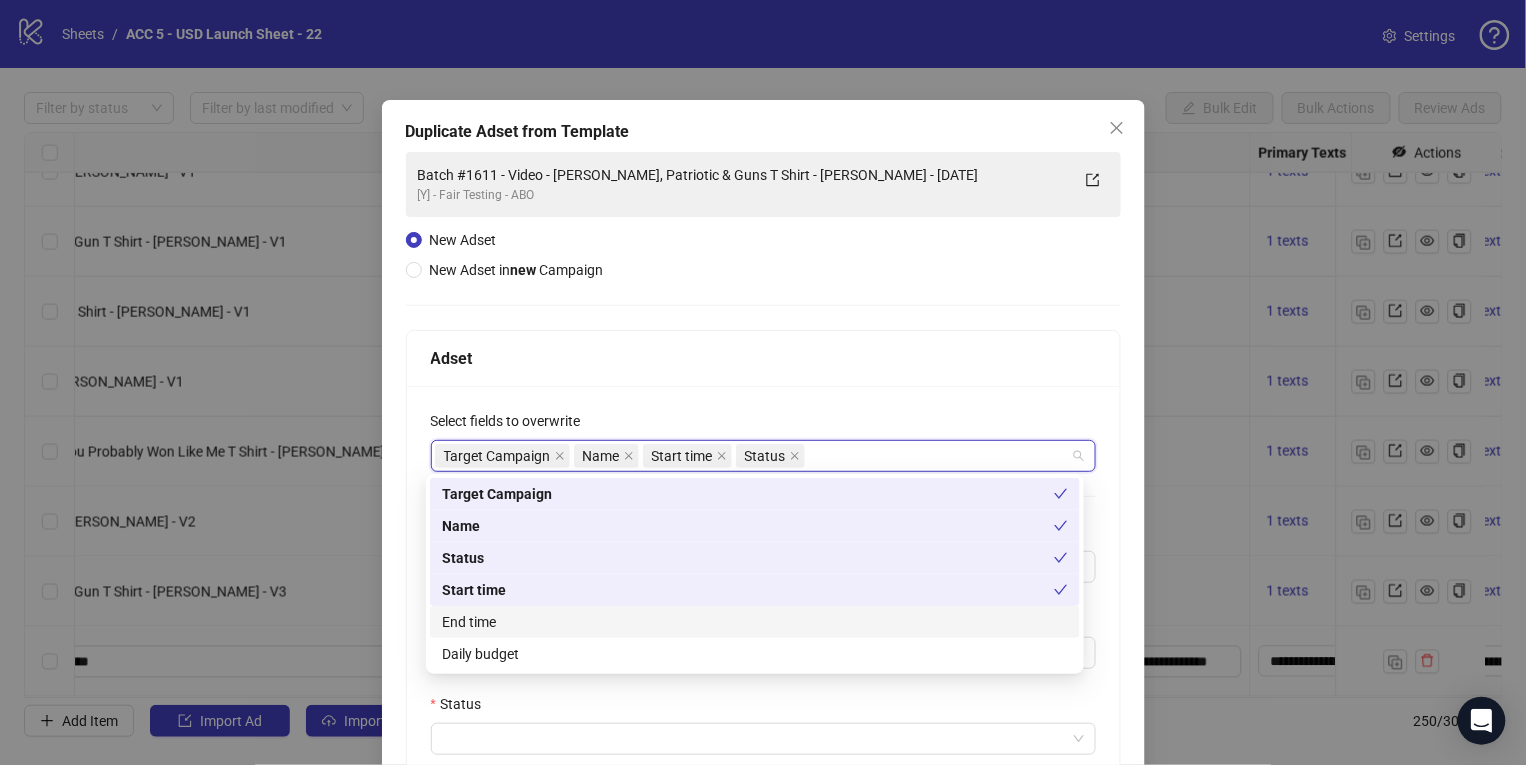 click on "End time" at bounding box center [755, 622] 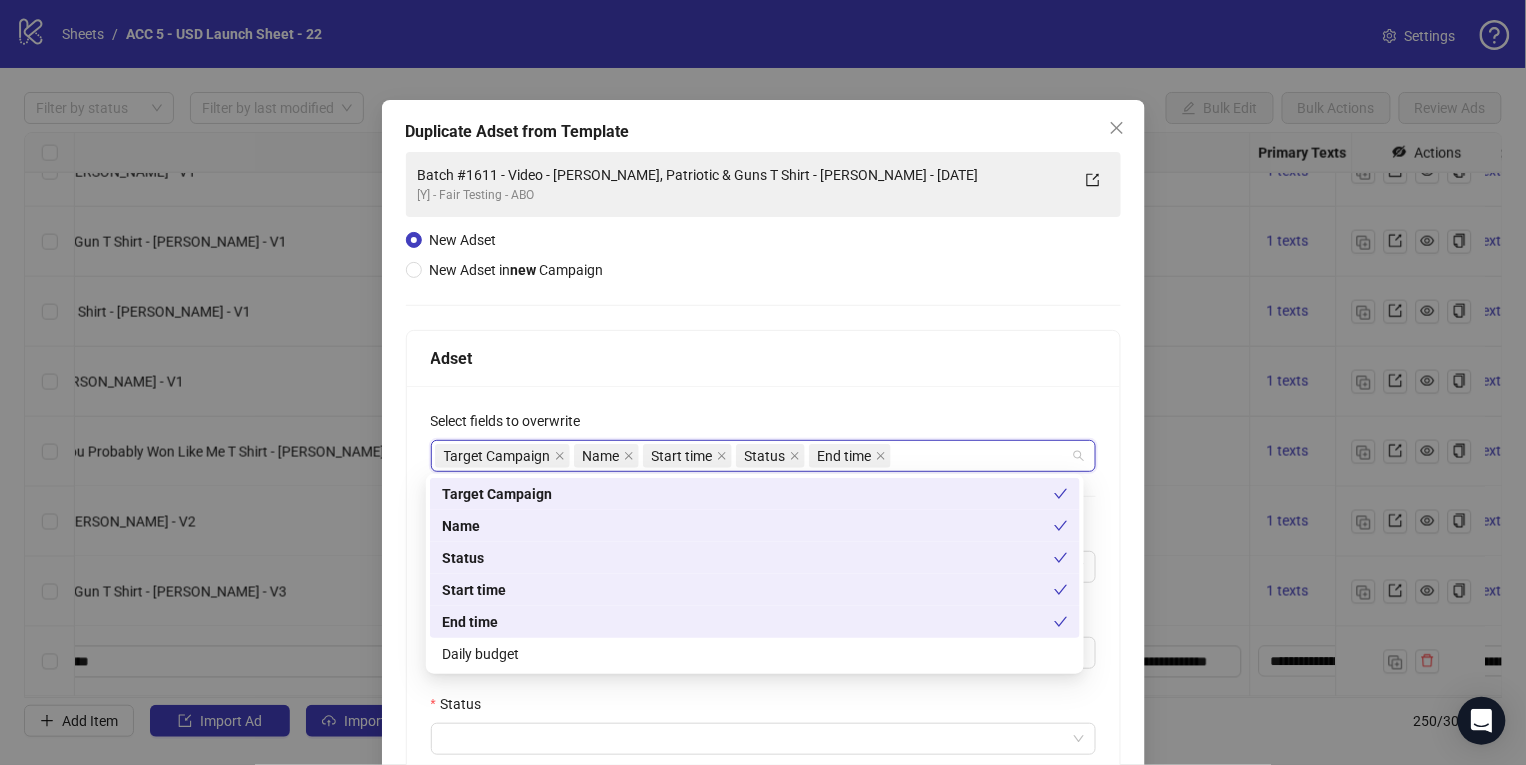 click on "Daily budget" at bounding box center [755, 654] 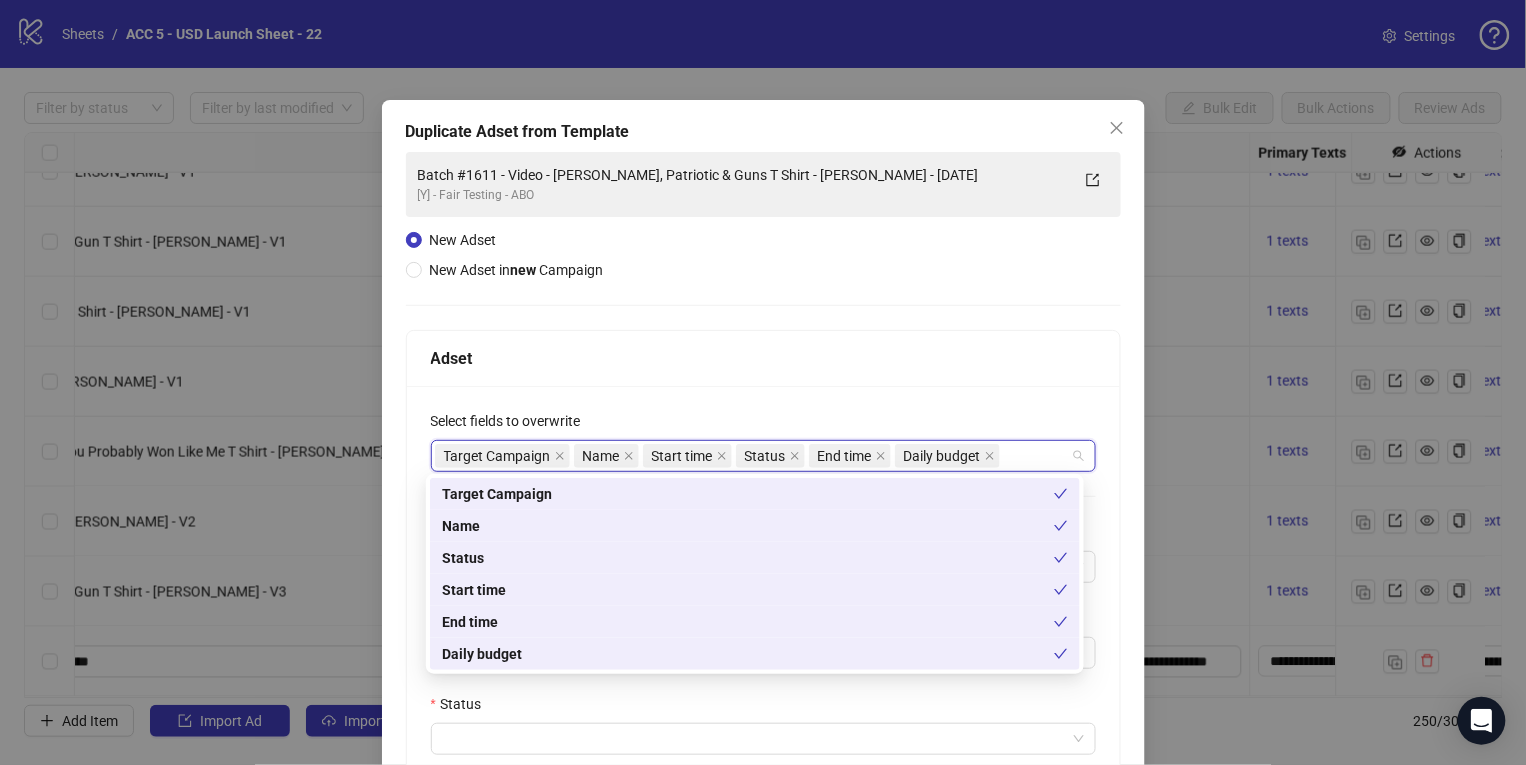 click on "**********" at bounding box center [763, 723] 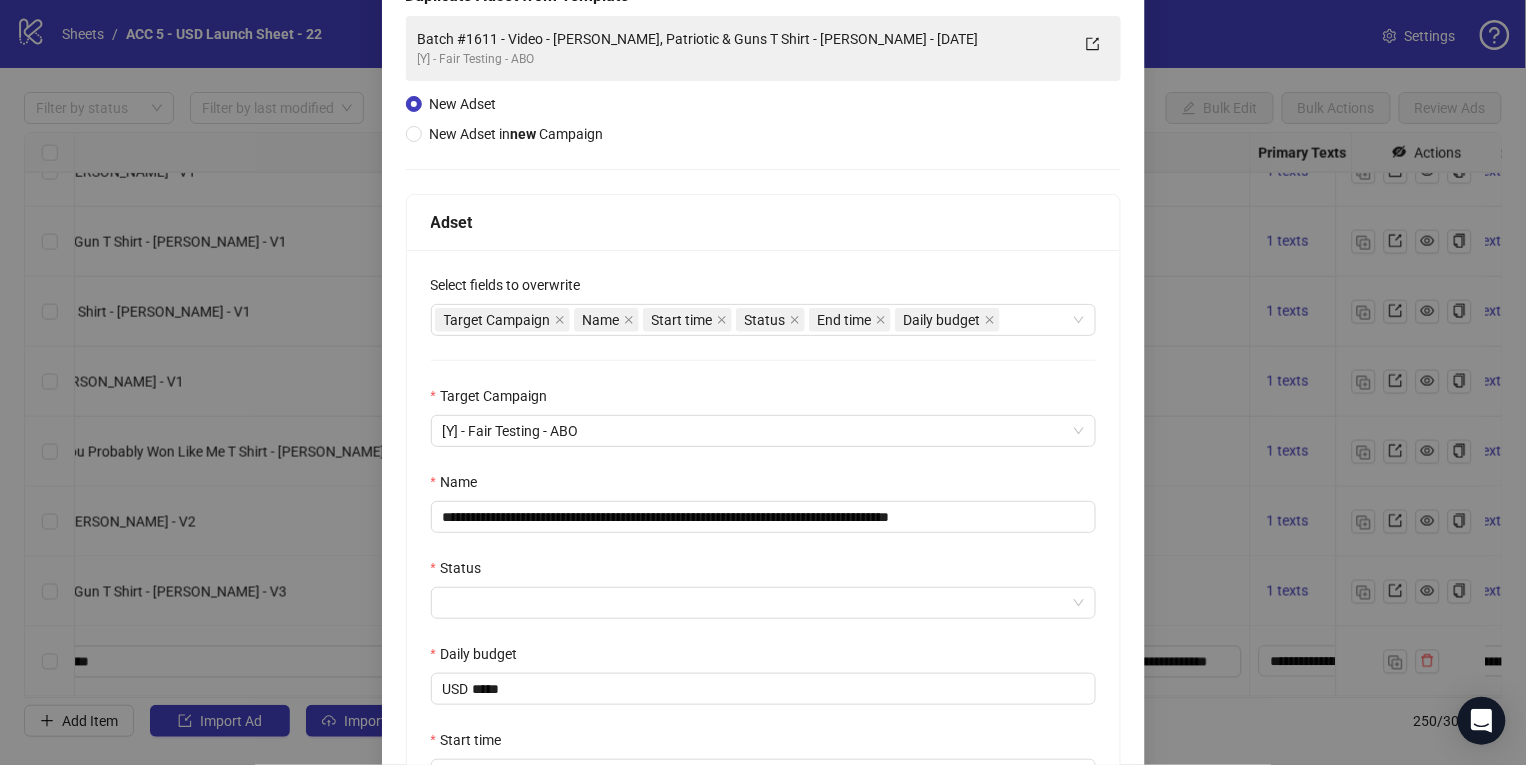 scroll, scrollTop: 161, scrollLeft: 0, axis: vertical 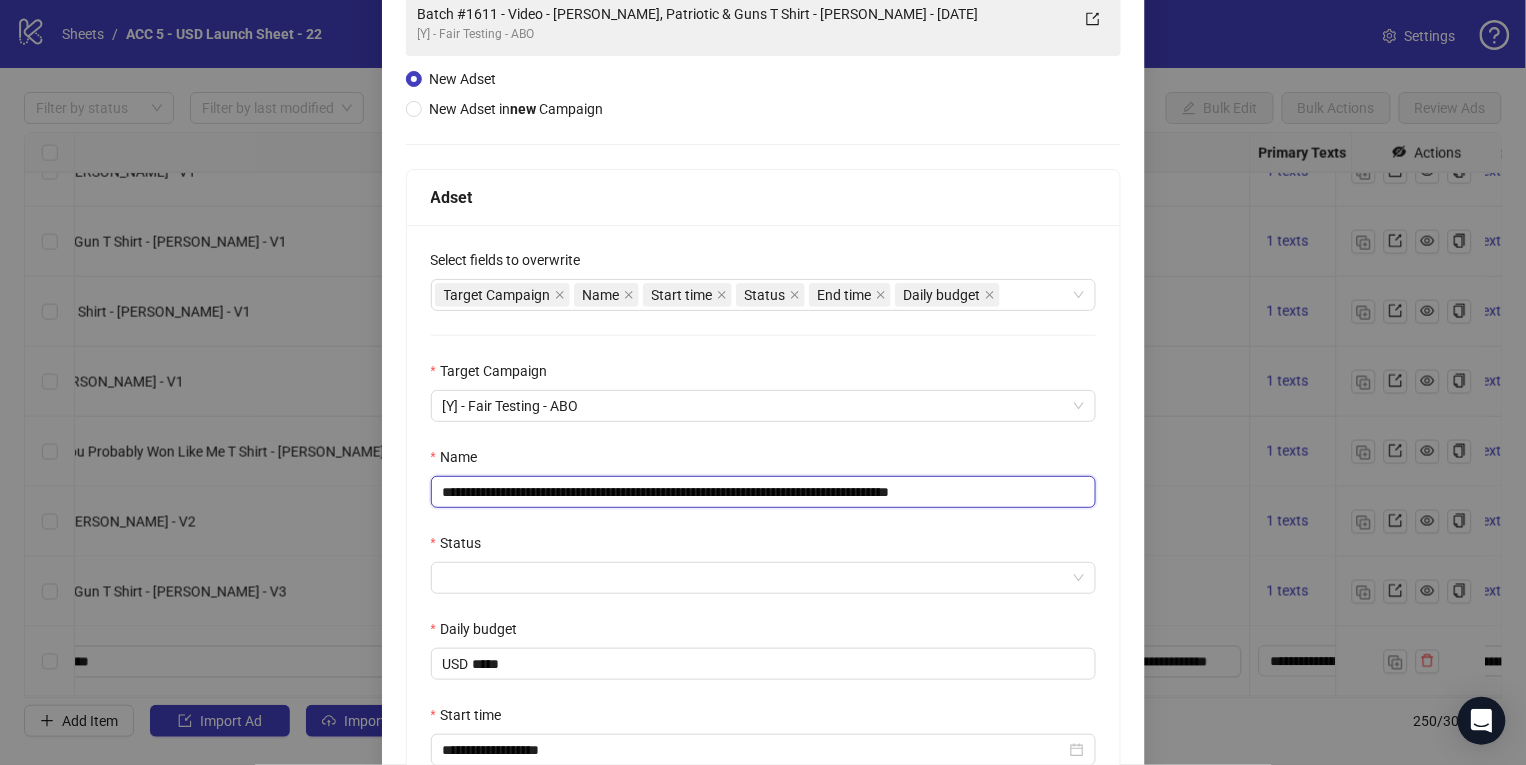 click on "**********" at bounding box center [763, 492] 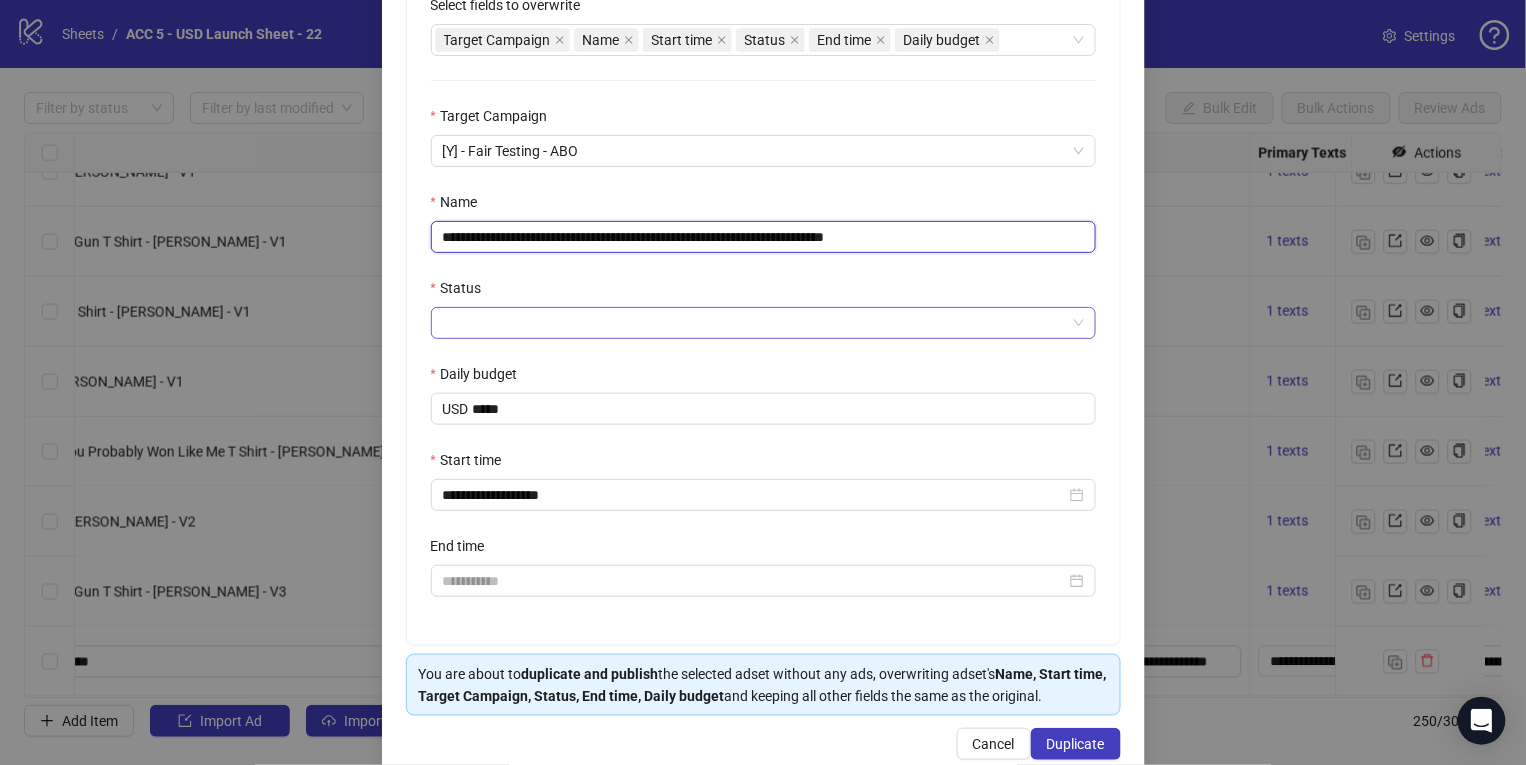 scroll, scrollTop: 417, scrollLeft: 0, axis: vertical 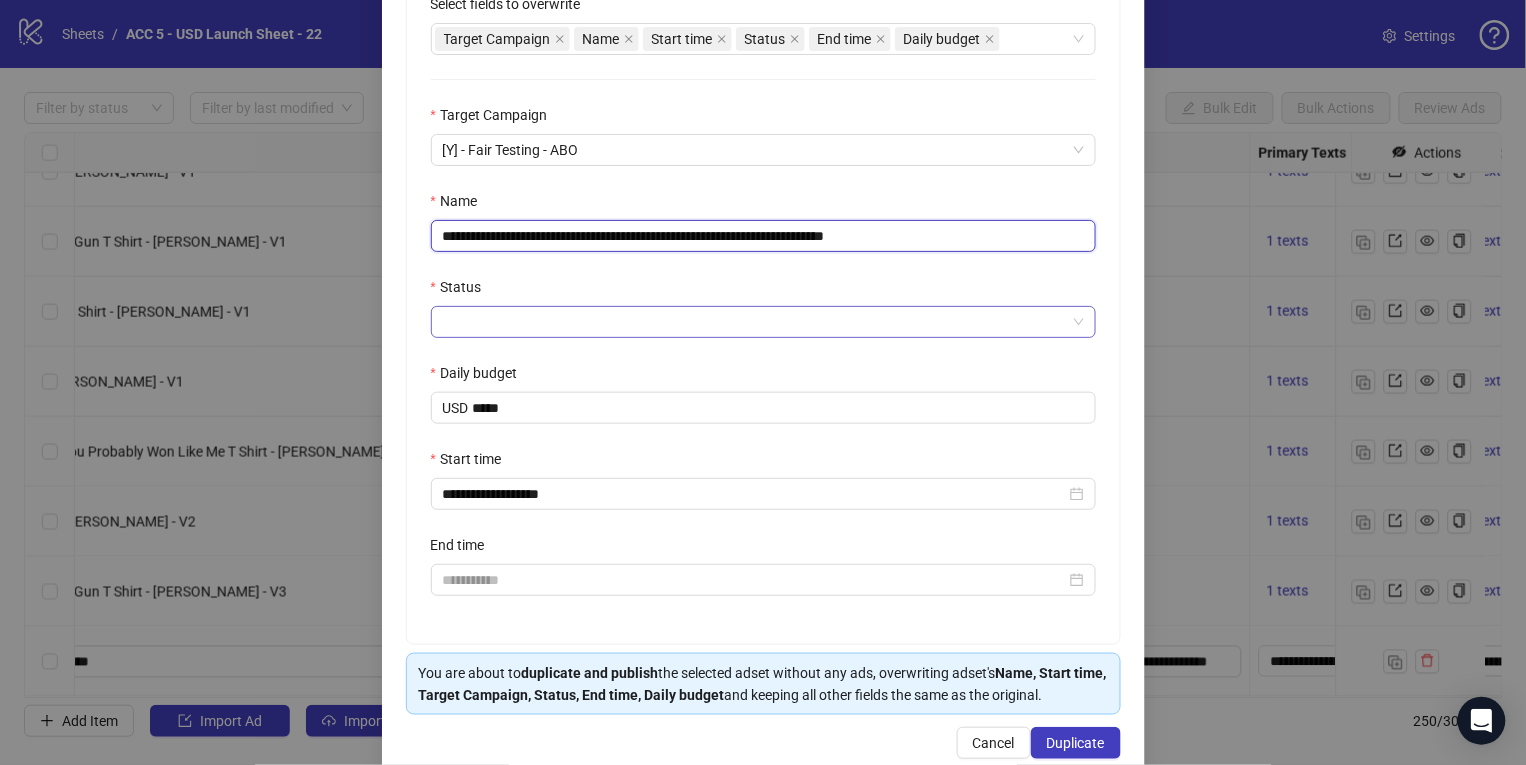 type on "**********" 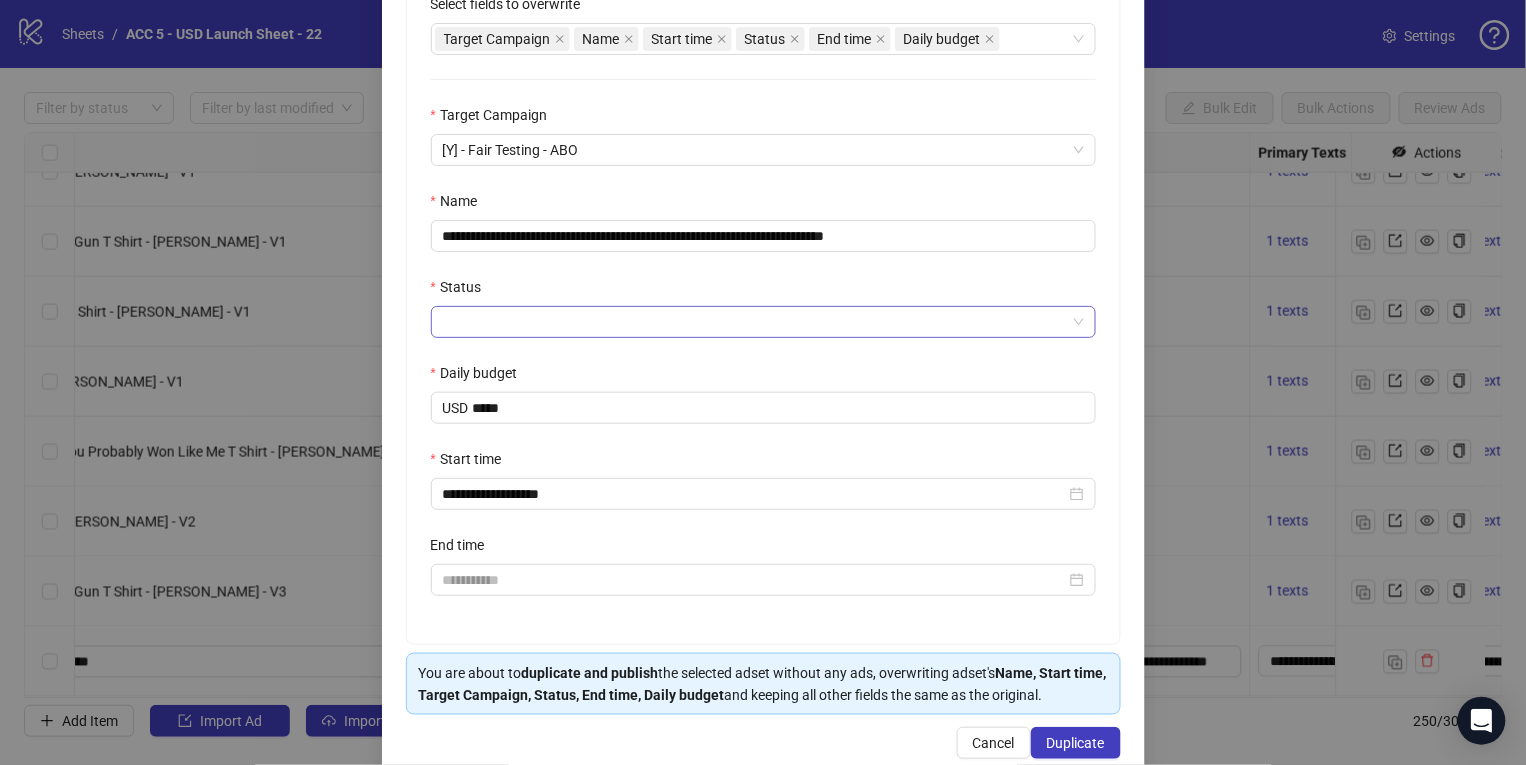 click on "Status" at bounding box center (754, 322) 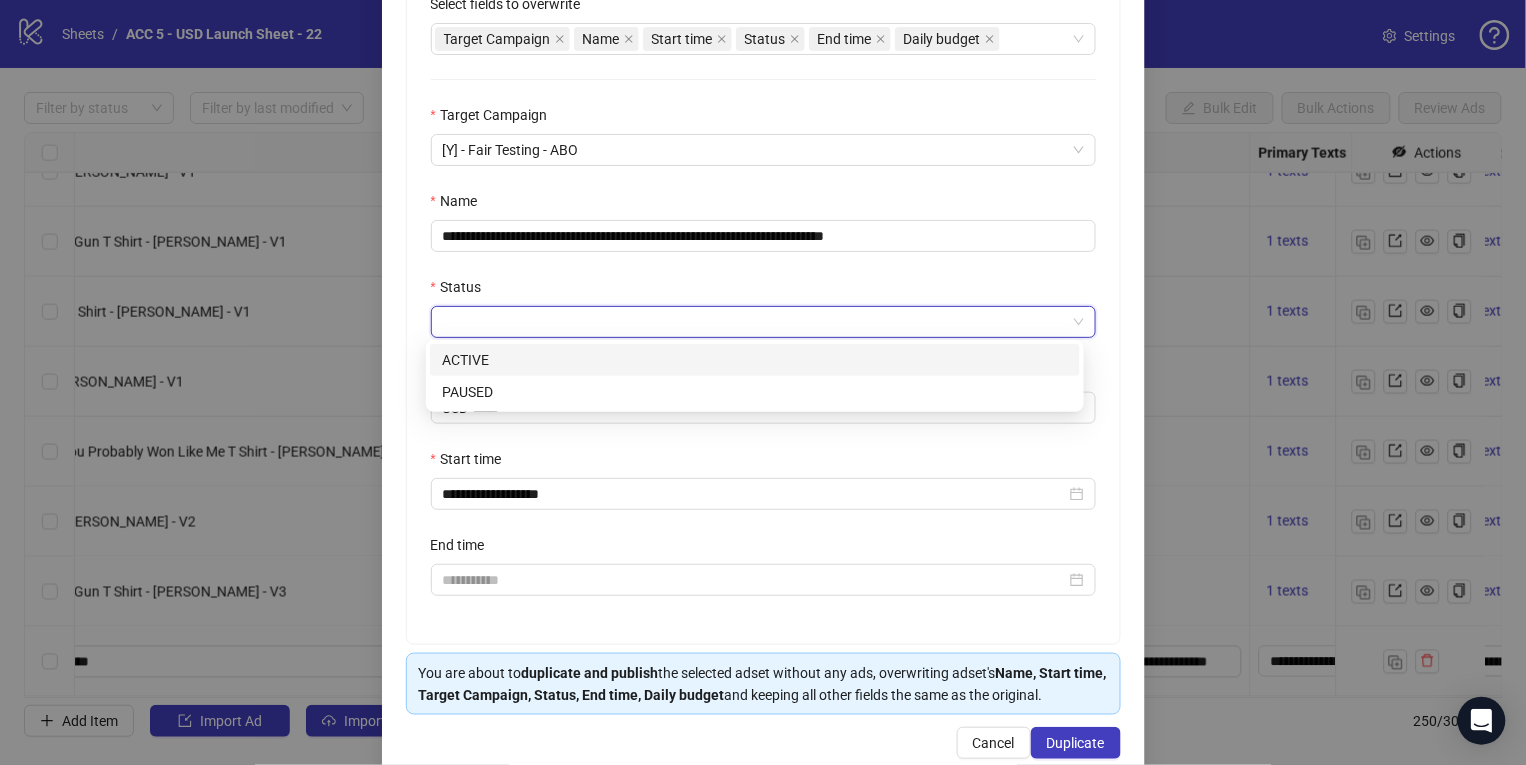click on "ACTIVE PAUSED ACTIVE PAUSED" at bounding box center [755, 376] 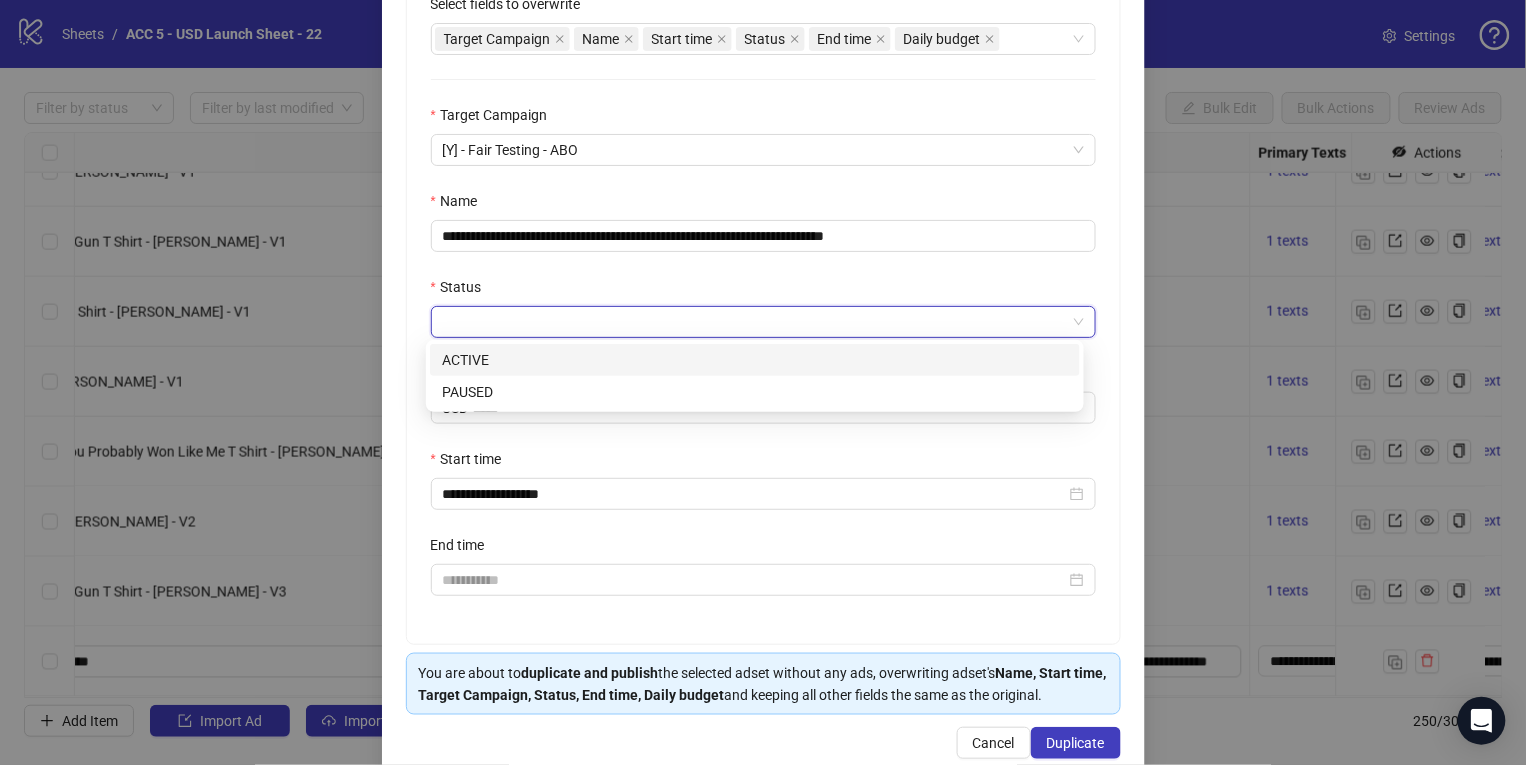 click on "ACTIVE" at bounding box center [755, 360] 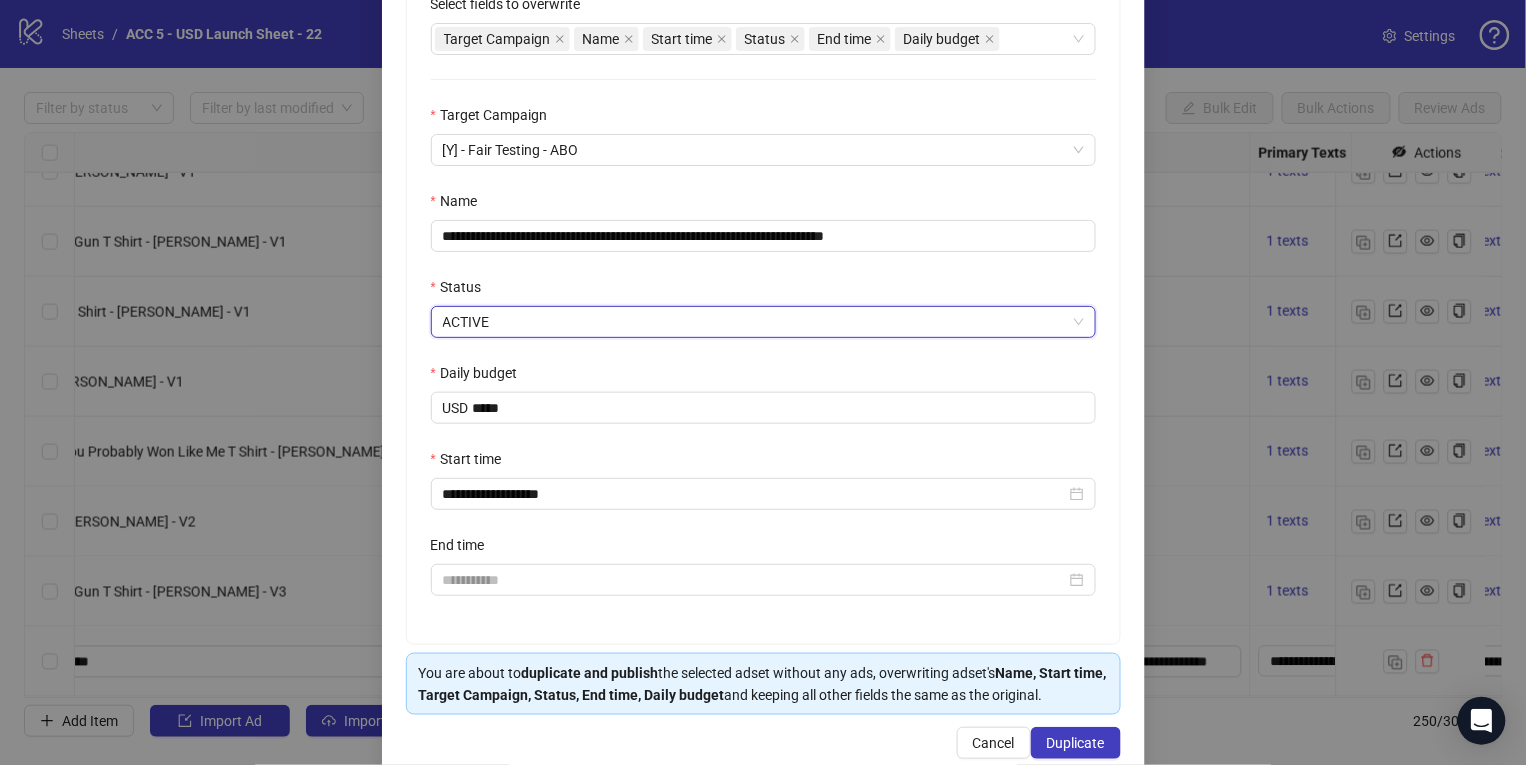 drag, startPoint x: 586, startPoint y: 457, endPoint x: 729, endPoint y: 511, distance: 152.85614 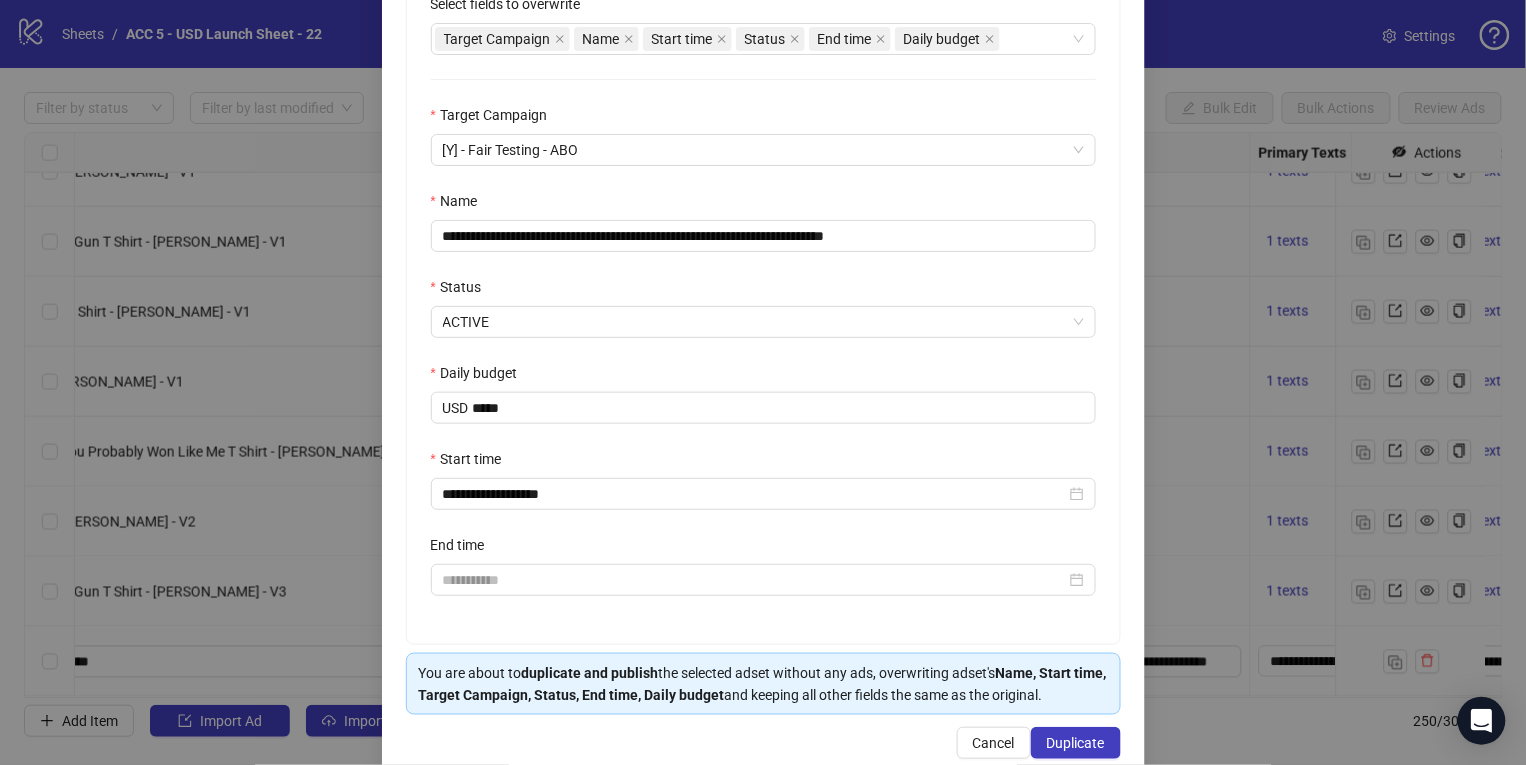 scroll, scrollTop: 451, scrollLeft: 0, axis: vertical 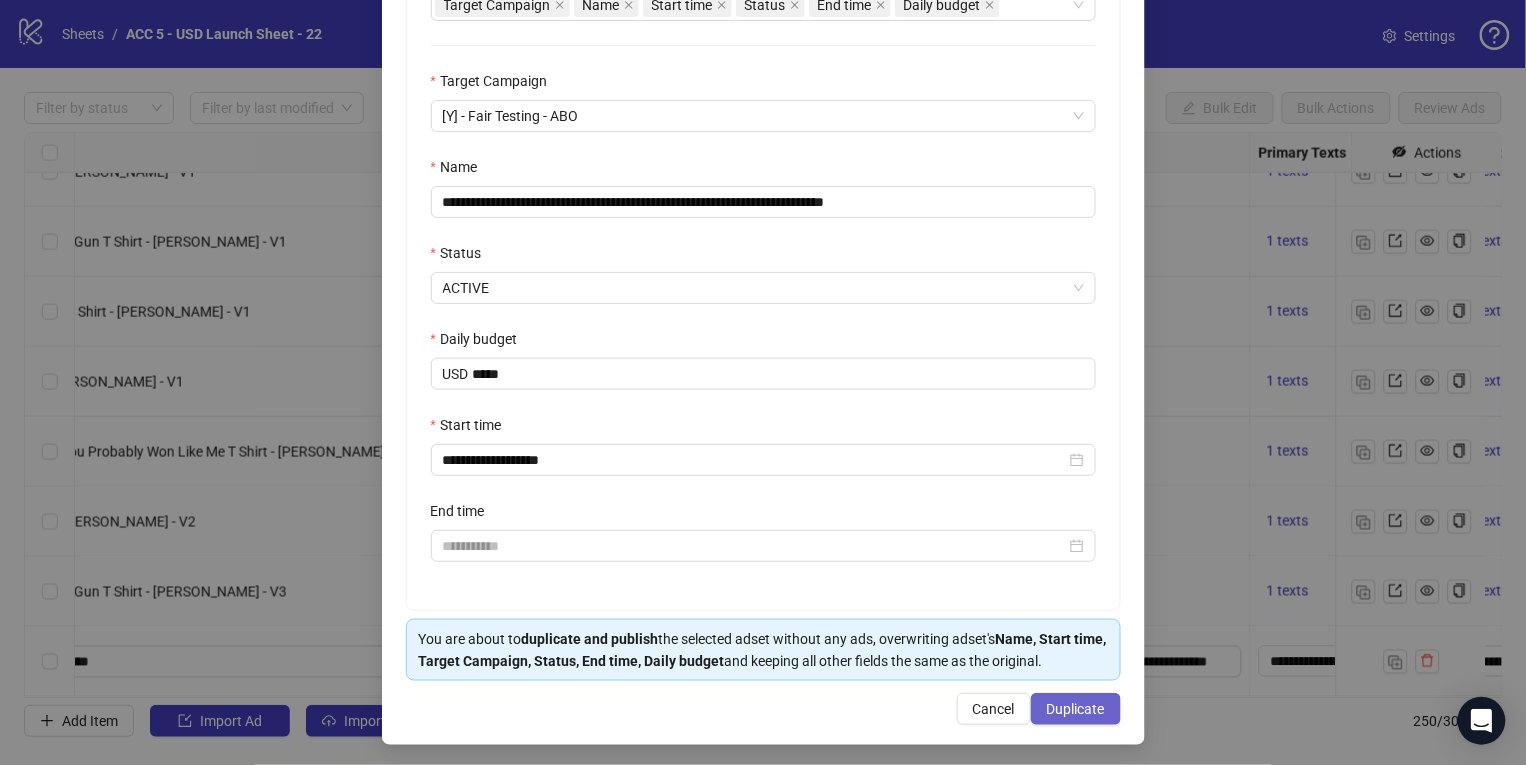 click on "Duplicate" at bounding box center [1076, 709] 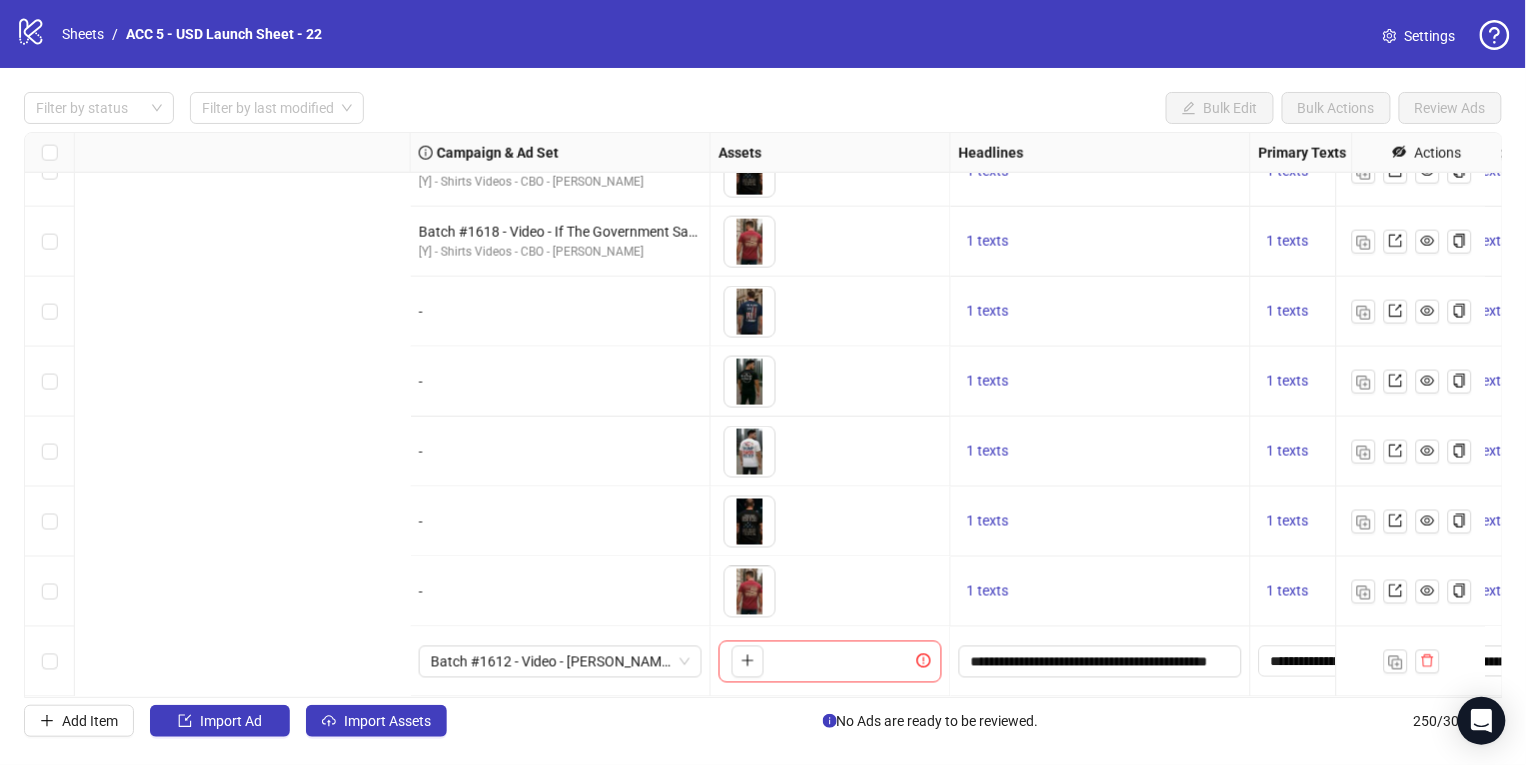 scroll, scrollTop: 16991, scrollLeft: 1440, axis: both 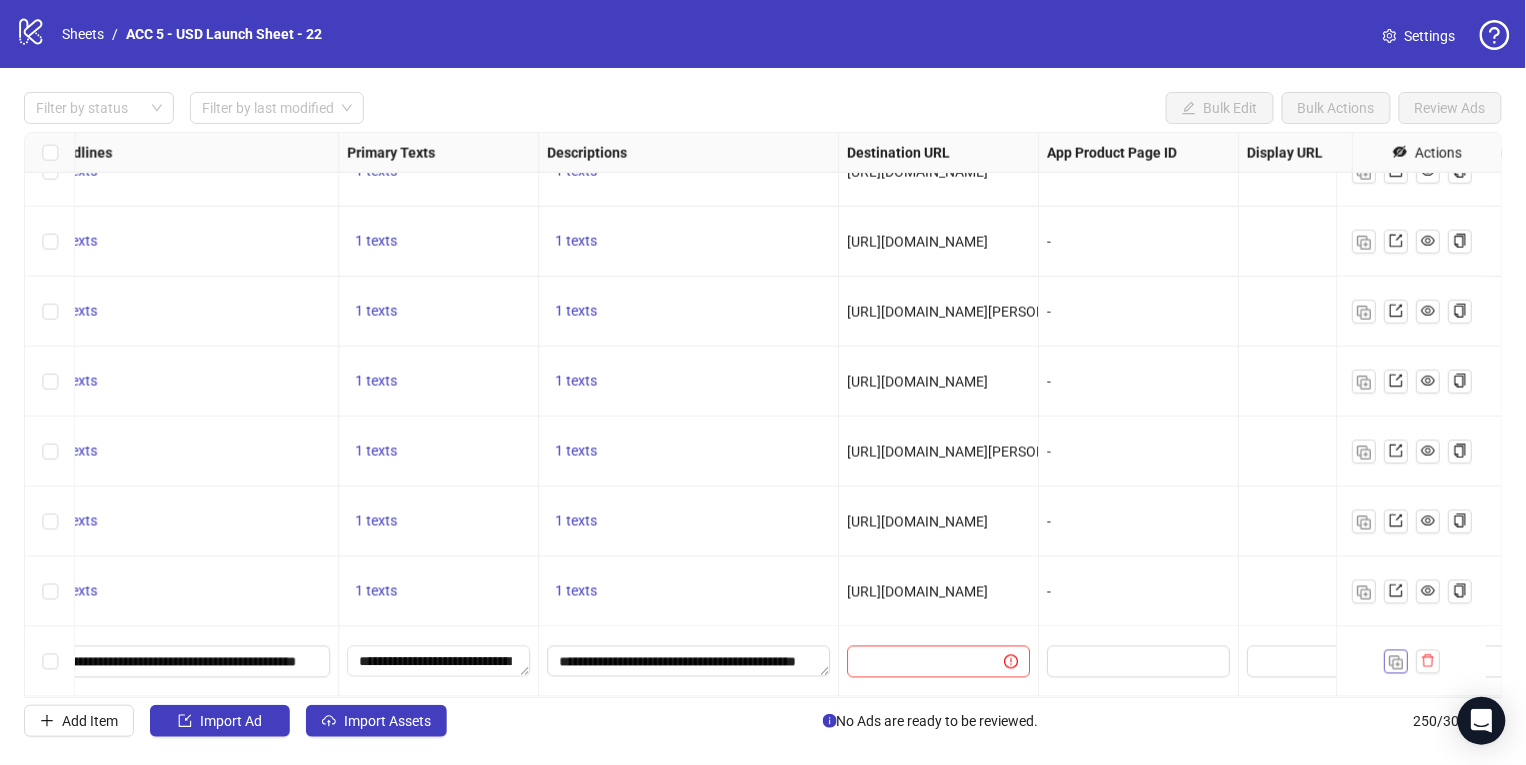 click at bounding box center [1396, 663] 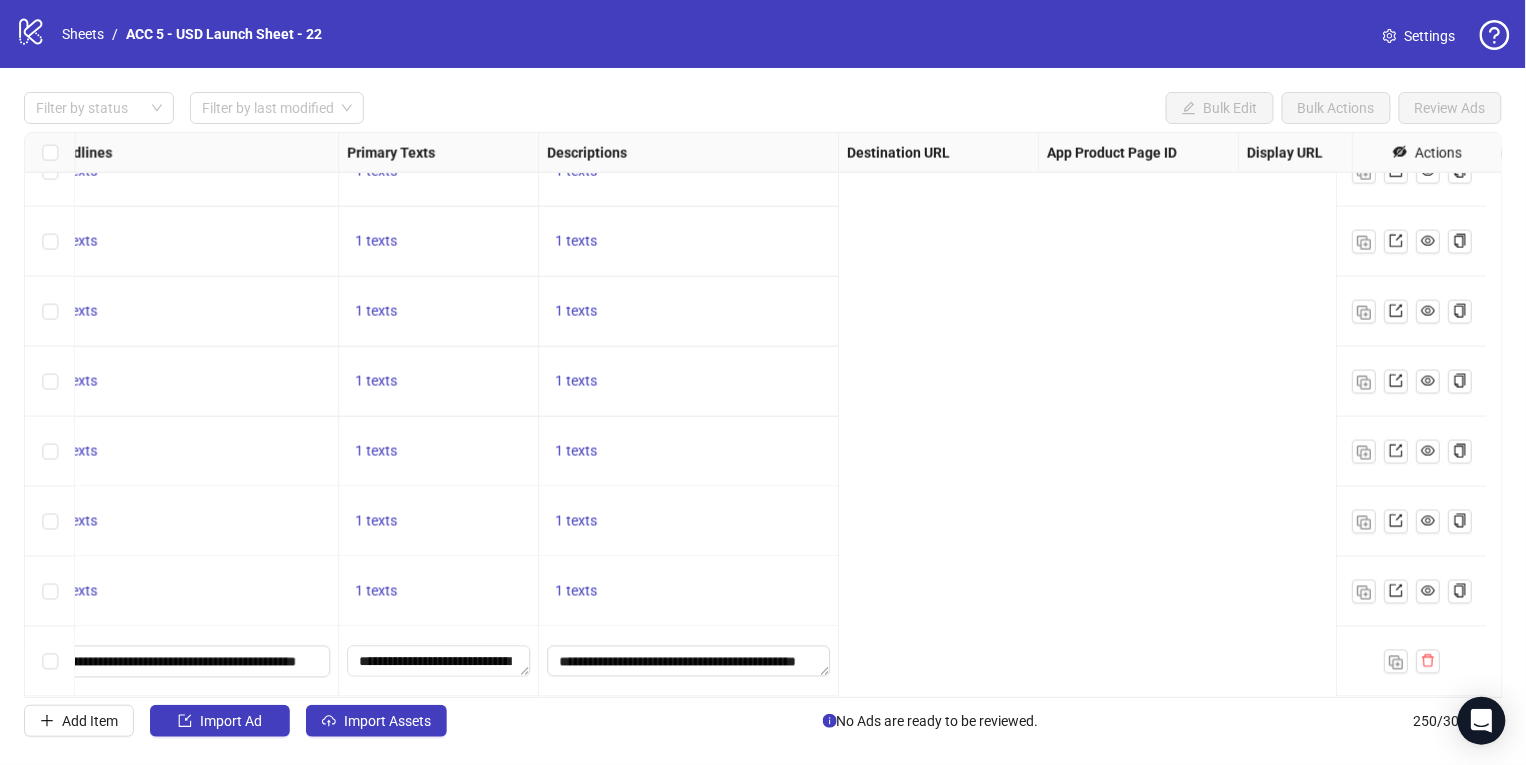 scroll, scrollTop: 16991, scrollLeft: 410, axis: both 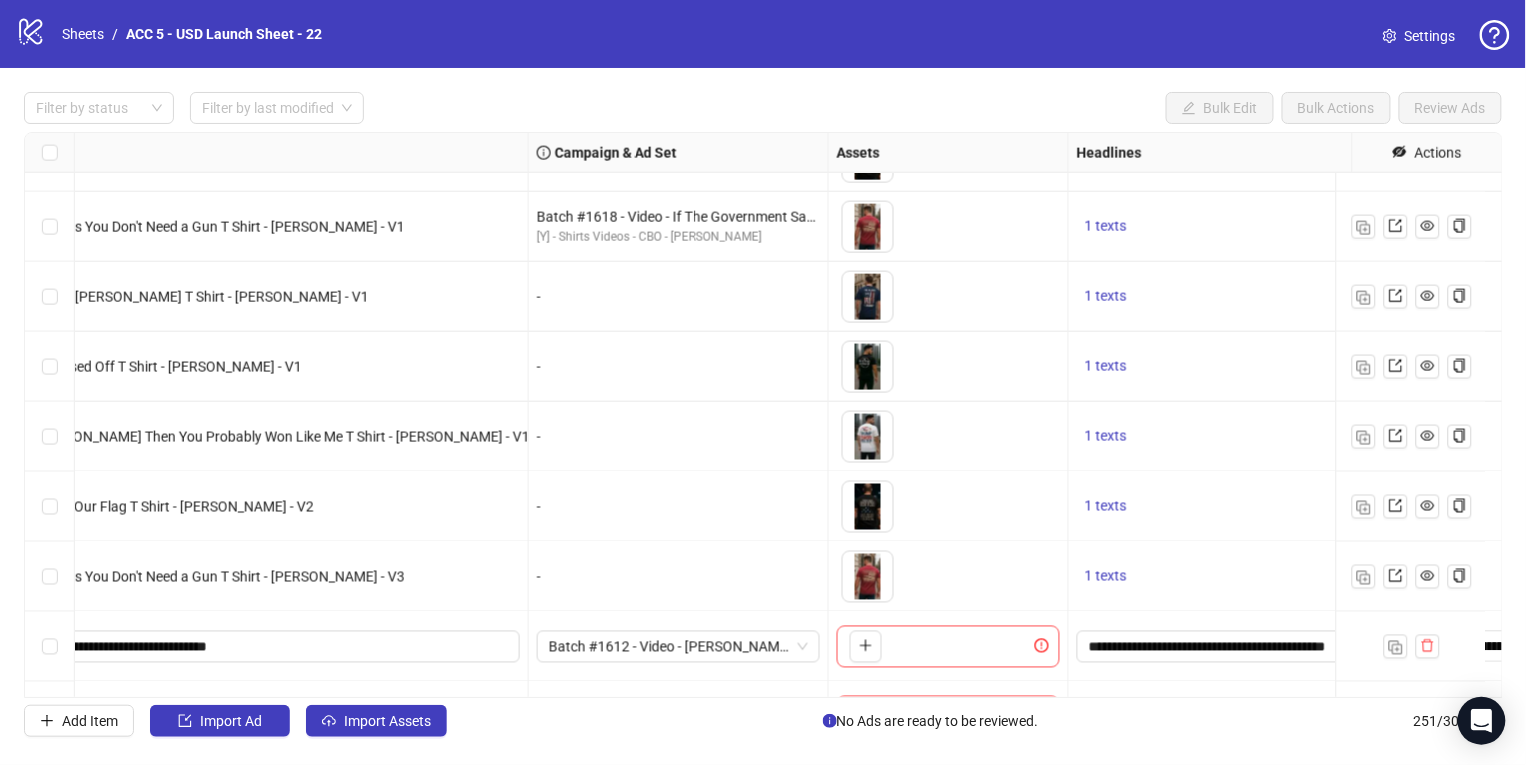 click on "Ad Format Ad Name Campaign & Ad Set Assets Headlines Primary Texts Descriptions Destination URL App Product Page ID Display URL Leadgen Form Product Set ID Call to Action Actions Single video Batch #1616 - If You Don't Like [PERSON_NAME] Then You Probably Won Like Me T Shirt - [PERSON_NAME] - V1 Batch #1616 - Video - If You Don't Like [PERSON_NAME] Then You Probably Won Like Me T Shirt - [PERSON_NAME] - [DATE] [Y] - Shirts Videos - CBO - Yuanda Manage
To pick up a draggable item, press the space bar.
While dragging, use the arrow keys to move the item.
Press space again to drop the item in its new position, or press escape to cancel.
1 texts 1 texts 1 texts Single video Batch #1617 - Those Who Disrespect Our Flag T Shirt - [PERSON_NAME] - V1 Batch #1617 - Video - Those Who Disrespect Our Flag T Shirt - [PERSON_NAME] - [DATE] [Y] - Shirts Videos - CBO - Yuanda Manage 1 texts 1 texts 1 texts Single video Batch #1618 - If The Government Says You Don't Need a Gun T Shirt - [PERSON_NAME] - V1 - -" at bounding box center [763, 415] 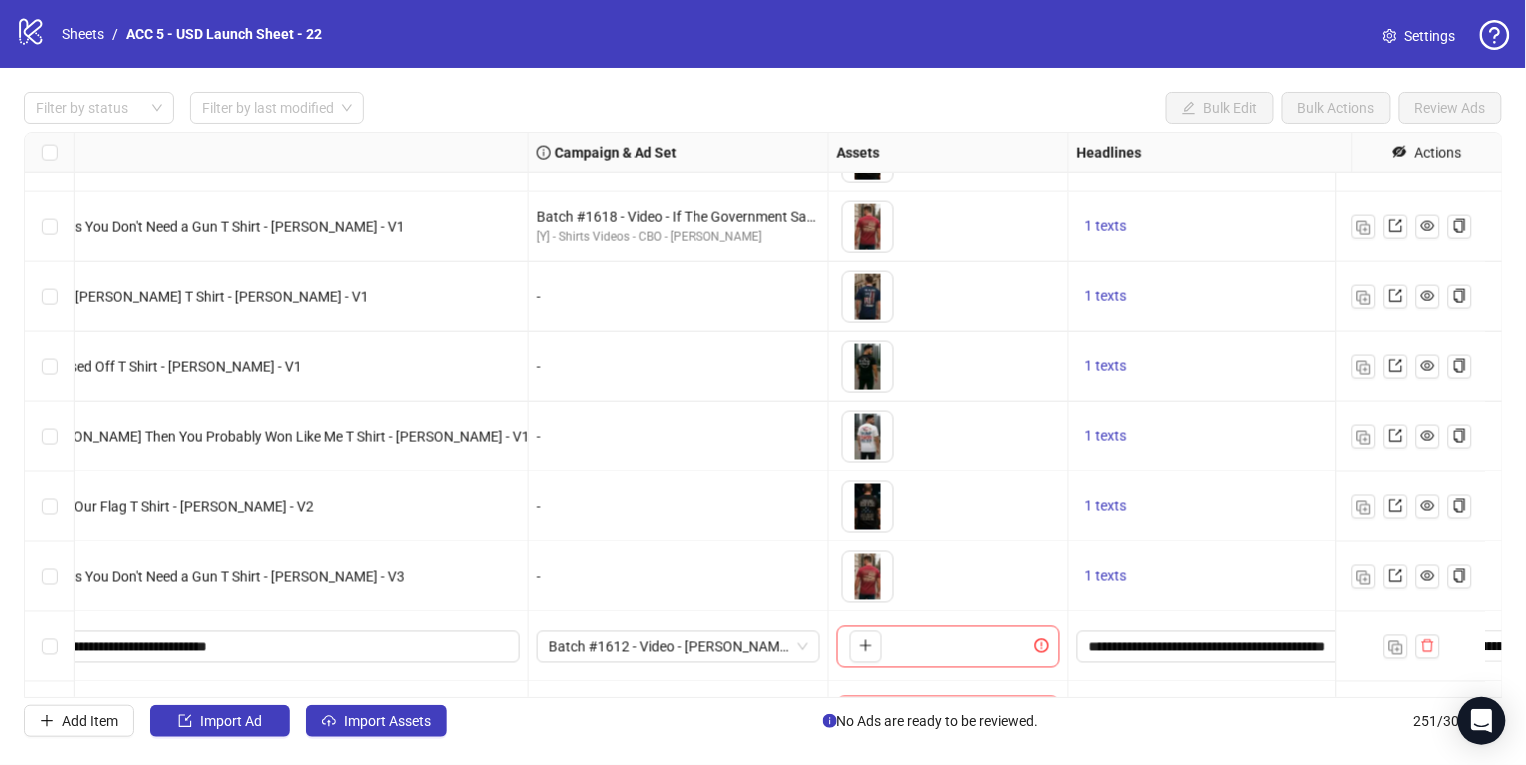 scroll, scrollTop: 17061, scrollLeft: 410, axis: both 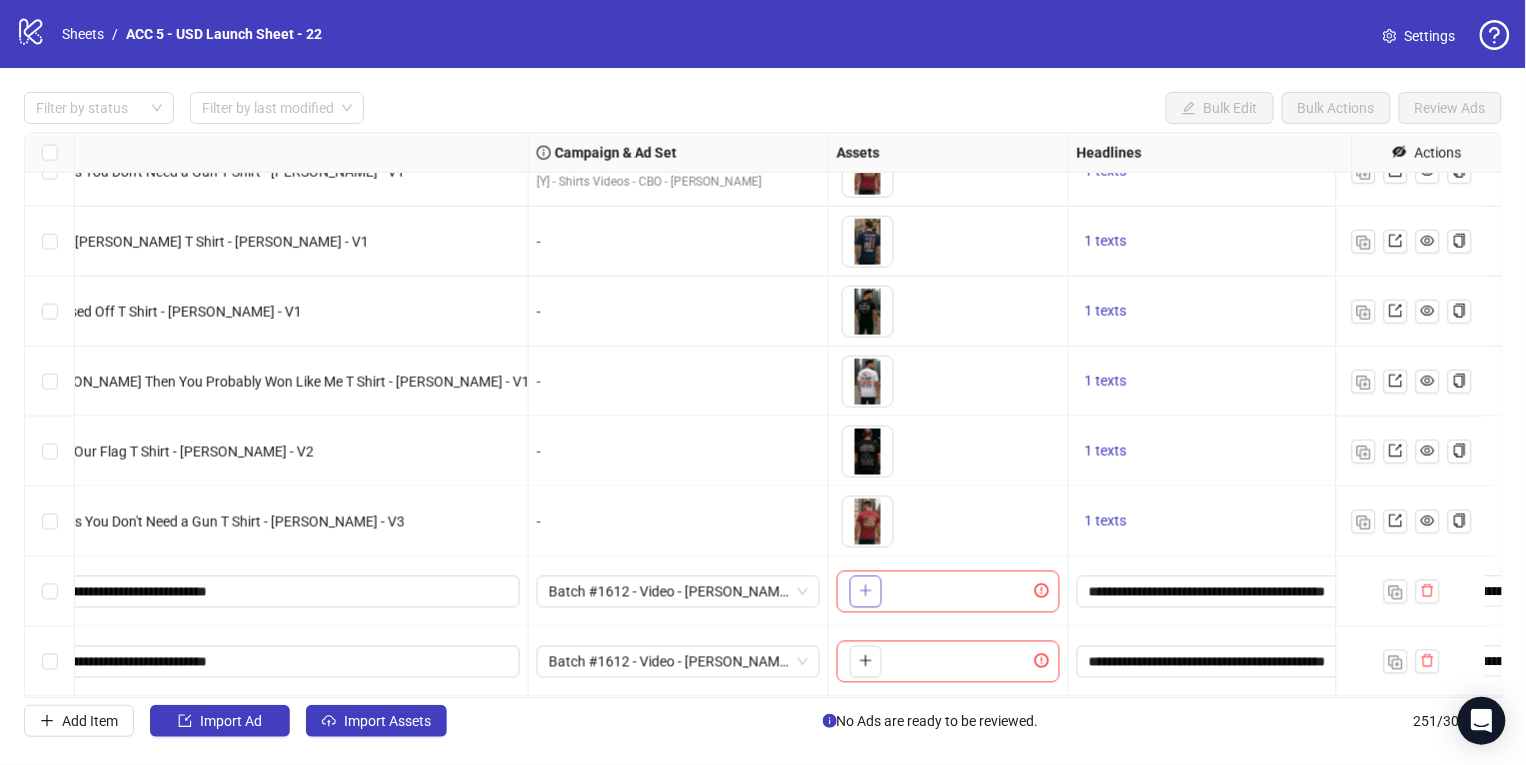 click 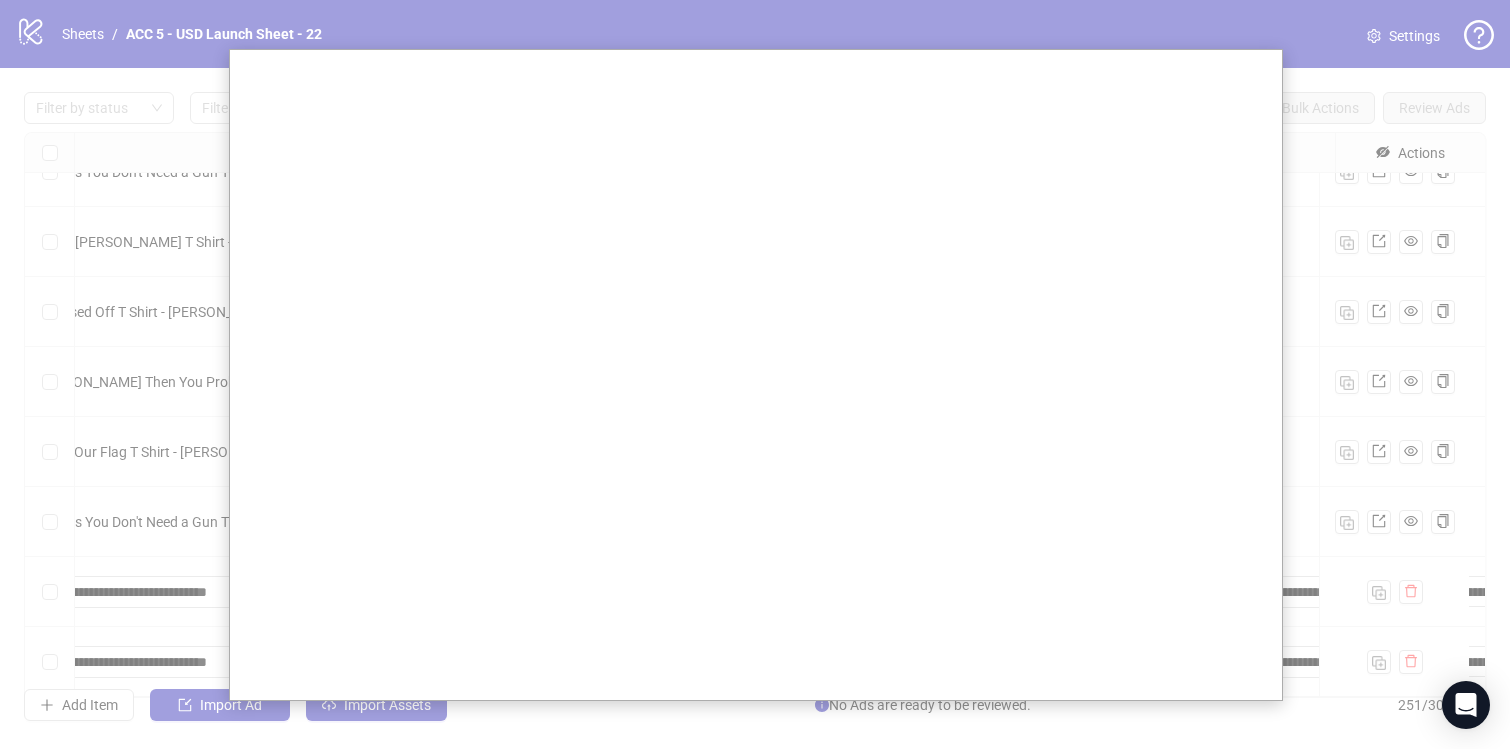 click at bounding box center (866, 662) 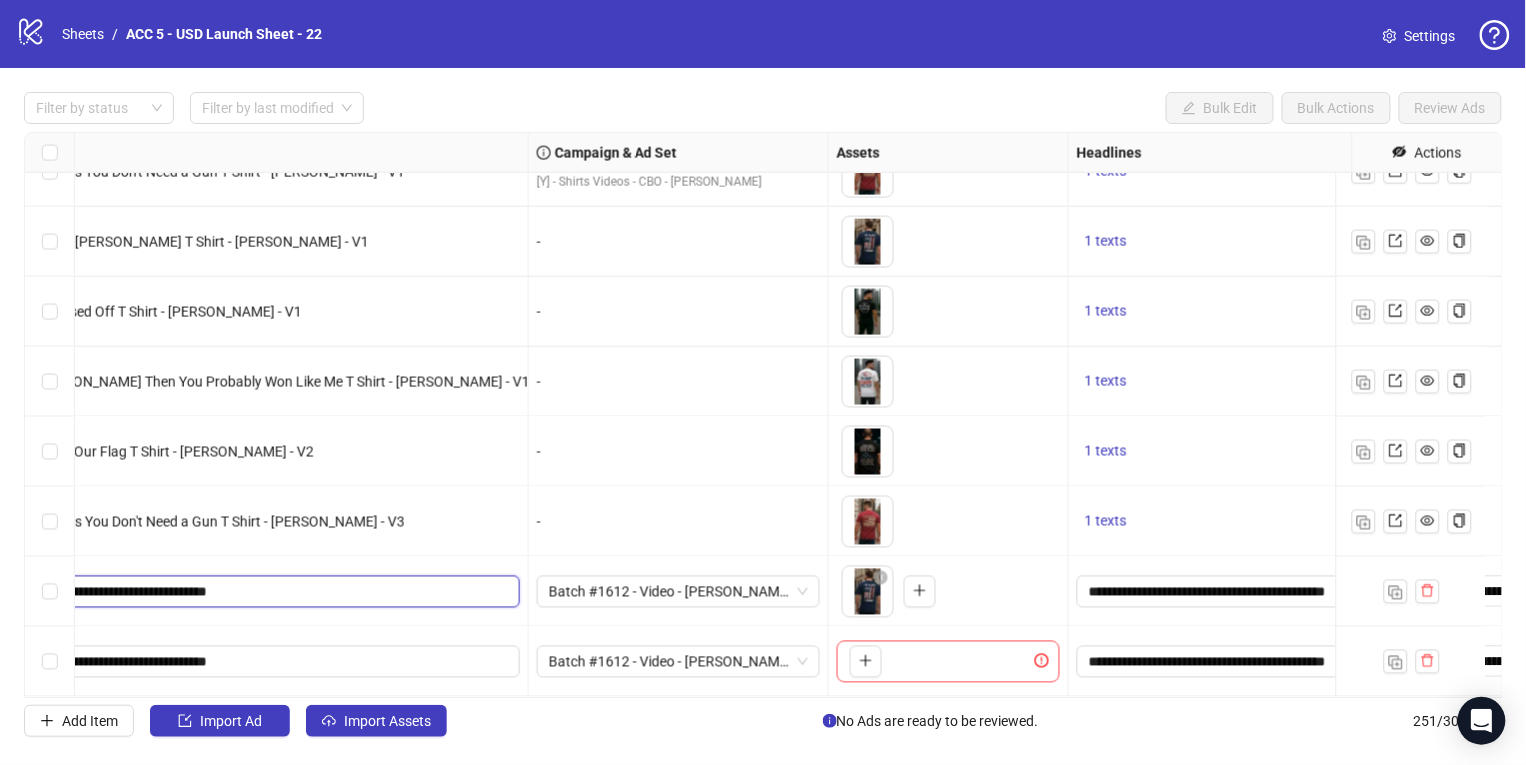 click on "**********" at bounding box center (179, 592) 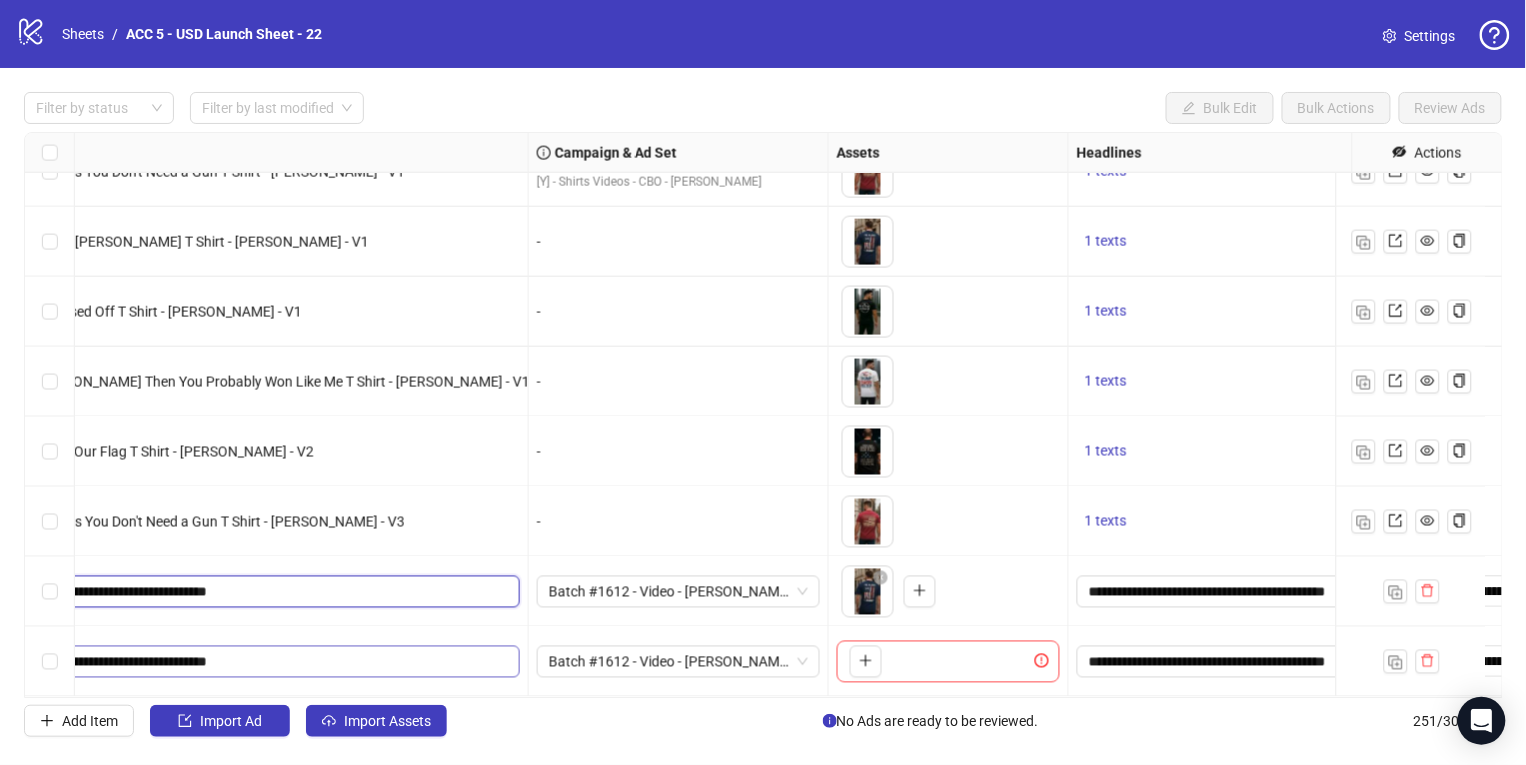 type on "**********" 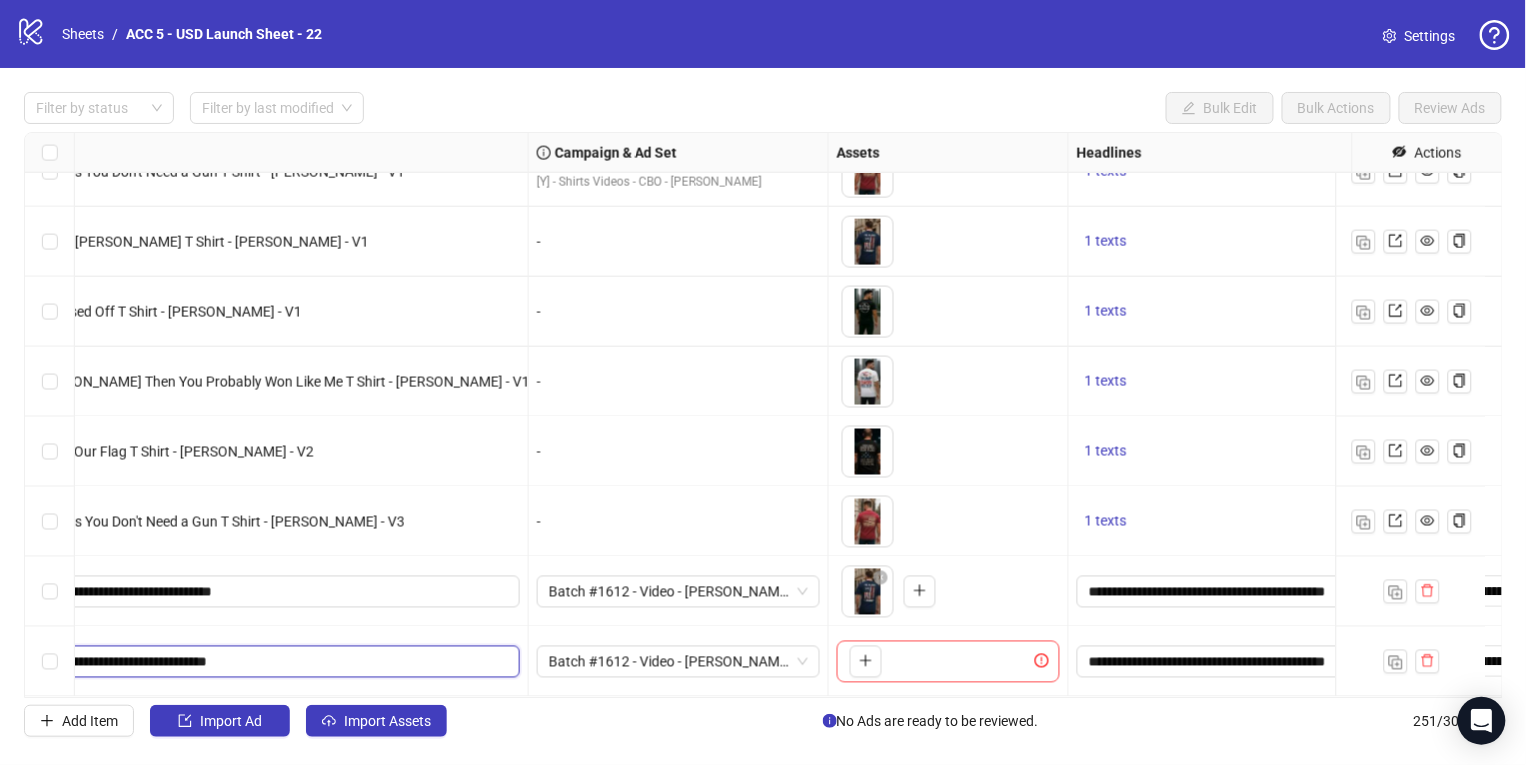 click on "**********" at bounding box center (179, 662) 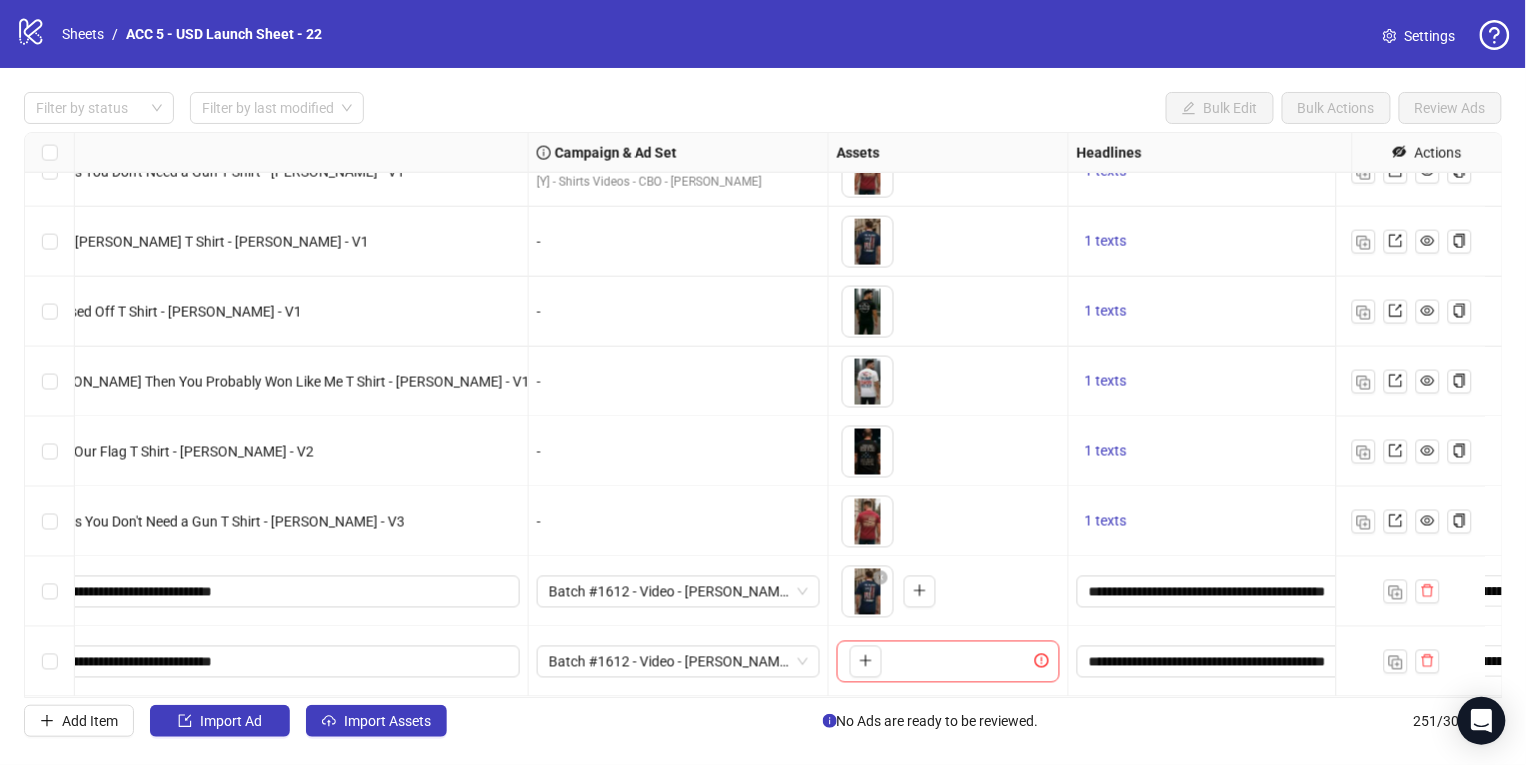click on "**********" at bounding box center (182, 592) 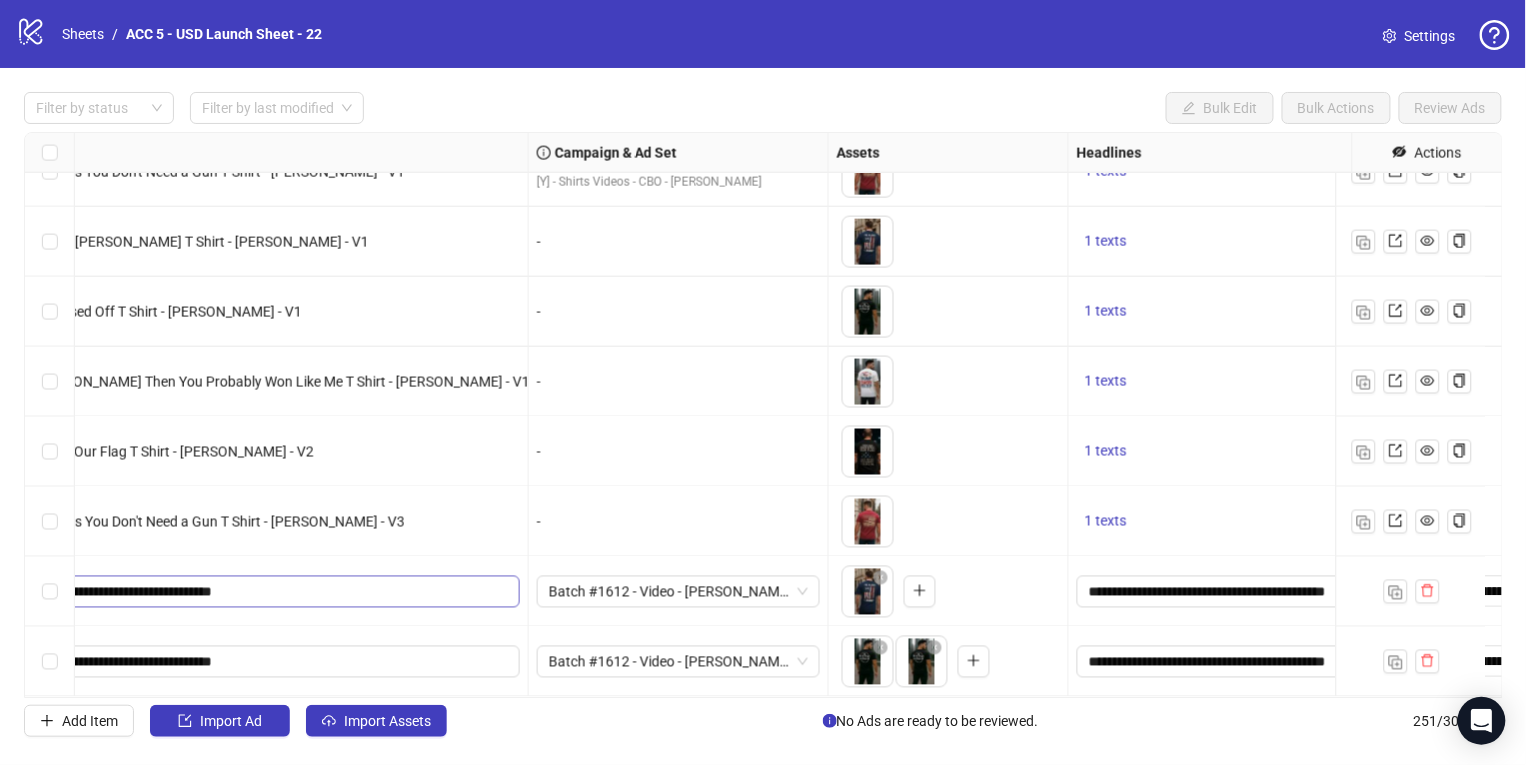 scroll, scrollTop: 17061, scrollLeft: 0, axis: vertical 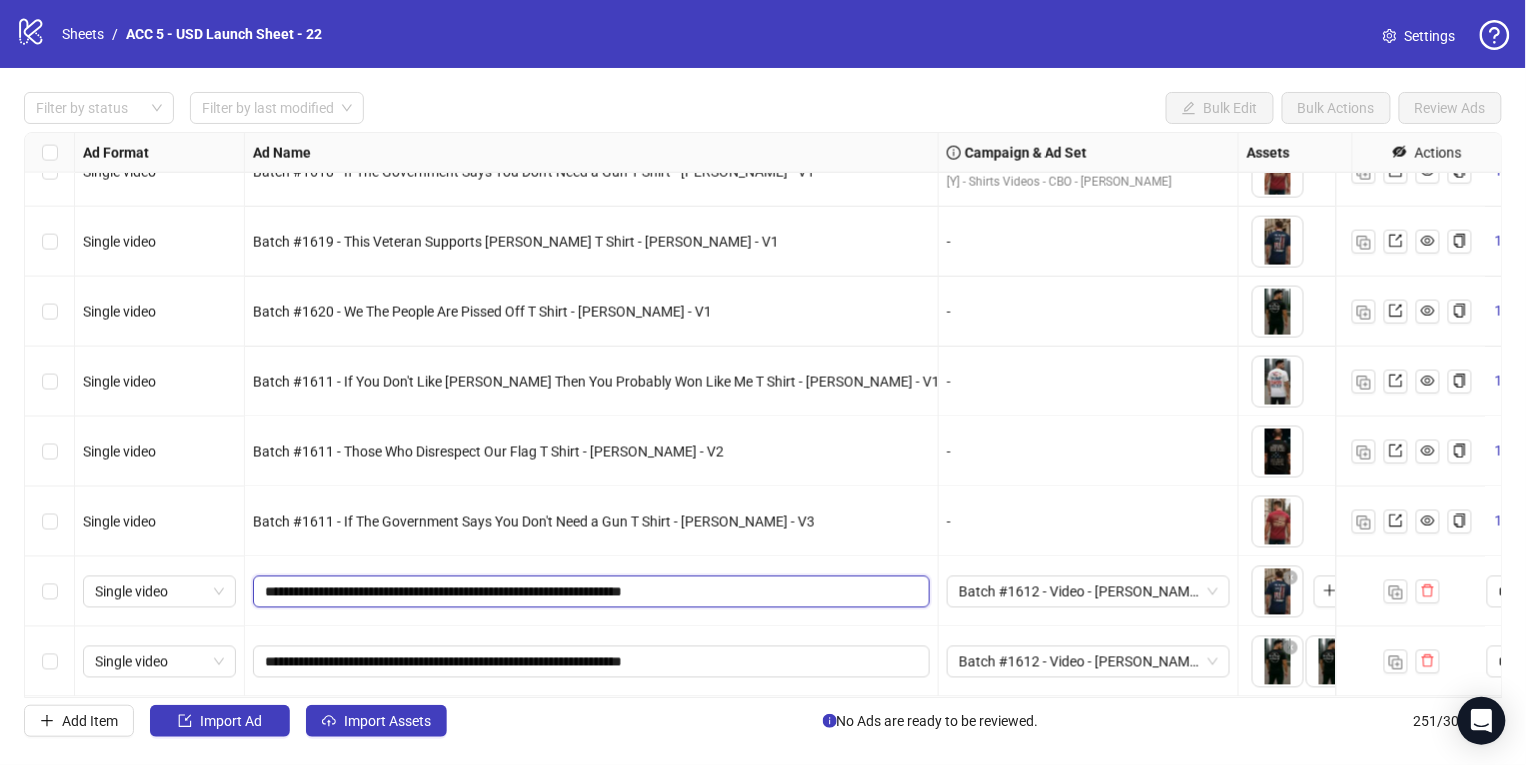 drag, startPoint x: 355, startPoint y: 574, endPoint x: 551, endPoint y: 581, distance: 196.12495 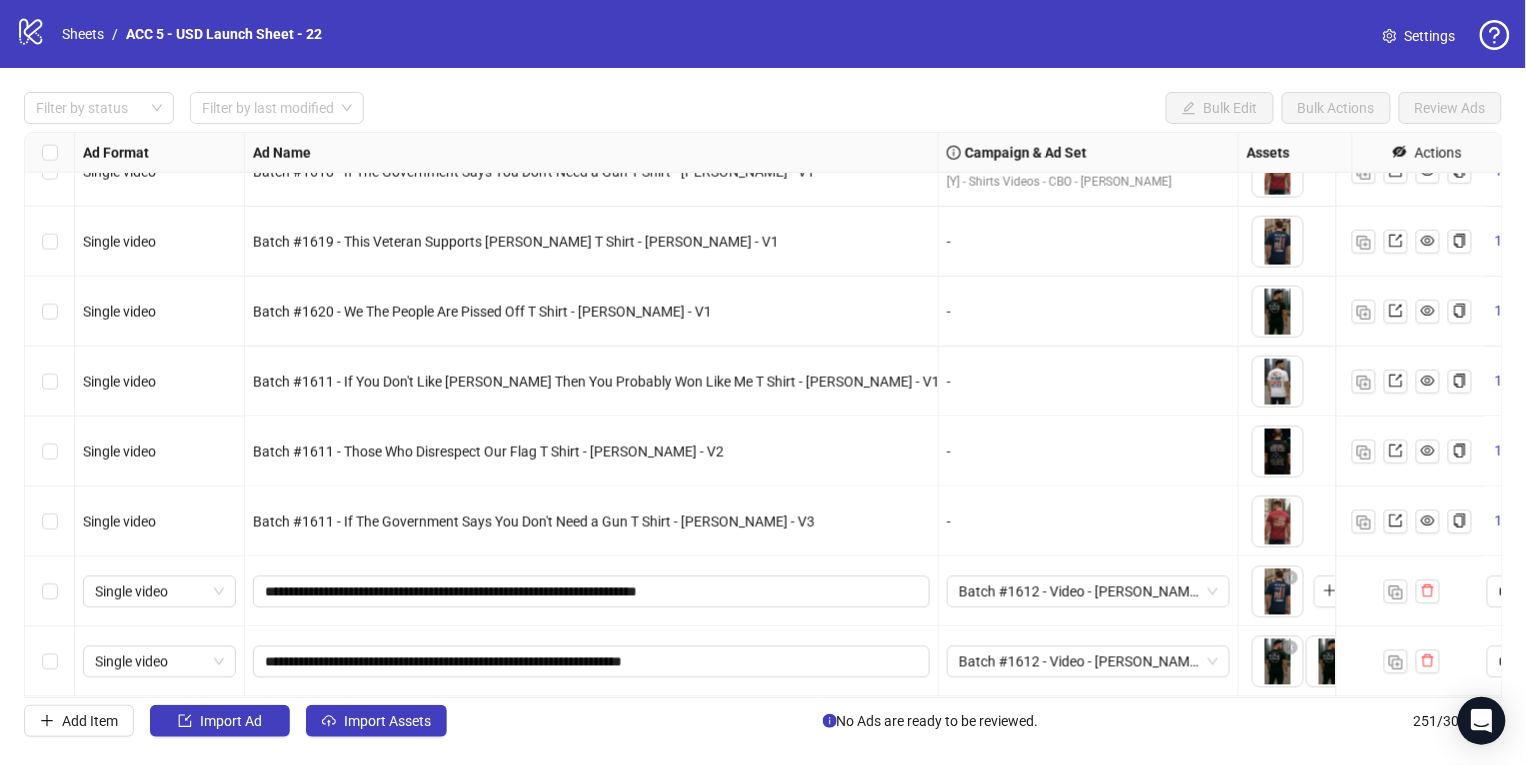 click on "**********" at bounding box center [592, 592] 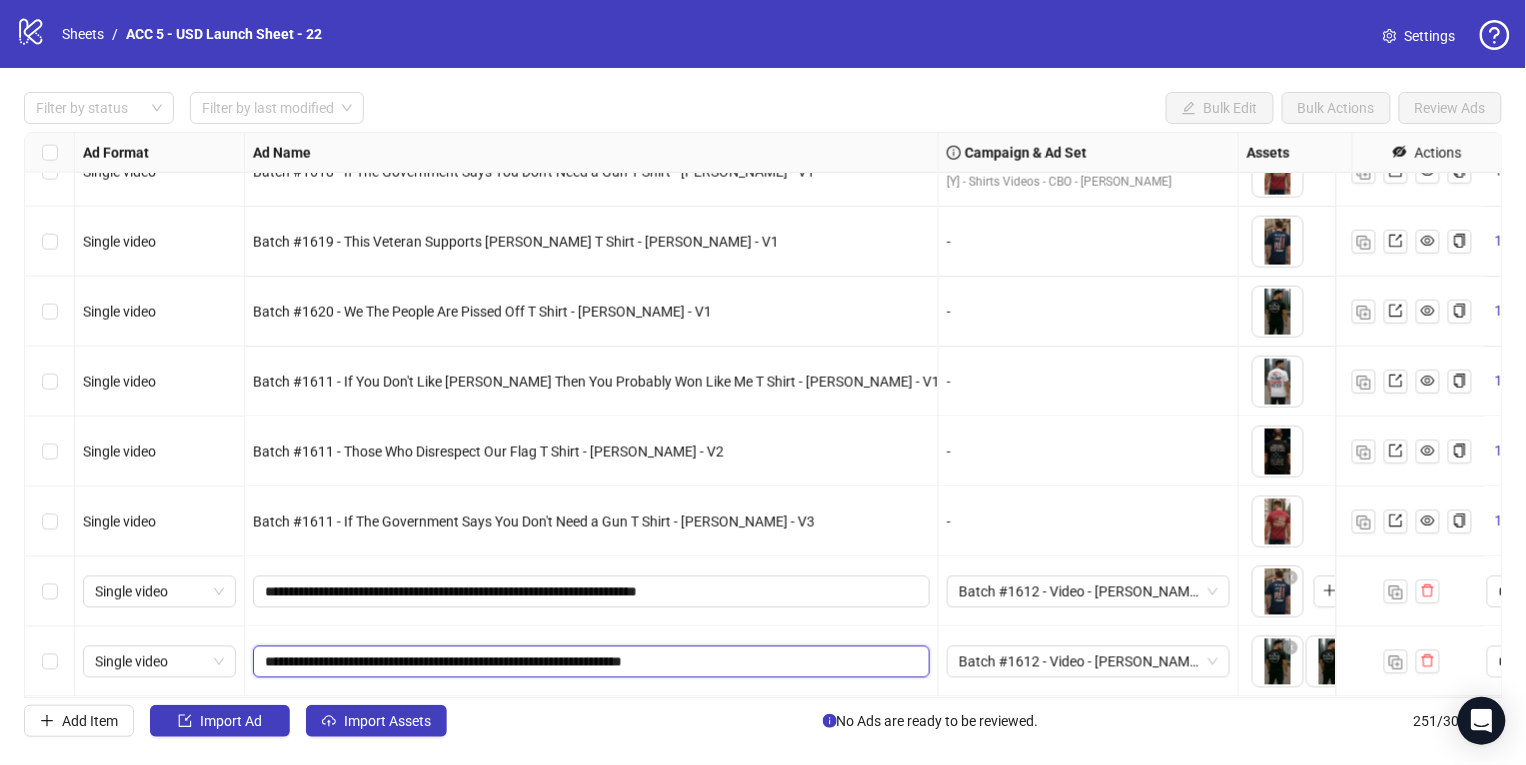 drag, startPoint x: 354, startPoint y: 642, endPoint x: 552, endPoint y: 647, distance: 198.06313 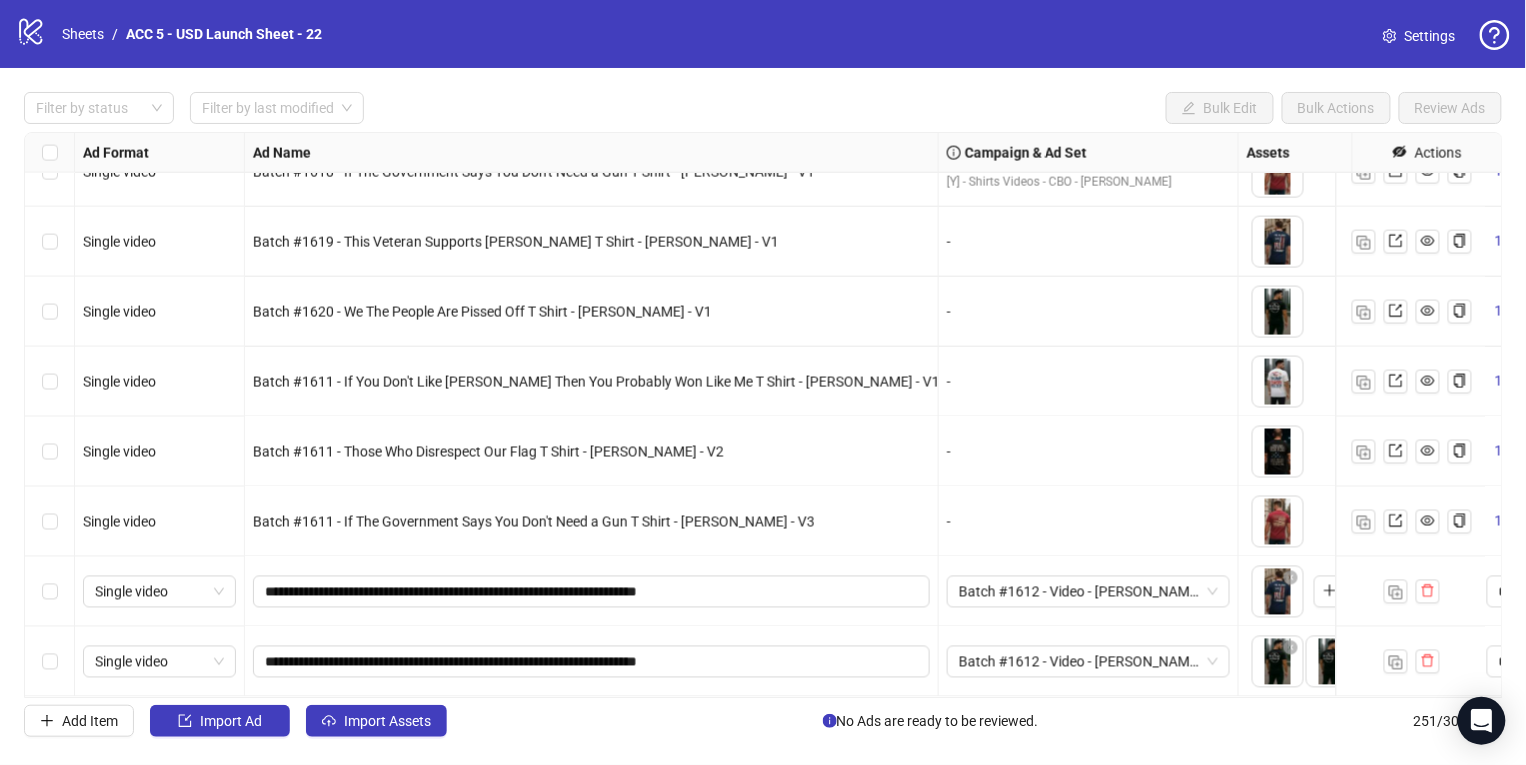 drag, startPoint x: 659, startPoint y: 601, endPoint x: 727, endPoint y: 607, distance: 68.26419 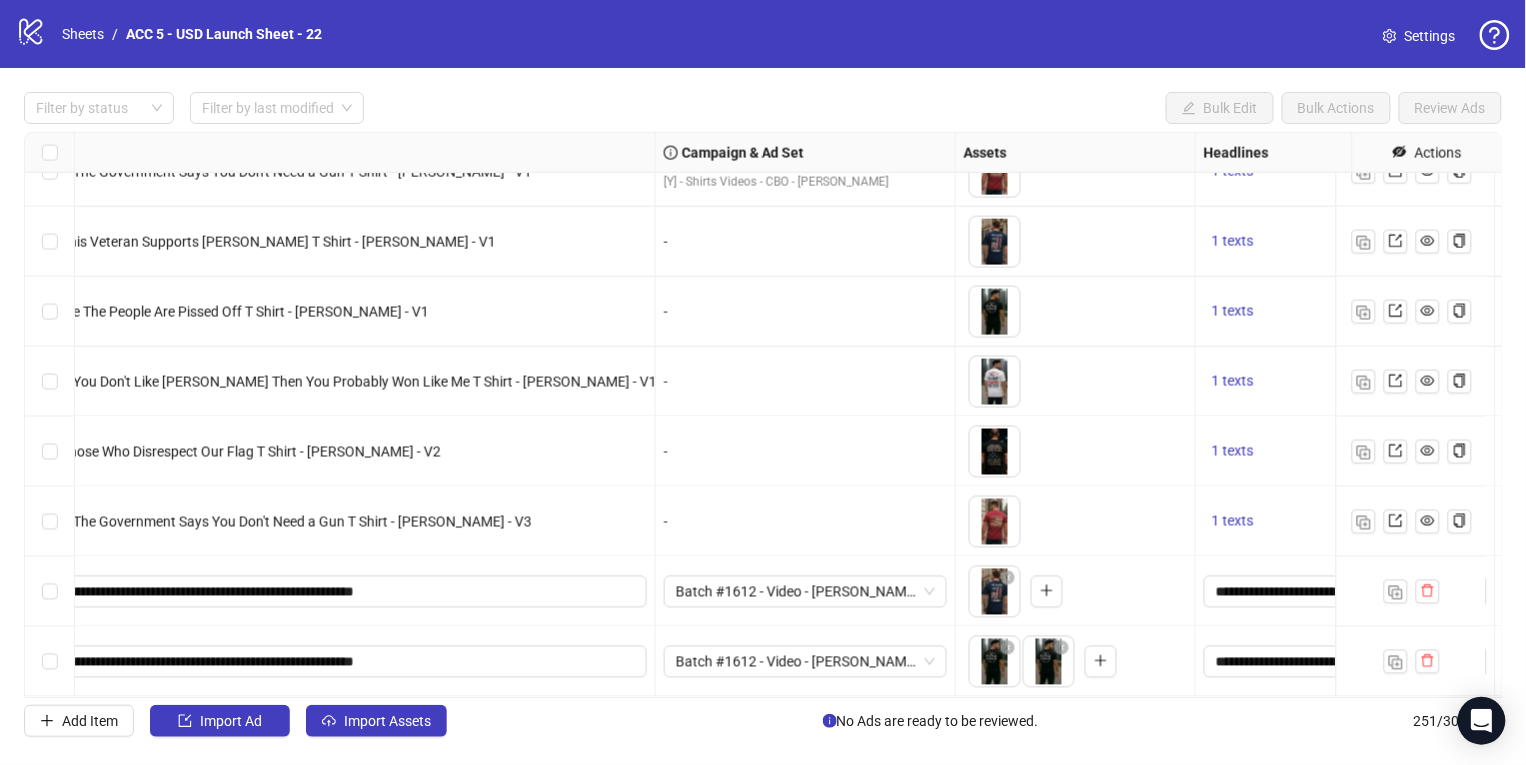 click on "Ad Format Ad Name Campaign & Ad Set Assets Headlines Primary Texts Descriptions Destination URL App Product Page ID Display URL Leadgen Form Product Set ID Call to Action Actions Single video Batch #1617 - Those Who Disrespect Our Flag T Shirt - [PERSON_NAME] - V1 Batch #1617 - Video - Those Who Disrespect Our Flag T Shirt - [PERSON_NAME] - [DATE] [Y] - Shirts Videos - CBO - Yuanda Manage
To pick up a draggable item, press the space bar.
While dragging, use the arrow keys to move the item.
Press space again to drop the item in its new position, or press escape to cancel.
1 texts 1 texts 1 texts Single video Batch #1618 - If The Government Says You Don't Need a Gun T Shirt - [PERSON_NAME] - V1 Batch #1618 - Video - If The Government Says You Don't Need a Gun T Shirt - [PERSON_NAME] - [DATE] [Y] - Shirts Videos - CBO - Yuanda Manage 1 texts 1 texts 1 texts Single video Batch #1619 - This Veteran Supports [PERSON_NAME] T Shirt - [PERSON_NAME] - V1 - 1 texts 1 texts 1 texts Single video -" at bounding box center [763, 415] 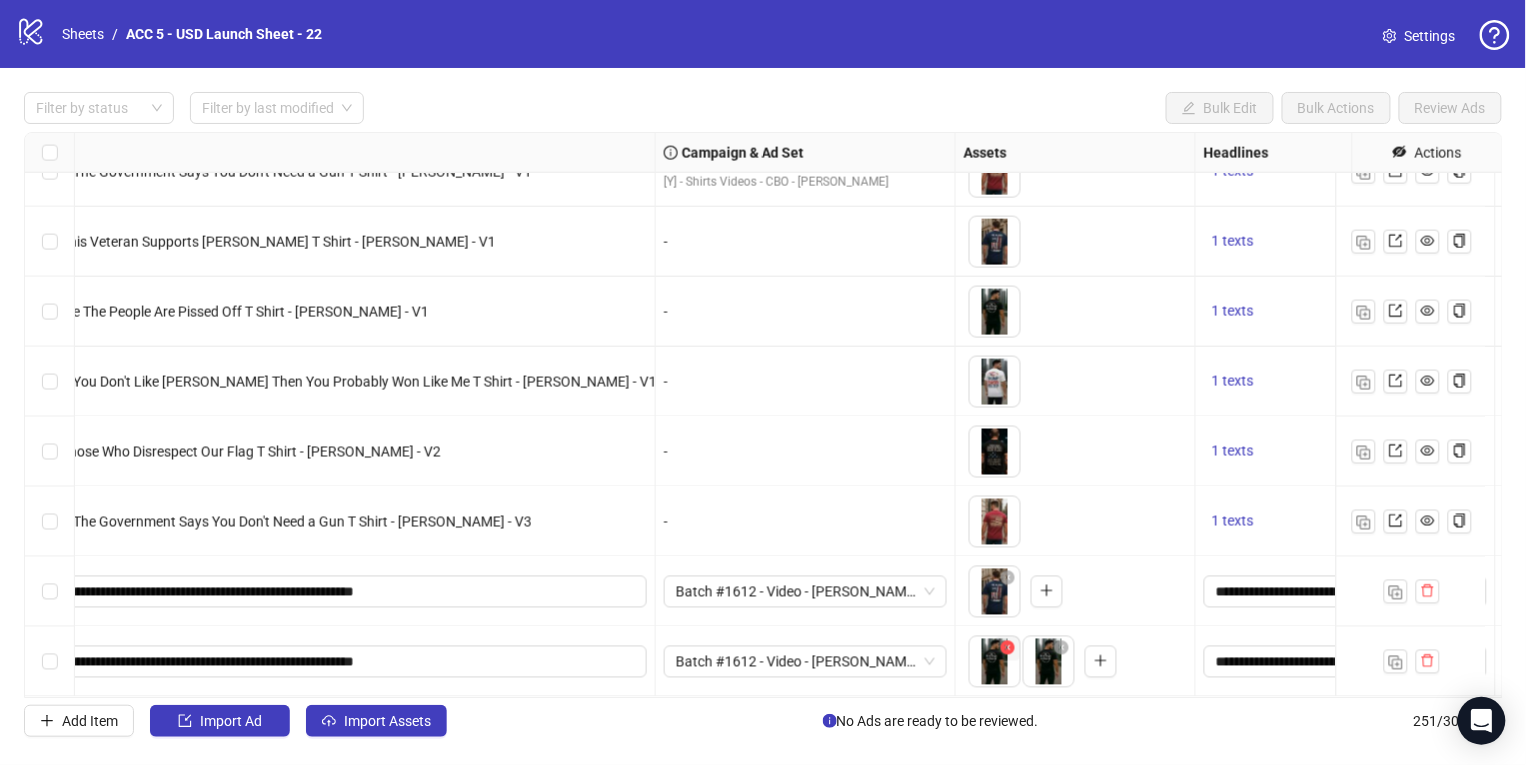 click 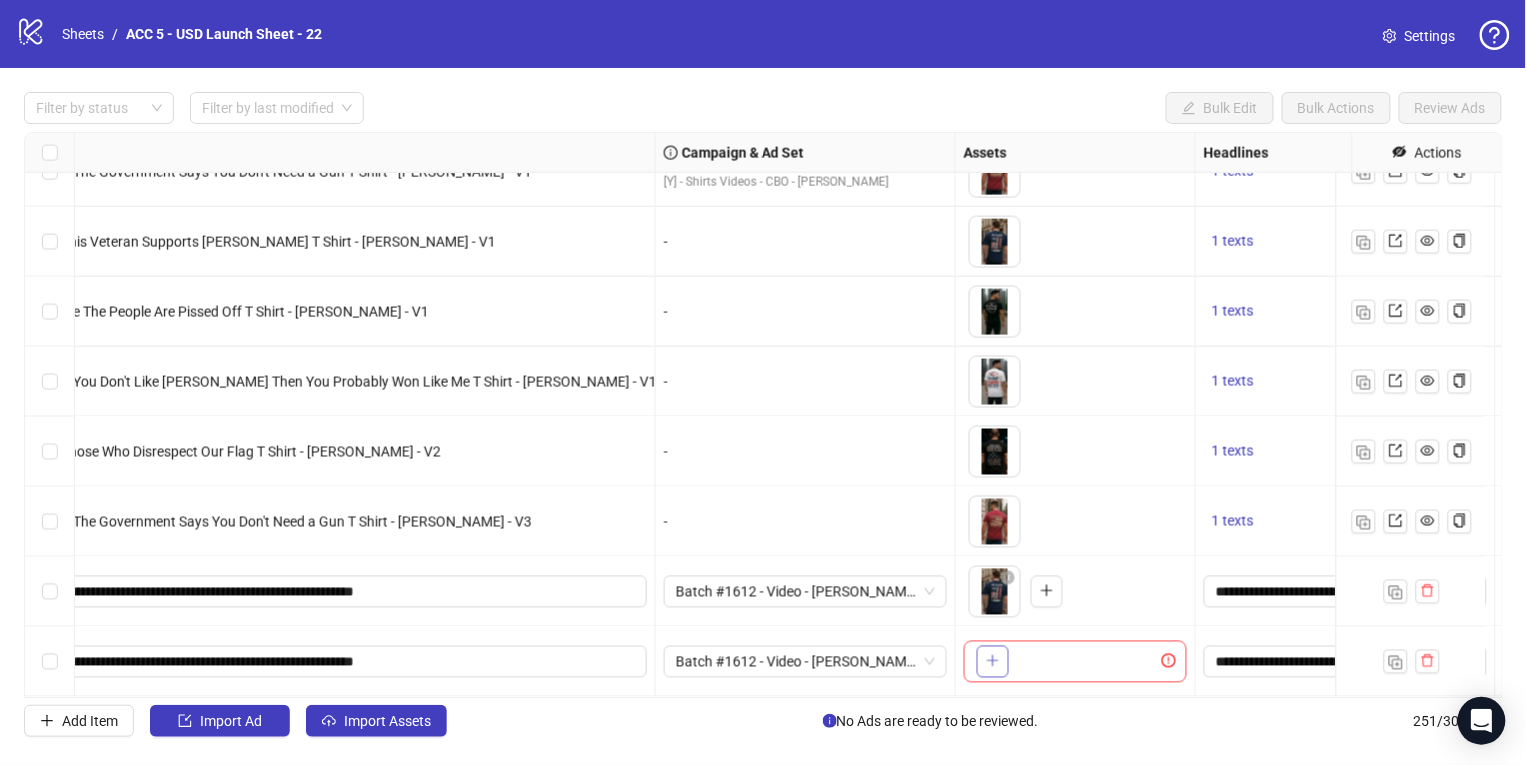 click at bounding box center [993, 662] 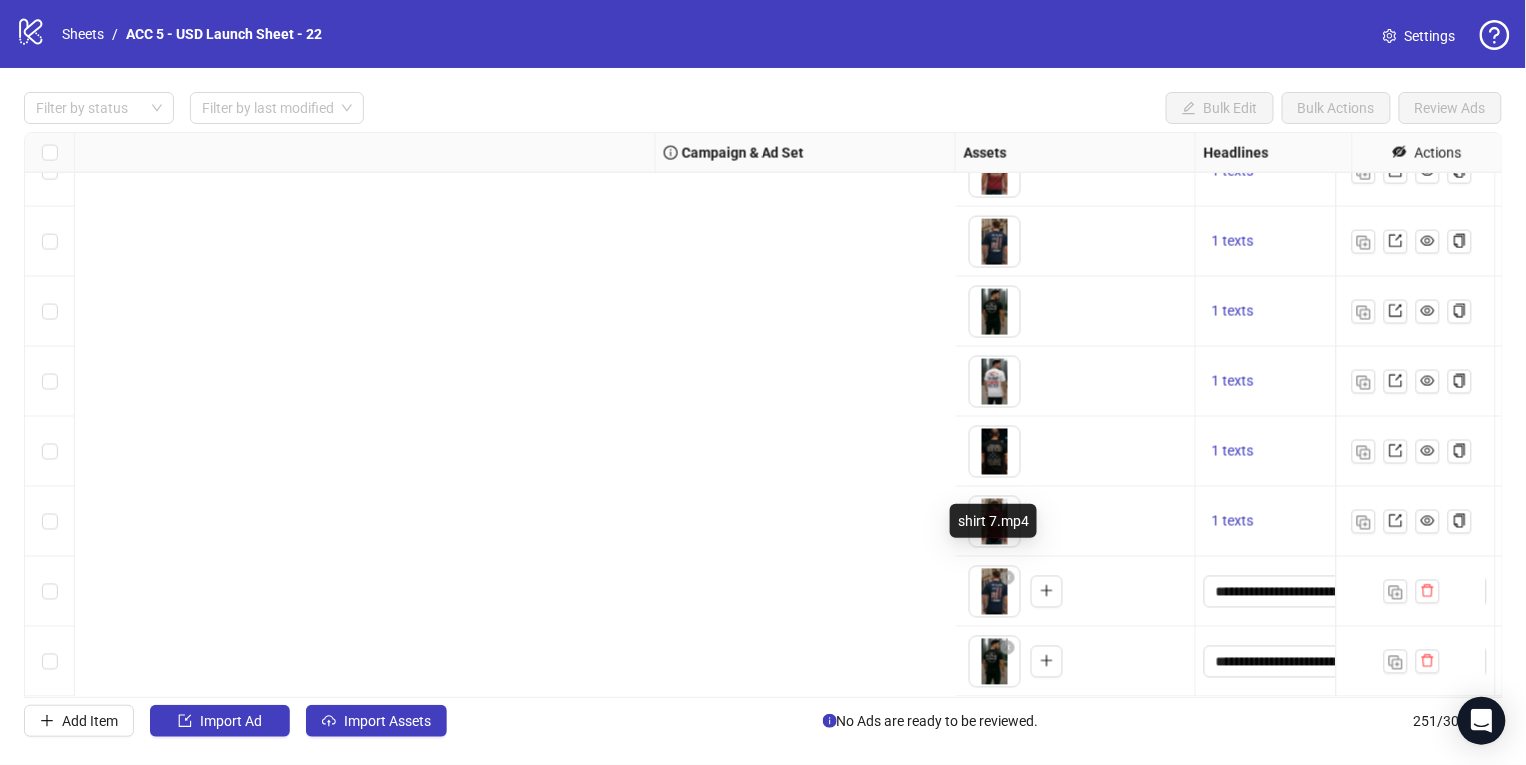 scroll, scrollTop: 17061, scrollLeft: 1511, axis: both 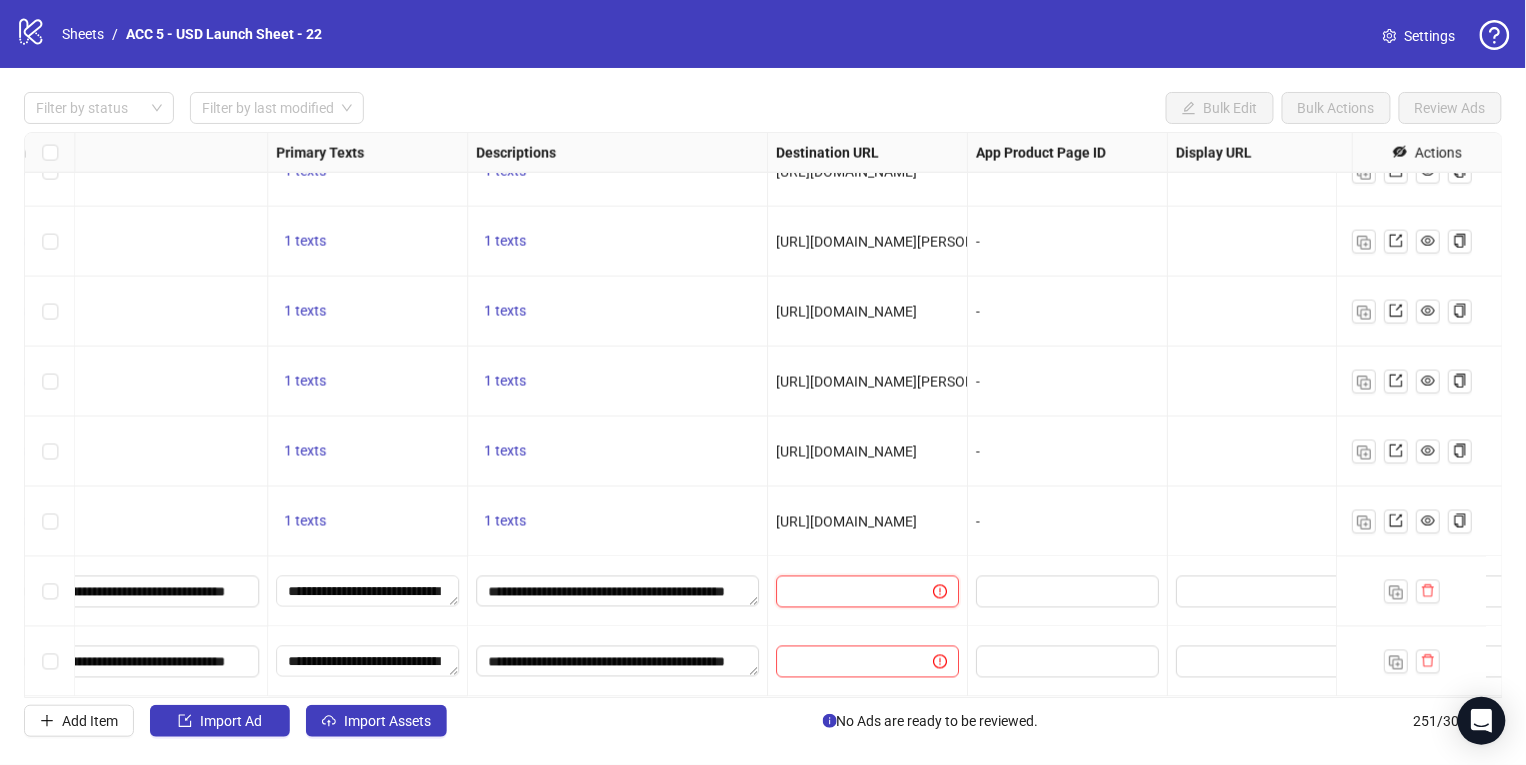 click at bounding box center (846, 592) 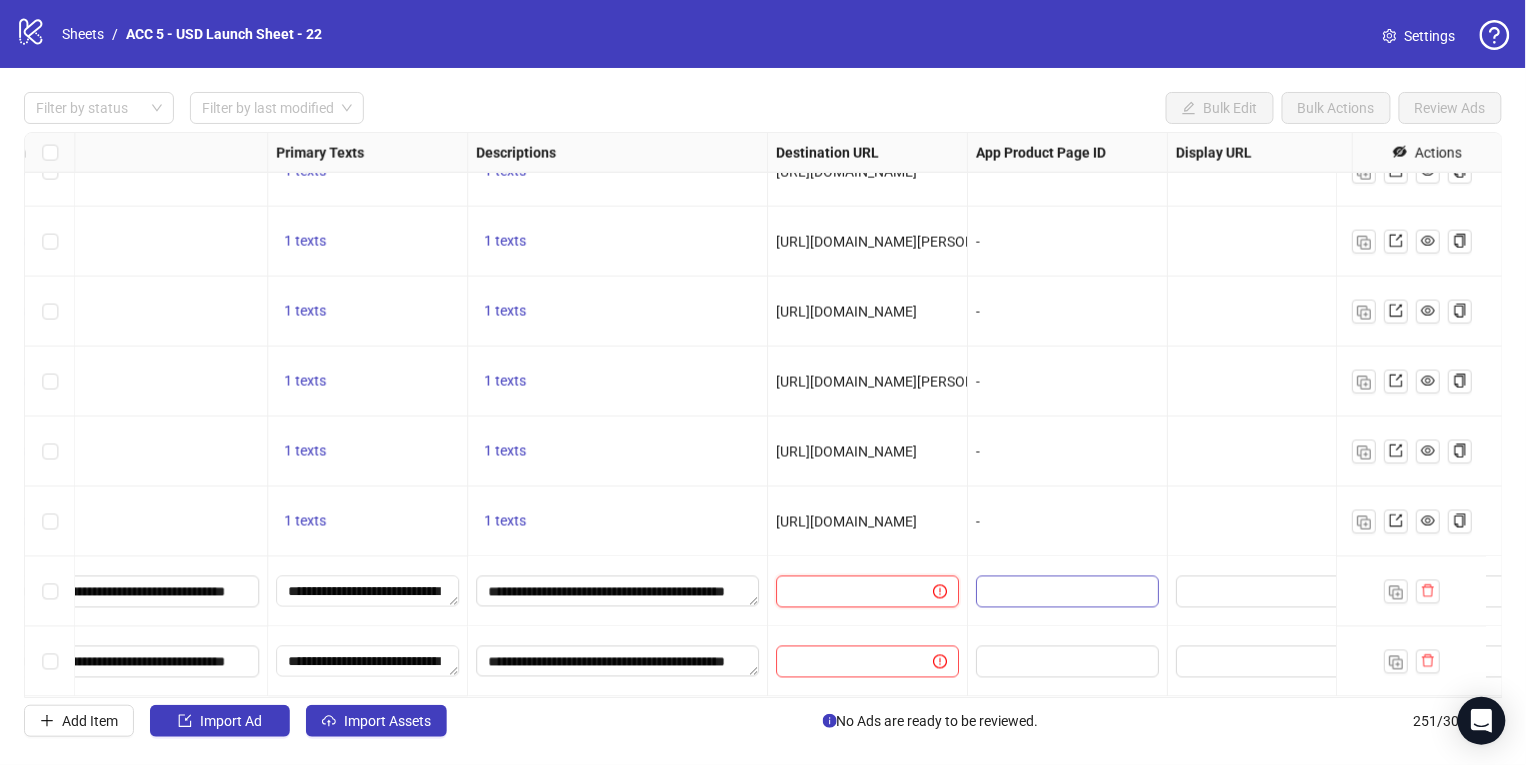 paste on "**********" 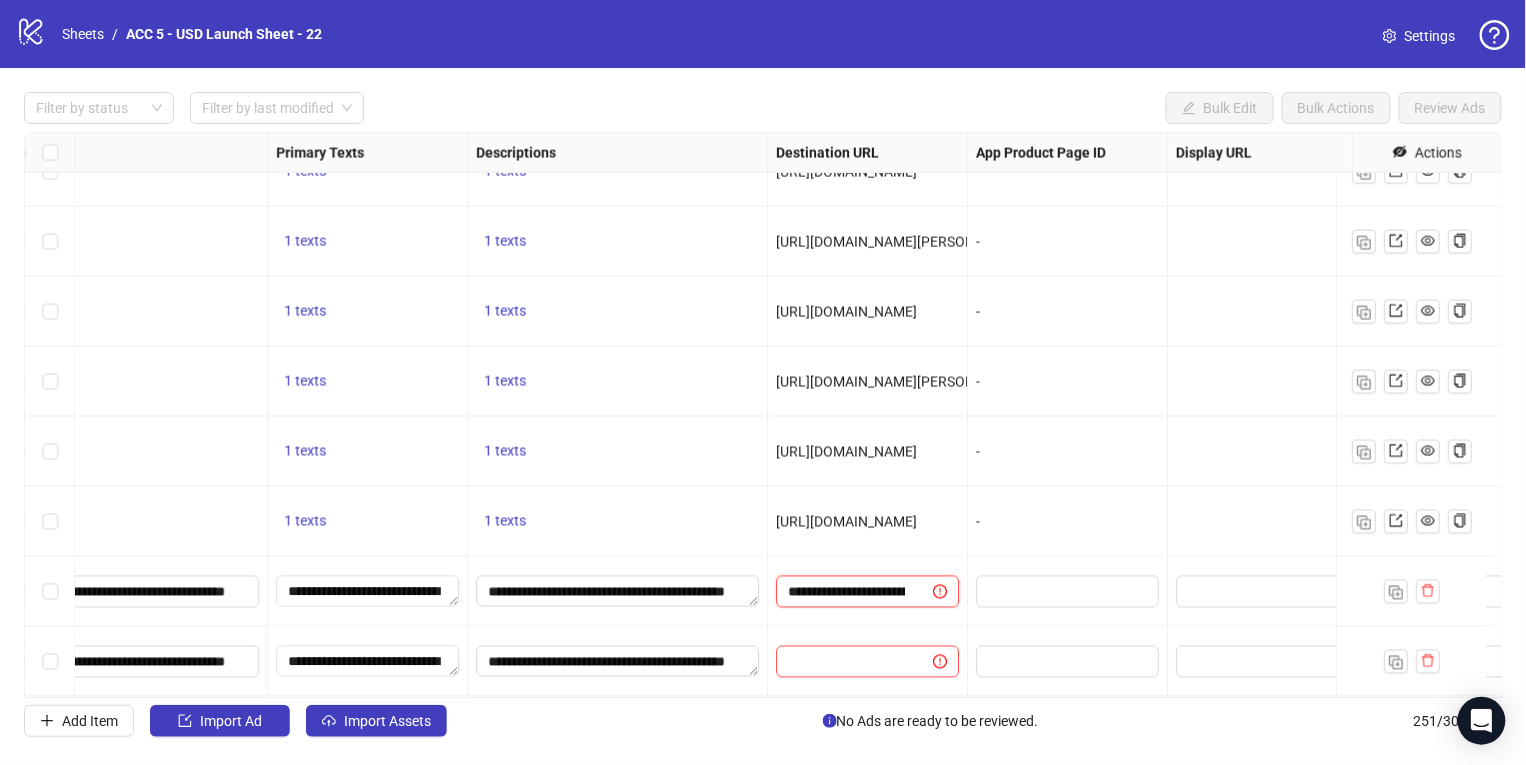 scroll, scrollTop: 0, scrollLeft: 353, axis: horizontal 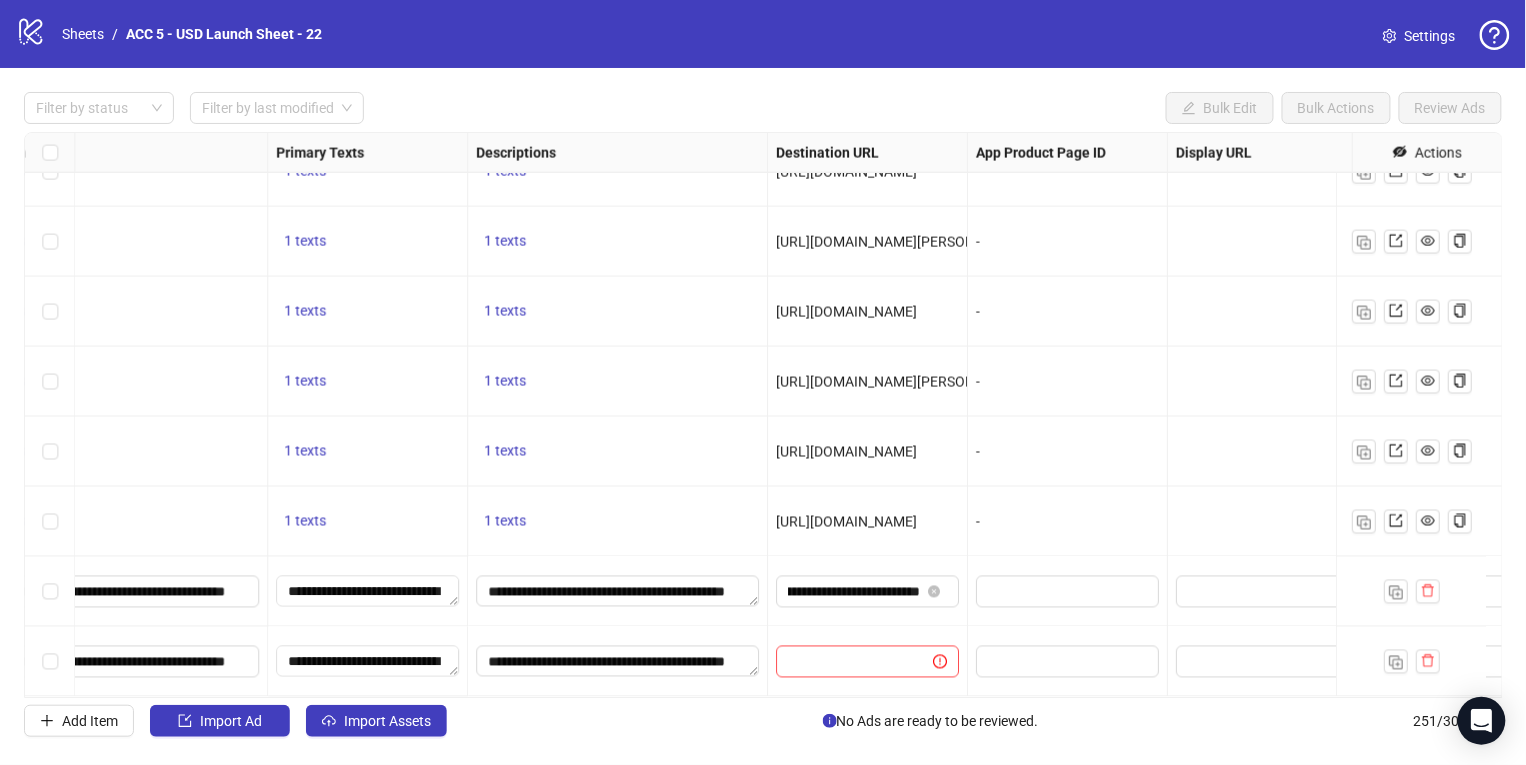 click on "-" at bounding box center [1068, 522] 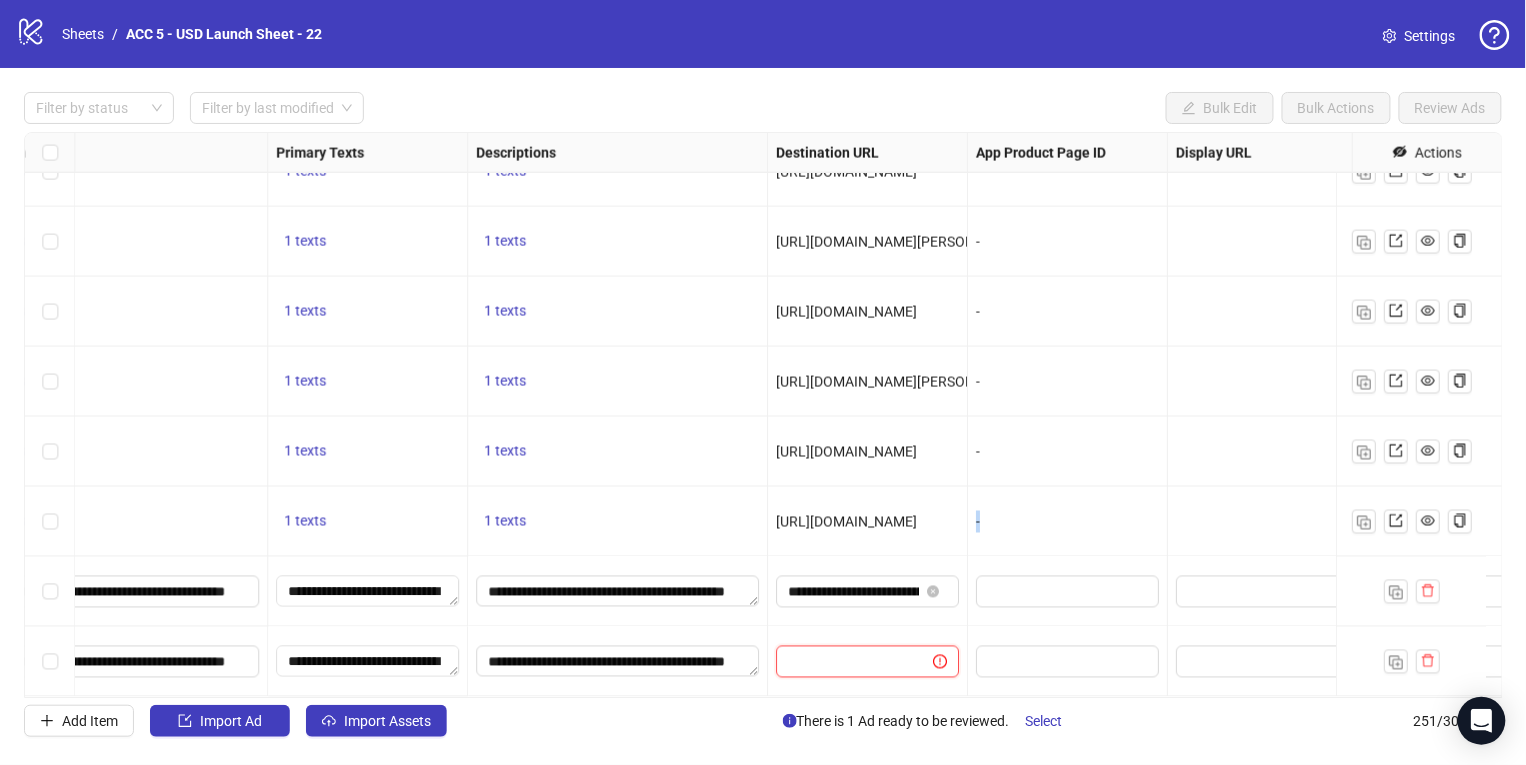 click at bounding box center [846, 662] 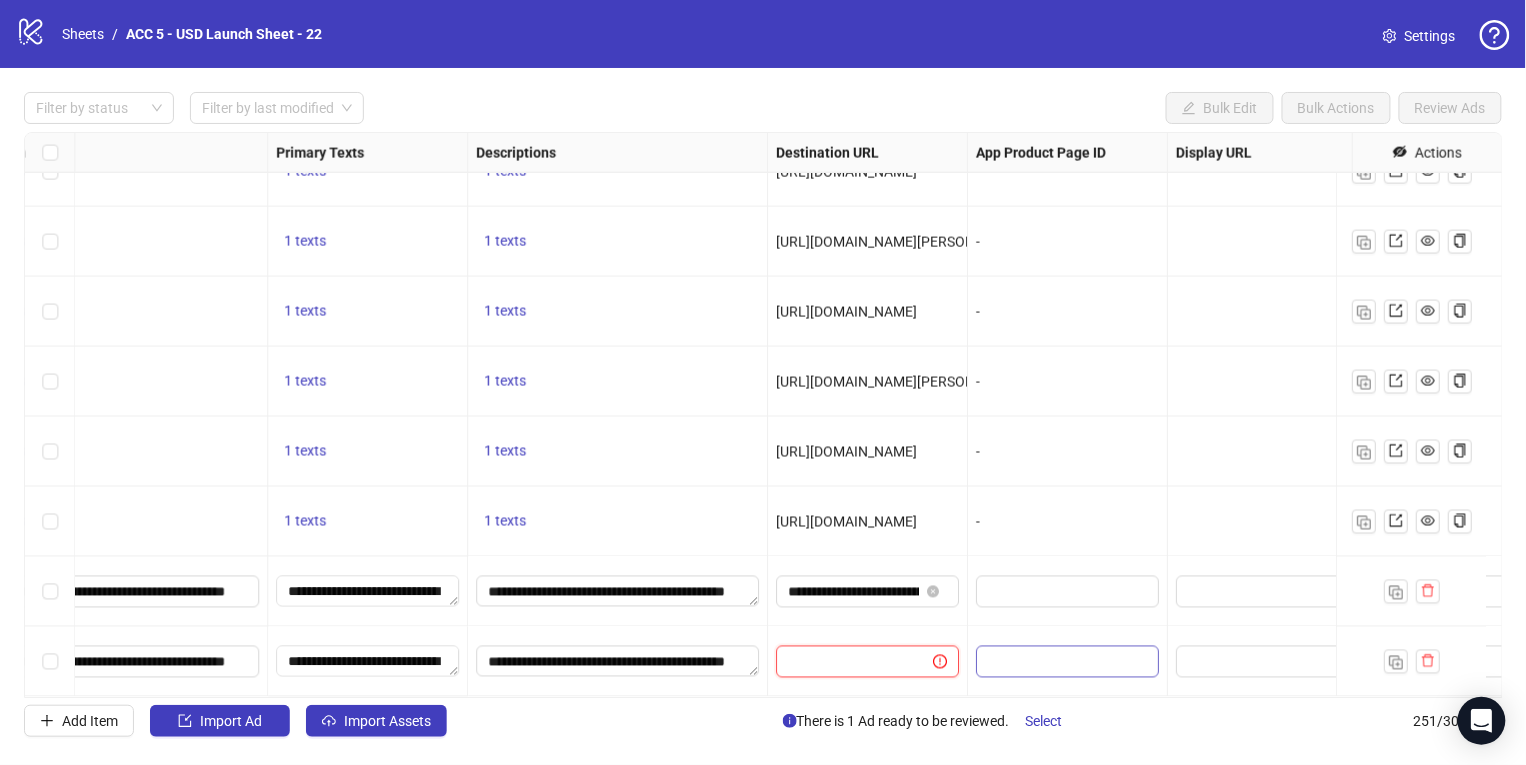 paste on "**********" 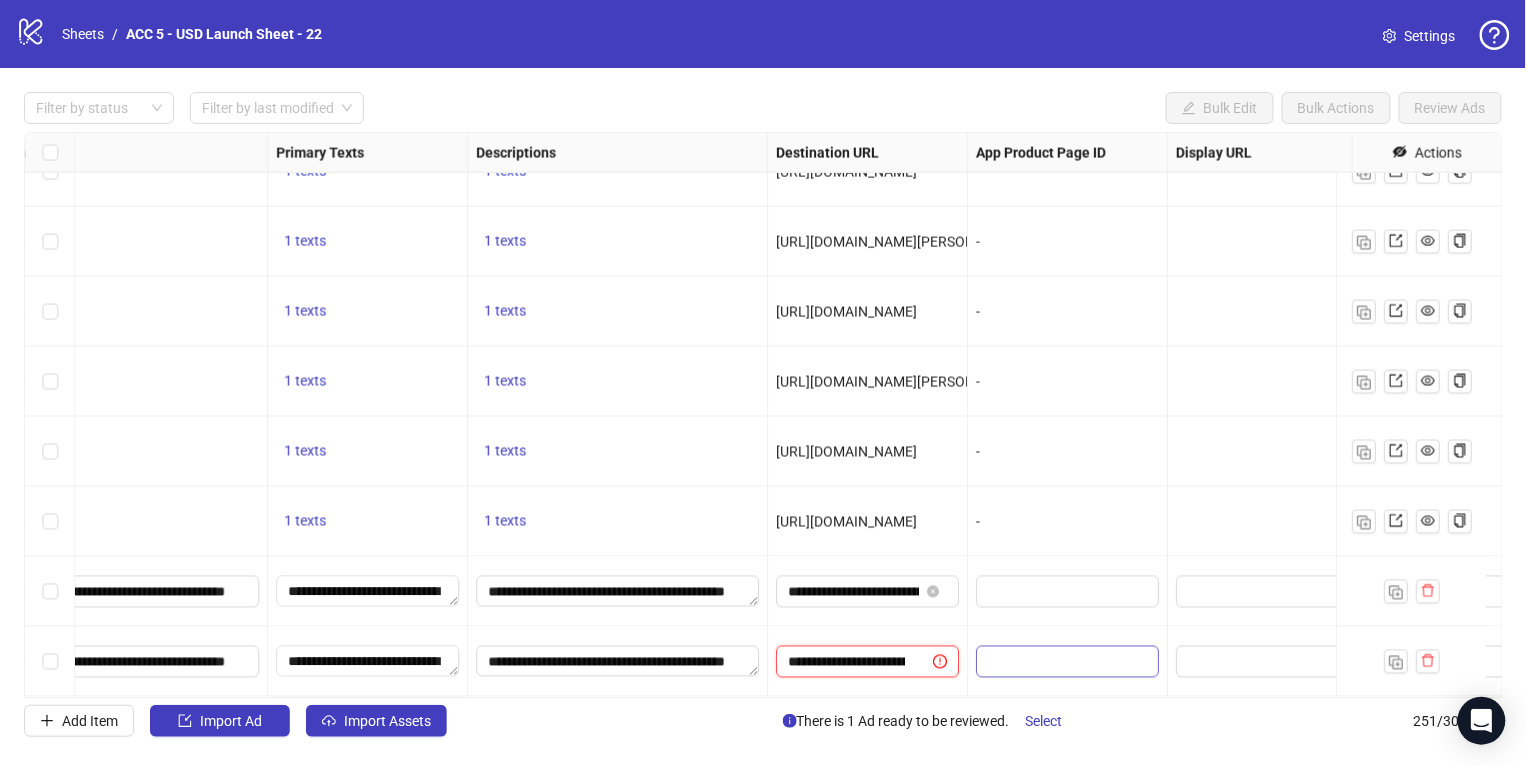 scroll, scrollTop: 0, scrollLeft: 357, axis: horizontal 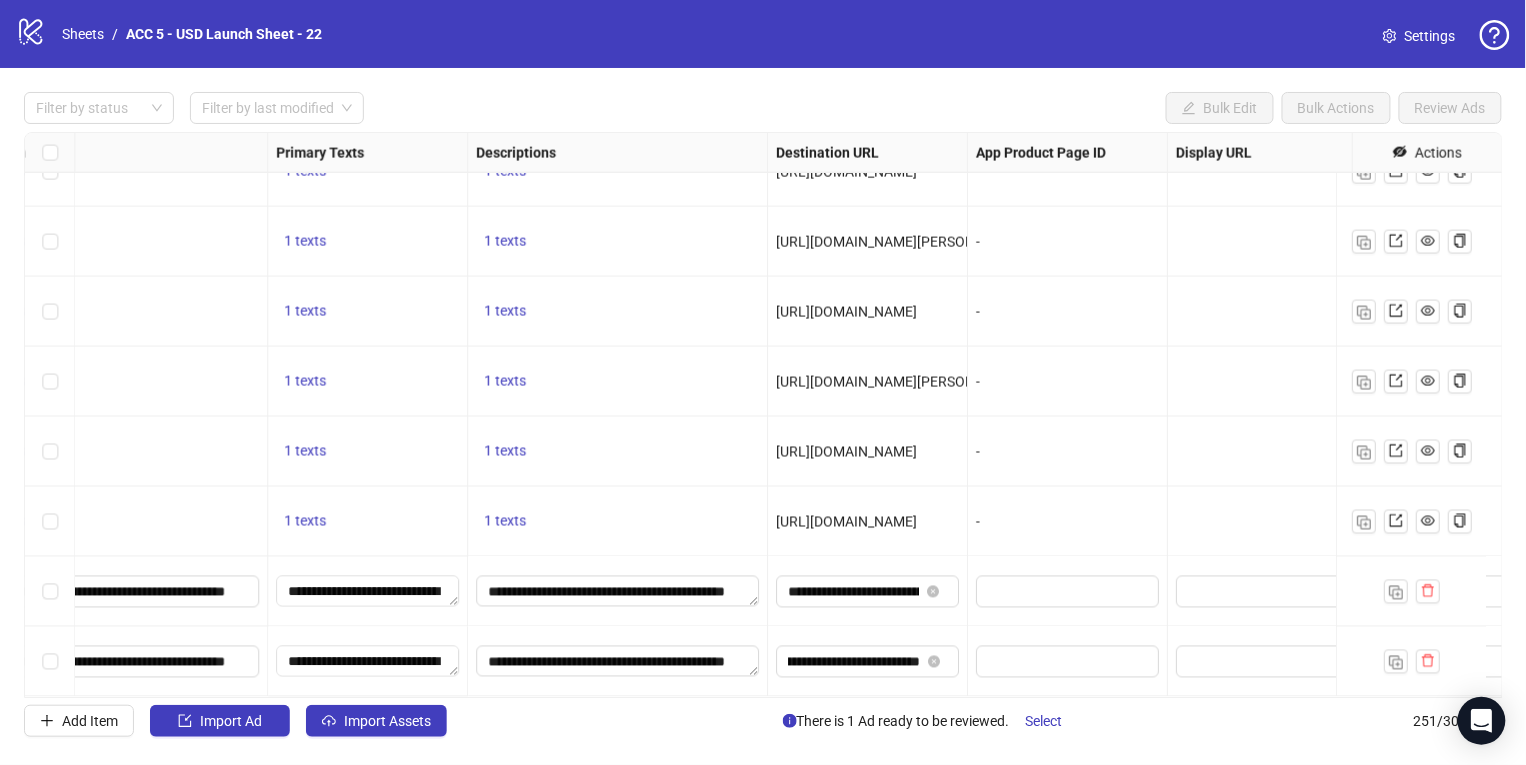 click on "-" at bounding box center (1068, 452) 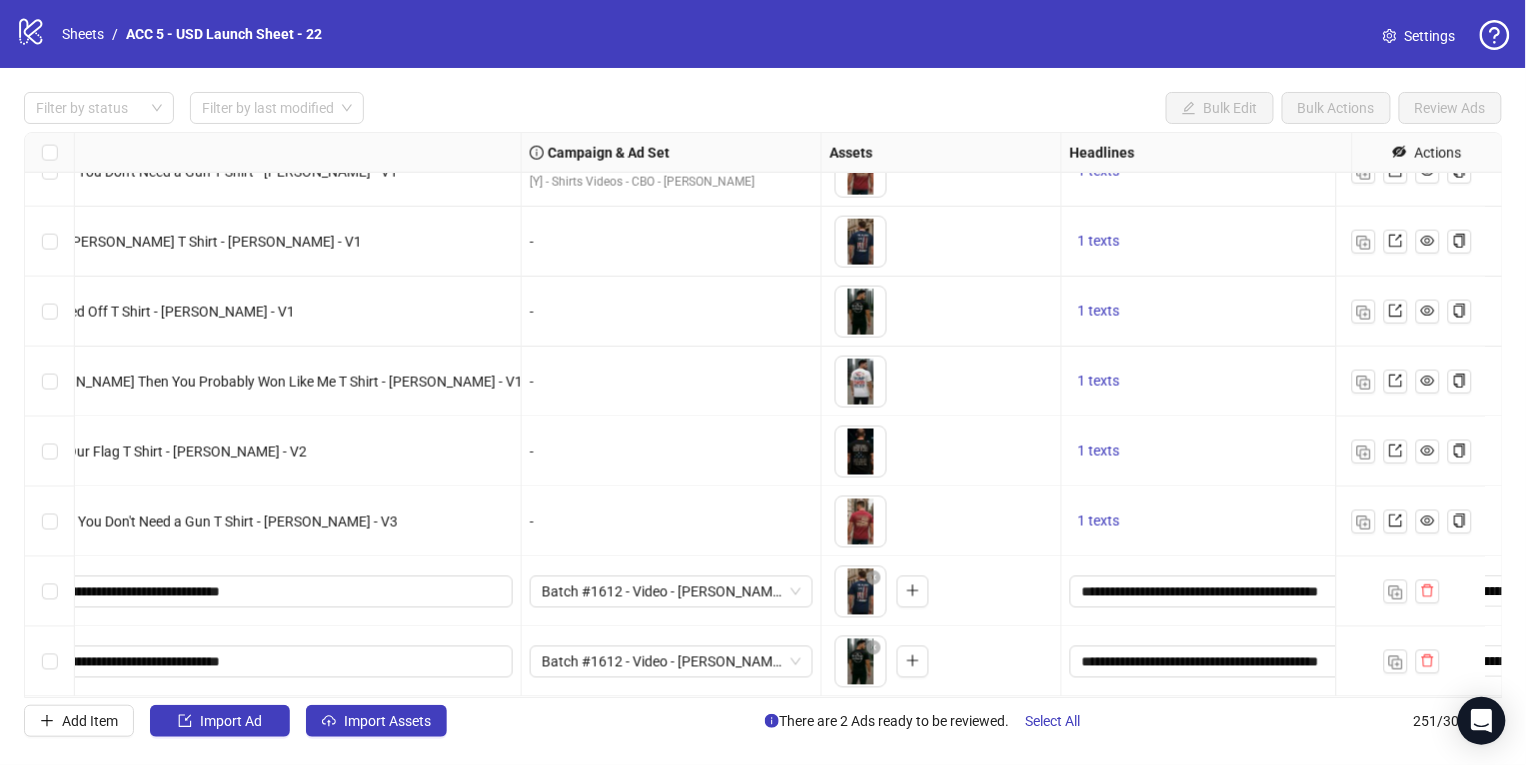 scroll, scrollTop: 17061, scrollLeft: 0, axis: vertical 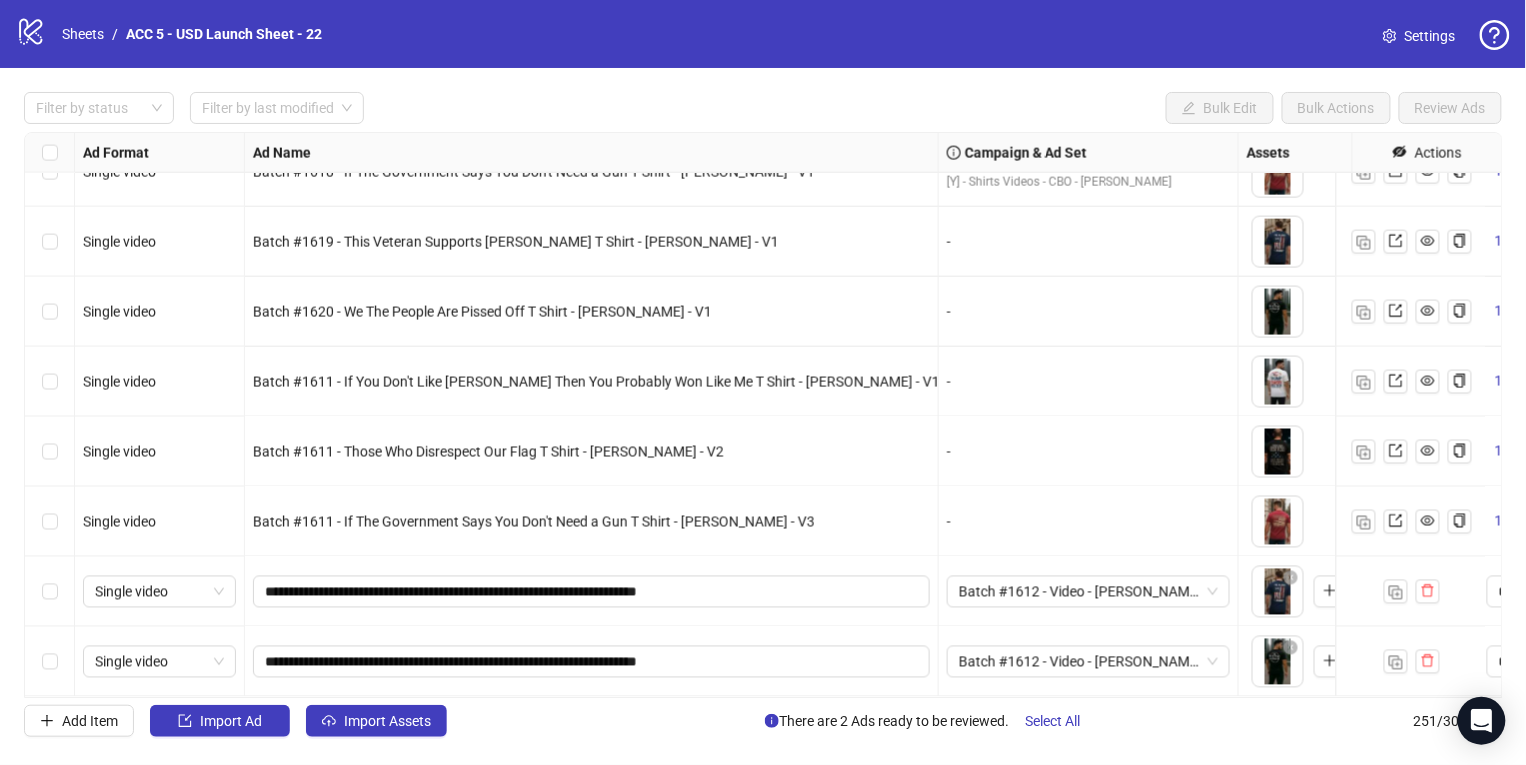 click at bounding box center (50, 592) 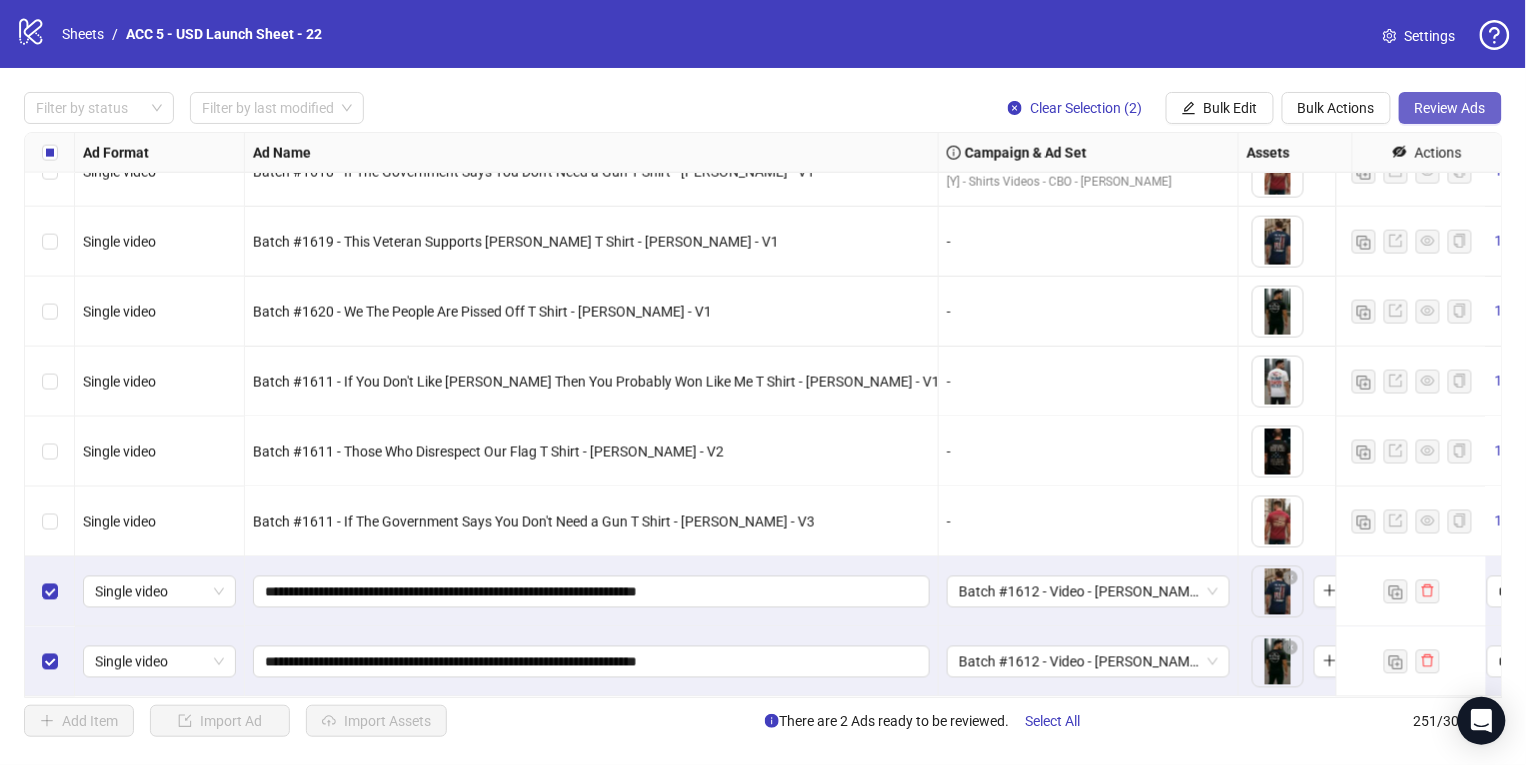 click on "Review Ads" at bounding box center [1450, 108] 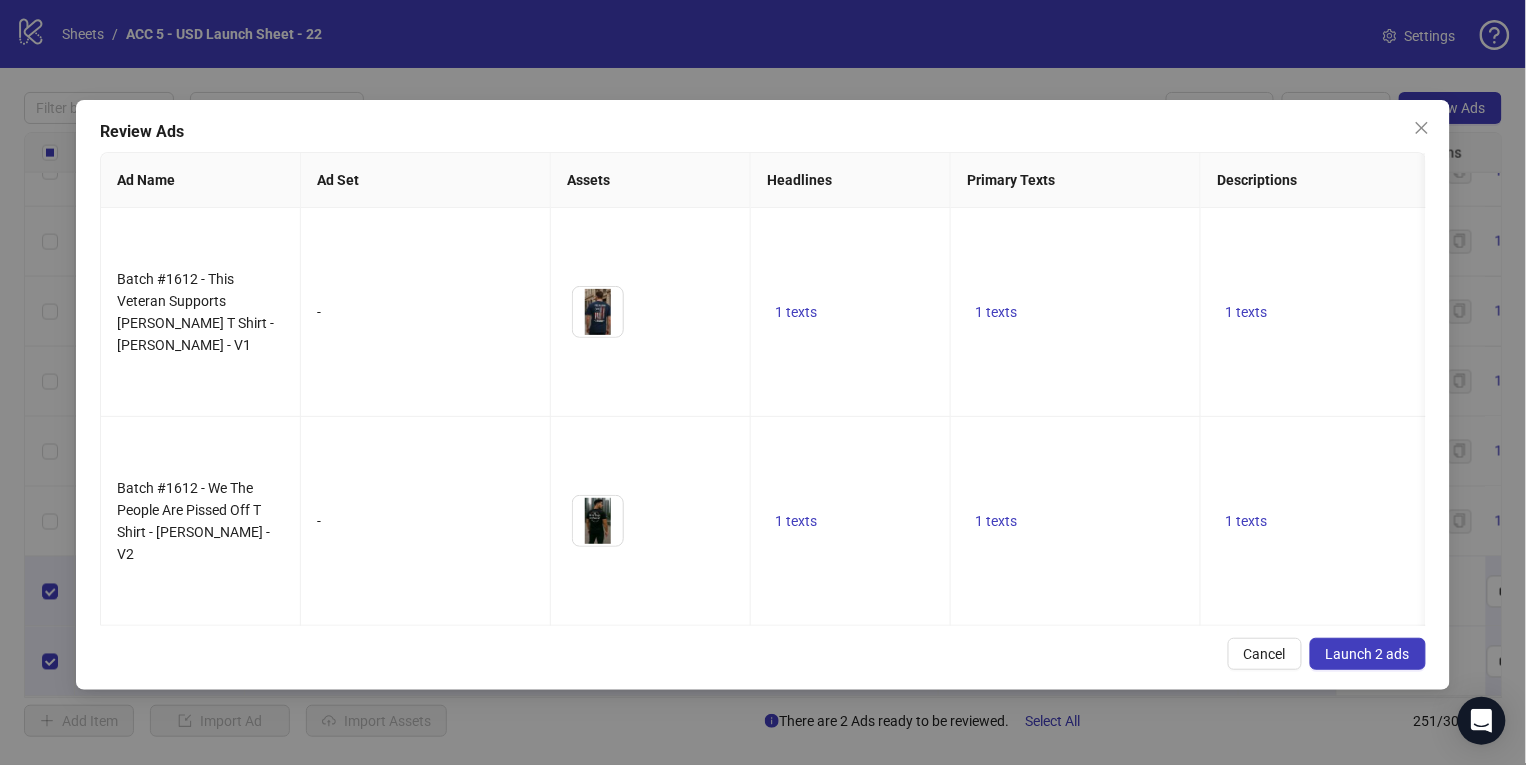 click on "Launch 2 ads" at bounding box center [1368, 654] 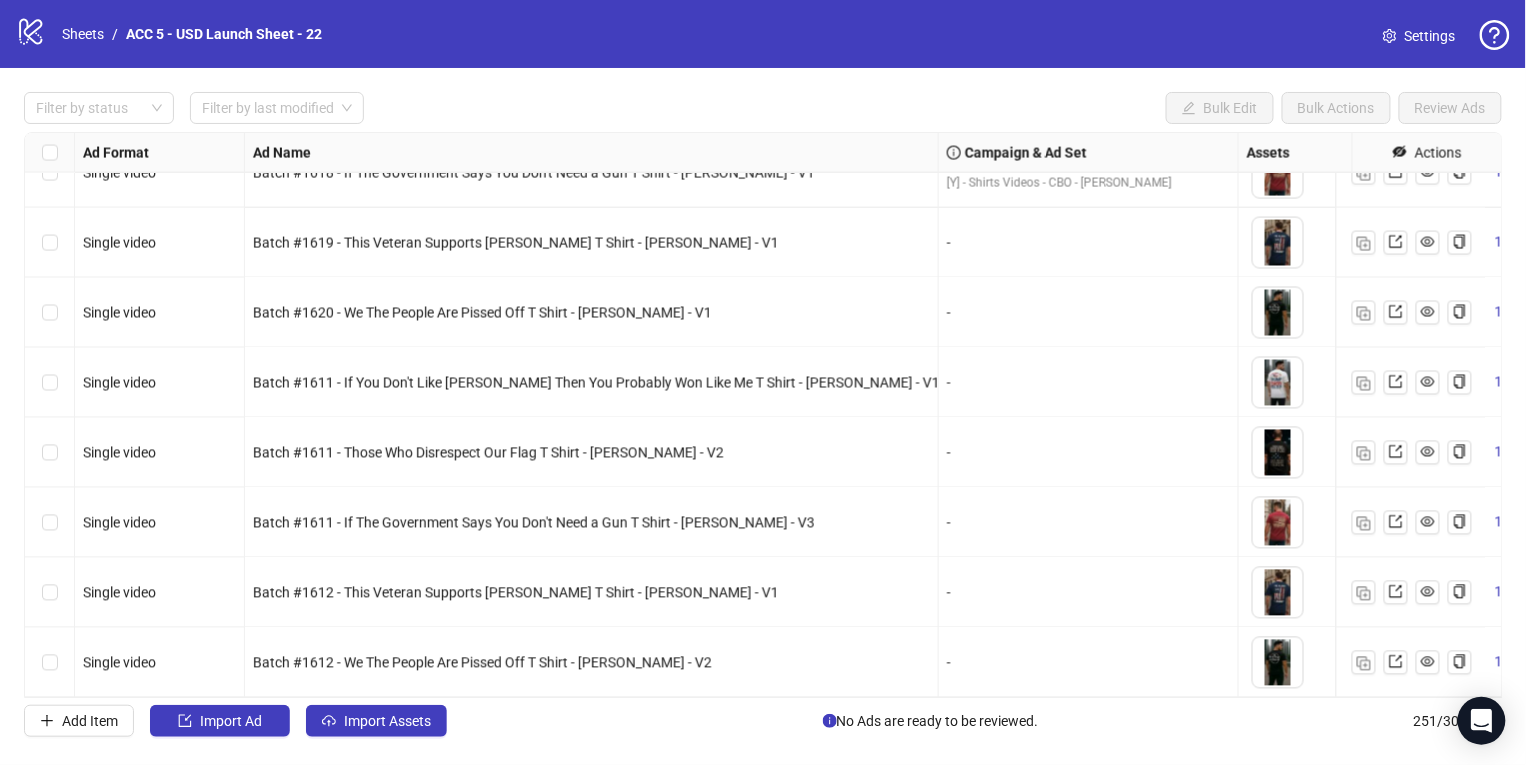 scroll, scrollTop: 17061, scrollLeft: 0, axis: vertical 